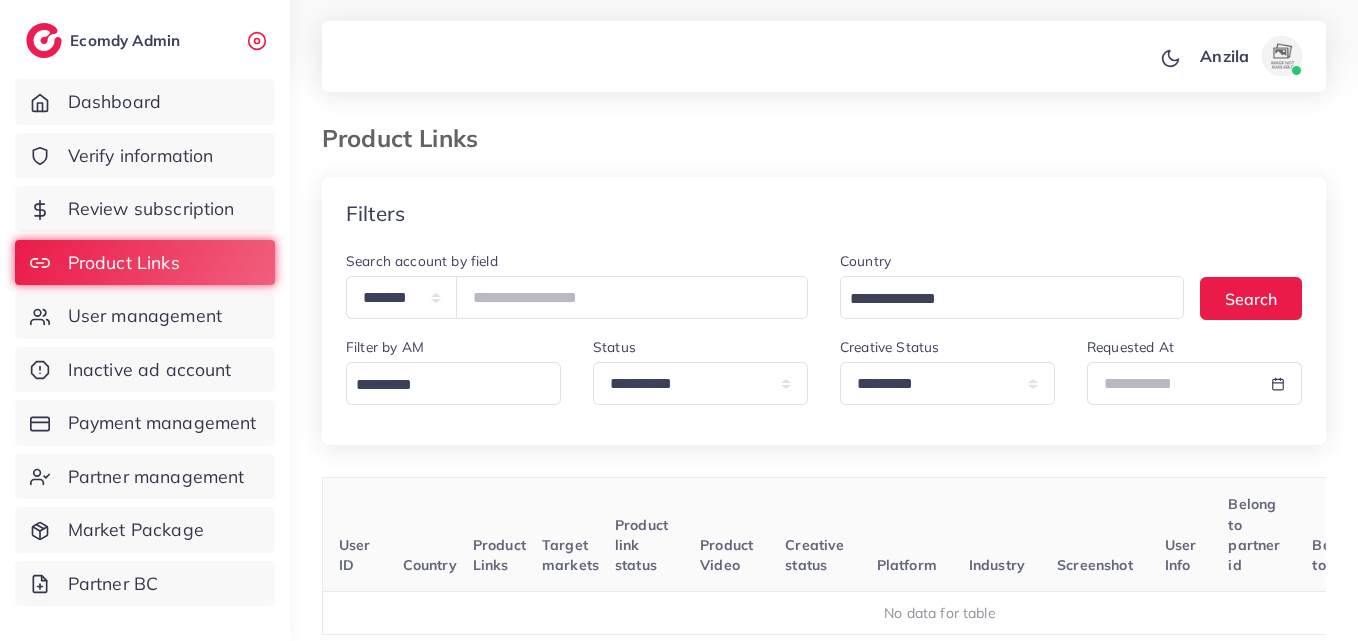 select on "*********" 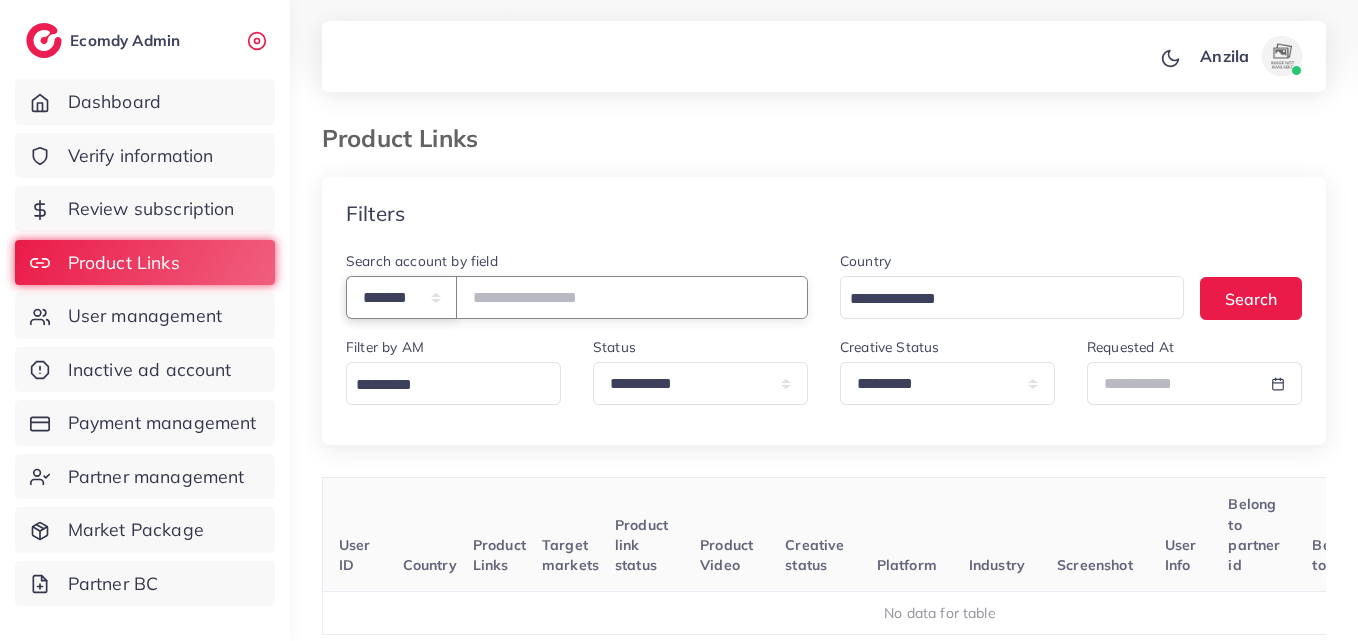 click on "**********" at bounding box center (401, 297) 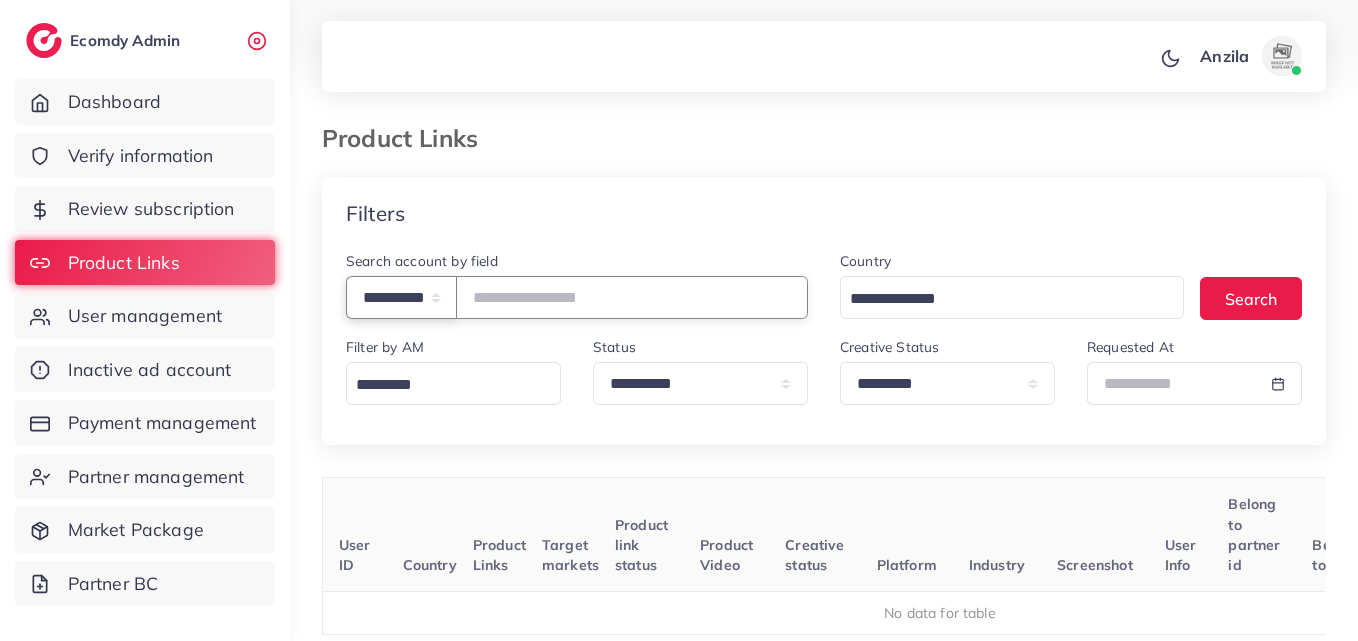 click on "**********" at bounding box center [401, 297] 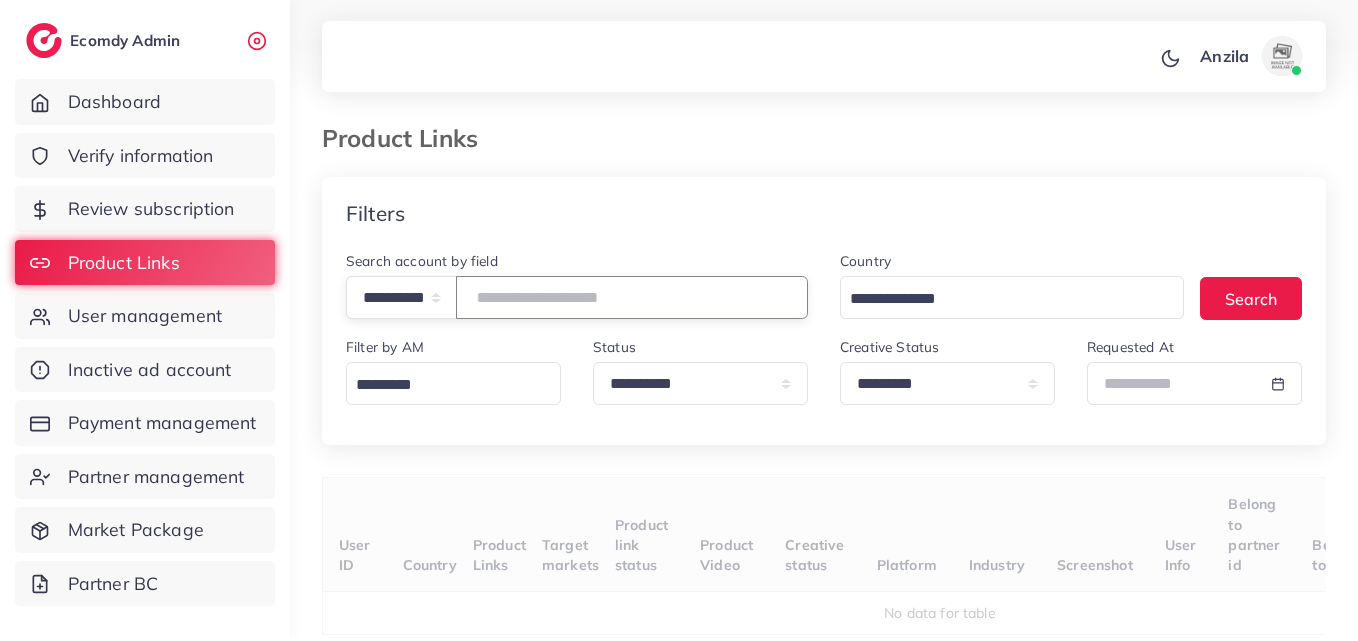 drag, startPoint x: 521, startPoint y: 314, endPoint x: 524, endPoint y: 304, distance: 10.440307 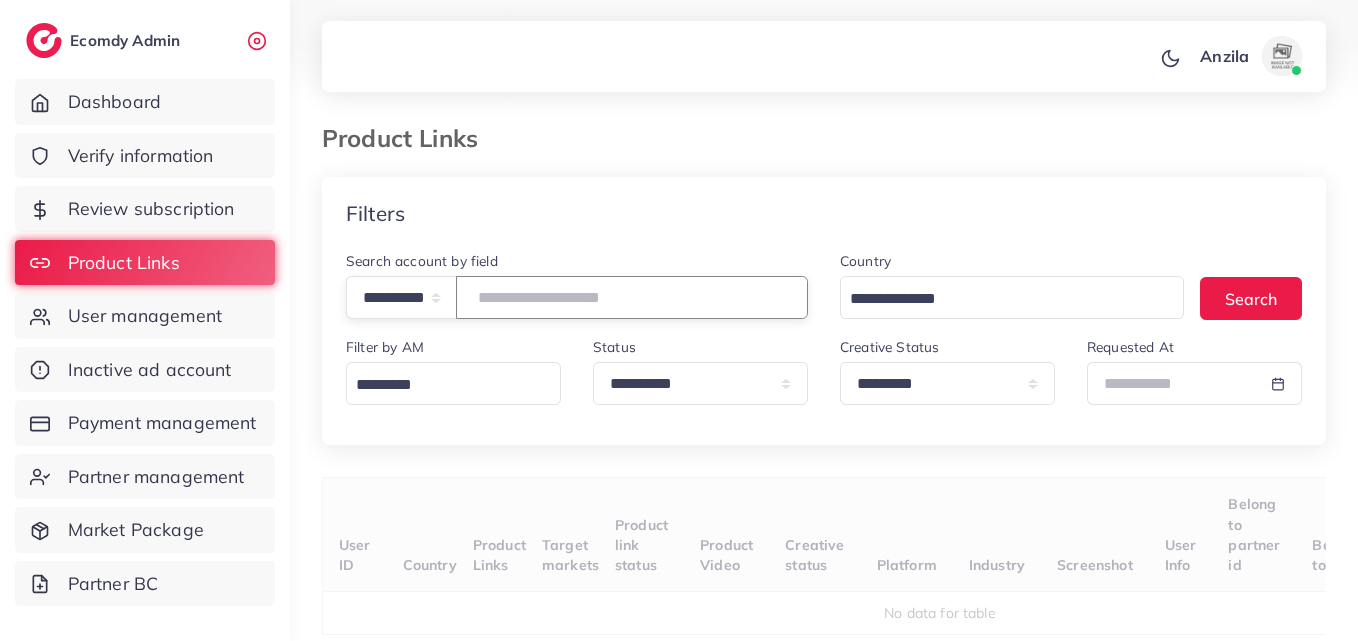 click at bounding box center [632, 297] 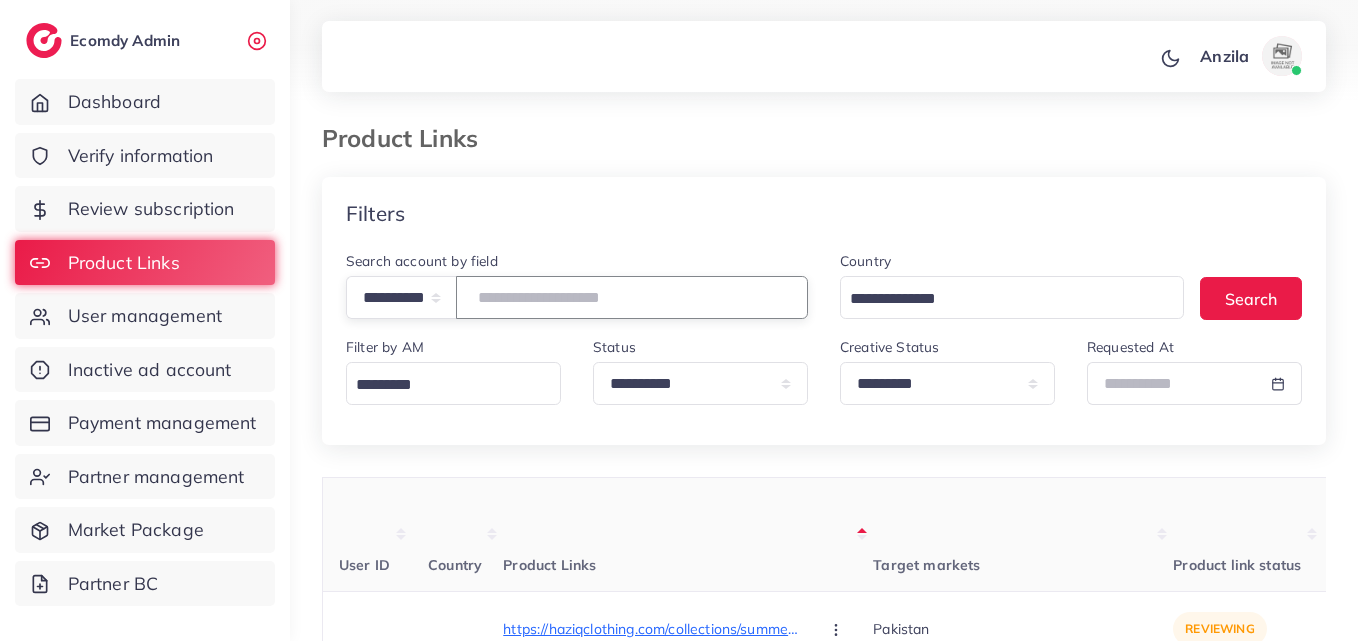 paste on "**********" 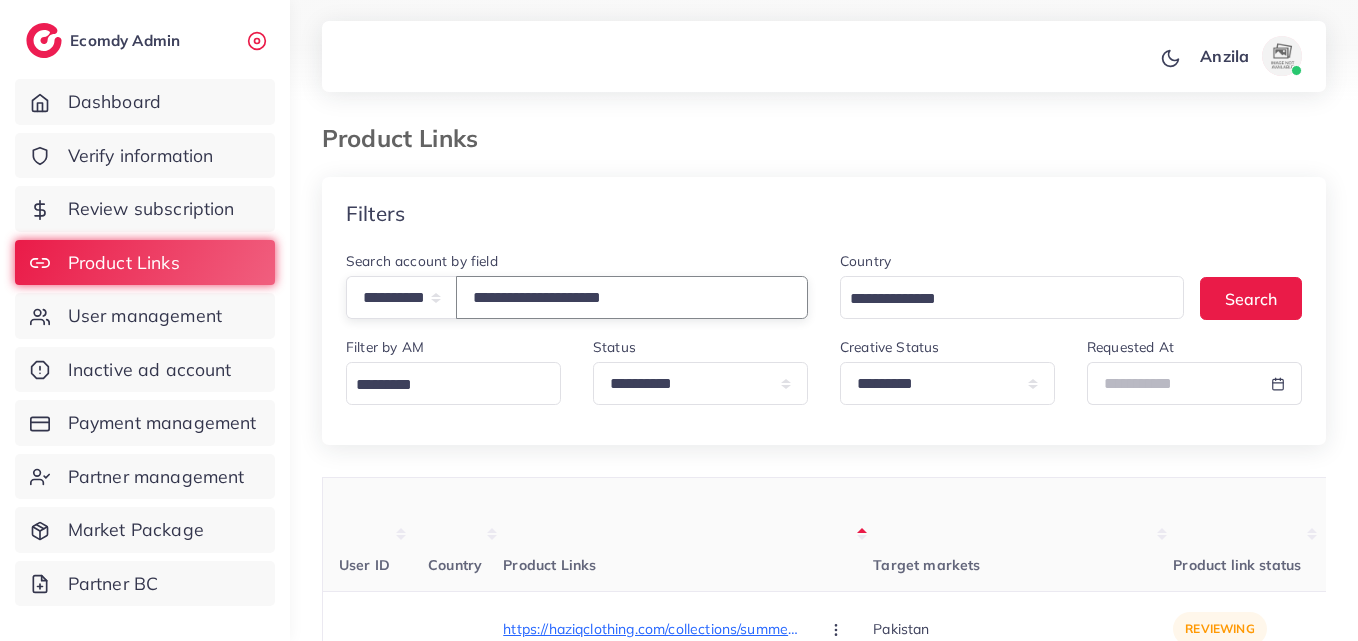 type on "**********" 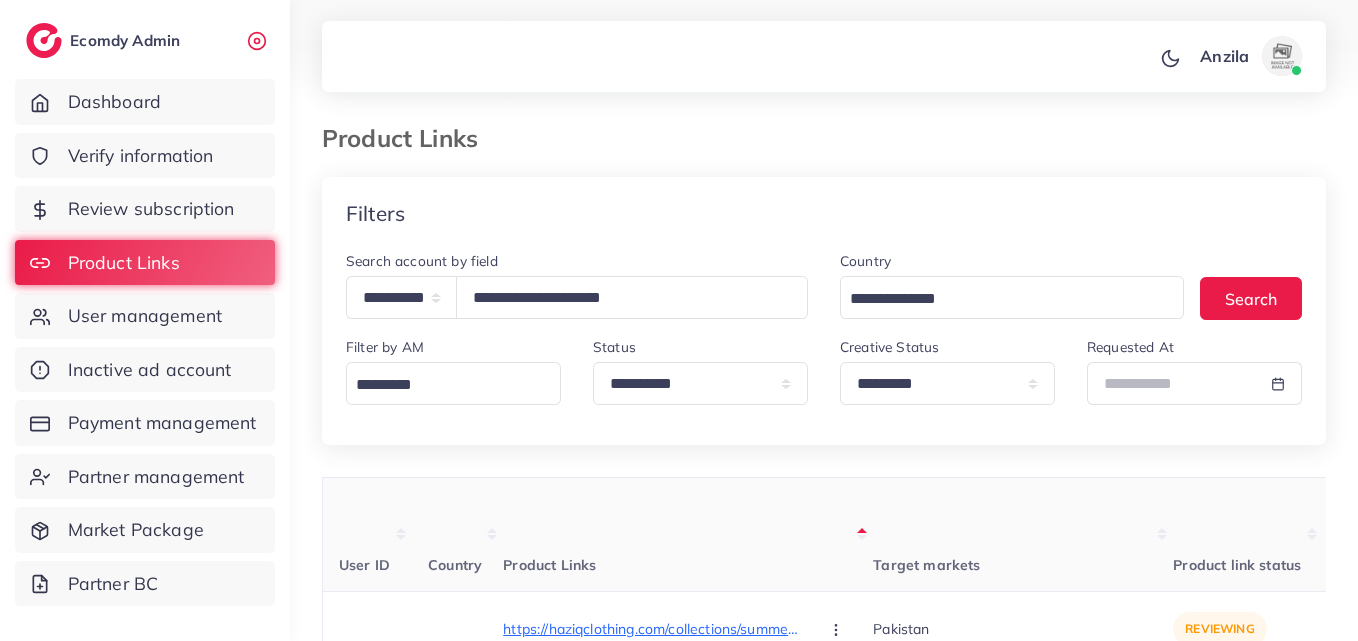 click on "Product Links" at bounding box center (688, 535) 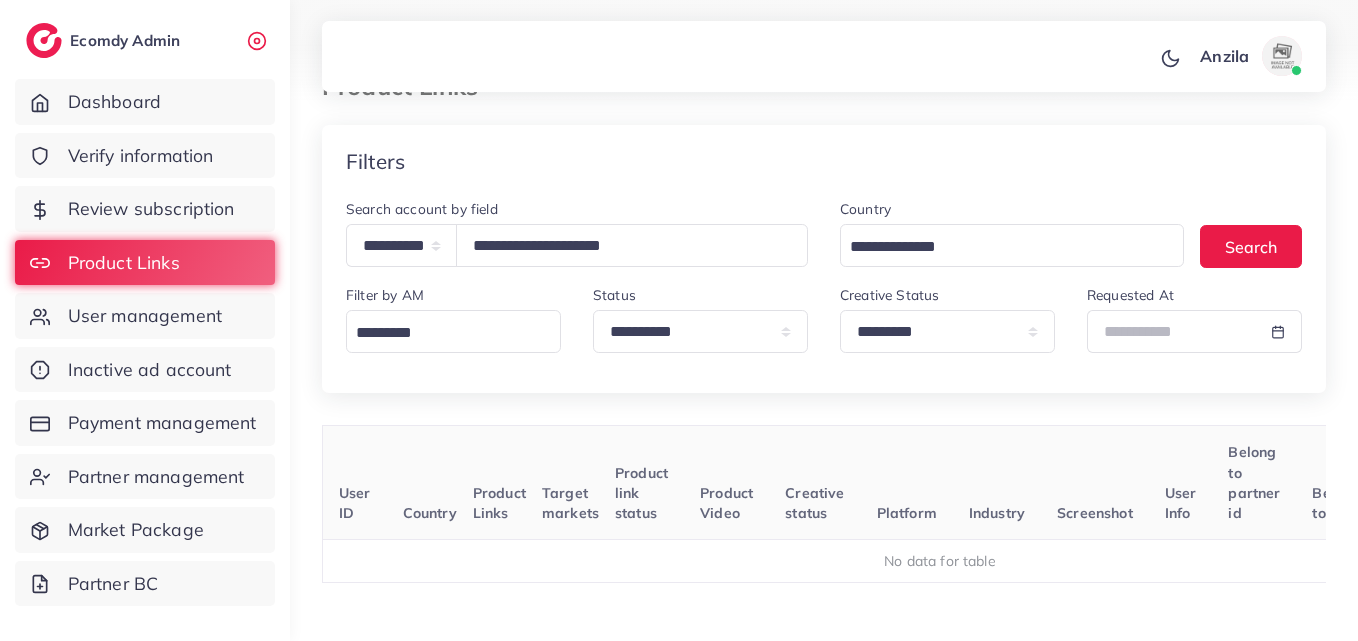 scroll, scrollTop: 100, scrollLeft: 0, axis: vertical 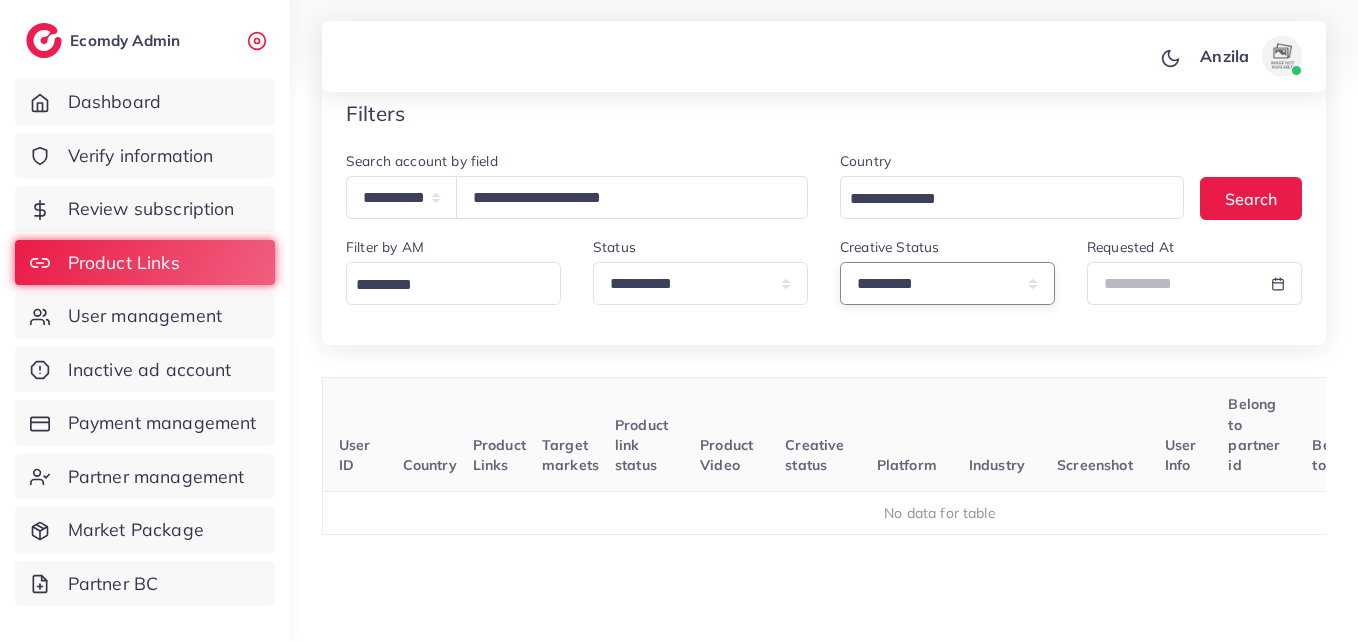 click on "**********" at bounding box center [947, 283] 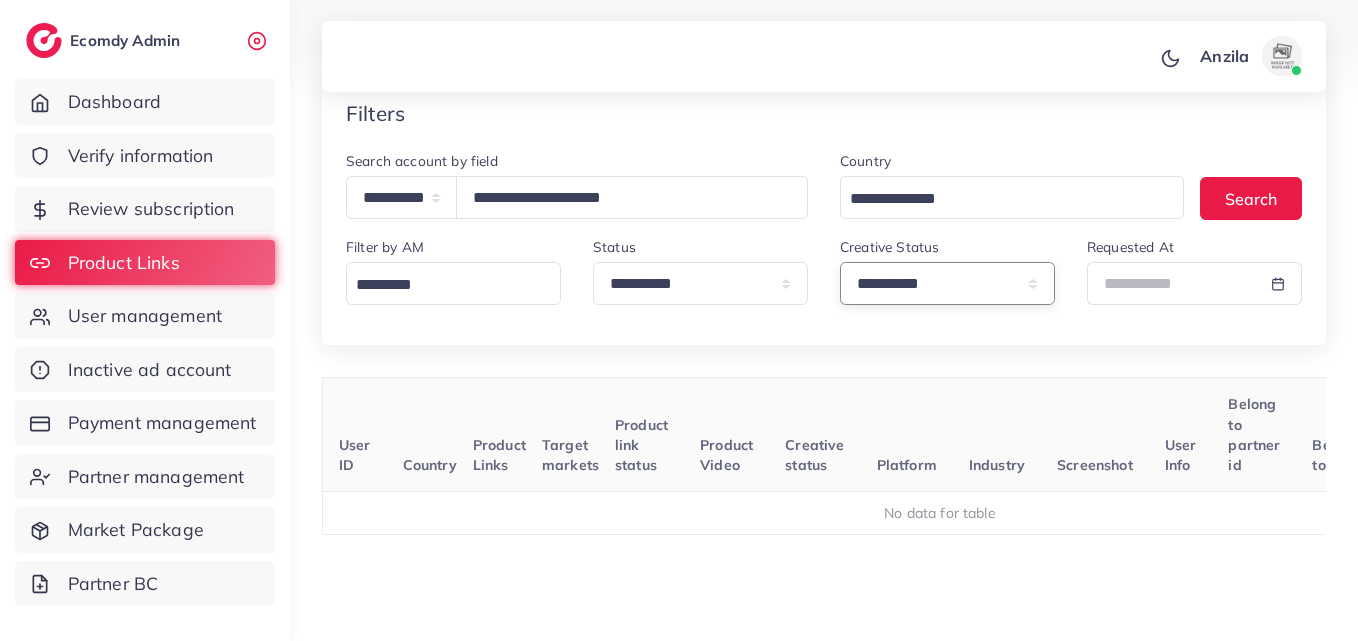 click on "**********" at bounding box center (947, 283) 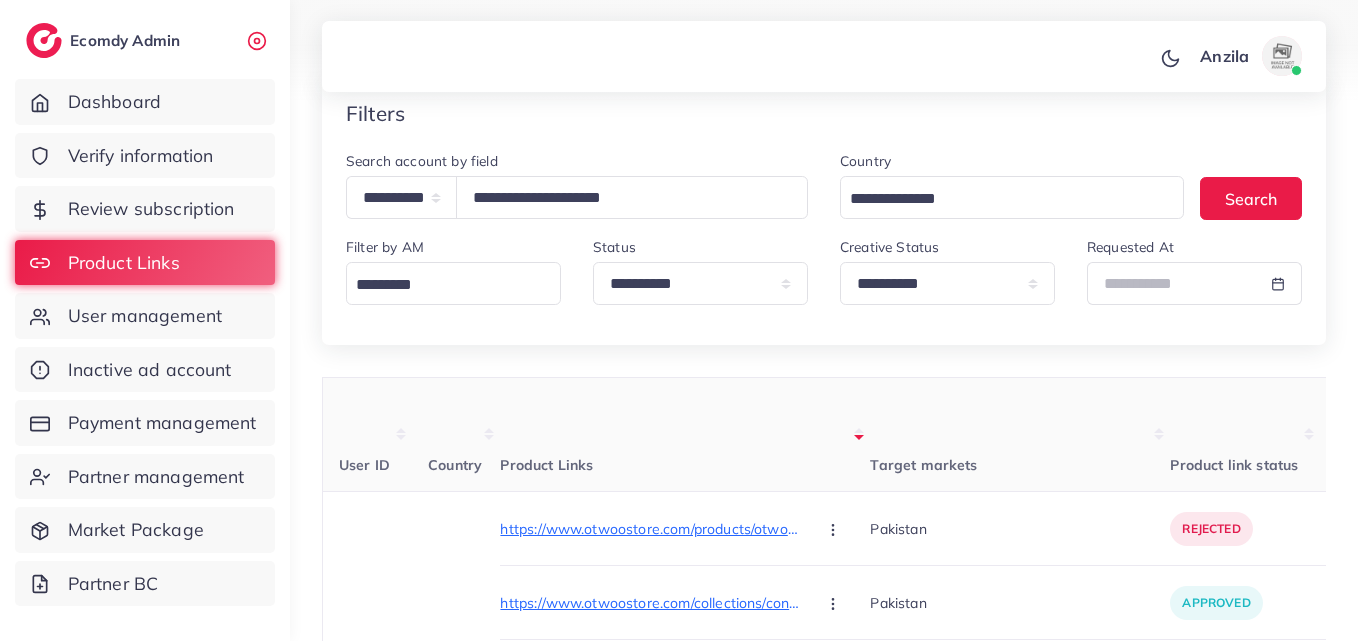 click on "Product Links" at bounding box center (685, 435) 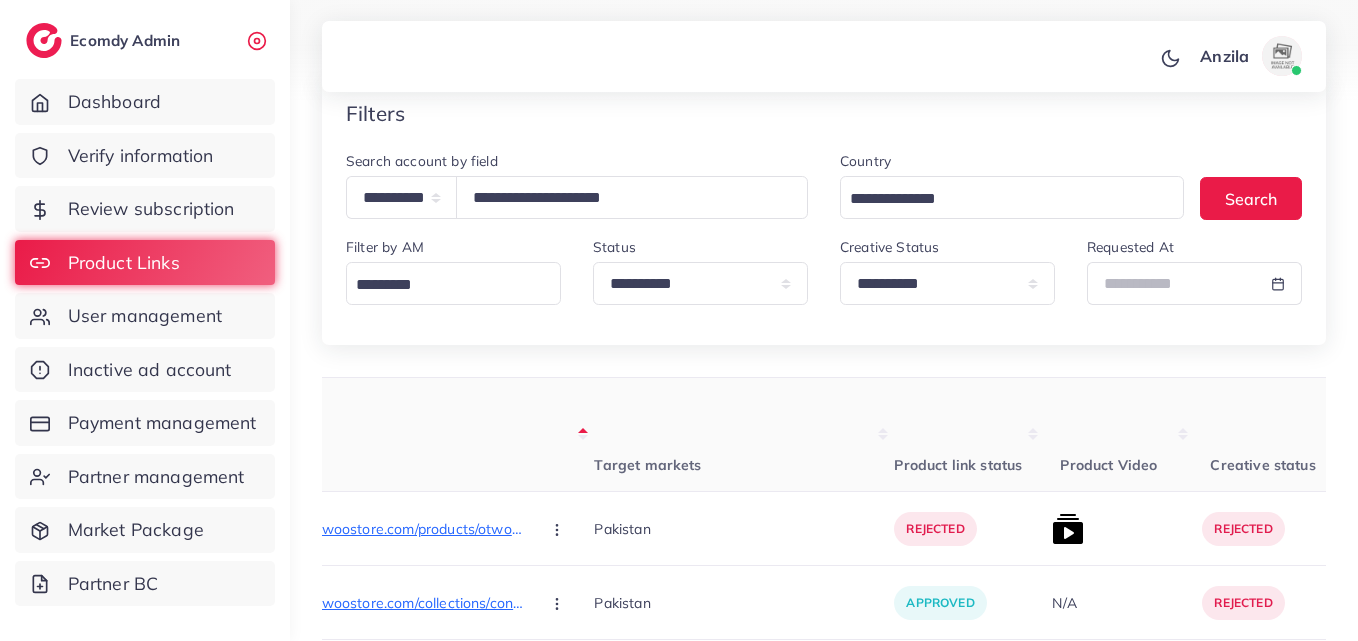 scroll, scrollTop: 0, scrollLeft: 280, axis: horizontal 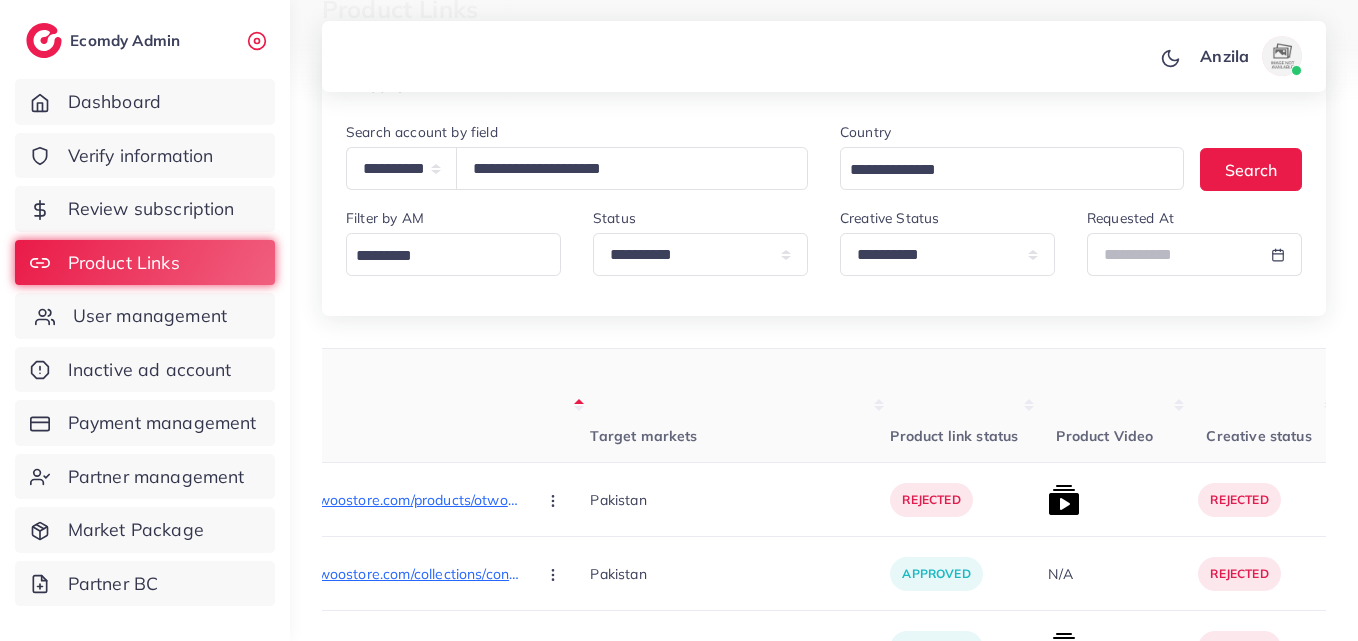click on "User management" at bounding box center (150, 316) 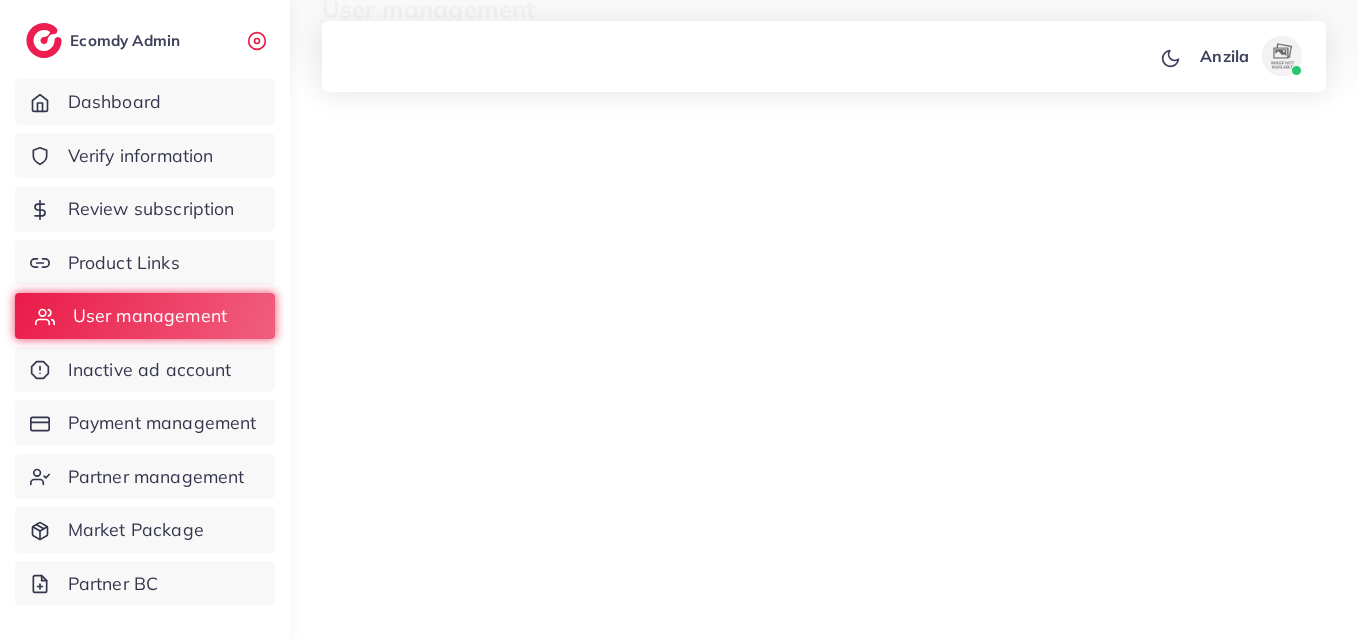 scroll, scrollTop: 0, scrollLeft: 0, axis: both 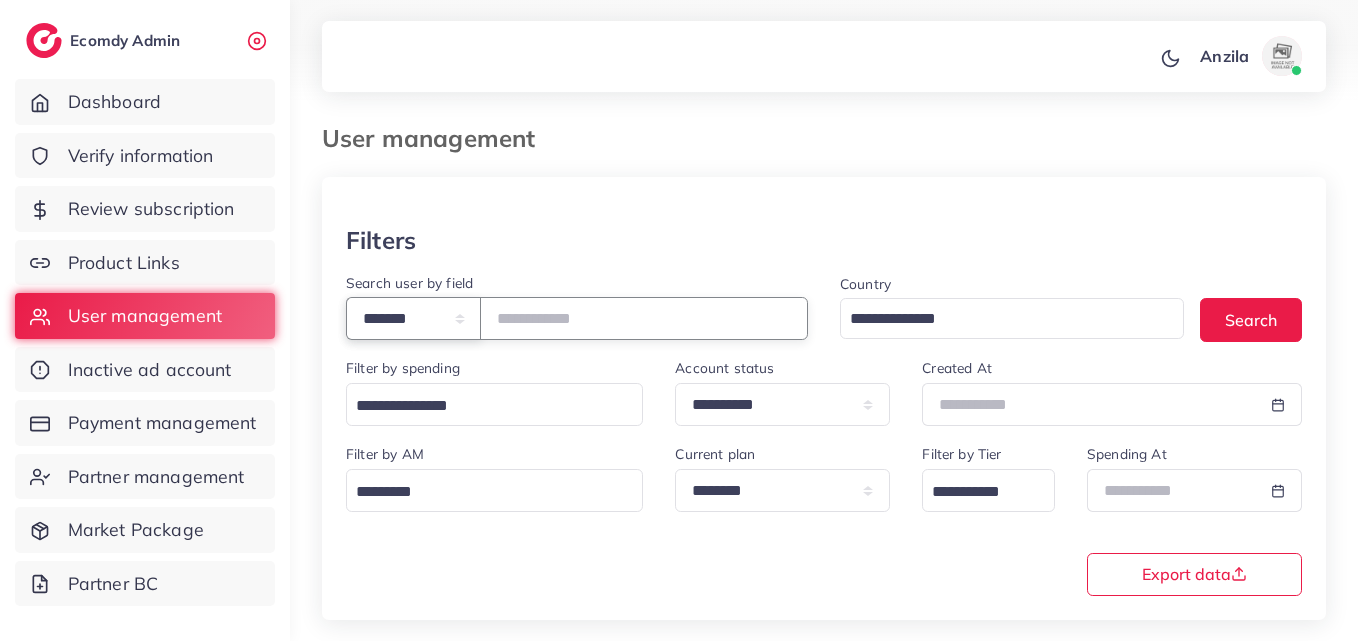 click on "**********" at bounding box center (413, 318) 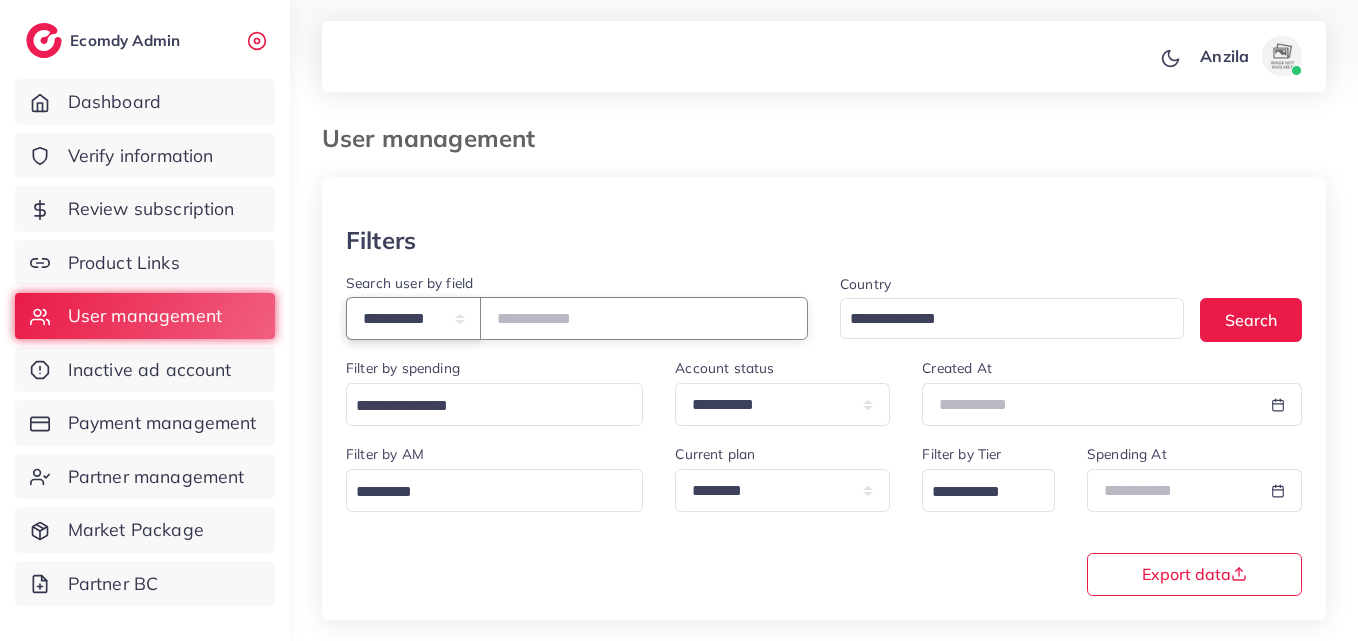 click on "**********" at bounding box center (413, 318) 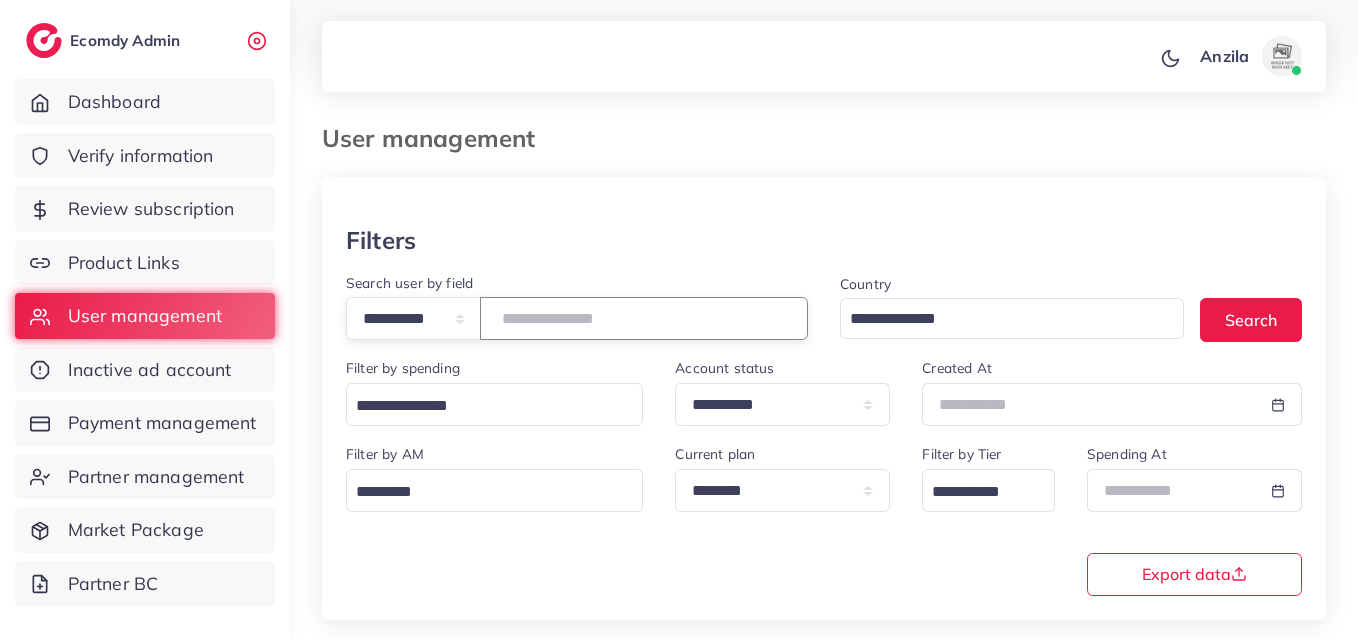 click at bounding box center [644, 318] 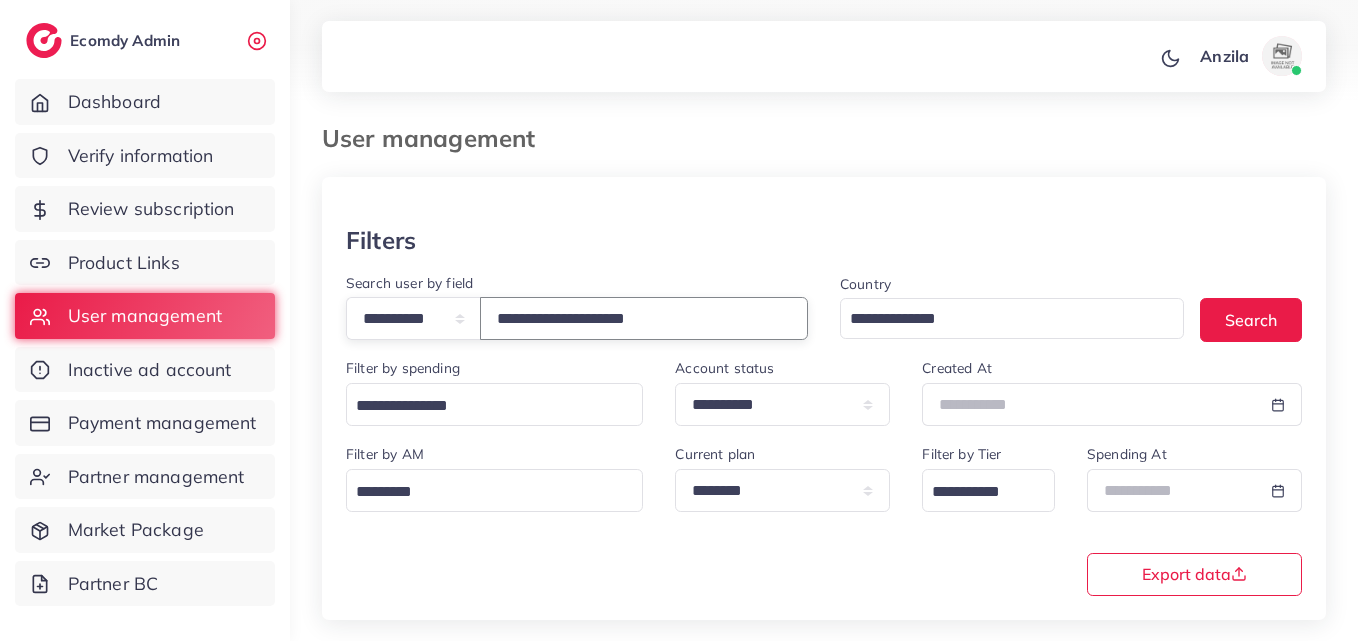 type on "**********" 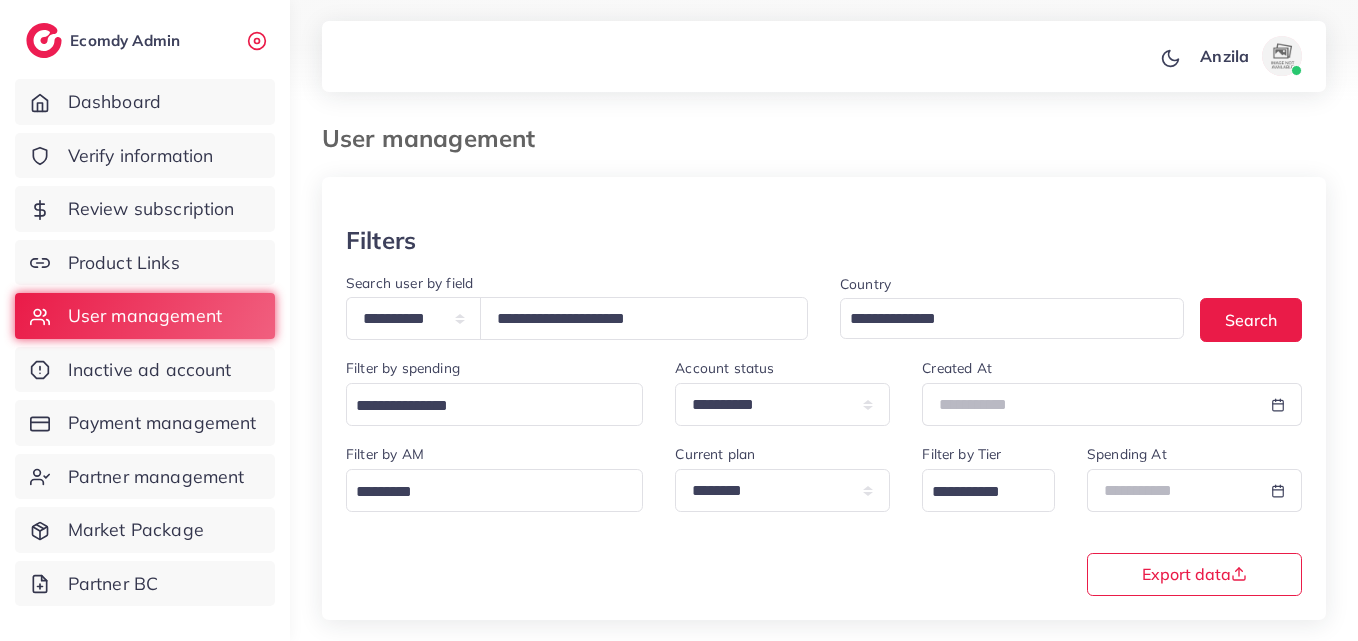 click on "**********" at bounding box center (824, 518) 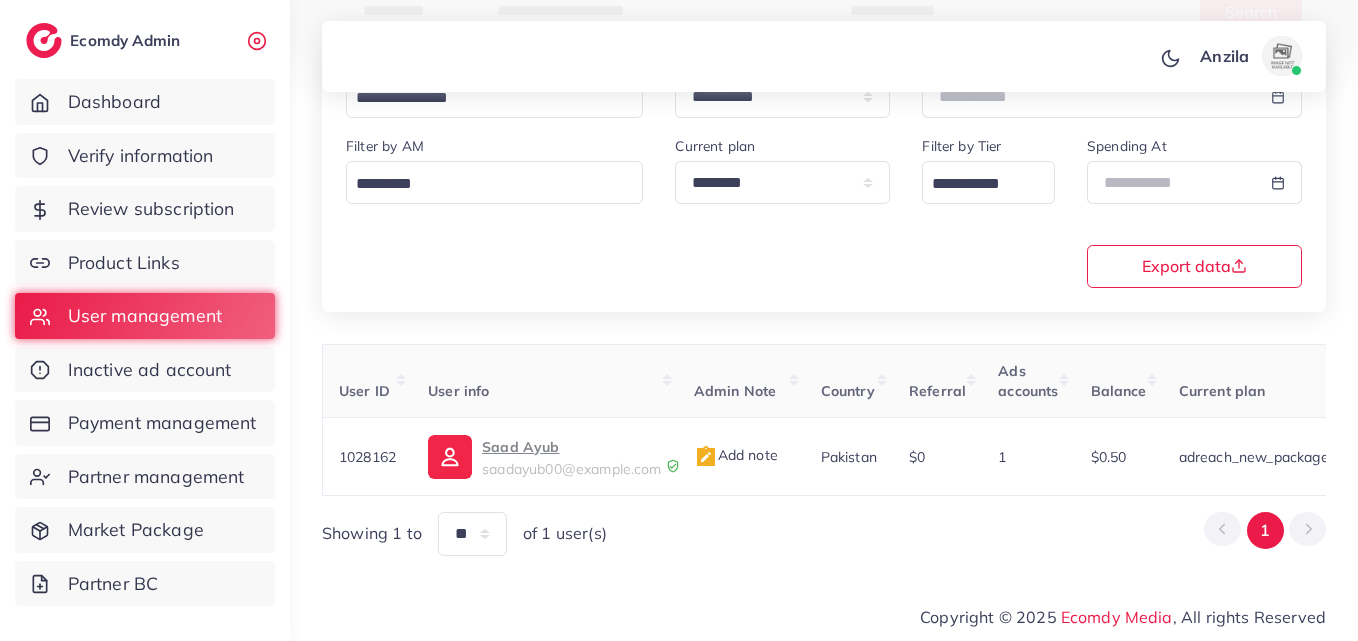 scroll, scrollTop: 316, scrollLeft: 0, axis: vertical 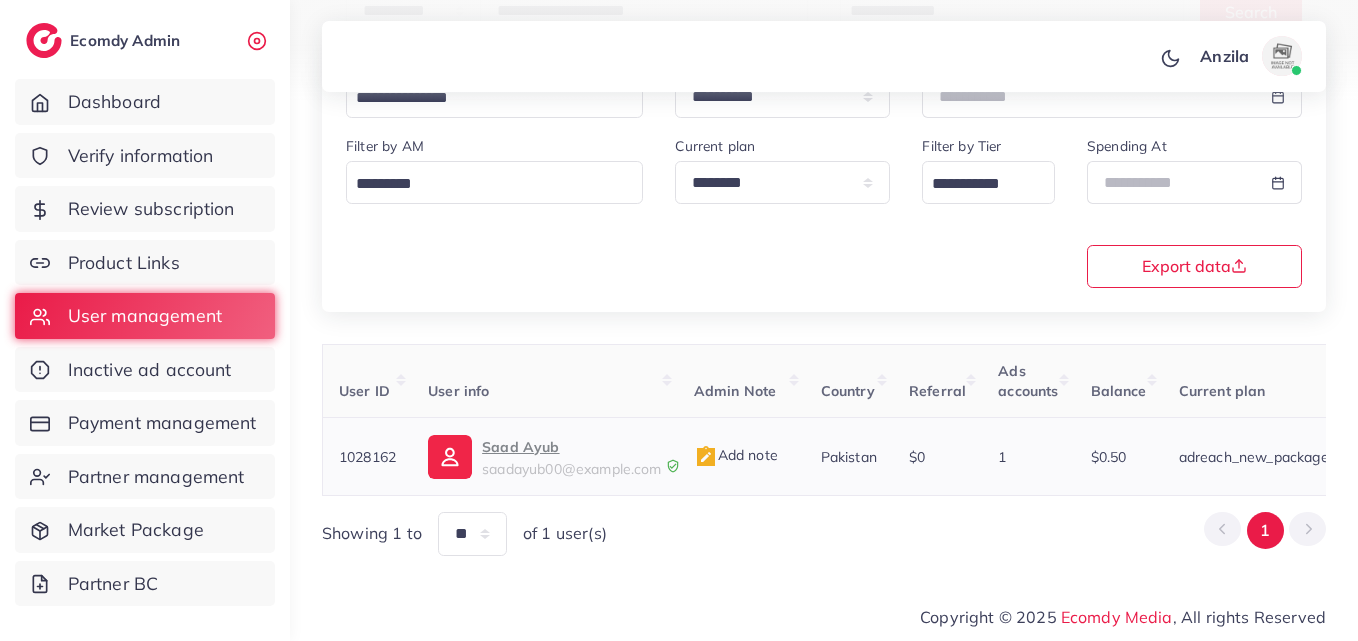 click on "Saad Ayub  saadayub00@icloud.com" at bounding box center (545, 457) 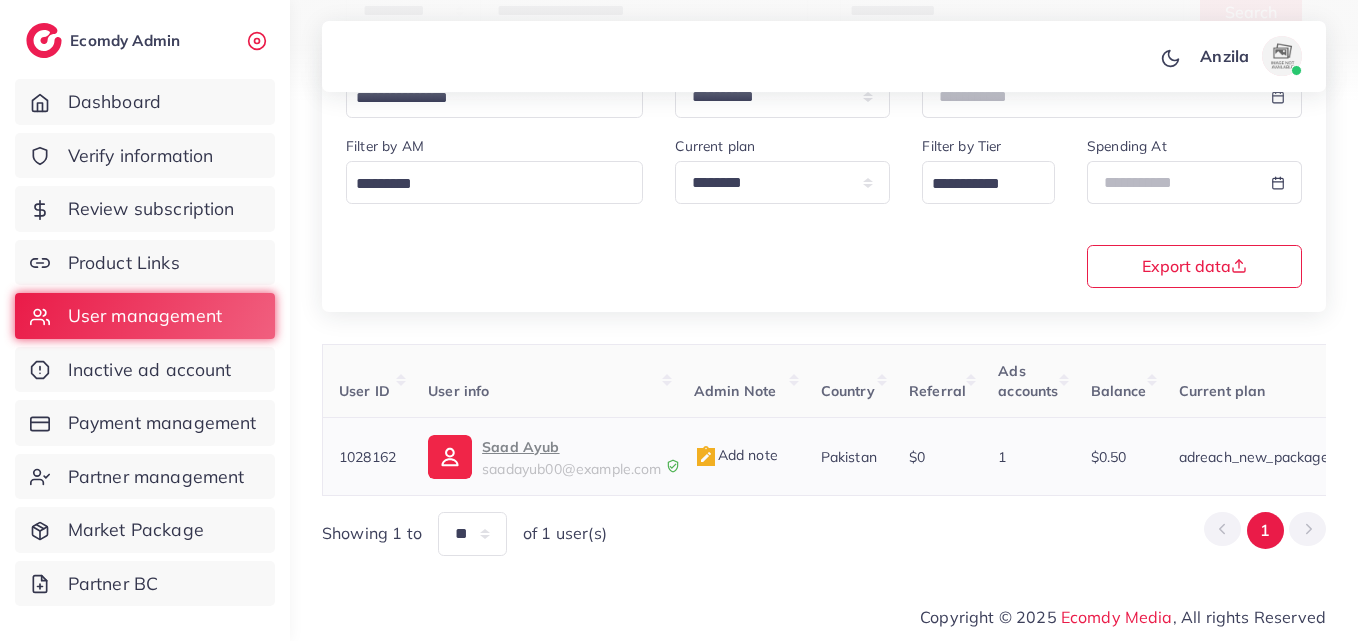 click on "Saad Ayub  saadayub00@icloud.com" at bounding box center (545, 457) 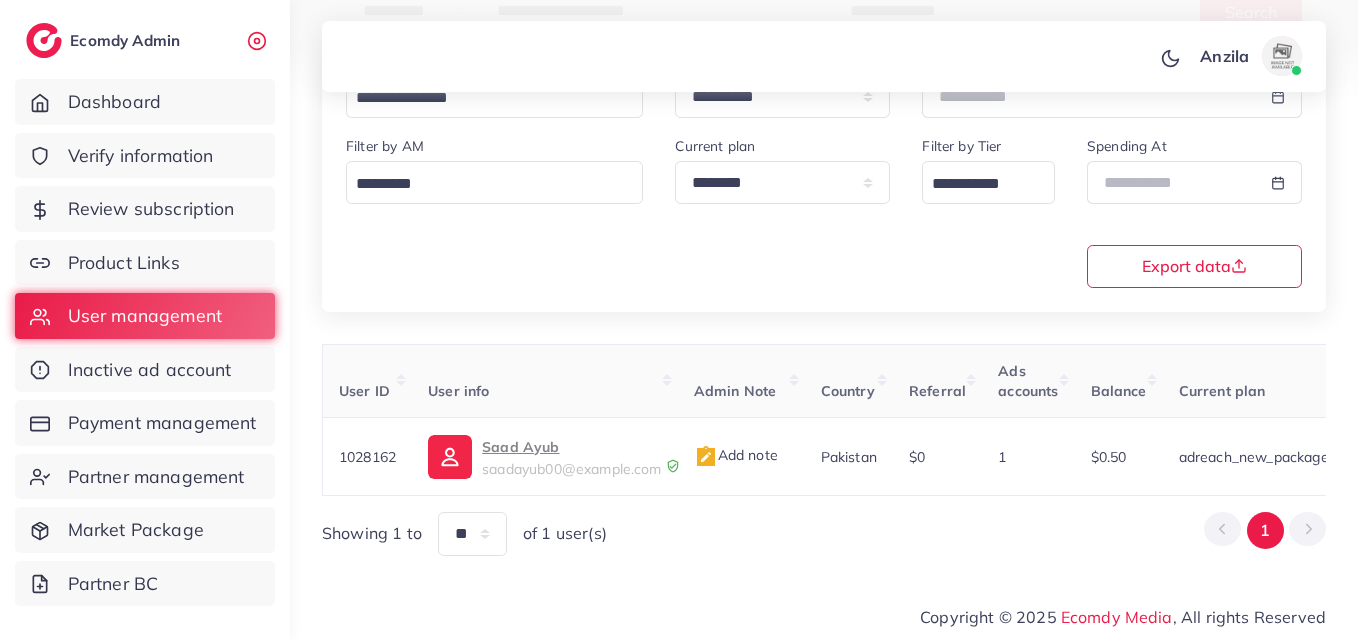 click on "**********" at bounding box center (824, 212) 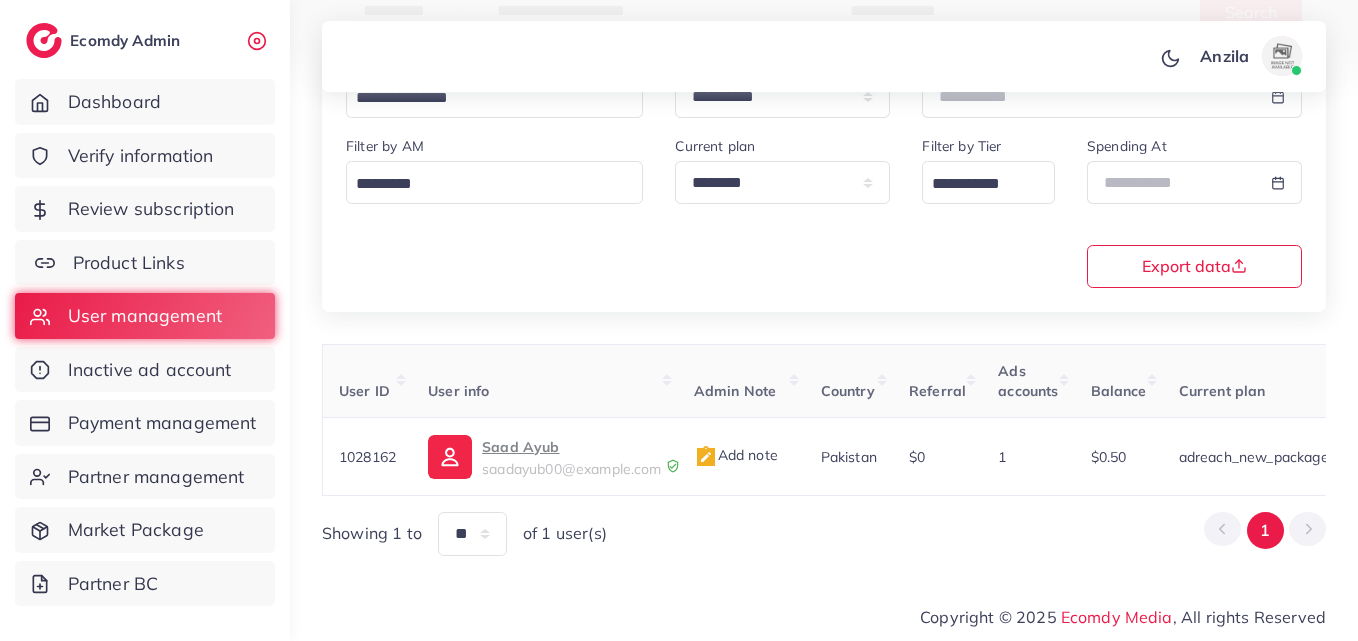 click on "Product Links" at bounding box center (145, 263) 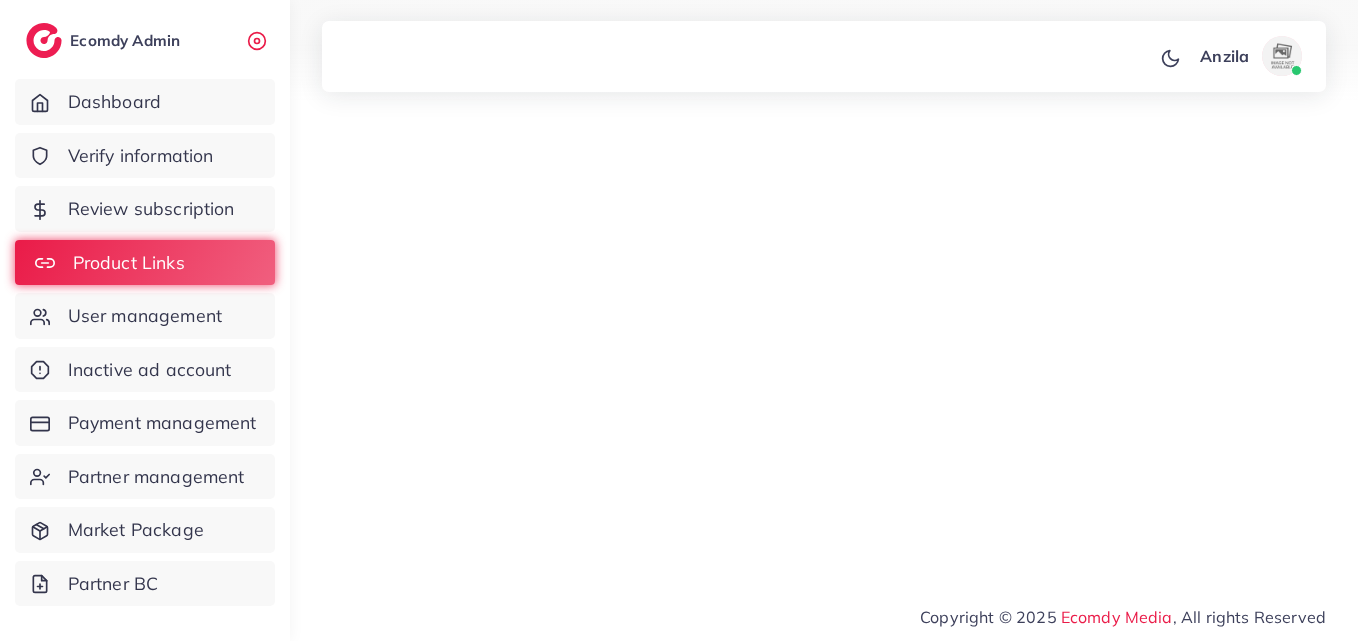 scroll, scrollTop: 0, scrollLeft: 0, axis: both 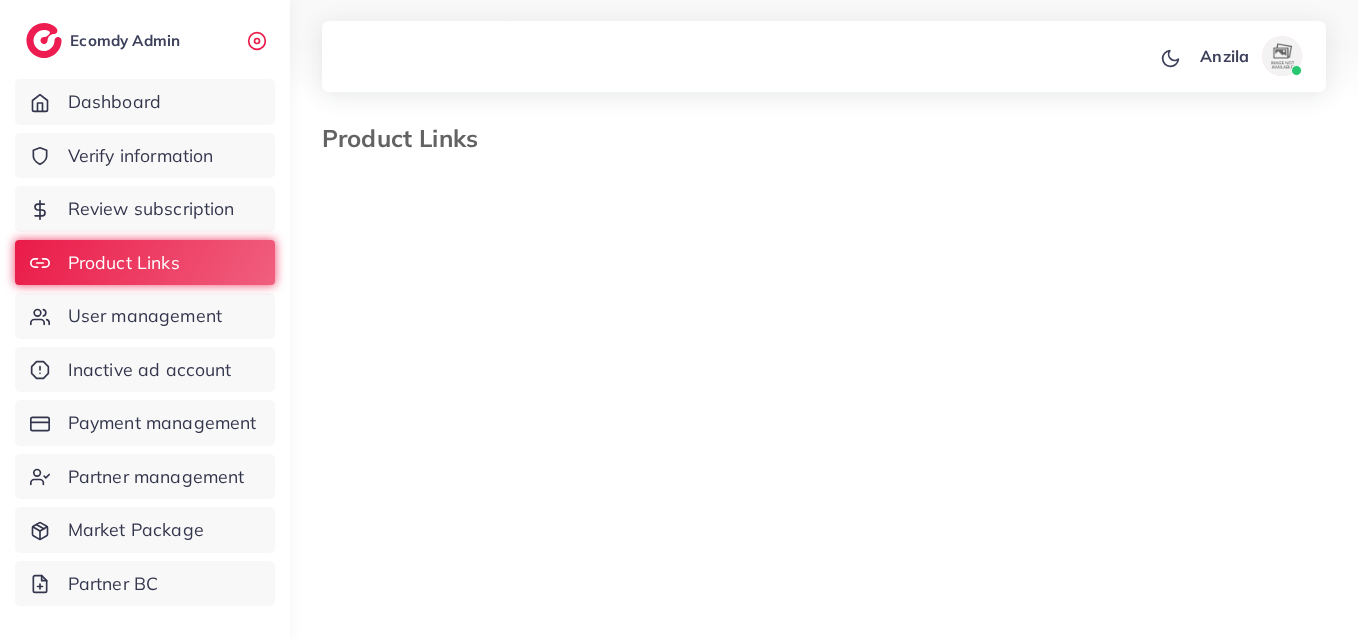 select on "*********" 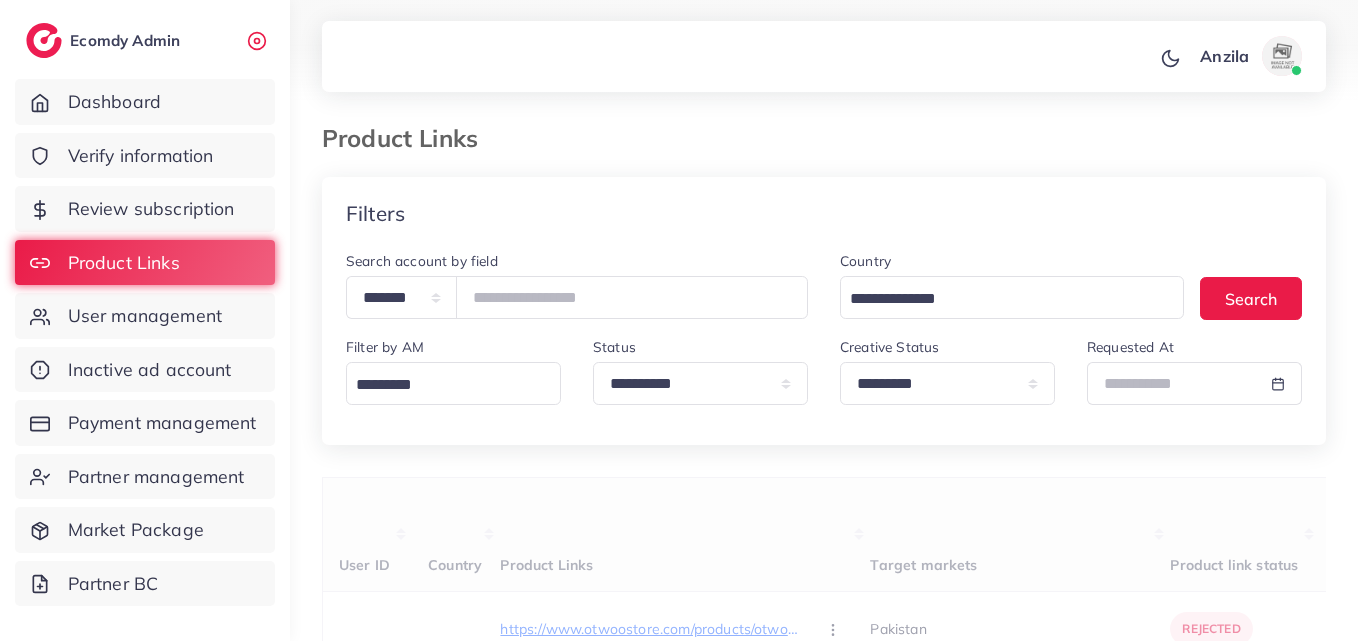 click on "Product Links" at bounding box center [694, 138] 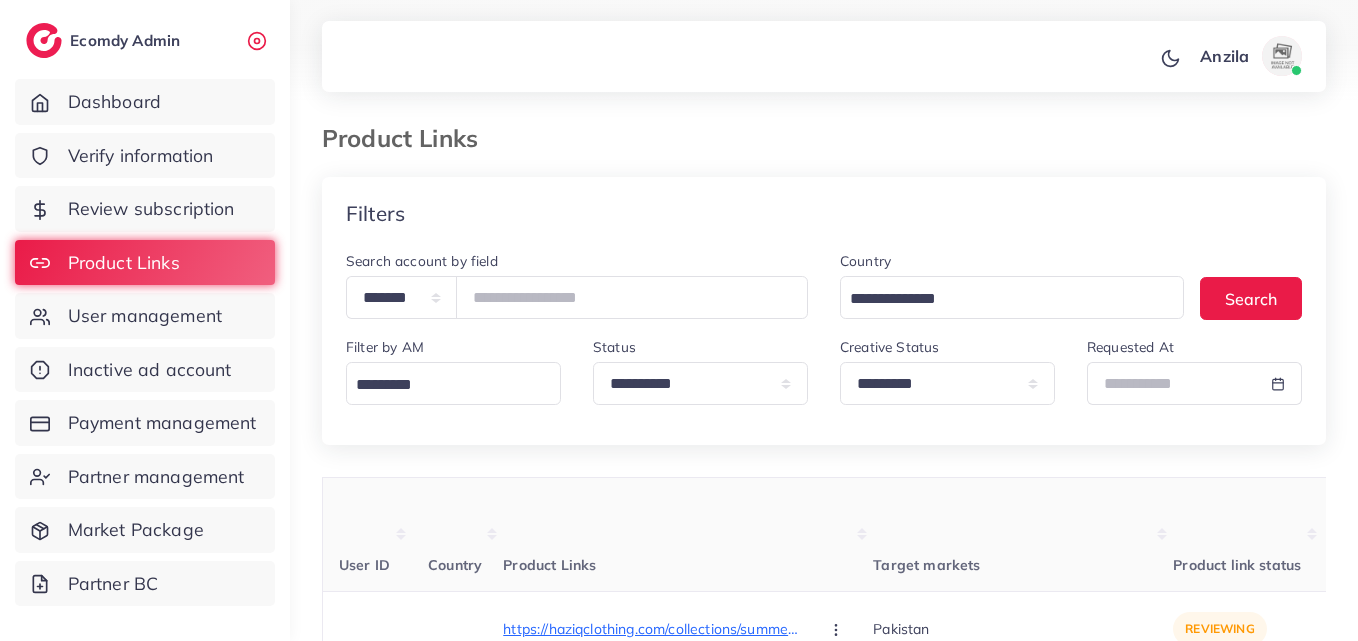 click on "Product Links" at bounding box center (688, 535) 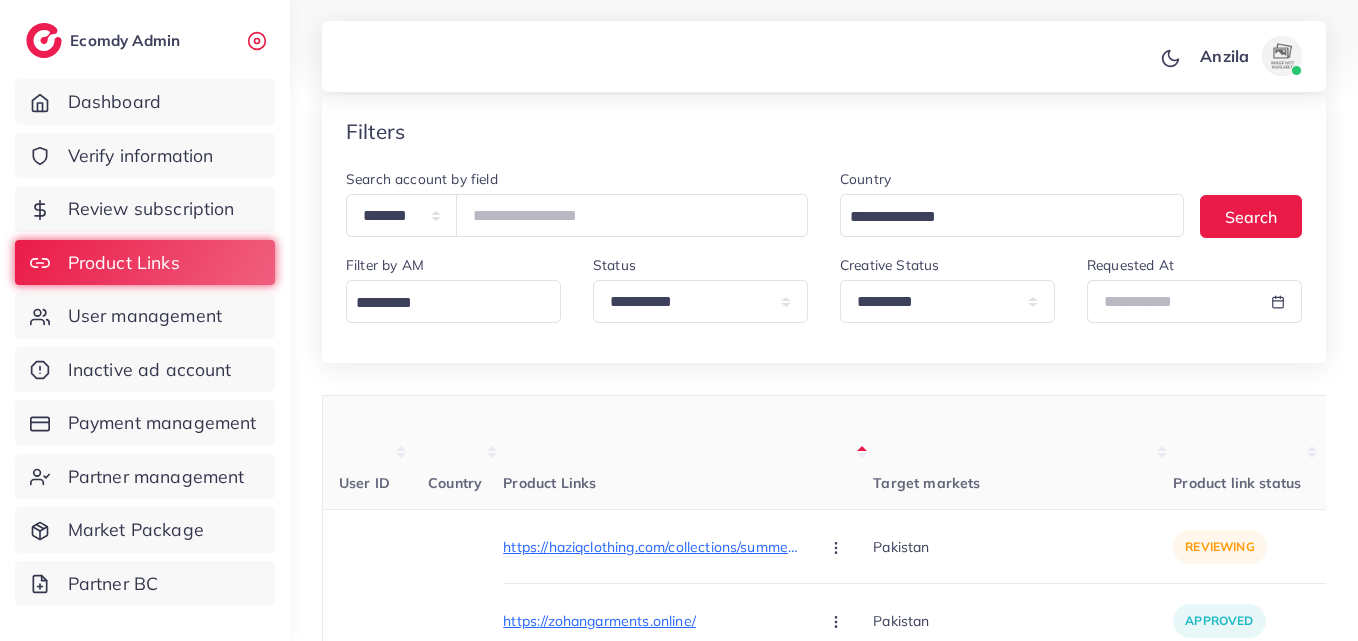scroll, scrollTop: 0, scrollLeft: 0, axis: both 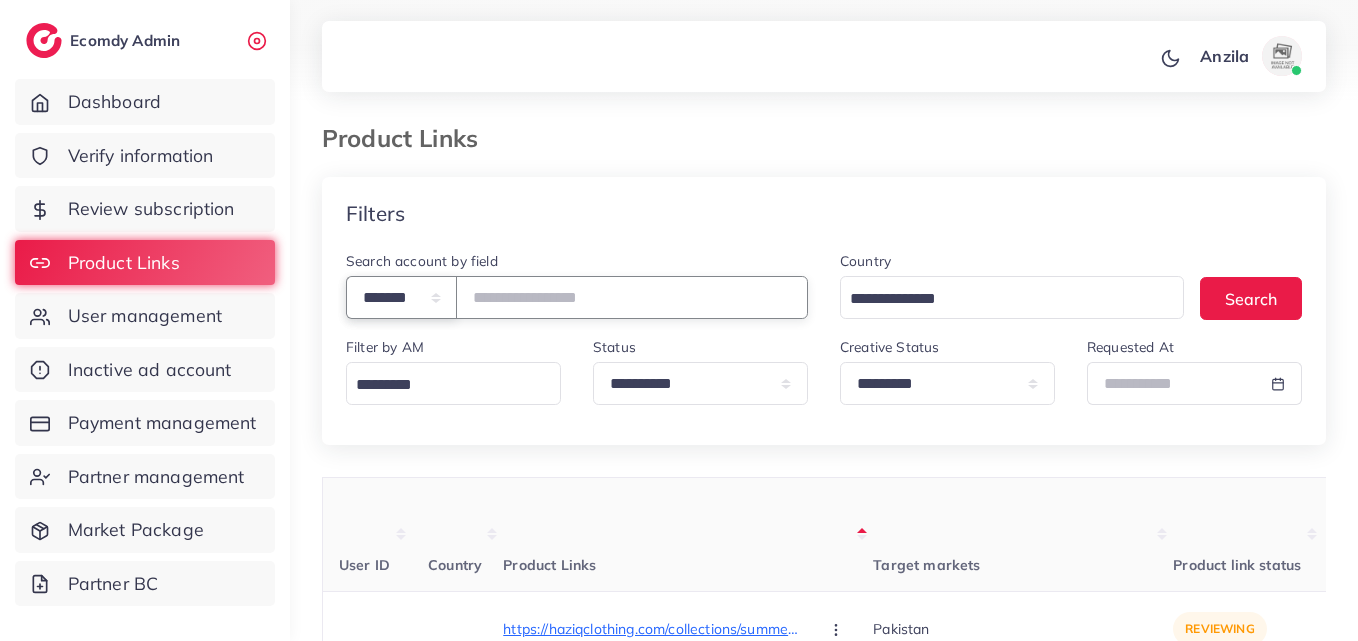 click on "**********" at bounding box center [401, 297] 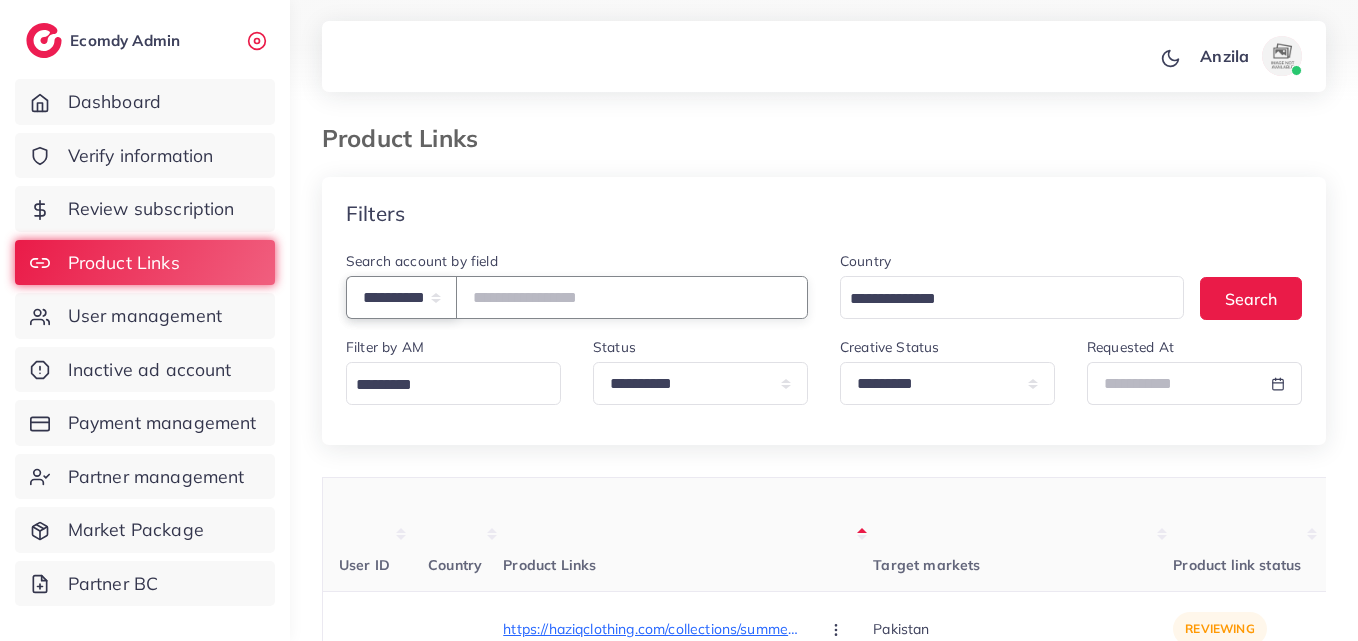 click on "**********" at bounding box center (401, 297) 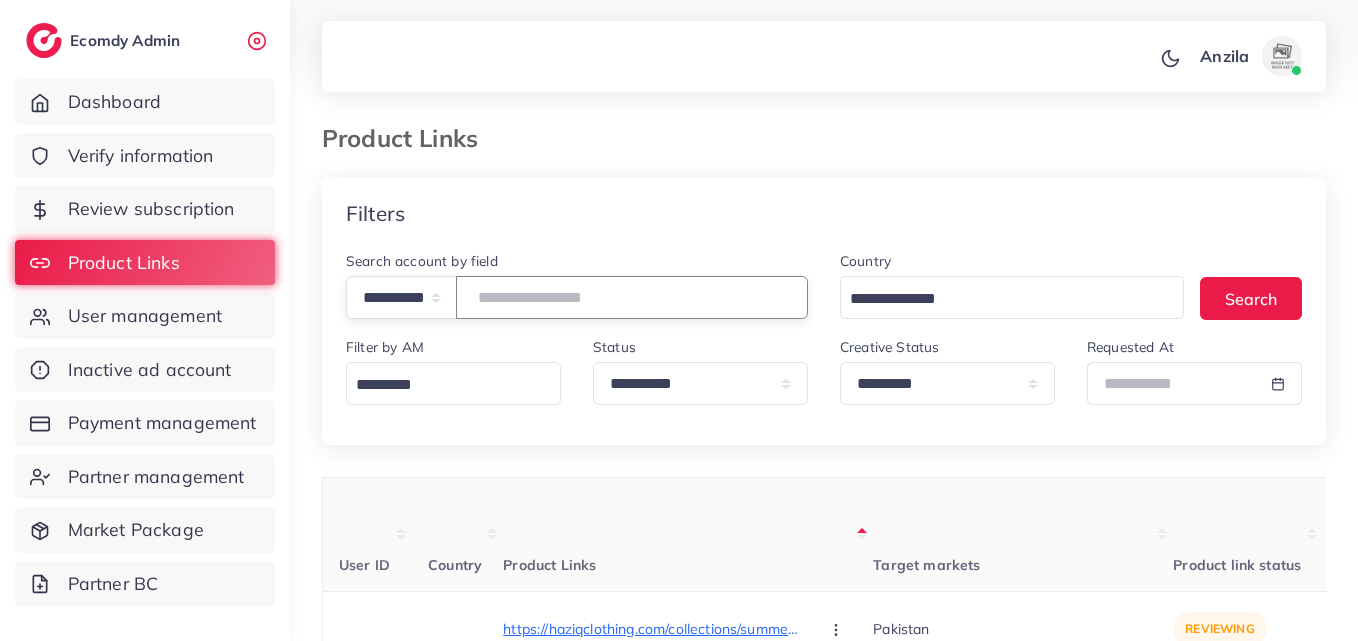 click at bounding box center (632, 297) 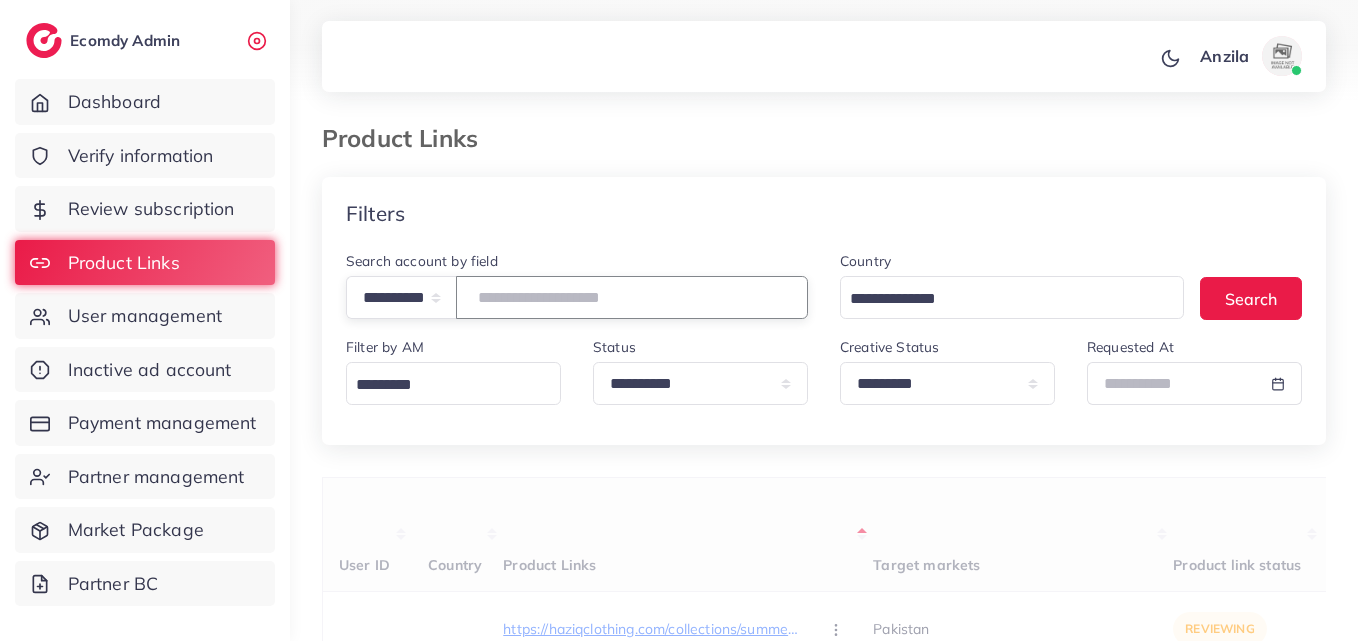 paste on "**********" 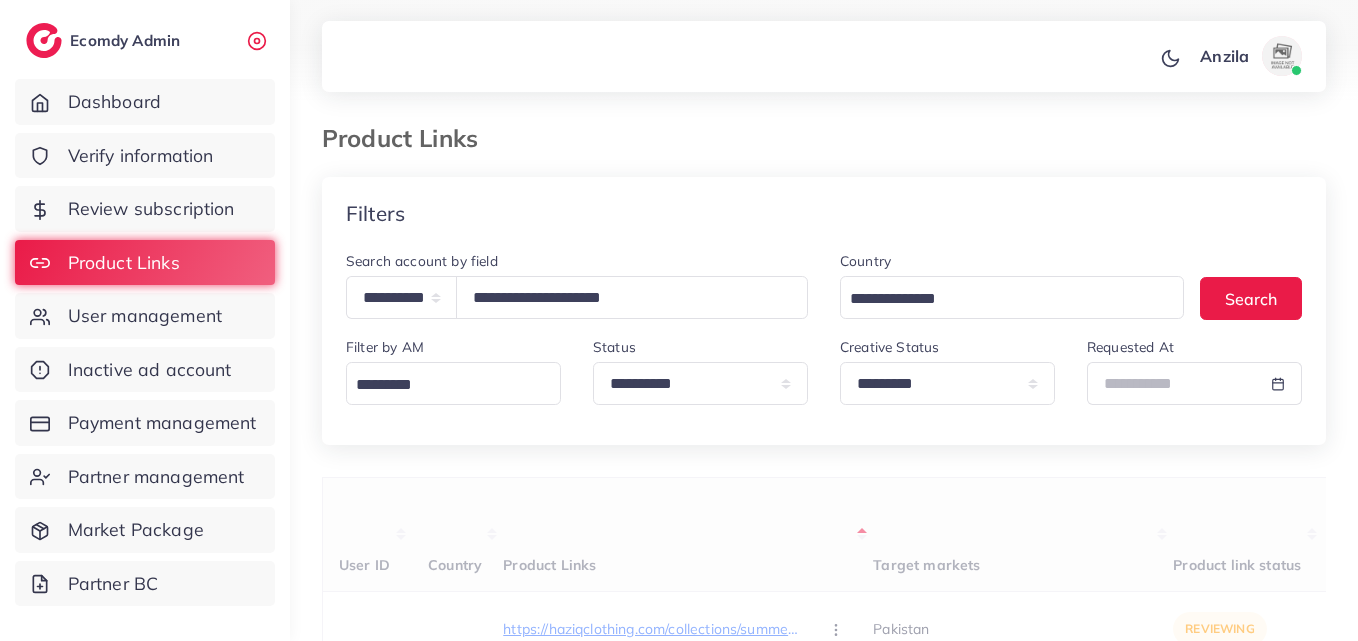 click on "Product Links" at bounding box center (688, 535) 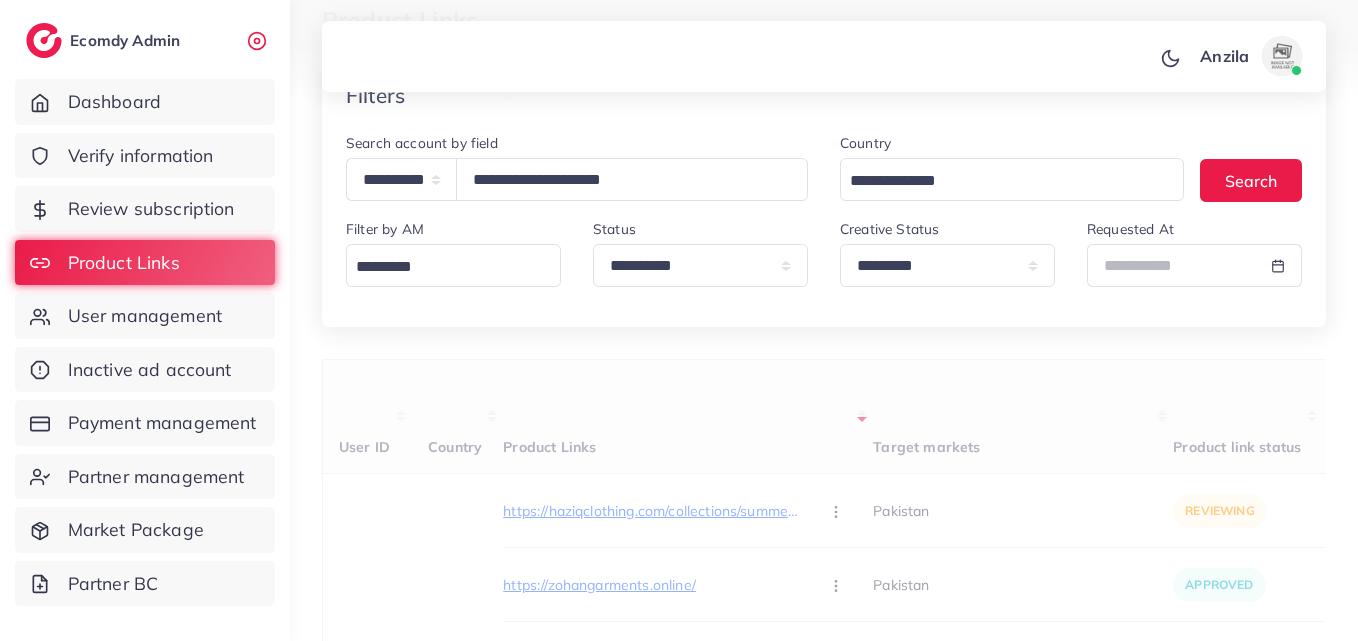 click on "User ID Country Product Links Target markets Product link status Product Video Creative status Platform Industry Screenshot User Info Belong to partner id Belong to AM Products status Request at            1024554   Pakistan   https://haziqclothing.com/collections/summer-prints-upto-999-rs  Approve Reject  https://zohangarments.online/  Approve Reject  https://zohangarments.online/collections/all  Approve Reject  https://haziqclothing.com/collections/all  Approve Reject  https://risenmall.store/products/2-in-1-collapsible-ice-cube-tray-travel-water-bottle  Approve Reject  https://risenmall.store/products/hose-pipe-chopper-torch-fans  Approve Reject  https://risenmall.store/products/magic-water-drawing-book-coloring-doodle-reusable-activity-book-for-kids  Approve Reject  https://risenmall.store/products/small-duck-climbing-stairs-toy-for-kids  Approve Reject  https://risenmall.store/products/creative-drawing-table-with-projector  Approve Reject Approve Reject Approve Reject Approve Reject Approve" at bounding box center (824, 4566) 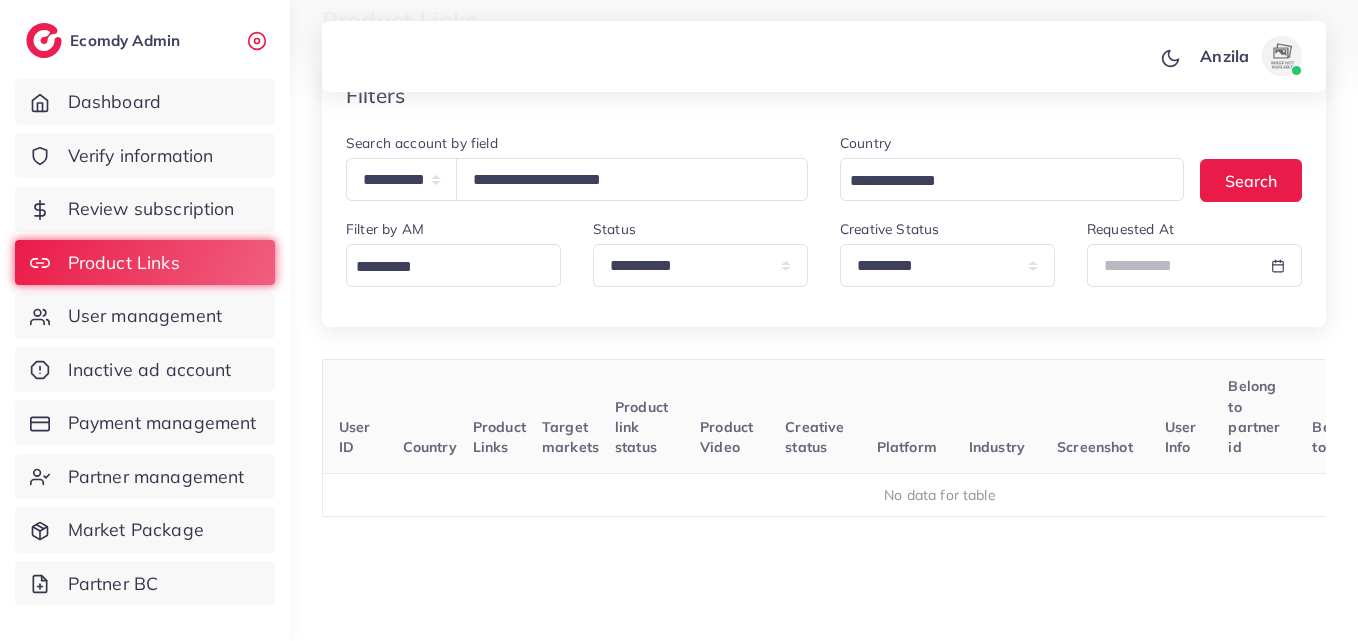 scroll, scrollTop: 200, scrollLeft: 0, axis: vertical 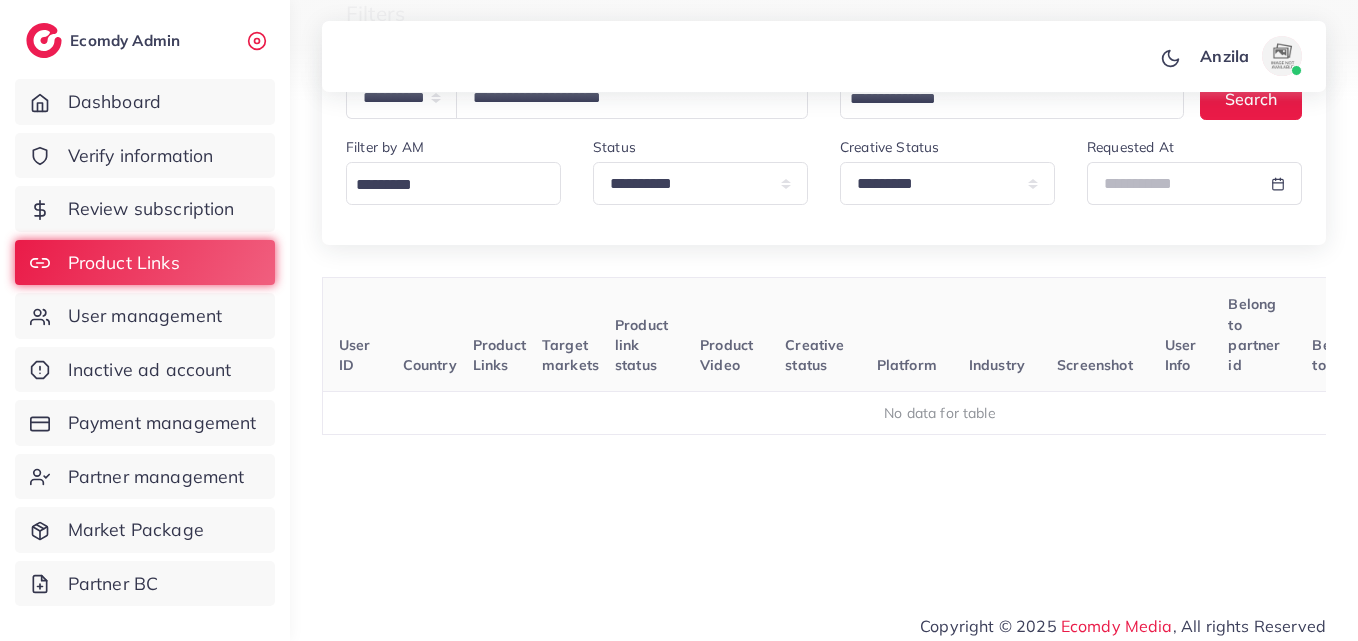 click on "Product Video" at bounding box center (726, 335) 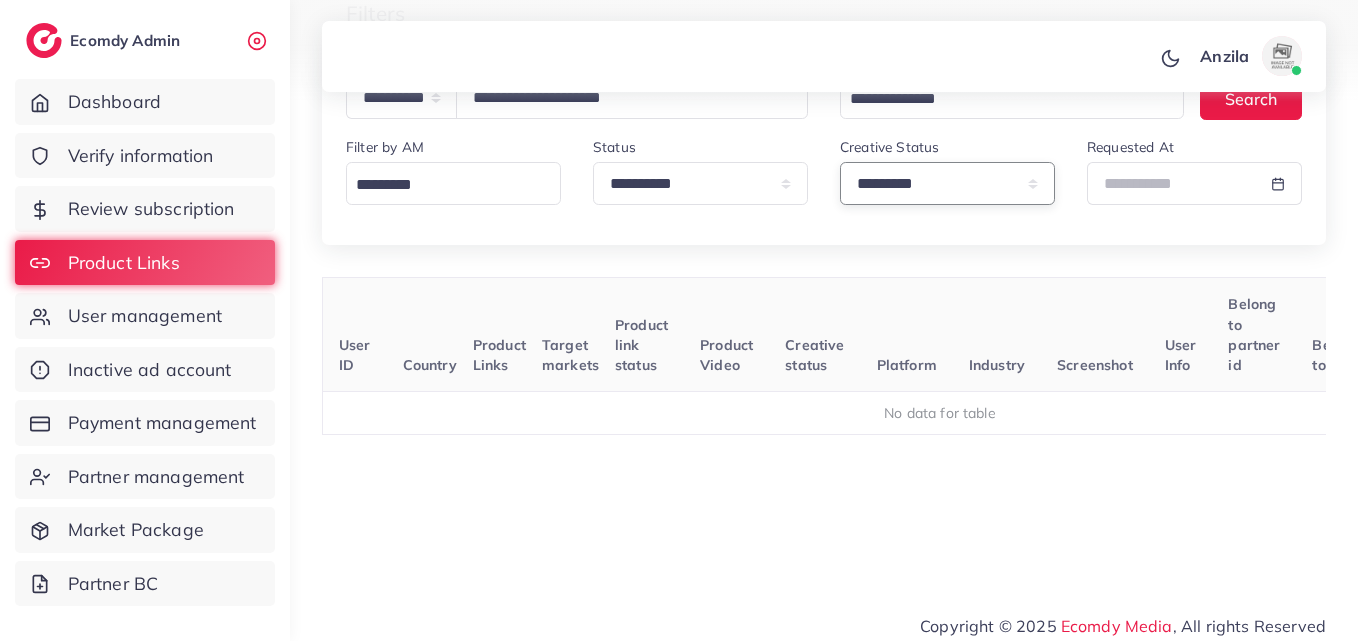 click on "**********" at bounding box center (947, 183) 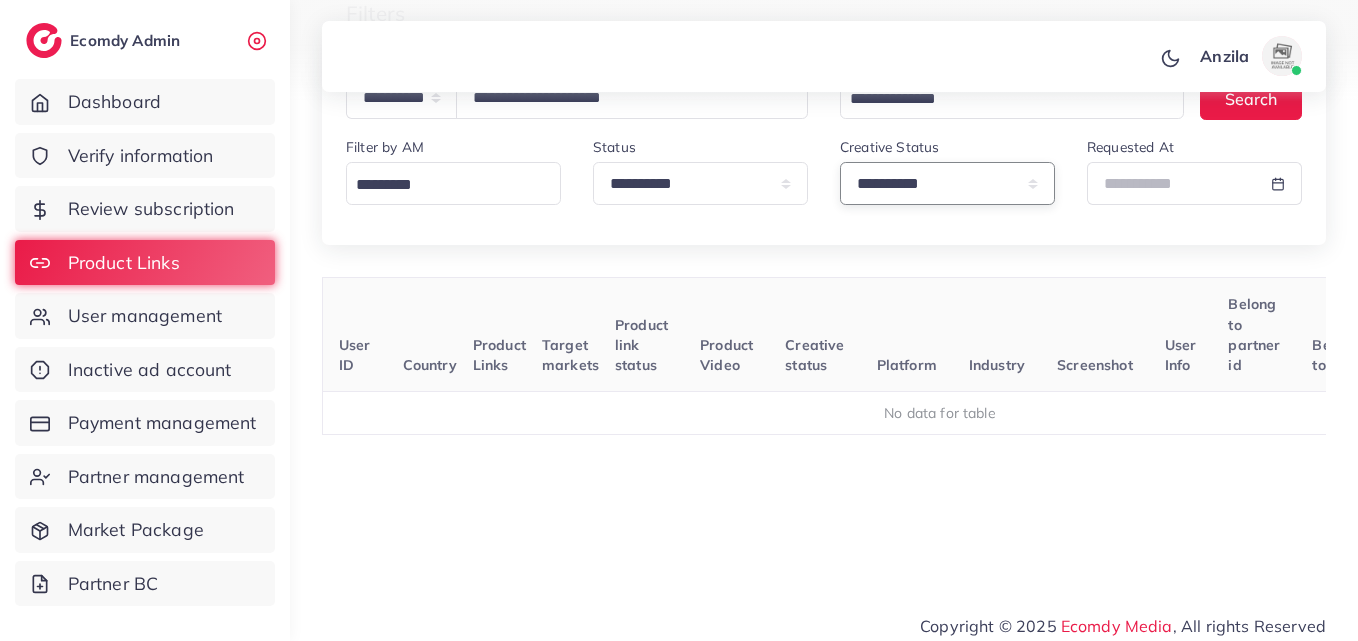 click on "**********" at bounding box center [947, 183] 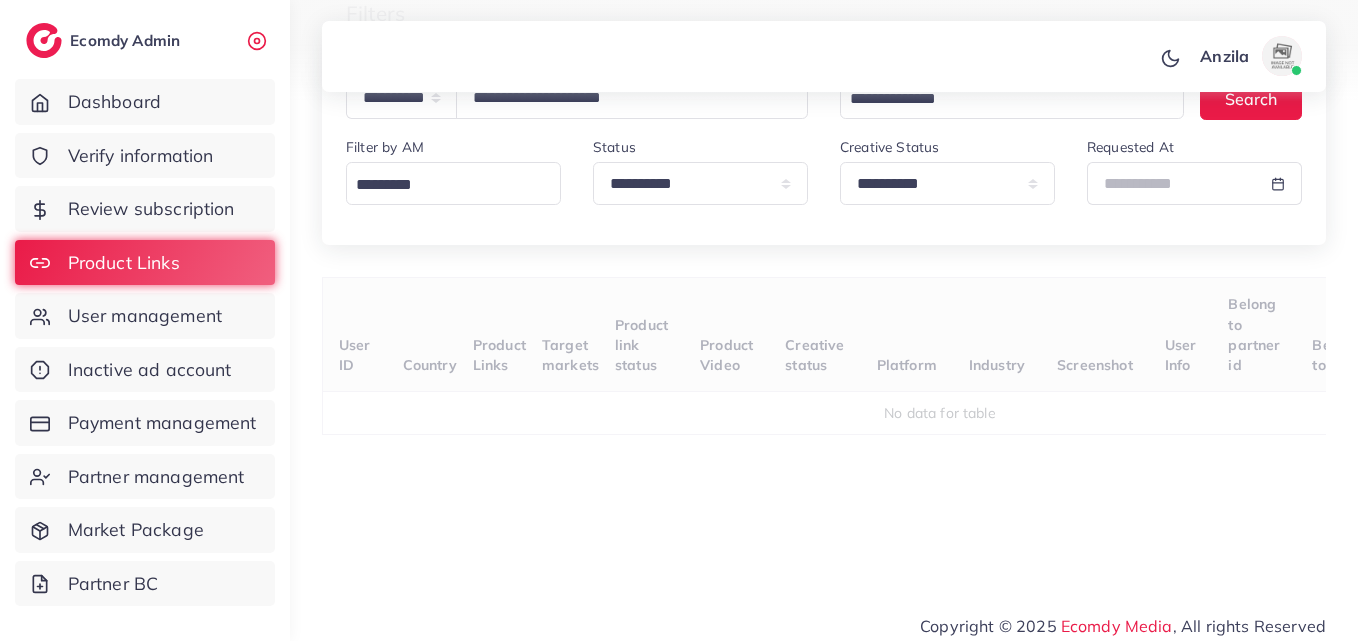 click on "Product Links" at bounding box center (507, 335) 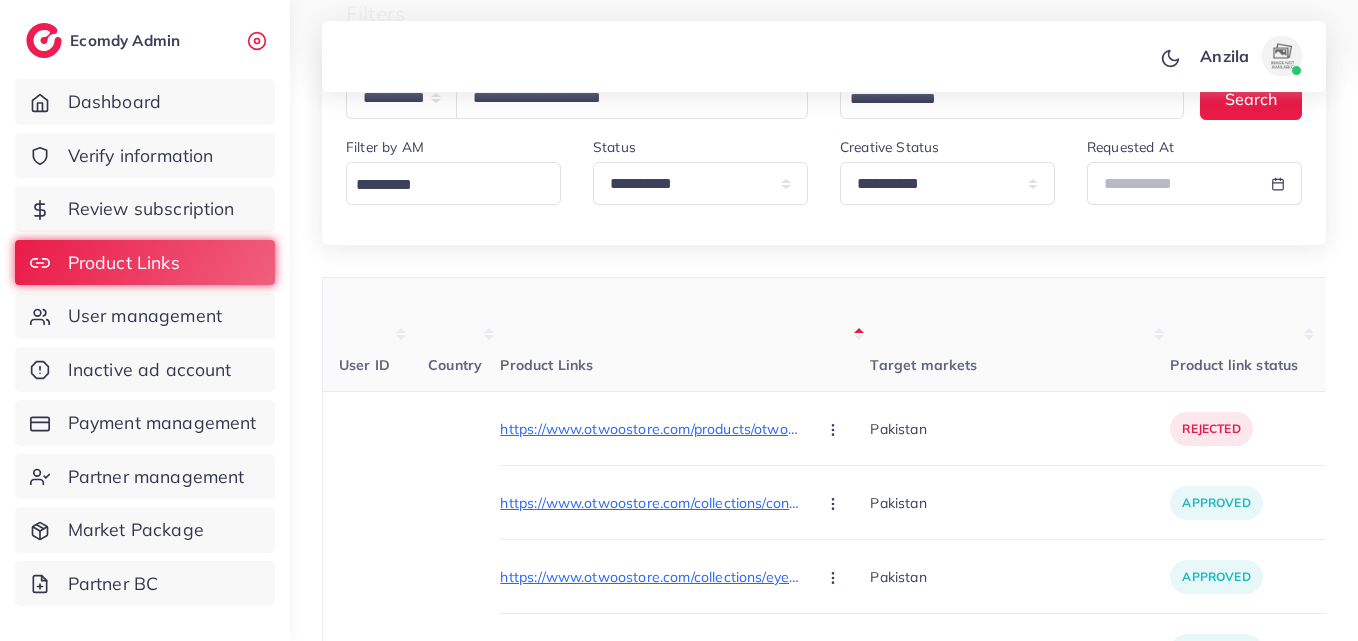 click on "Product Links" at bounding box center (685, 335) 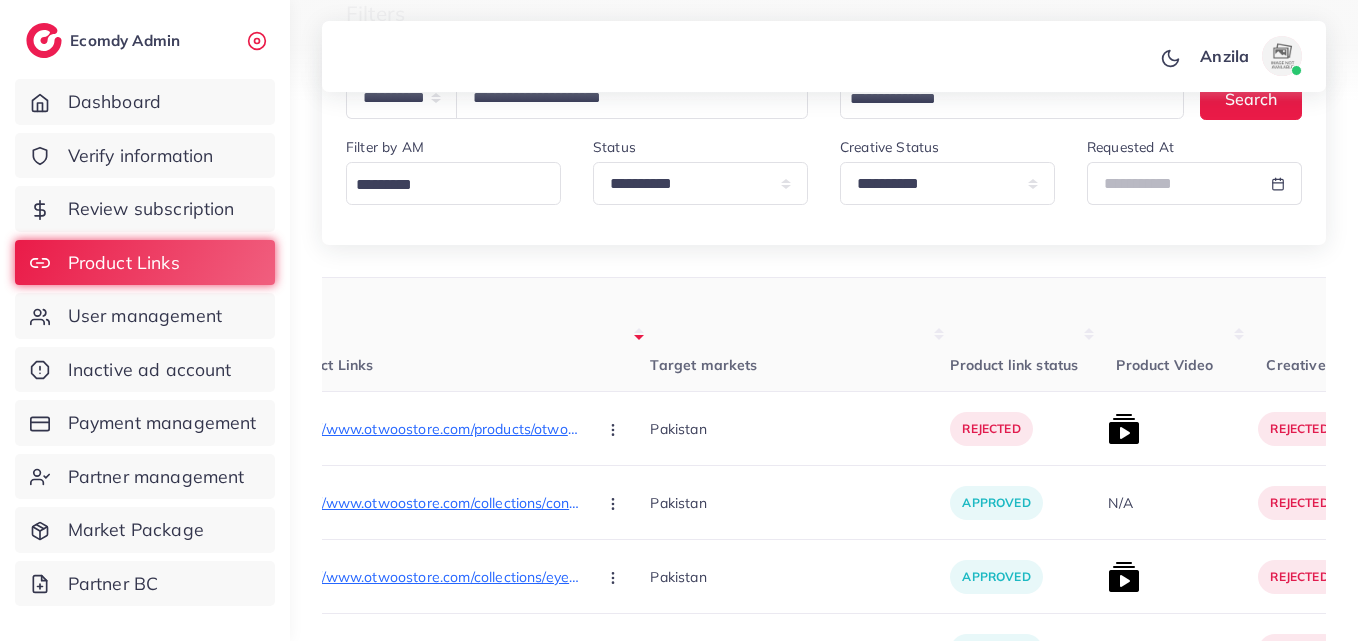 scroll, scrollTop: 0, scrollLeft: 280, axis: horizontal 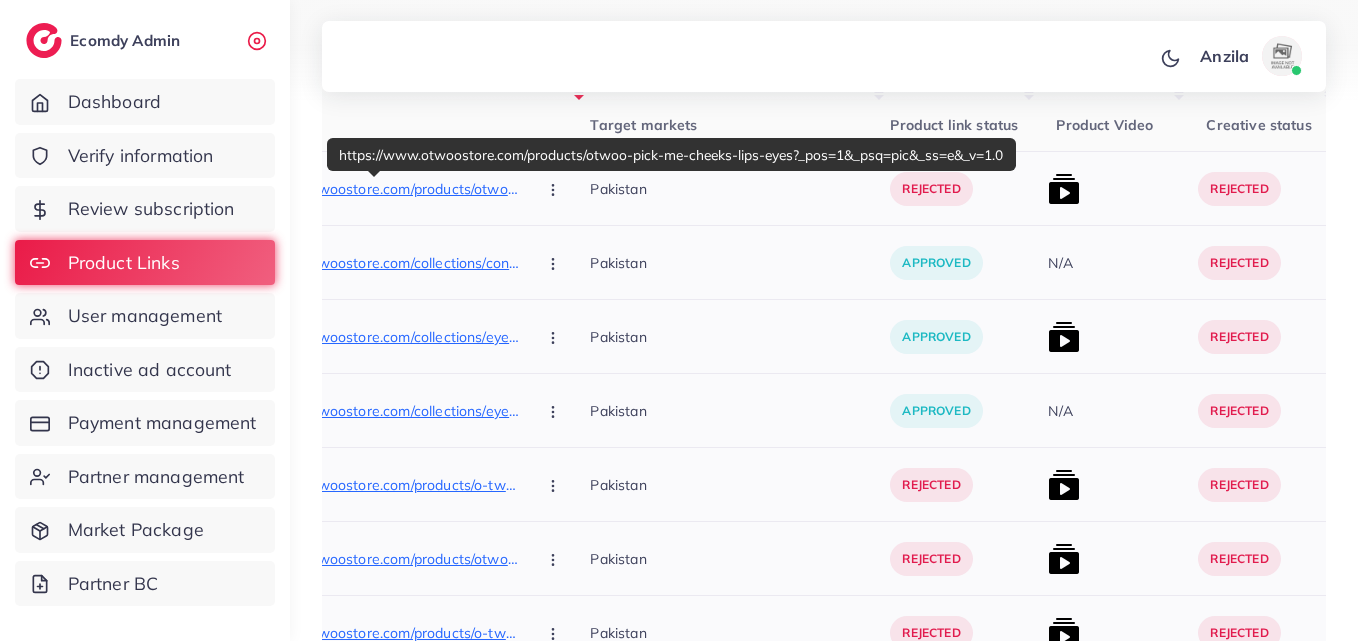 click on "https://www.otwoostore.com/products/otwoo-pick-me-cheeks-lips-eyes?_pos=1&_psq=pic&_ss=e&_v=1.0" at bounding box center (370, 189) 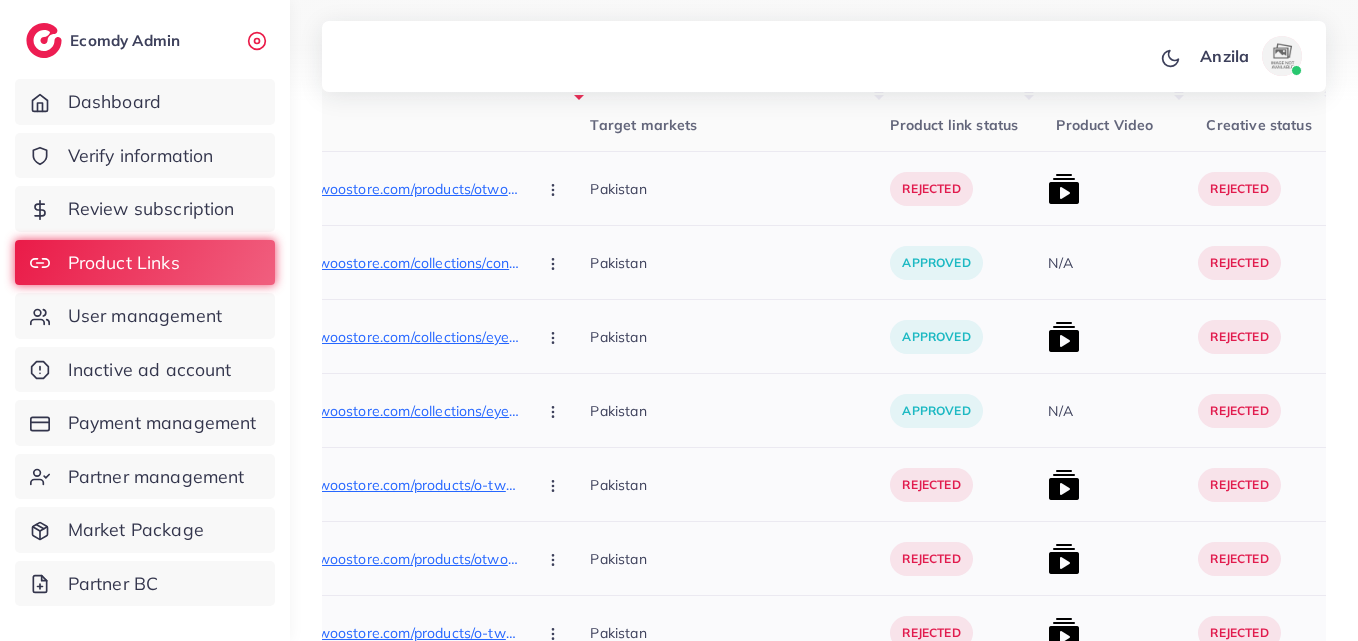 click at bounding box center [555, 188] 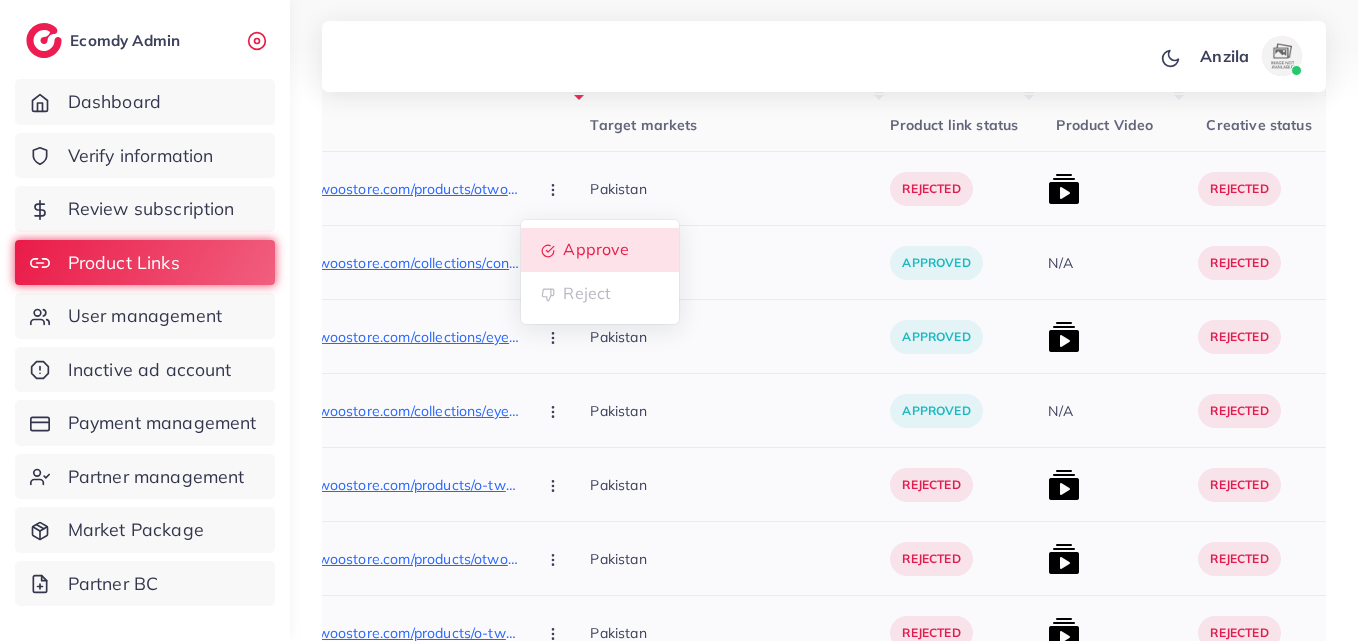 click on "Approve" at bounding box center (597, 250) 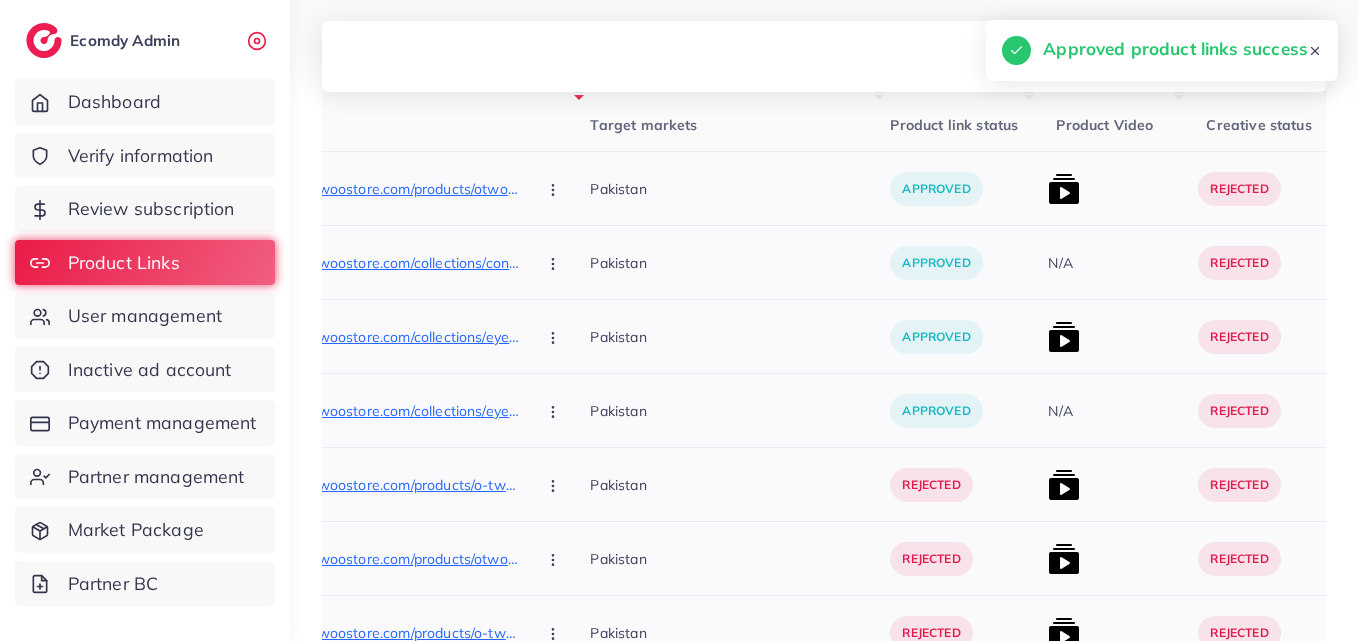 click at bounding box center [1064, 189] 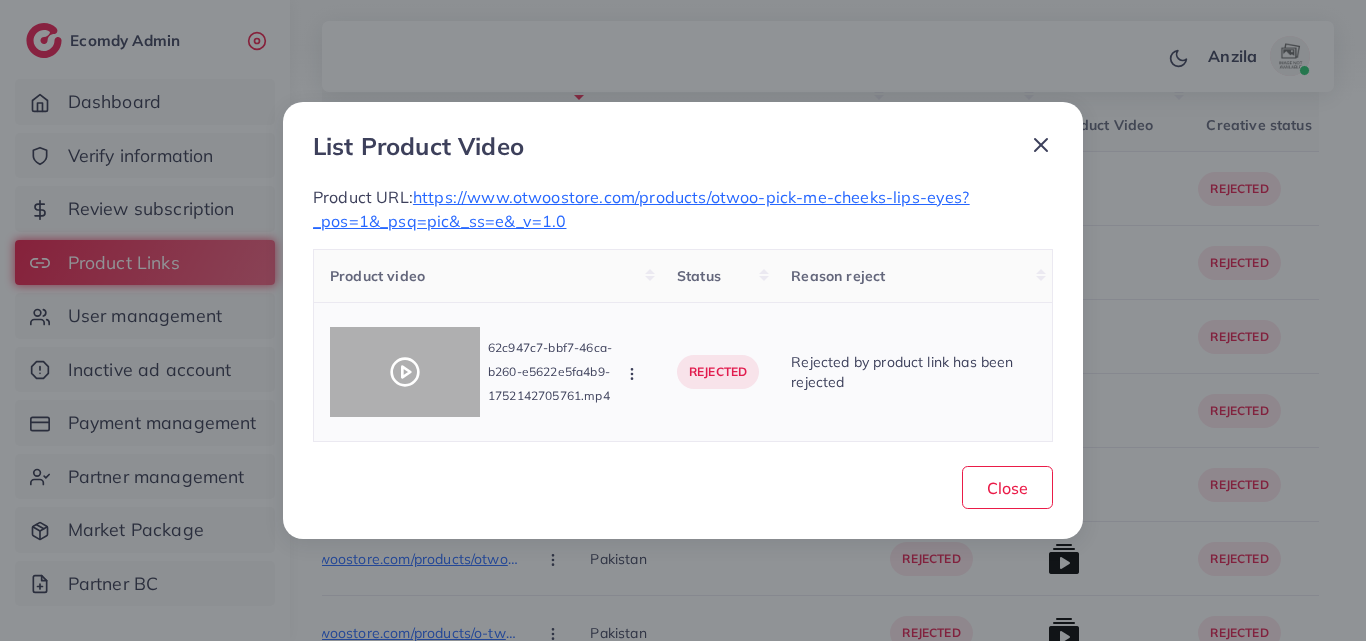 click 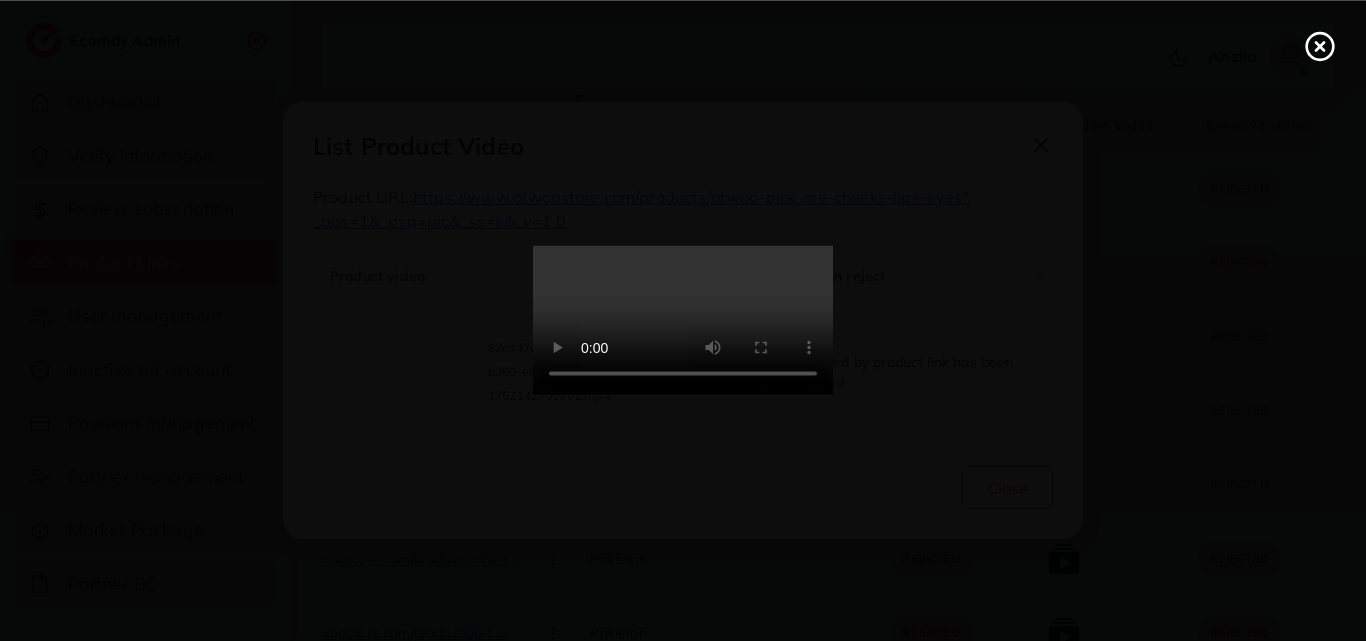 click at bounding box center (683, 321) 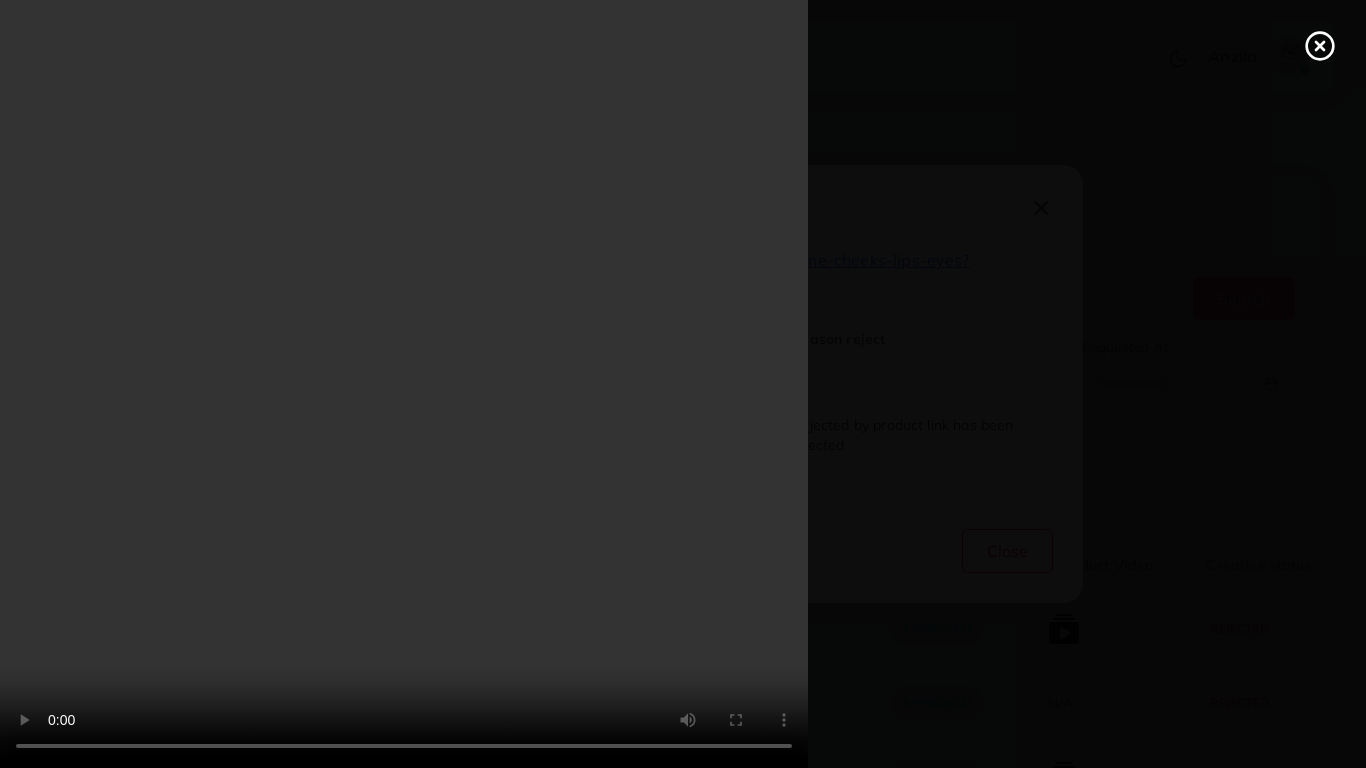 click at bounding box center (683, 384) 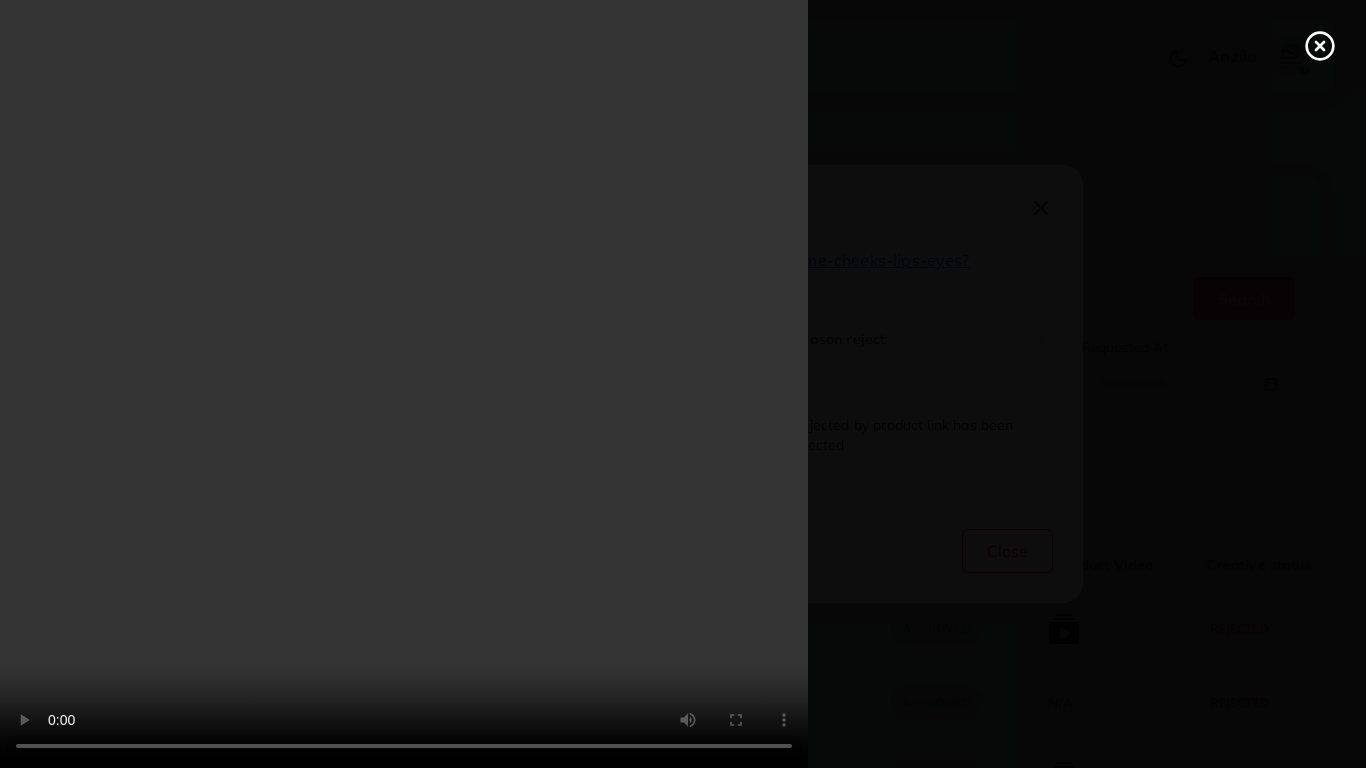 click at bounding box center [683, 384] 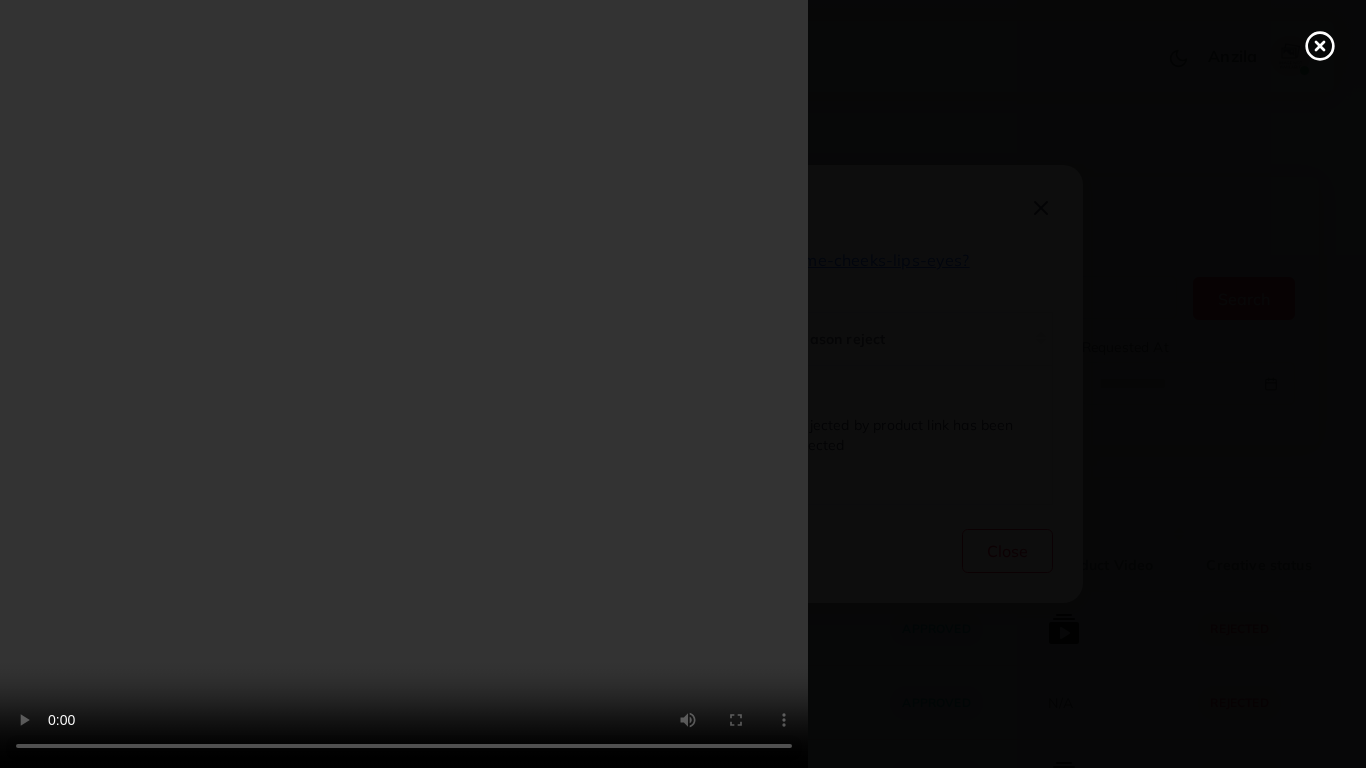 click at bounding box center (683, 384) 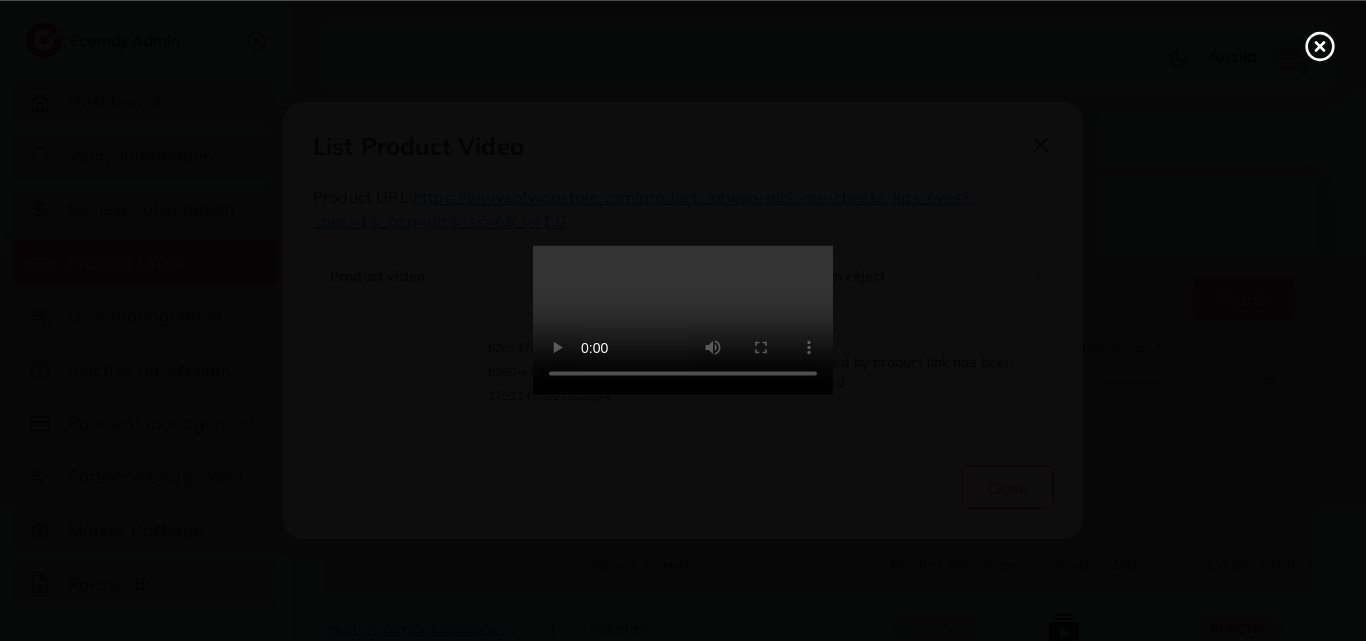 click 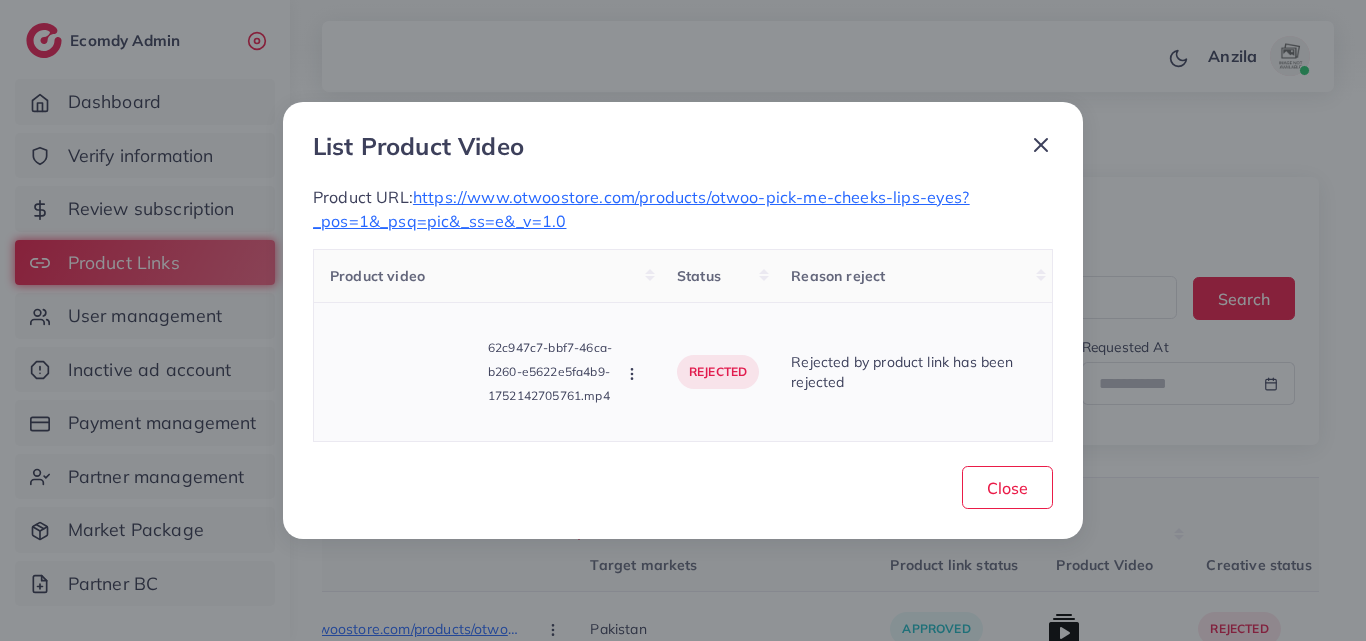 click 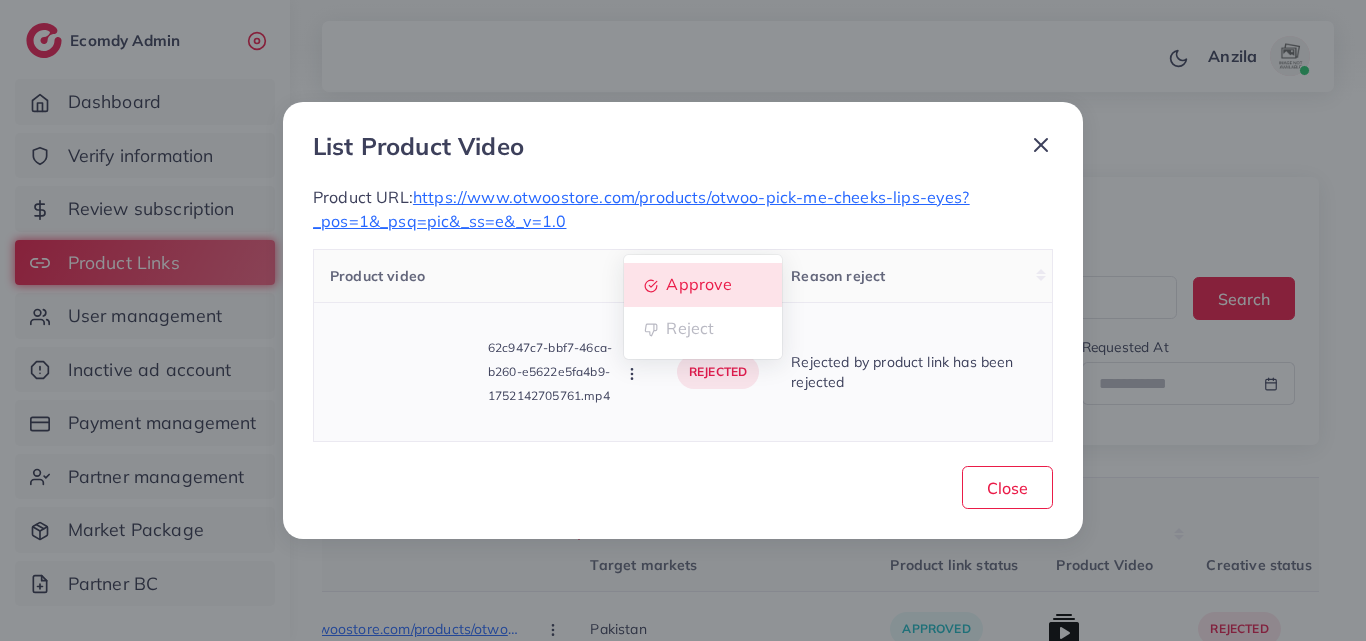 click on "Approve" at bounding box center [699, 284] 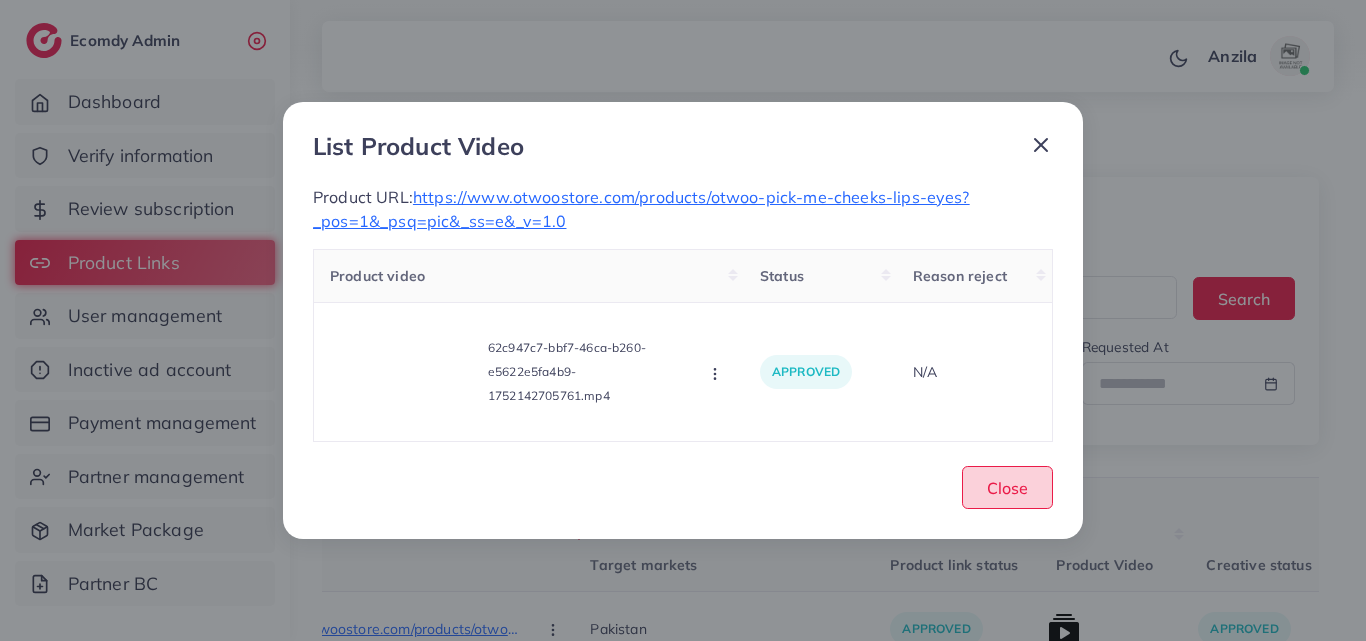 click on "Close" at bounding box center [1007, 488] 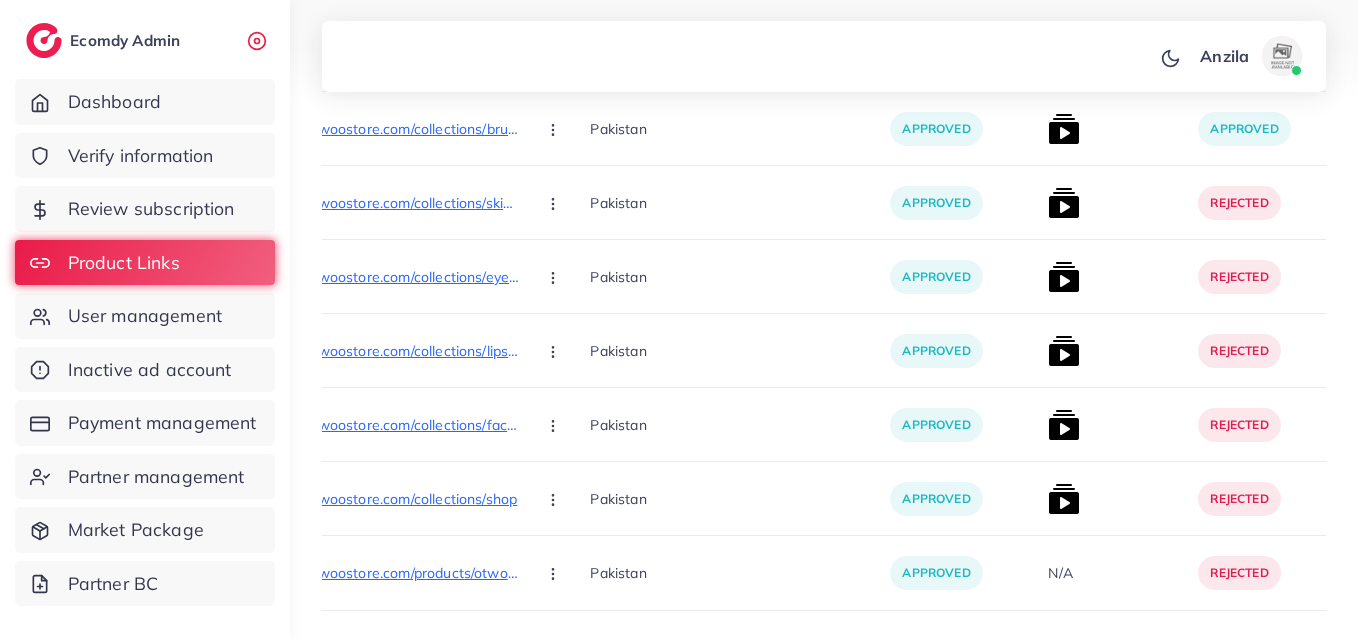 scroll, scrollTop: 6855, scrollLeft: 0, axis: vertical 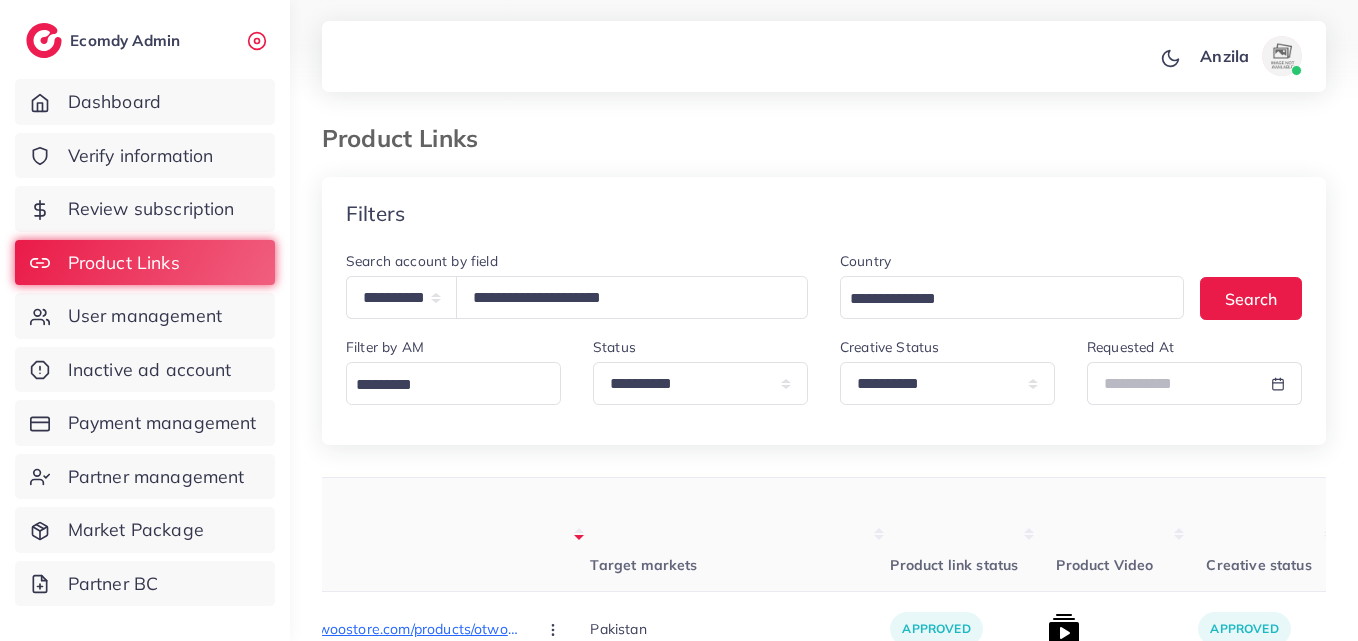 click on "Product Links" at bounding box center (824, 150) 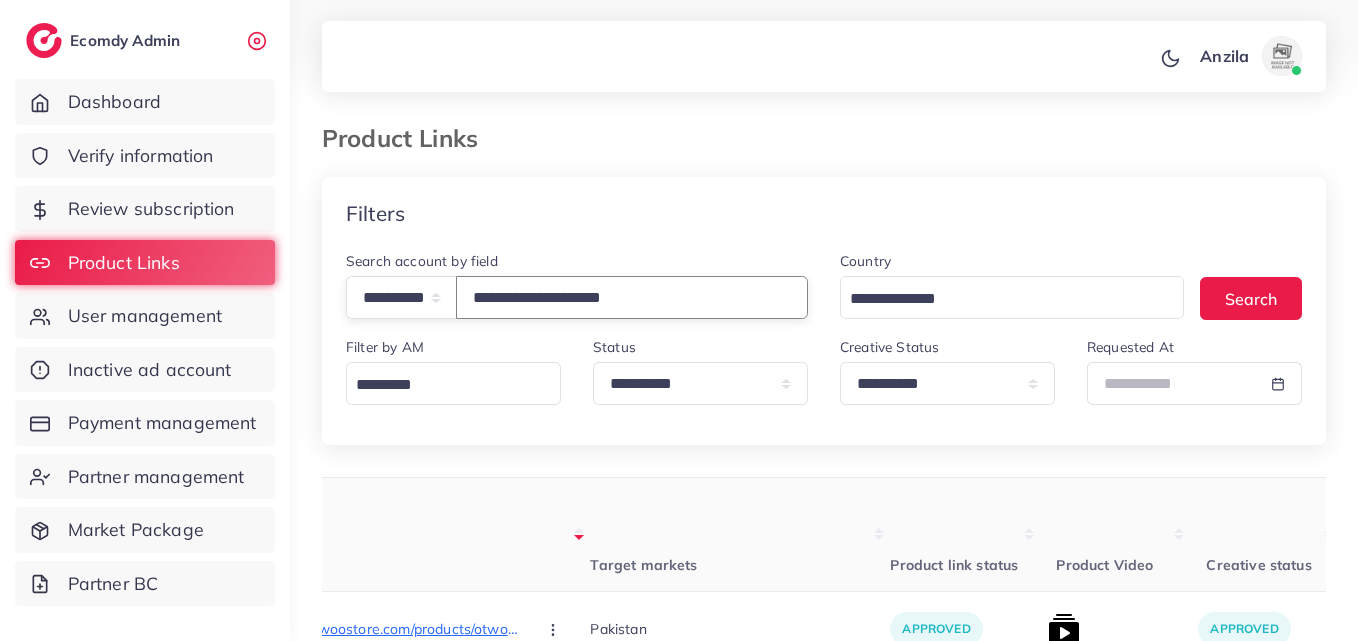 click on "**********" at bounding box center (632, 297) 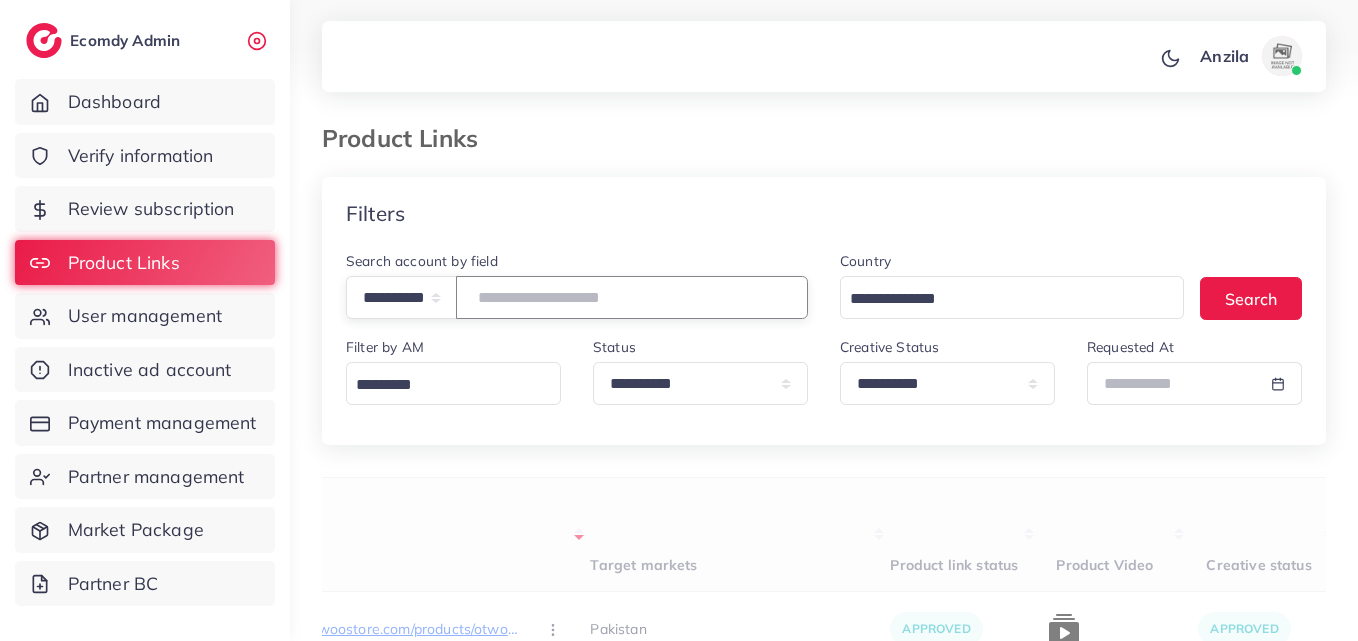type 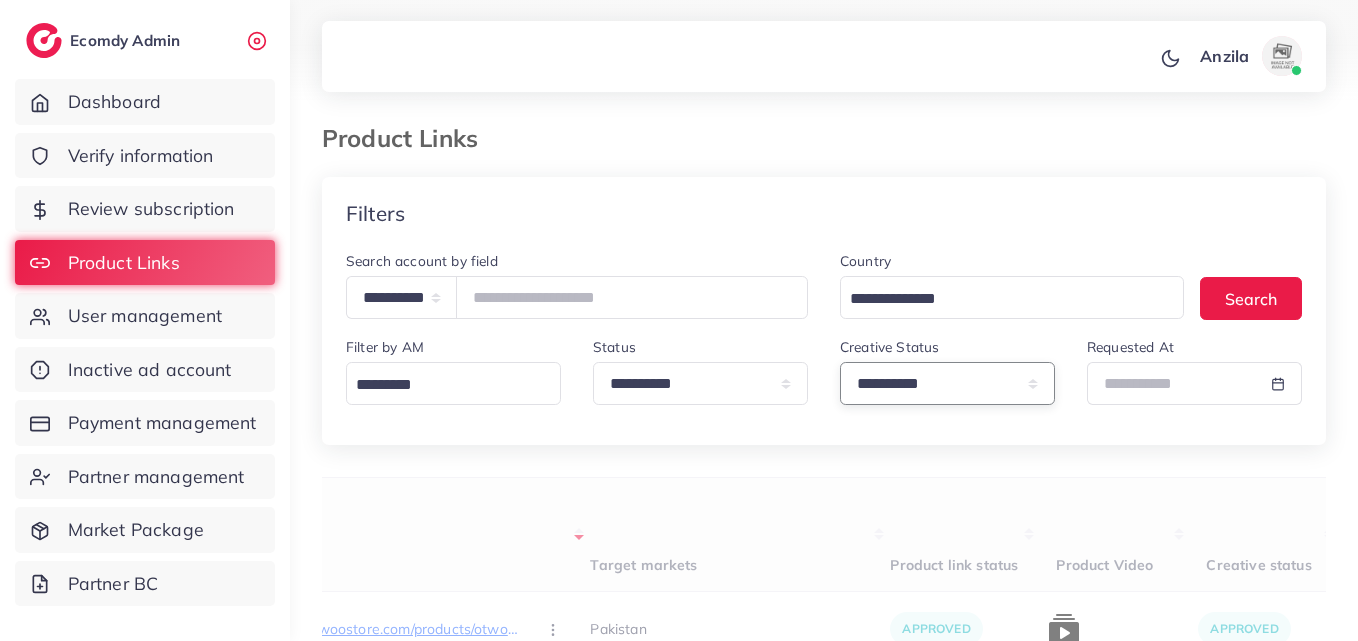 click on "**********" at bounding box center [947, 383] 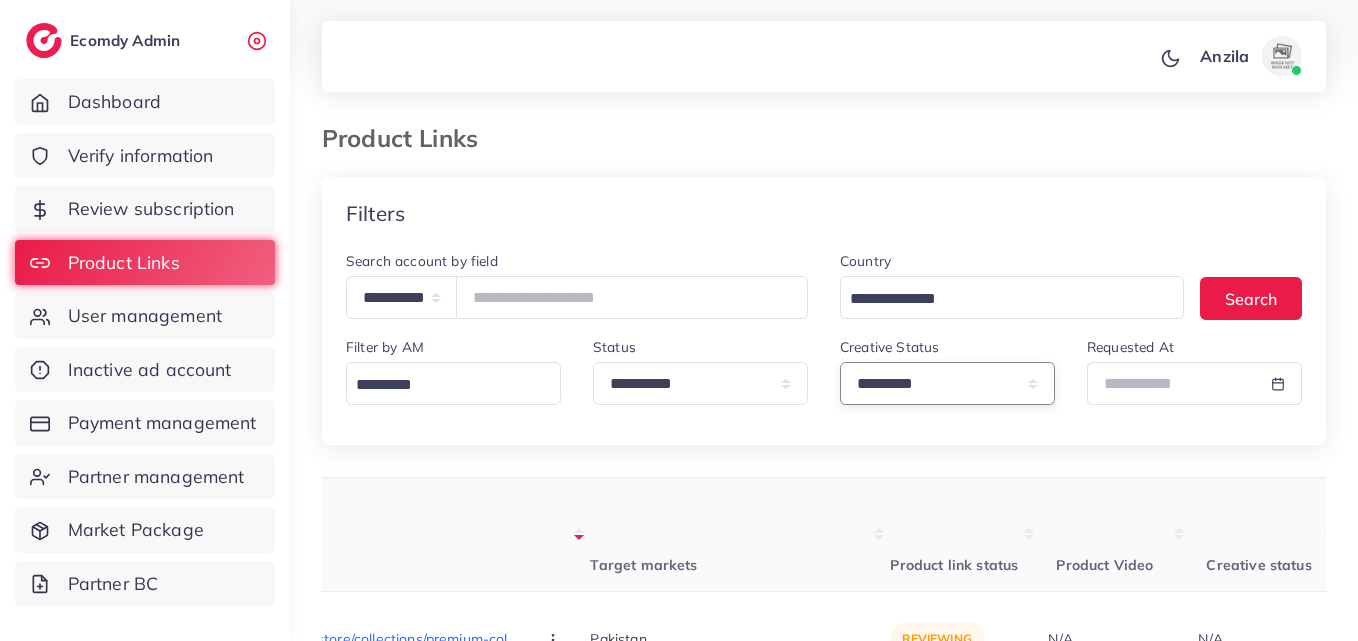 click on "**********" at bounding box center (947, 383) 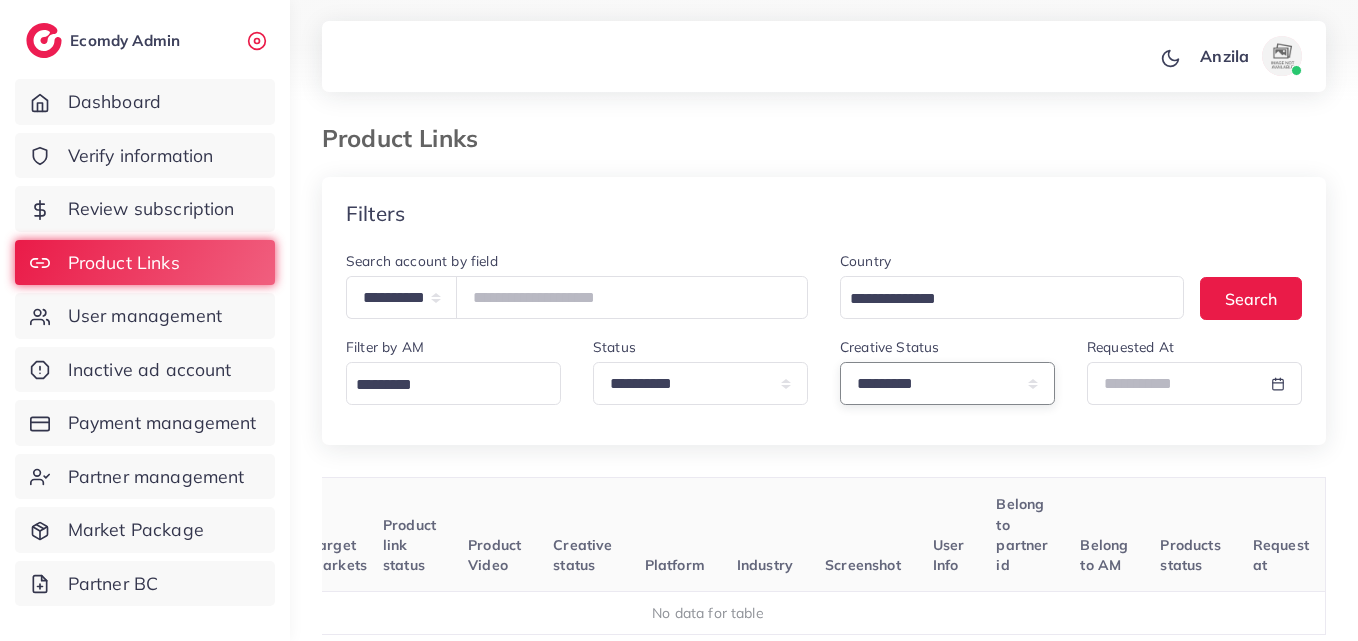 scroll, scrollTop: 0, scrollLeft: 225, axis: horizontal 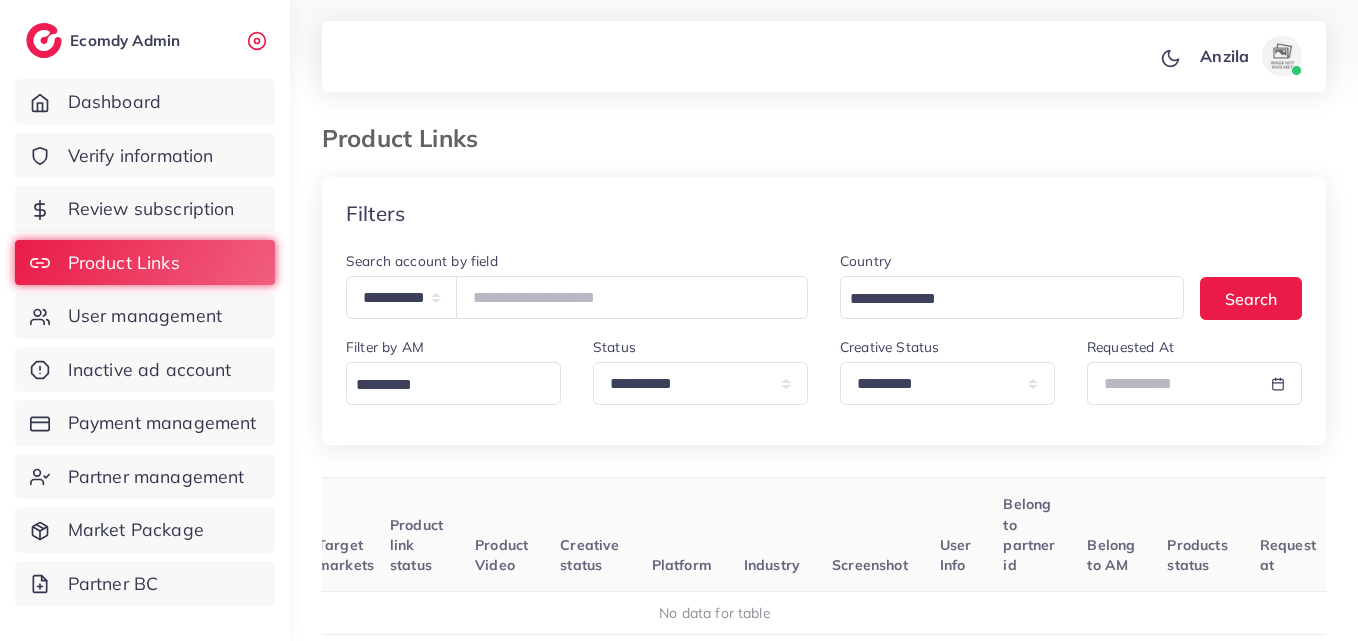 click on "User Info" at bounding box center (956, 535) 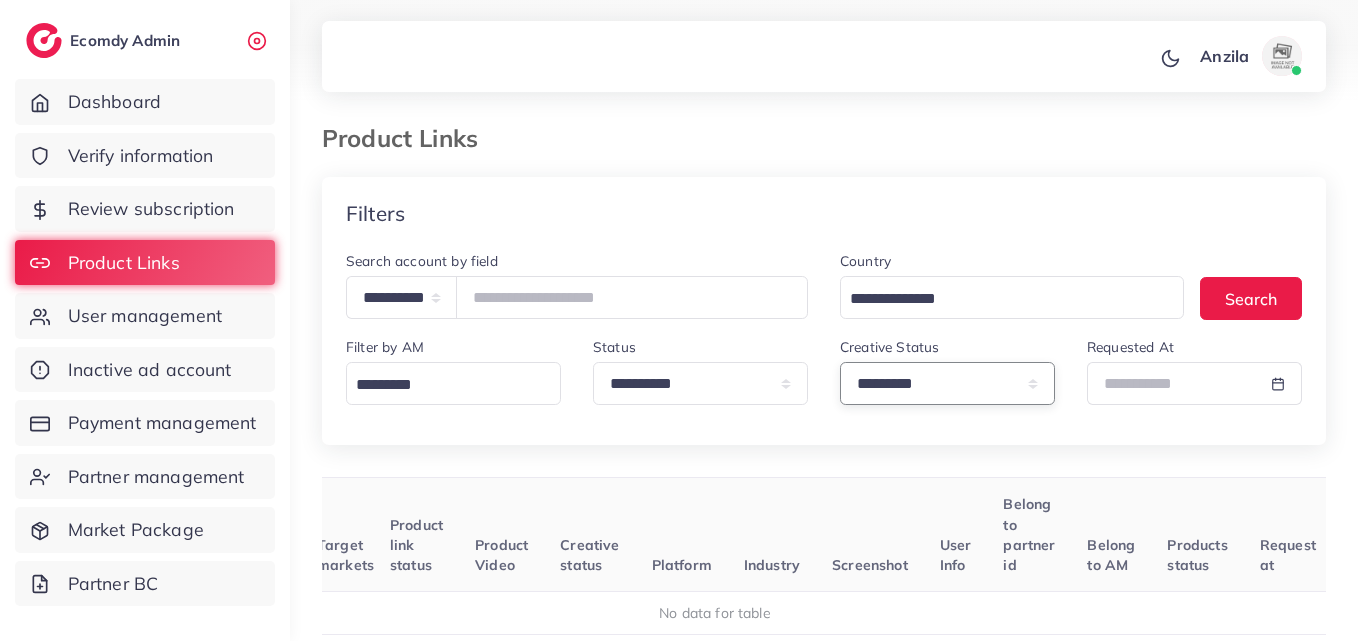 click on "**********" at bounding box center [947, 383] 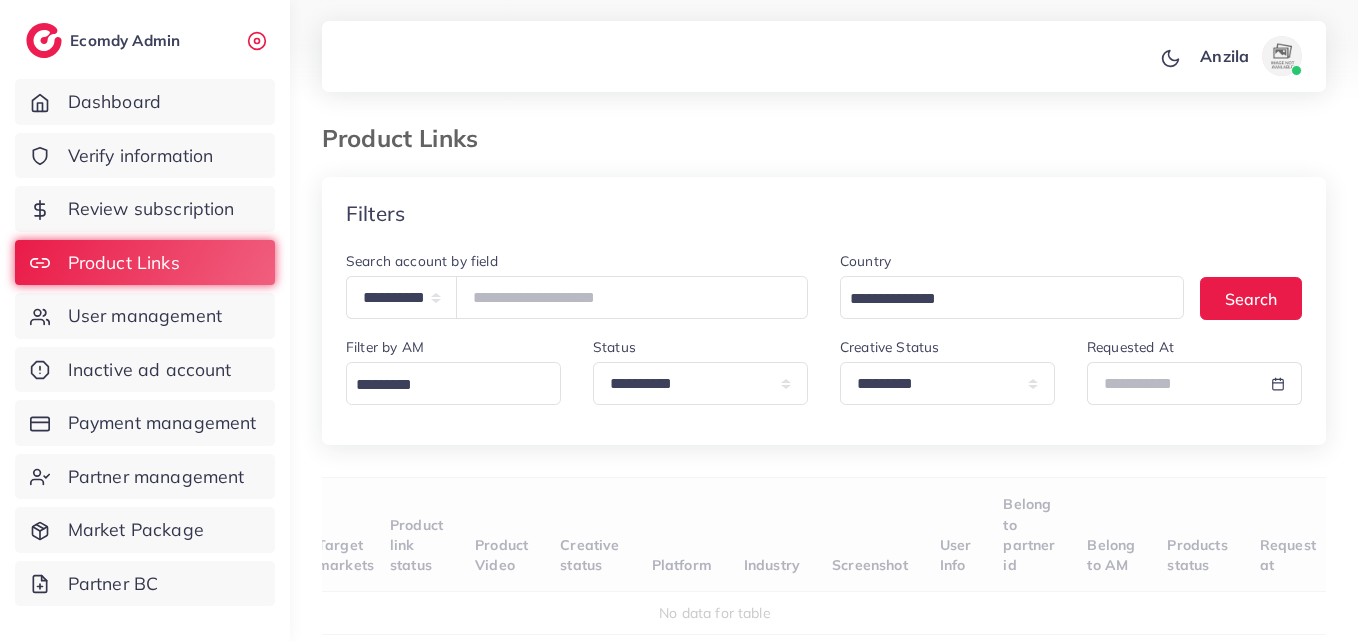 click on "Target markets" at bounding box center [353, 535] 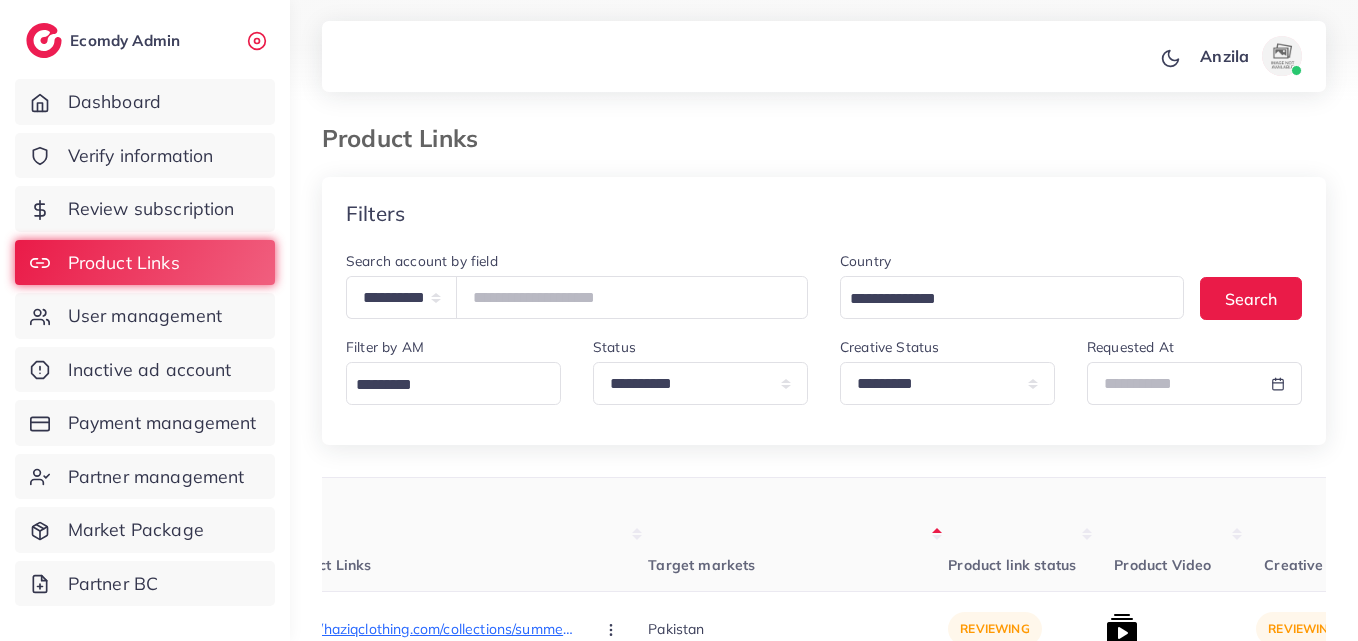 scroll, scrollTop: 200, scrollLeft: 0, axis: vertical 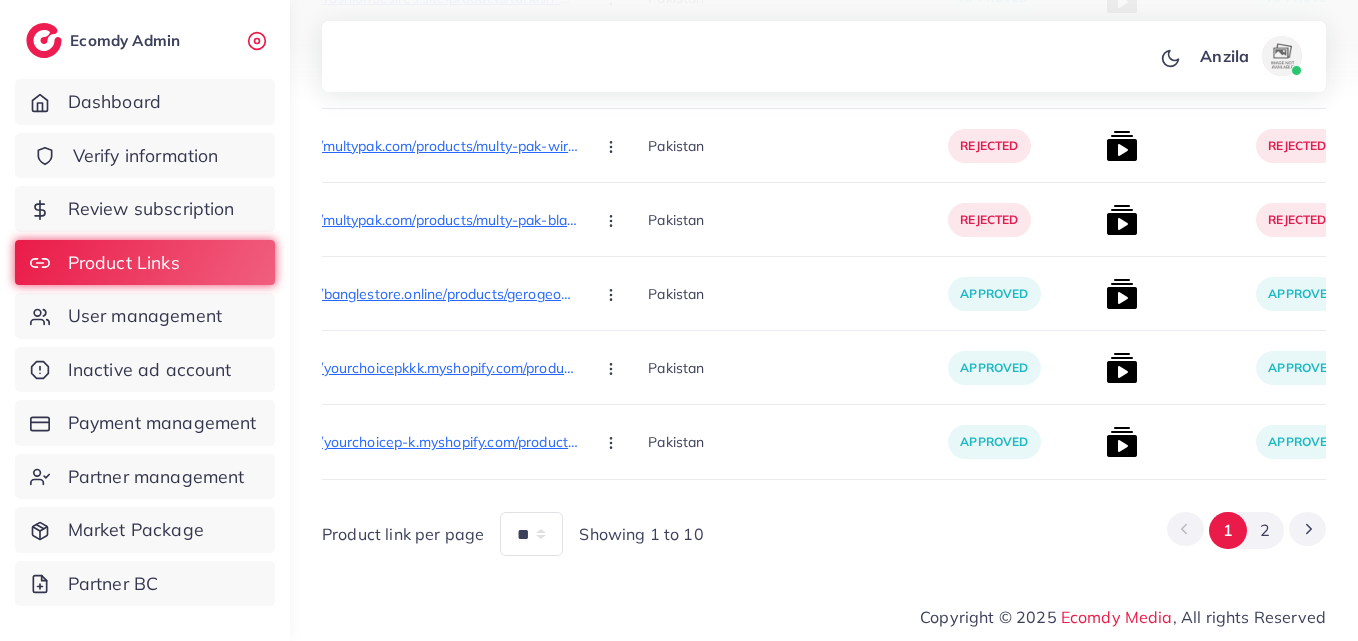 click on "Verify information" at bounding box center (145, 156) 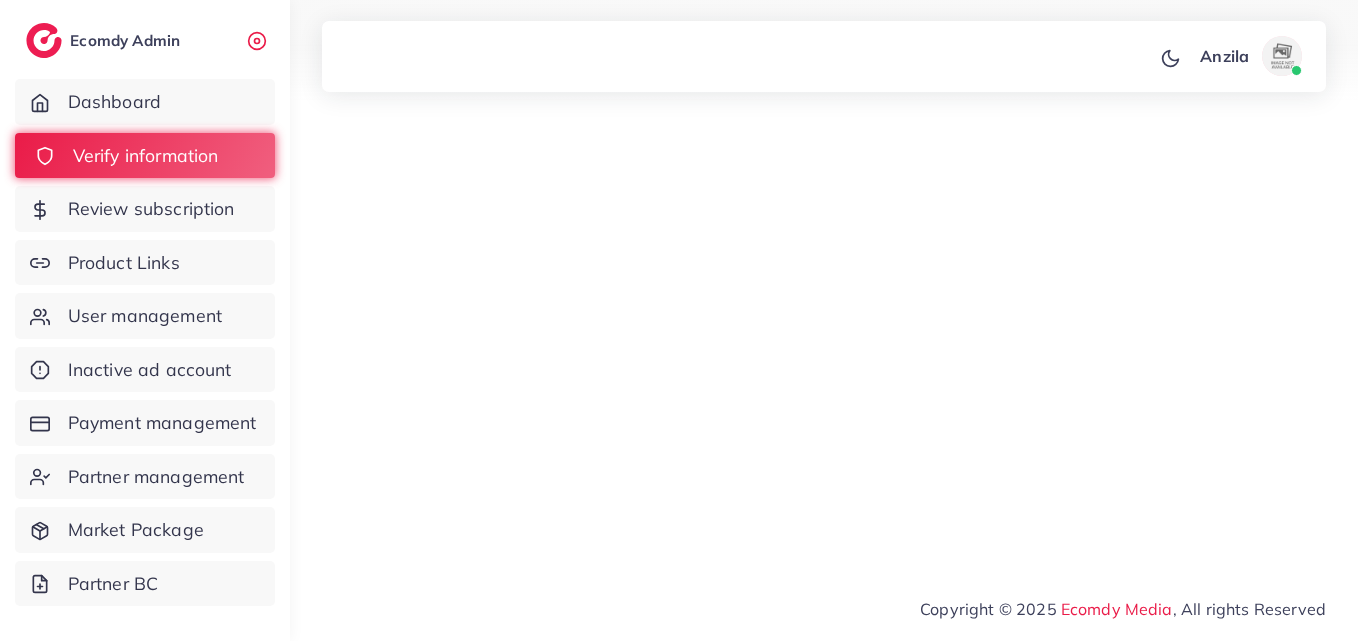 scroll, scrollTop: 0, scrollLeft: 0, axis: both 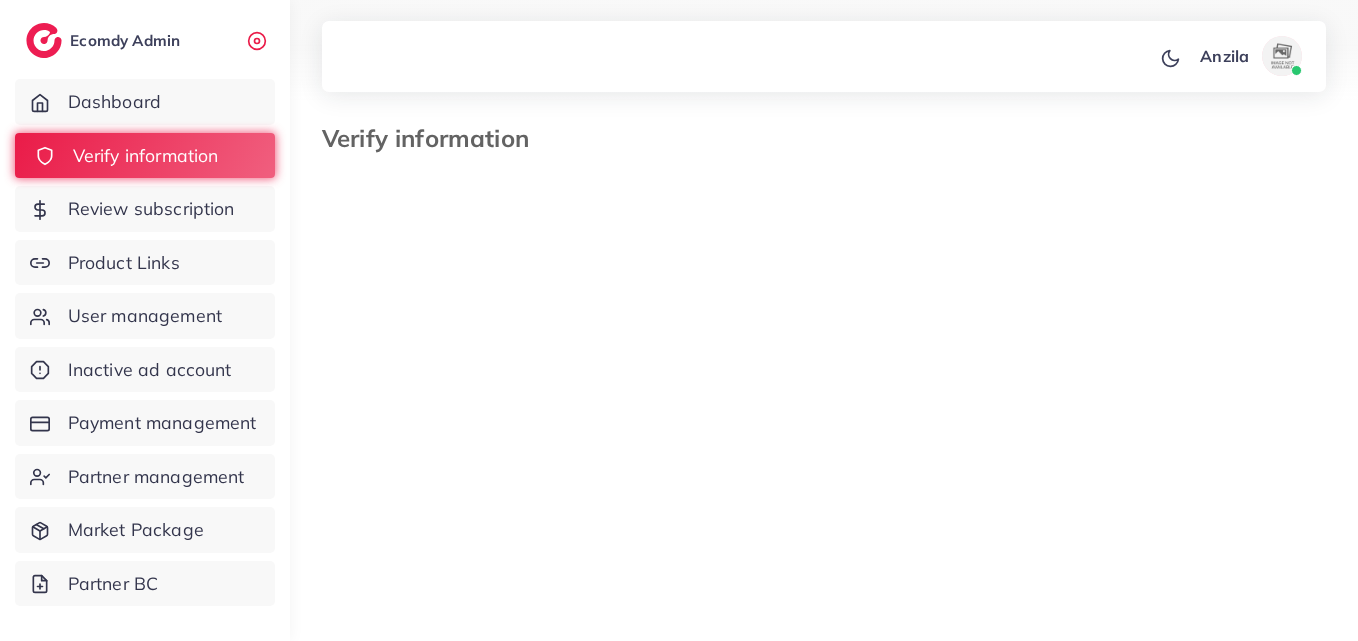 click on "Verify information" at bounding box center [145, 156] 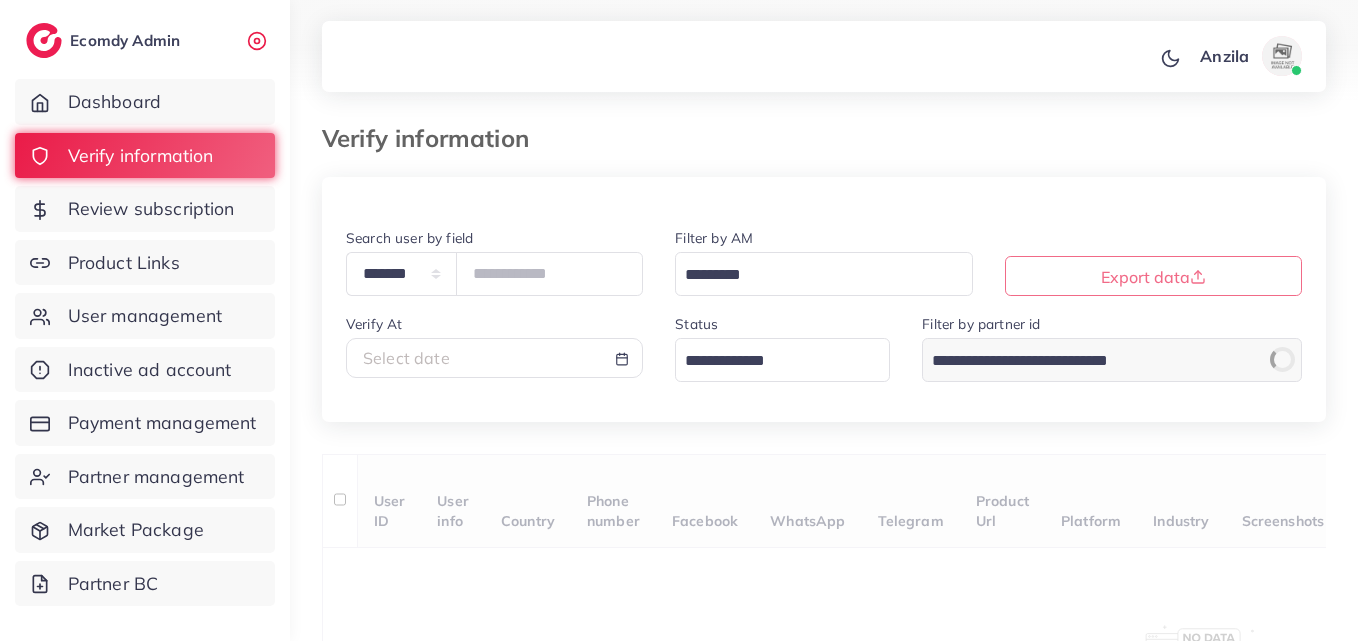 click at bounding box center (771, 361) 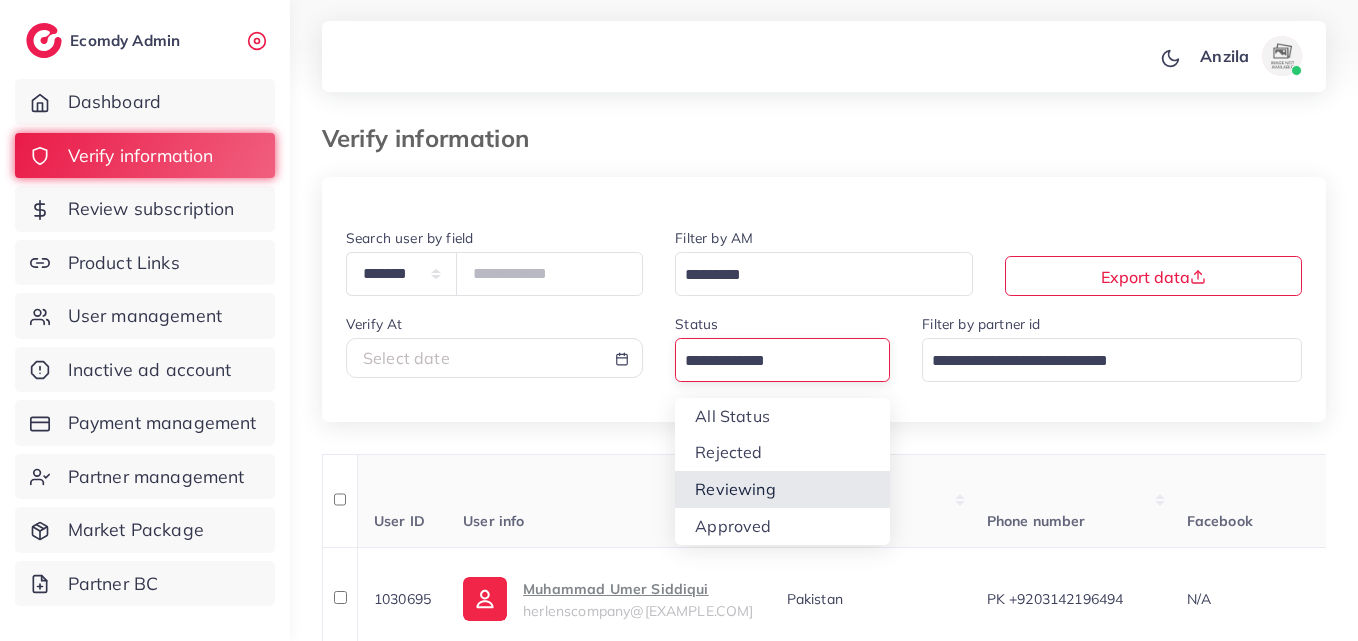 click on "**********" at bounding box center (824, 1359) 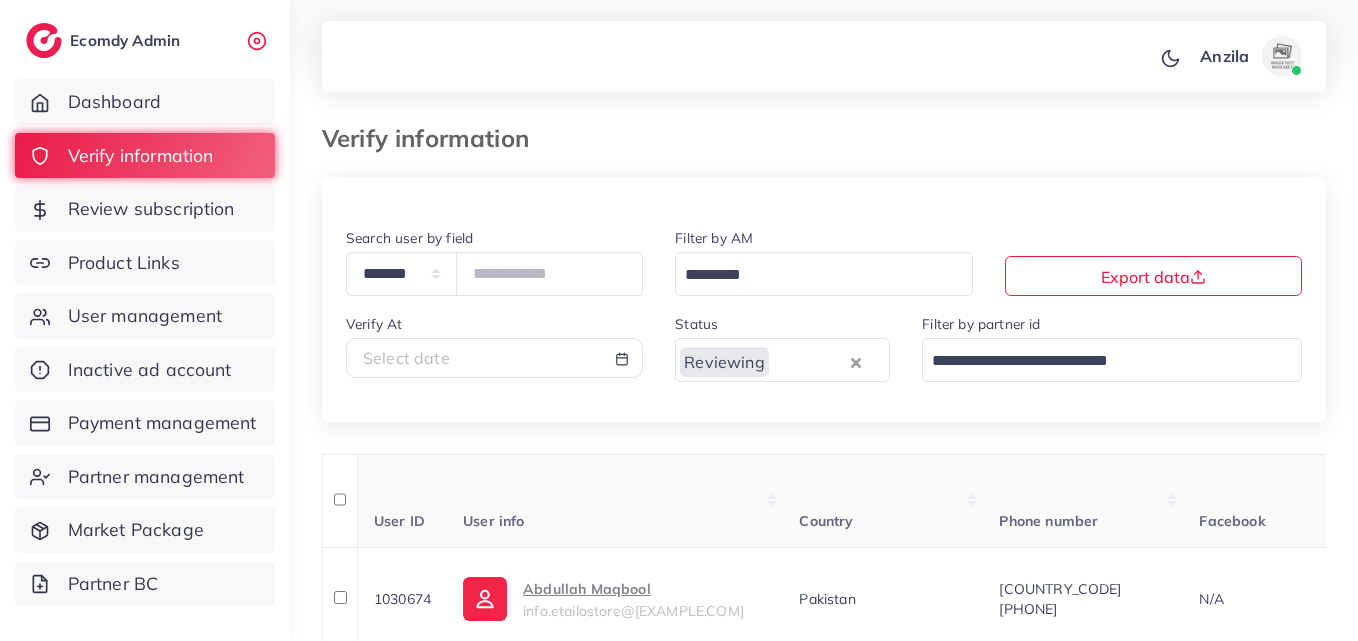 click on "Country" at bounding box center [883, 501] 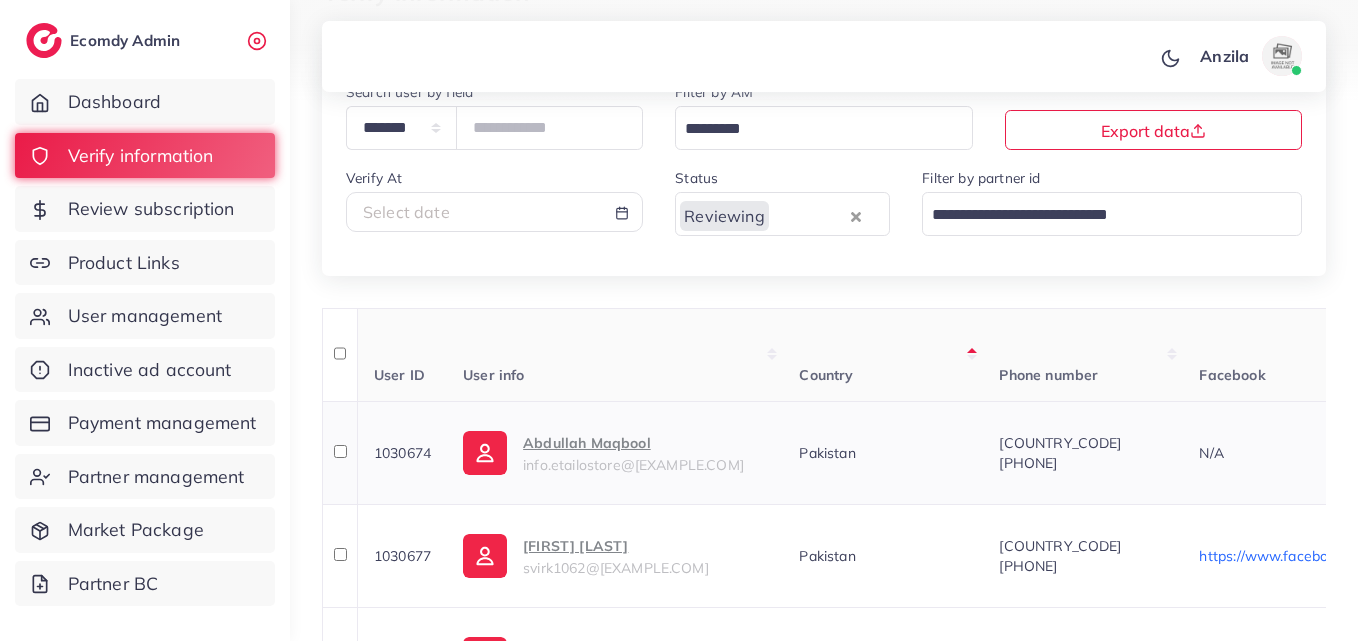 scroll, scrollTop: 34, scrollLeft: 0, axis: vertical 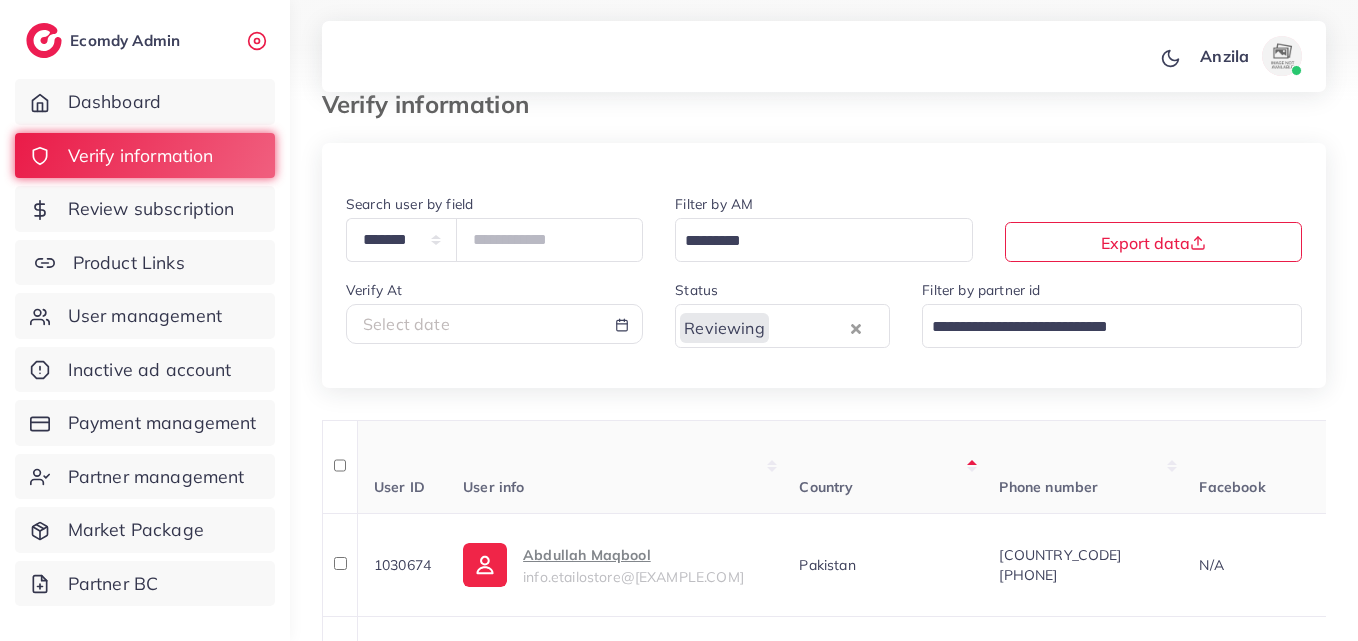 click on "Product Links" at bounding box center (129, 263) 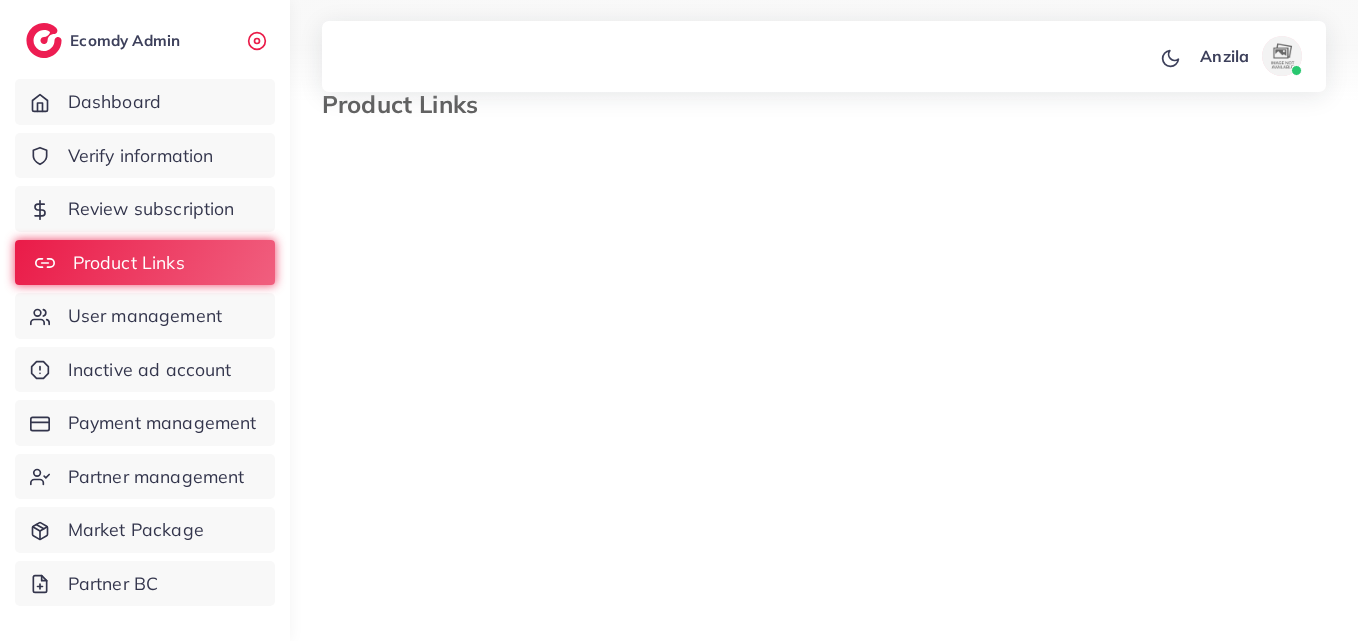 scroll, scrollTop: 0, scrollLeft: 0, axis: both 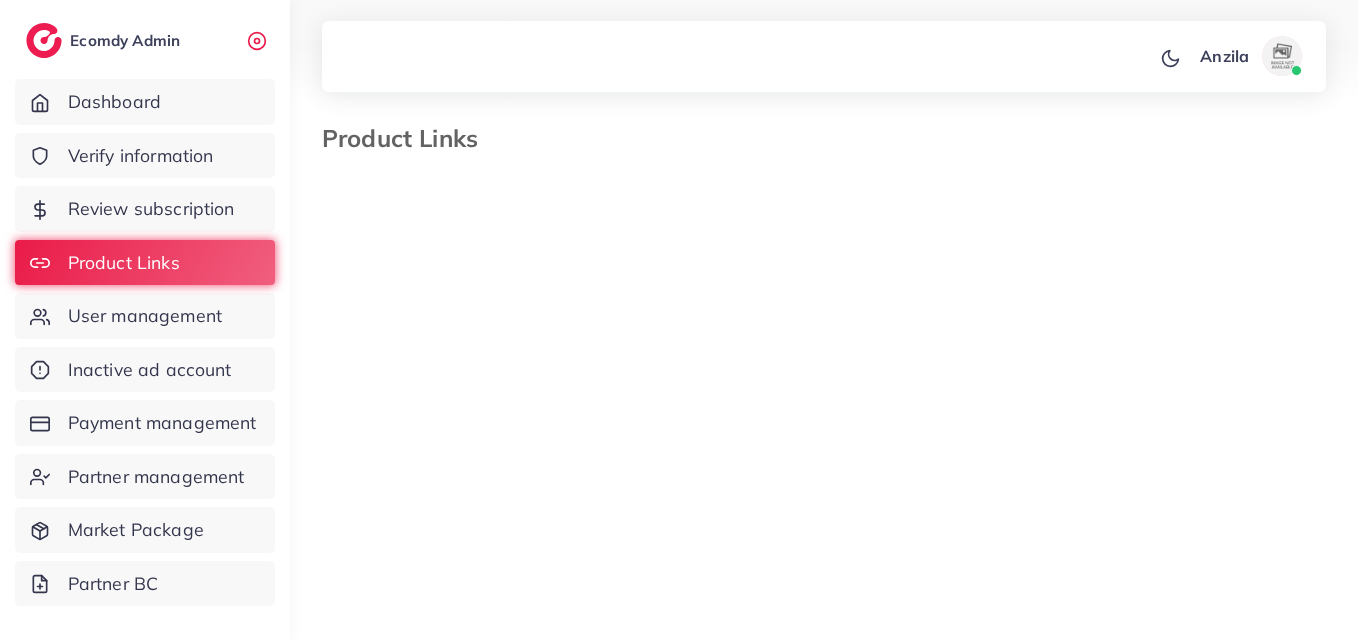 select on "*********" 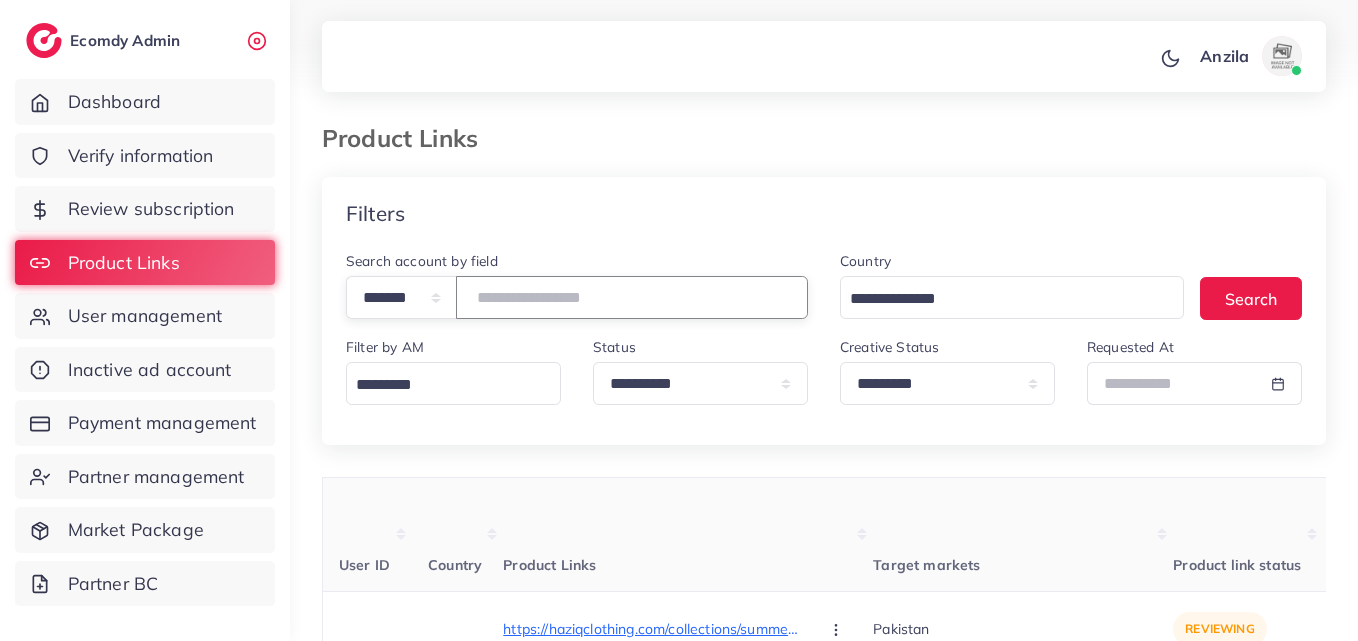 paste on "*******" 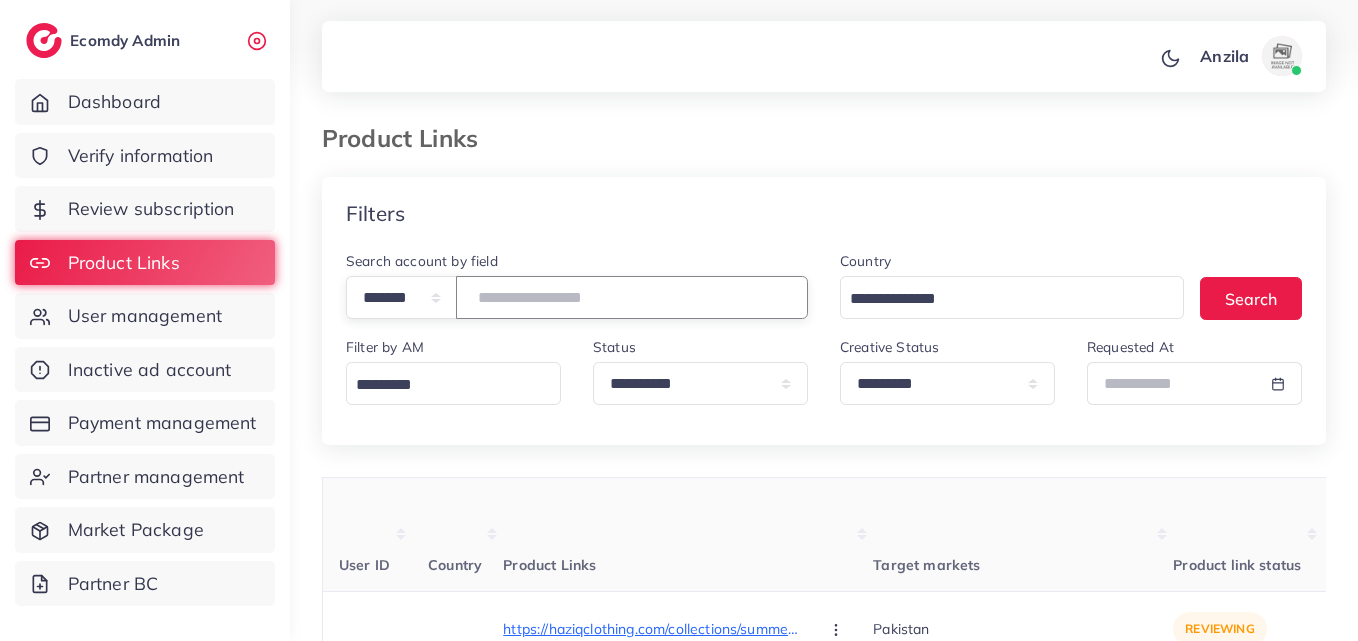 type on "*******" 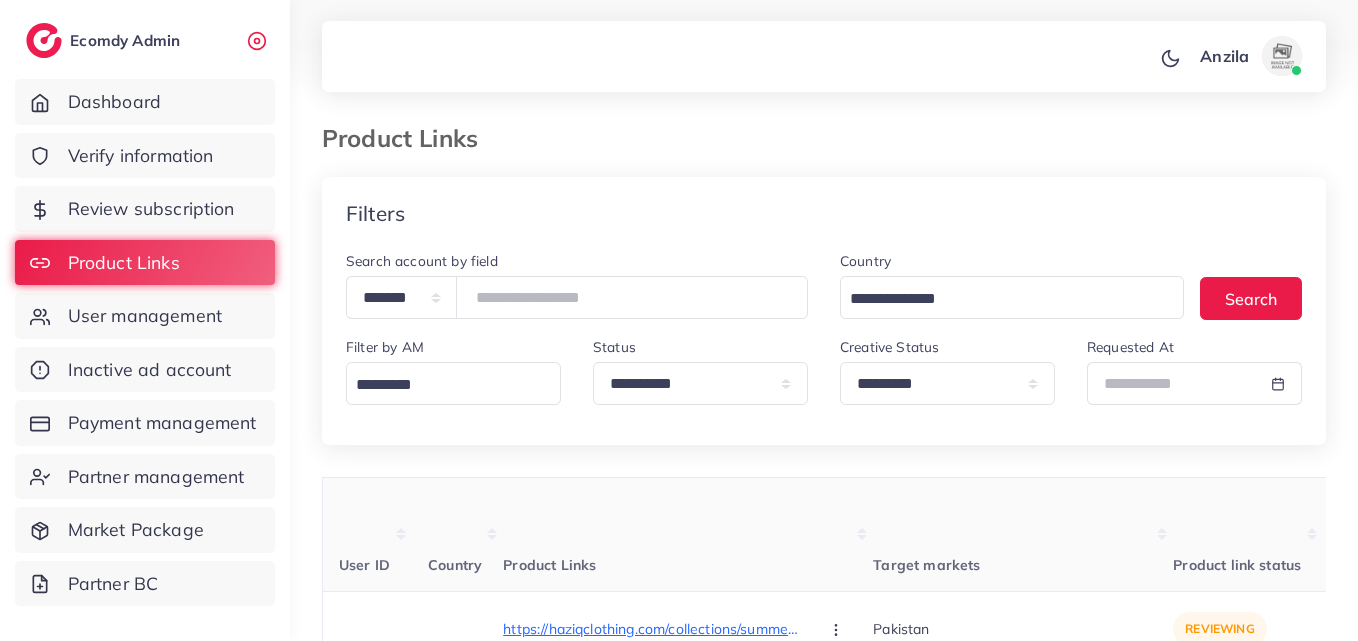 click on "Product Links" at bounding box center (688, 535) 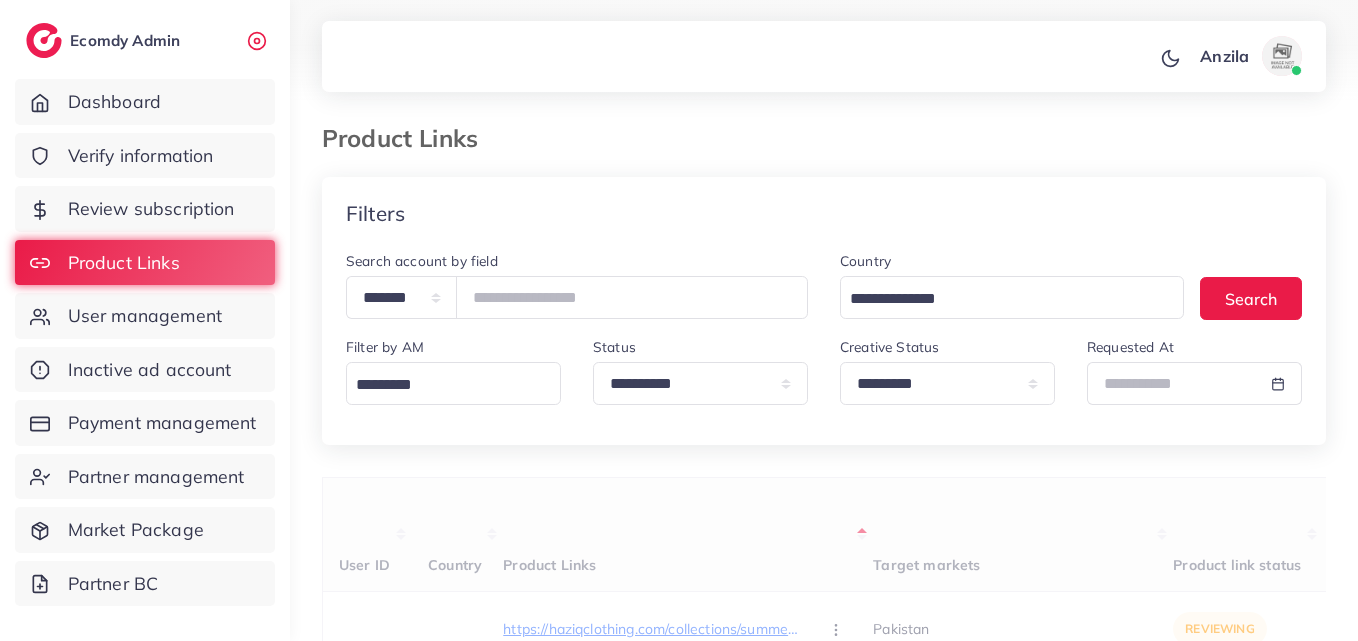 scroll, scrollTop: 200, scrollLeft: 0, axis: vertical 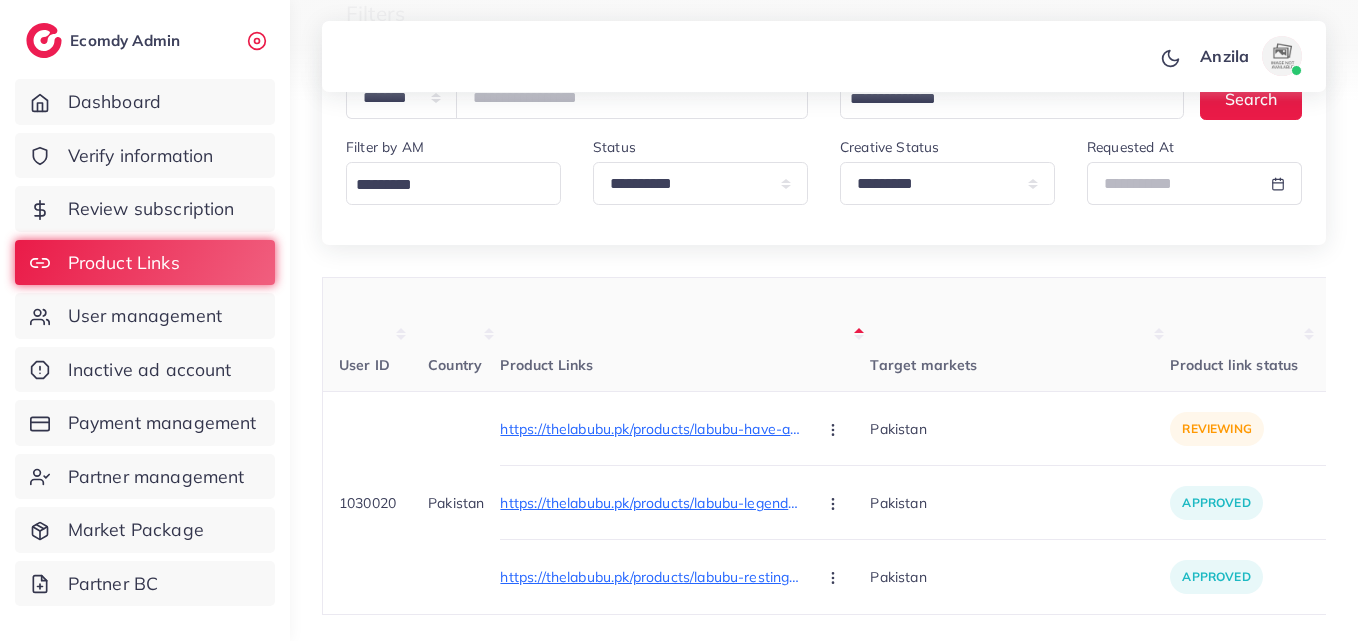 click on "Target markets" at bounding box center [923, 365] 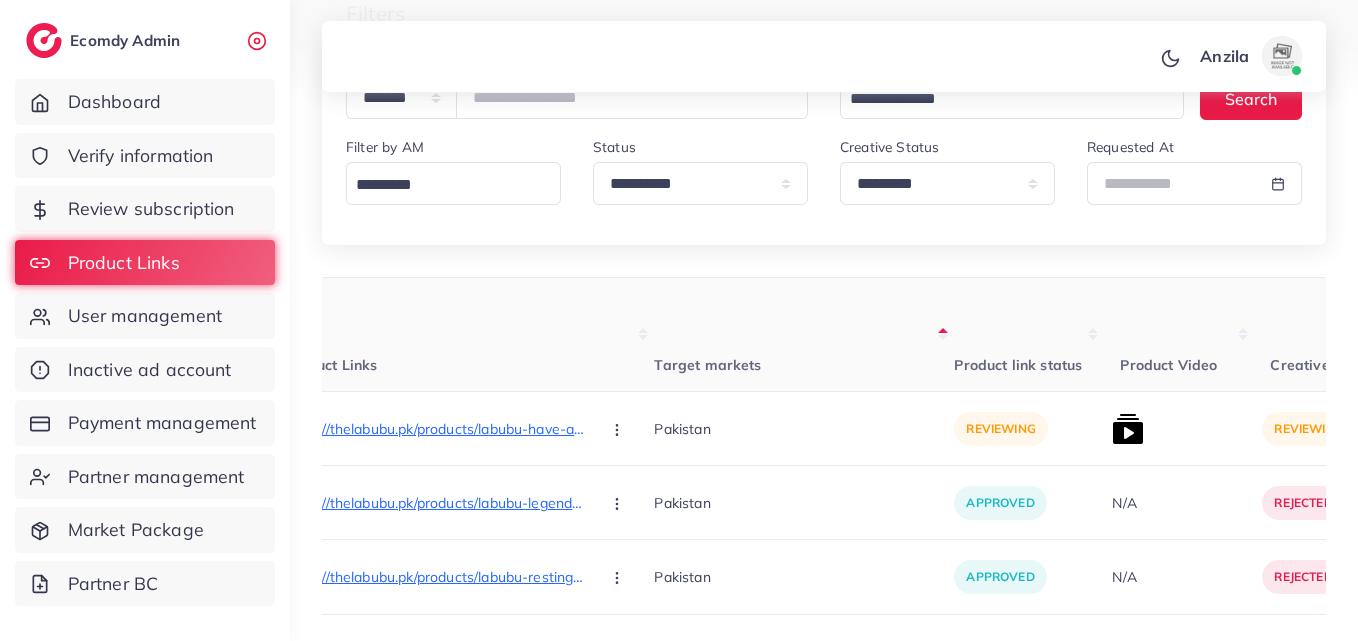 scroll, scrollTop: 0, scrollLeft: 400, axis: horizontal 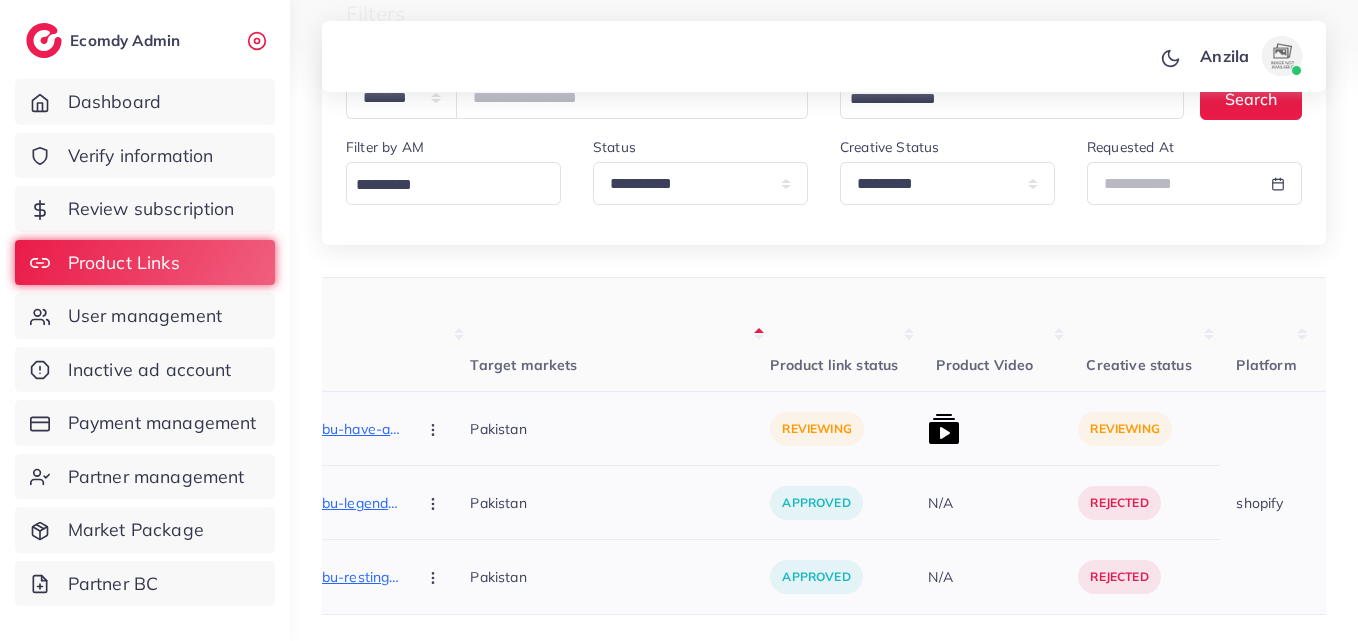 drag, startPoint x: 340, startPoint y: 398, endPoint x: 357, endPoint y: 456, distance: 60.440052 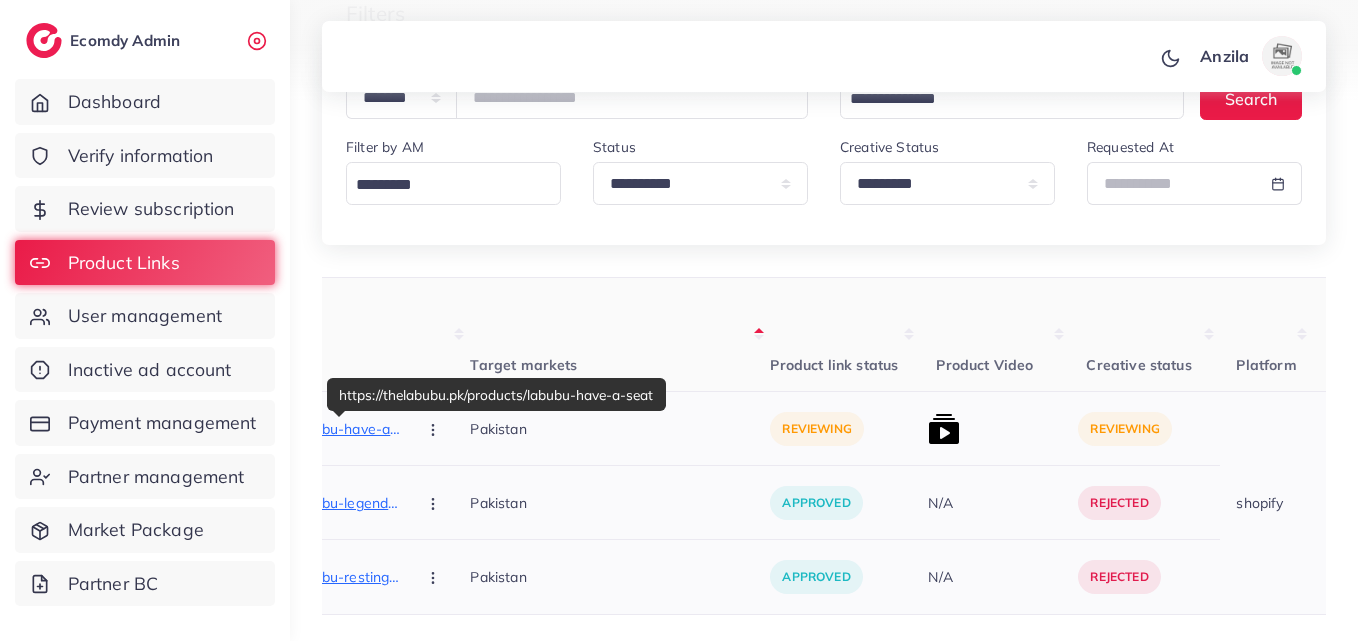 click on "https://thelabubu.pk/products/labubu-have-a-seat" at bounding box center (250, 429) 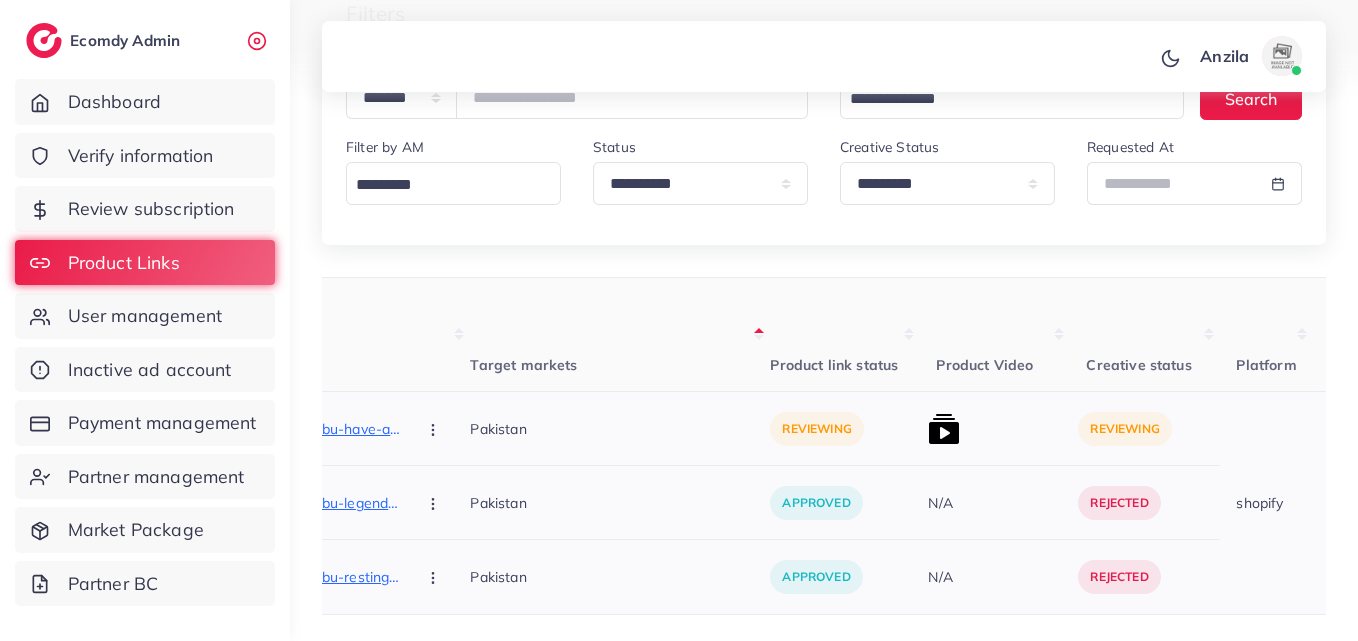 click at bounding box center (435, 428) 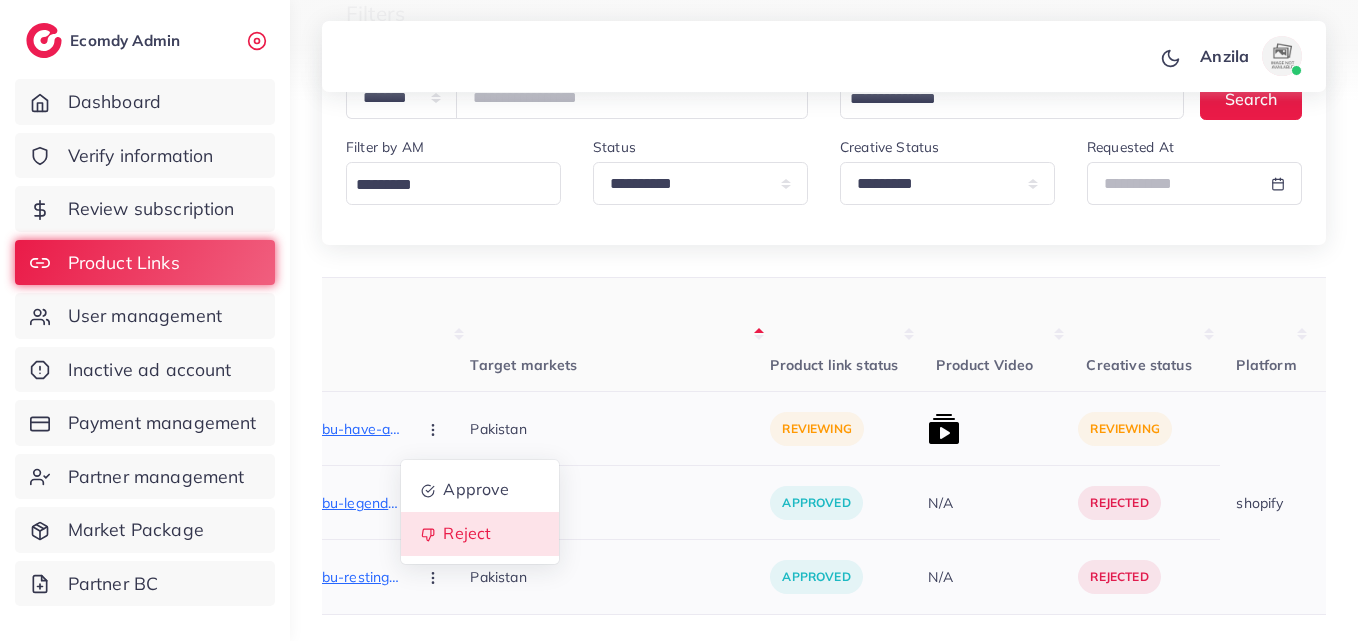 click on "Reject" at bounding box center [480, 534] 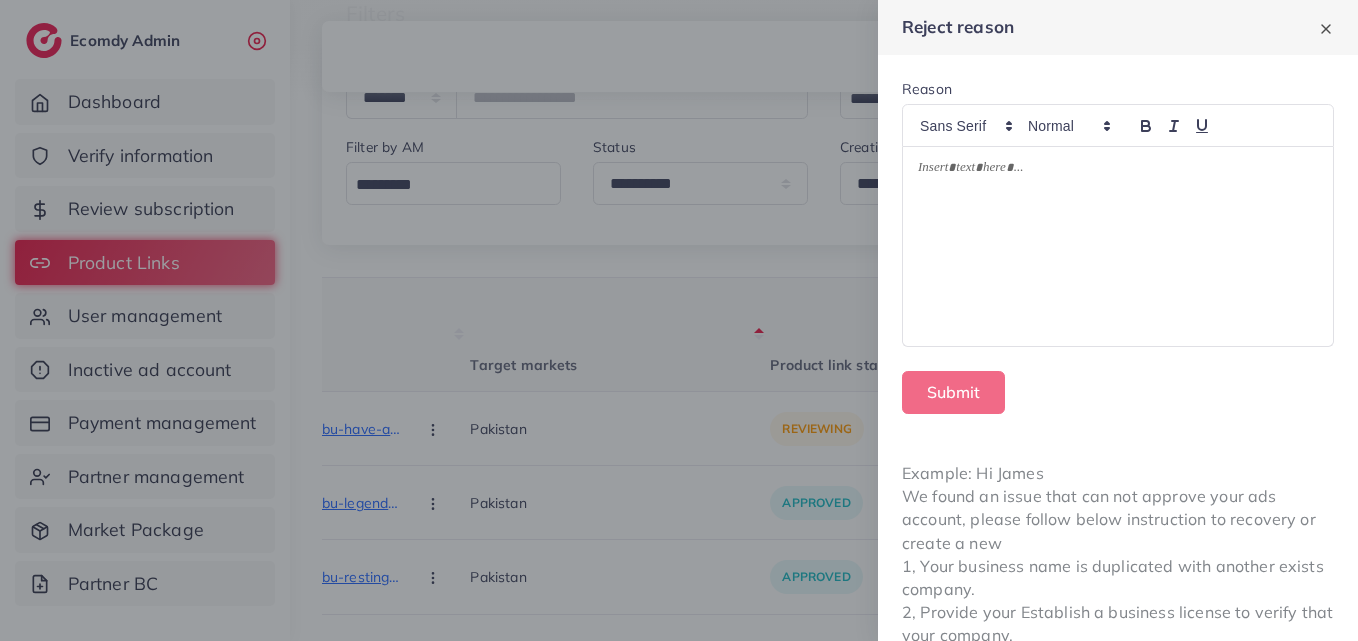 click at bounding box center [1118, 246] 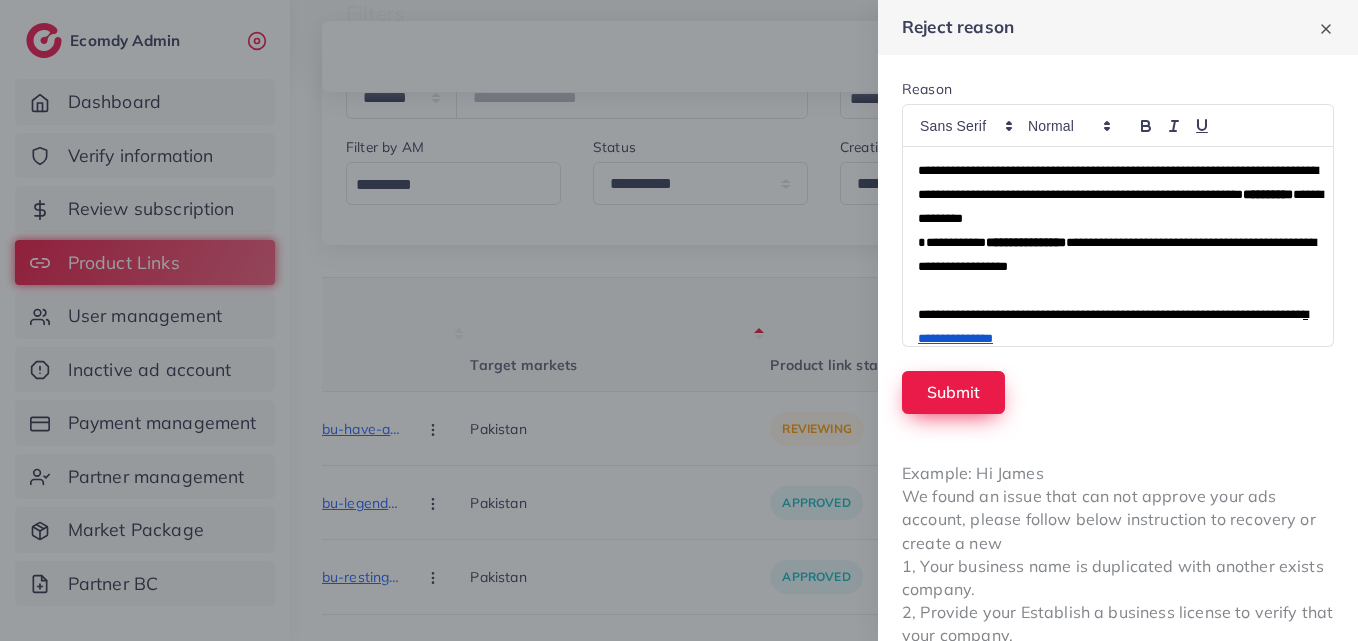 scroll, scrollTop: 0, scrollLeft: 0, axis: both 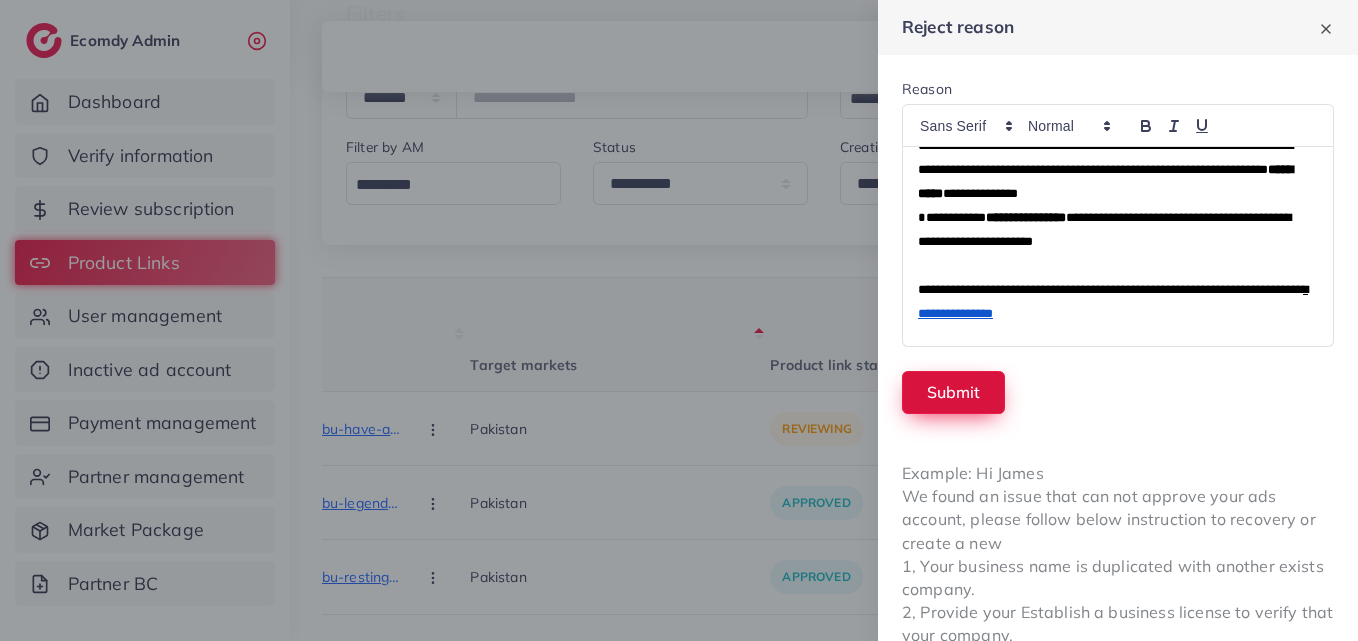click on "Submit" at bounding box center (953, 392) 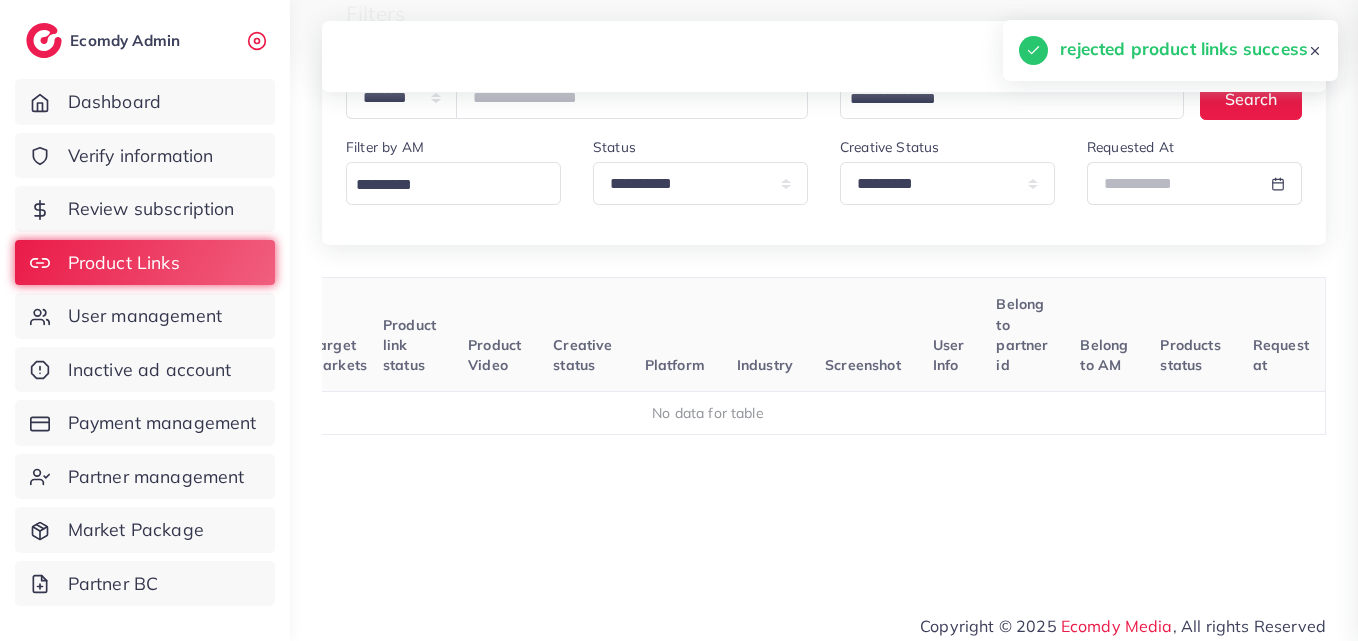 scroll, scrollTop: 0, scrollLeft: 225, axis: horizontal 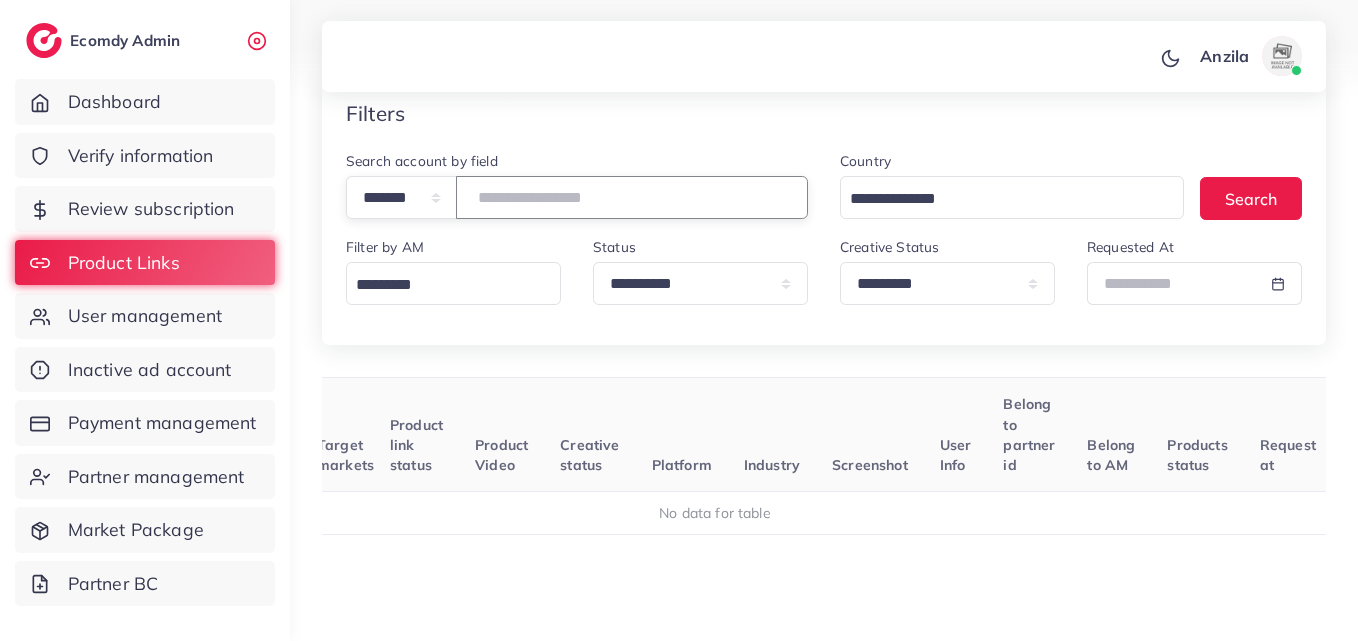 click on "*******" at bounding box center [632, 197] 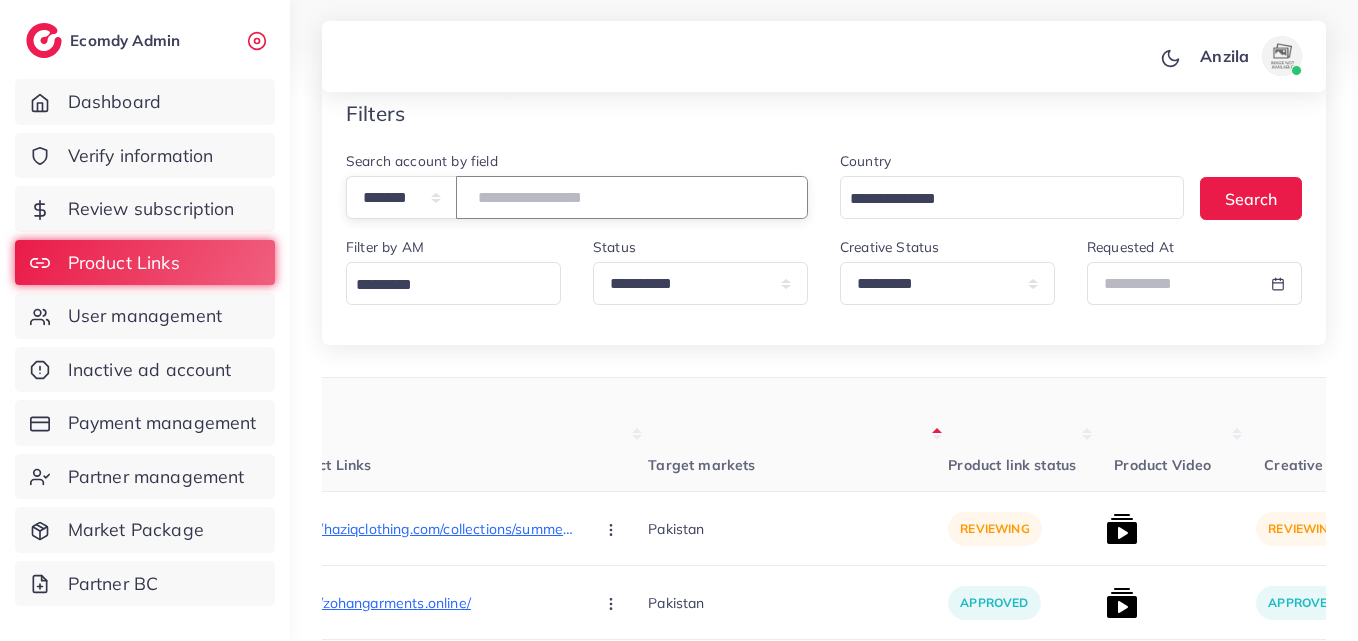 paste on "*******" 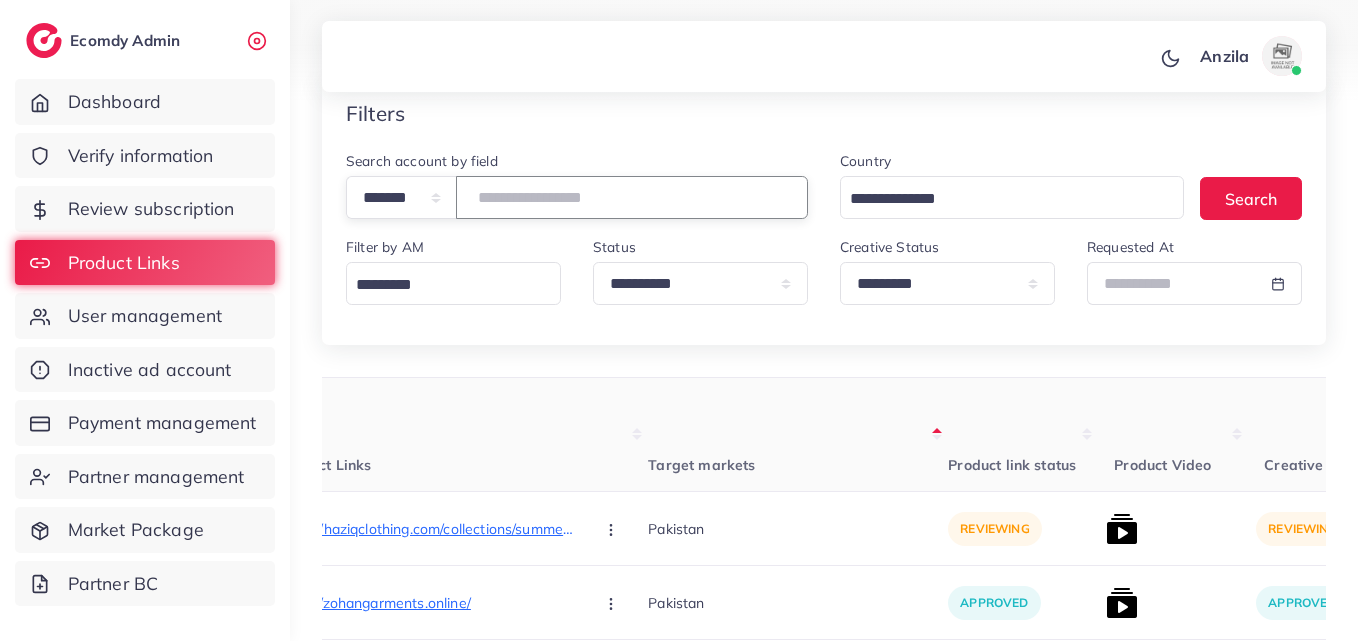 type on "*******" 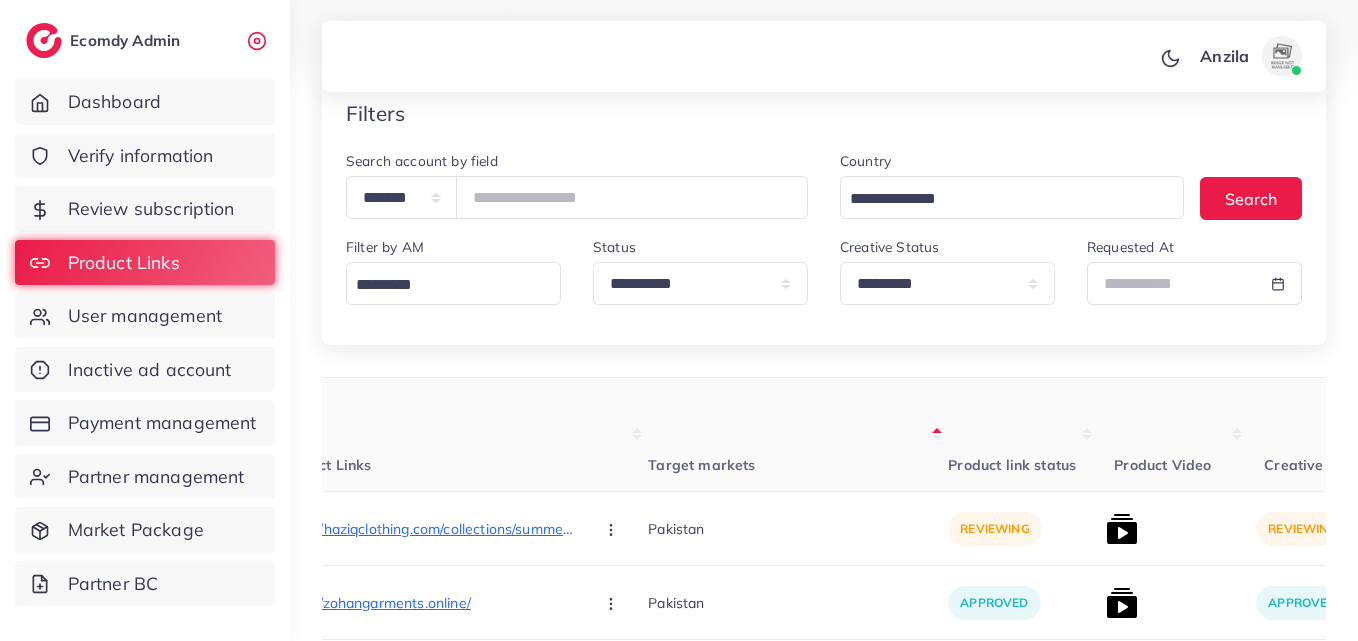 click on "**********" at bounding box center [824, 4434] 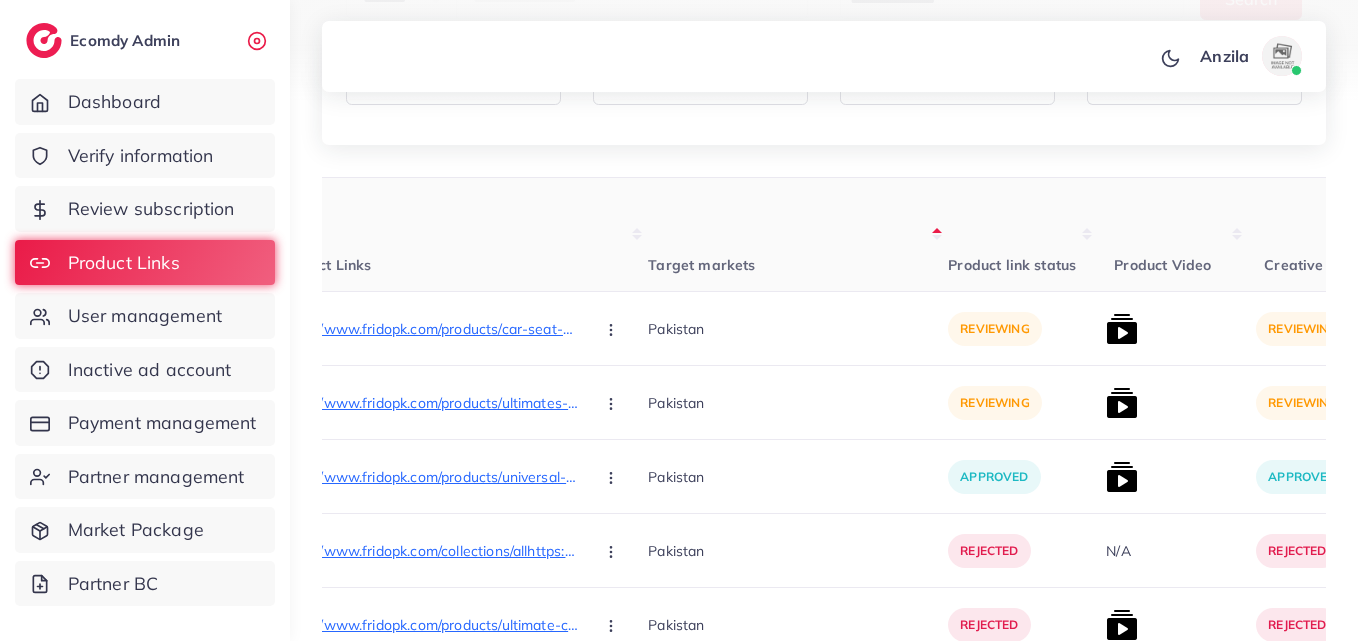 scroll, scrollTop: 200, scrollLeft: 0, axis: vertical 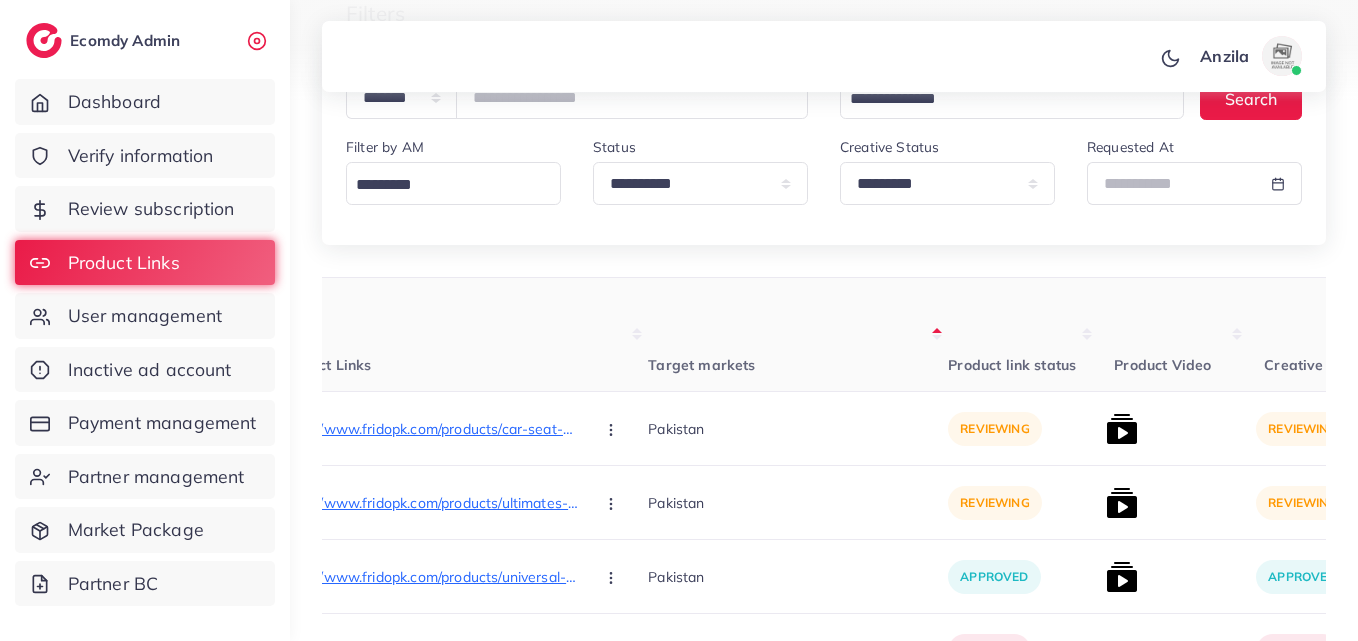 click on "Target markets" at bounding box center [701, 365] 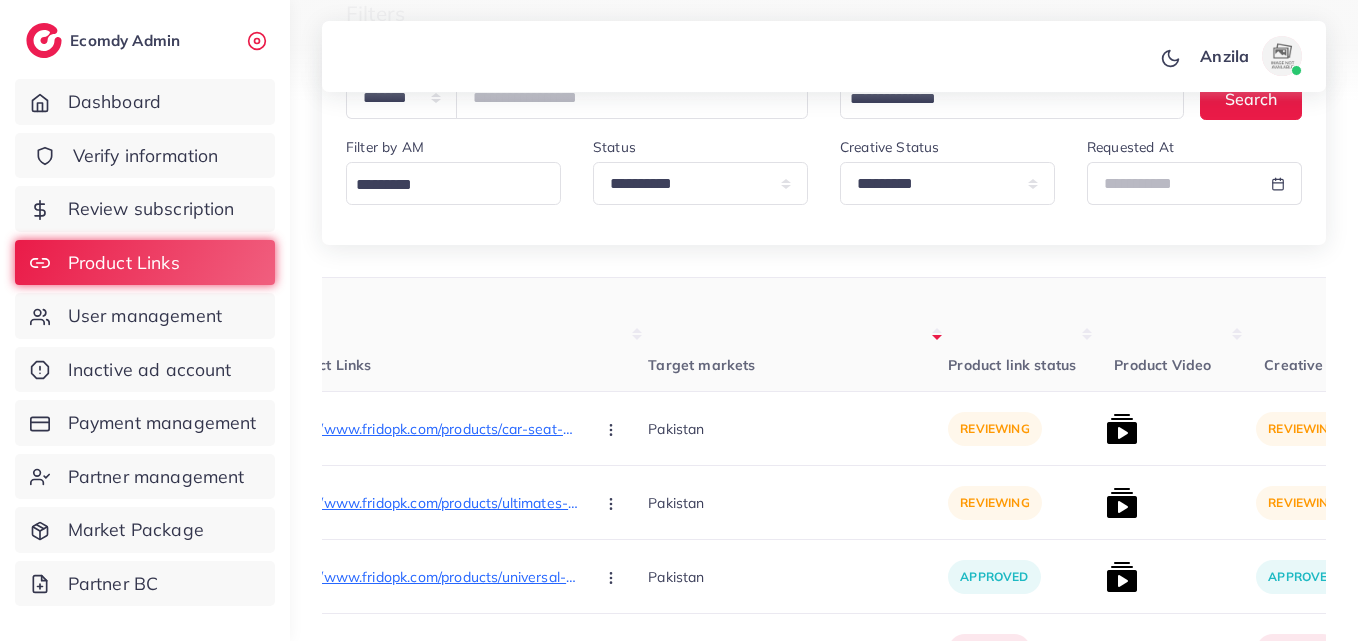 click on "Verify information" at bounding box center [145, 156] 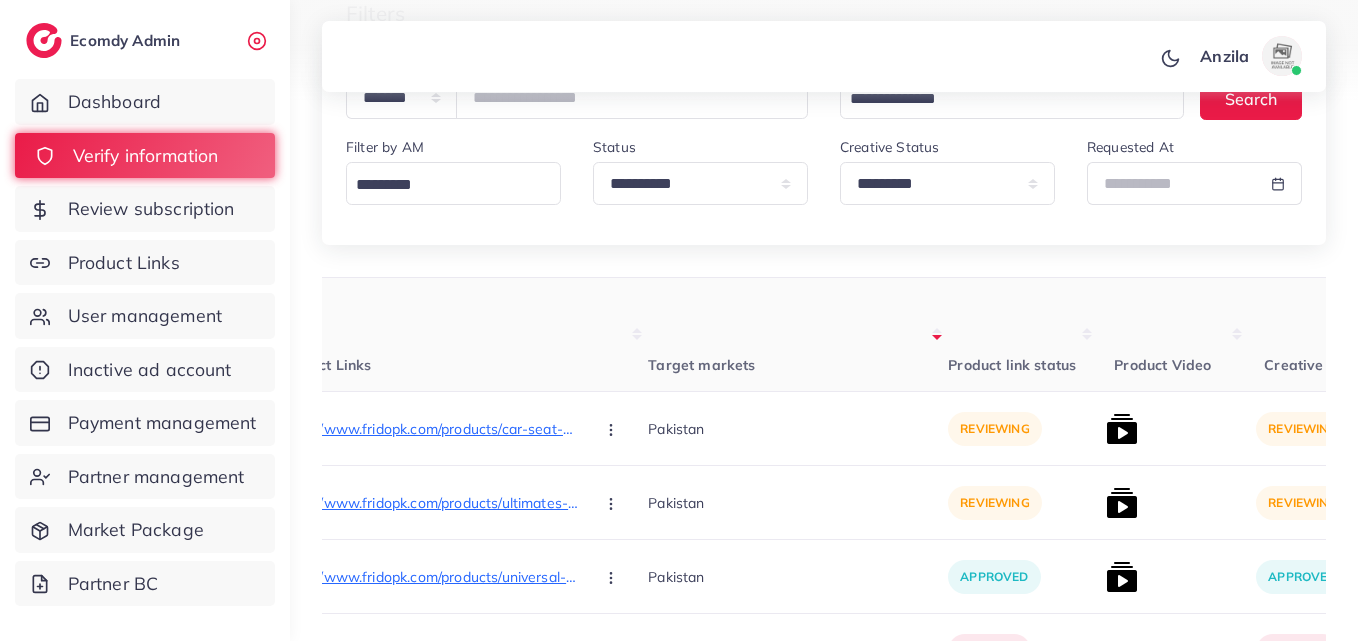 scroll, scrollTop: 0, scrollLeft: 0, axis: both 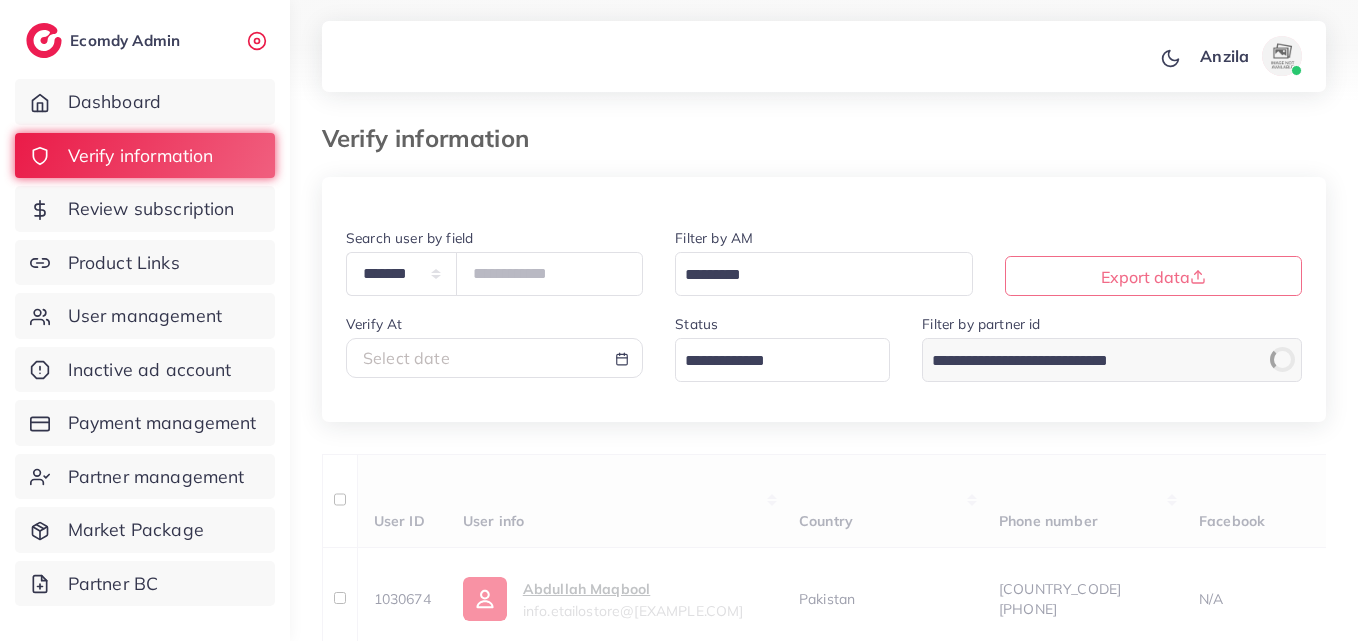 drag, startPoint x: 697, startPoint y: 355, endPoint x: 705, endPoint y: 365, distance: 12.806249 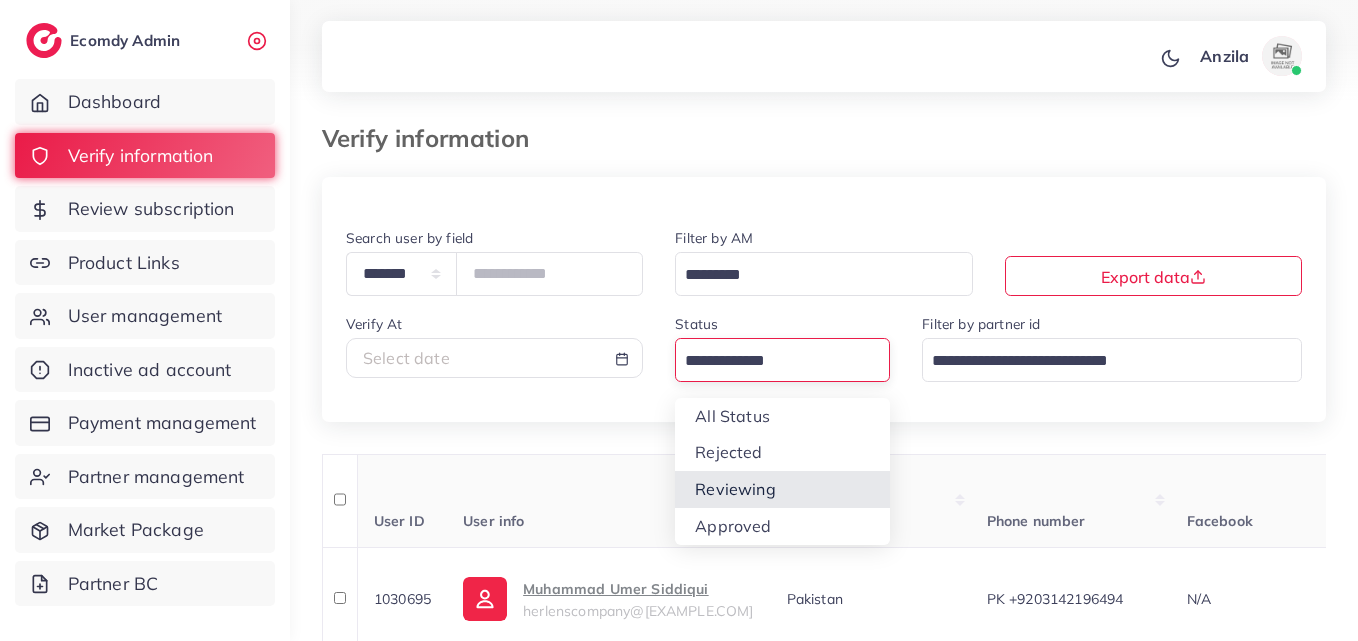 click on "**********" at bounding box center [824, 1371] 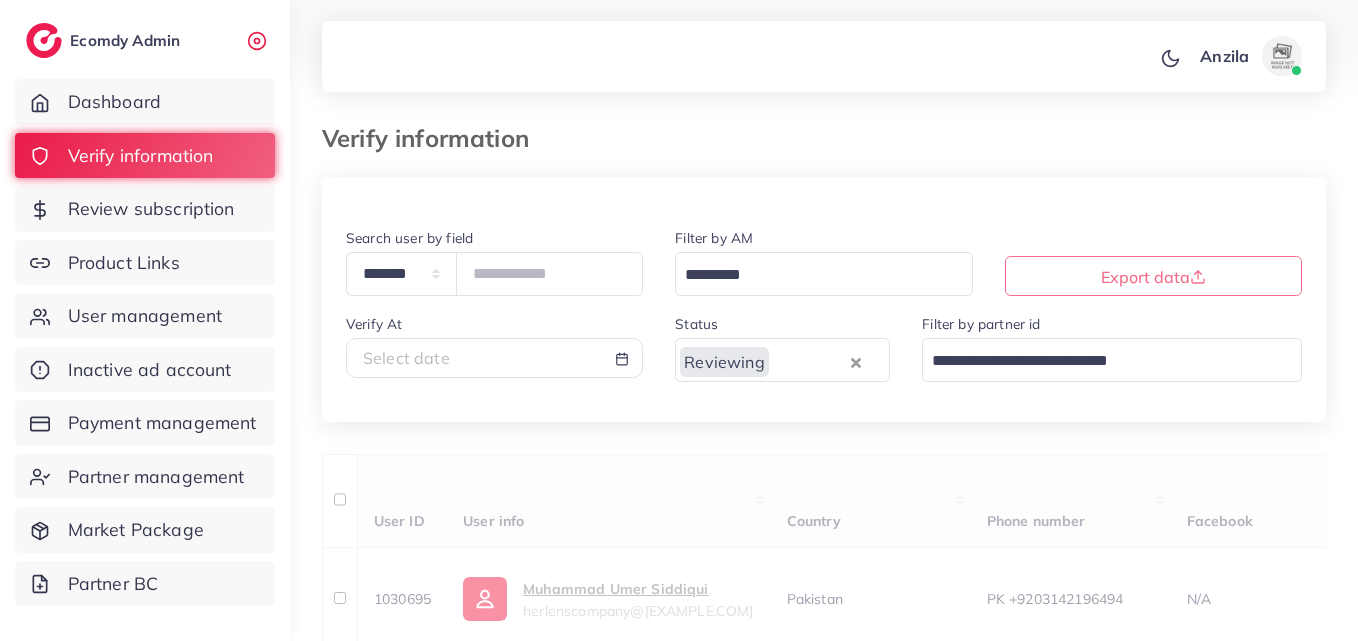 click on "User ID User info Country Phone number Facebook WhatsApp Telegram Product Url Platform Industry Screenshots Current plan Belong to partner Create At Status Reason reject Review by Verify At Belong to AM Actions            1030695   Muhammad Umer Siddiqui  herlenscompany@gmail.com  Pakistan   PK +9203142196494   N/A   03142196494   N/A   https://herlens.store/collections/premium-colored-lenses   Pakistan - reviewing   shopify   e-commerce   adreach_new_package   12667   12/07/2025, 15:07:23   reviewing   N/A  N/A 12/07/2025, 15:07:23   N/A  Approve Reject Assign to AM      1030693   Sidrakhan  zainwalana65@gmail.com  Pakistan   VN +8403489400520   N/A   03323021201   N/A   https://pirhanawings.store/products/new-waterproof-mobile-cover   Pakistan - reviewing   shopify   e-commerce   adreach_new_package   12667   12/07/2025, 16:01:56   reviewing   N/A  N/A 12/07/2025, 16:01:56   N/A  Approve Reject Assign to AM      1030692   zainb  zainab001456@gmail.com  Pakistan   PK +9203318662950   N/A   N/A" at bounding box center [824, 1510] 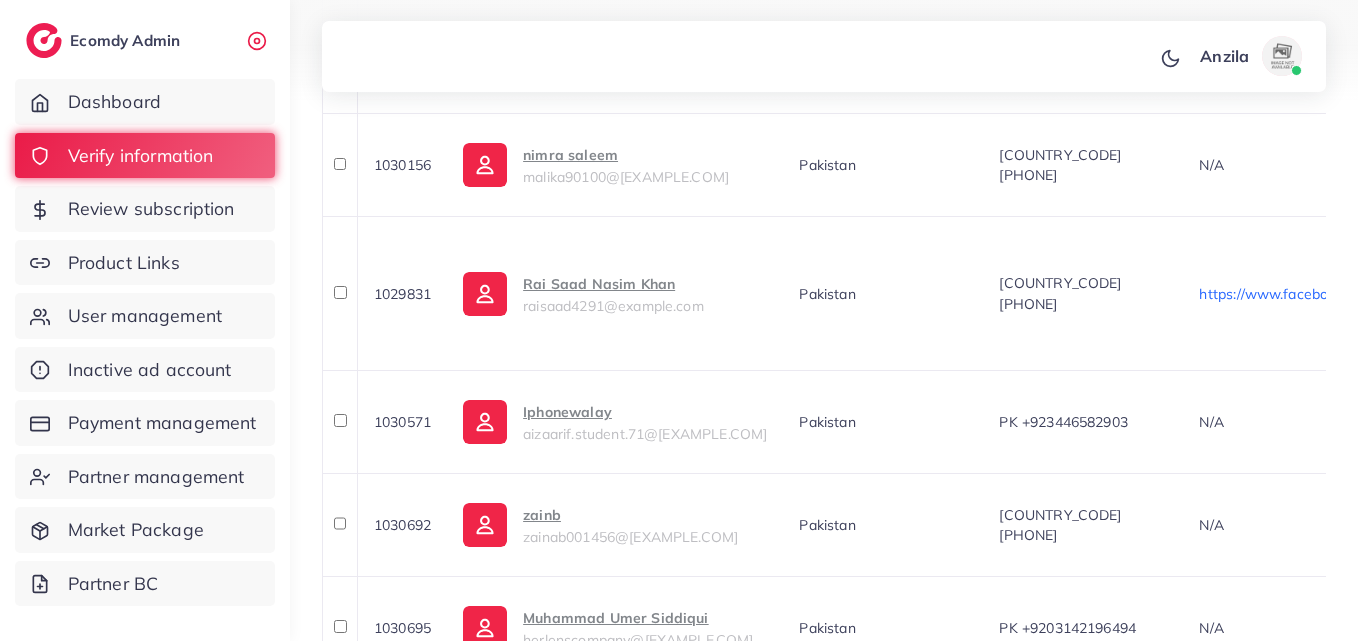 scroll, scrollTop: 337, scrollLeft: 0, axis: vertical 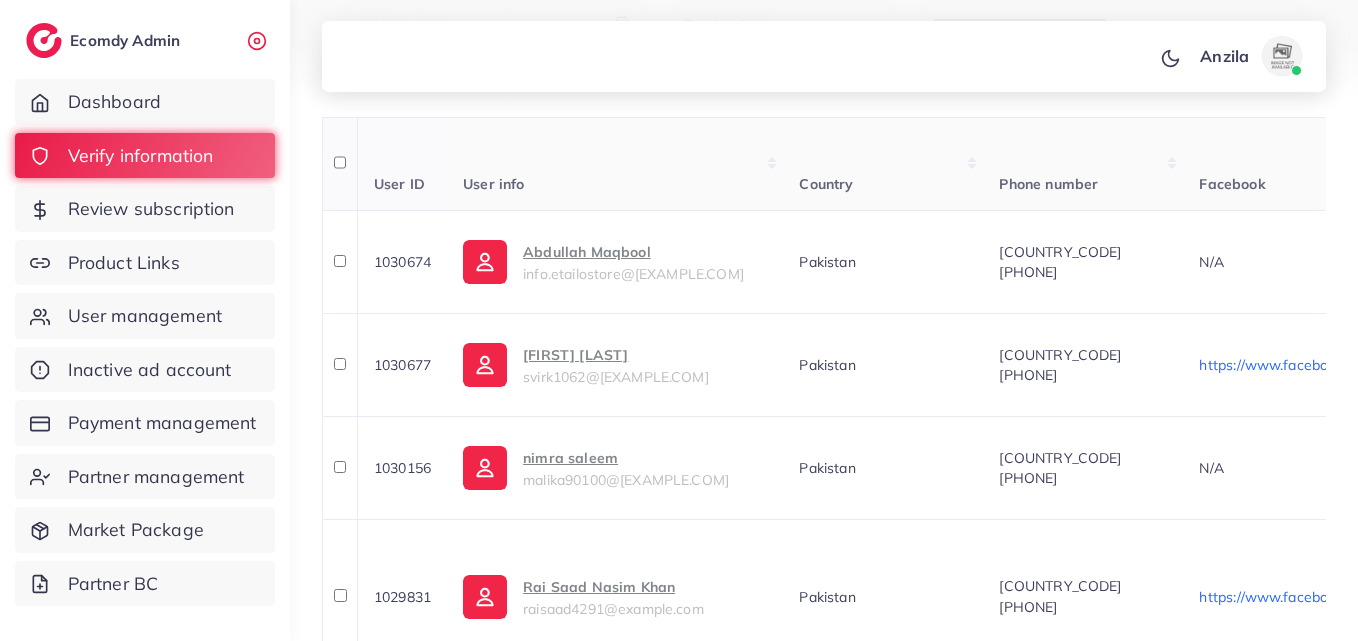 click on "User info" at bounding box center (615, 164) 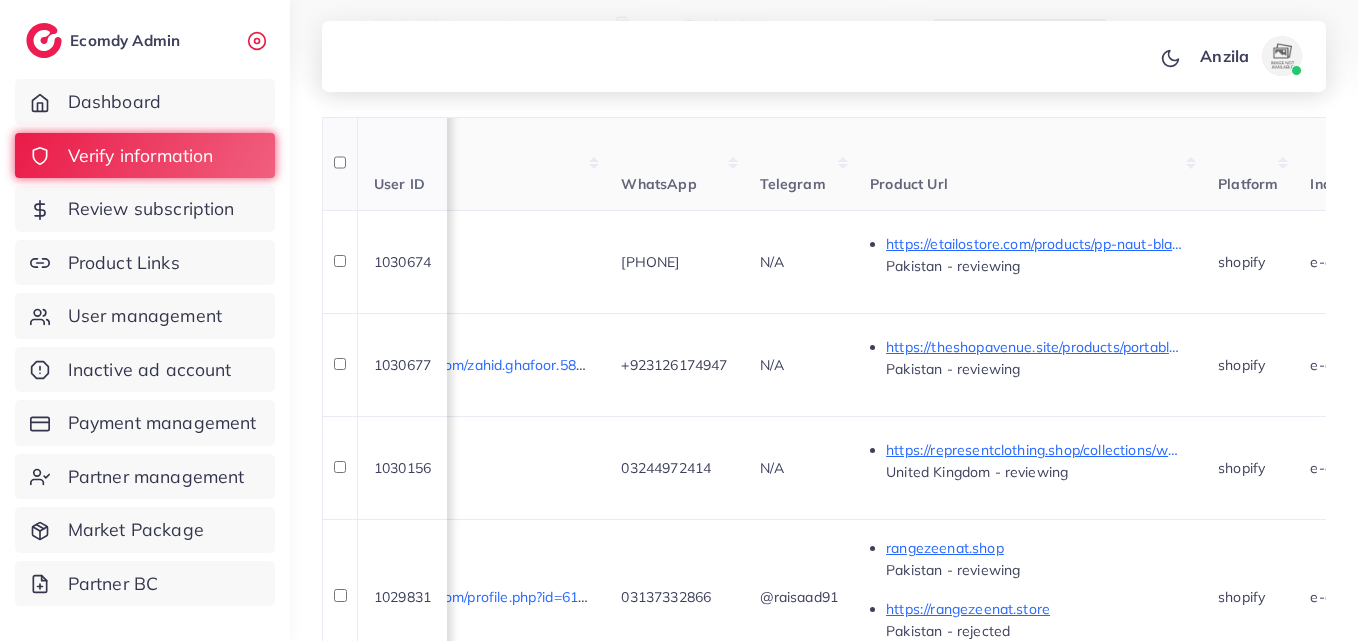 scroll, scrollTop: 0, scrollLeft: 920, axis: horizontal 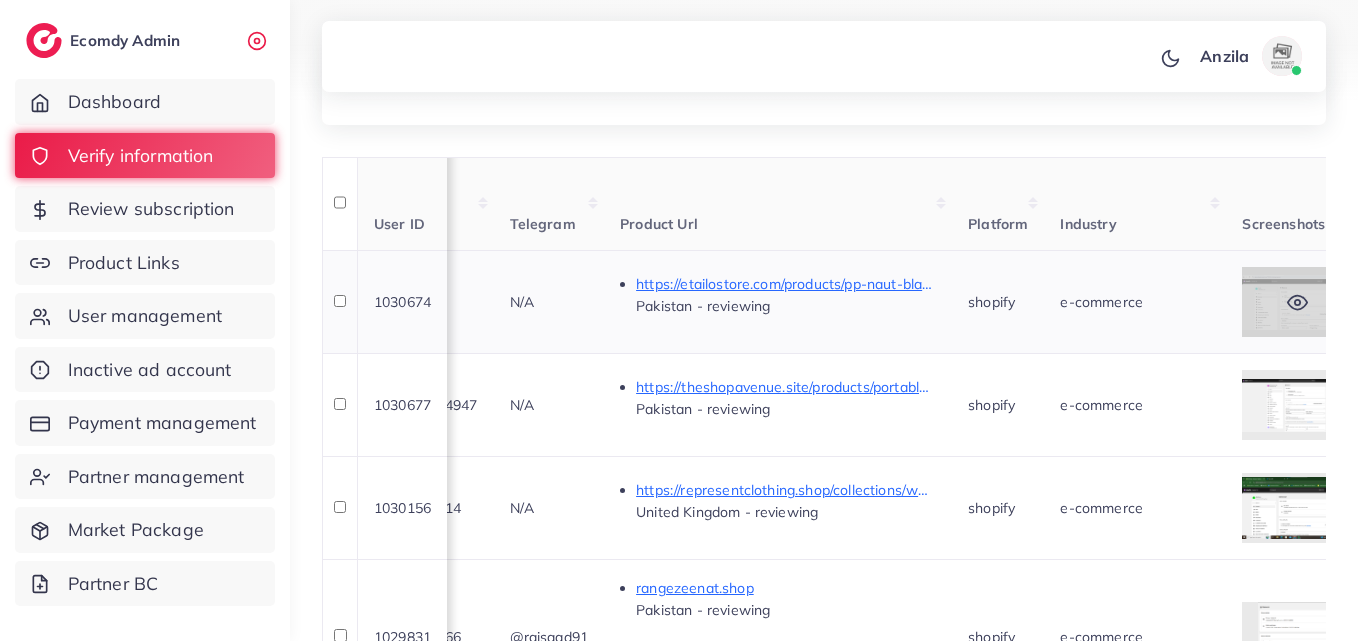 click at bounding box center (1297, 302) 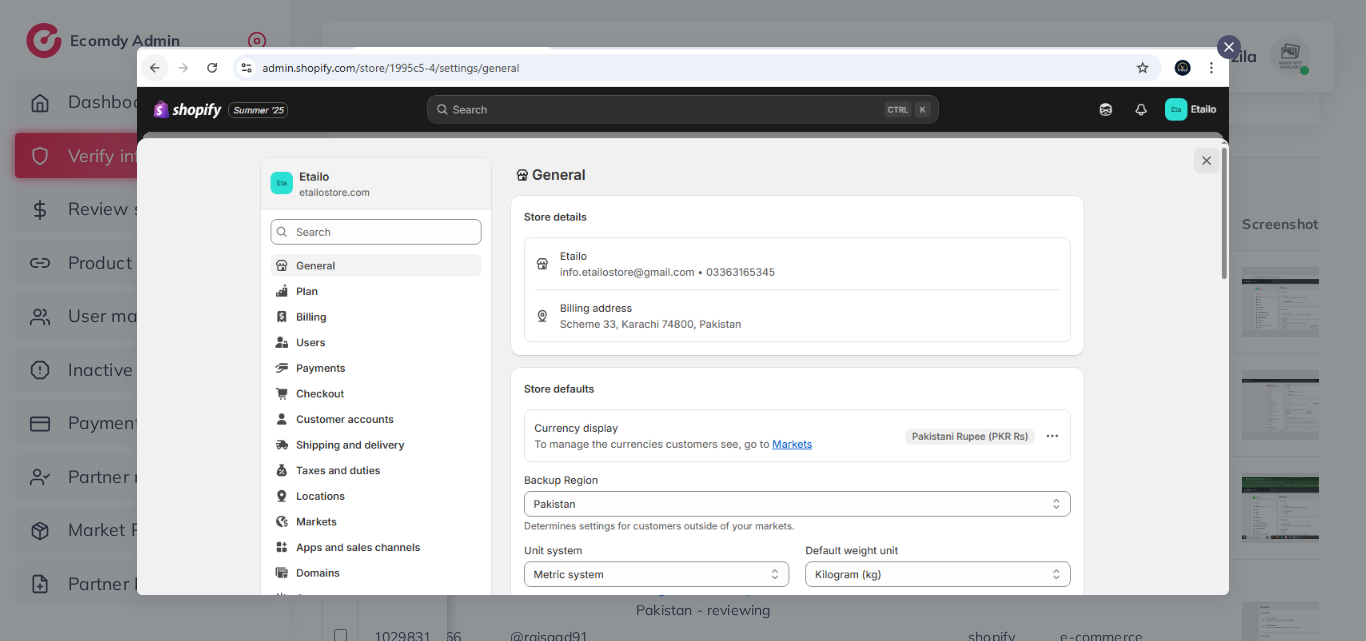 click at bounding box center (683, 320) 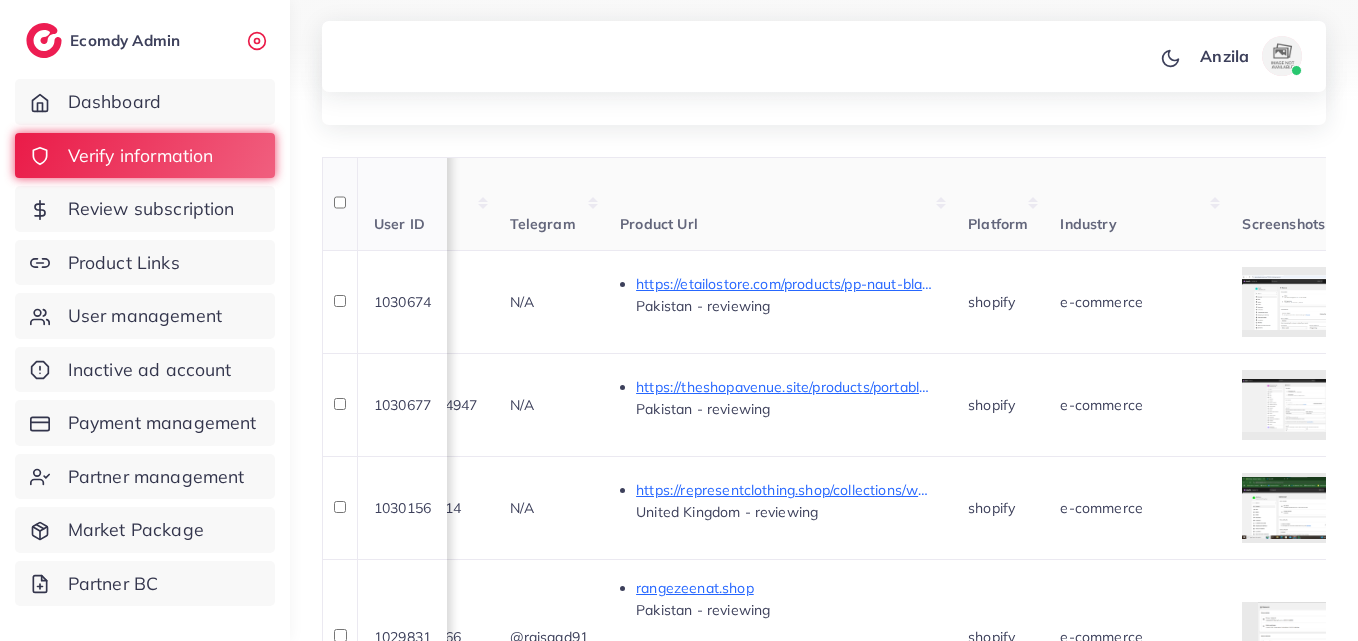 click on "Industry" at bounding box center (1135, 204) 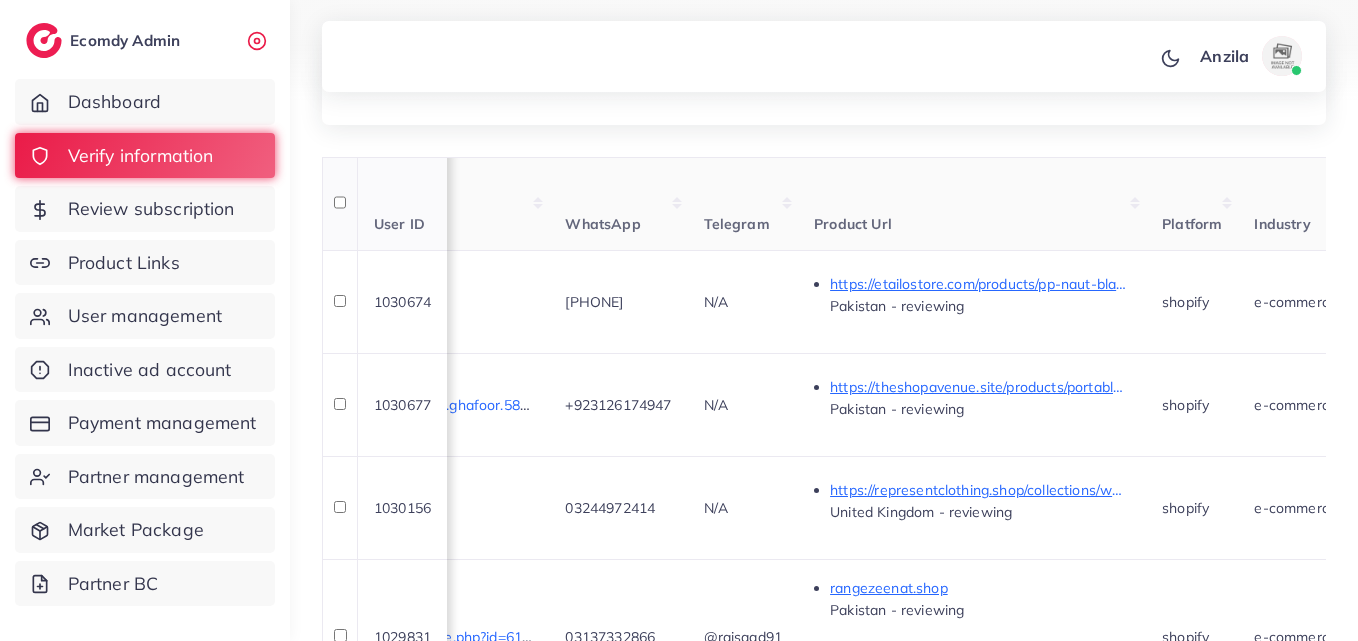 scroll, scrollTop: 0, scrollLeft: 920, axis: horizontal 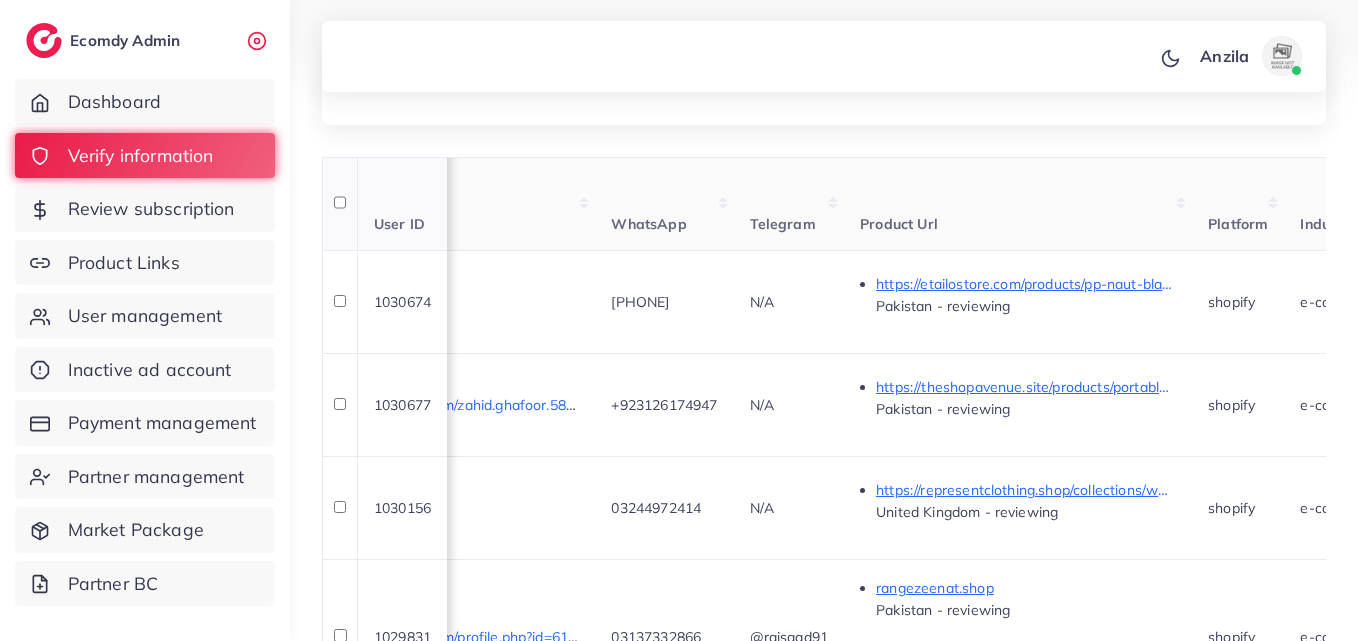click on "Product Url" at bounding box center (1018, 204) 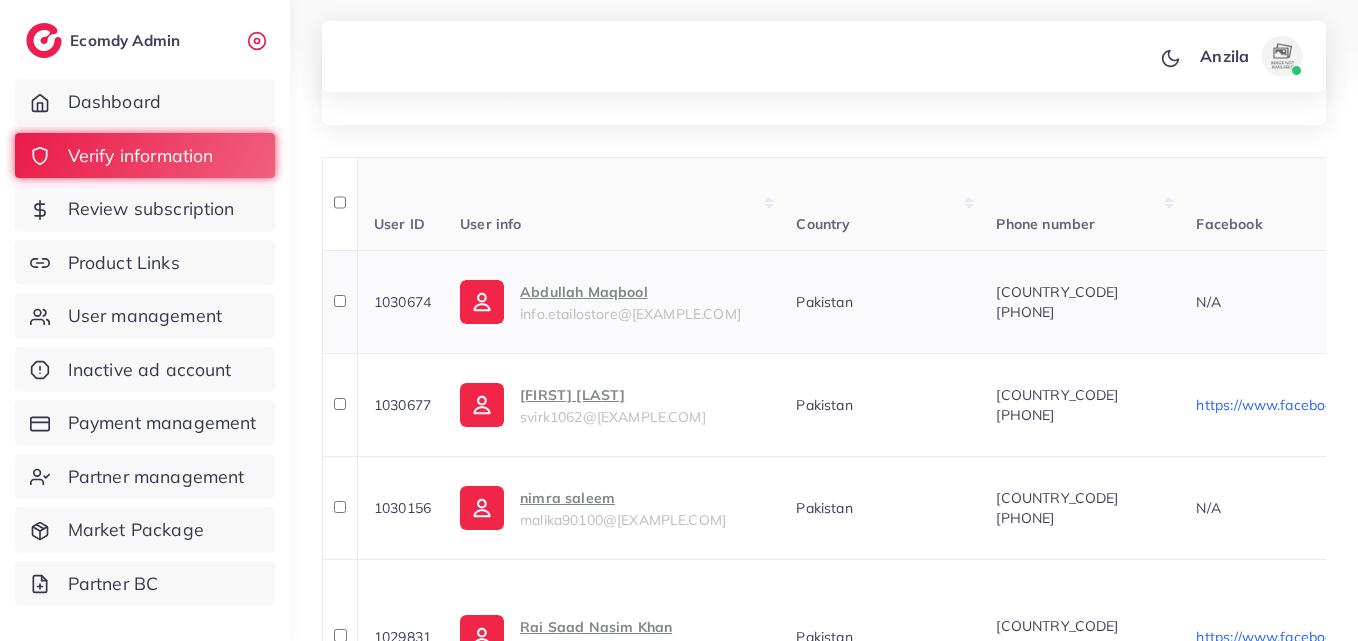 scroll, scrollTop: 0, scrollLeft: 0, axis: both 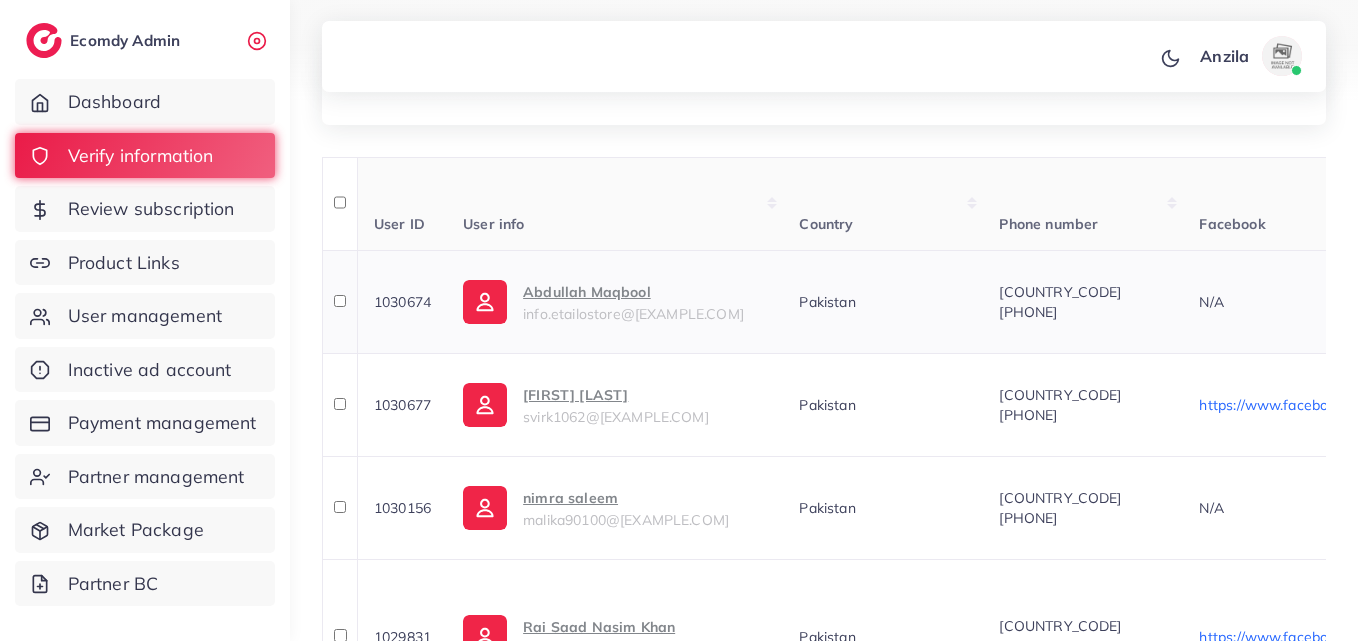 click on "Abdullah Maqbool" at bounding box center (633, 292) 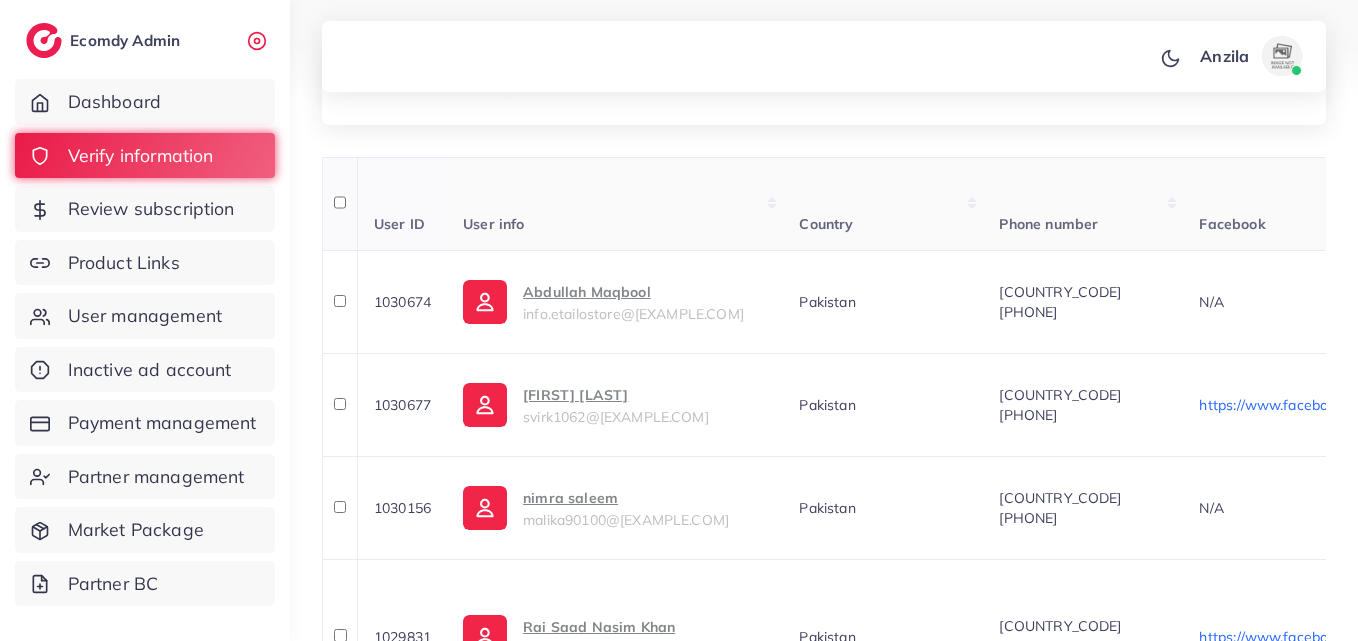 click on "Phone number" at bounding box center [1083, 204] 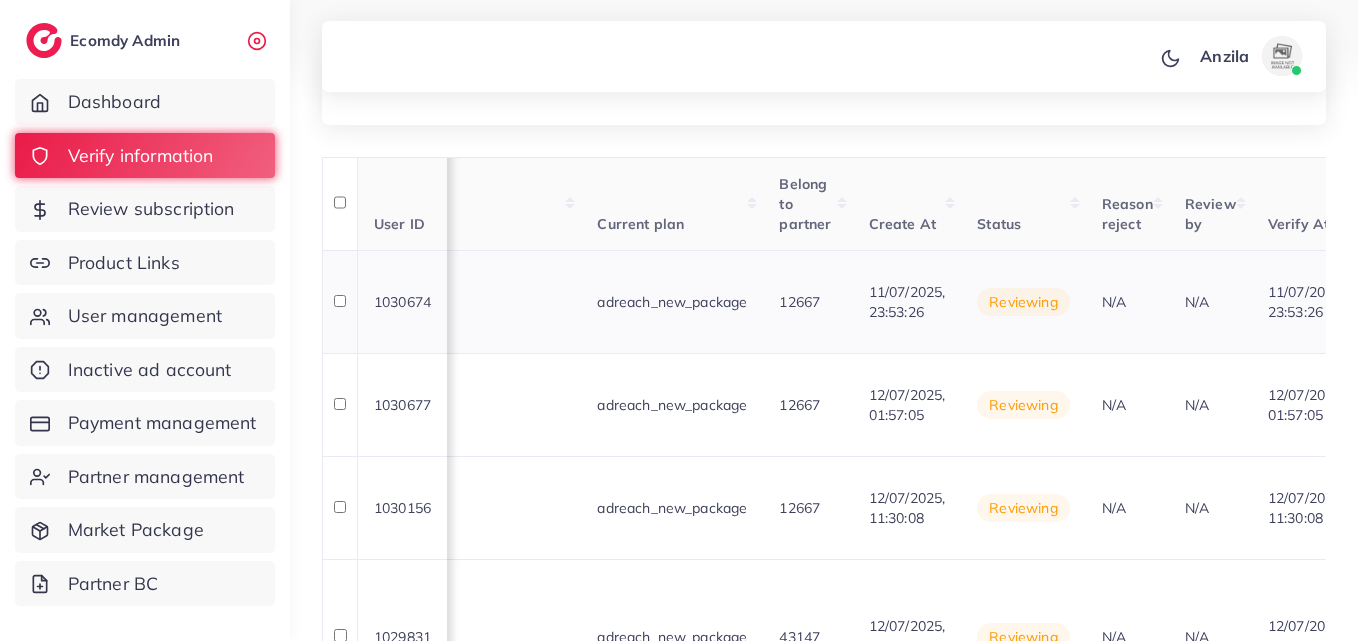 scroll, scrollTop: 0, scrollLeft: 2302, axis: horizontal 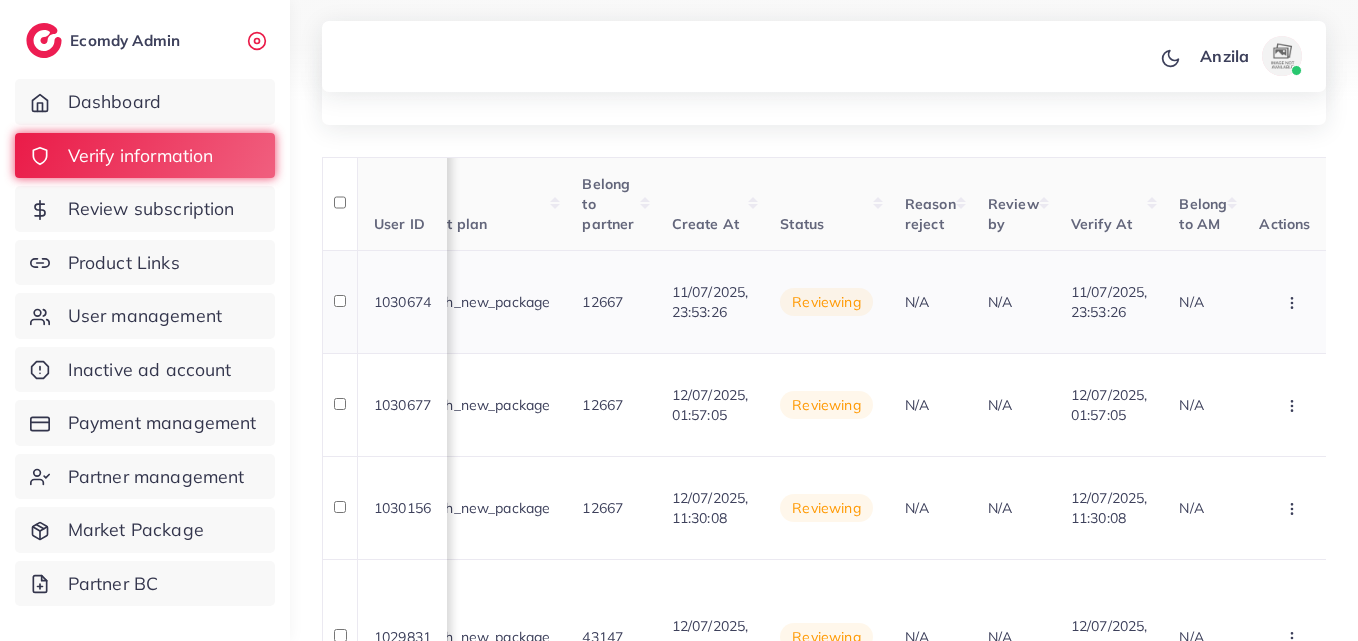 click 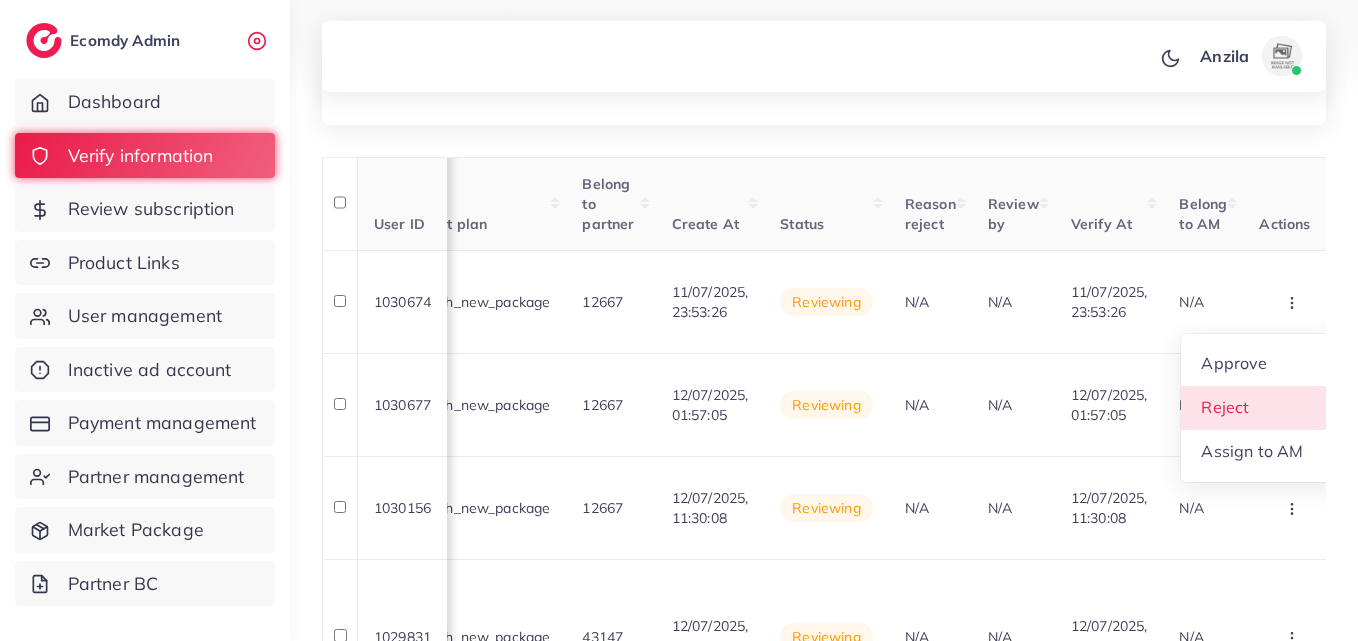 click on "Reject" at bounding box center (1260, 408) 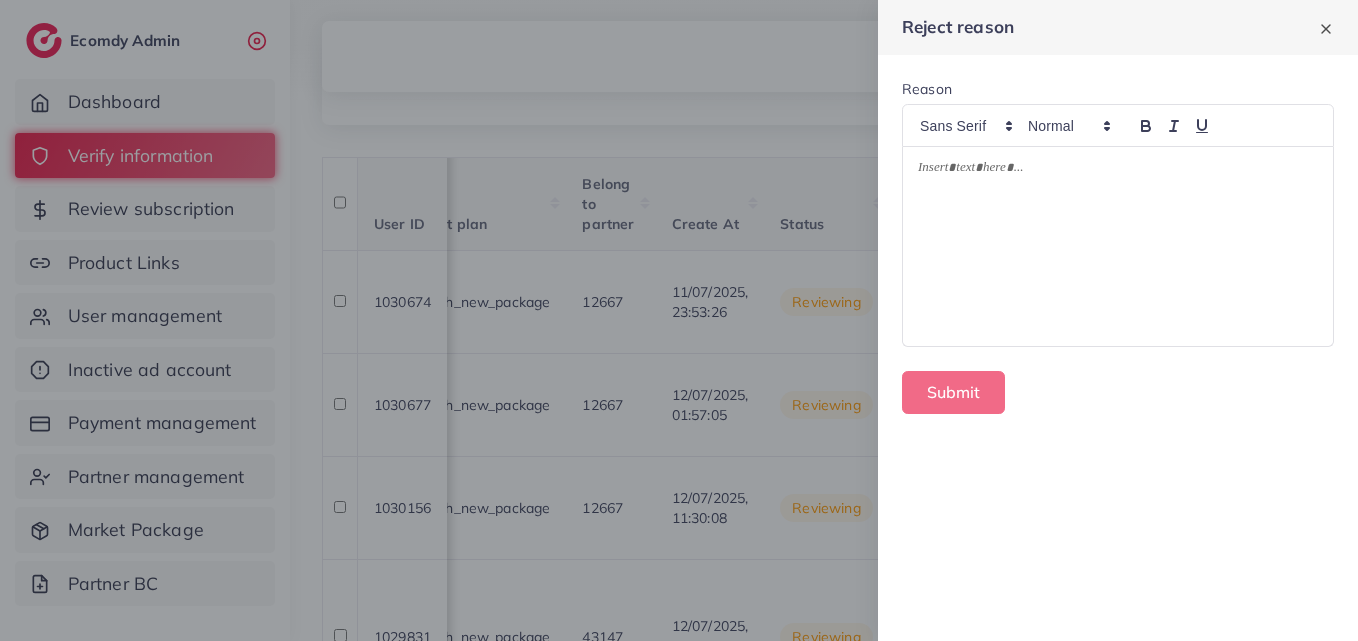 click at bounding box center [1118, 171] 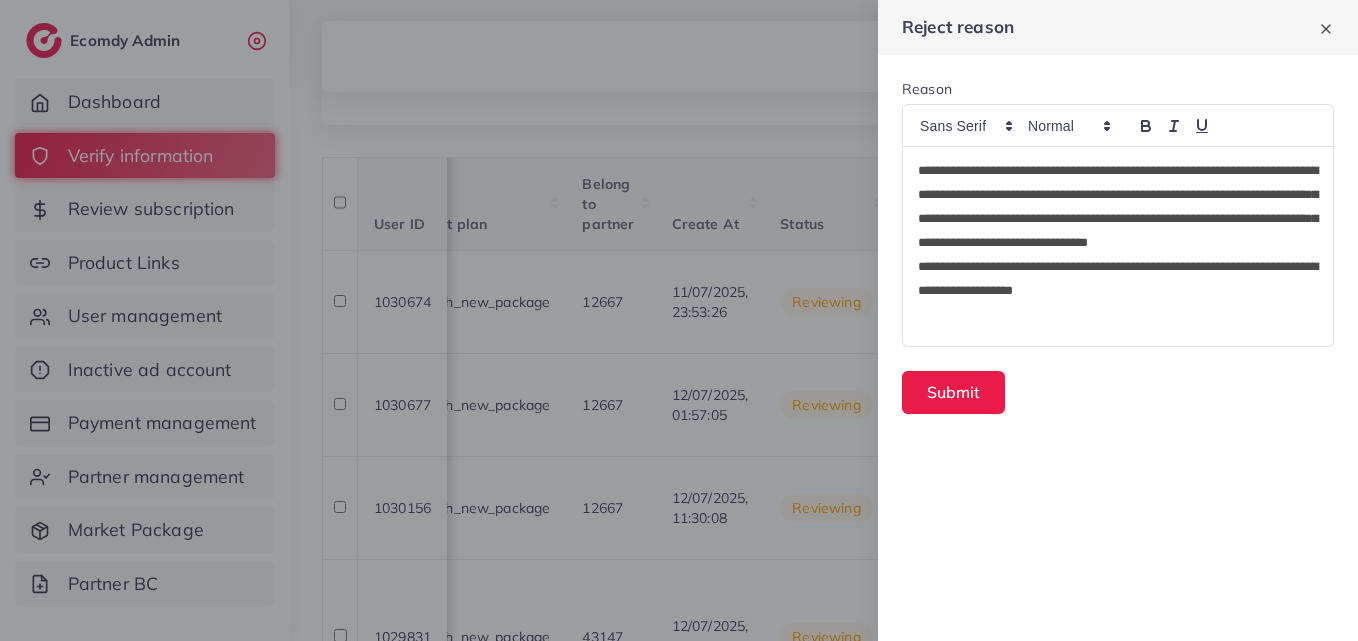 scroll, scrollTop: 0, scrollLeft: 0, axis: both 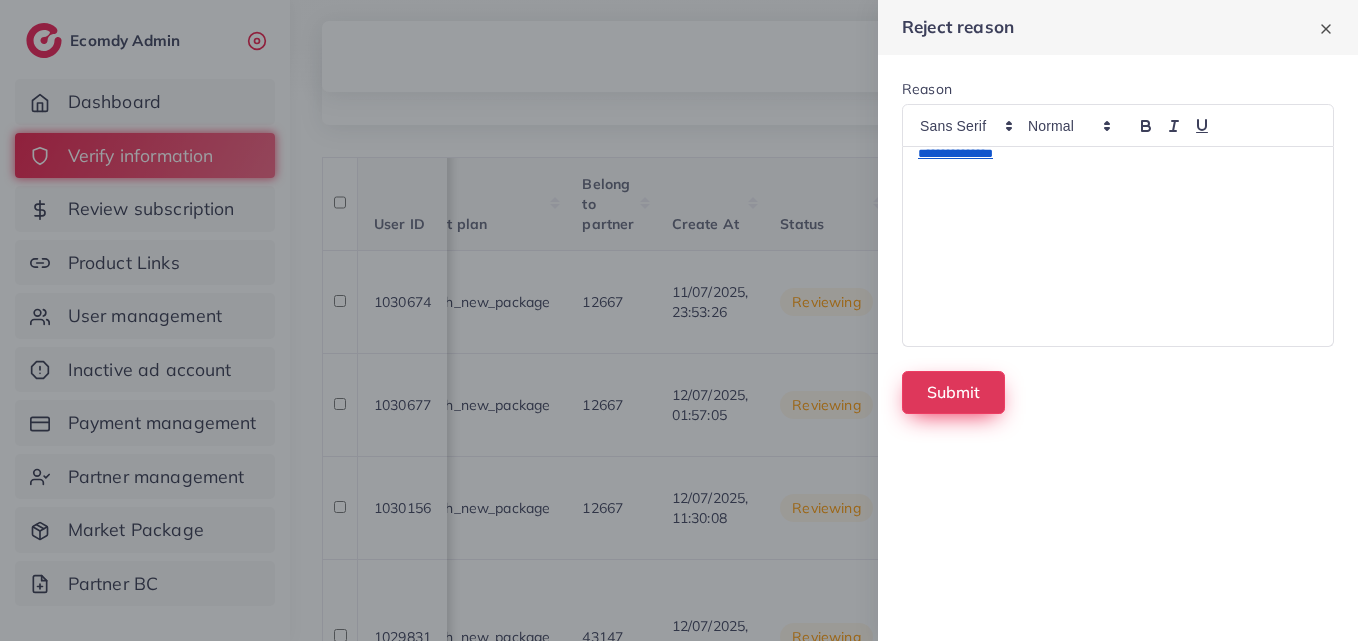 click on "Submit" at bounding box center [953, 392] 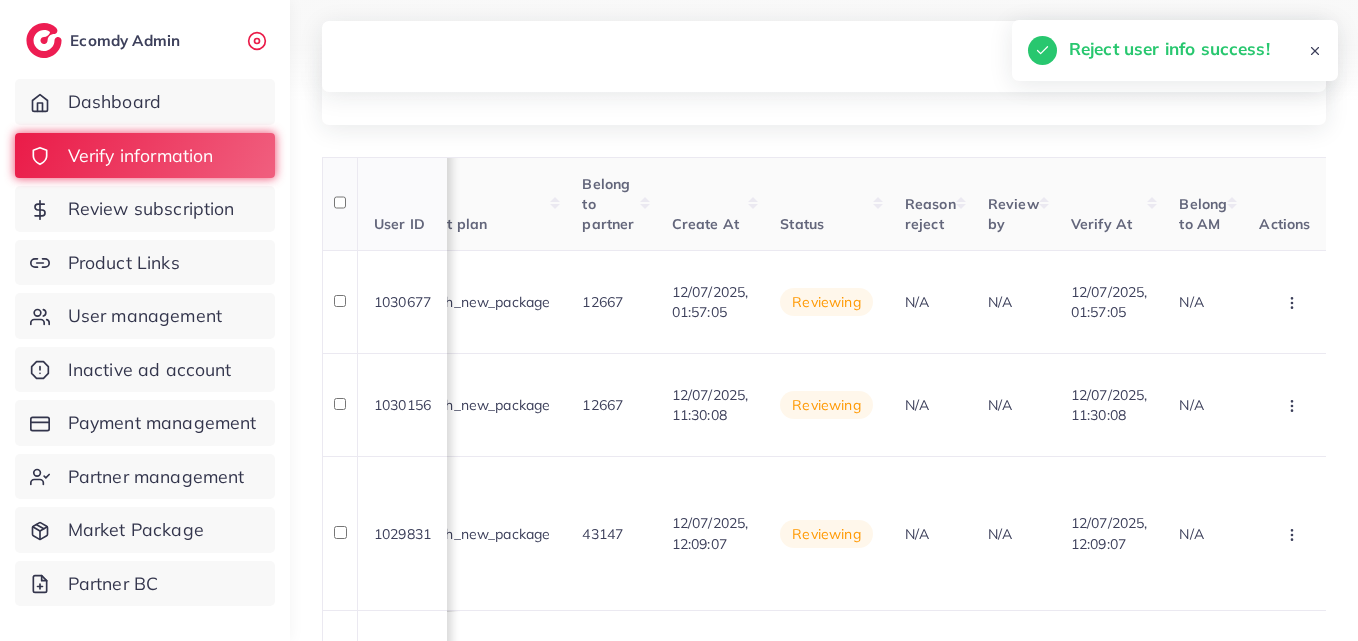 click on "Review by" at bounding box center [1013, 204] 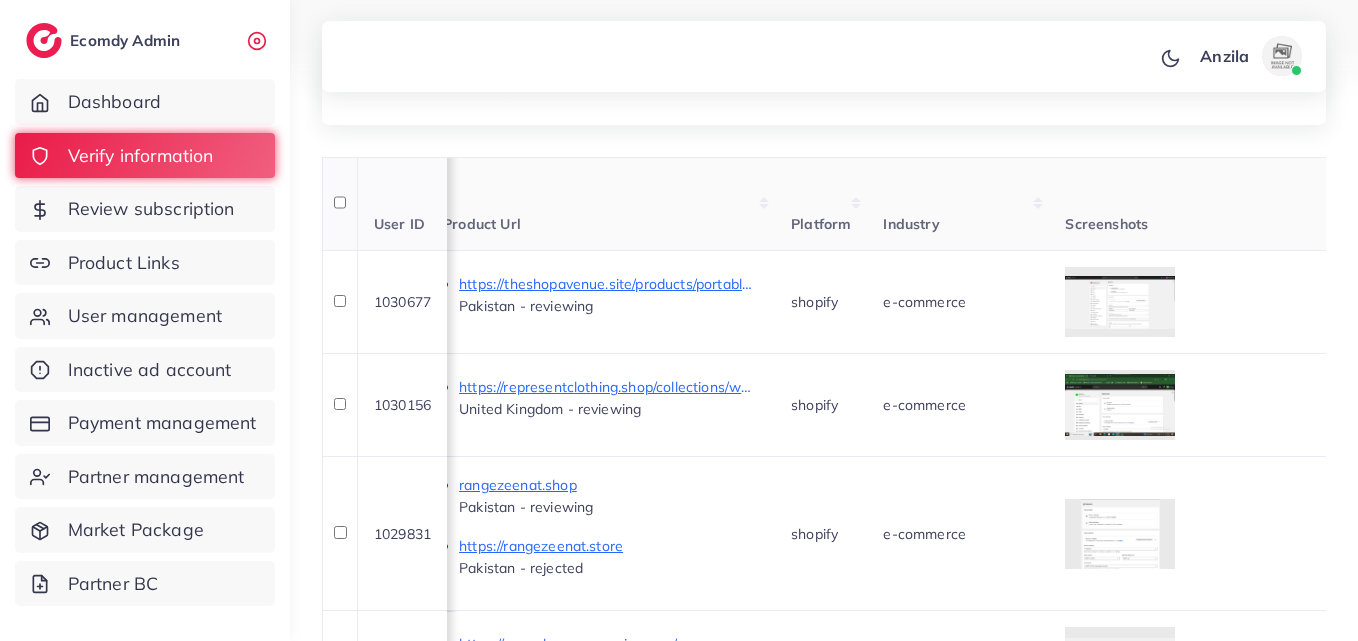 scroll, scrollTop: 0, scrollLeft: 1102, axis: horizontal 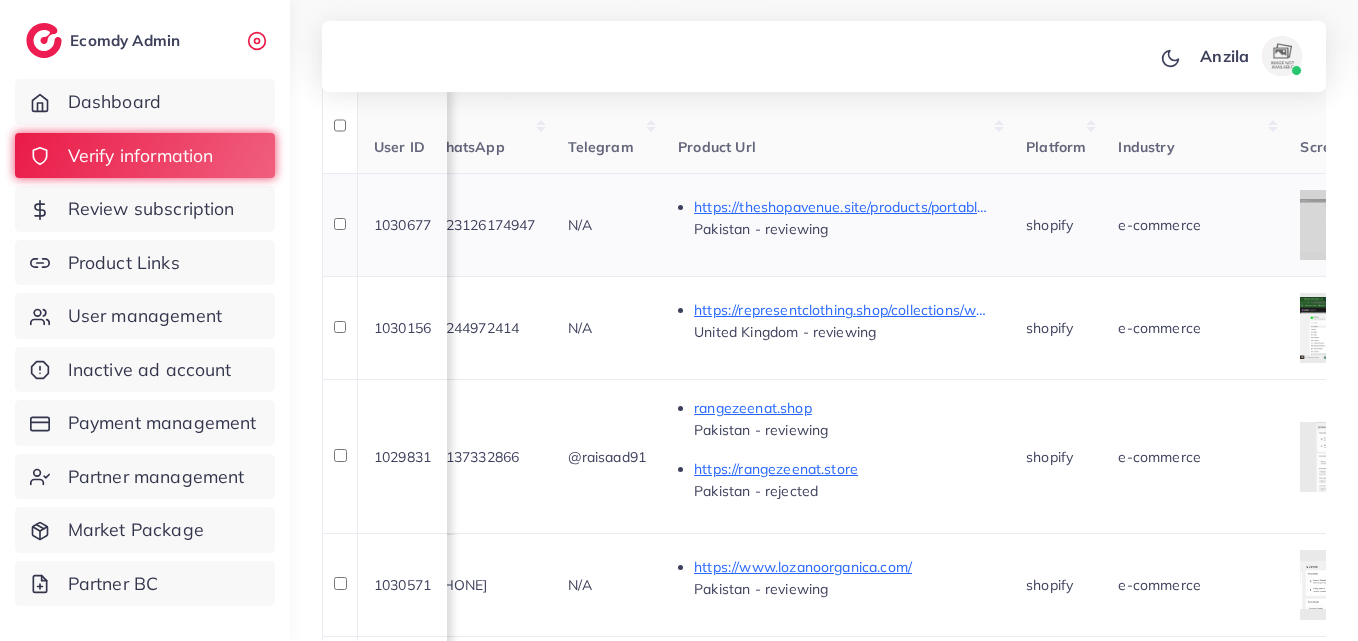 click at bounding box center [1355, 225] 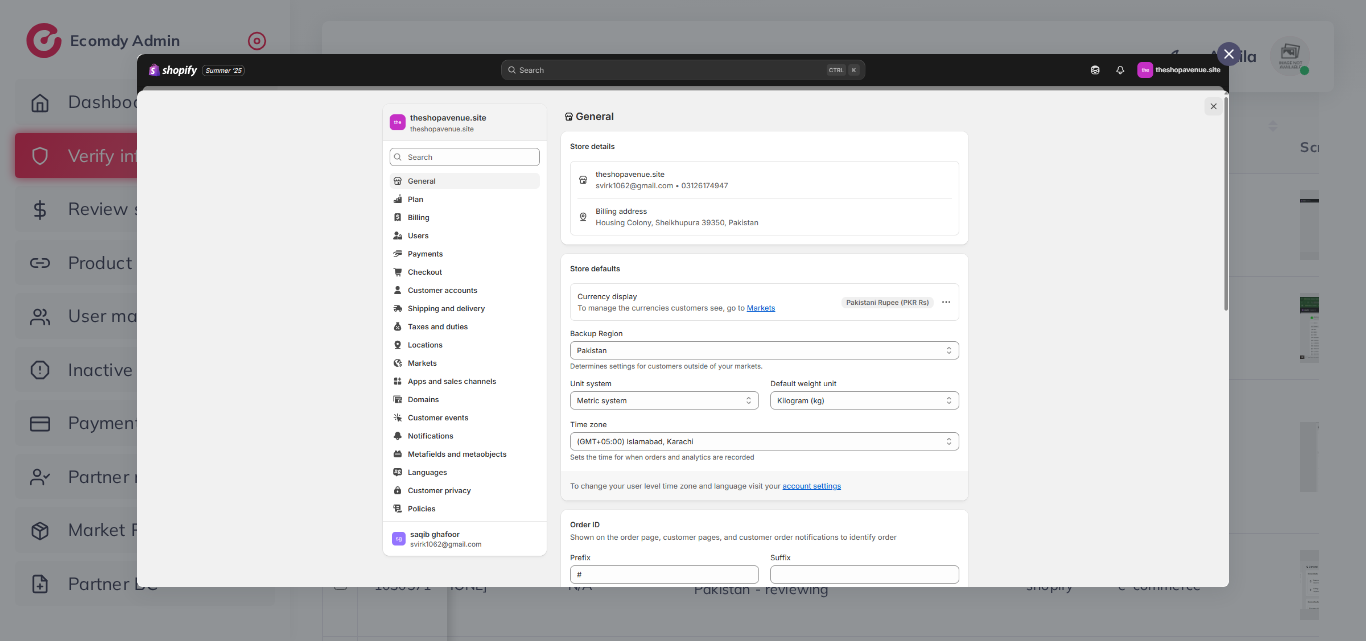 click at bounding box center [683, 320] 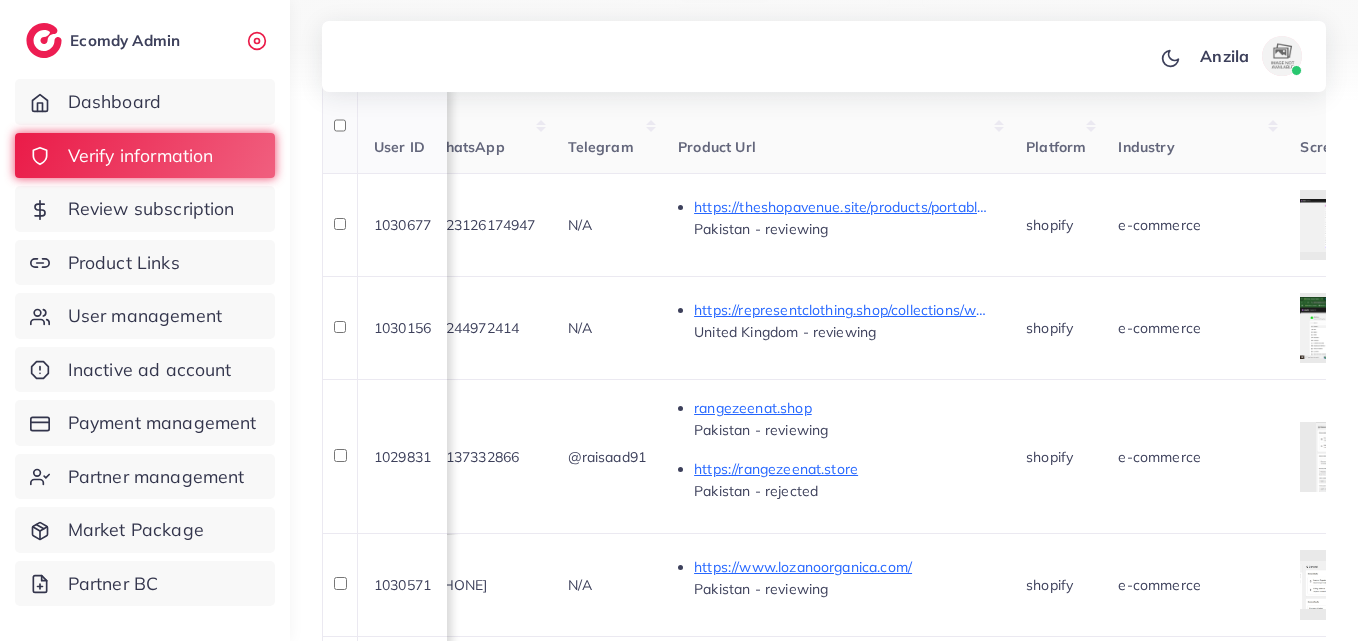 click on "Industry" at bounding box center (1193, 127) 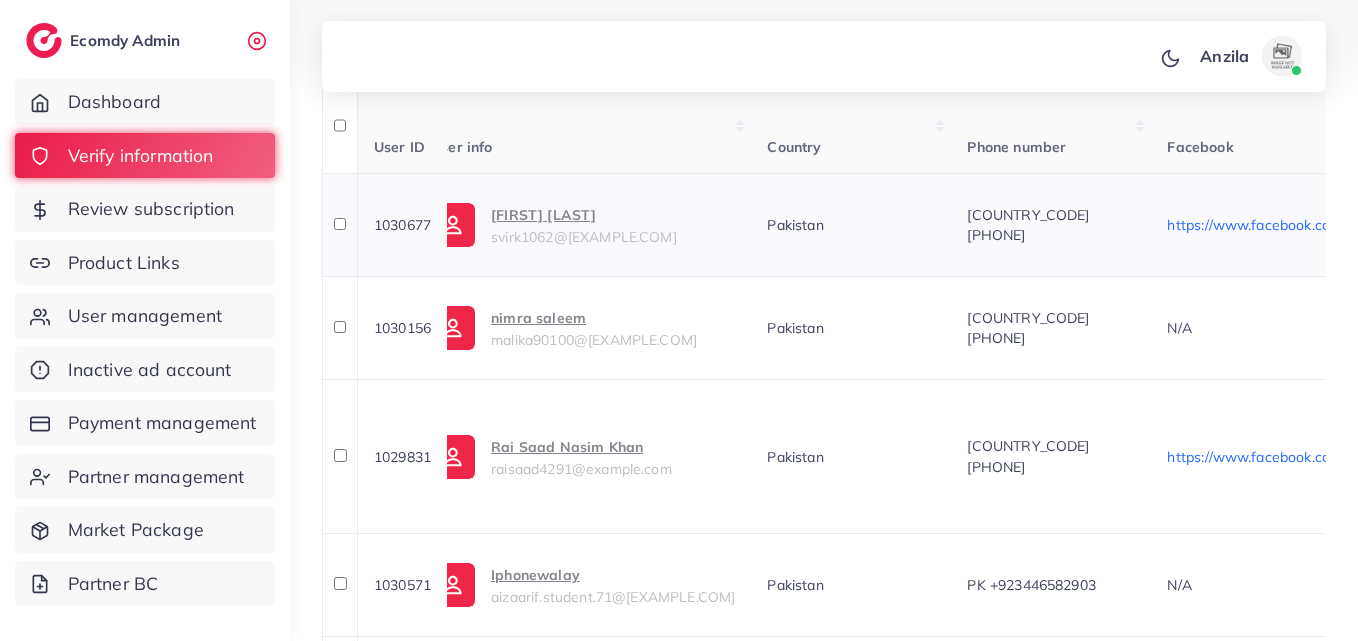 scroll, scrollTop: 0, scrollLeft: 0, axis: both 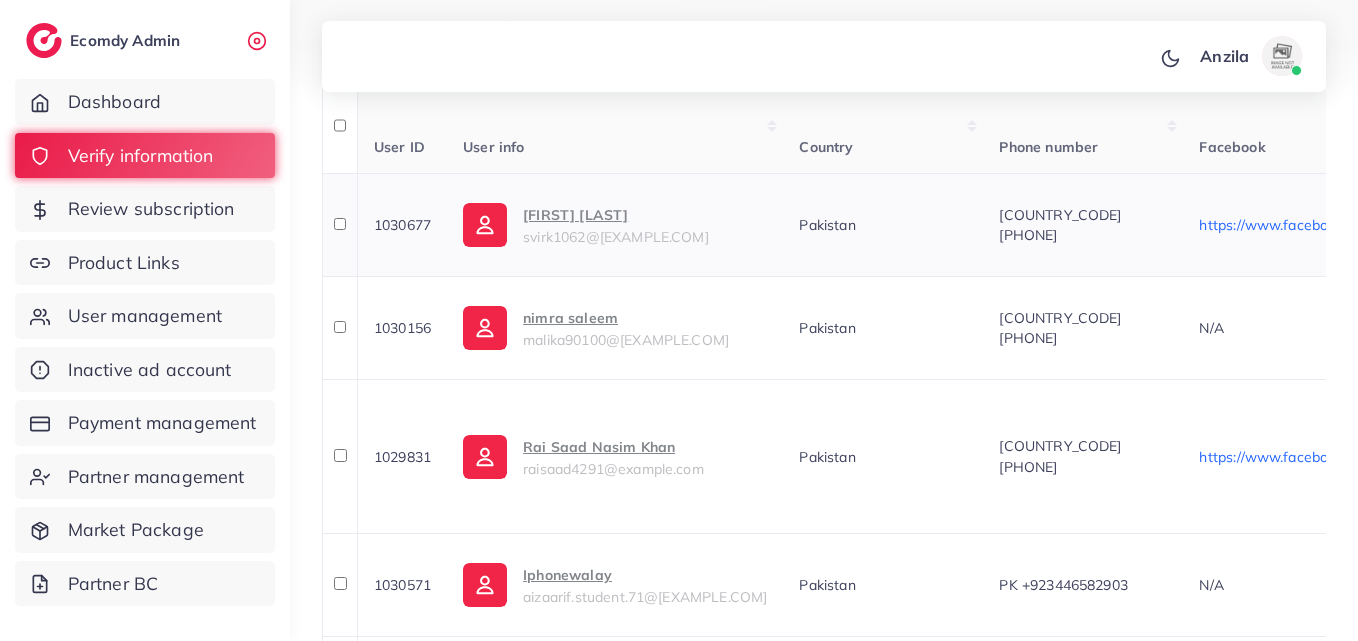 click on "shayan virk  svirk1062@gmail.com" at bounding box center [616, 225] 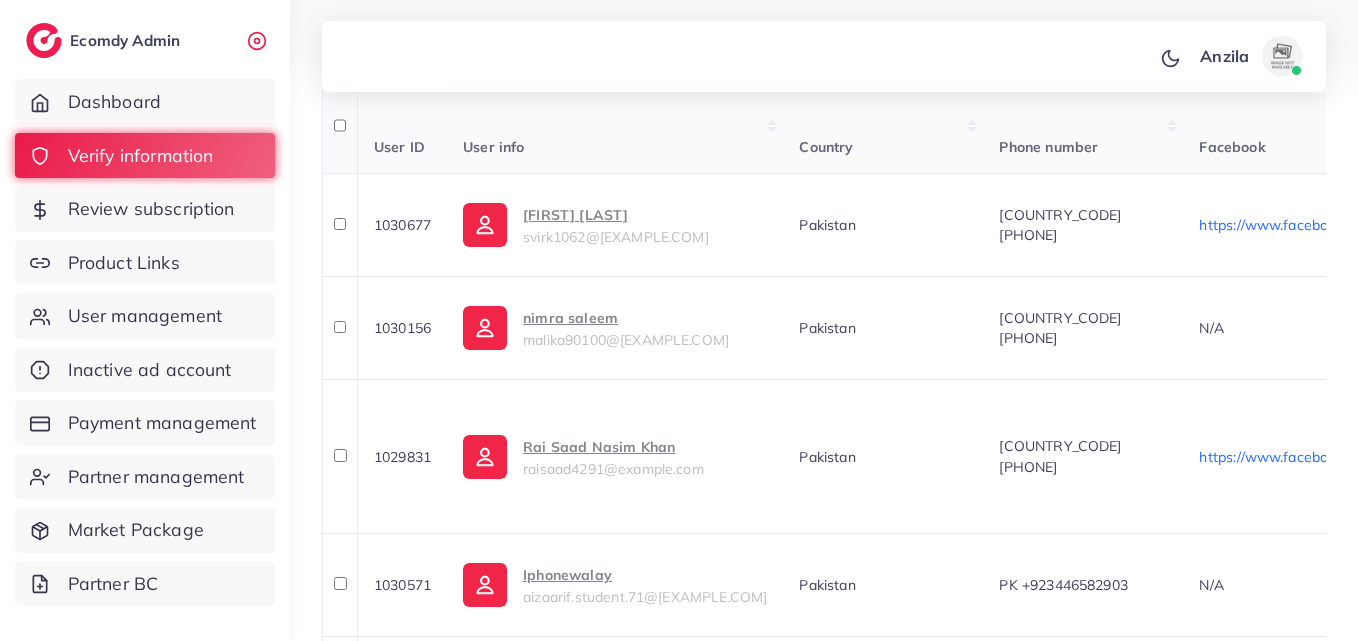 click on "Country" at bounding box center [826, 147] 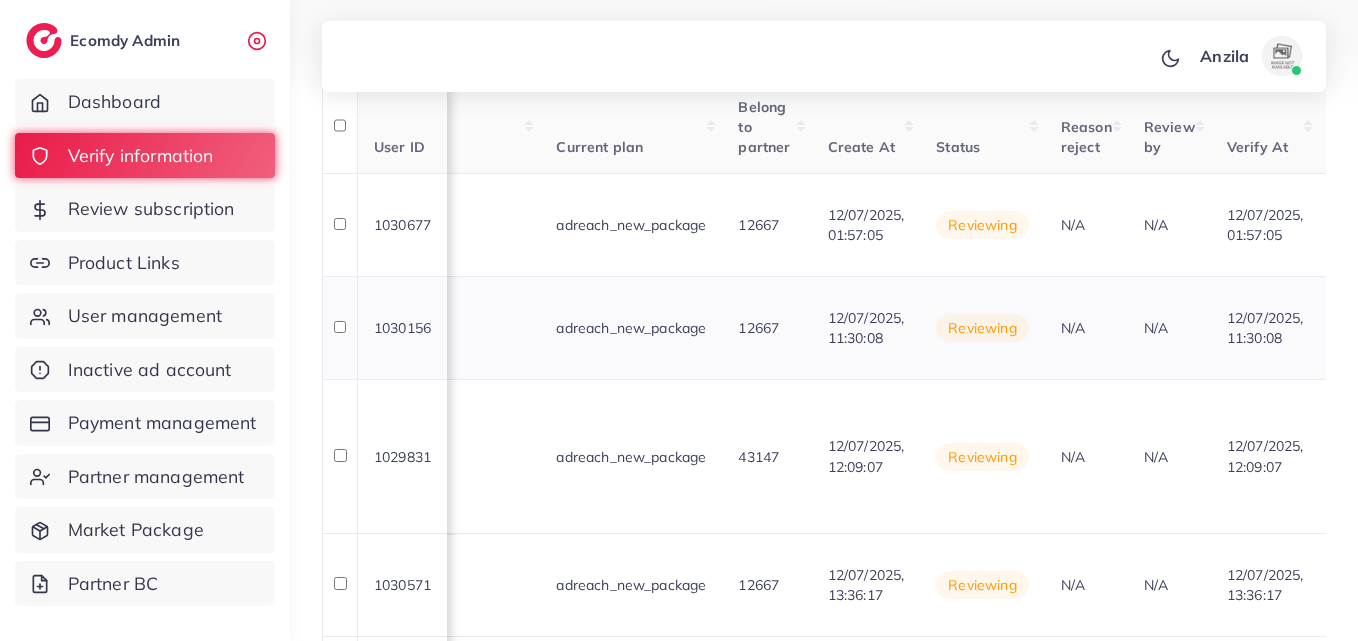 scroll, scrollTop: 0, scrollLeft: 2302, axis: horizontal 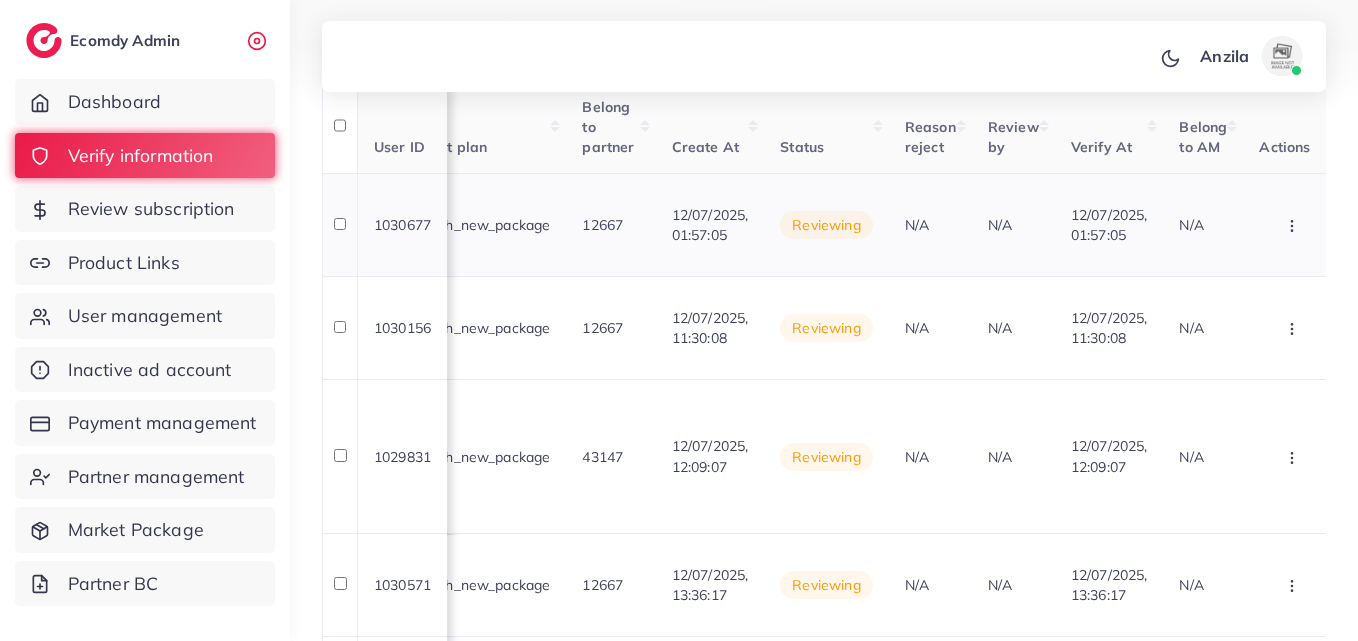 click at bounding box center [1294, 225] 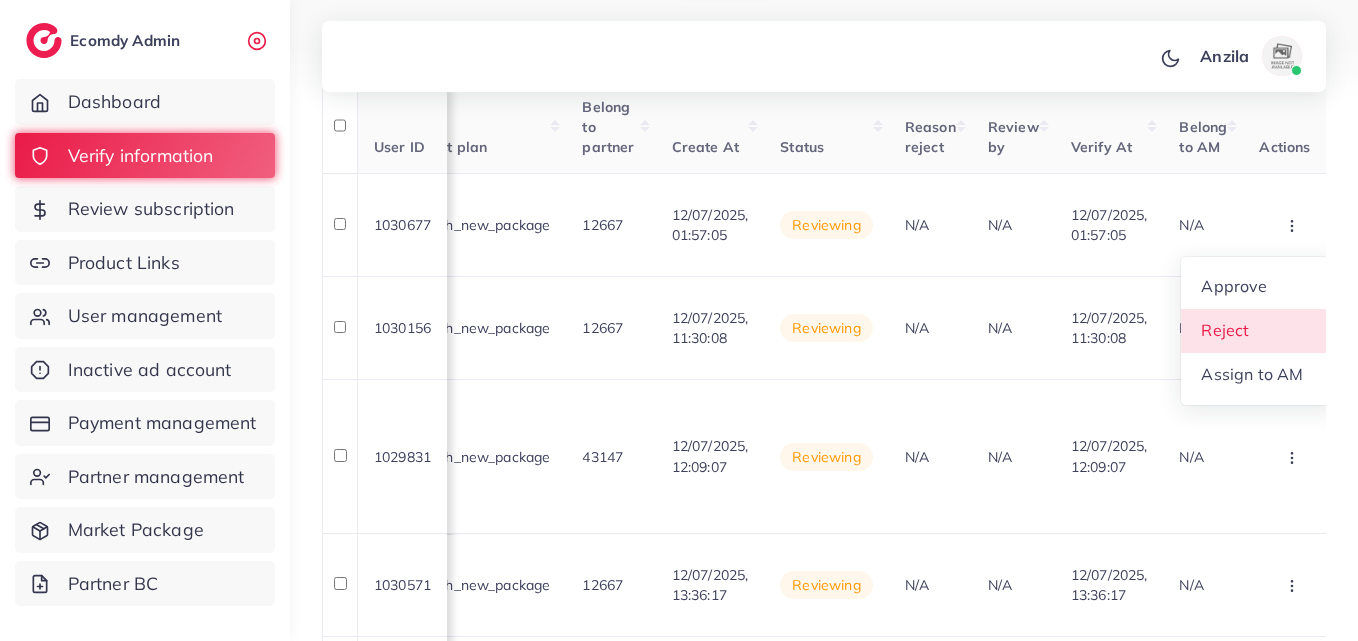 click on "Reject" at bounding box center [1260, 331] 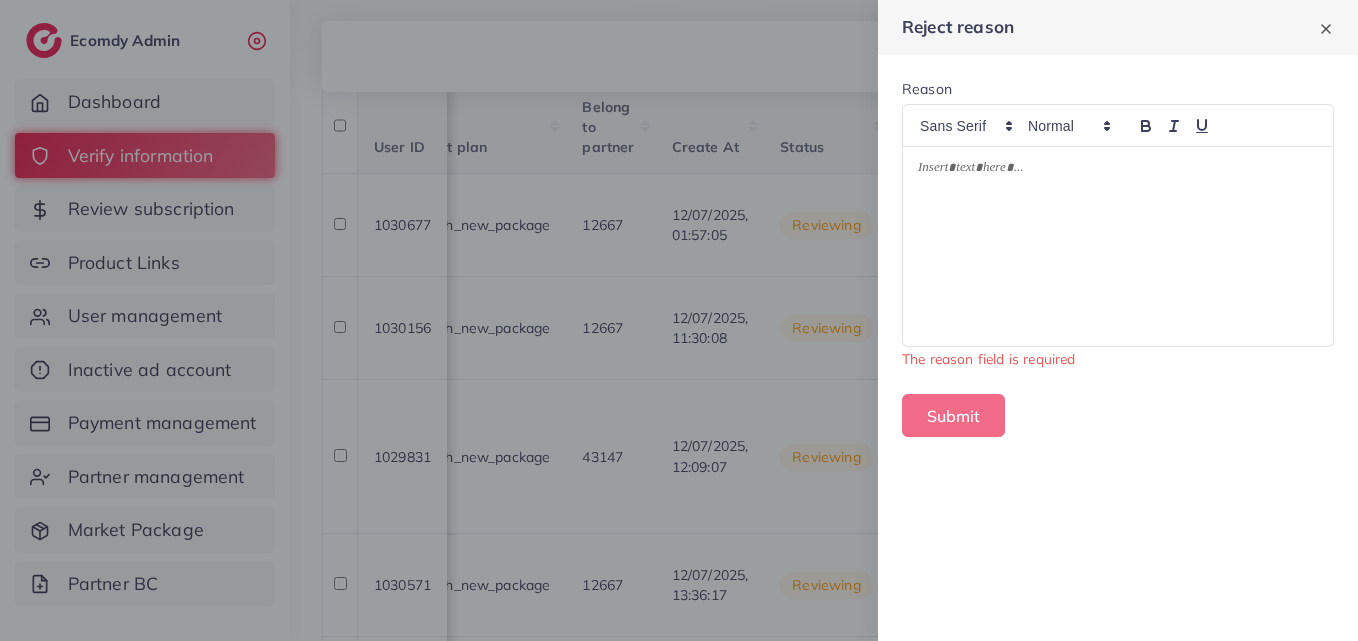 click at bounding box center (1118, 246) 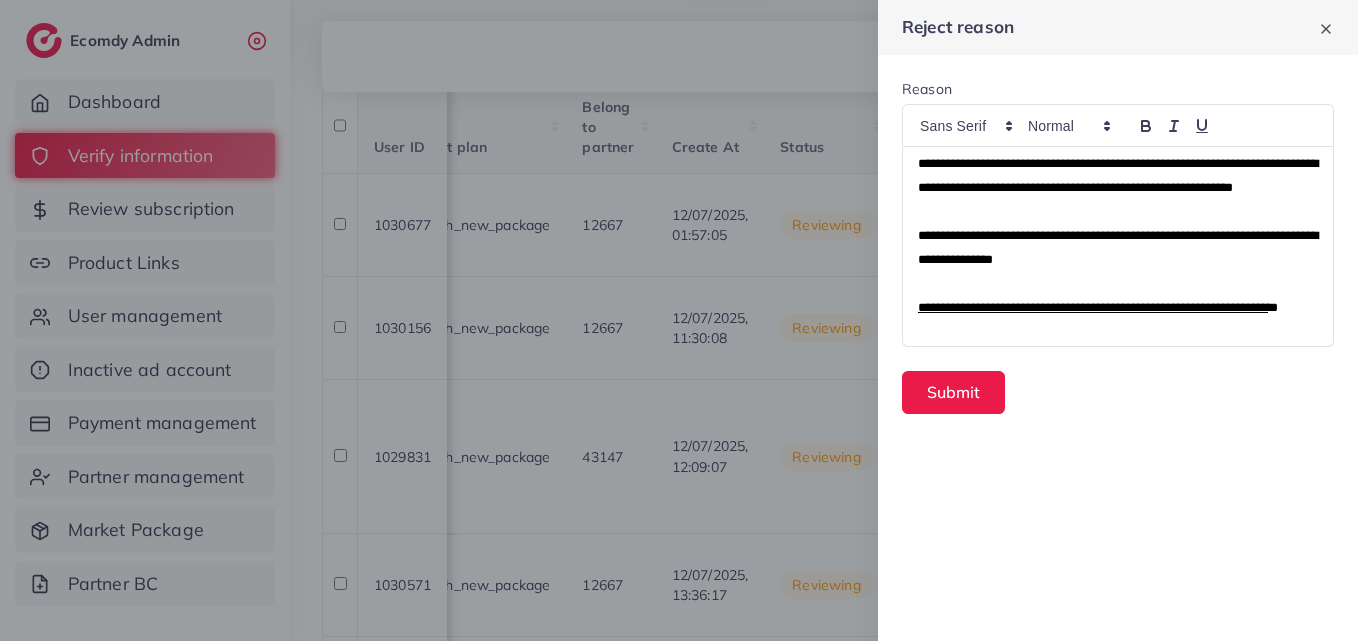 scroll, scrollTop: 0, scrollLeft: 0, axis: both 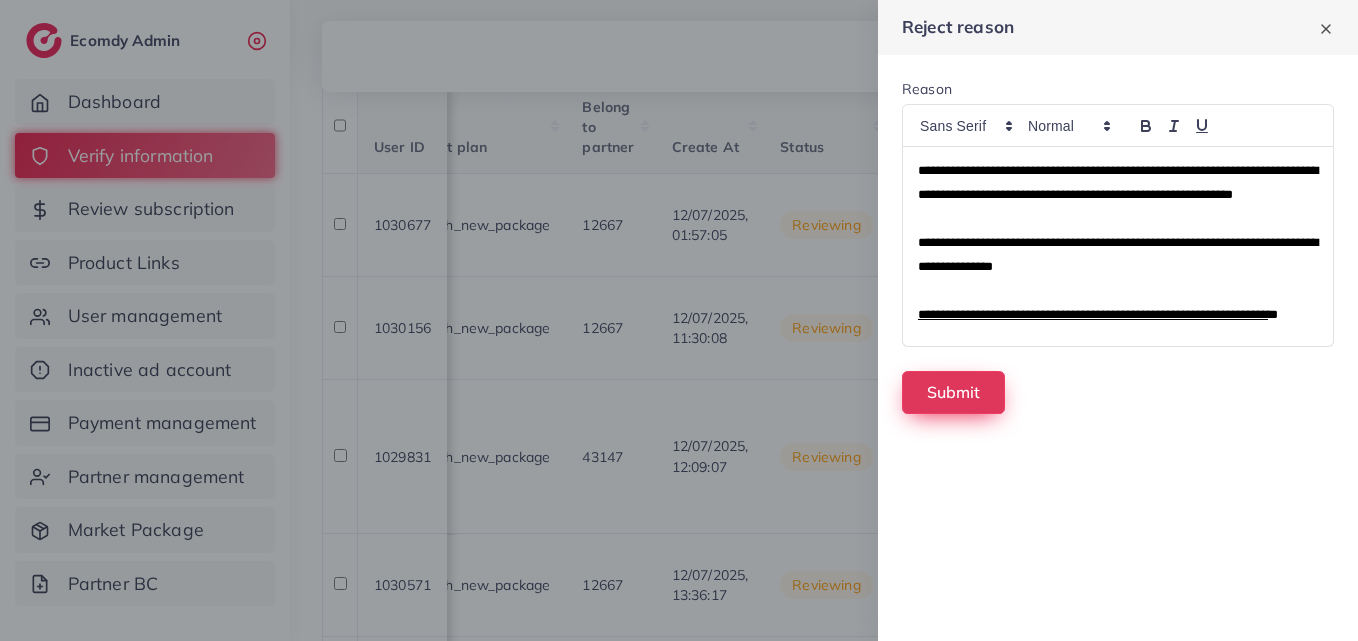click on "Submit" at bounding box center [953, 392] 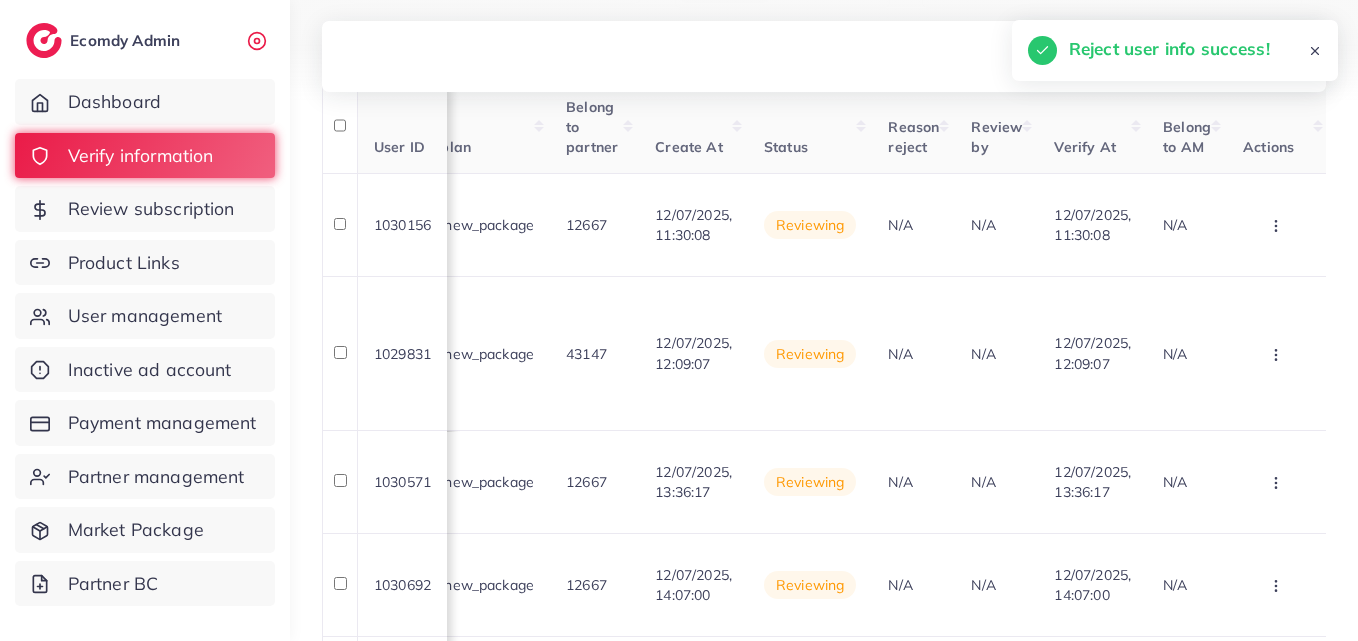 scroll, scrollTop: 0, scrollLeft: 2285, axis: horizontal 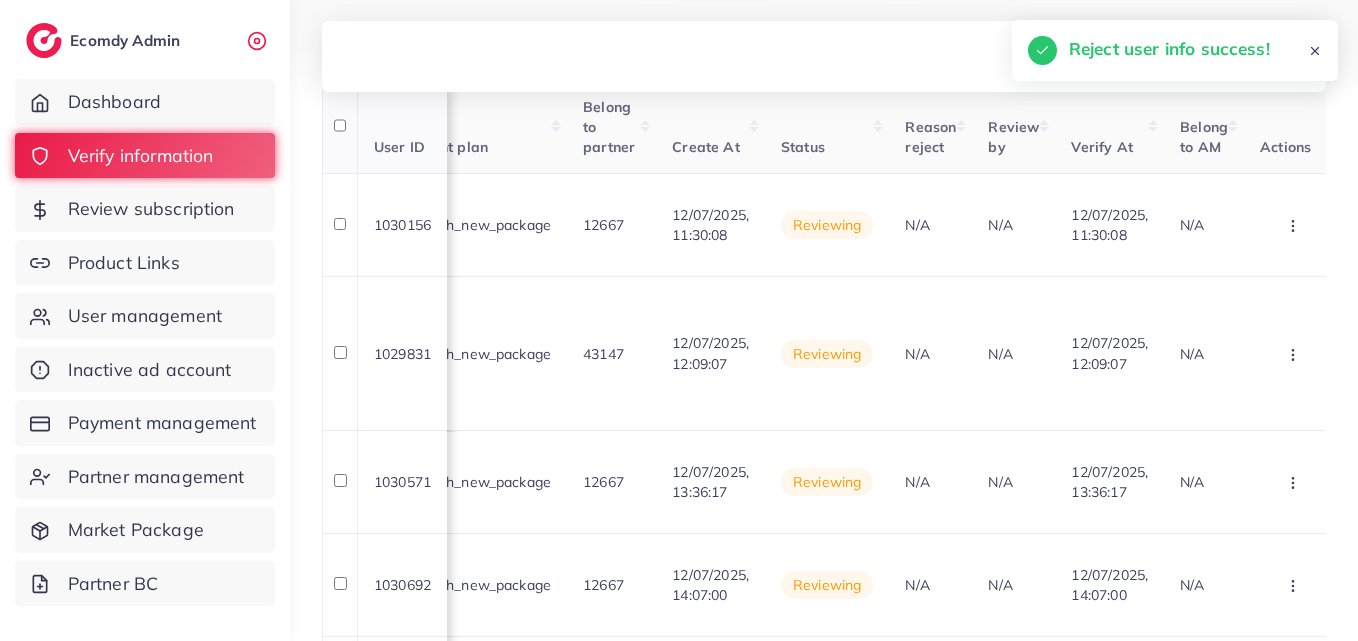 click on "Reason reject" at bounding box center [930, 127] 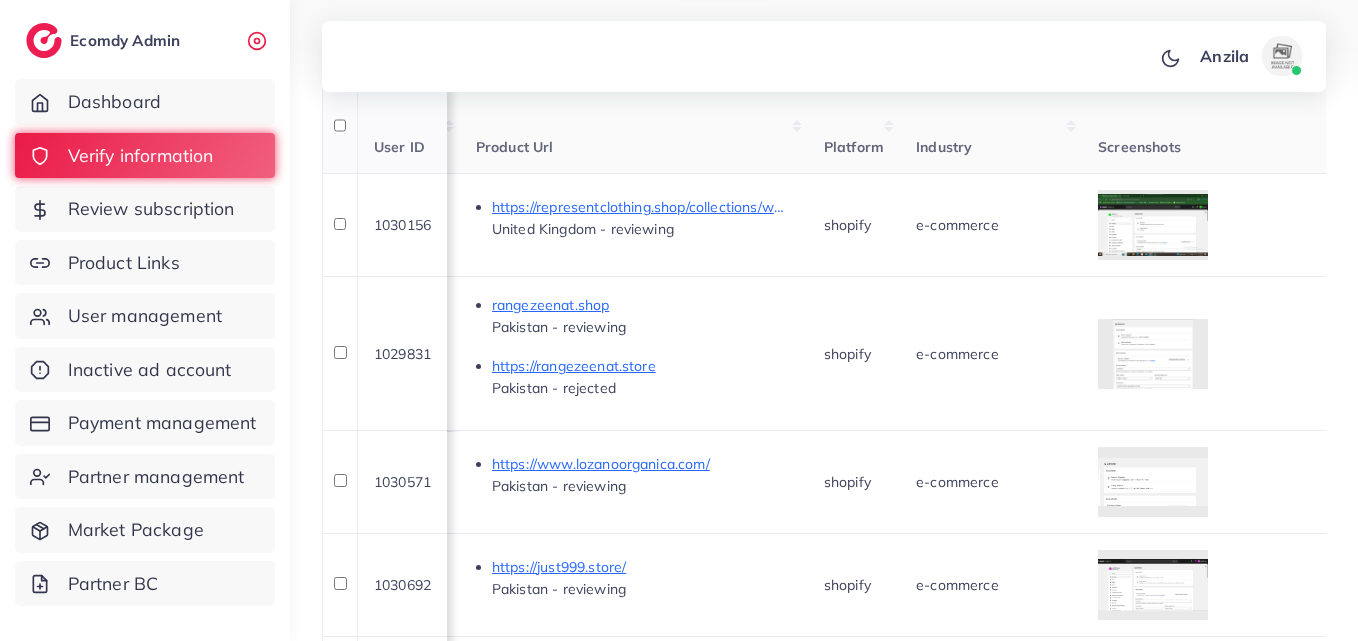 scroll, scrollTop: 0, scrollLeft: 1205, axis: horizontal 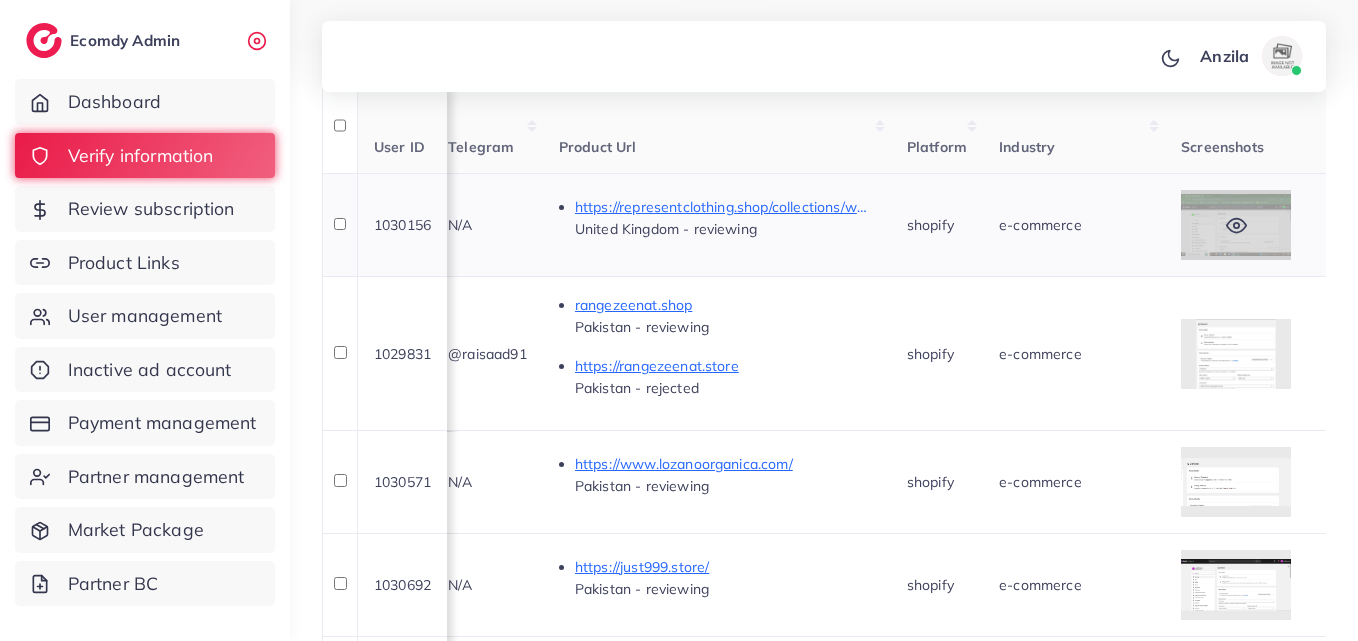 click at bounding box center (1236, 225) 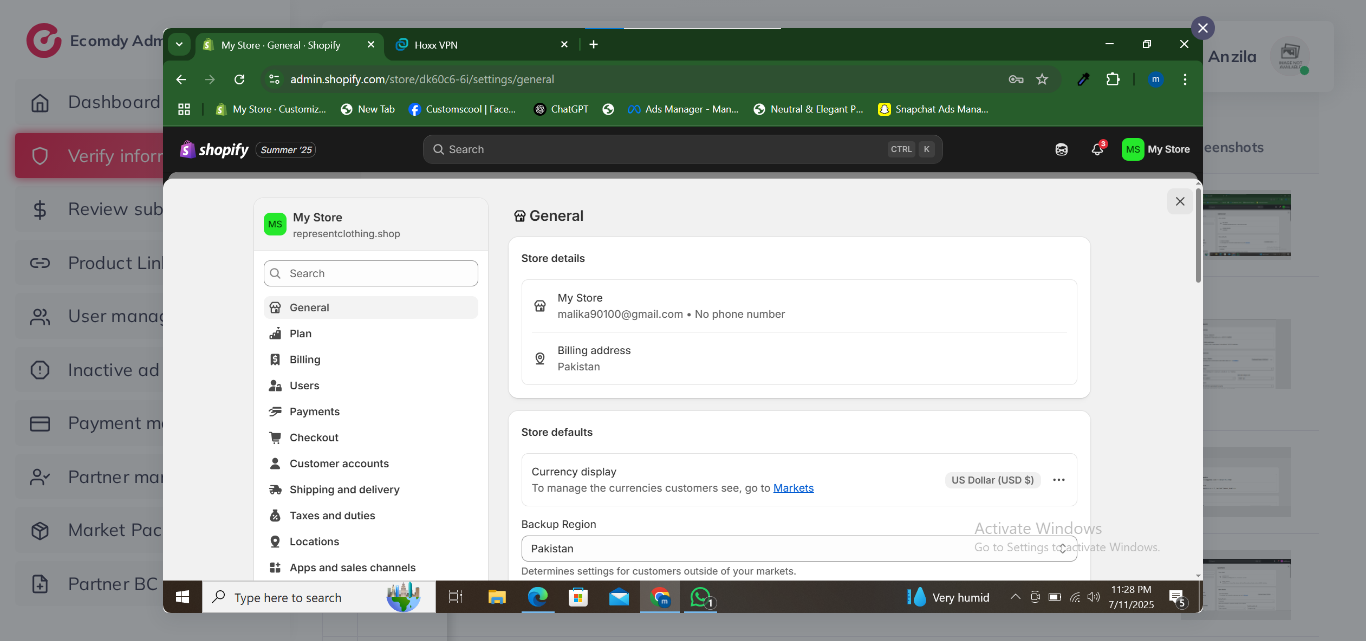 click at bounding box center [683, 320] 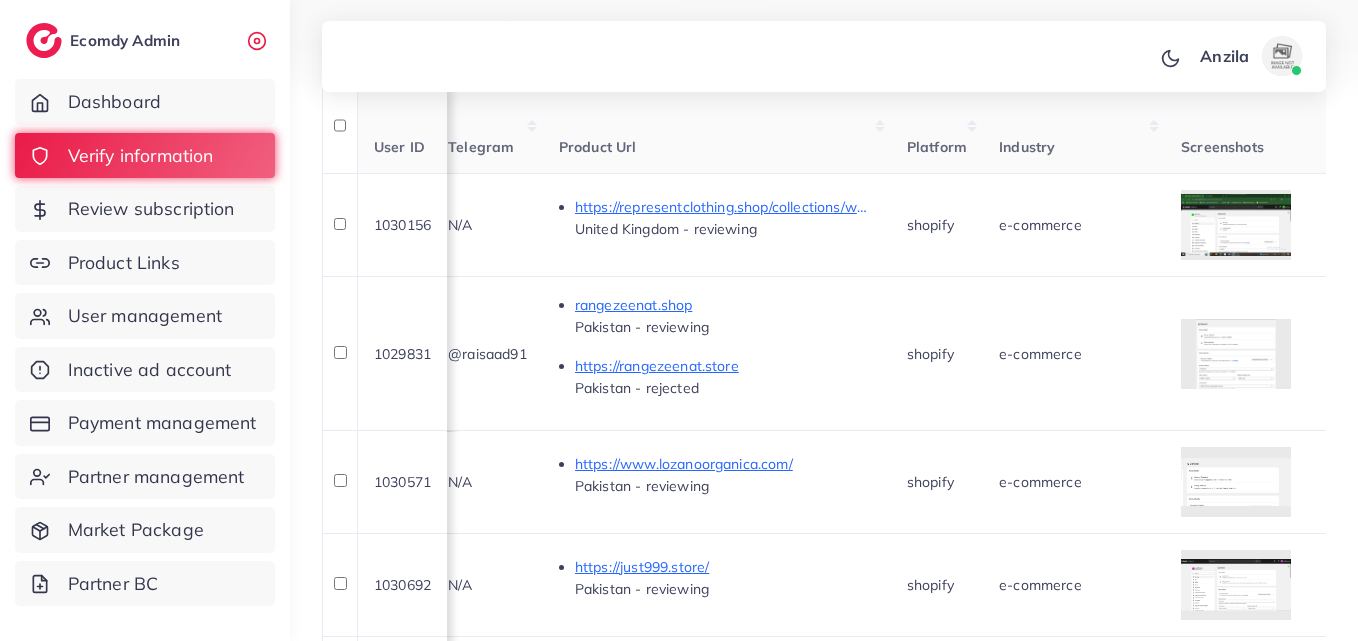 click on "Industry" at bounding box center (1027, 147) 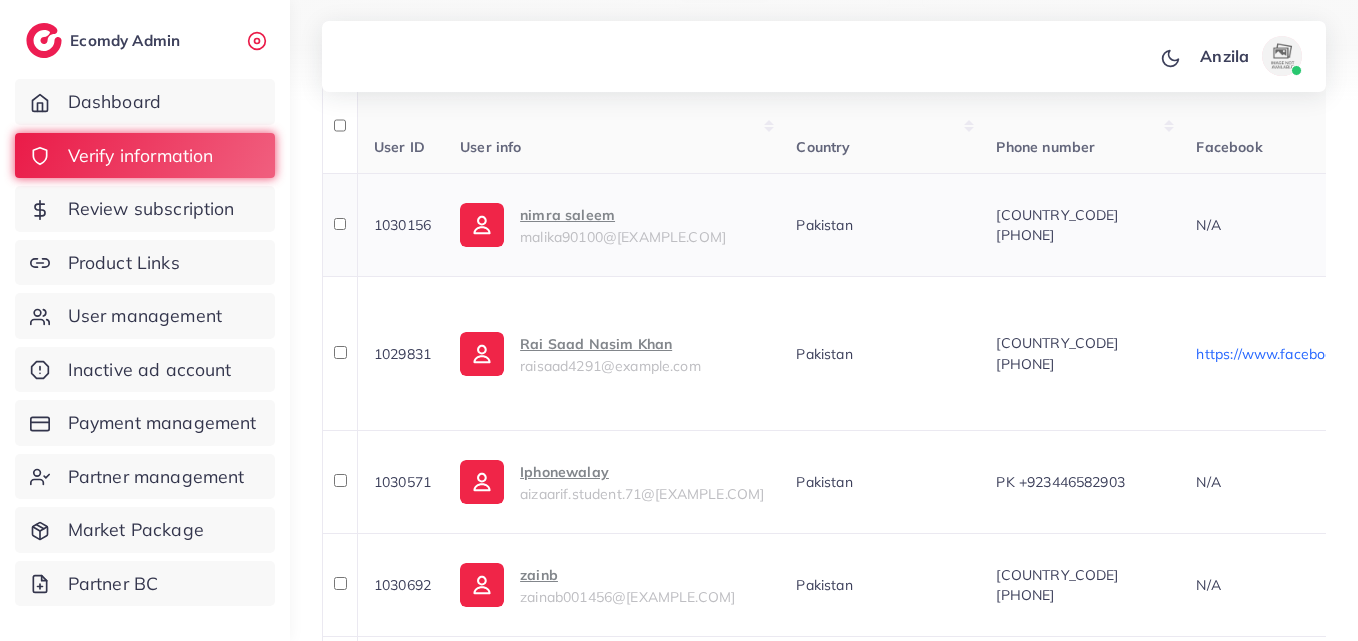 scroll, scrollTop: 0, scrollLeft: 0, axis: both 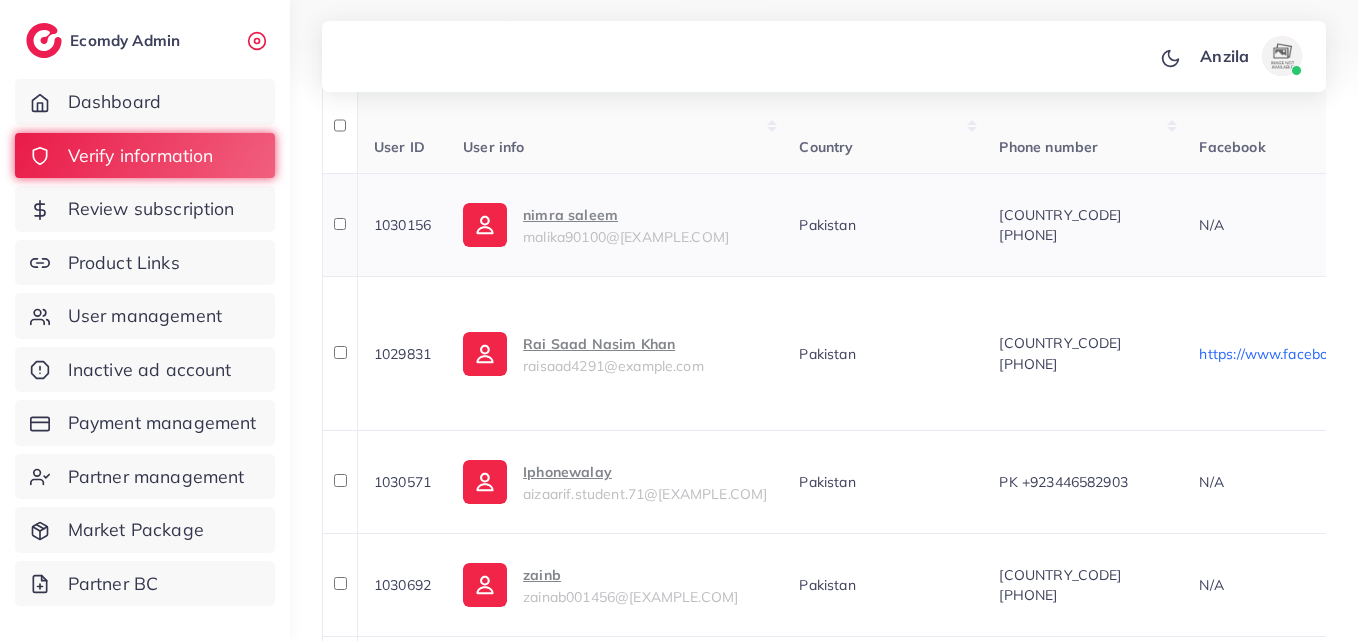 click on "nimra saleem" at bounding box center (626, 215) 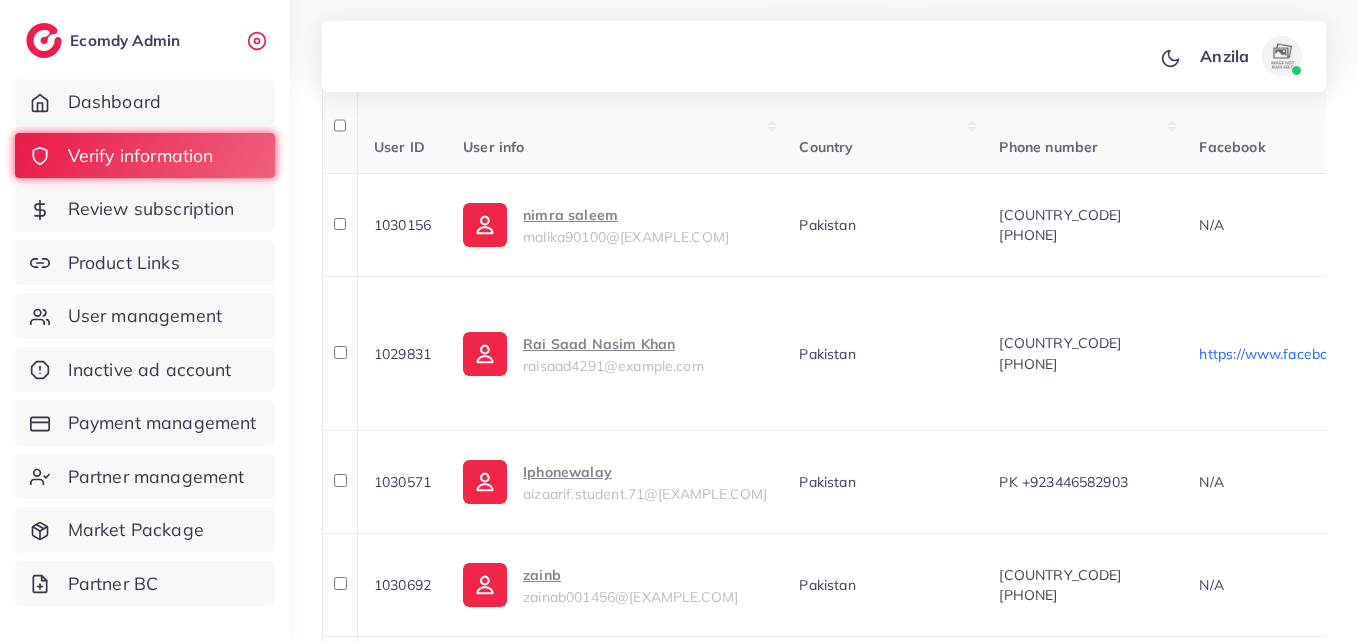 click on "Country" at bounding box center (883, 127) 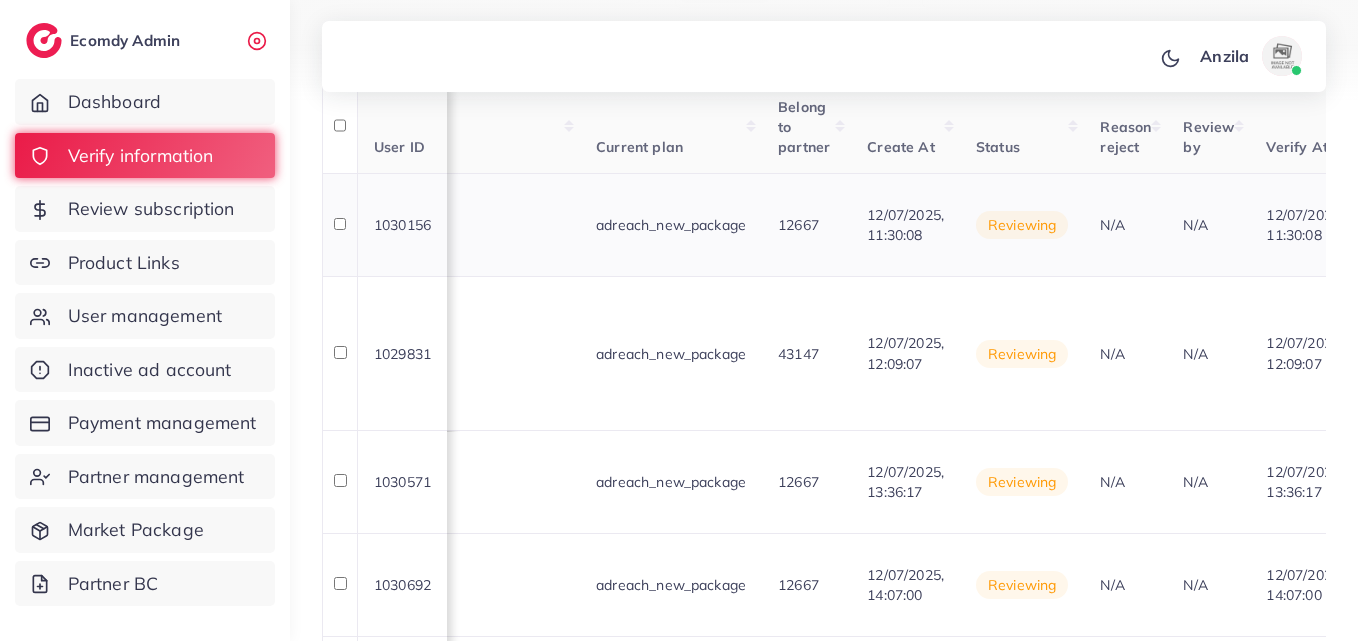 scroll, scrollTop: 0, scrollLeft: 2285, axis: horizontal 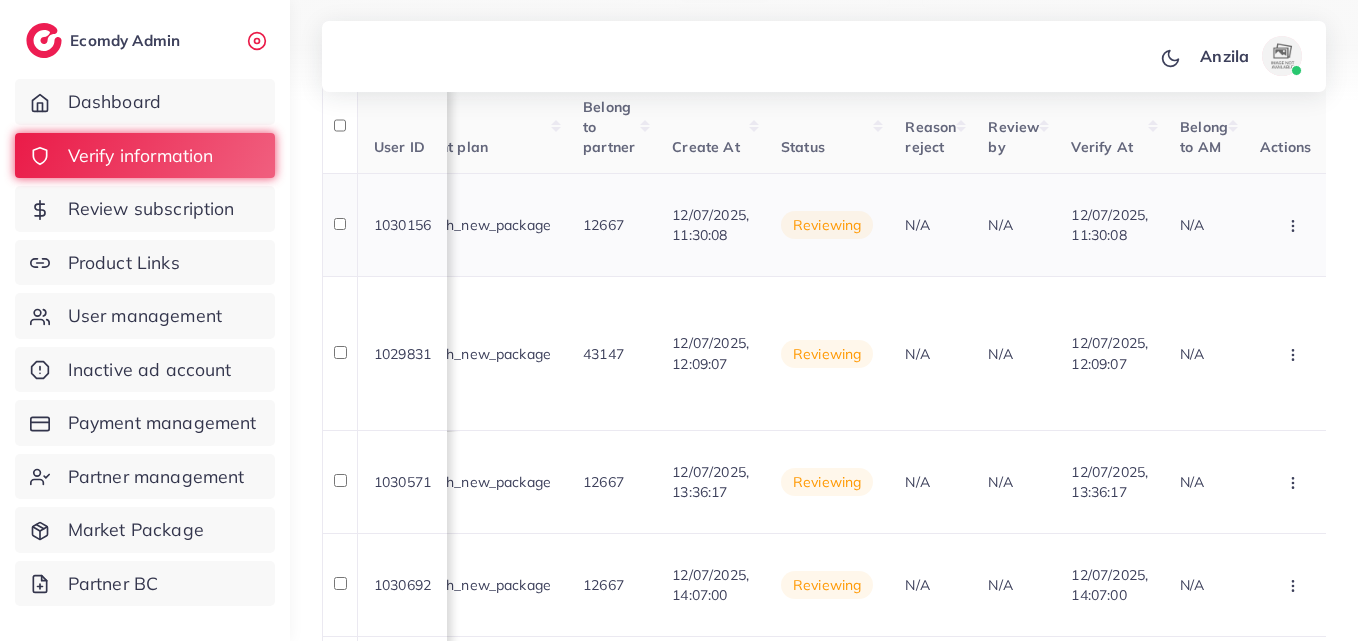 click at bounding box center (1295, 225) 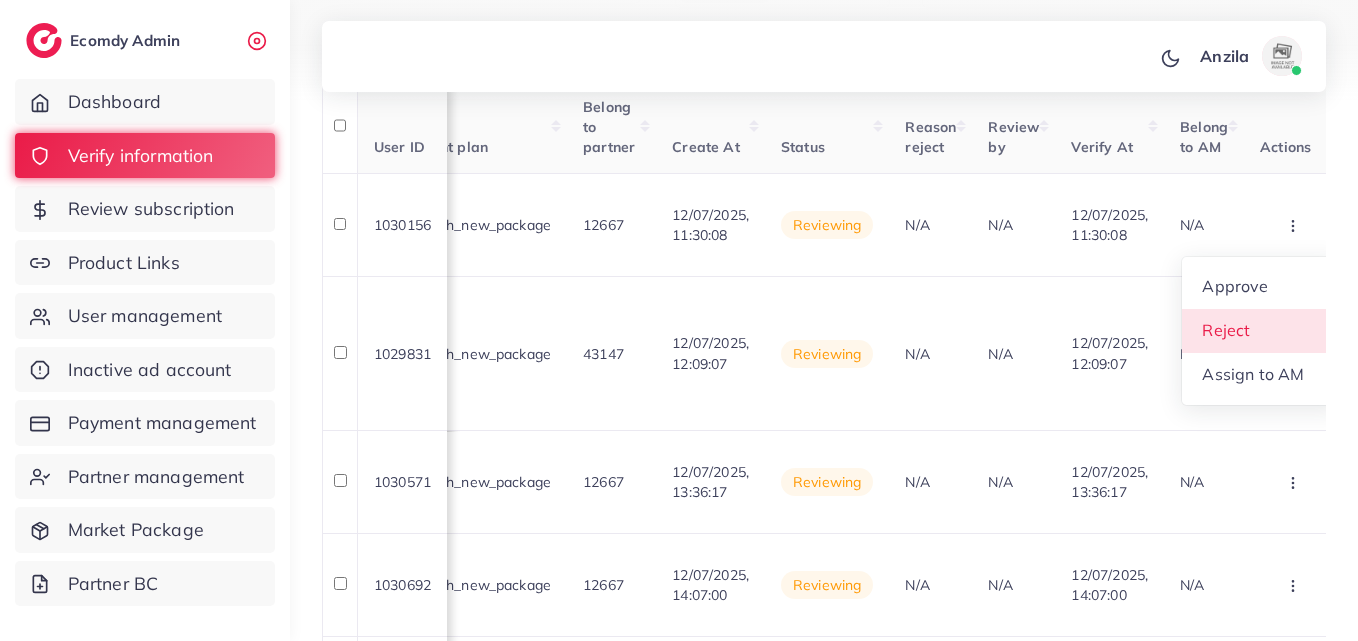 click on "Reject" at bounding box center (1227, 330) 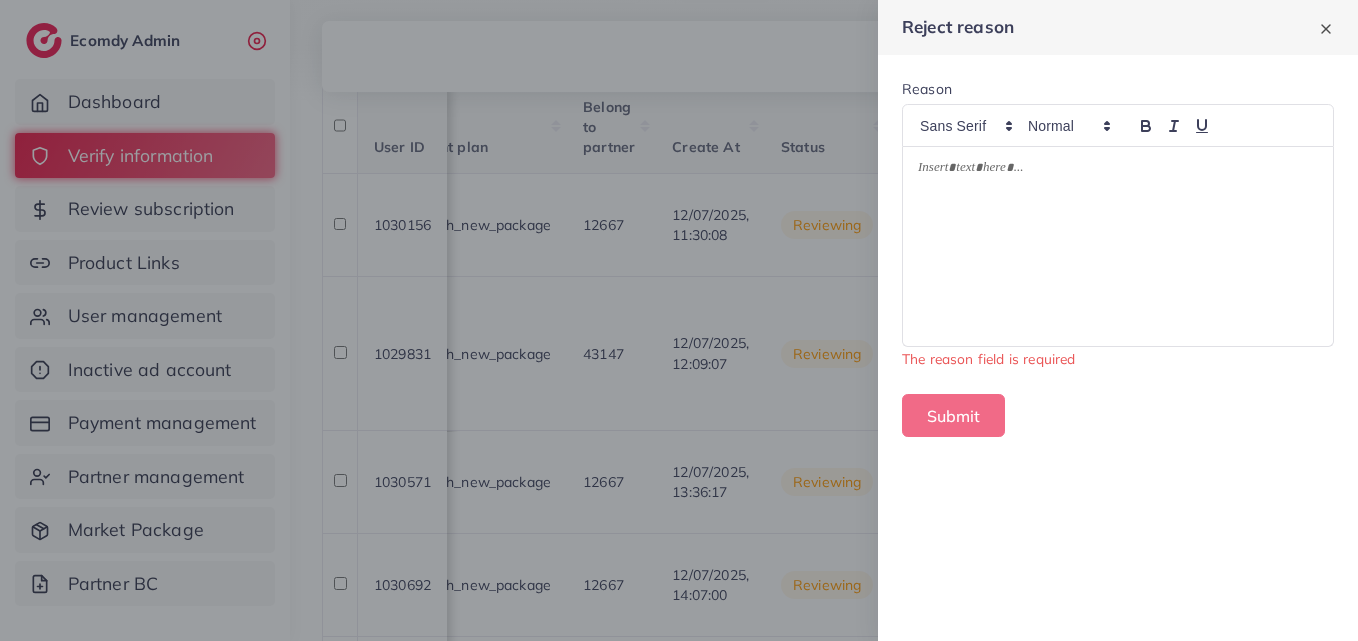 click at bounding box center [1118, 246] 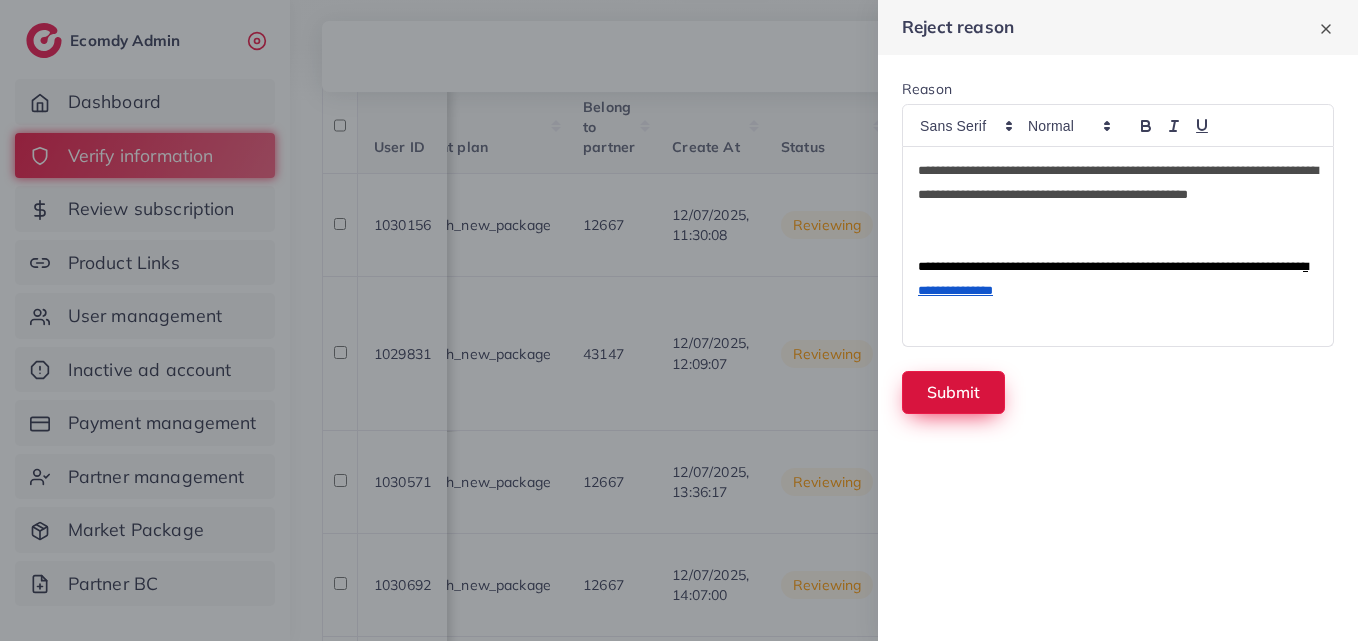 click on "Submit" at bounding box center [953, 392] 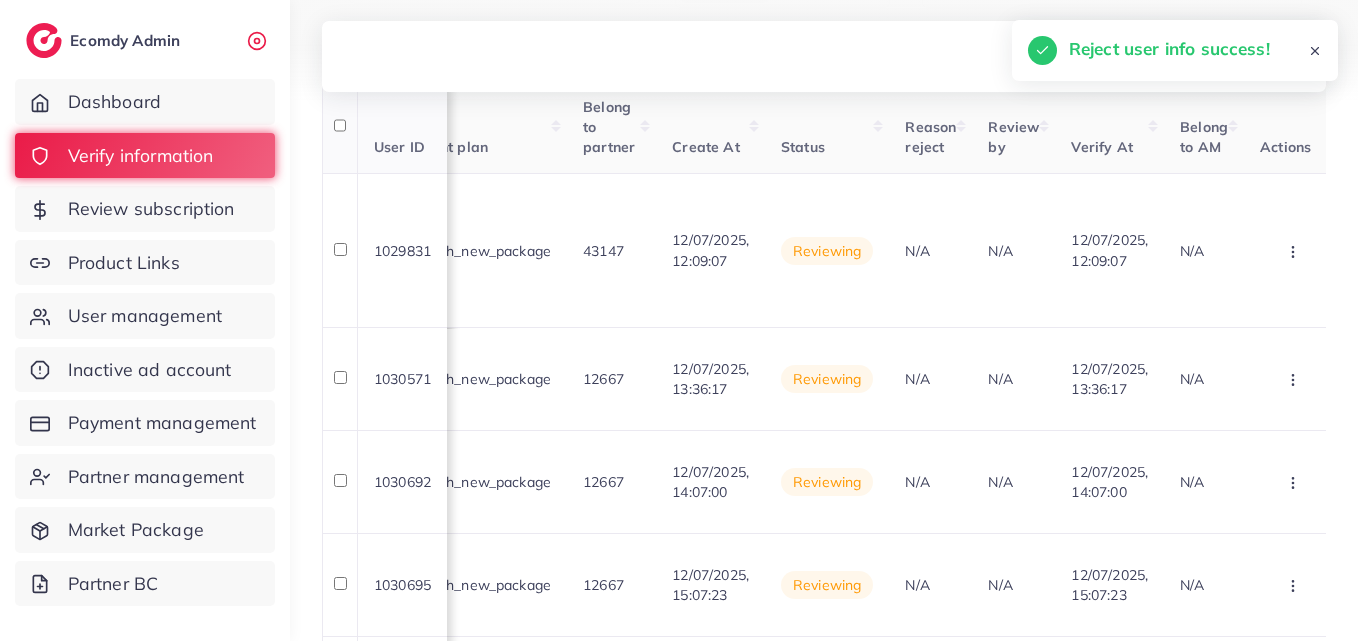 click on "Review by" at bounding box center [1013, 127] 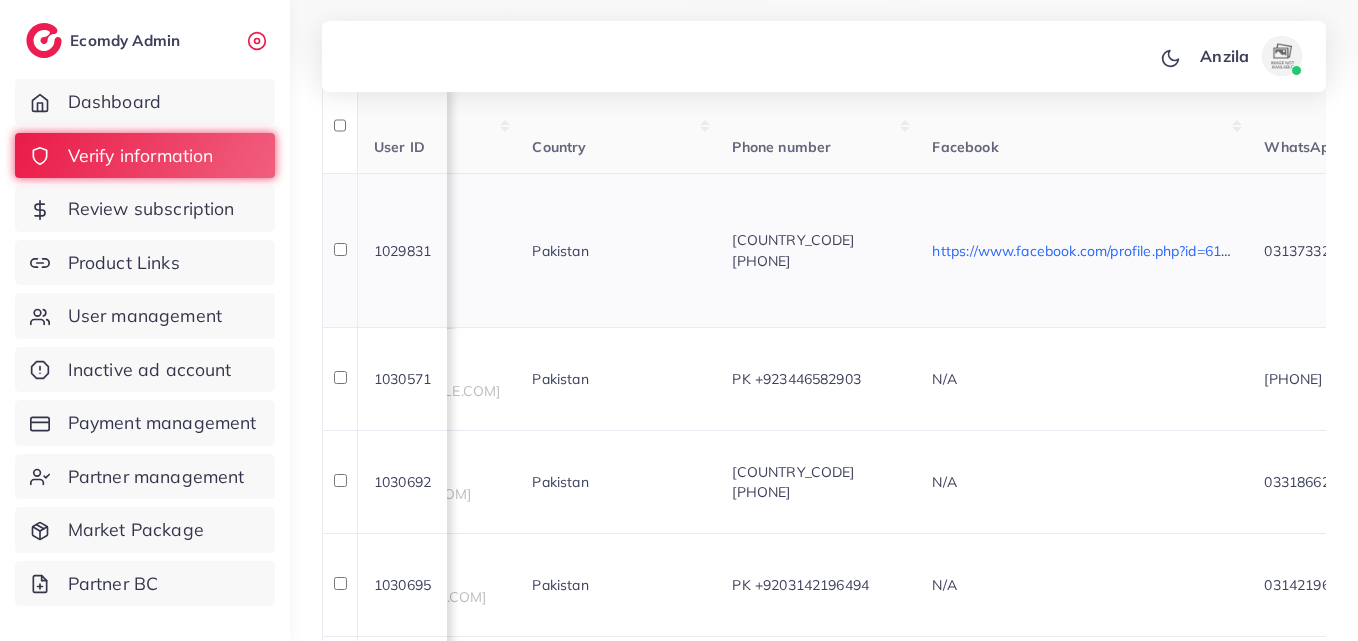scroll, scrollTop: 0, scrollLeft: 62, axis: horizontal 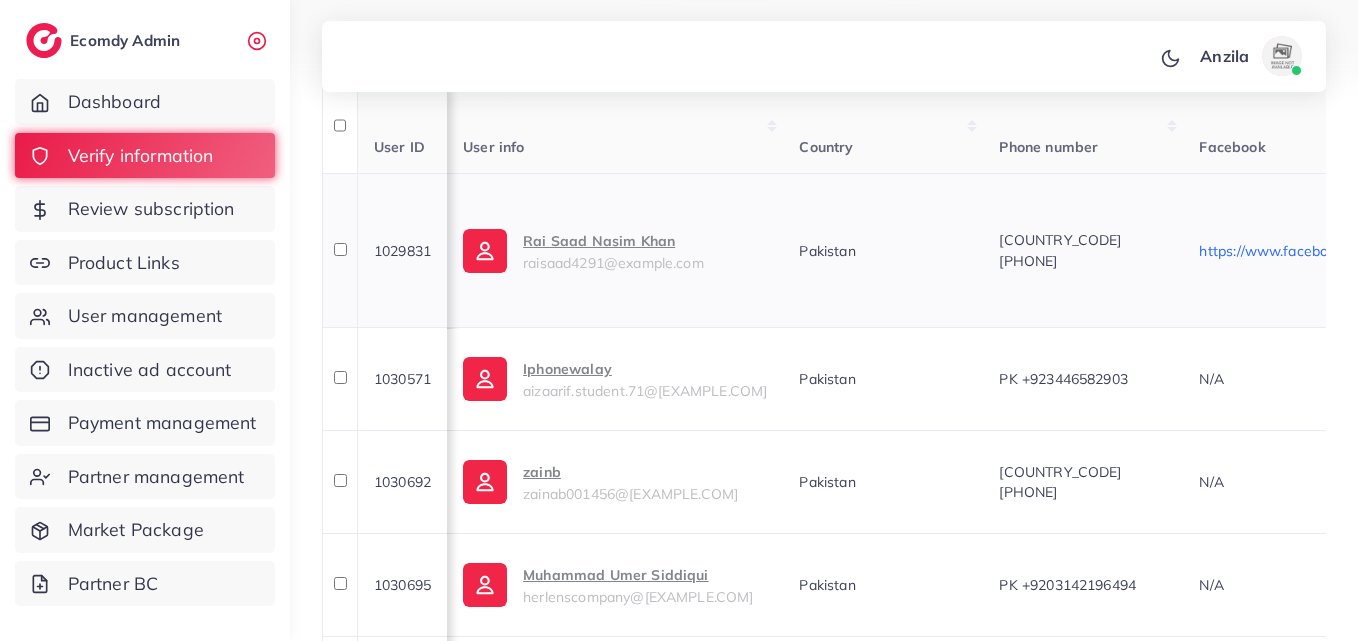 click on "Rai Saad Nasim Khan" at bounding box center [613, 241] 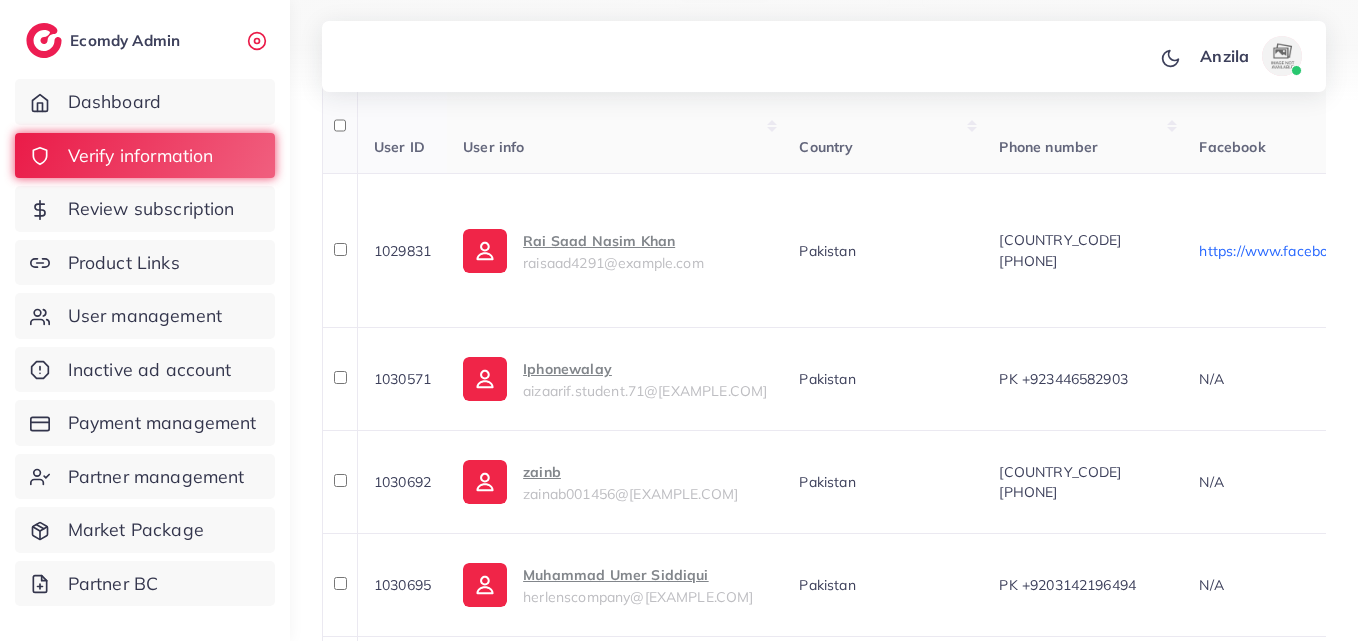 click on "Phone number" at bounding box center [1083, 127] 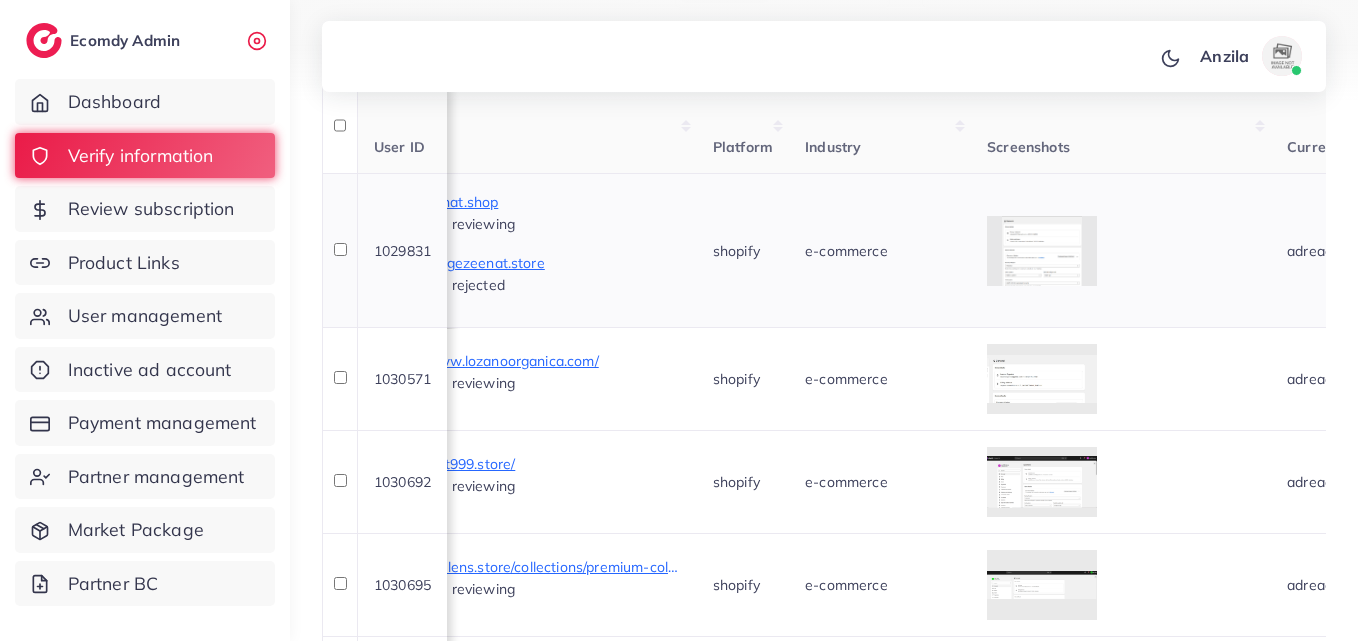 scroll, scrollTop: 0, scrollLeft: 1400, axis: horizontal 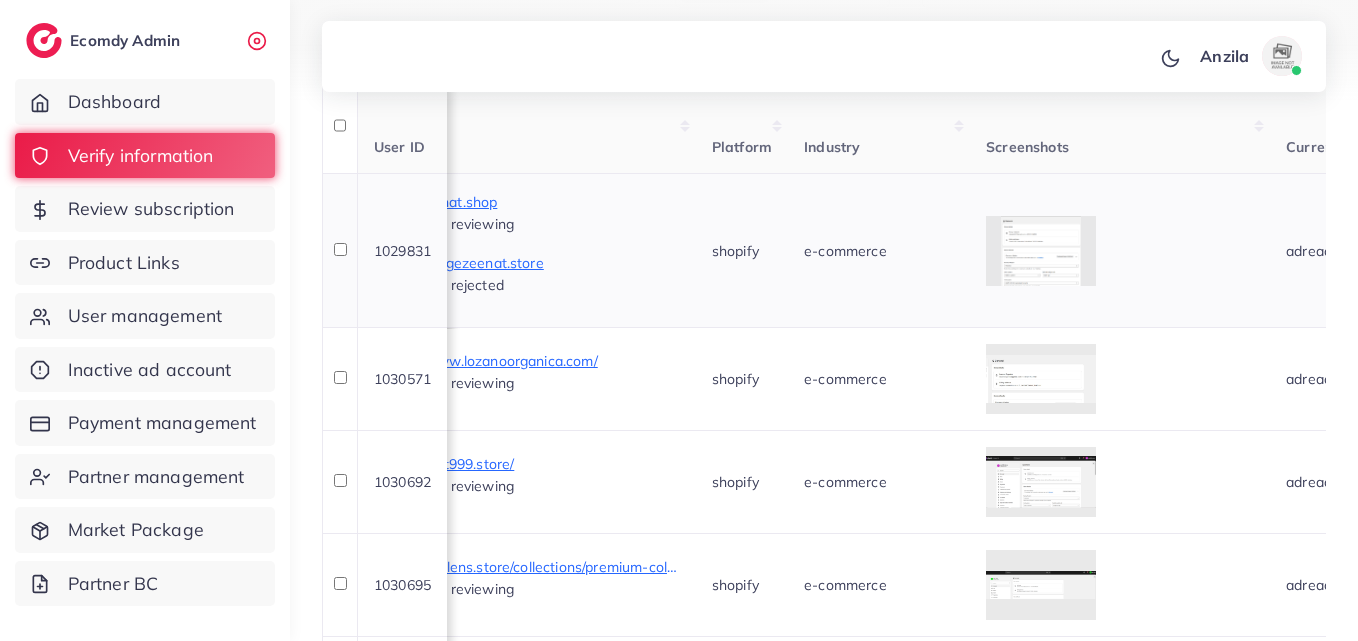 click at bounding box center [1120, 251] 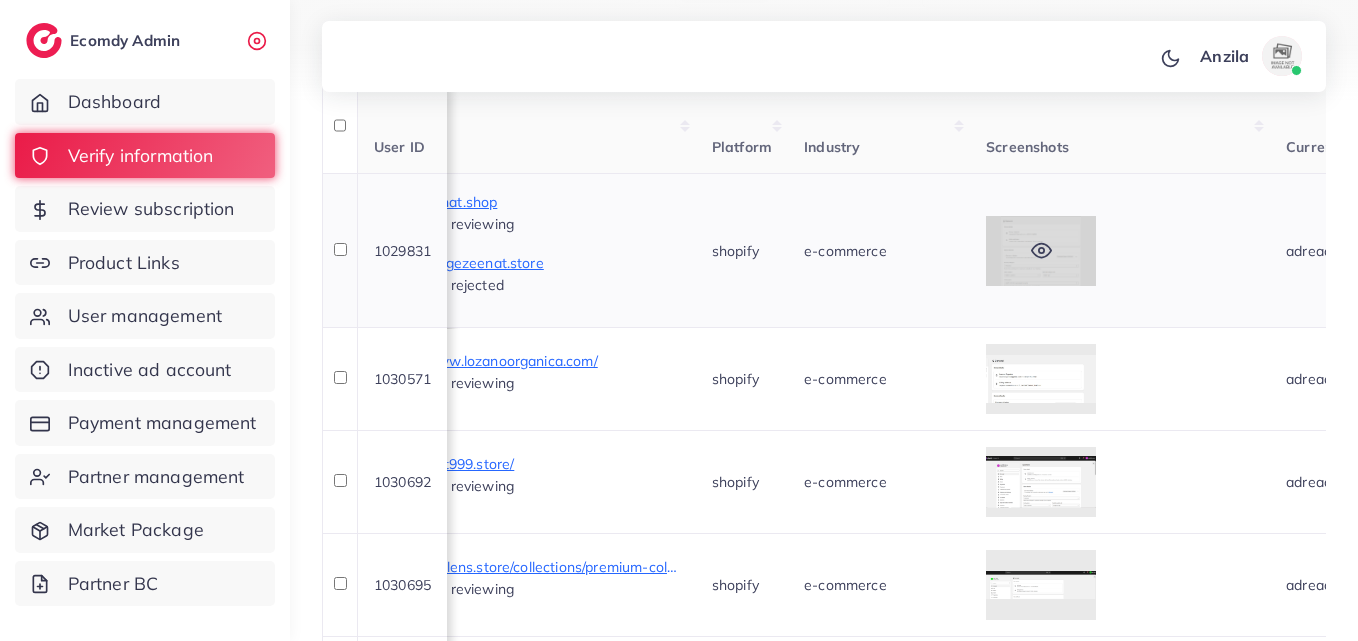 click at bounding box center (1041, 251) 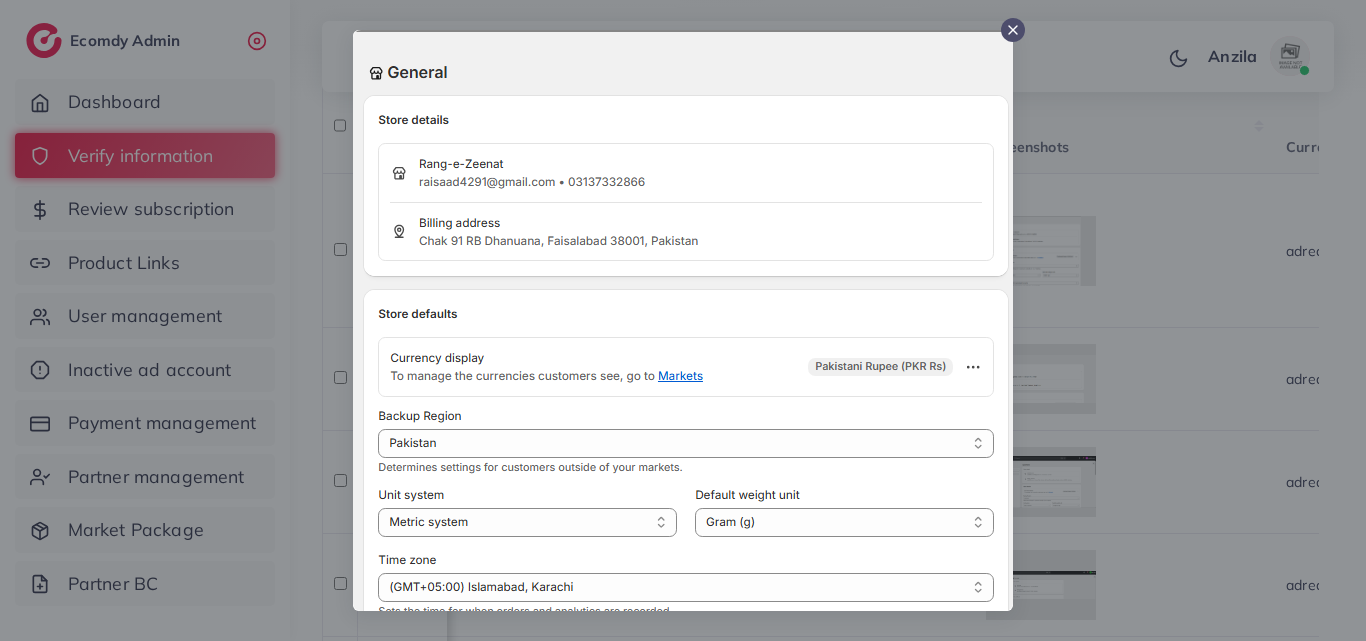 click at bounding box center [683, 320] 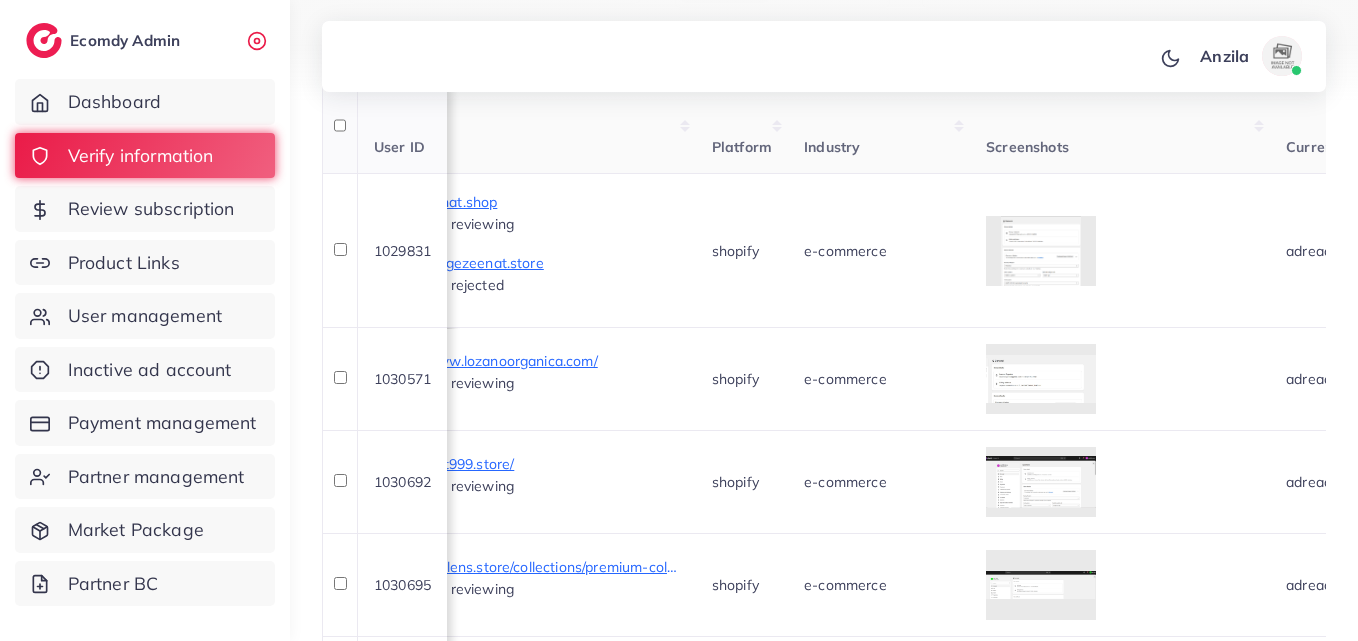 click on "Industry" at bounding box center (879, 127) 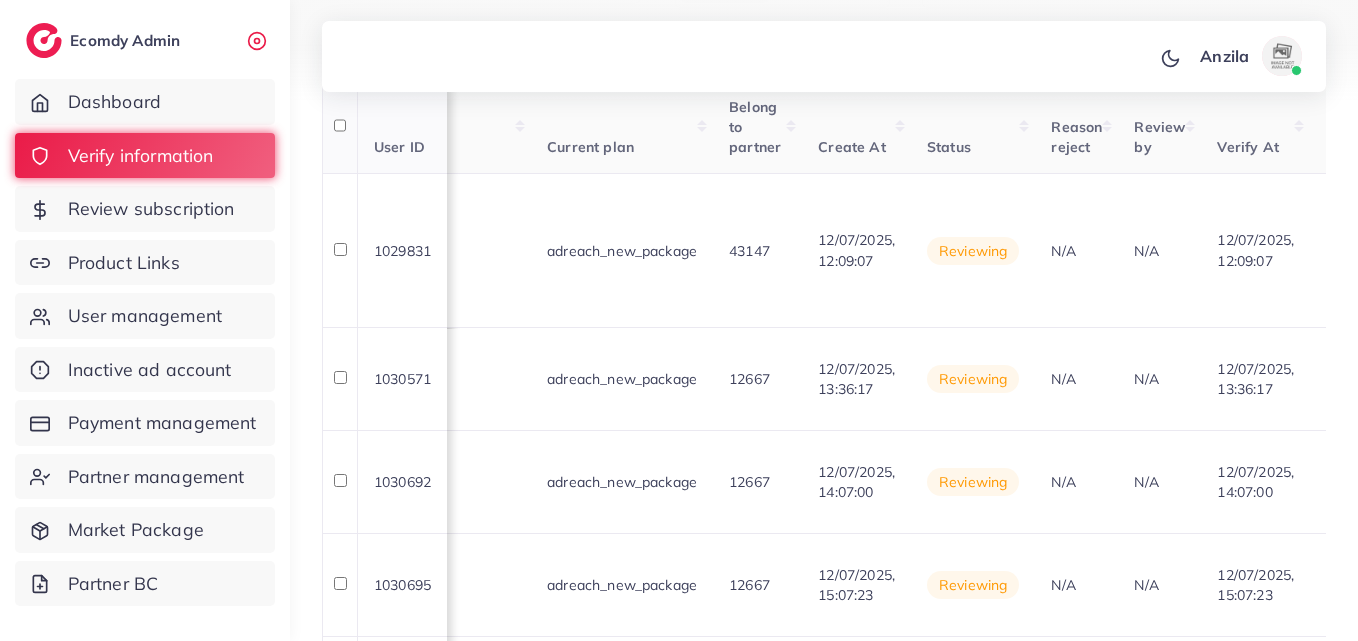 scroll, scrollTop: 0, scrollLeft: 2285, axis: horizontal 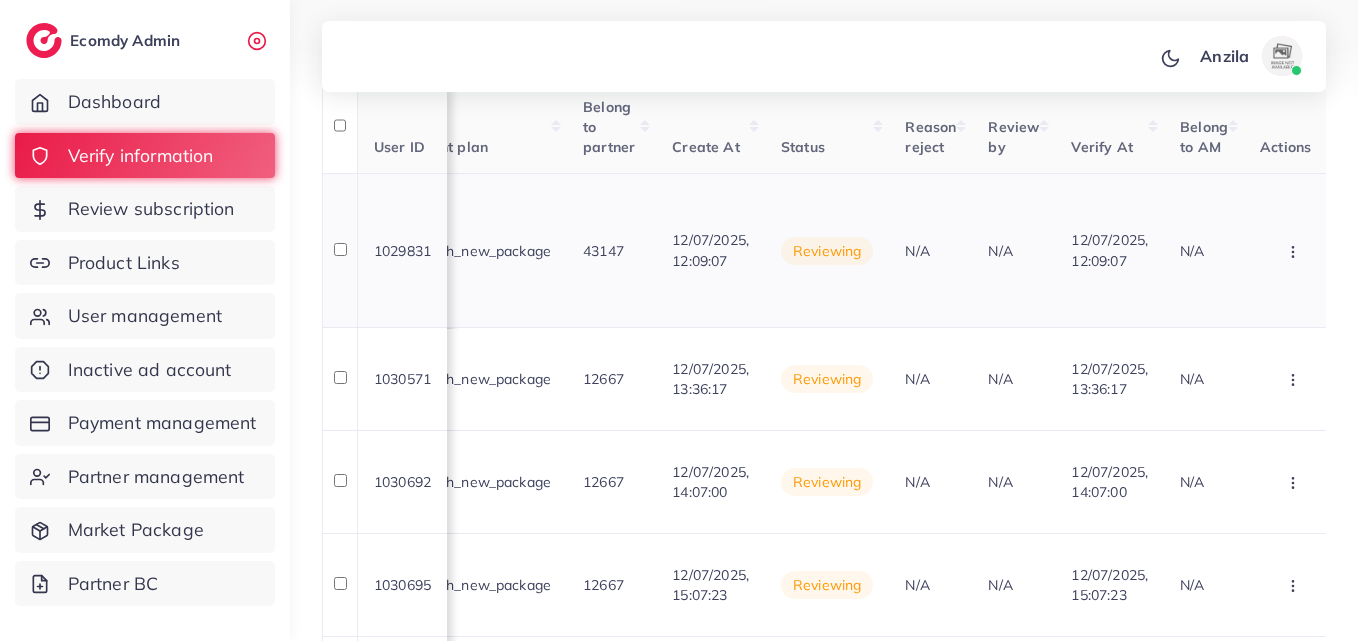 click at bounding box center [1295, 250] 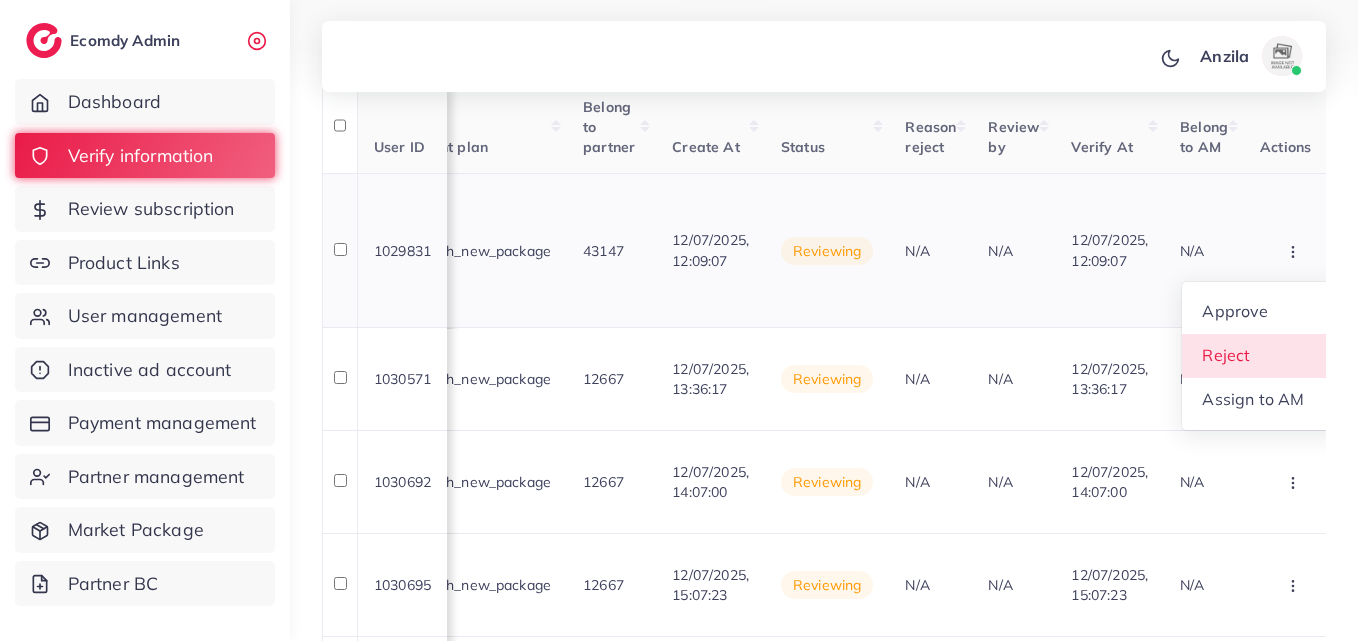 click on "Reject" at bounding box center [1261, 356] 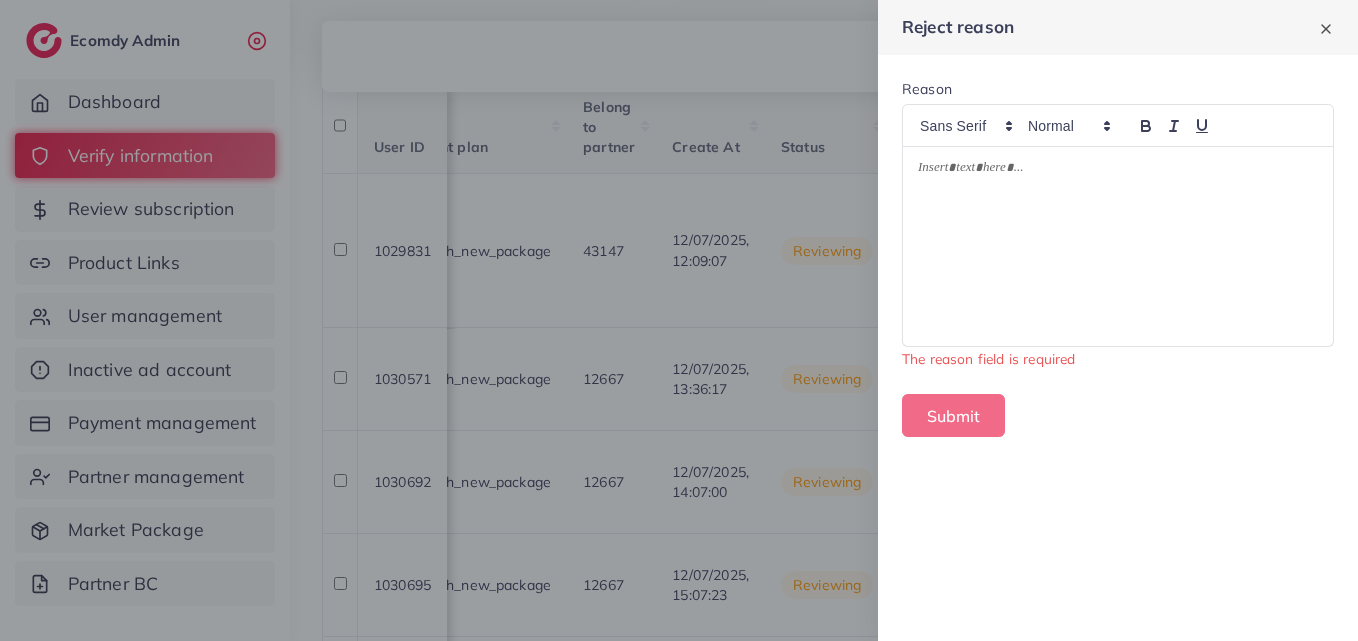 click at bounding box center [1118, 246] 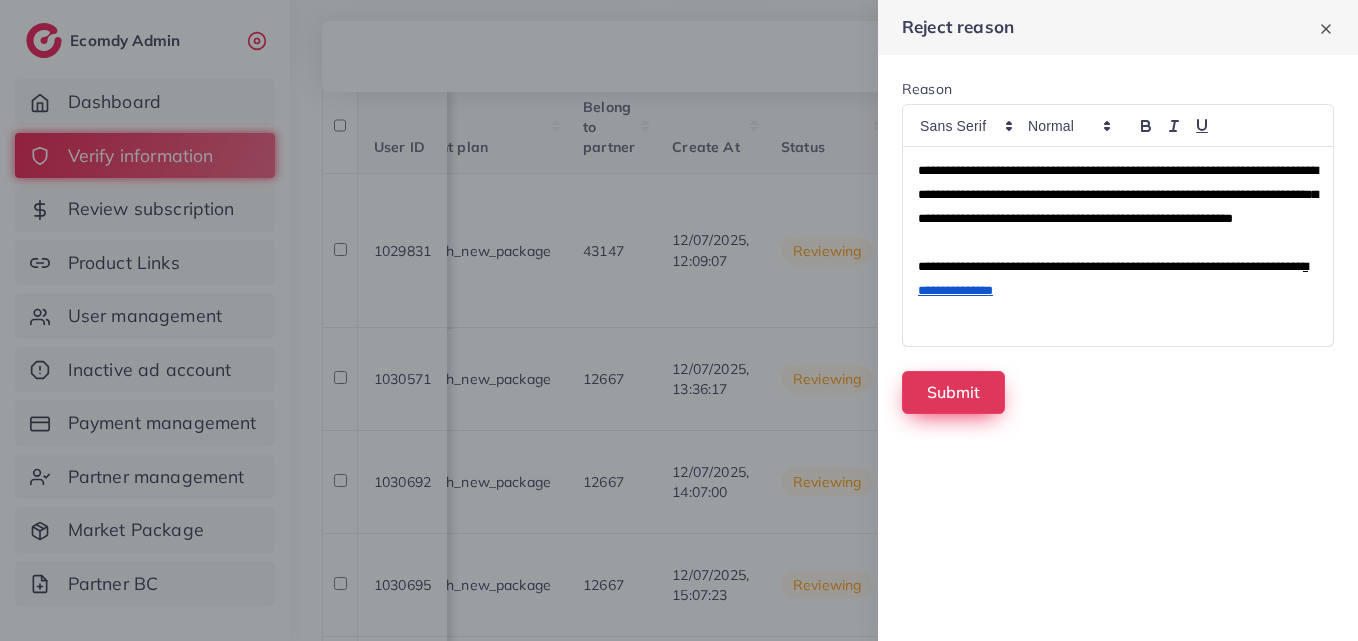click on "Submit" at bounding box center [953, 392] 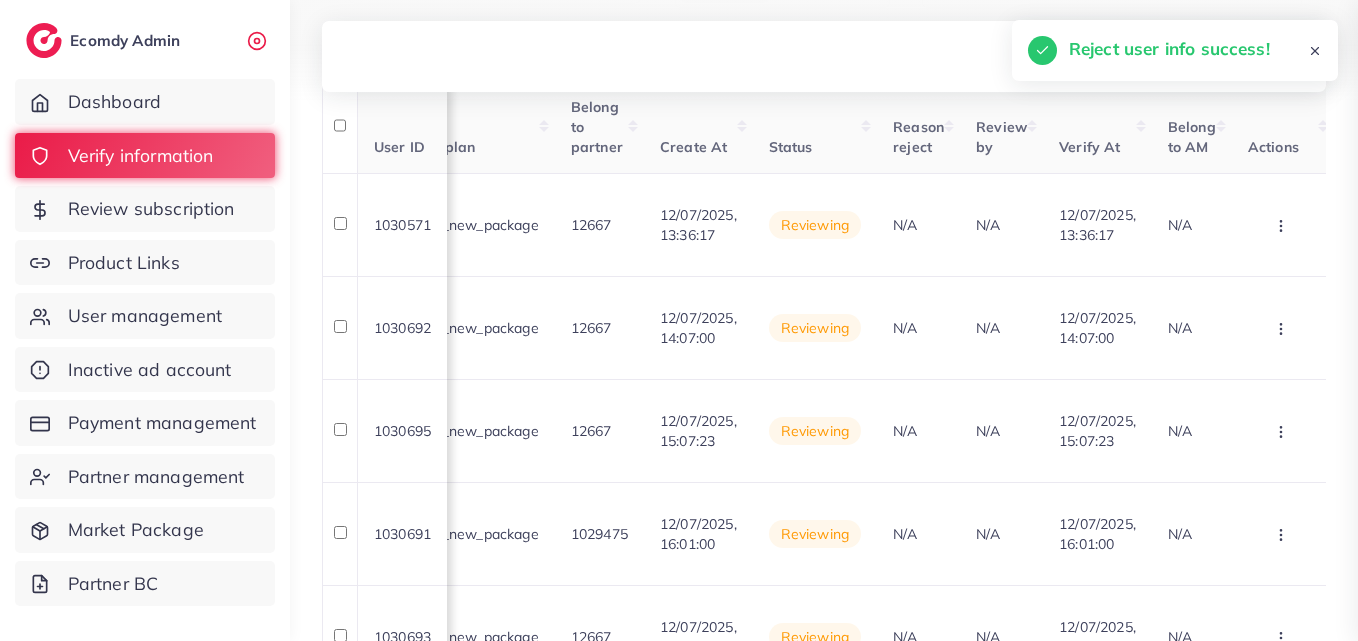 scroll, scrollTop: 0, scrollLeft: 2267, axis: horizontal 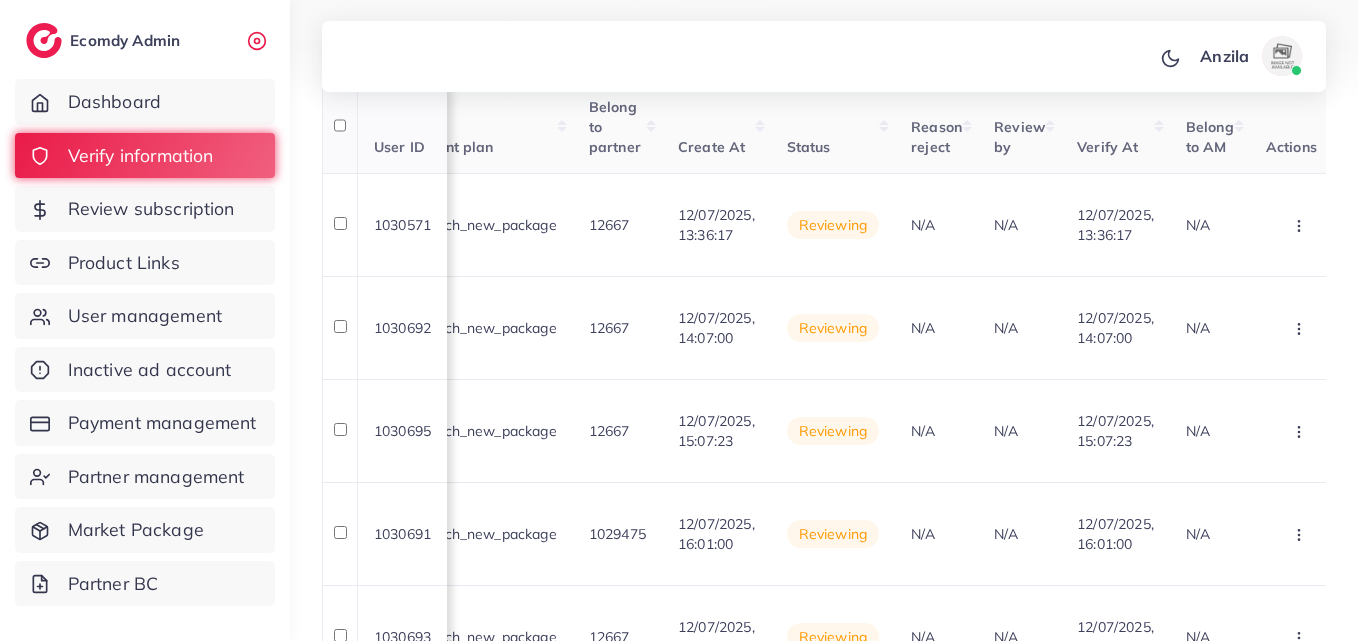 click on "Review by" at bounding box center [1019, 127] 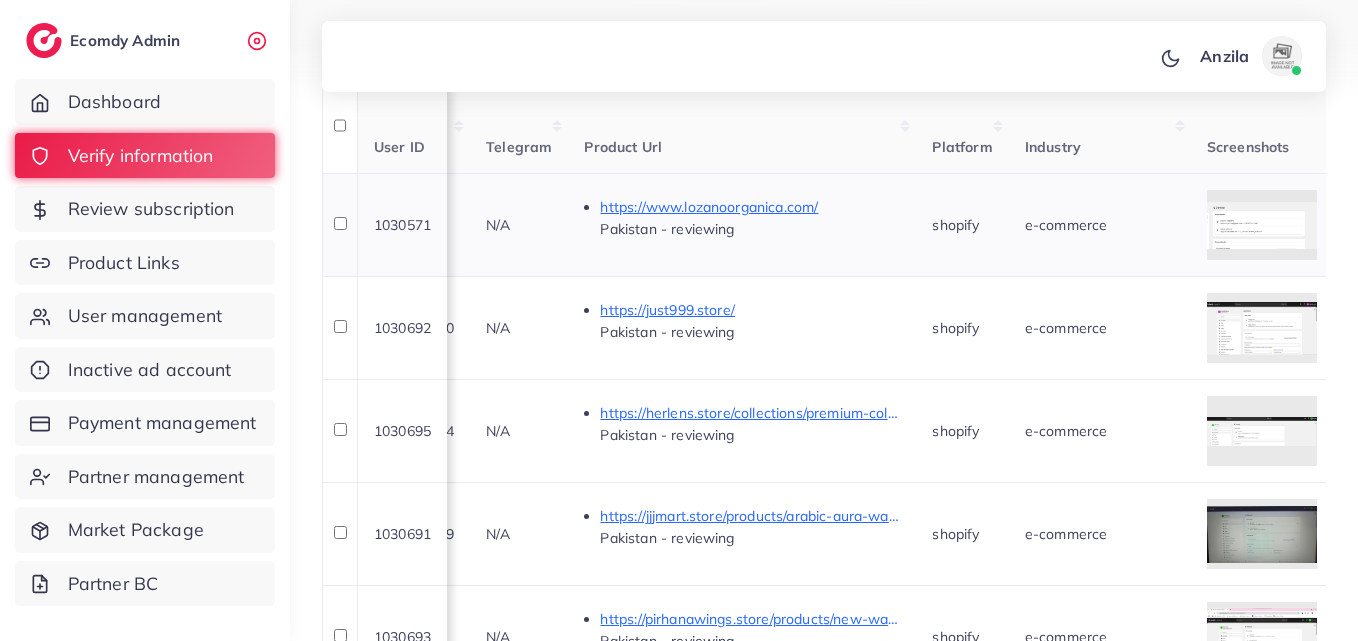 scroll, scrollTop: 0, scrollLeft: 1067, axis: horizontal 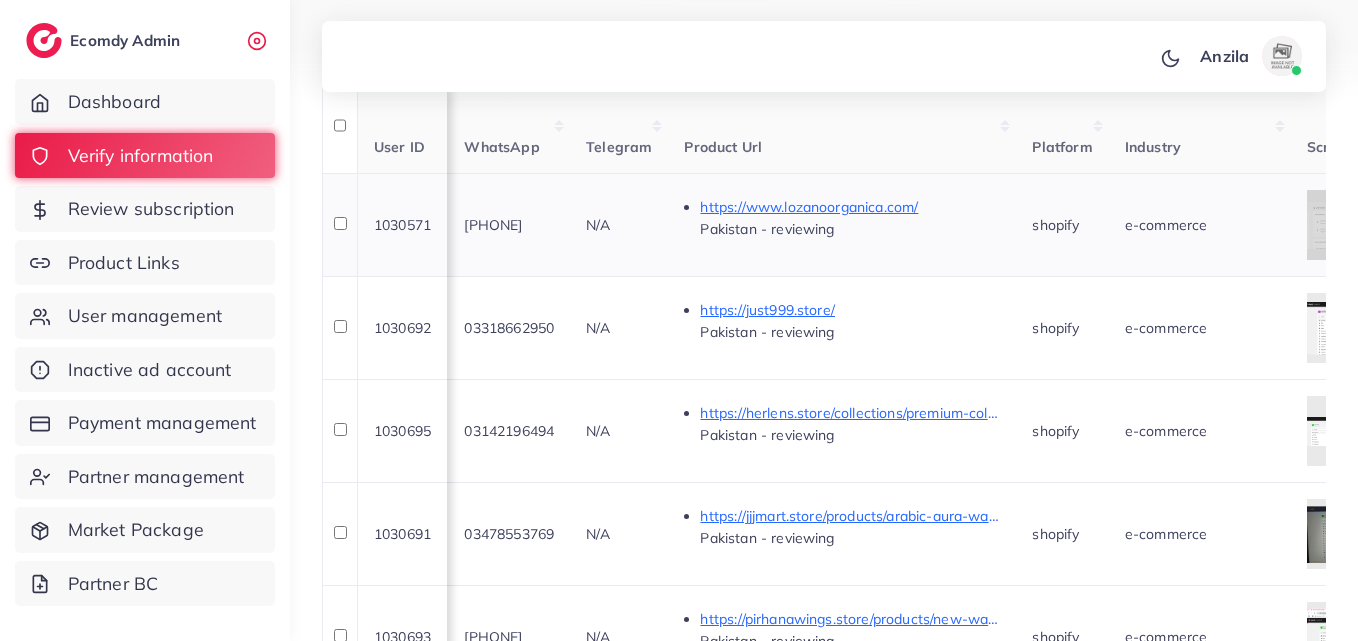 click at bounding box center (1362, 225) 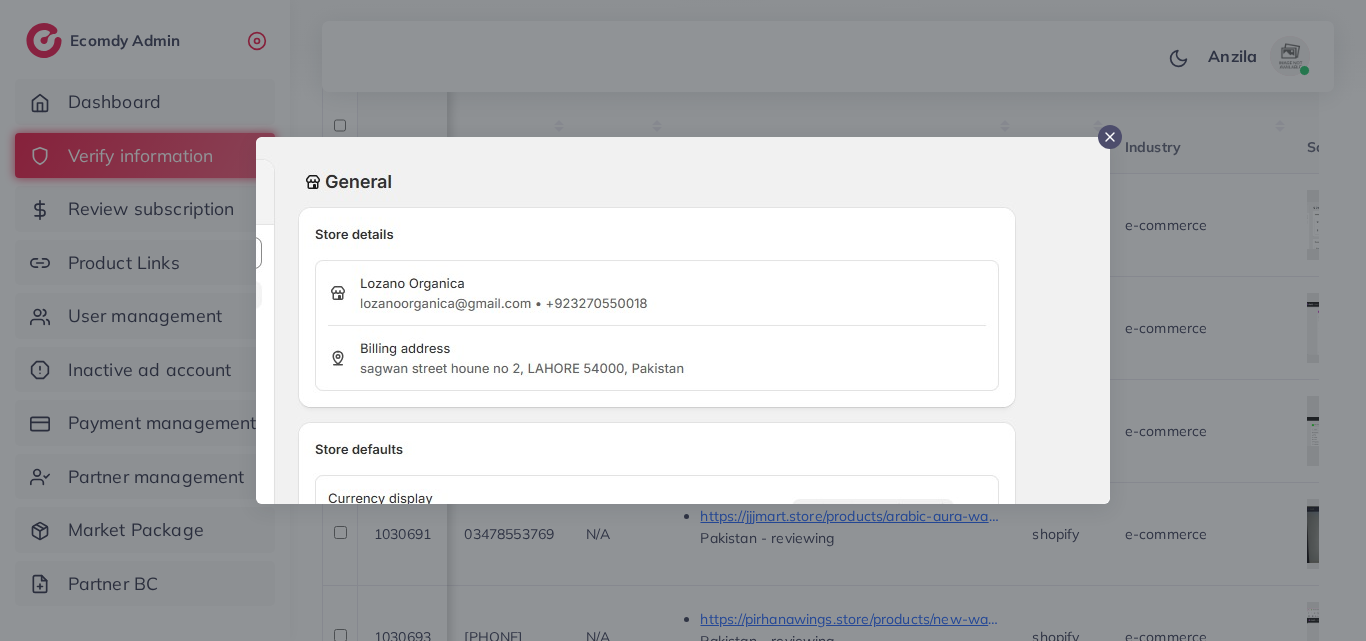 click at bounding box center (683, 320) 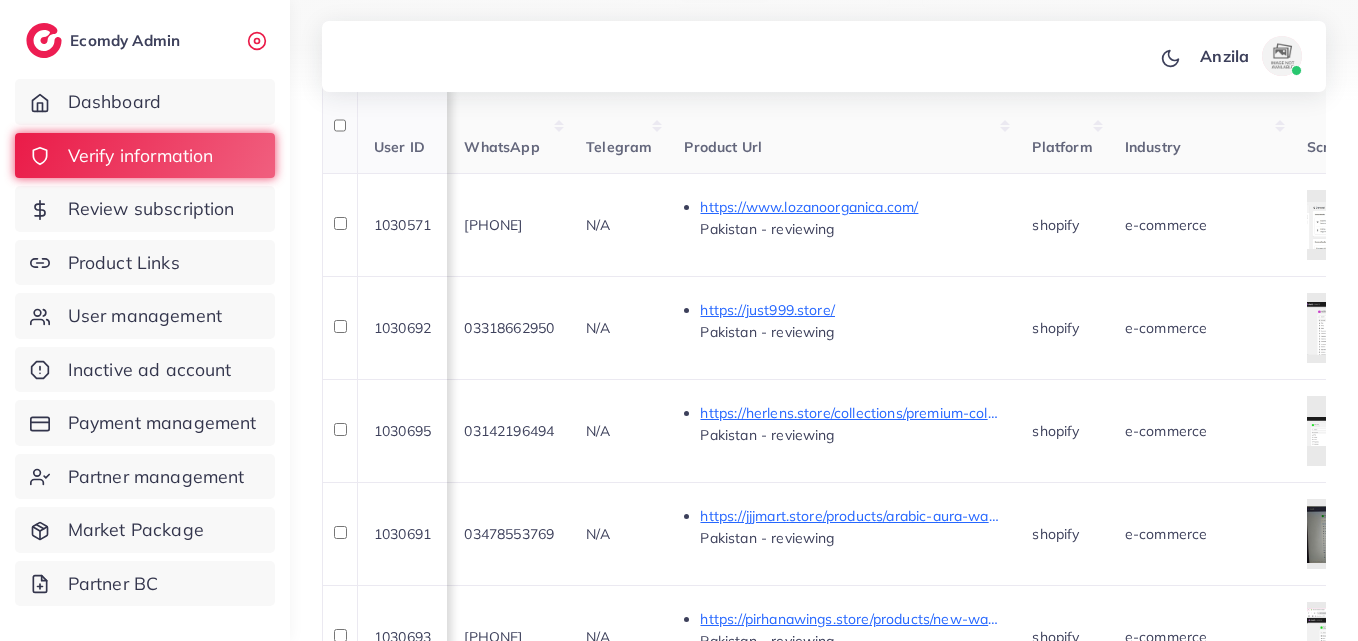 click on "Platform" at bounding box center (1062, 127) 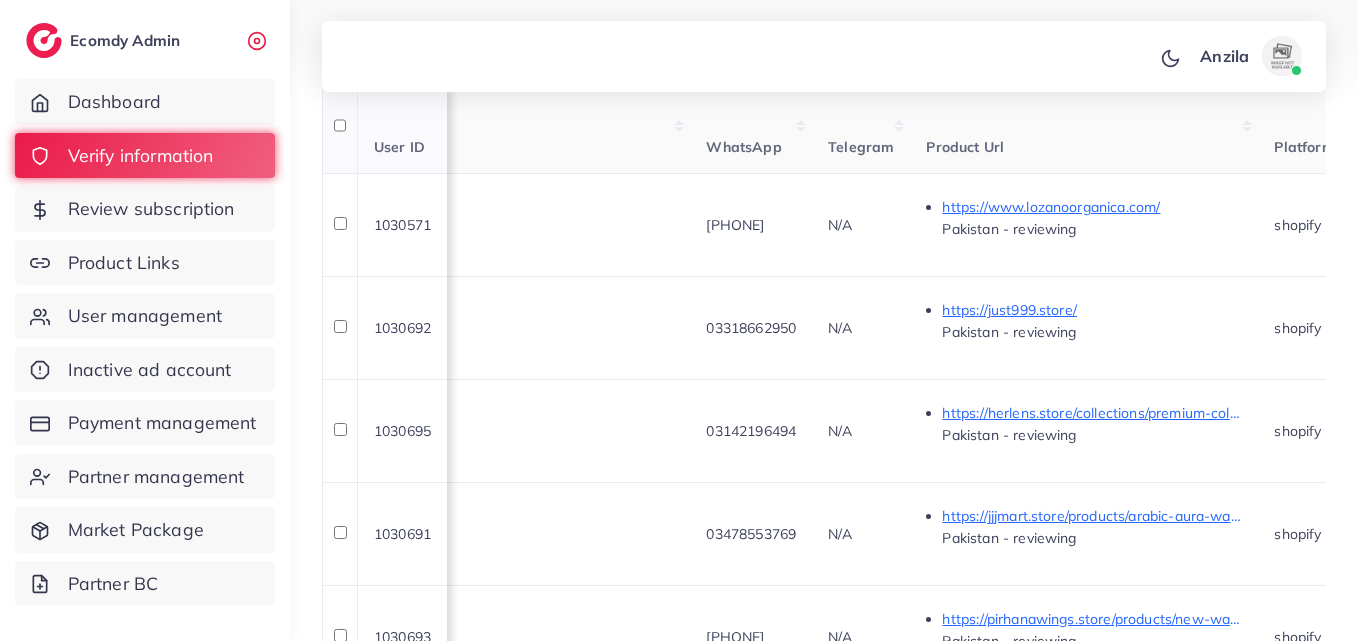 scroll, scrollTop: 0, scrollLeft: 707, axis: horizontal 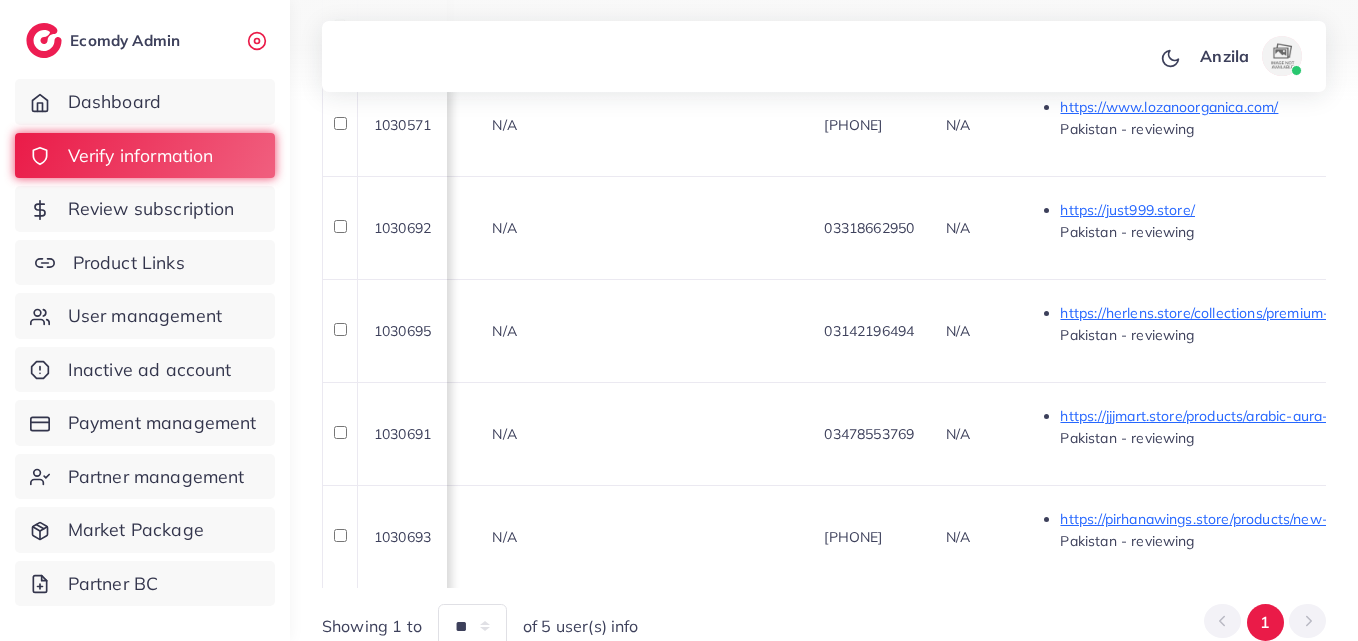 click on "Product Links" at bounding box center (145, 263) 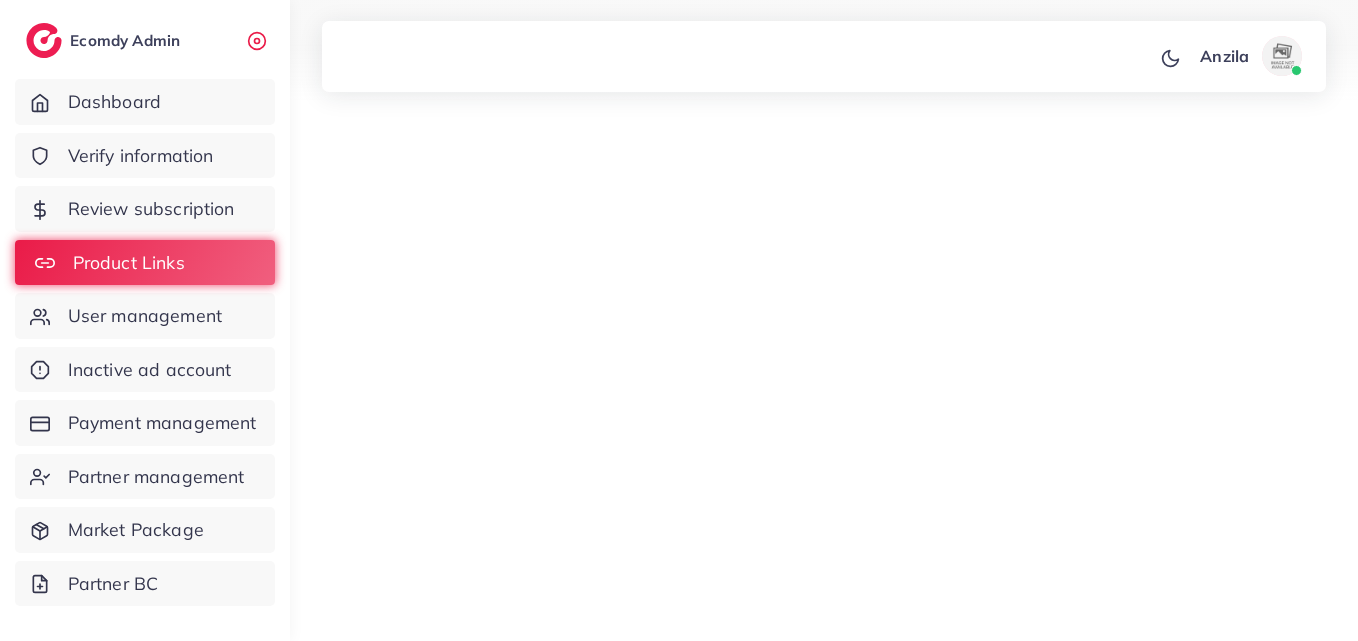 scroll, scrollTop: 0, scrollLeft: 0, axis: both 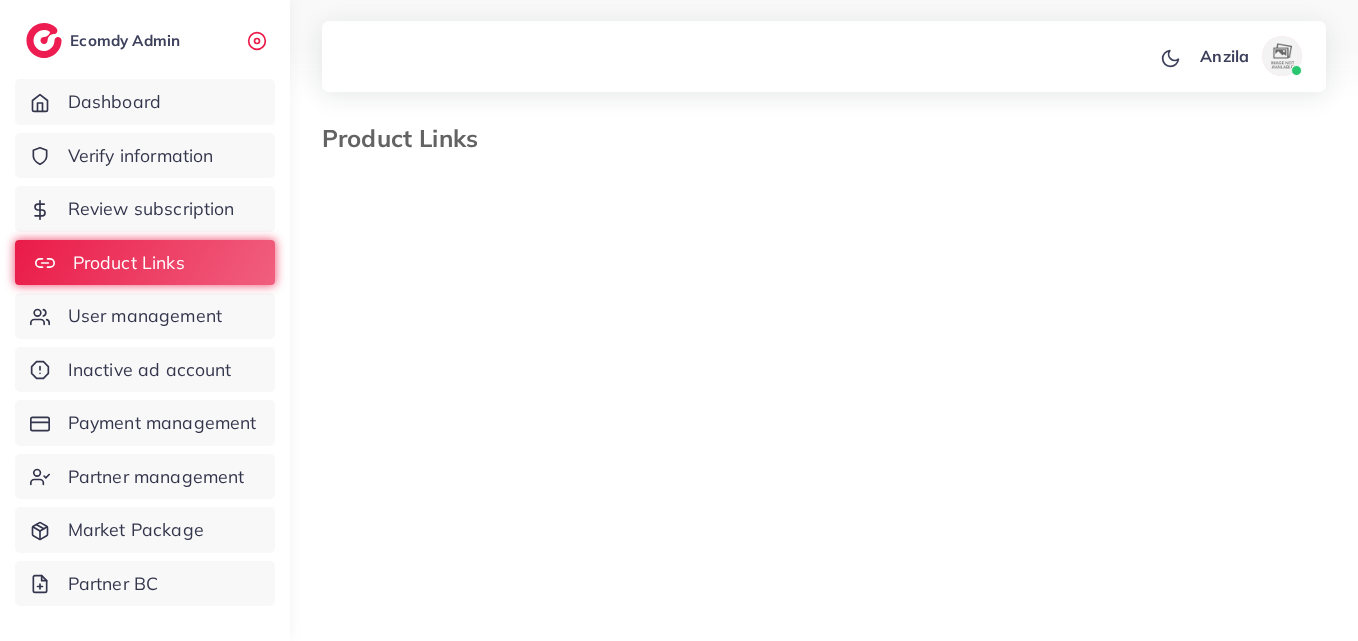 select on "*********" 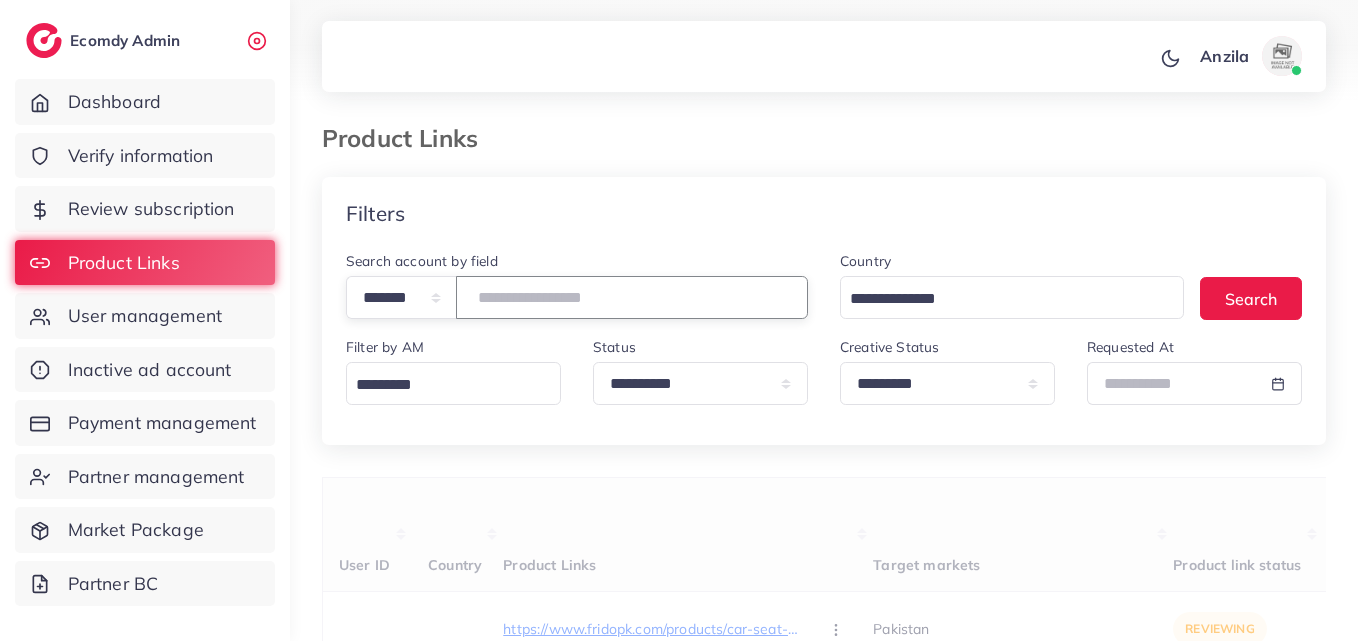 click at bounding box center [632, 297] 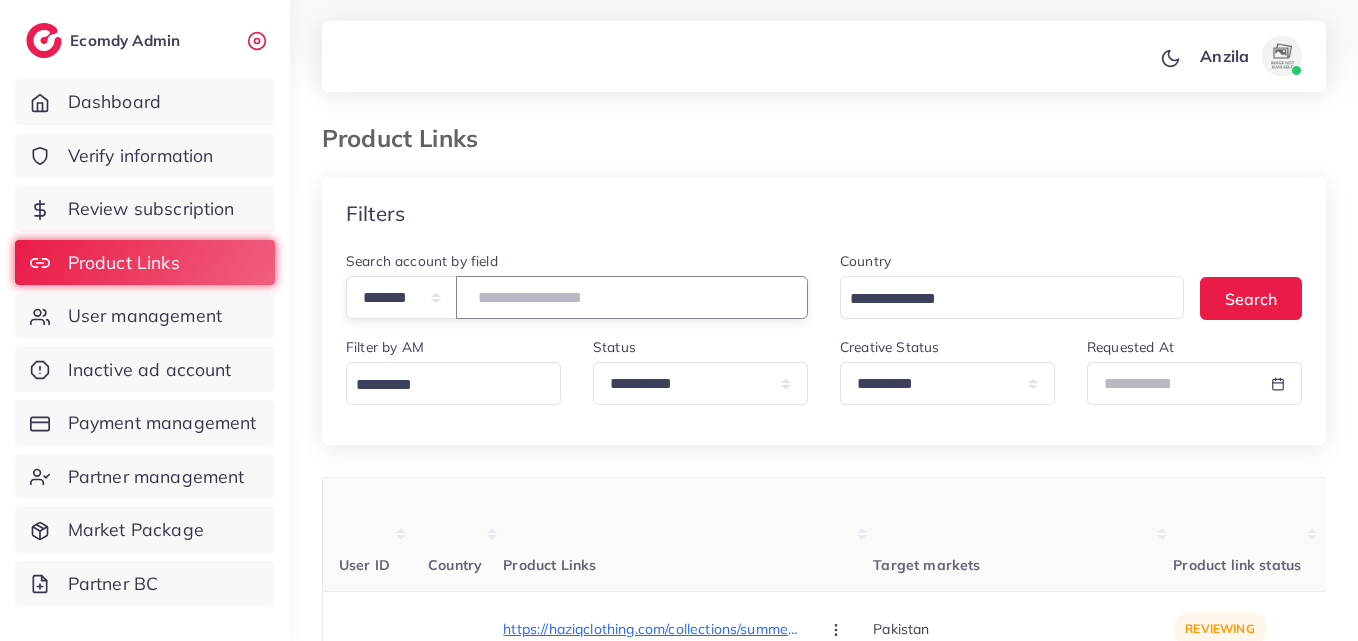 paste on "*******" 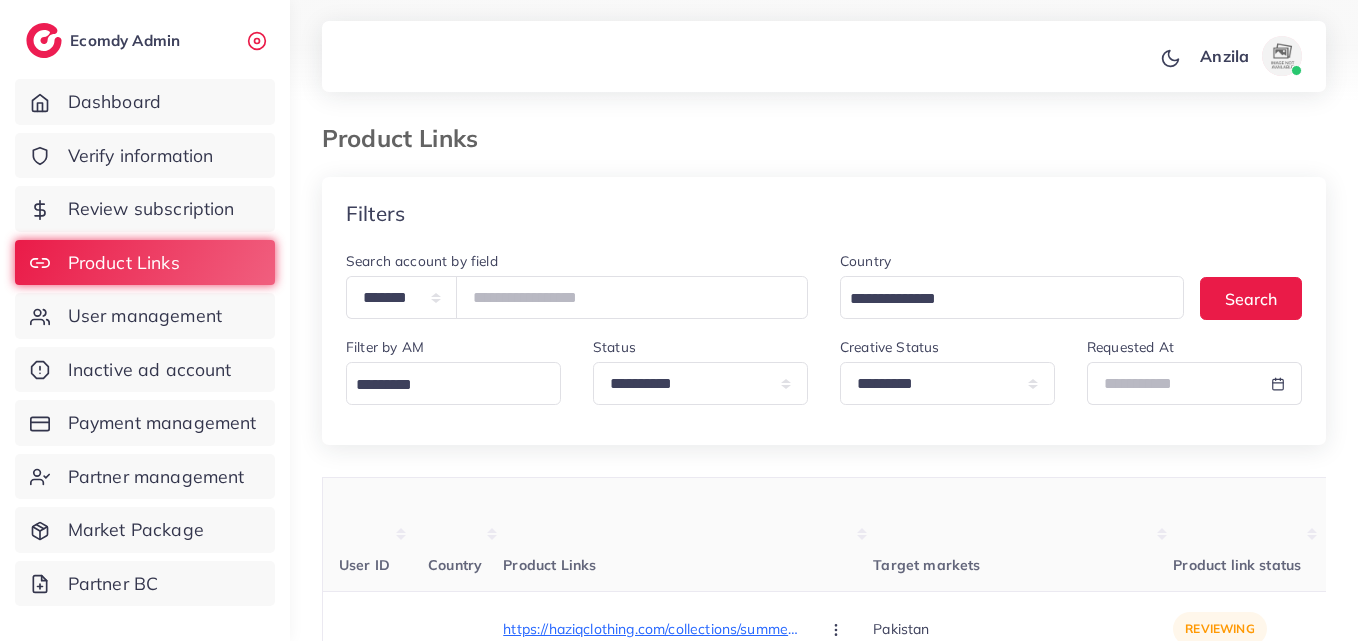 click on "User ID Country Product Links Target markets Product link status Product Video Creative status Platform Industry Screenshot User Info Belong to partner id Belong to AM Products status Request at            1024554   Pakistan   https://haziqclothing.com/collections/summer-prints-upto-999-rs  Approve Reject  https://zohangarments.online/  Approve Reject  https://zohangarments.online/collections/all  Approve Reject  https://haziqclothing.com/collections/all  Approve Reject  https://risenmall.store/products/2-in-1-collapsible-ice-cube-tray-travel-water-bottle  Approve Reject  https://risenmall.store/products/hose-pipe-chopper-torch-fans  Approve Reject  https://risenmall.store/products/magic-water-drawing-book-coloring-doodle-reusable-activity-book-for-kids  Approve Reject  https://risenmall.store/products/small-duck-climbing-stairs-toy-for-kids  Approve Reject  https://risenmall.store/products/creative-drawing-table-with-projector  Approve Reject Approve Reject Approve Reject Approve Reject Approve" at bounding box center (824, 4684) 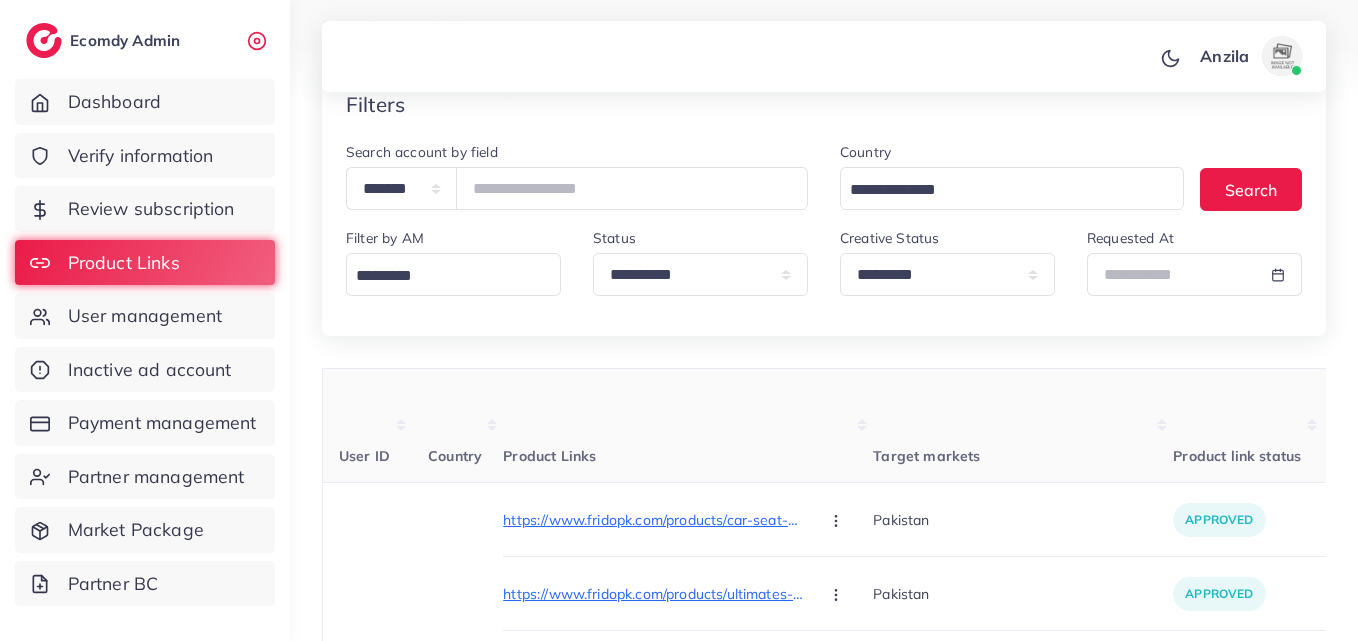 scroll, scrollTop: 160, scrollLeft: 0, axis: vertical 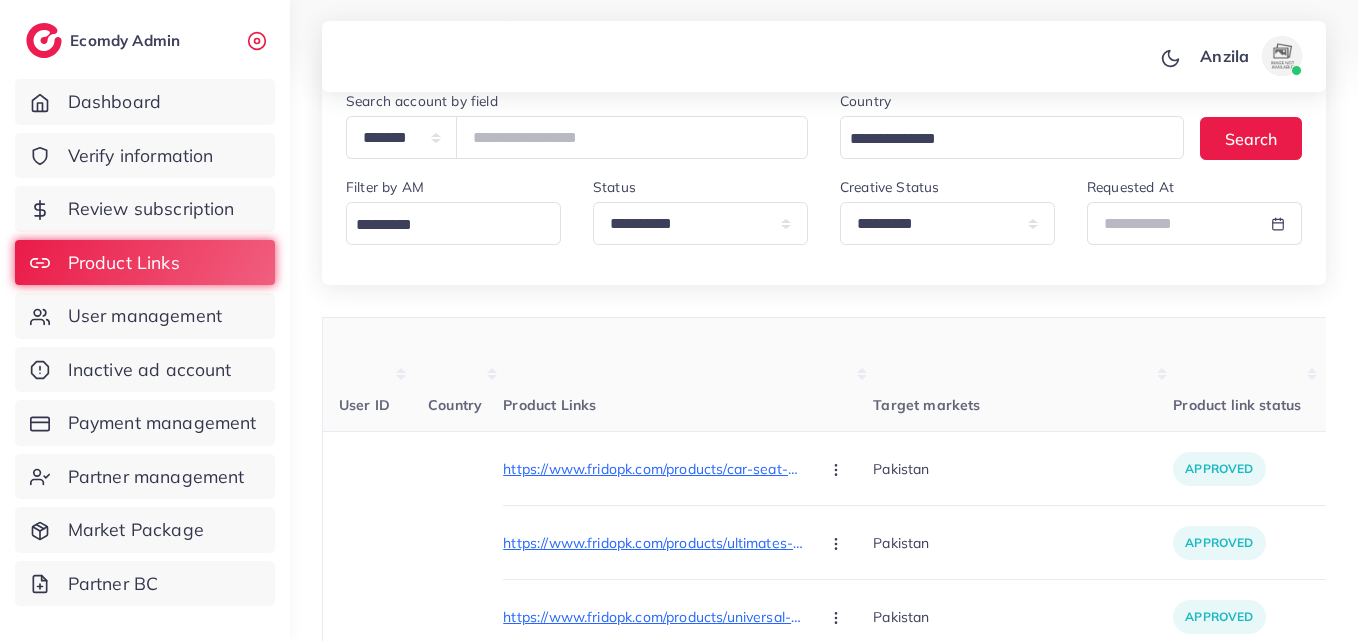 click on "Product Links" at bounding box center (688, 375) 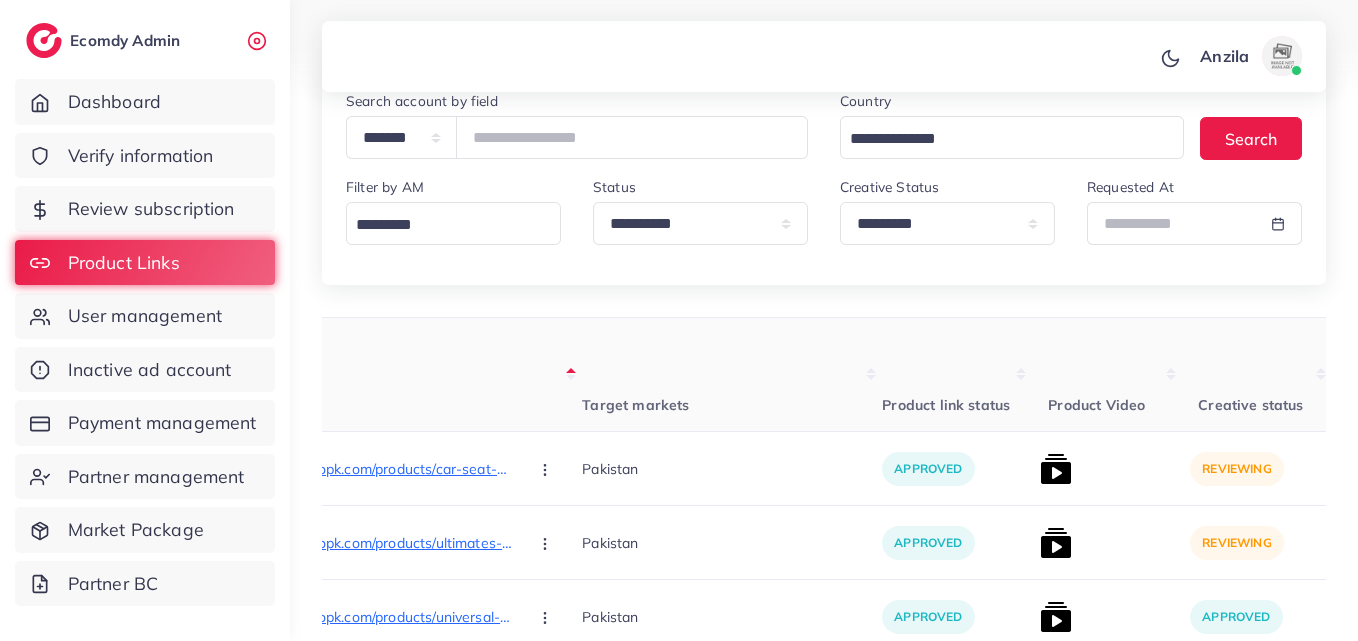 scroll, scrollTop: 0, scrollLeft: 360, axis: horizontal 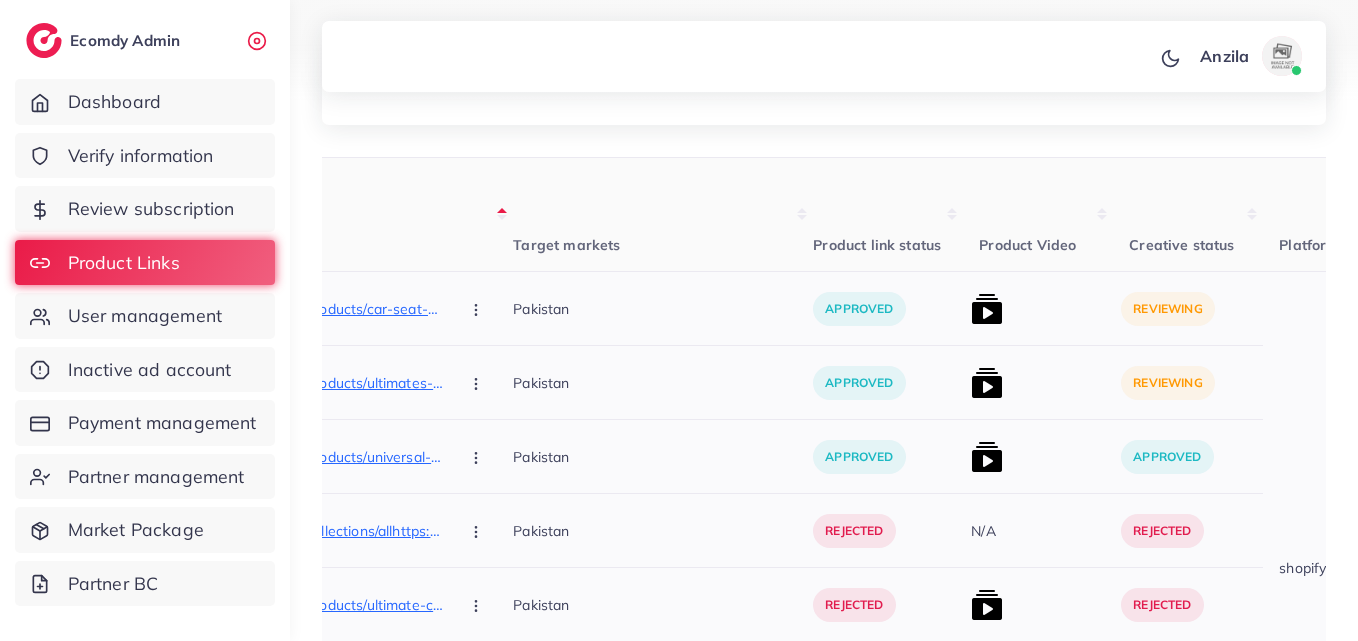 click at bounding box center [987, 309] 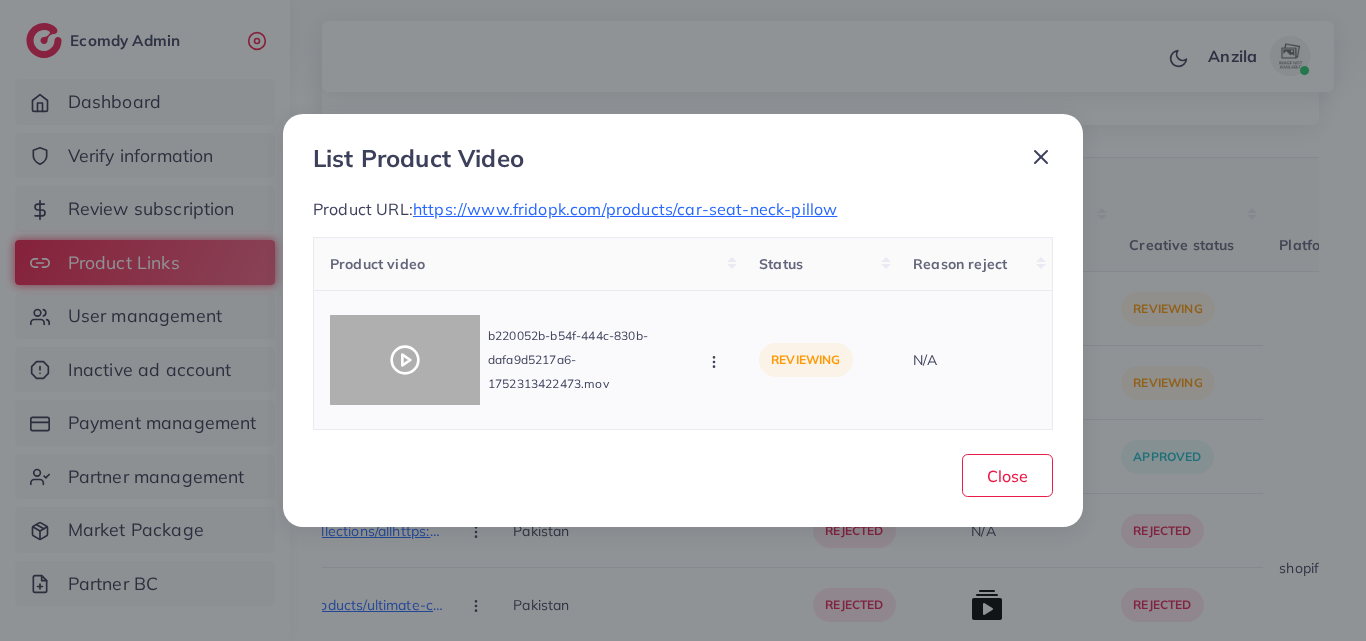 click at bounding box center [405, 360] 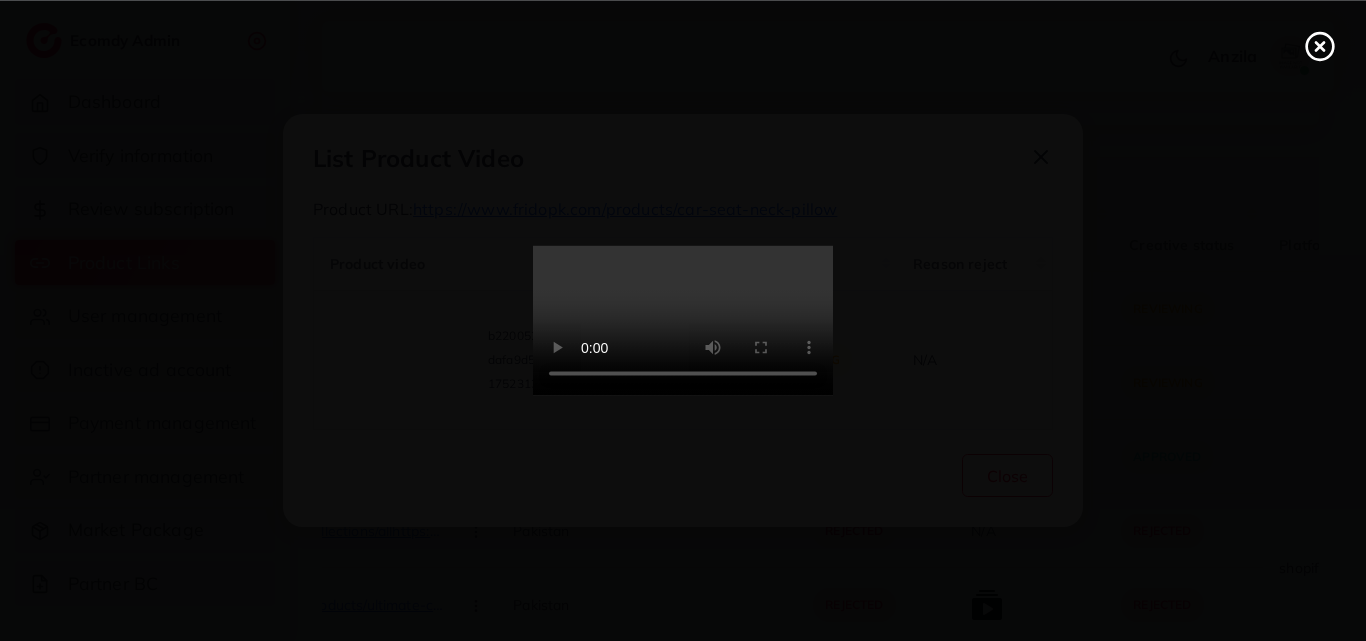 click at bounding box center (683, 321) 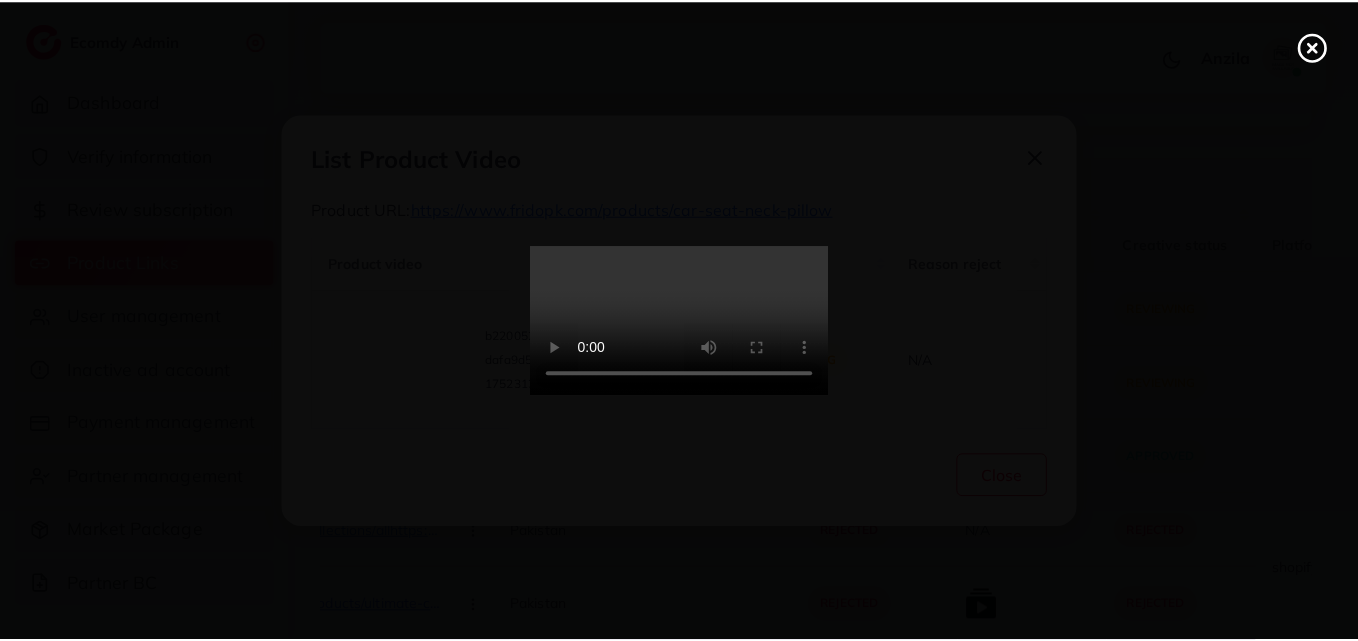 scroll, scrollTop: 0, scrollLeft: 0, axis: both 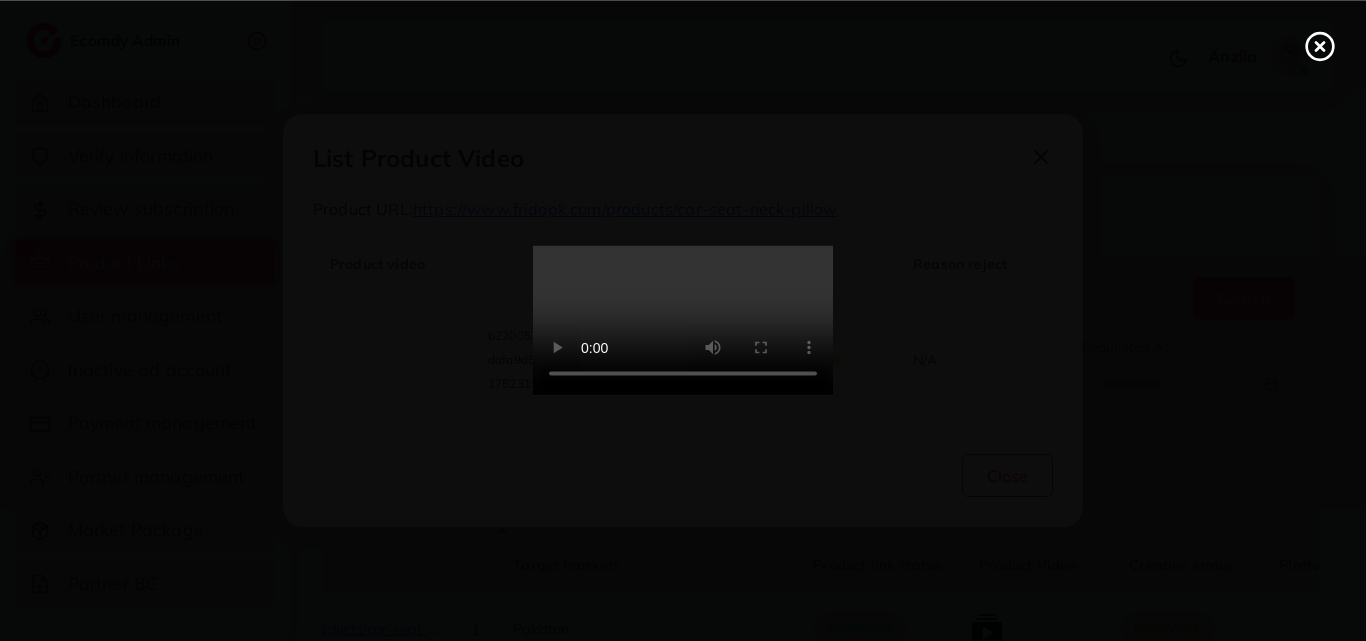 click 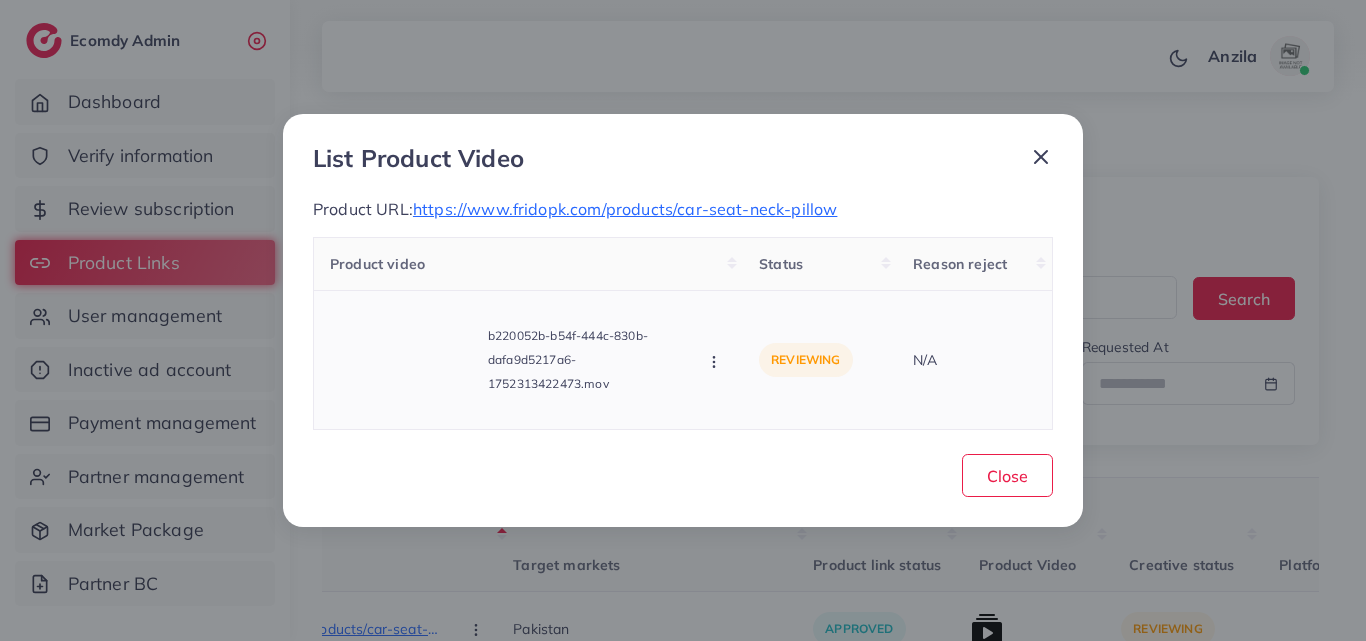click 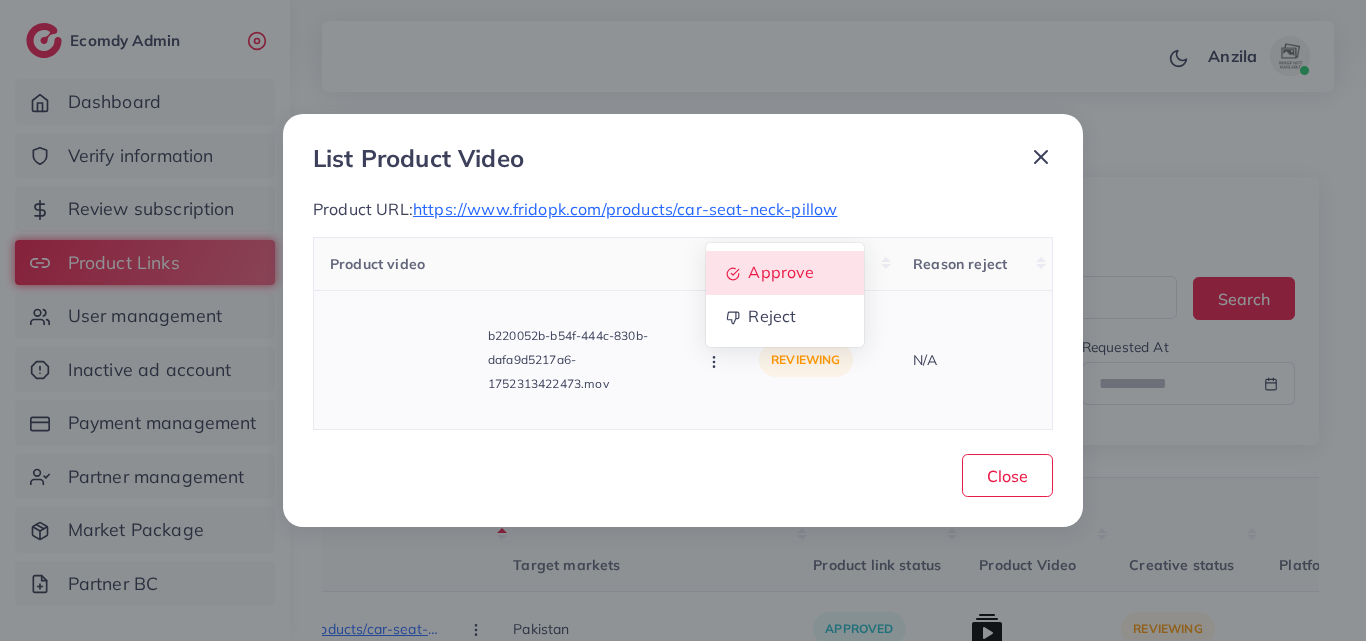 click on "Approve" at bounding box center [782, 272] 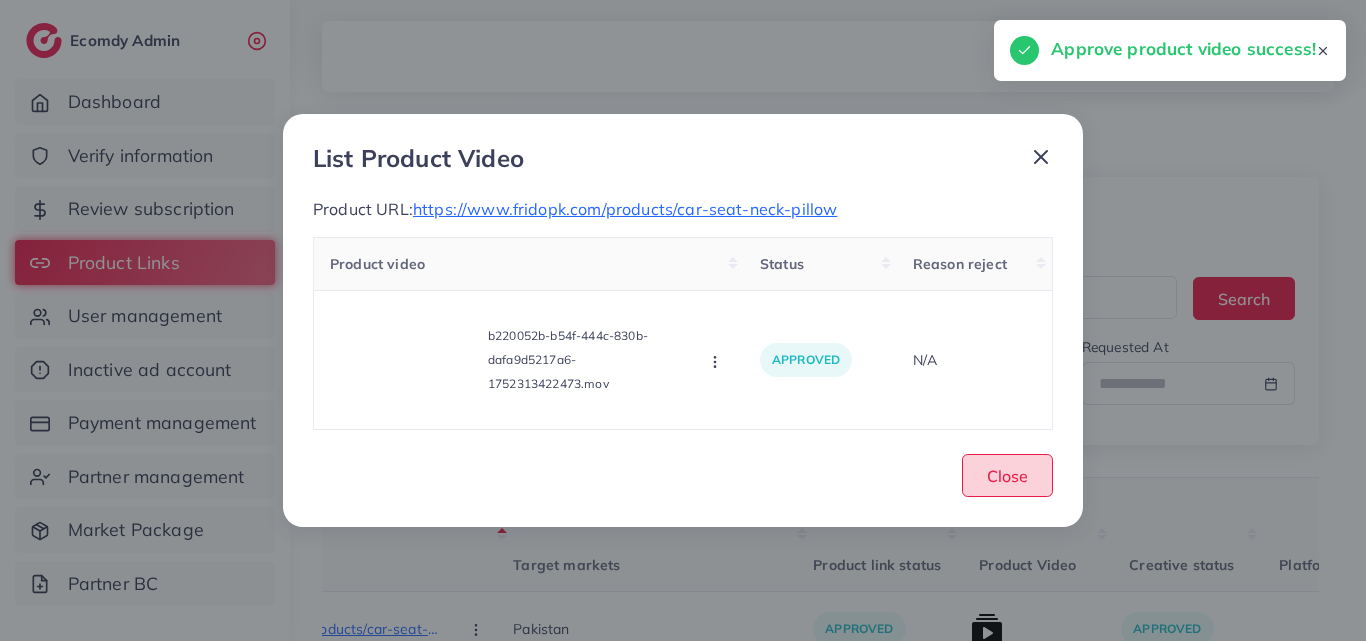 click on "Close" at bounding box center (1007, 476) 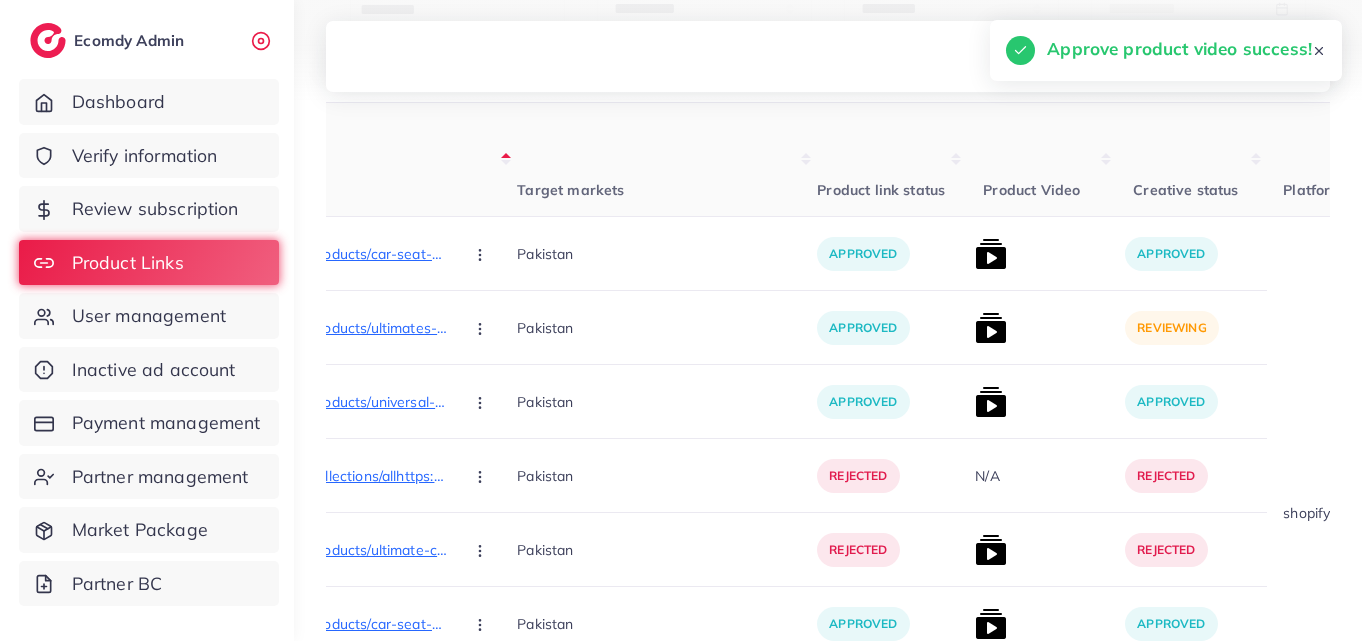 scroll, scrollTop: 400, scrollLeft: 0, axis: vertical 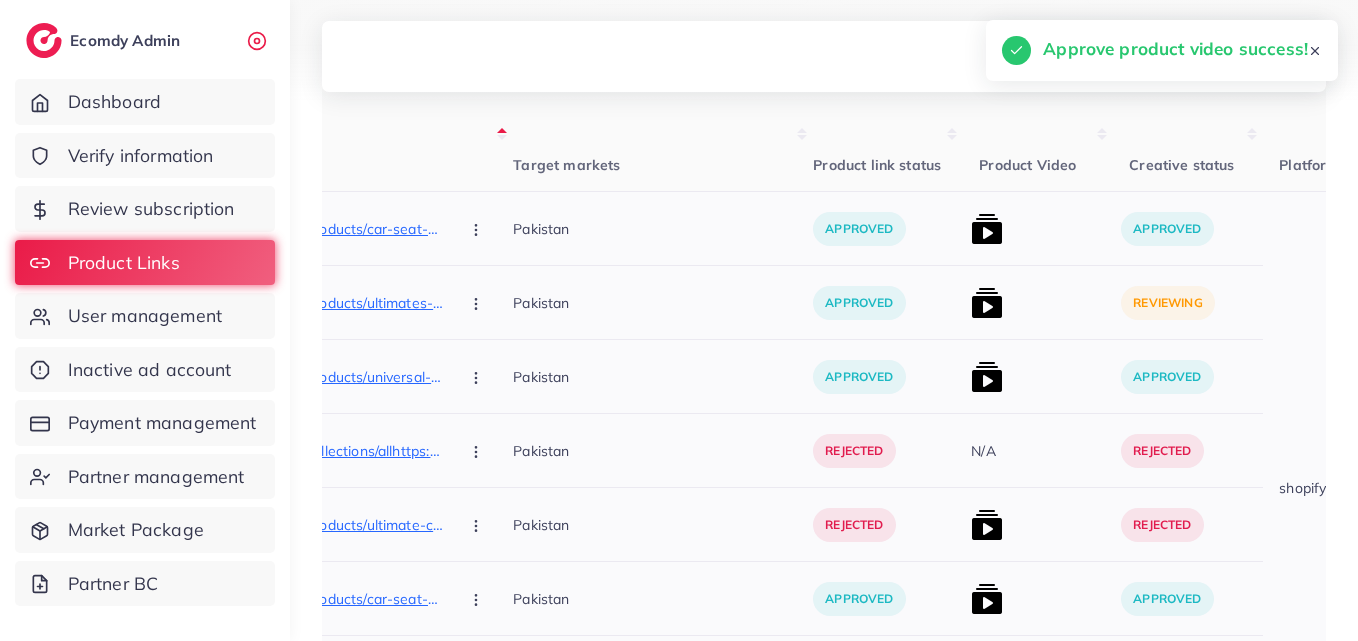 click at bounding box center [987, 303] 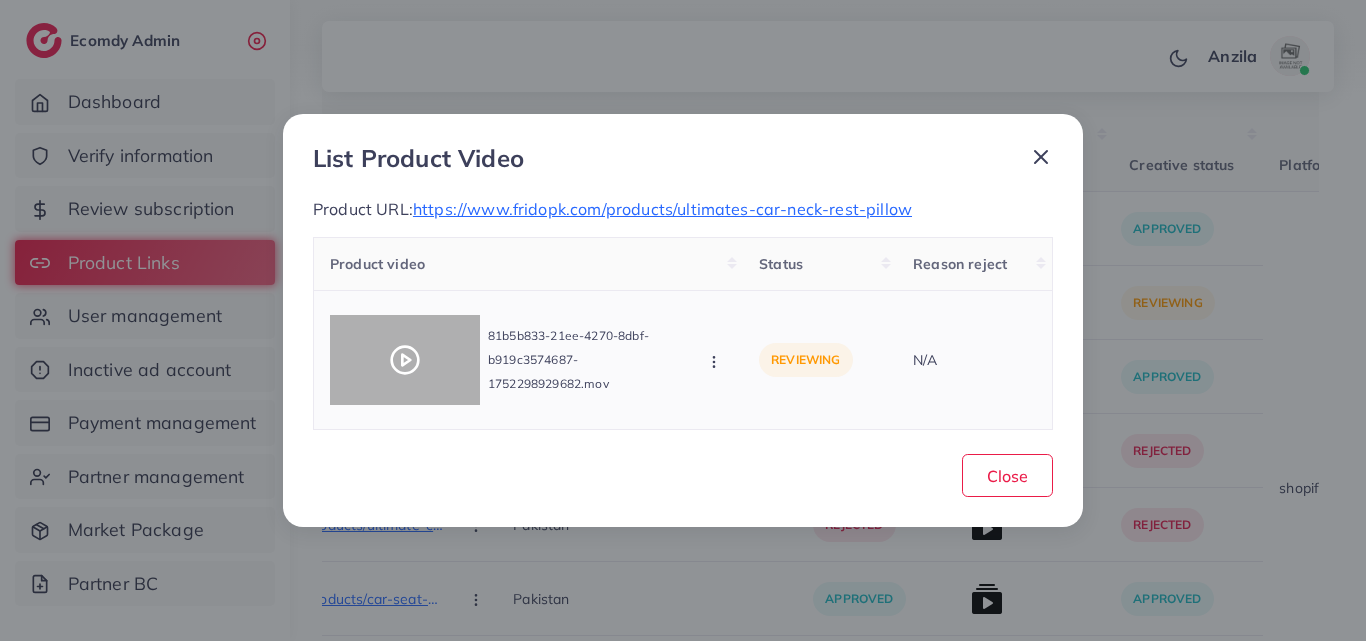 click at bounding box center (405, 360) 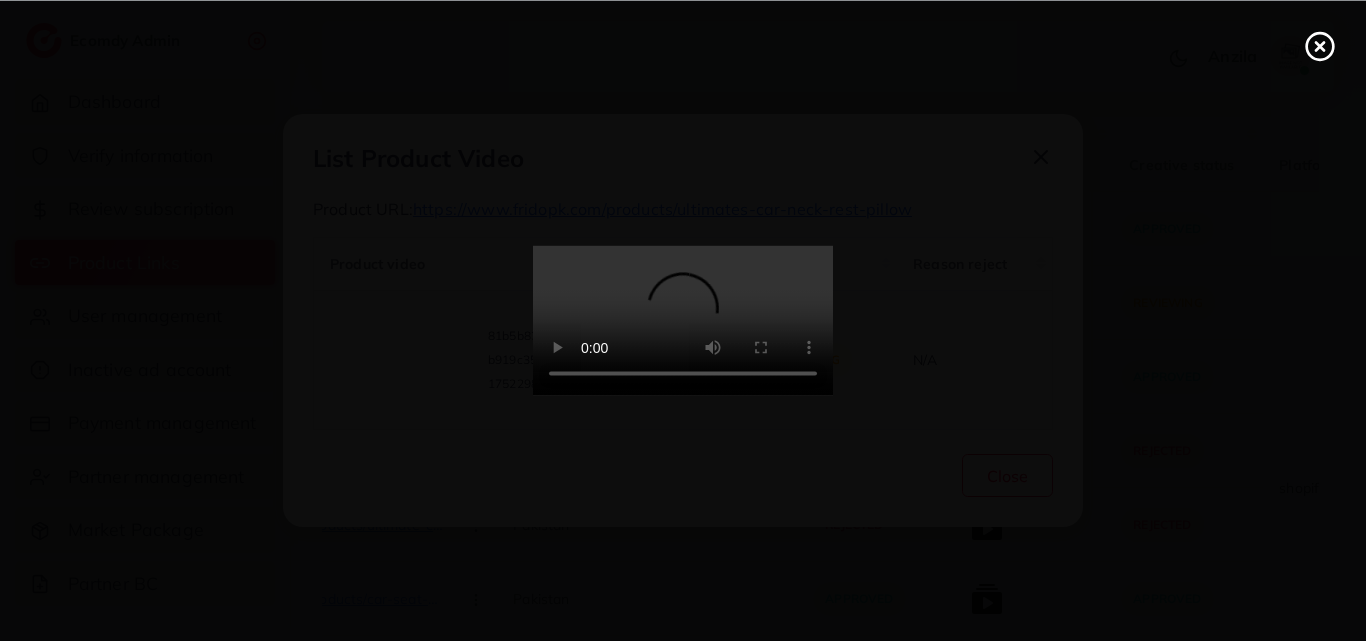 click at bounding box center (683, 321) 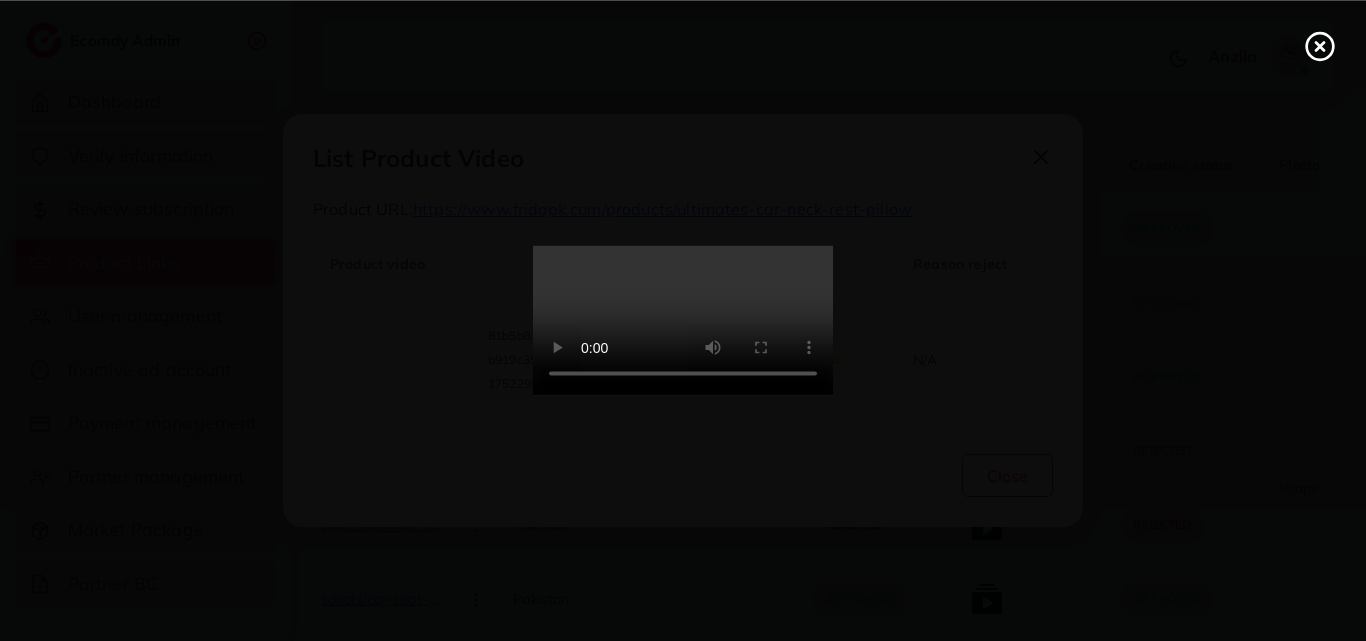 click at bounding box center (683, 321) 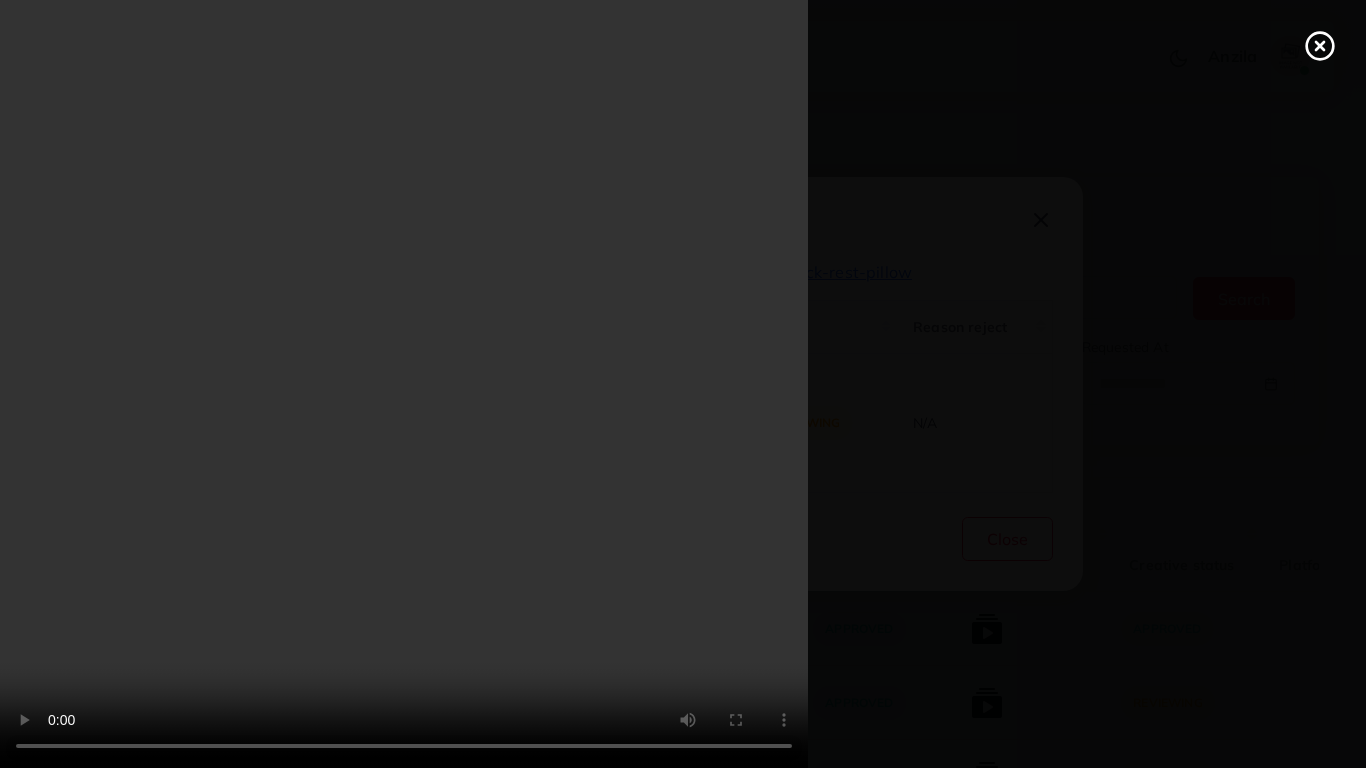 type 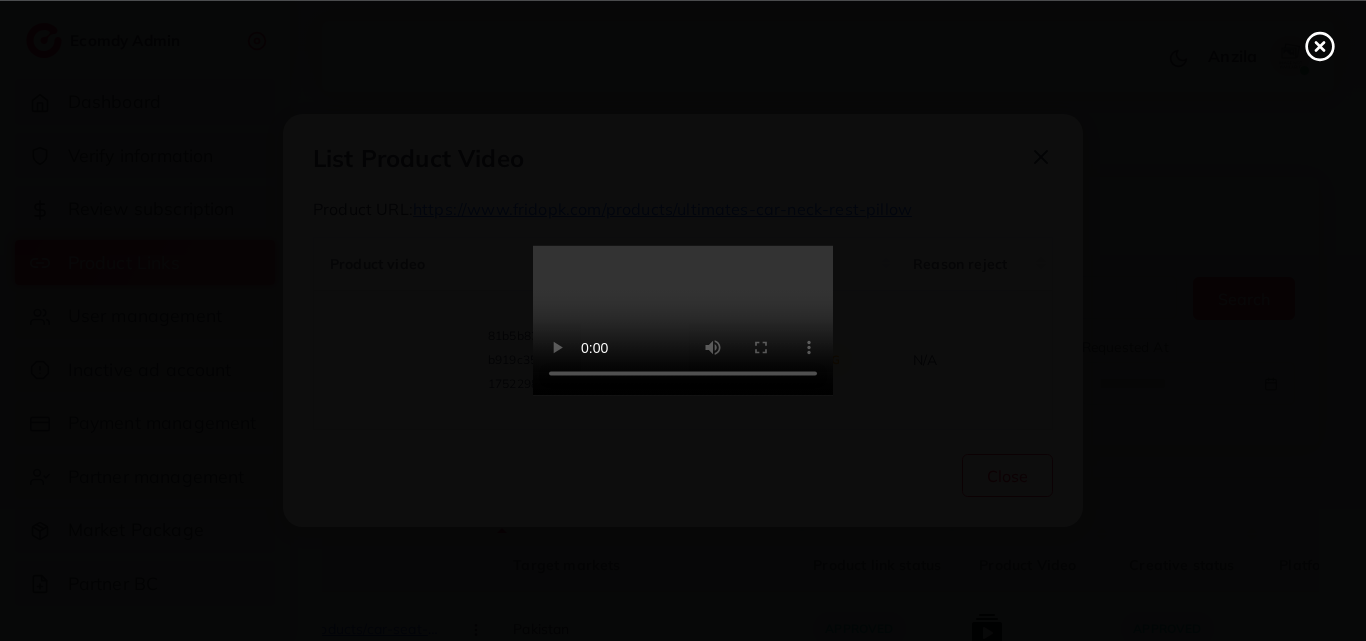 click 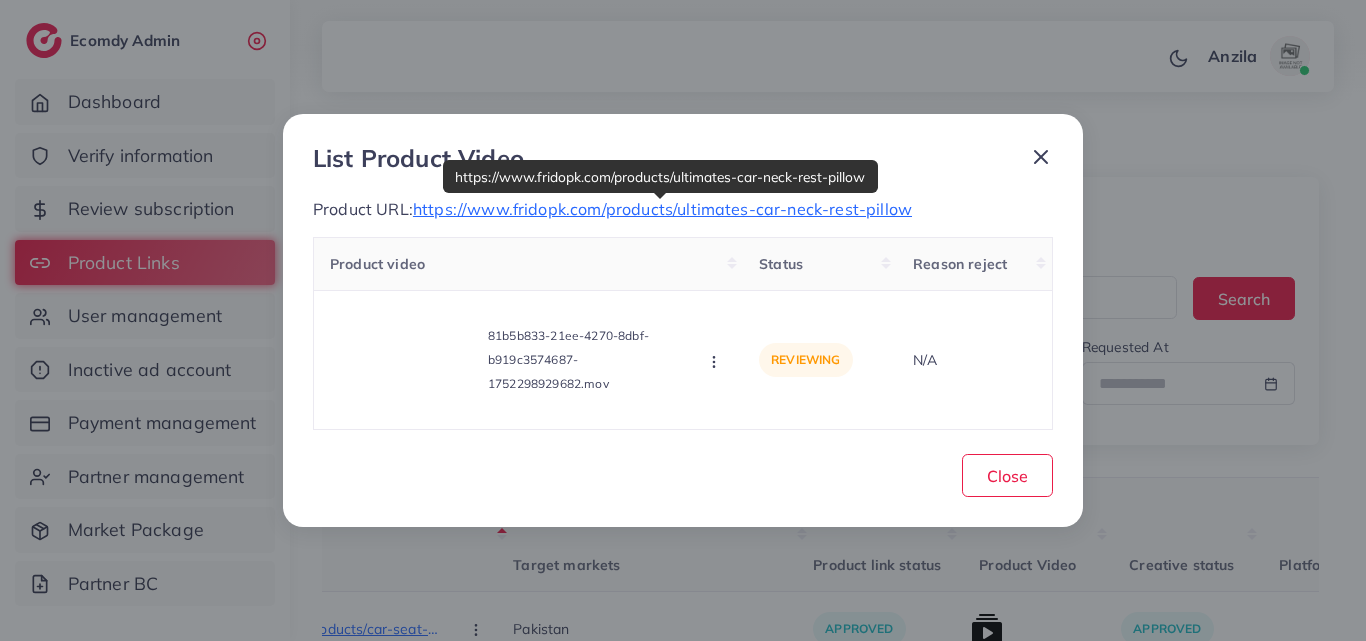click on "https://www.fridopk.com/products/ultimates-car-neck-rest-pillow" at bounding box center [662, 209] 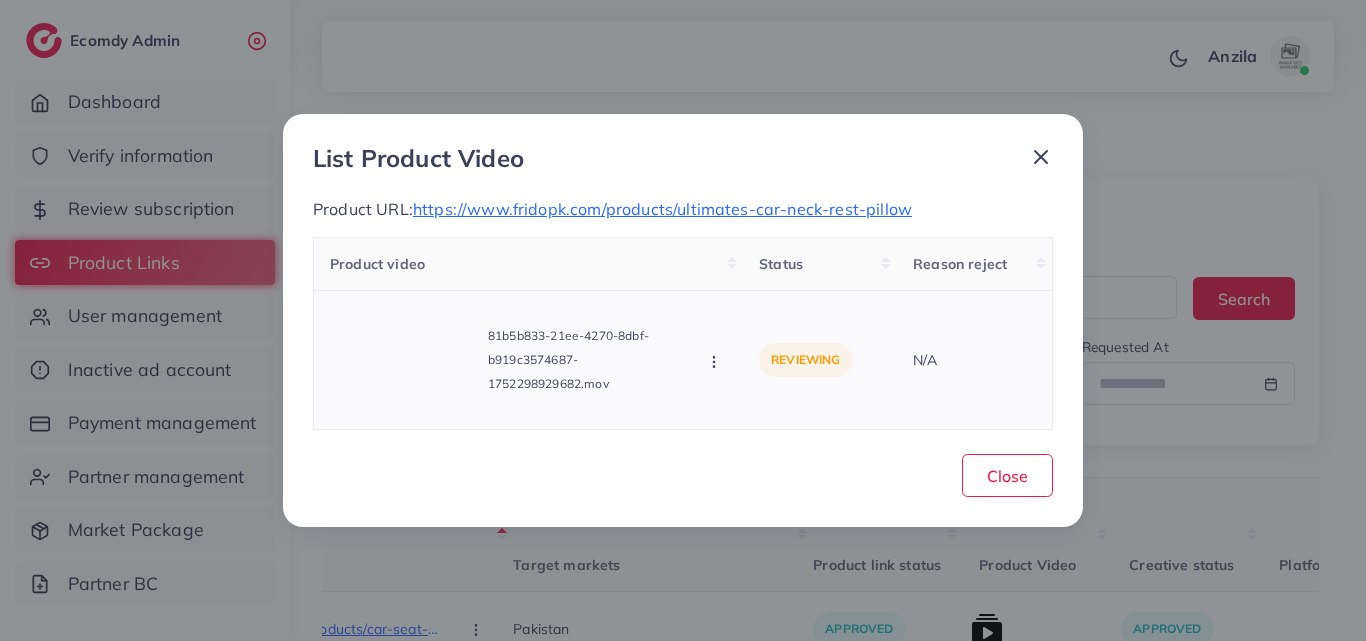 click on "81b5b833-21ee-4270-8dbf-b919c3574687-1752298929682.mov Approve Reject" at bounding box center [528, 360] 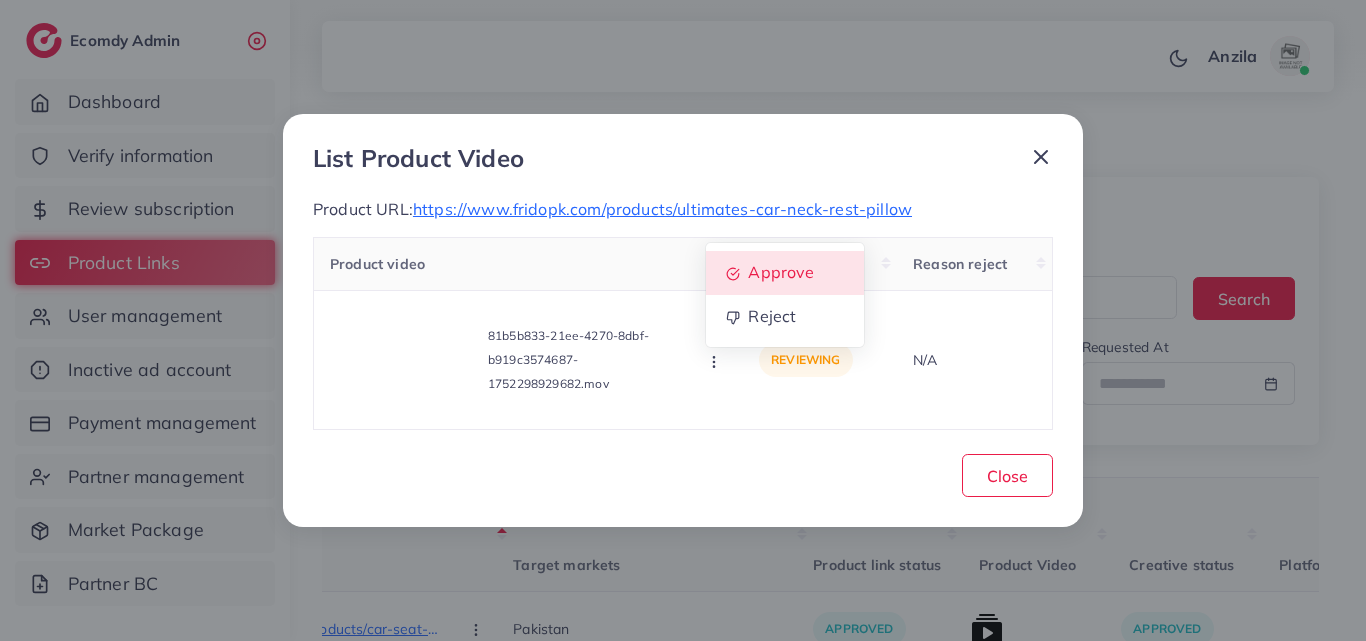 drag, startPoint x: 721, startPoint y: 289, endPoint x: 698, endPoint y: 217, distance: 75.58439 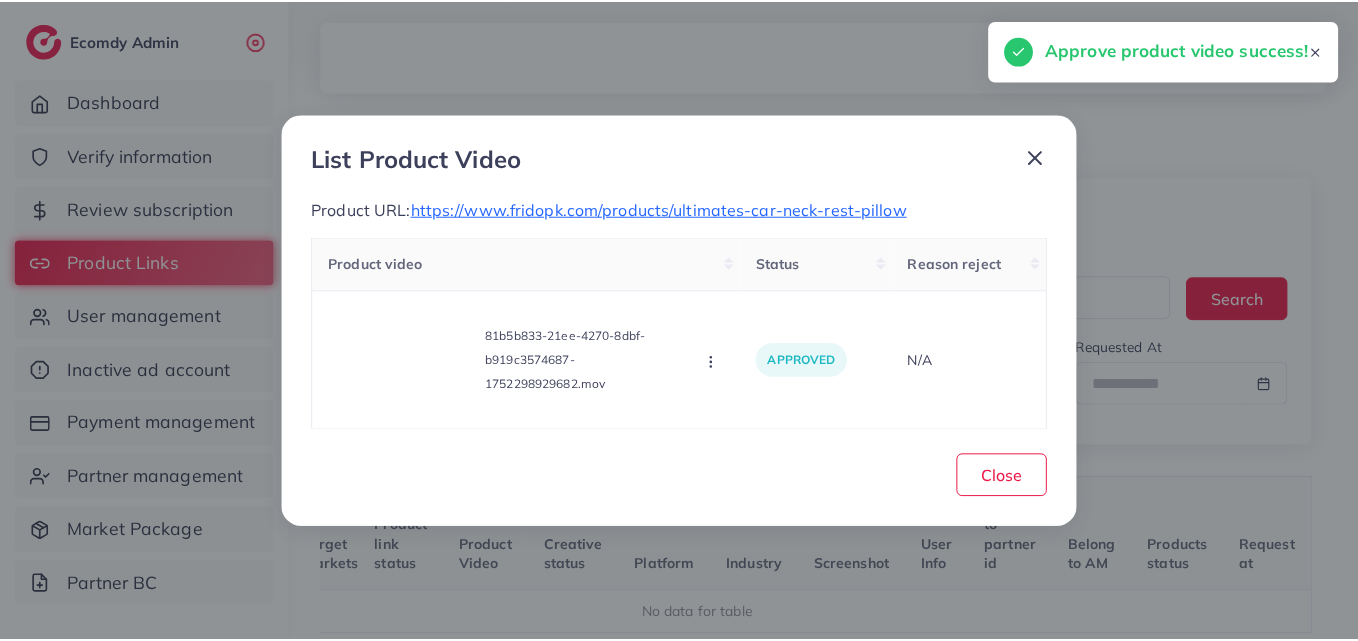 scroll, scrollTop: 0, scrollLeft: 232, axis: horizontal 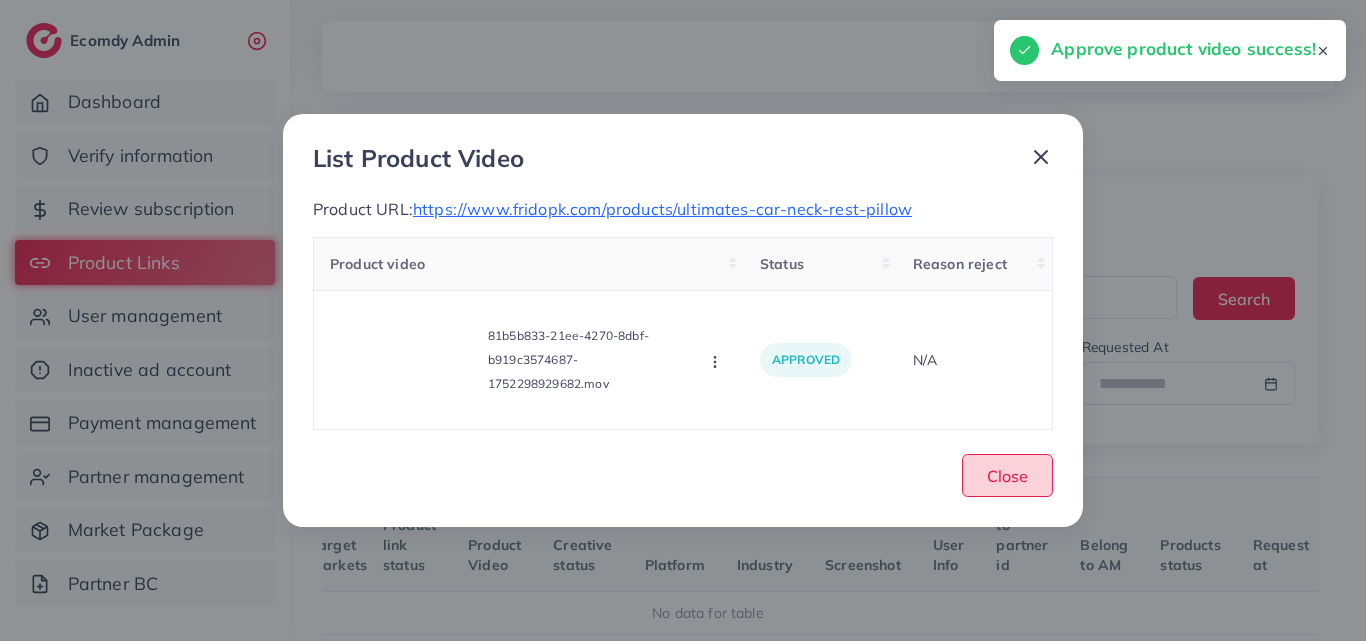 click on "Close" at bounding box center [1007, 475] 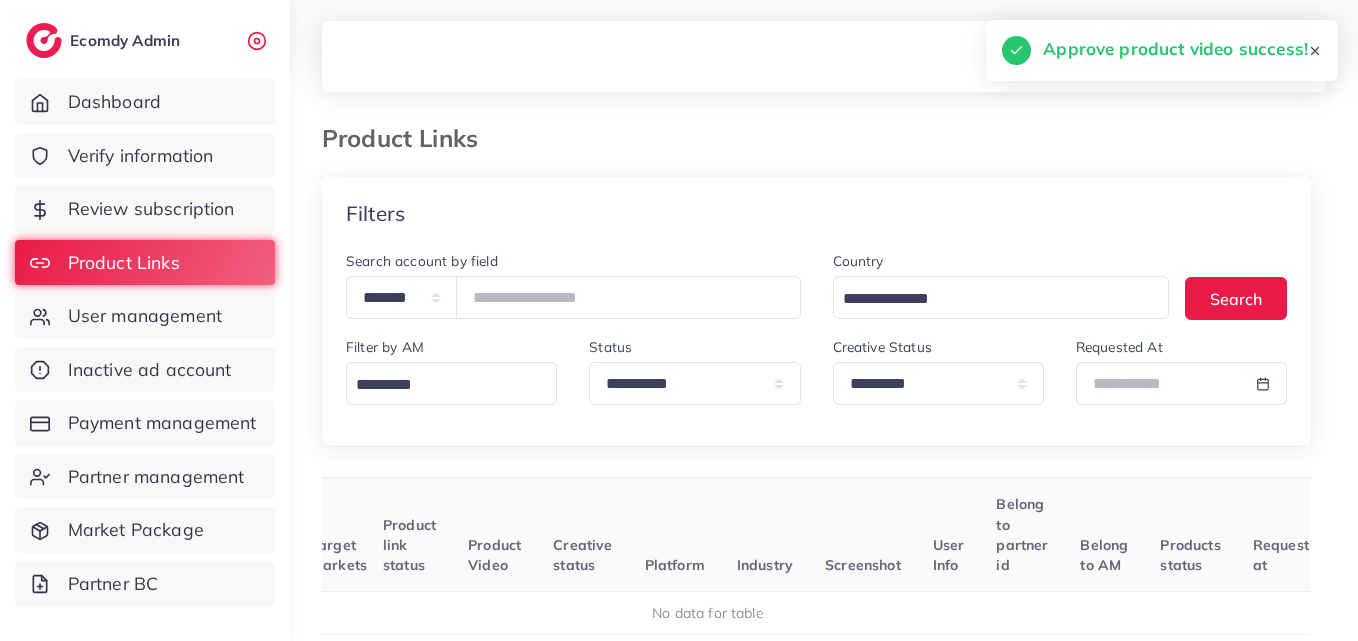 scroll, scrollTop: 84, scrollLeft: 0, axis: vertical 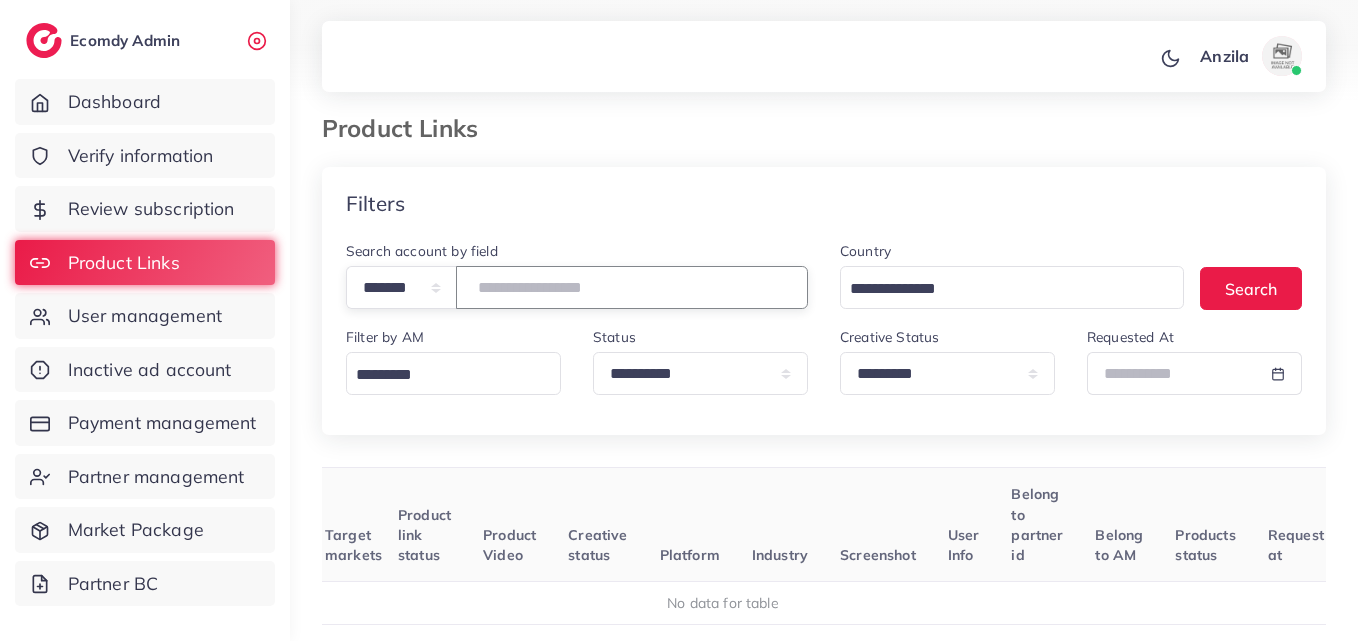 click on "*******" at bounding box center [632, 287] 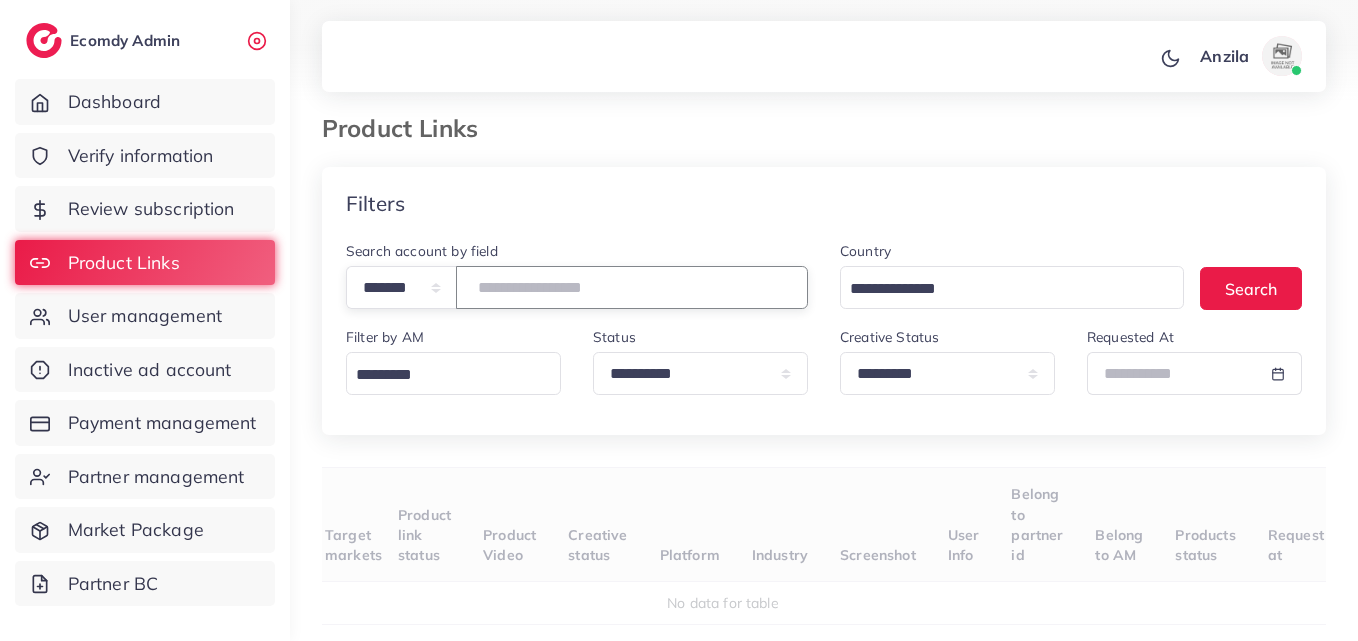 paste on "*******" 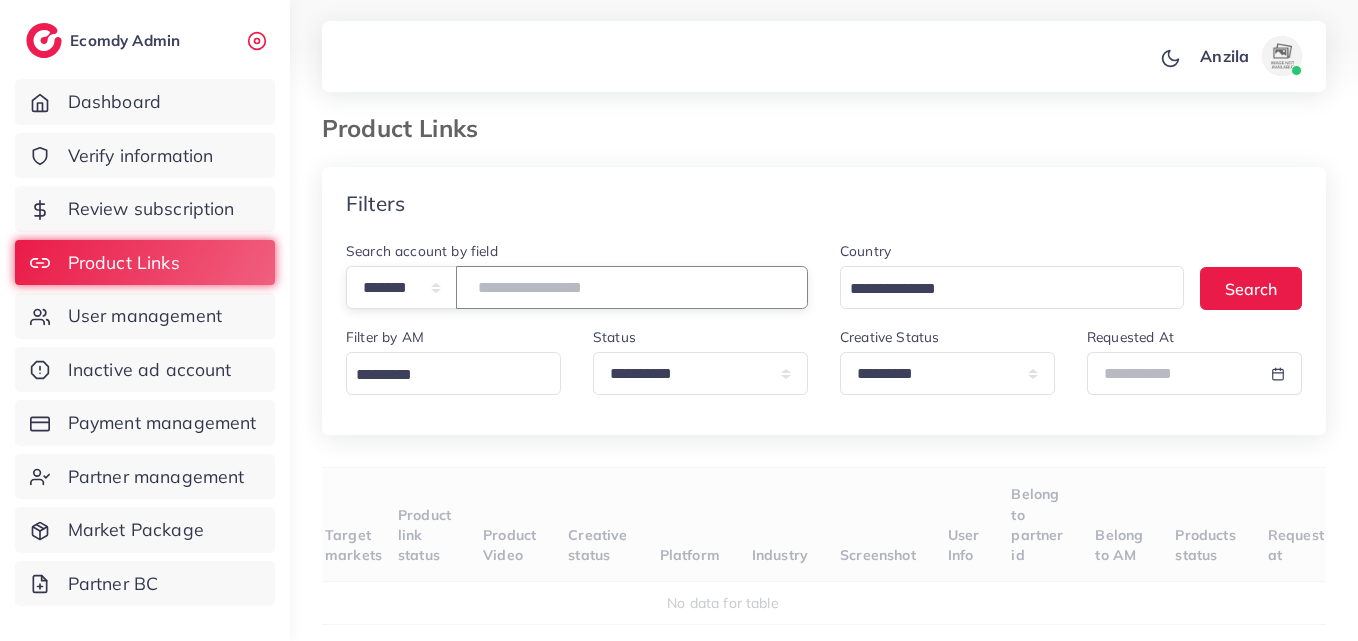 type on "*******" 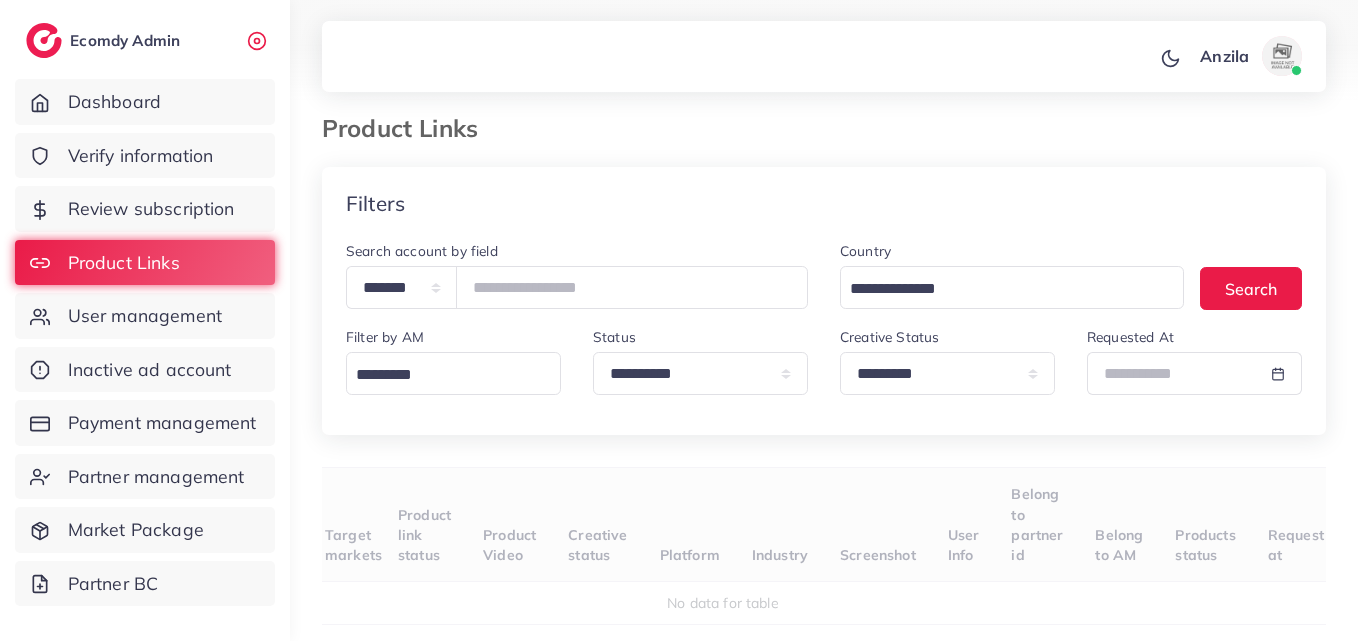 click on "Target markets" at bounding box center [361, 525] 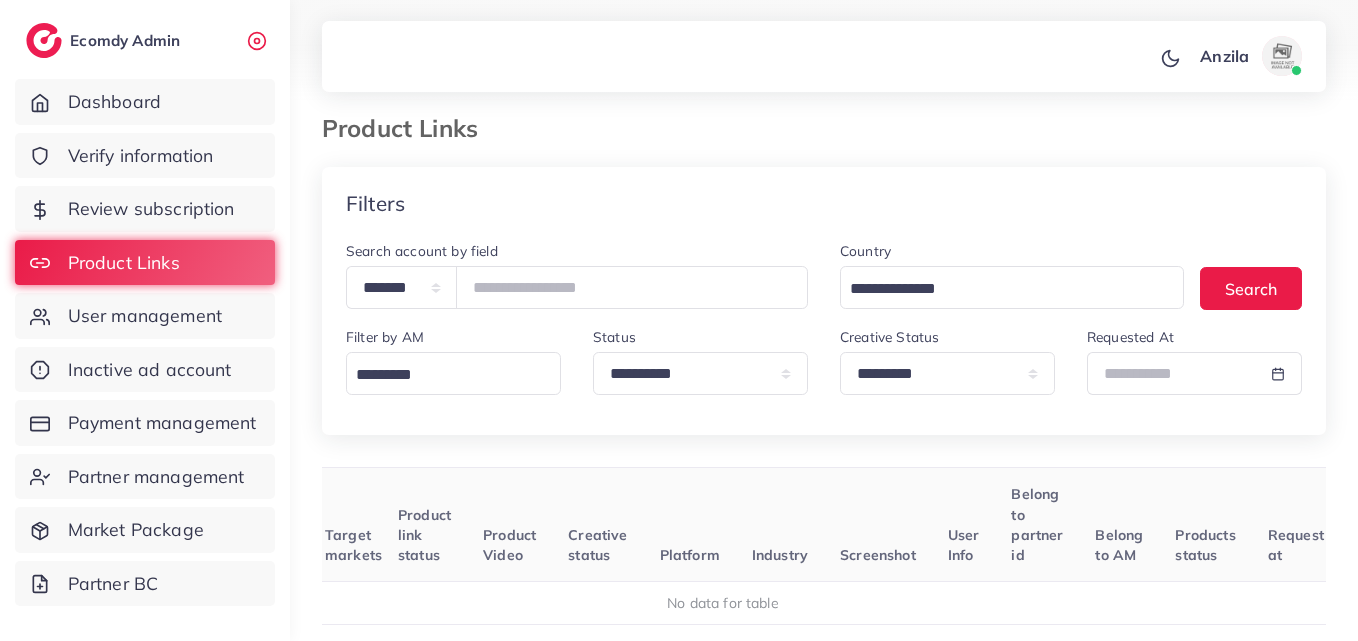 click on "Screenshot" at bounding box center [878, 525] 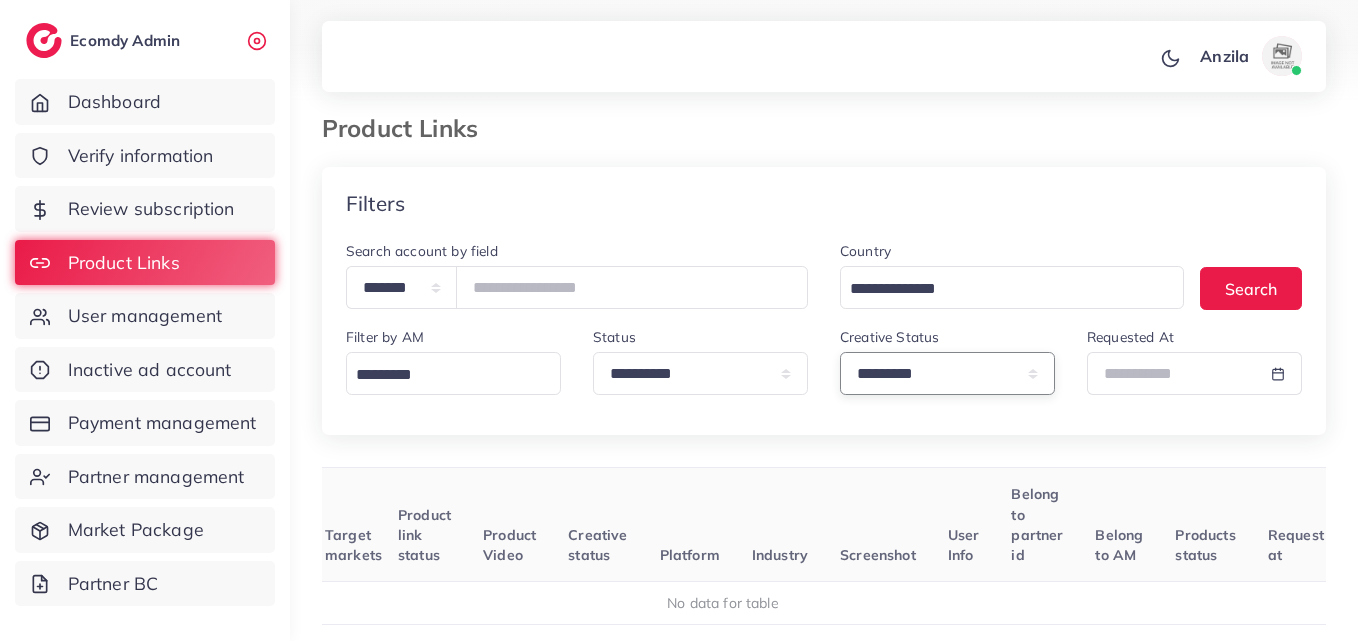 click on "**********" at bounding box center [947, 373] 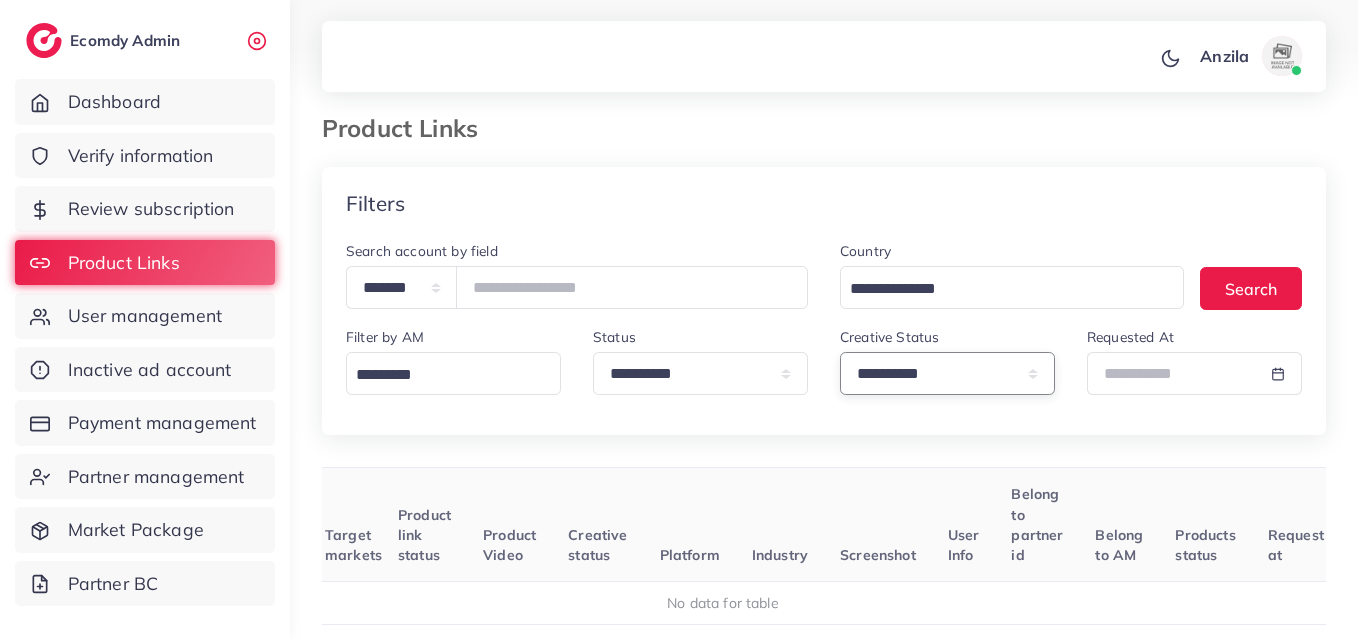 click on "**********" at bounding box center [947, 373] 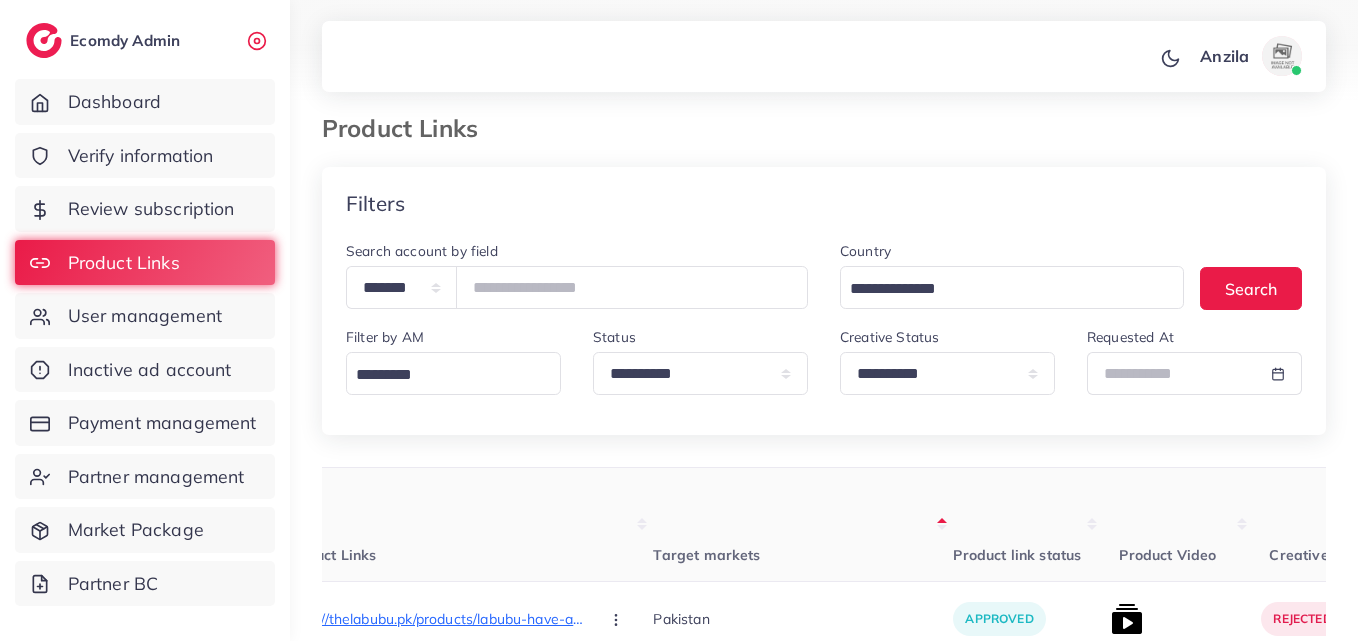click on "Target markets" at bounding box center [803, 525] 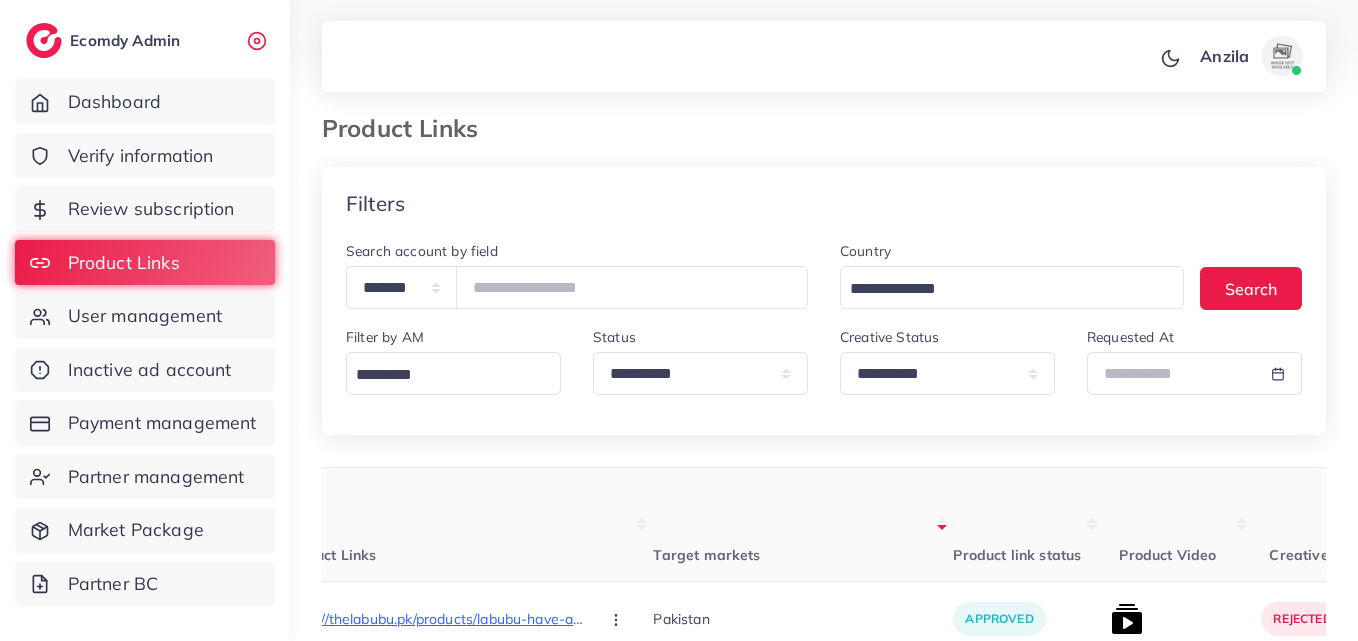 scroll, scrollTop: 210, scrollLeft: 0, axis: vertical 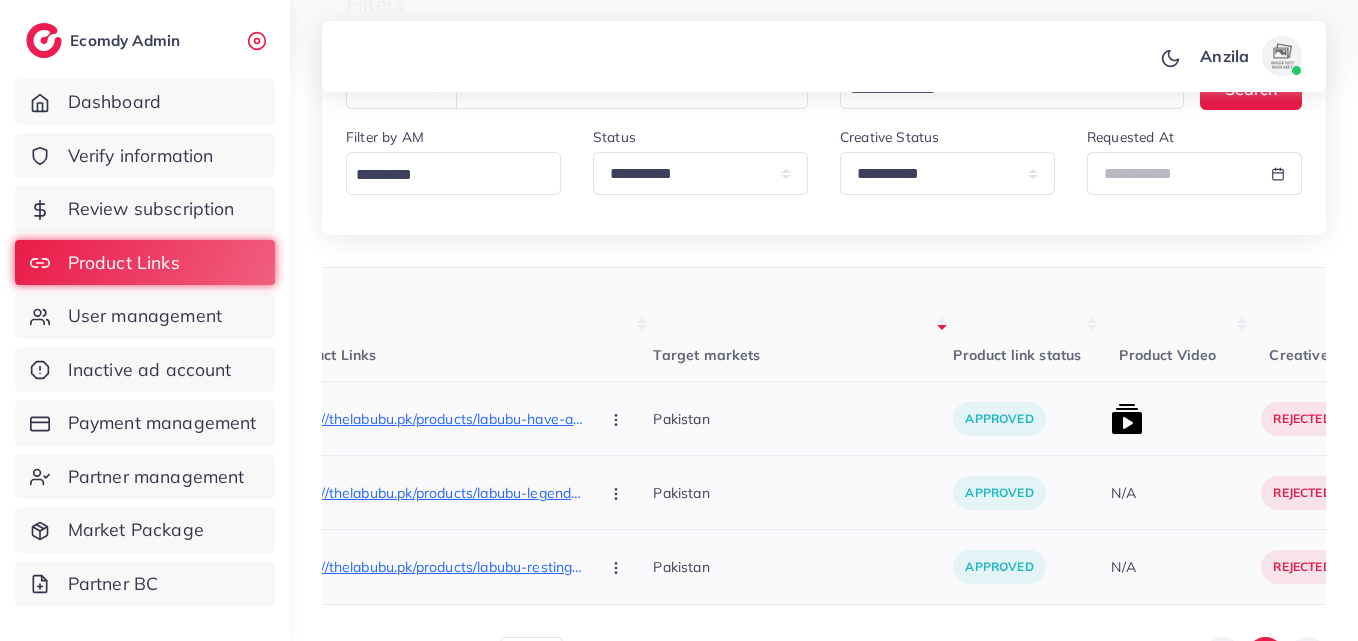 click at bounding box center (1127, 419) 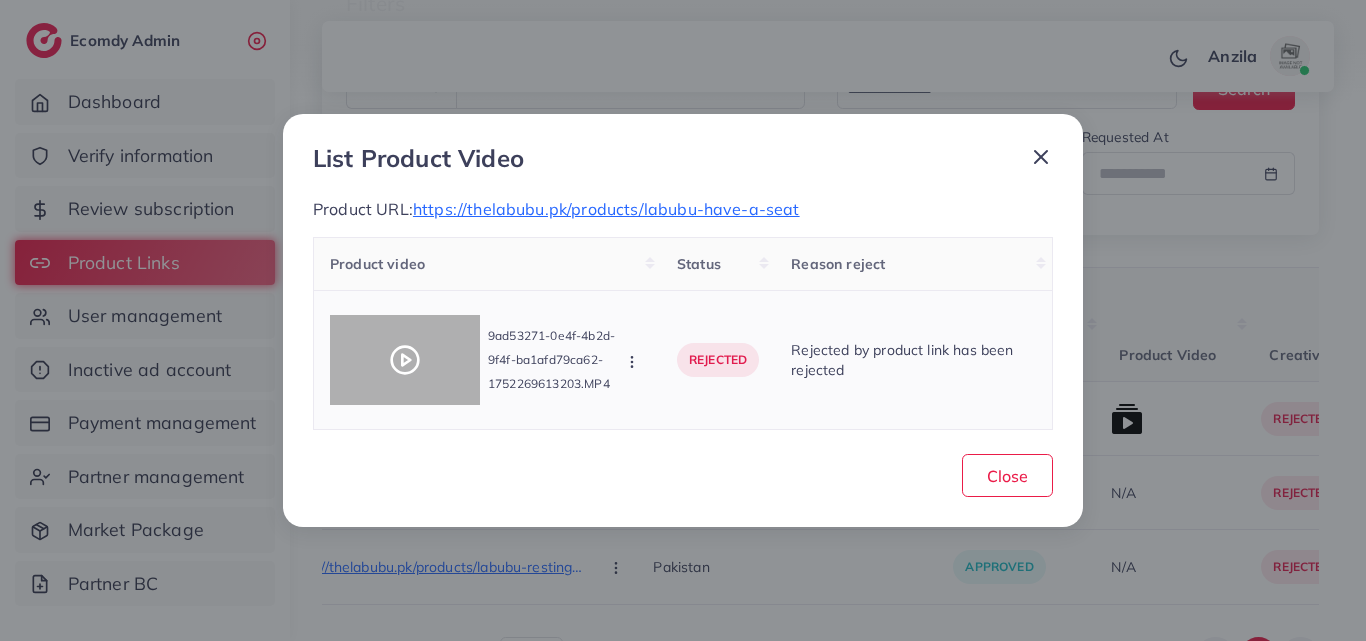 click 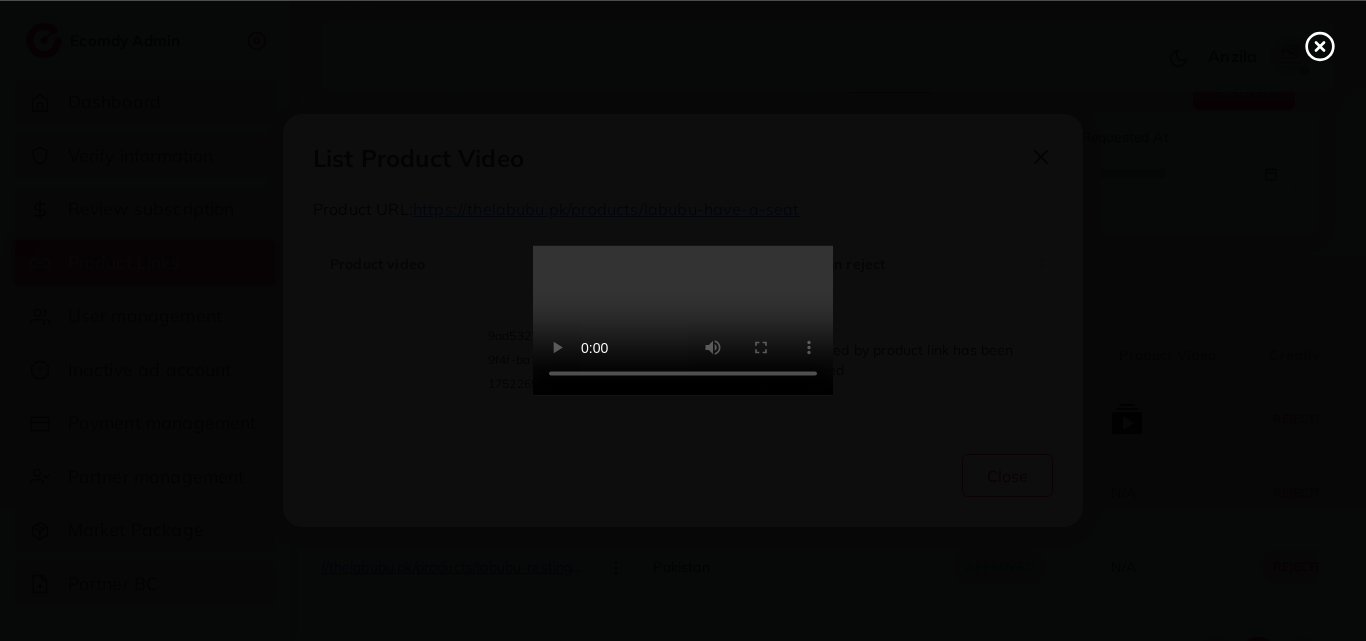 click 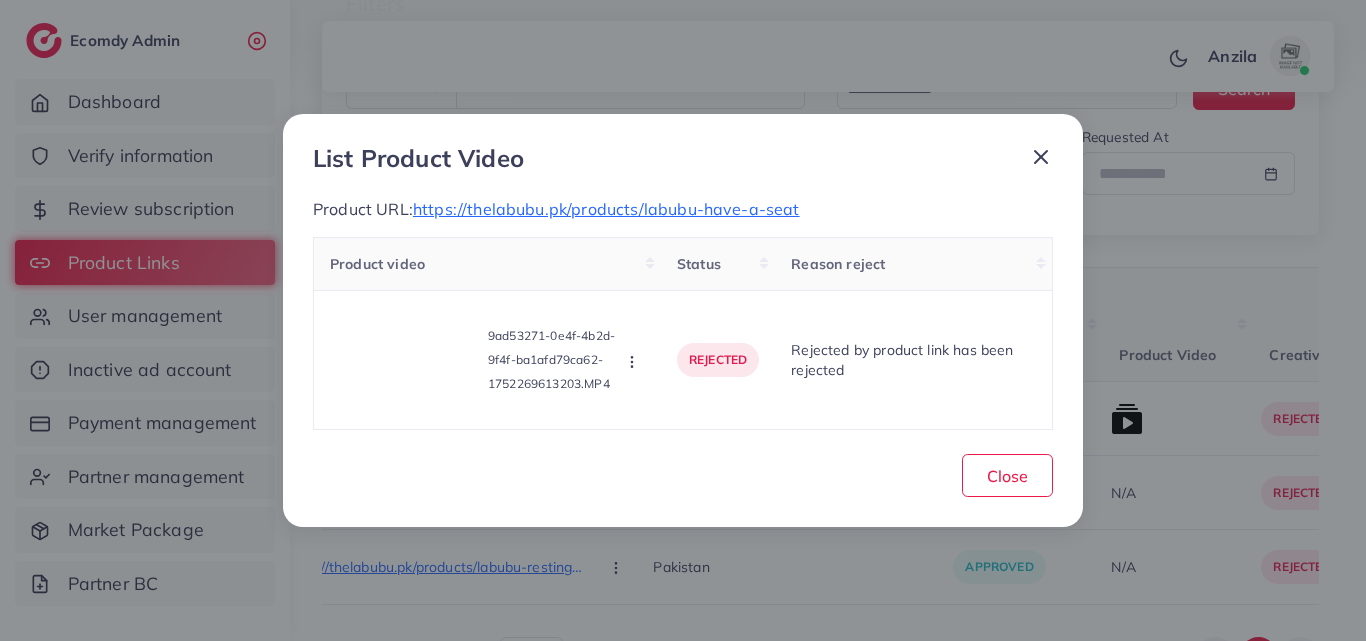 click on "List Product Video  Product URL:   https://thelabubu.pk/products/labubu-have-a-seat                Product video Status Reason reject           9ad53271-0e4f-4b2d-9f4f-ba1afd79ca62-1752269613203.MP4 Approve Reject  rejected  Rejected by product link has been rejected          Close   Reject reason   Reason                                     Submit   Example: Hi James   We found an issue that can not approve your ads account, please follow below instruction to recovery or create a new  1, Your business name is duplicated with another exists company.  2, Provide your Establish a business license to verify that your company." at bounding box center (683, 320) 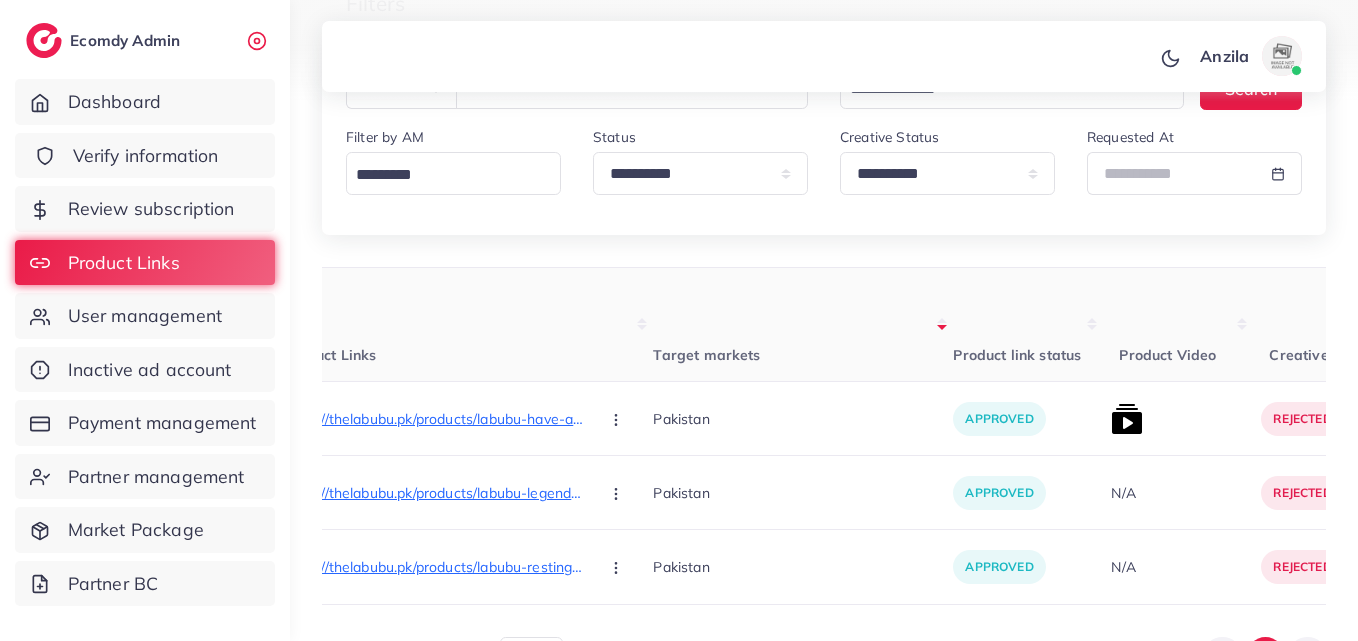 click on "Verify information" at bounding box center (146, 156) 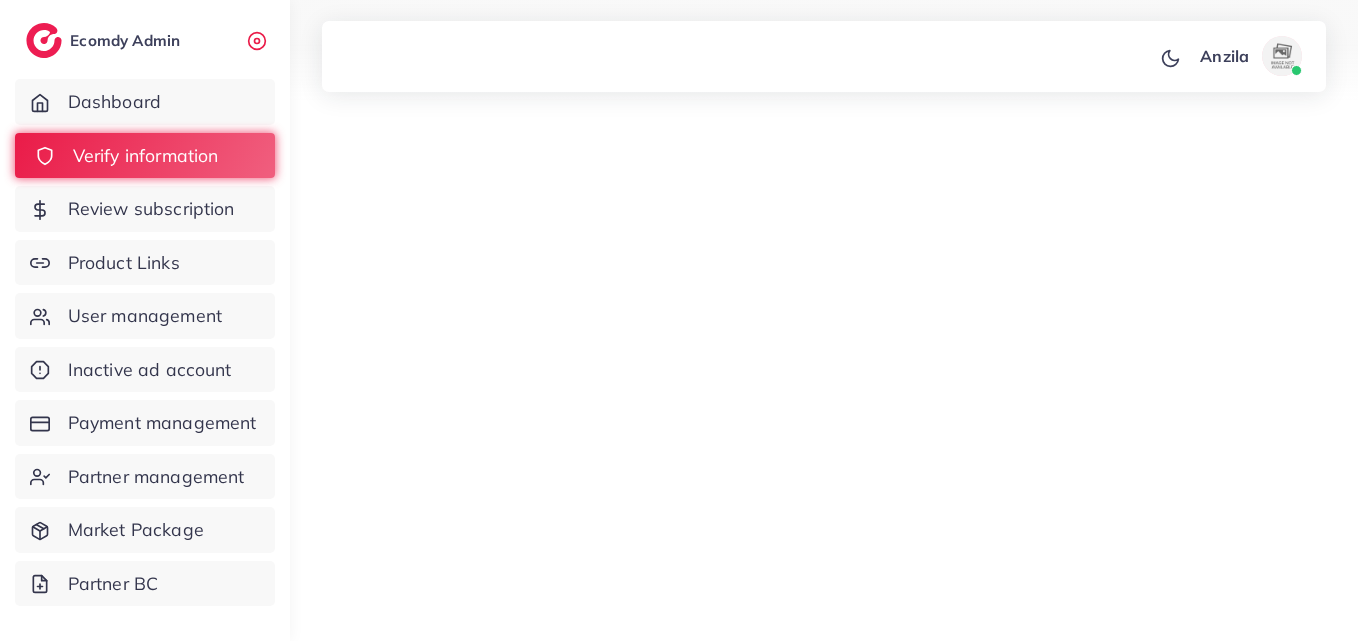 scroll, scrollTop: 0, scrollLeft: 0, axis: both 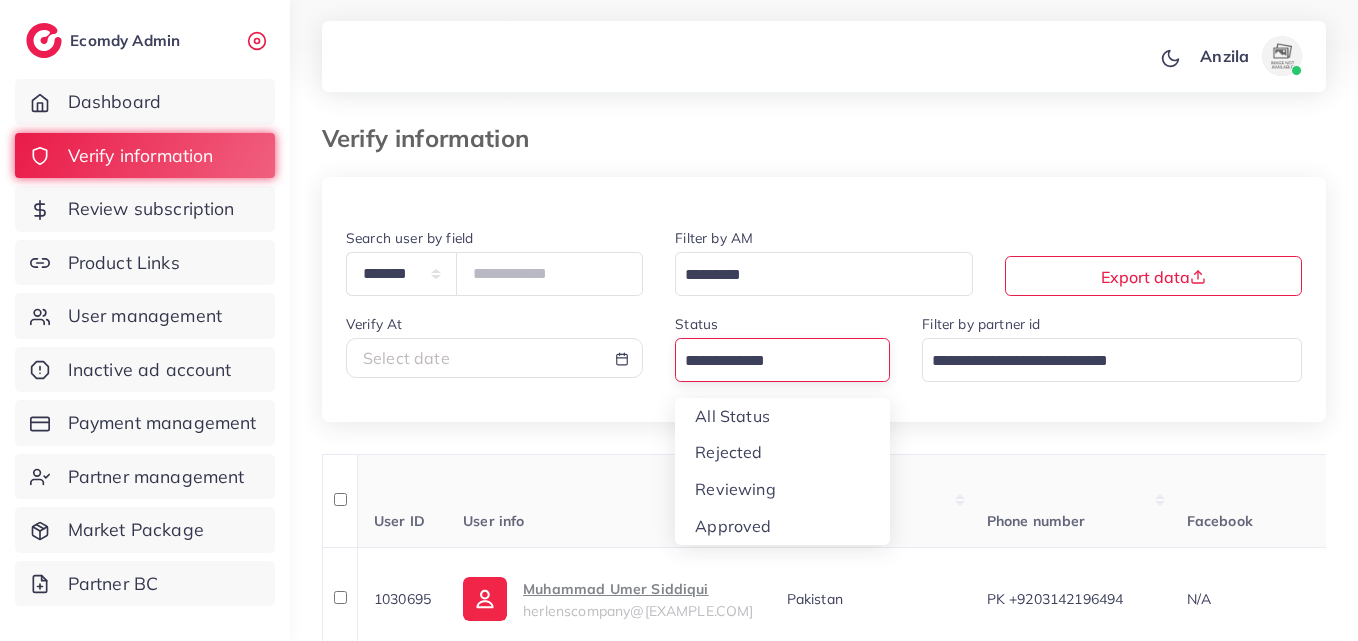 click at bounding box center (771, 361) 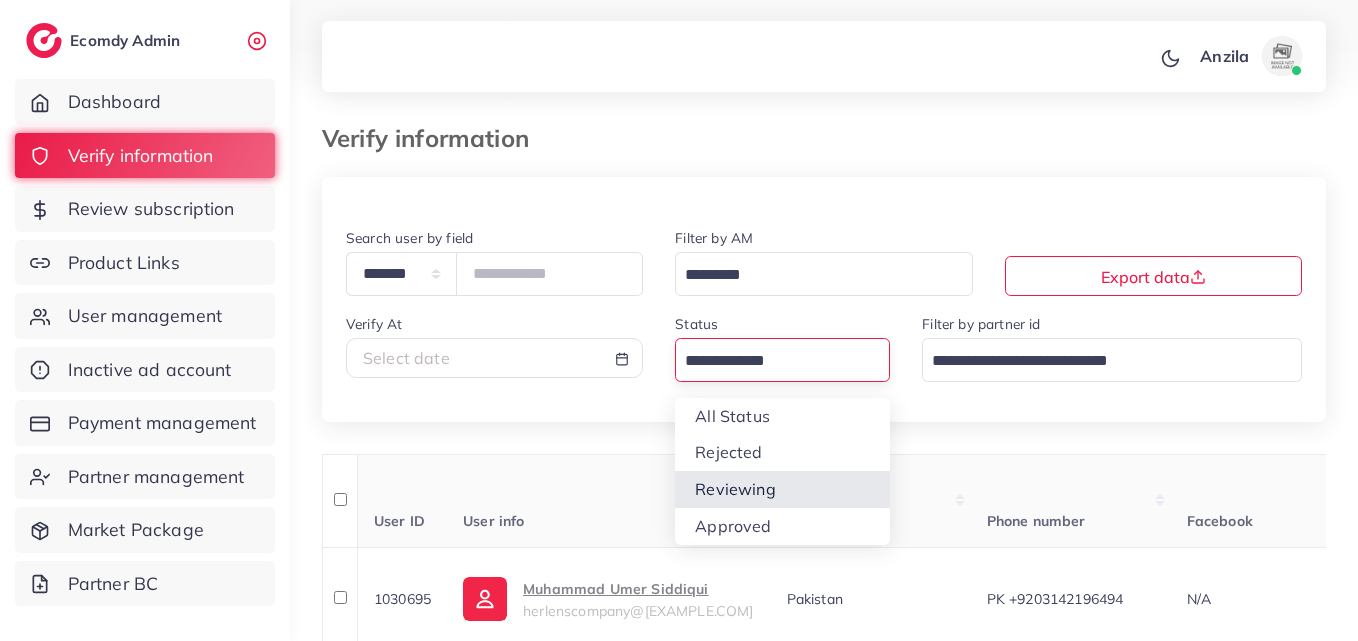 click on "**********" at bounding box center (824, 1802) 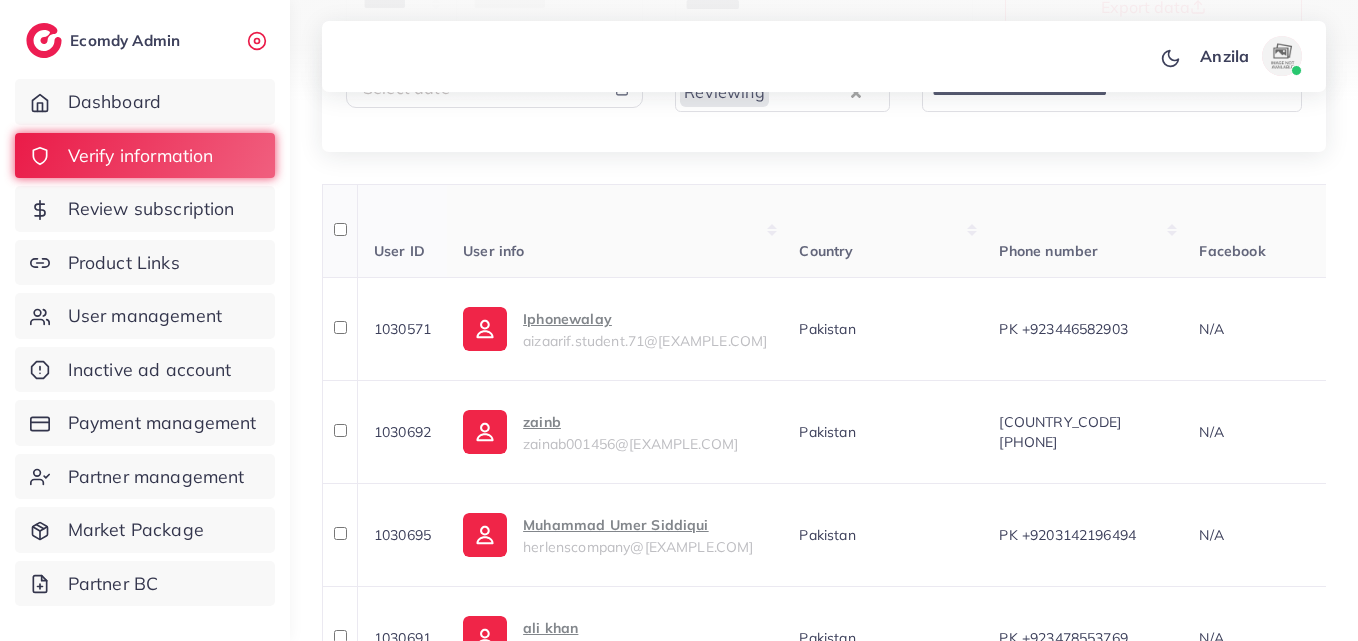 scroll, scrollTop: 174, scrollLeft: 0, axis: vertical 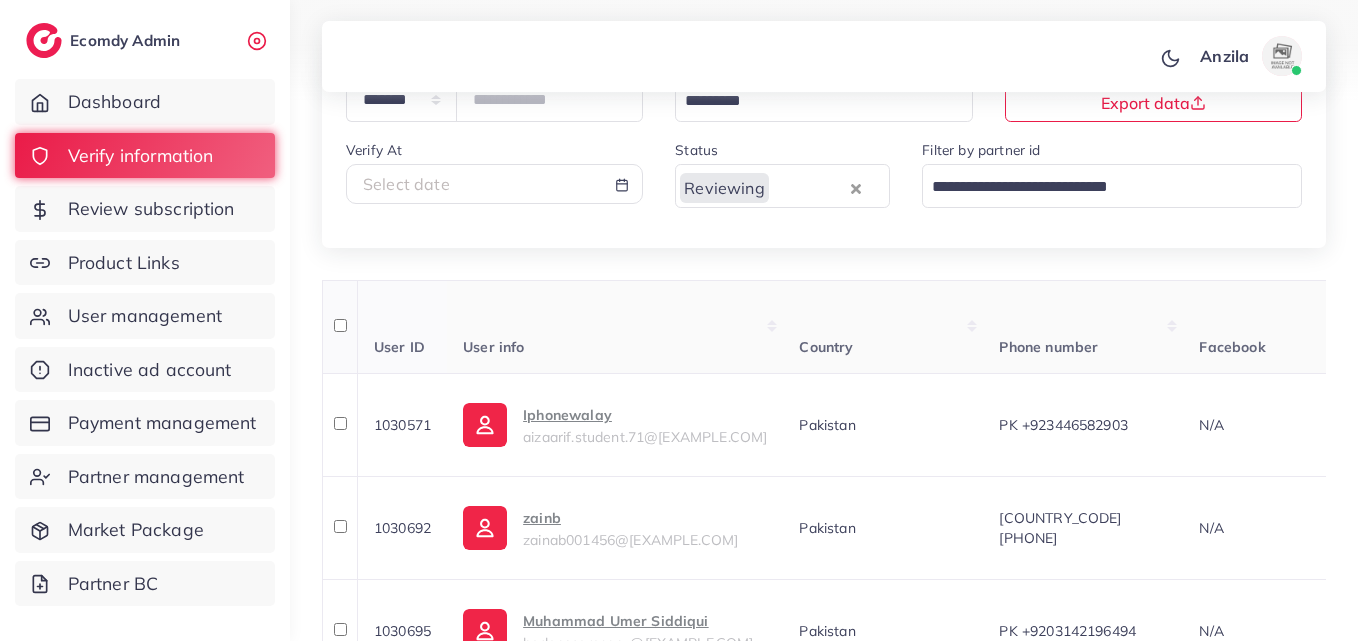 click on "Country" at bounding box center (883, 327) 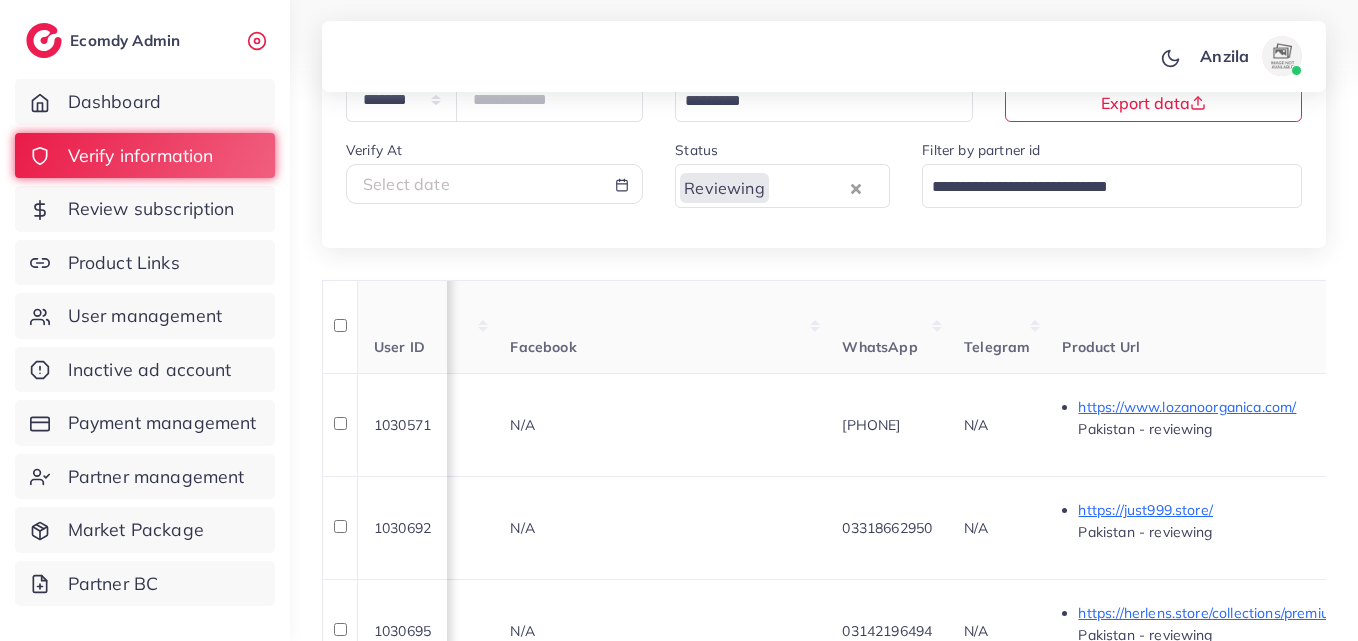 scroll, scrollTop: 0, scrollLeft: 720, axis: horizontal 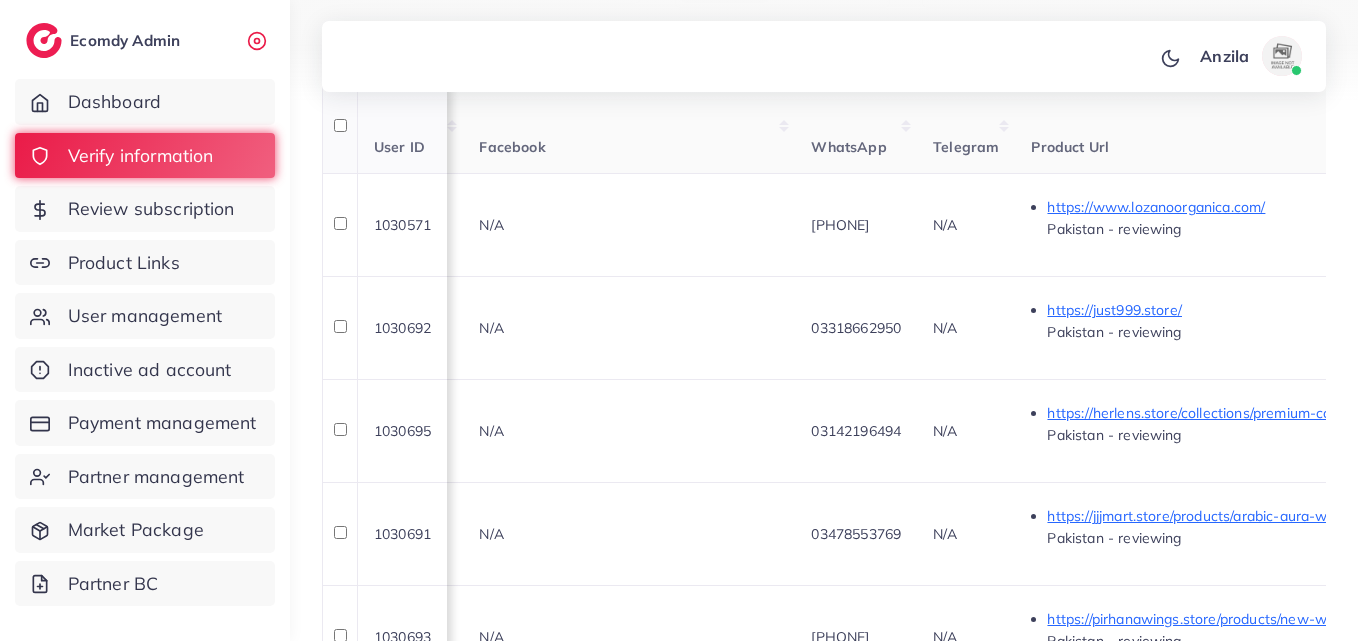 click on "Telegram" at bounding box center [966, 127] 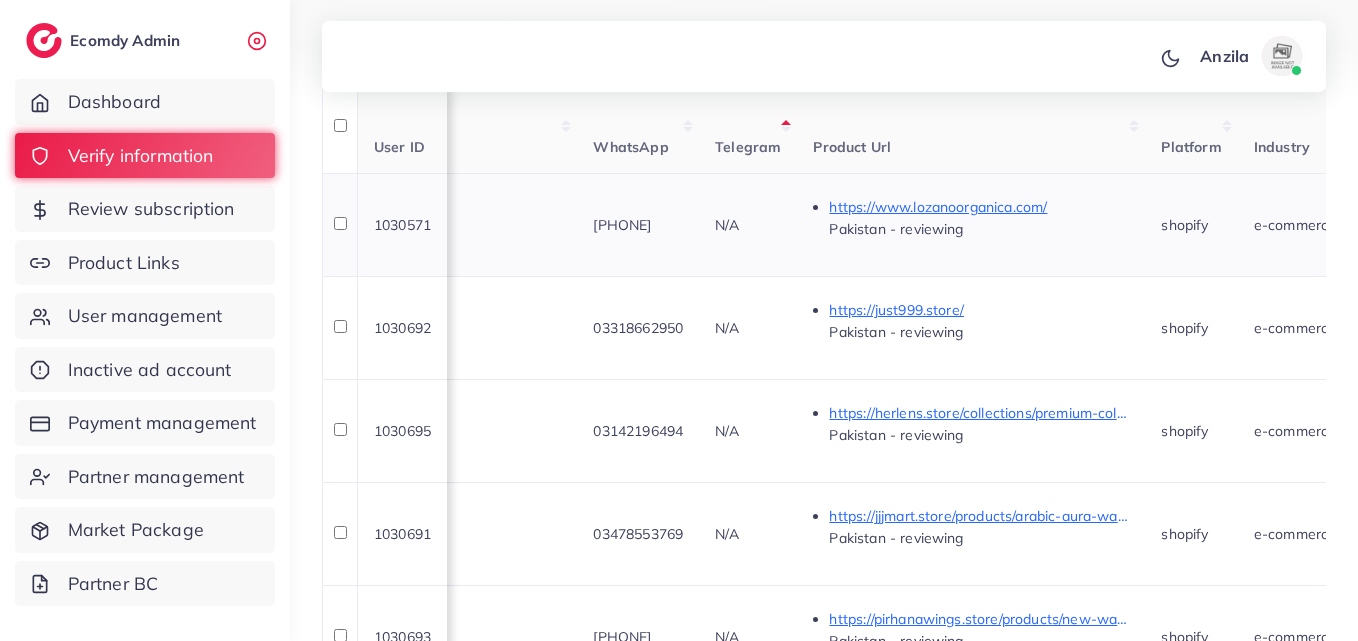 scroll, scrollTop: 0, scrollLeft: 1080, axis: horizontal 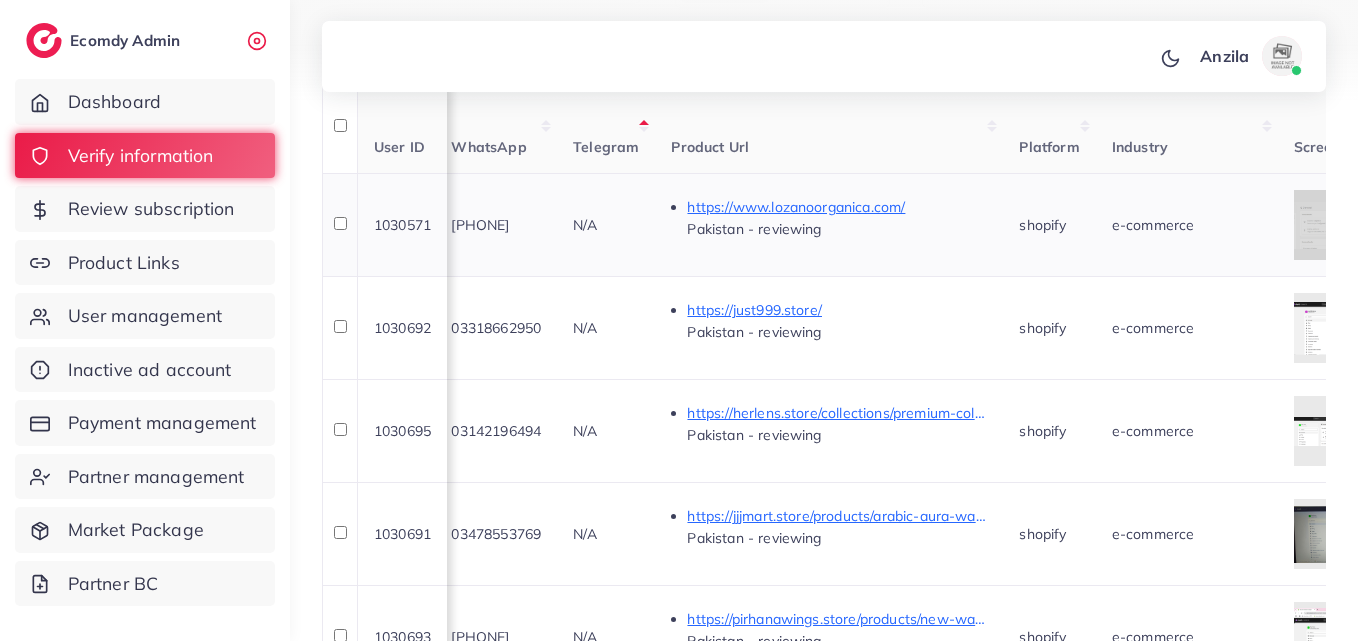 click at bounding box center [1349, 225] 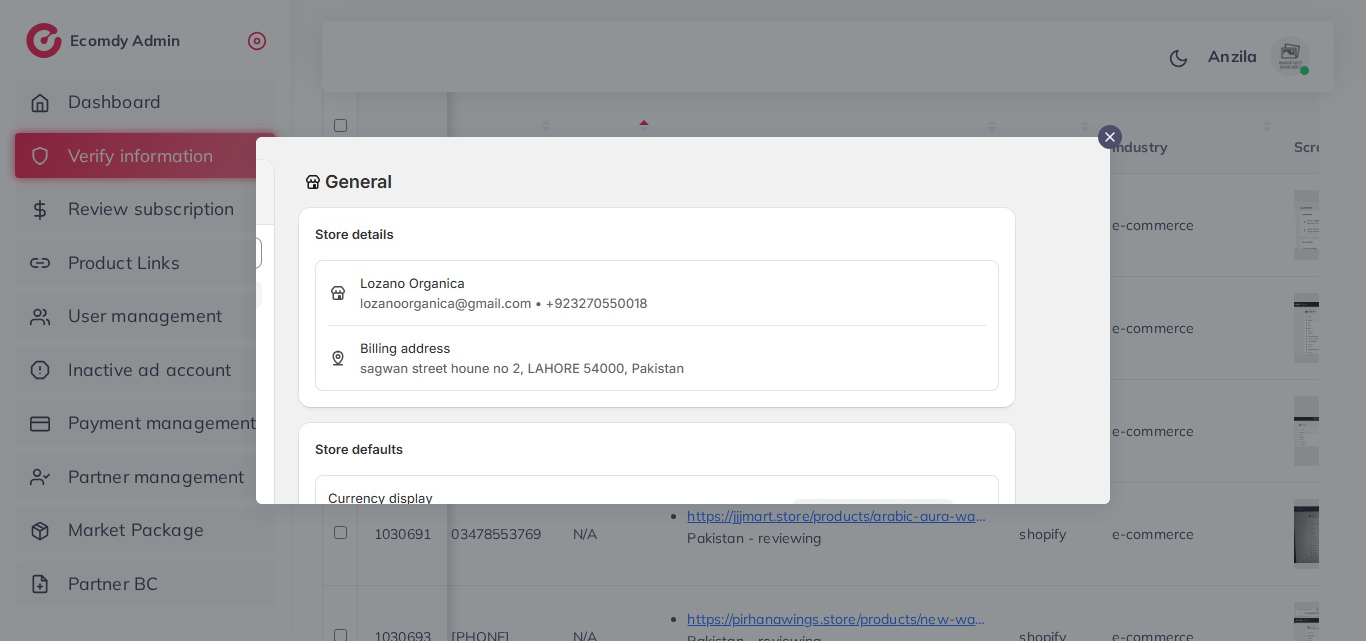 click at bounding box center (683, 320) 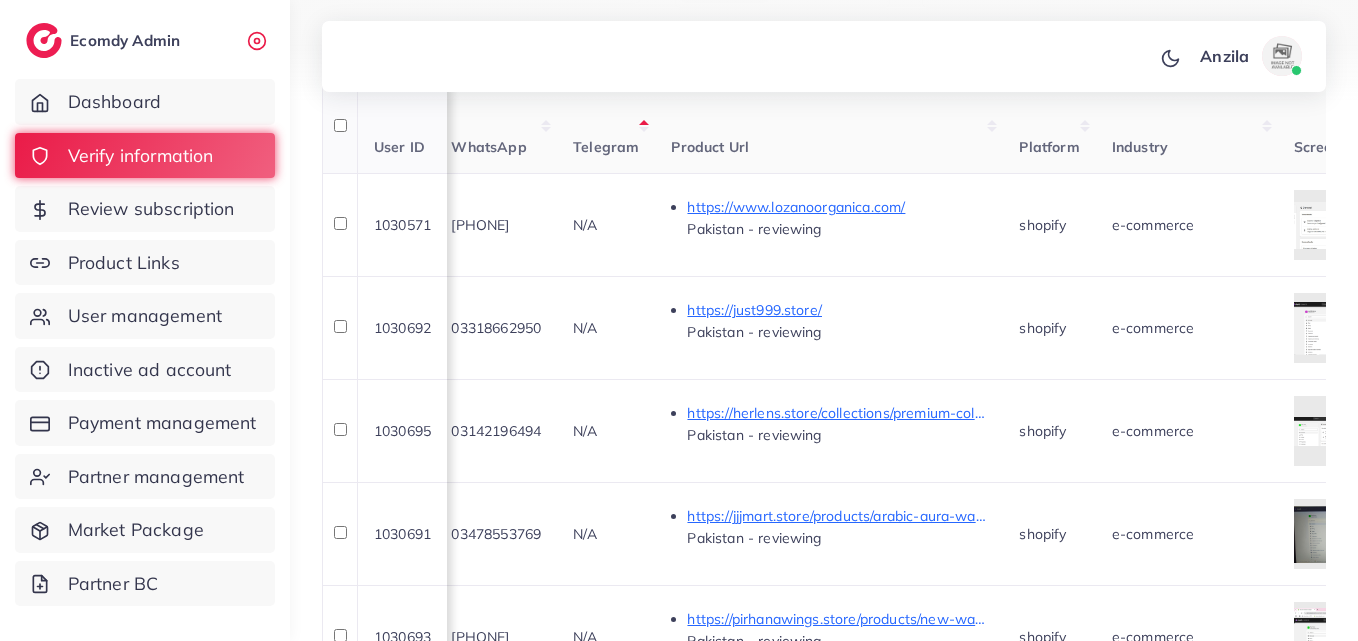 click on "Industry" at bounding box center (1140, 147) 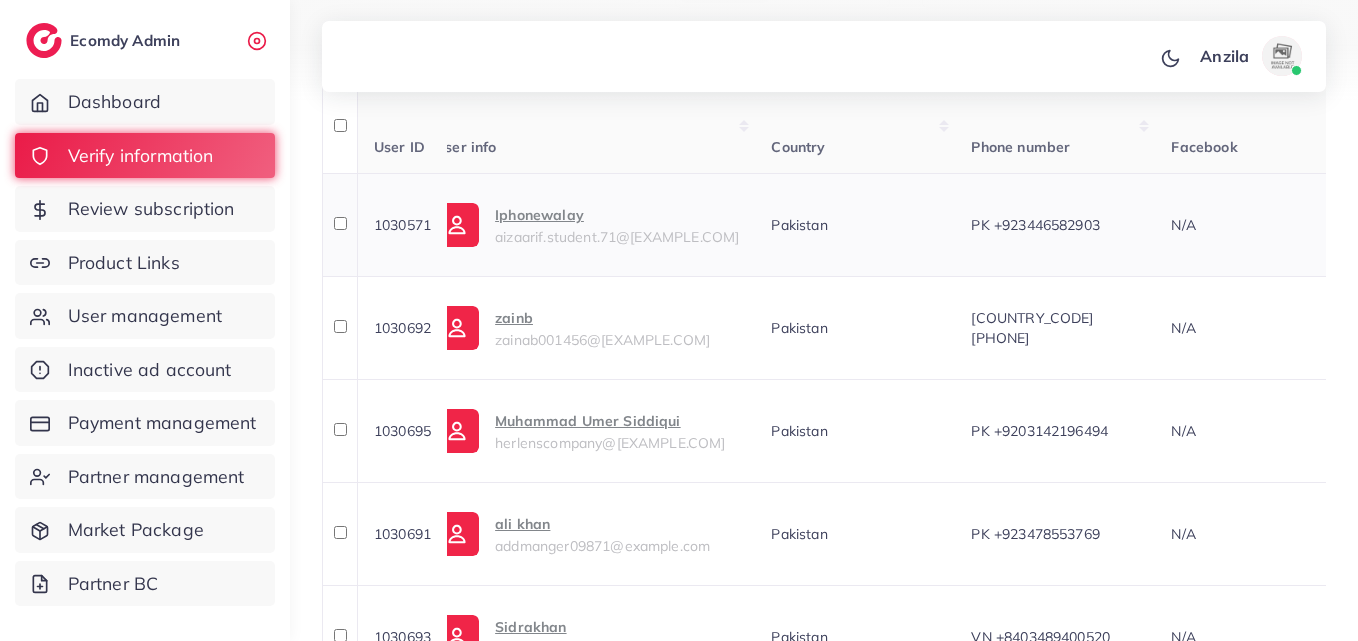 scroll, scrollTop: 0, scrollLeft: 0, axis: both 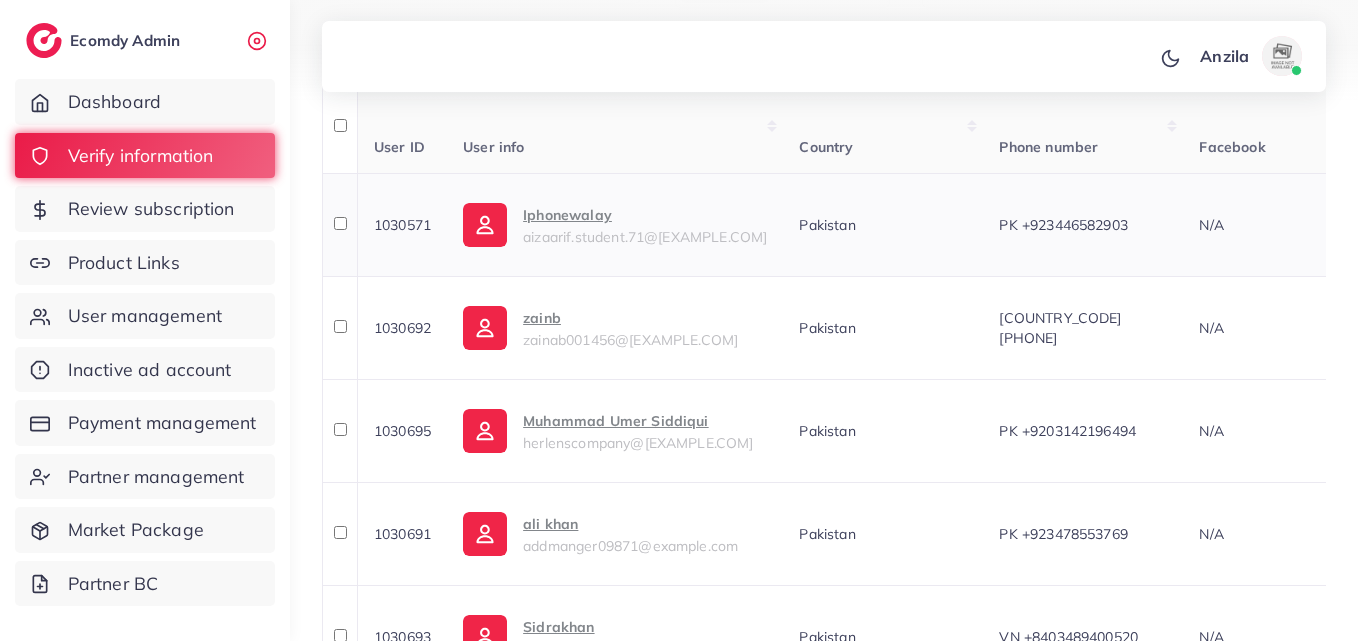 click on "aizaarif.student.71@gmail.com" at bounding box center [645, 237] 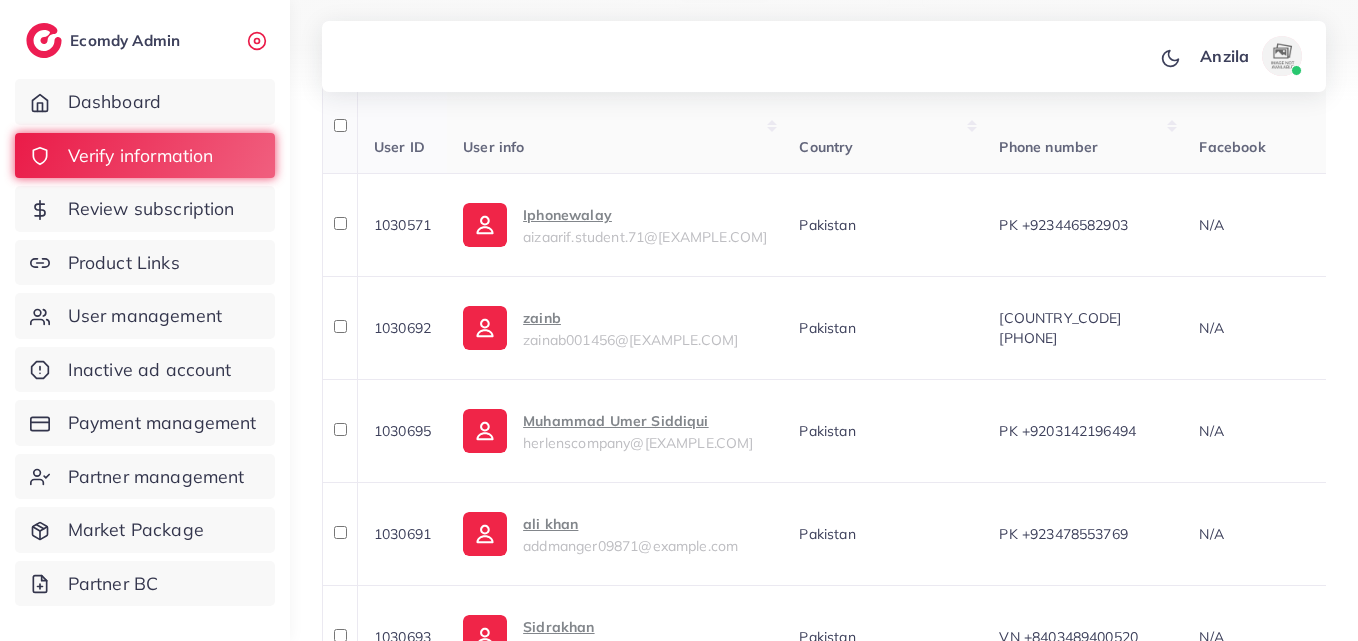 click on "Country" at bounding box center (883, 127) 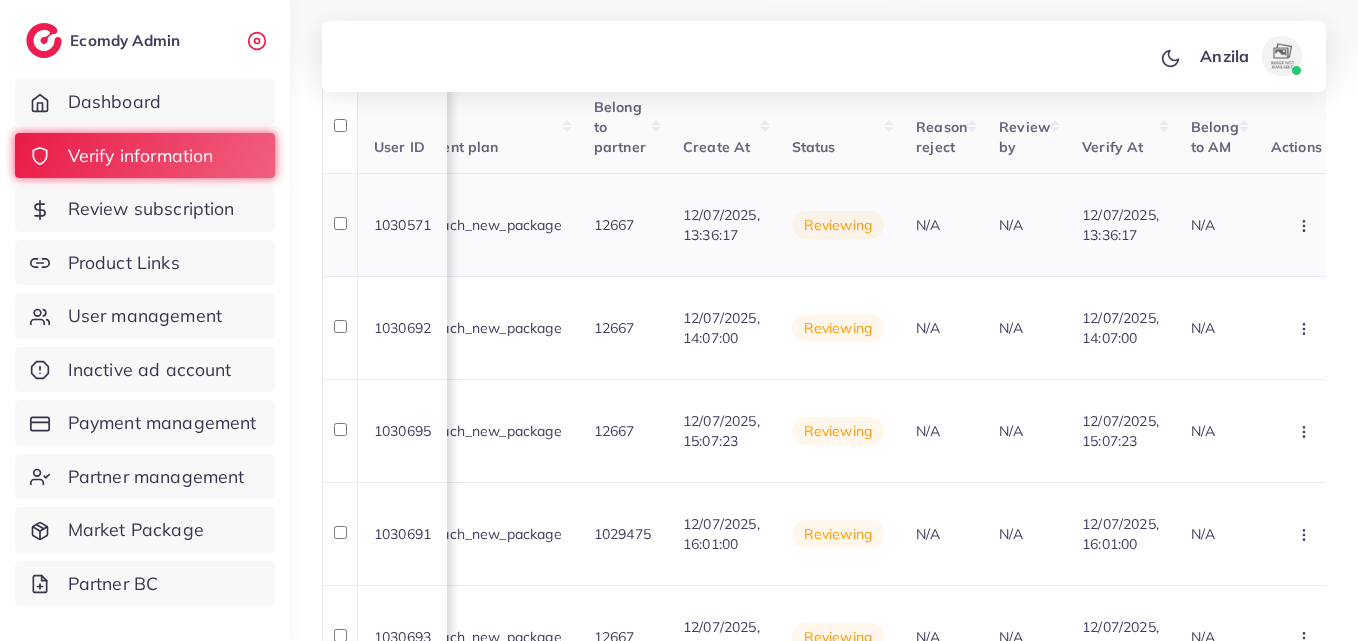 scroll, scrollTop: 0, scrollLeft: 2267, axis: horizontal 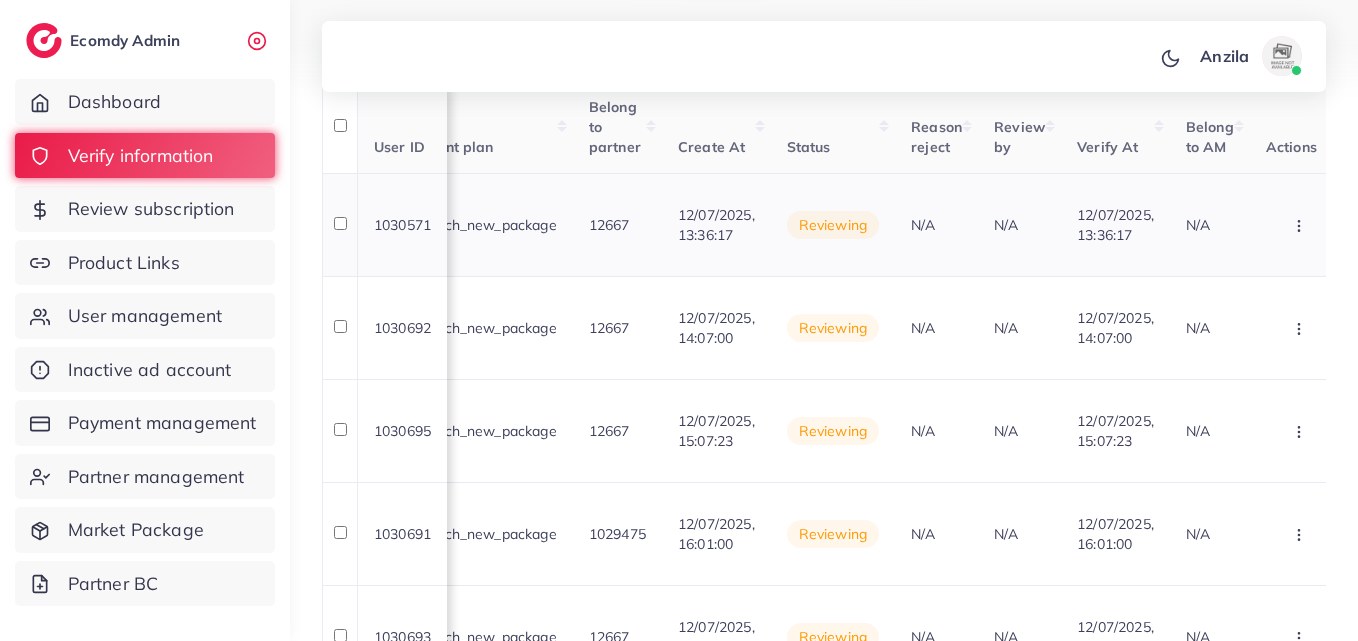 click 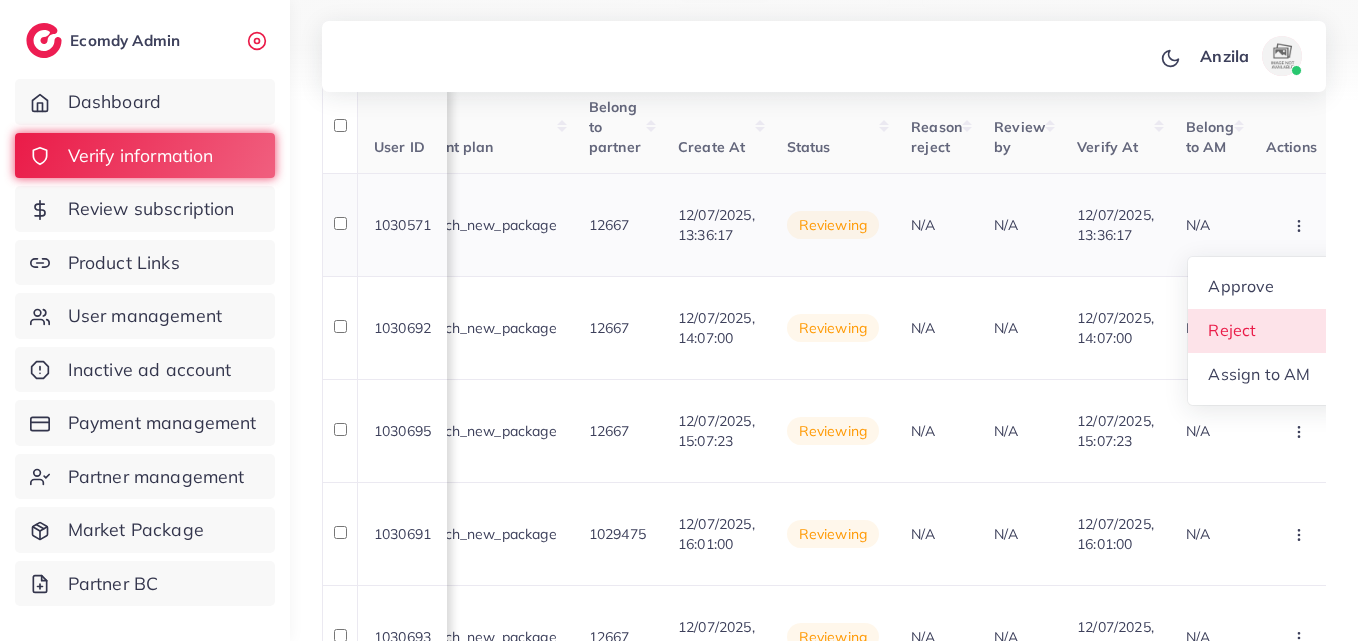 click on "Reject" at bounding box center (1267, 331) 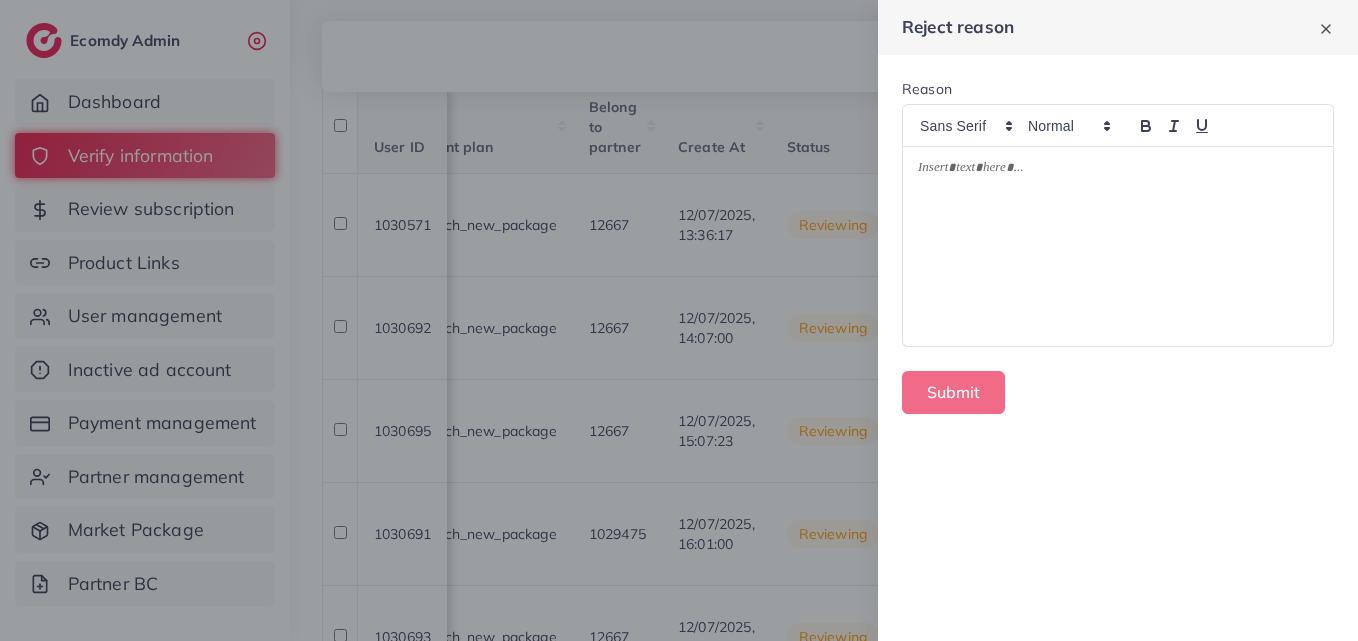 click at bounding box center (1118, 246) 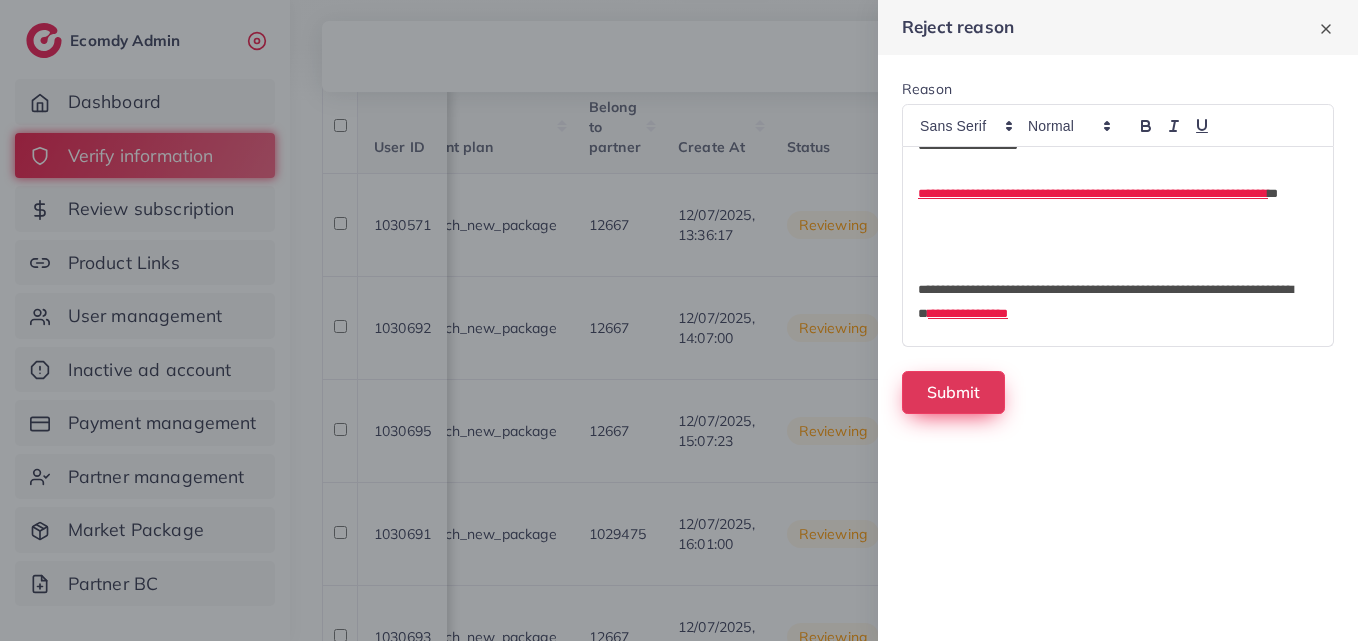 click on "Submit" at bounding box center (953, 392) 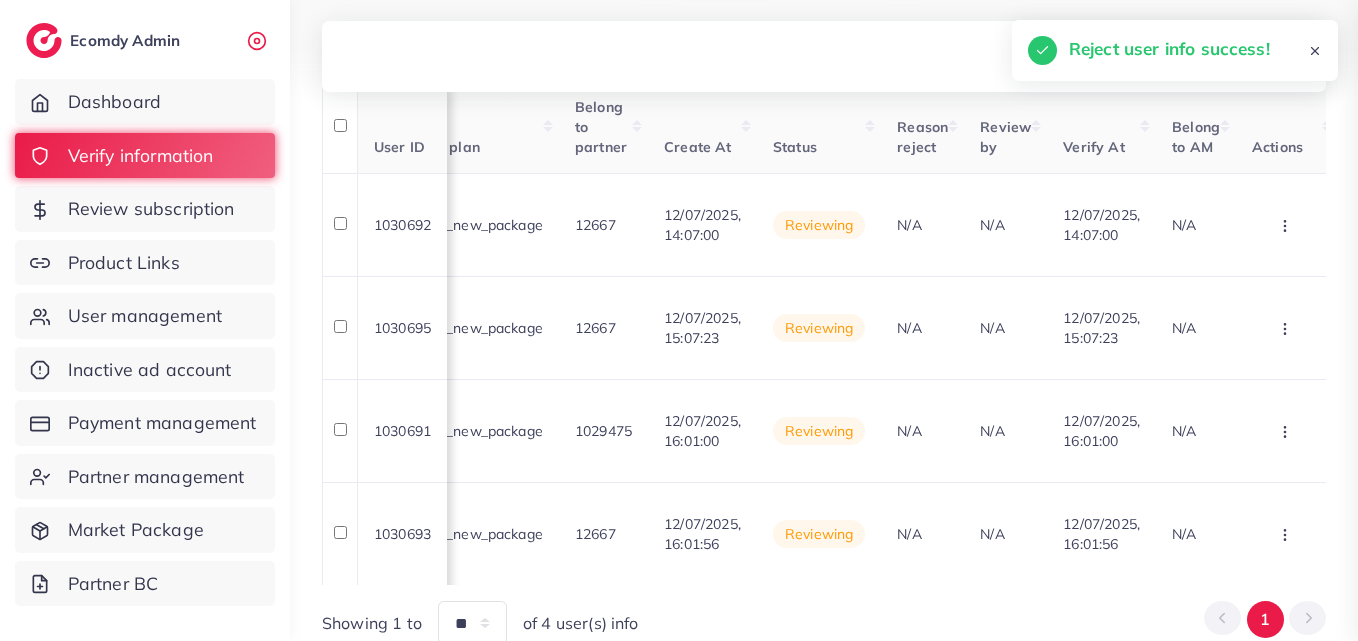 scroll, scrollTop: 0, scrollLeft: 2263, axis: horizontal 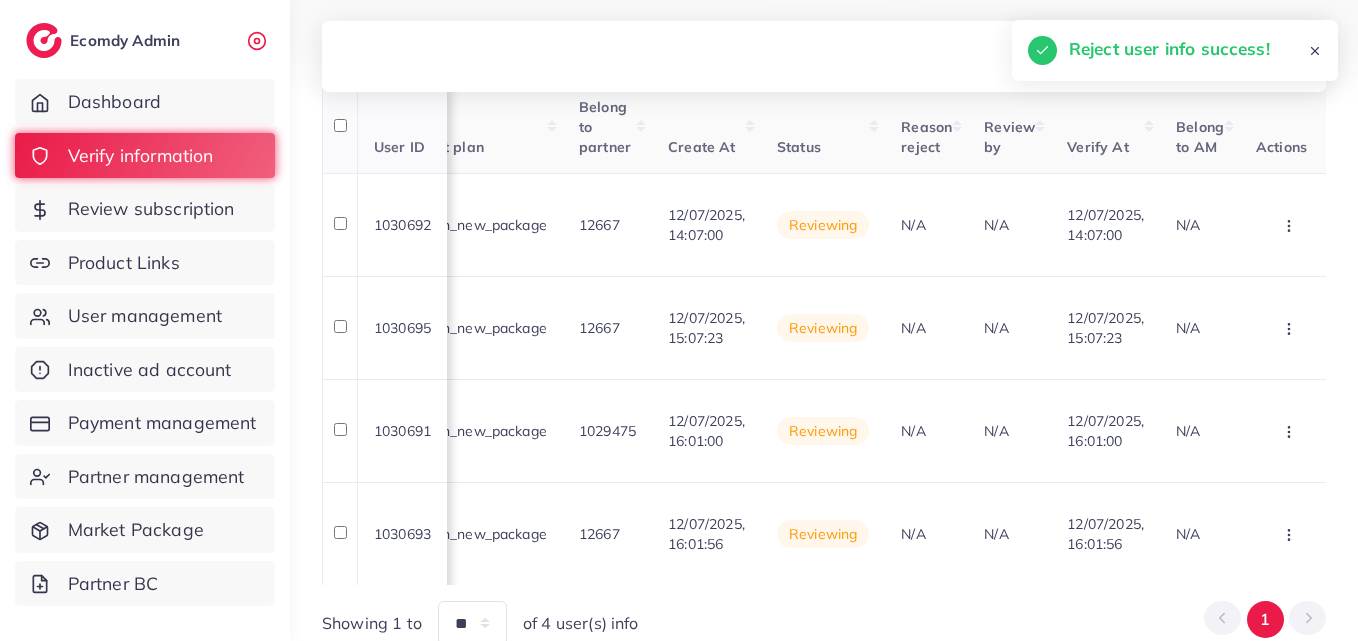 click on "Review by" at bounding box center [1009, 127] 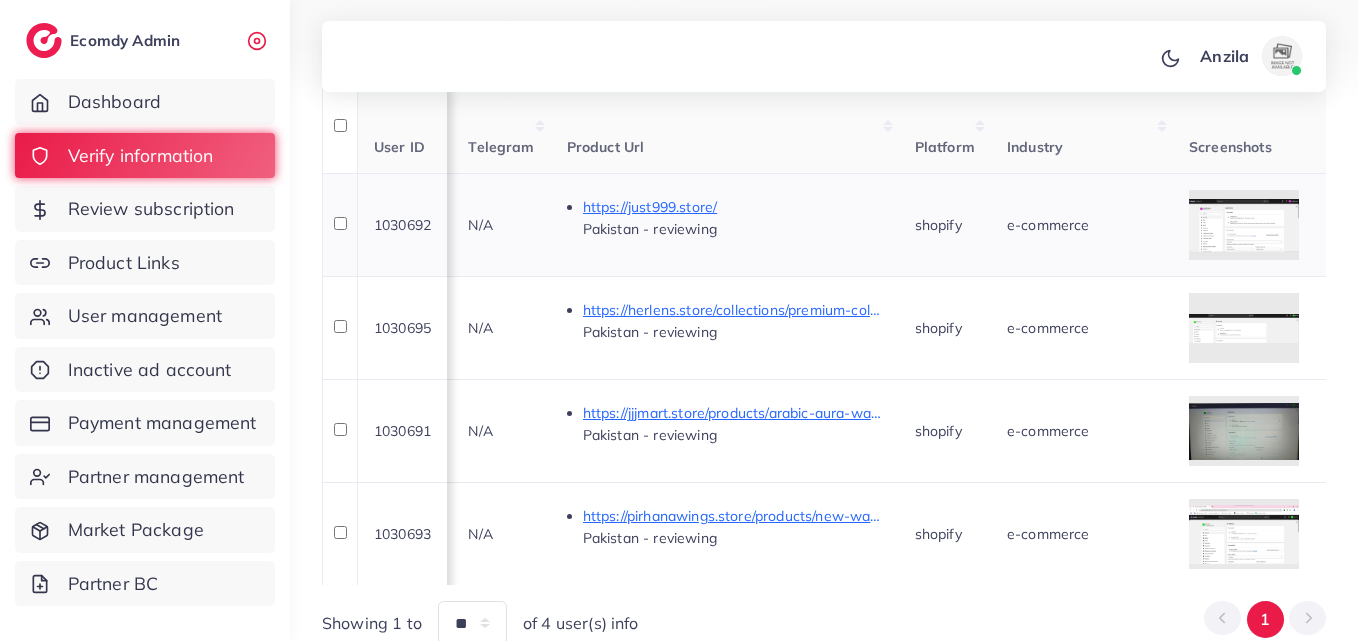 scroll, scrollTop: 0, scrollLeft: 1103, axis: horizontal 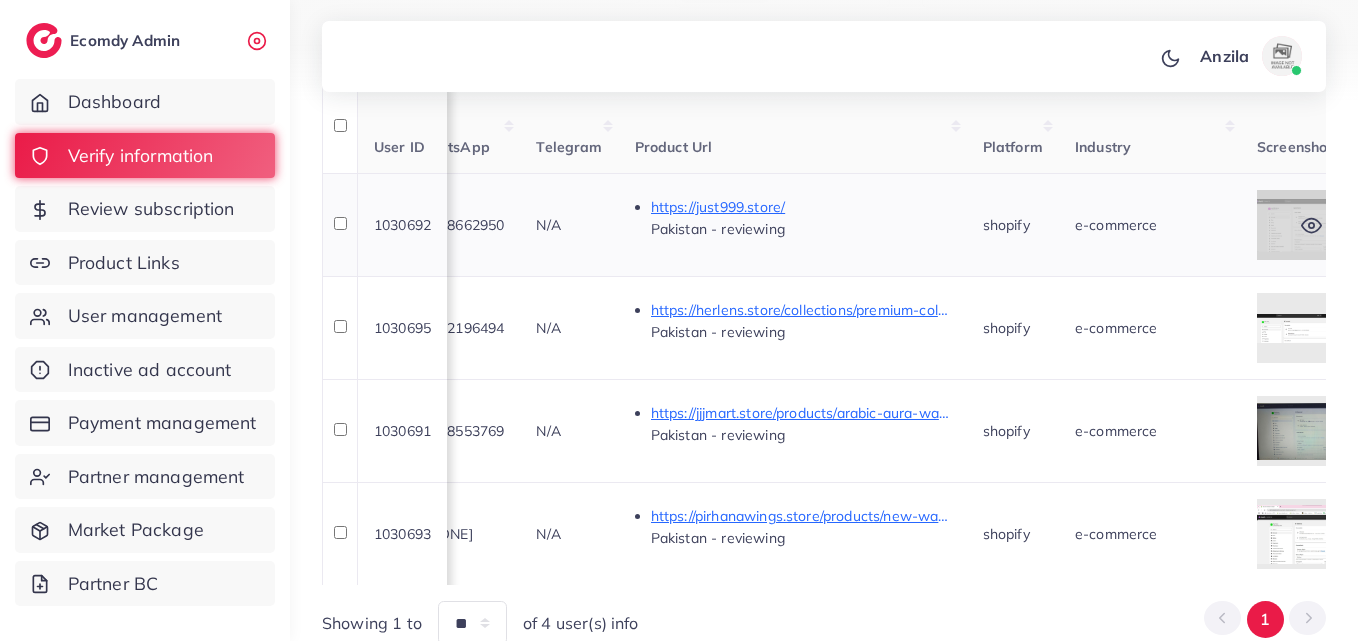 click at bounding box center [1312, 225] 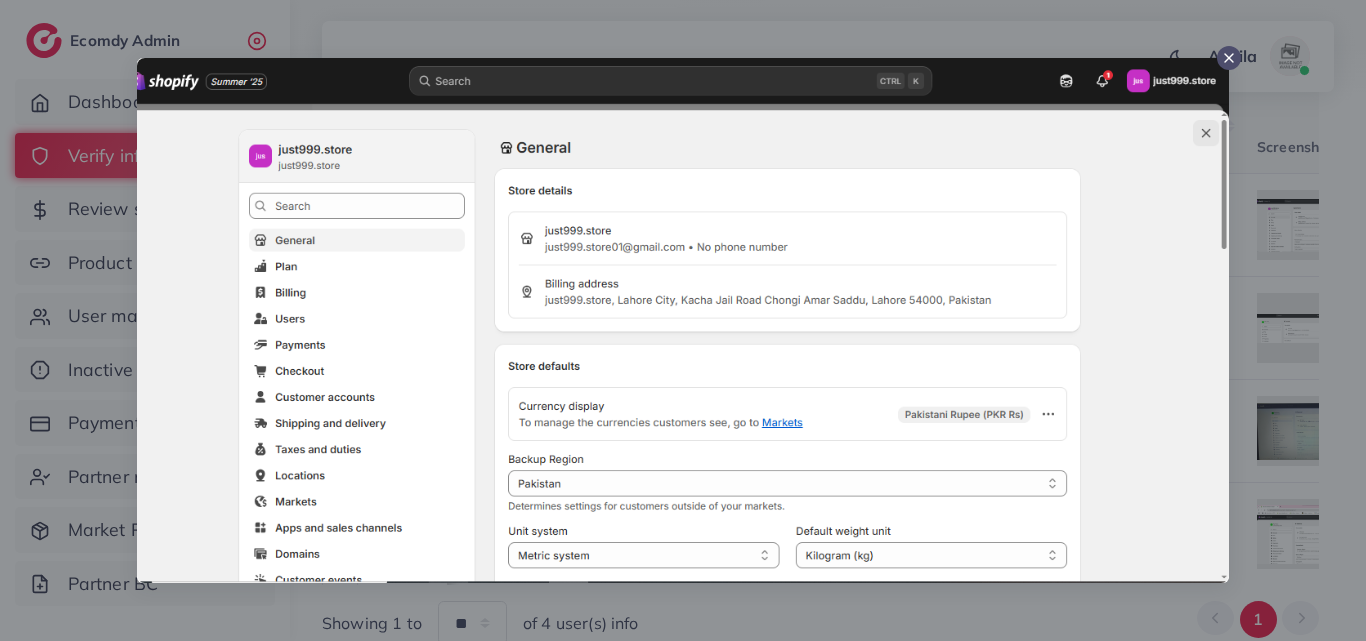 click at bounding box center (683, 320) 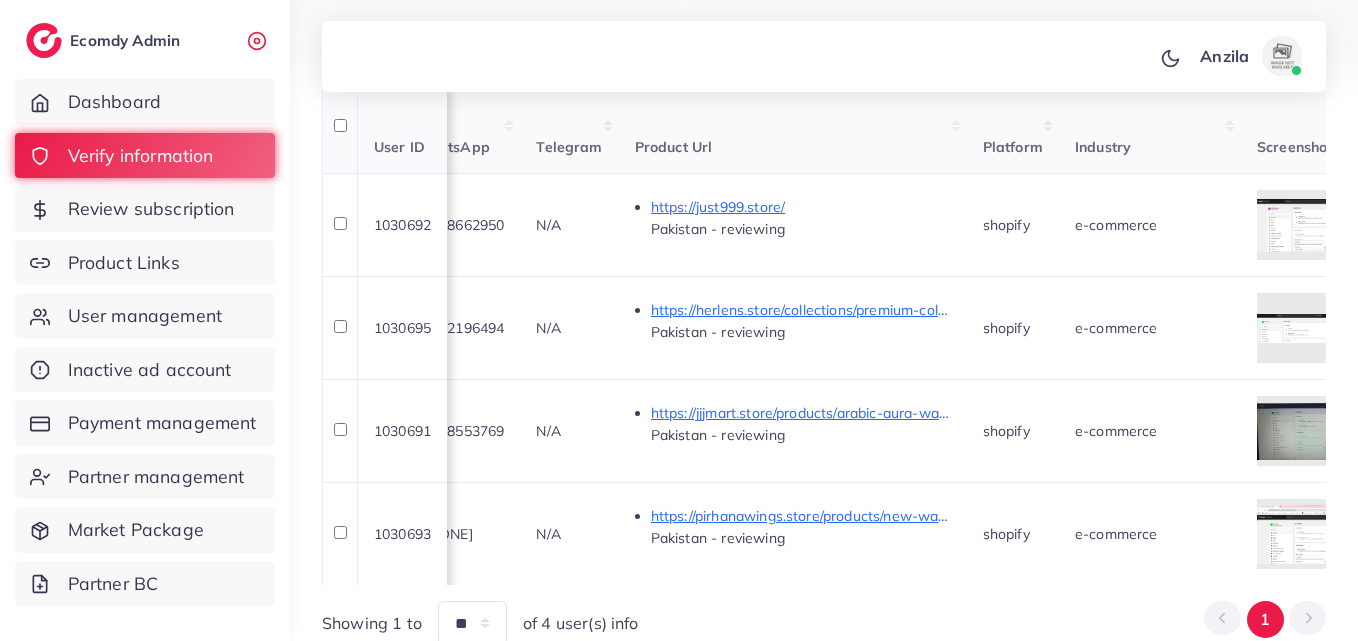 click on "Industry" at bounding box center [1150, 127] 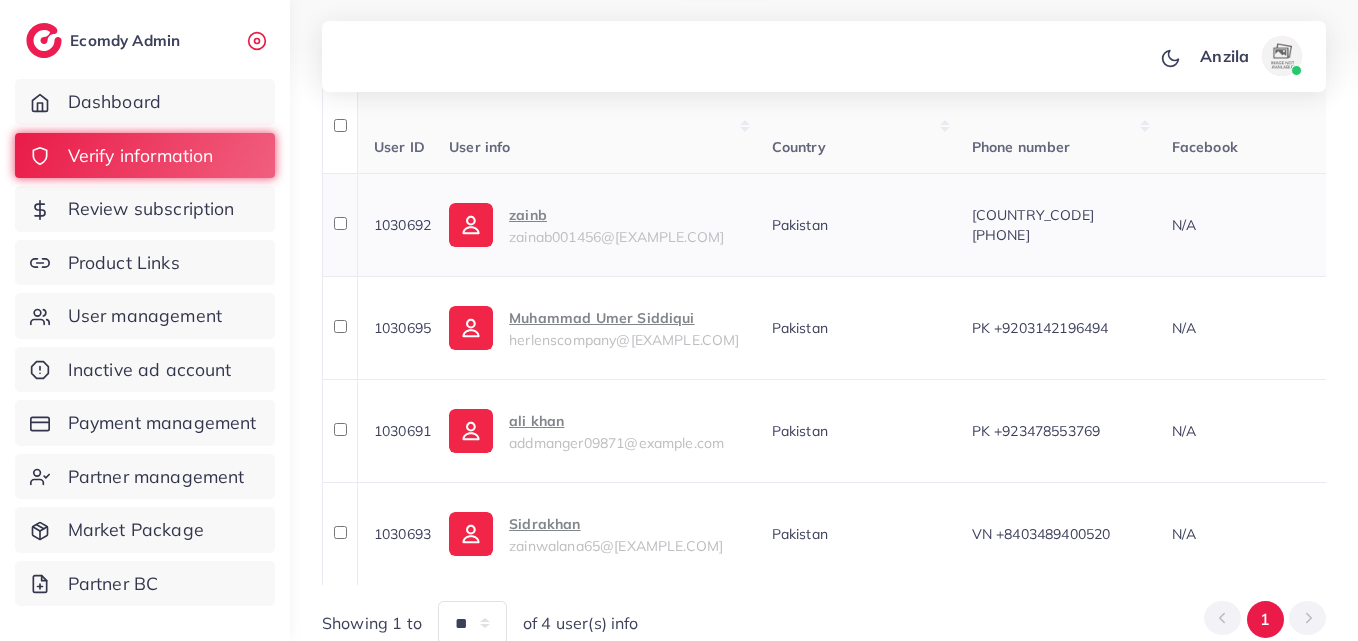 scroll, scrollTop: 0, scrollLeft: 0, axis: both 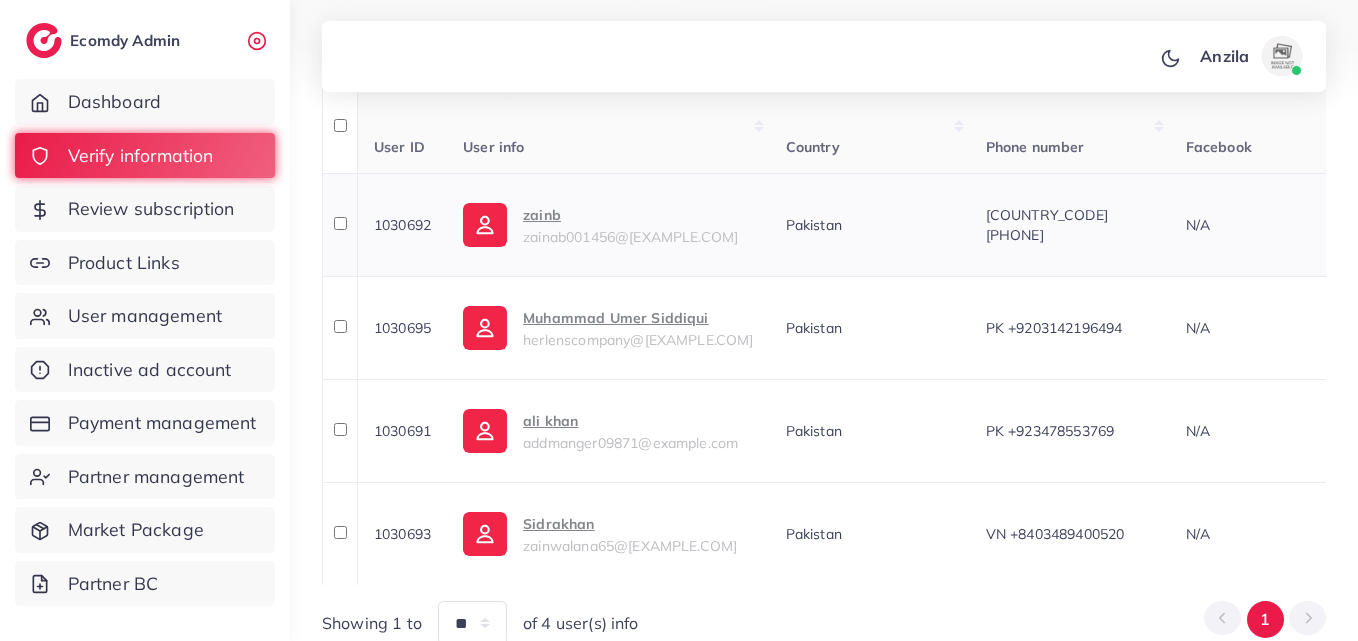 click on "zainab001456@gmail.com" at bounding box center (630, 237) 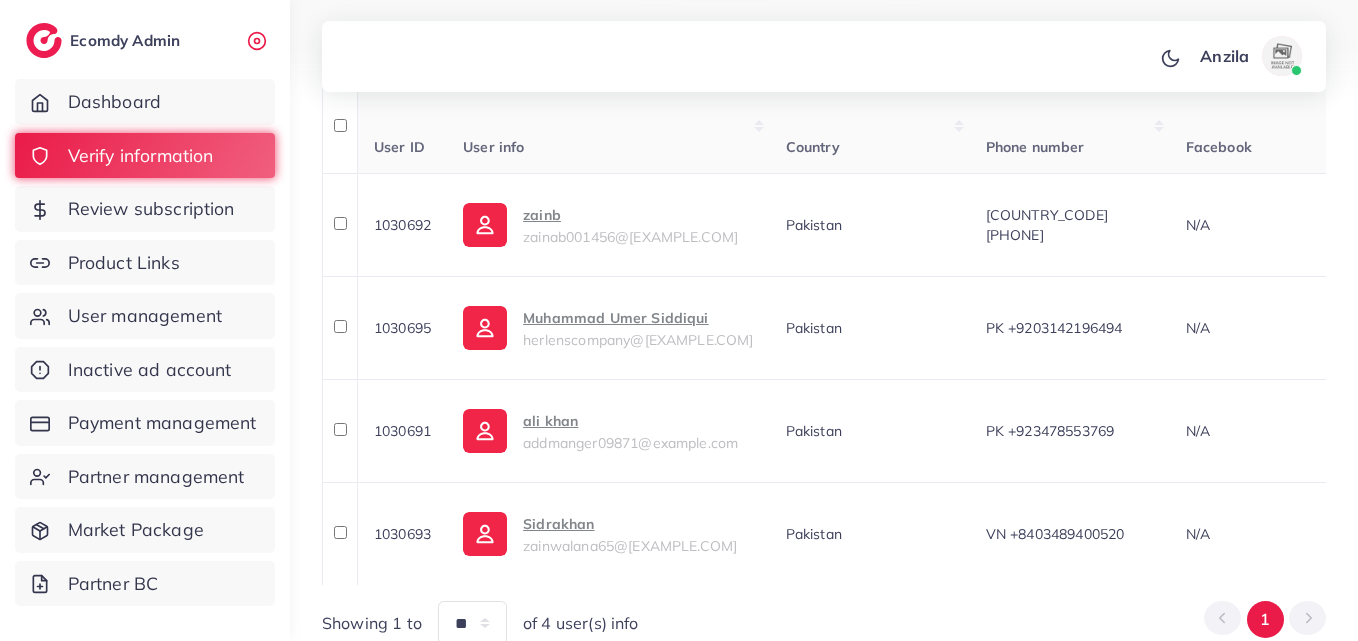 click on "Country" at bounding box center (870, 127) 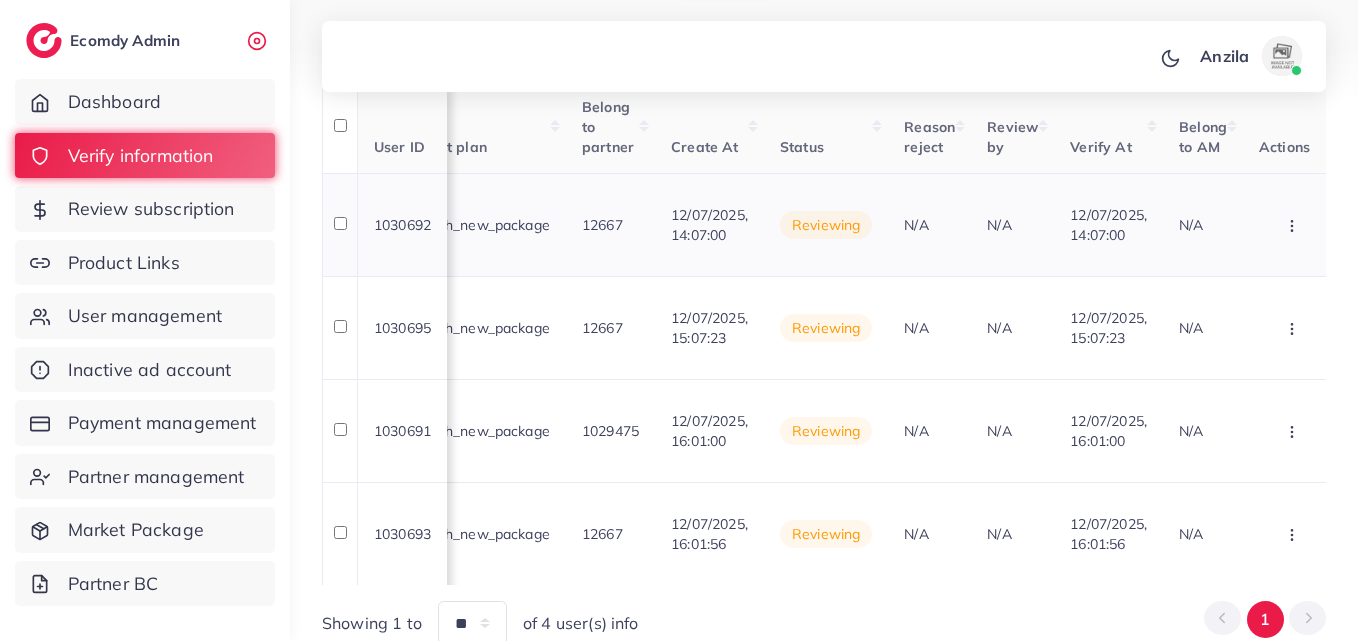 scroll, scrollTop: 0, scrollLeft: 2263, axis: horizontal 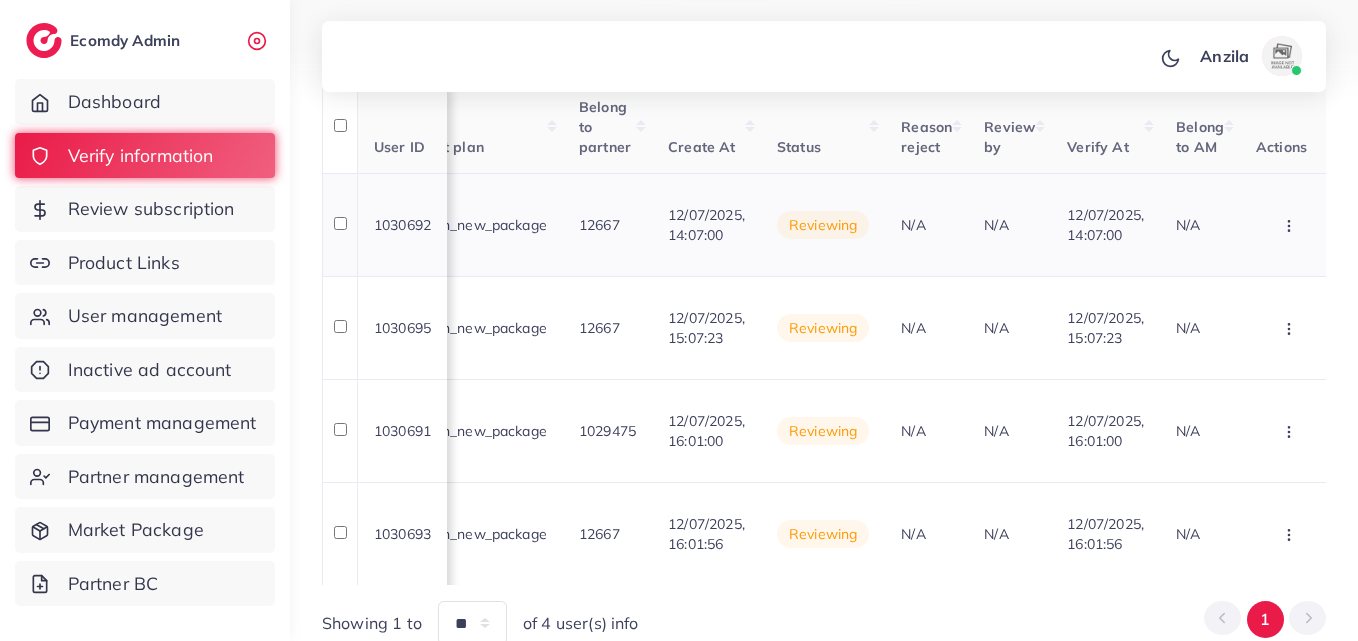 click 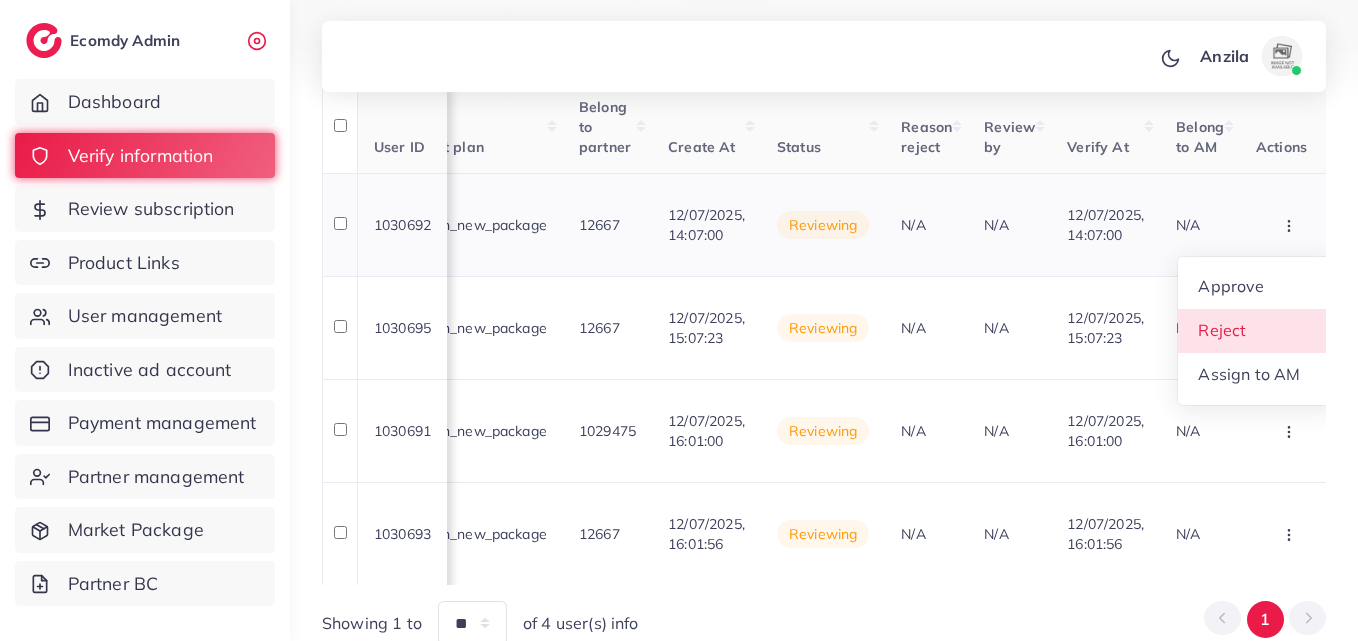 click on "Reject" at bounding box center (1257, 331) 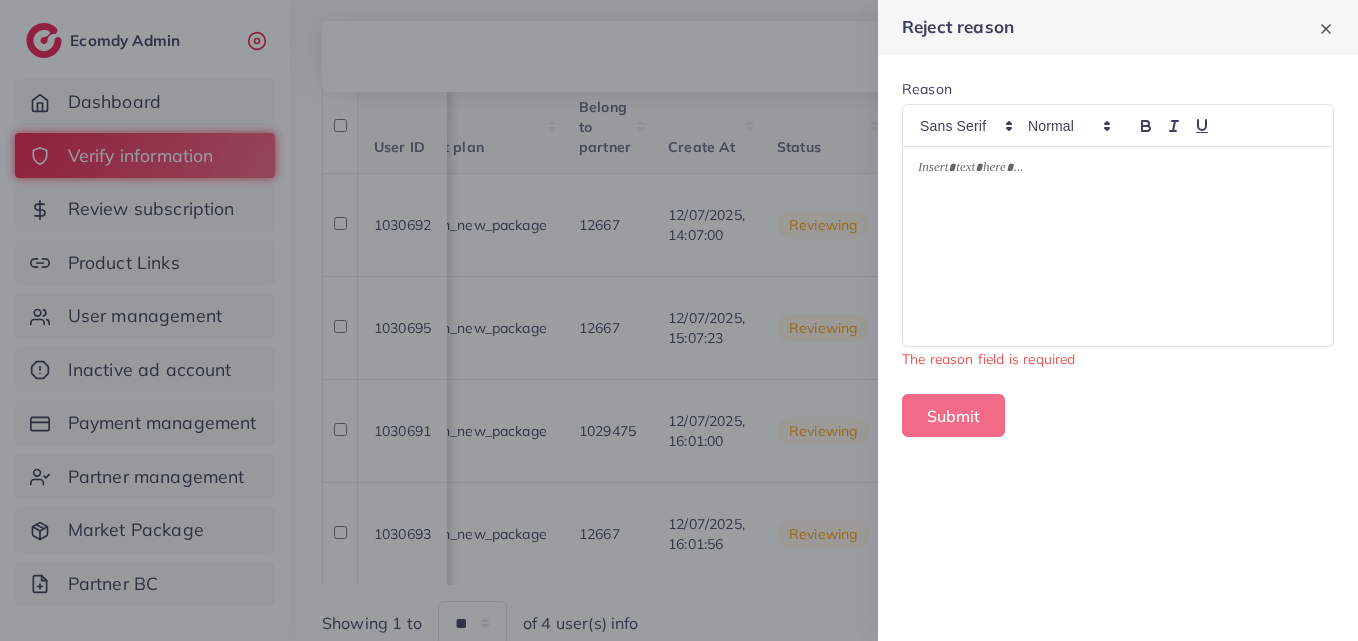 click at bounding box center (1118, 246) 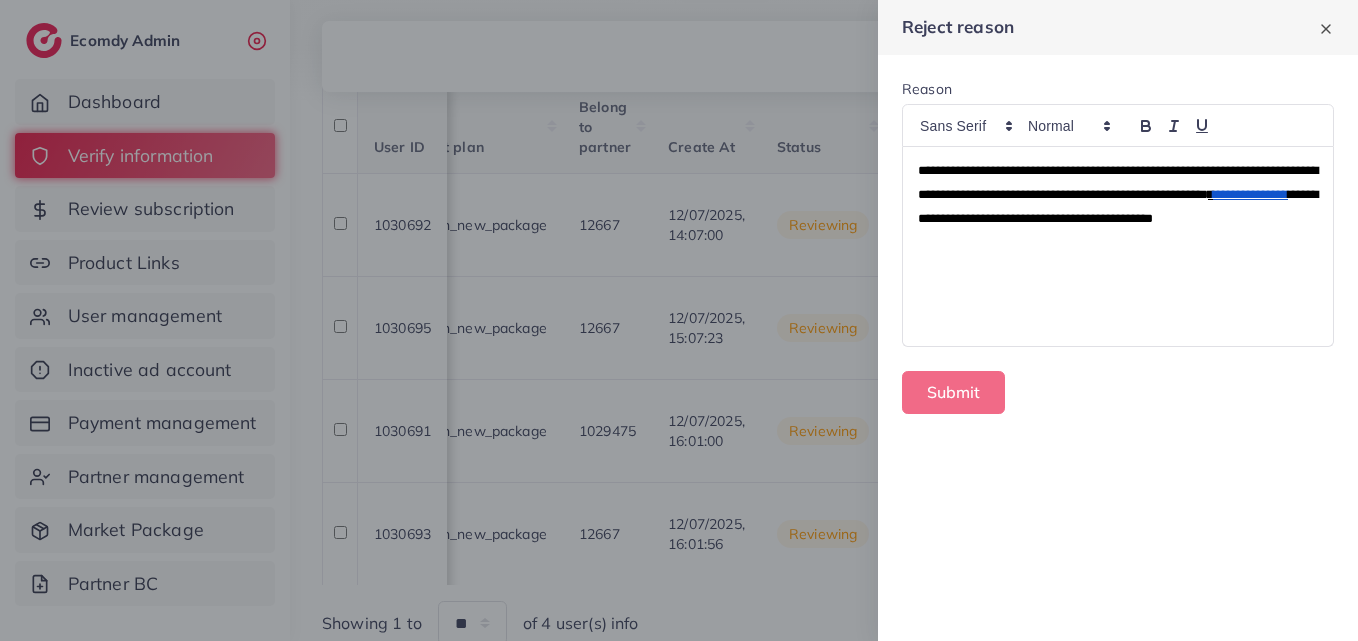 scroll, scrollTop: 0, scrollLeft: 0, axis: both 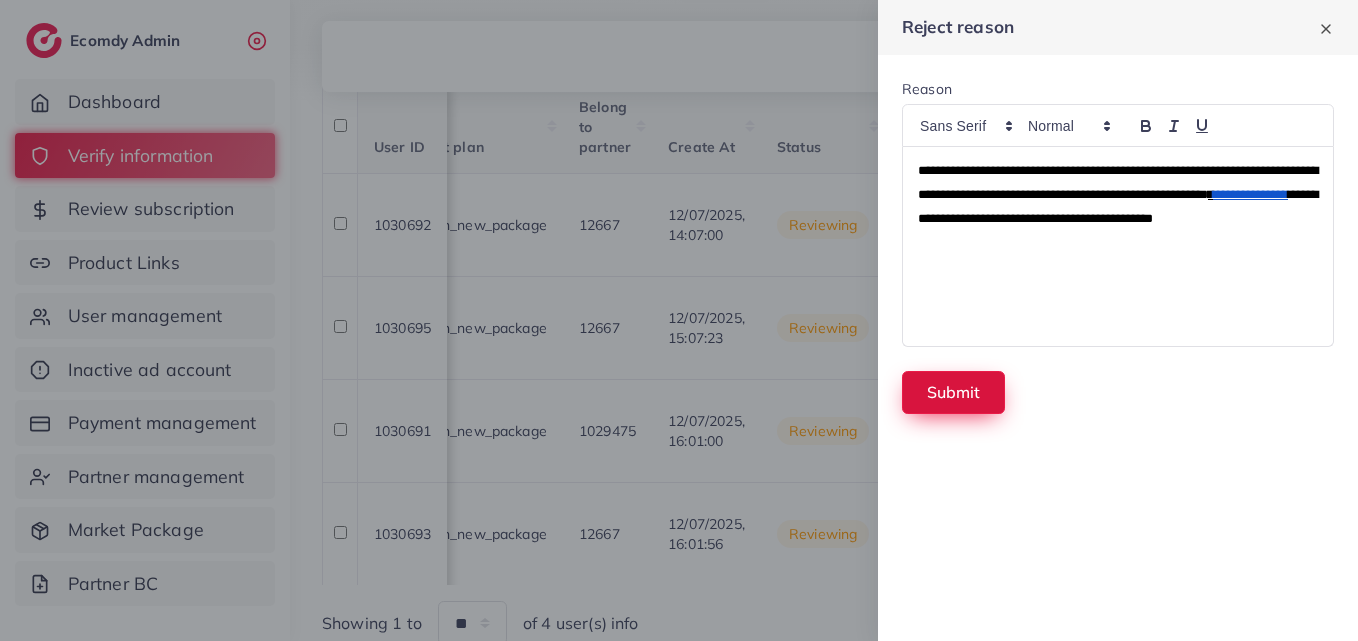 click on "Submit" at bounding box center (953, 392) 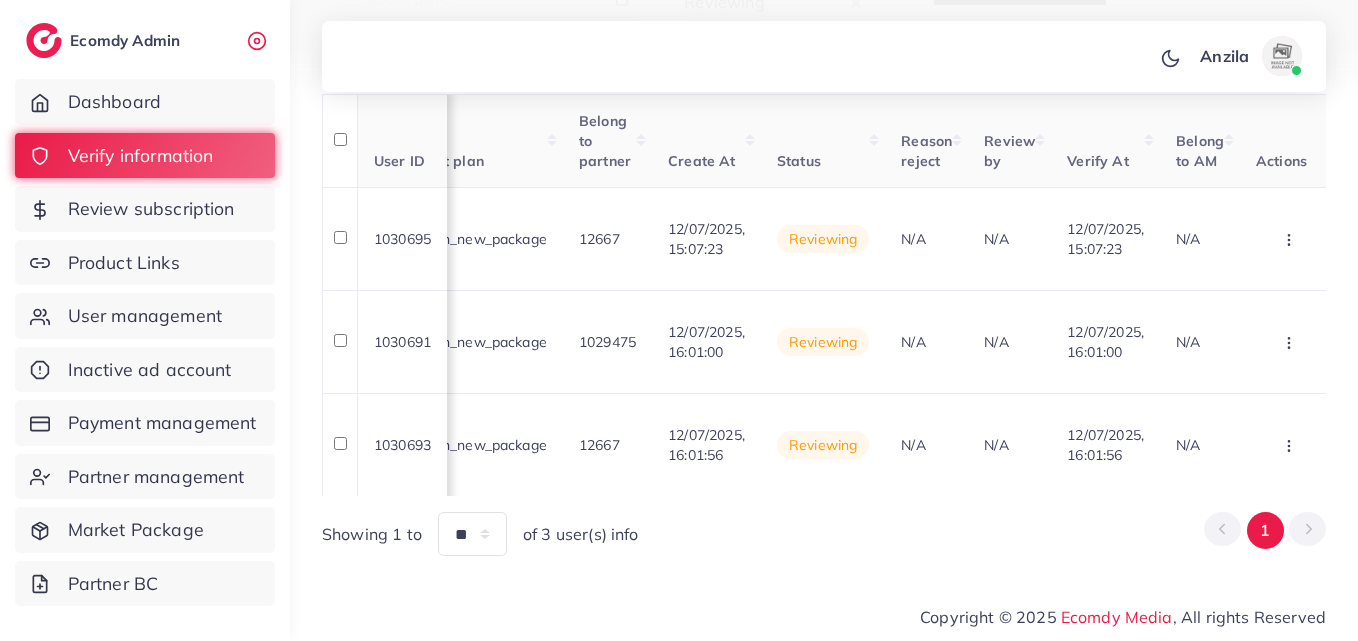 scroll, scrollTop: 368, scrollLeft: 0, axis: vertical 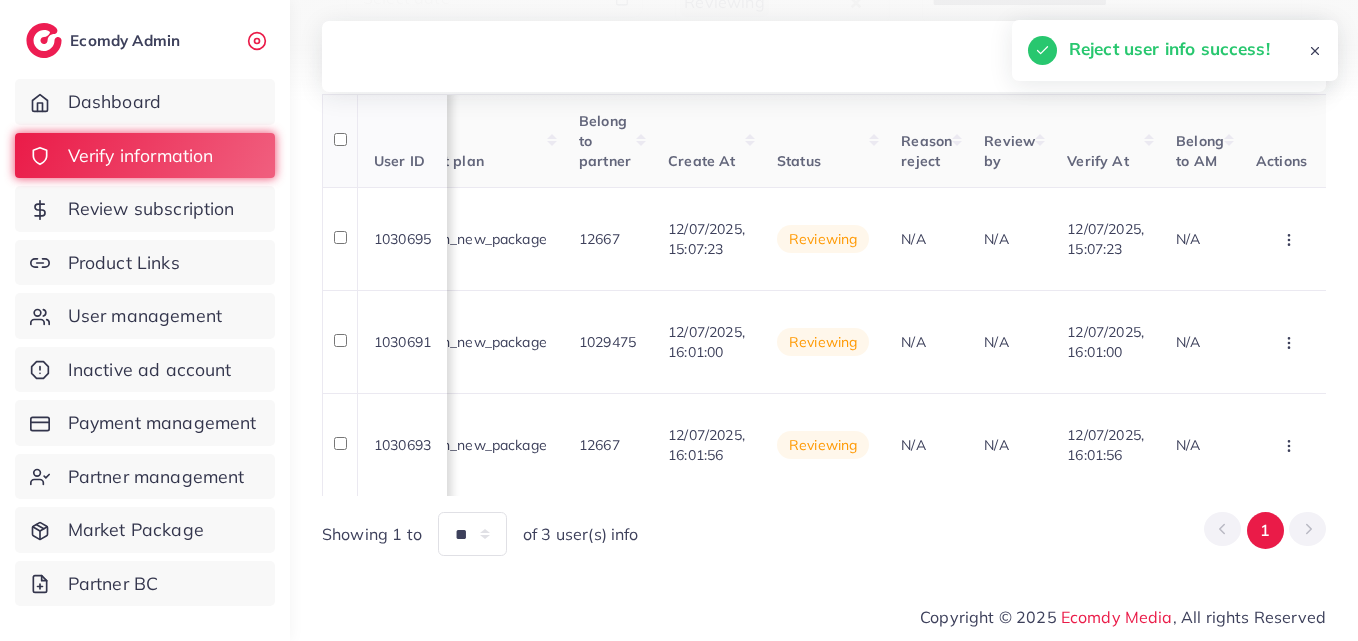 click on "Status" at bounding box center [823, 141] 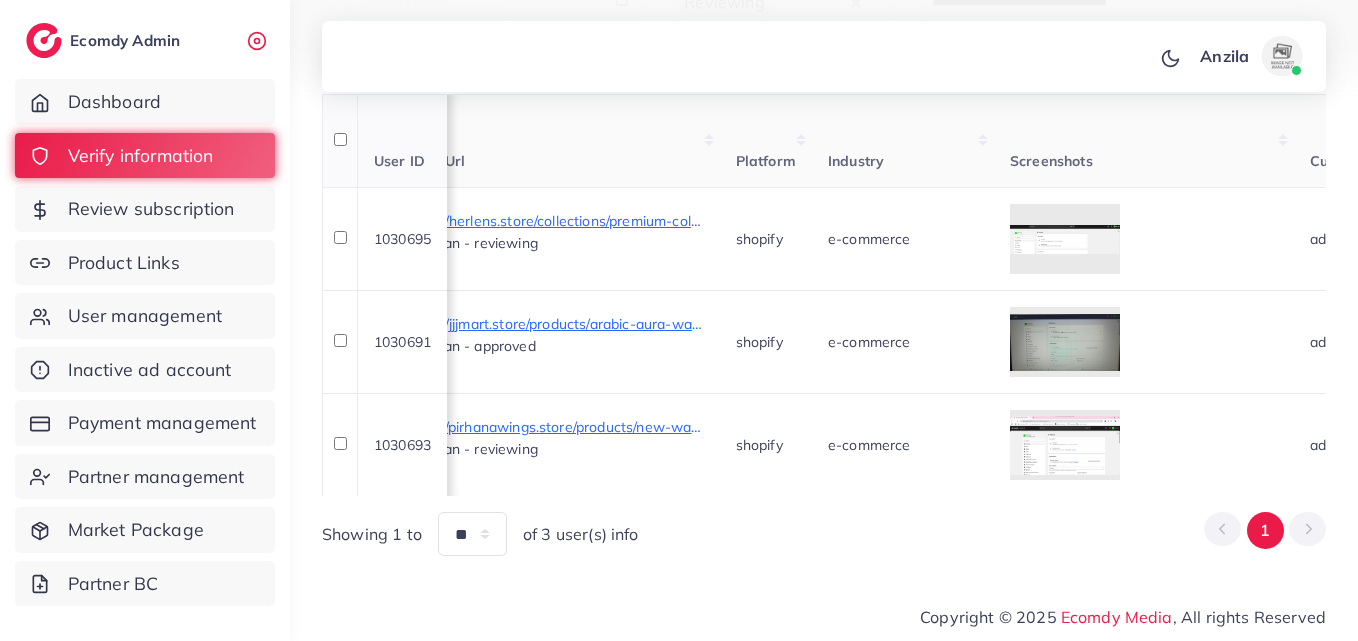 scroll, scrollTop: 0, scrollLeft: 1263, axis: horizontal 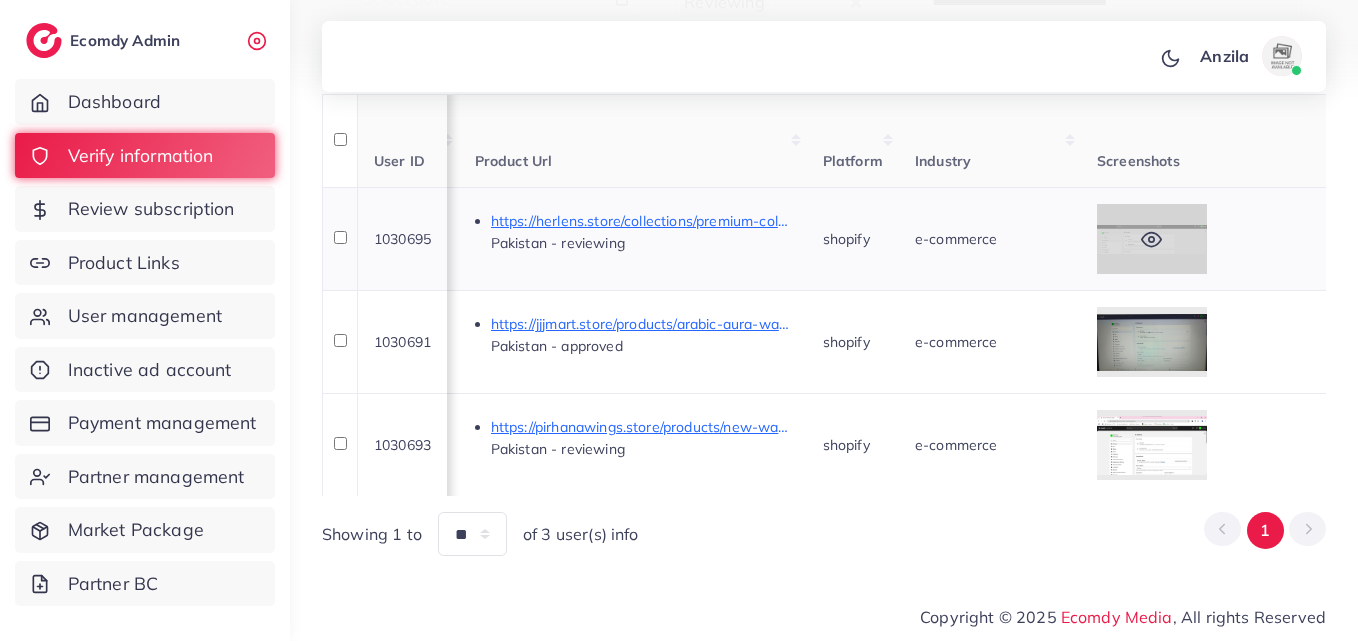 click 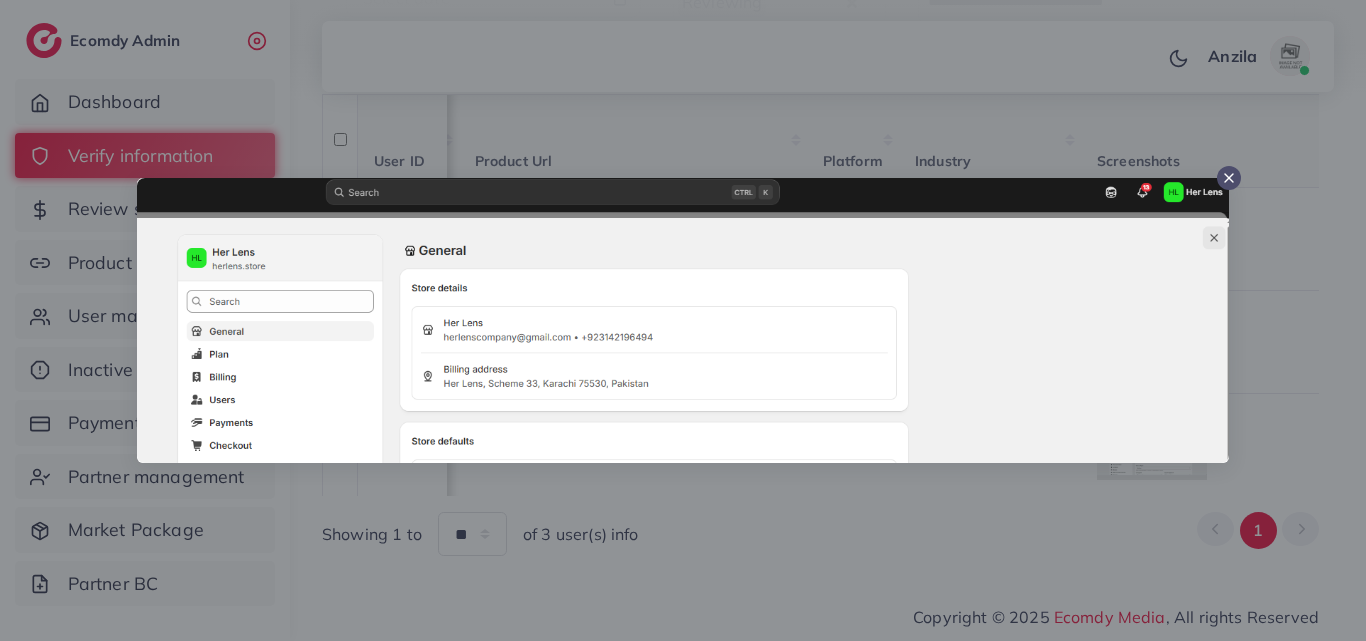 click at bounding box center [683, 320] 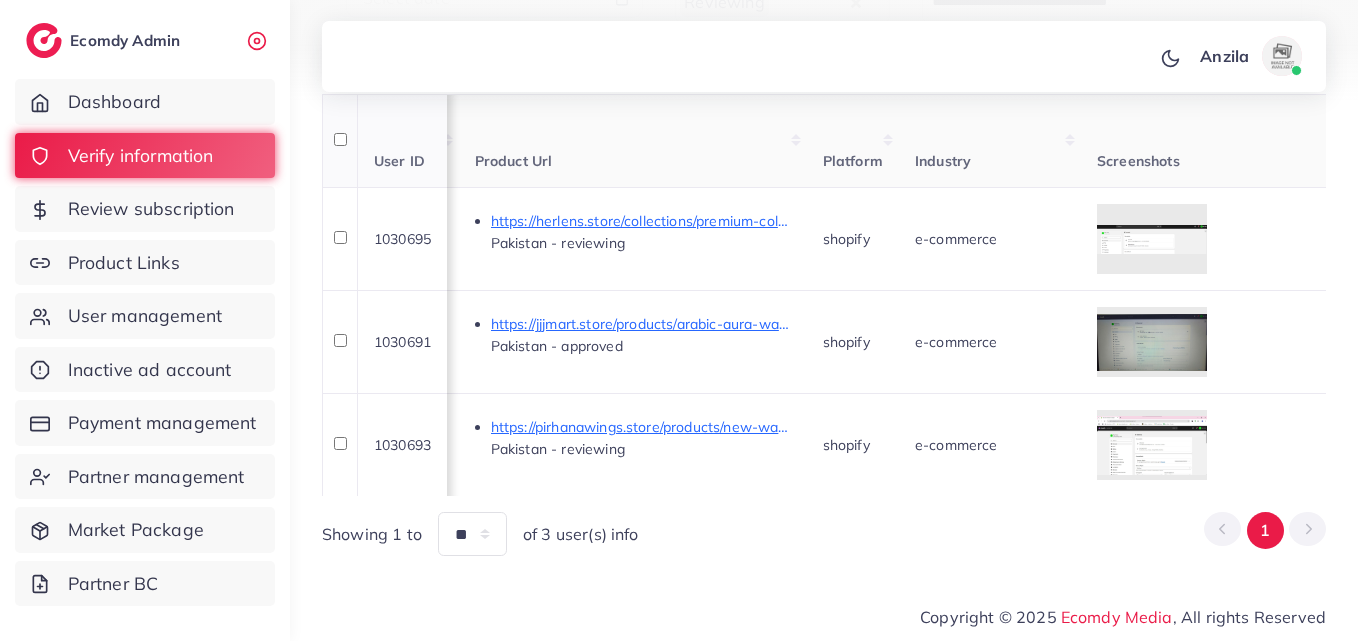 click on "Industry" at bounding box center [943, 161] 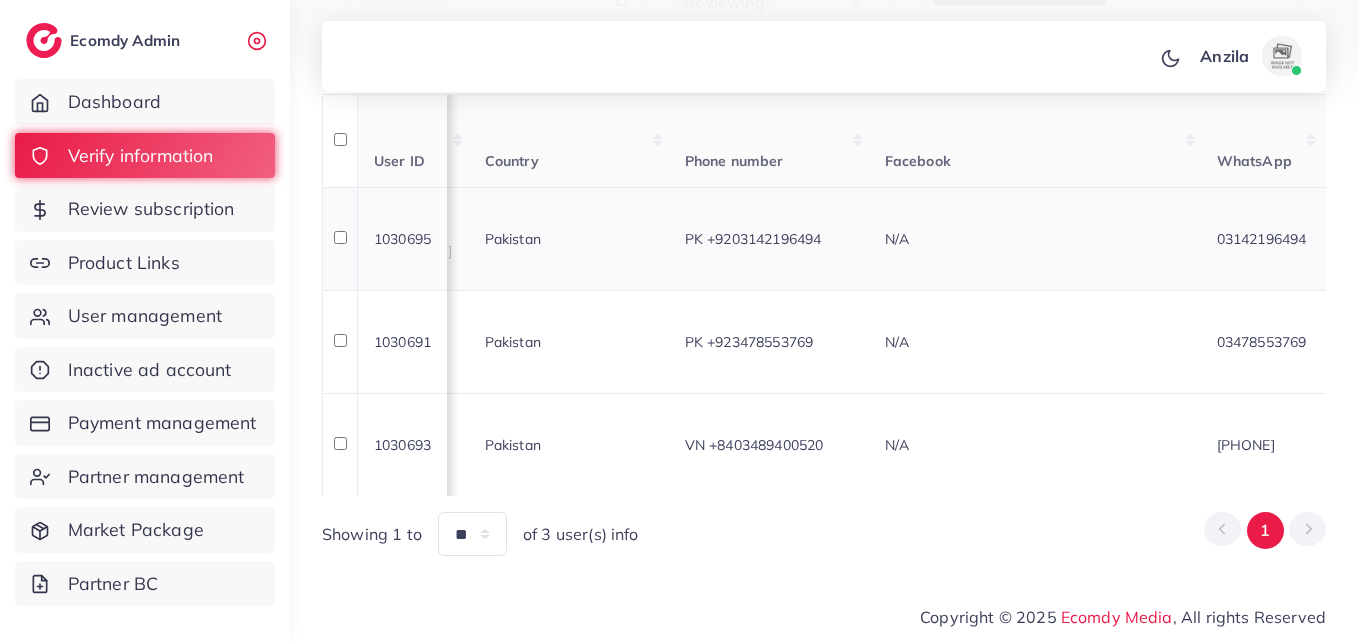 scroll, scrollTop: 0, scrollLeft: 123, axis: horizontal 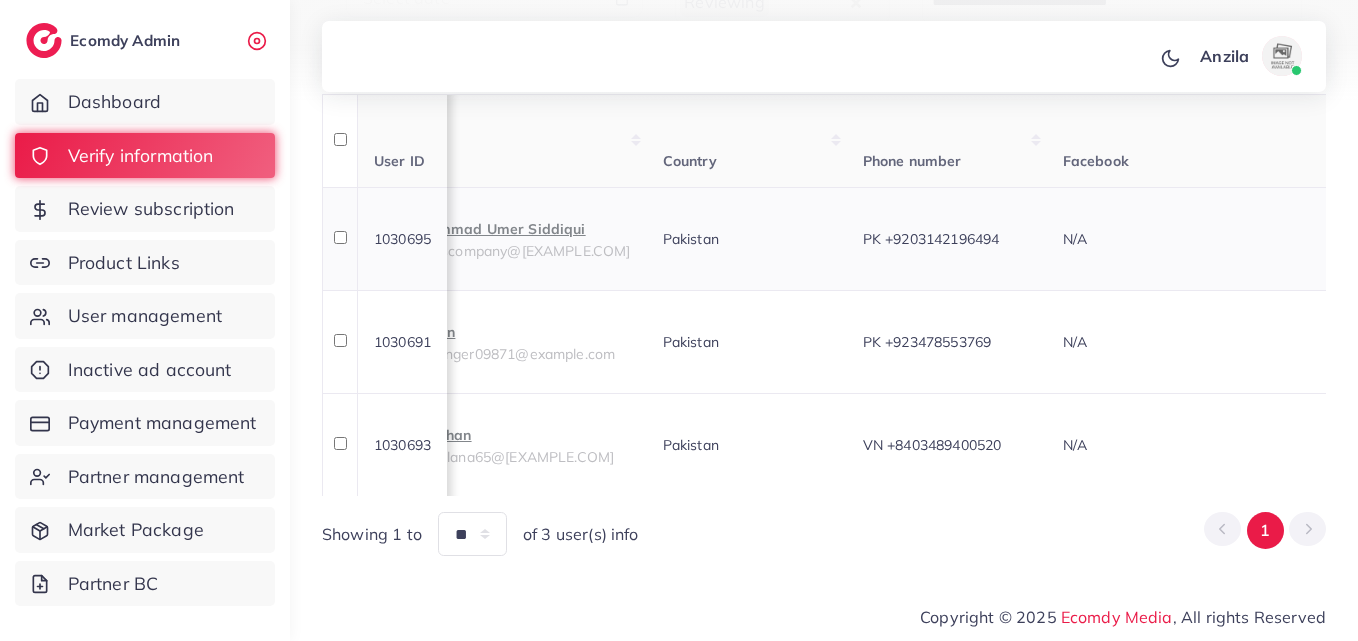 click on "Muhammad Umer Siddiqui" at bounding box center (515, 229) 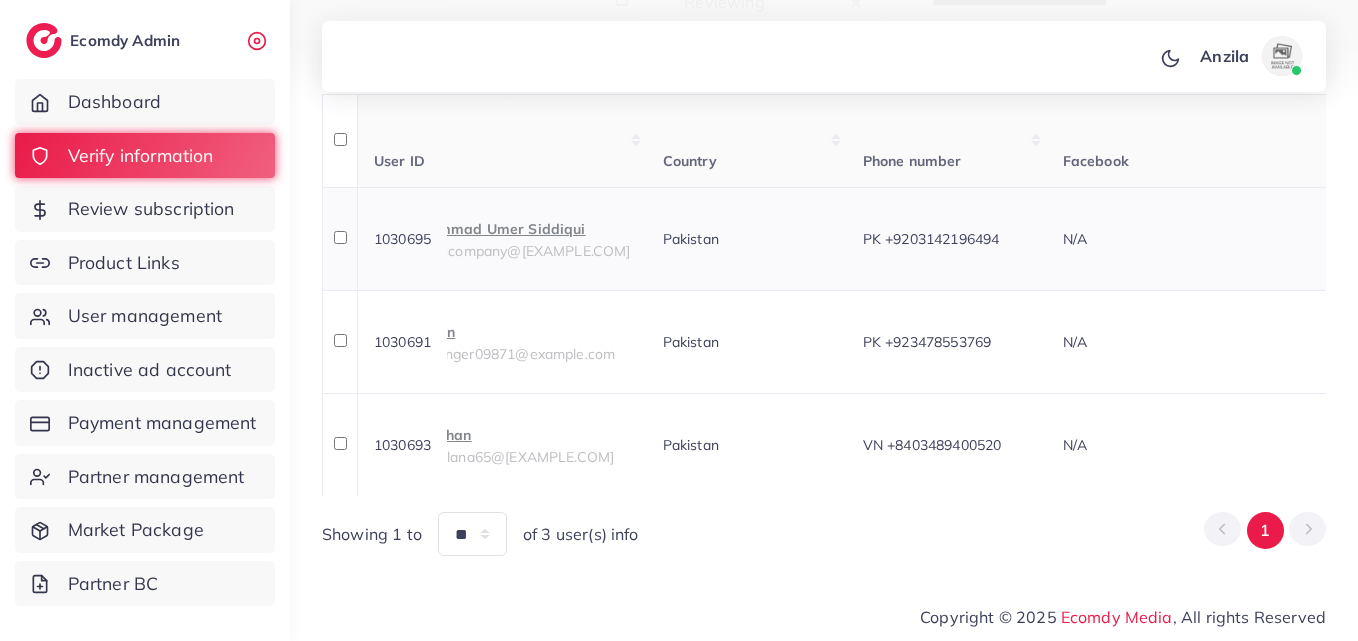 scroll, scrollTop: 0, scrollLeft: 0, axis: both 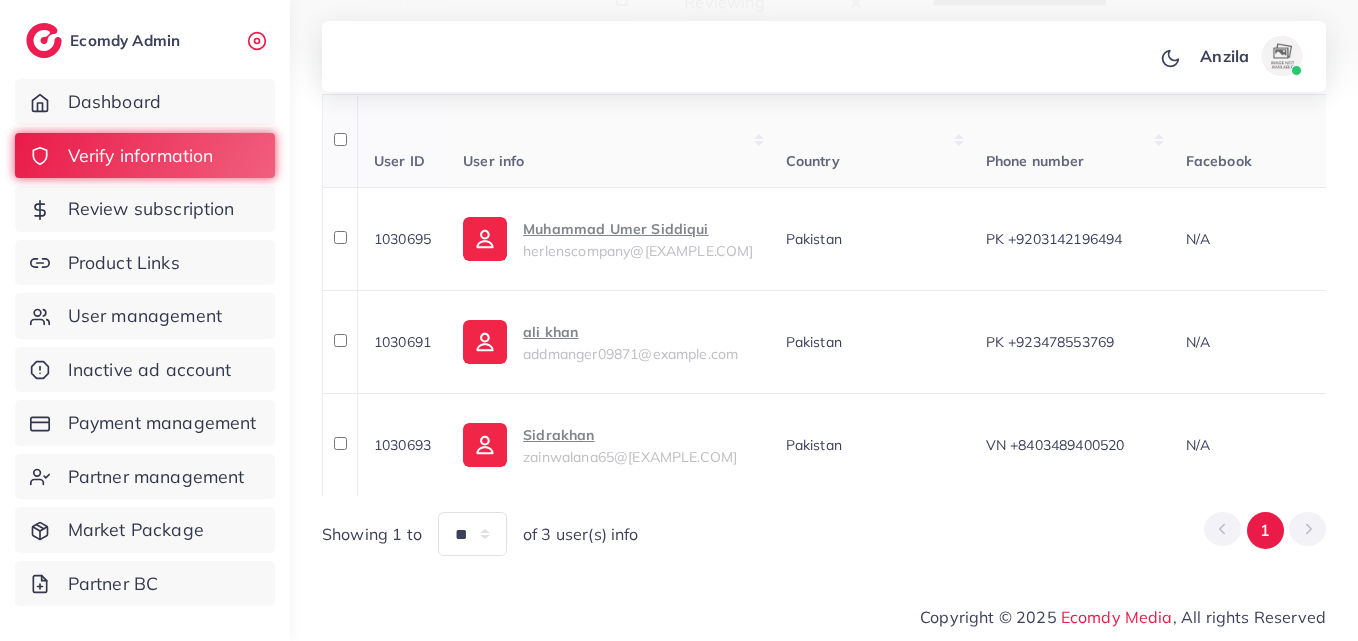 click on "Country" at bounding box center (870, 141) 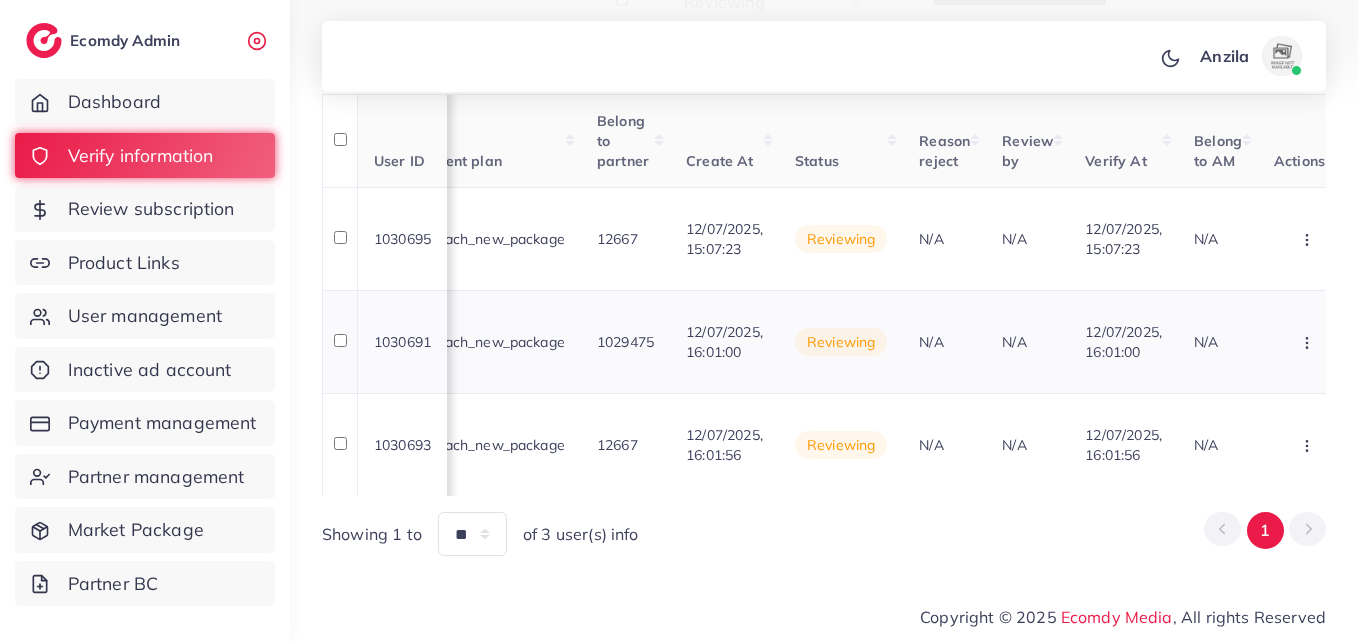 scroll, scrollTop: 0, scrollLeft: 2263, axis: horizontal 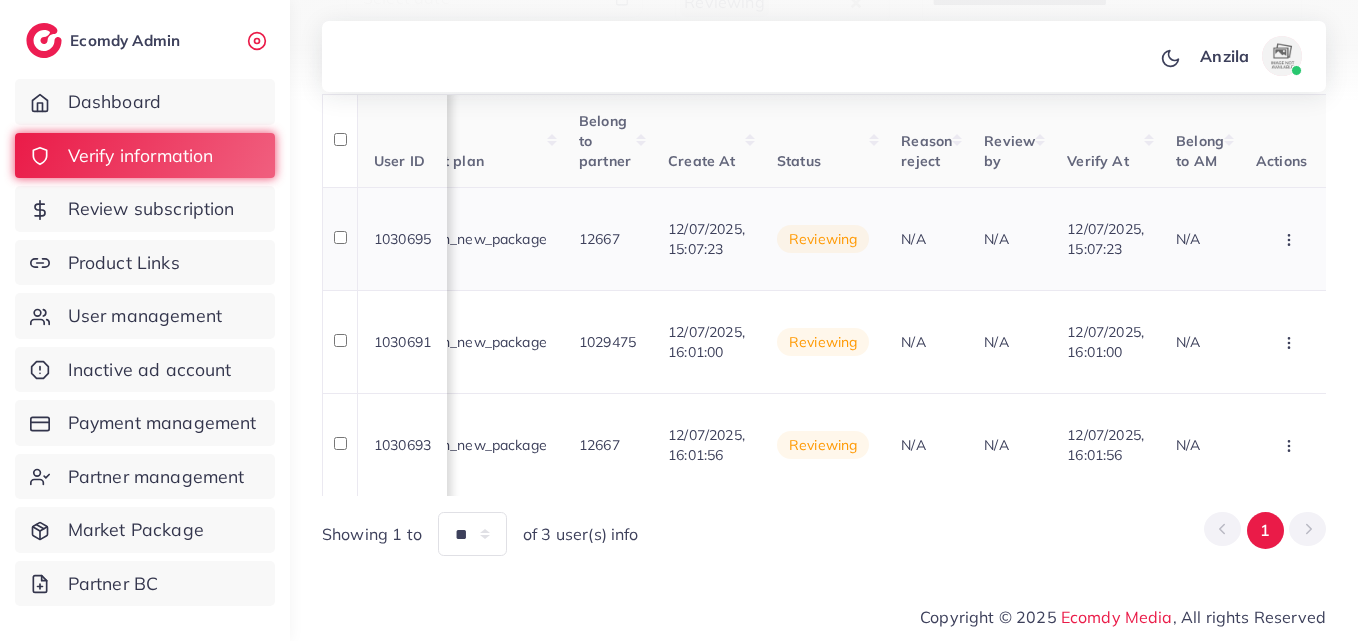 click at bounding box center (1291, 239) 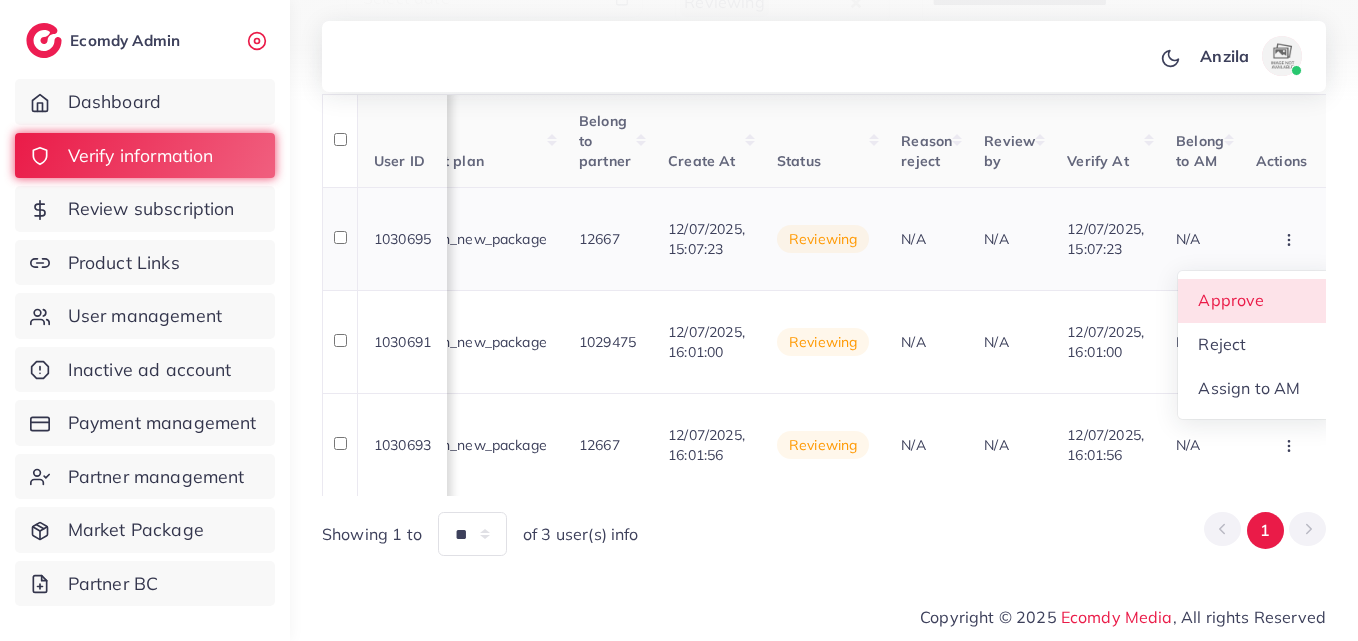 click on "Approve" at bounding box center (1257, 301) 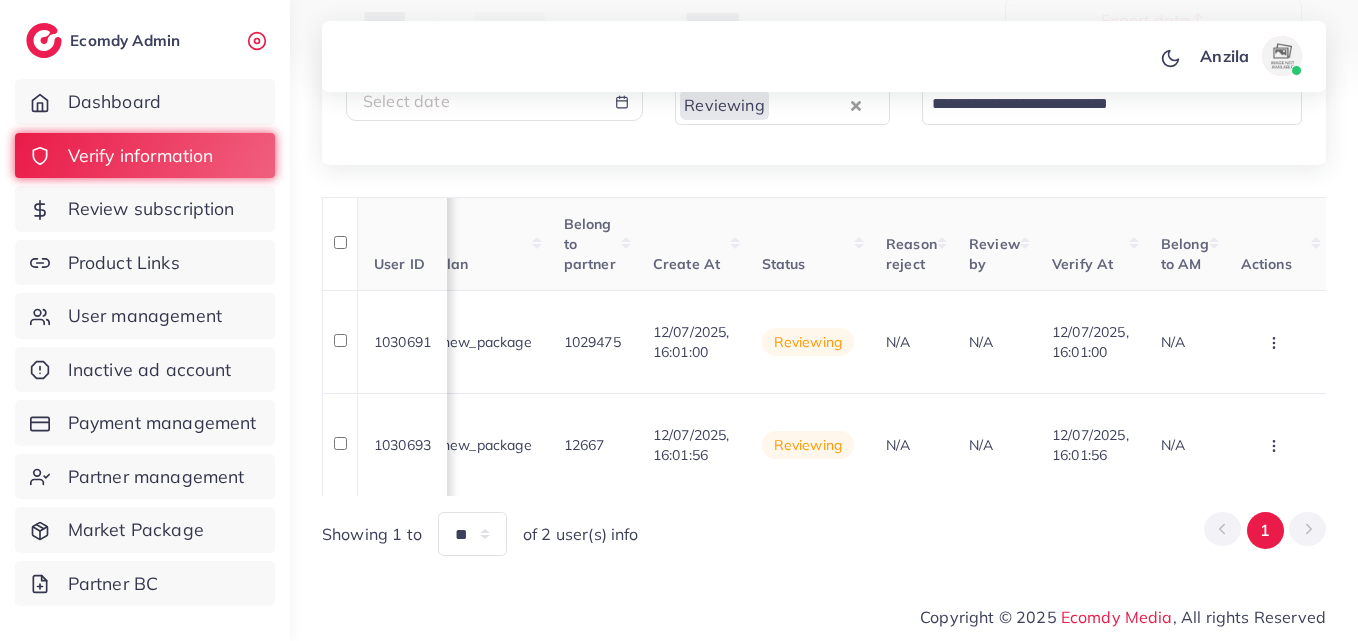 scroll, scrollTop: 265, scrollLeft: 0, axis: vertical 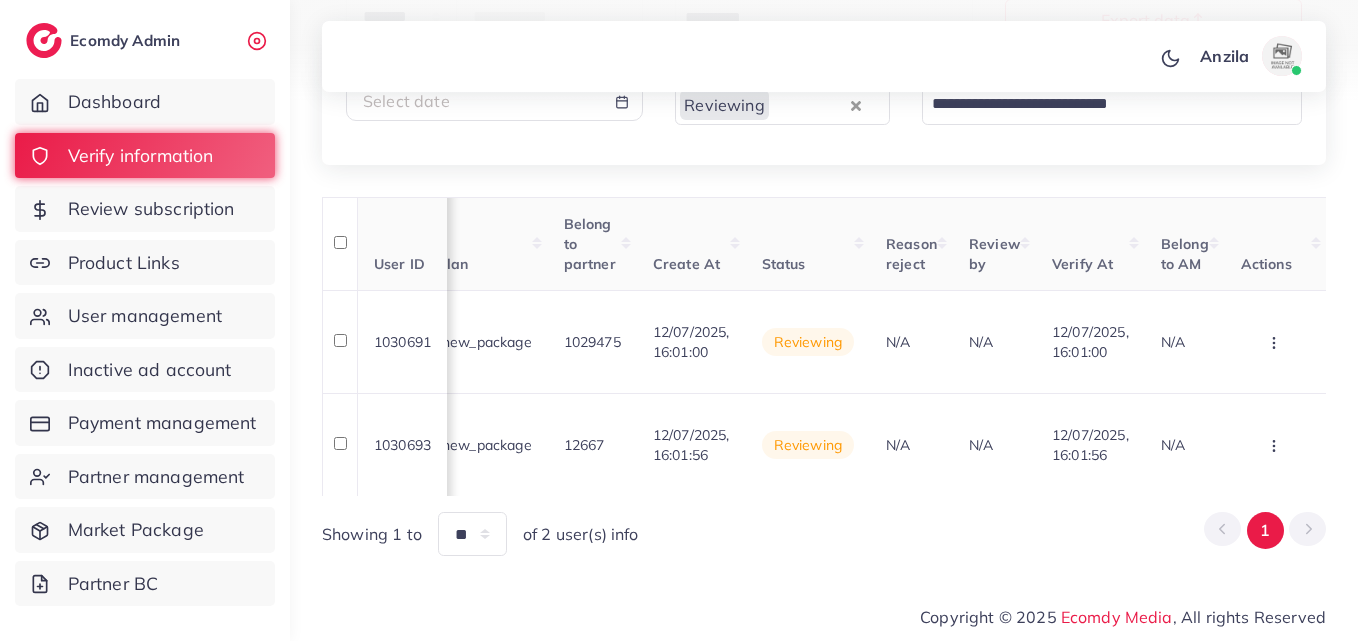 click on "Showing 1 to  ** ** ** ***  of 2 user(s) info  1" at bounding box center (824, 533) 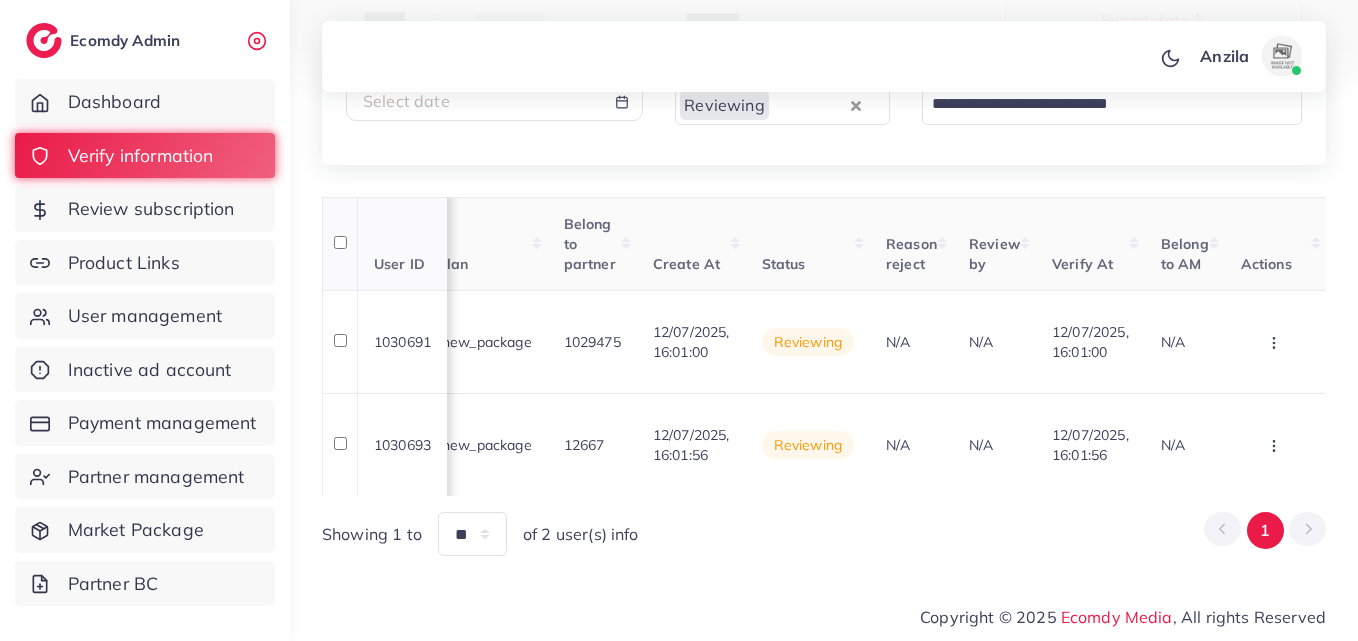 click on "Reason reject" at bounding box center [911, 254] 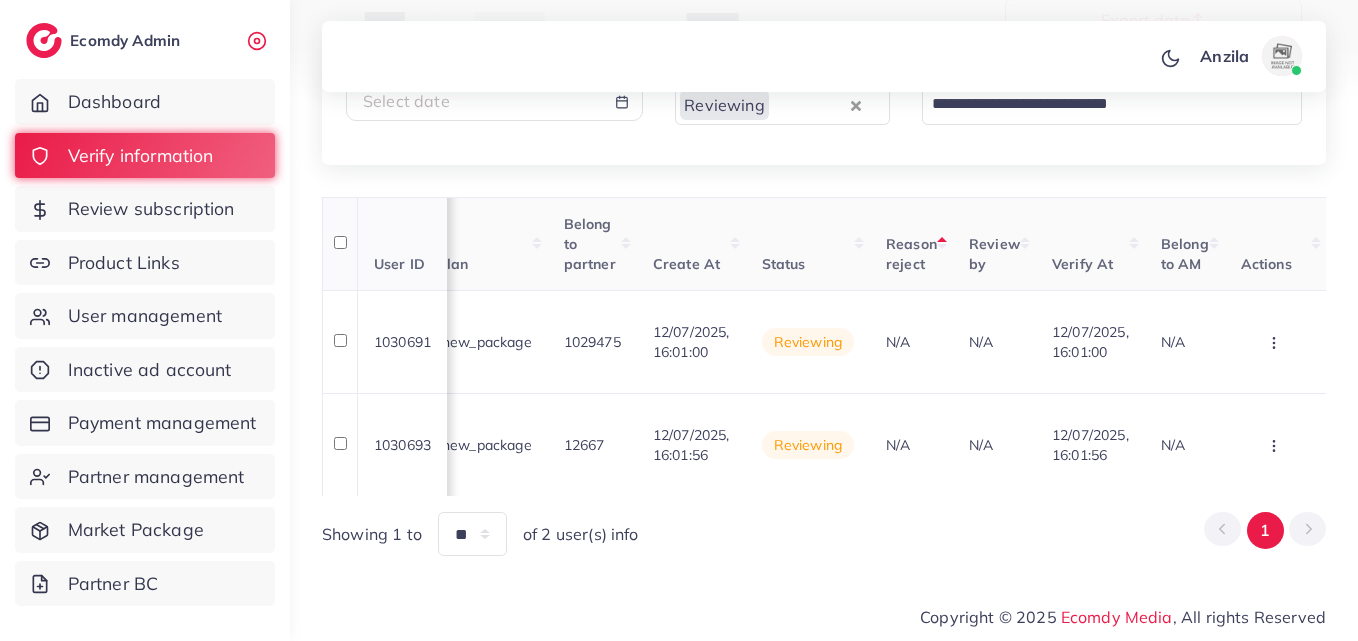 click on "Reason reject" at bounding box center [911, 254] 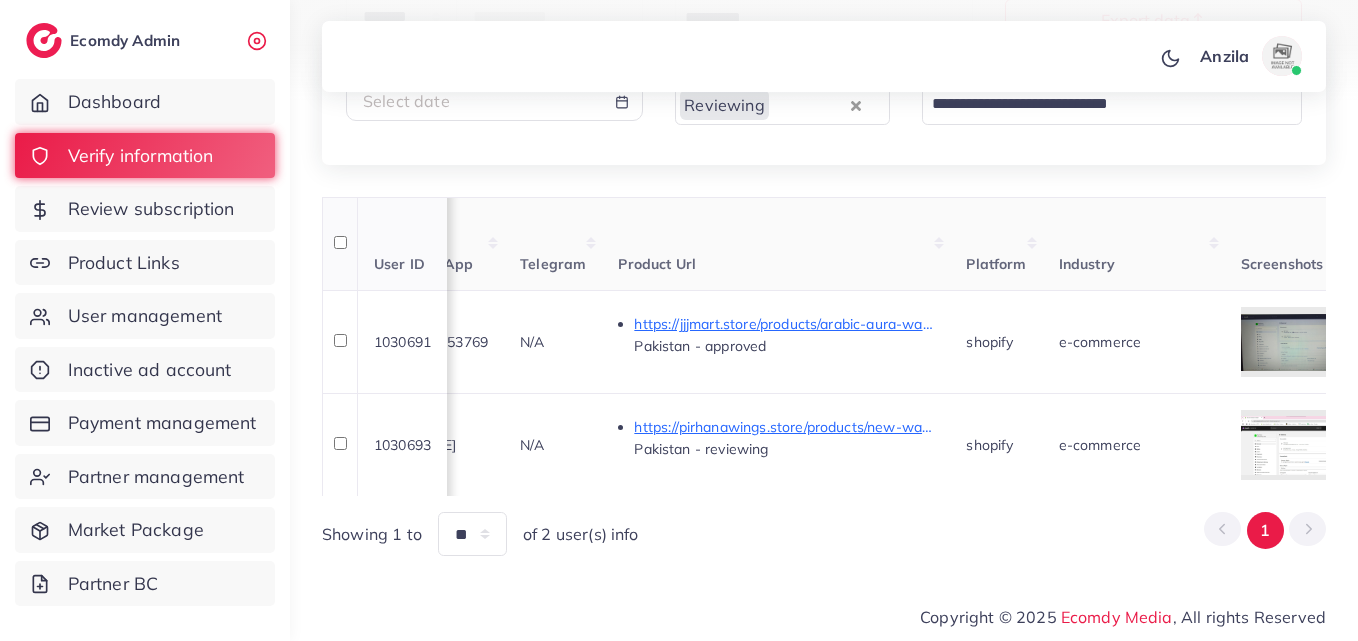 scroll, scrollTop: 0, scrollLeft: 1103, axis: horizontal 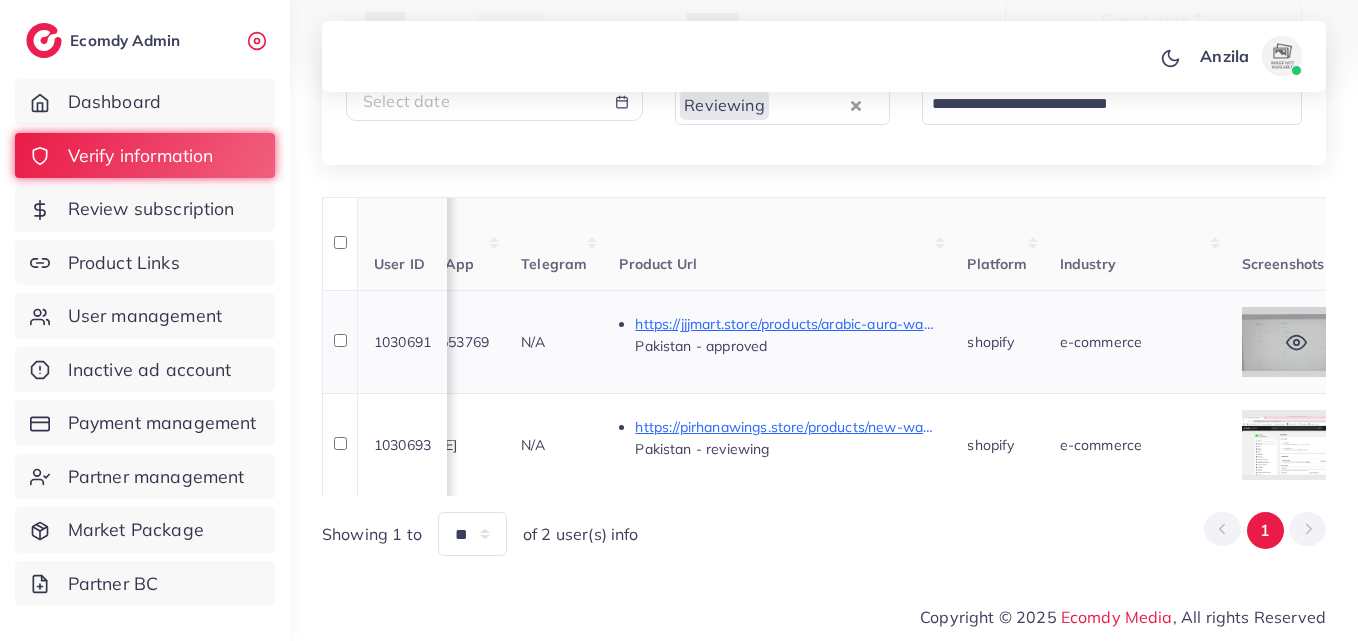 click at bounding box center (1297, 342) 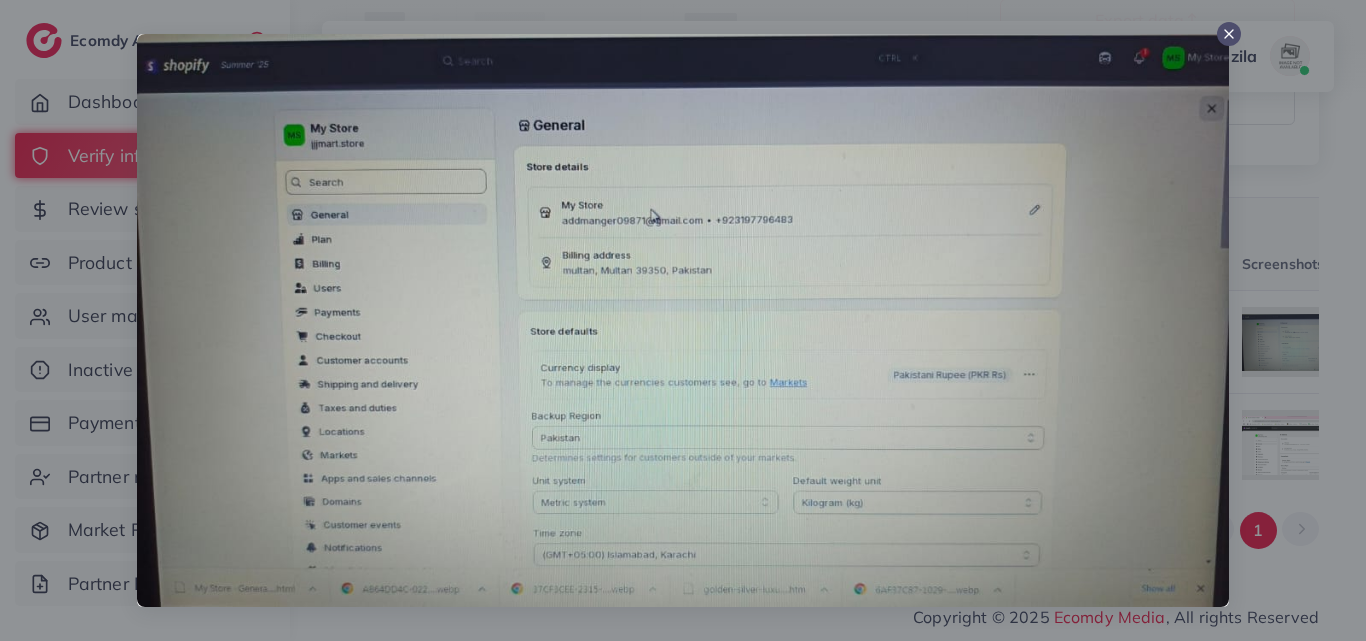 click at bounding box center [683, 320] 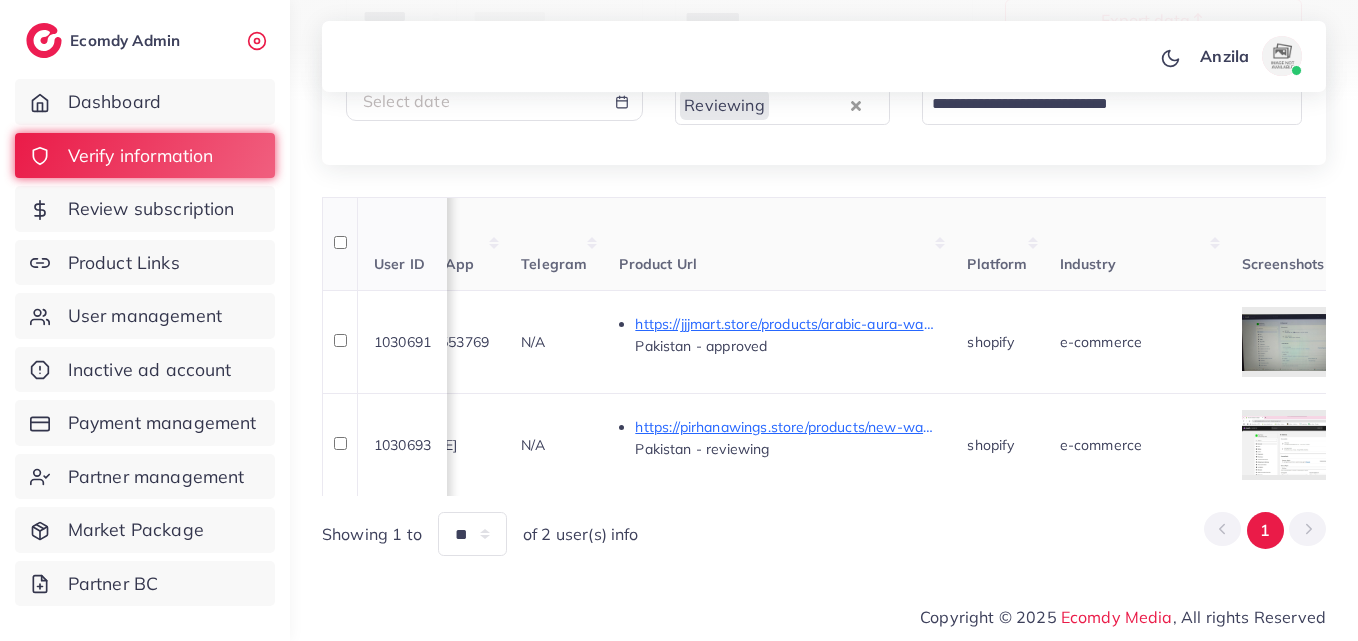 click on "Industry" at bounding box center [1135, 244] 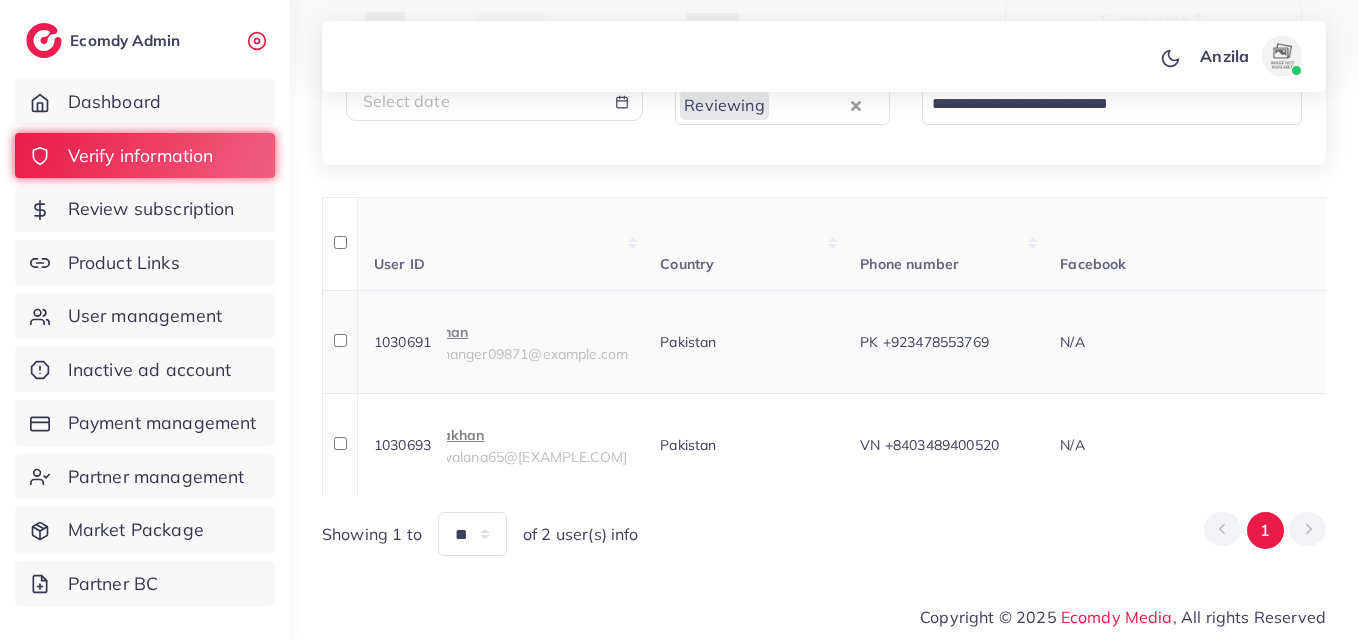 scroll, scrollTop: 0, scrollLeft: 0, axis: both 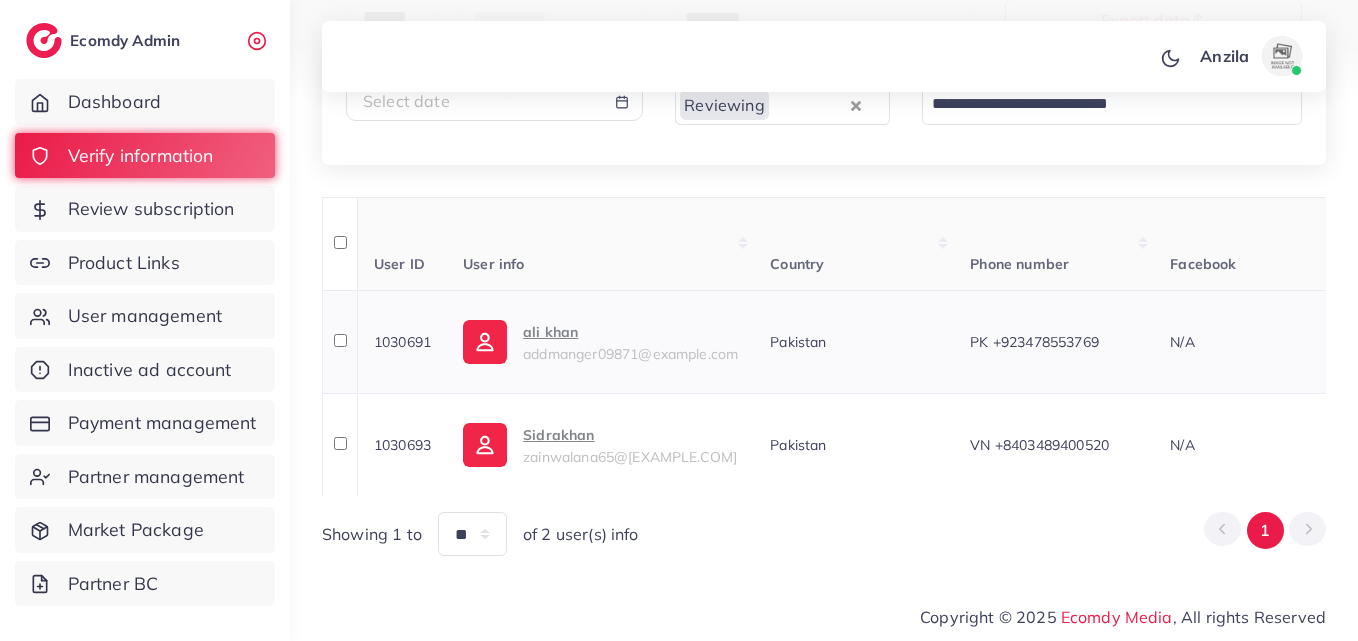 click on "ali khan" at bounding box center (630, 332) 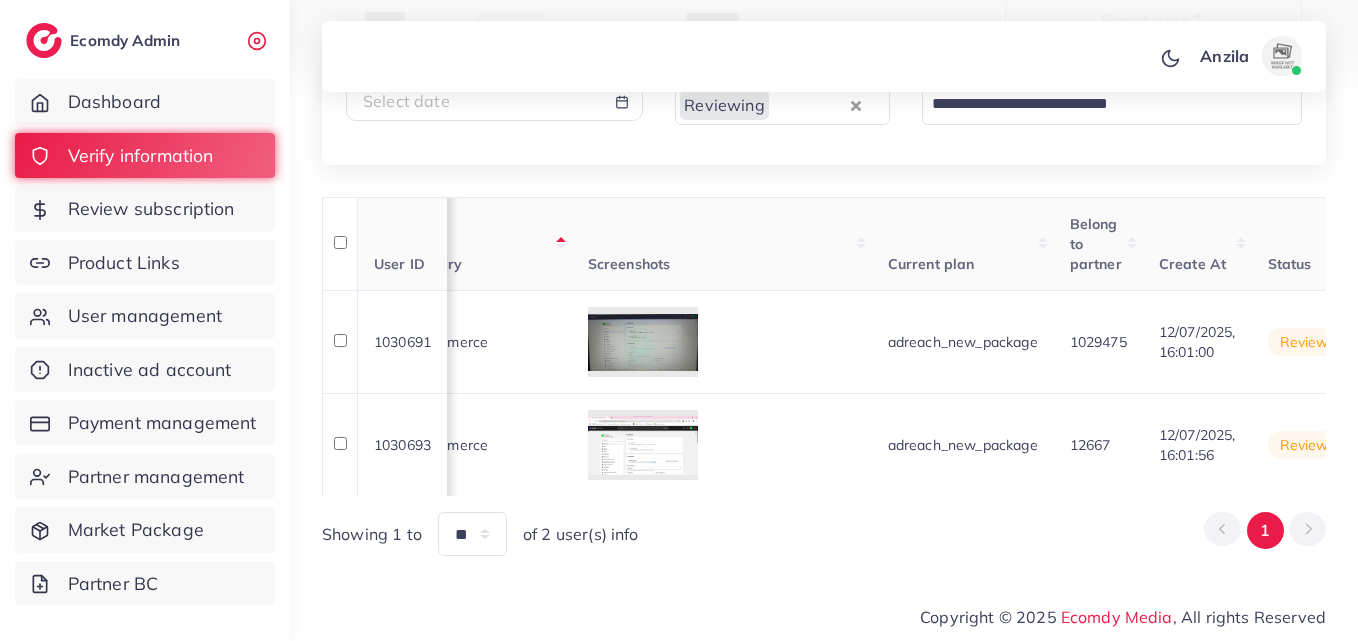 scroll, scrollTop: 0, scrollLeft: 2263, axis: horizontal 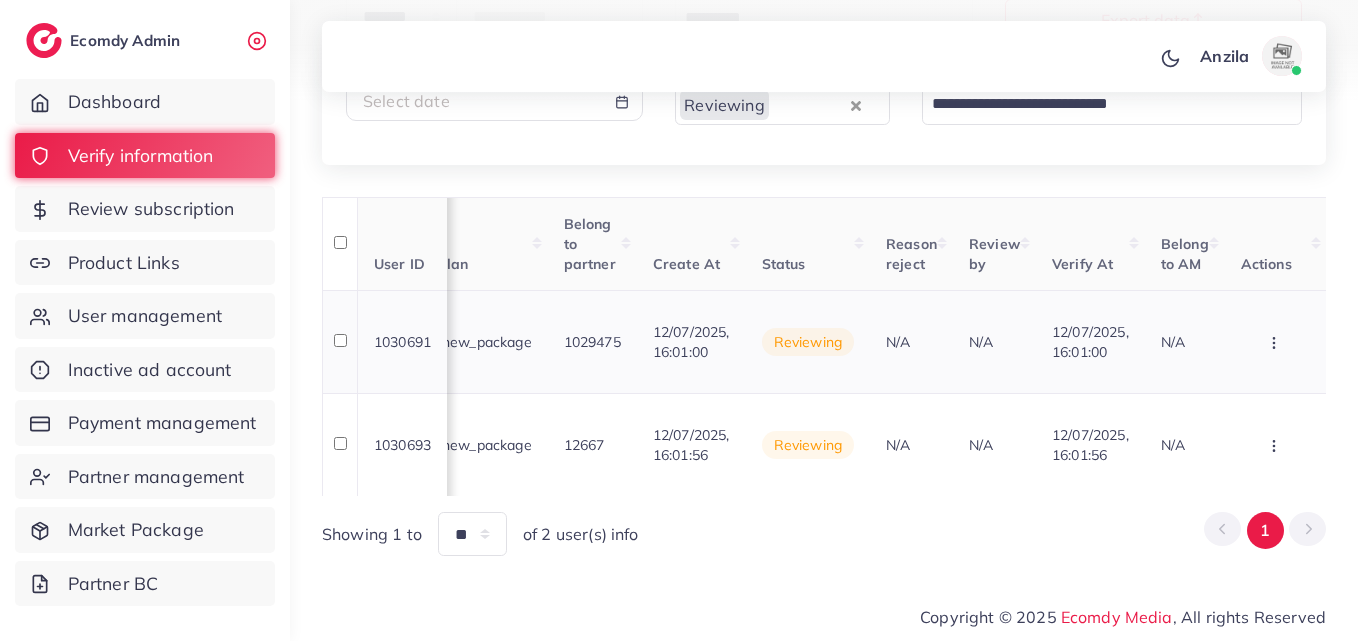 click 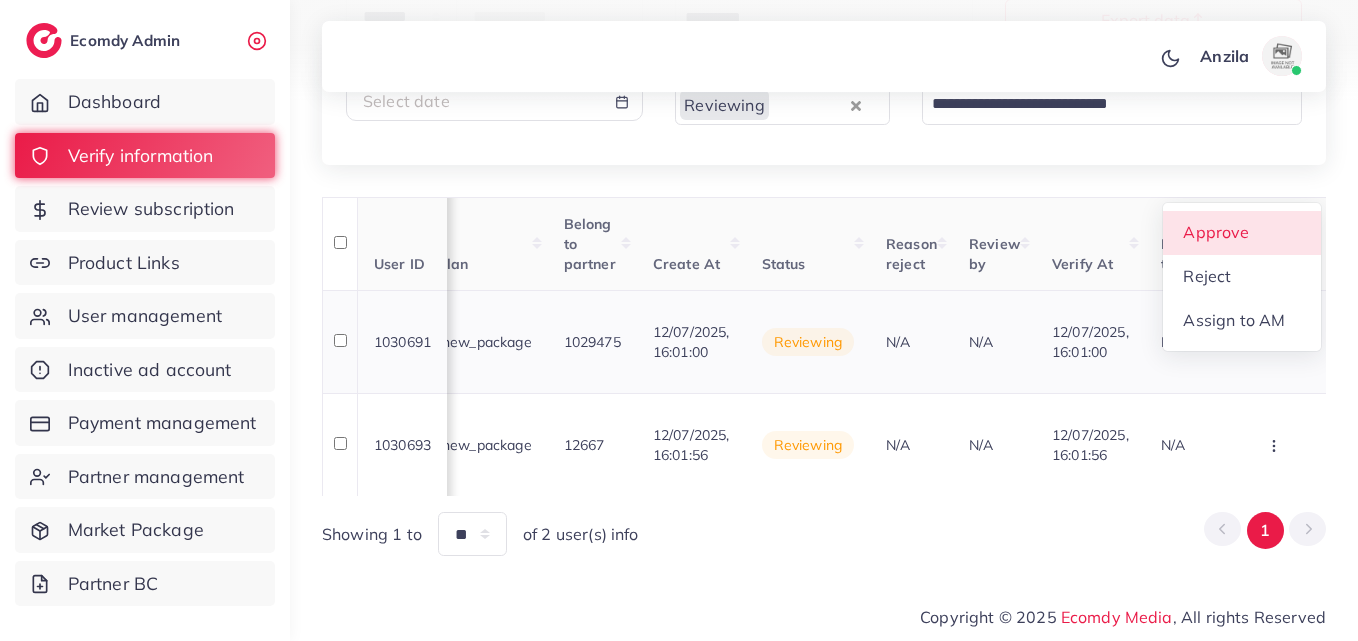 click on "Approve" at bounding box center (1242, 233) 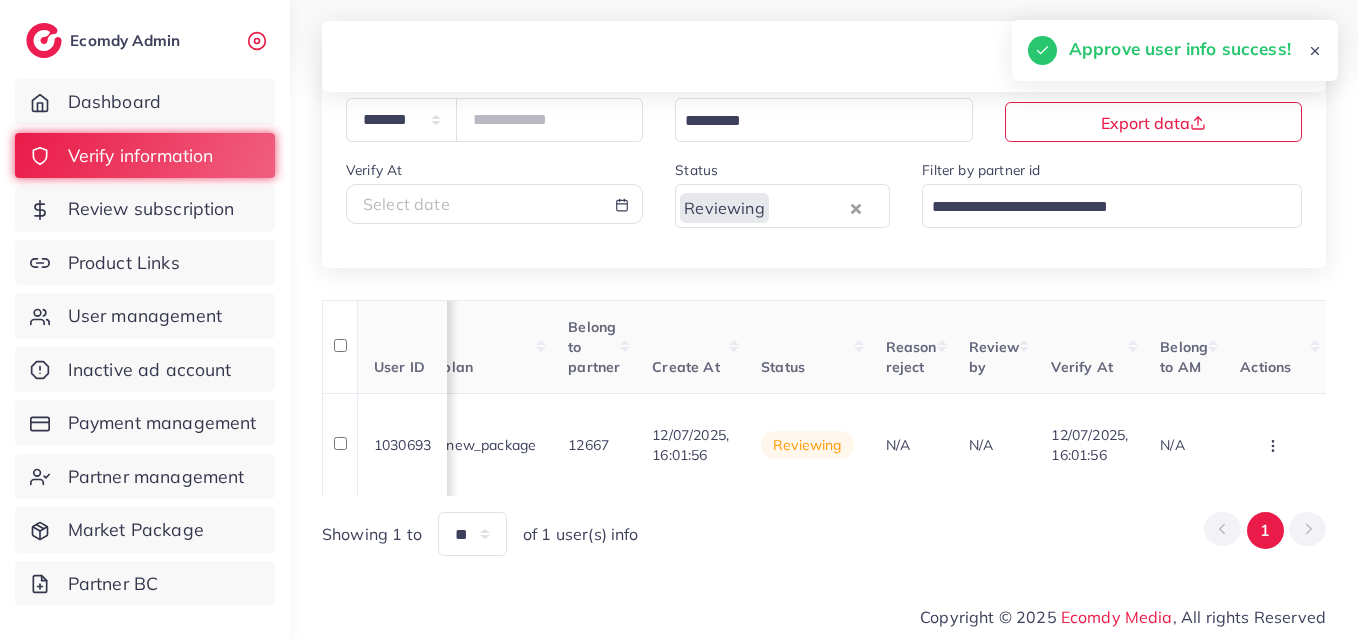 scroll, scrollTop: 162, scrollLeft: 0, axis: vertical 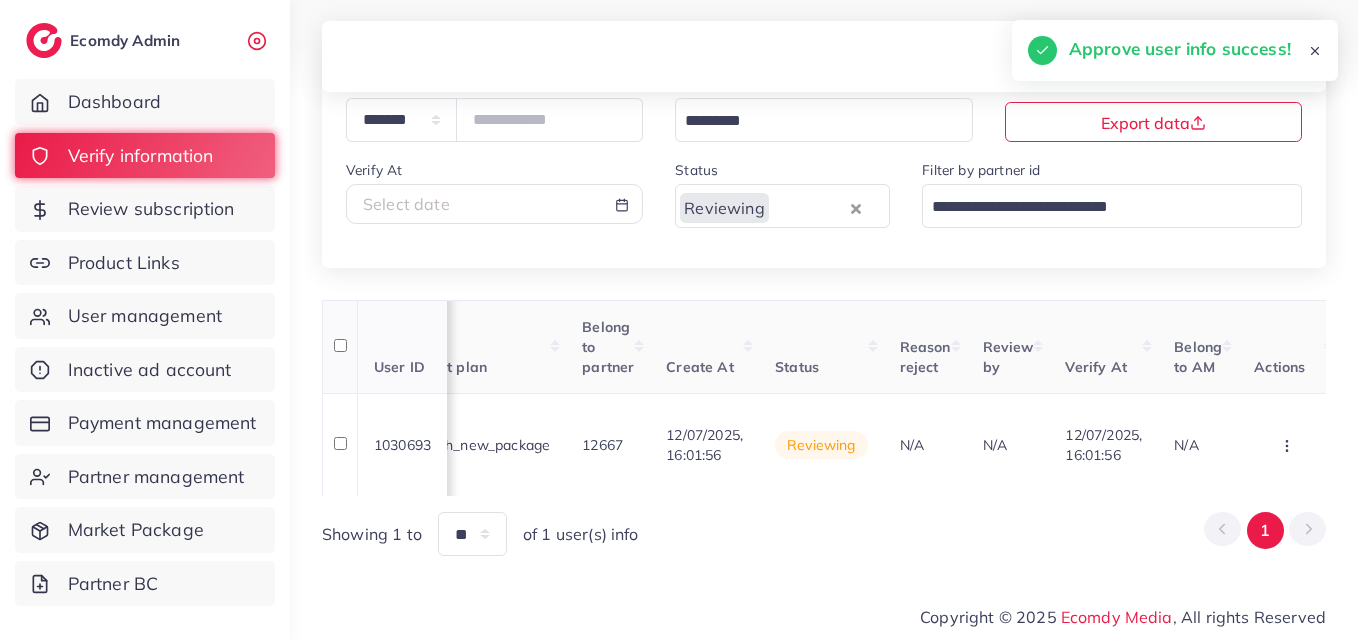click on "Status" at bounding box center [821, 347] 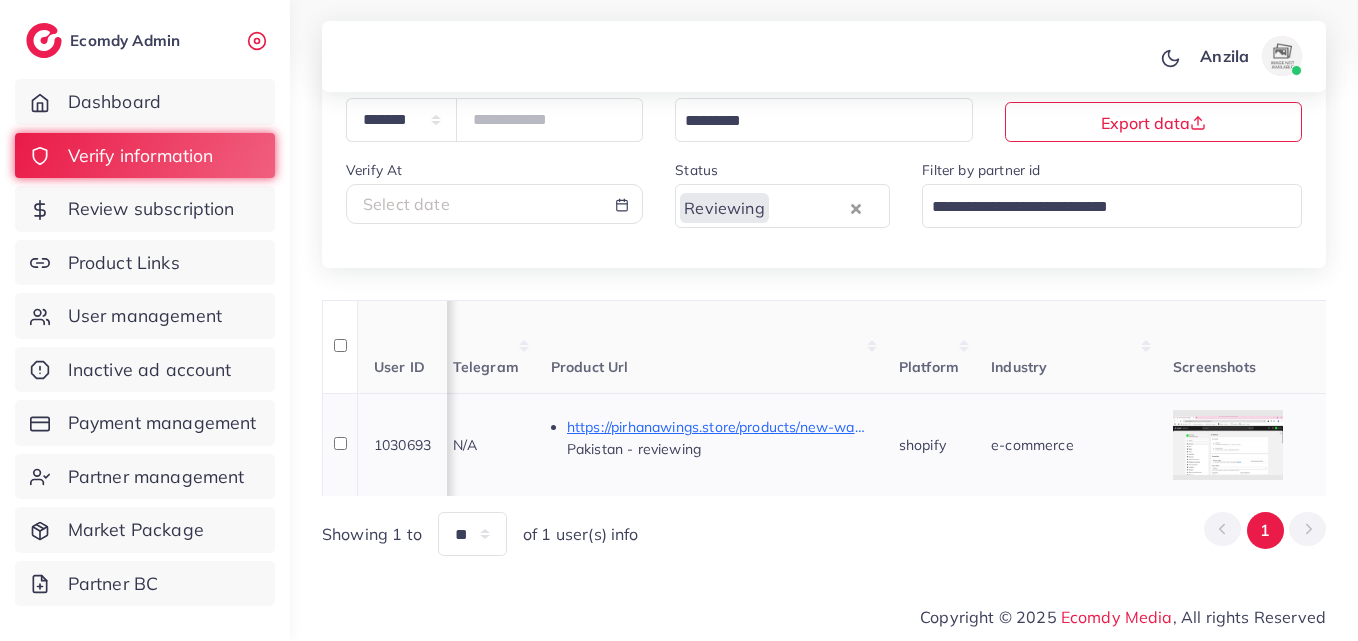scroll, scrollTop: 0, scrollLeft: 1149, axis: horizontal 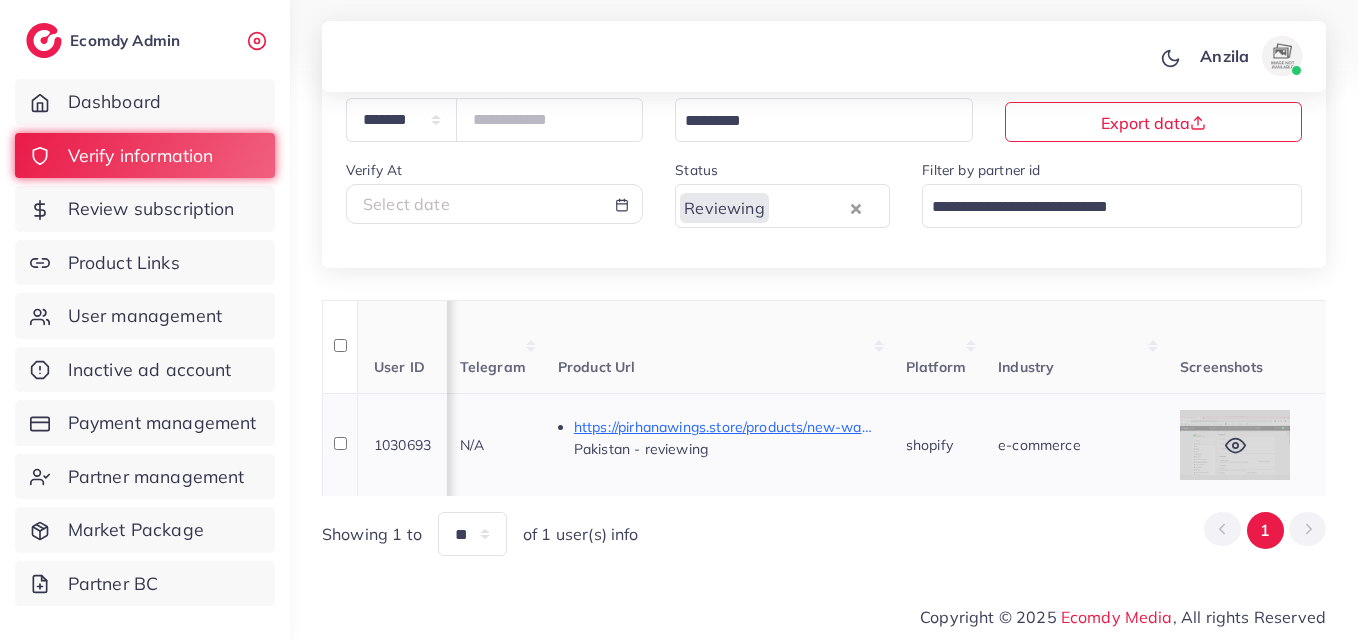 click at bounding box center [1235, 445] 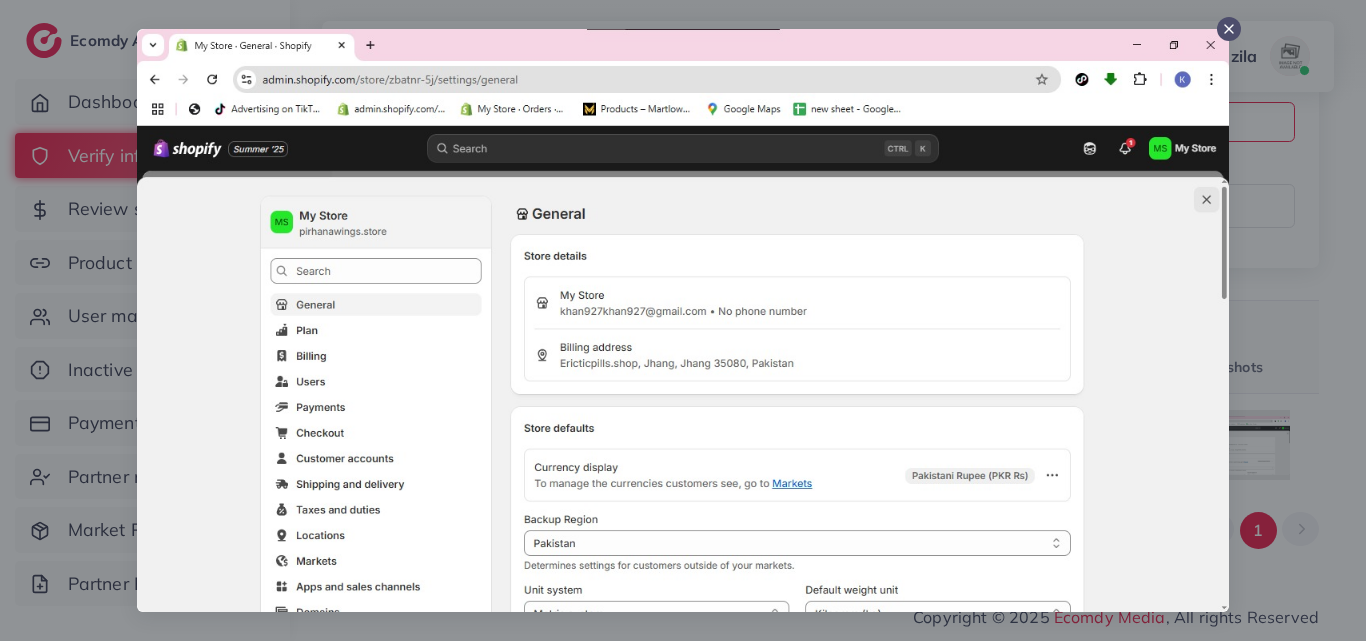 click at bounding box center (683, 320) 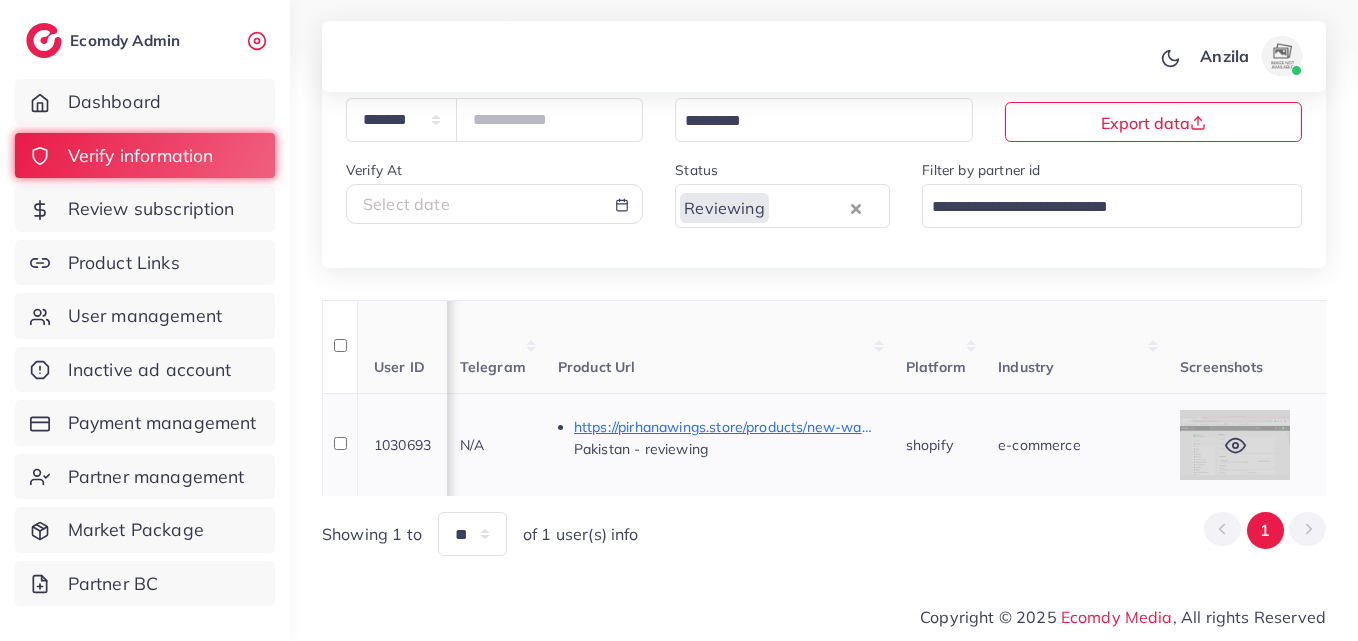 click at bounding box center (1235, 445) 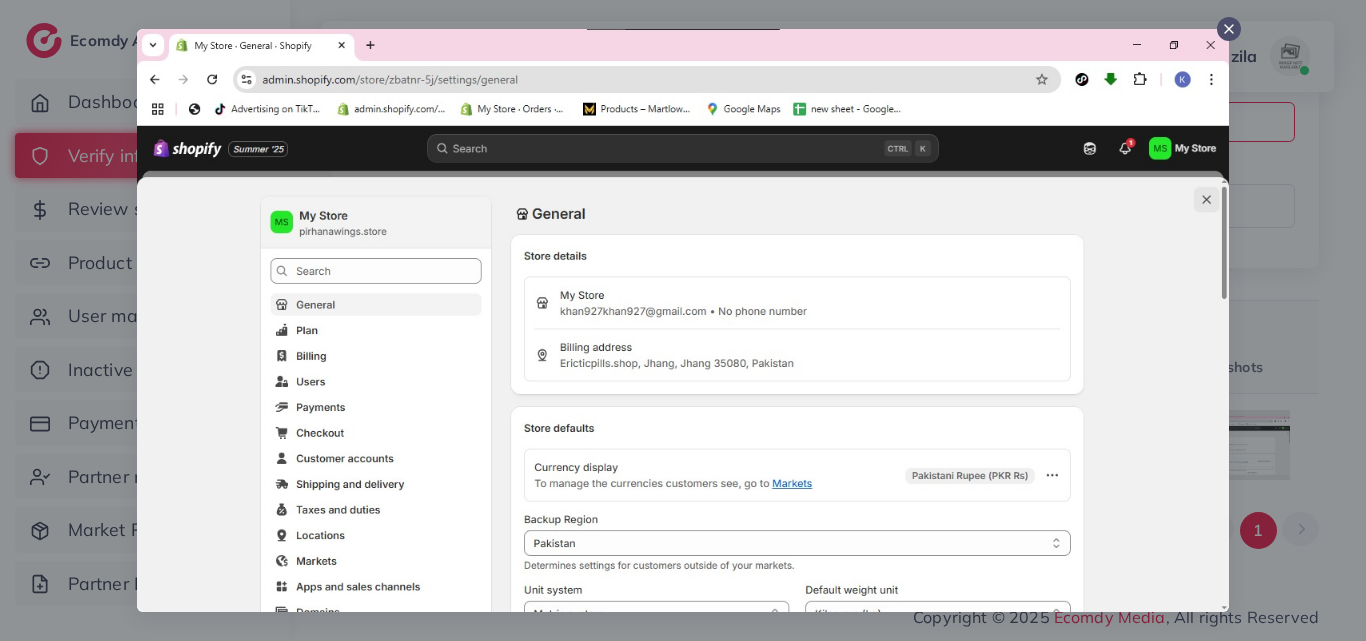 click at bounding box center (683, 320) 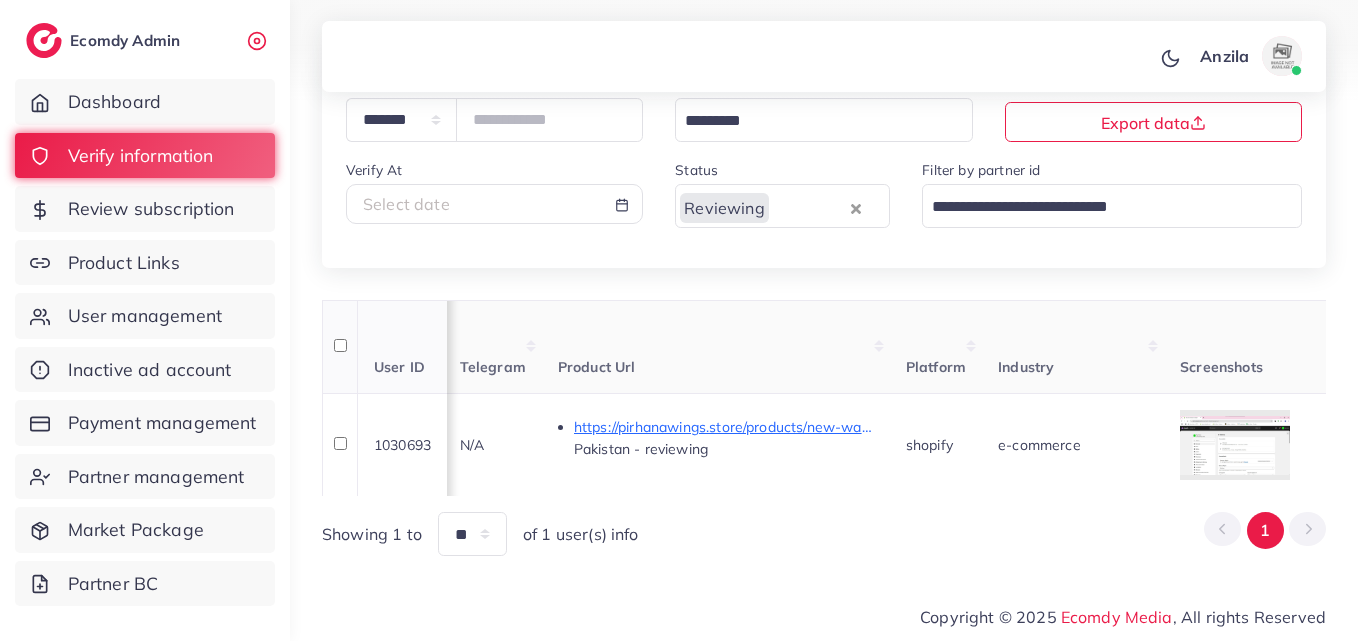 click on "Screenshots" at bounding box center (1314, 347) 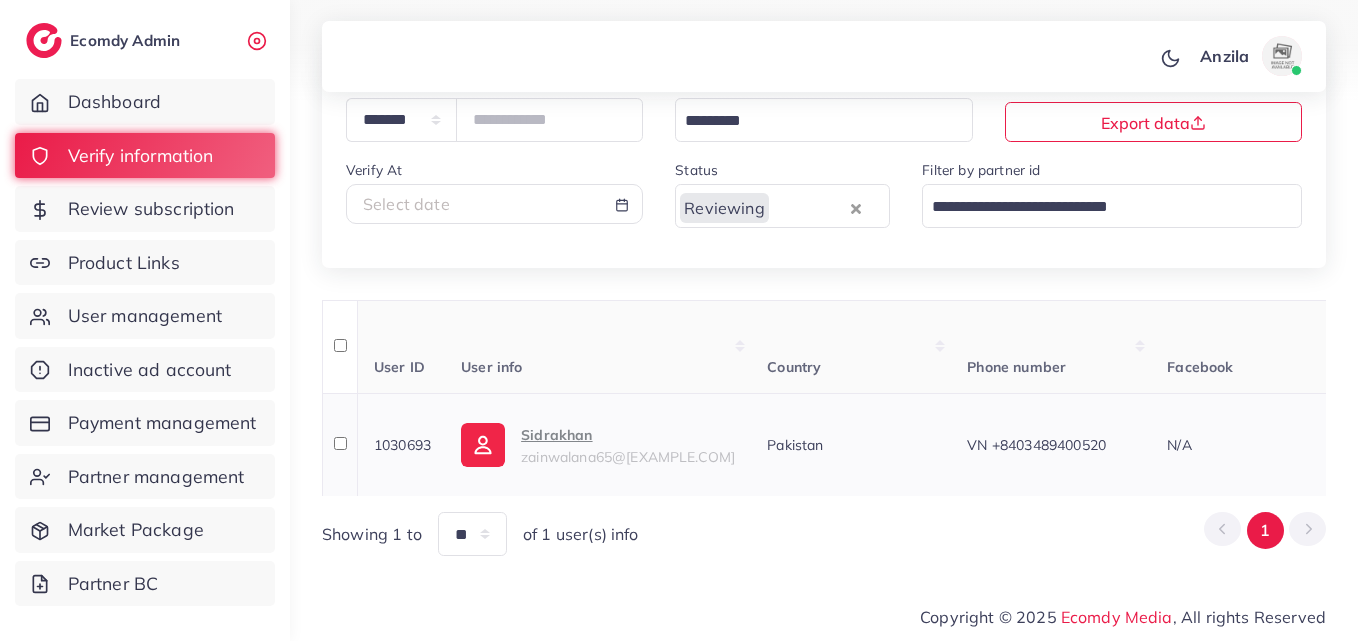 scroll, scrollTop: 0, scrollLeft: 0, axis: both 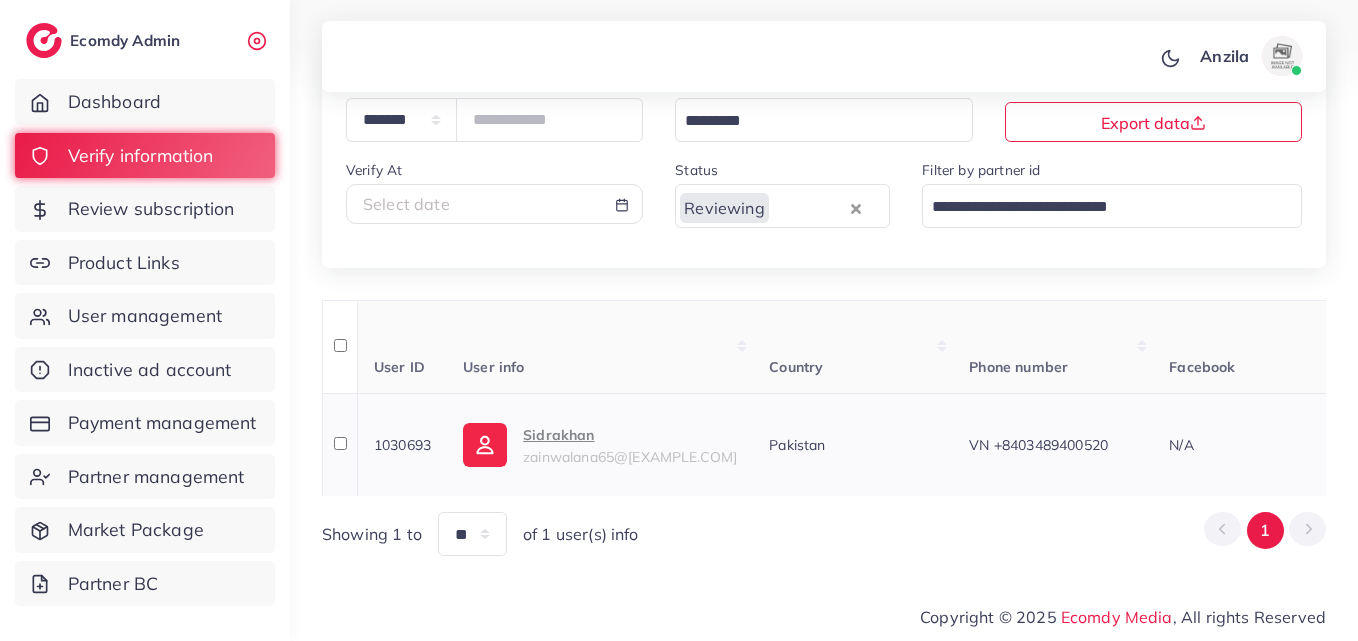 click on "Sidrakhan" at bounding box center (630, 435) 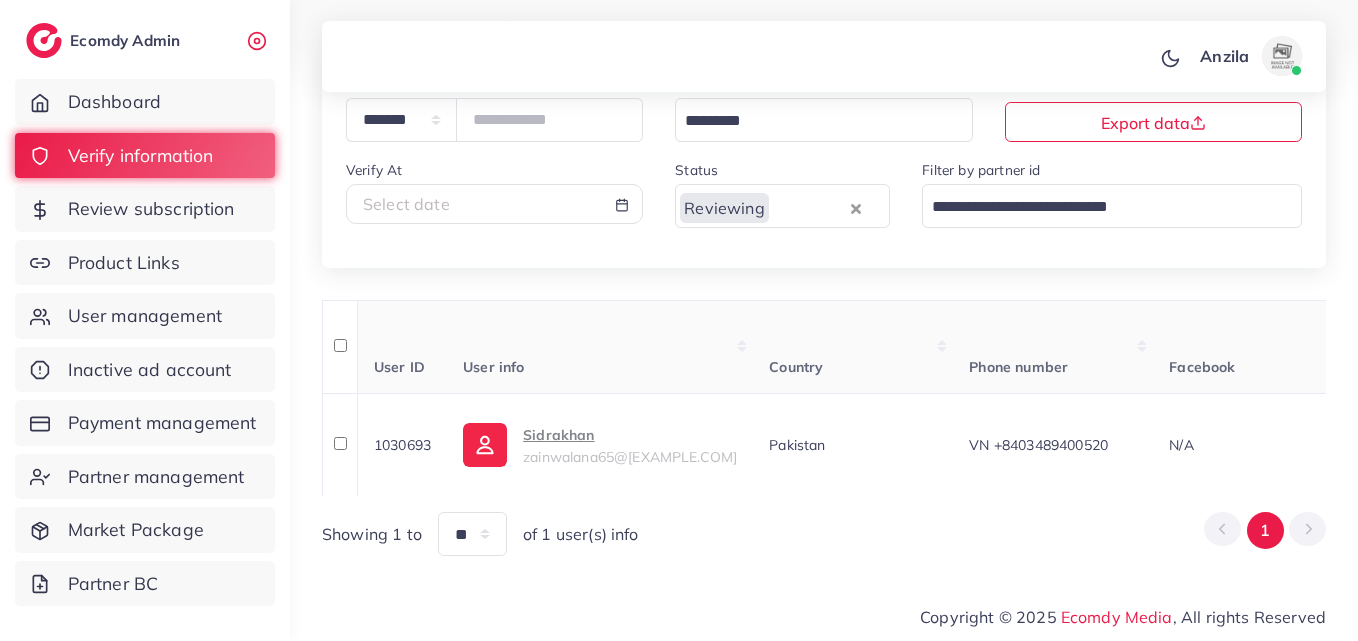 drag, startPoint x: 733, startPoint y: 342, endPoint x: 719, endPoint y: 396, distance: 55.7853 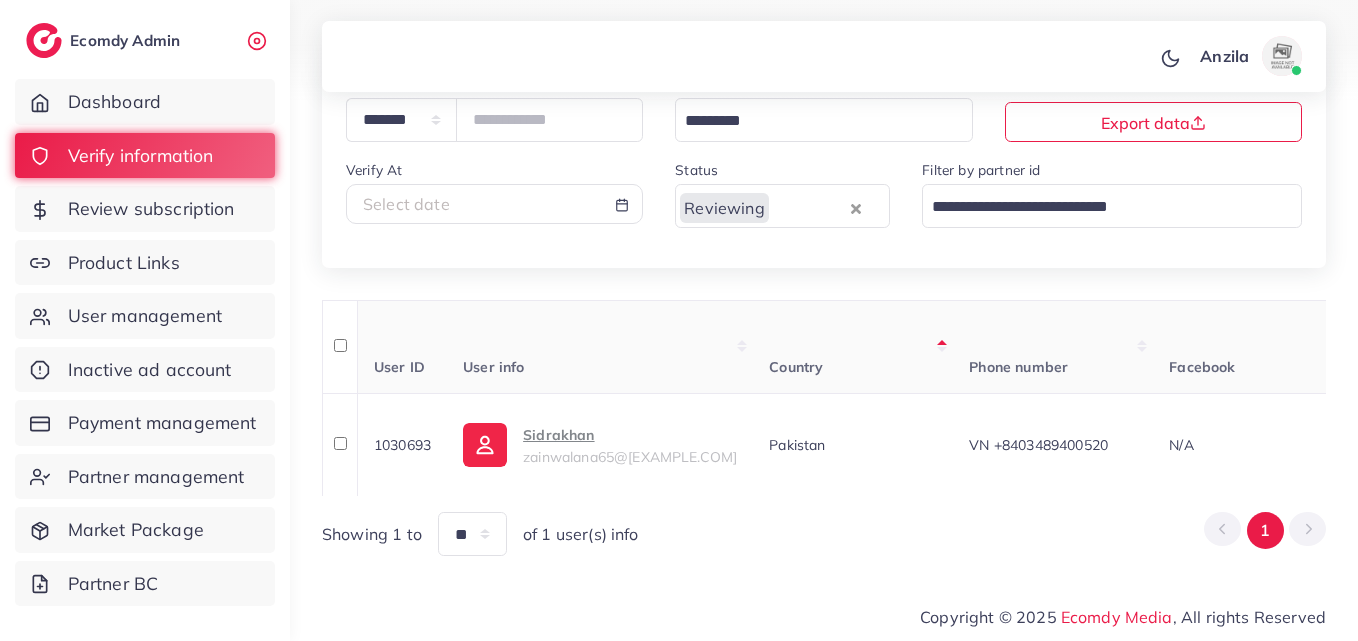 click on "User ID User info Country Phone number Facebook WhatsApp Telegram Product Url Platform Industry Screenshots Current plan Belong to partner Create At Status Reason reject Review by Verify At Belong to AM Actions            1030693   Sidrakhan  zainwalana65@gmail.com  Pakistan   VN +8403489400520   N/A   03323021201   N/A   https://pirhanawings.store/products/new-waterproof-mobile-cover   Pakistan - approved   shopify   e-commerce   adreach_new_package   12667   12/07/2025, 16:01:56   reviewing   N/A  N/A 12/07/2025, 16:01:56   N/A  Approve Reject Assign to AM          Showing 1 to  ** ** ** ***  of 1 user(s) info  1" at bounding box center [824, 428] 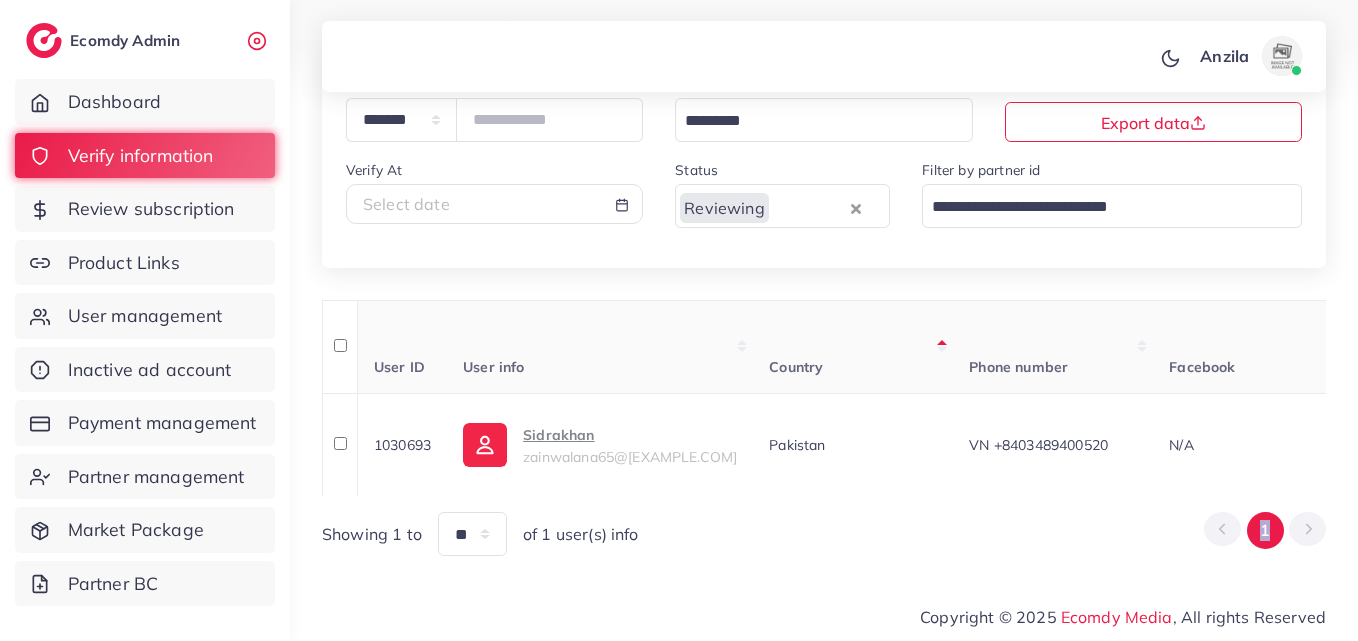 click on "User ID User info Country Phone number Facebook WhatsApp Telegram Product Url Platform Industry Screenshots Current plan Belong to partner Create At Status Reason reject Review by Verify At Belong to AM Actions            1030693   Sidrakhan  zainwalana65@gmail.com  Pakistan   VN +8403489400520   N/A   03323021201   N/A   https://pirhanawings.store/products/new-waterproof-mobile-cover   Pakistan - approved   shopify   e-commerce   adreach_new_package   12667   12/07/2025, 16:01:56   reviewing   N/A  N/A 12/07/2025, 16:01:56   N/A  Approve Reject Assign to AM          Showing 1 to  ** ** ** ***  of 1 user(s) info  1" at bounding box center [824, 428] 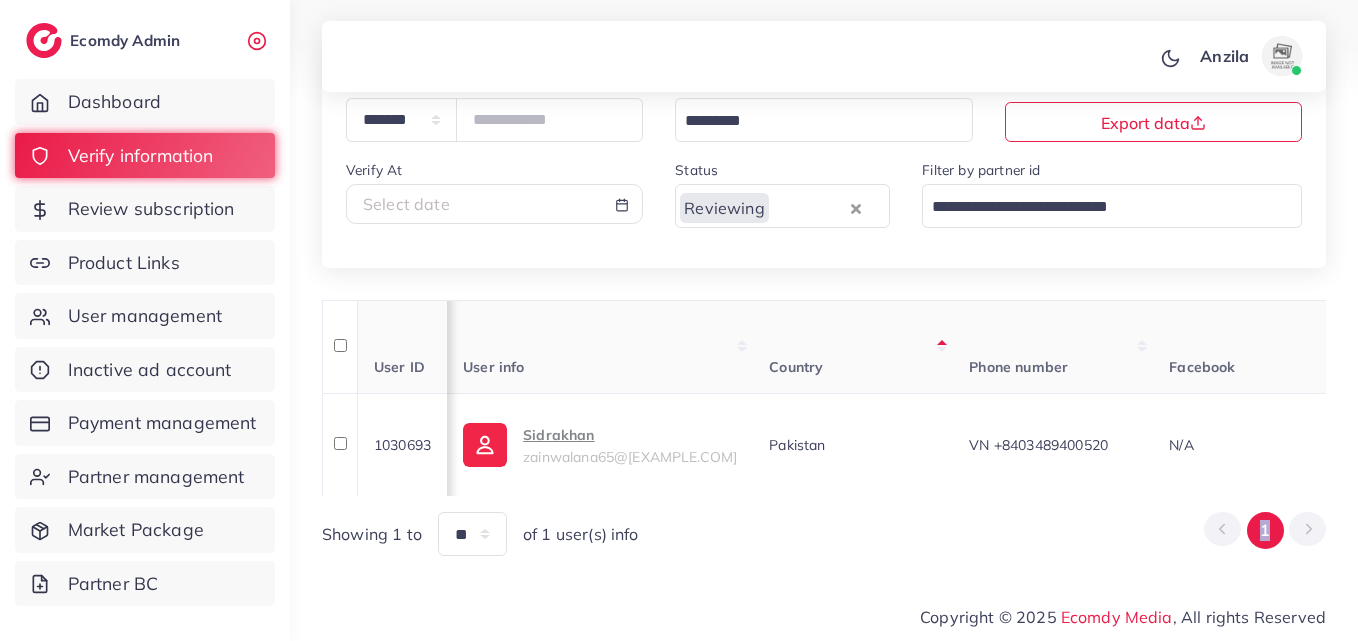 scroll, scrollTop: 0, scrollLeft: 879, axis: horizontal 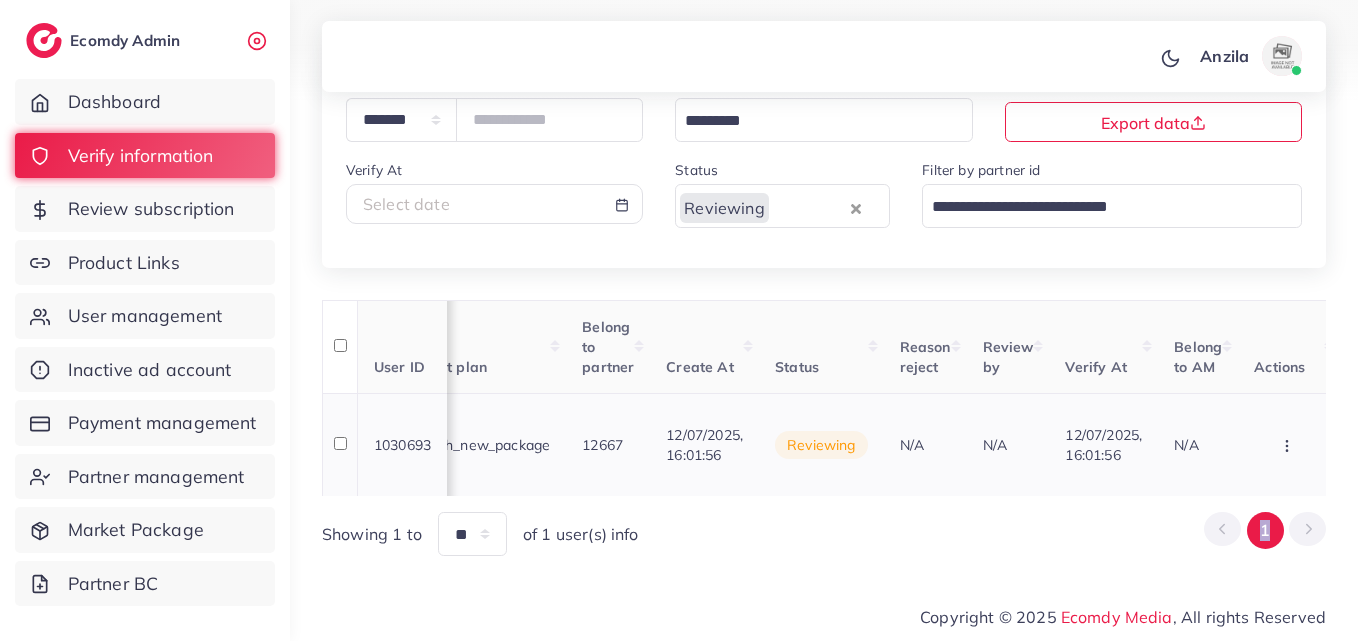 click at bounding box center (1289, 445) 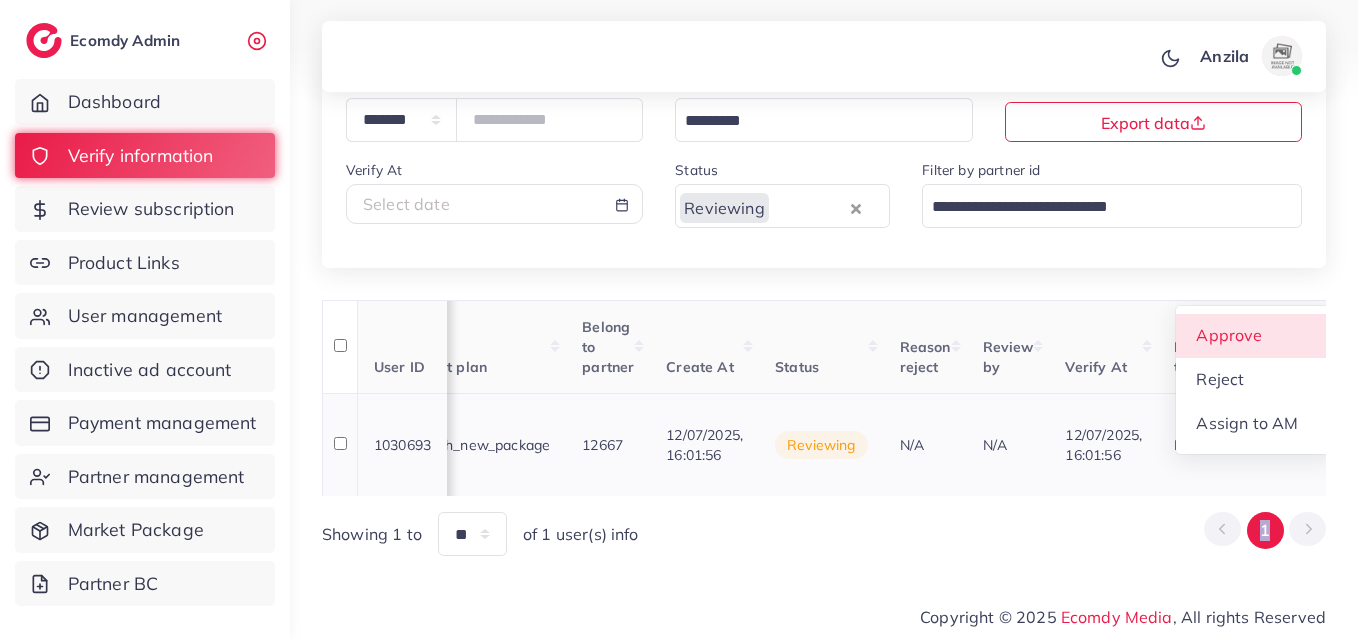 click on "Approve" at bounding box center [1255, 336] 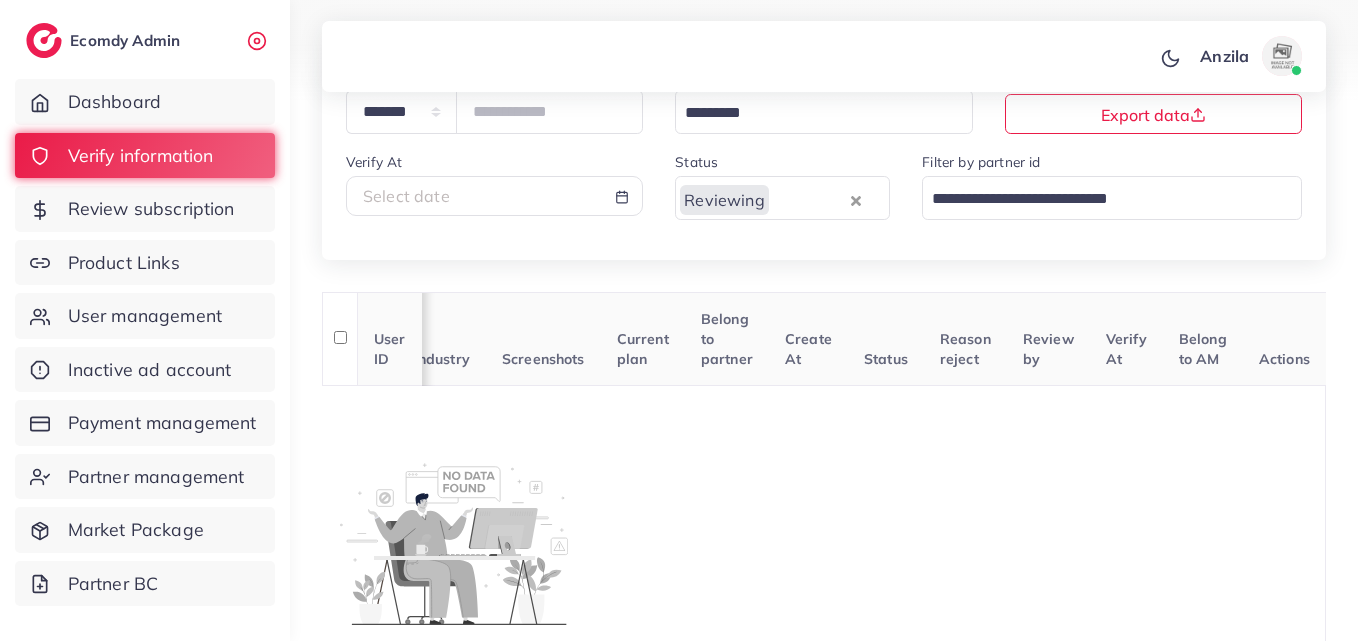 scroll, scrollTop: 0, scrollLeft: 727, axis: horizontal 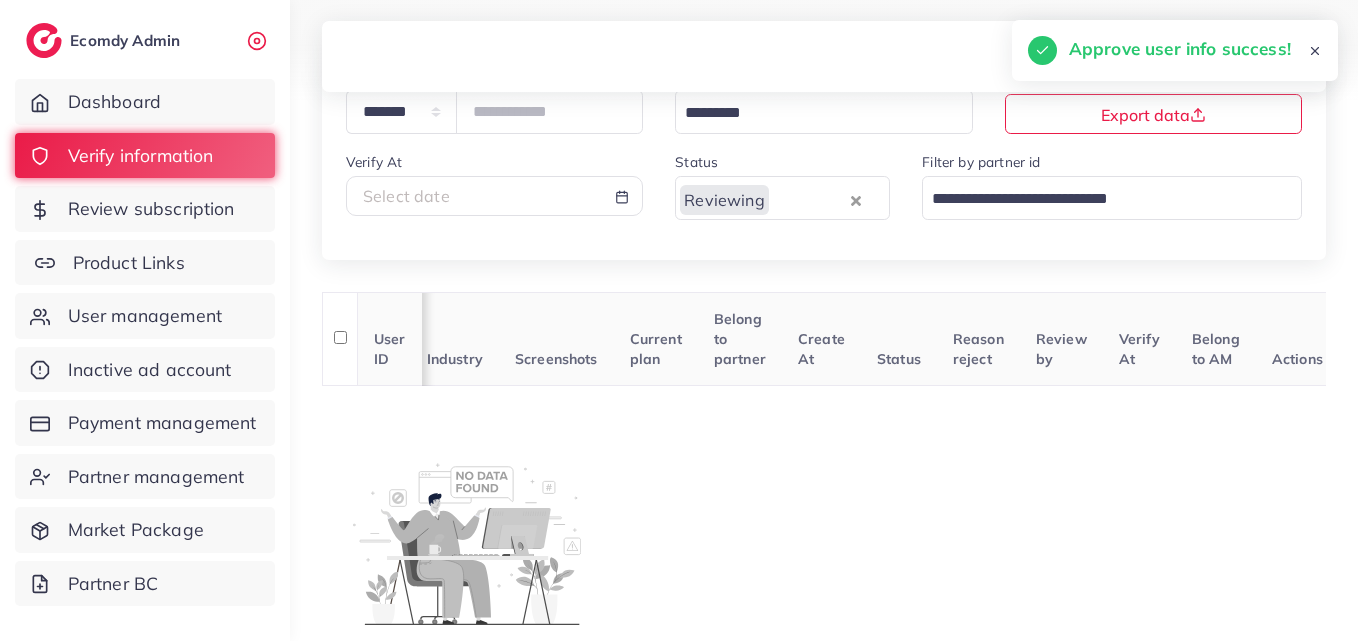 click on "Product Links" at bounding box center [145, 263] 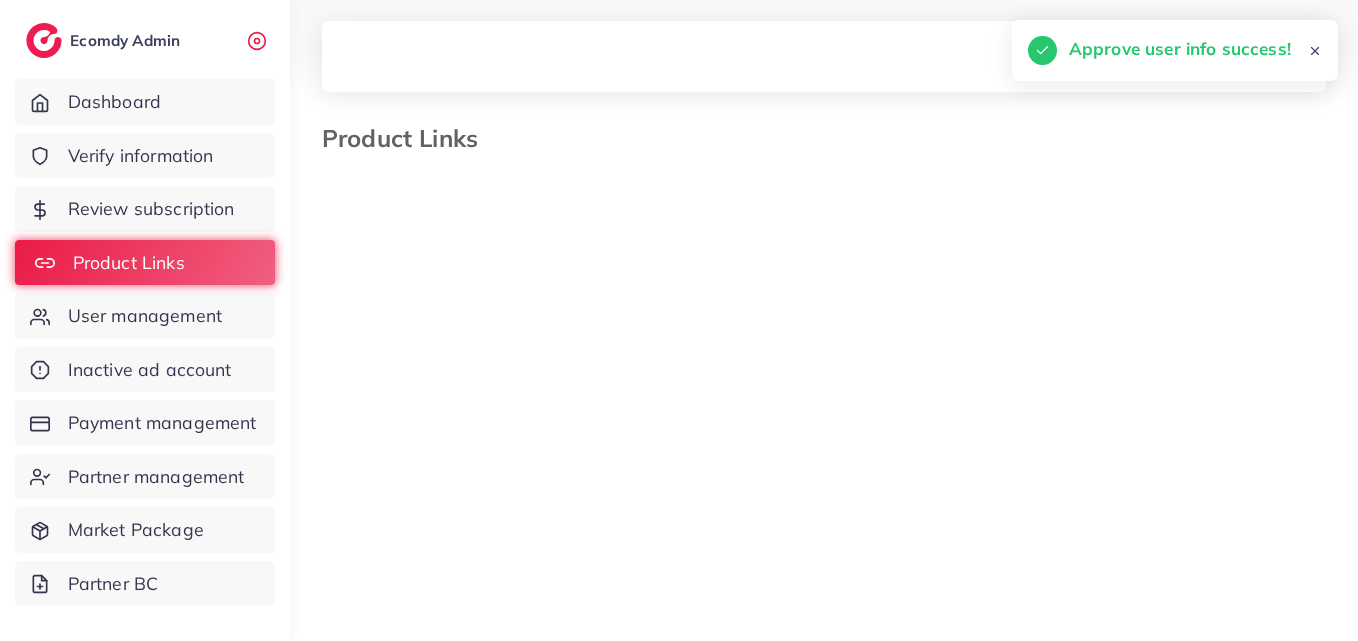 select on "*********" 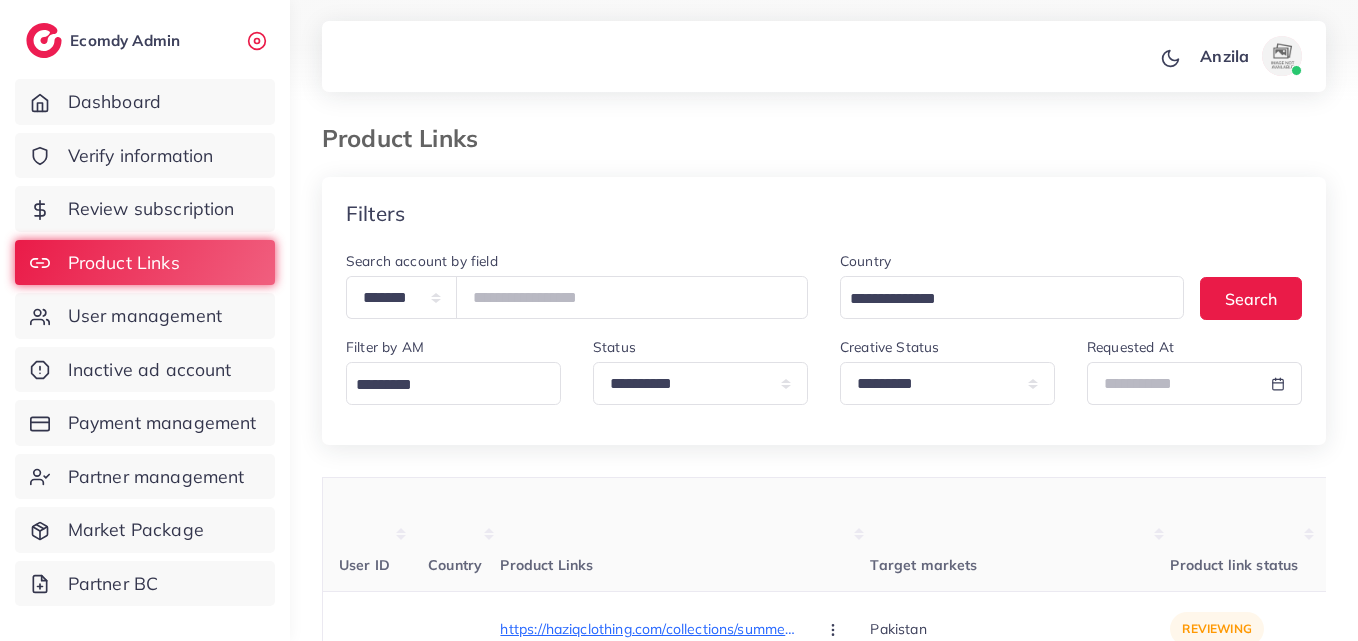 click on "Product Links" at bounding box center [685, 535] 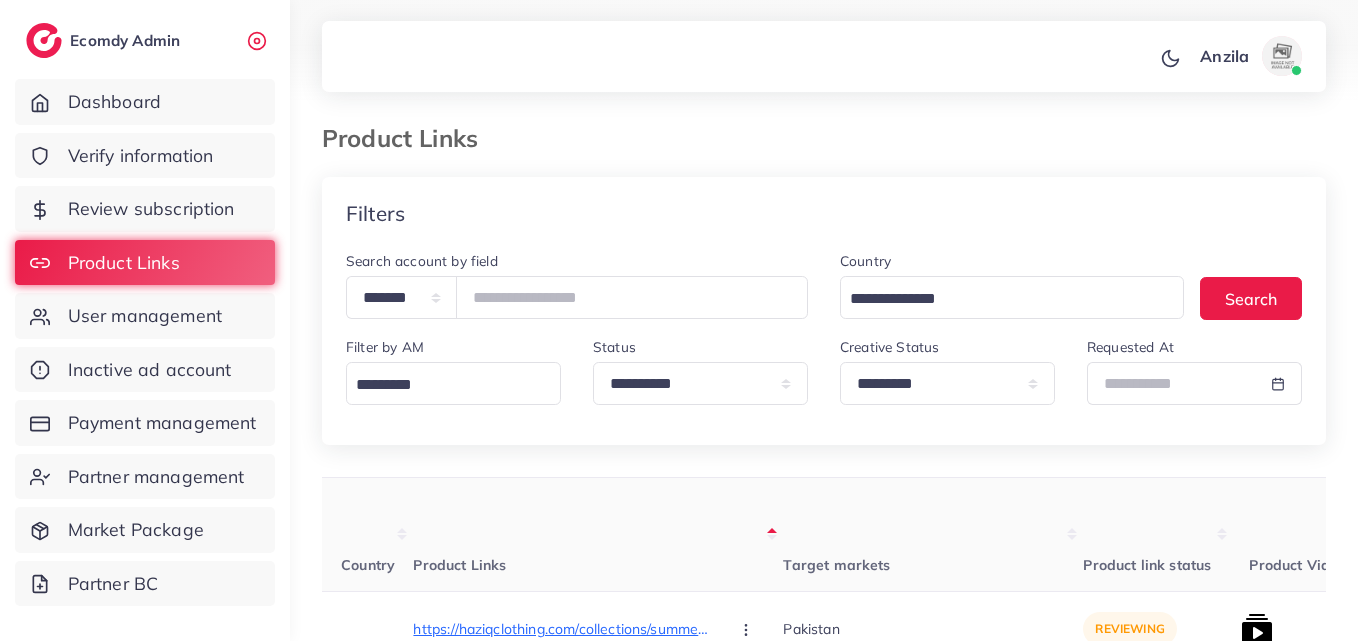 scroll, scrollTop: 0, scrollLeft: 320, axis: horizontal 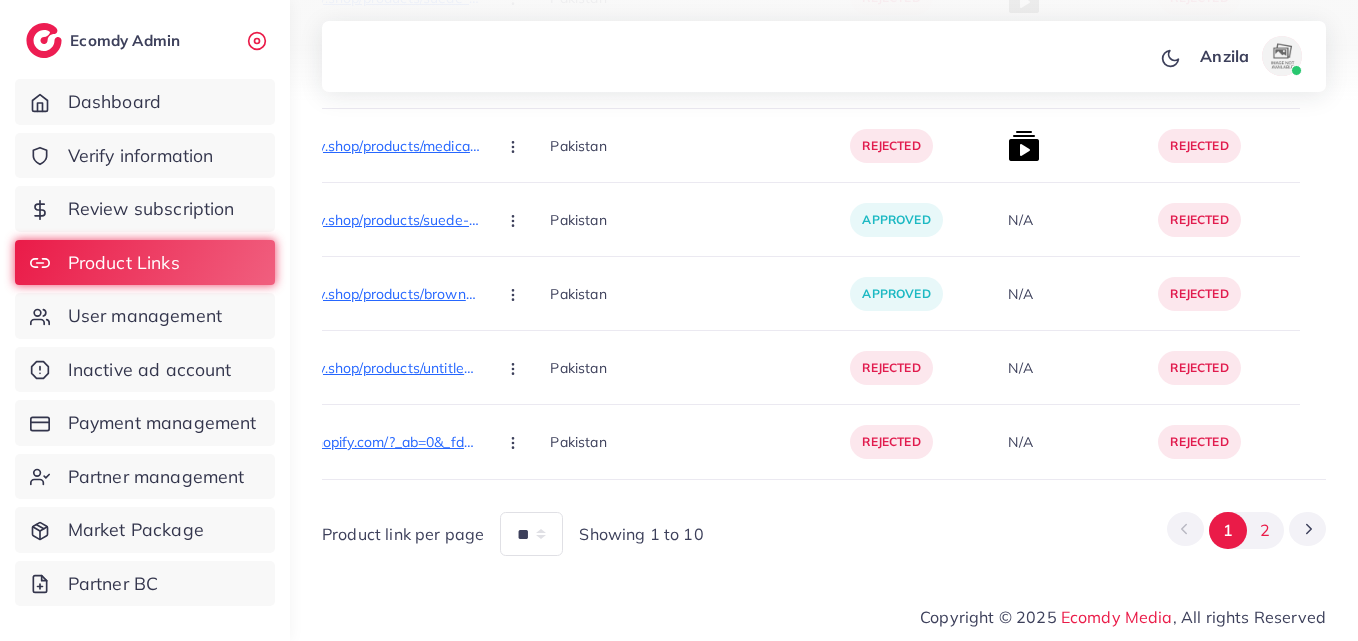 click on "2" at bounding box center (1265, 530) 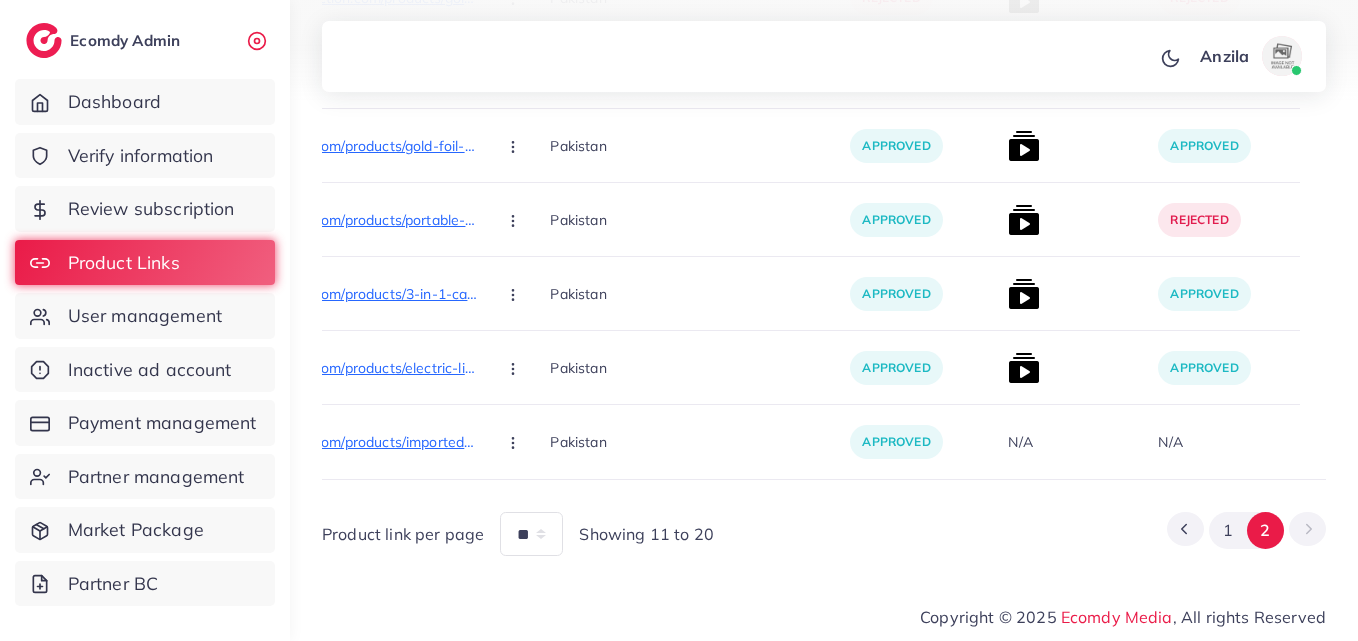 scroll, scrollTop: 1009, scrollLeft: 0, axis: vertical 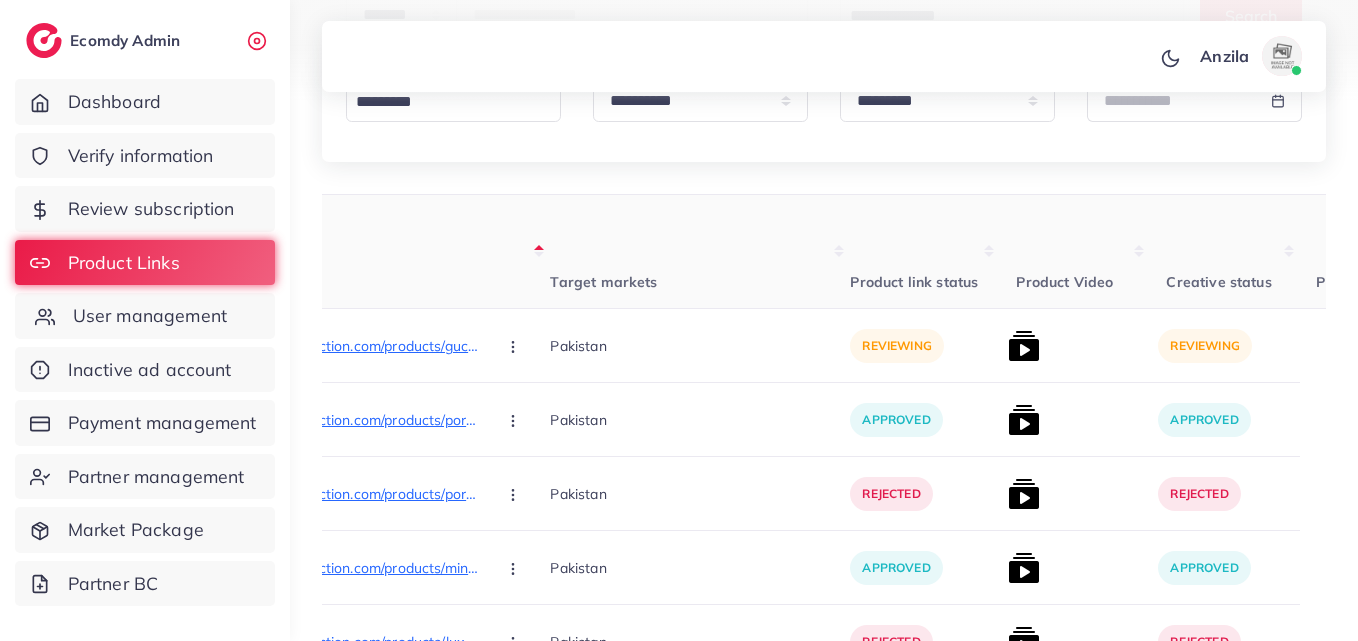 click on "User management" at bounding box center (145, 316) 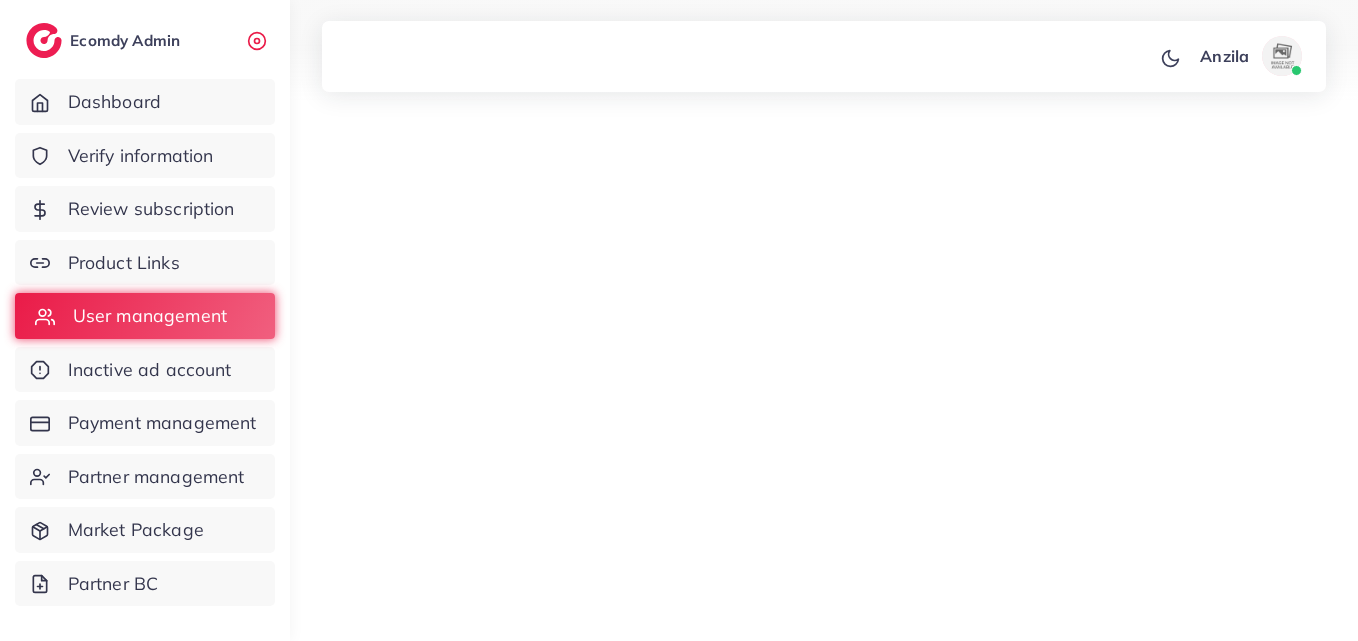 scroll, scrollTop: 0, scrollLeft: 0, axis: both 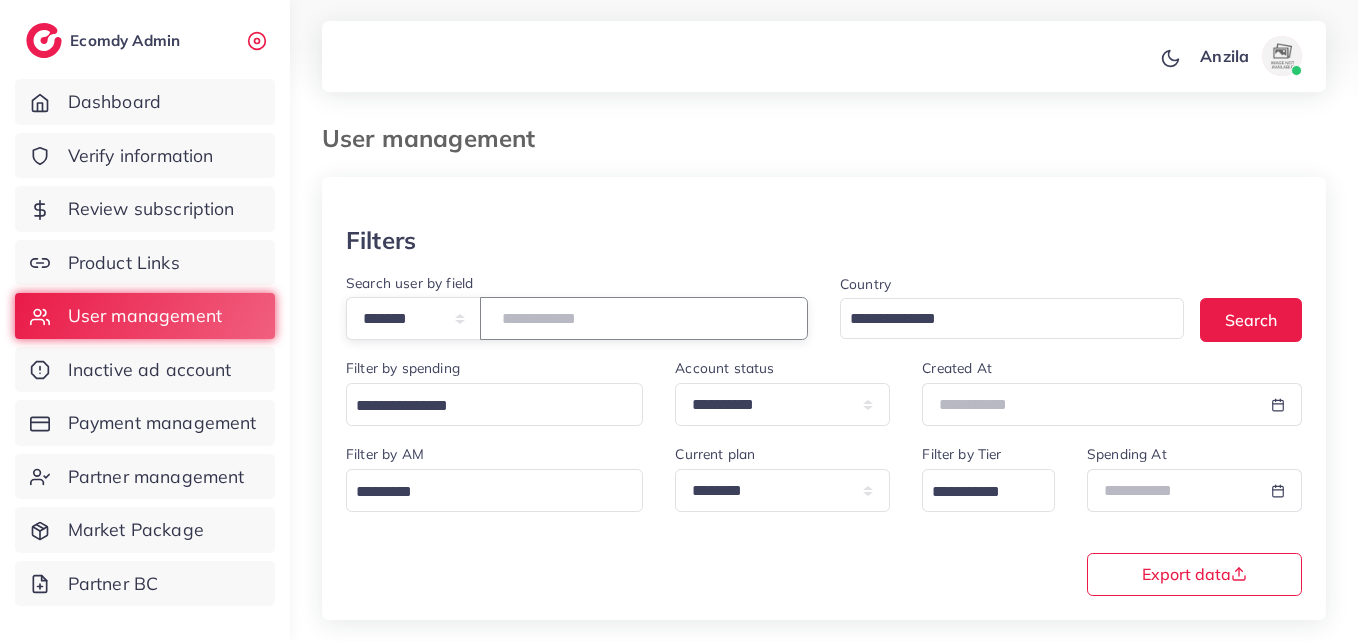 click at bounding box center (644, 318) 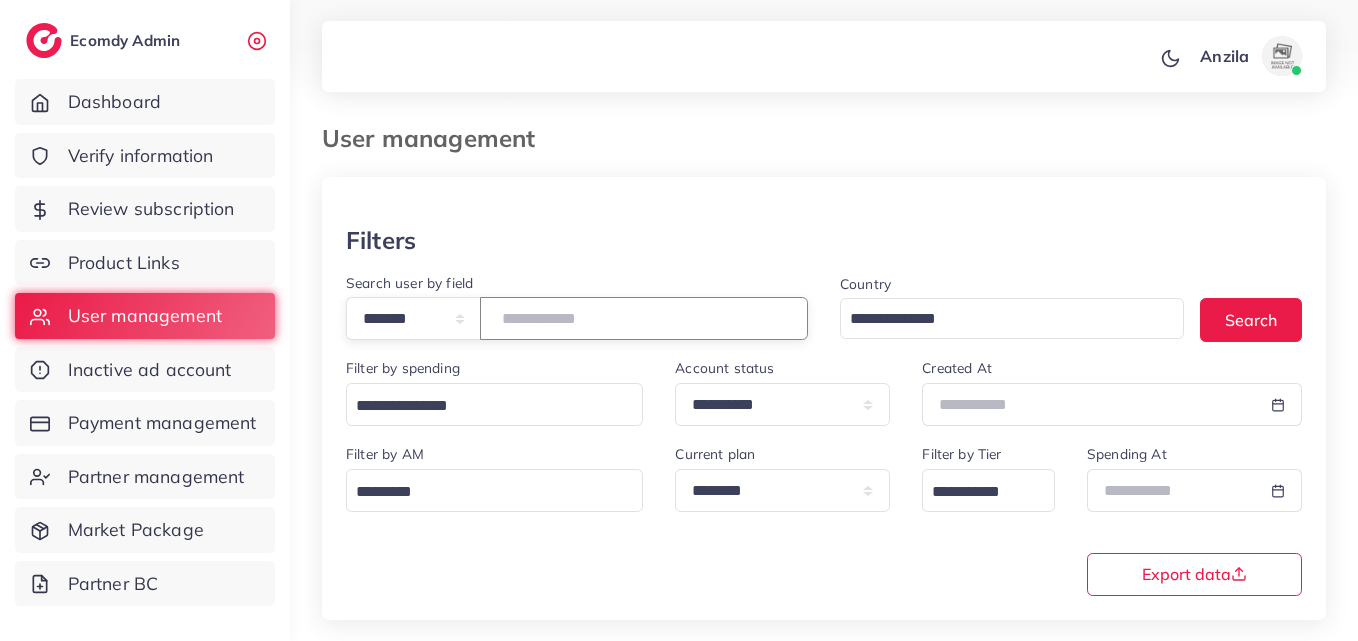 type on "*****" 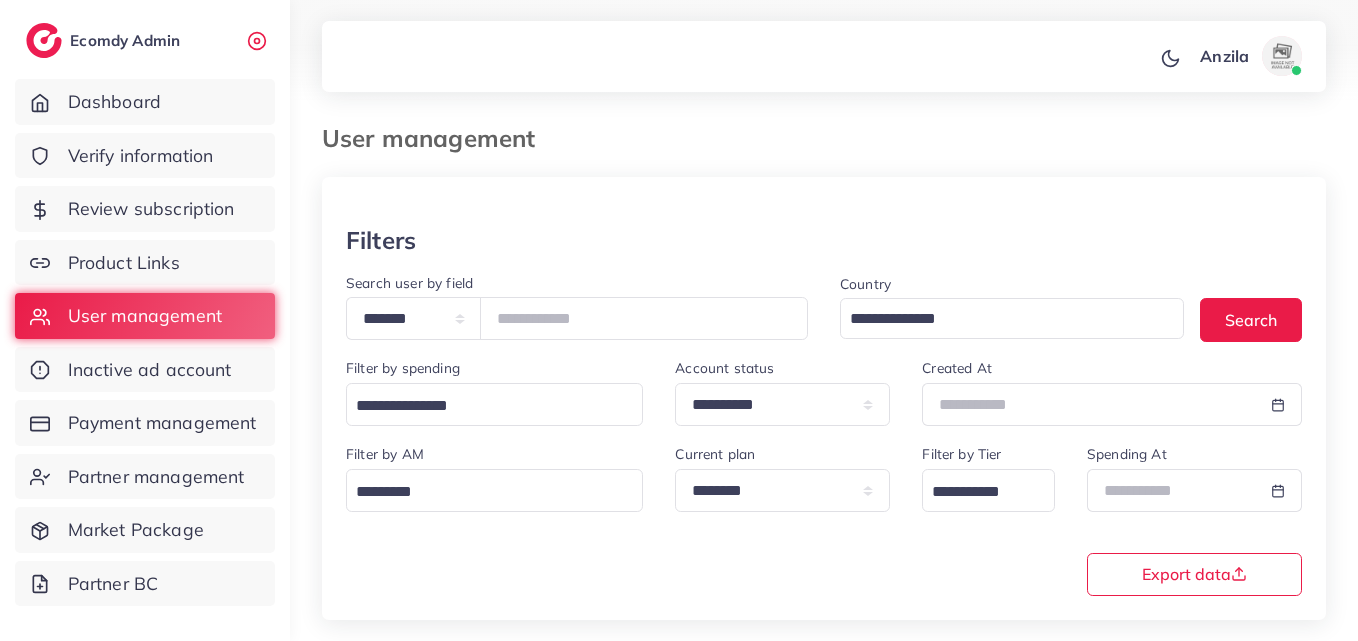 click on "Filter by AM            Loading..." at bounding box center (494, 485) 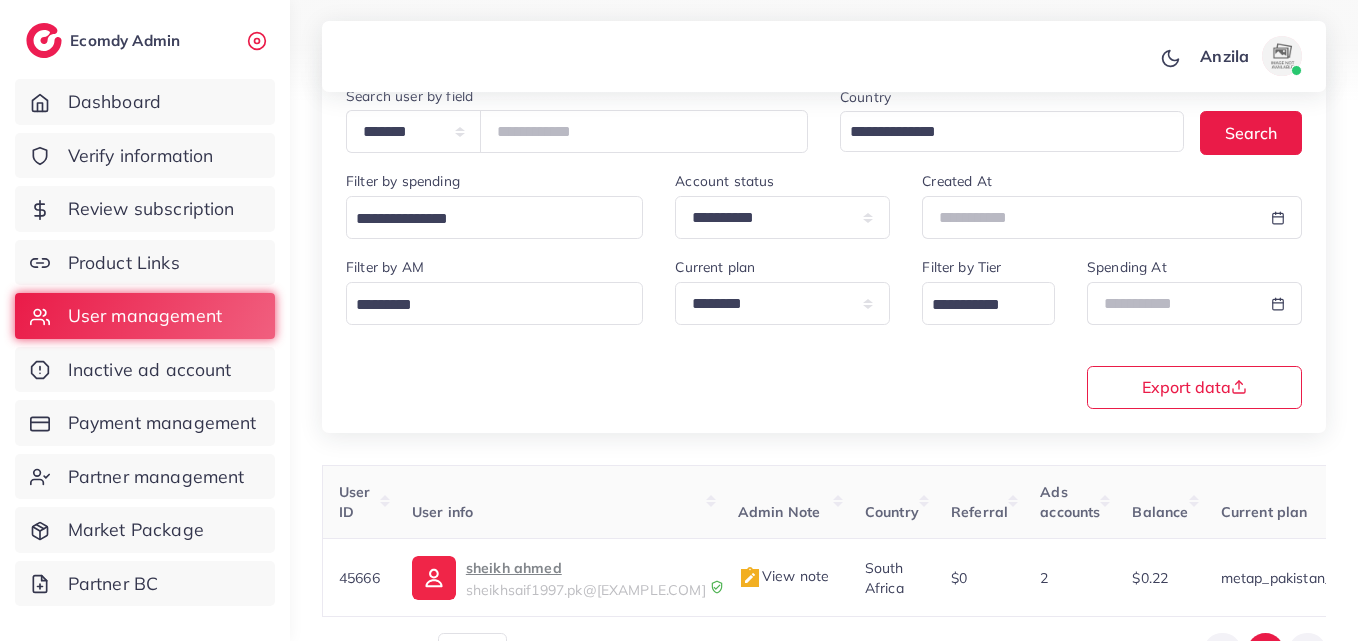scroll, scrollTop: 200, scrollLeft: 0, axis: vertical 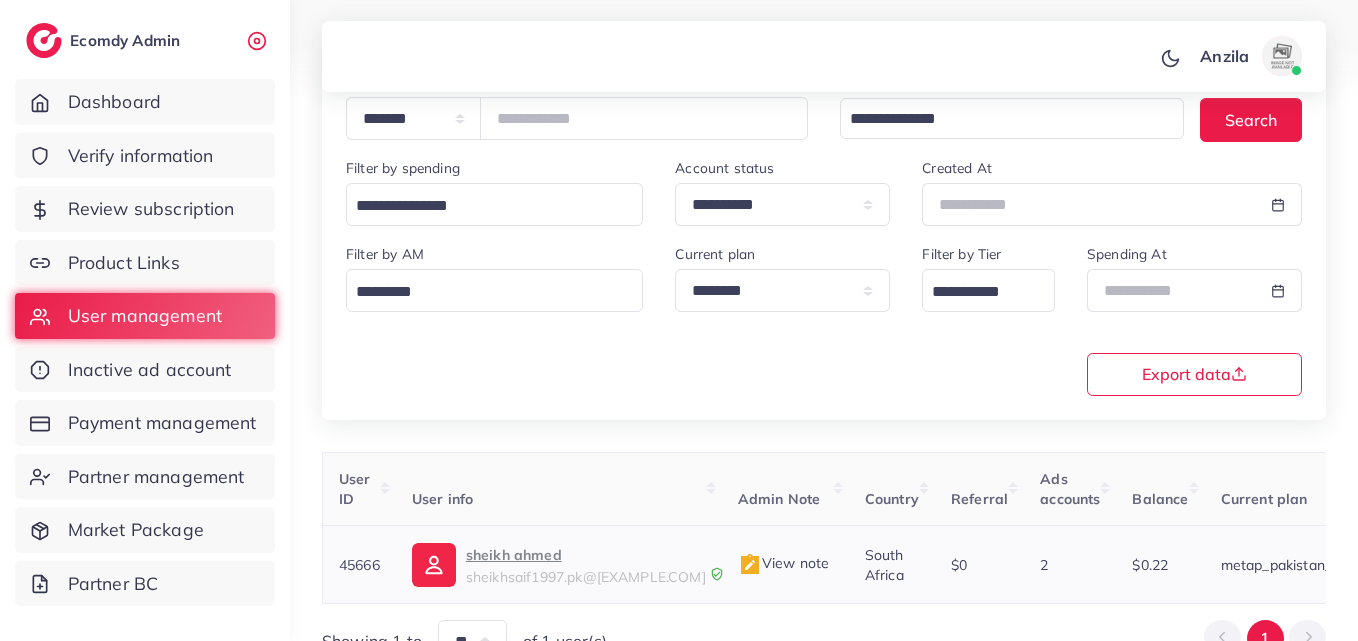 click on "sheikh ahmed" at bounding box center [586, 555] 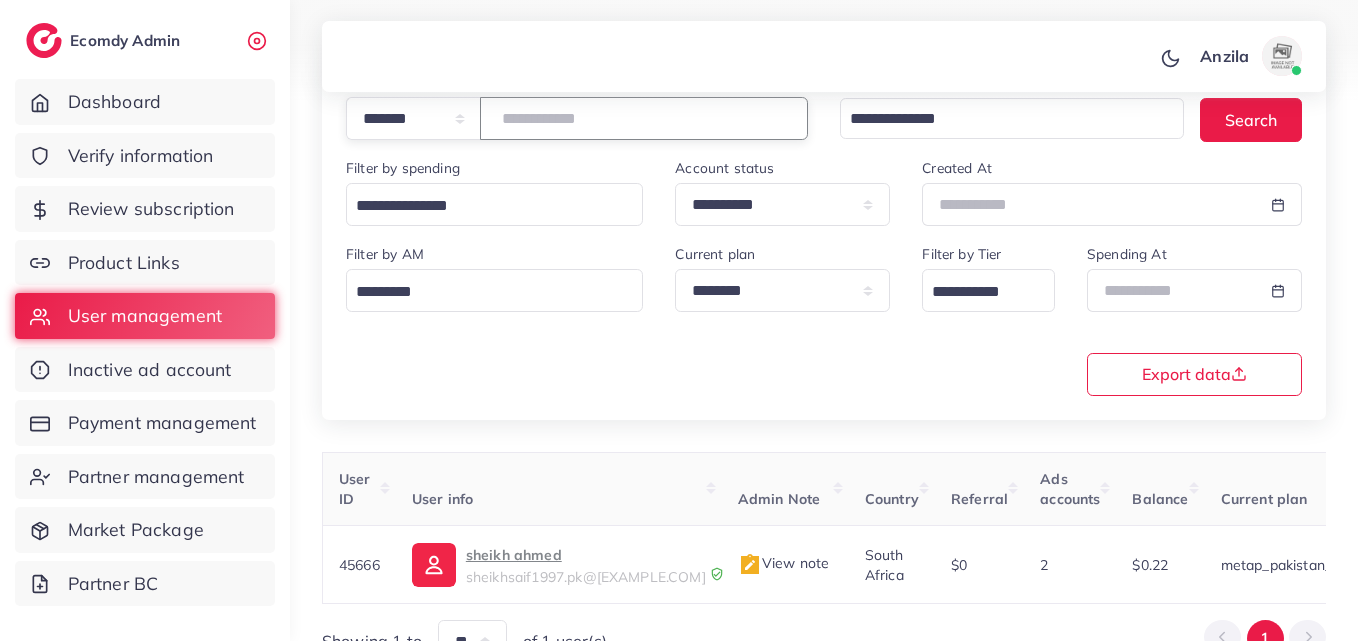 click on "*****" at bounding box center [644, 118] 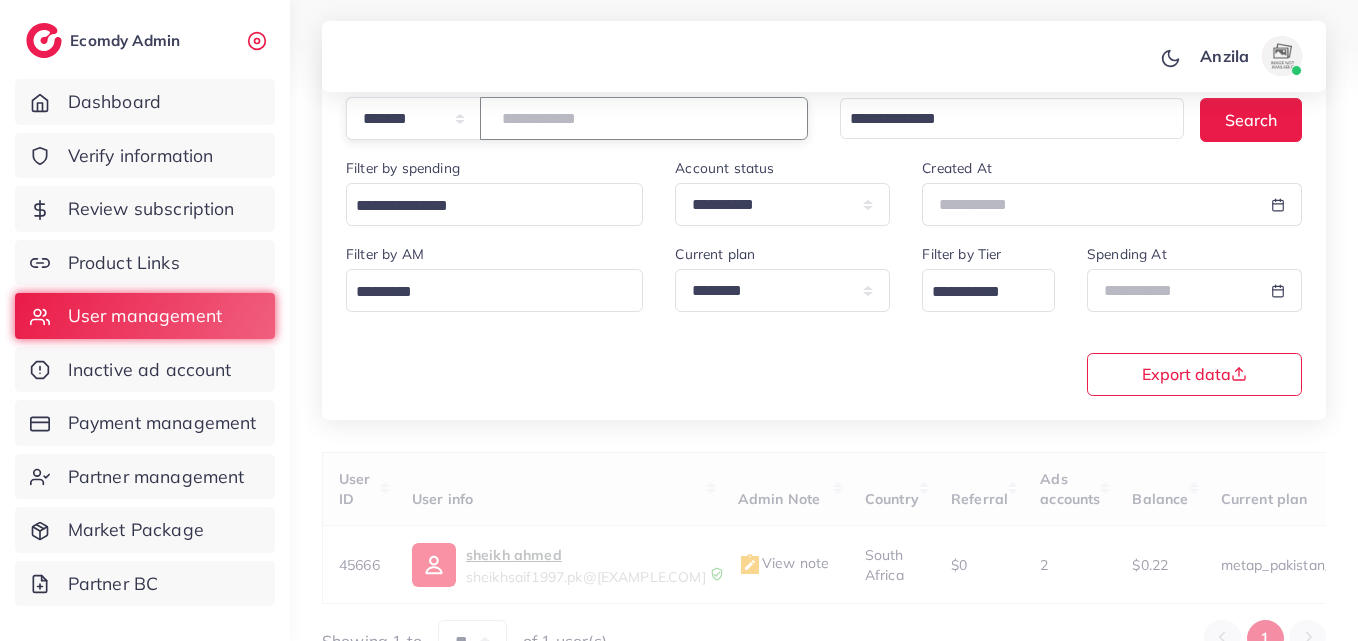 type on "*****" 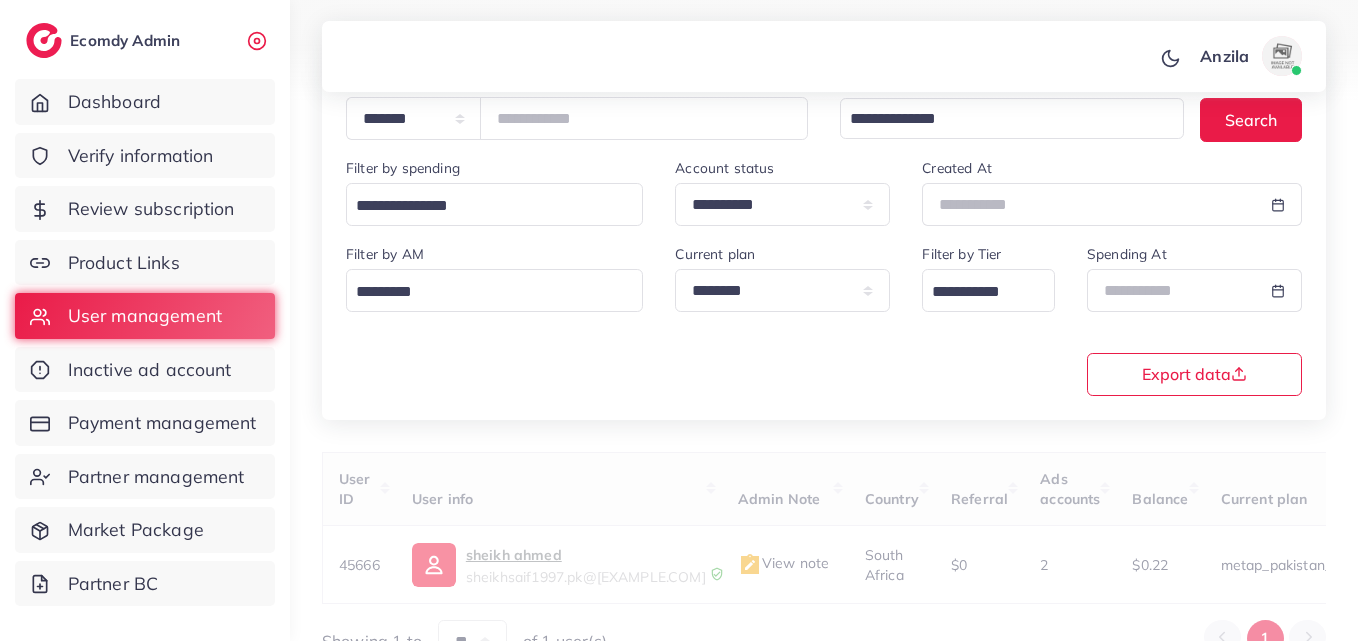 click on "**********" at bounding box center [824, 318] 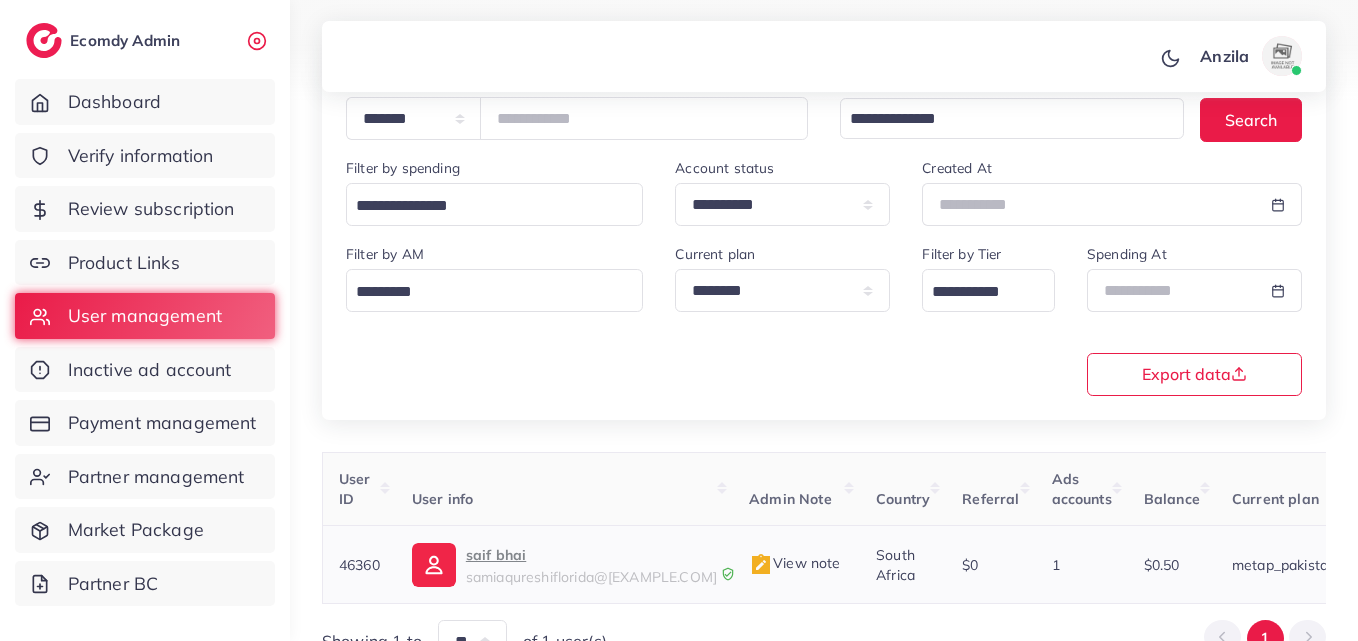 click on "saif bhai" at bounding box center (591, 555) 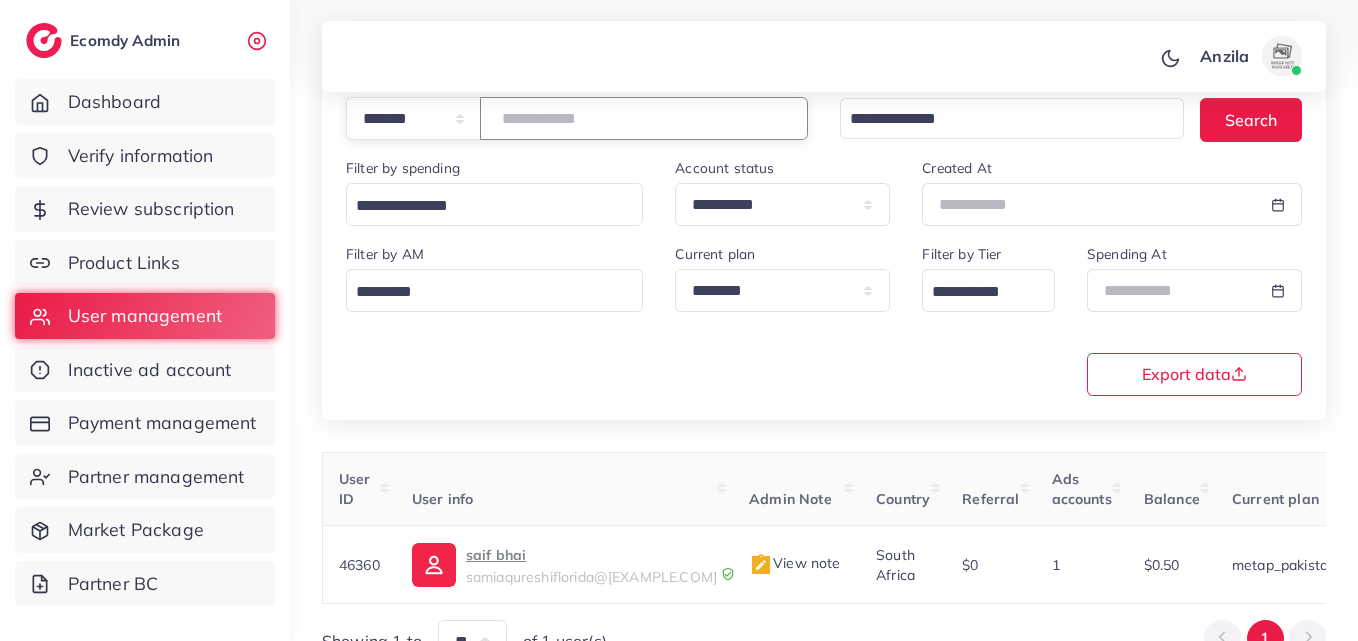 click on "*****" at bounding box center [644, 118] 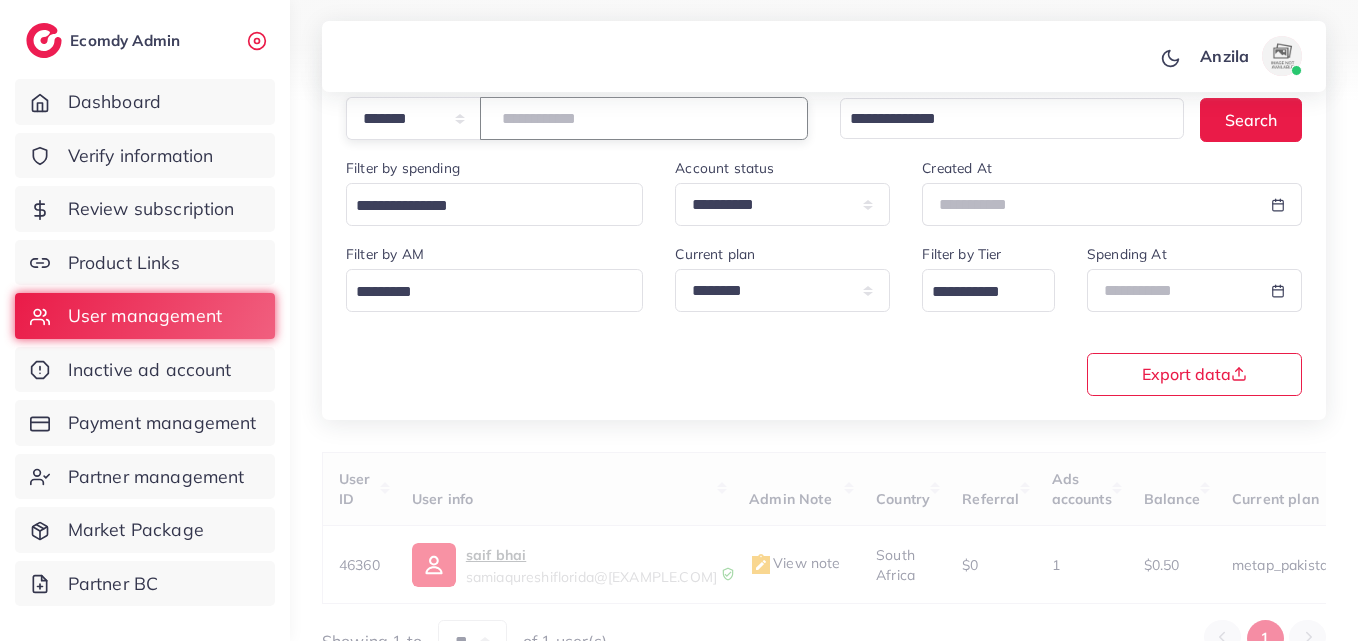 paste on "*****" 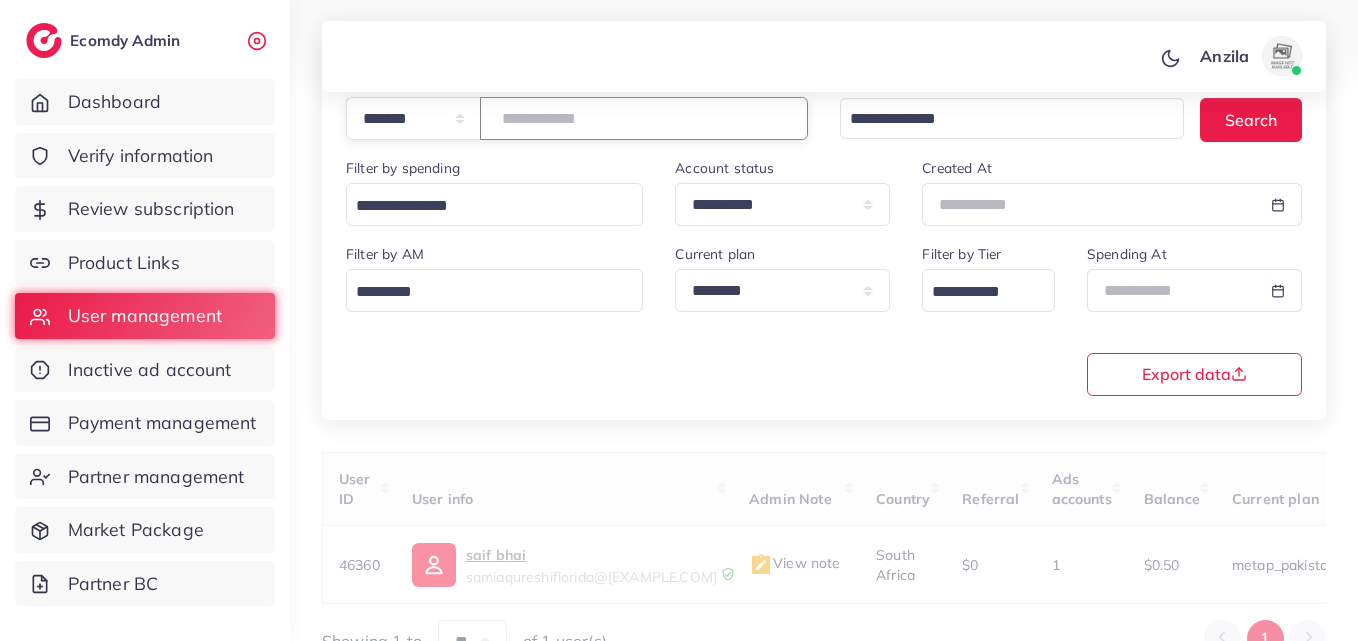type on "*****" 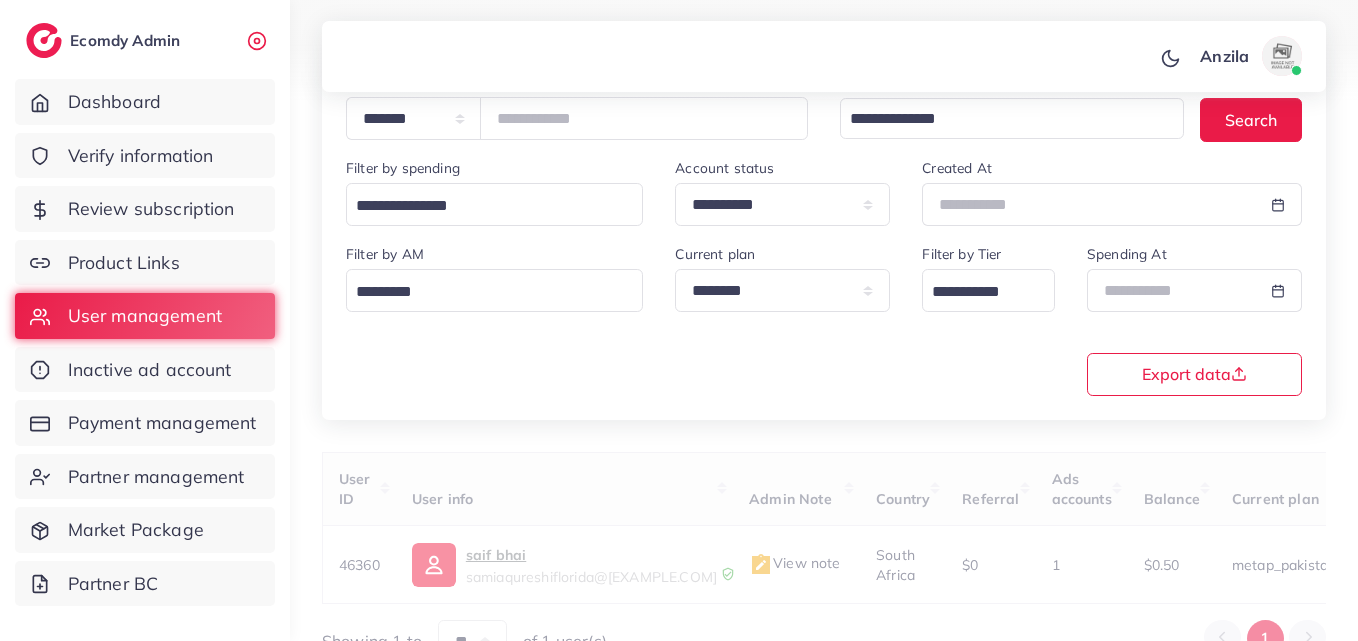 click on "**********" at bounding box center [824, 318] 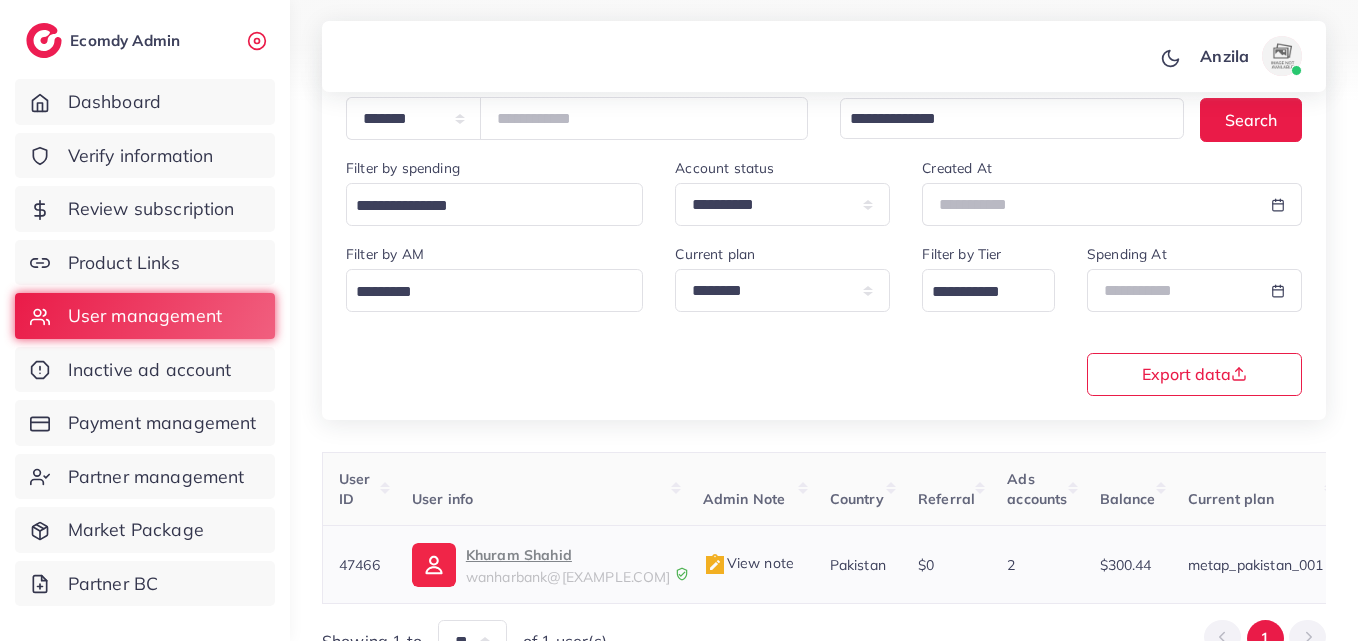 click on "Khuram Shahid" at bounding box center [568, 555] 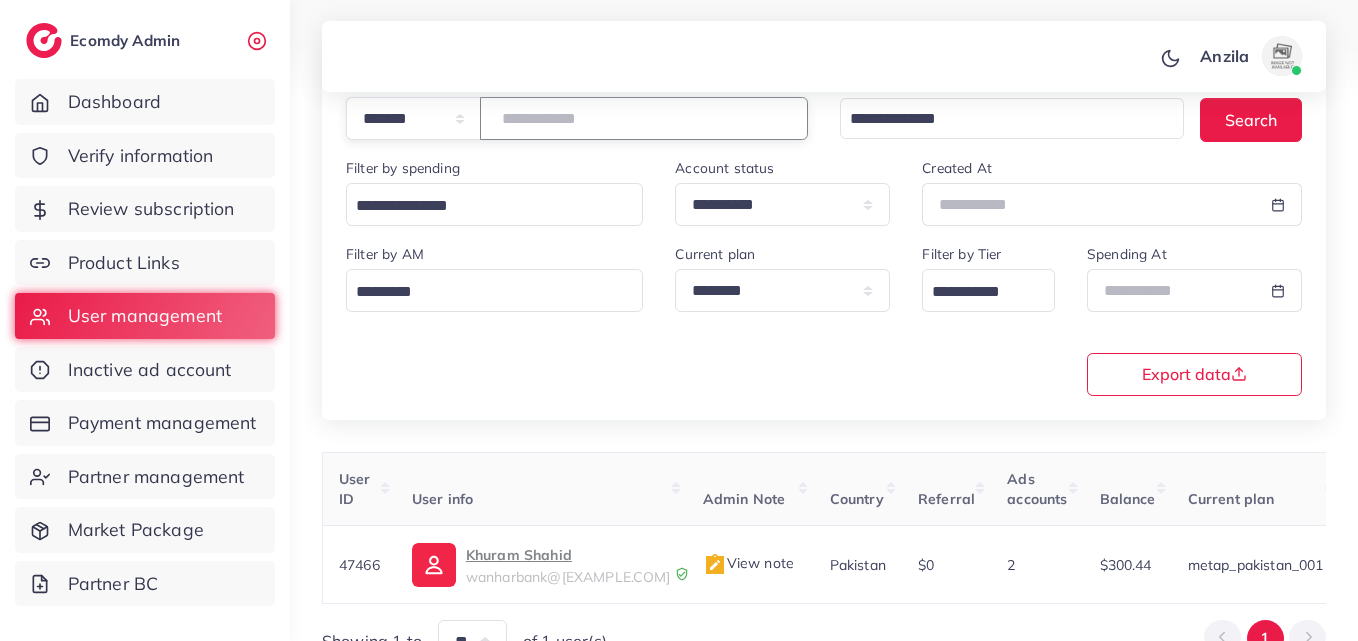 click on "*****" at bounding box center [644, 118] 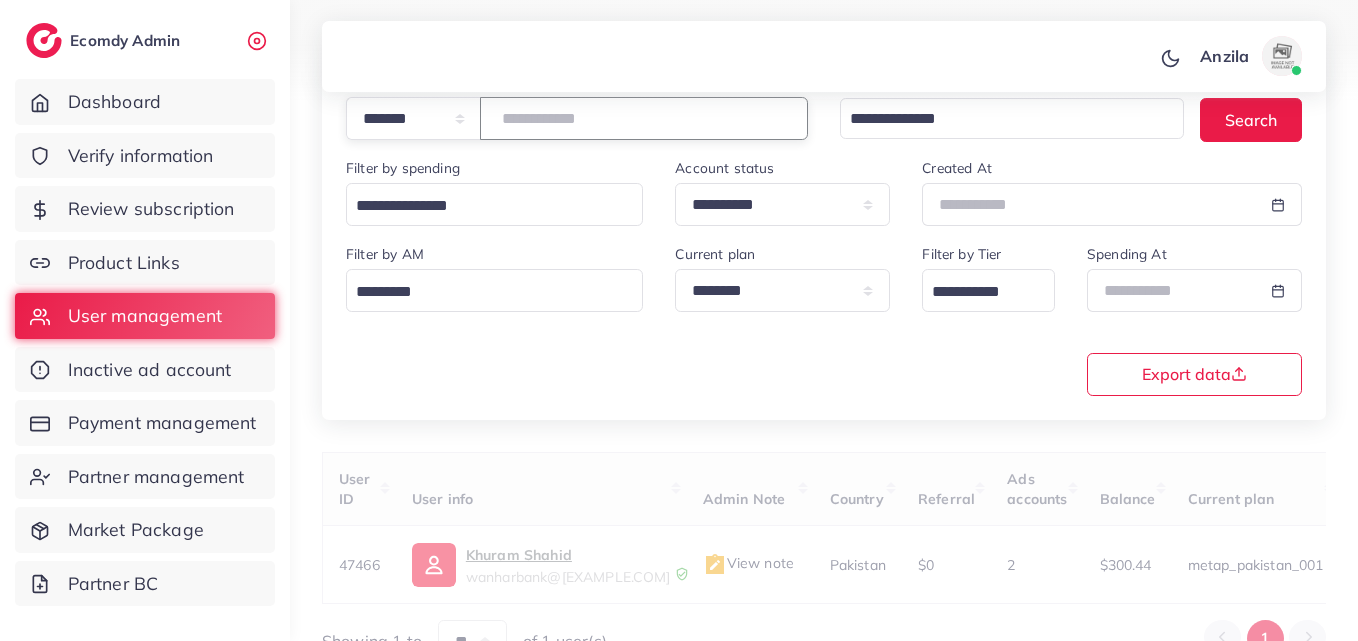 paste on "*******" 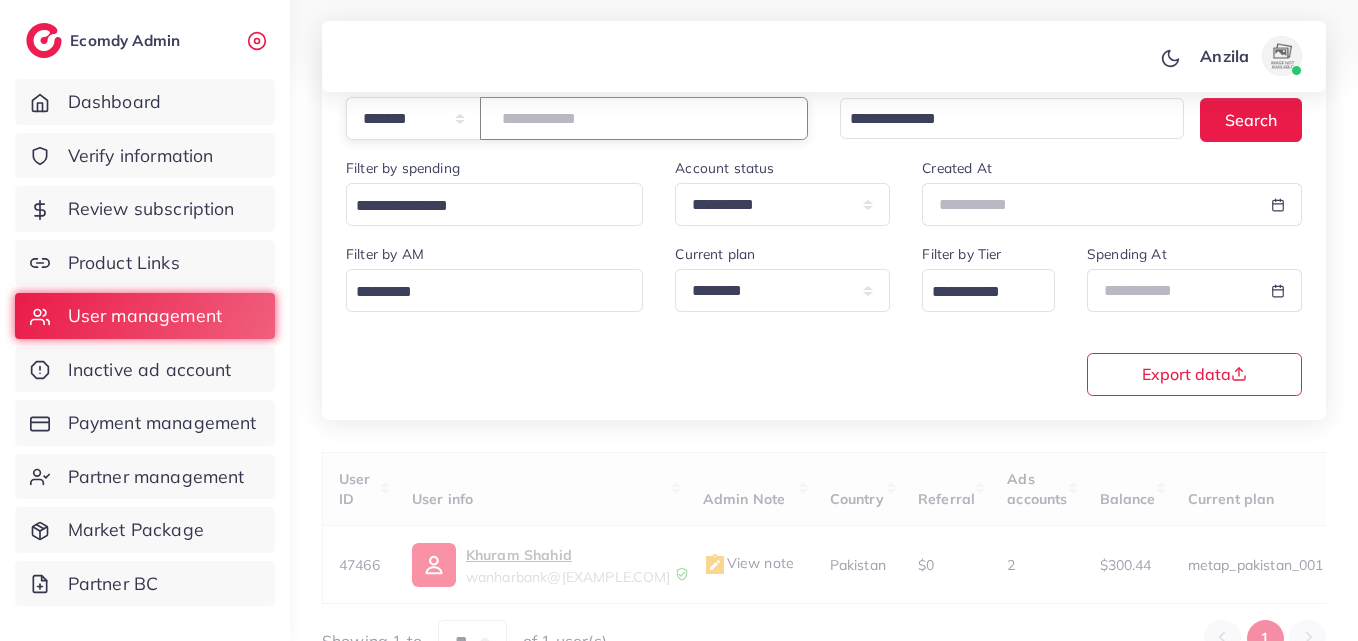 type on "*******" 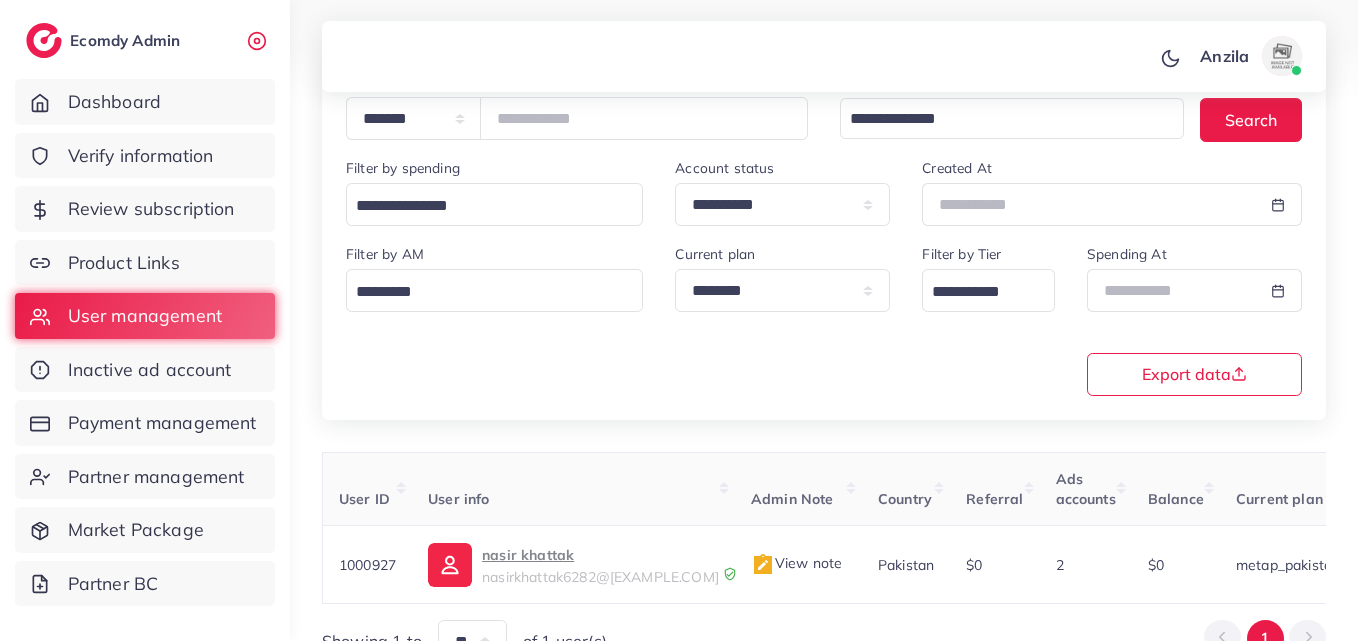 click on "**********" at bounding box center [824, 318] 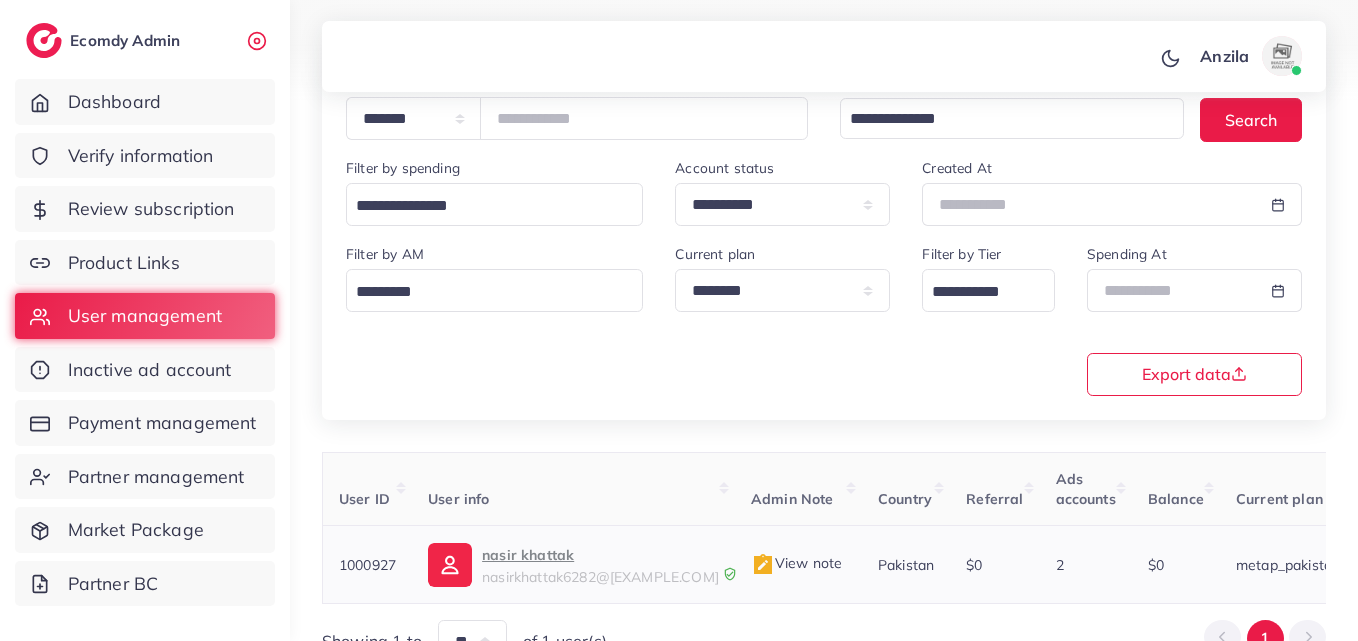 click on "nasir khattak" at bounding box center [600, 555] 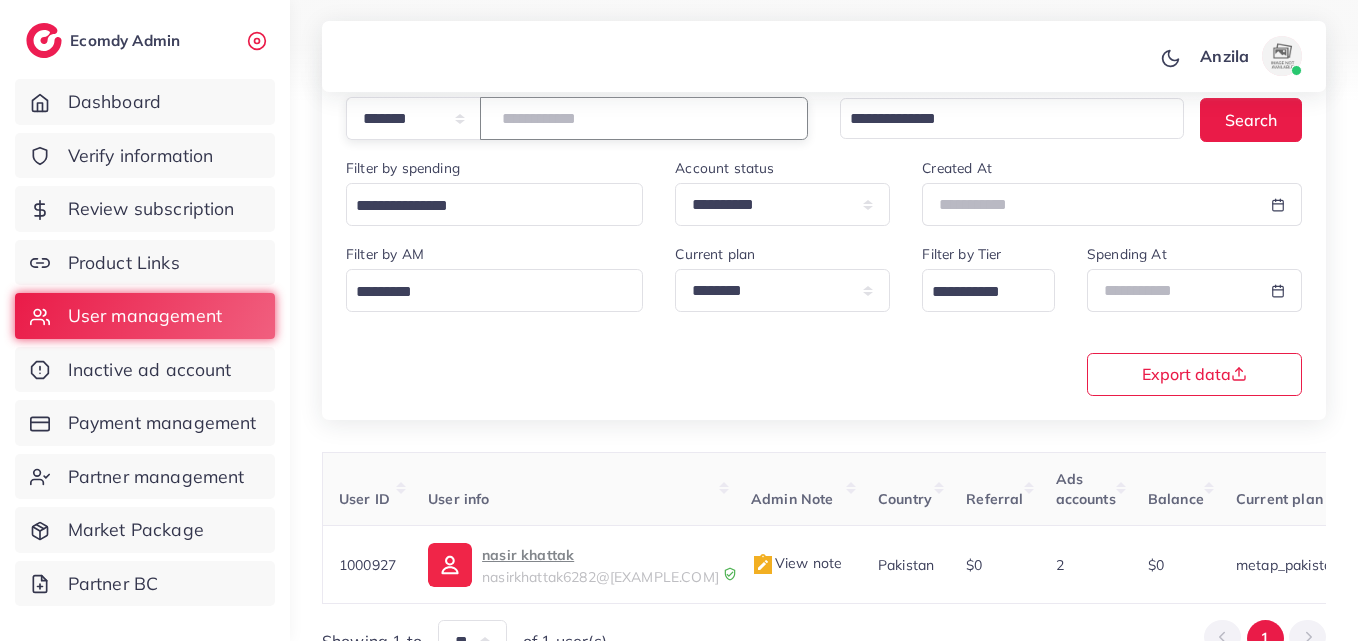 click on "*******" at bounding box center [644, 118] 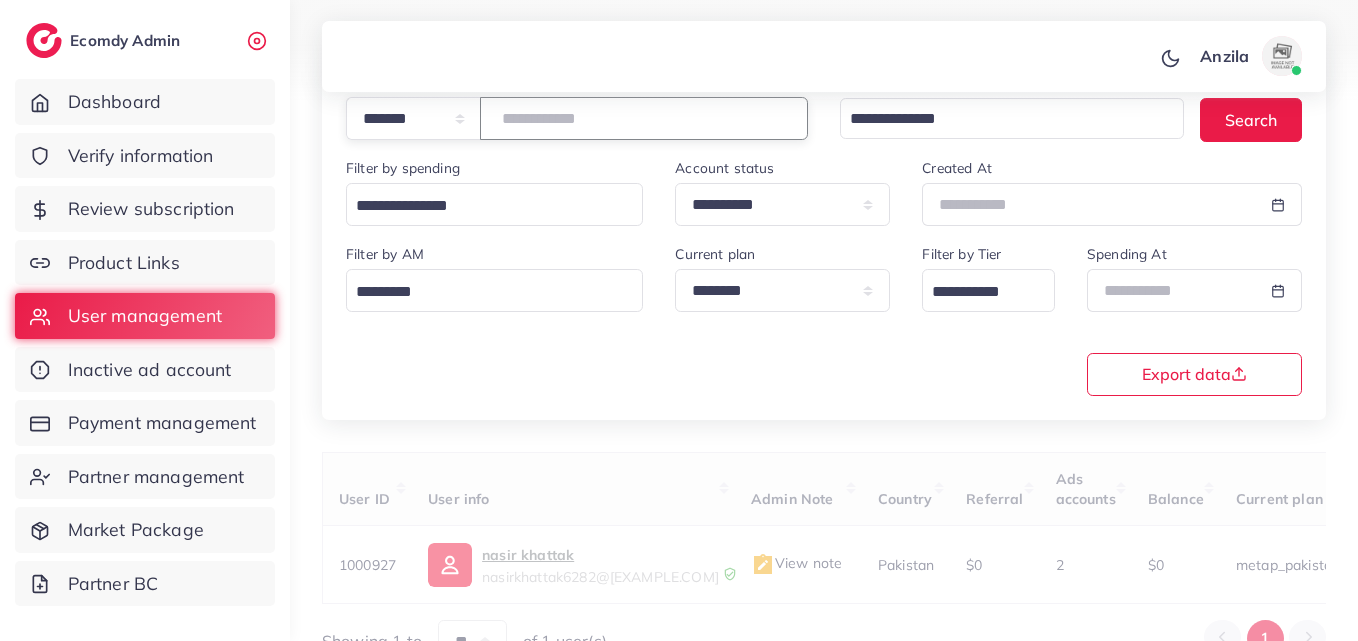 paste on "*******" 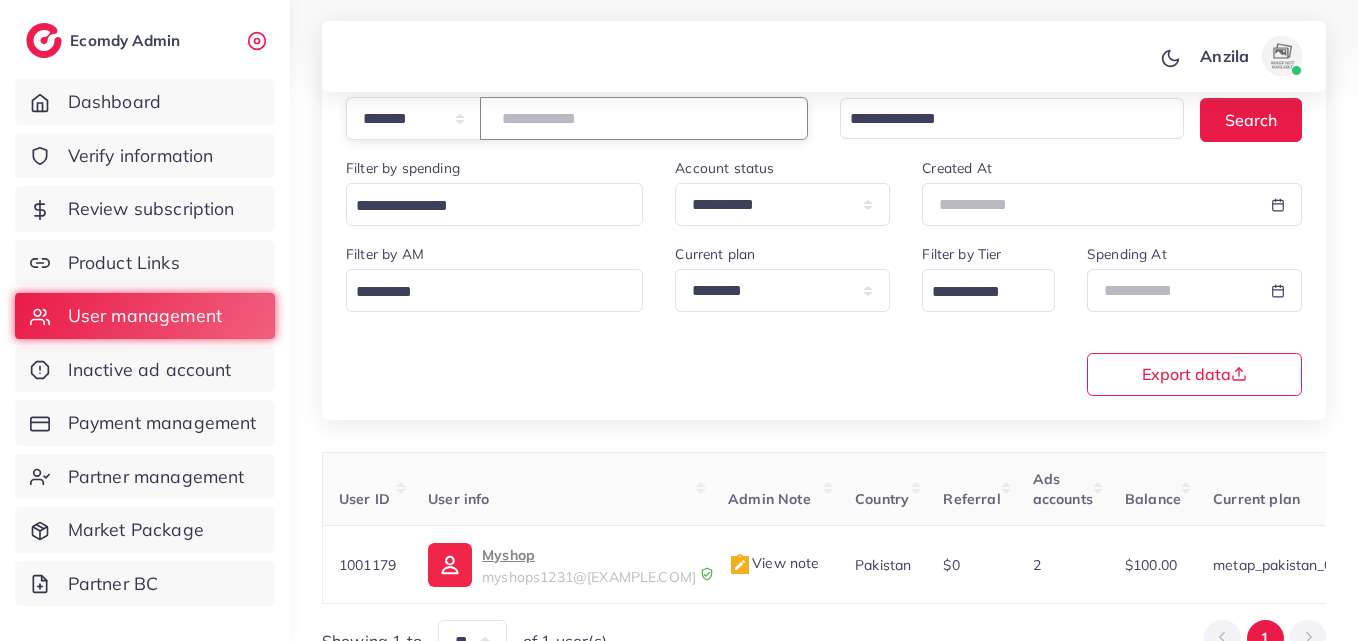 type on "*******" 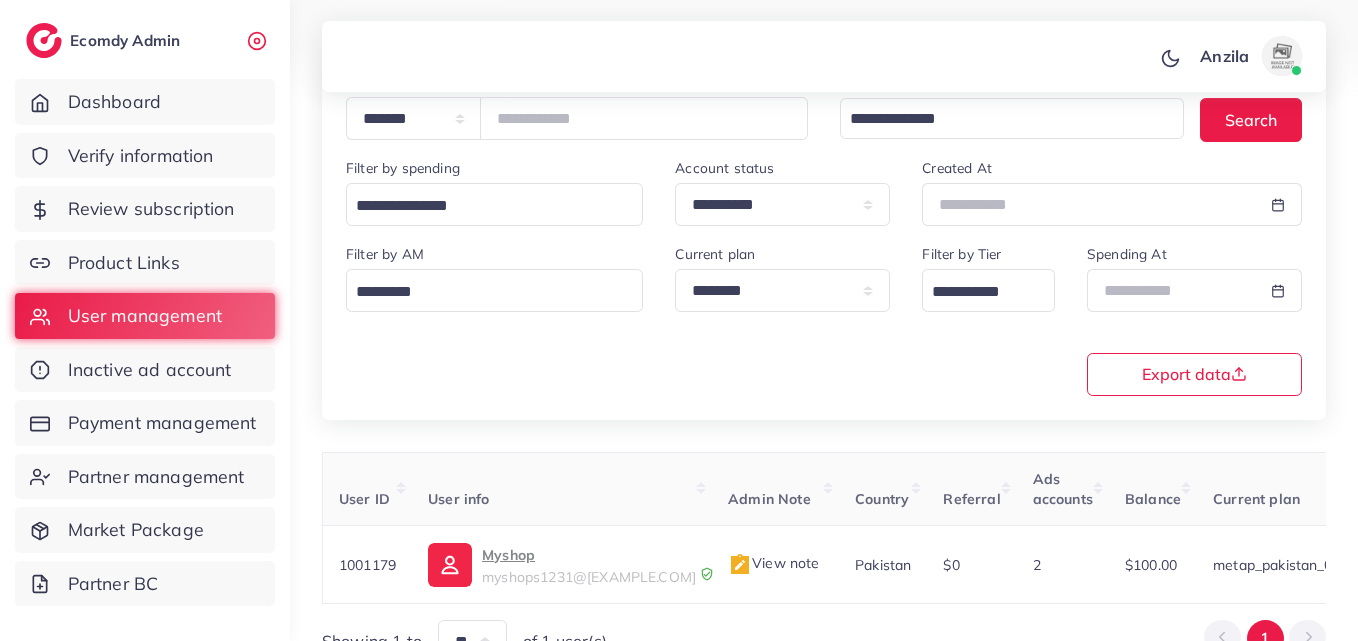 click on "**********" at bounding box center (824, 318) 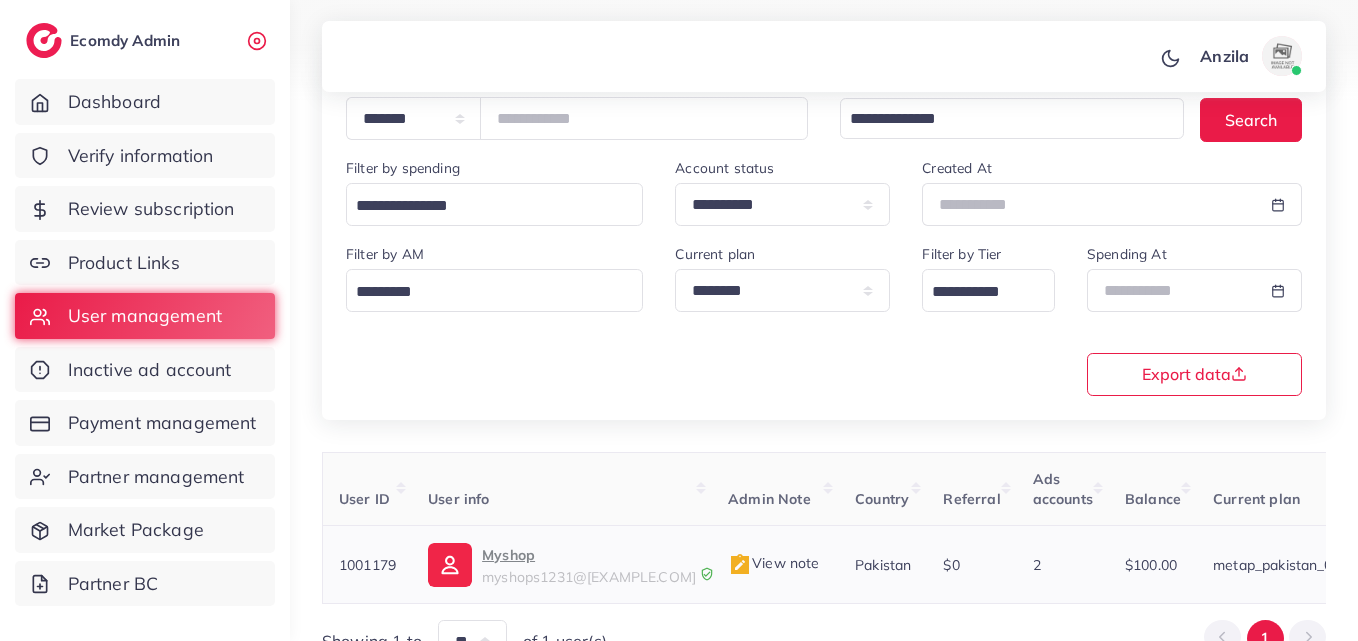 click on "myshops1231@gmail.com" at bounding box center [589, 577] 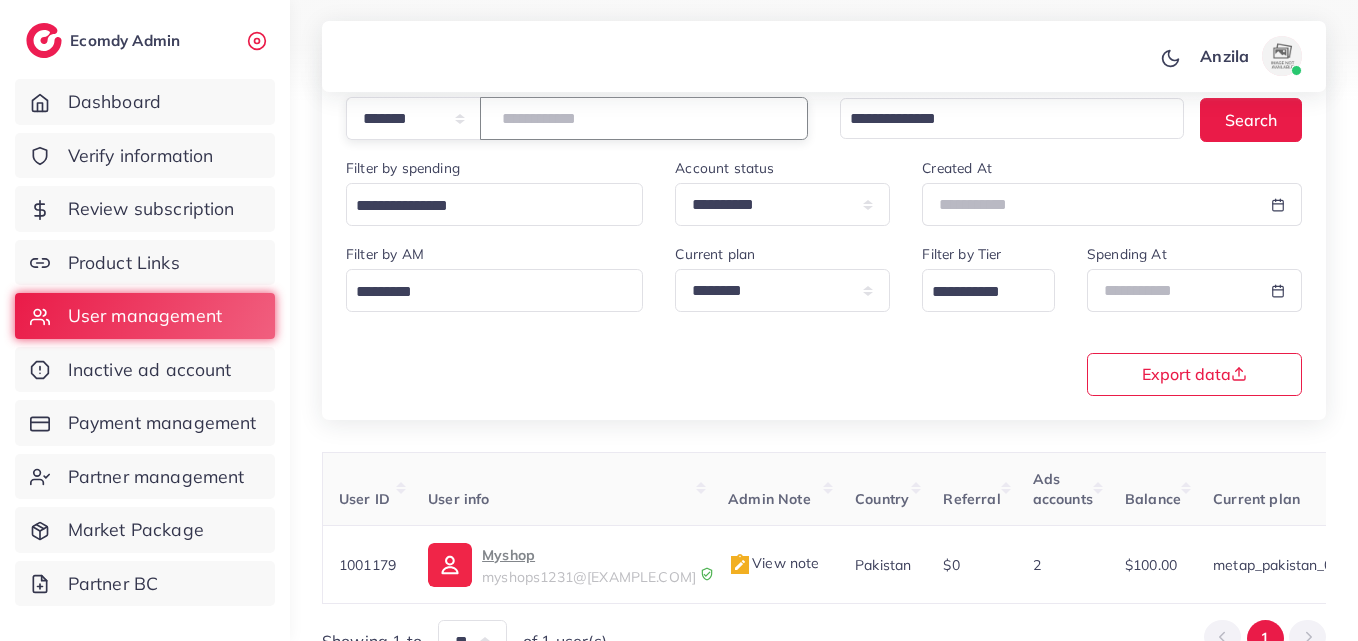 click on "*******" at bounding box center [644, 118] 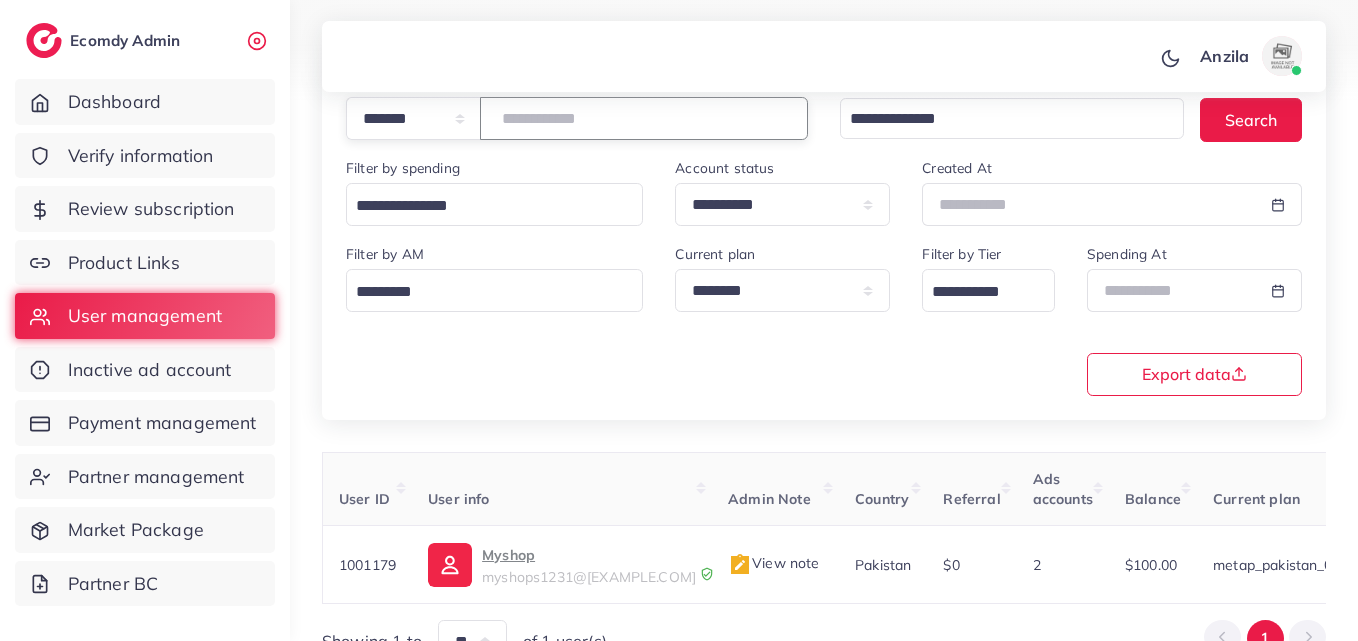 paste on "*******" 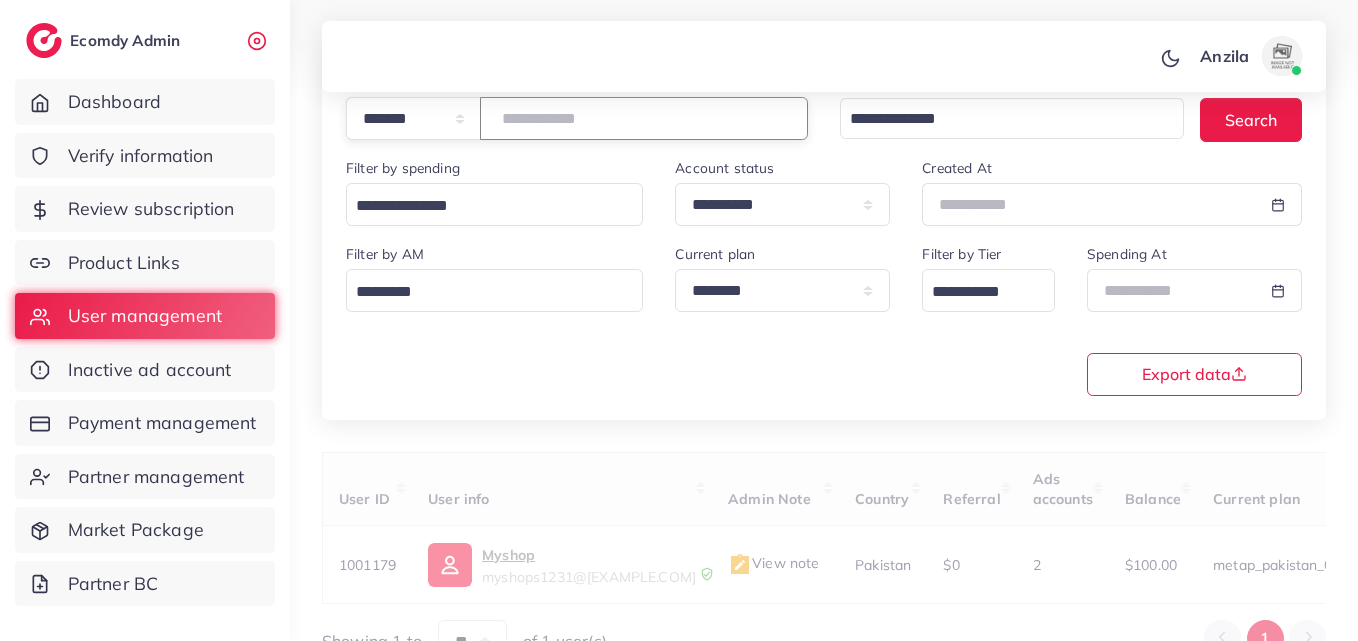 type on "*******" 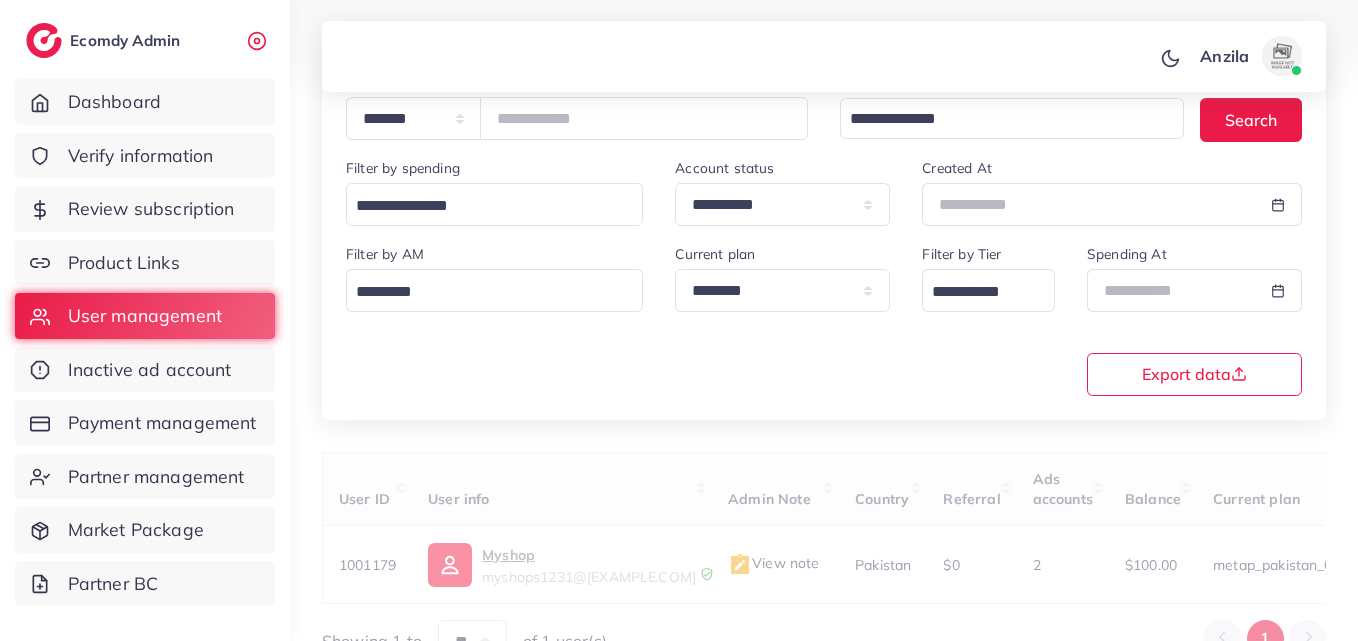 click on "**********" at bounding box center (824, 318) 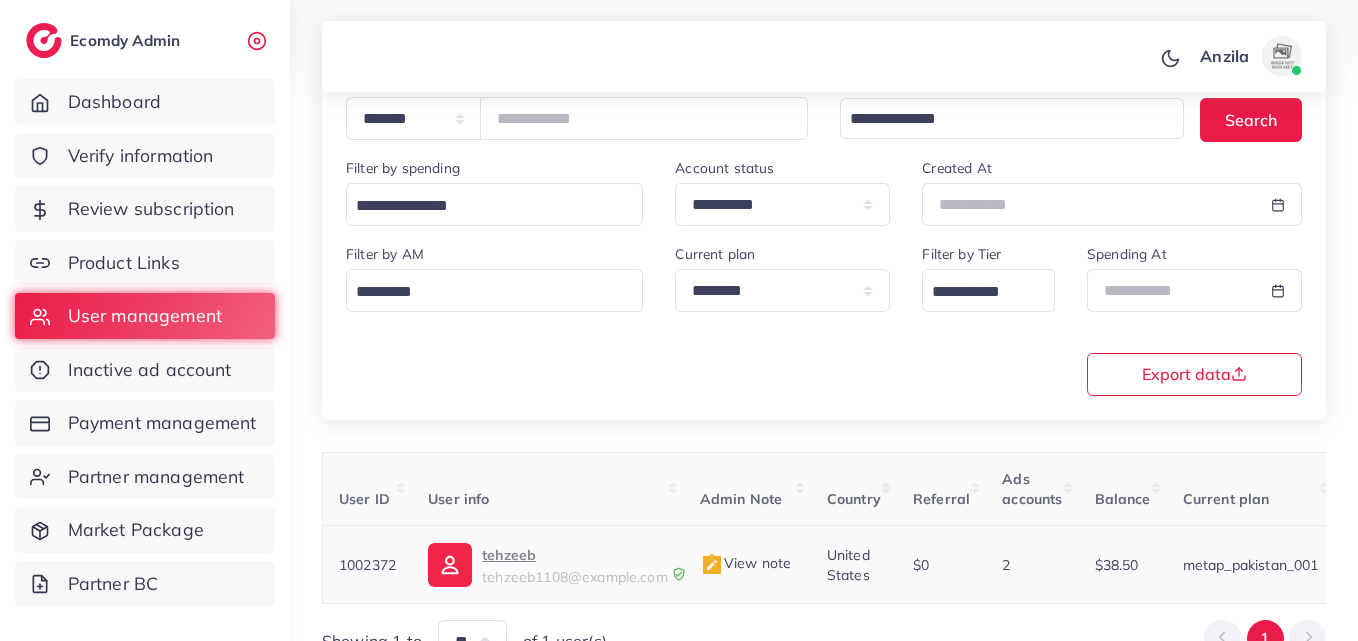 click on "tehzeeb" at bounding box center (575, 555) 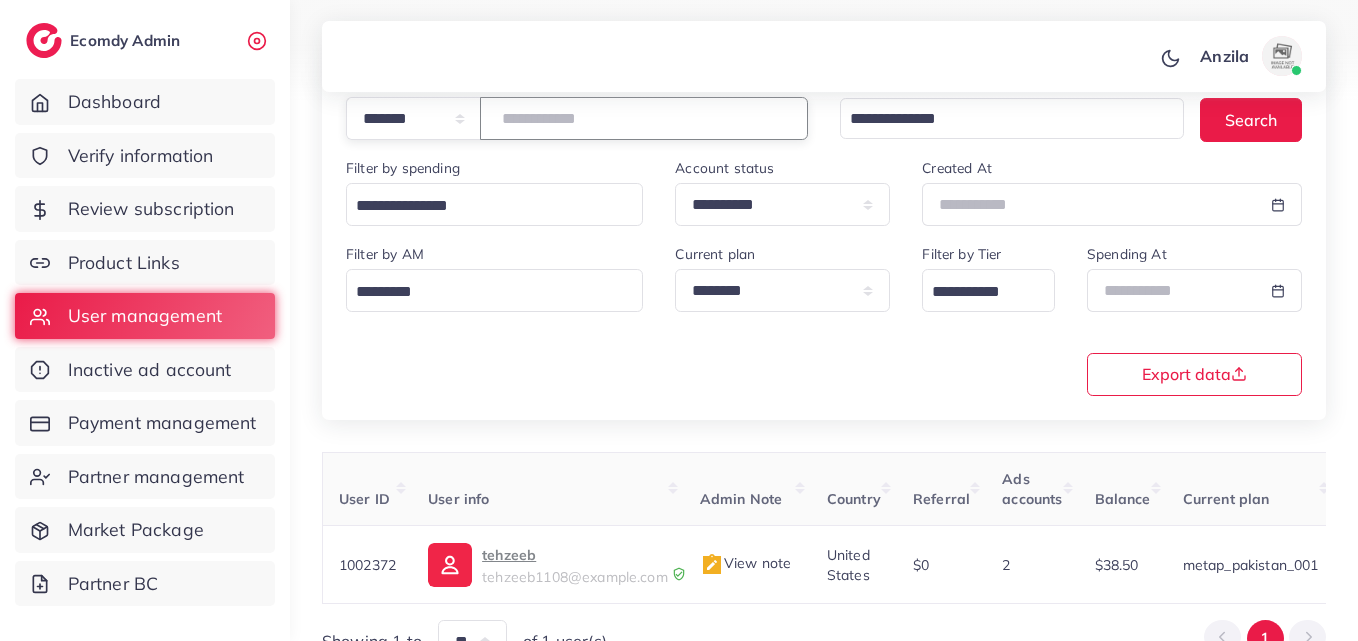 click on "*******" at bounding box center (644, 118) 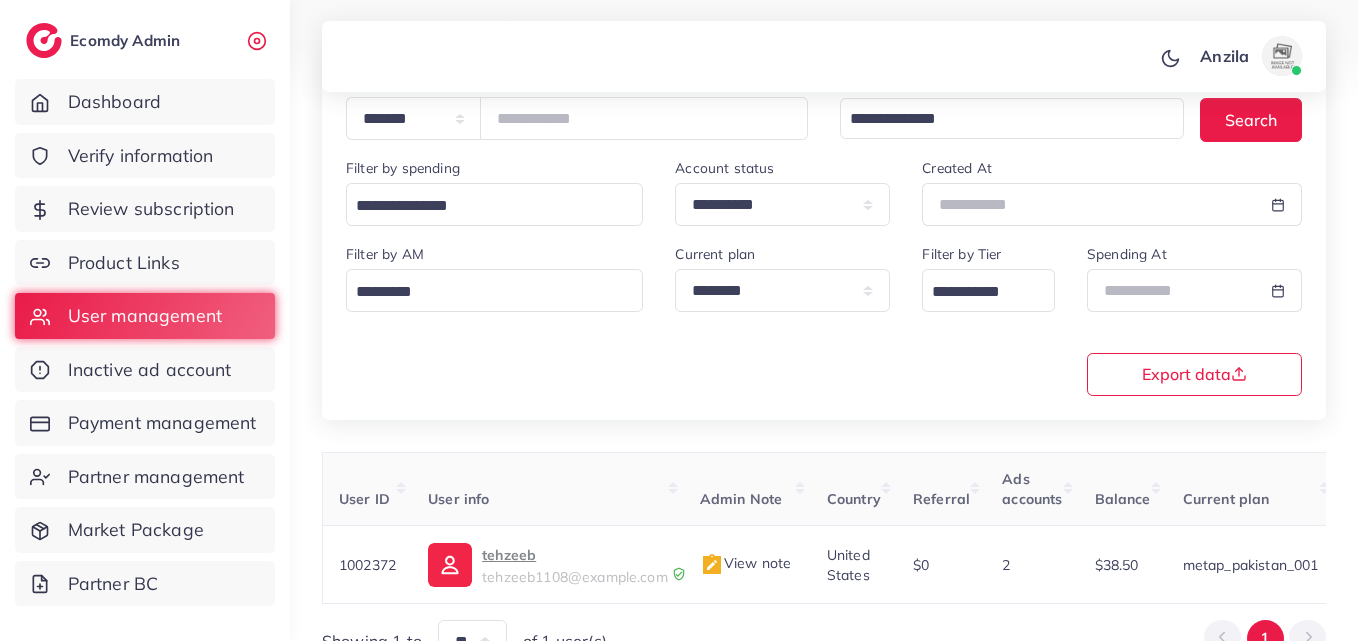 click on "**********" at bounding box center (824, 318) 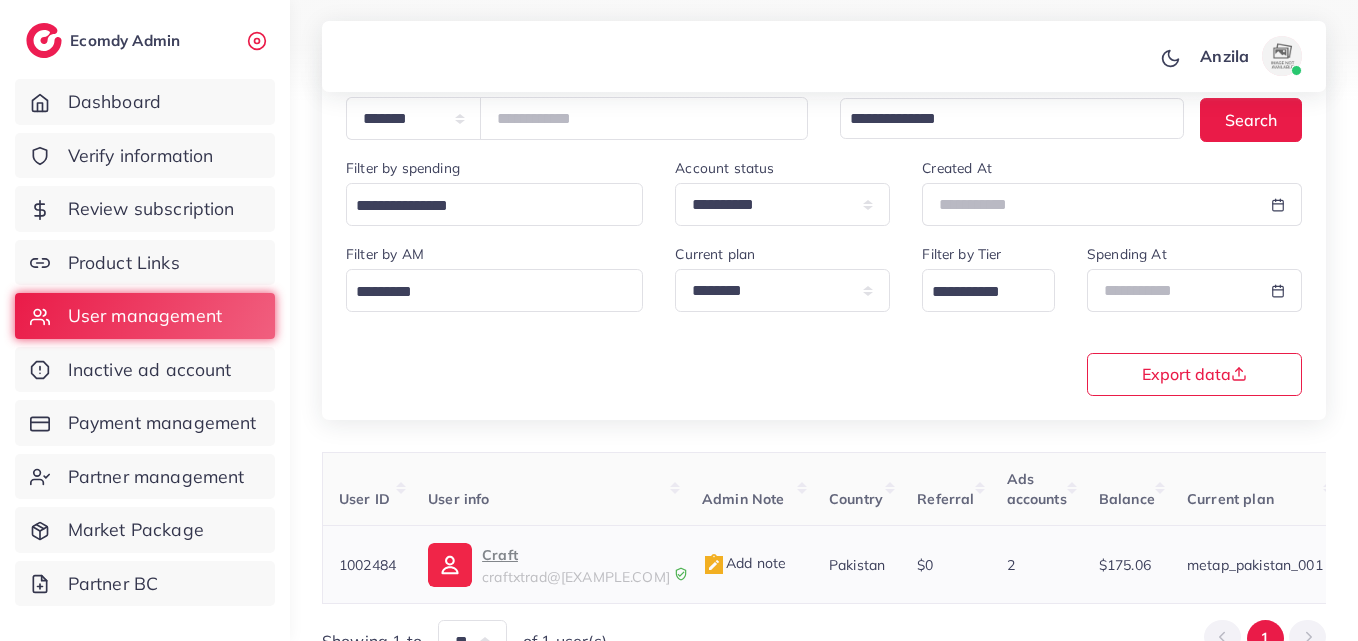 click on "Craft" at bounding box center [576, 555] 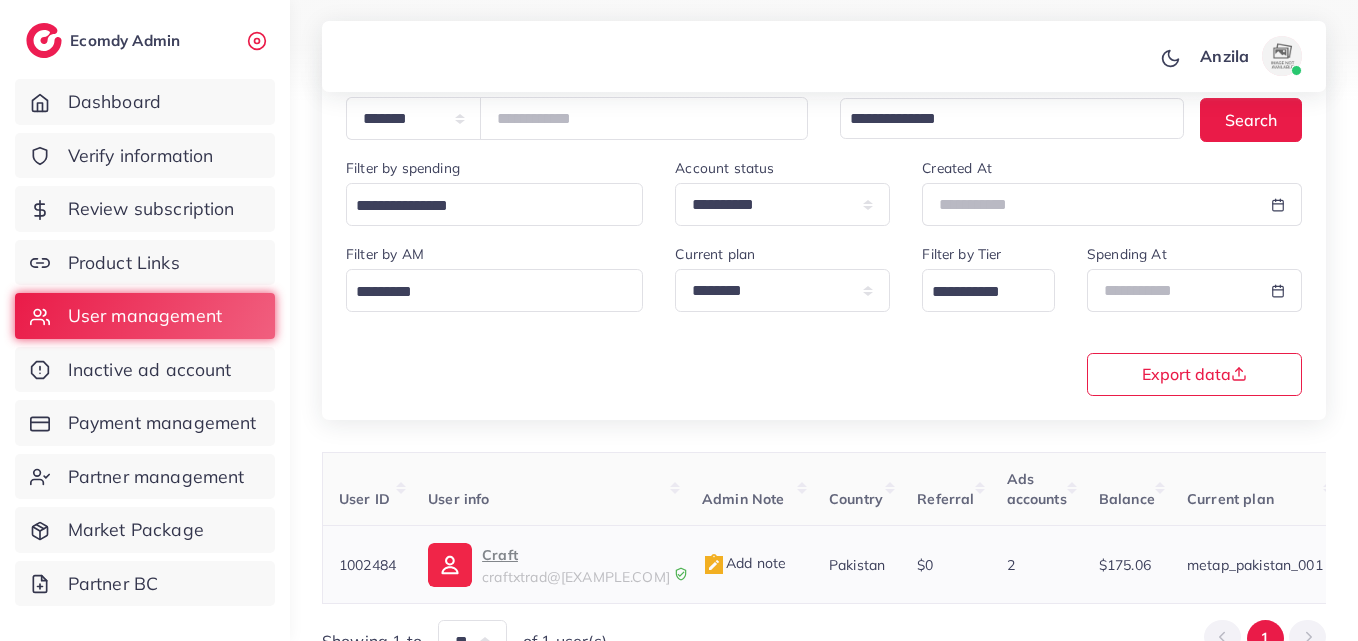click on "Craft" at bounding box center (576, 555) 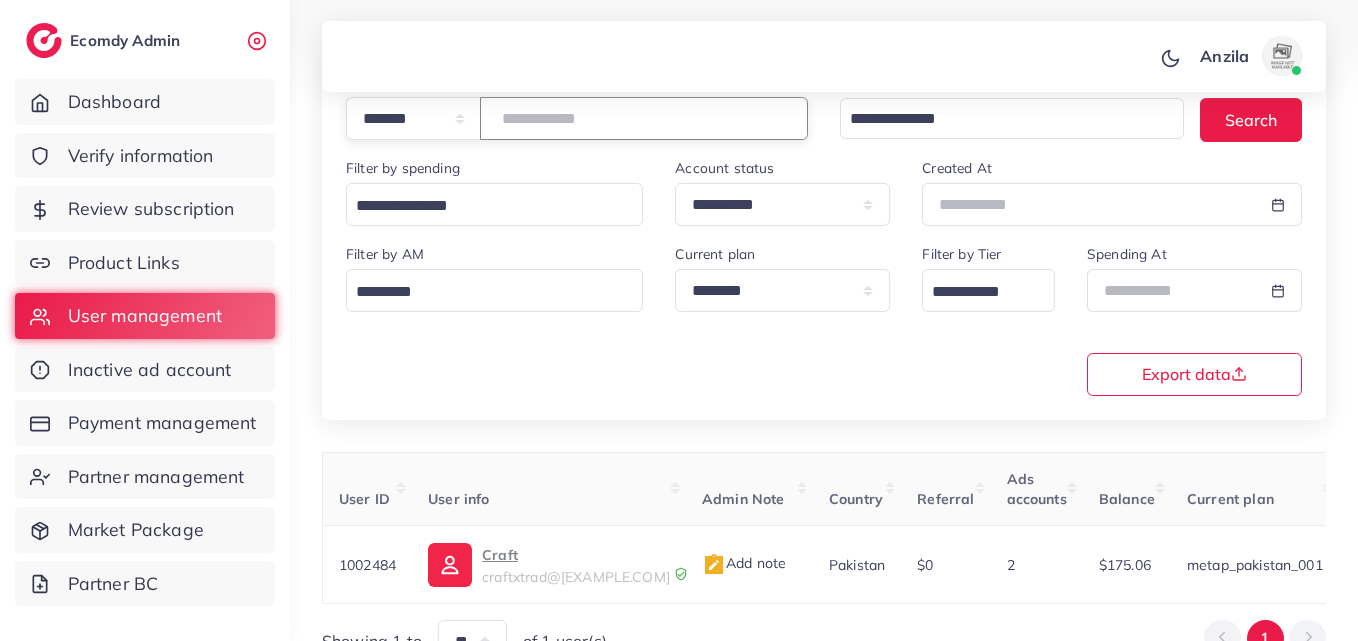 click on "*******" at bounding box center [644, 118] 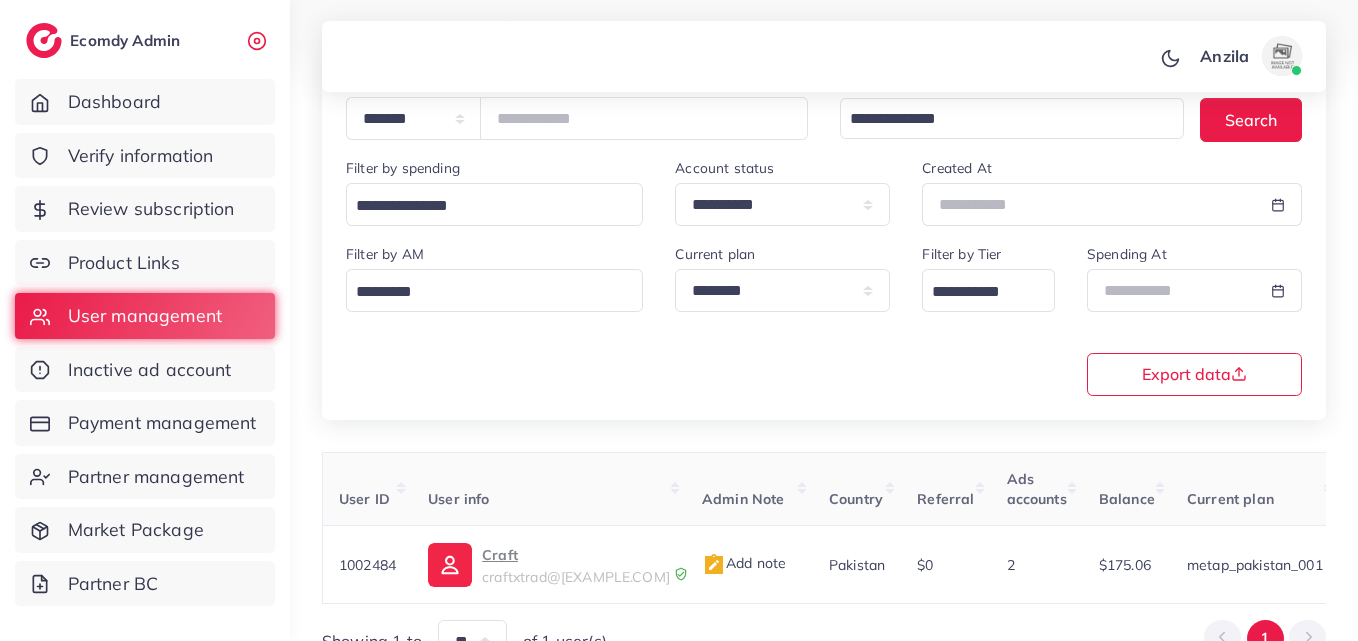 click on "**********" at bounding box center [824, 318] 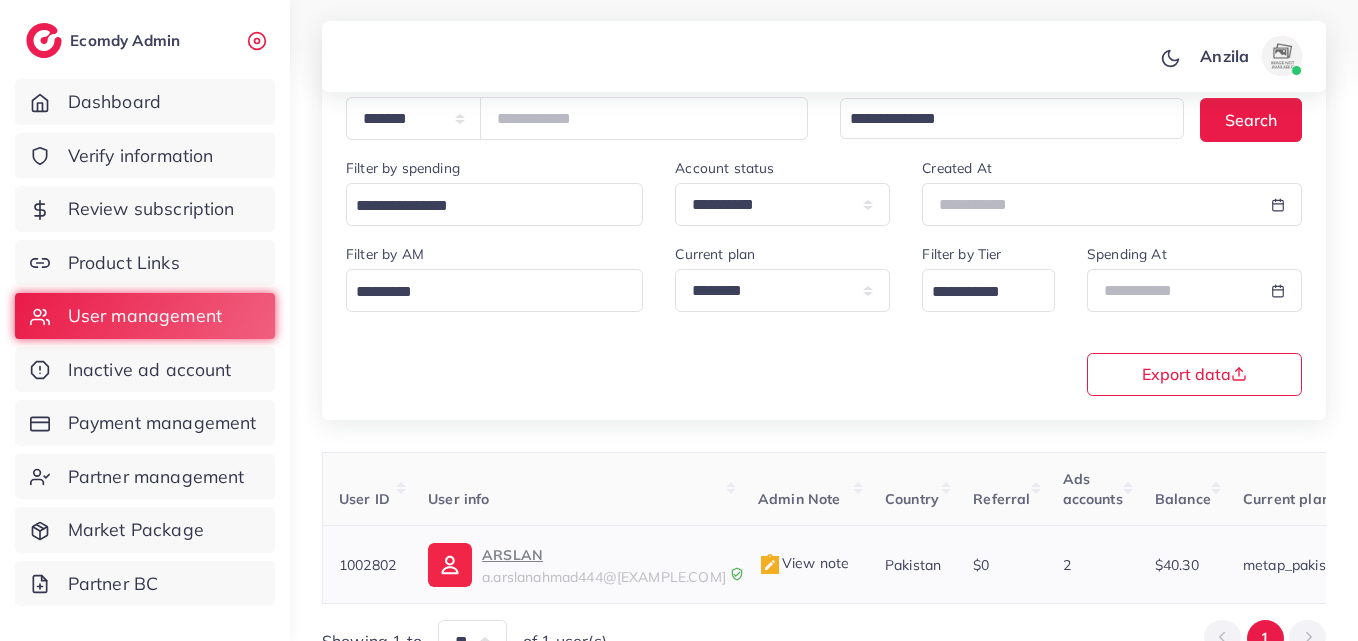 click on "ARSLAN" at bounding box center [604, 555] 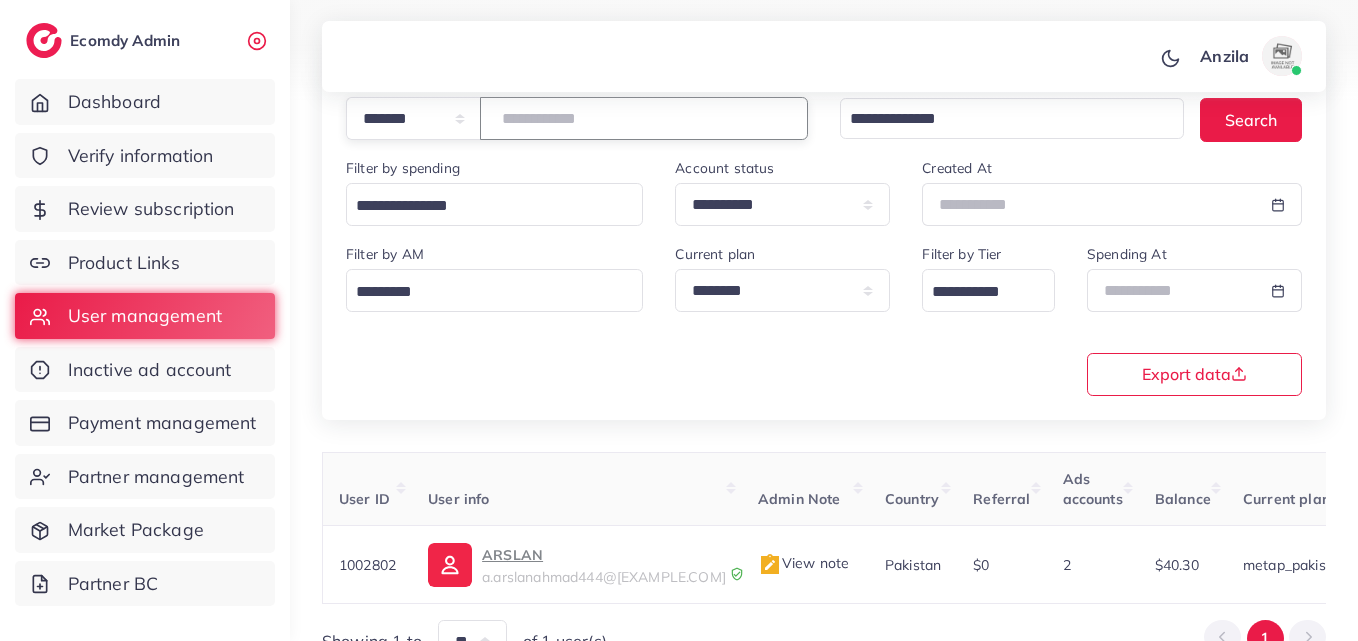 click on "*******" at bounding box center [644, 118] 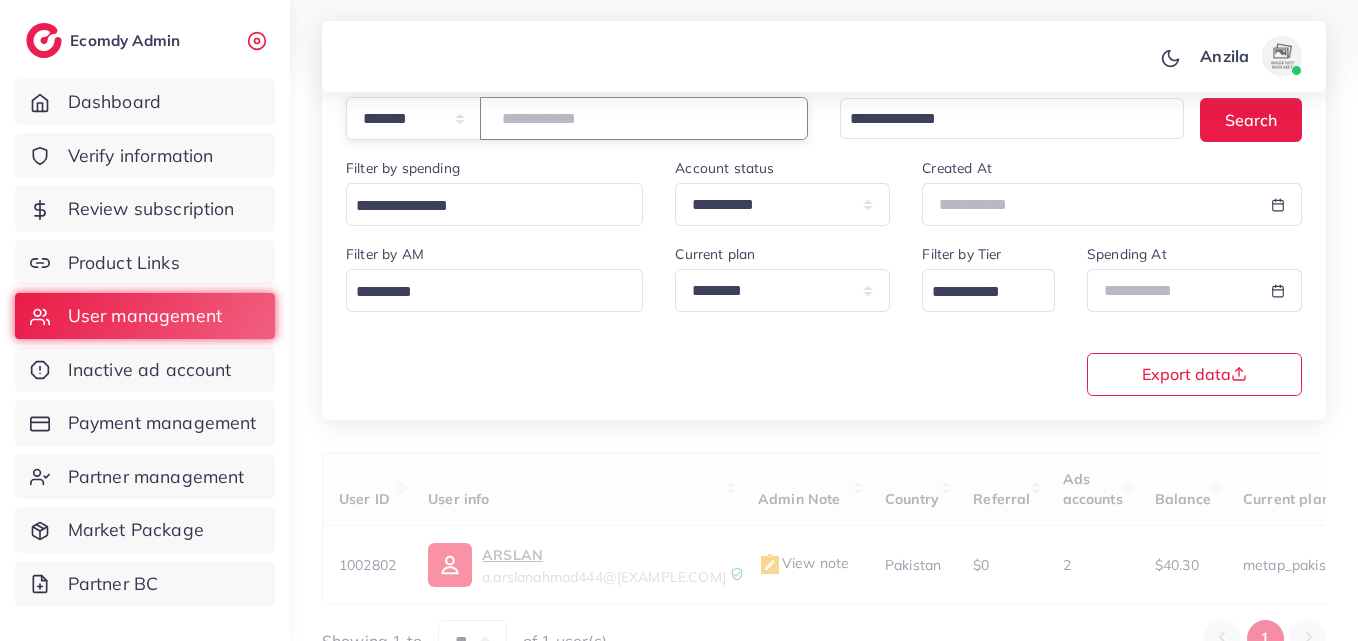 click on "*****" at bounding box center [644, 118] 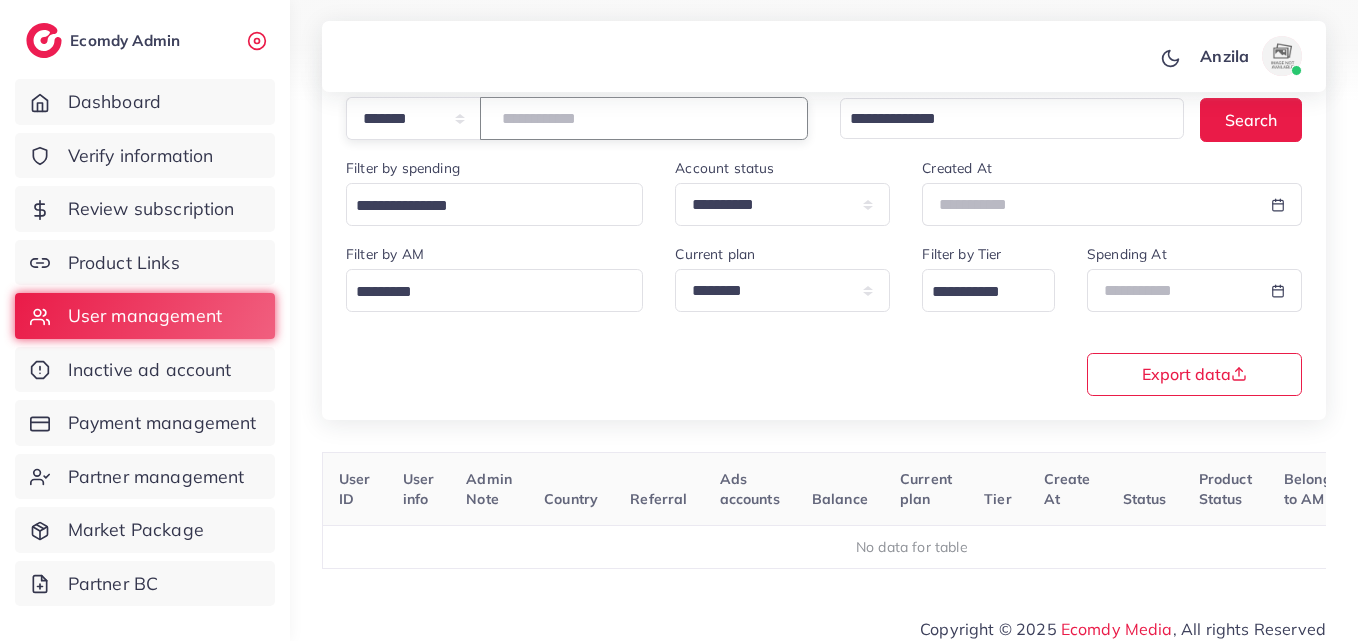 click on "*****" at bounding box center [644, 118] 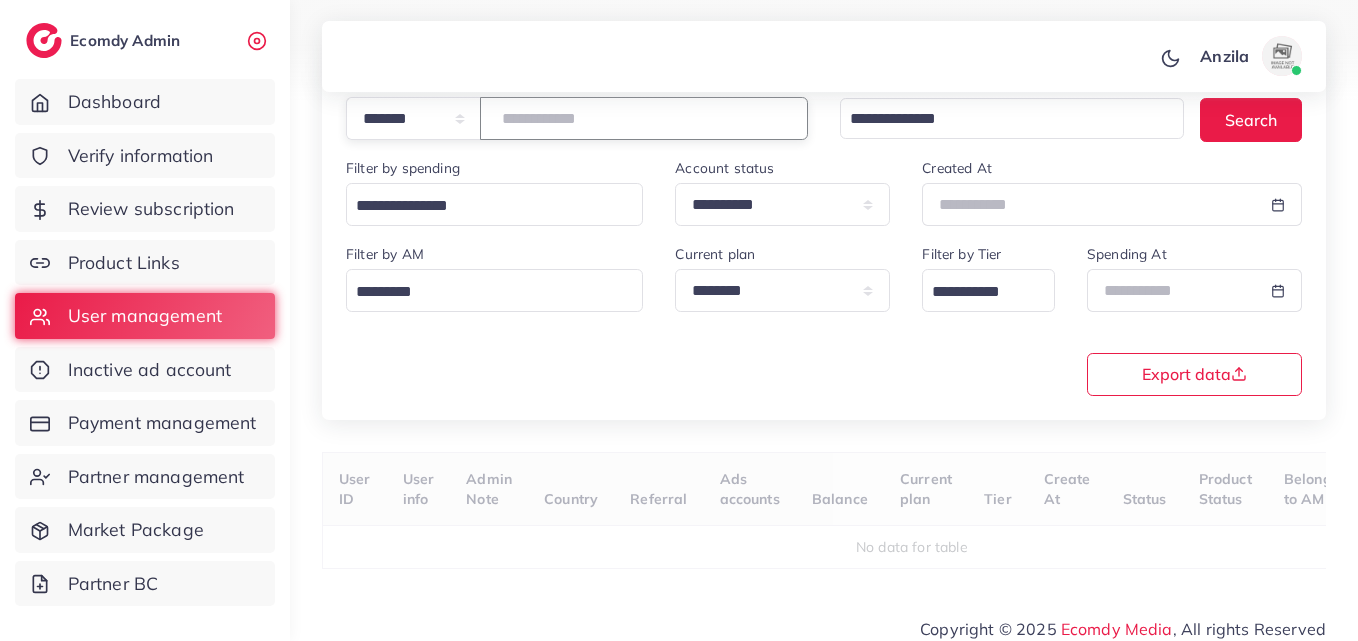 type on "*******" 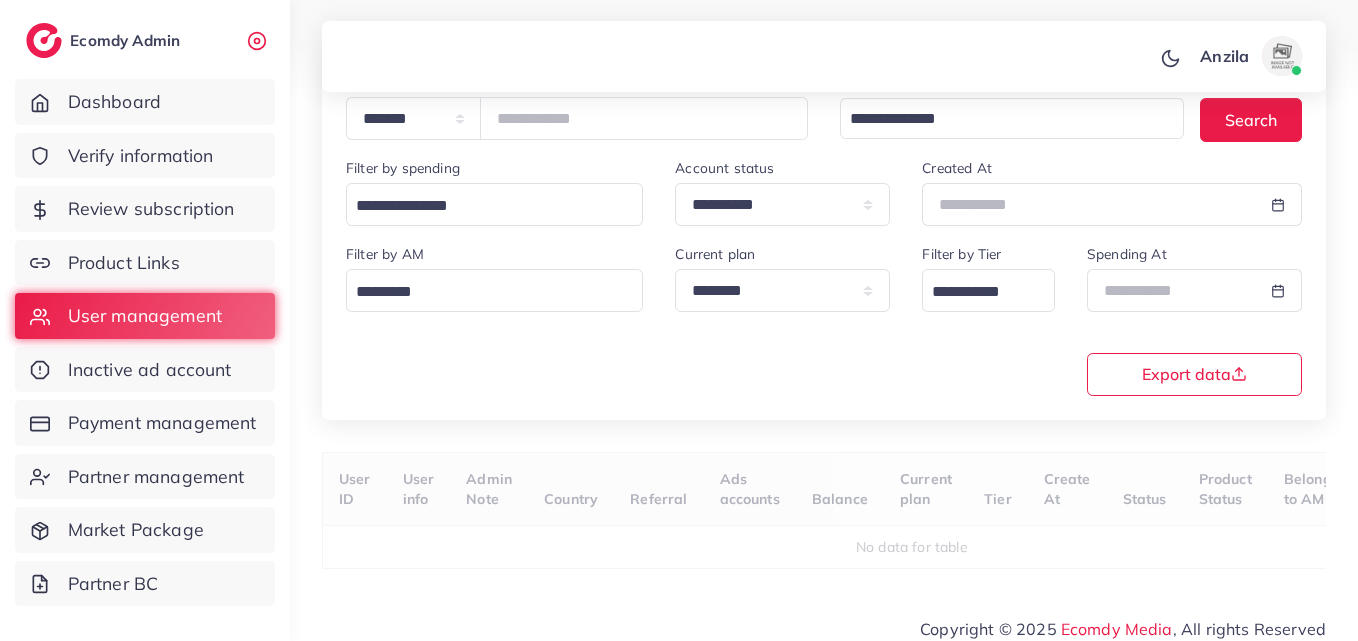 click on "**********" at bounding box center [824, 318] 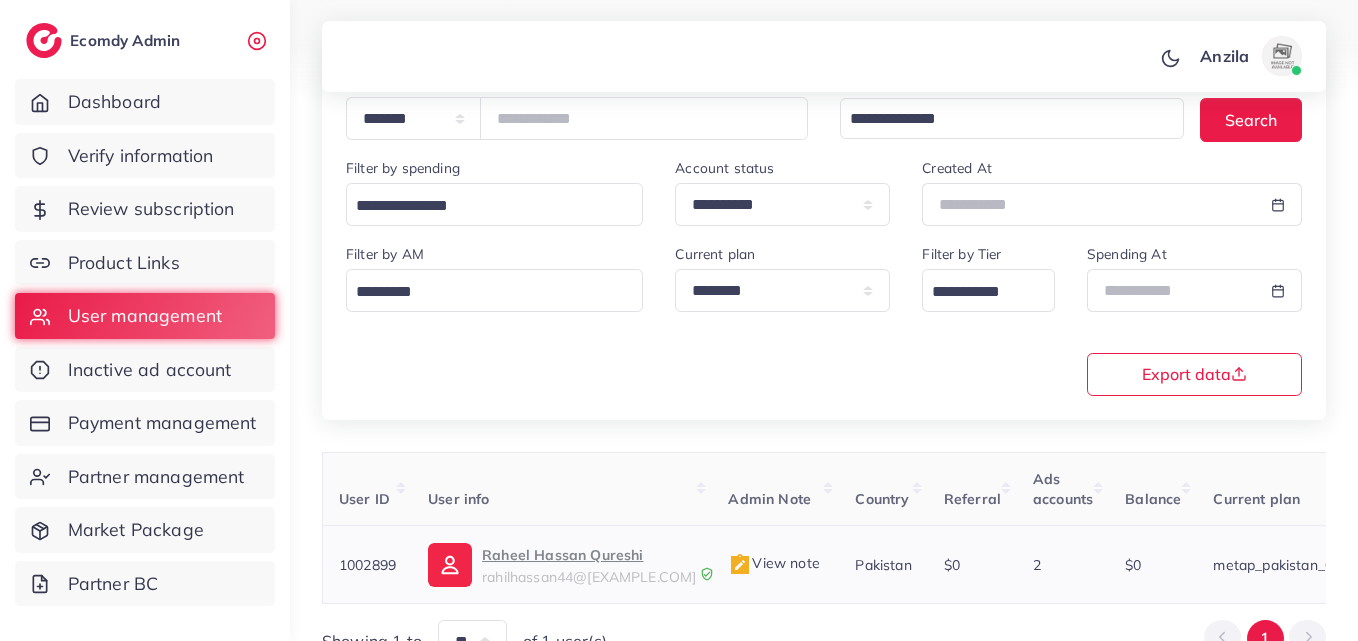 click on "Raheel Hassan Qureshi" at bounding box center [589, 555] 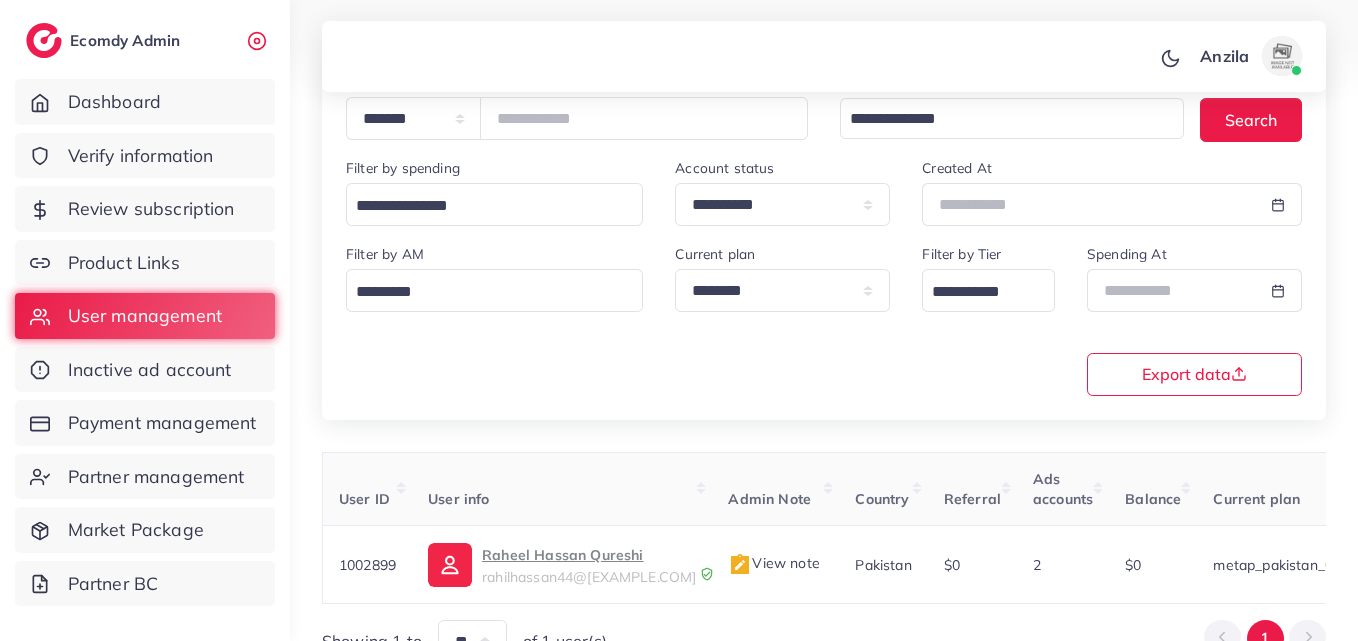 click on "**********" at bounding box center (824, 318) 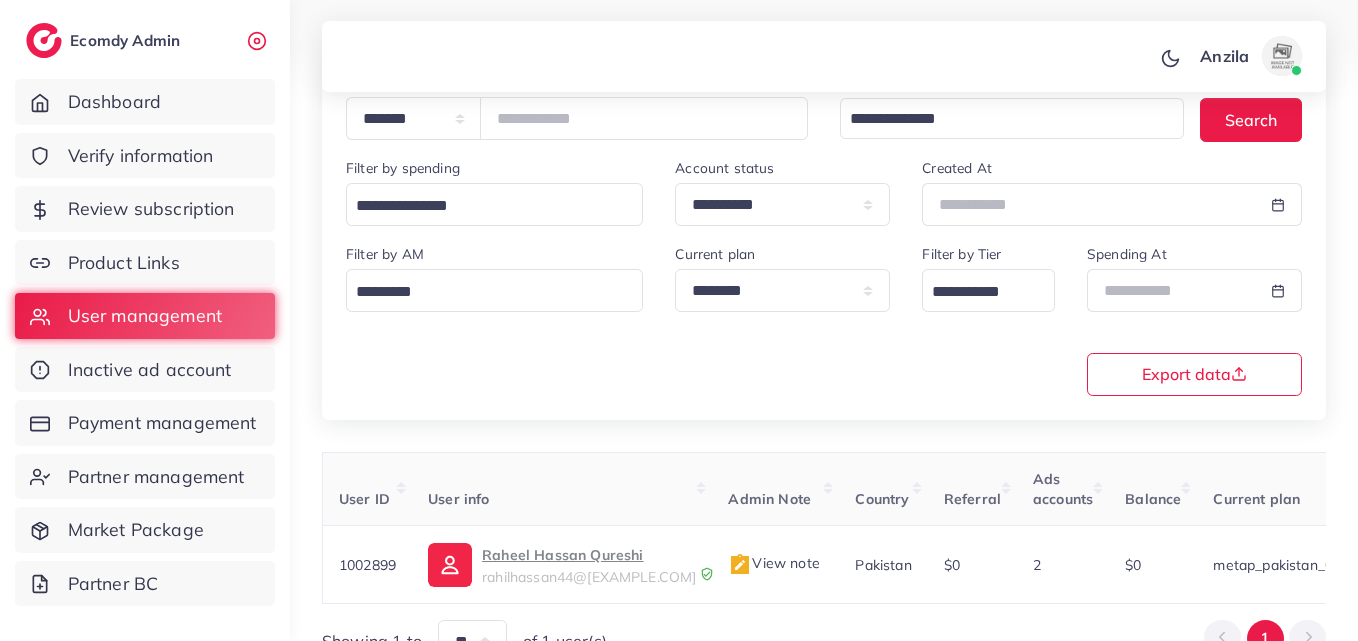 click on "**********" at bounding box center [824, 318] 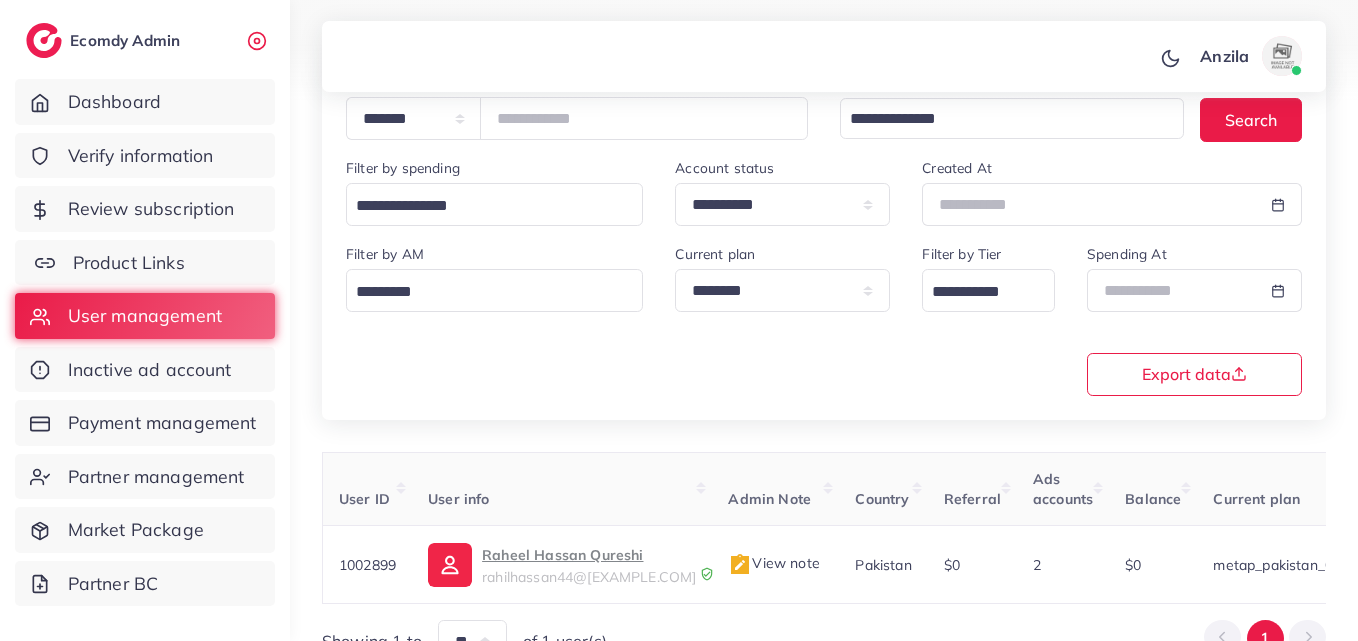 click on "Product Links" at bounding box center [145, 263] 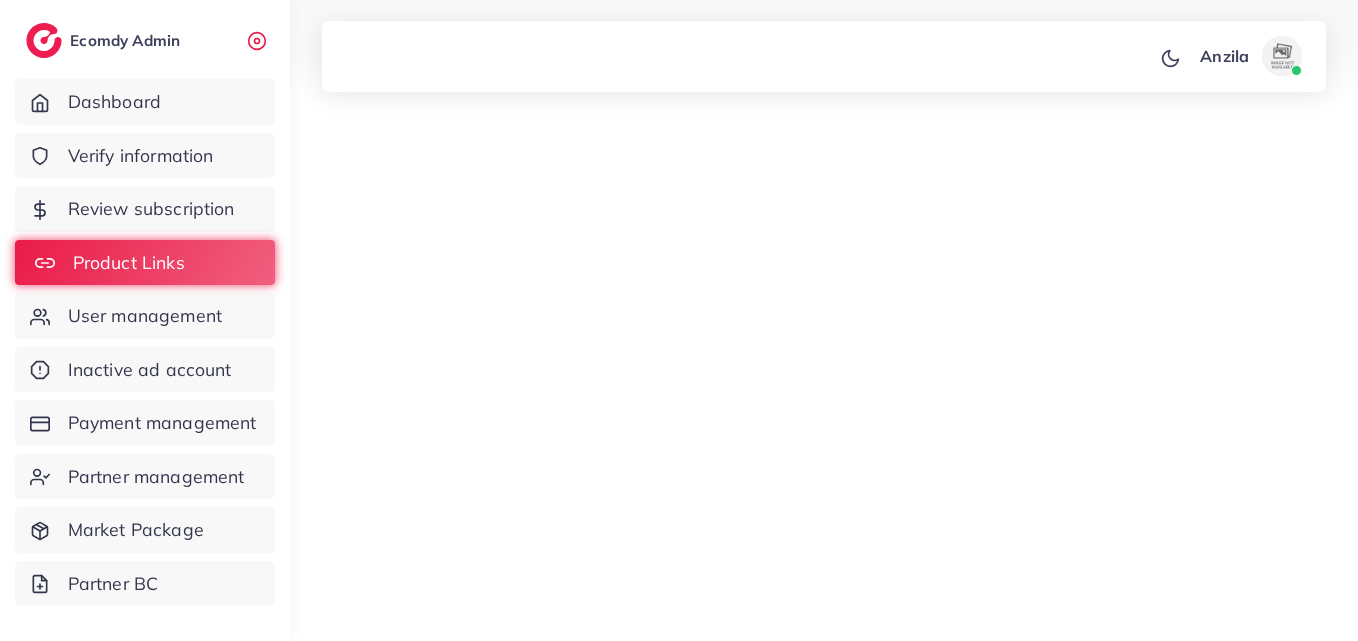 scroll, scrollTop: 0, scrollLeft: 0, axis: both 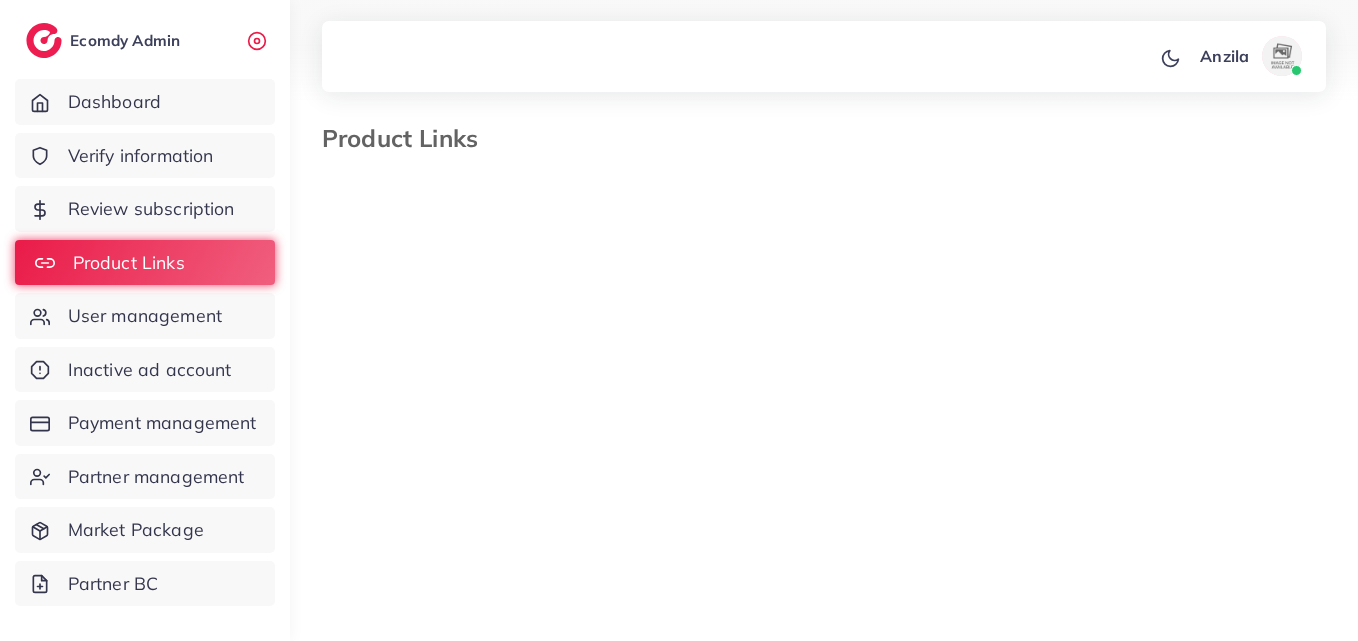 select on "*********" 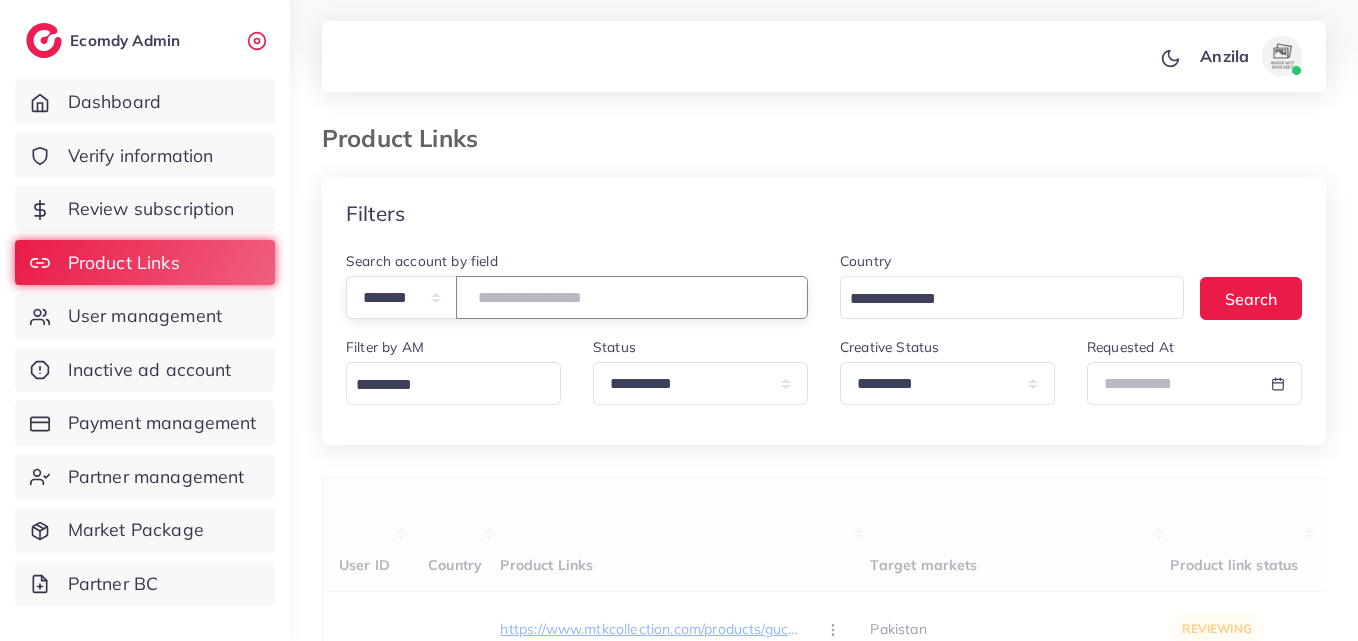 click at bounding box center (632, 297) 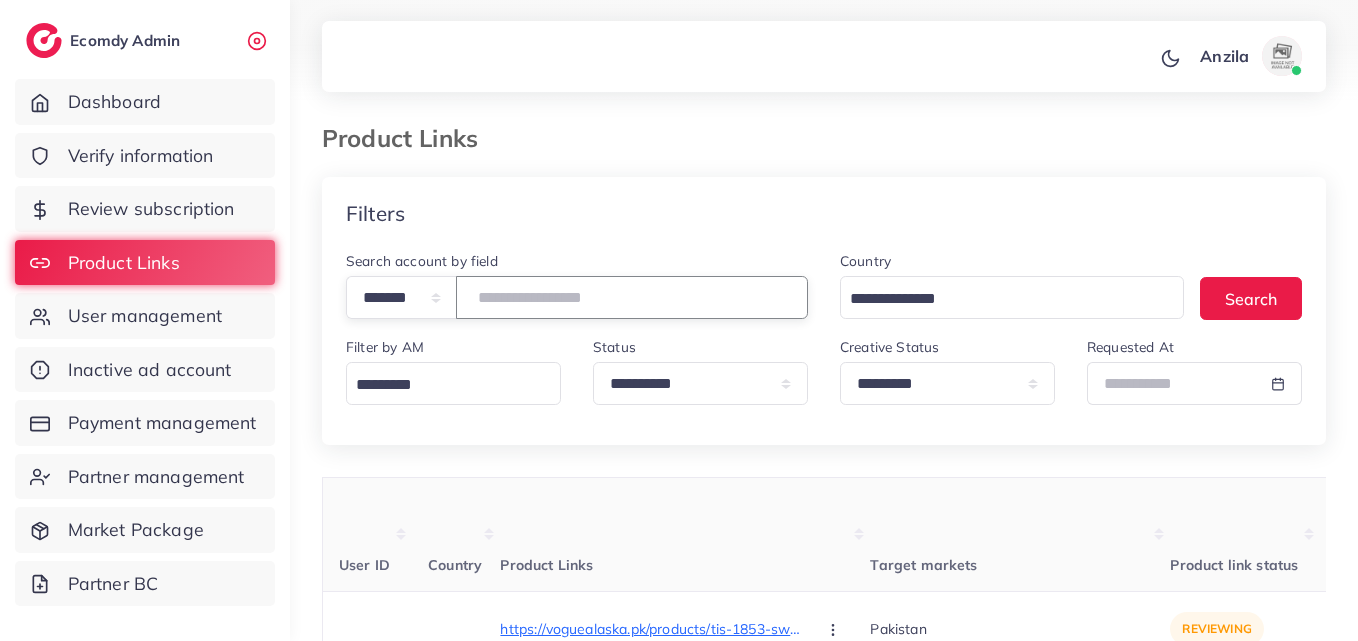 paste on "*******" 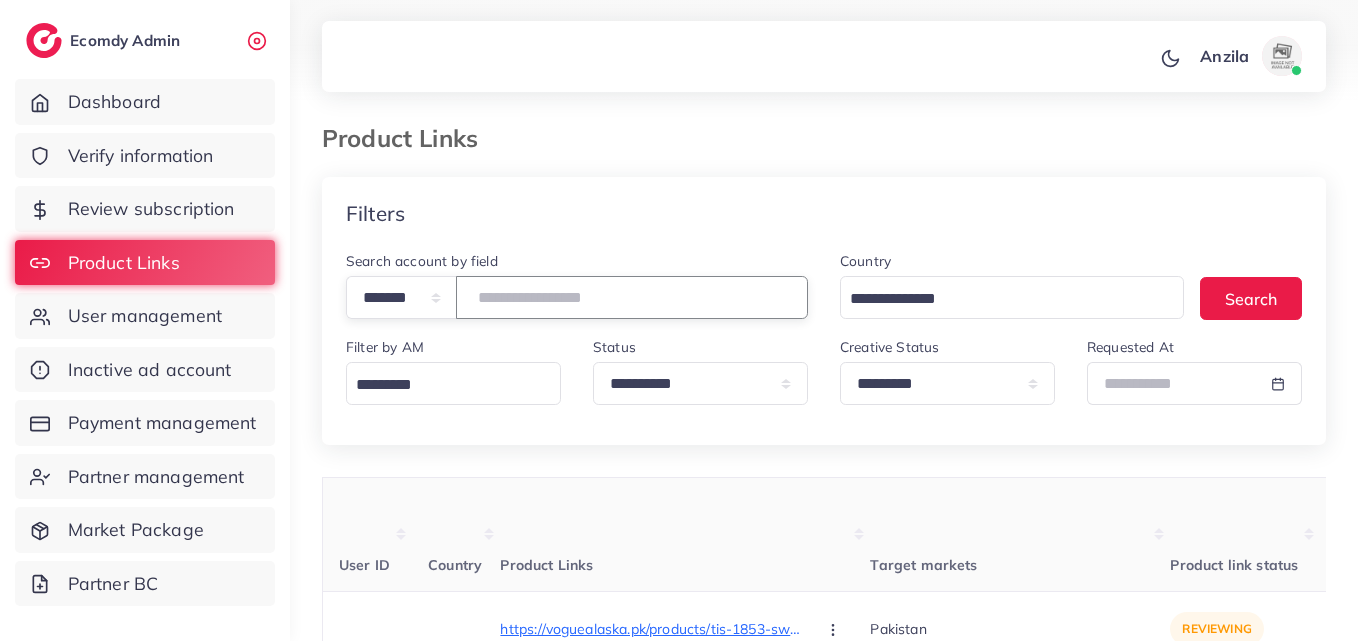 type on "*******" 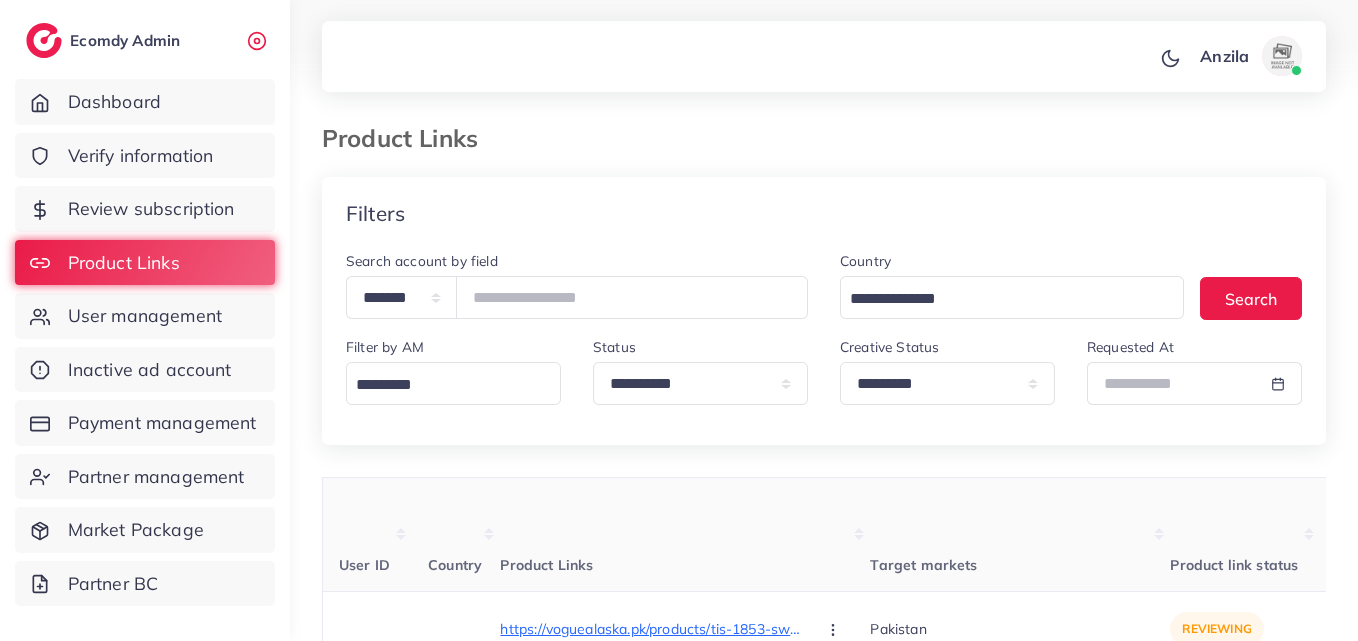 click on "User ID Country Product Links Target markets Product link status Product Video Creative status Platform Industry Screenshot User Info Belong to partner id Belong to AM Products status Request at            1030062   Pakistan   https://voguealaska.pk/products/tis-1853-swiss-made-prx-powermatic-silicone-straps-watch  Approve Reject  https://voguealaska.pk/products/tis-1853-chronograph-working-chain-watch-for-men  Approve Reject  https://voguealaska.pk/products/hub-classic-fusion-wrist-watch-for-men  Approve Reject  https://voguealaska.pk/products/tomi-t-075-original-date-luxury-strap-watch  Approve Reject  https://voguealaska.pk/products/tomi-t-044-quartz-date-business-class-strap-watch-for-men?variant=50359398793504  Approve Reject  https://voguealaska.pk/products/tomi-t-099-straps-wrist-watch-for-men?variant=50351313944864  Approve Reject  https://voguealaska.pk/products/dearno-prism-design-luxury-chain-watch-for-men?variant=50345665069344  Approve Reject Approve Reject Approve Reject  Pakistan" at bounding box center (824, 4721) 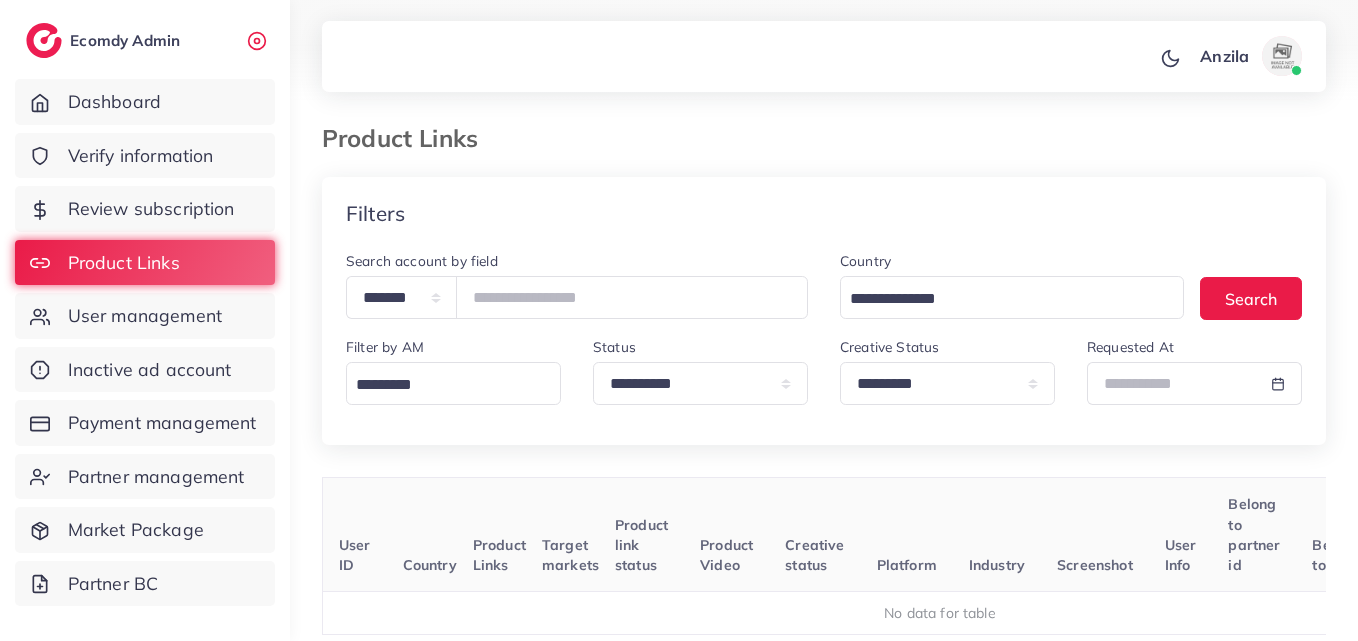 click on "Product Video" at bounding box center (726, 535) 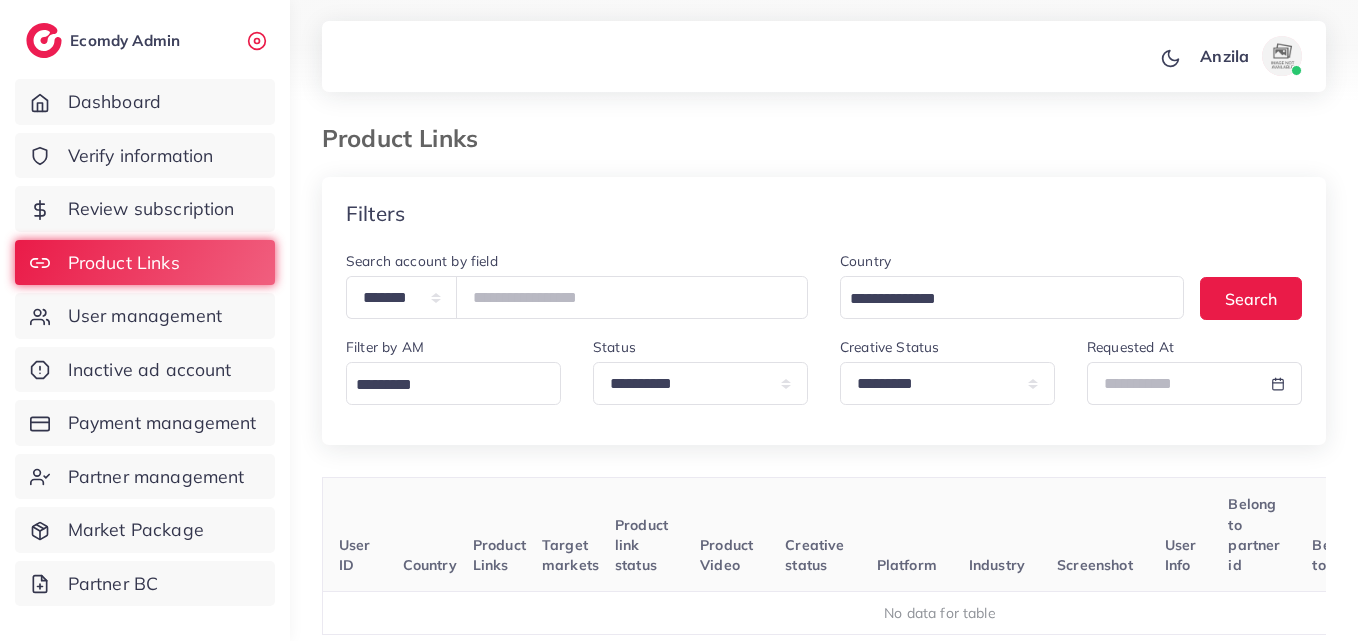 scroll, scrollTop: 0, scrollLeft: 40, axis: horizontal 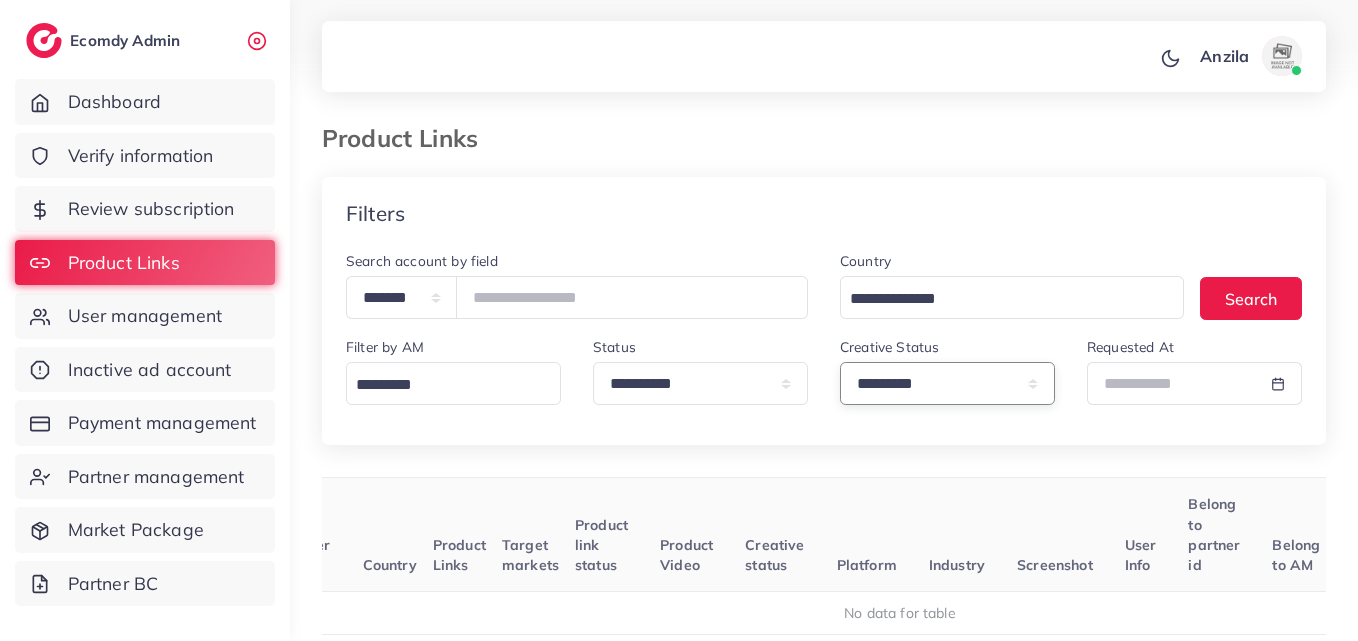 click on "**********" at bounding box center (947, 383) 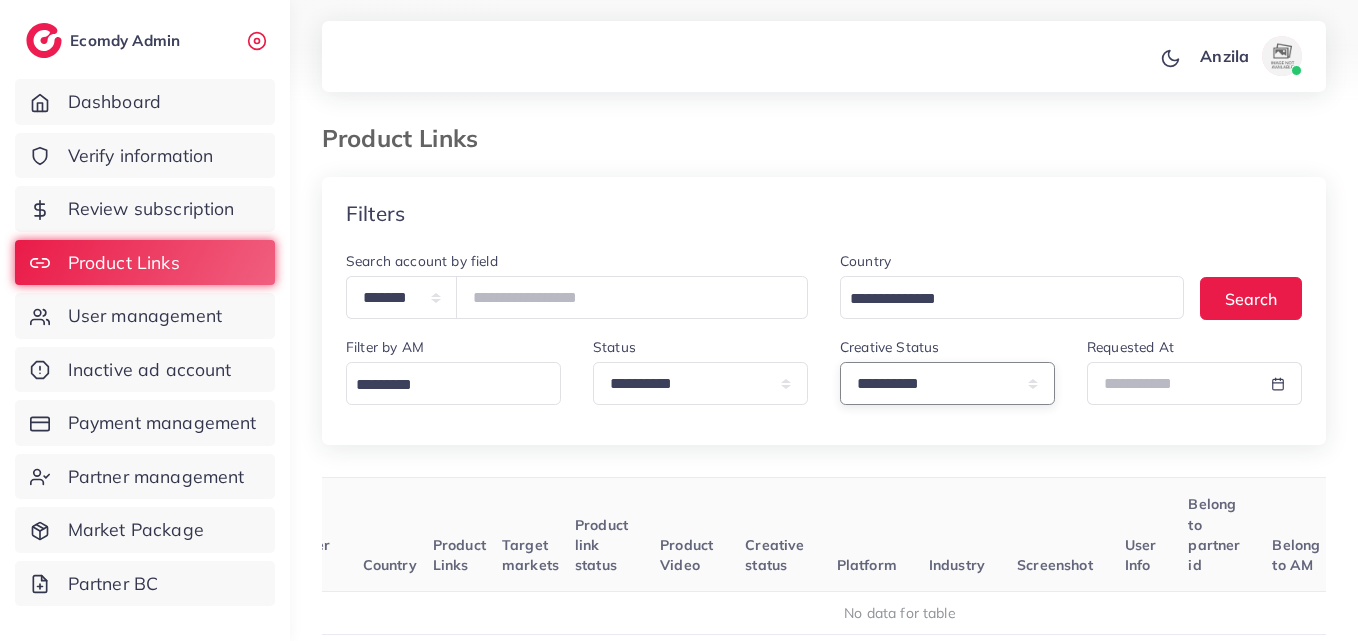 click on "**********" at bounding box center [947, 383] 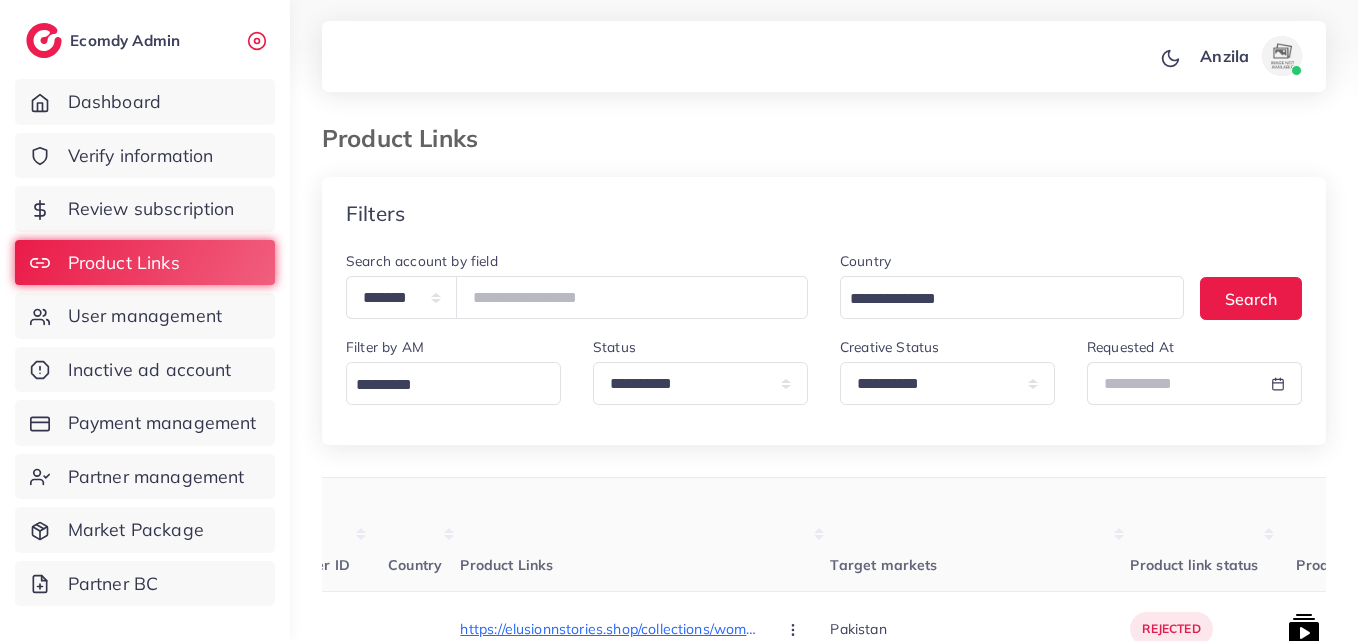 click on "Target markets" at bounding box center (980, 535) 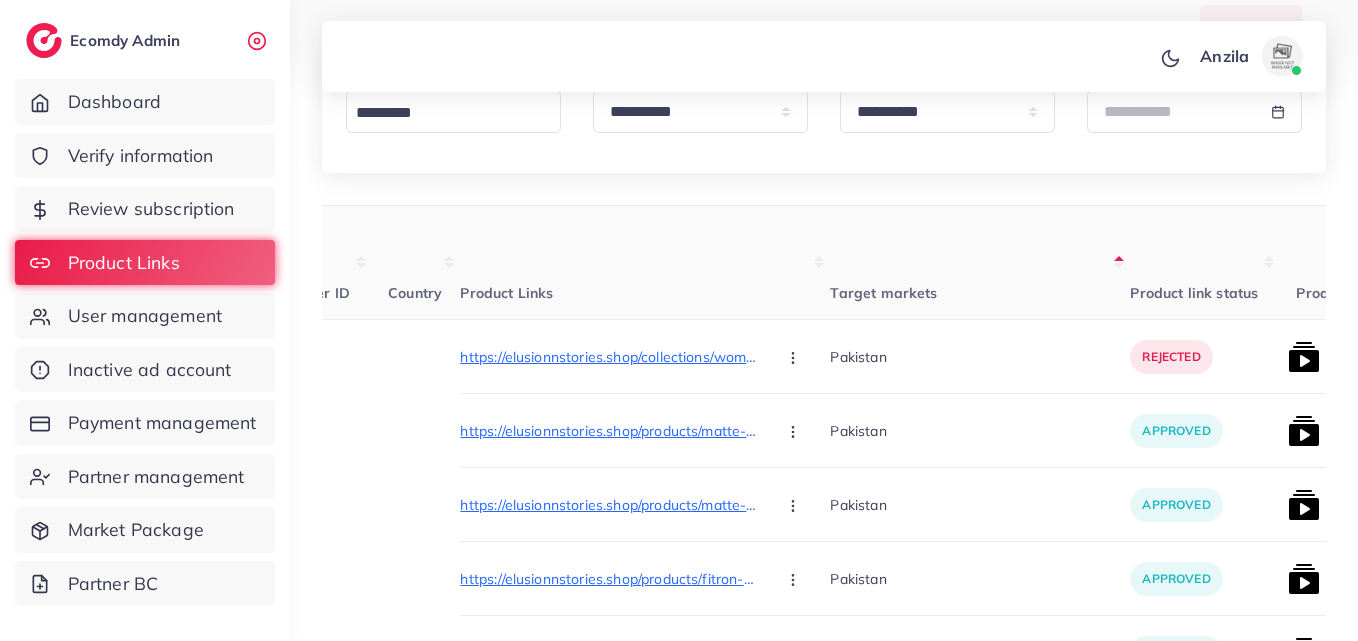 scroll, scrollTop: 320, scrollLeft: 0, axis: vertical 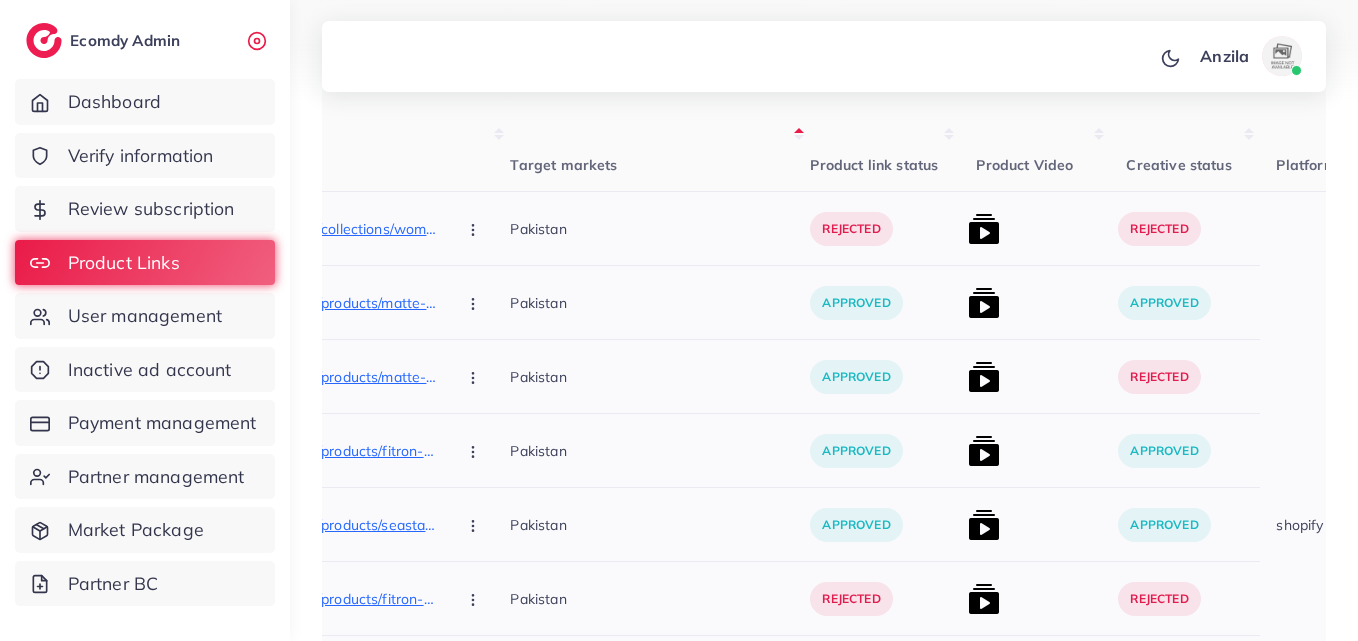 click on "Pakistan" at bounding box center (660, 525) 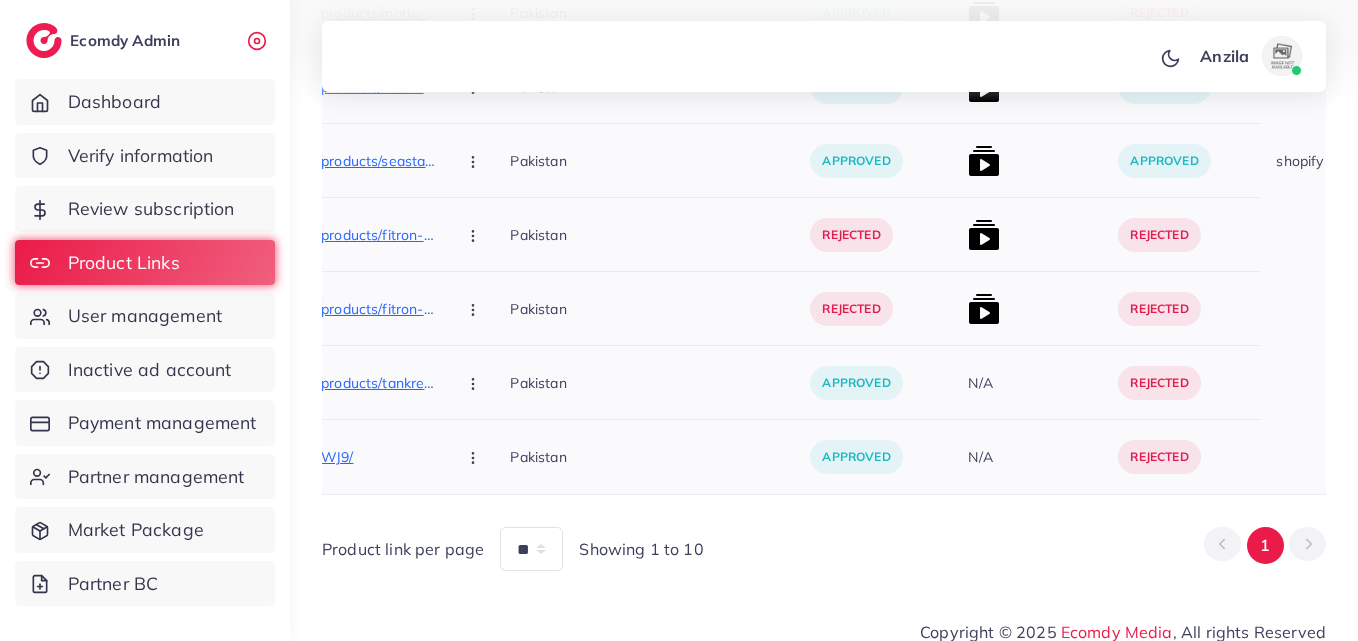 scroll, scrollTop: 787, scrollLeft: 0, axis: vertical 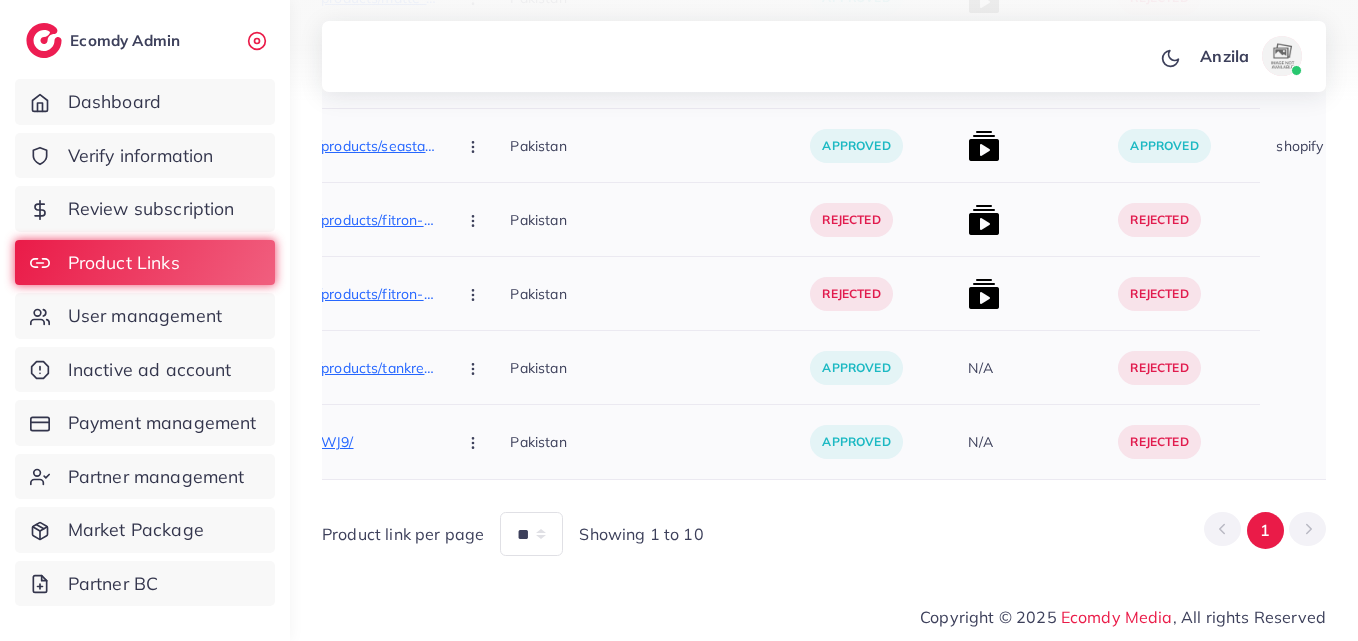 click on "Pakistan" at bounding box center (660, 367) 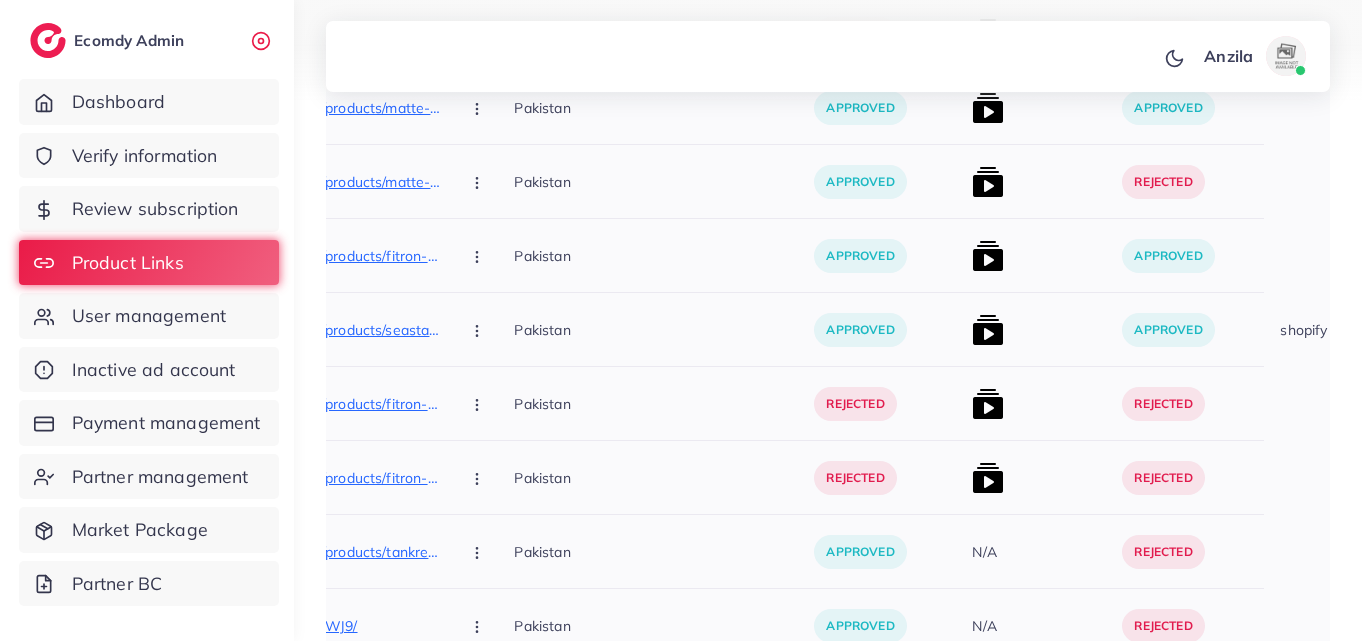 scroll, scrollTop: 387, scrollLeft: 0, axis: vertical 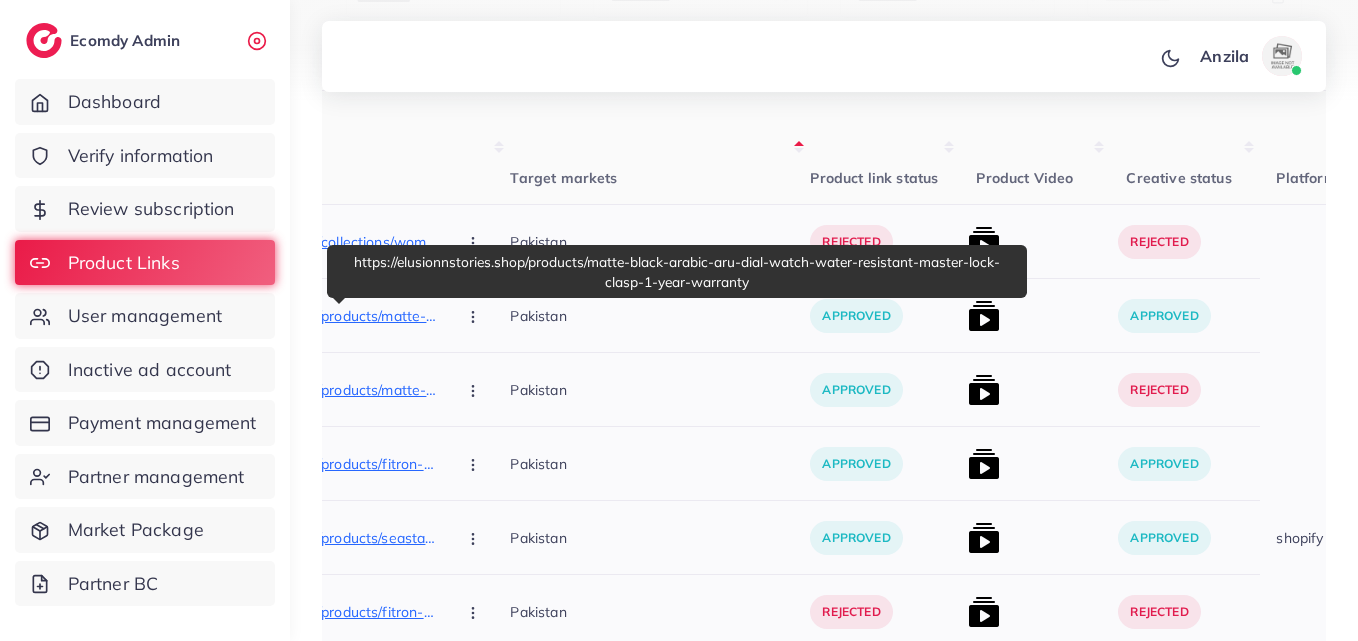 click on "https://elusionnstories.shop/products/matte-black-arabic-aru-dial-watch-water-resistant-master-lock-clasp-1-year-warranty" at bounding box center (290, 316) 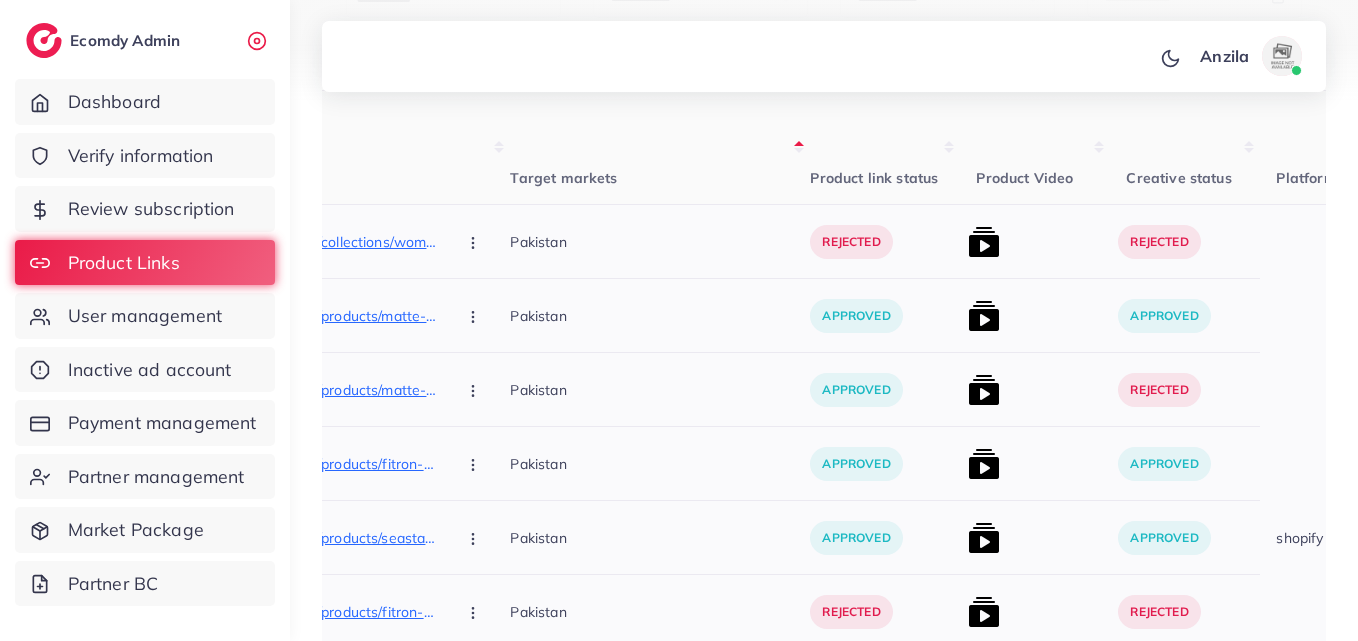 click at bounding box center [984, 316] 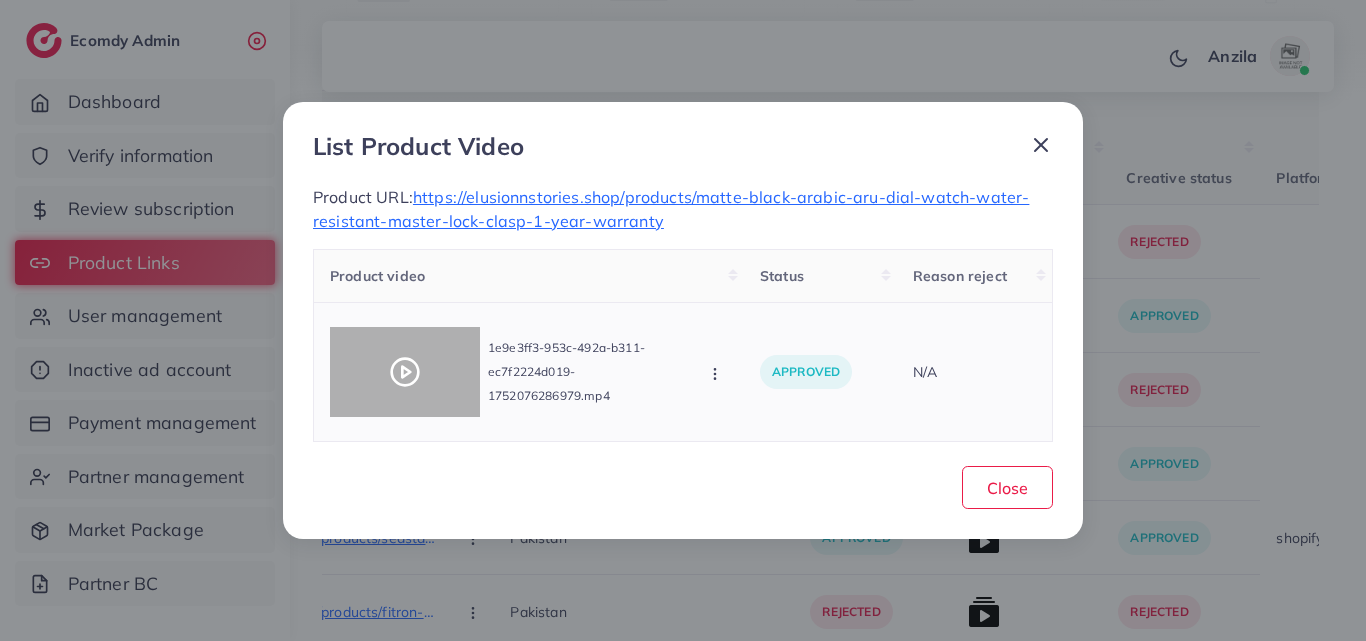 click 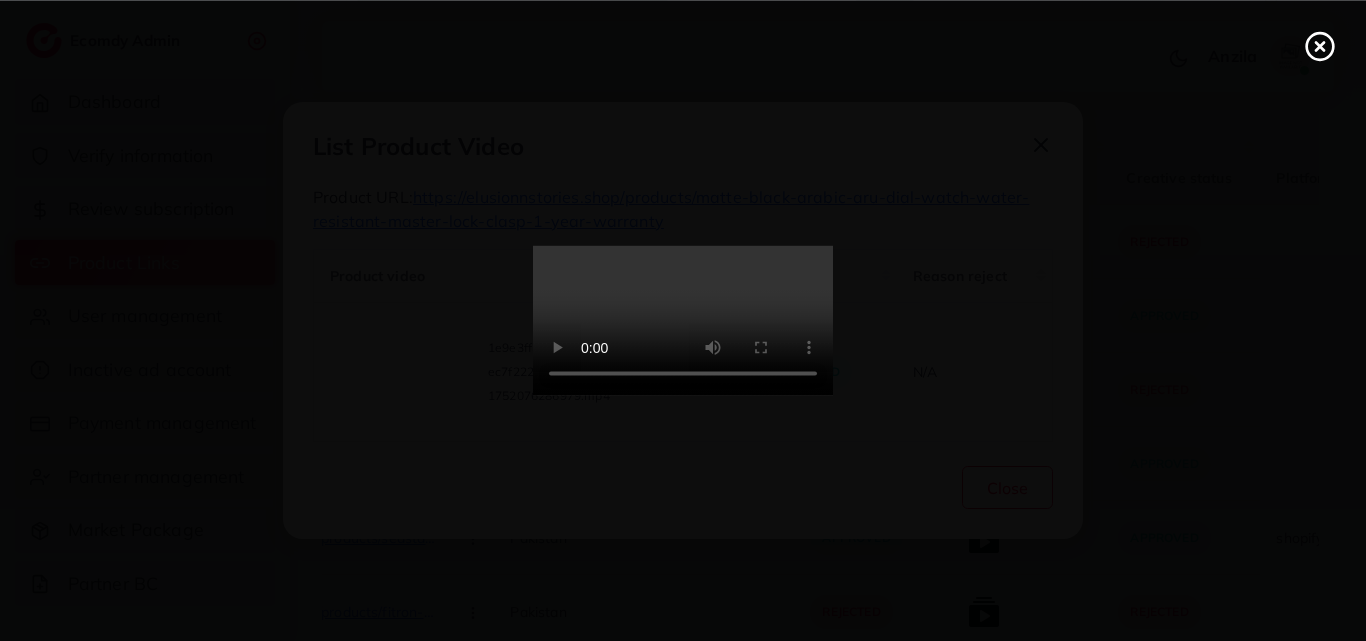 click at bounding box center (683, 321) 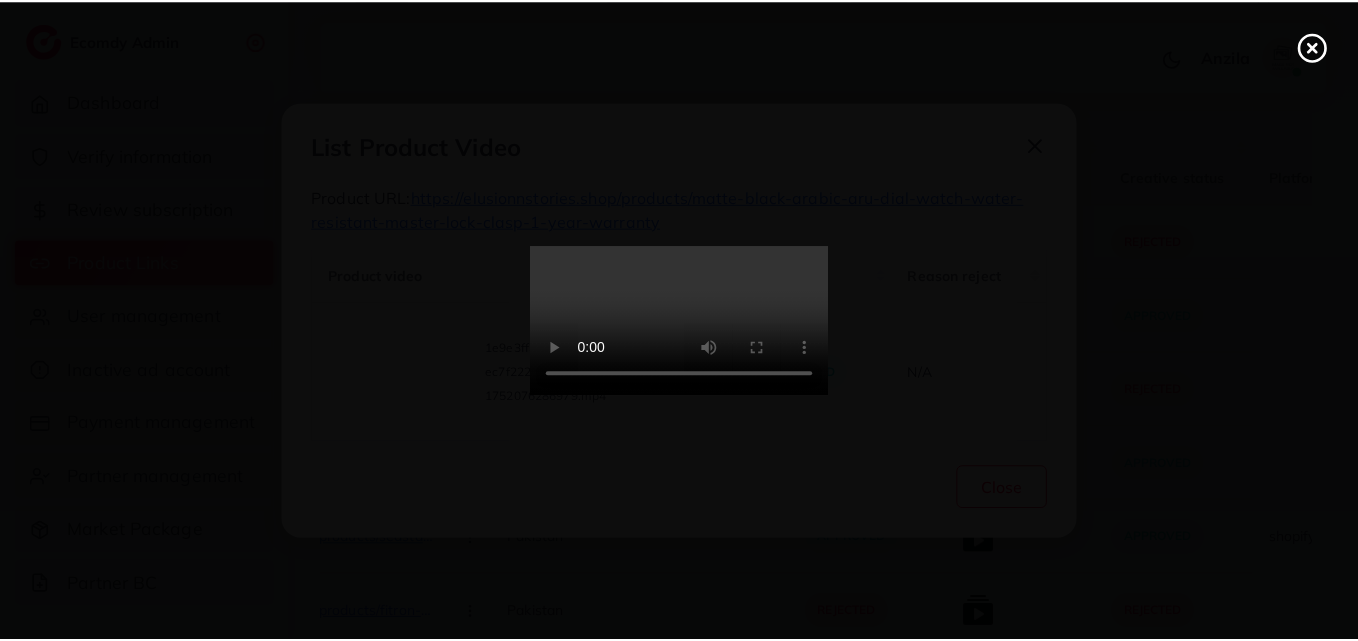 scroll, scrollTop: 0, scrollLeft: 0, axis: both 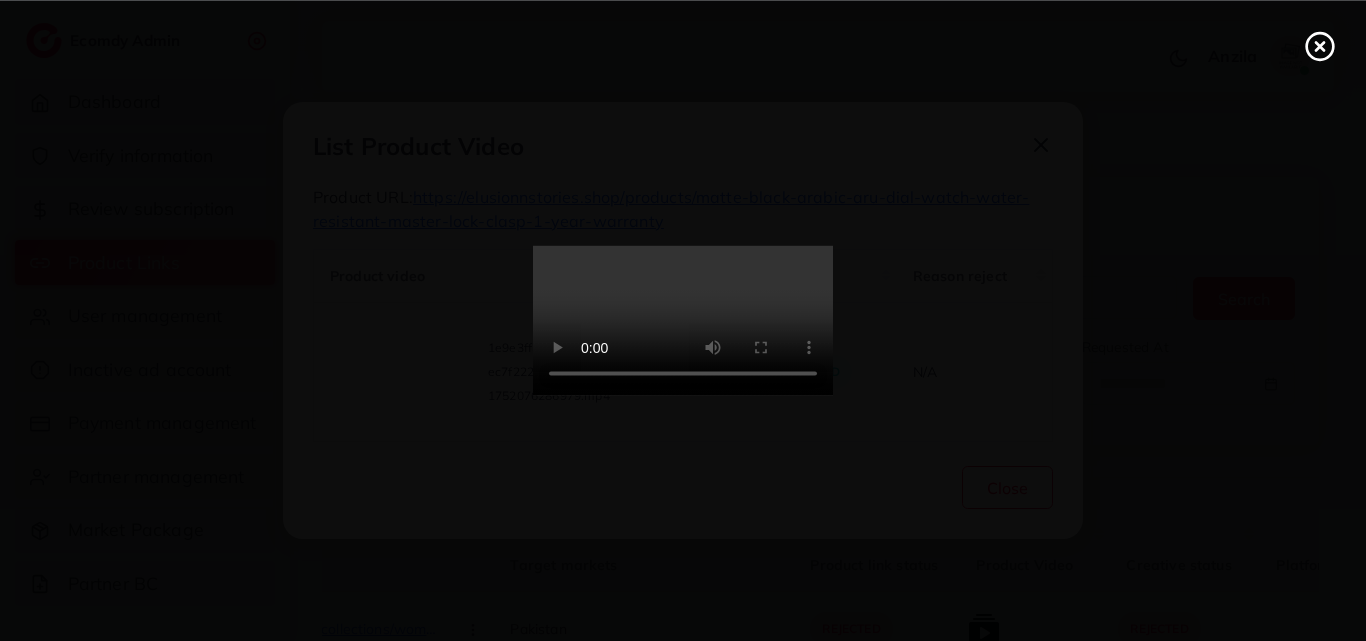 click 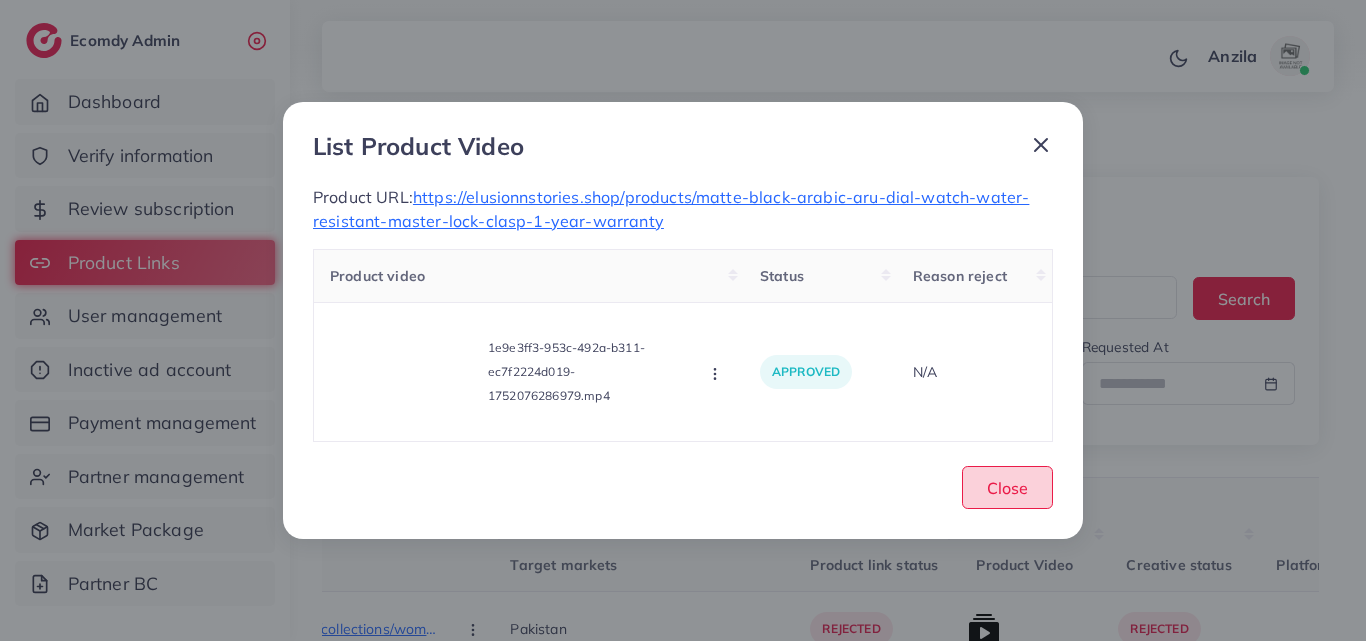 click on "Close" at bounding box center [1007, 488] 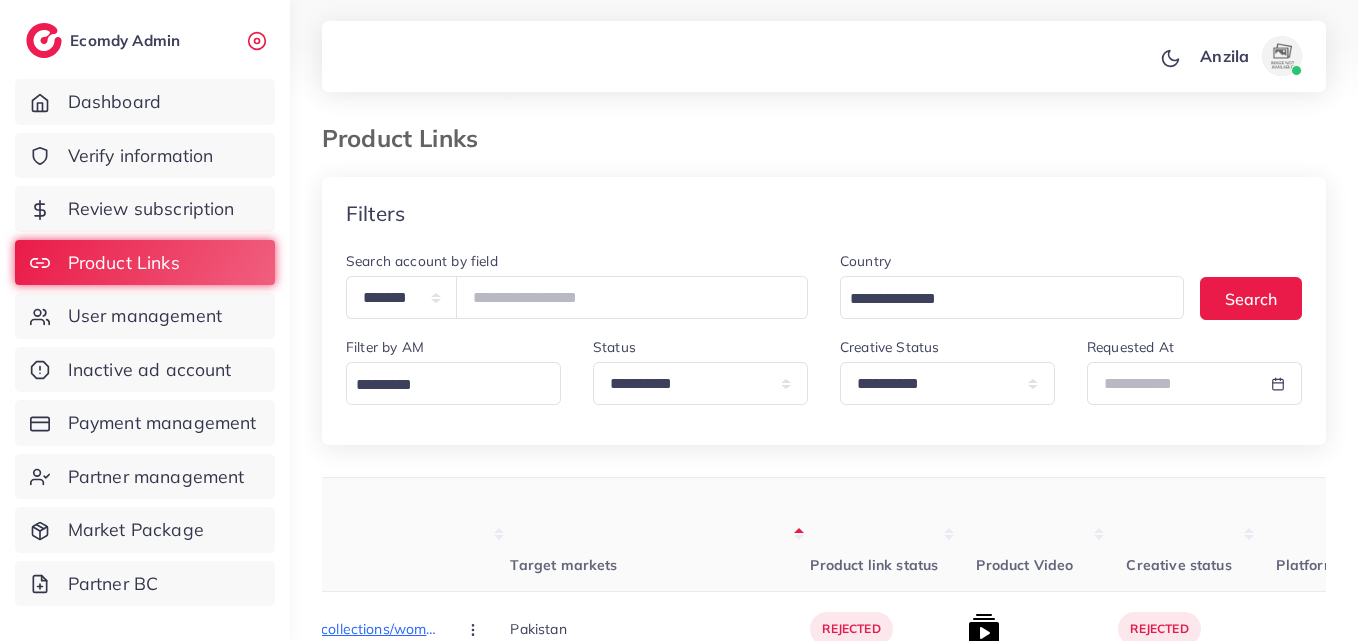 click on "Target markets" at bounding box center [660, 535] 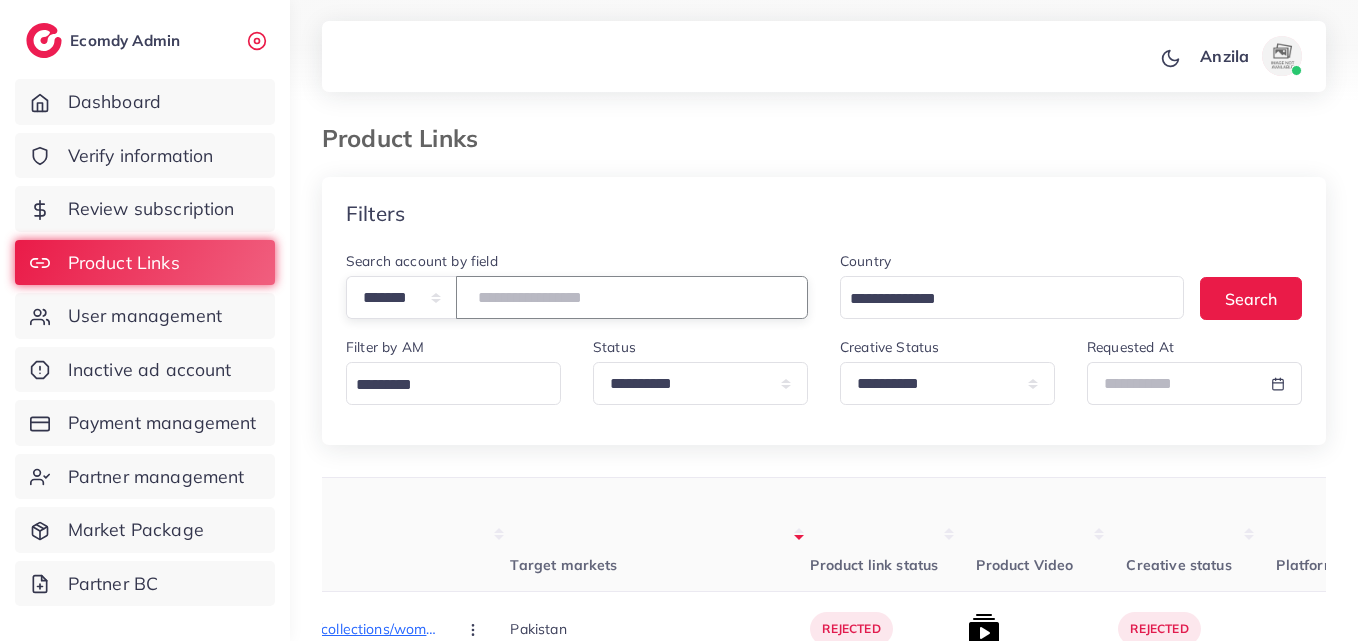 click on "*******" at bounding box center [632, 297] 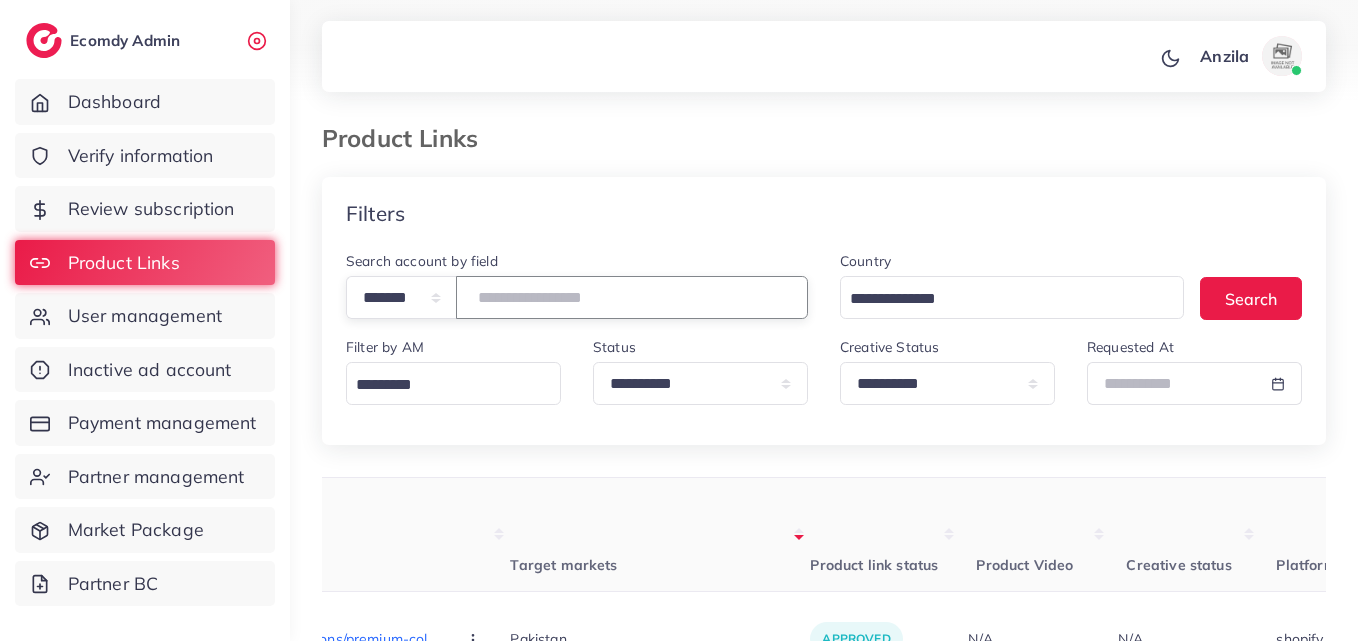 paste on "*******" 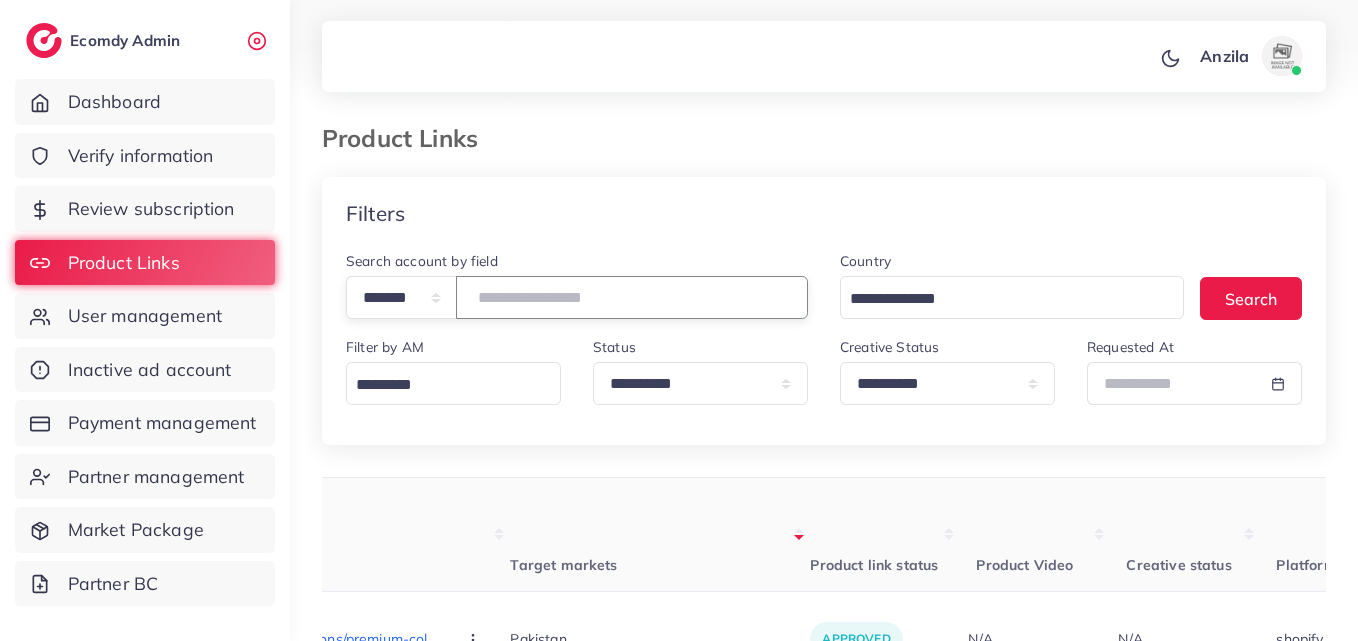 type on "*******" 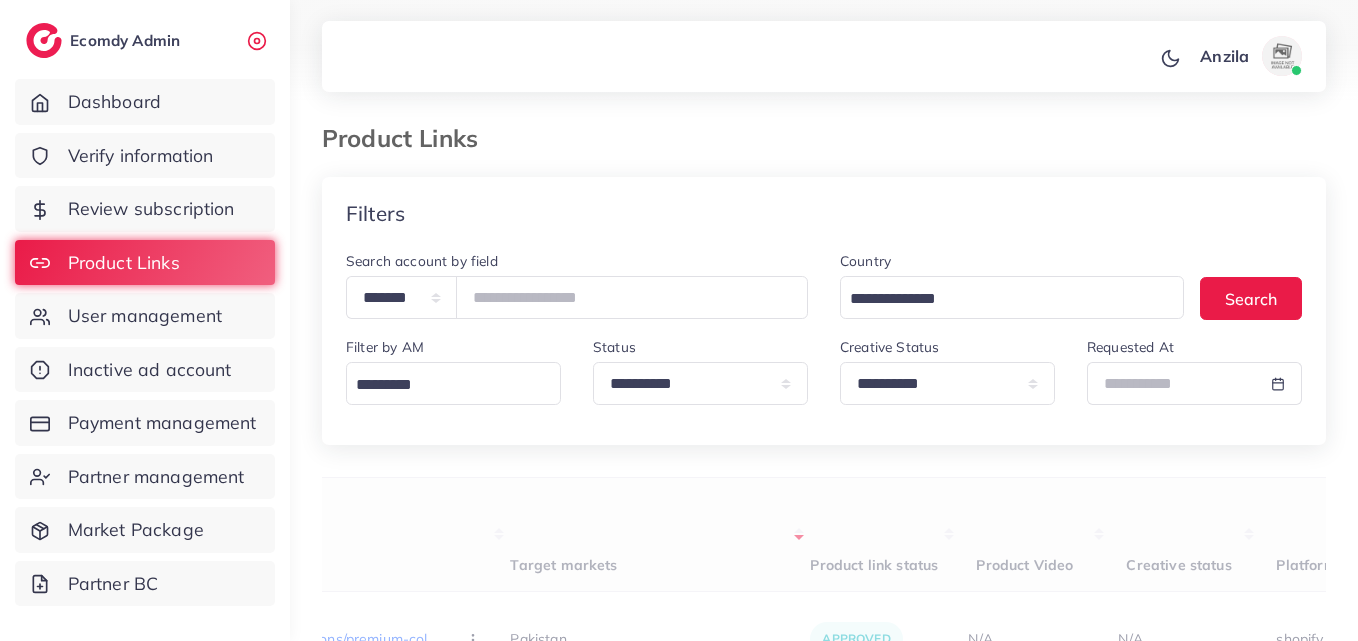 click on "User ID Country Product Links Target markets Product link status Product Video Creative status Platform Industry Screenshot User Info Belong to partner id Belong to AM Products status Request at            1030695   Pakistan   https://herlens.store/collections/premium-colored-lenses  Approve Reject  Pakistan   approved   N/A   N/A   shopify   e-commerce   https://files.ecomdy.com/images/4992cd9e-a9cc-47a3-8f65-432850e415d3-1752314805203.png   Muhammad Umer Siddiqui   herlenscompany@gmail.com  12667  N/A  approved 12/07/2025, 15:07:23      1030693   Pakistan   https://pirhanawings.store/products/new-waterproof-mobile-cover  Approve Reject  Pakistan   approved   N/A   N/A   shopify   e-commerce   https://files.ecomdy.com/images/26024d1e-2c0c-472f-8493-d63a33596943-1752318085620.jpeg   Sidrakhan   zainwalana65@gmail.com  12667  N/A  approved 12/07/2025, 16:01:56      1030692   Pakistan   https://just999.store/  Approve Reject  Pakistan   rejected   N/A   rejected   shopify   e-commerce   Zainb" at bounding box center [824, 1029] 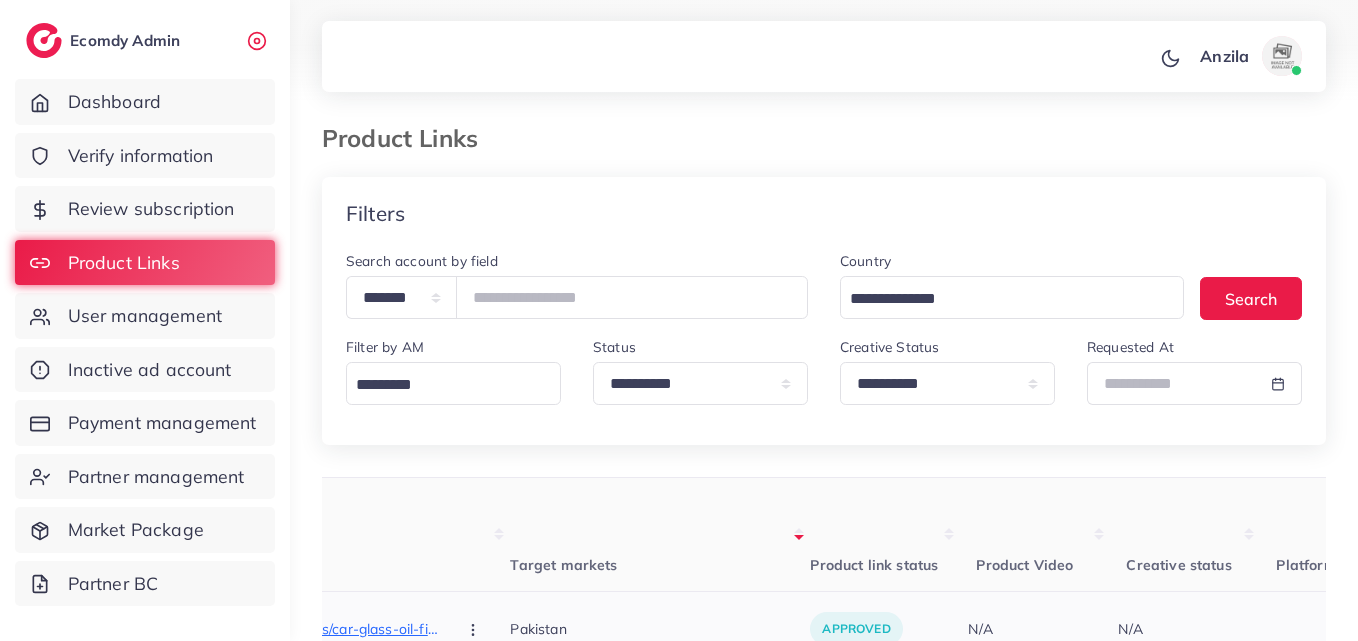 scroll, scrollTop: 400, scrollLeft: 0, axis: vertical 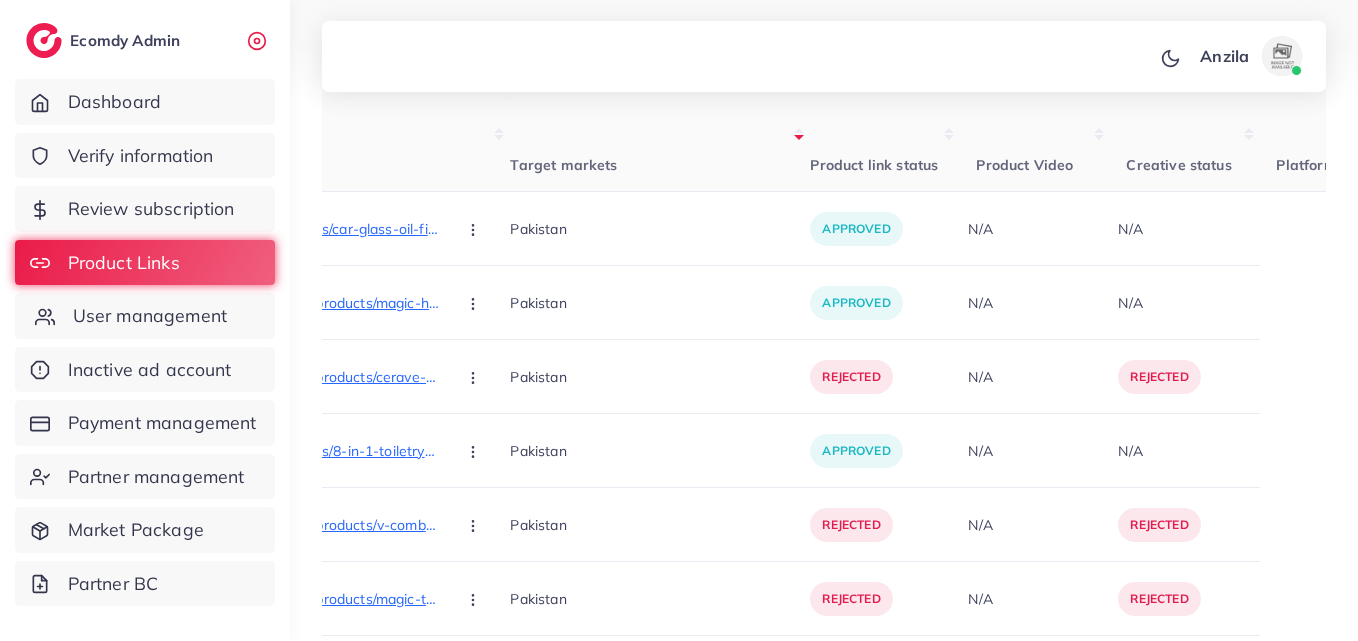 click on "User management" at bounding box center [145, 316] 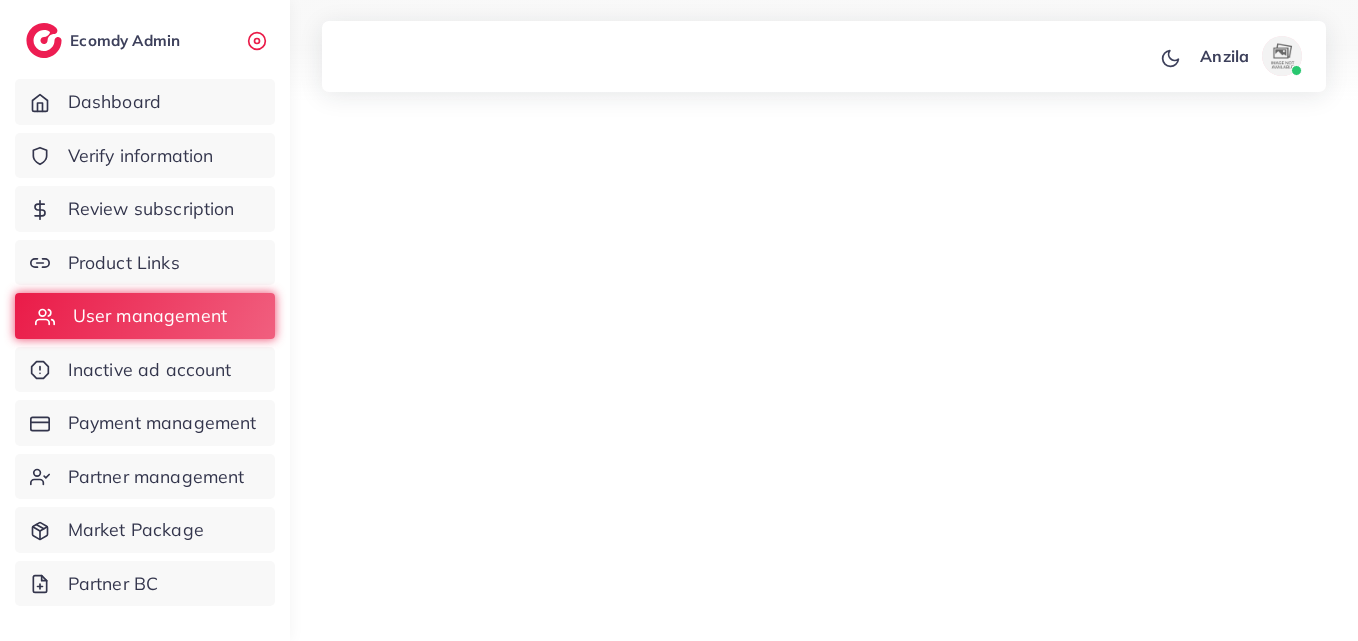 scroll, scrollTop: 0, scrollLeft: 0, axis: both 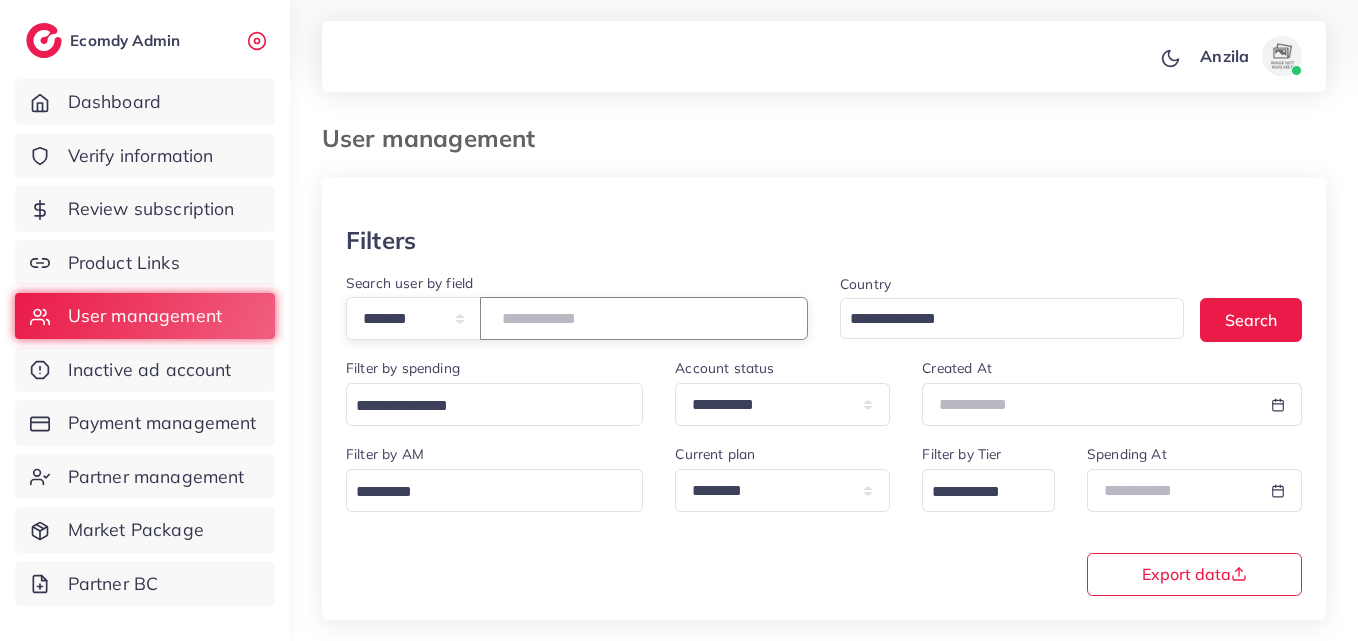 click at bounding box center (644, 318) 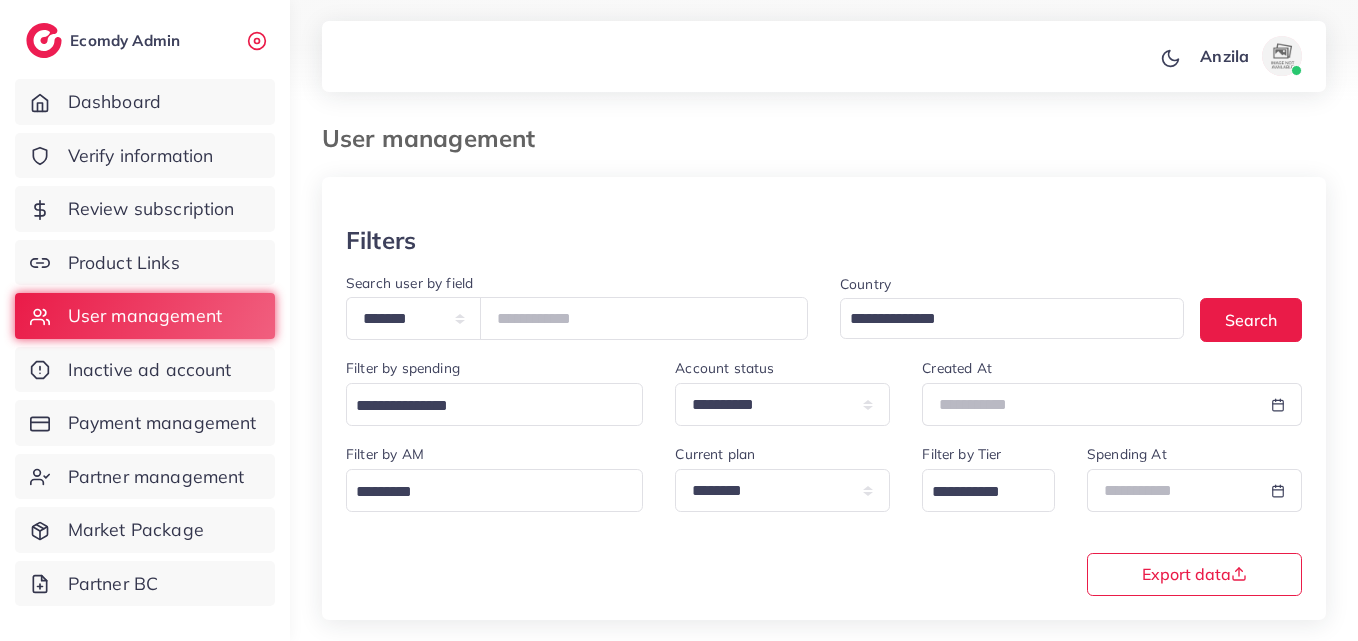 click on "**********" at bounding box center (824, 518) 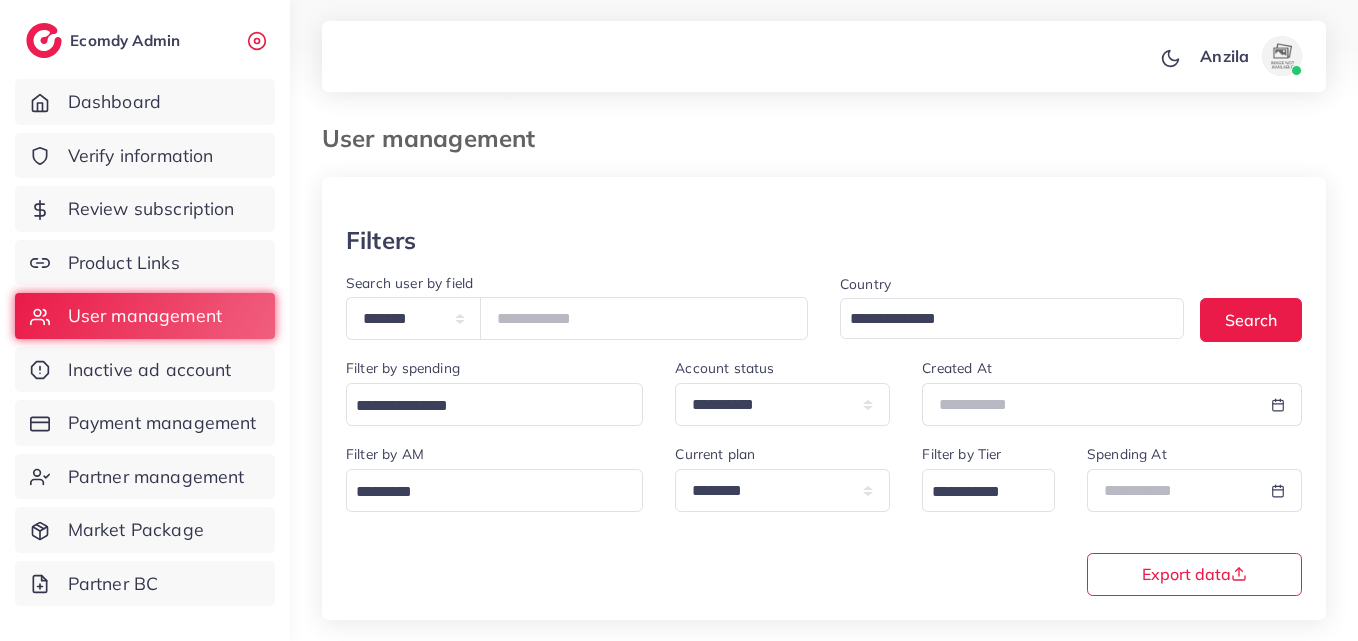 scroll, scrollTop: 200, scrollLeft: 0, axis: vertical 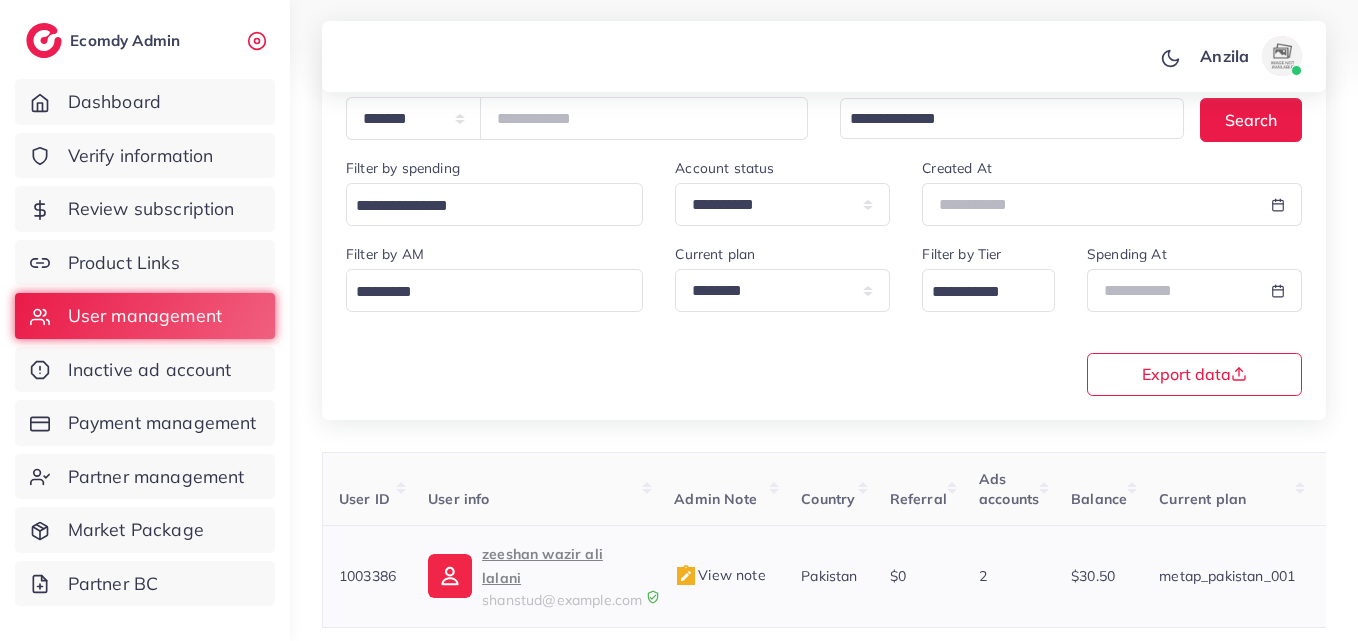 click on "zeeshan wazir ali lalani" at bounding box center (562, 566) 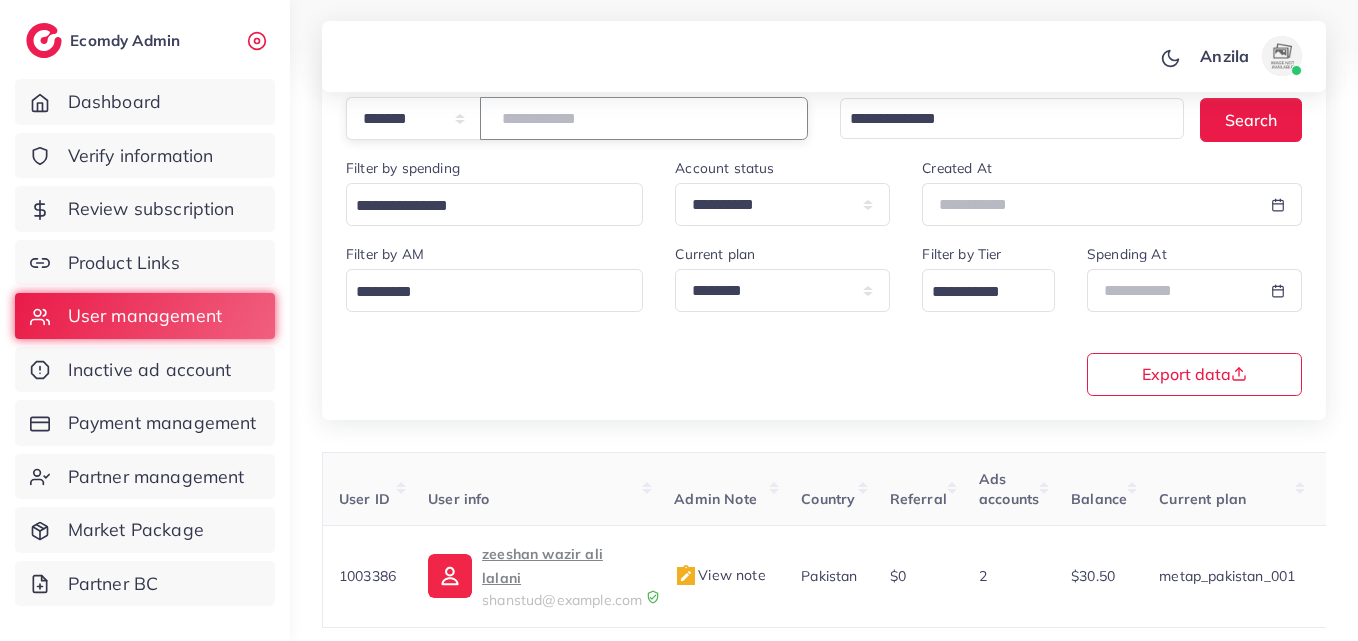 click on "*******" at bounding box center [644, 118] 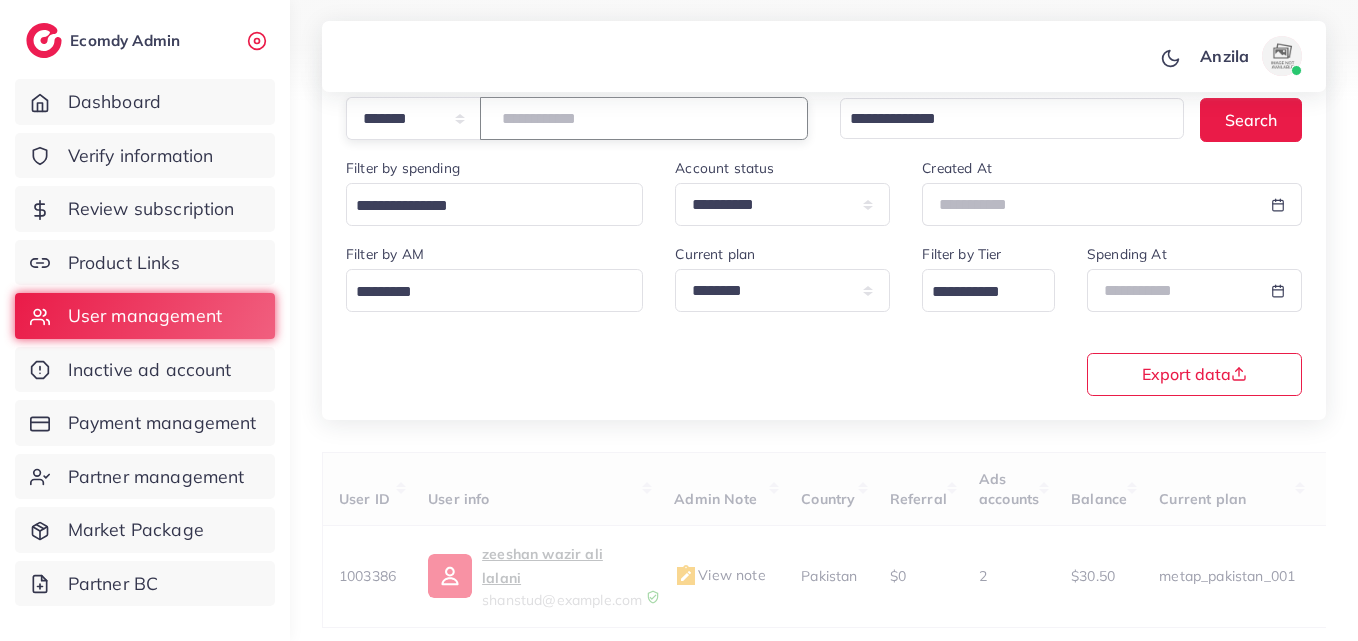 paste on "*******" 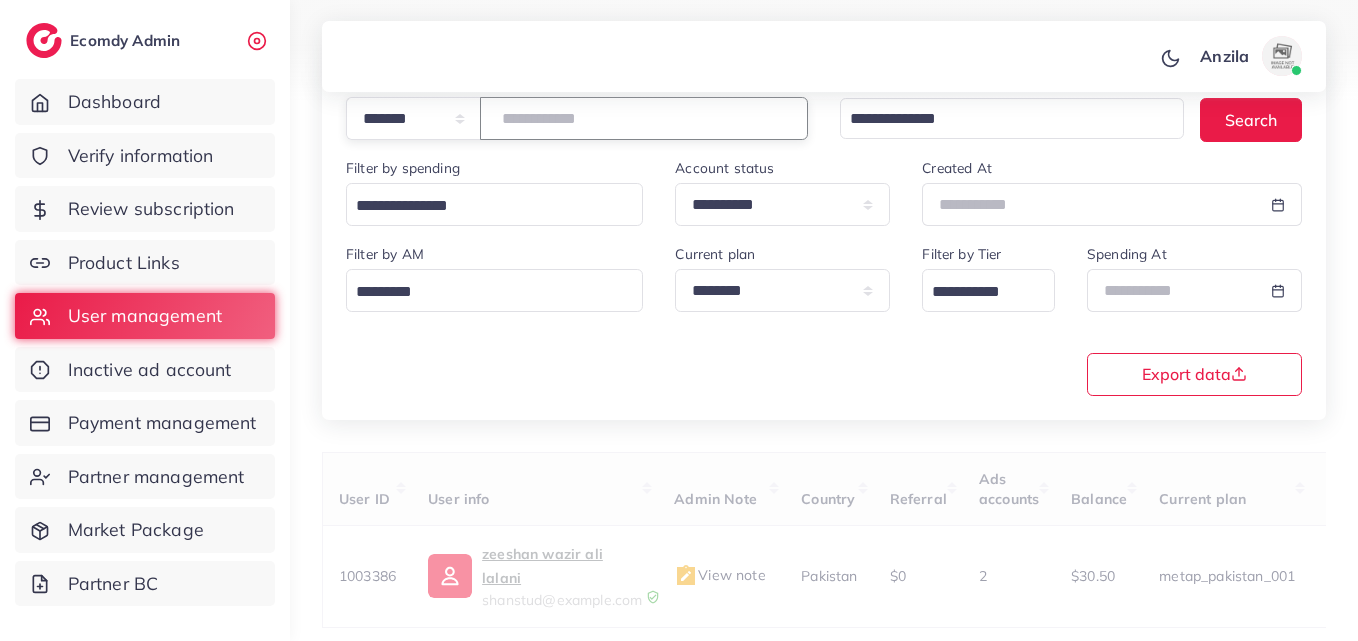 type on "*******" 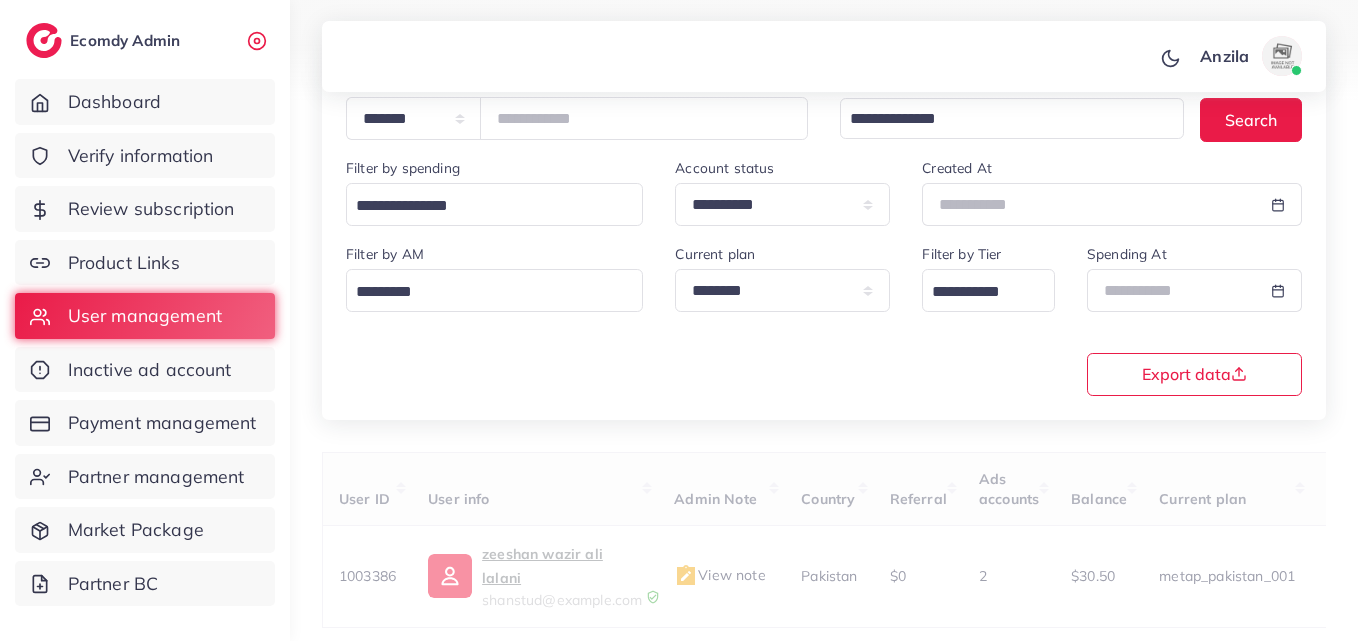 click on "**********" at bounding box center [824, 318] 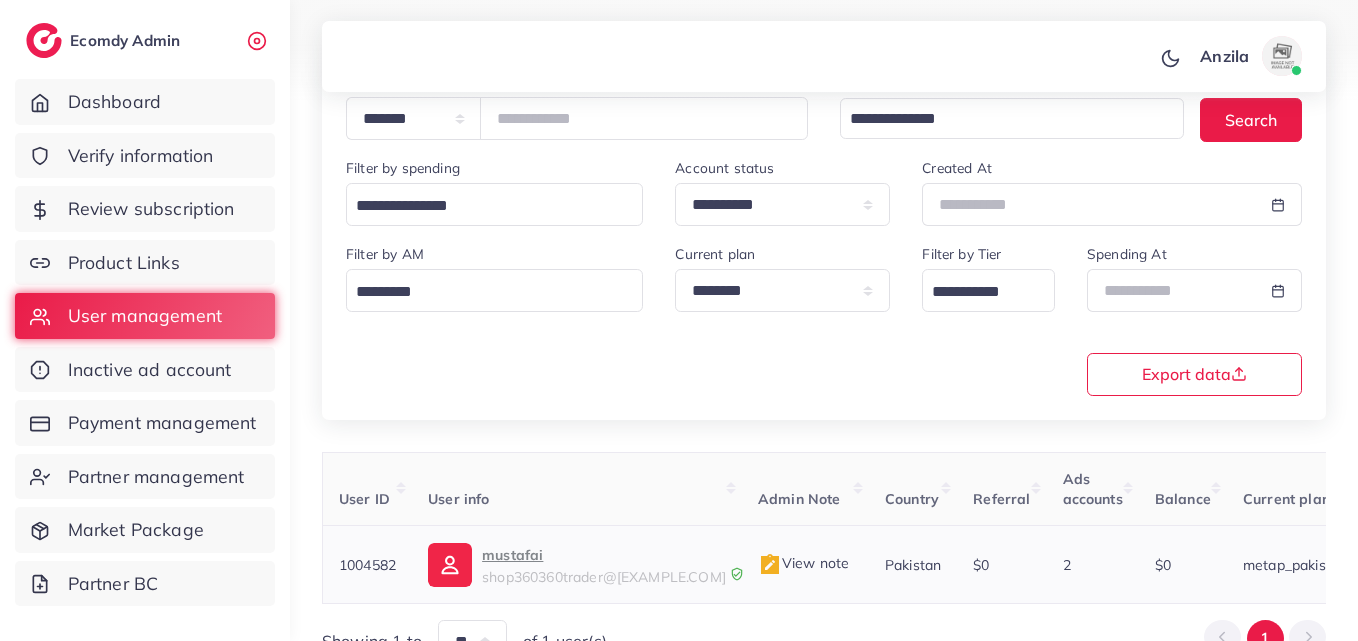 click on "mustafai" at bounding box center (604, 555) 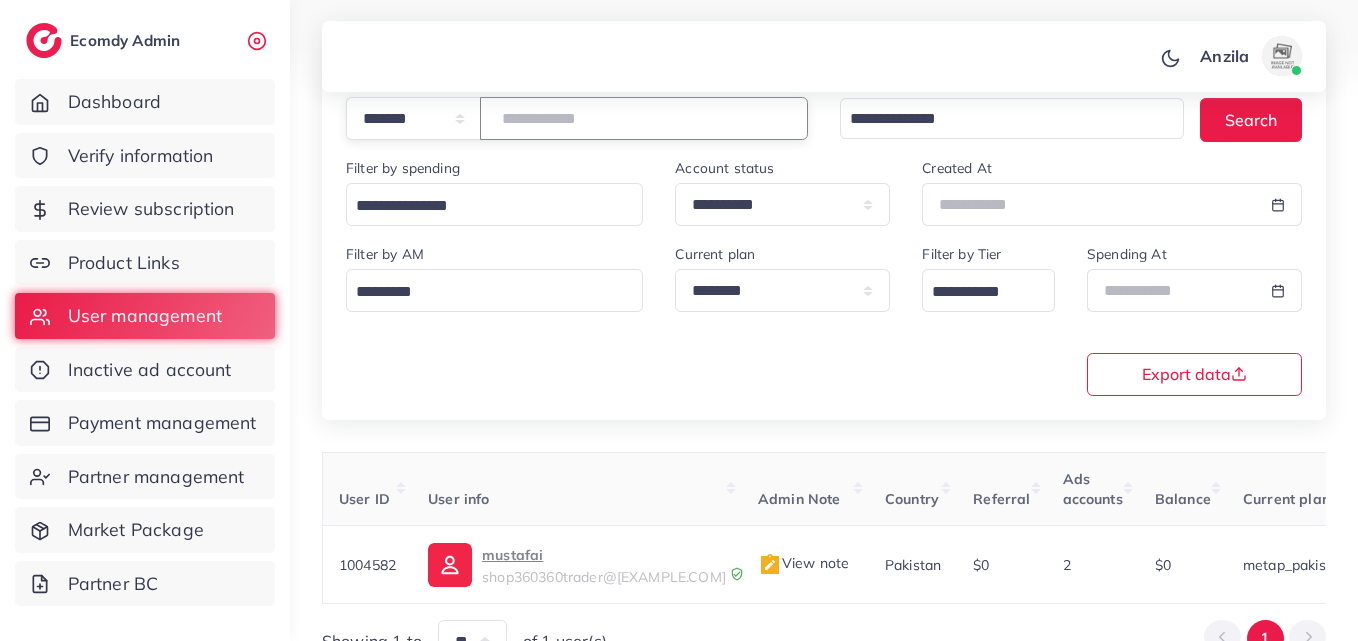 click on "*******" at bounding box center (644, 118) 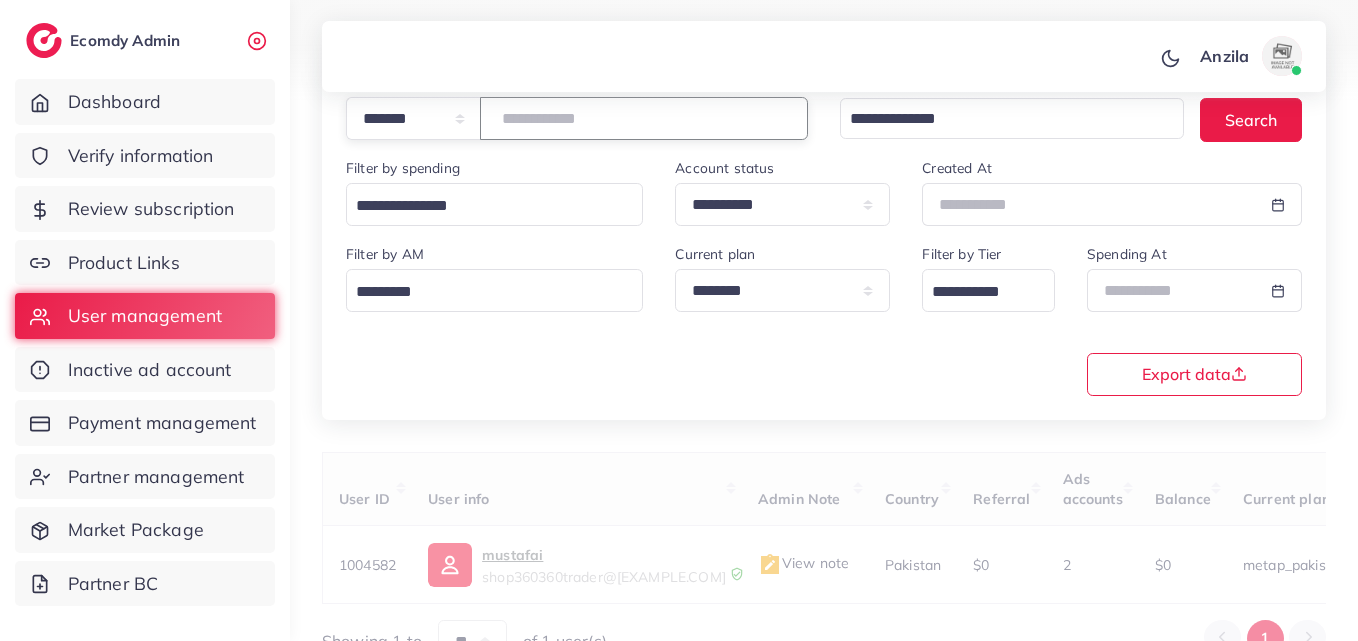 type on "*******" 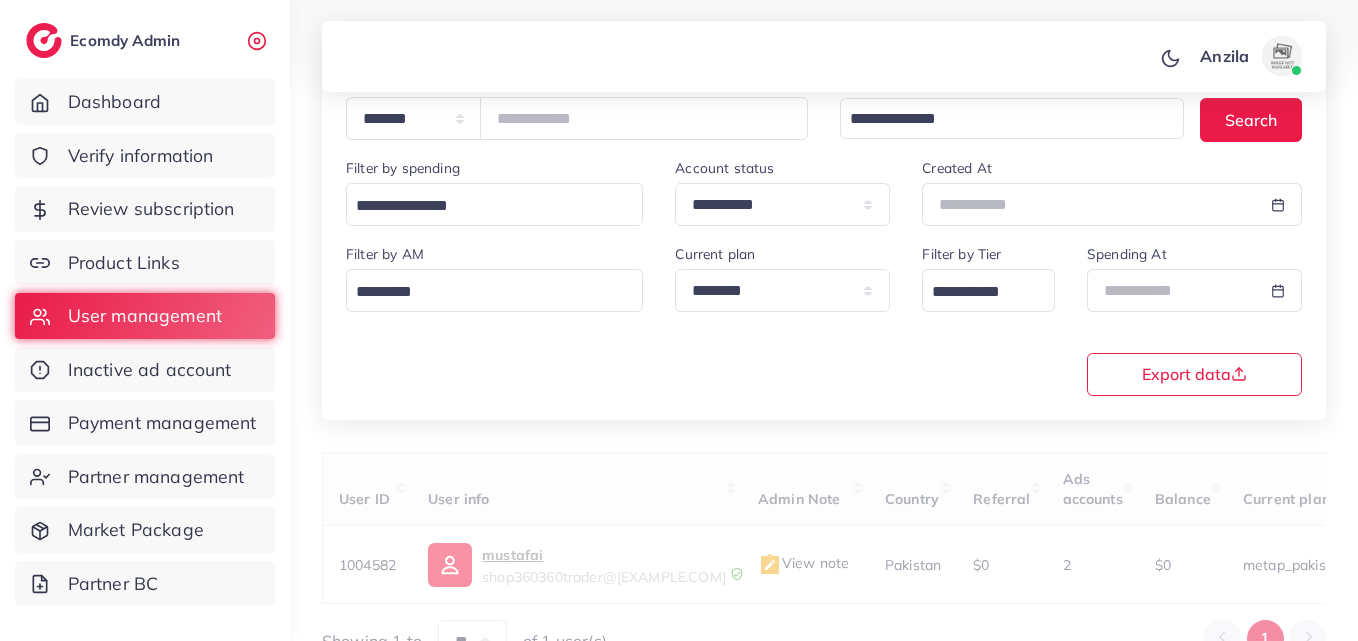 click on "**********" at bounding box center [824, 318] 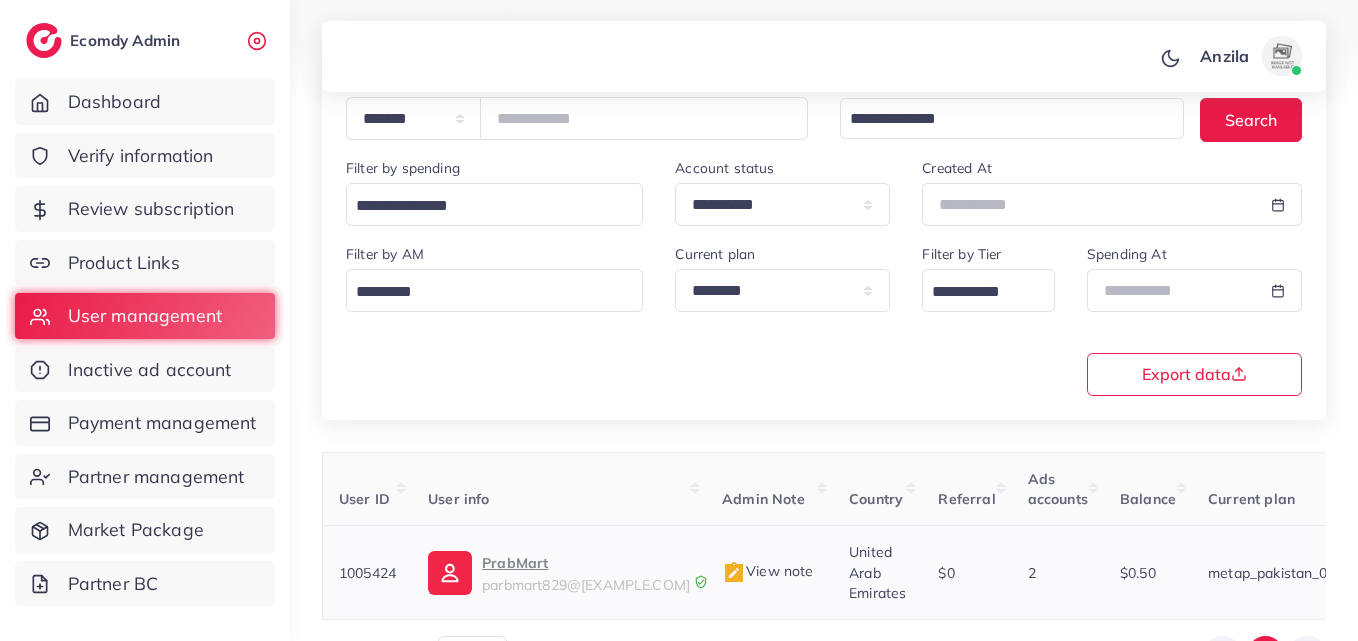 click on "parbmart829@gmail.com" at bounding box center (586, 585) 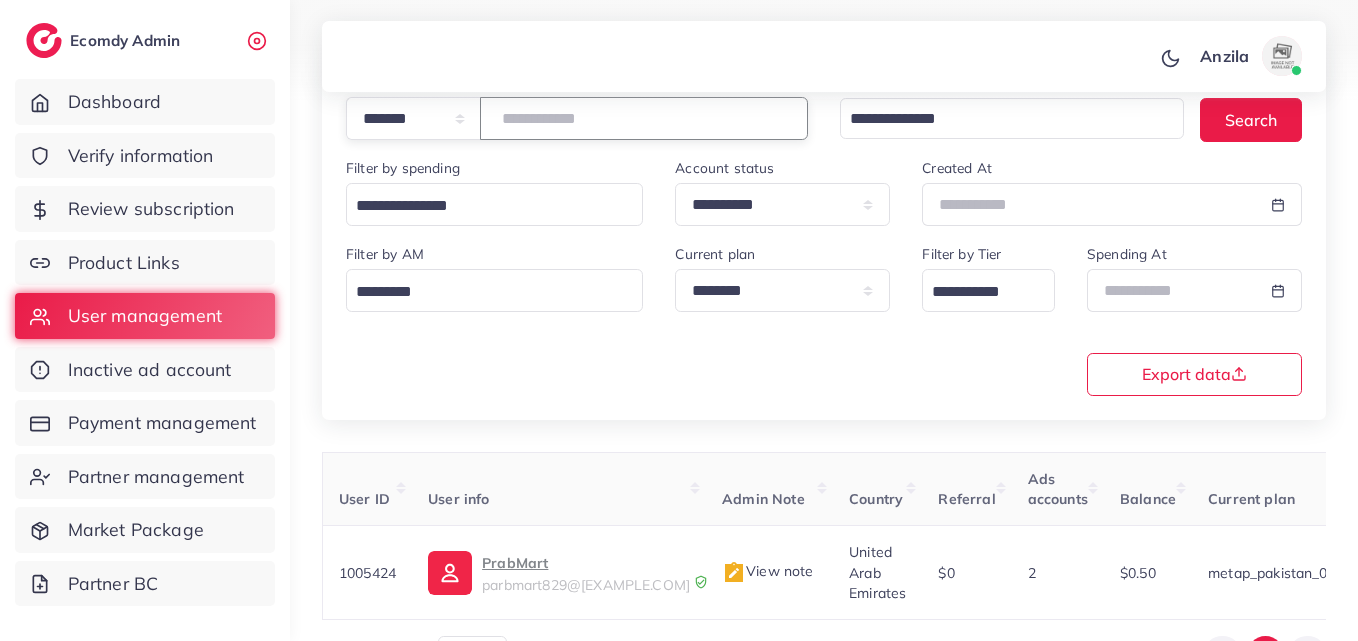 click on "*******" at bounding box center [644, 118] 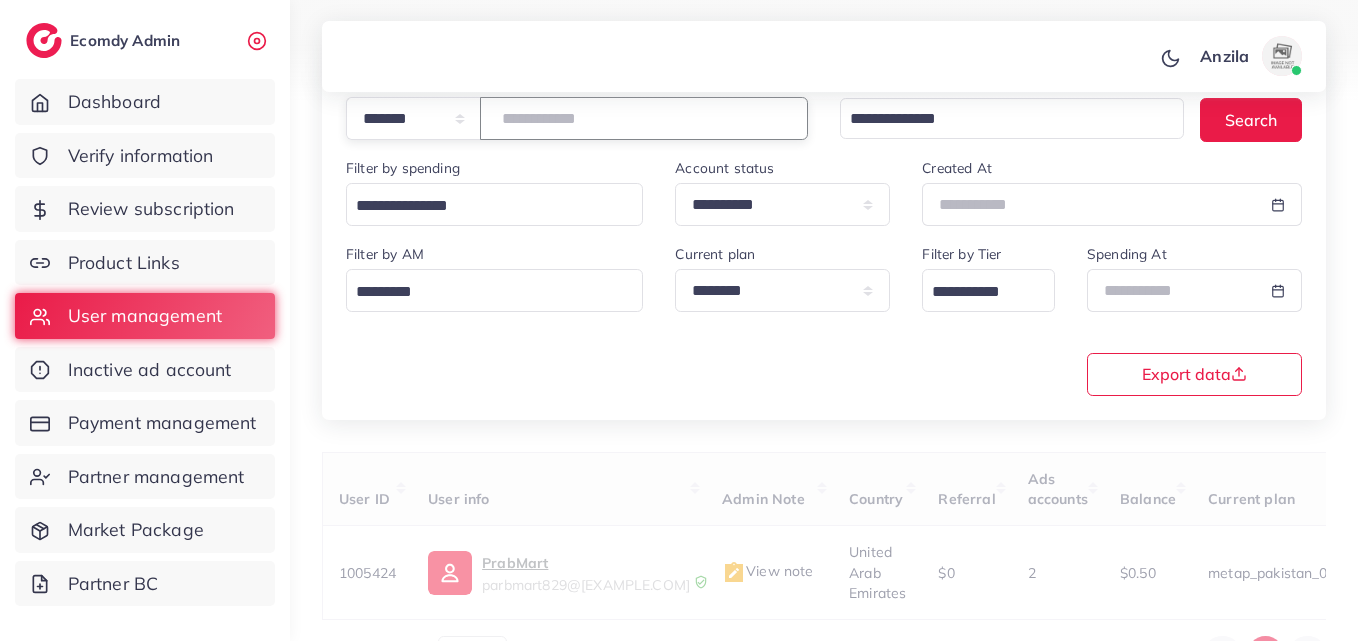 paste on "*******" 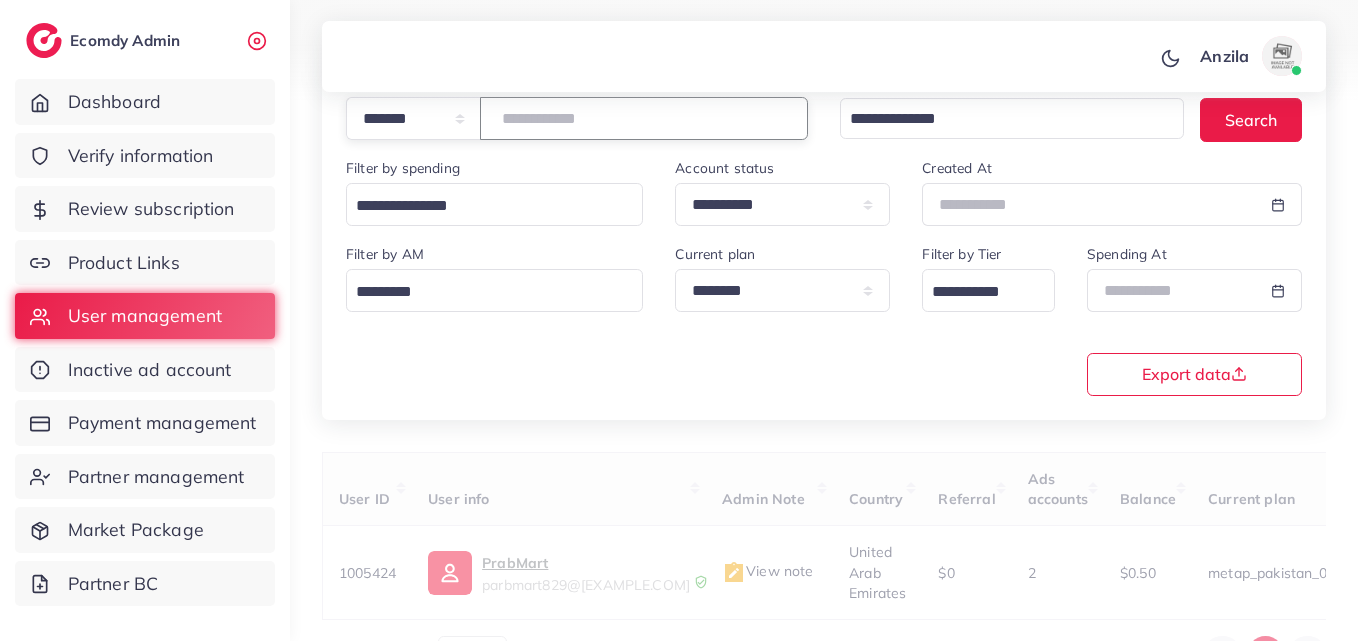 type on "*******" 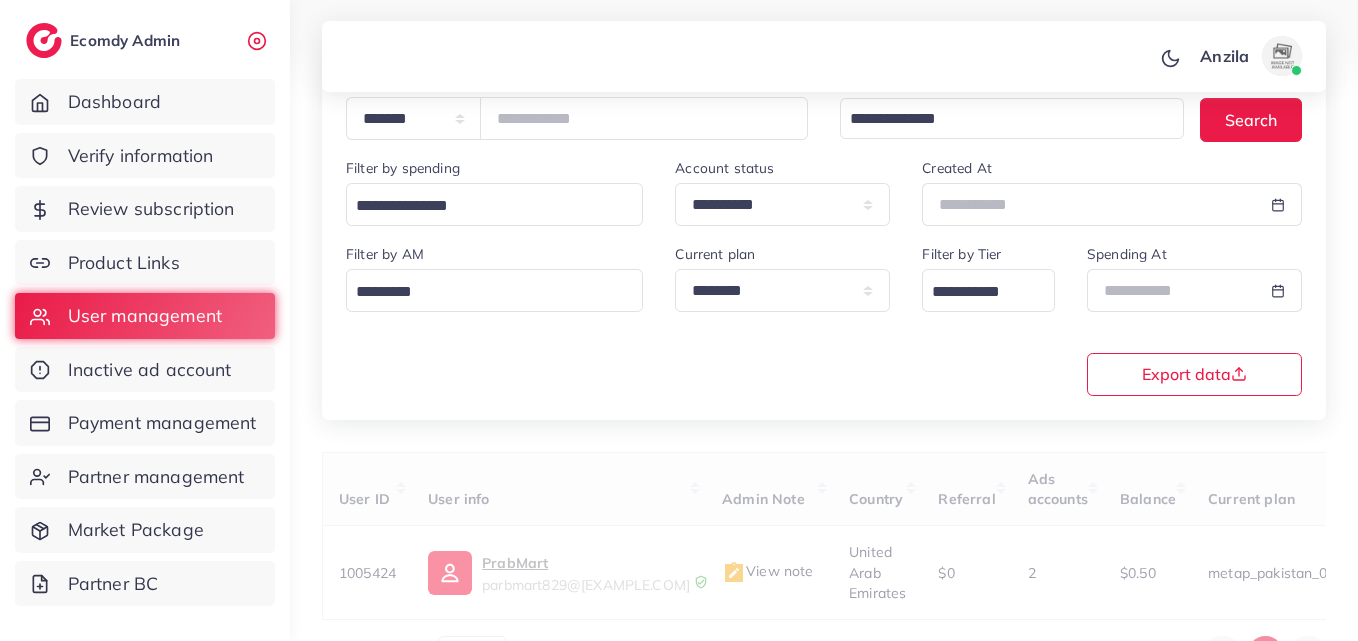 click on "**********" at bounding box center [824, 318] 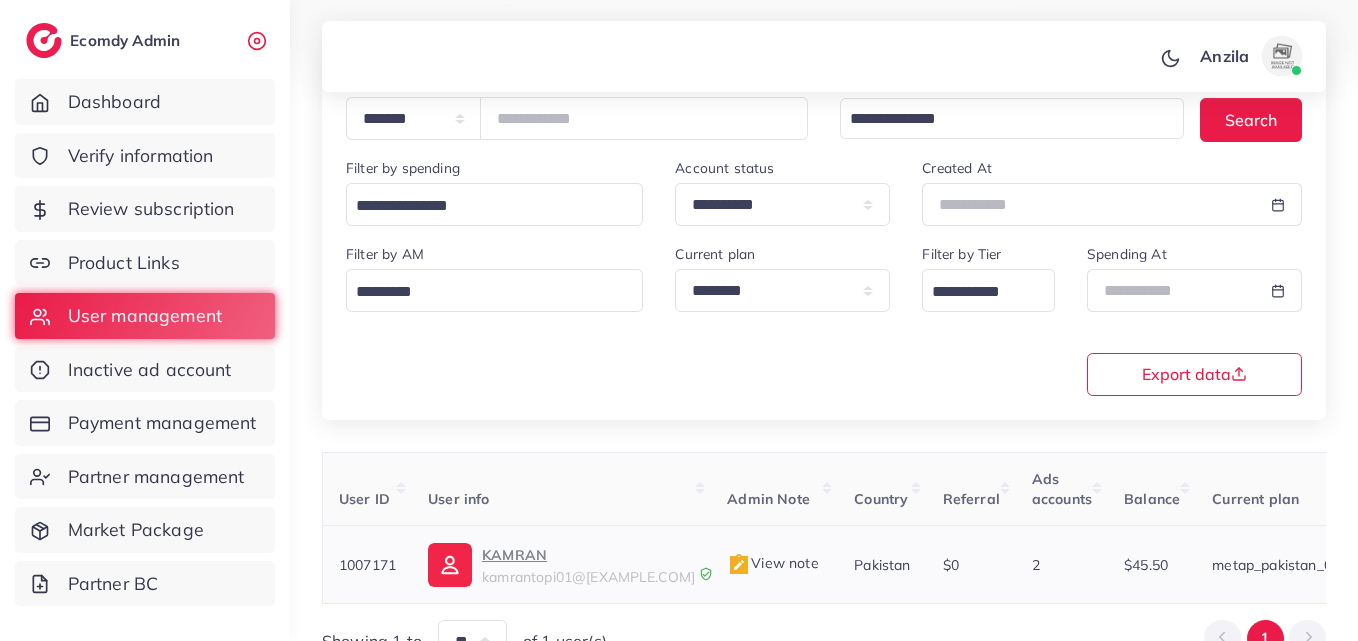 click on "KAMRAN" at bounding box center [588, 555] 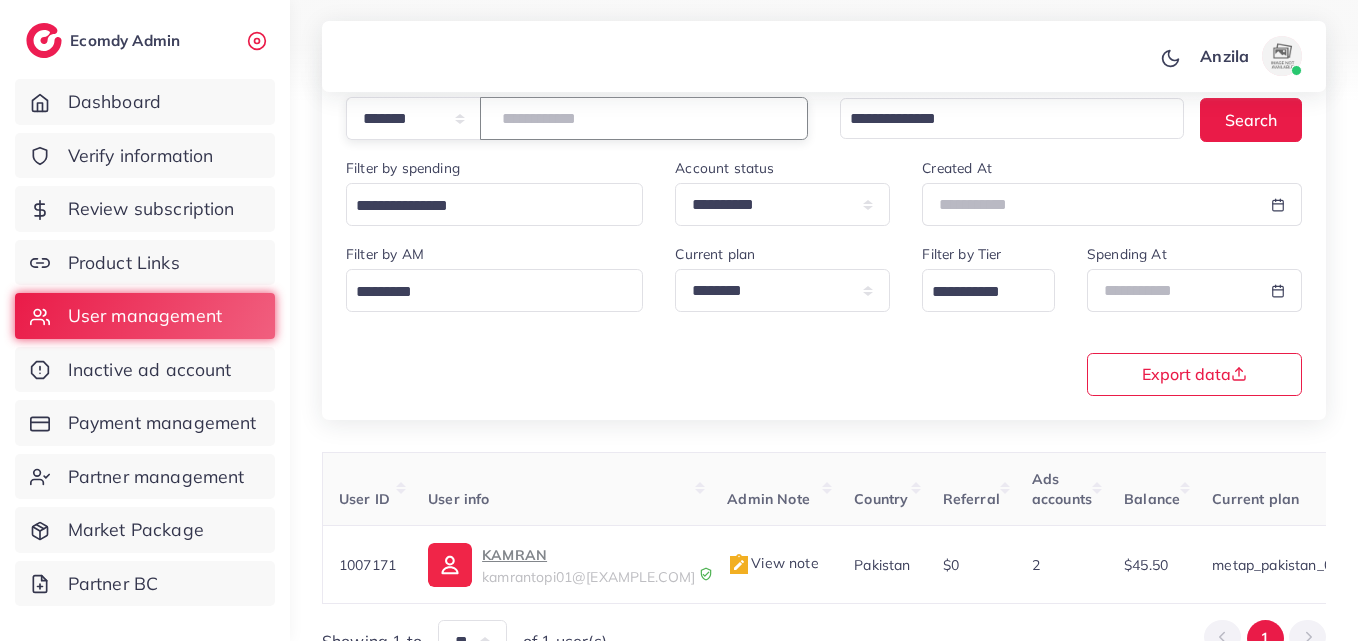 click on "*******" at bounding box center (644, 118) 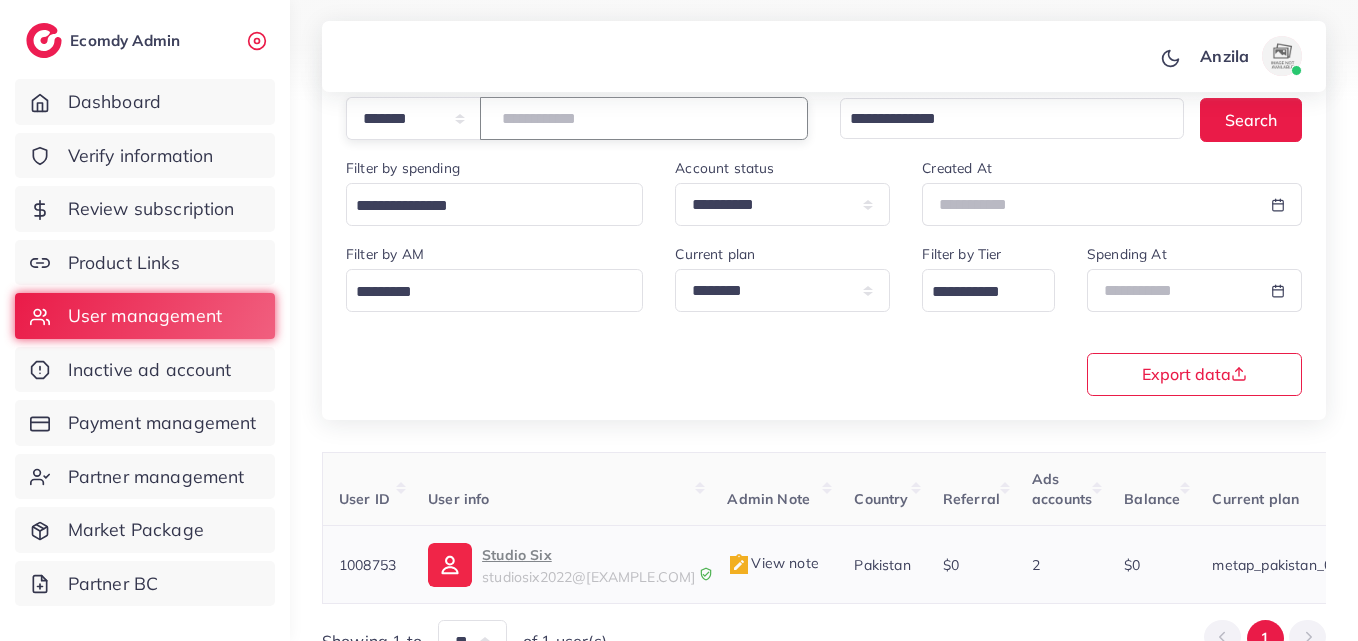 type on "*******" 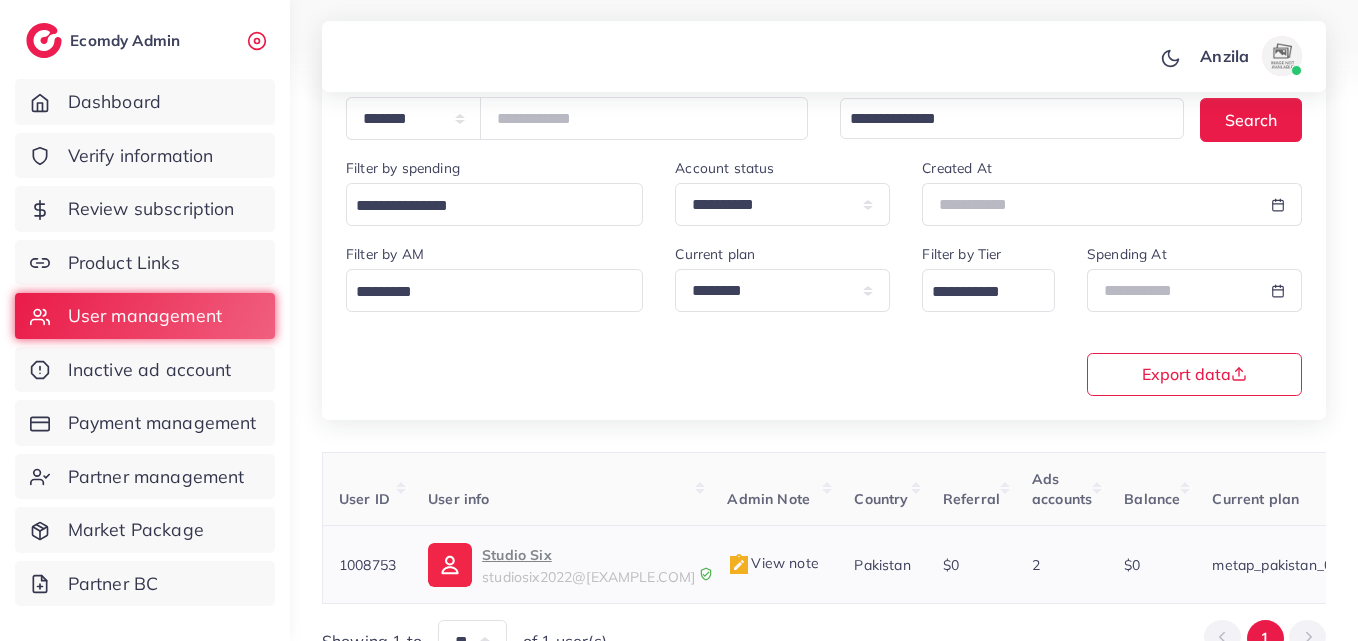 click on "Studio Six" at bounding box center [588, 555] 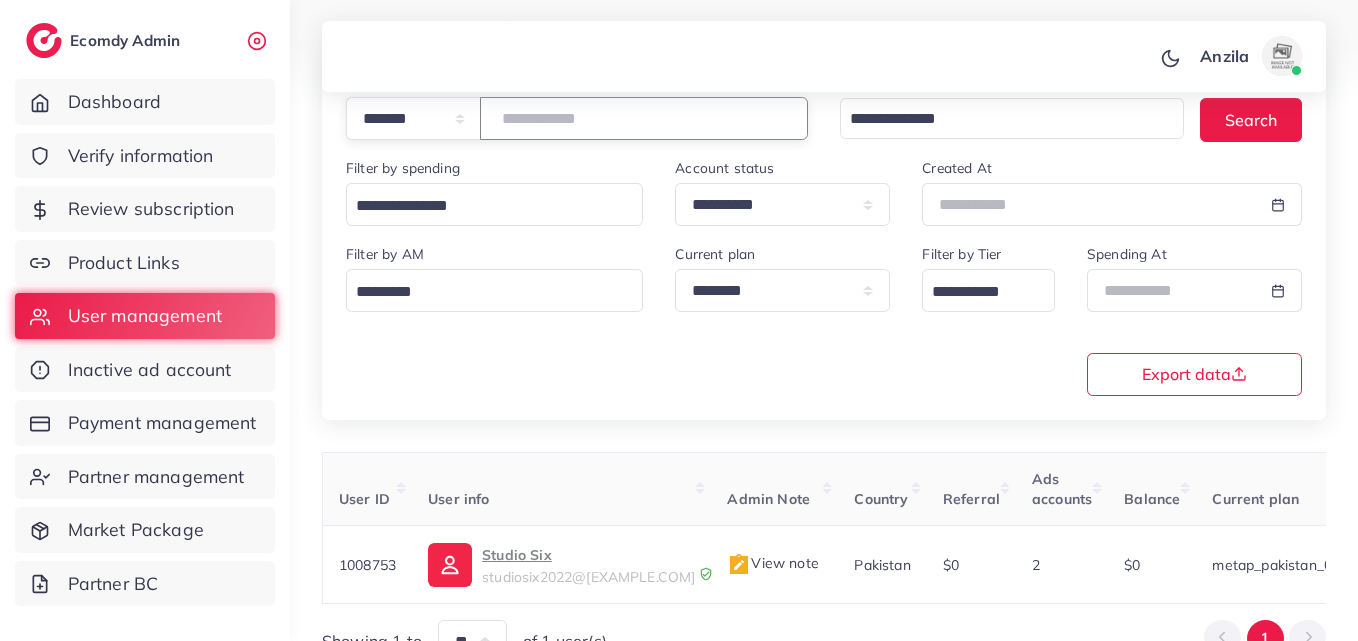 click on "*******" at bounding box center (644, 118) 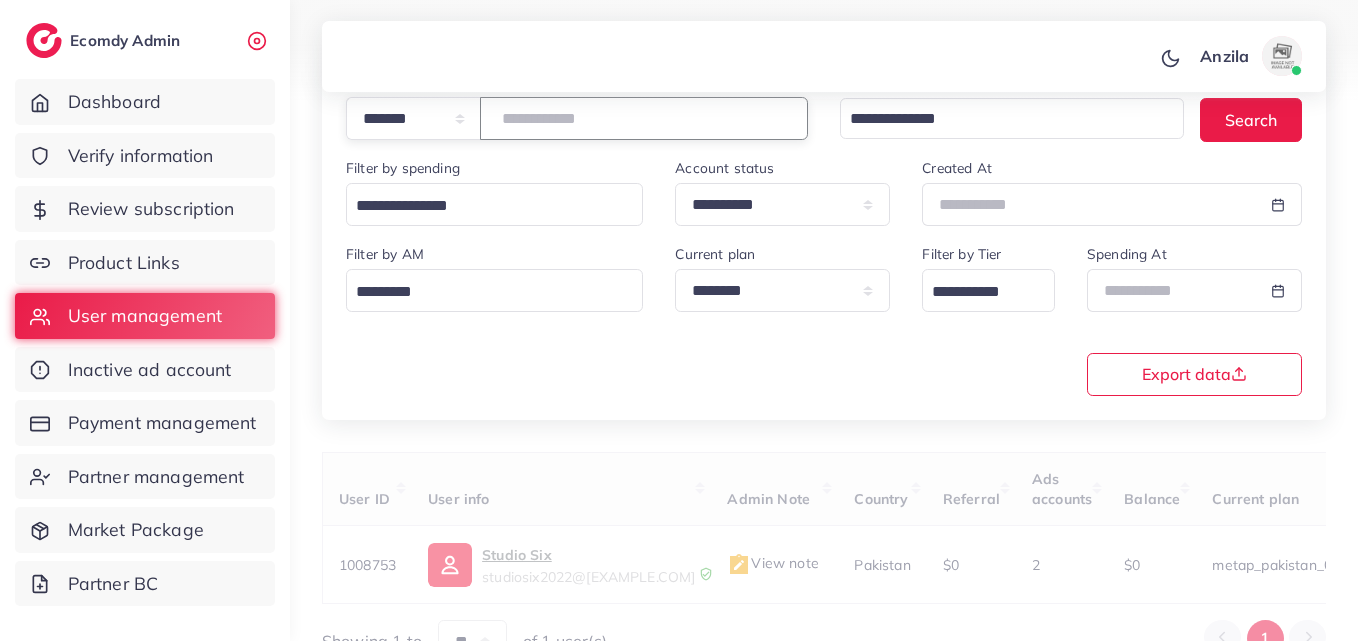type on "*******" 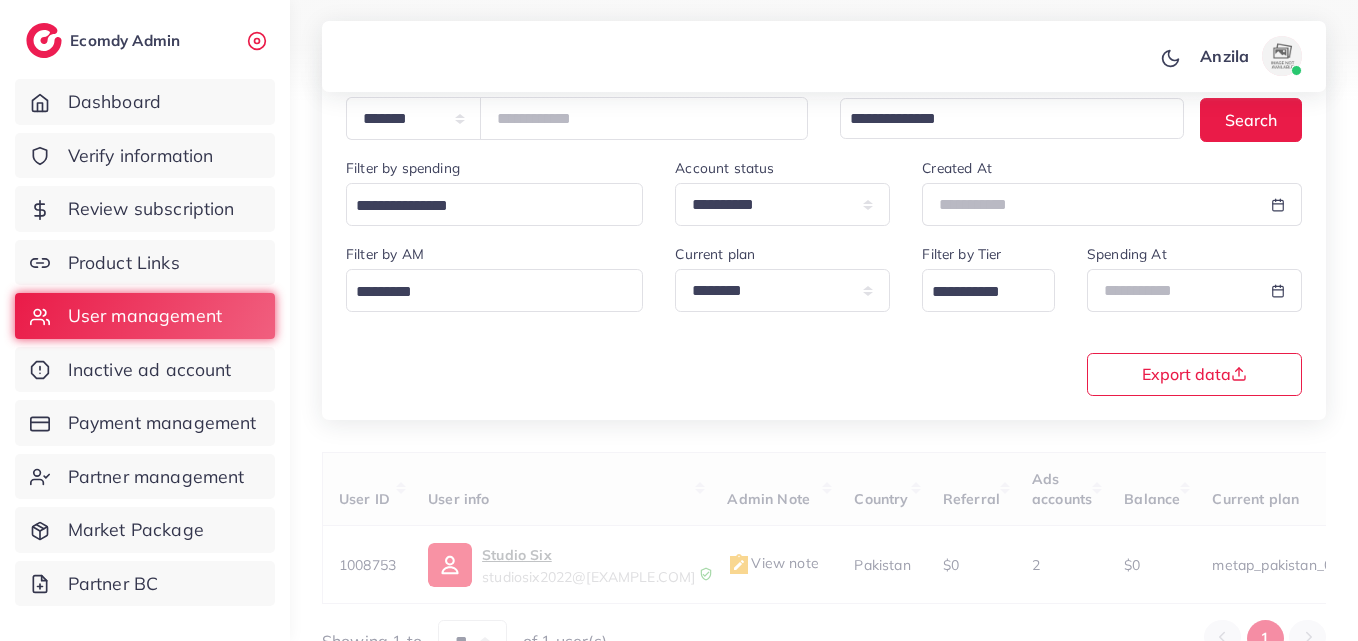 click on "**********" at bounding box center (824, 318) 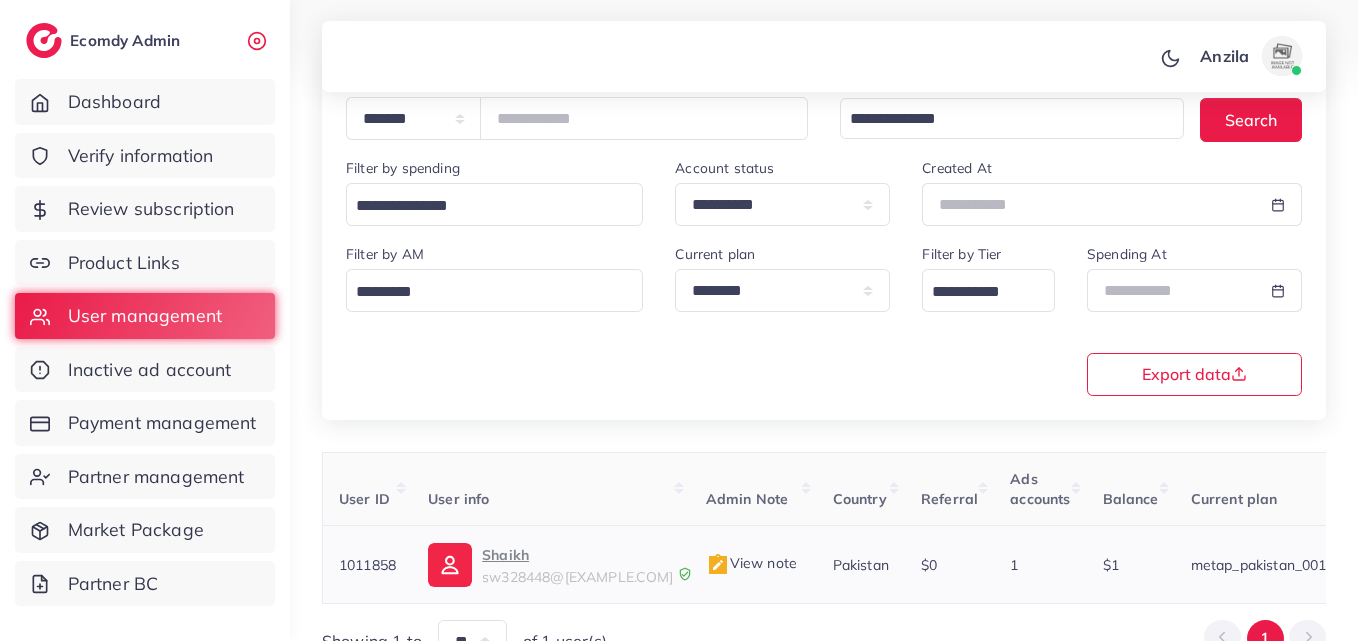 click on "Shaikh" at bounding box center [578, 555] 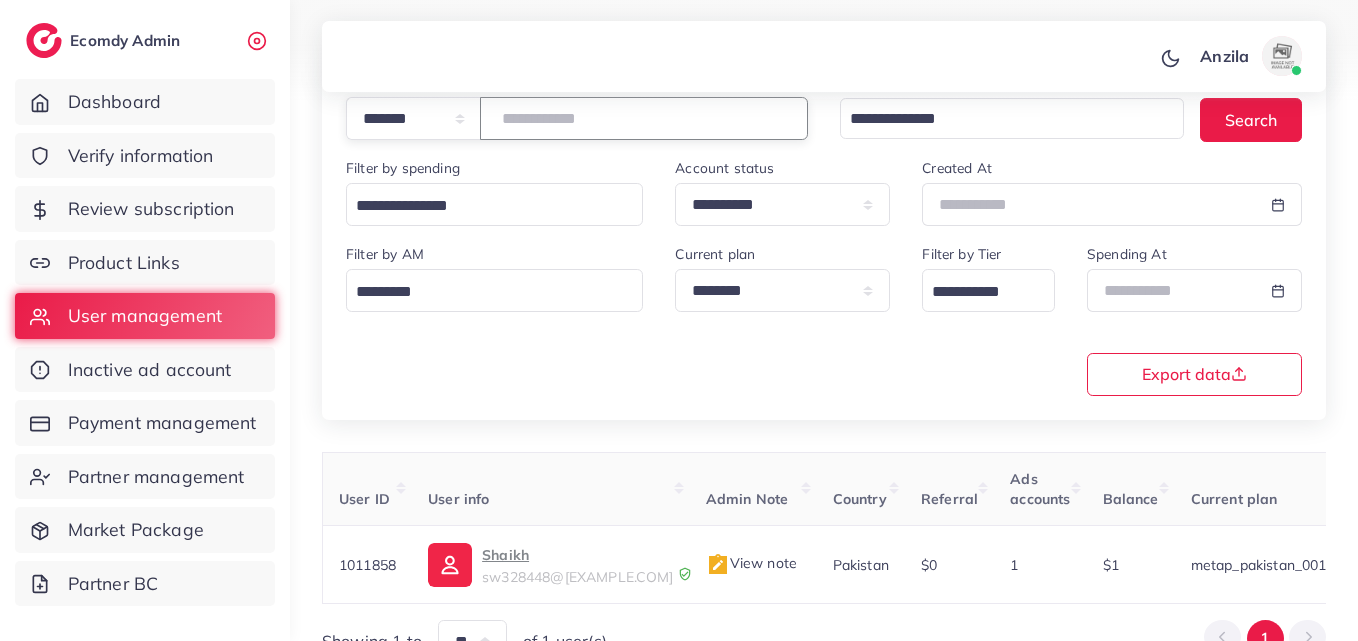 click on "*******" at bounding box center [644, 118] 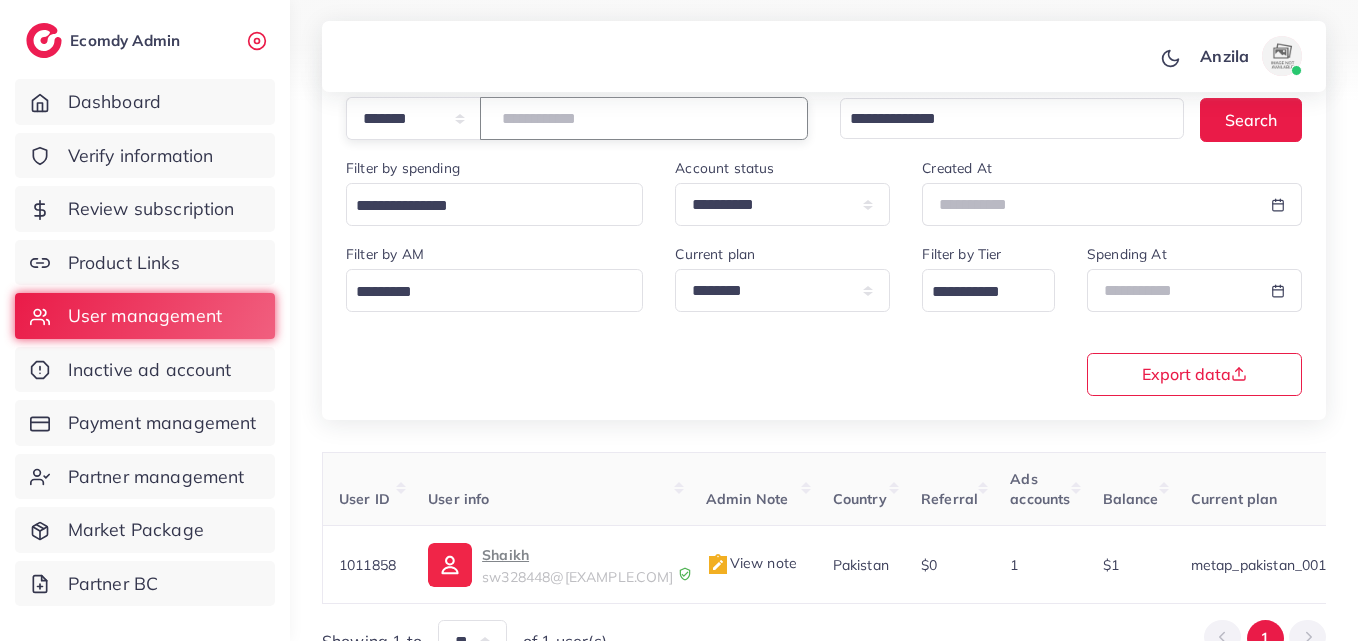 type on "*******" 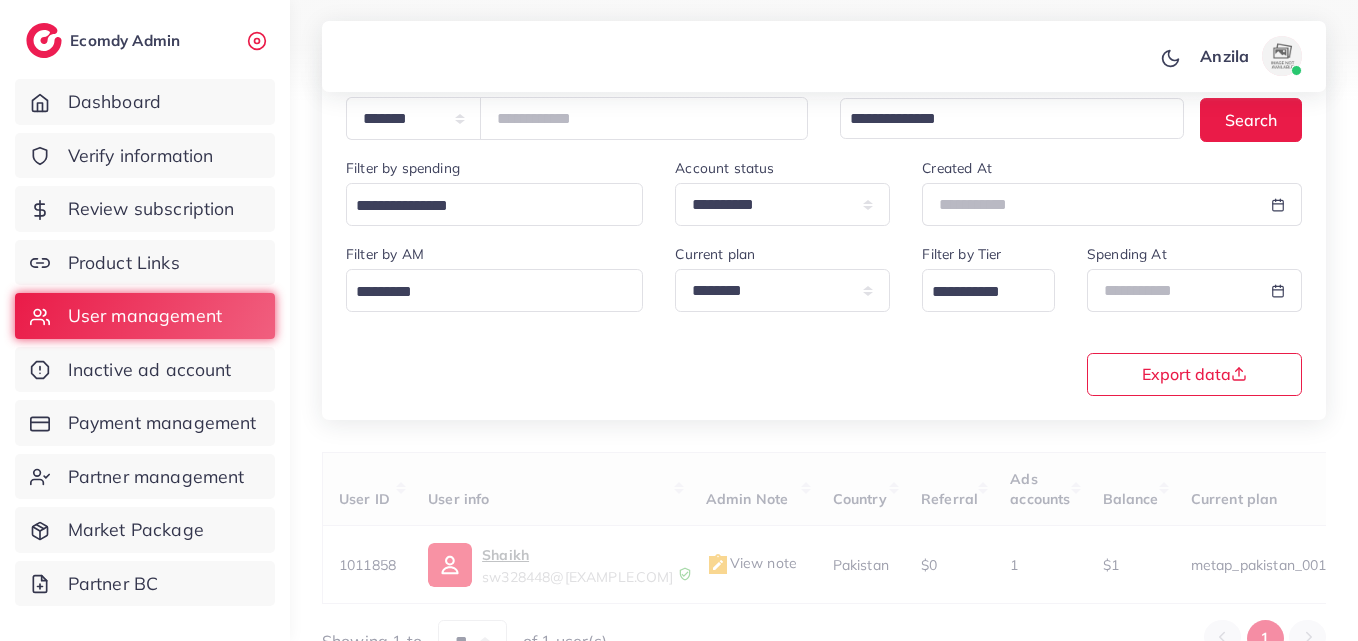 click on "**********" at bounding box center (824, 320) 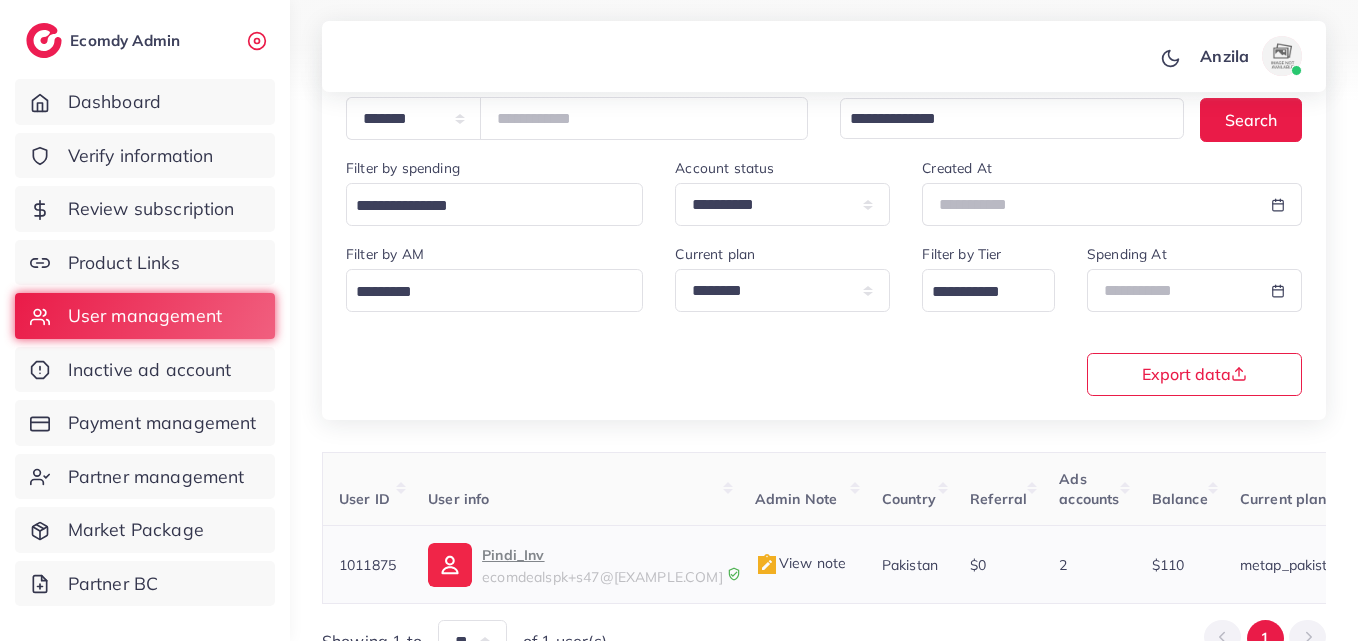 click on "Pindi_Inv" at bounding box center (602, 555) 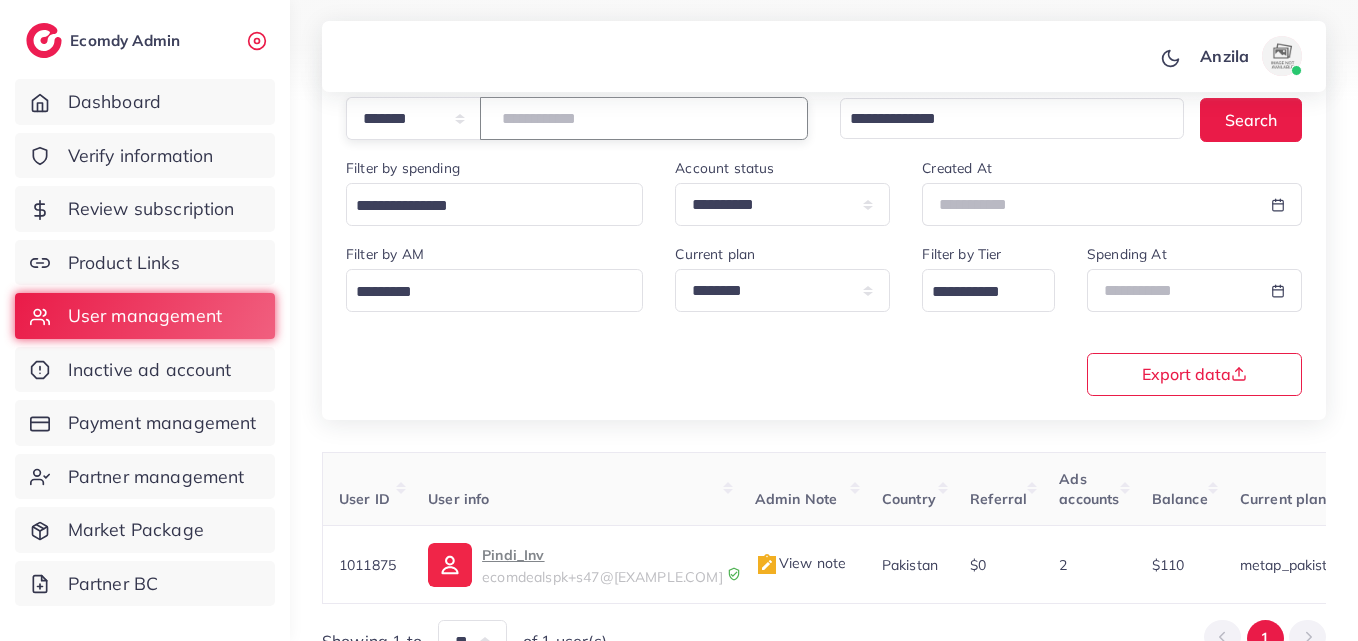 click on "*******" at bounding box center (644, 118) 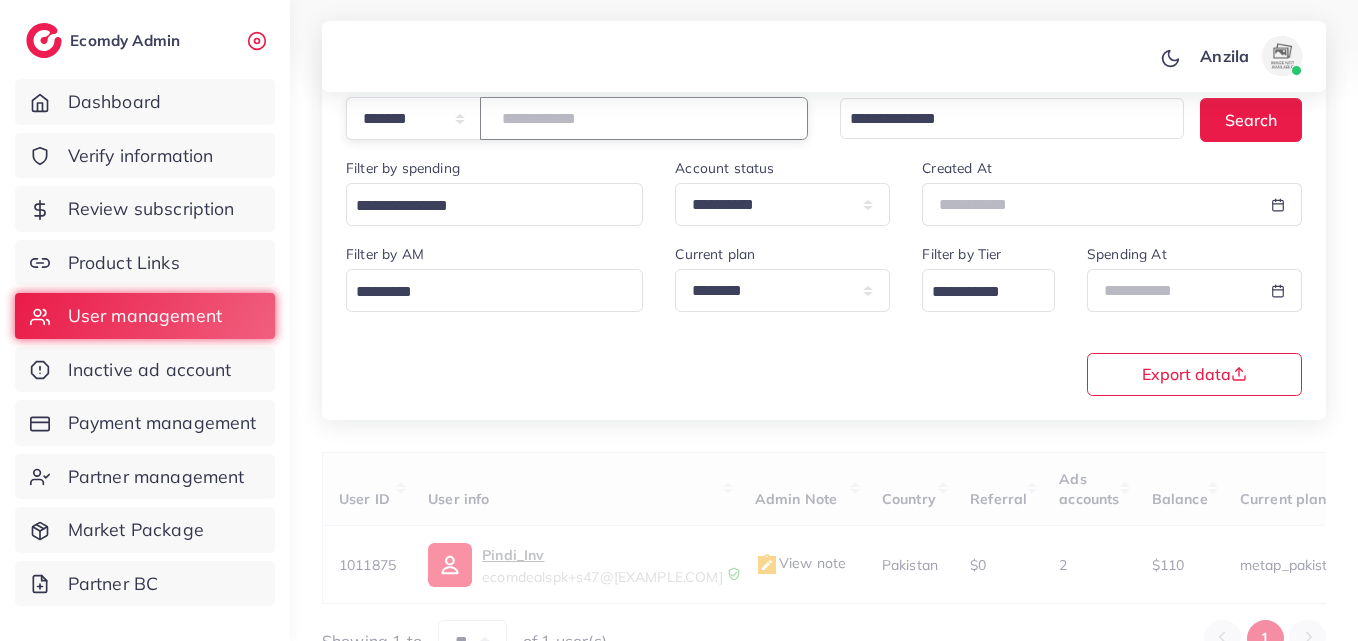 paste on "*******" 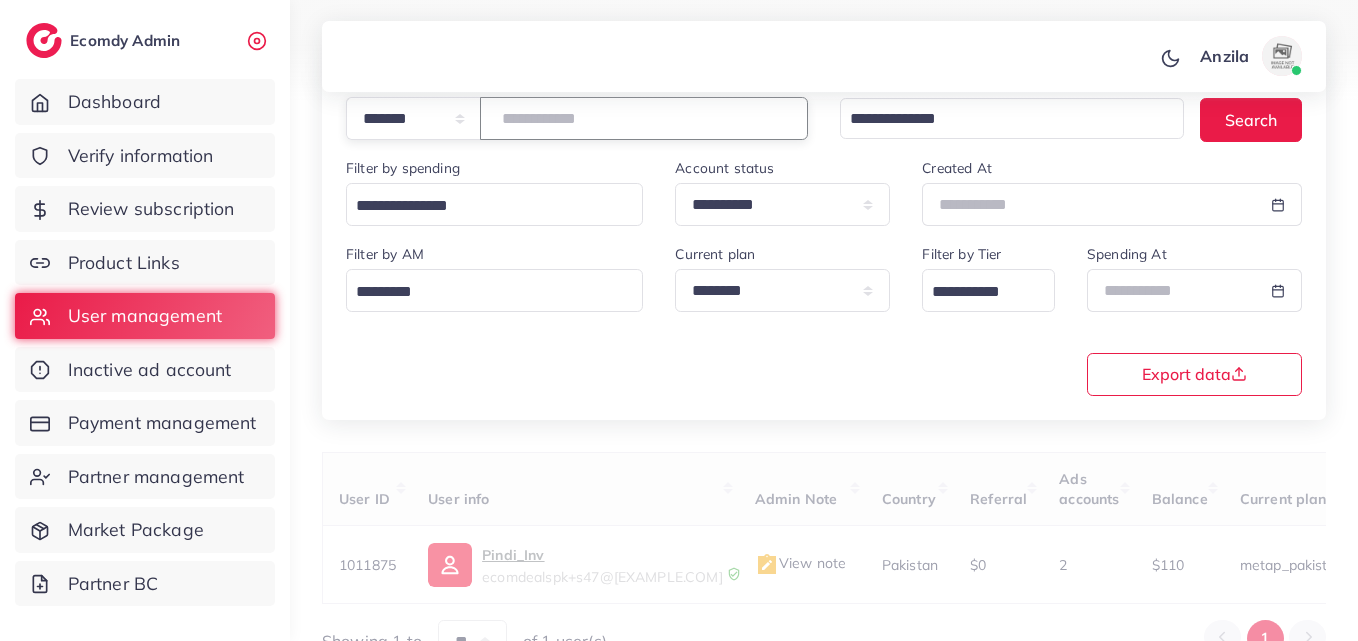type on "*******" 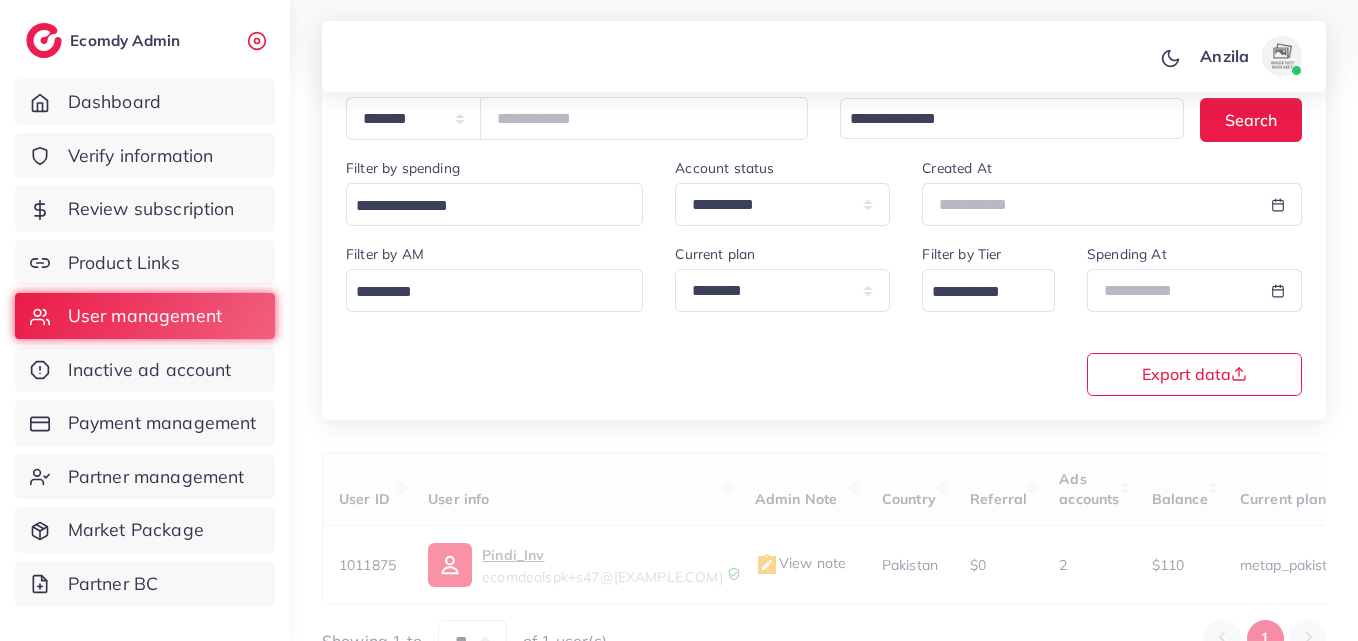 click on "**********" at bounding box center [824, 318] 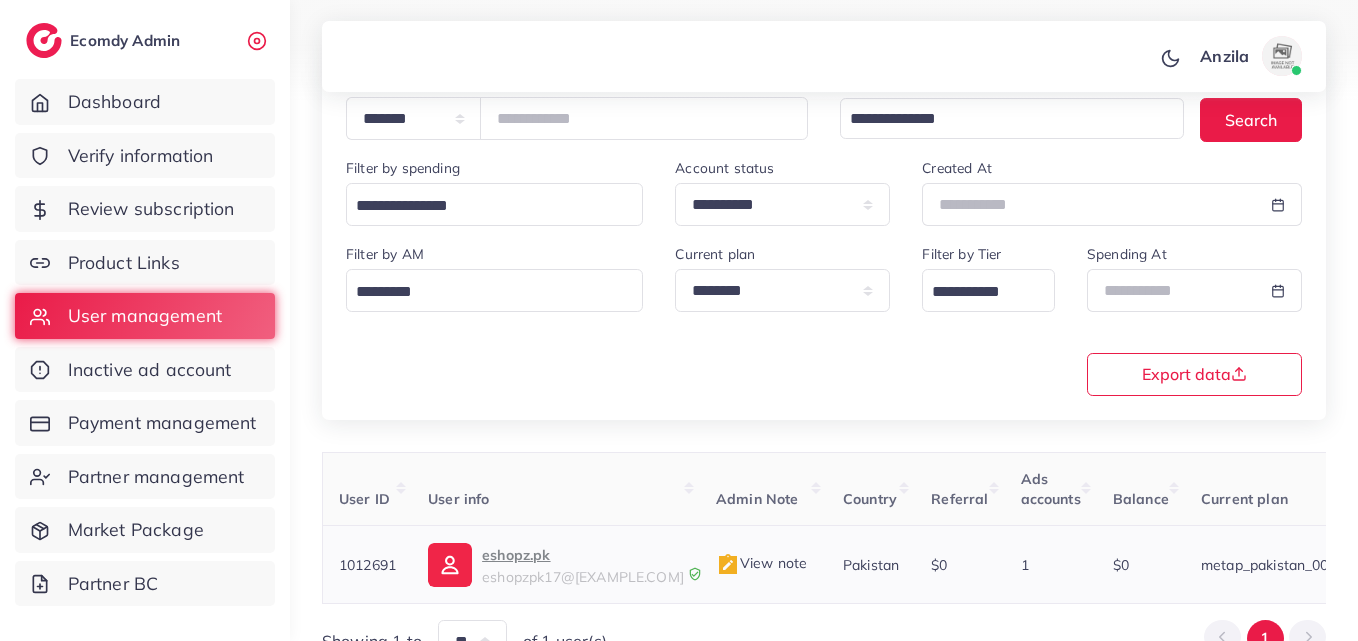 click on "eshopz.pk" at bounding box center (583, 555) 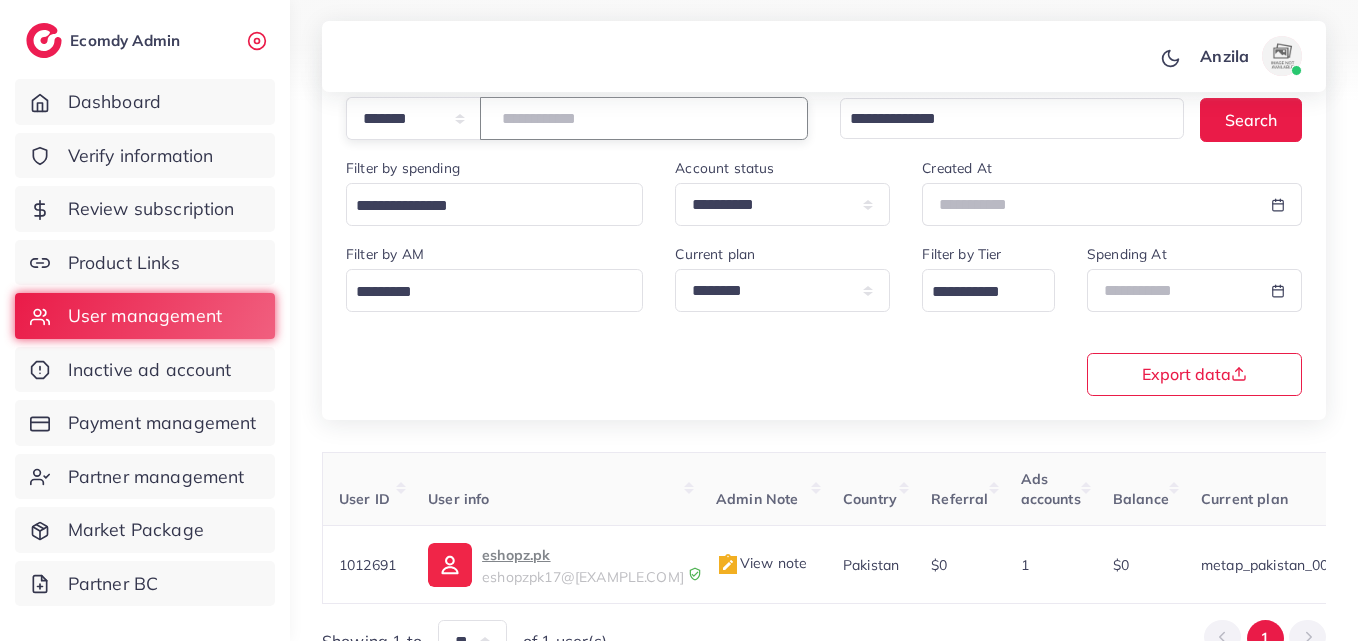 click on "*******" at bounding box center [644, 118] 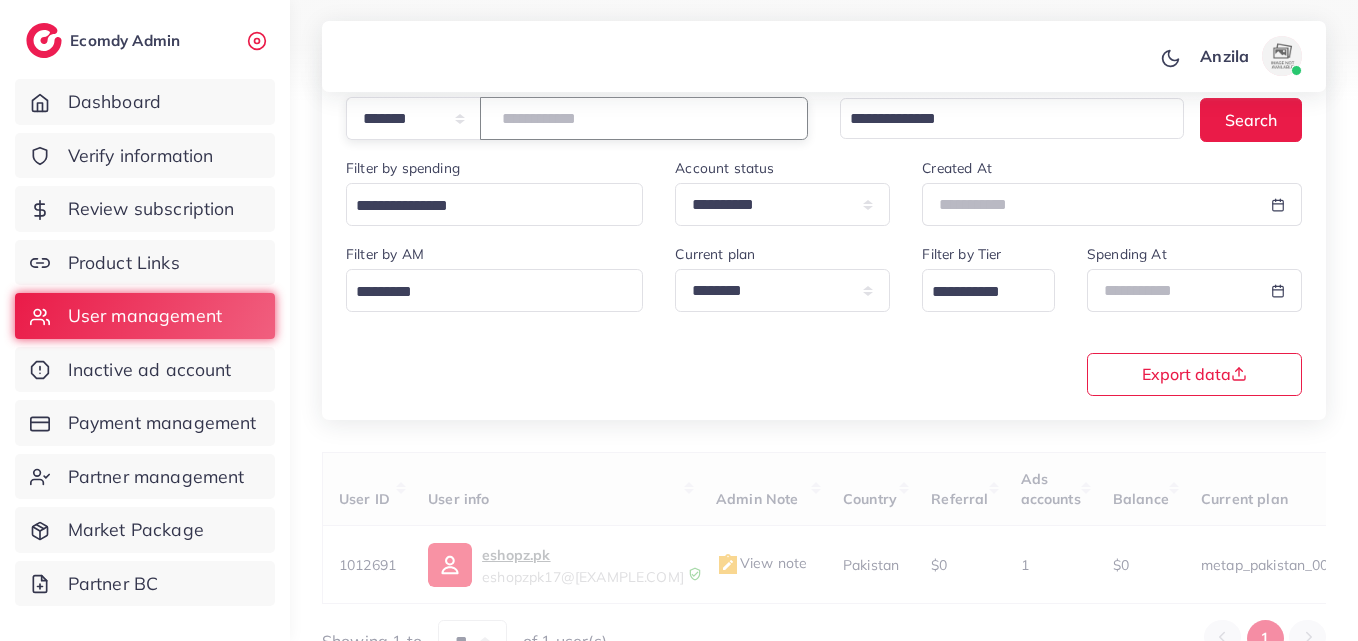 type on "*******" 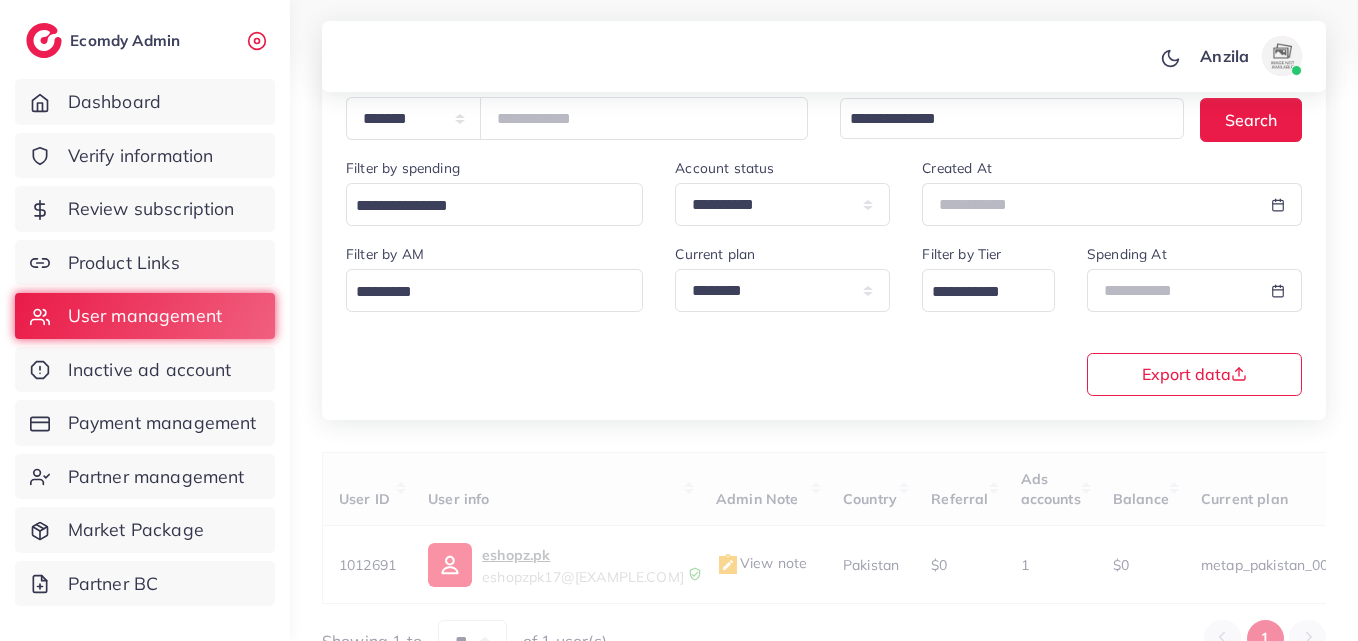 click on "**********" at bounding box center (824, 318) 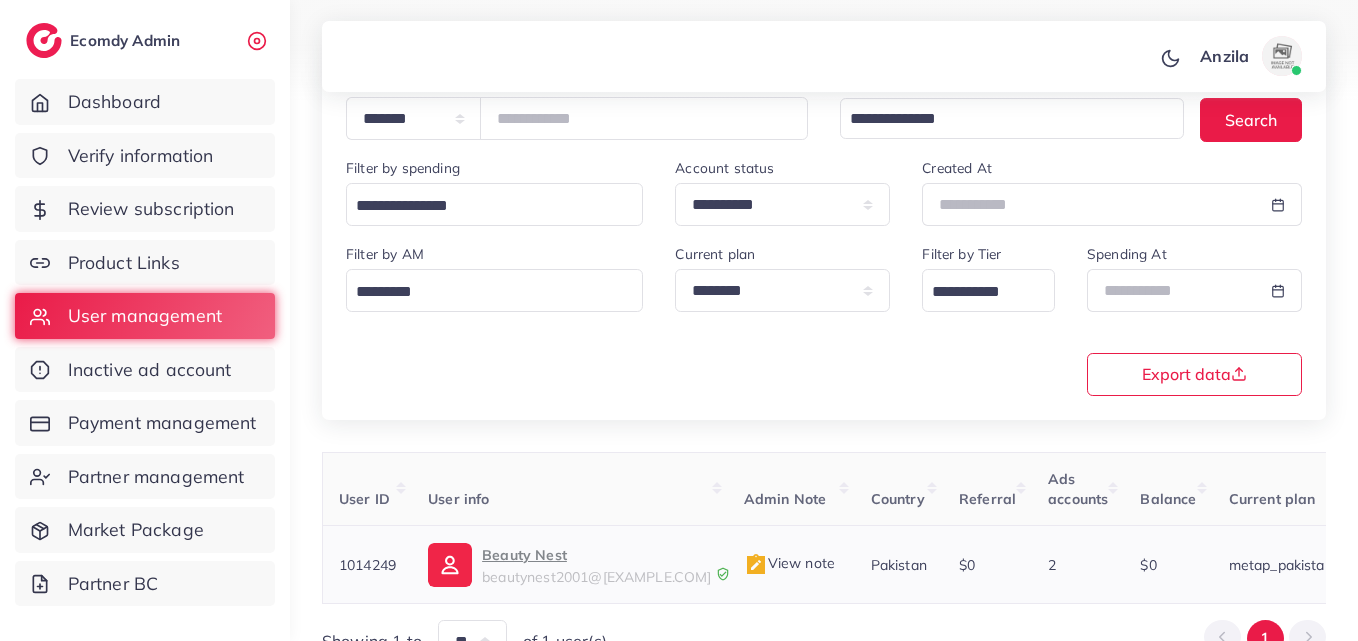 click on "Beauty Nest" at bounding box center [596, 555] 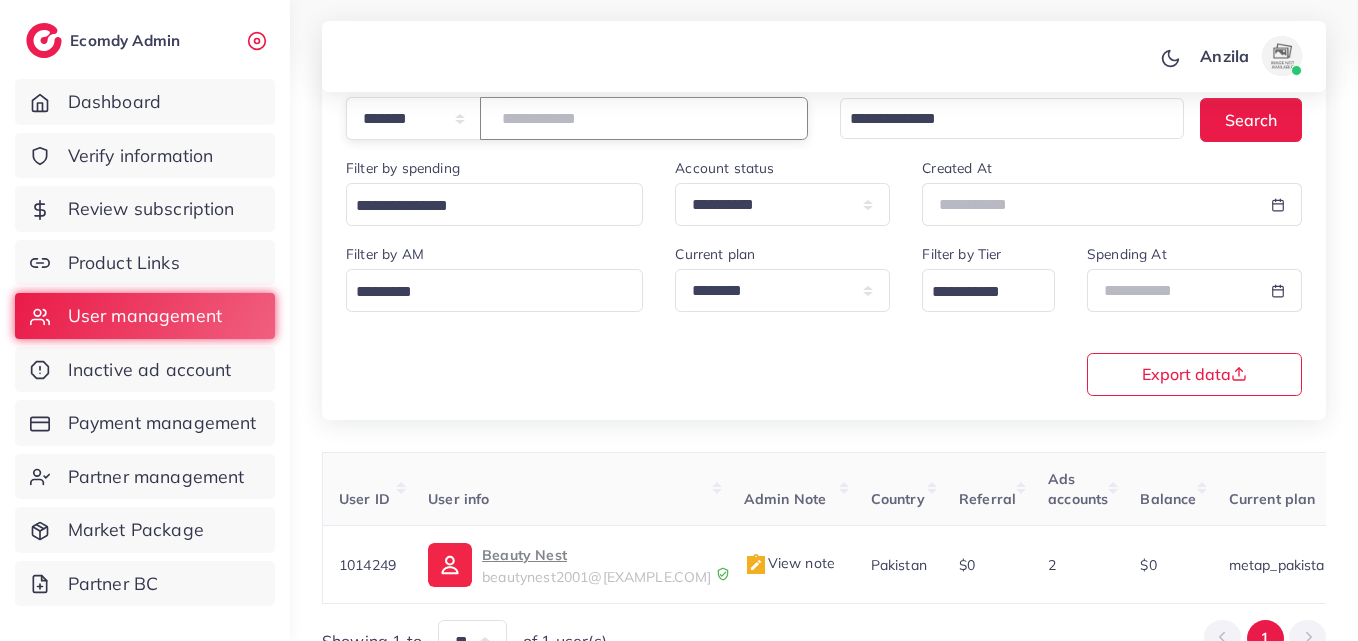 click on "*******" at bounding box center [644, 118] 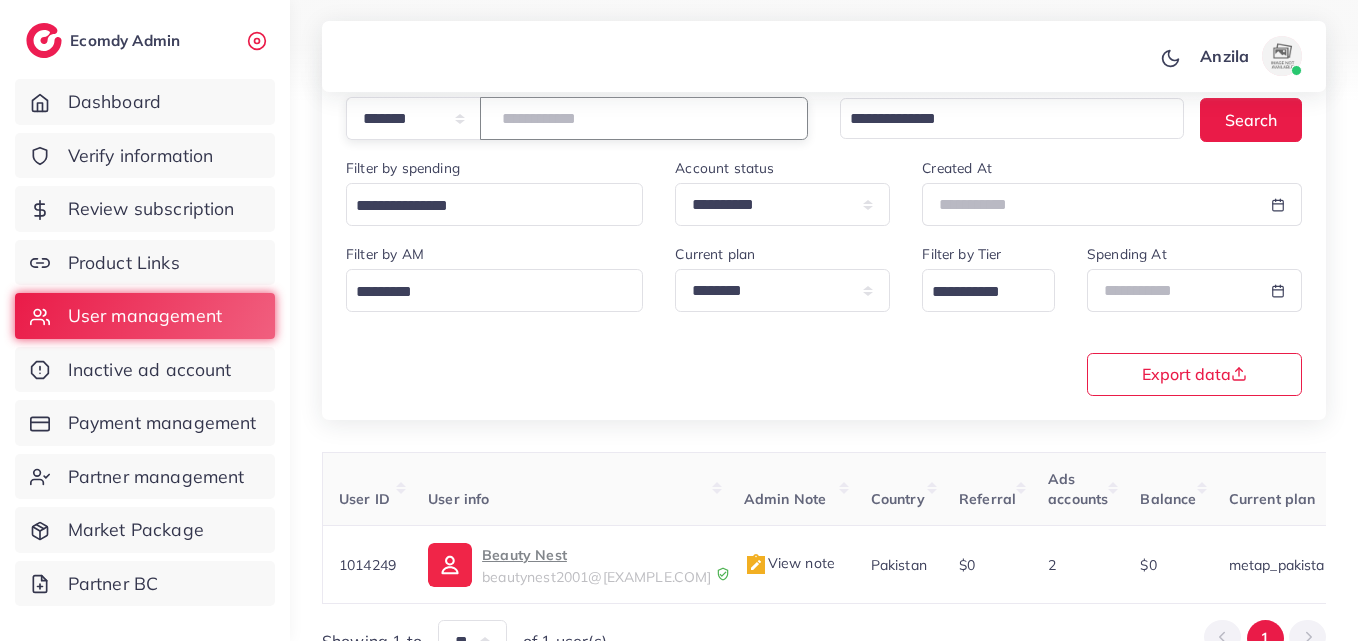 paste on "*******" 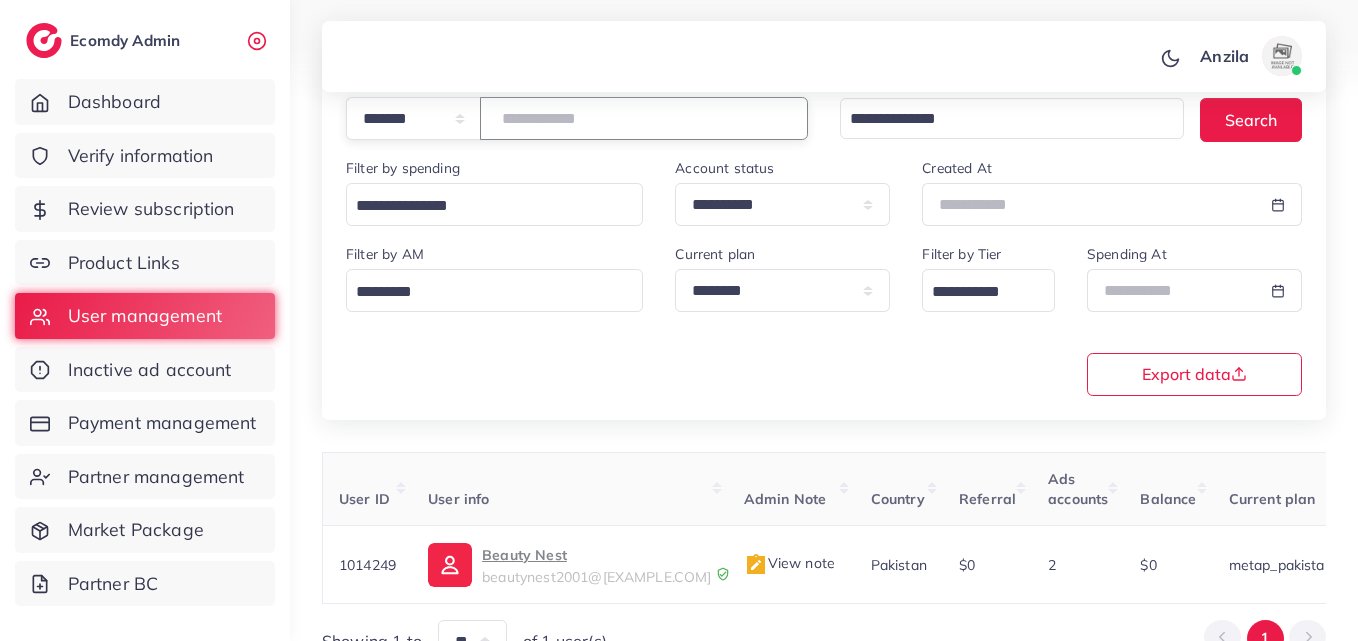 type on "*******" 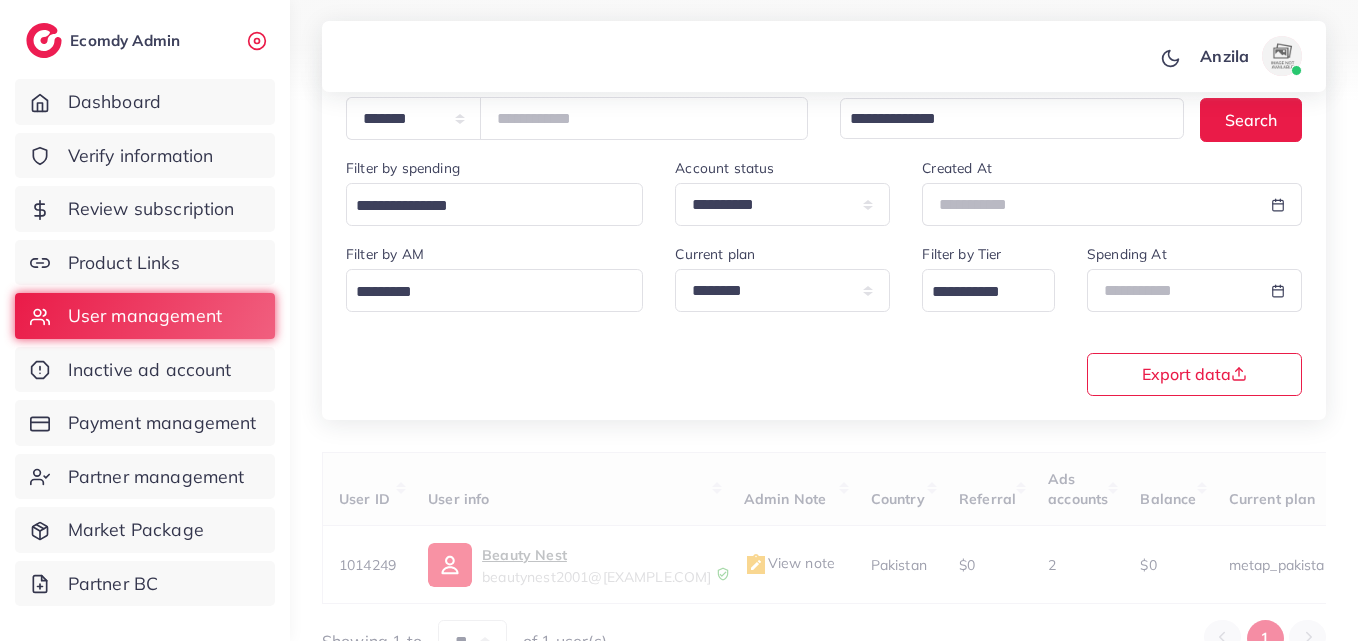 click on "**********" at bounding box center (824, 318) 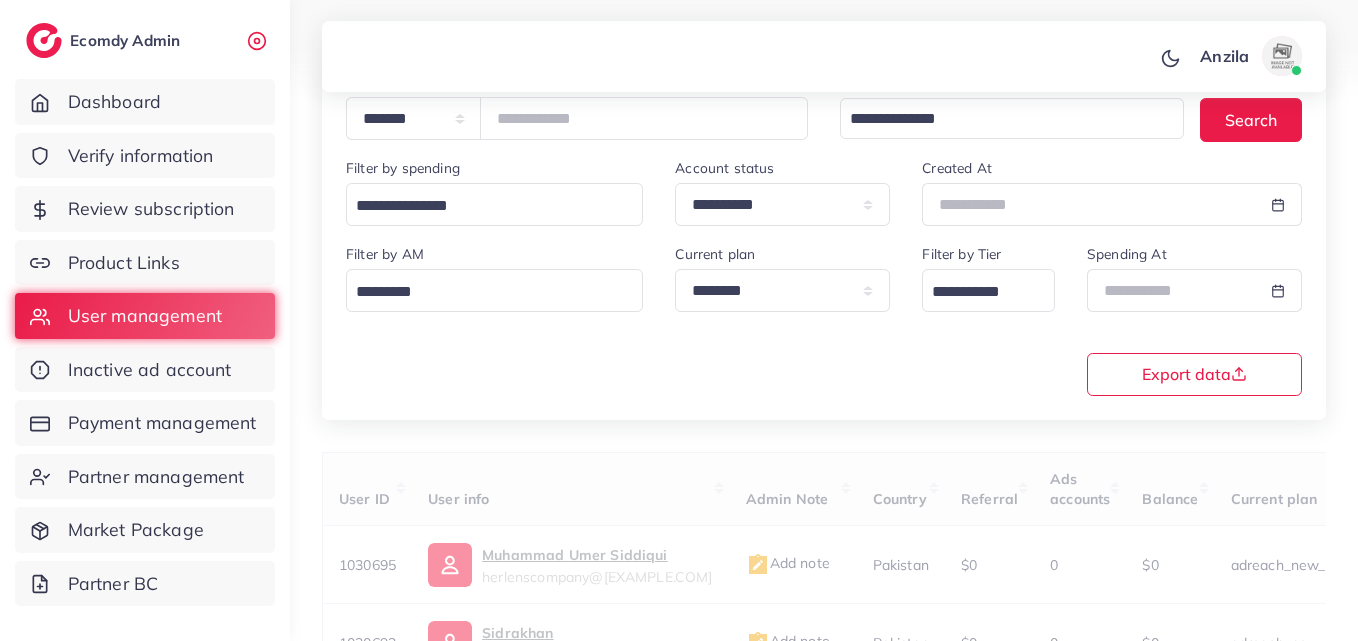 click on "User ID   User info   Admin Note   Country   Referral   Ads accounts   Balance   Current plan   Tier   Create At   Status   Product Status   Belong to AM   Roles   Actions             1030695   Muhammad Umer Siddiqui  herlenscompany@gmail.com  Add note   Pakistan   $0   0   $0   adreach_new_package   0  12/07/2025, 15:04:56  active  approved  N/A  USER Block Balance Change Assign to AM      1030693   Sidrakhan  zainwalana65@gmail.com  Add note   Pakistan   $0   0   $0   adreach_new_package   0  12/07/2025, 14:26:56  active  approved  N/A  USER Block Balance Change Assign to AM      1030692   zainb  zainab001456@gmail.com  Add note   Pakistan   $0   0   $0   adreach_new_package   0  12/07/2025, 14:01:19  active  rejected  N/A  USER Block Balance Change Assign to AM      1030691   ali khan  addmanger09871@gmail.com  Add note   Pakistan   $0   0   $0   adreach_new_package   0  12/07/2025, 13:02:53  active  approved  N/A  USER Block Balance Change Assign to AM      1030689   Qasim Bagh Town Quetta" at bounding box center (824, 909) 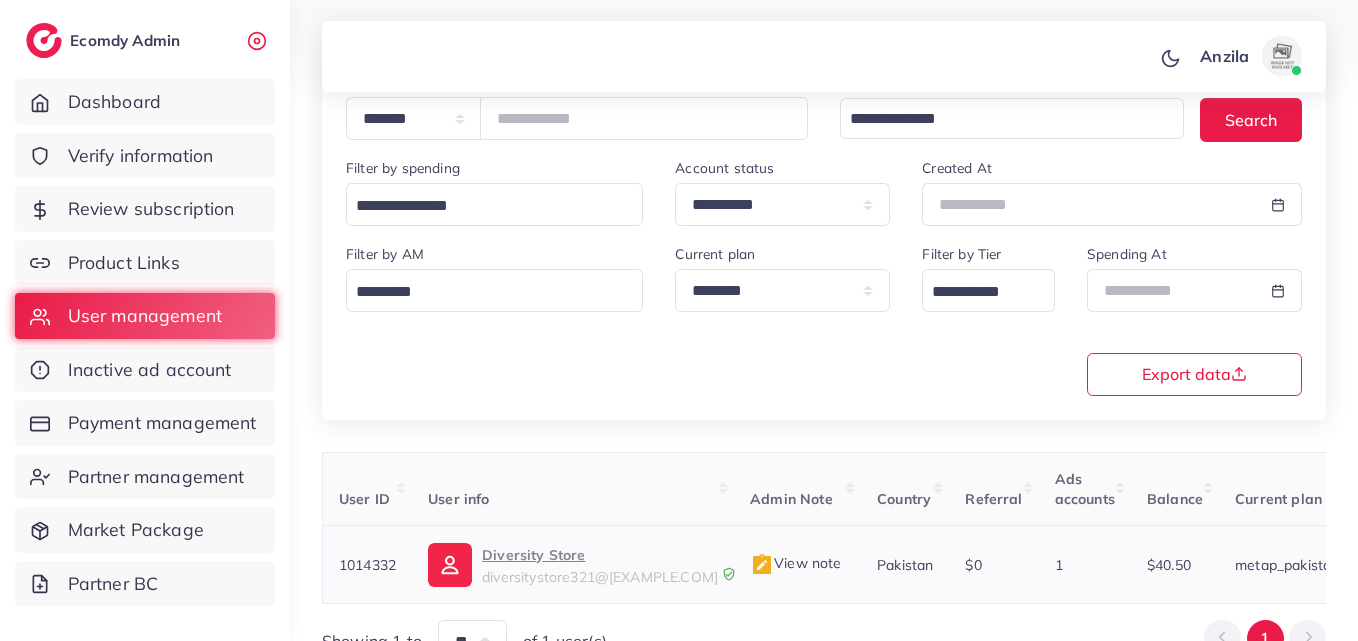 click on "Diversity Store" at bounding box center [600, 555] 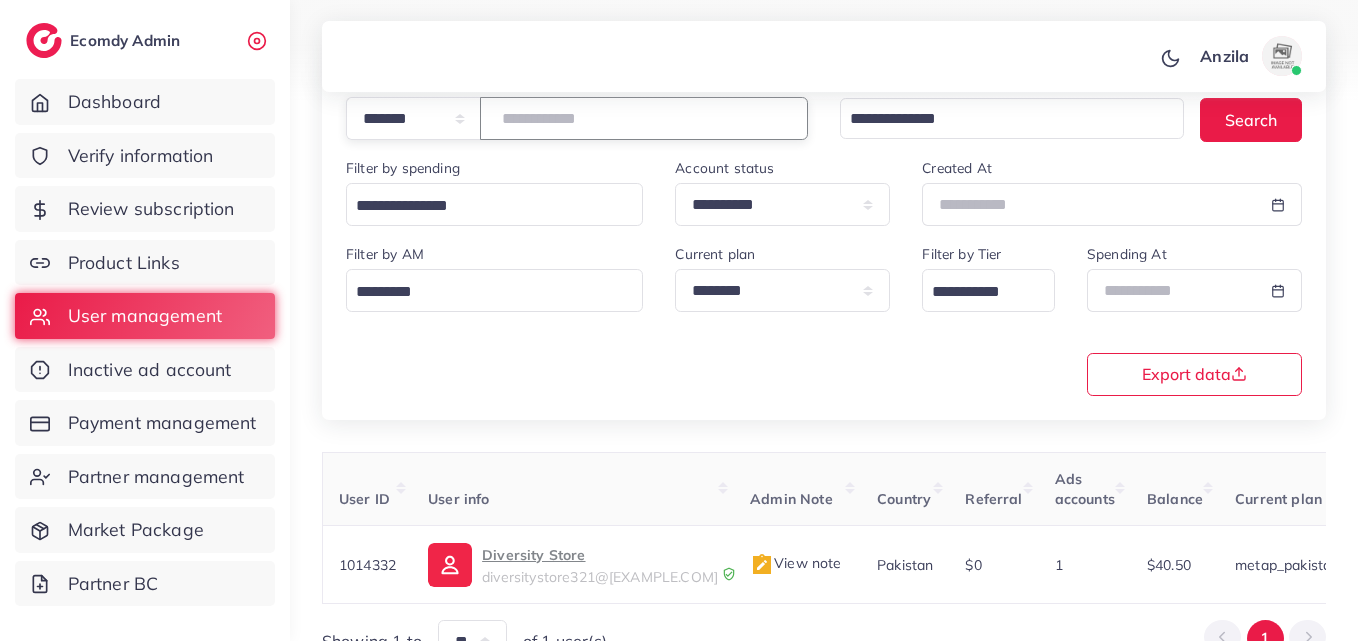 click on "*******" at bounding box center [644, 118] 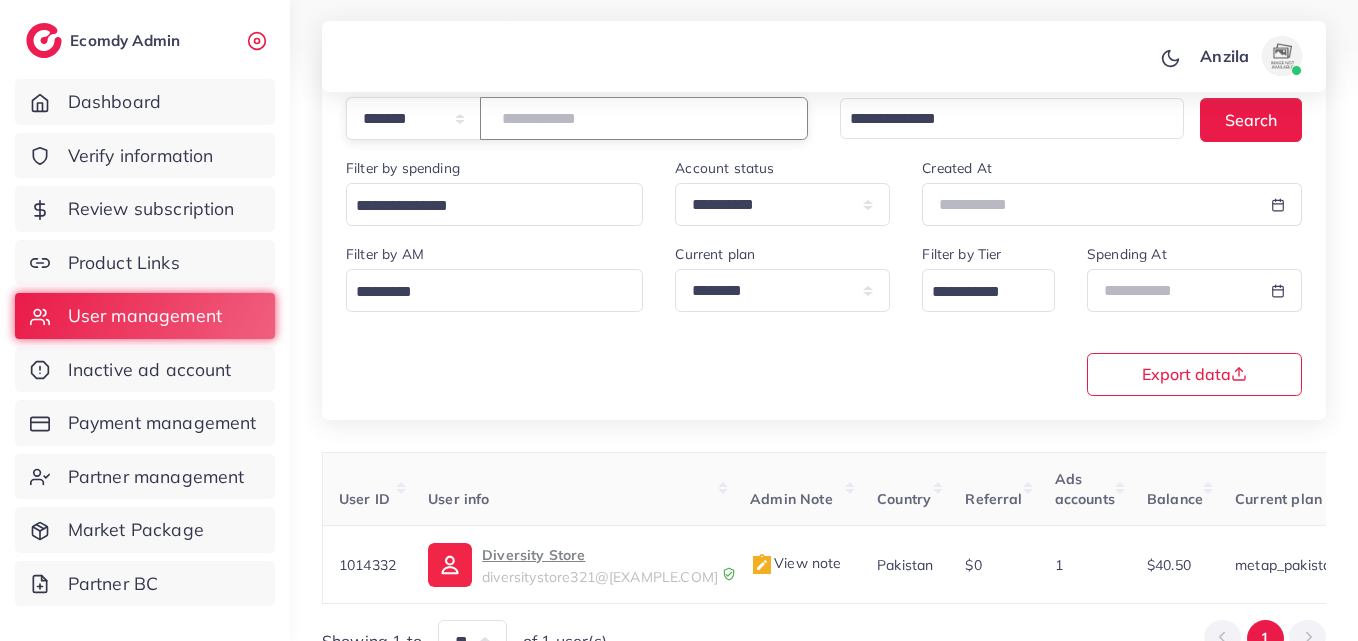 type on "*******" 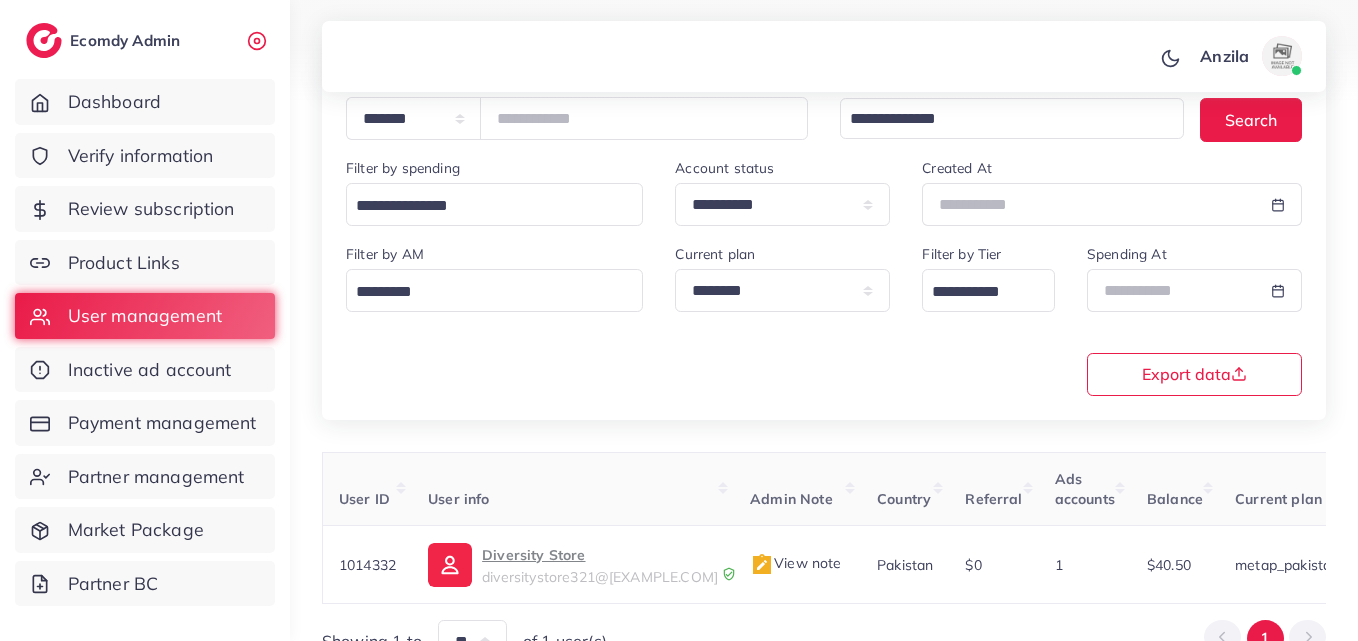 click on "**********" at bounding box center [824, 223] 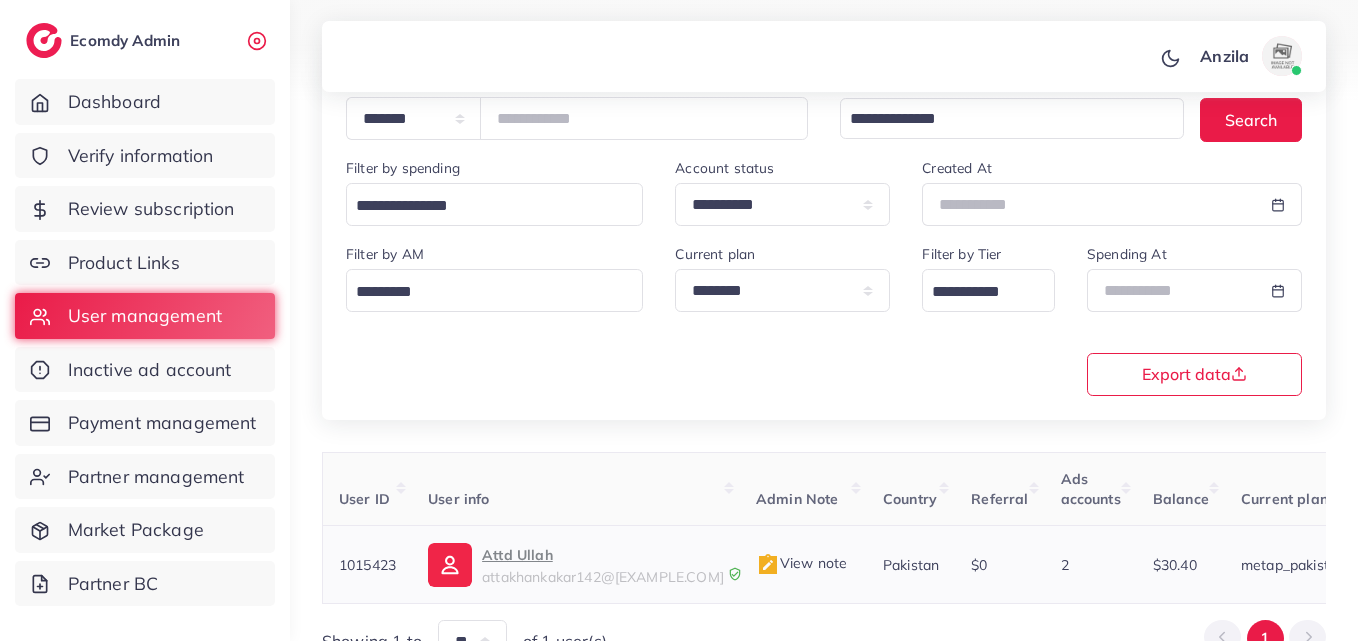 click on "Attd Ullah" at bounding box center (603, 555) 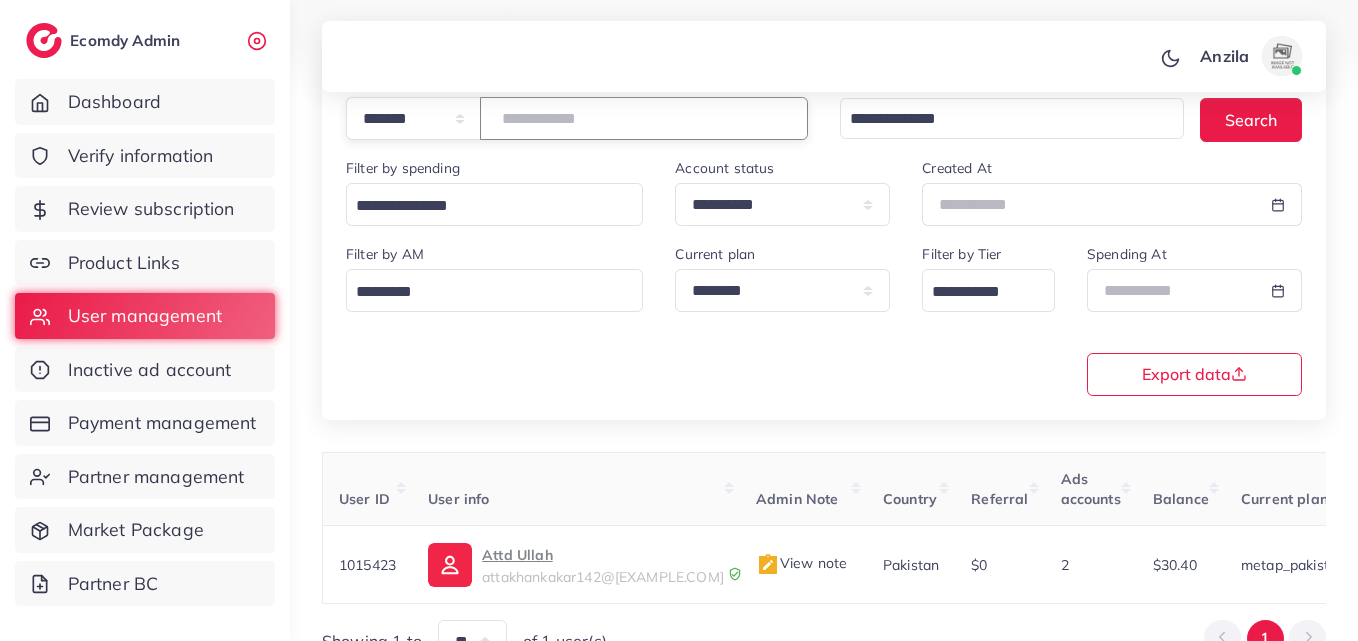 click on "*******" at bounding box center (644, 118) 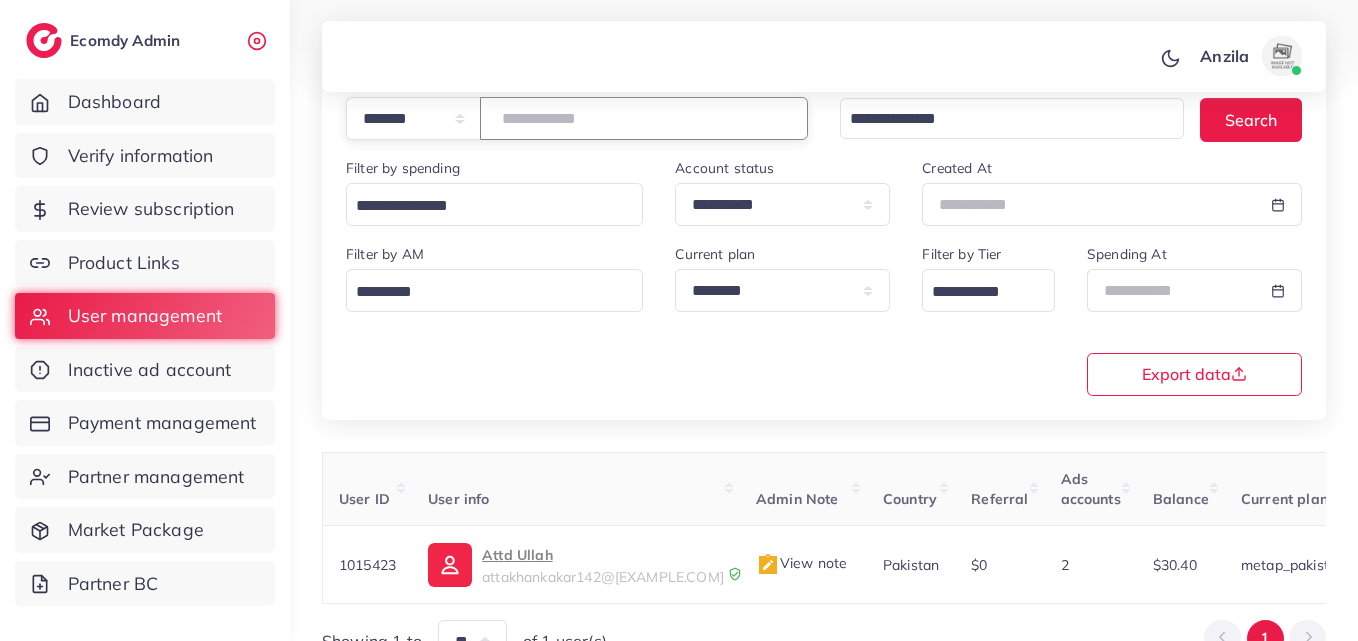 type on "*******" 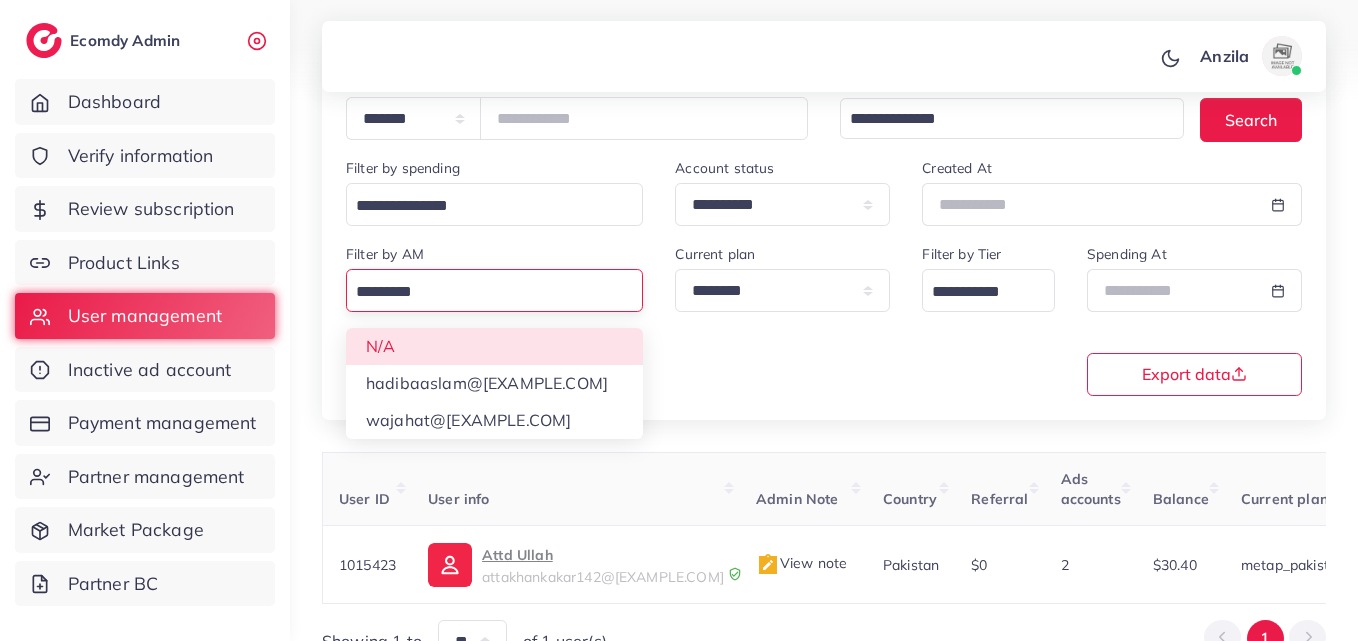 click at bounding box center [483, 292] 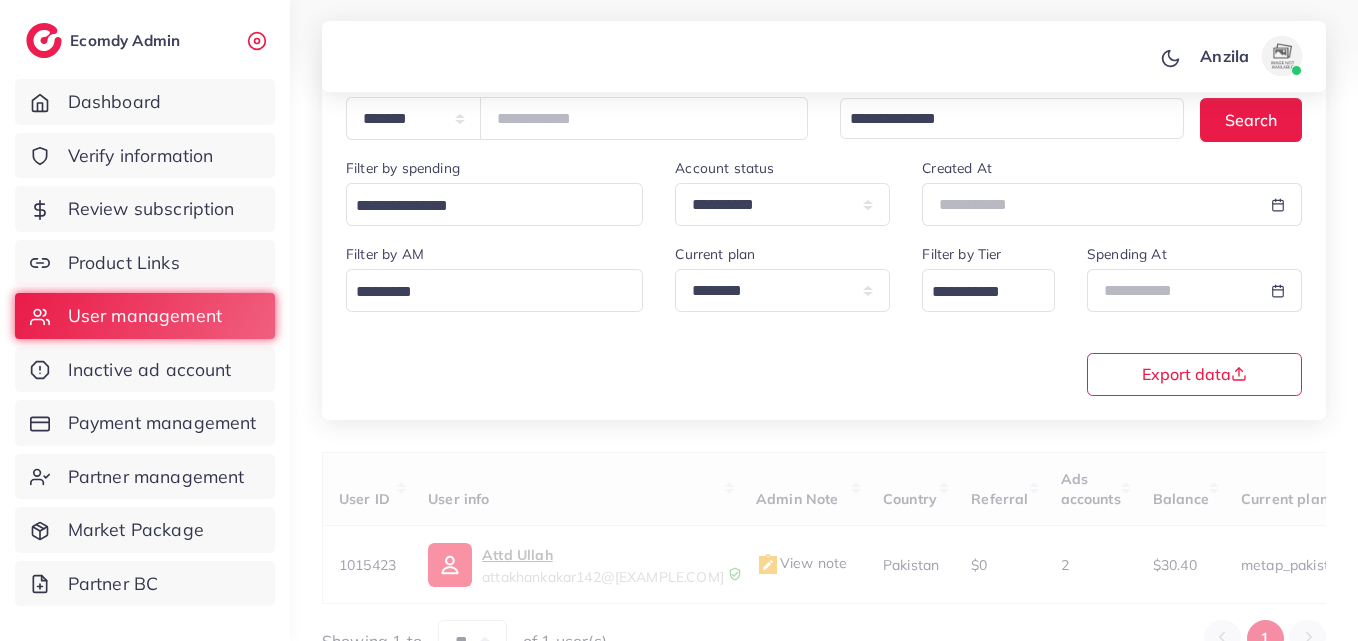 click on "**********" at bounding box center (824, 318) 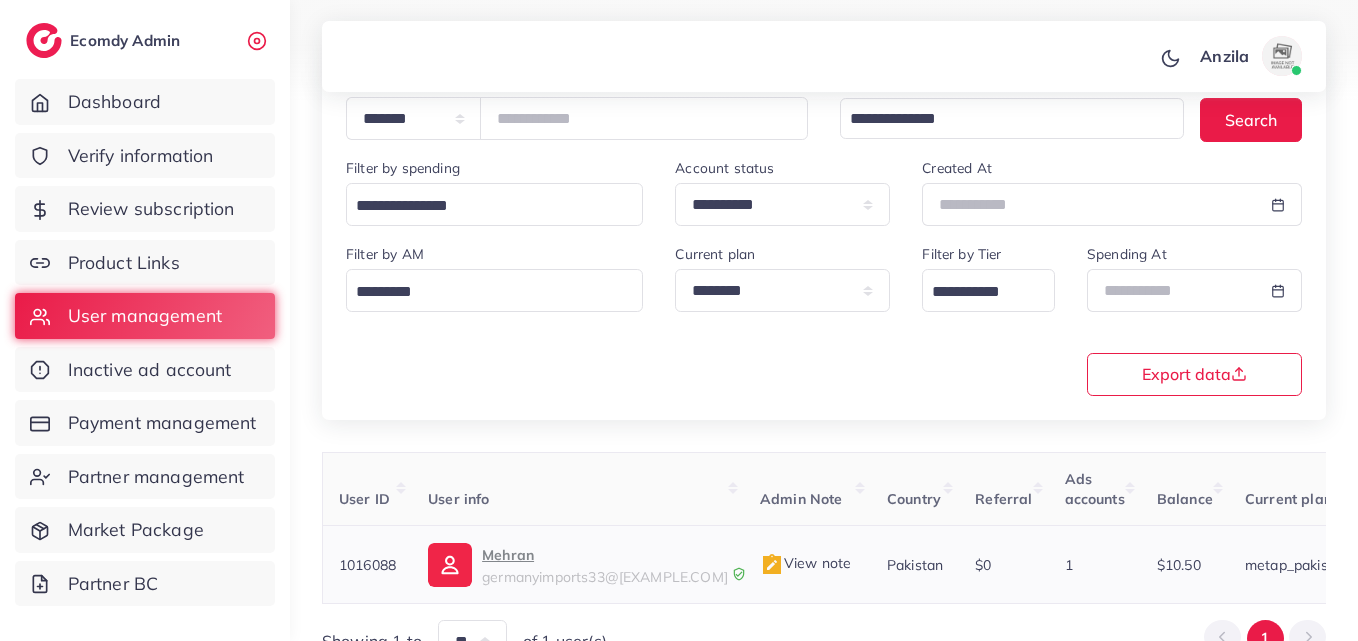 drag, startPoint x: 537, startPoint y: 522, endPoint x: 521, endPoint y: 548, distance: 30.528675 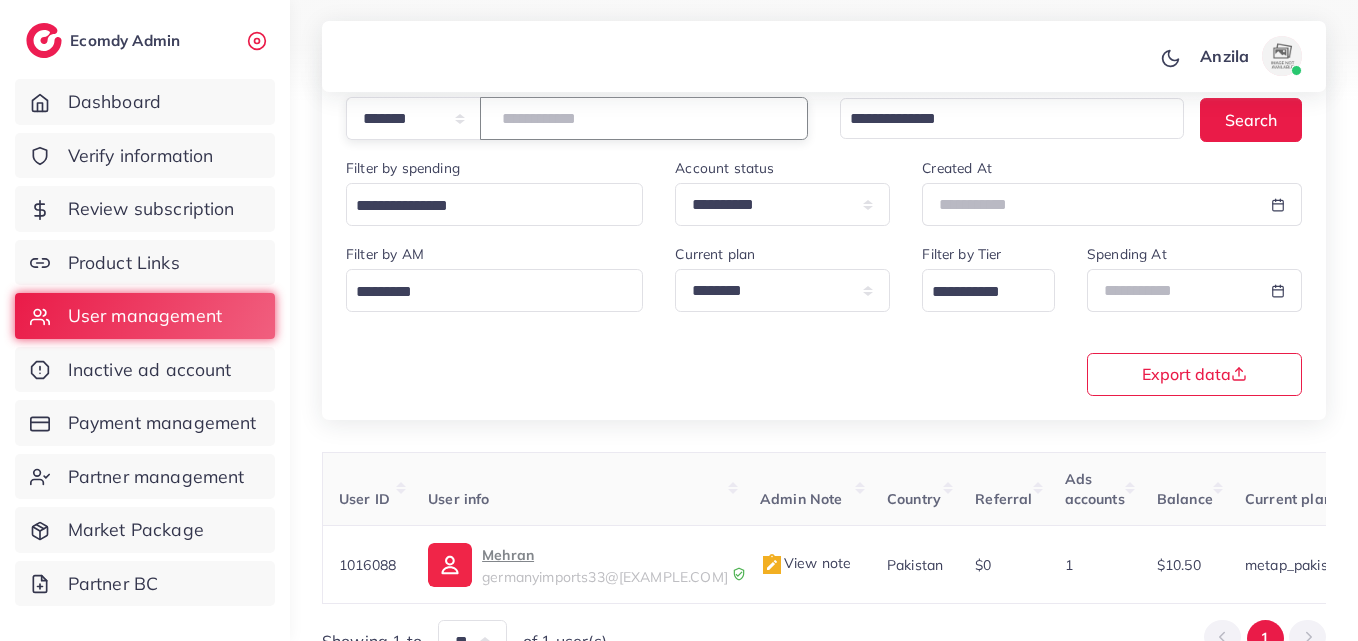 click on "*******" at bounding box center [644, 118] 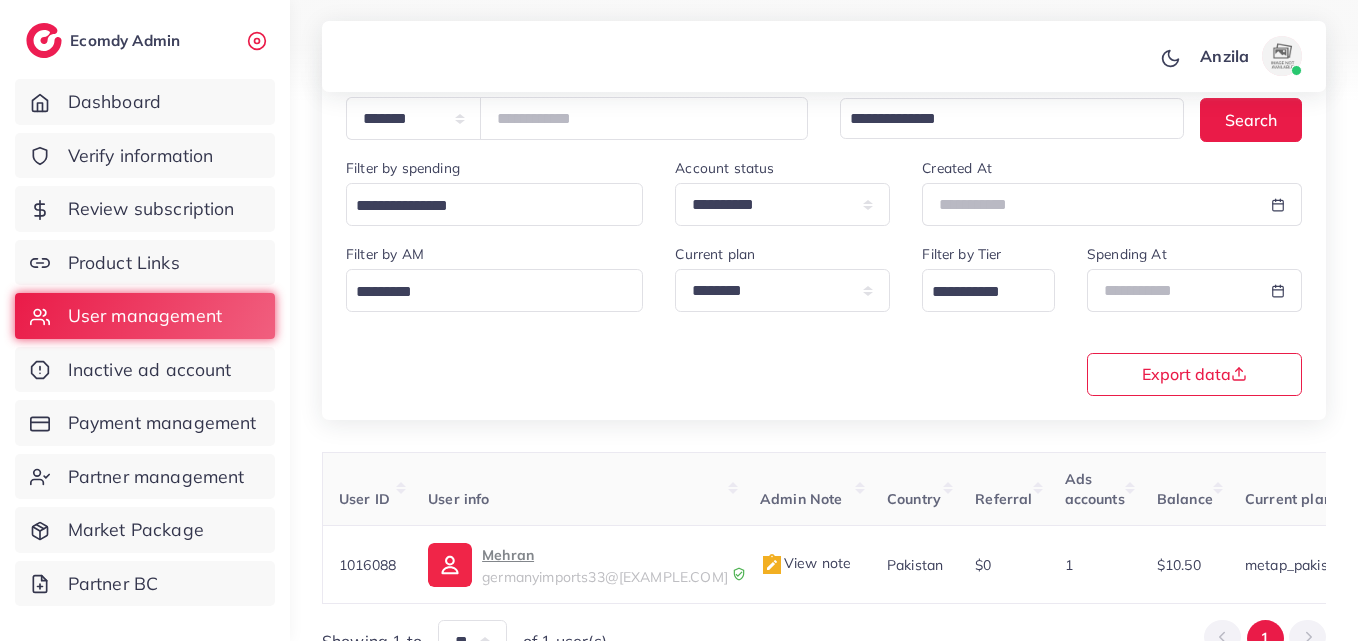 click on "**********" at bounding box center [824, 223] 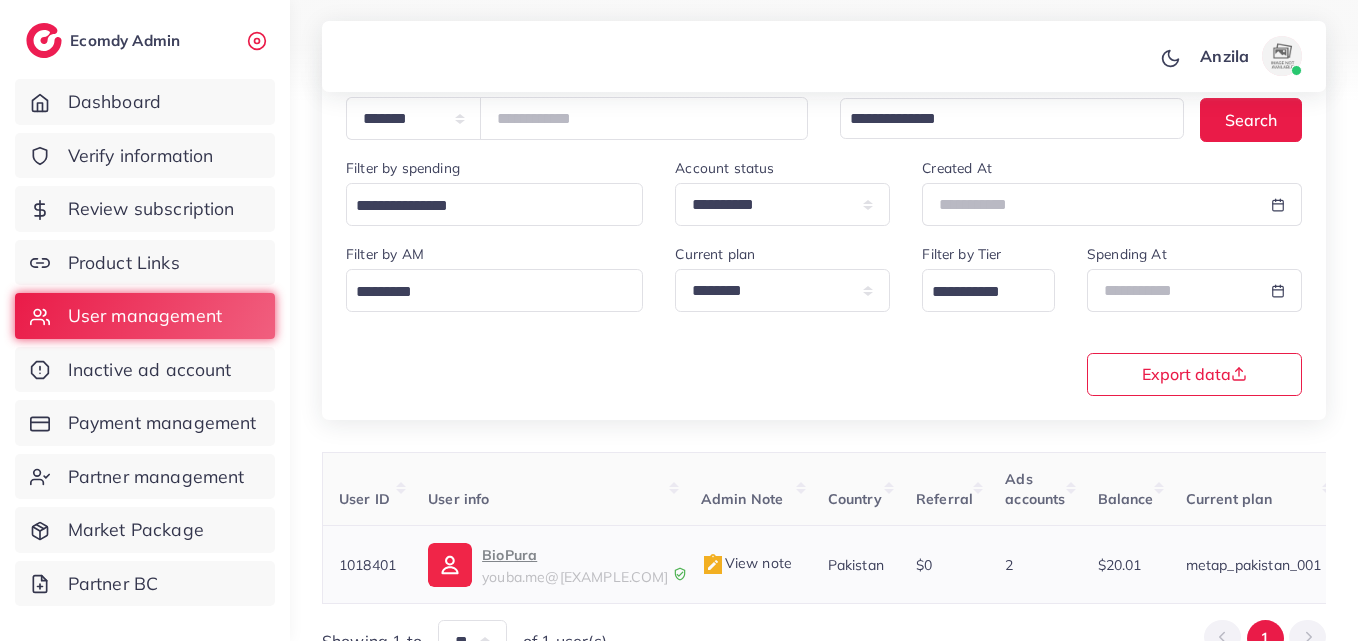 click on "BioPura" at bounding box center (575, 555) 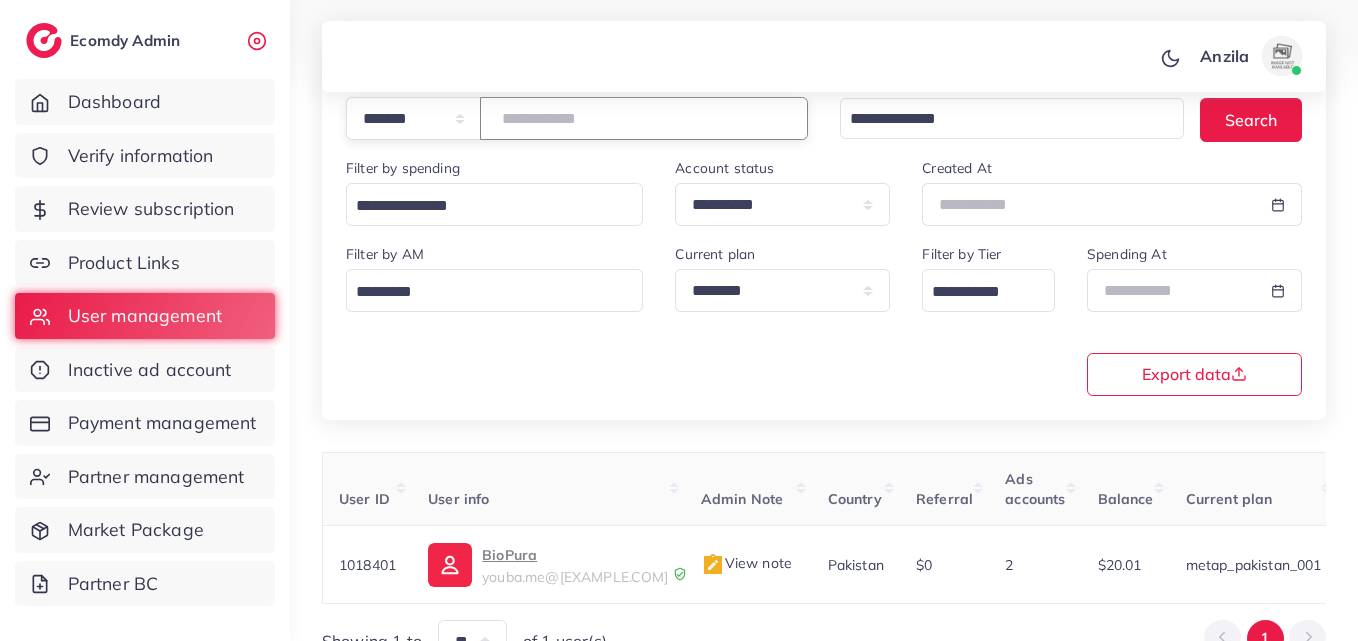 click on "*******" at bounding box center [644, 118] 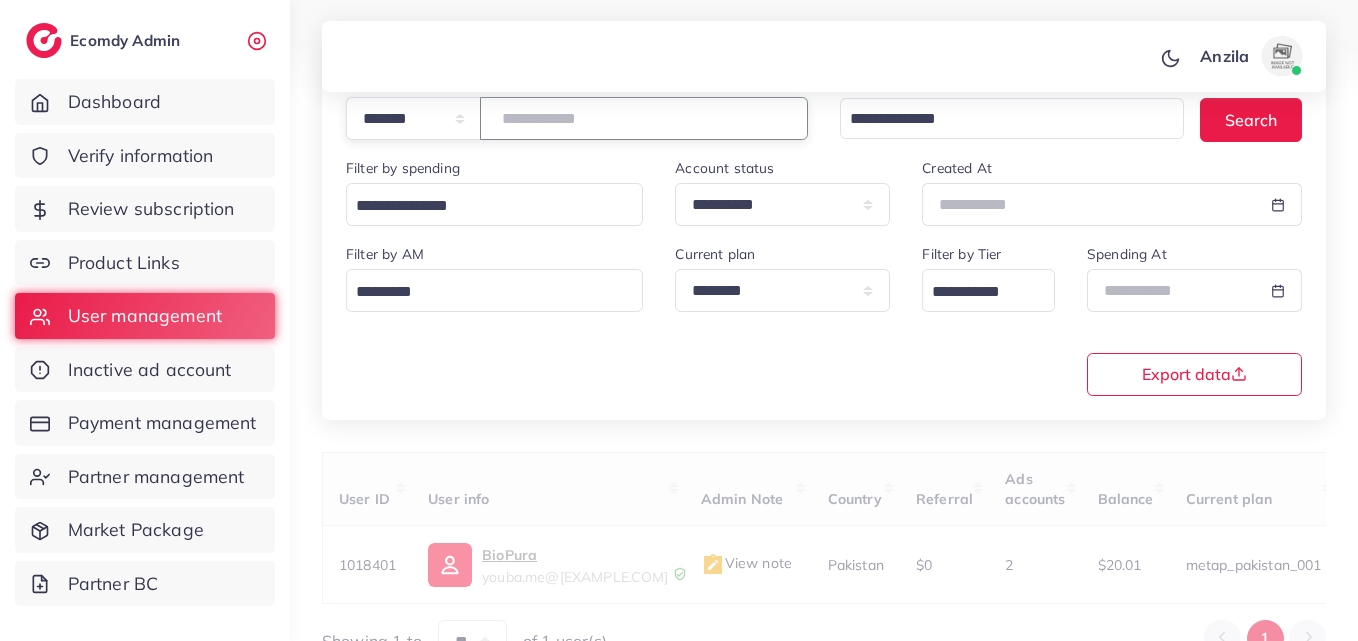 type on "*******" 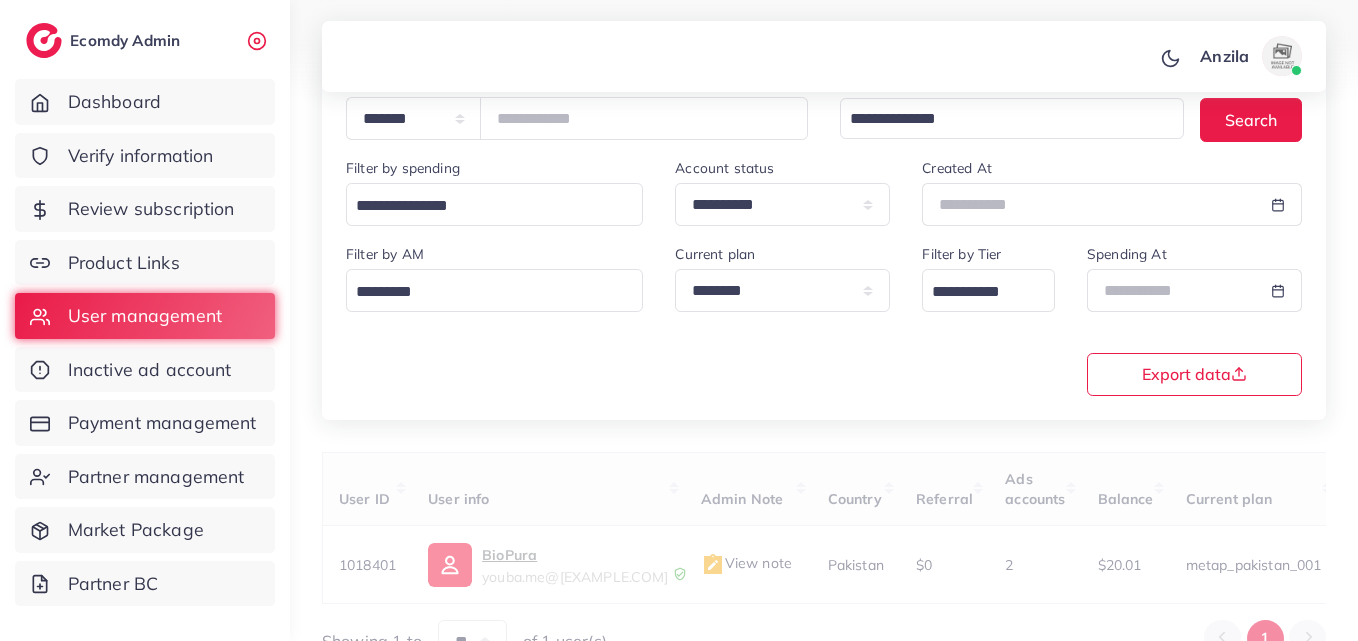 click on "**********" at bounding box center [824, 223] 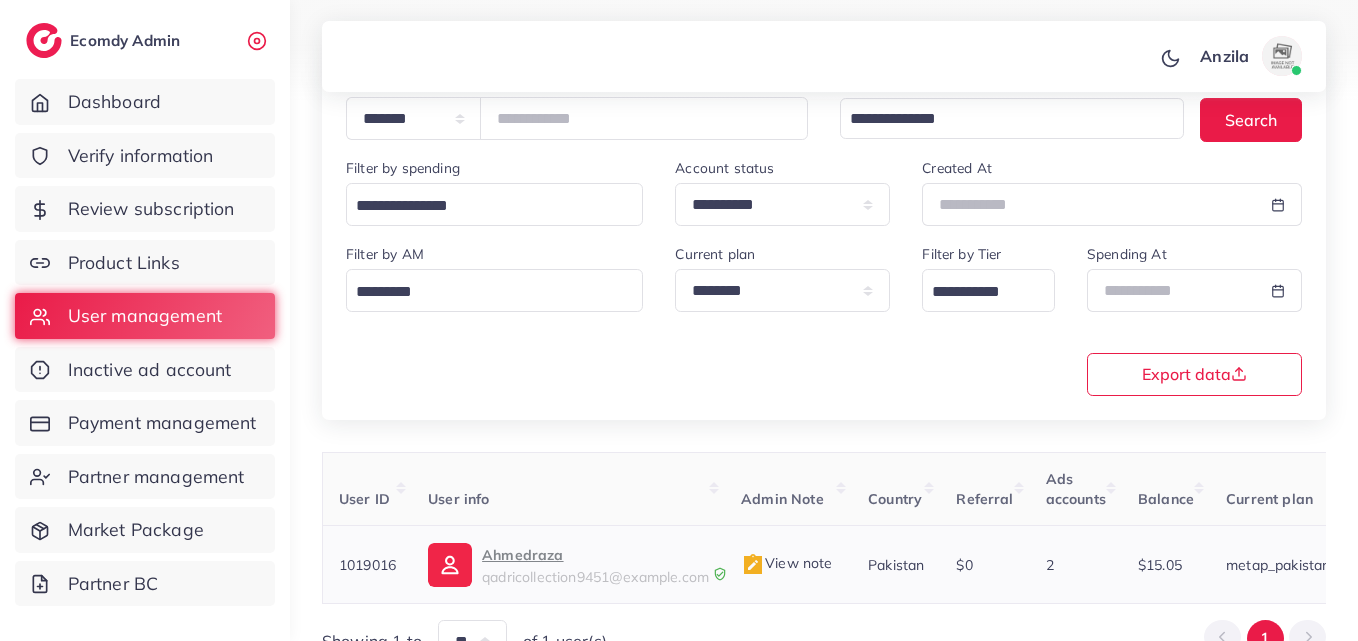 click on "Ahmedraza" at bounding box center (595, 555) 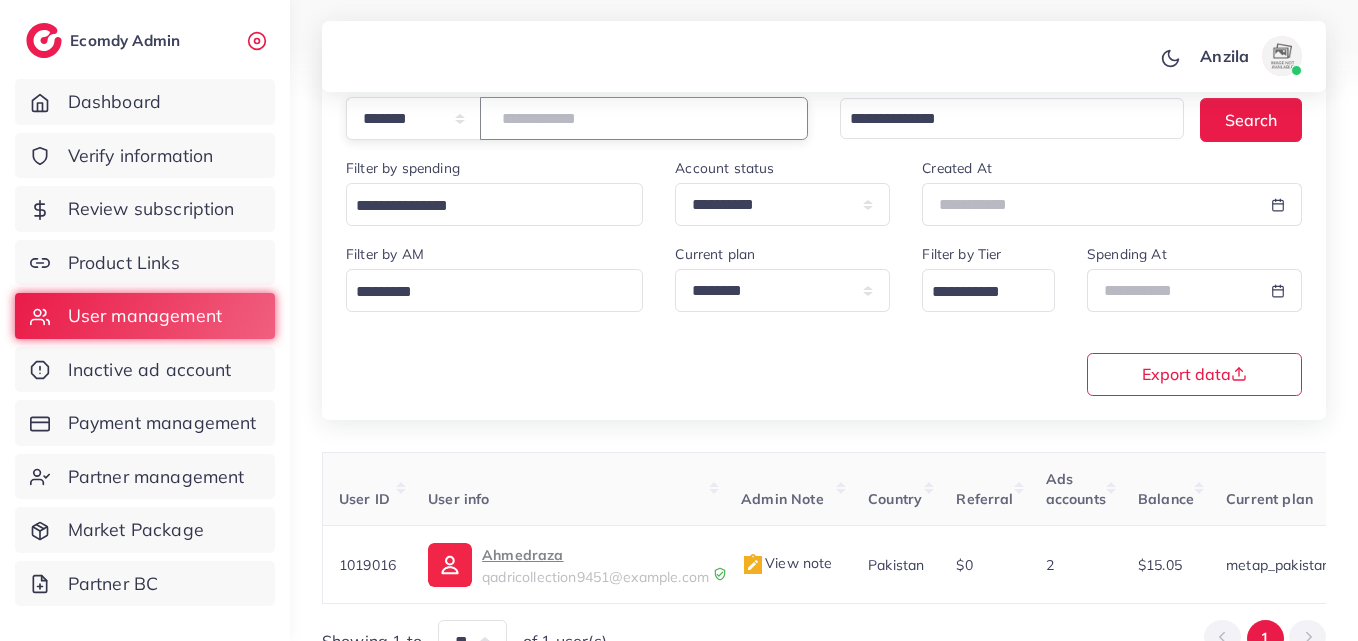 click on "*******" at bounding box center (644, 118) 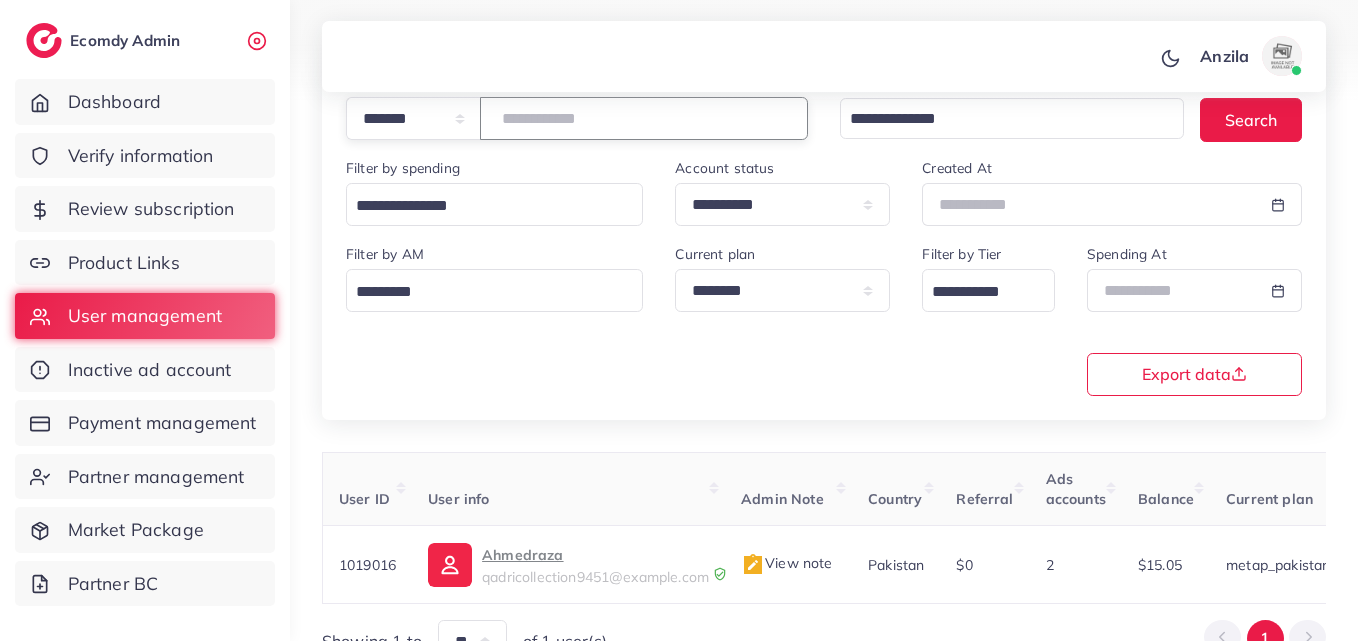 type on "*******" 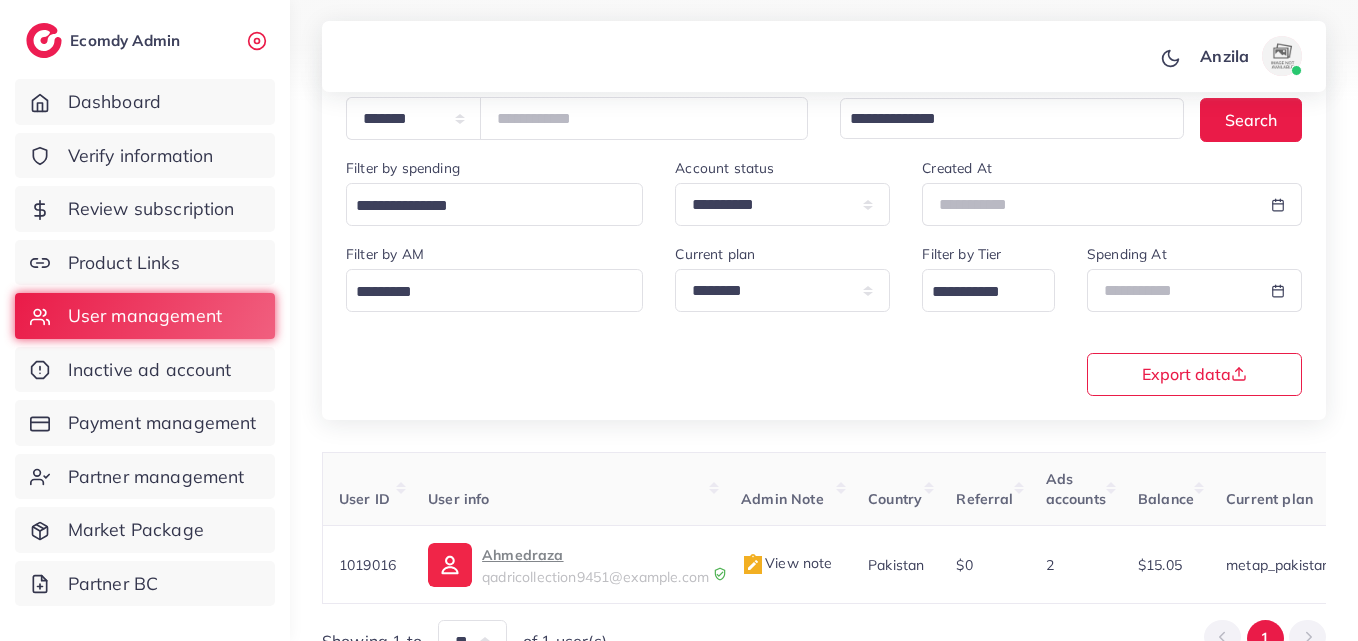 click on "**********" at bounding box center (824, 318) 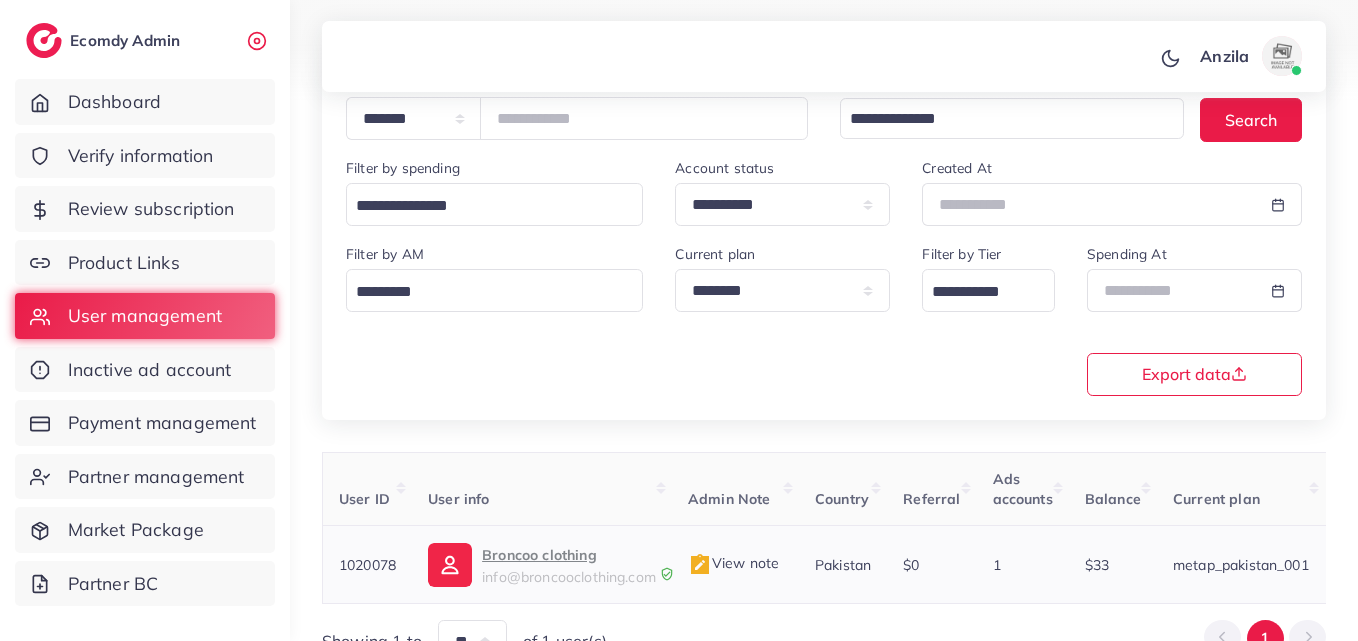 click on "Broncoo clothing" at bounding box center (569, 555) 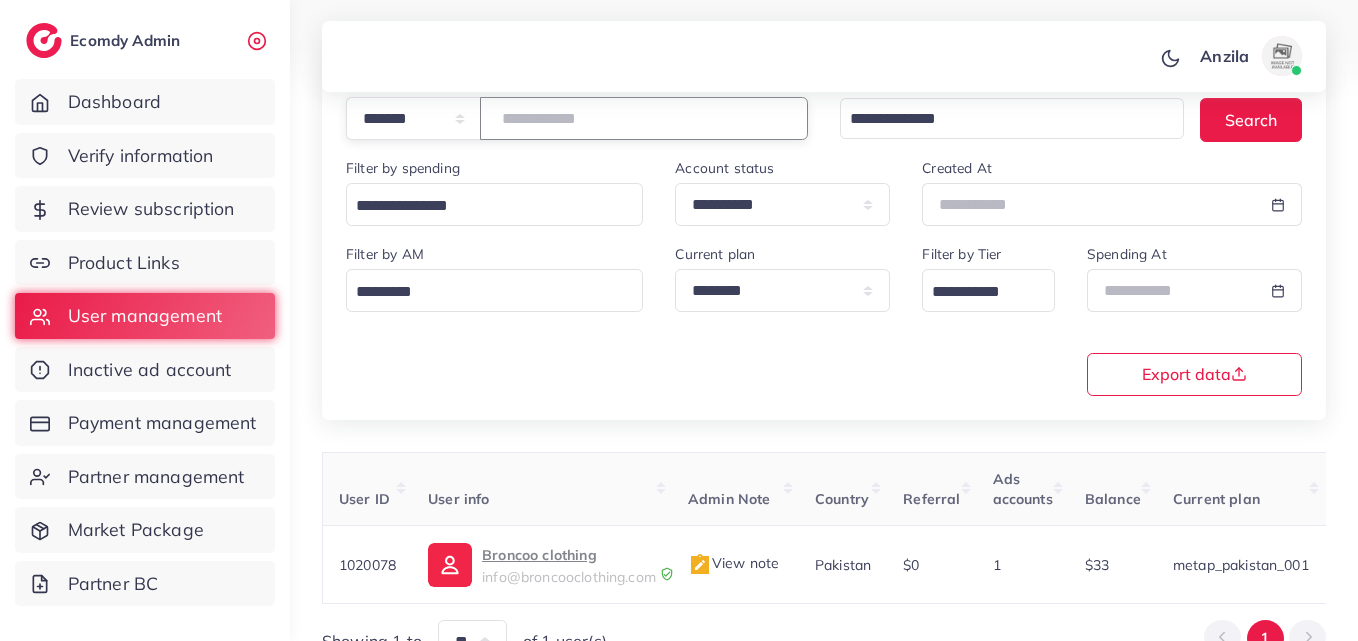click on "*******" at bounding box center [644, 118] 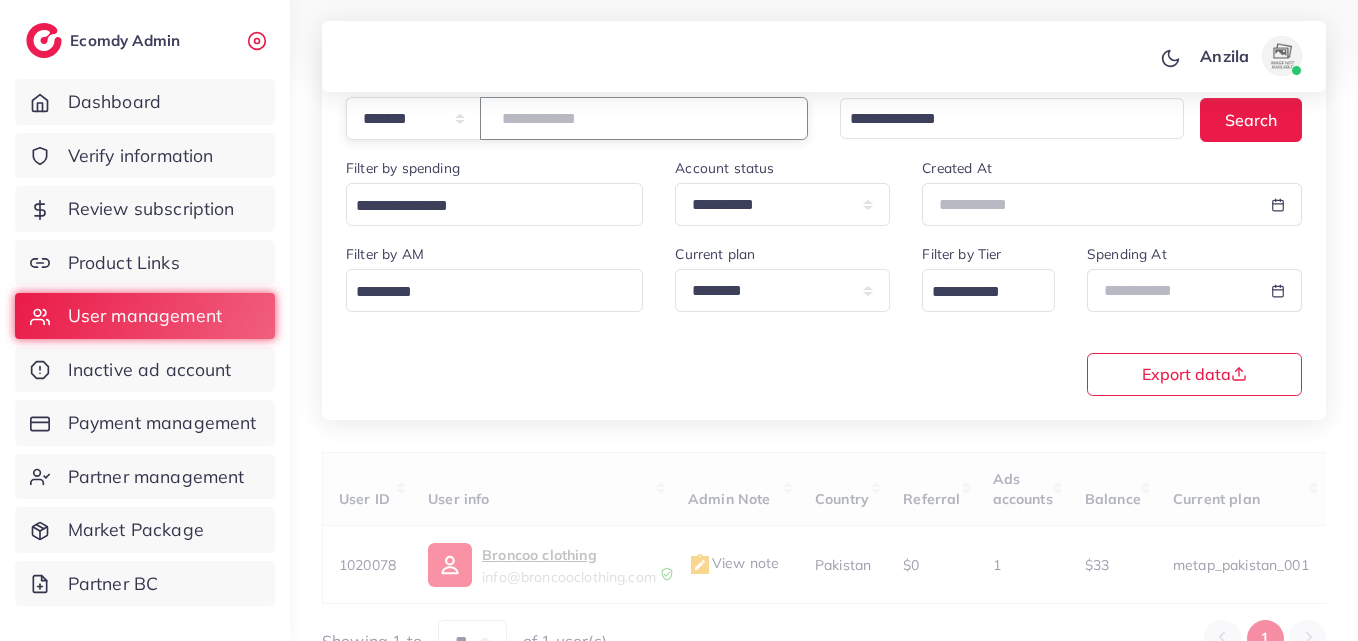 paste on "*******" 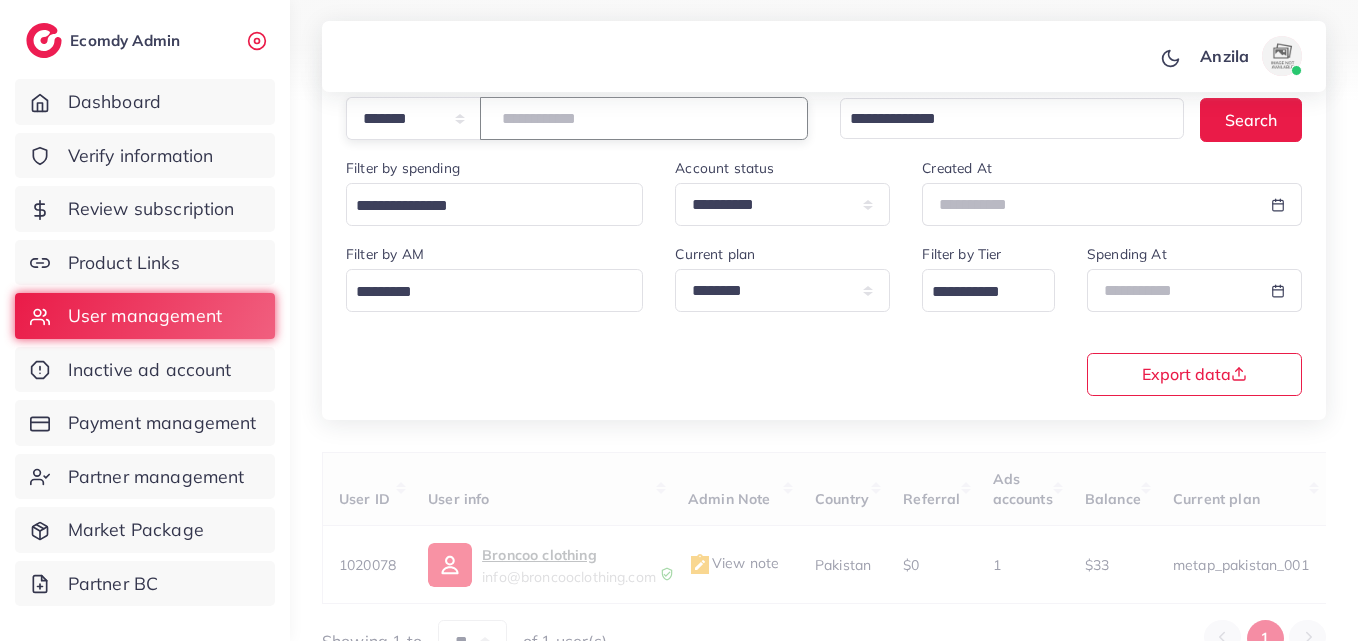 type on "*******" 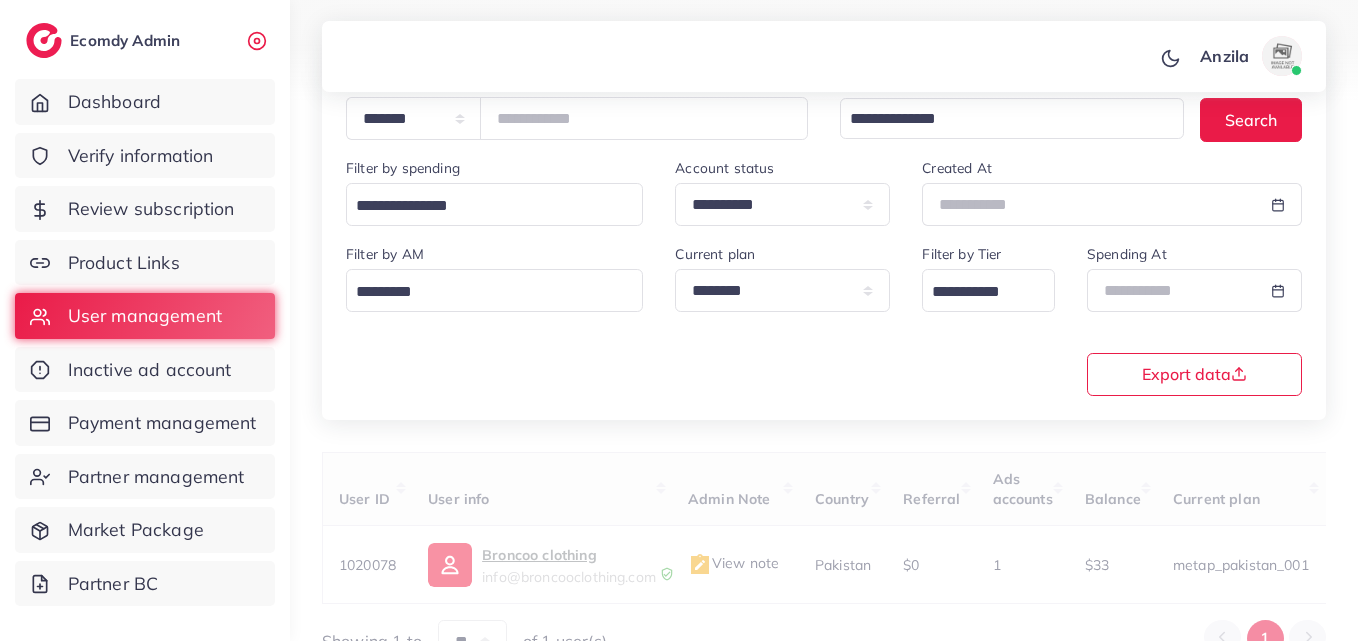 click on "**********" at bounding box center (824, 223) 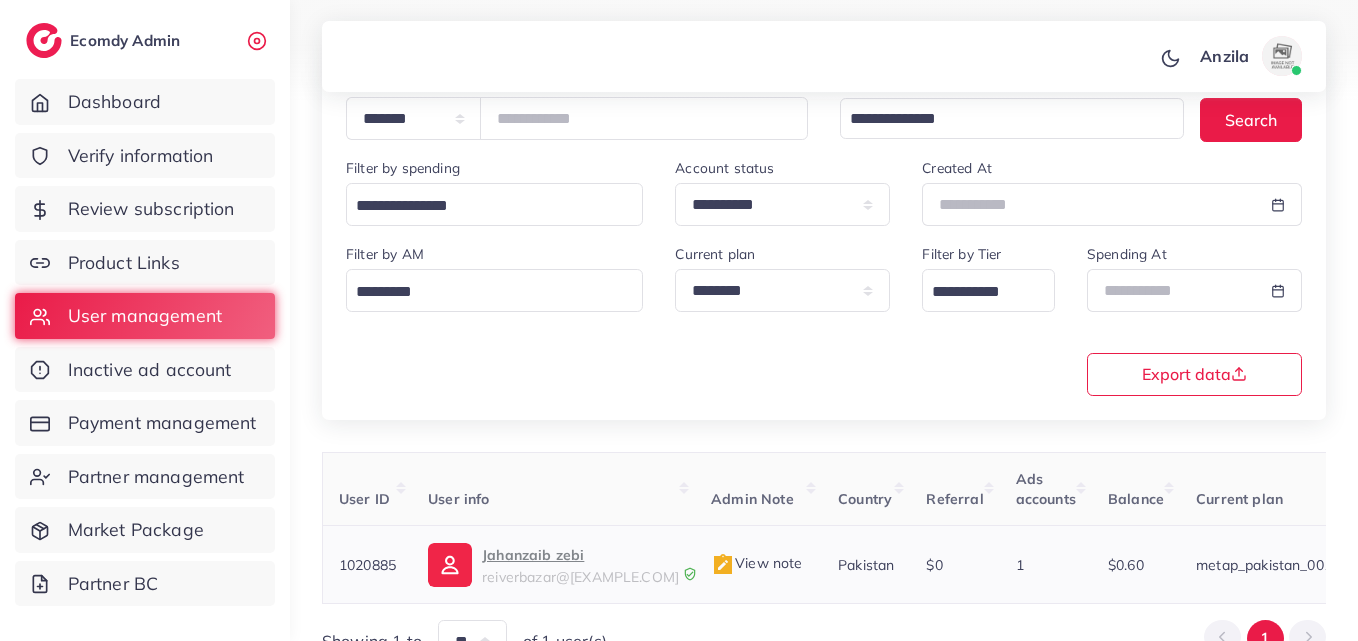 click on "Jahanzaib zebi" at bounding box center [580, 555] 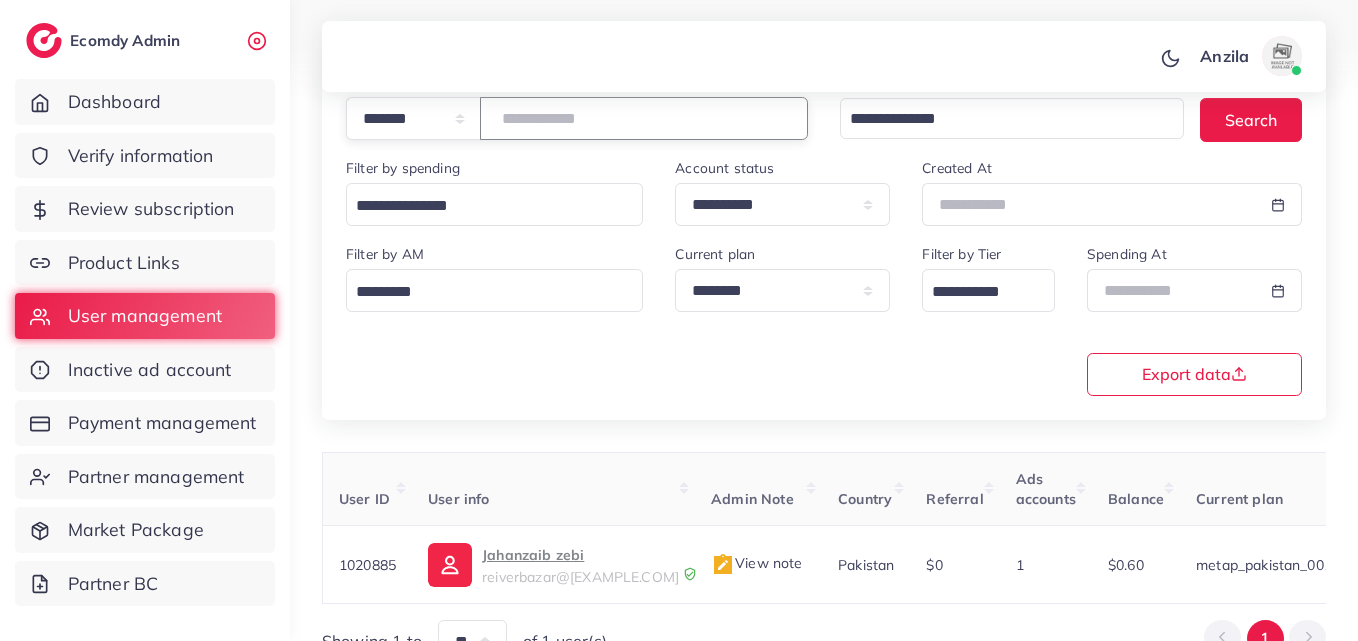 click on "*******" at bounding box center [644, 118] 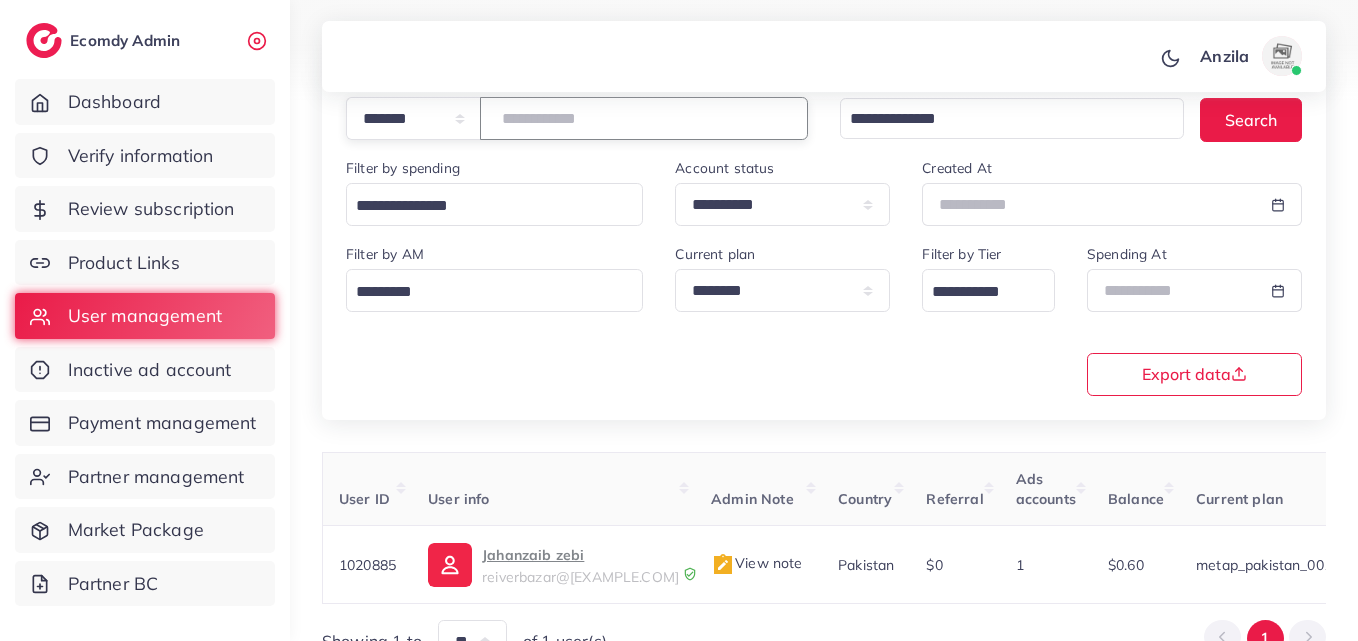 type on "*******" 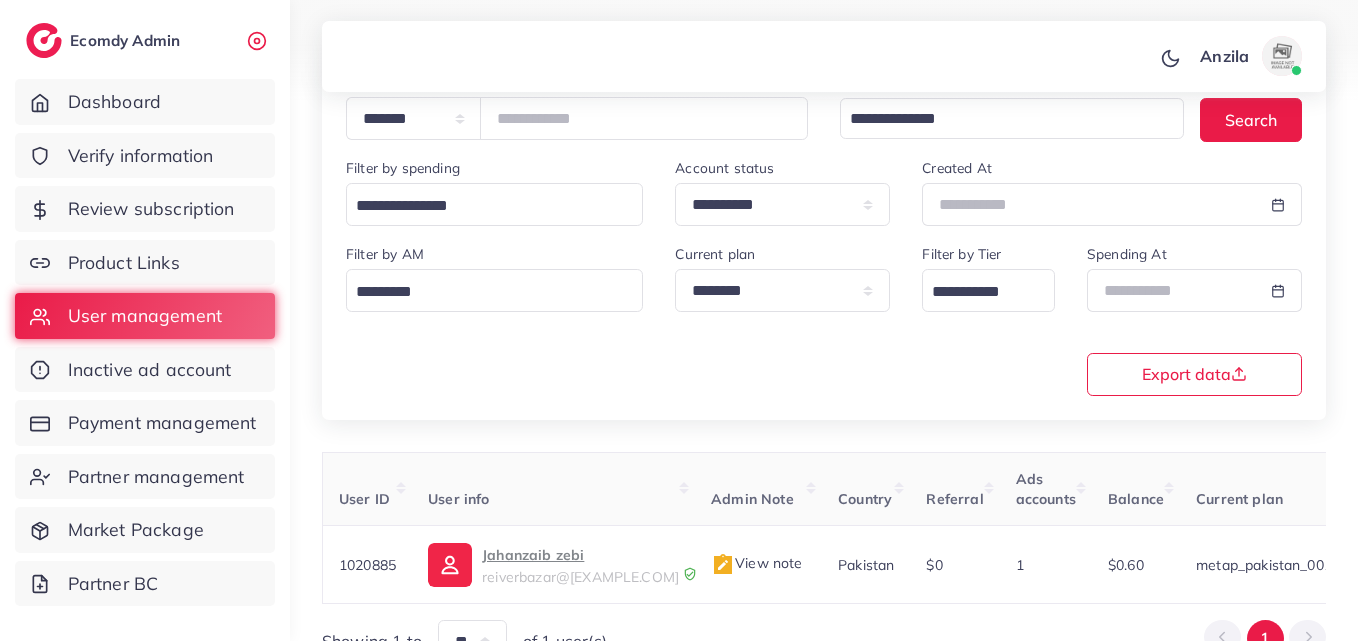 click on "**********" at bounding box center (824, 223) 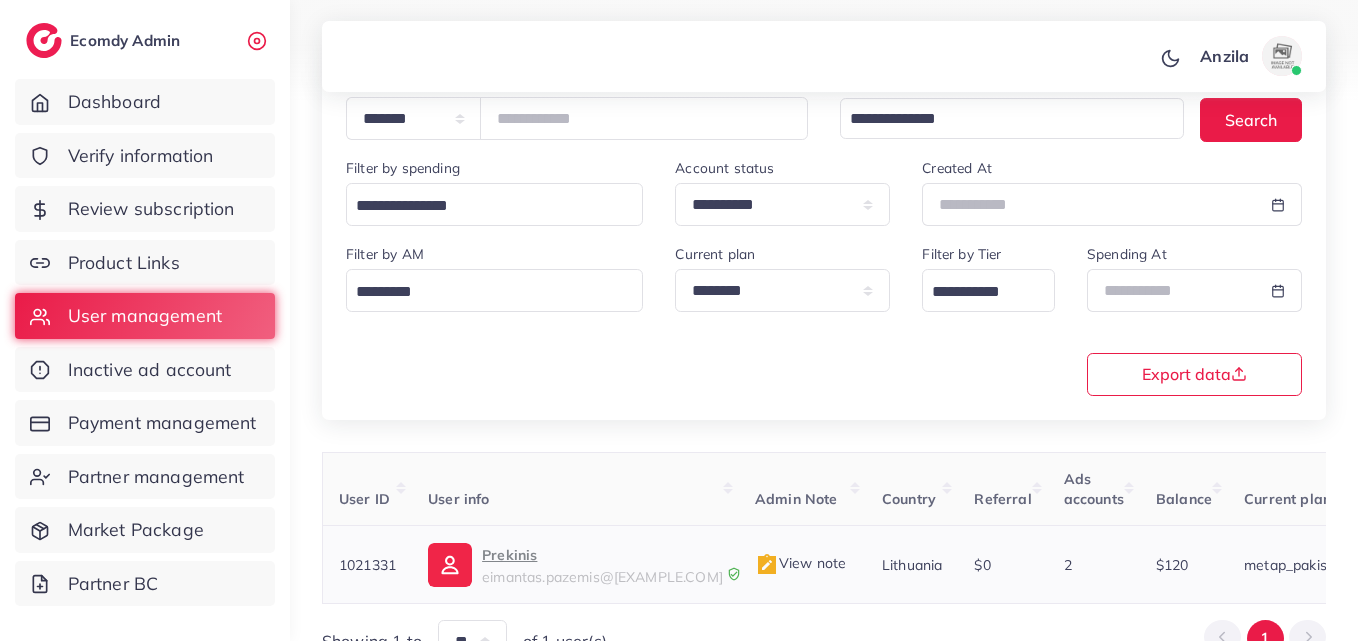 click on "Prekinis" at bounding box center (602, 555) 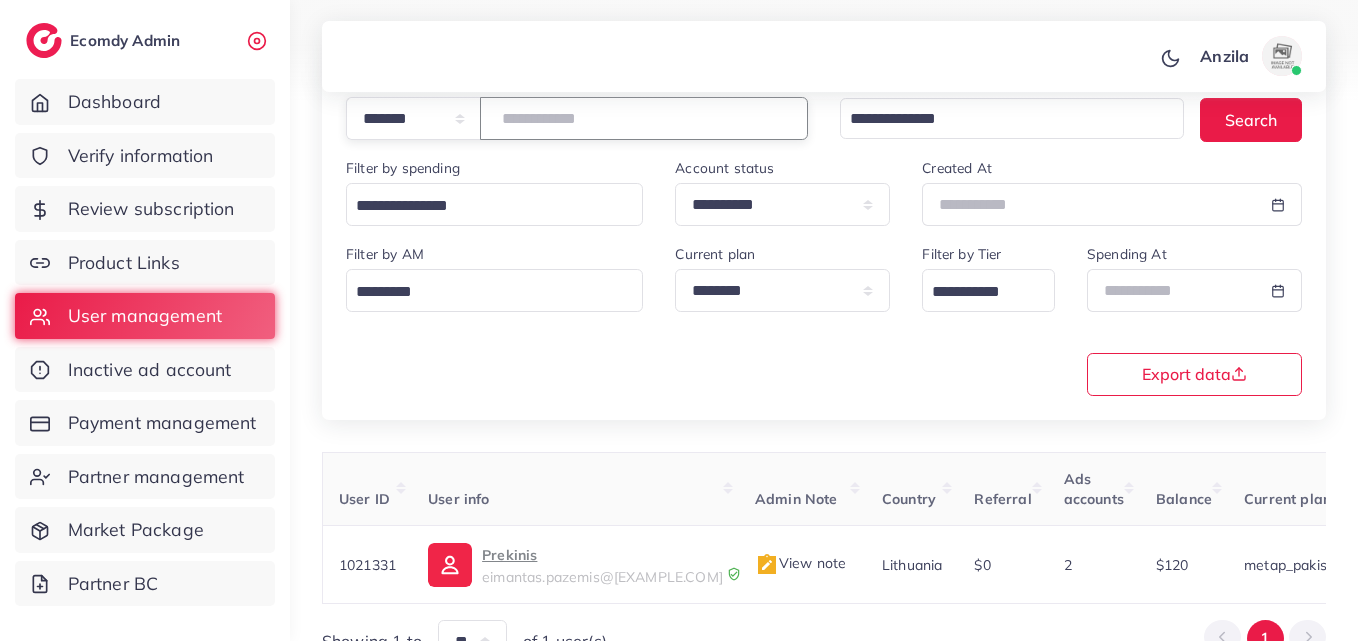 click on "*******" at bounding box center (644, 118) 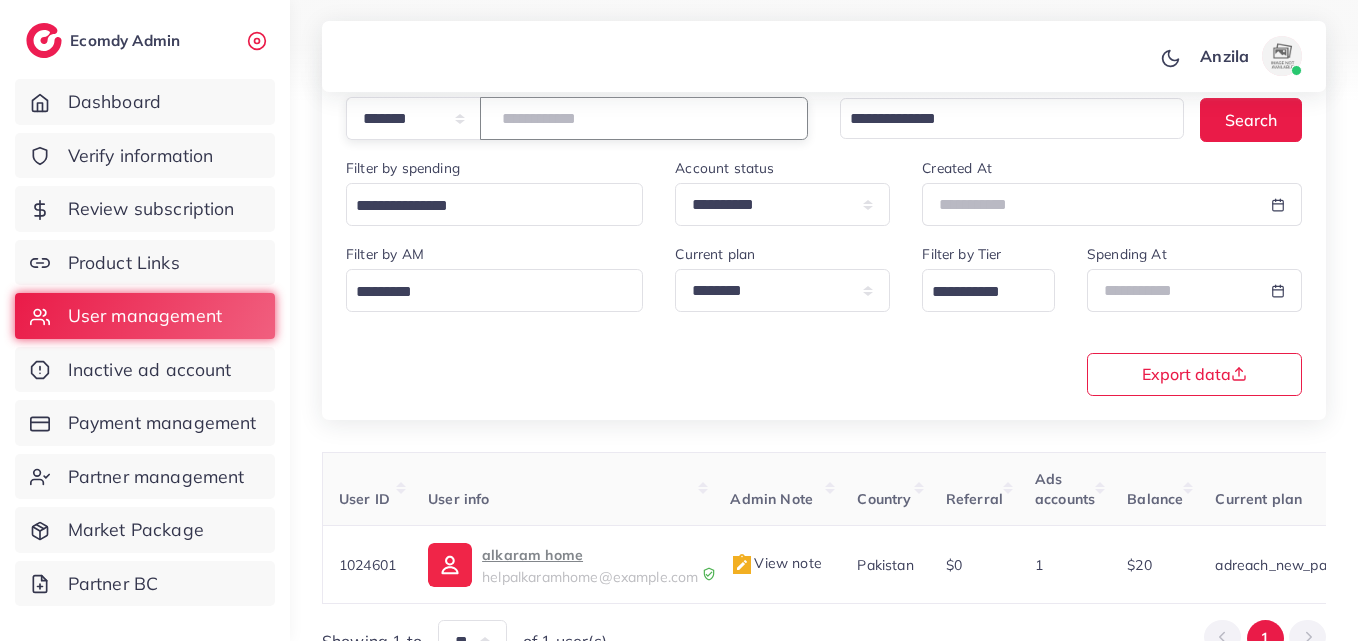 type on "*******" 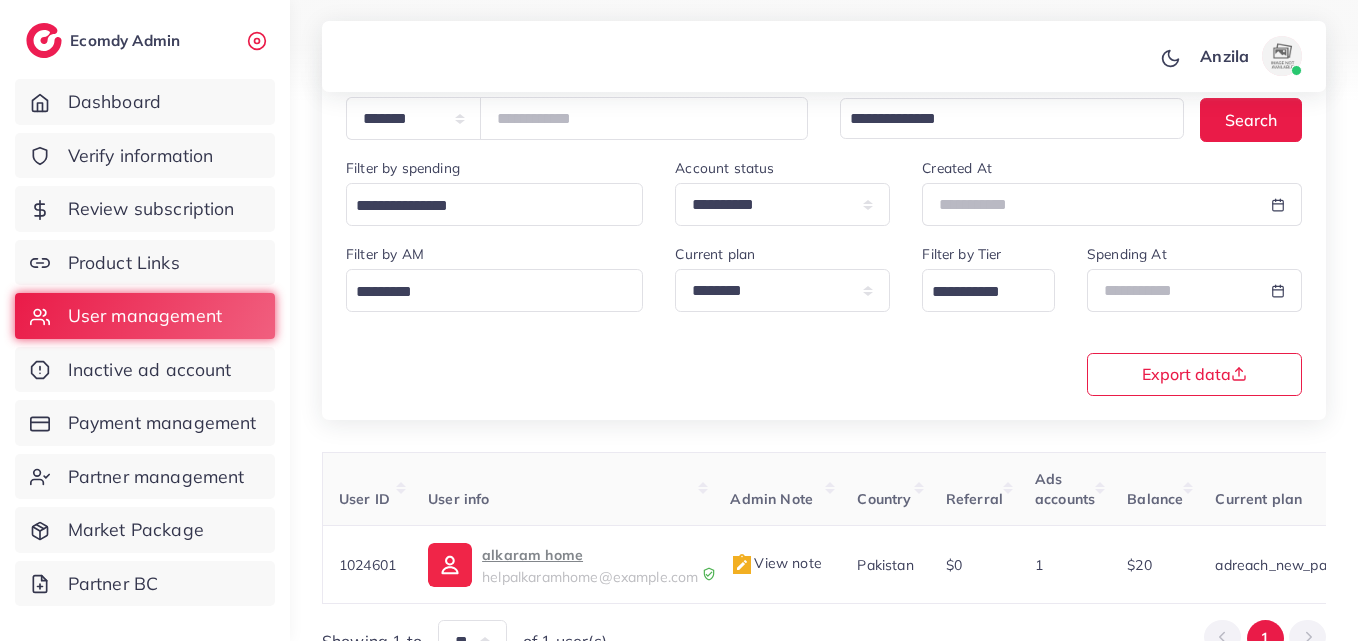 click on "**********" at bounding box center [824, 318] 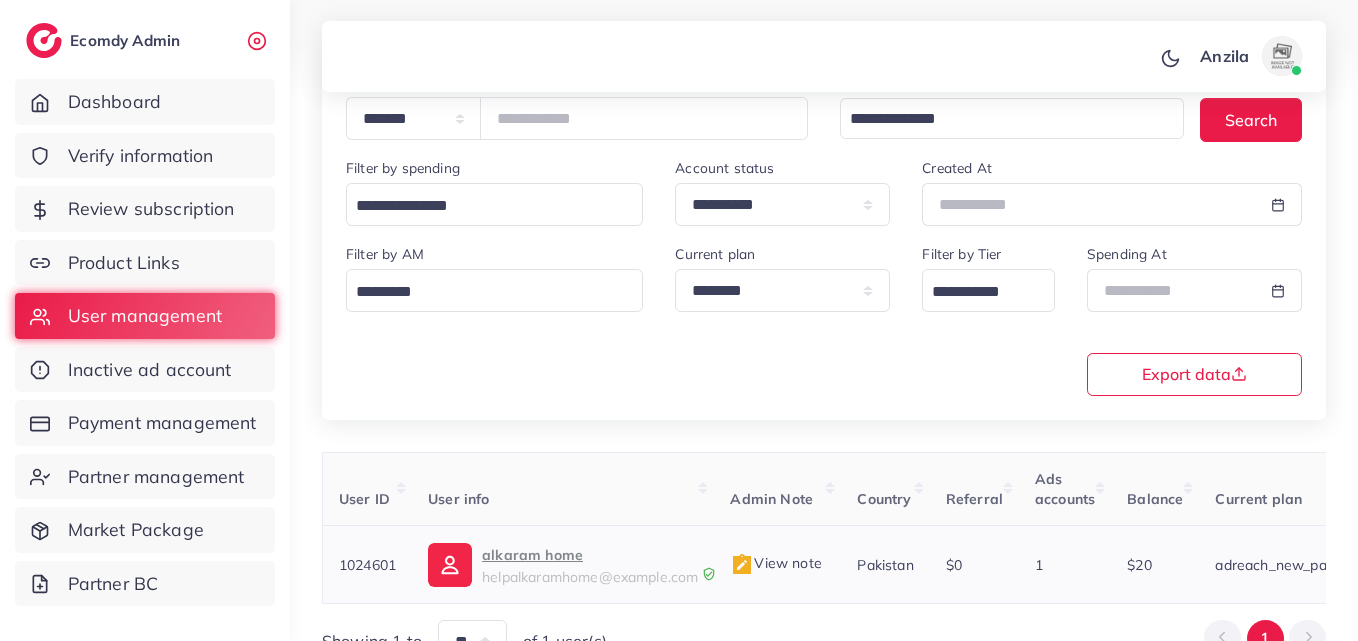 click on "alkaram home" at bounding box center [590, 555] 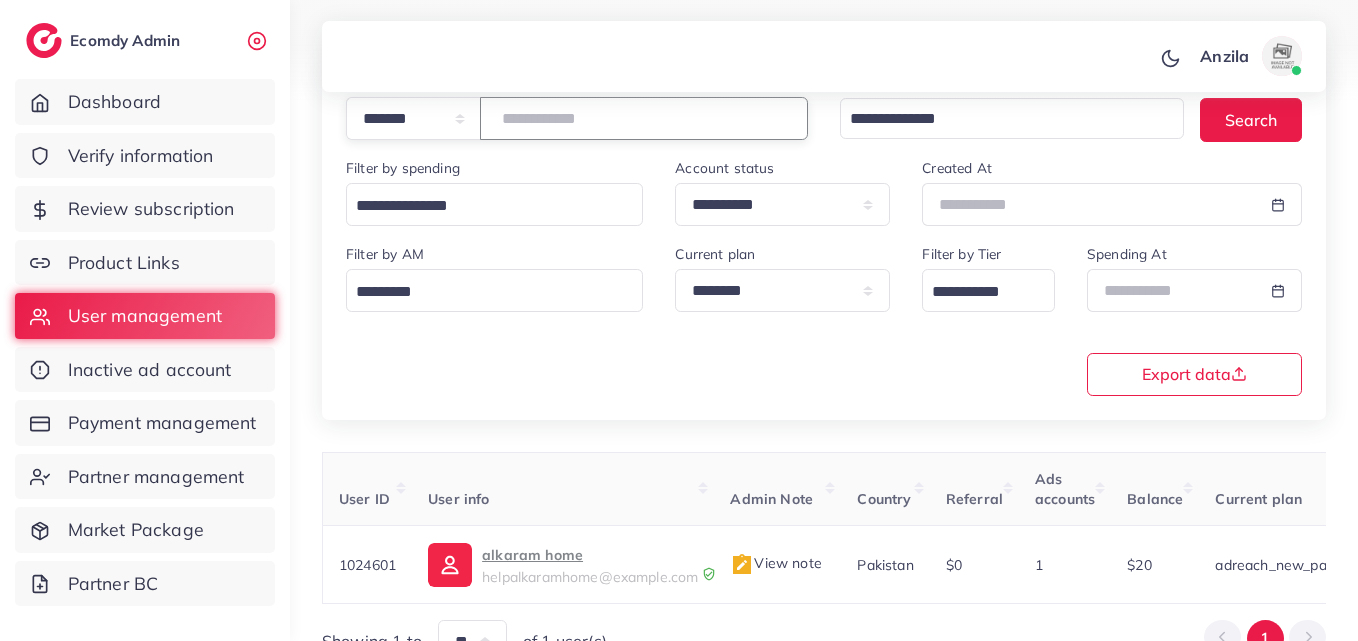click on "*******" at bounding box center (644, 118) 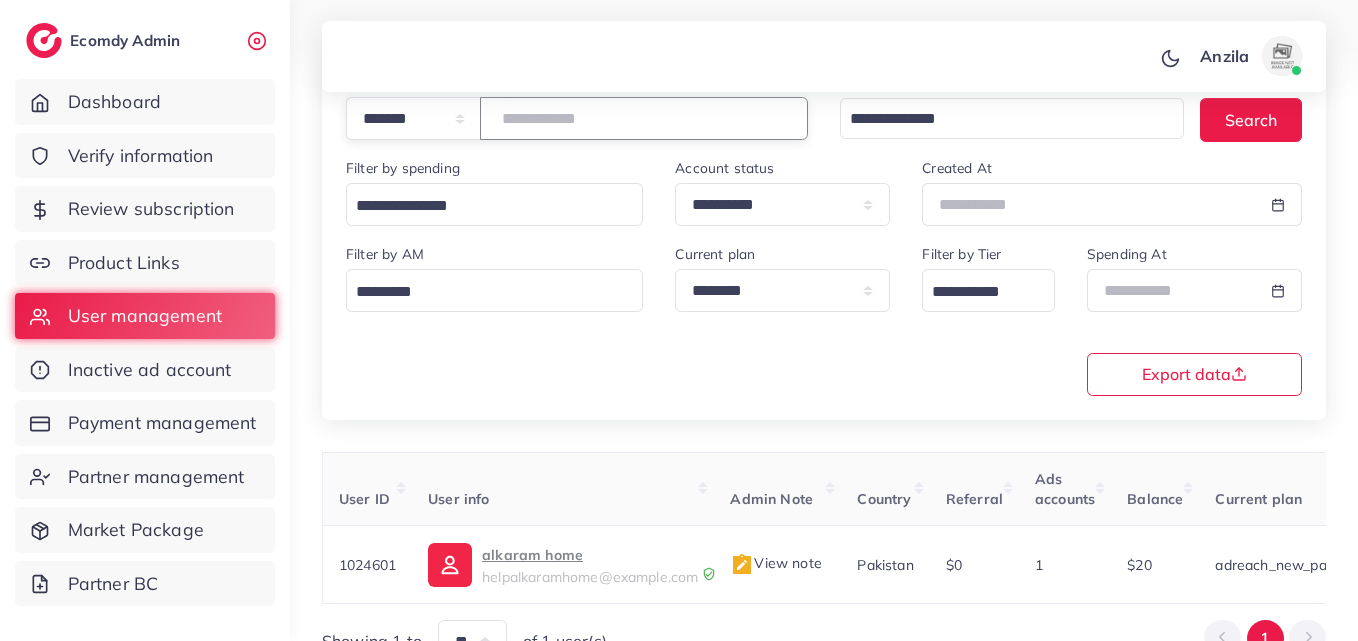 type on "*******" 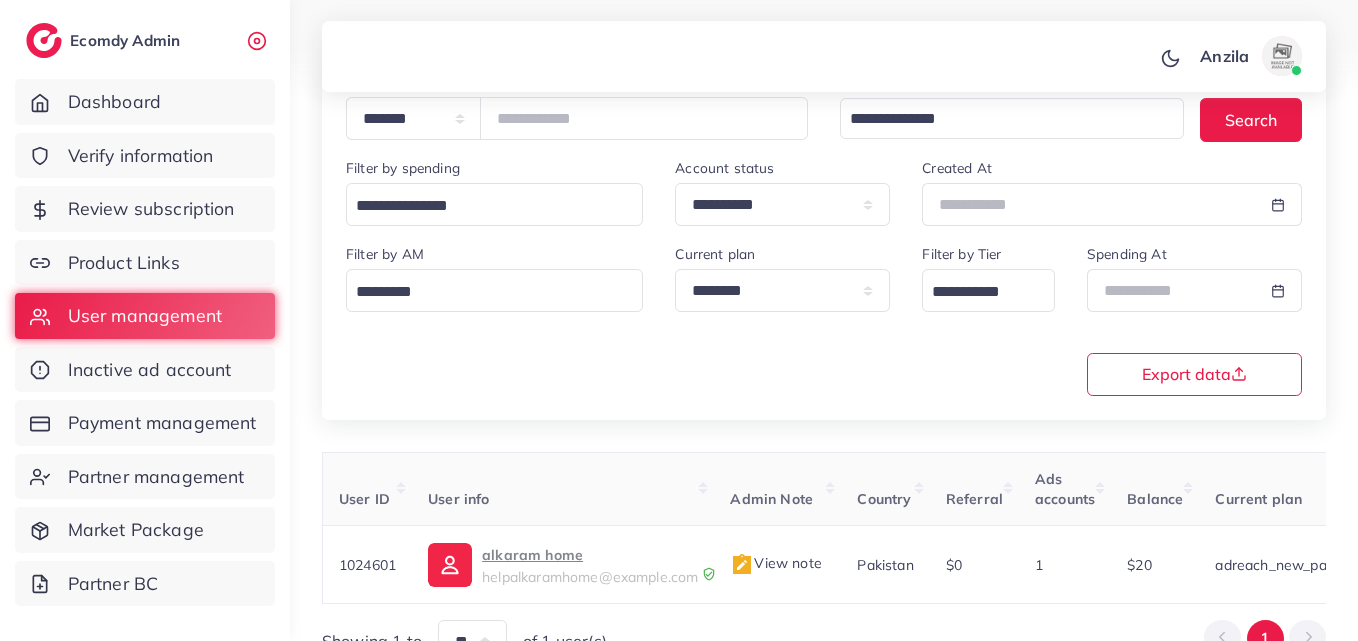 click on "**********" at bounding box center (824, 223) 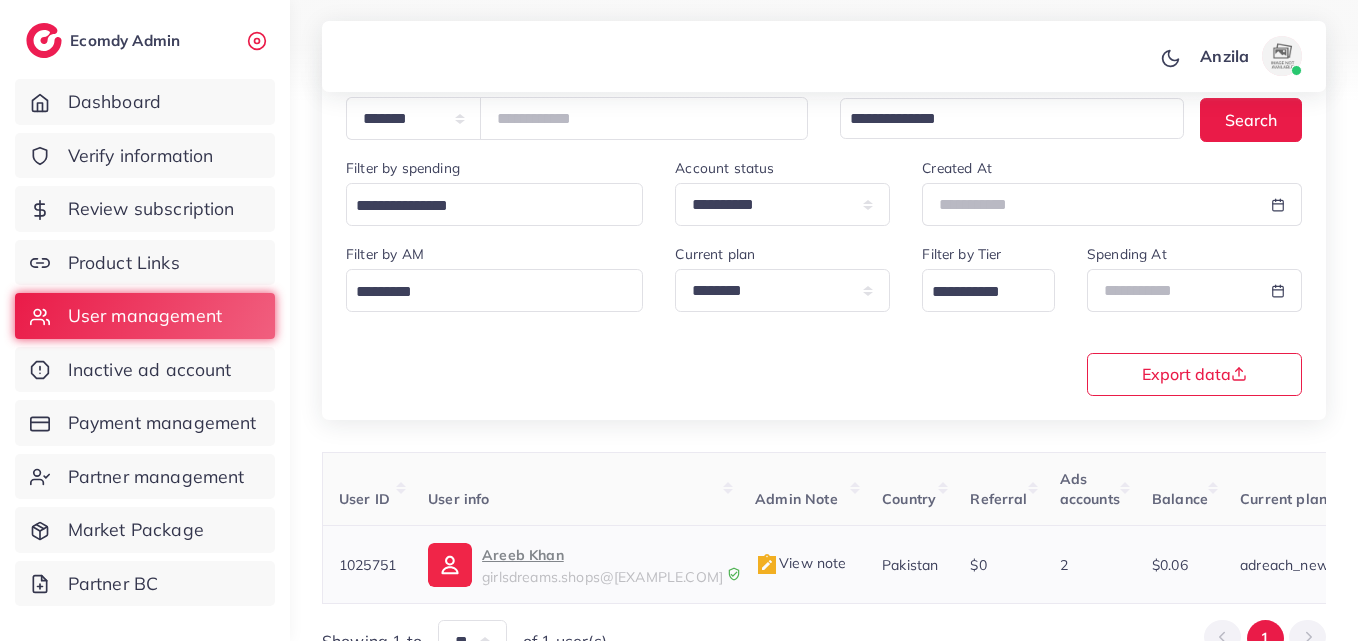 click on "Areeb Khan" at bounding box center (602, 555) 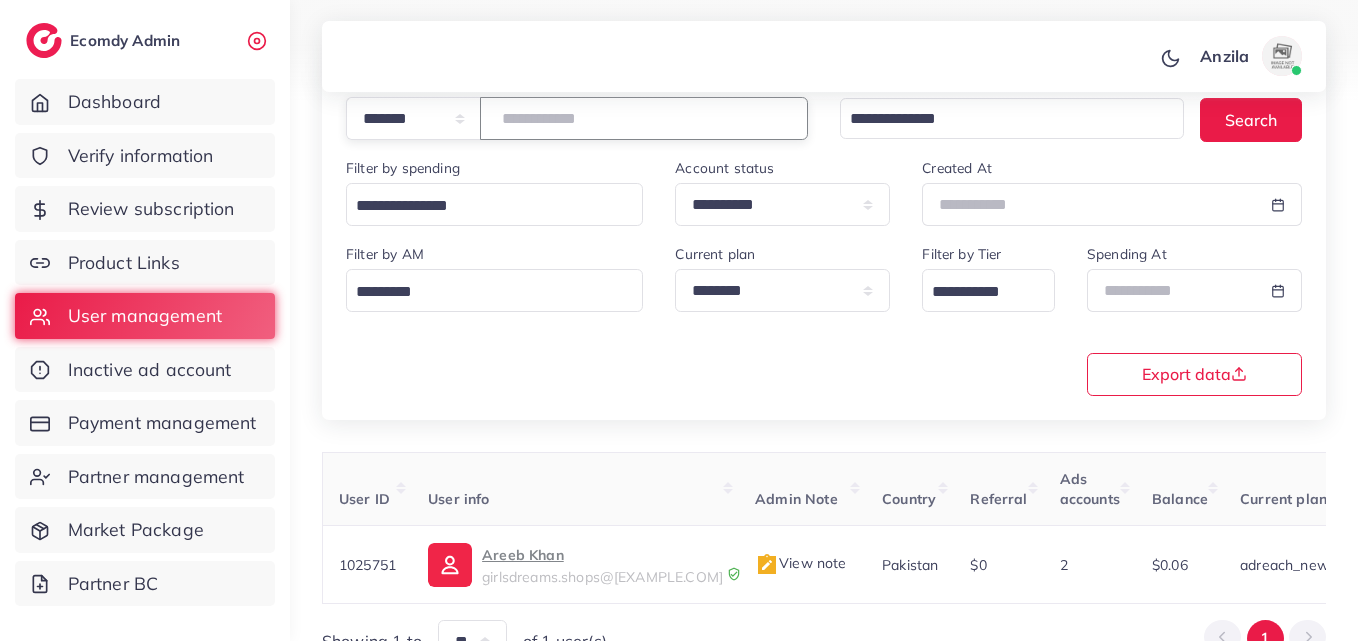 click on "*******" at bounding box center (644, 118) 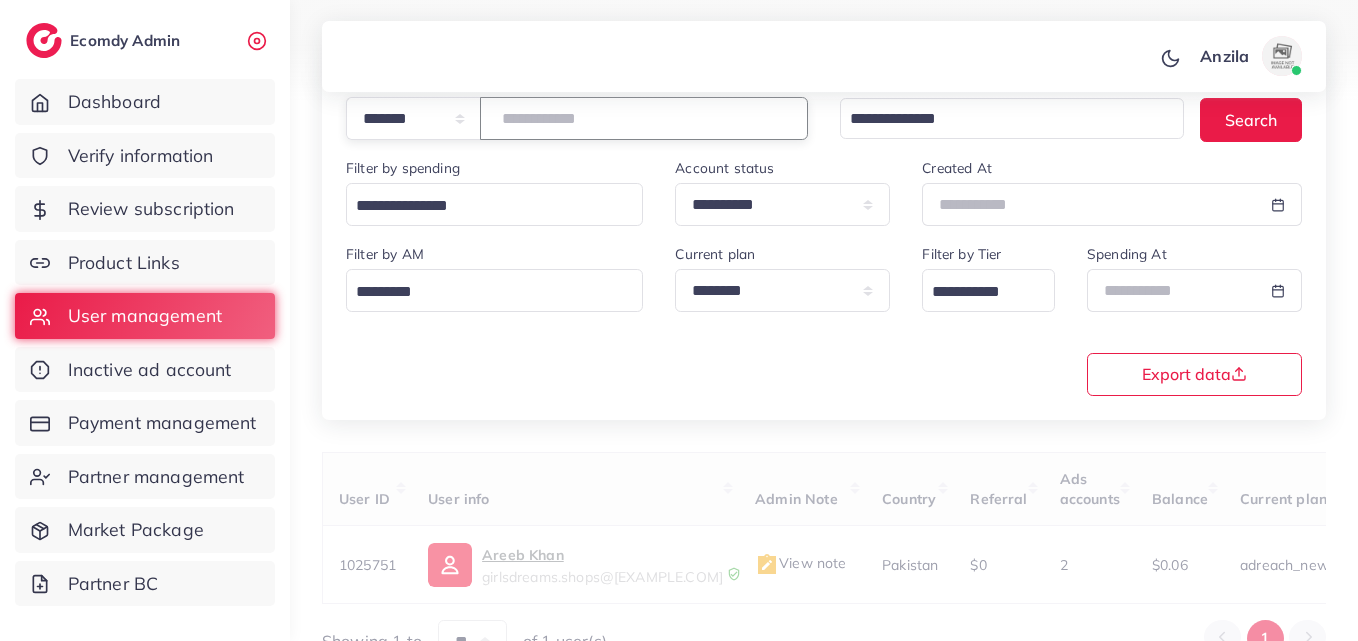 paste on "*******" 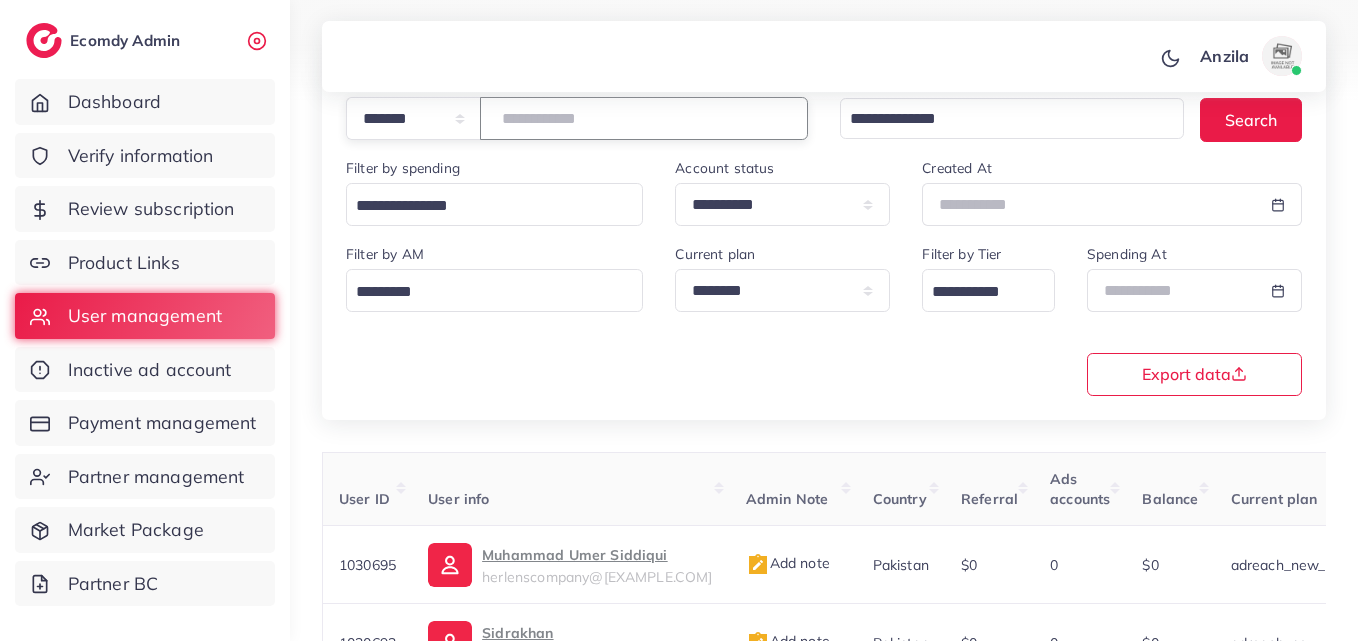 type on "*******" 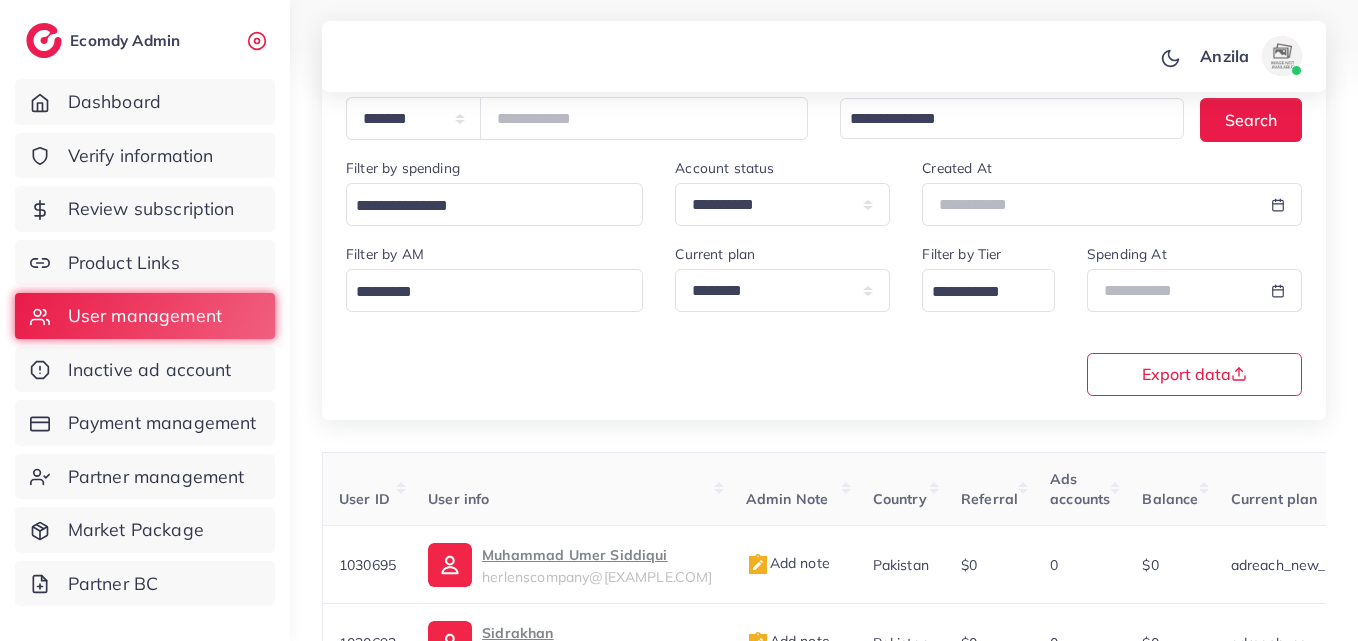 click on "**********" at bounding box center [824, 223] 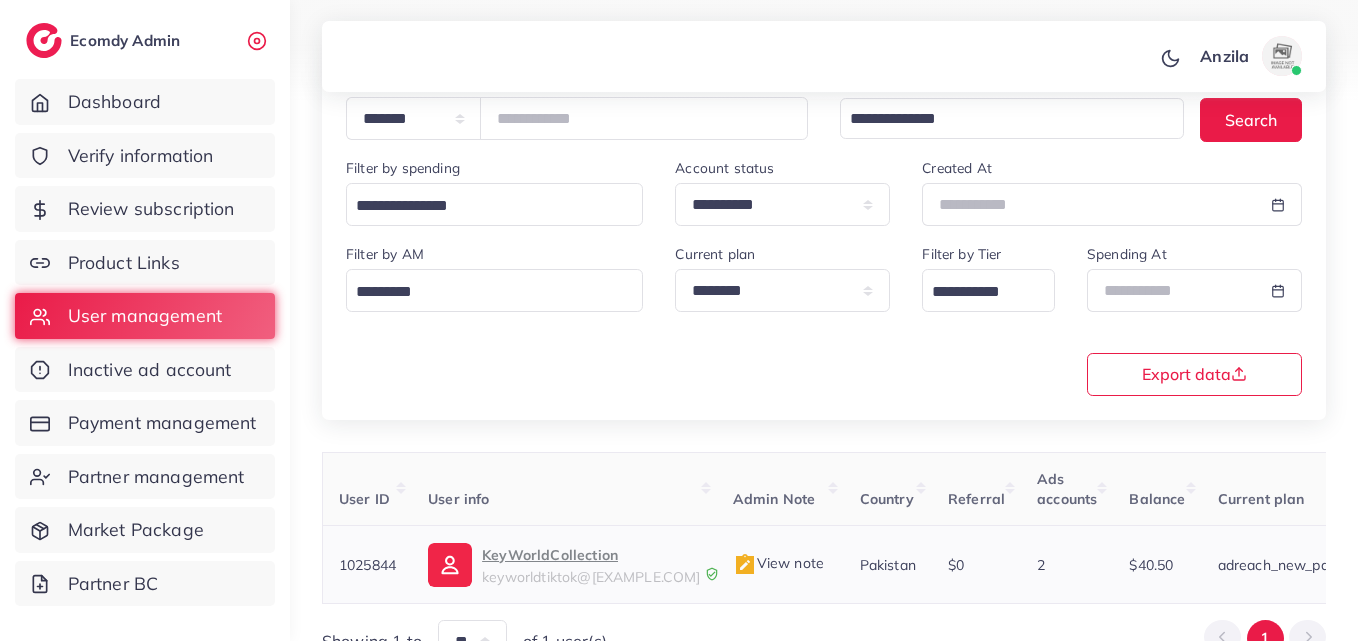 click on "KeyWorldCollection" at bounding box center (591, 555) 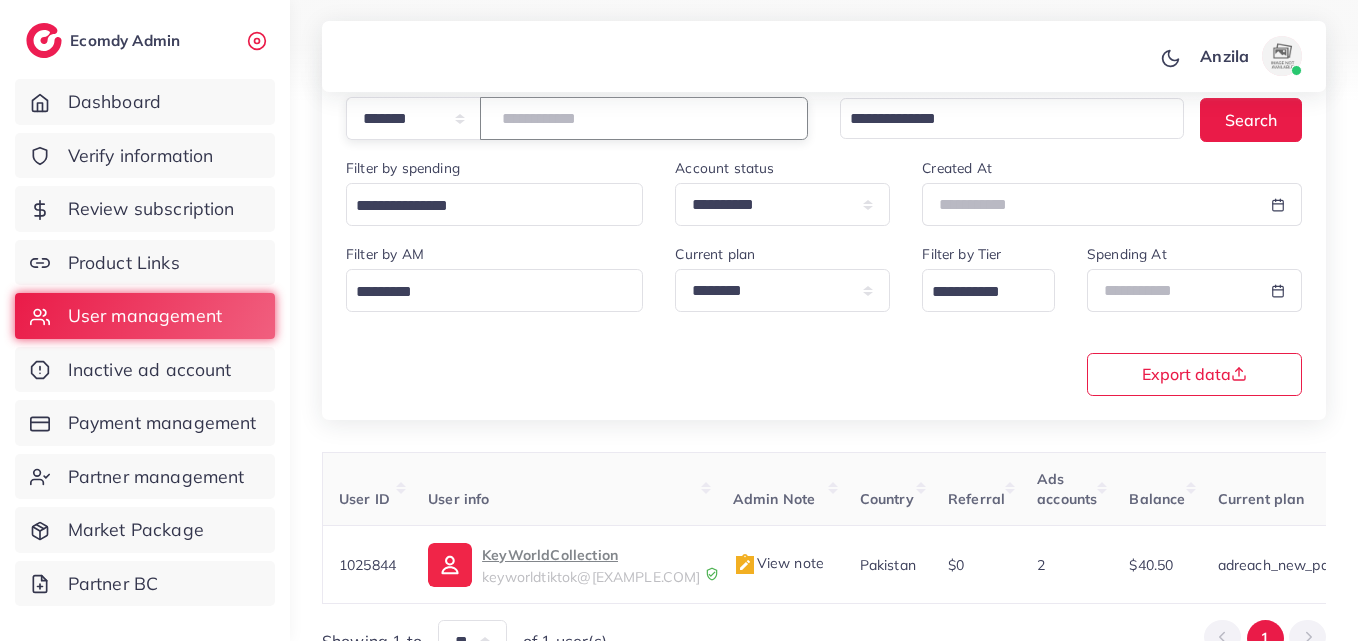 click on "*******" at bounding box center (644, 118) 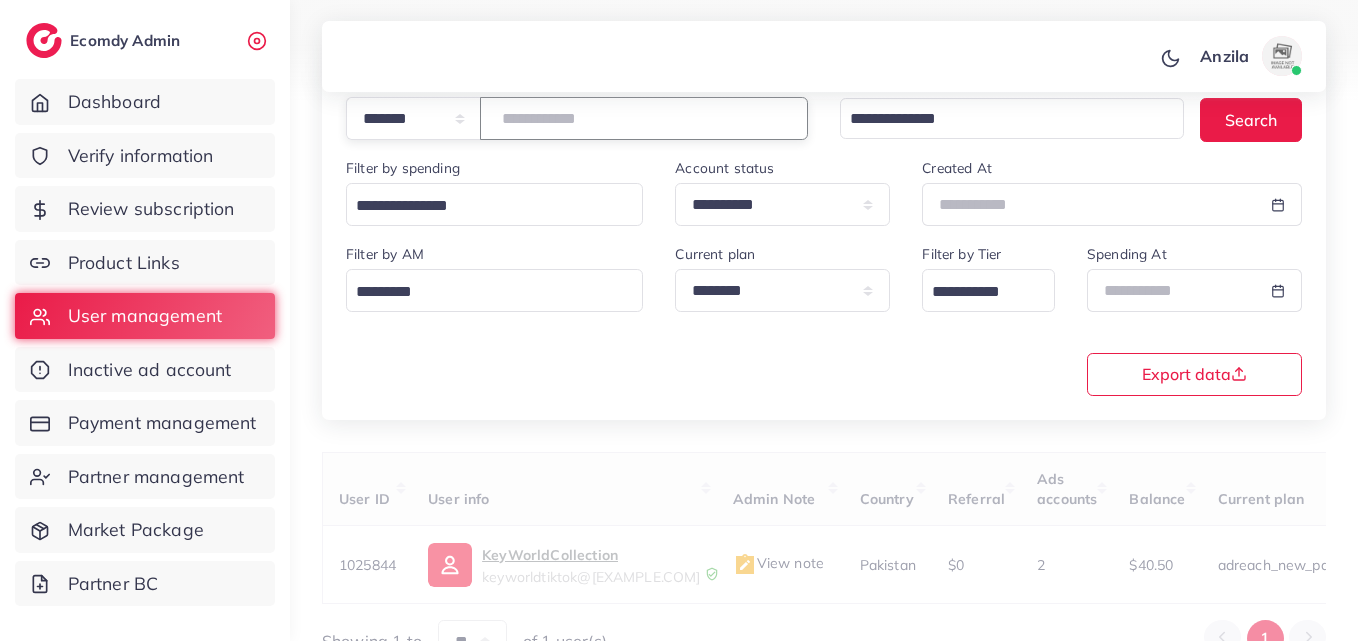 paste on "*******" 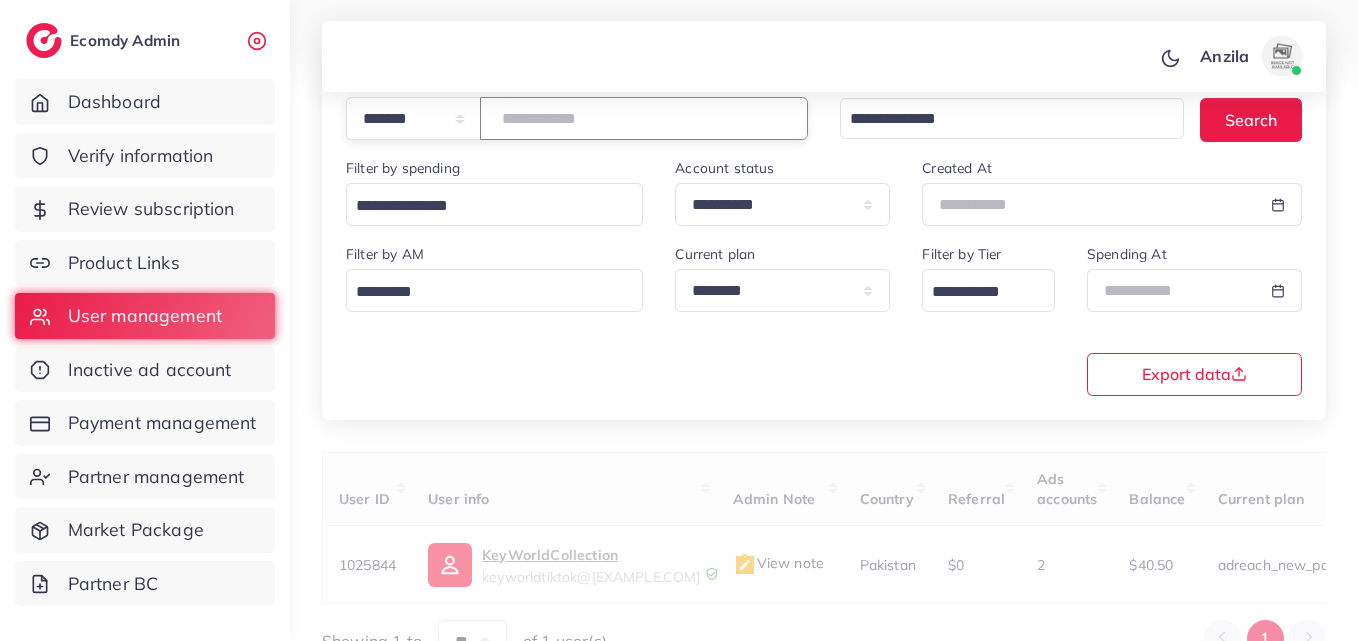 type on "*******" 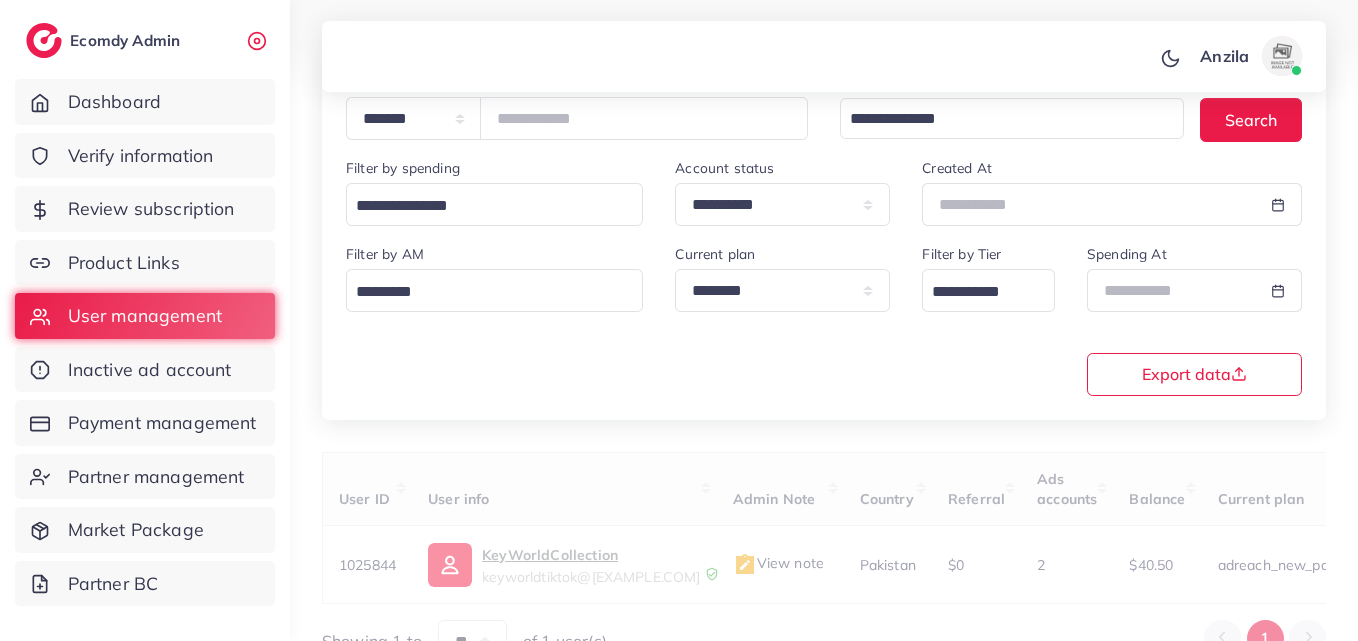 click on "**********" at bounding box center (824, 318) 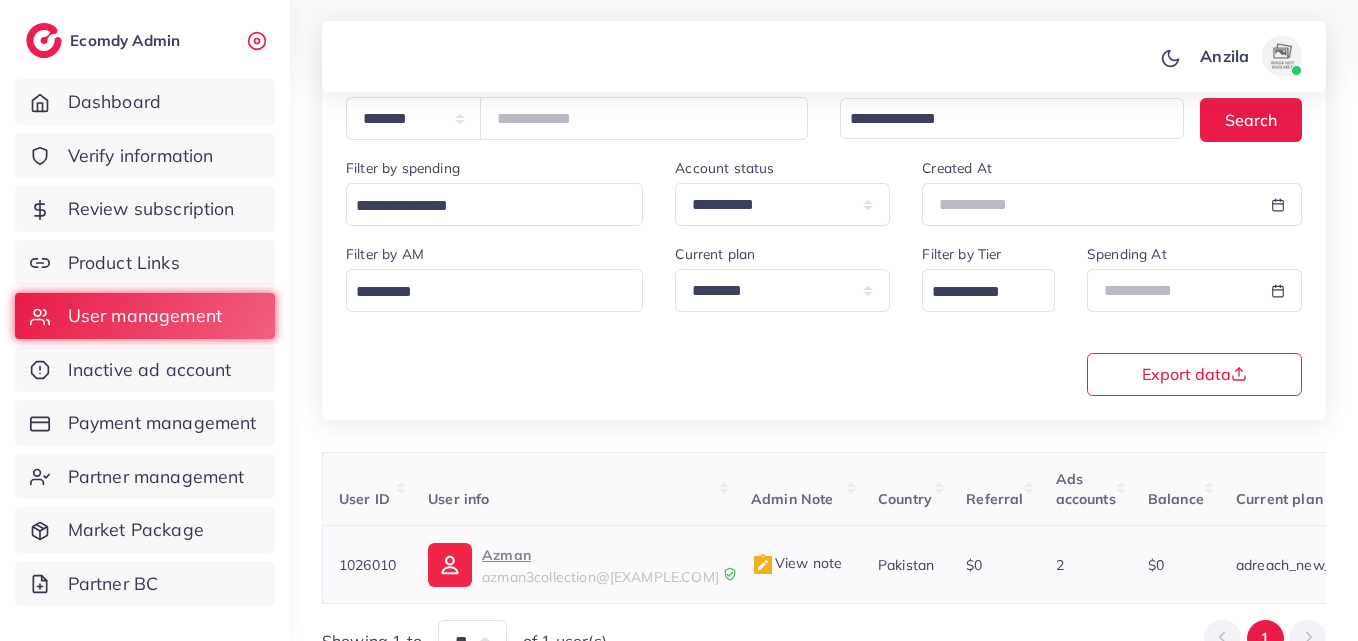 click on "[EMAIL]" at bounding box center (600, 577) 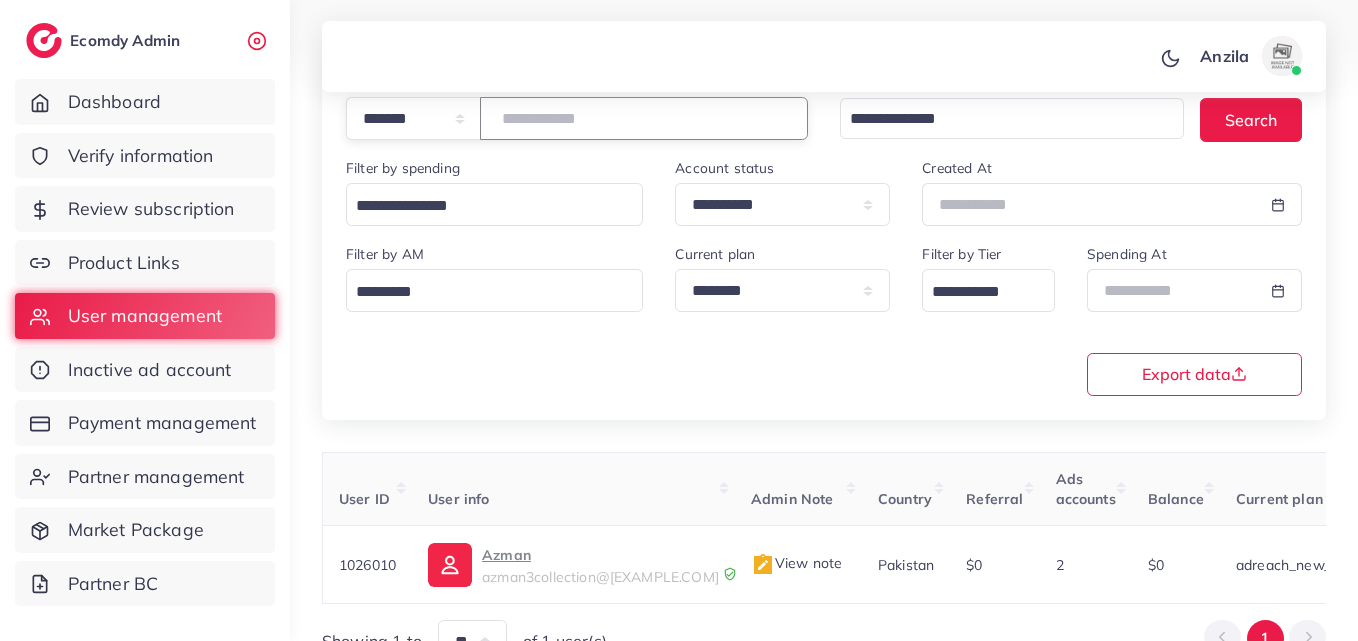 click on "*******" at bounding box center (644, 118) 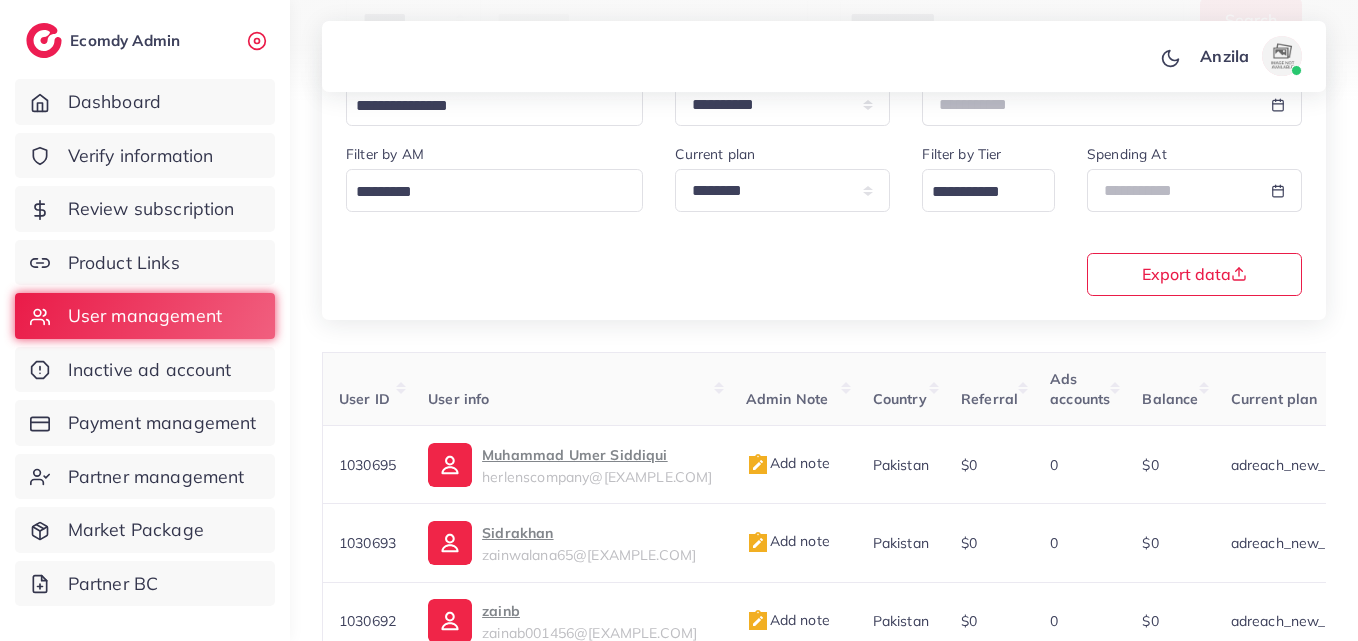 scroll, scrollTop: 100, scrollLeft: 0, axis: vertical 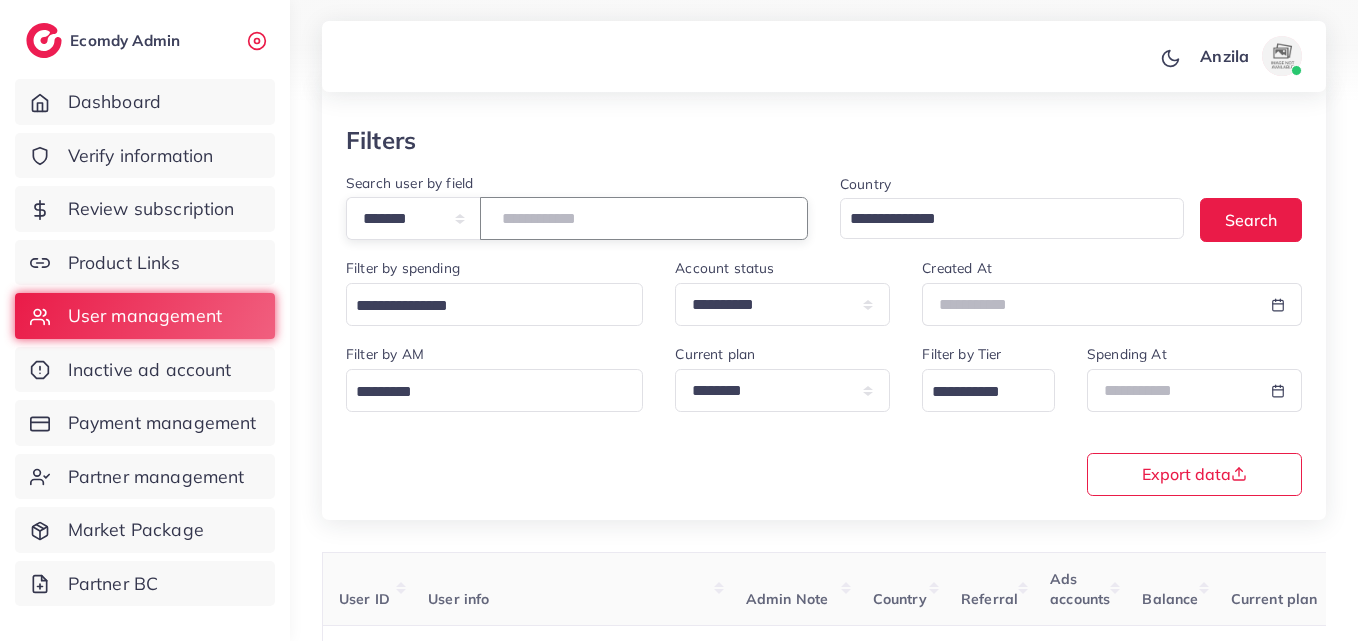 click at bounding box center [644, 218] 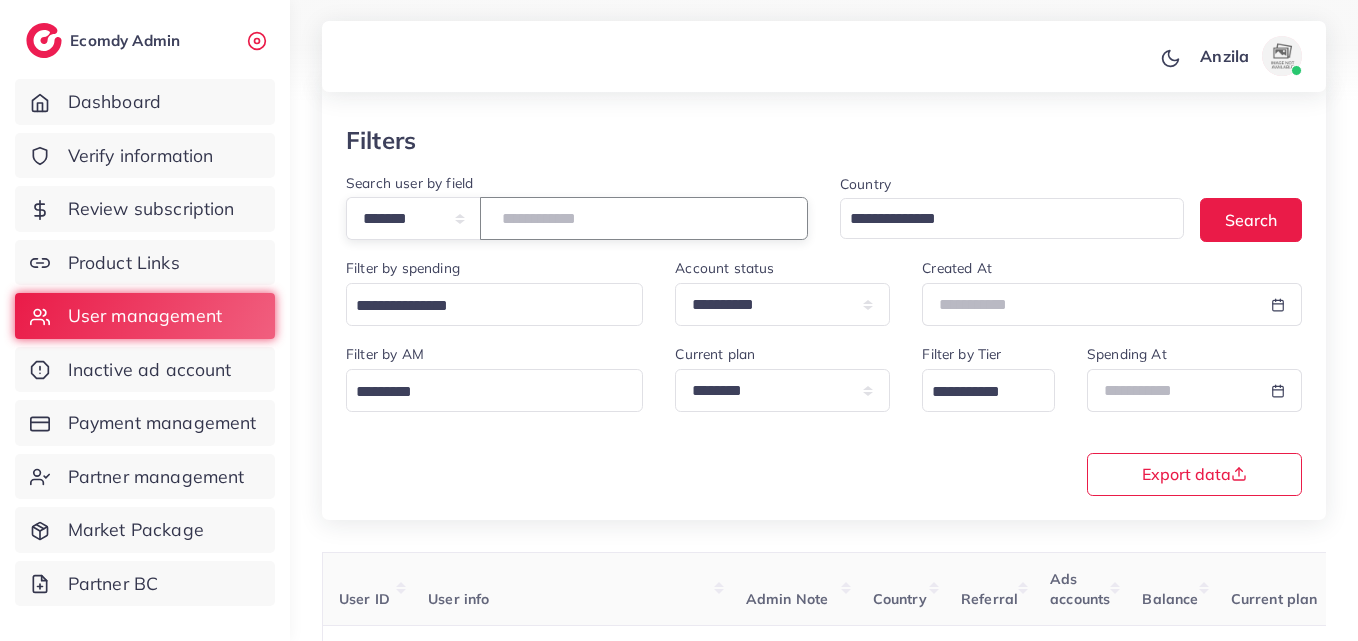 type on "*******" 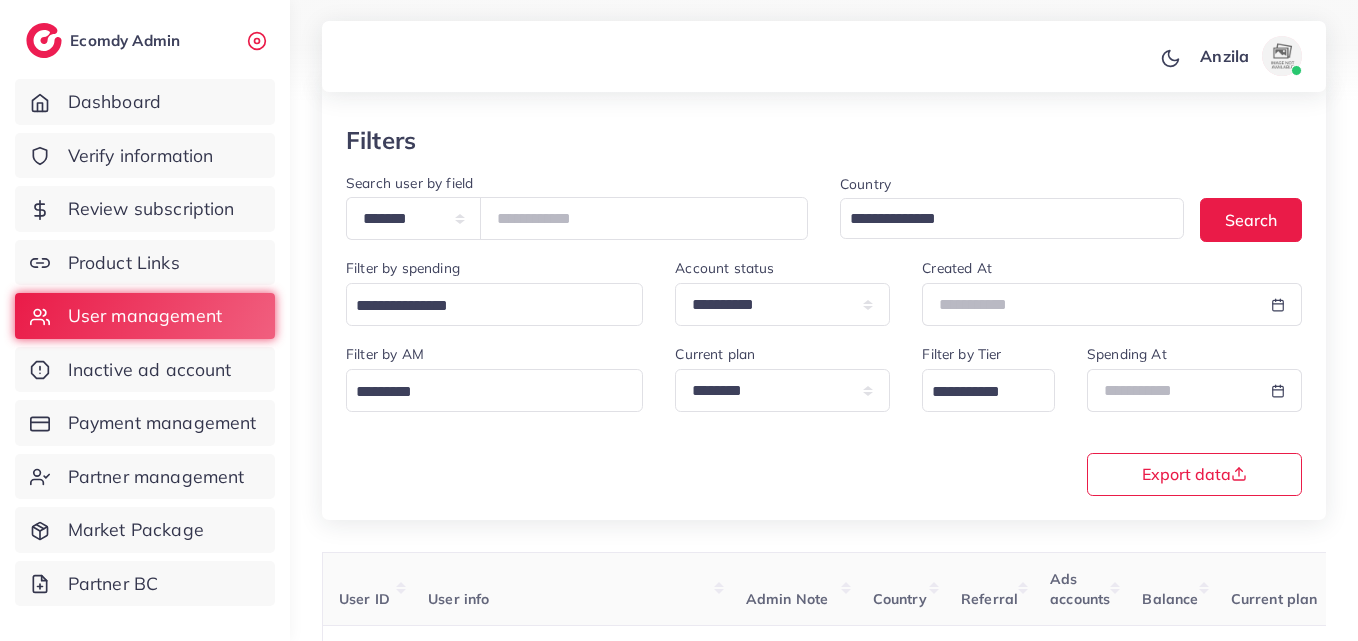 click on "**********" at bounding box center (824, 418) 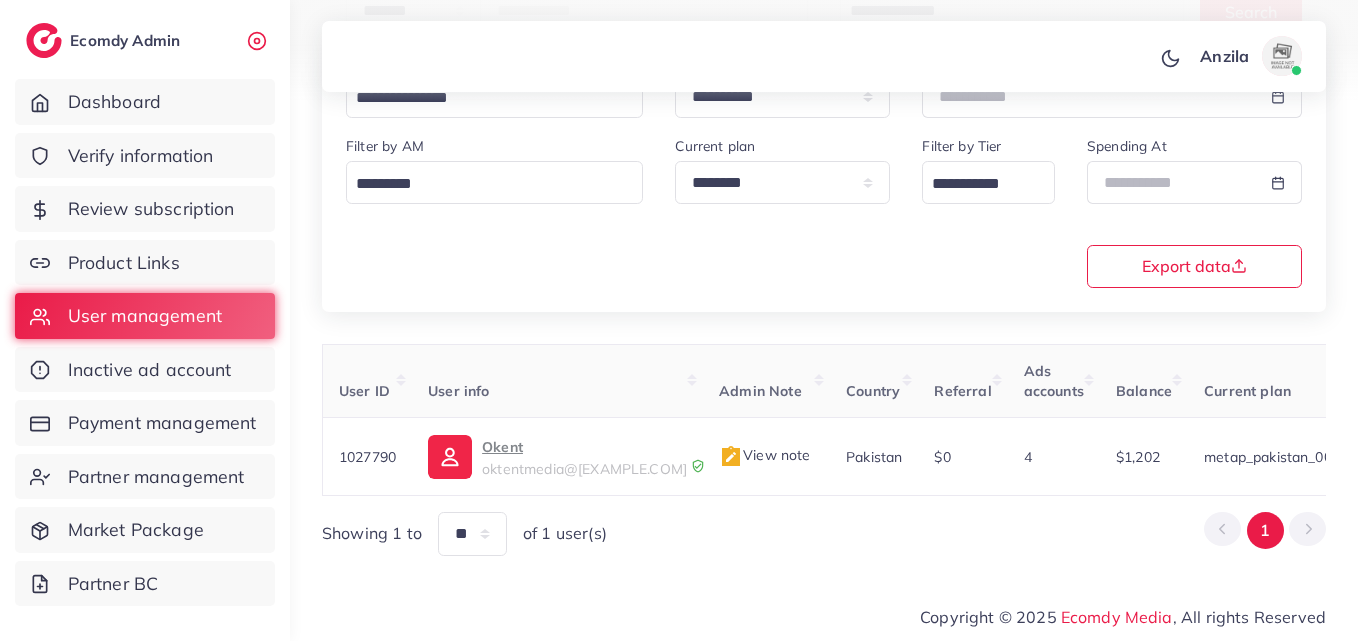 scroll, scrollTop: 316, scrollLeft: 0, axis: vertical 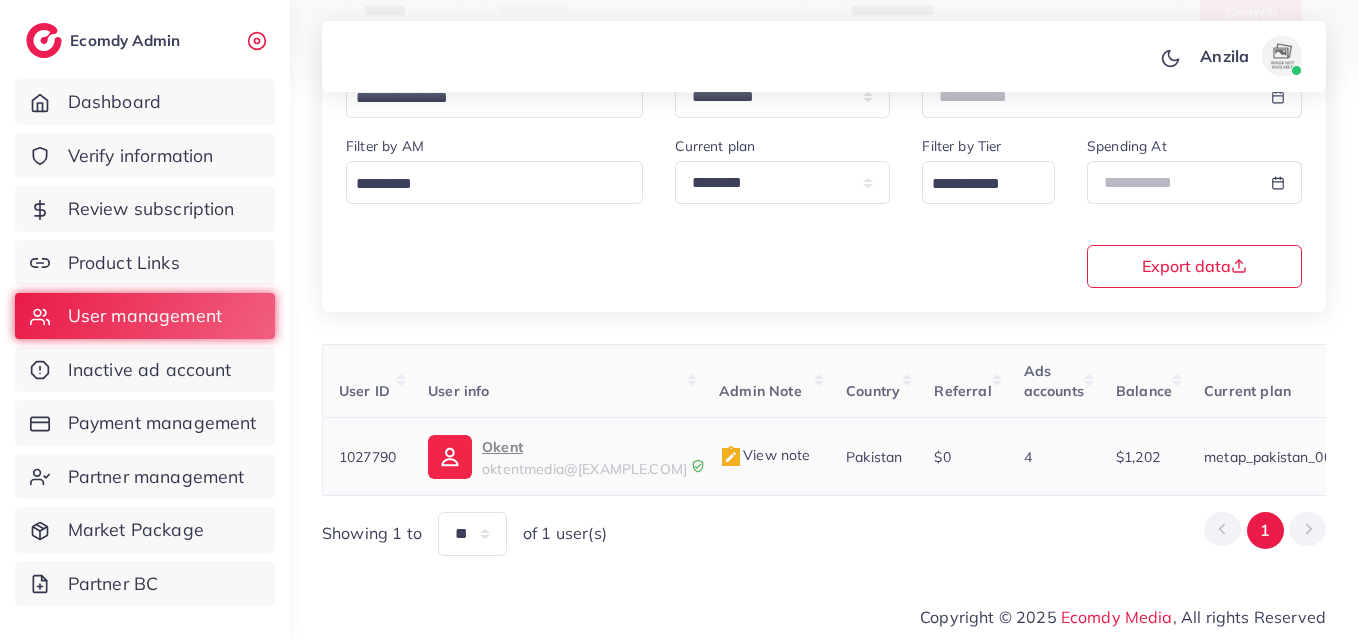 click on "Okent" at bounding box center (584, 447) 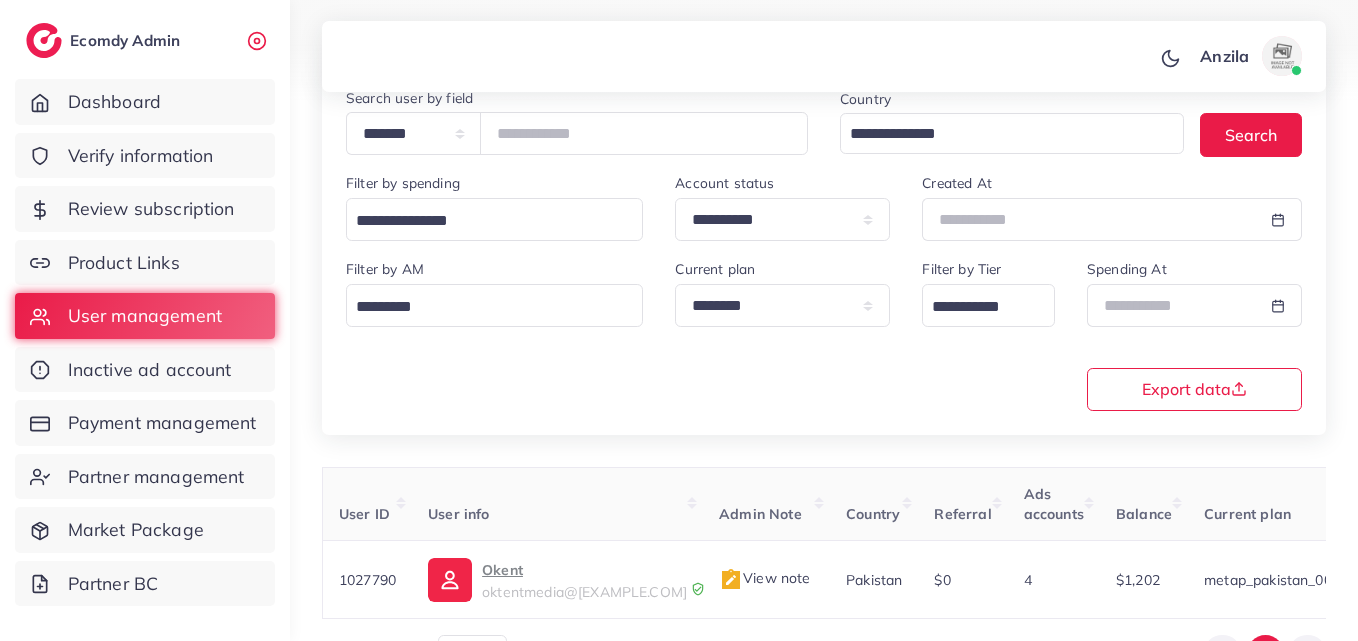 scroll, scrollTop: 116, scrollLeft: 0, axis: vertical 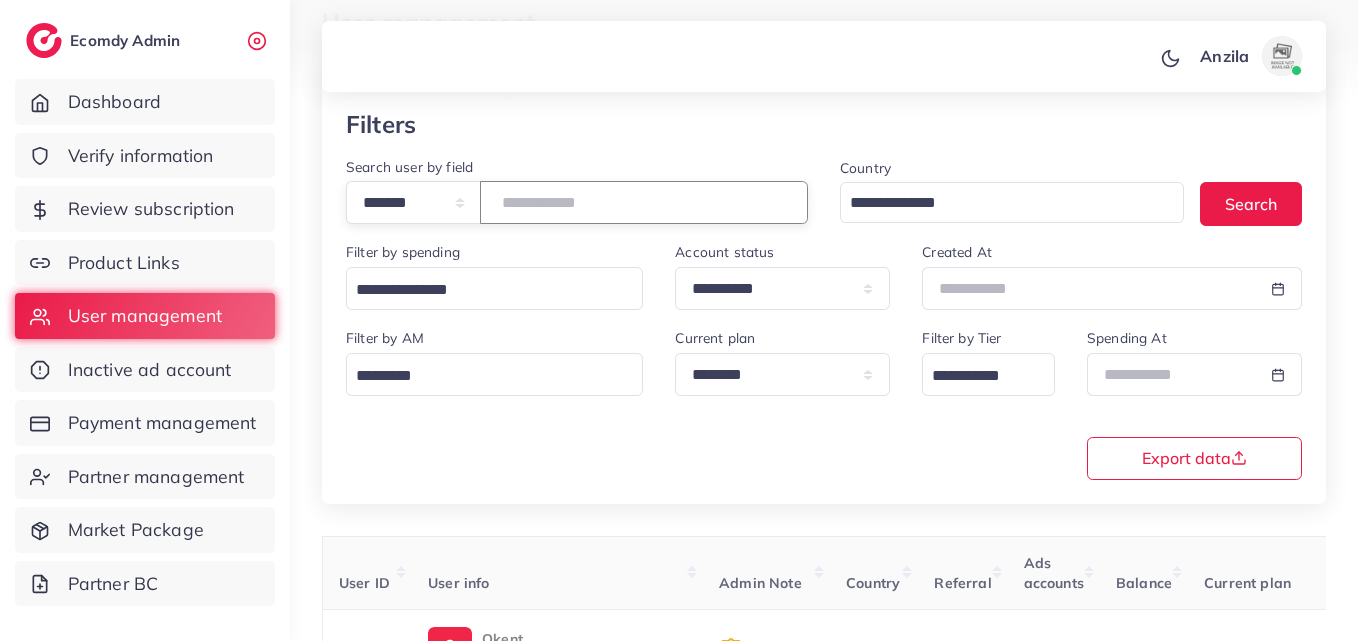 click on "*******" at bounding box center (644, 202) 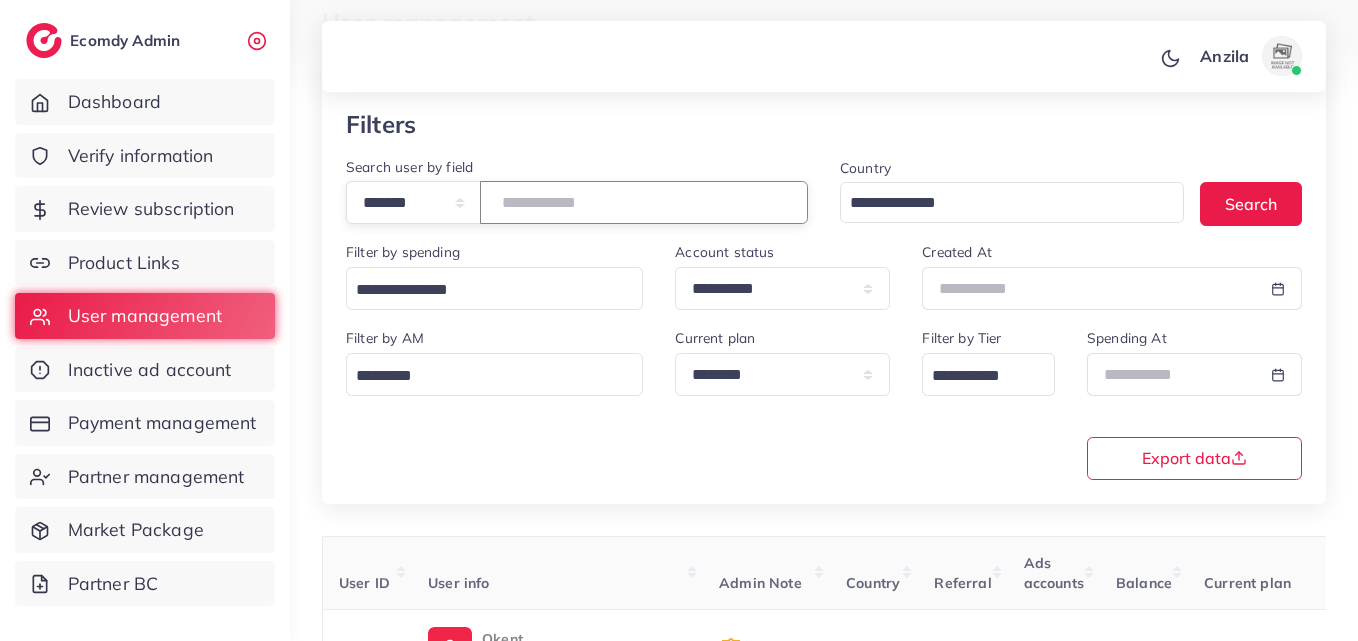 type on "*******" 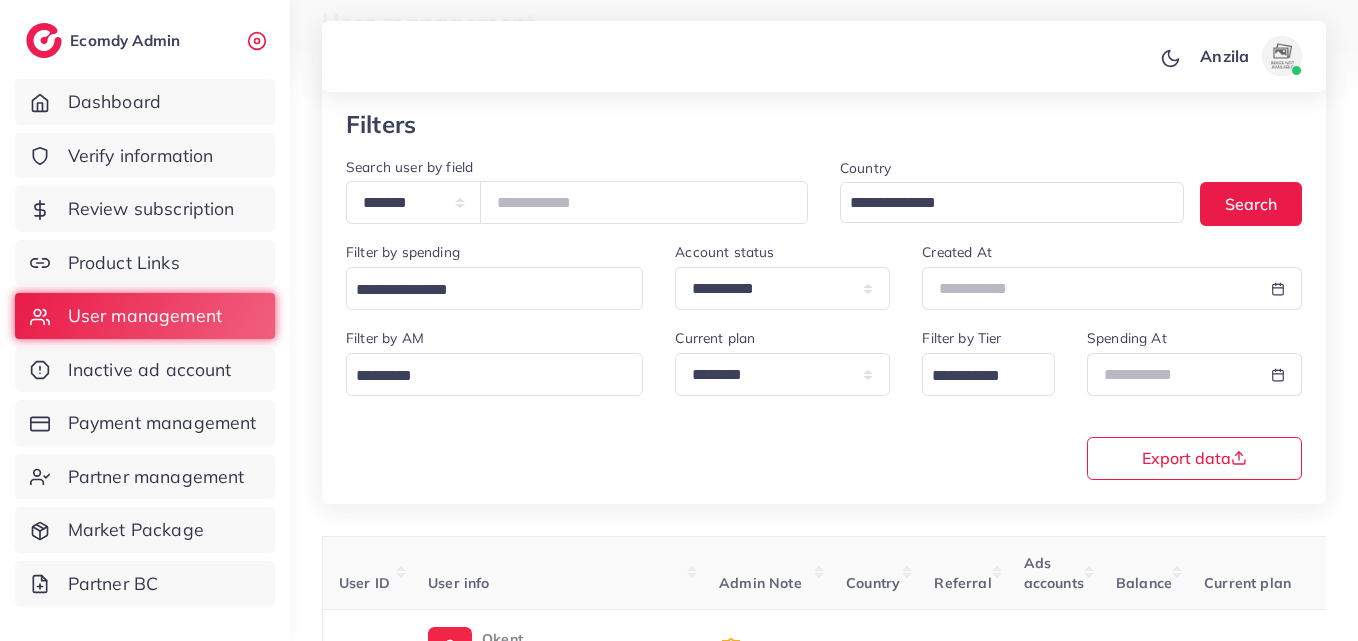 click on "**********" at bounding box center [824, 402] 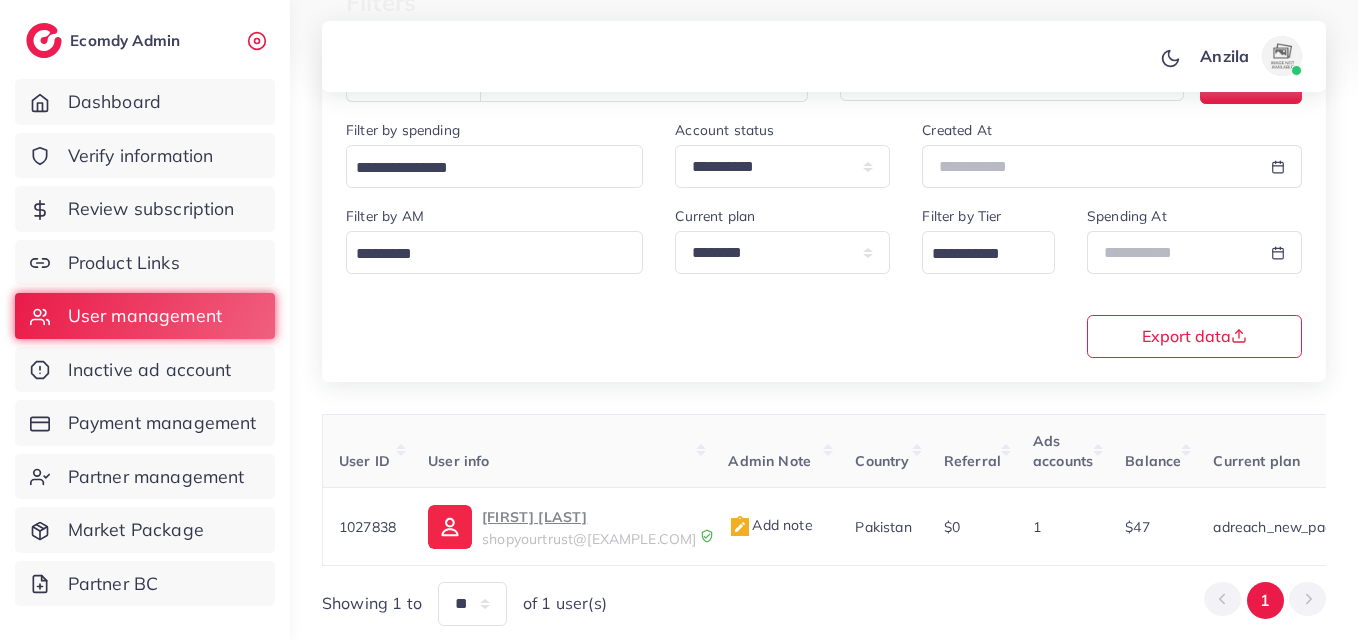 scroll, scrollTop: 316, scrollLeft: 0, axis: vertical 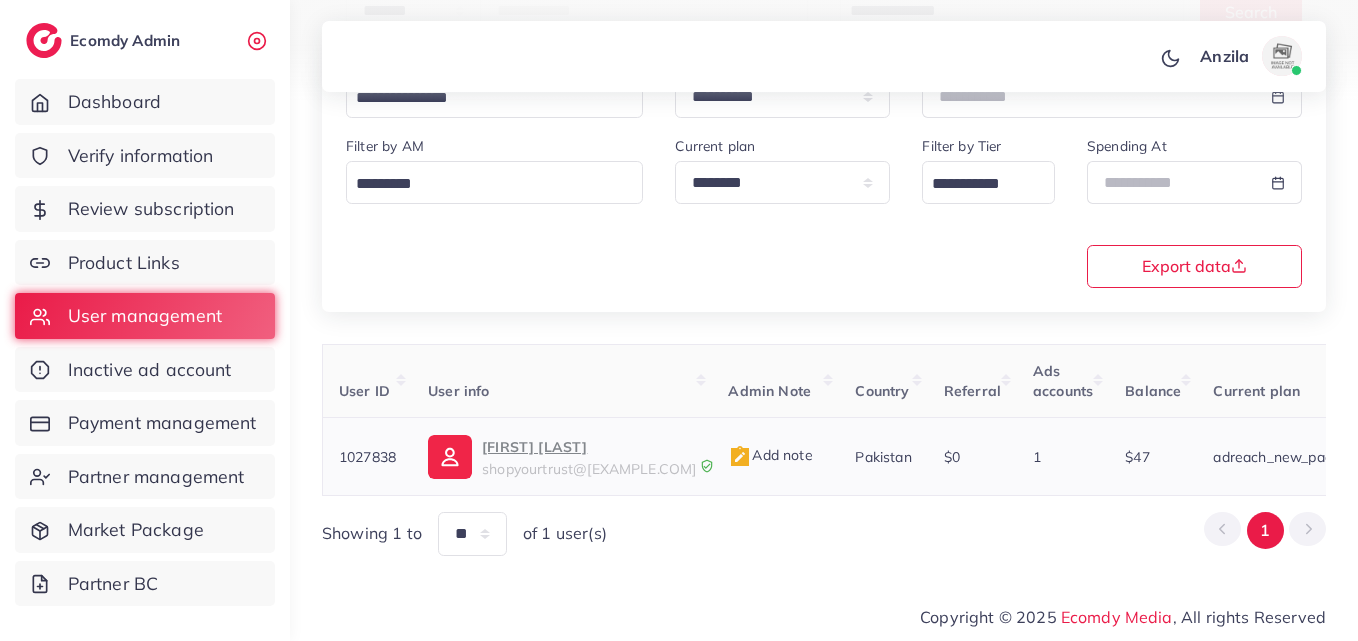 click on "shopyourtrust@gmail.com" at bounding box center [589, 469] 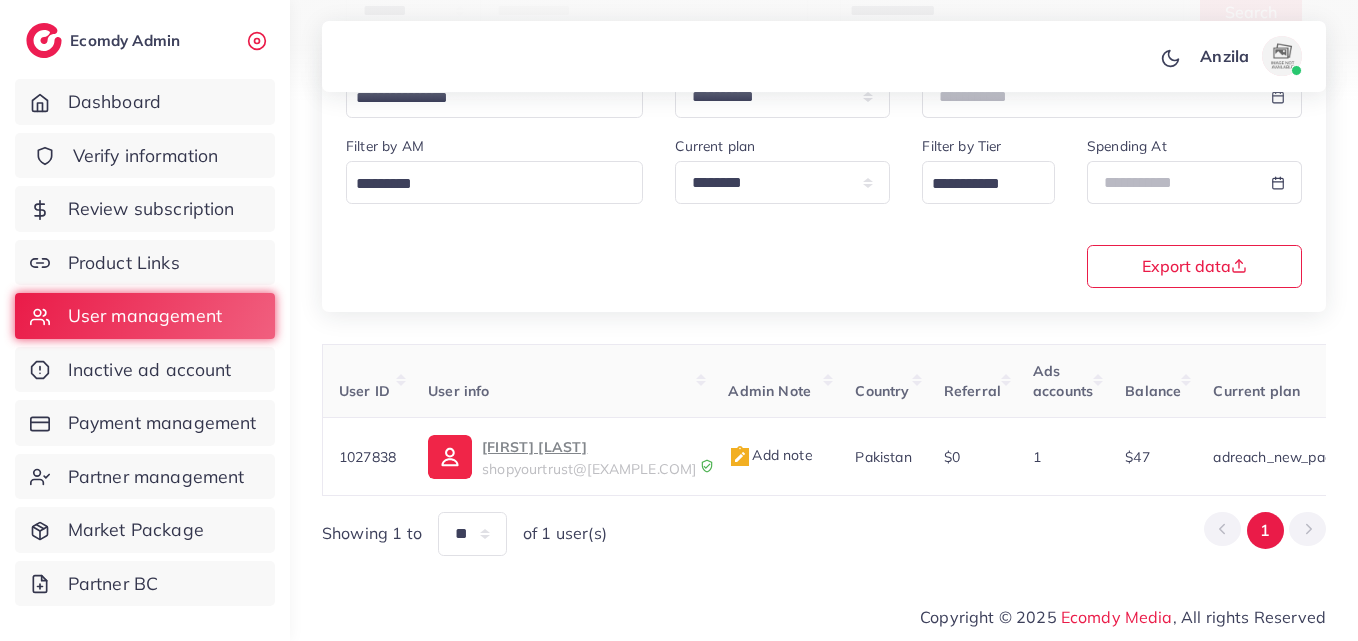 click on "Verify information" at bounding box center (146, 156) 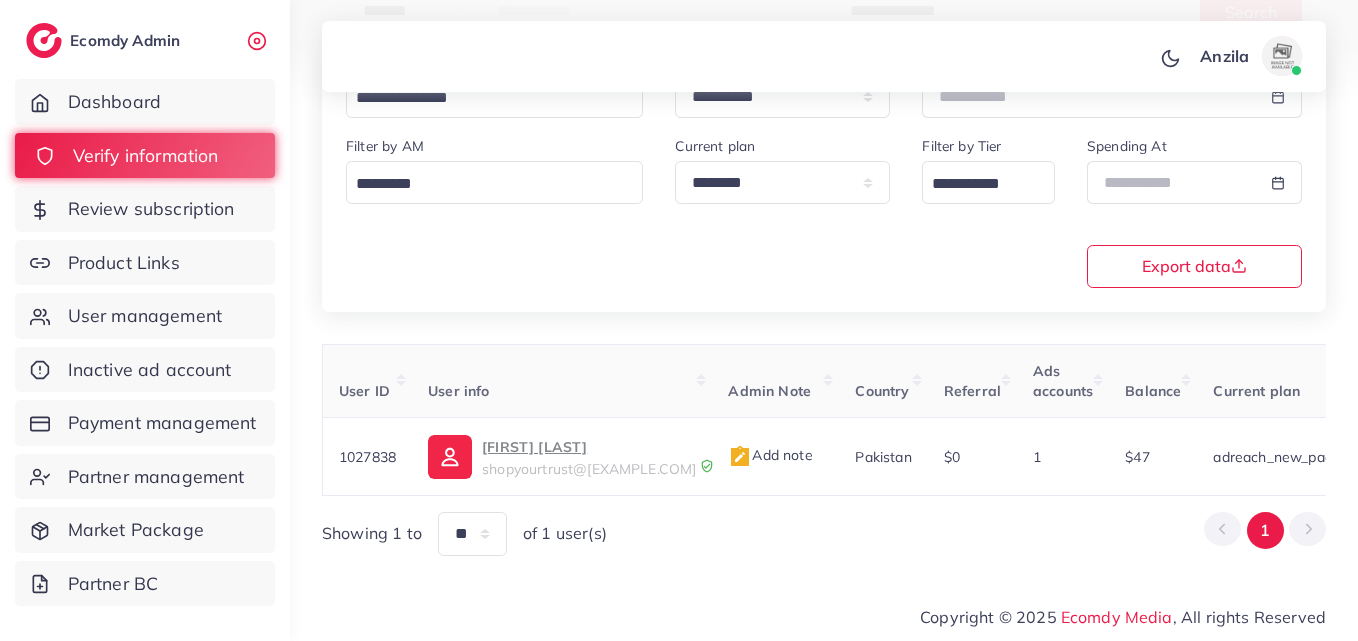 click on "Verify information" at bounding box center (145, 156) 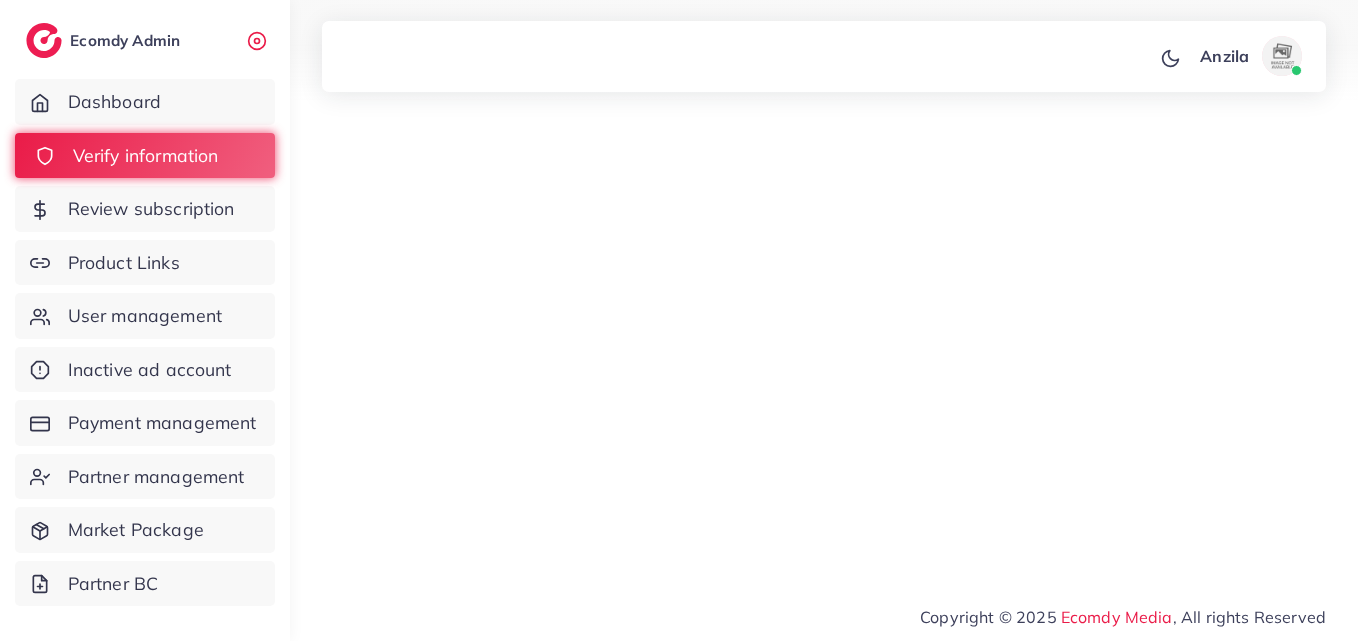 scroll, scrollTop: 0, scrollLeft: 0, axis: both 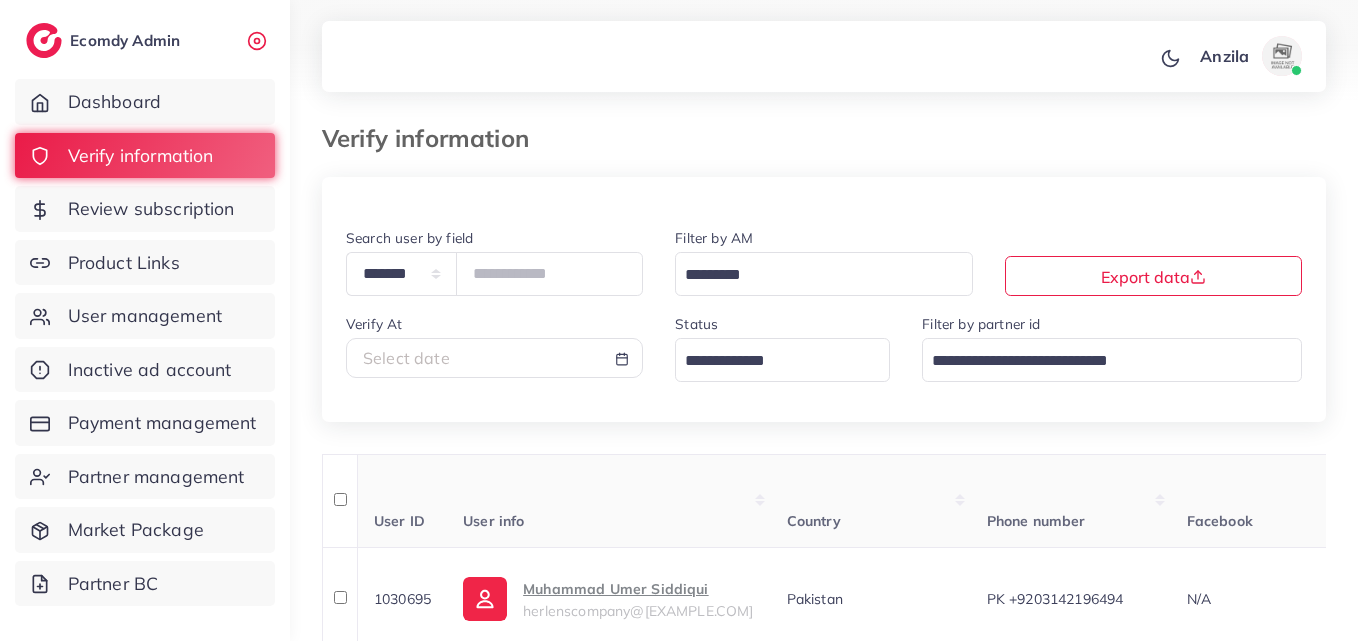 click at bounding box center [771, 361] 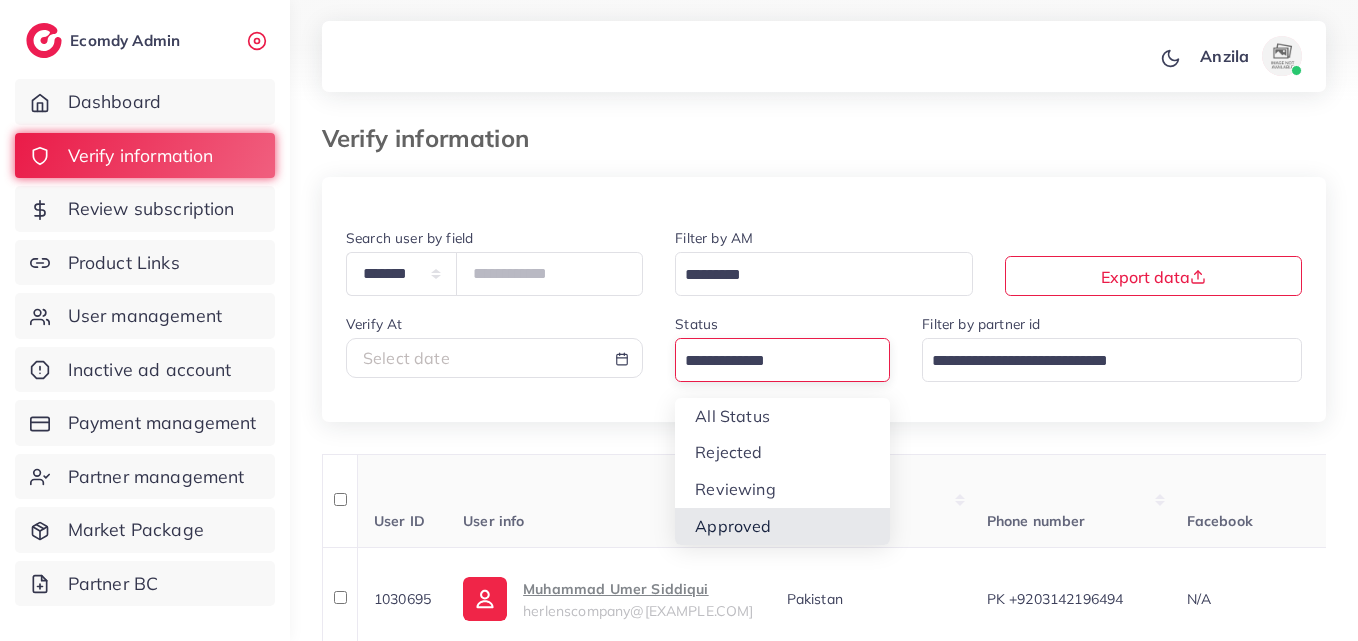 click on "**********" at bounding box center (824, 1835) 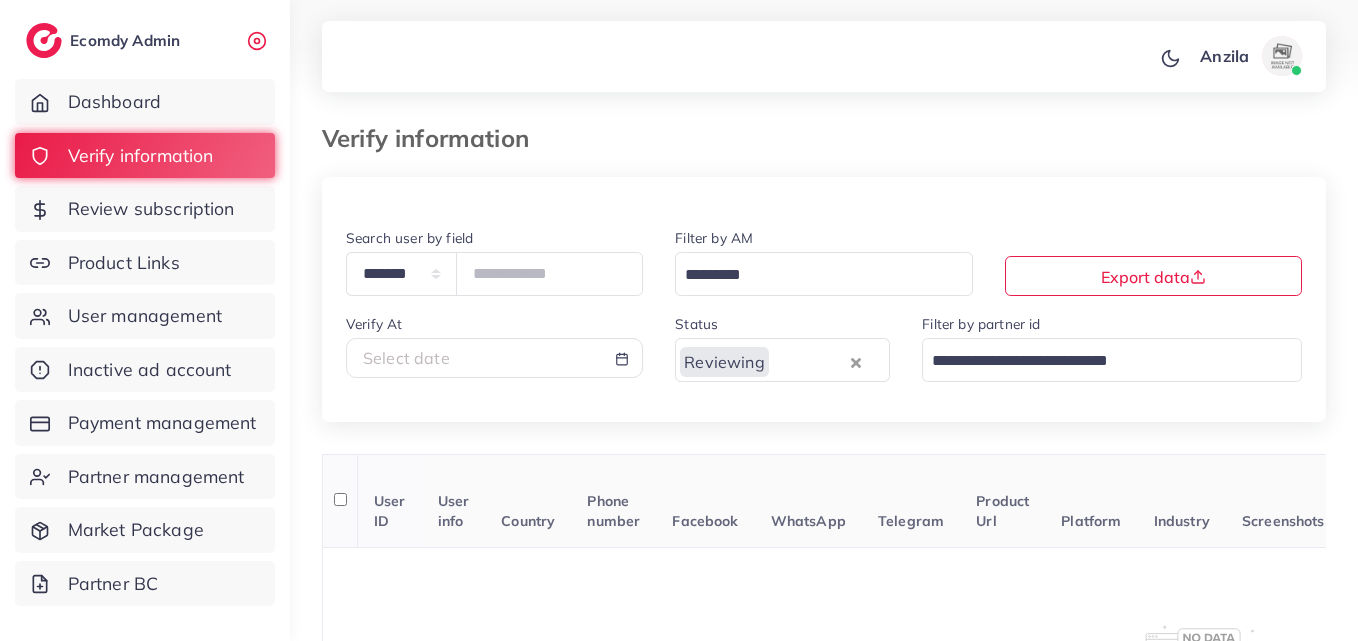 scroll, scrollTop: 315, scrollLeft: 0, axis: vertical 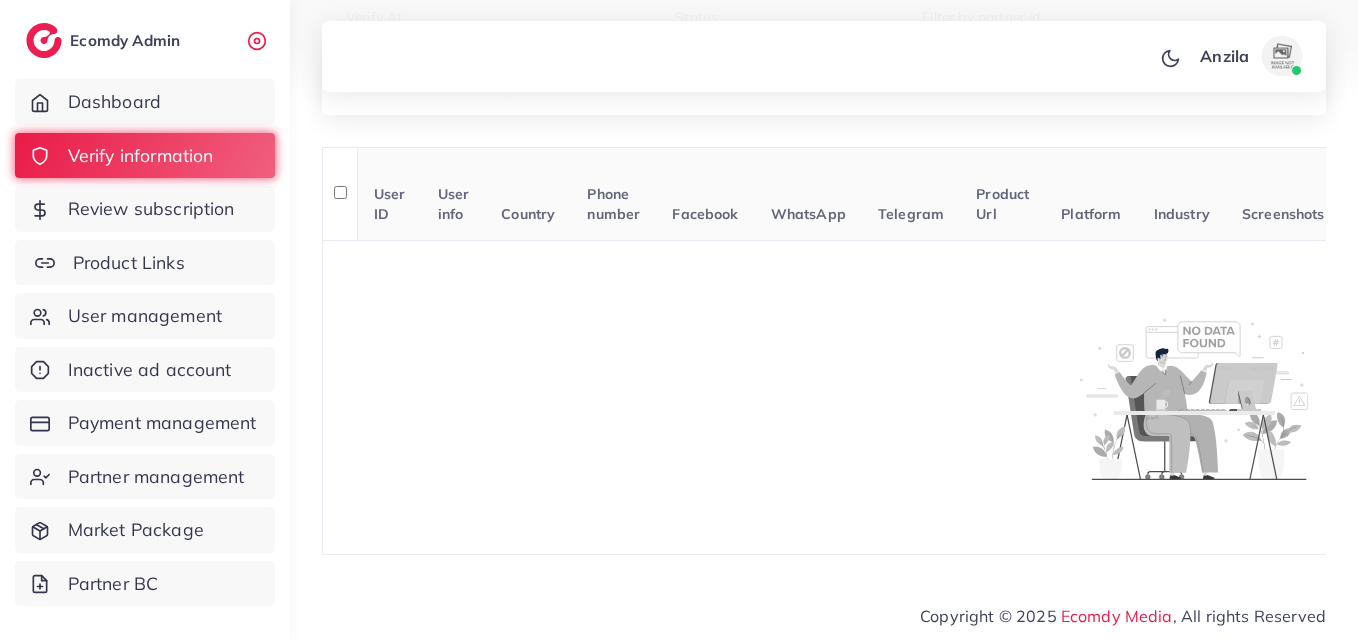 click on "Product Links" at bounding box center (129, 263) 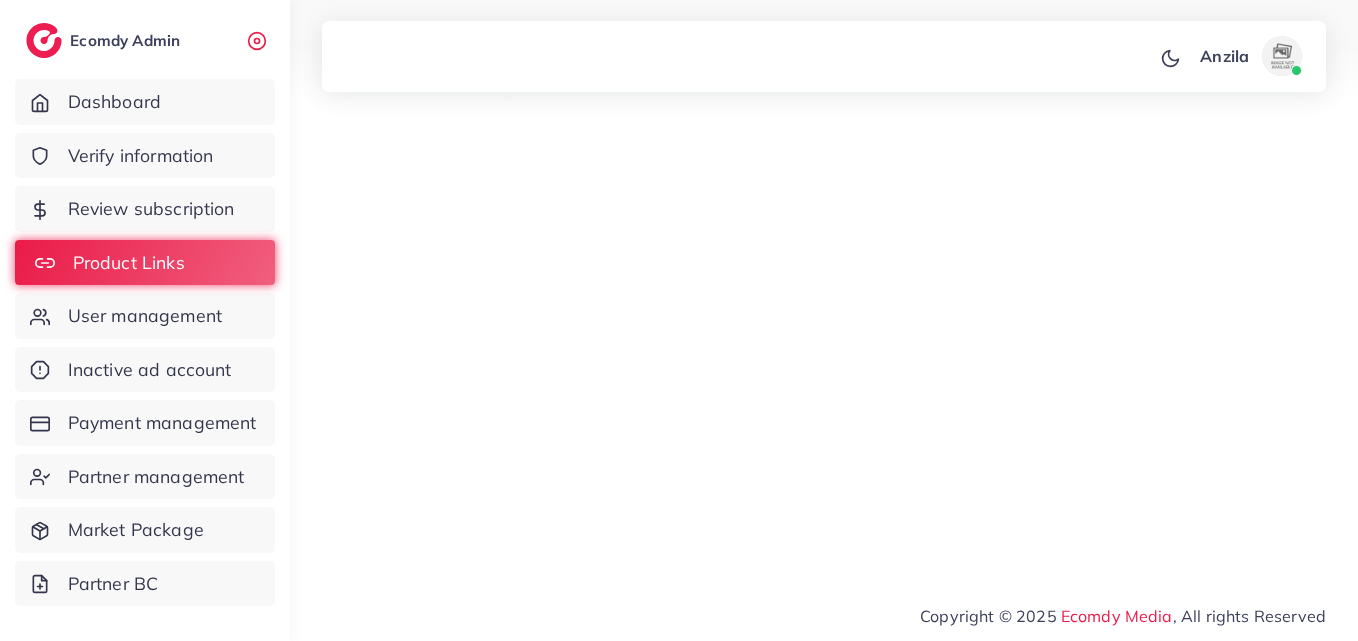 scroll, scrollTop: 0, scrollLeft: 0, axis: both 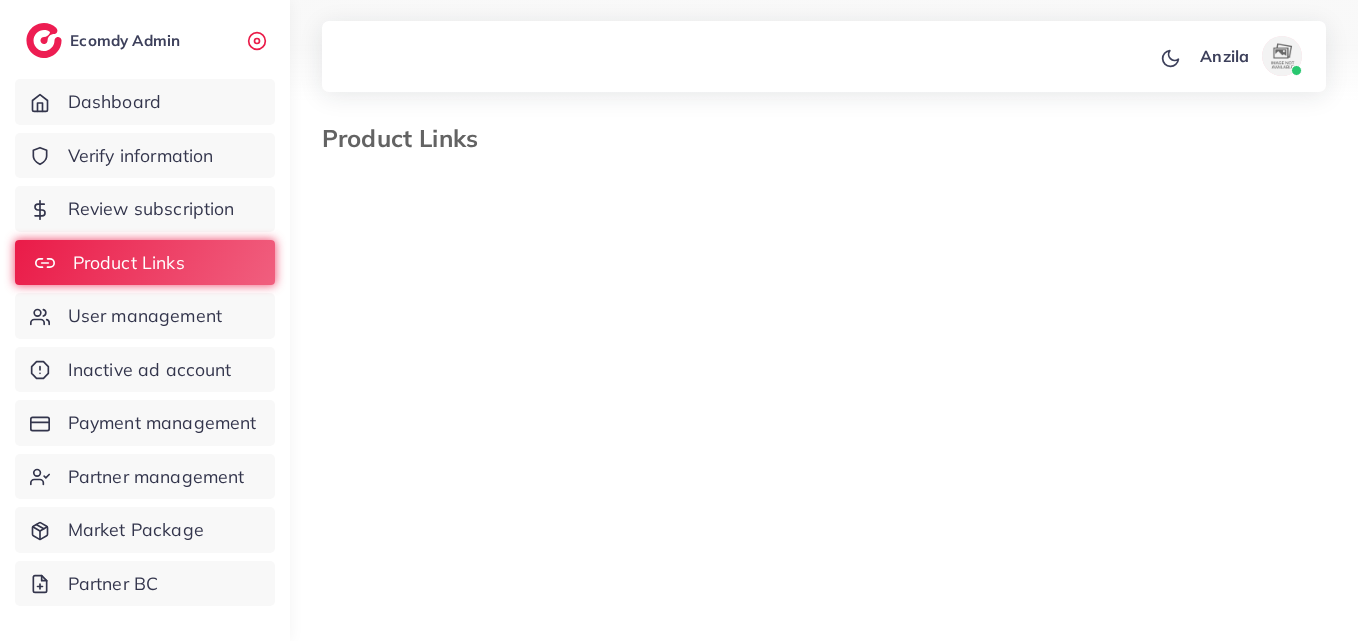 select on "*********" 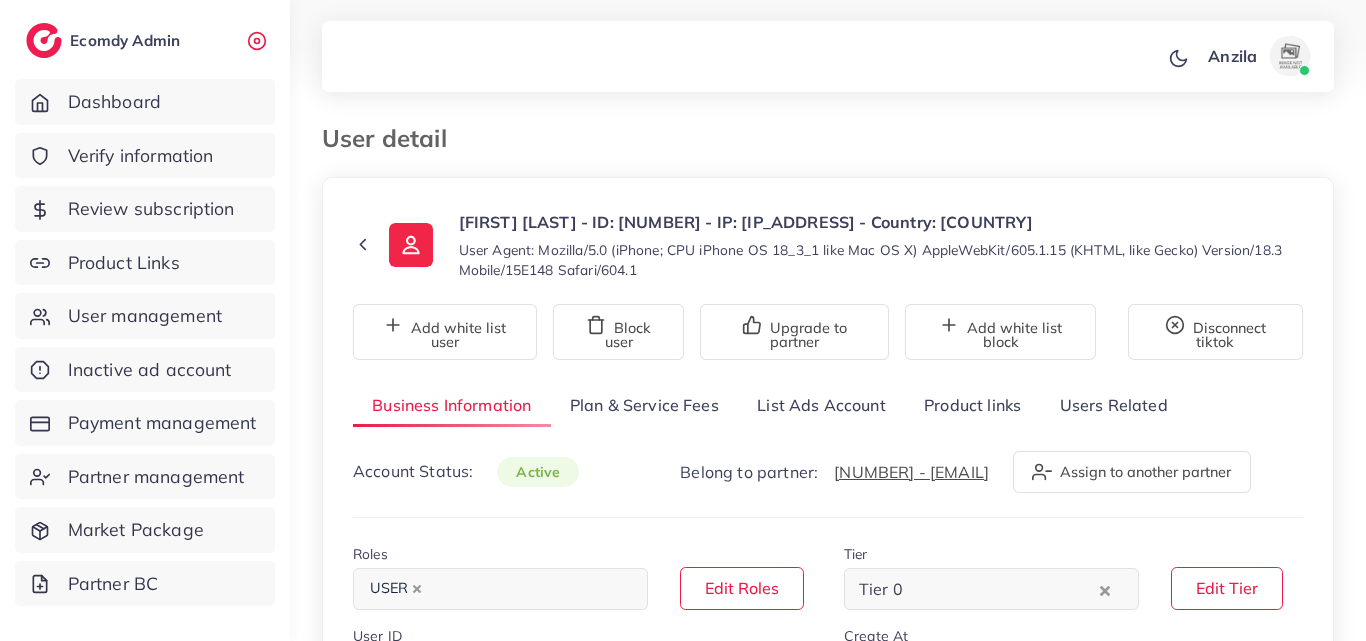 select on "********" 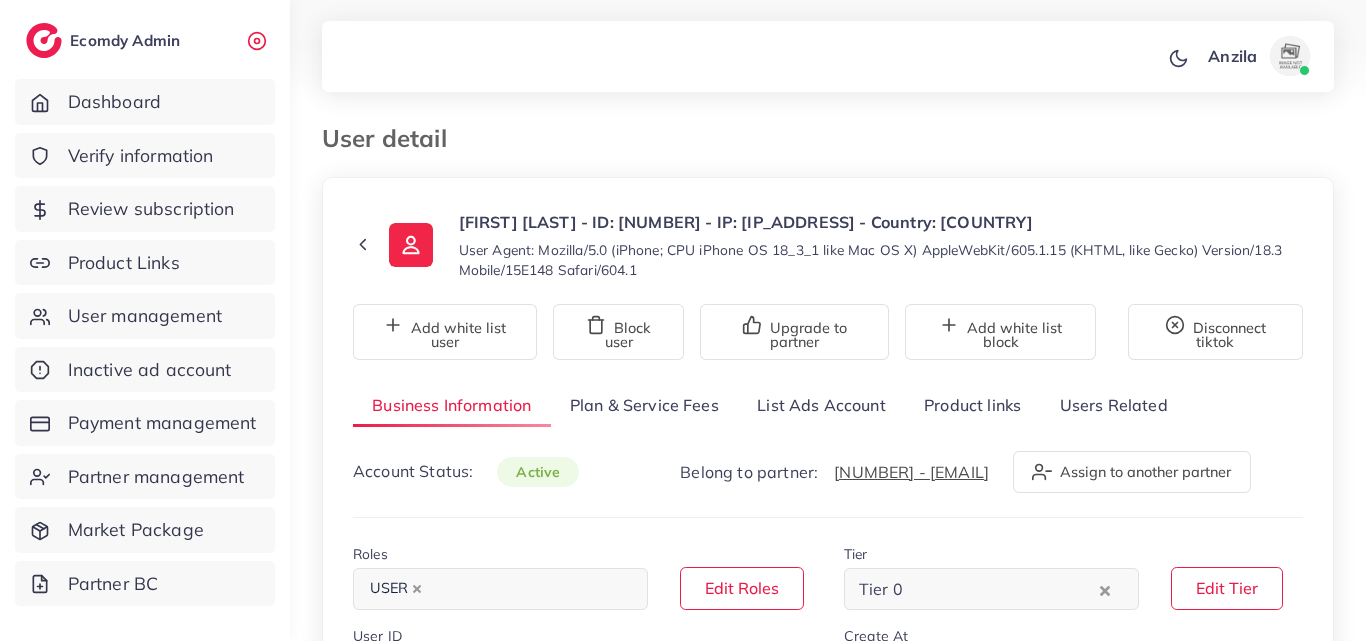 click on "**********" at bounding box center (828, 1031) 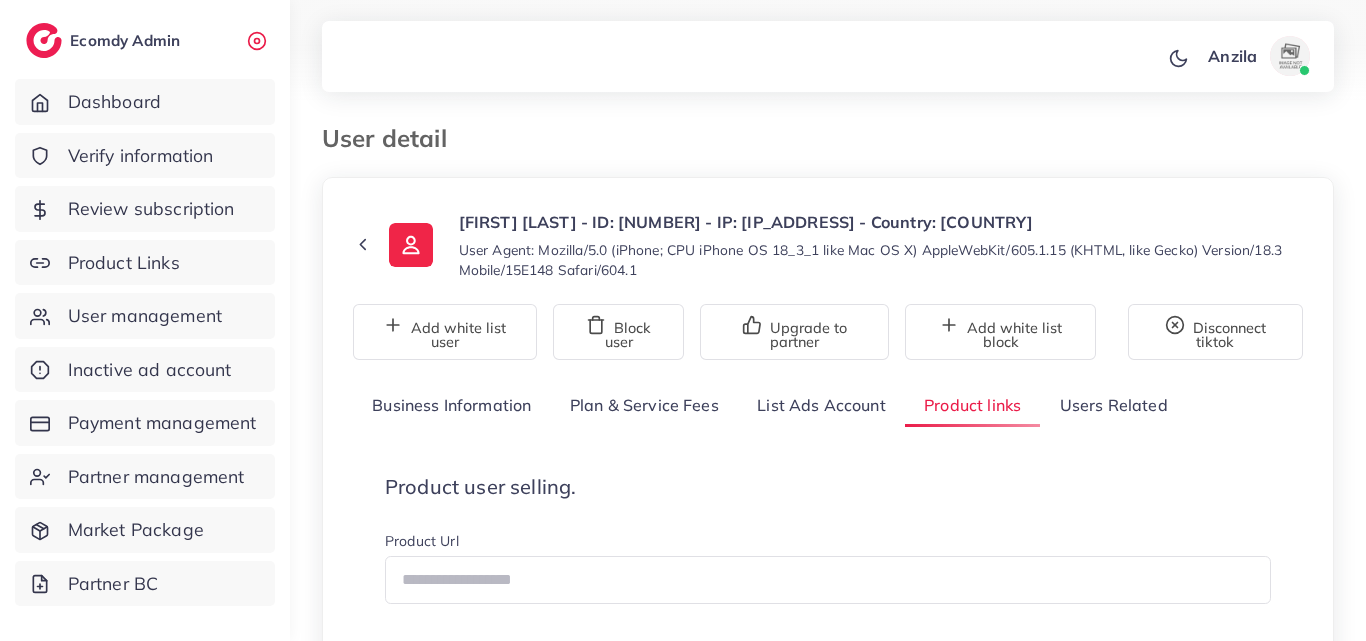 click on "User detail" at bounding box center (828, 150) 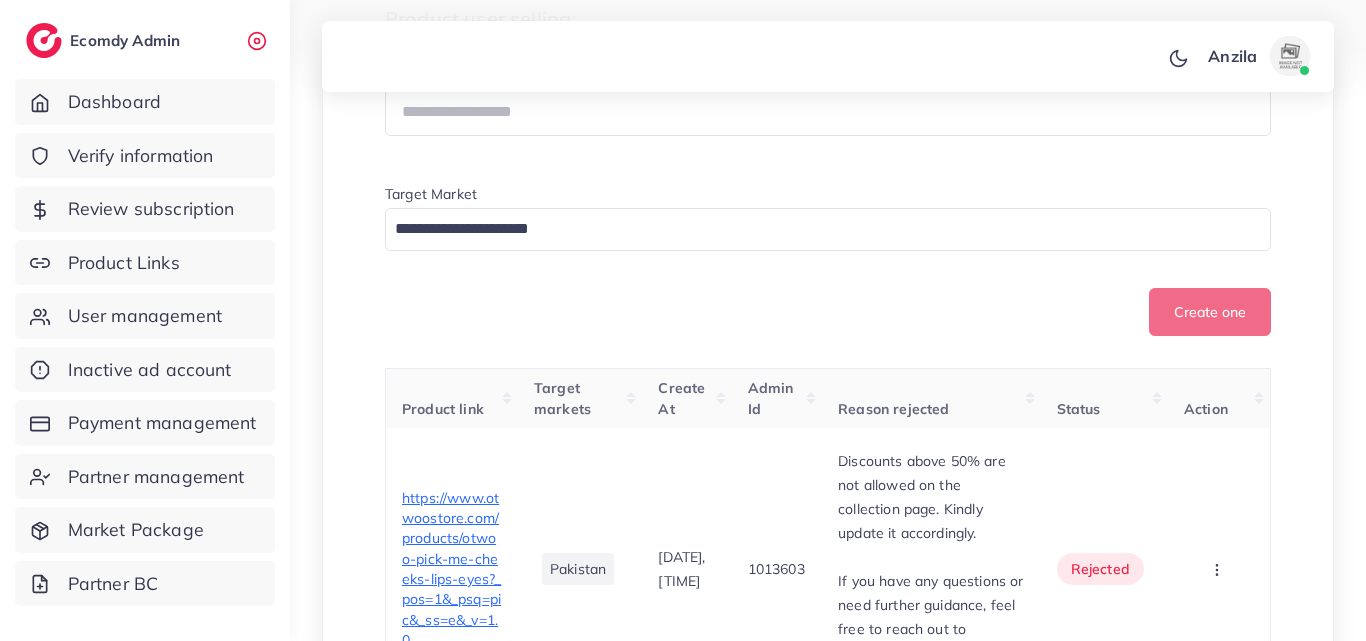 scroll, scrollTop: 700, scrollLeft: 0, axis: vertical 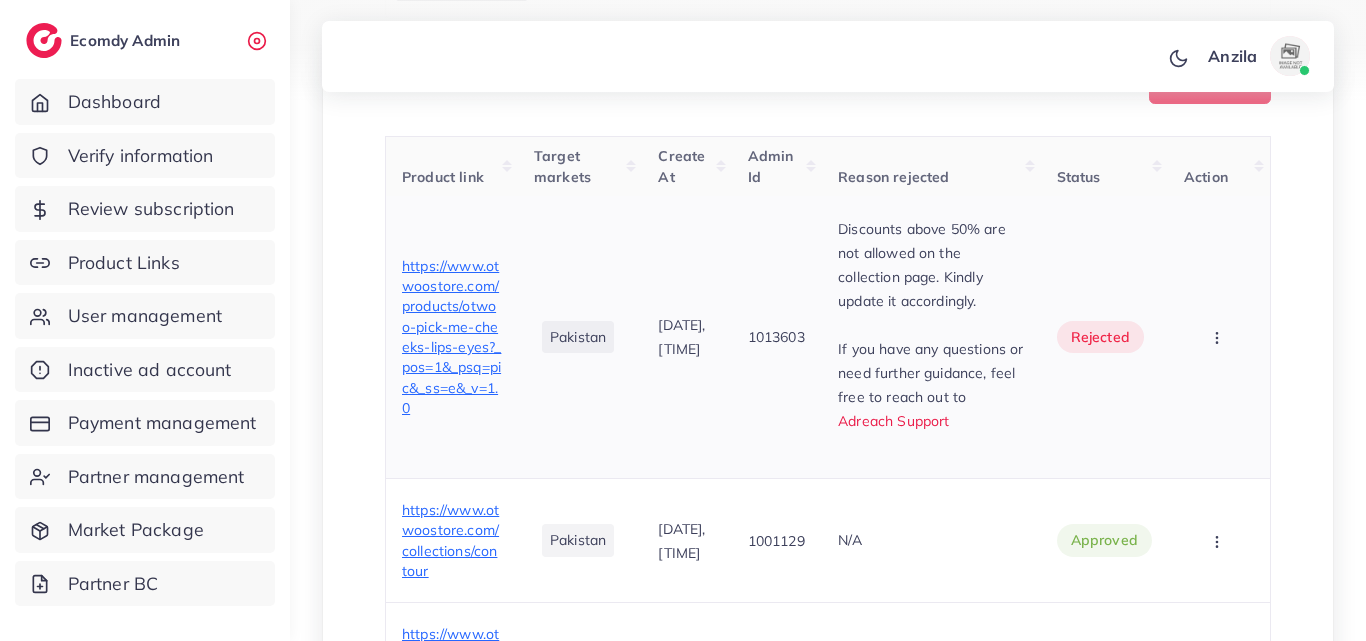 click on "1013603" at bounding box center [777, 337] 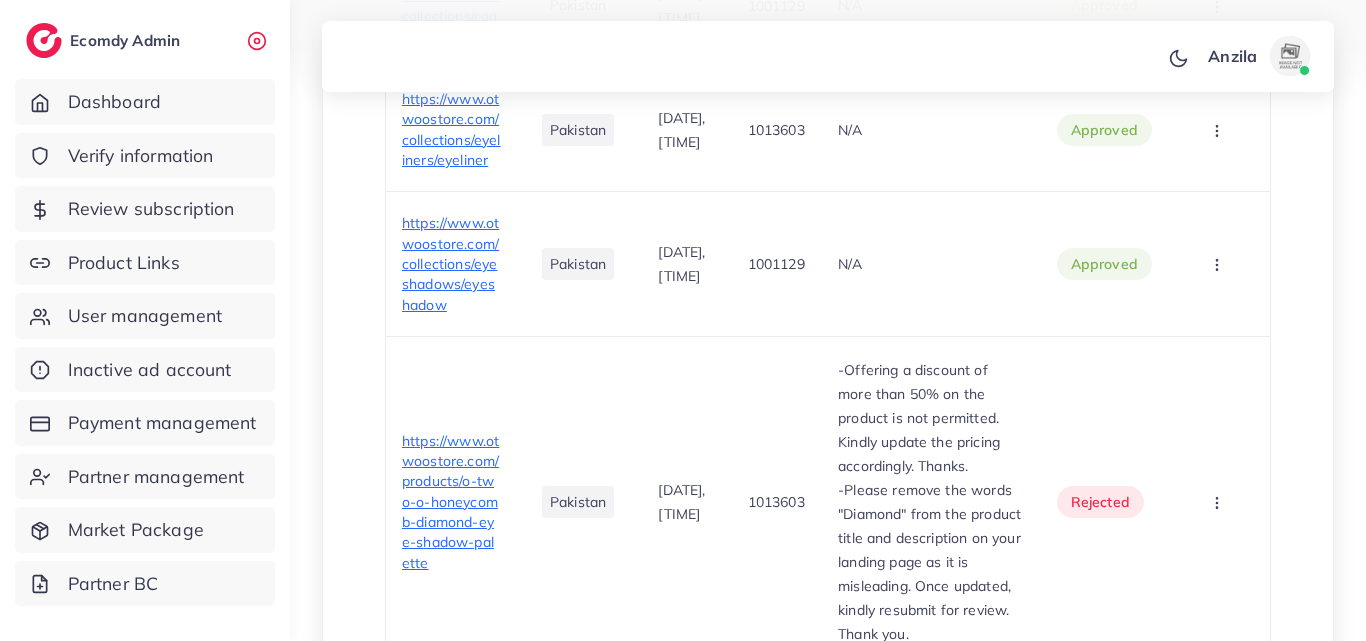 scroll, scrollTop: 1500, scrollLeft: 0, axis: vertical 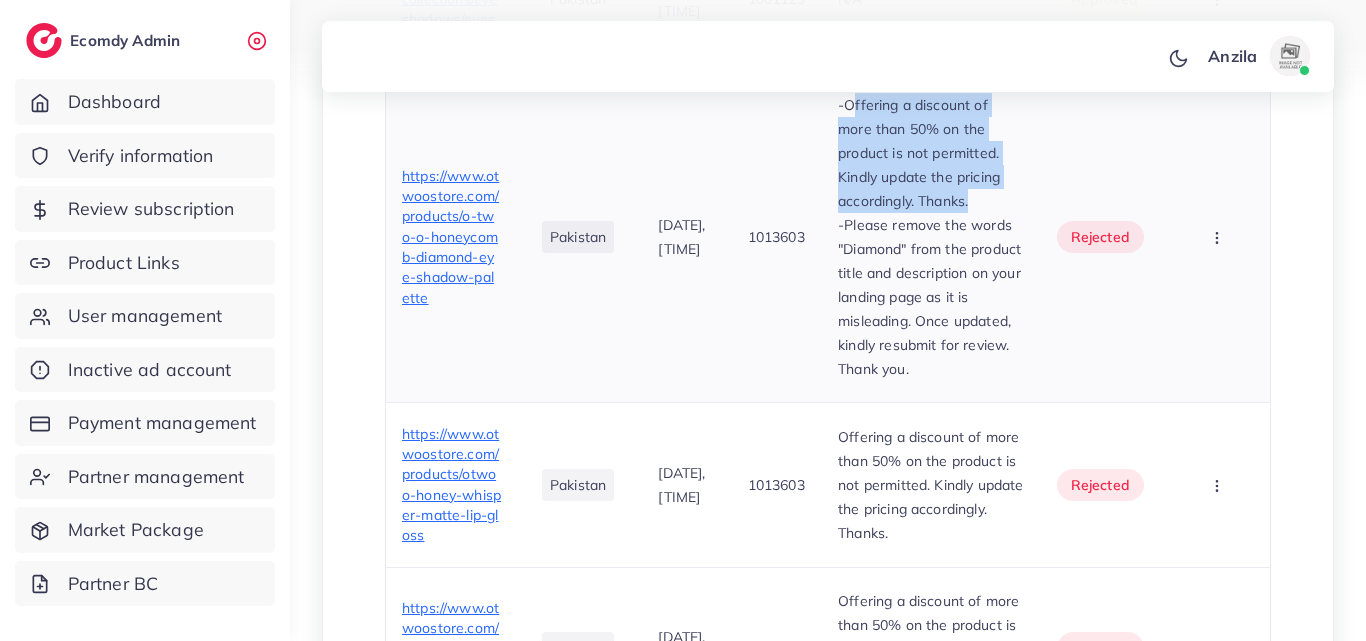 drag, startPoint x: 885, startPoint y: 149, endPoint x: 964, endPoint y: 253, distance: 130.60245 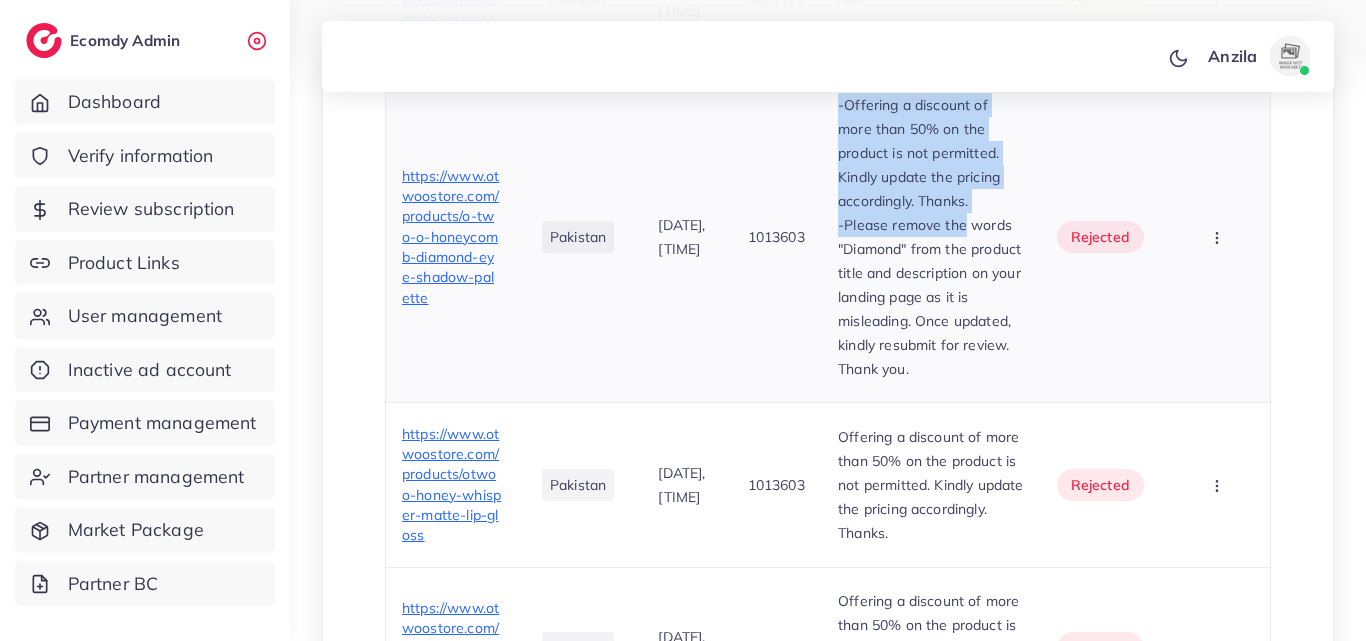 drag, startPoint x: 866, startPoint y: 152, endPoint x: 1038, endPoint y: 286, distance: 218.0367 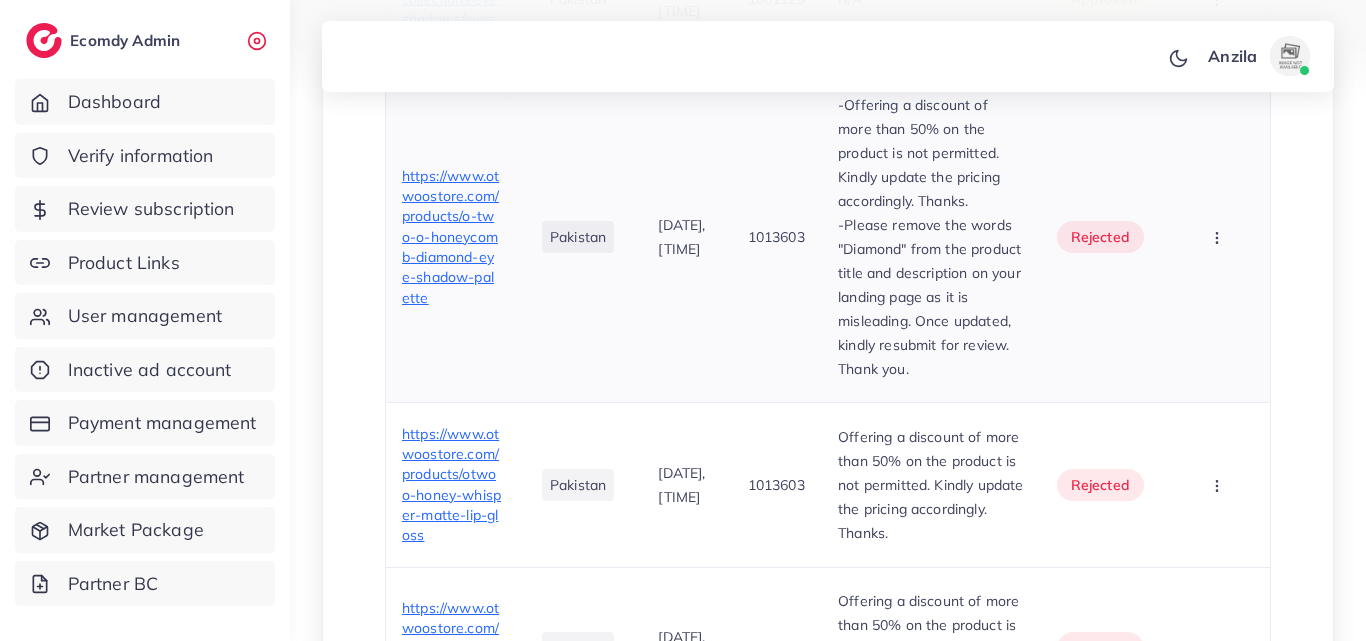 click on "05/05/2025, 23:13:05" at bounding box center [686, 236] 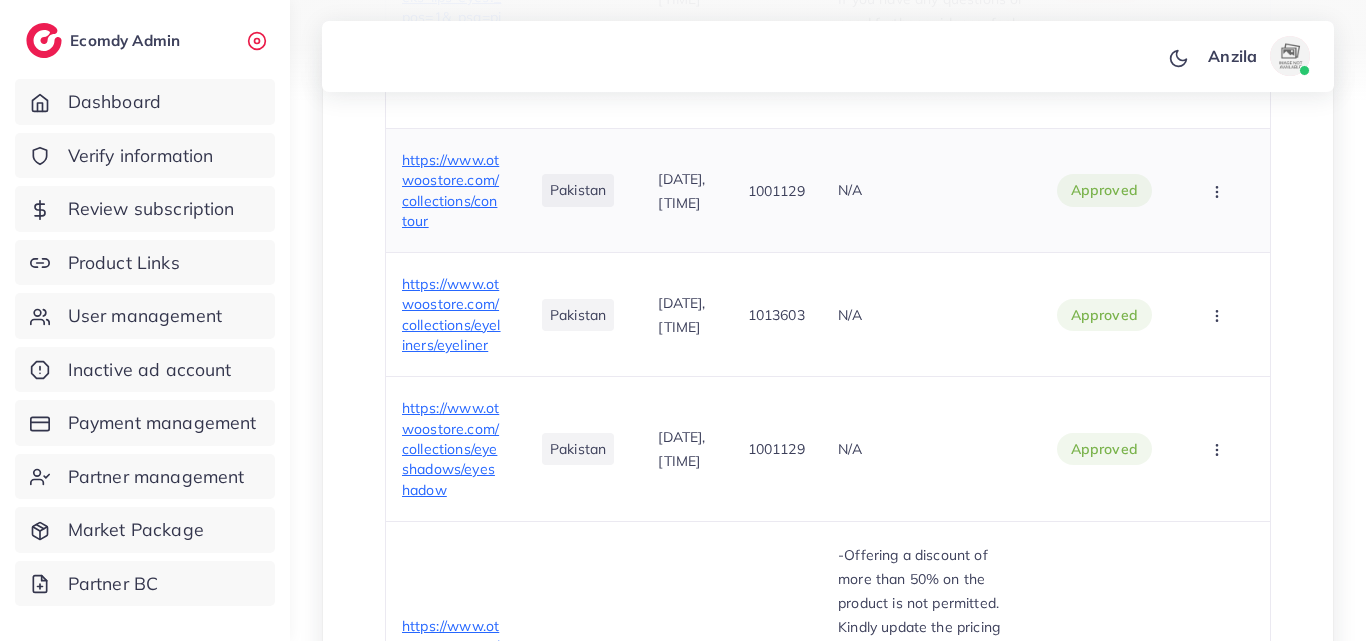 scroll, scrollTop: 700, scrollLeft: 0, axis: vertical 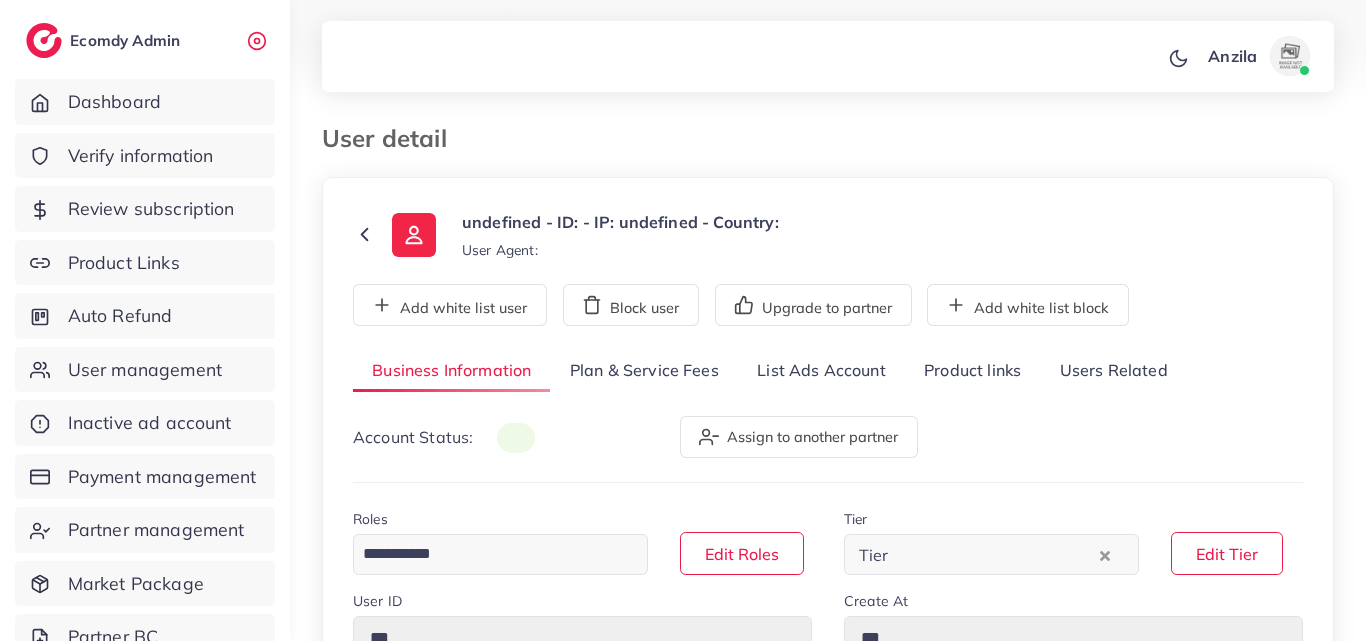 click on "Users Related" at bounding box center [1113, 371] 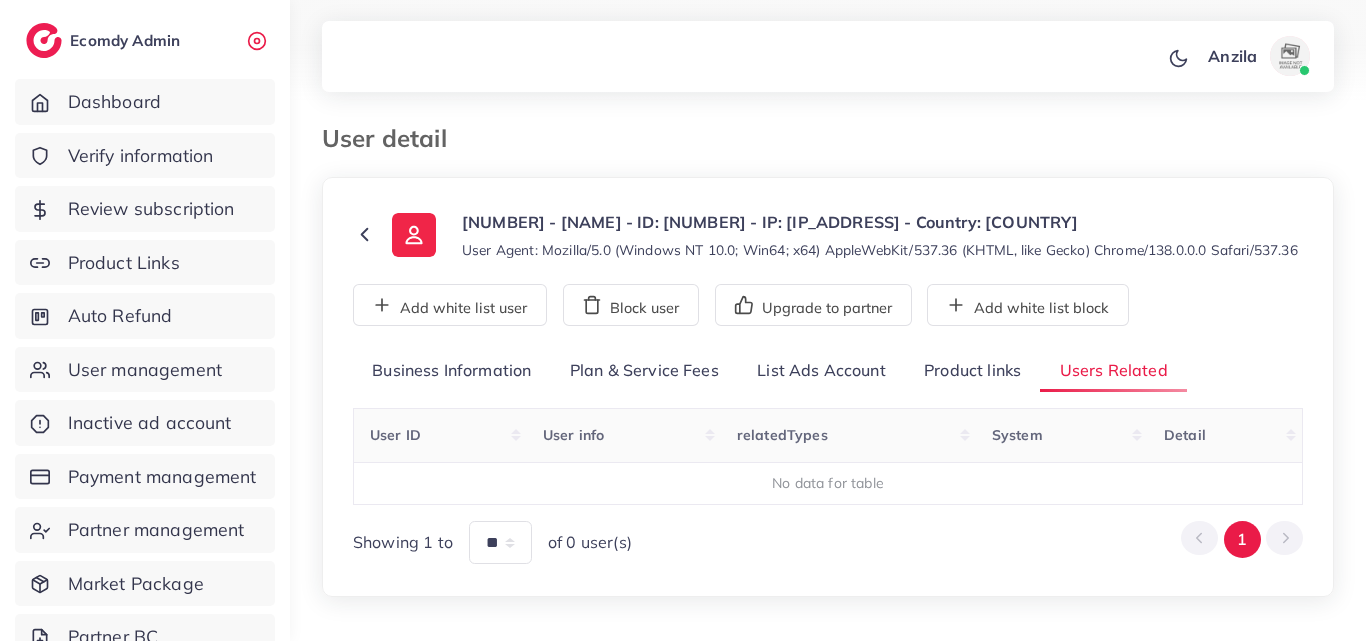 click on "Product links" at bounding box center [972, 371] 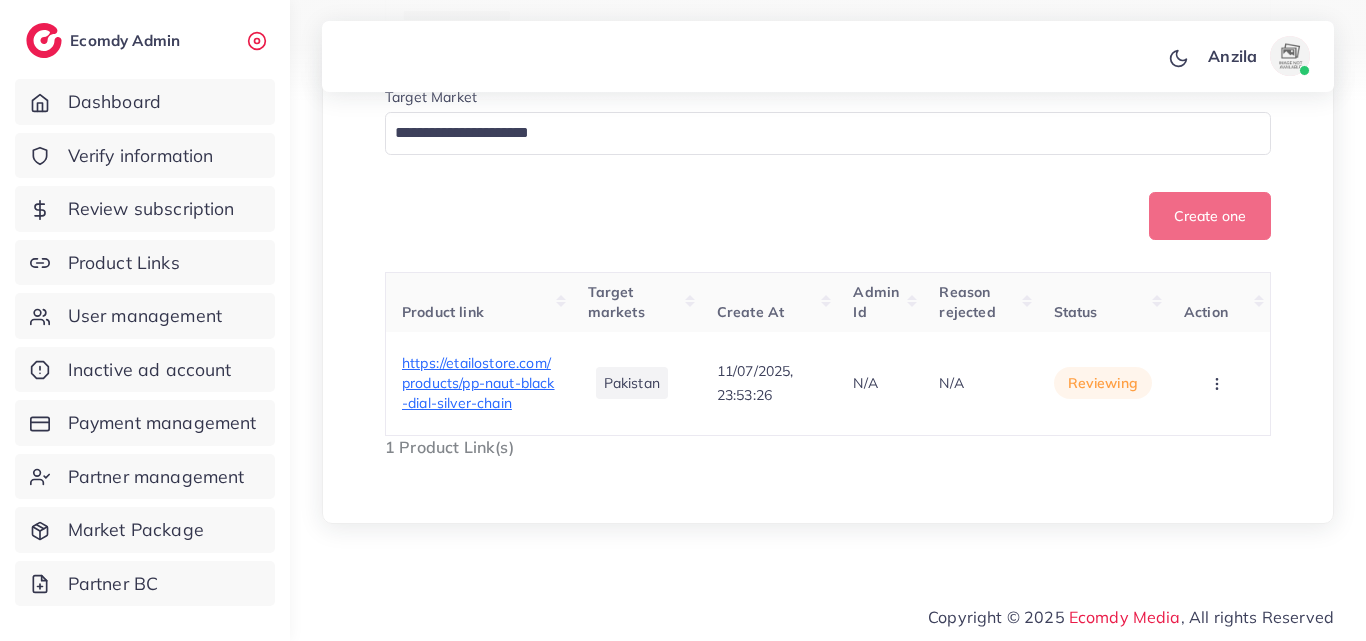 scroll, scrollTop: 550, scrollLeft: 0, axis: vertical 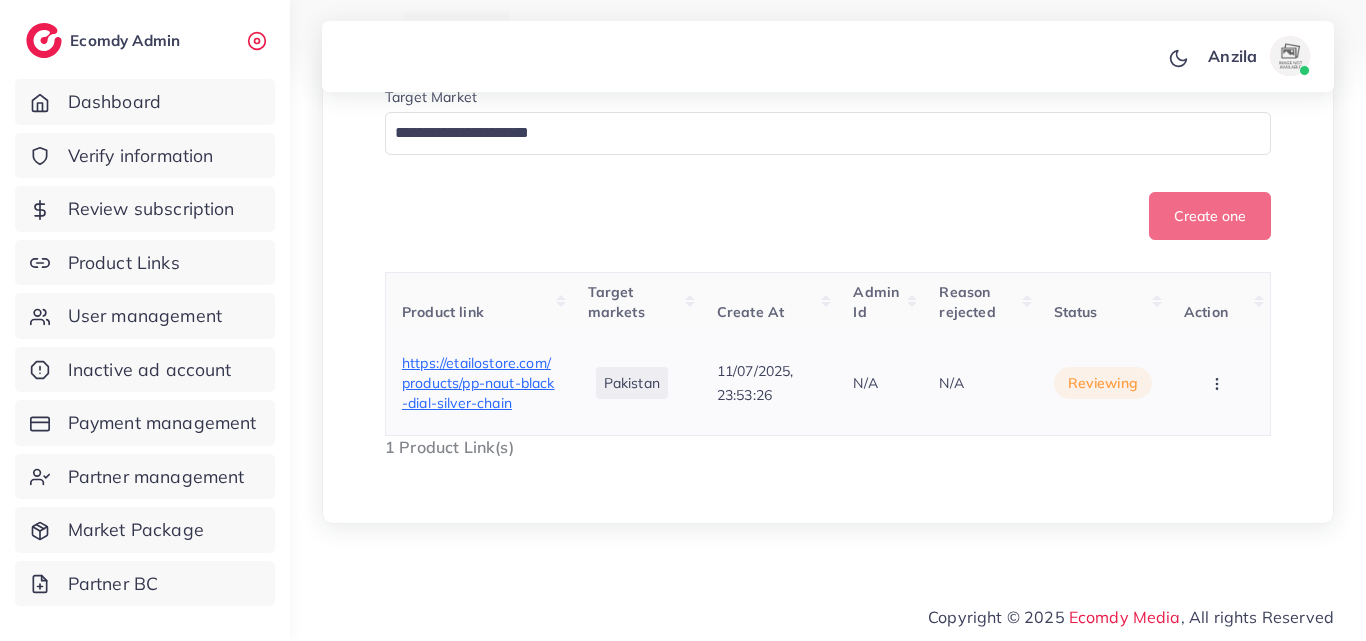 click on "https://etailostore.com/products/pp-naut-black-dial-silver-chain" at bounding box center [478, 383] 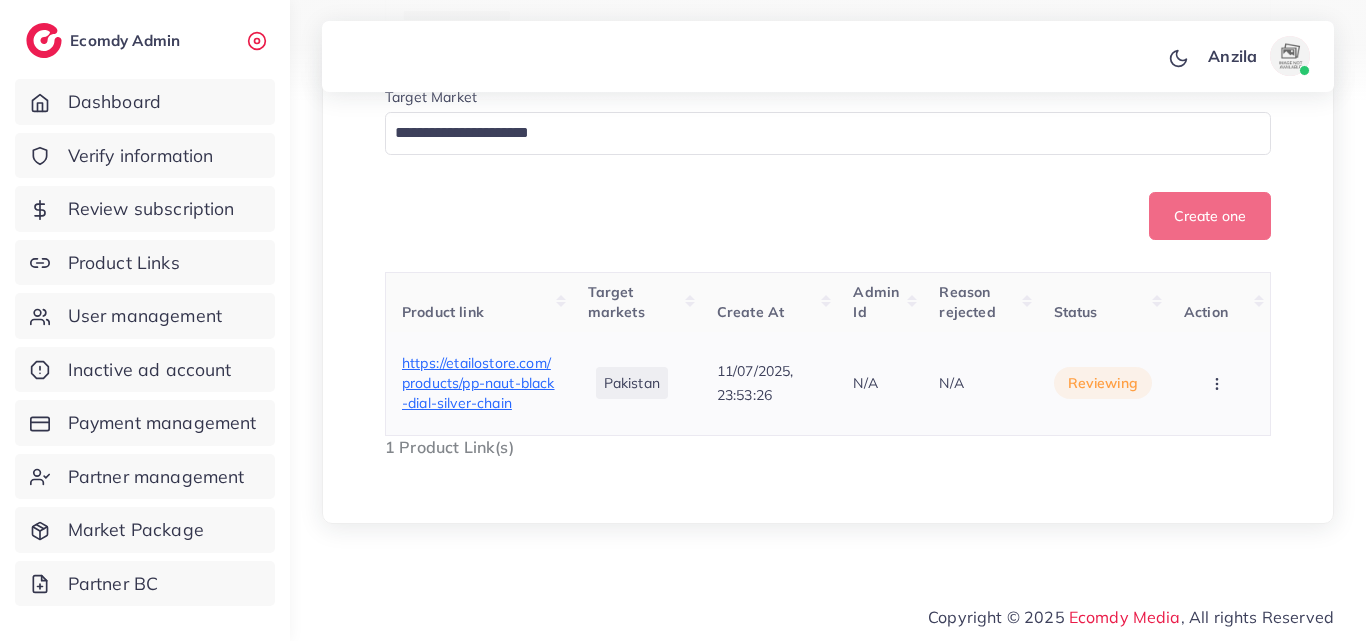 click at bounding box center [1219, 383] 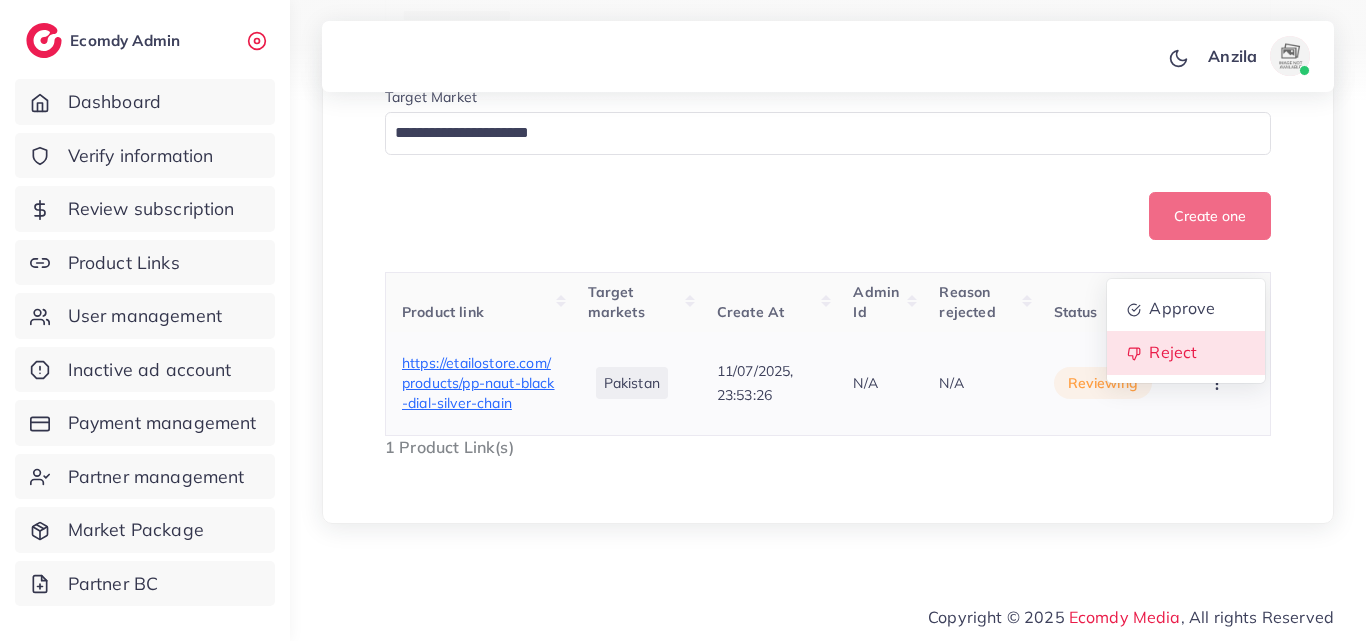 click on "Reject" at bounding box center (1173, 352) 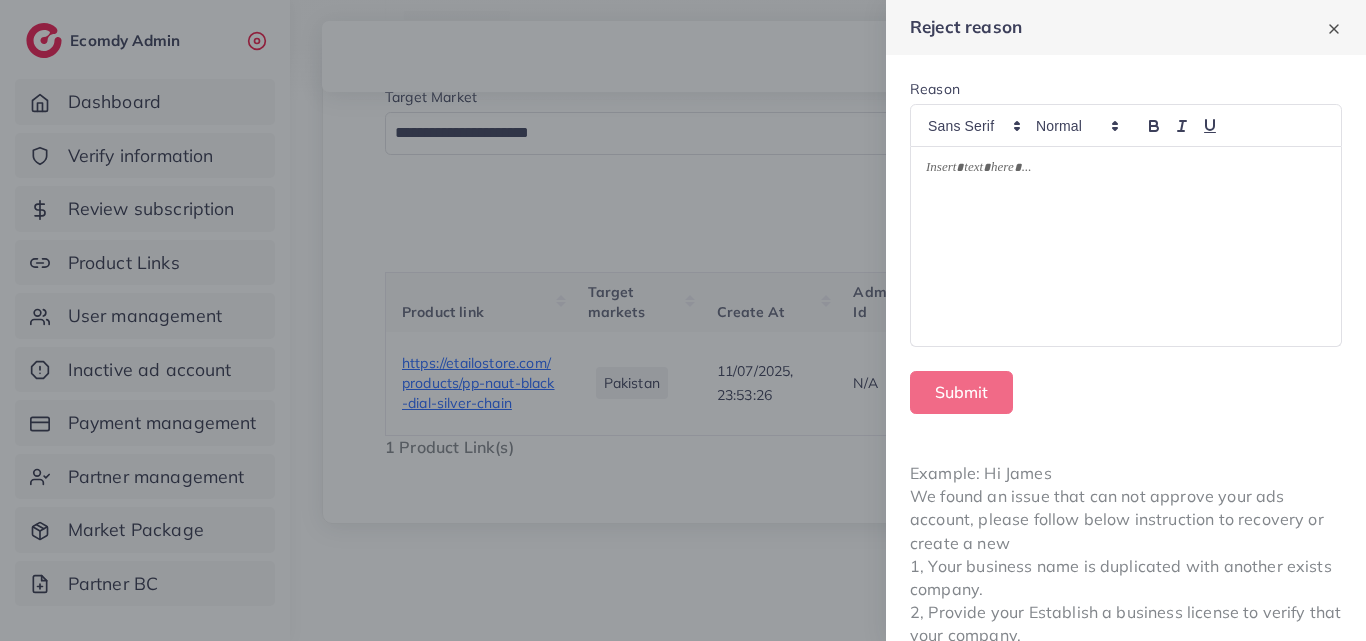 click at bounding box center [1126, 247] 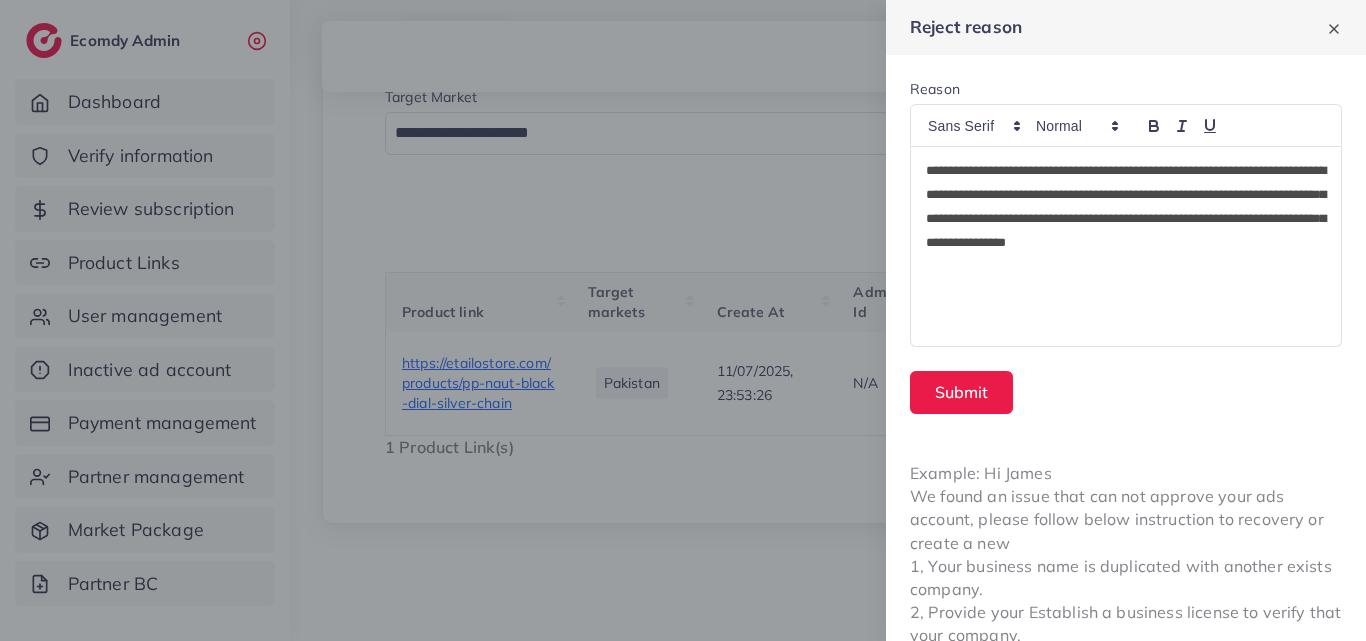 scroll, scrollTop: 0, scrollLeft: 0, axis: both 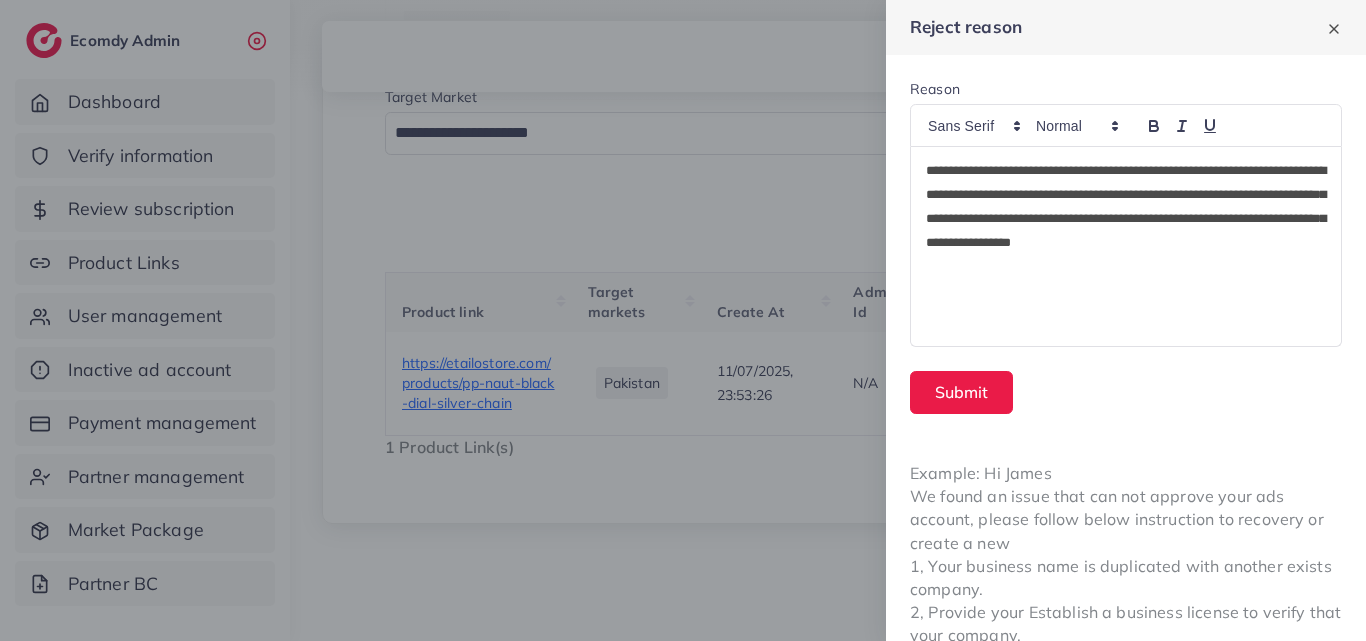 type 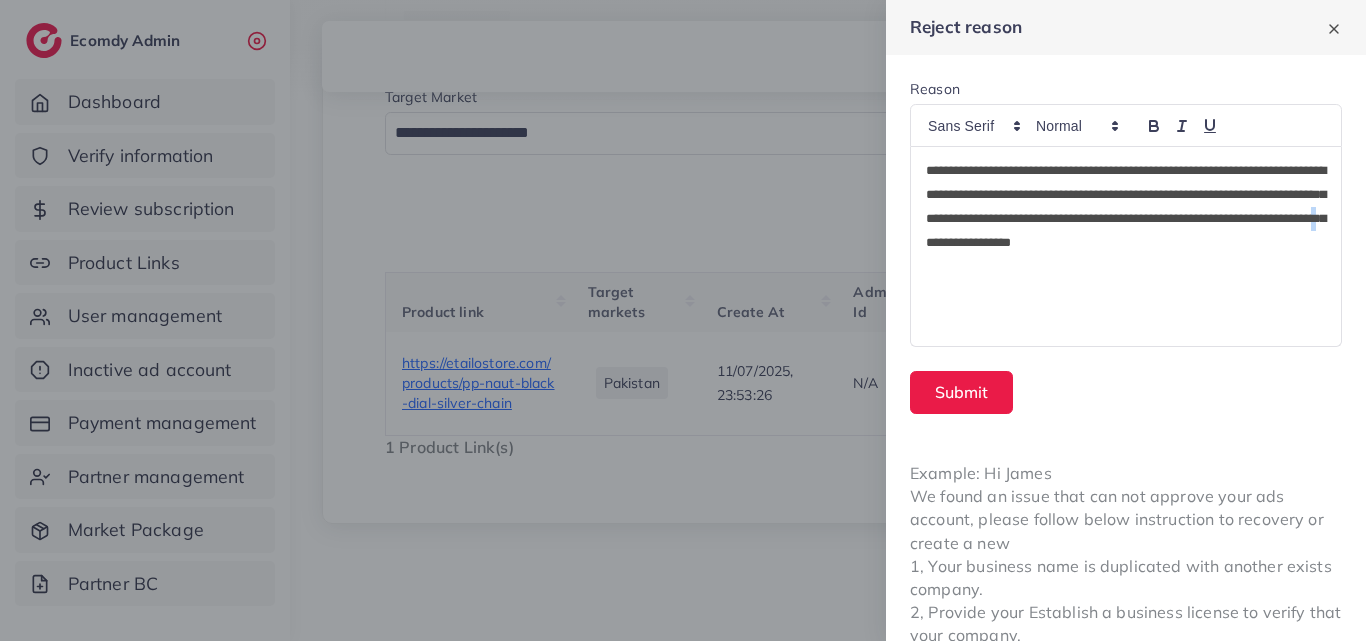 click on "**********" at bounding box center [1126, 219] 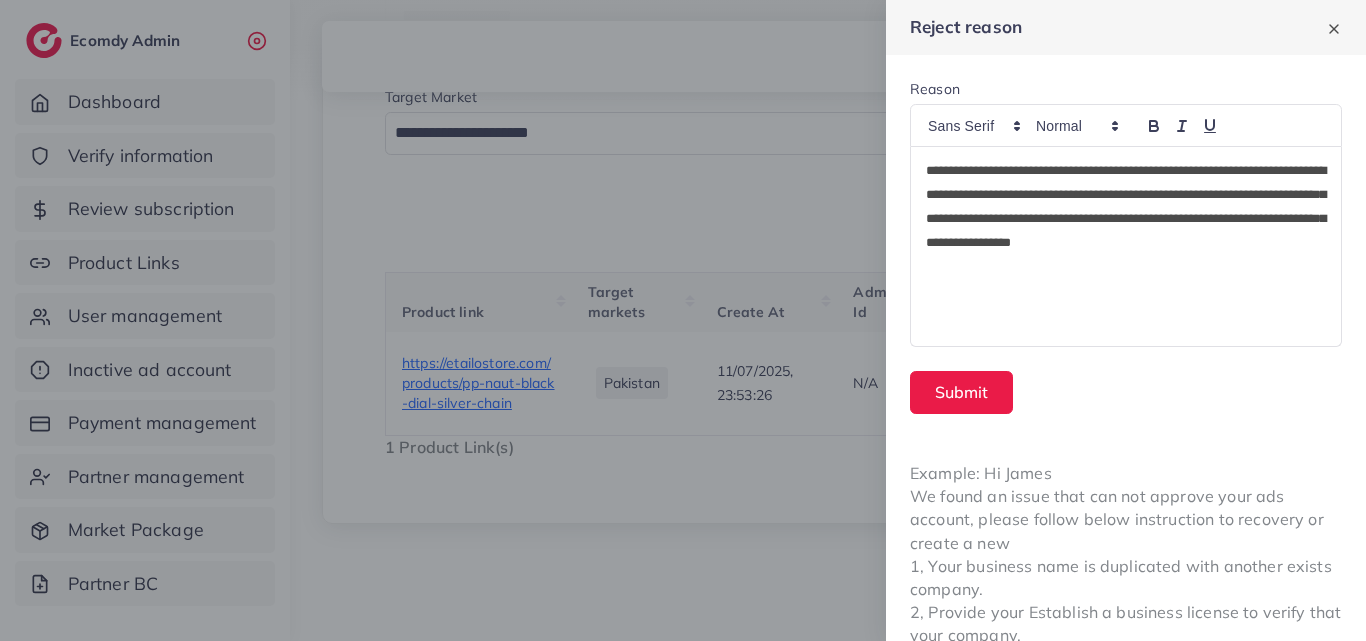 click on "**********" at bounding box center (1126, 219) 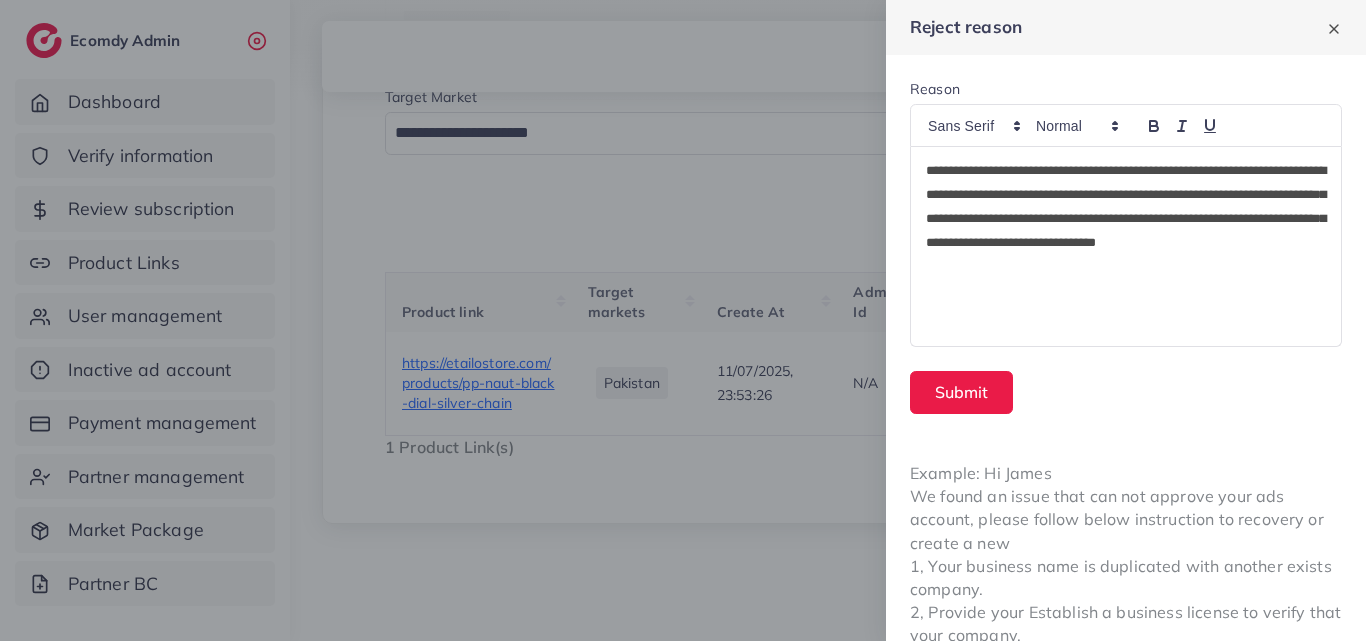 click on "**********" at bounding box center [1126, 219] 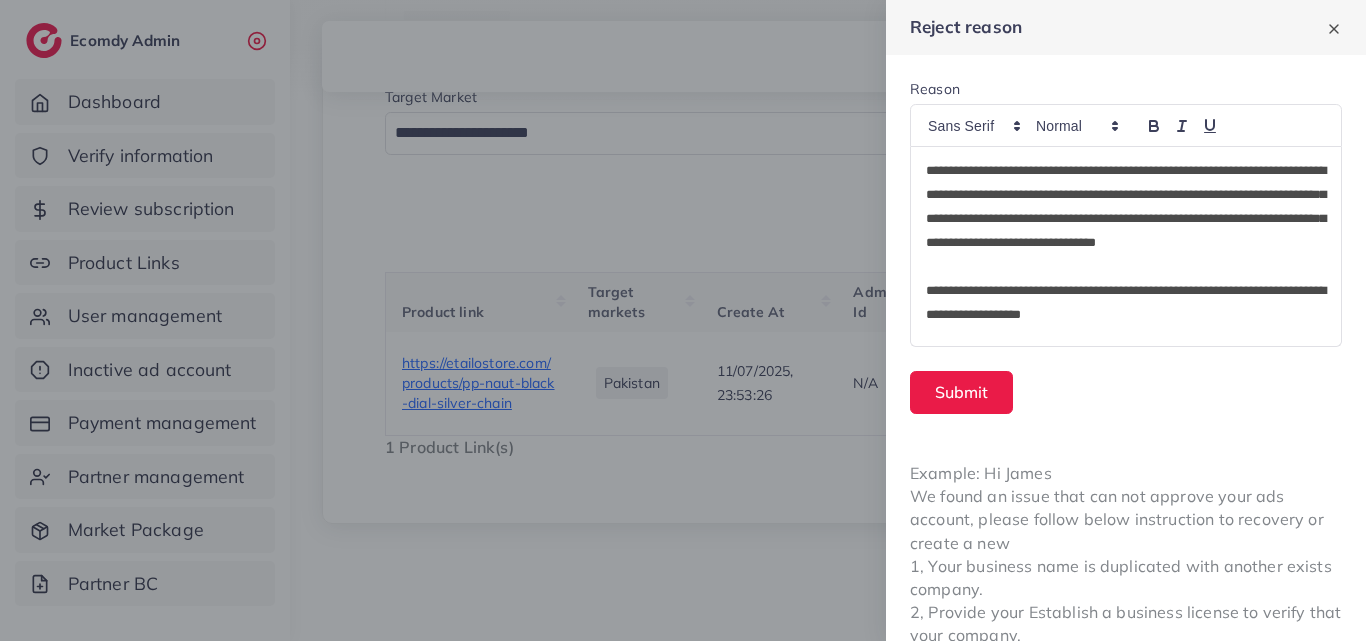 scroll, scrollTop: 0, scrollLeft: 0, axis: both 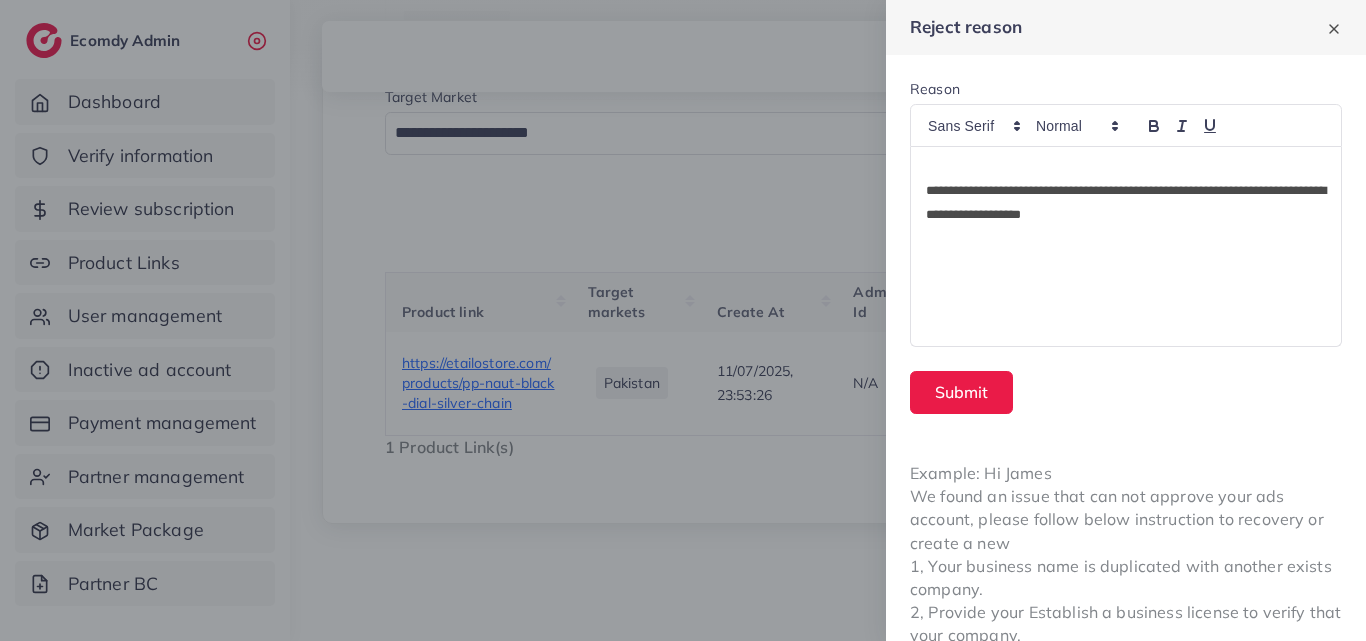 click at bounding box center [1126, 287] 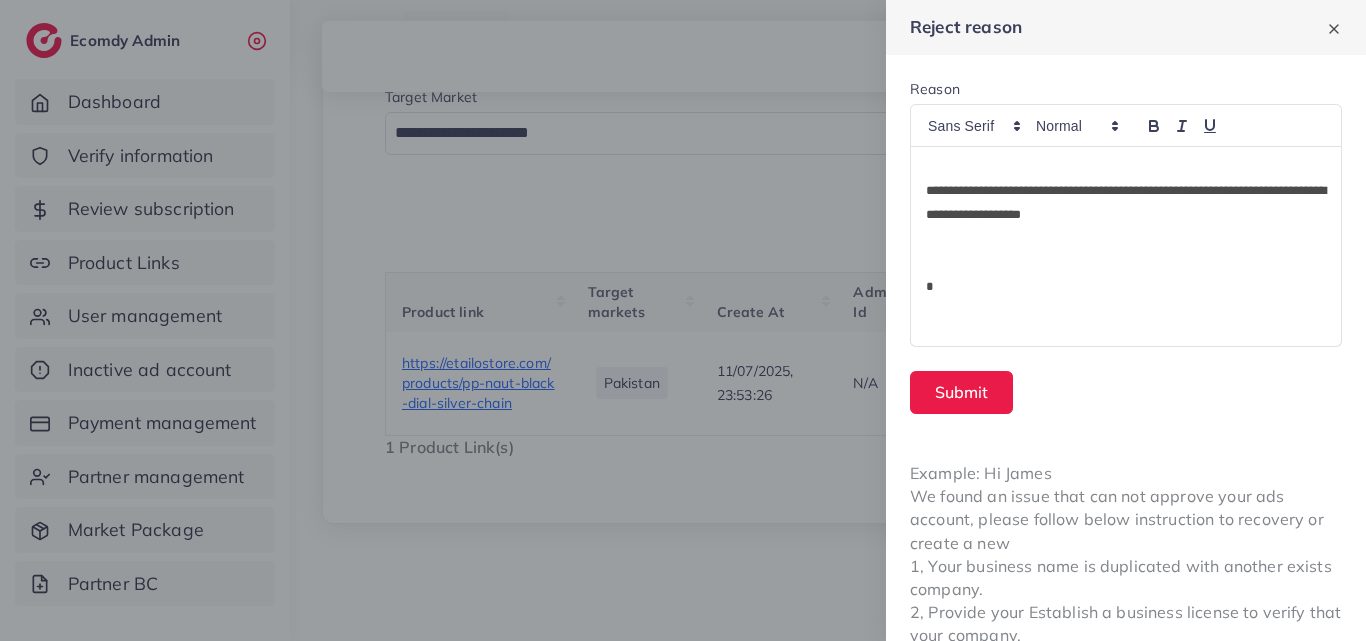 scroll, scrollTop: 0, scrollLeft: 0, axis: both 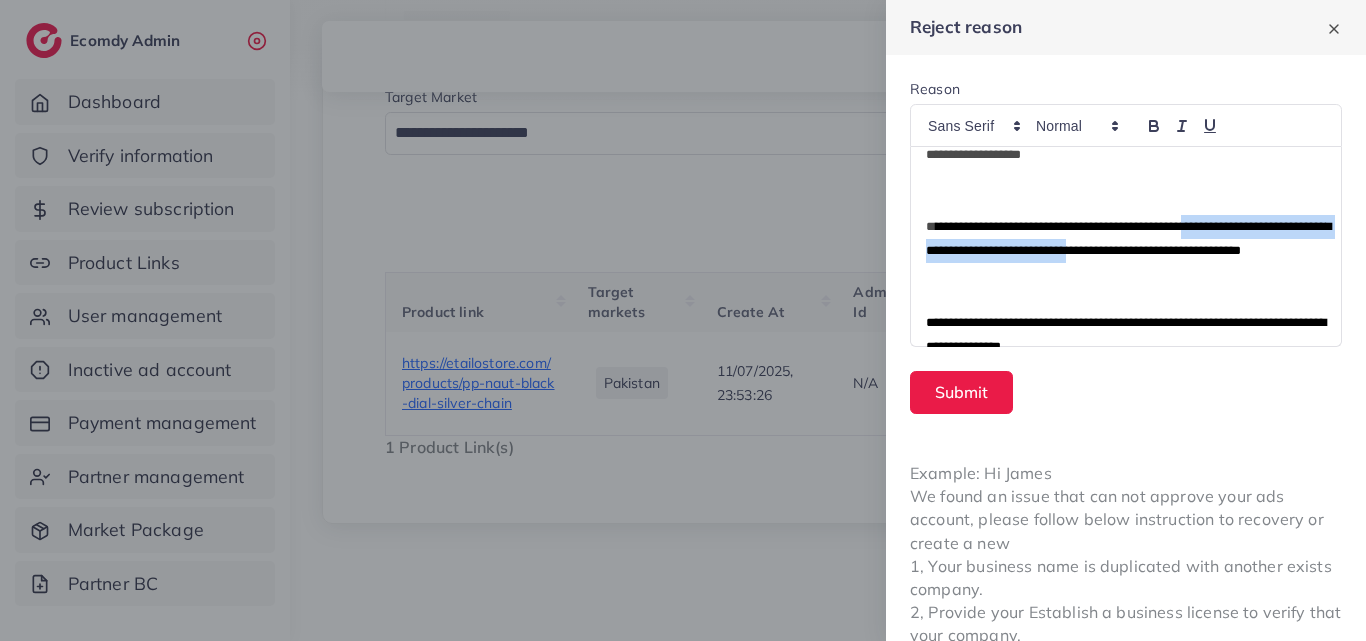 drag, startPoint x: 1238, startPoint y: 226, endPoint x: 1227, endPoint y: 249, distance: 25.495098 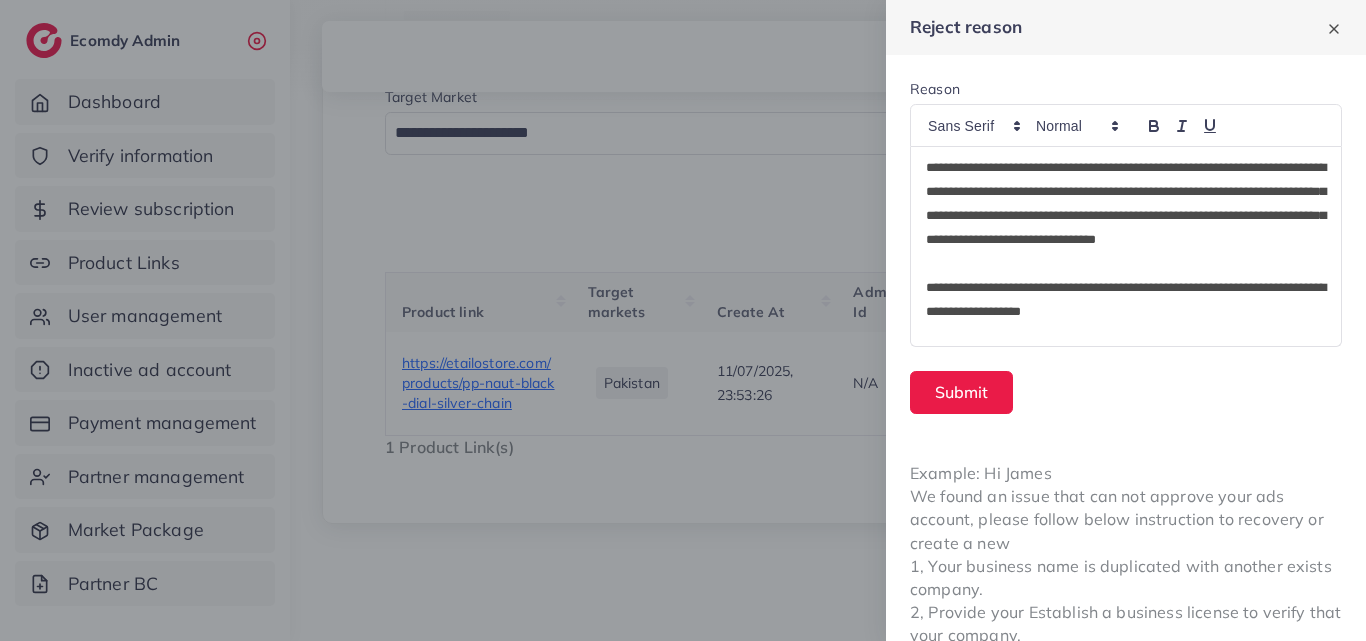 scroll, scrollTop: 0, scrollLeft: 0, axis: both 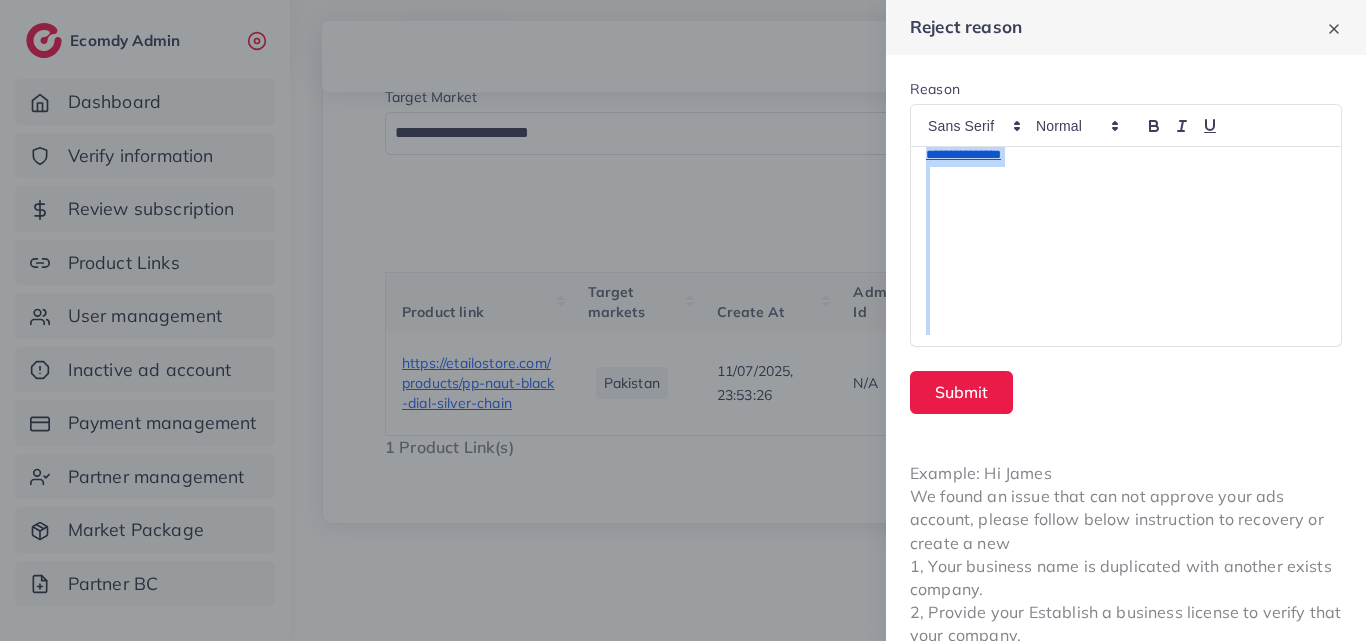 drag, startPoint x: 923, startPoint y: 162, endPoint x: 1075, endPoint y: 365, distance: 253.60008 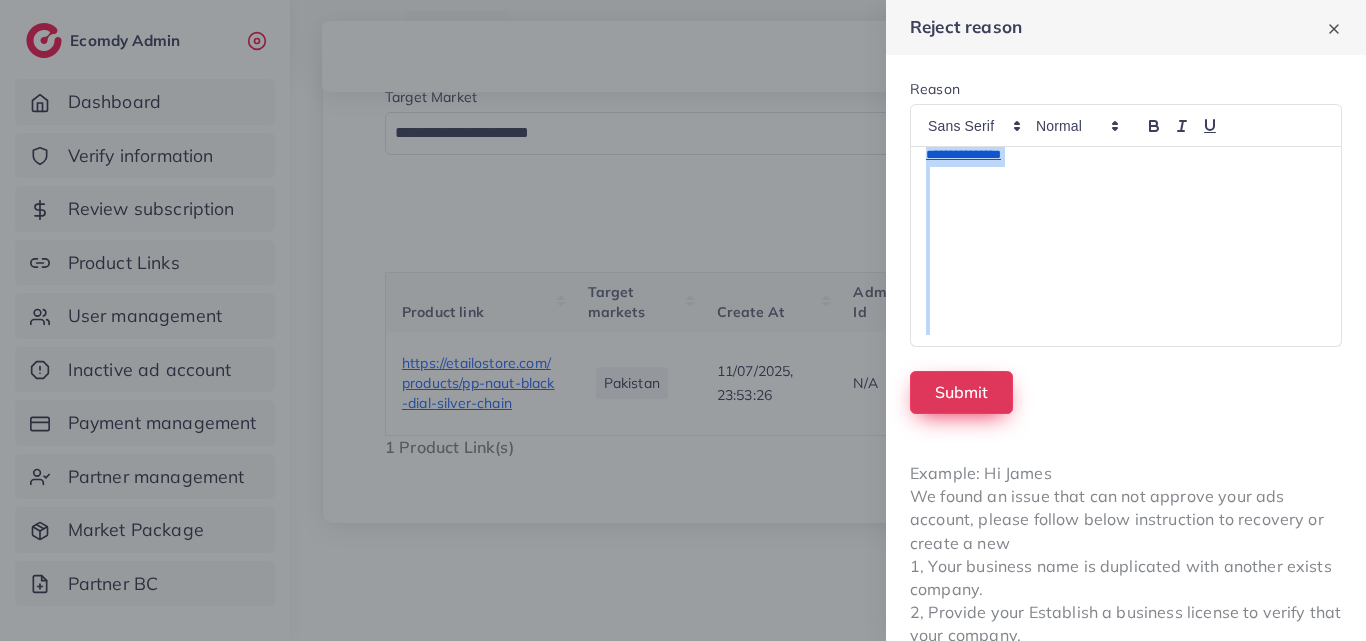 click on "Submit" at bounding box center (961, 392) 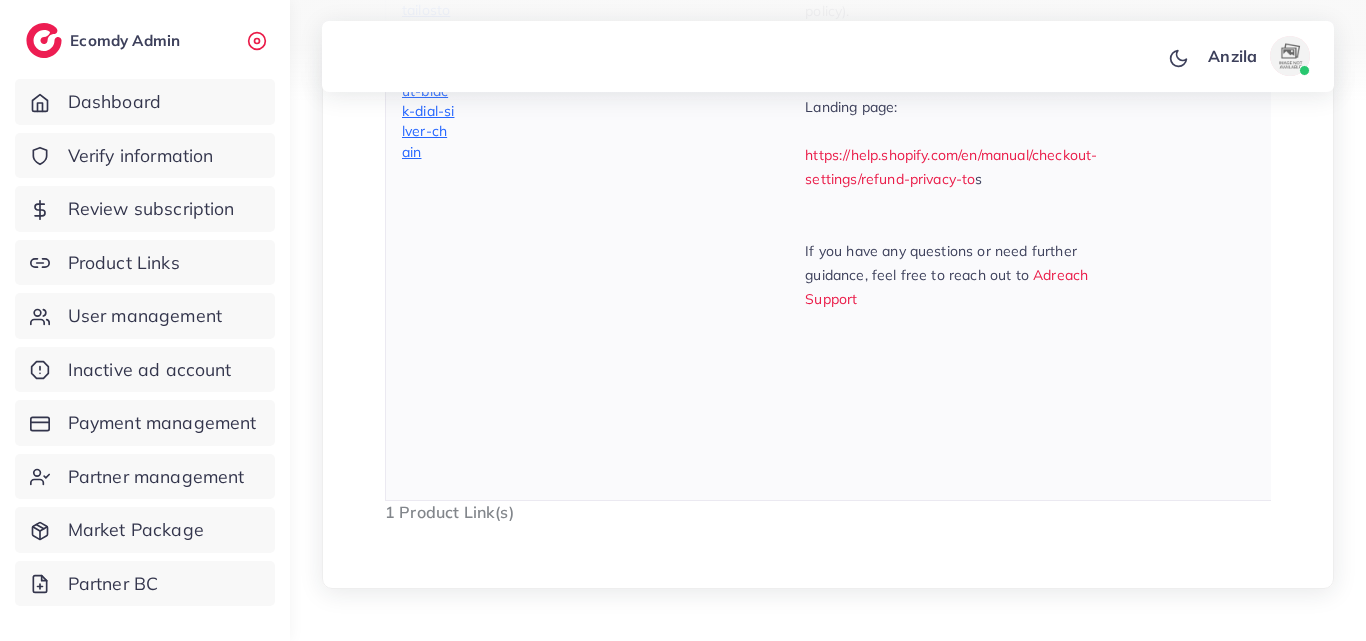 scroll, scrollTop: 1320, scrollLeft: 0, axis: vertical 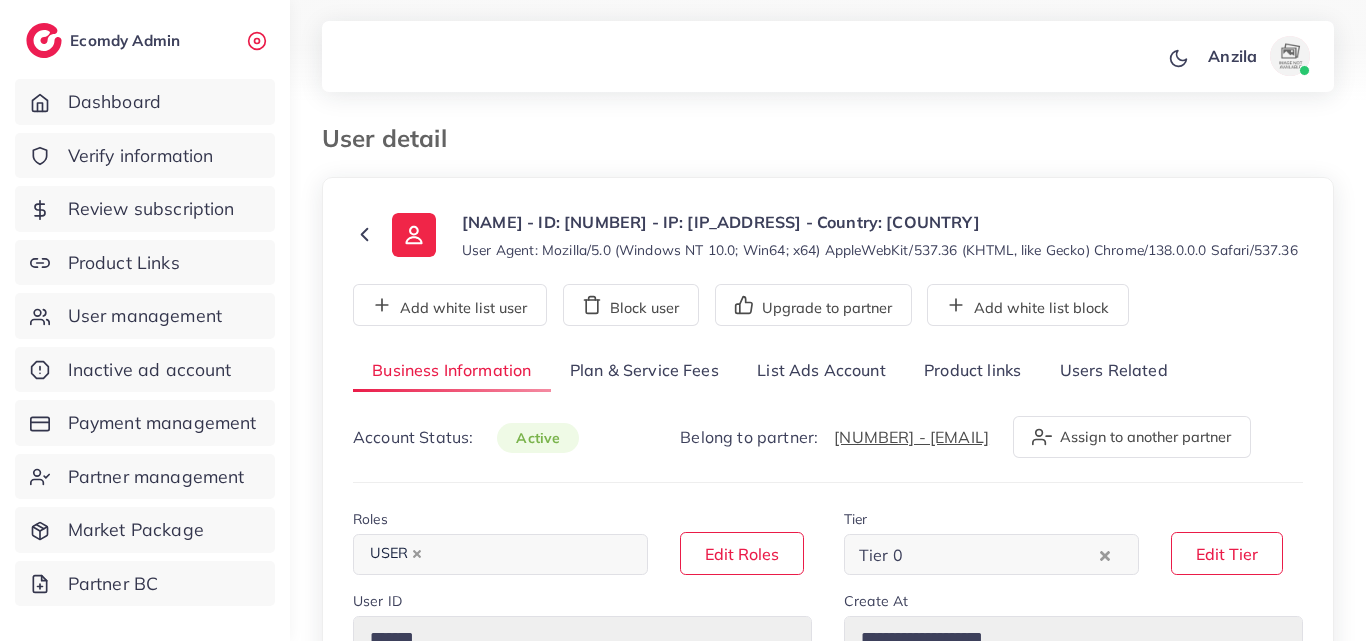 click on "Users Related" at bounding box center (1113, 371) 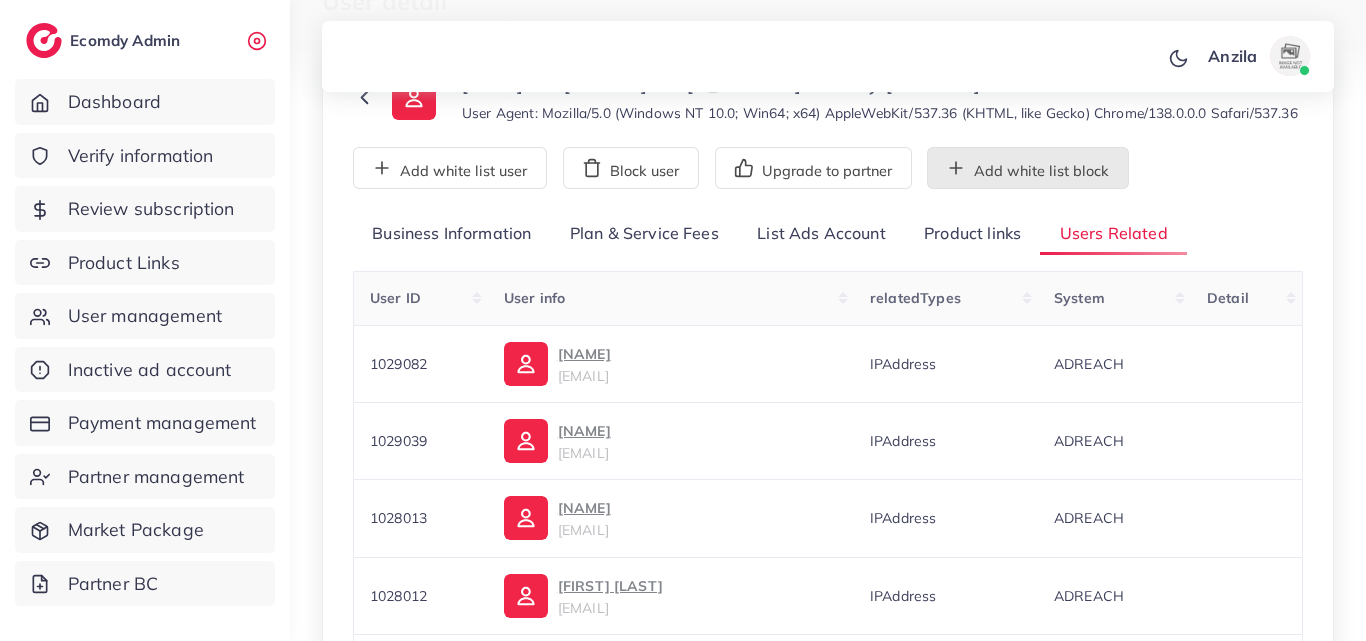 scroll, scrollTop: 93, scrollLeft: 0, axis: vertical 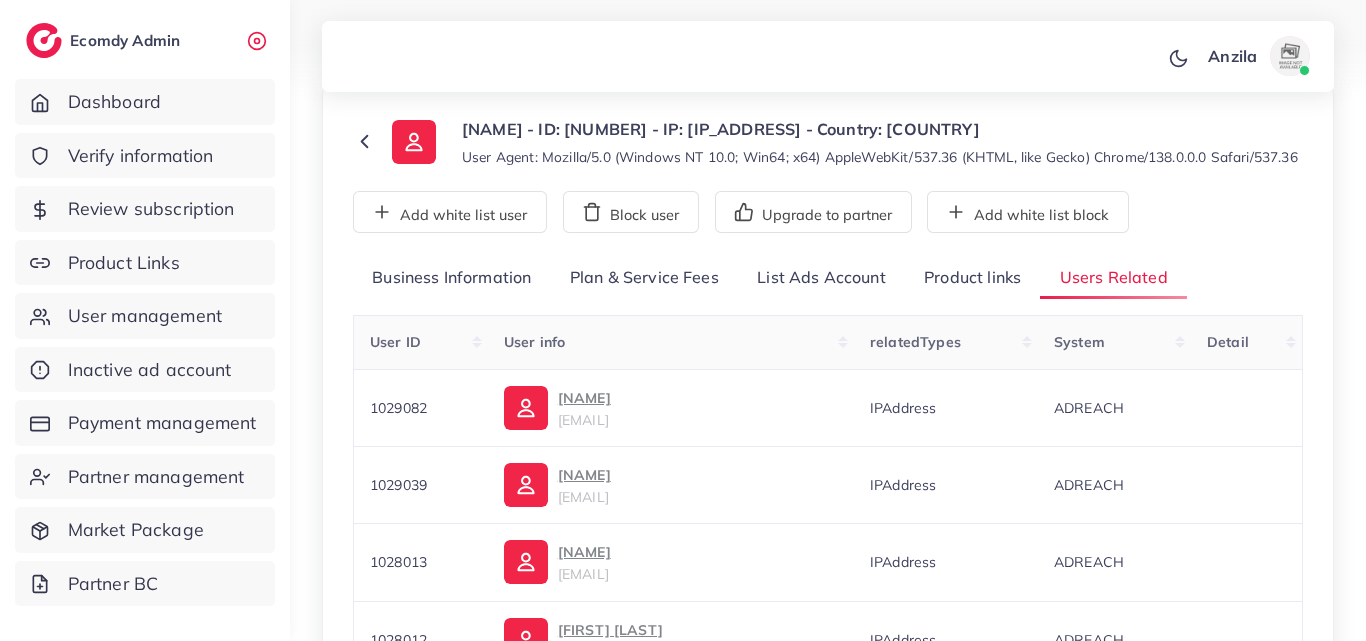 click on "Product links" at bounding box center [972, 278] 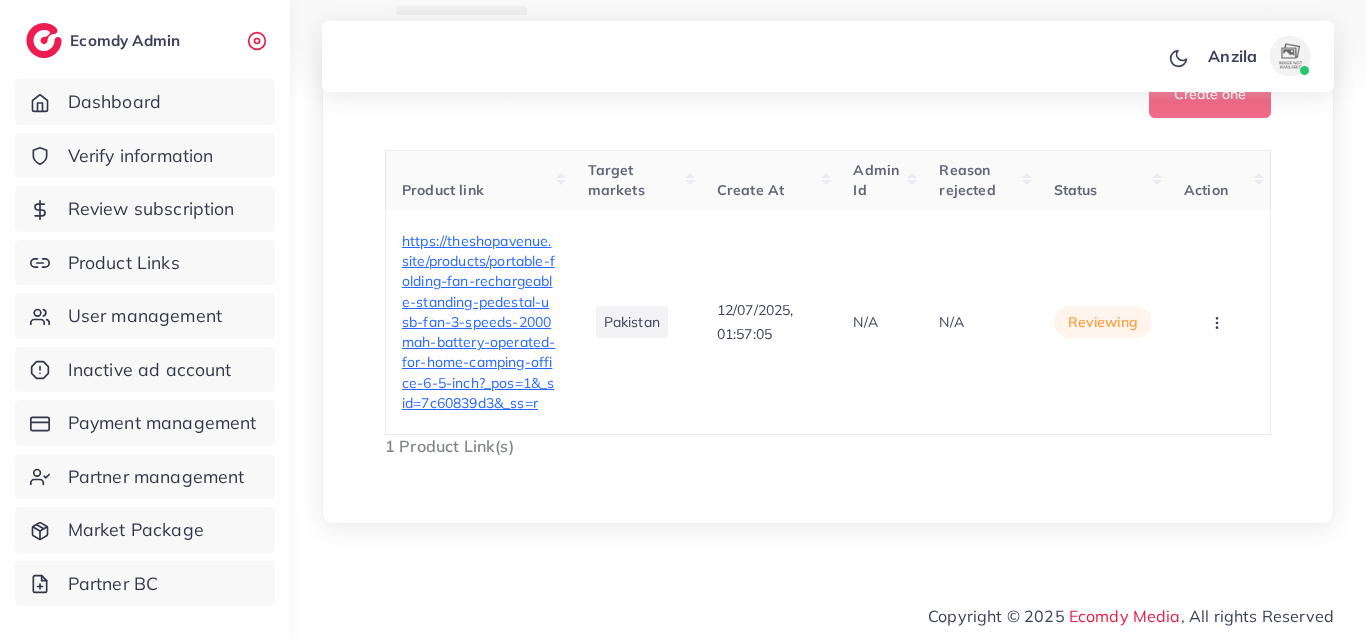 scroll, scrollTop: 692, scrollLeft: 0, axis: vertical 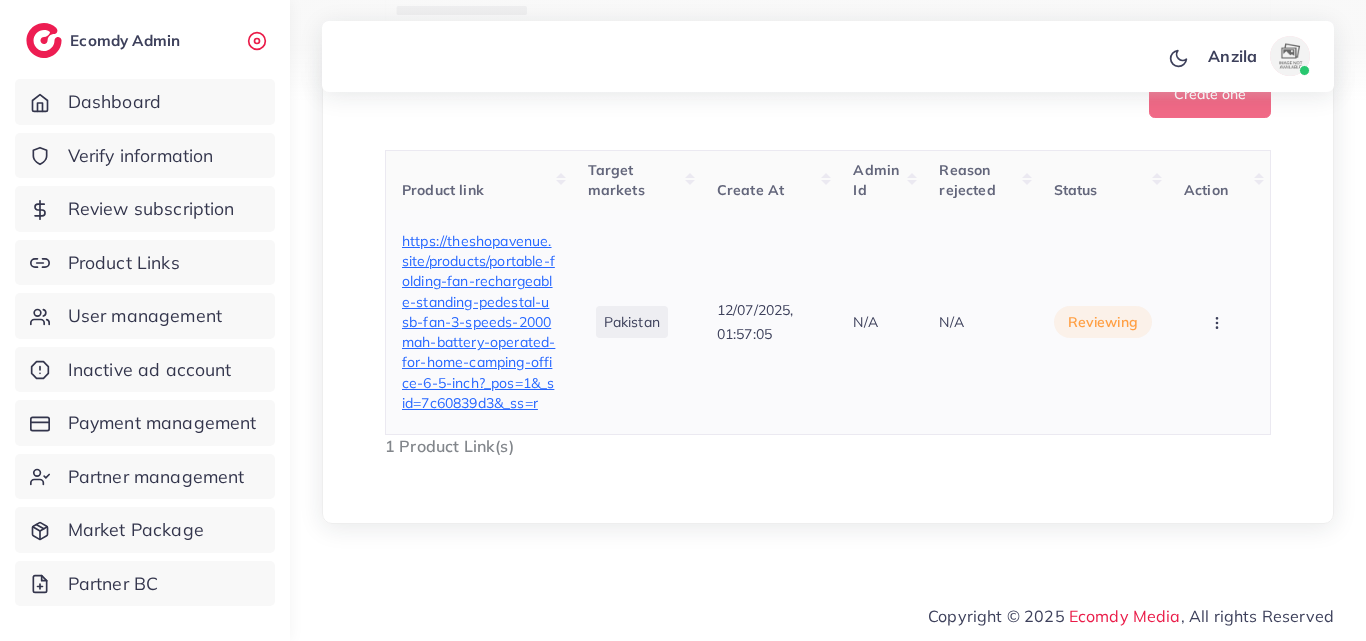 click on "https://theshopavenue.site/products/portable-folding-fan-rechargeable-standing-pedestal-usb-fan-3-speeds-2000mah-battery-operated-for-home-camping-office-6-5-inch?_pos=1&_sid=7c60839d3&_ss=r" at bounding box center (478, 322) 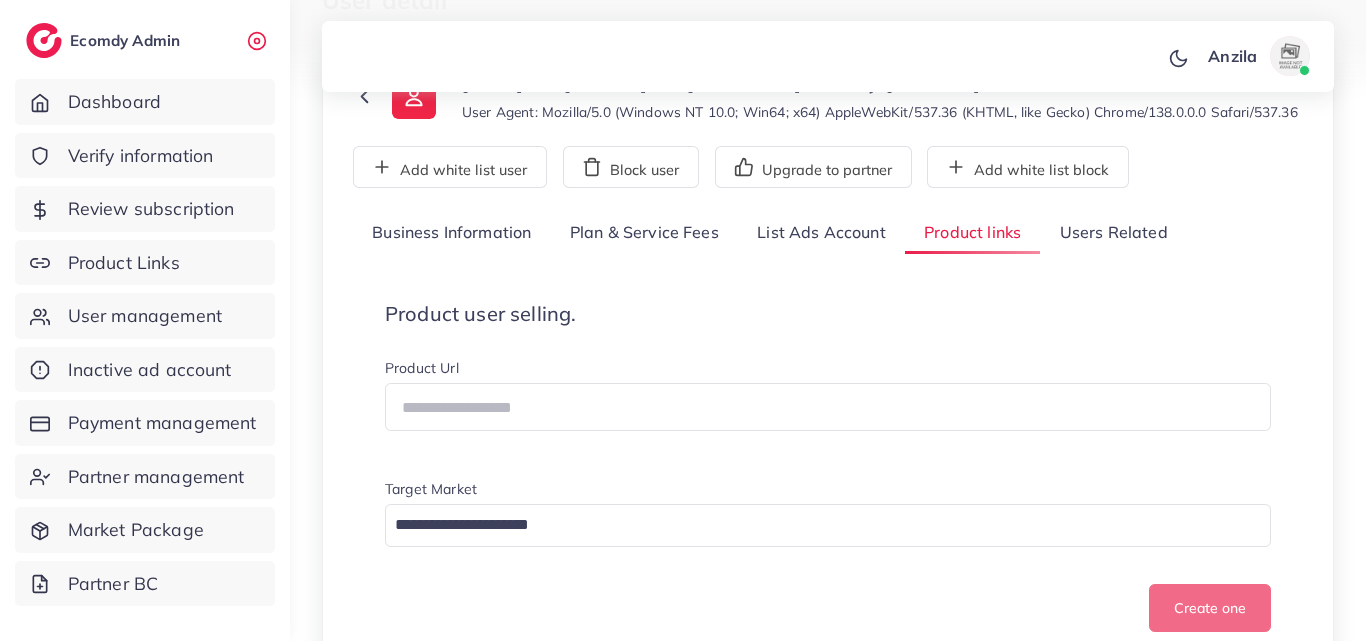 scroll, scrollTop: 92, scrollLeft: 0, axis: vertical 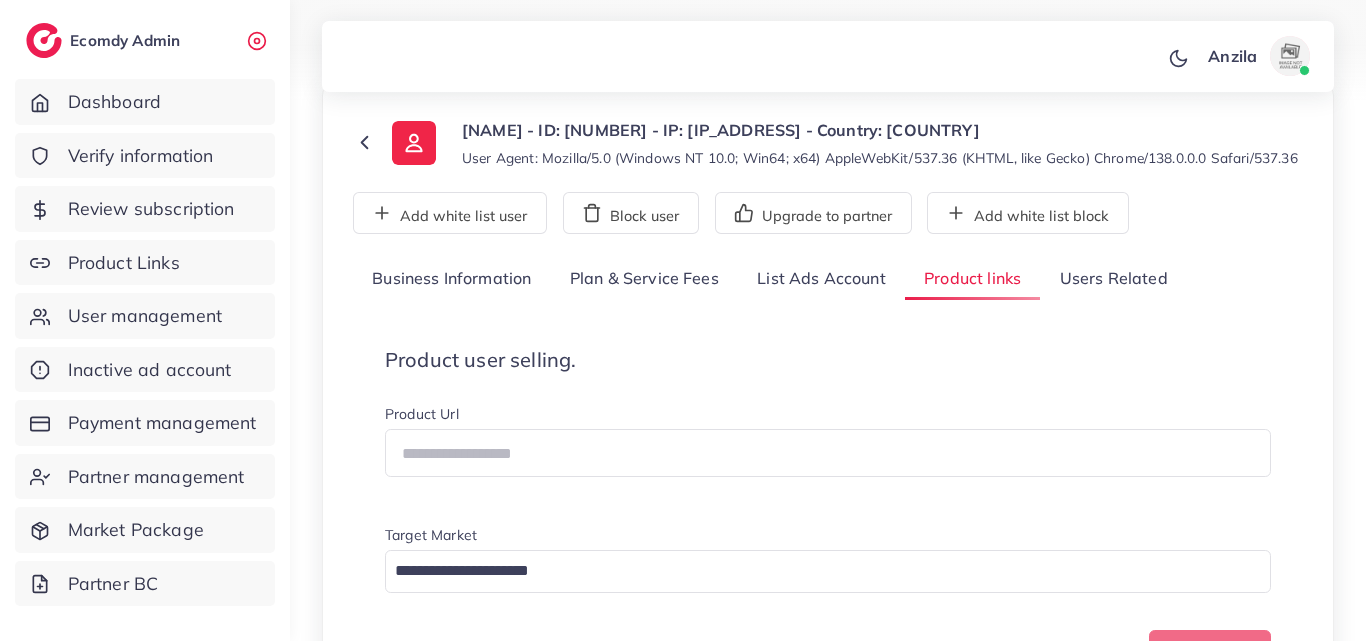 click on "Users Related" at bounding box center (1113, 279) 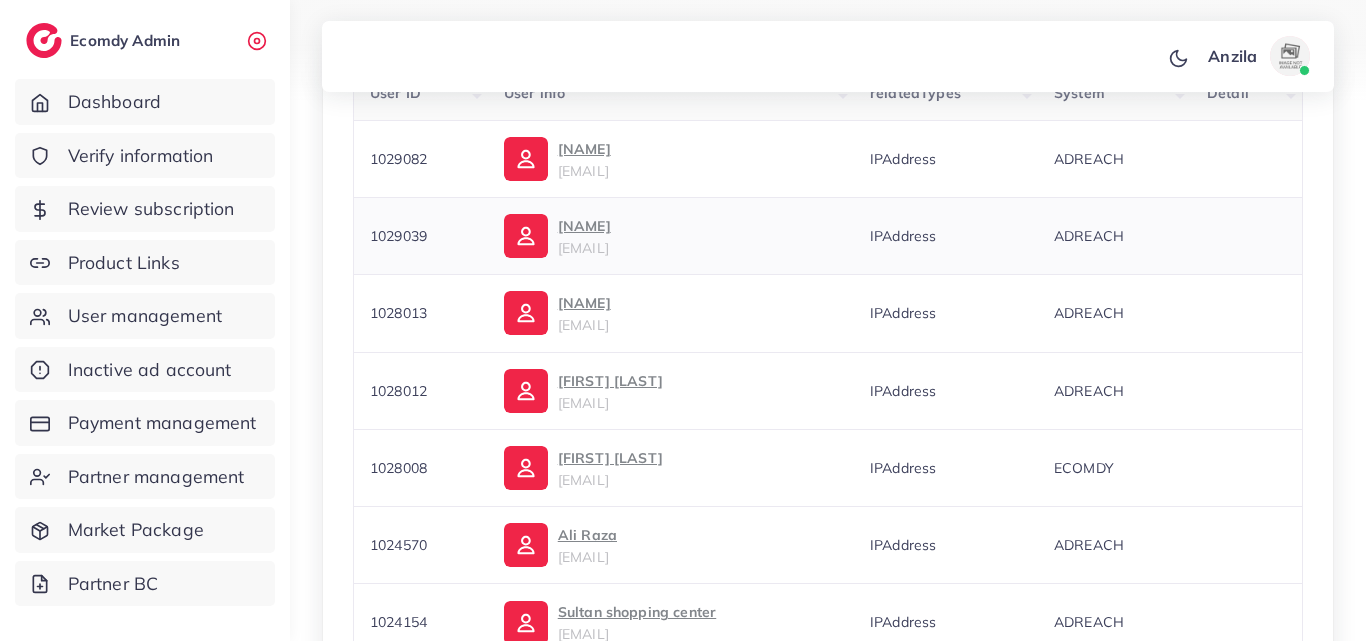 scroll, scrollTop: 392, scrollLeft: 0, axis: vertical 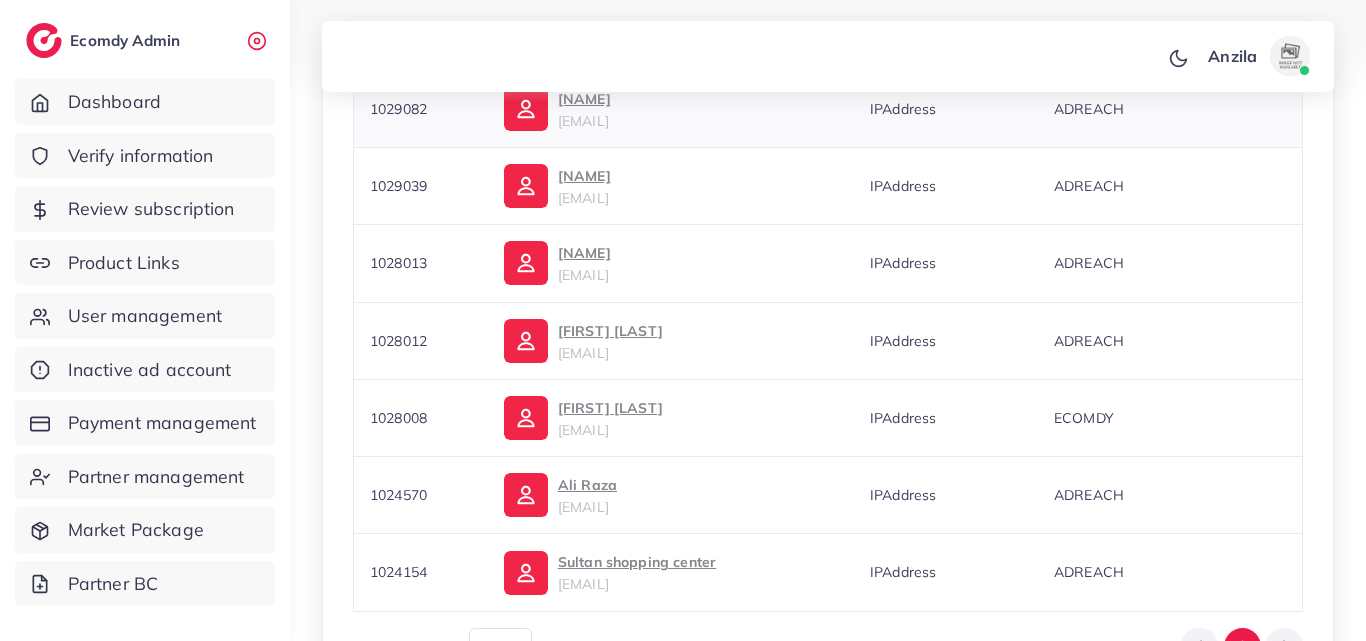 click on "ijaz" at bounding box center [584, 99] 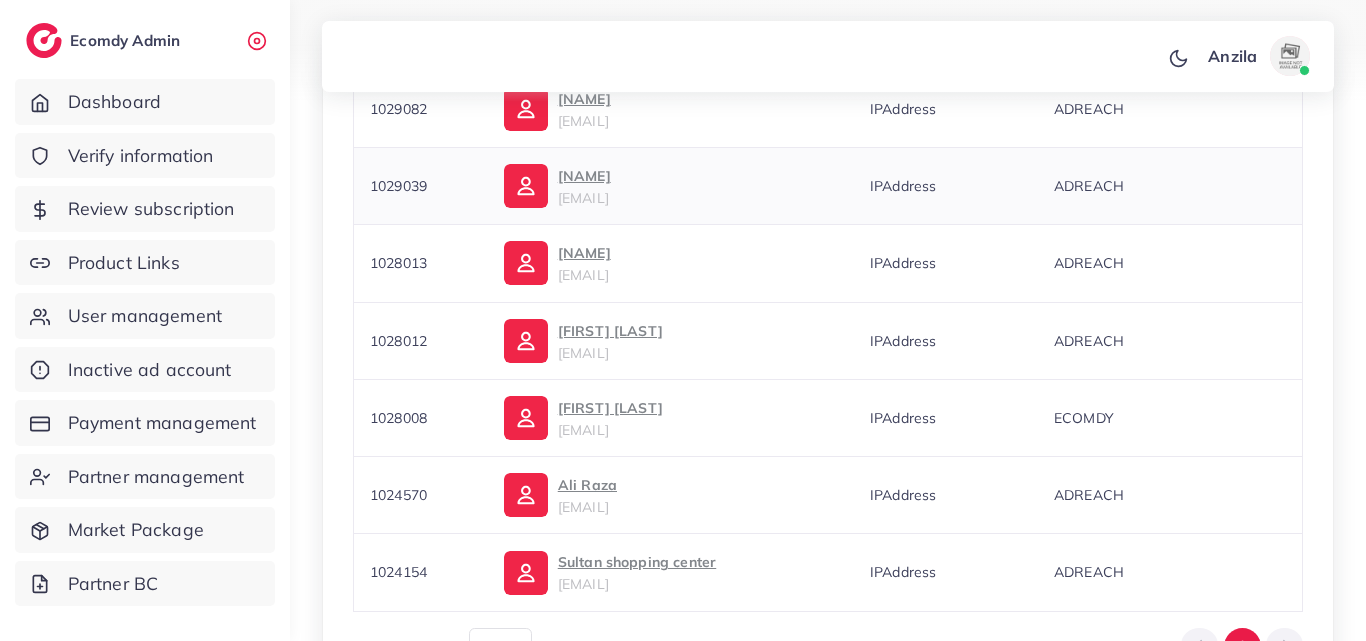 click on "hafizhamid9263@gmail.com" at bounding box center (583, 198) 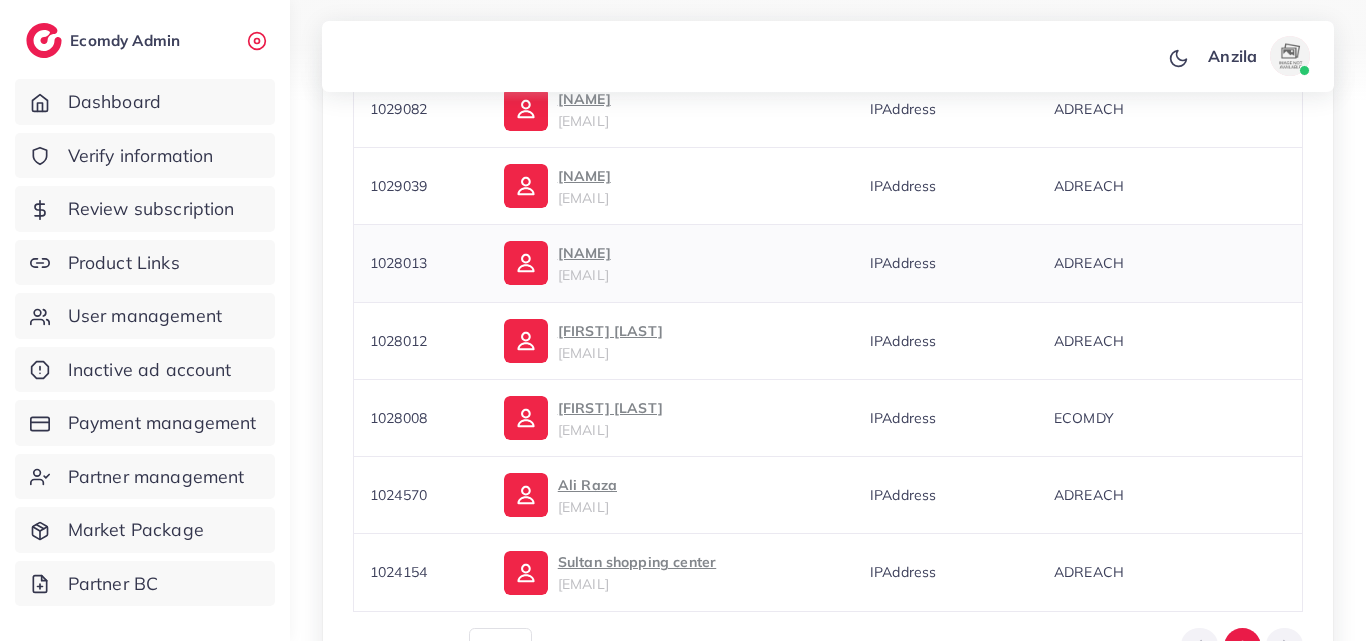 click on "abbaswallana" at bounding box center [584, 253] 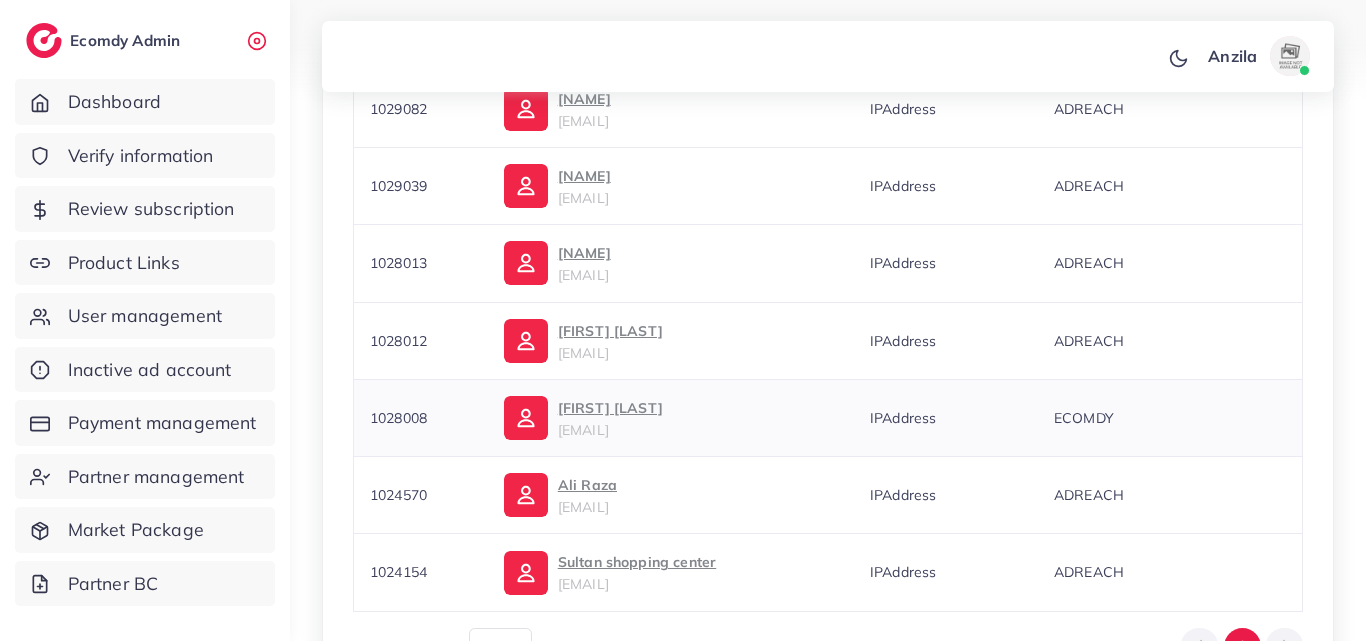 click on "zain irfan" at bounding box center [610, 408] 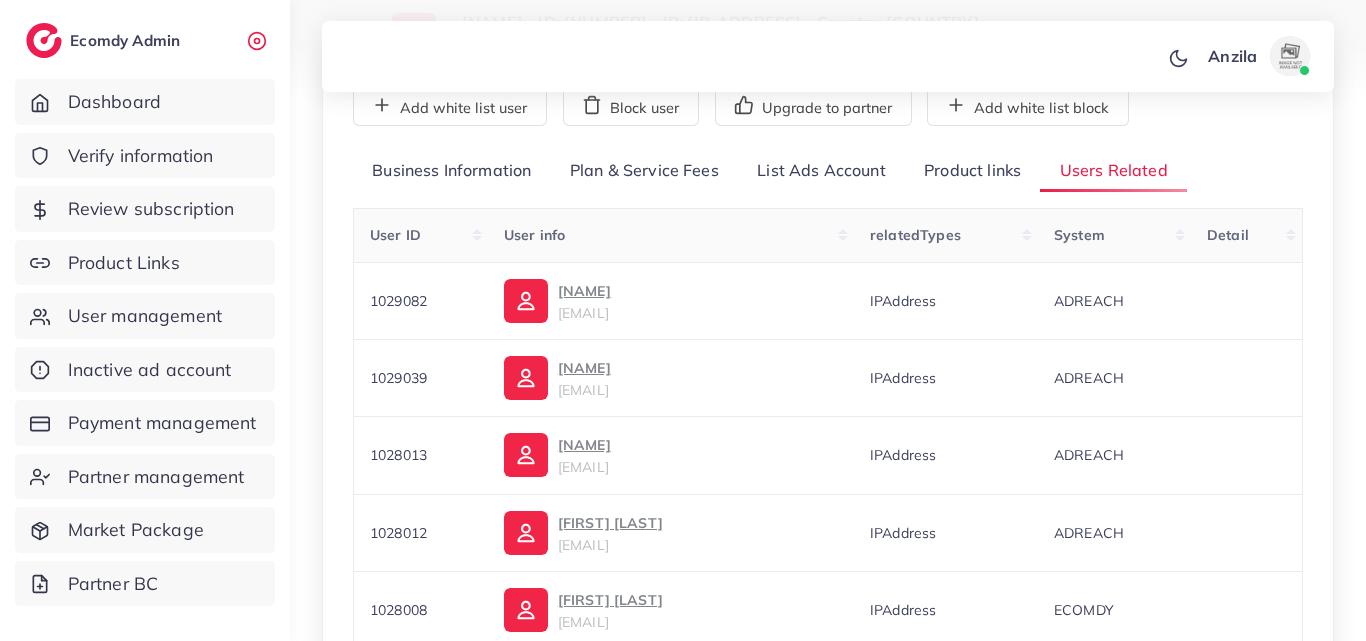 scroll, scrollTop: 0, scrollLeft: 0, axis: both 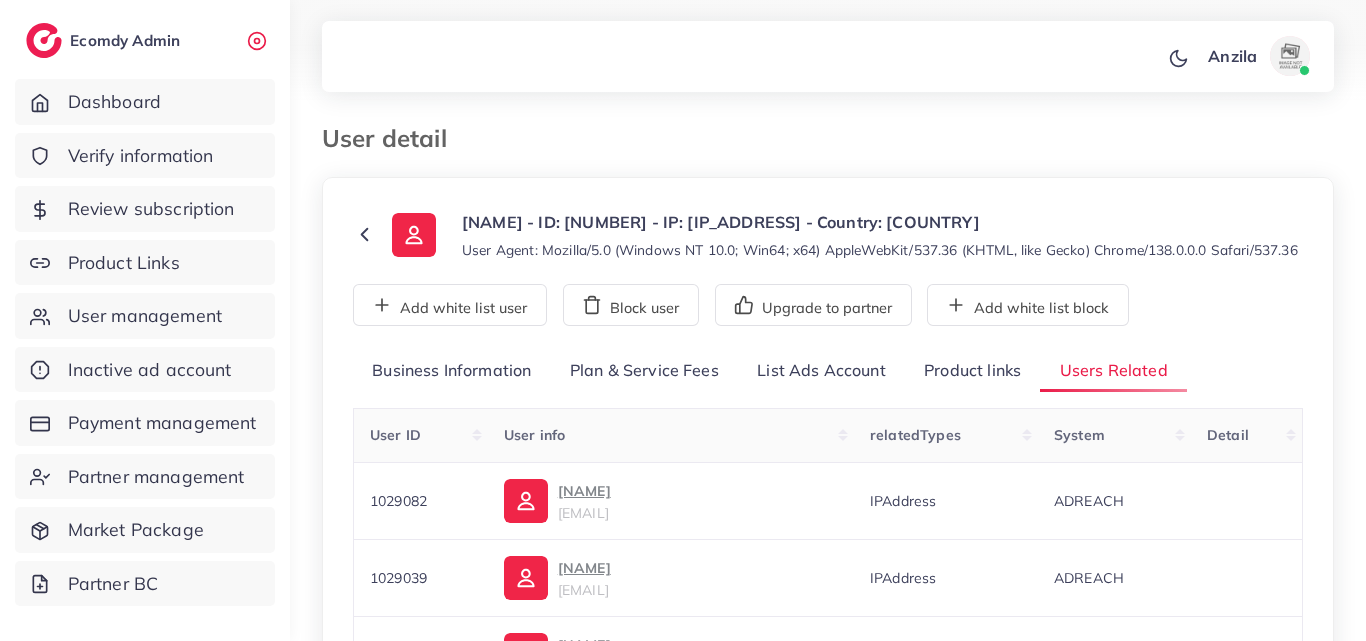click on "Product links" at bounding box center (972, 371) 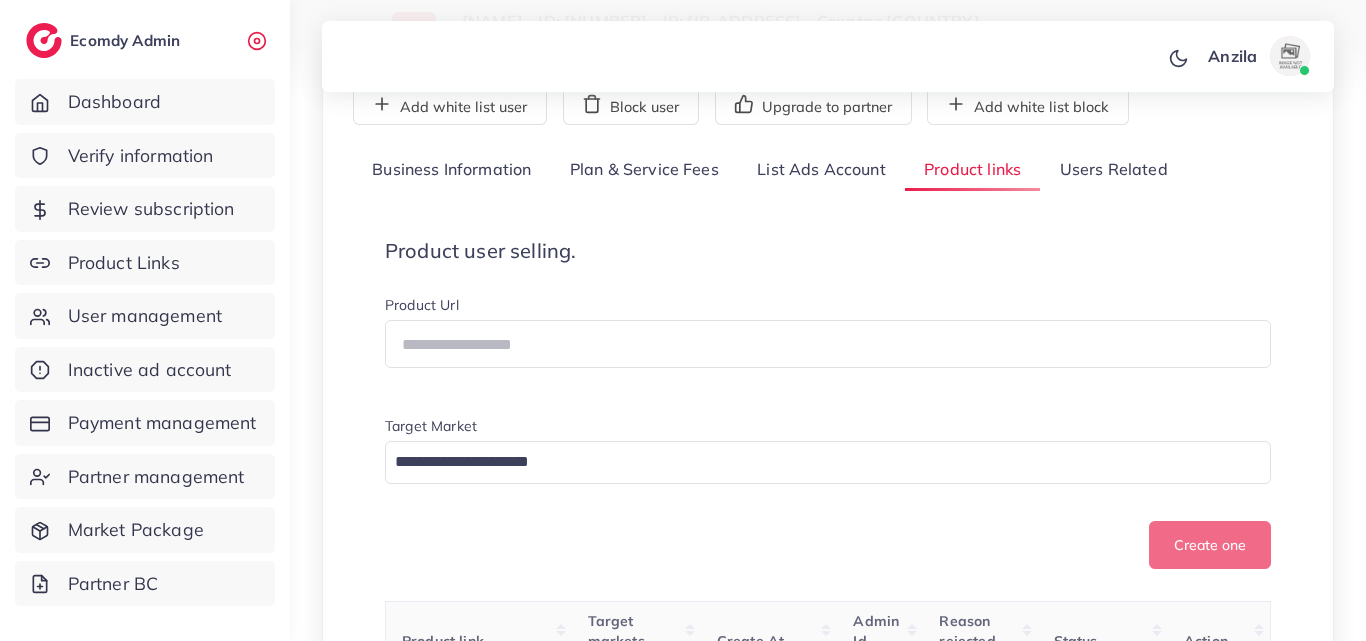 scroll, scrollTop: 600, scrollLeft: 0, axis: vertical 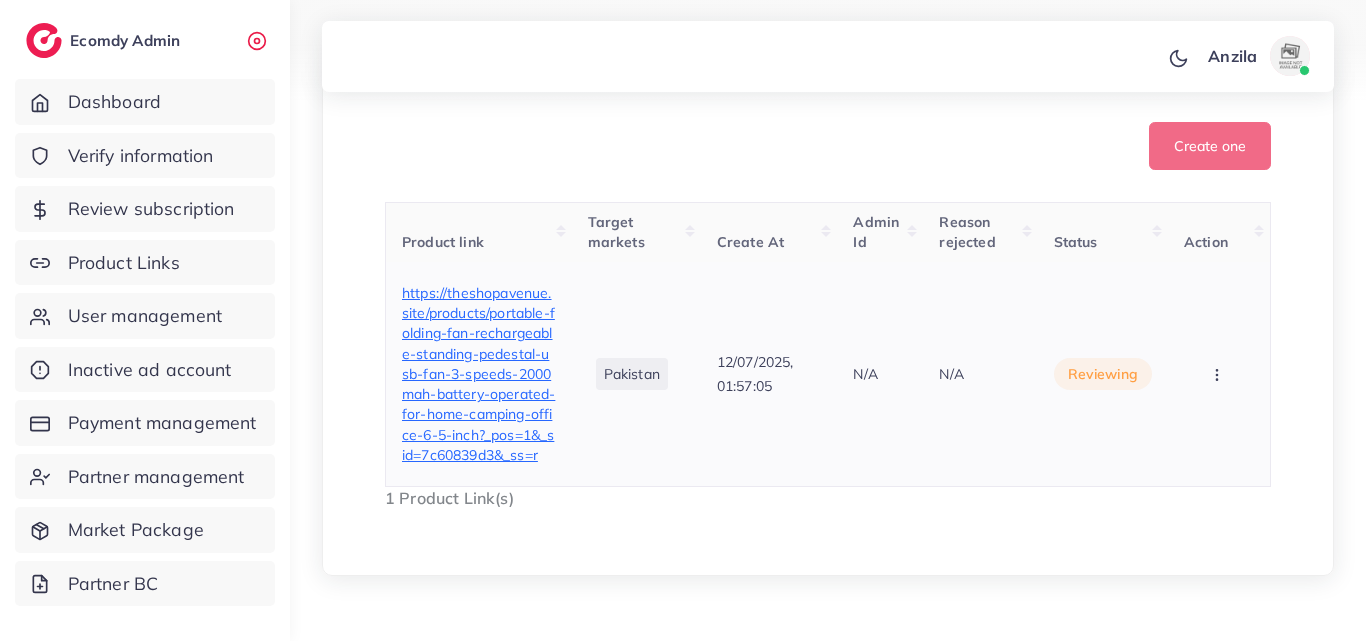 click at bounding box center [1219, 373] 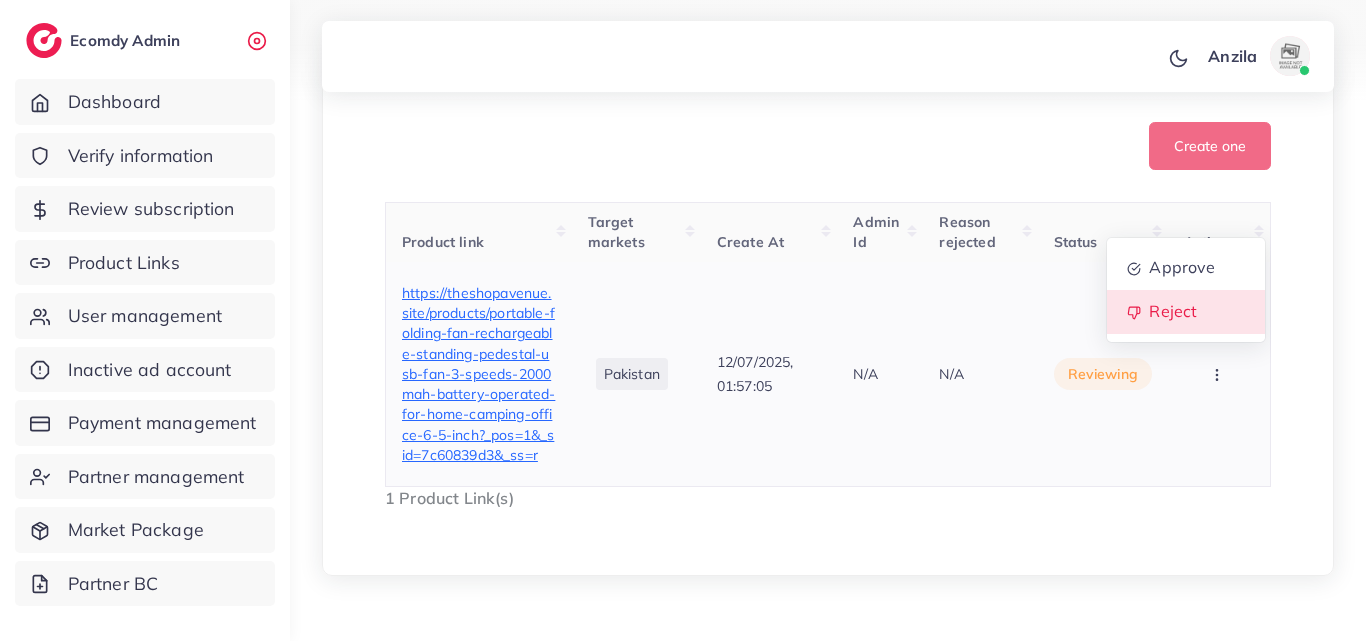 click on "Reject" at bounding box center (1186, 312) 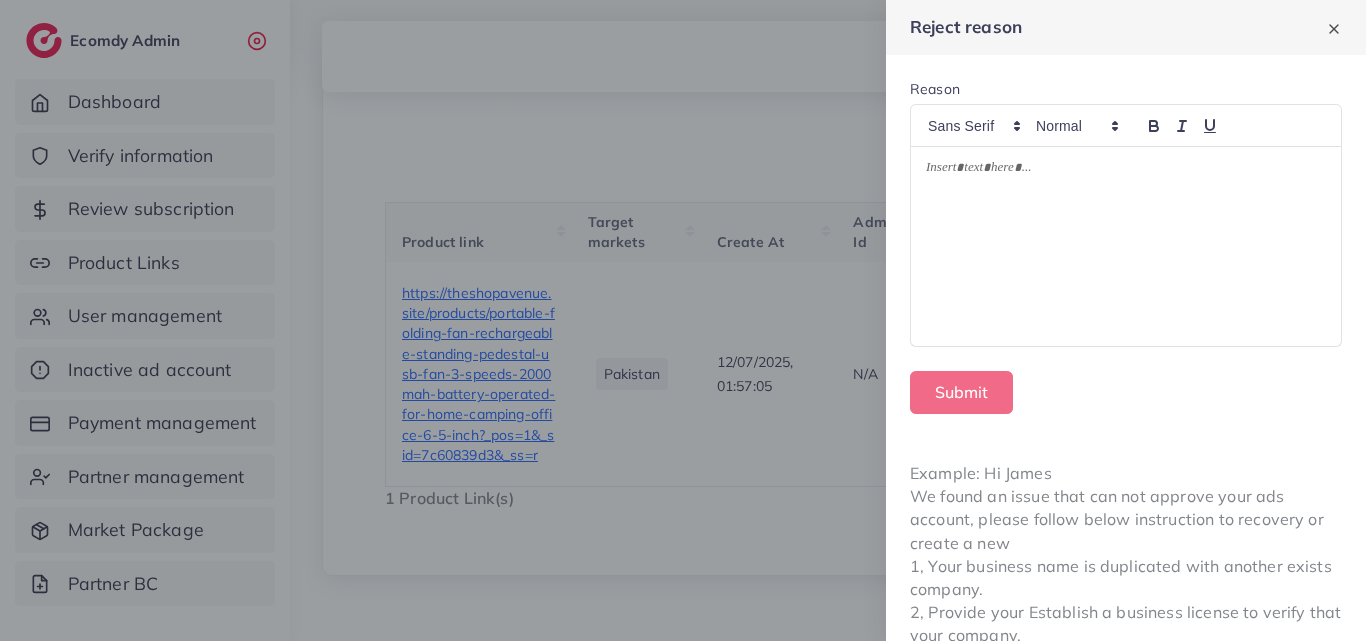 click at bounding box center (1126, 247) 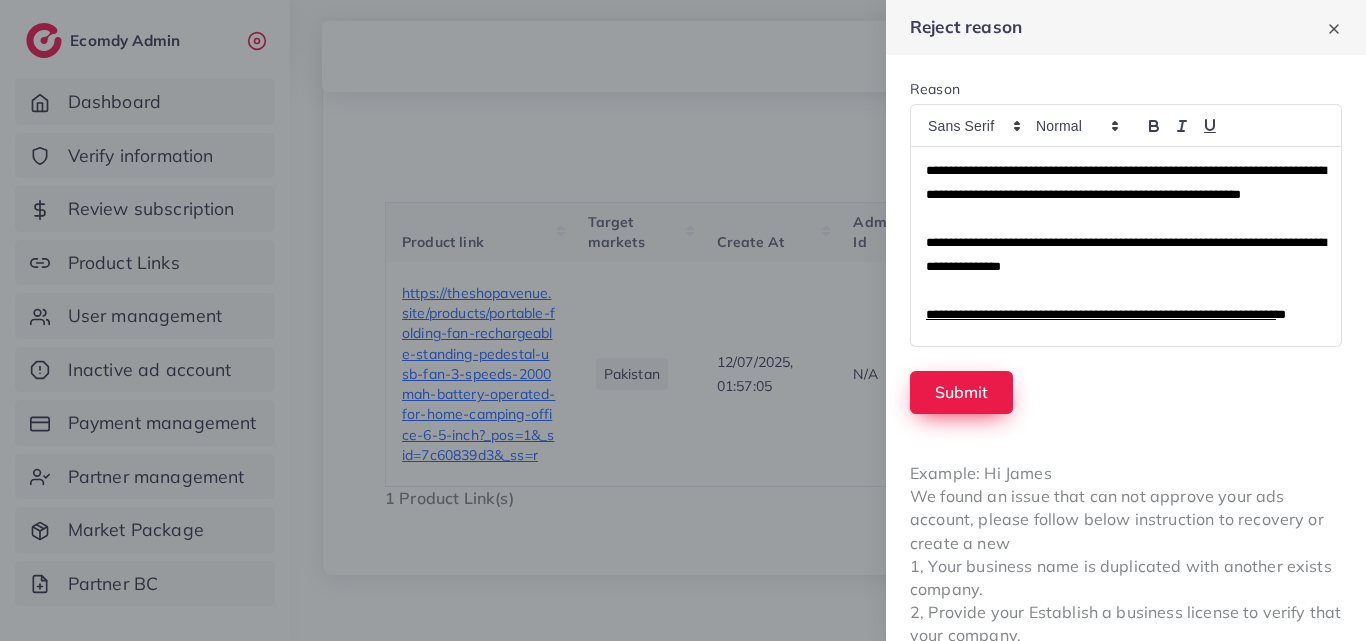 scroll, scrollTop: 0, scrollLeft: 0, axis: both 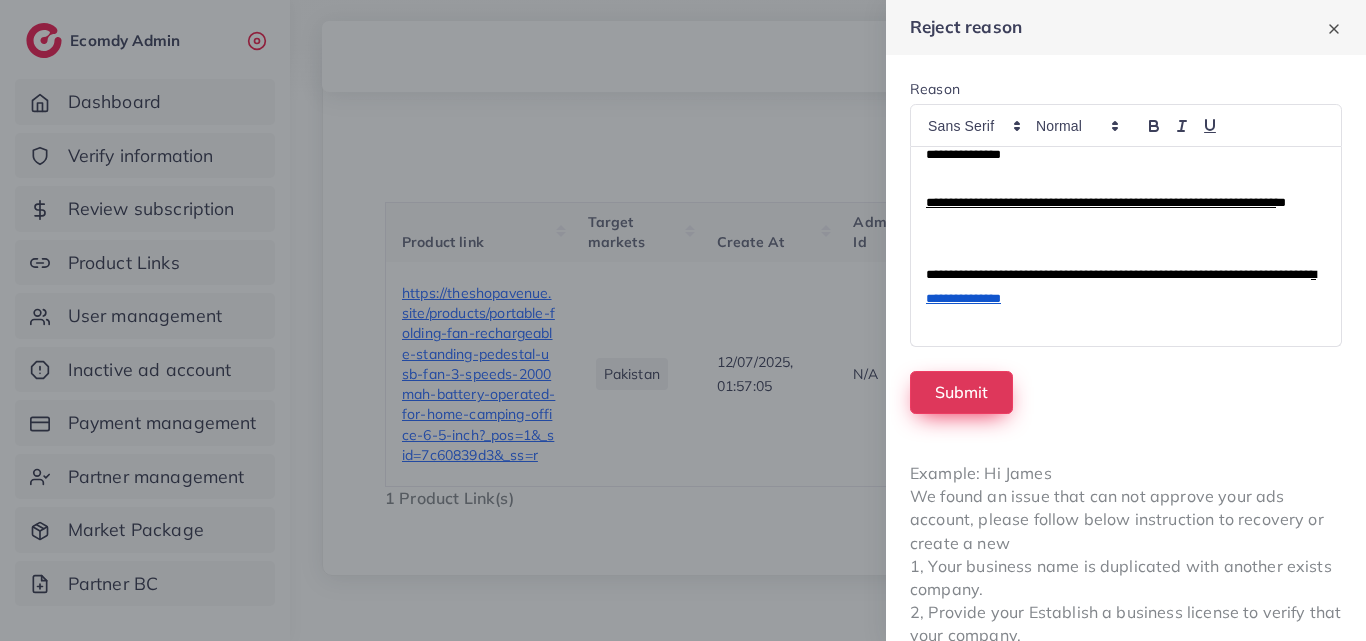 click on "Submit" at bounding box center [961, 392] 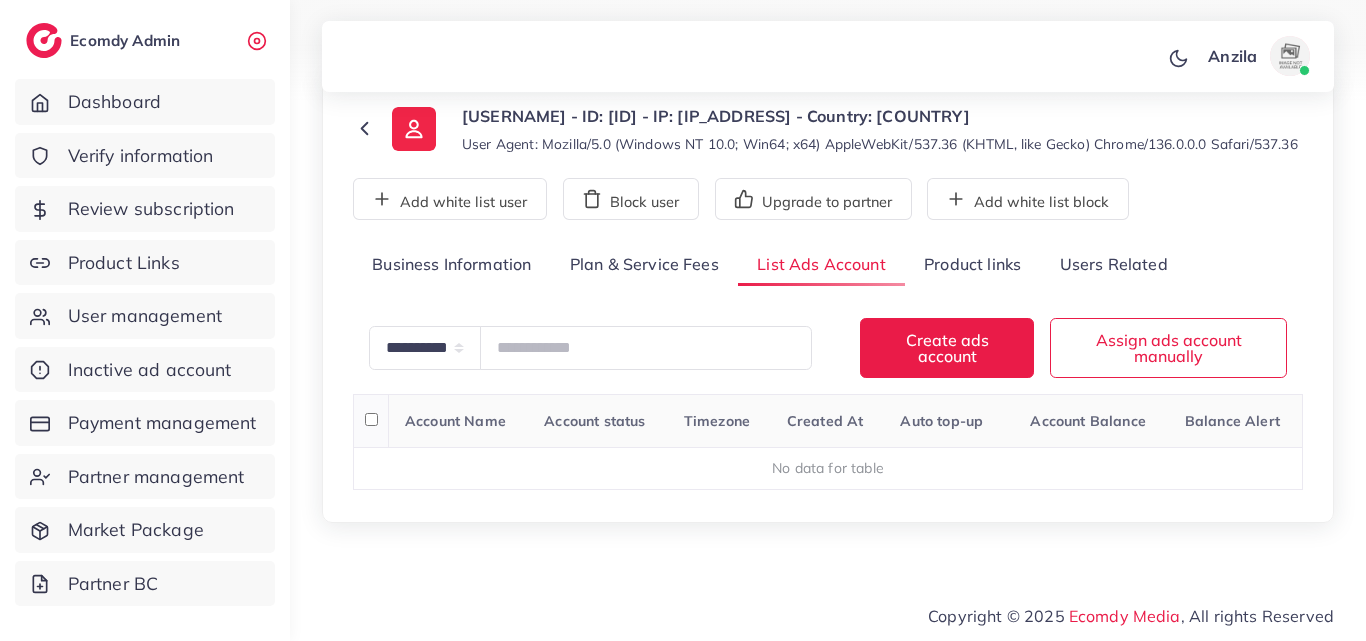 scroll, scrollTop: 126, scrollLeft: 0, axis: vertical 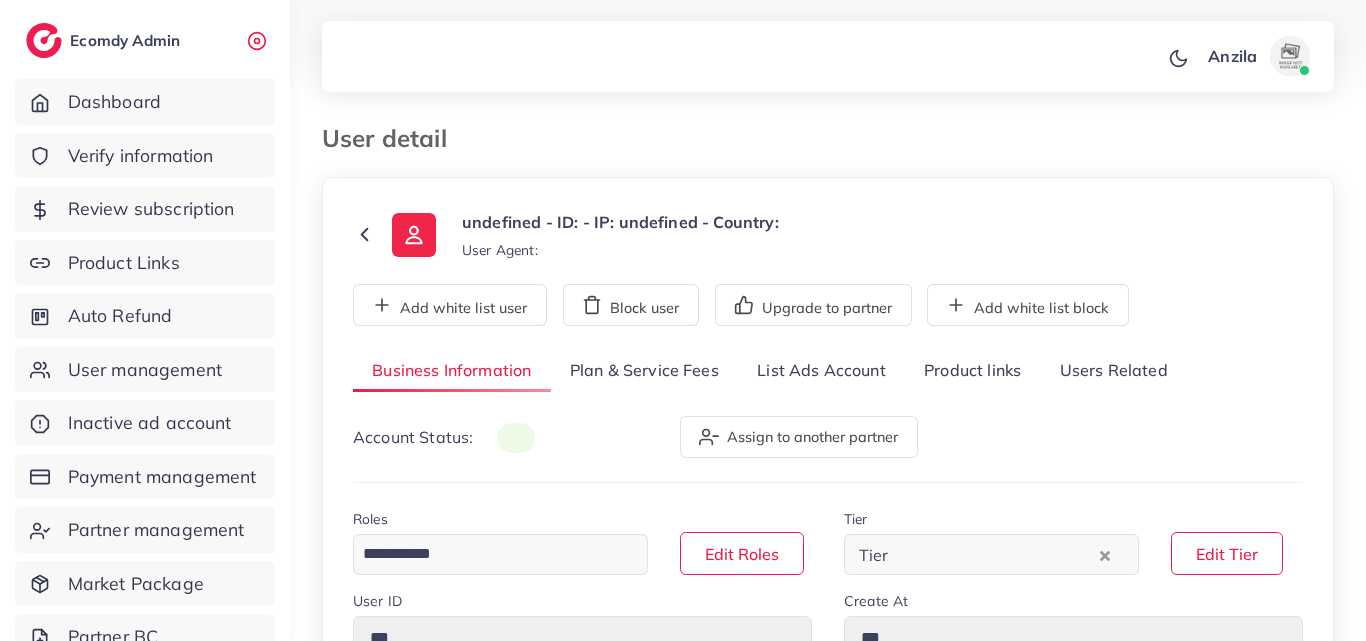 drag, startPoint x: 0, startPoint y: 0, endPoint x: 779, endPoint y: 366, distance: 860.6957 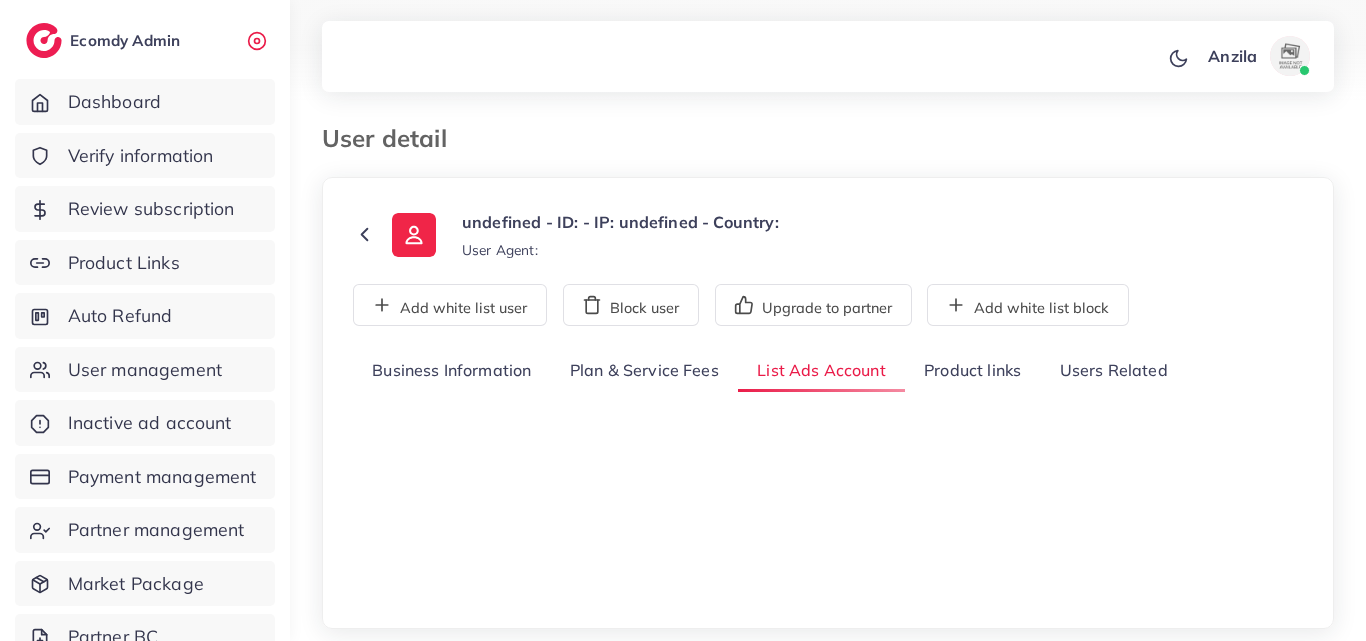 click on "List Ads Account" at bounding box center [821, 371] 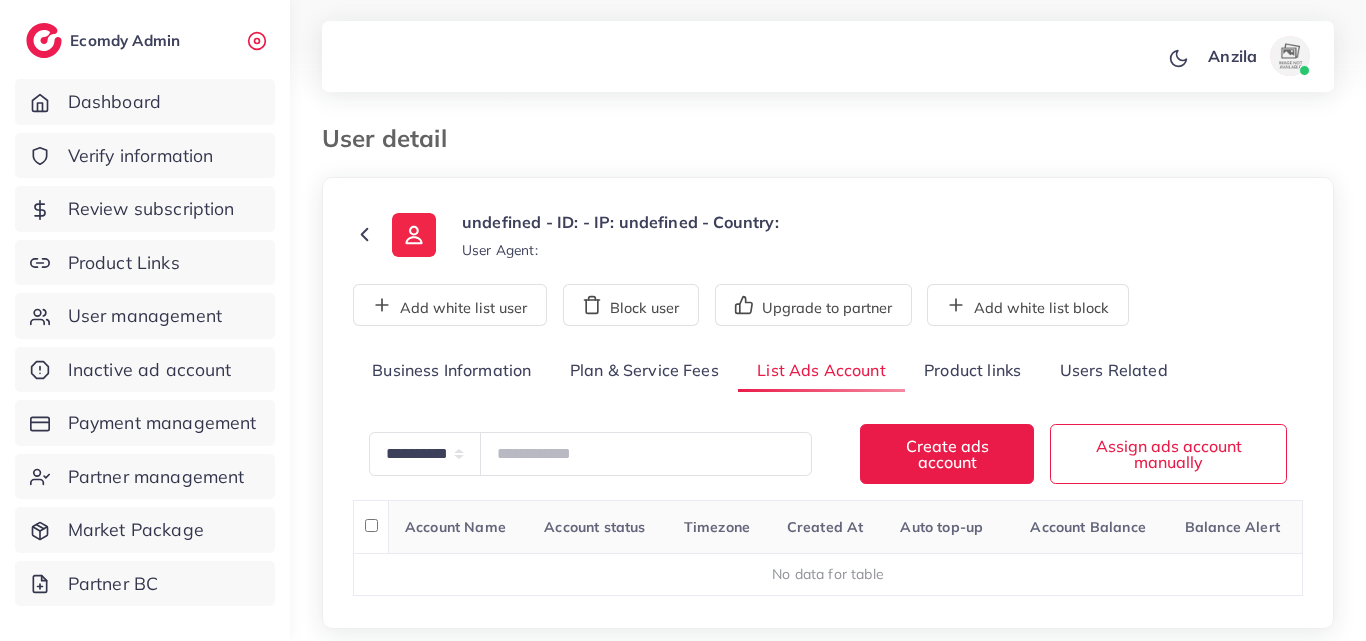 scroll, scrollTop: 106, scrollLeft: 0, axis: vertical 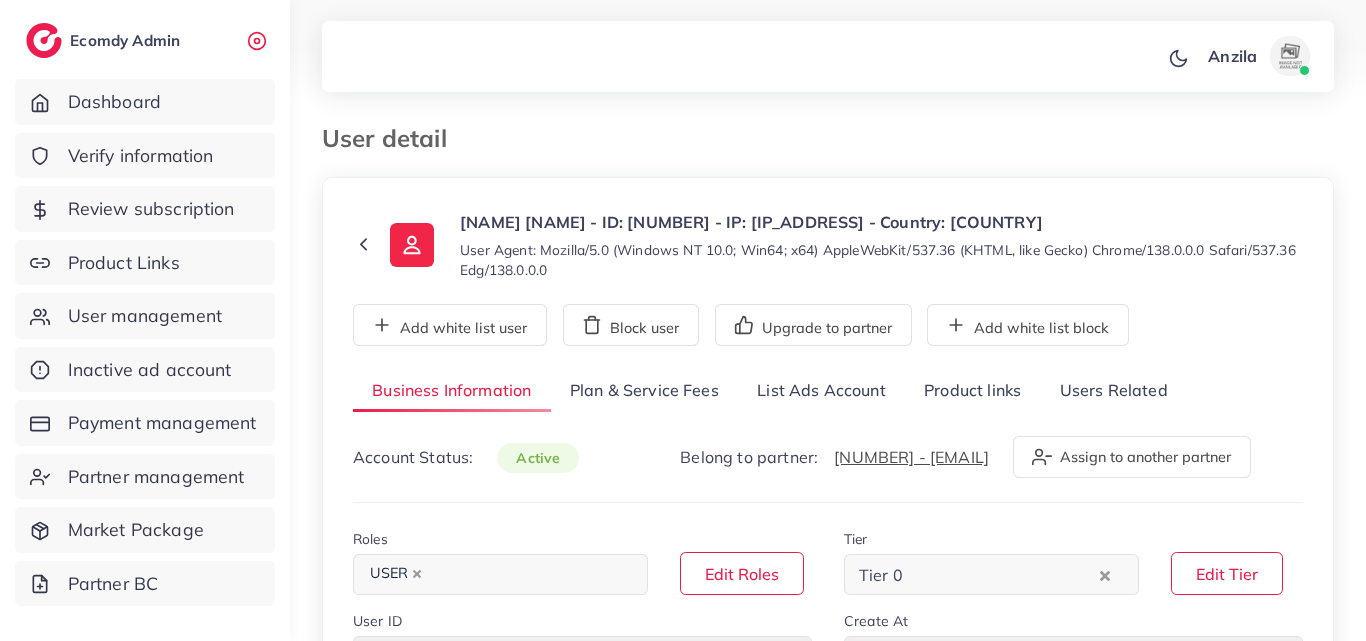 select on "********" 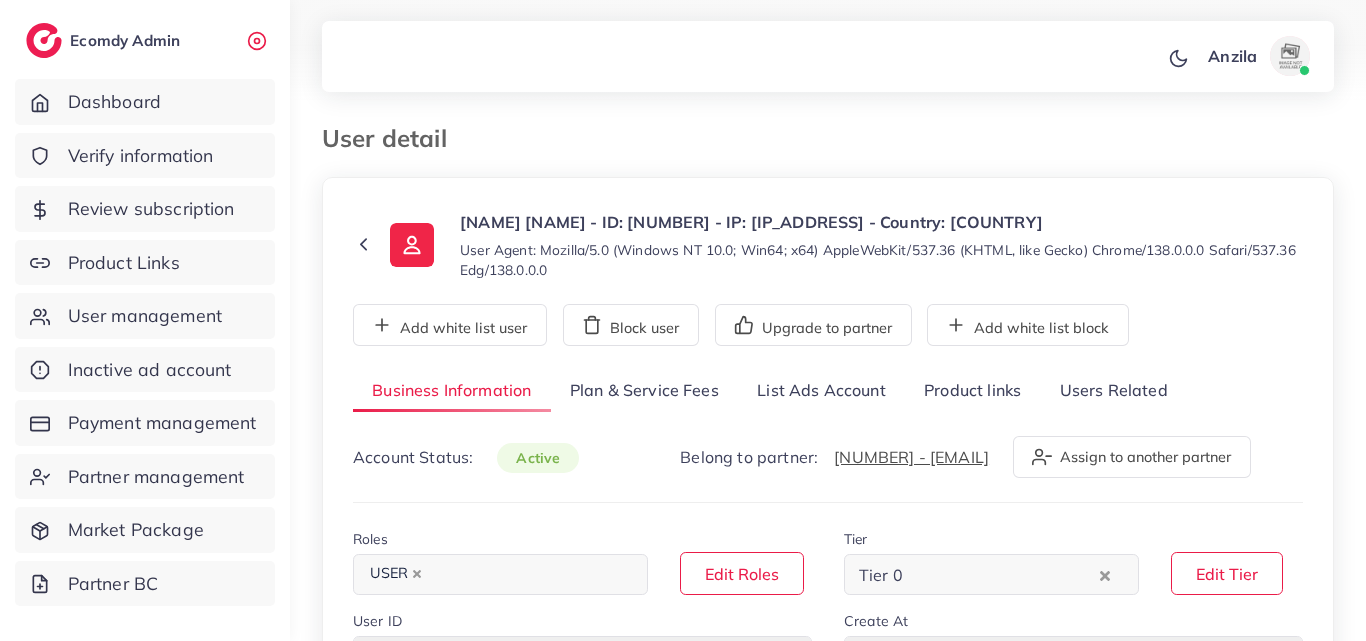 scroll, scrollTop: 0, scrollLeft: 0, axis: both 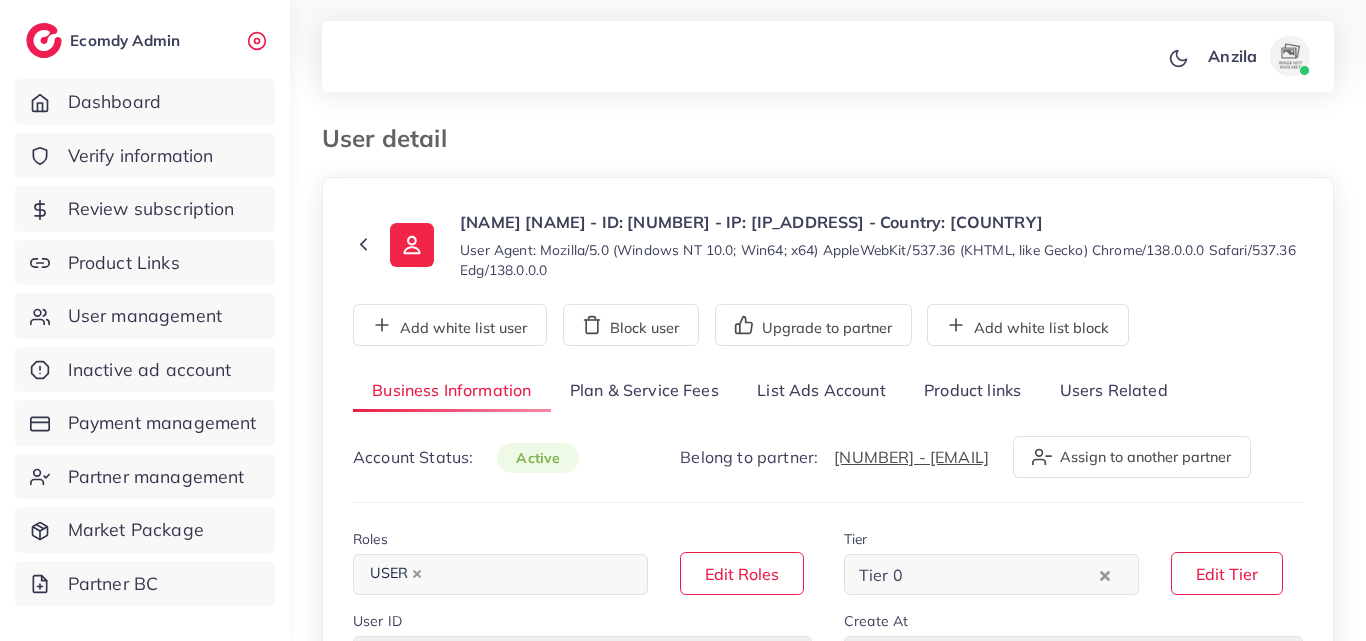 click on "List Ads Account" at bounding box center [821, 391] 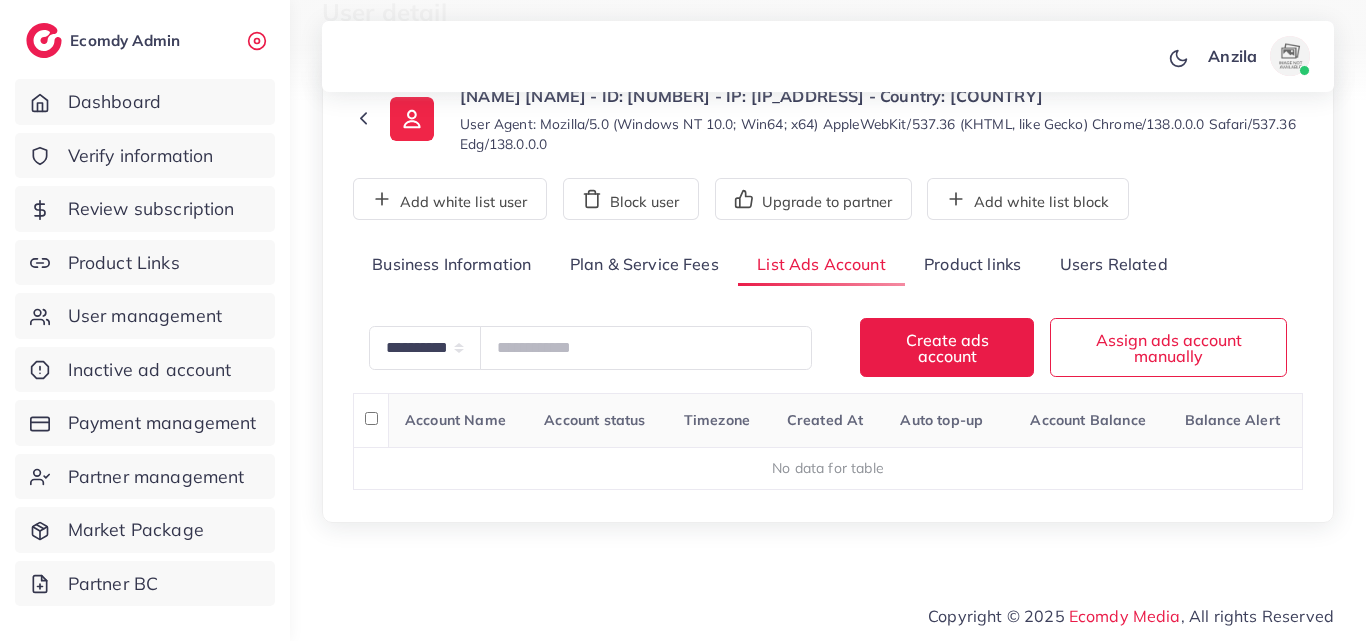 click on "Users Related" at bounding box center (1113, 265) 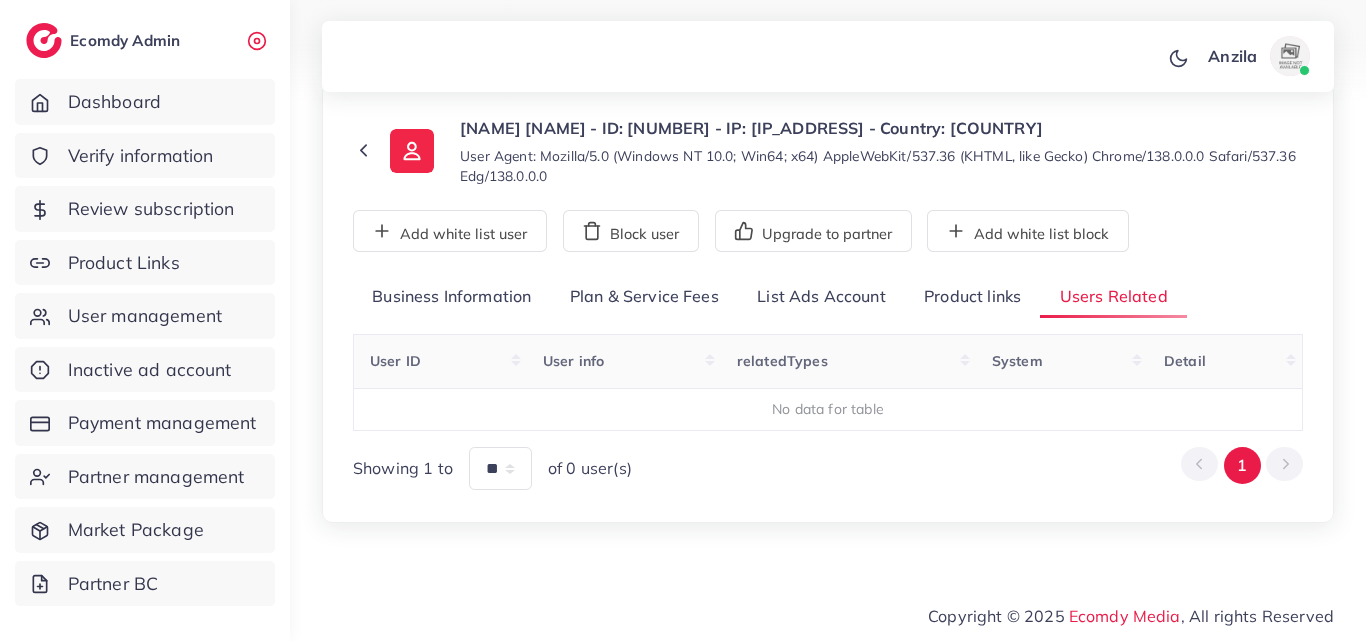 scroll, scrollTop: 94, scrollLeft: 0, axis: vertical 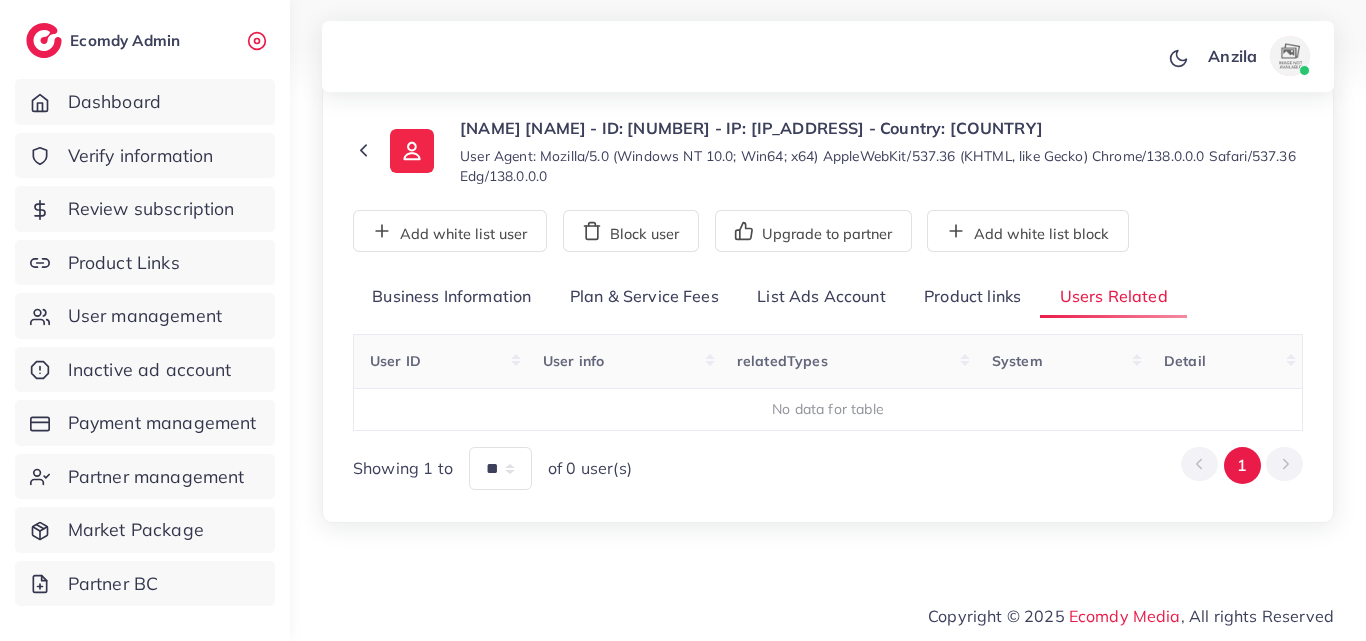 click on "Product links" at bounding box center [972, 297] 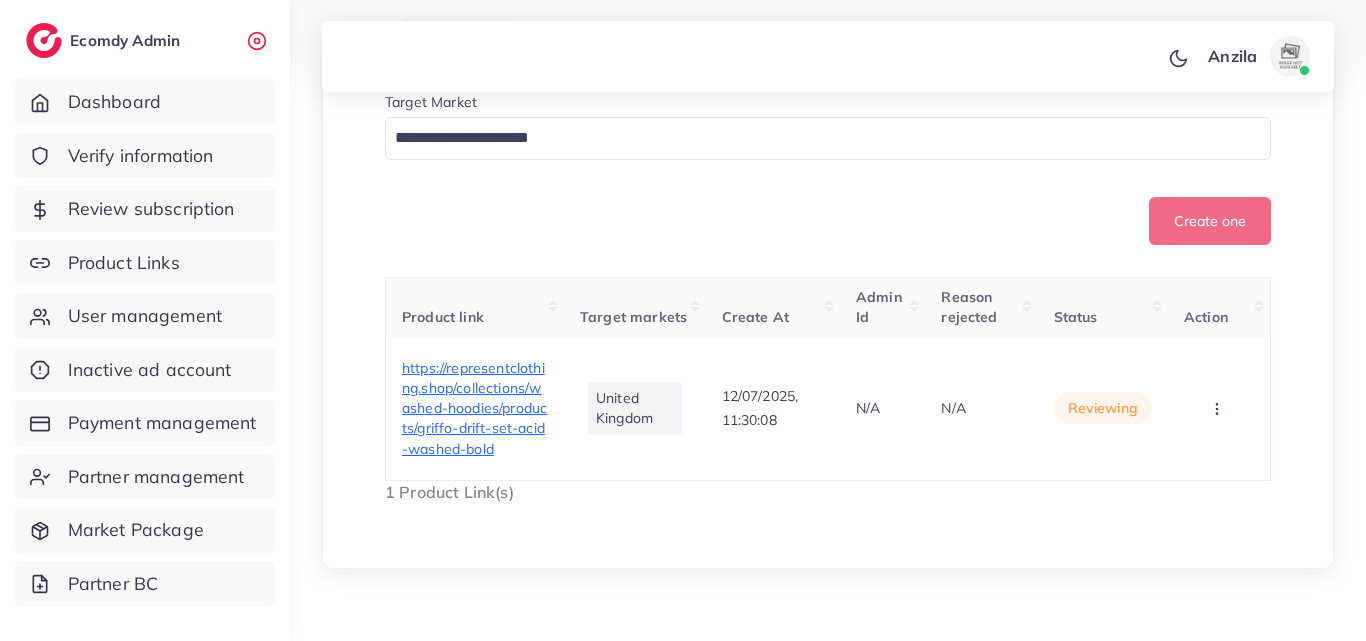 scroll, scrollTop: 591, scrollLeft: 0, axis: vertical 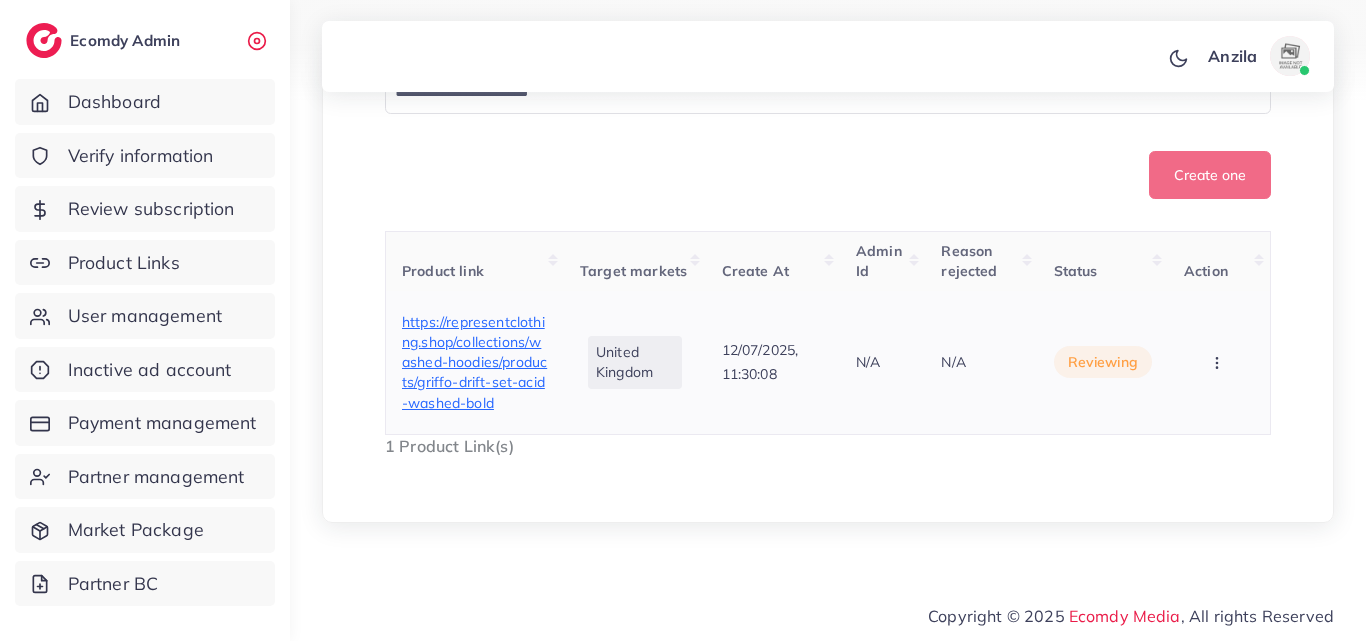 click on "https://representclothing.shop/collections/washed-hoodies/products/griffo-drift-set-acid-washed-bold" at bounding box center [474, 362] 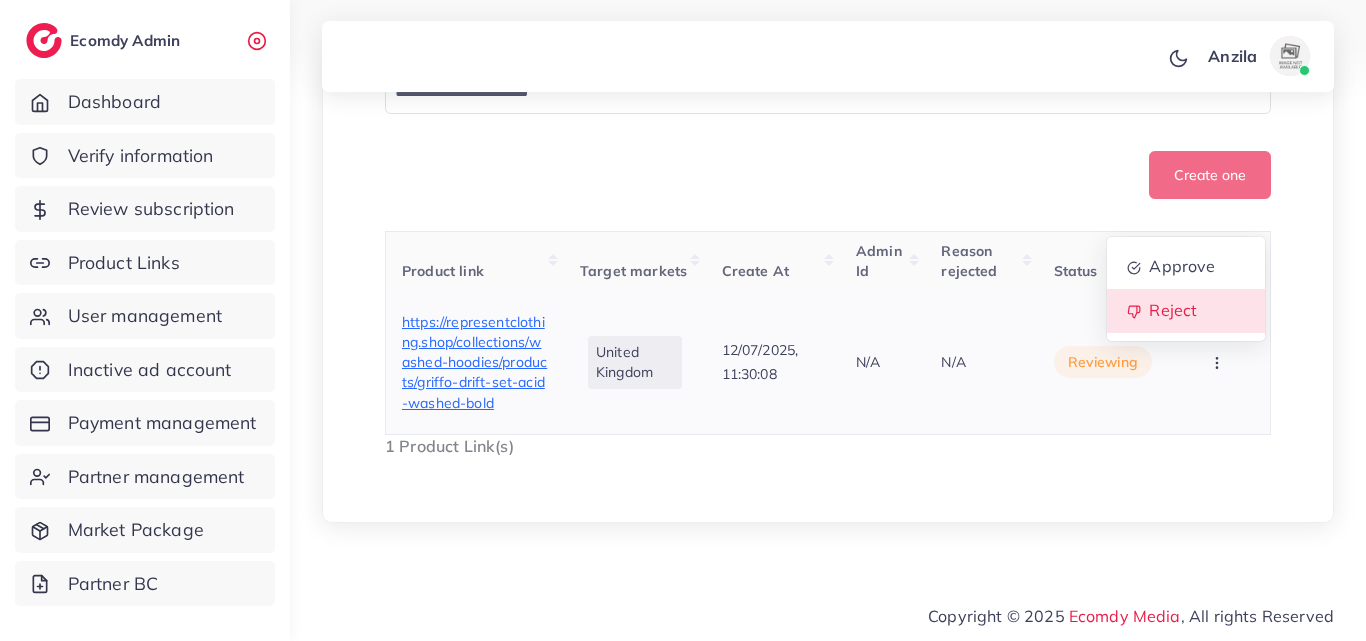 click on "Reject" at bounding box center (1173, 310) 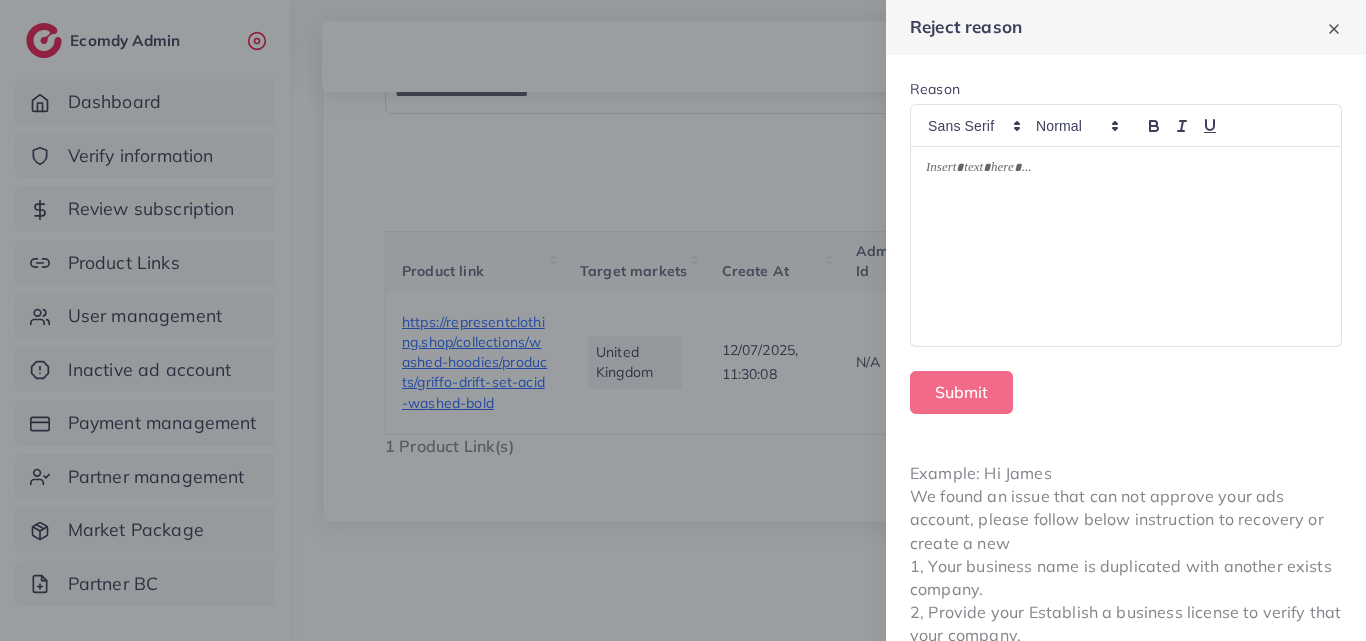 click at bounding box center [1126, 247] 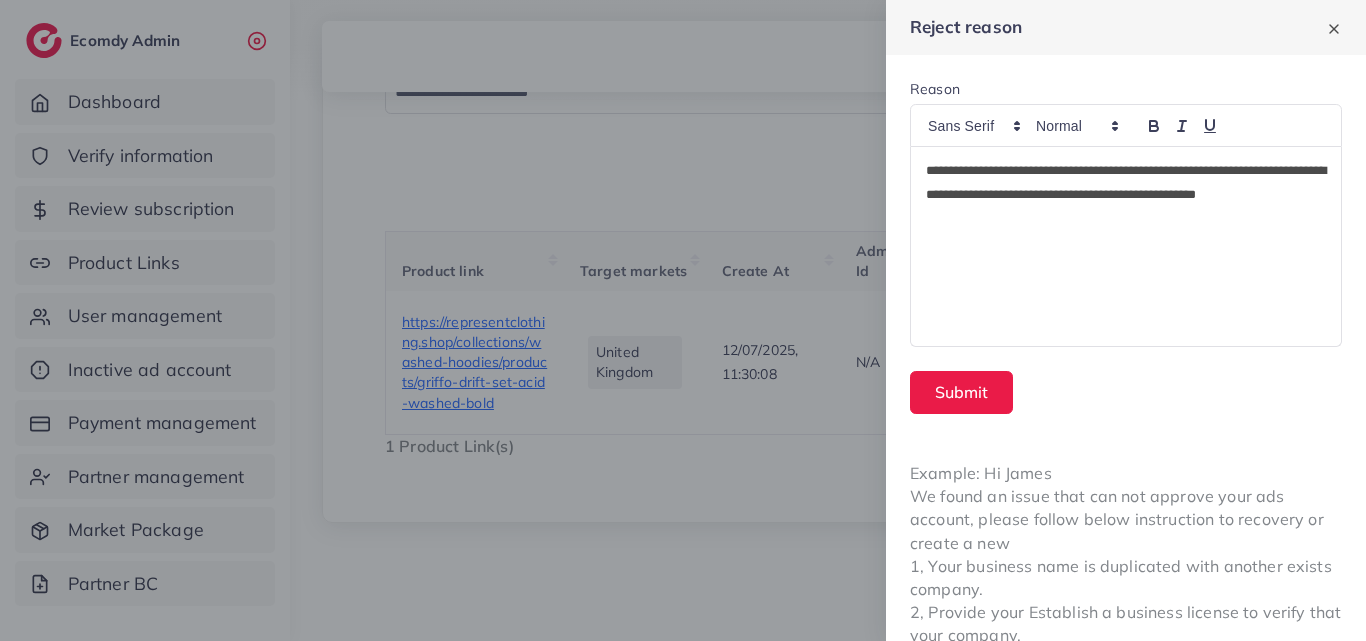 scroll, scrollTop: 0, scrollLeft: 0, axis: both 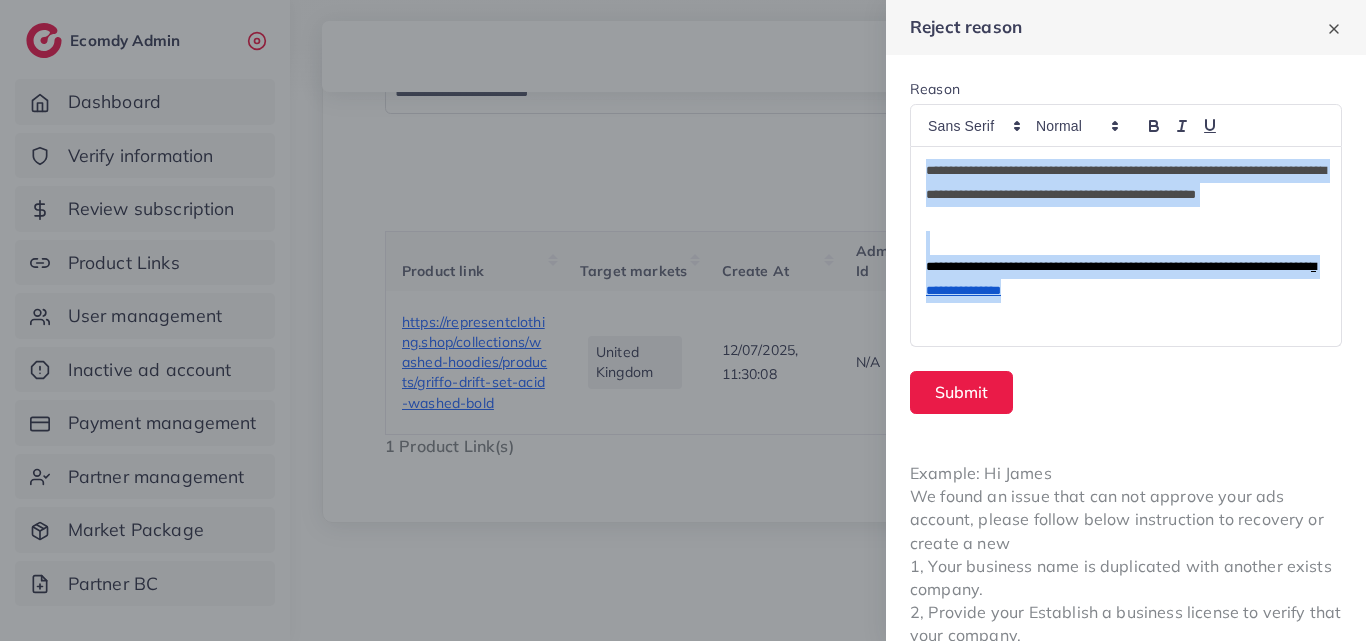 drag, startPoint x: 919, startPoint y: 166, endPoint x: 1147, endPoint y: 297, distance: 262.95438 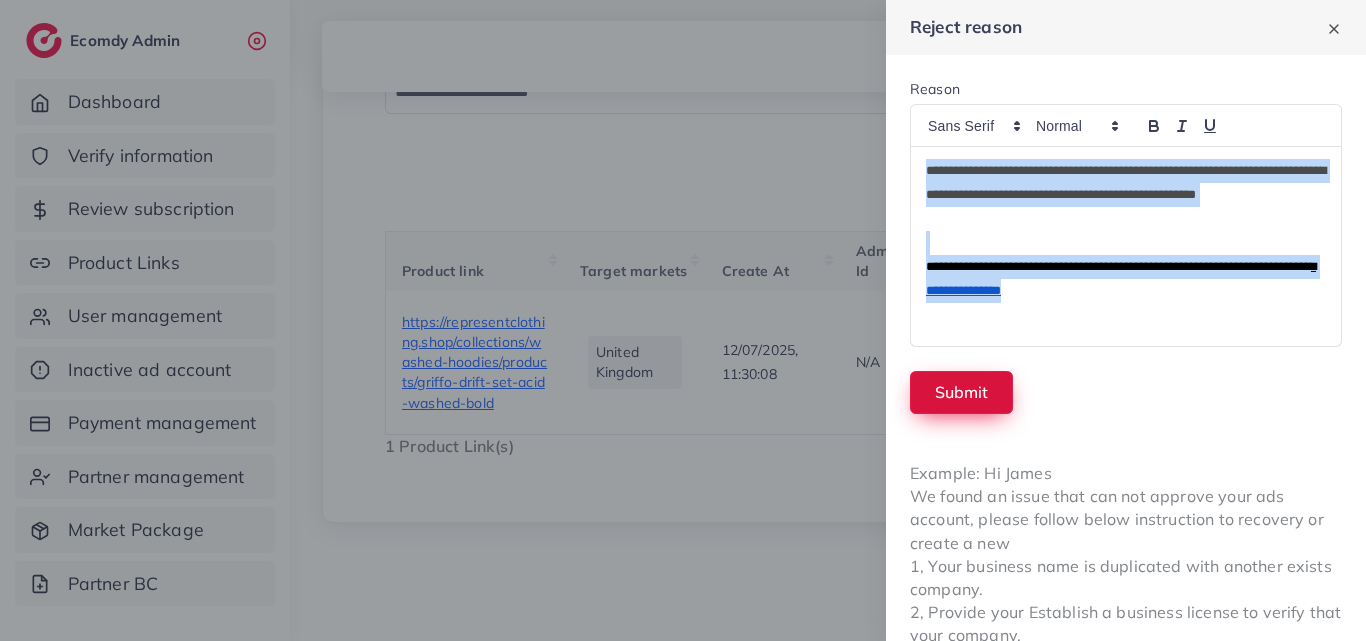 click on "Submit" at bounding box center (961, 392) 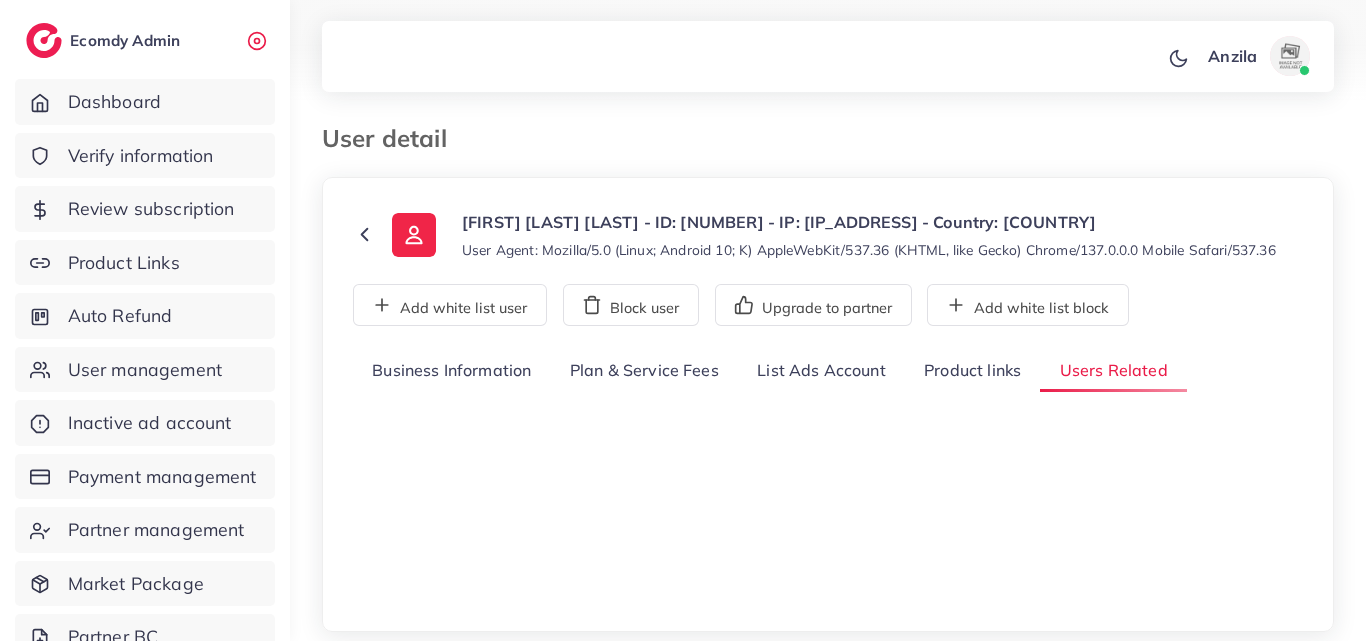 scroll, scrollTop: 0, scrollLeft: 0, axis: both 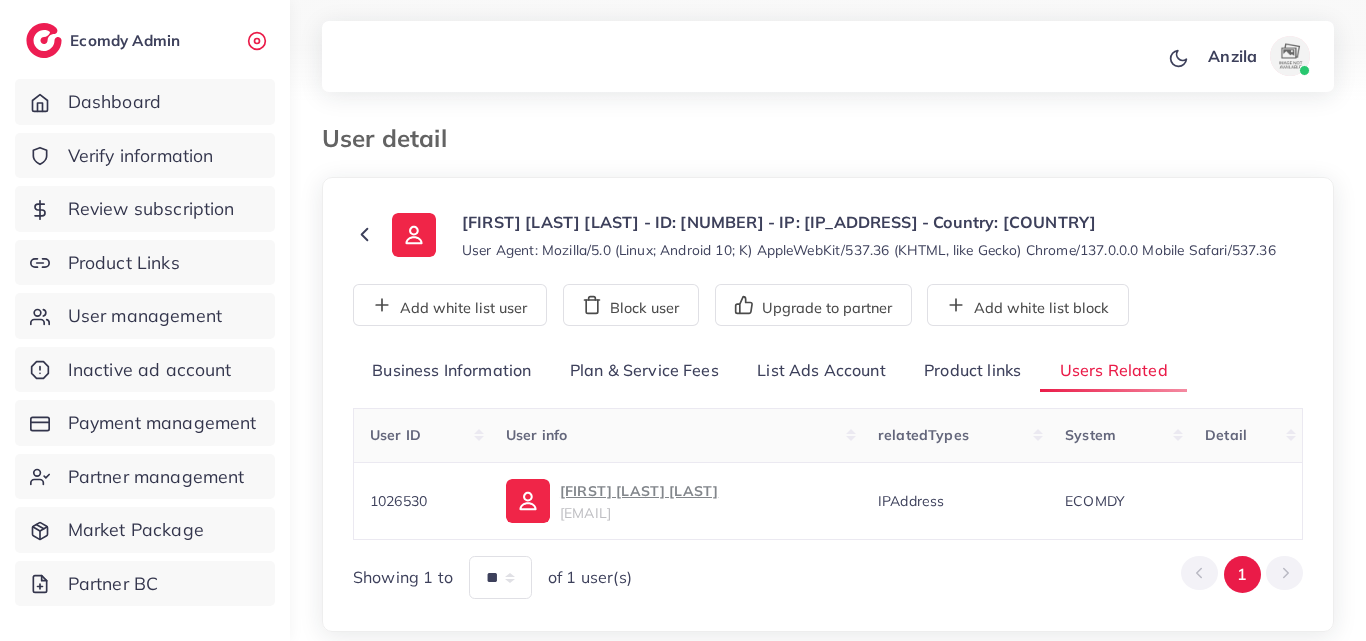 click on "Product links" at bounding box center [972, 371] 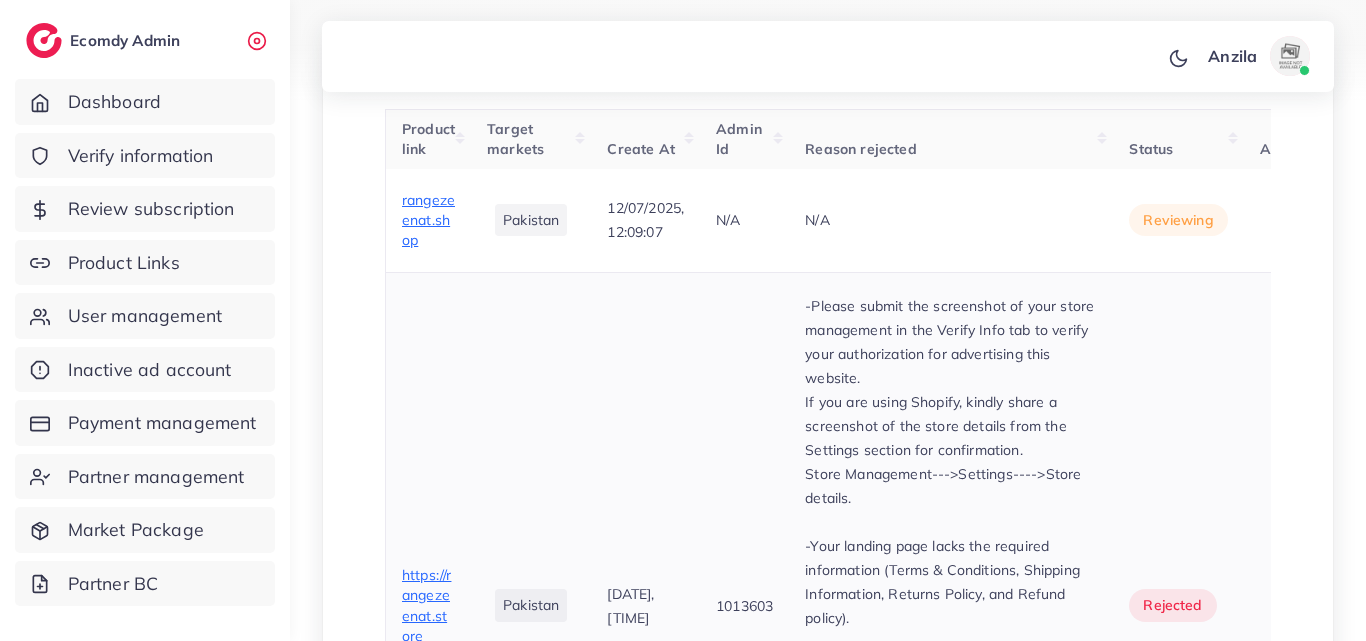 scroll, scrollTop: 700, scrollLeft: 0, axis: vertical 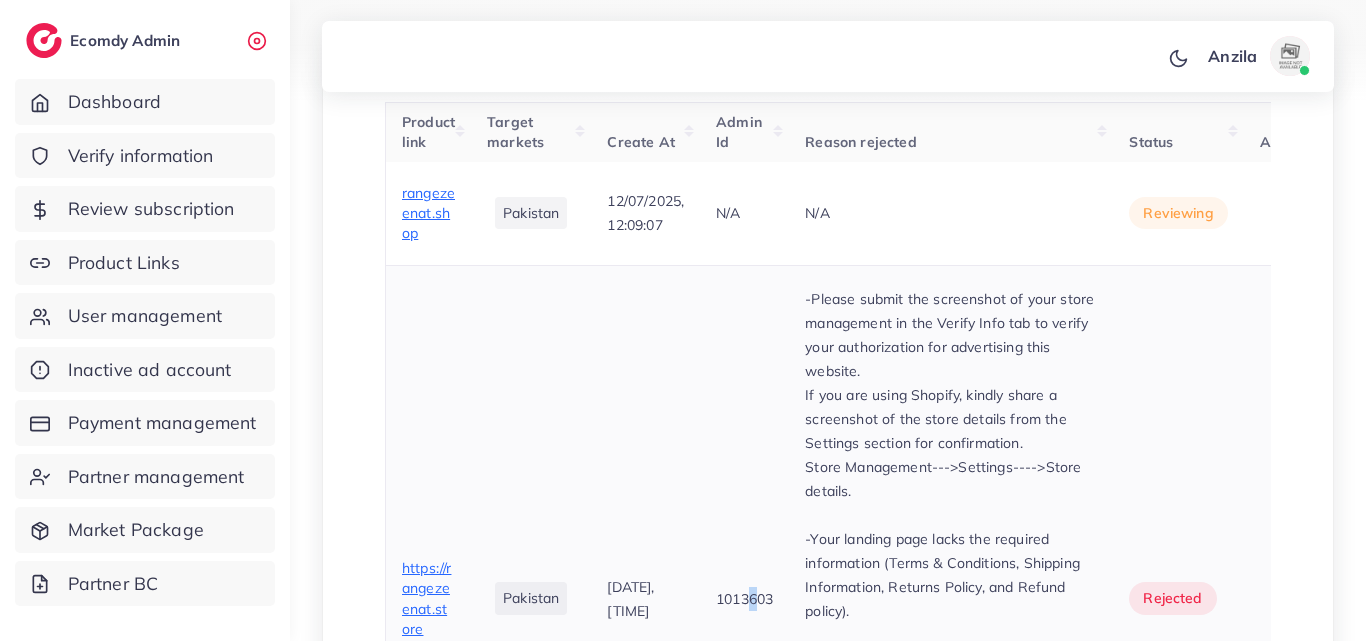 click on "1013603" at bounding box center (744, 598) 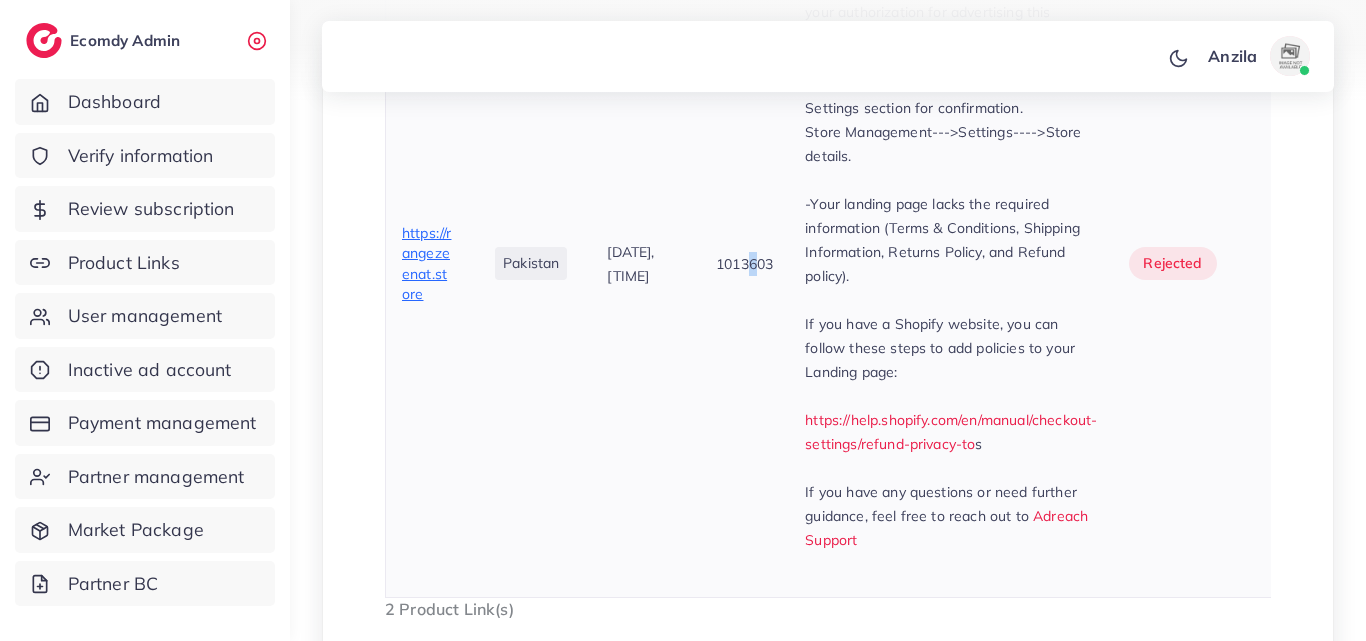 scroll, scrollTop: 1000, scrollLeft: 0, axis: vertical 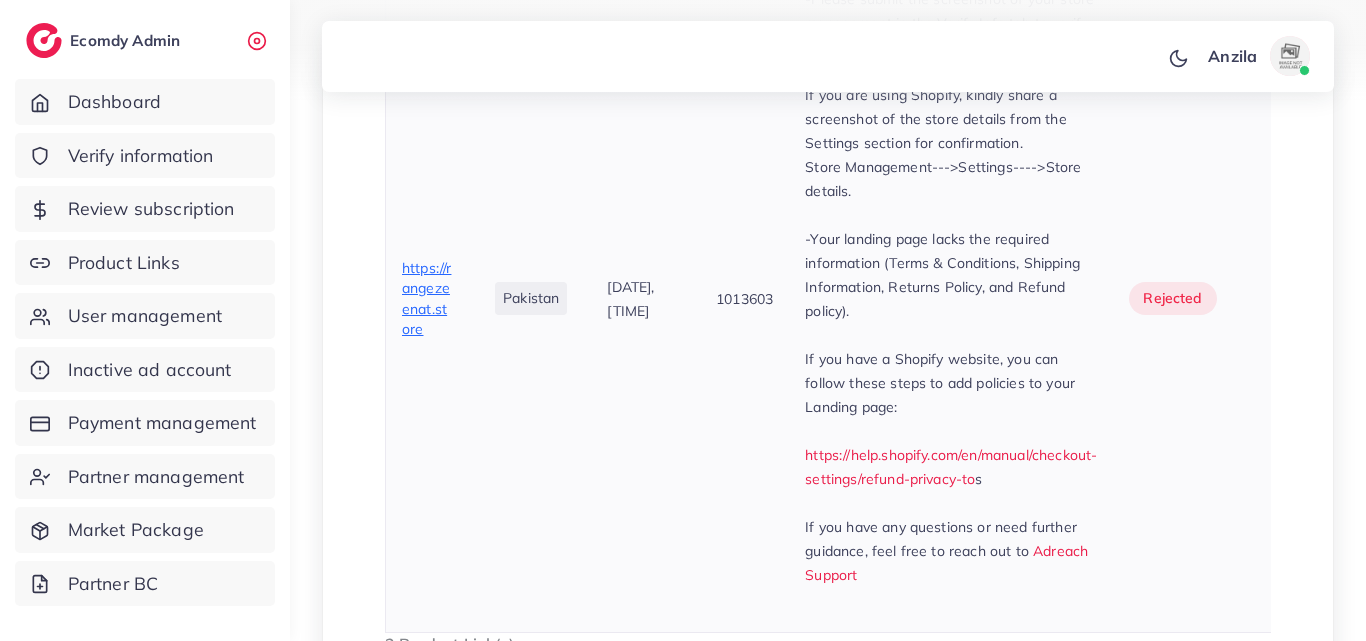 click on "https://rangezeenat.store" at bounding box center (426, 298) 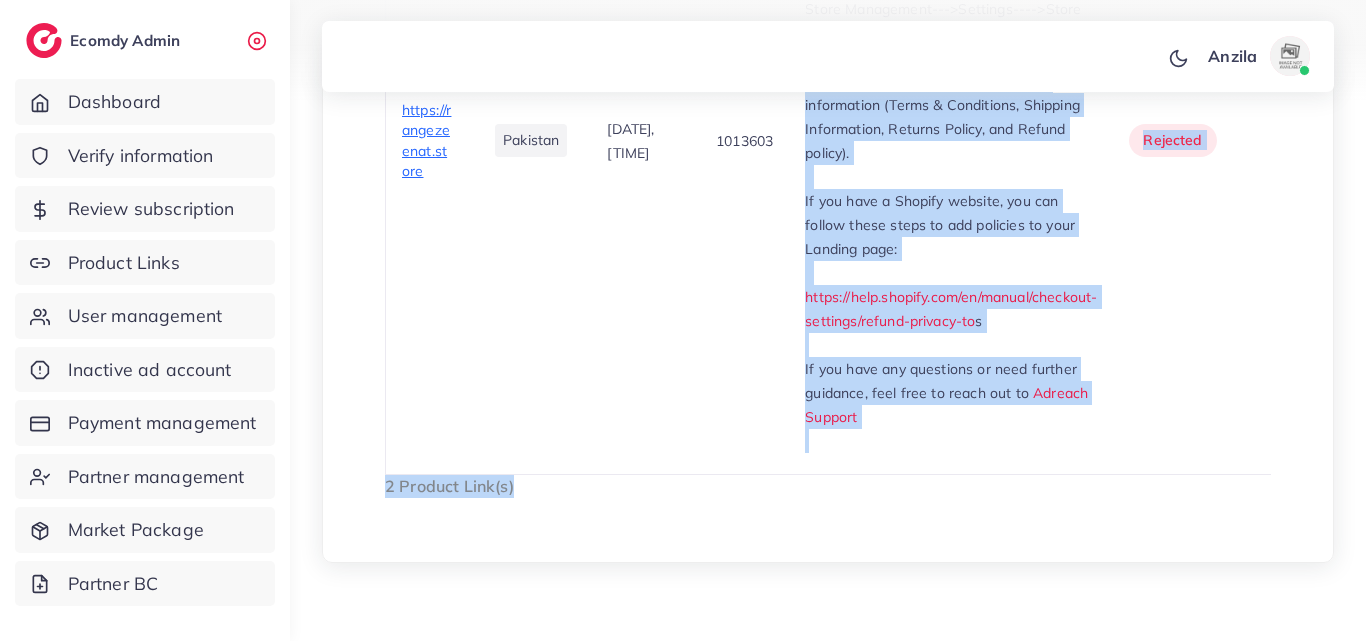 scroll, scrollTop: 1212, scrollLeft: 0, axis: vertical 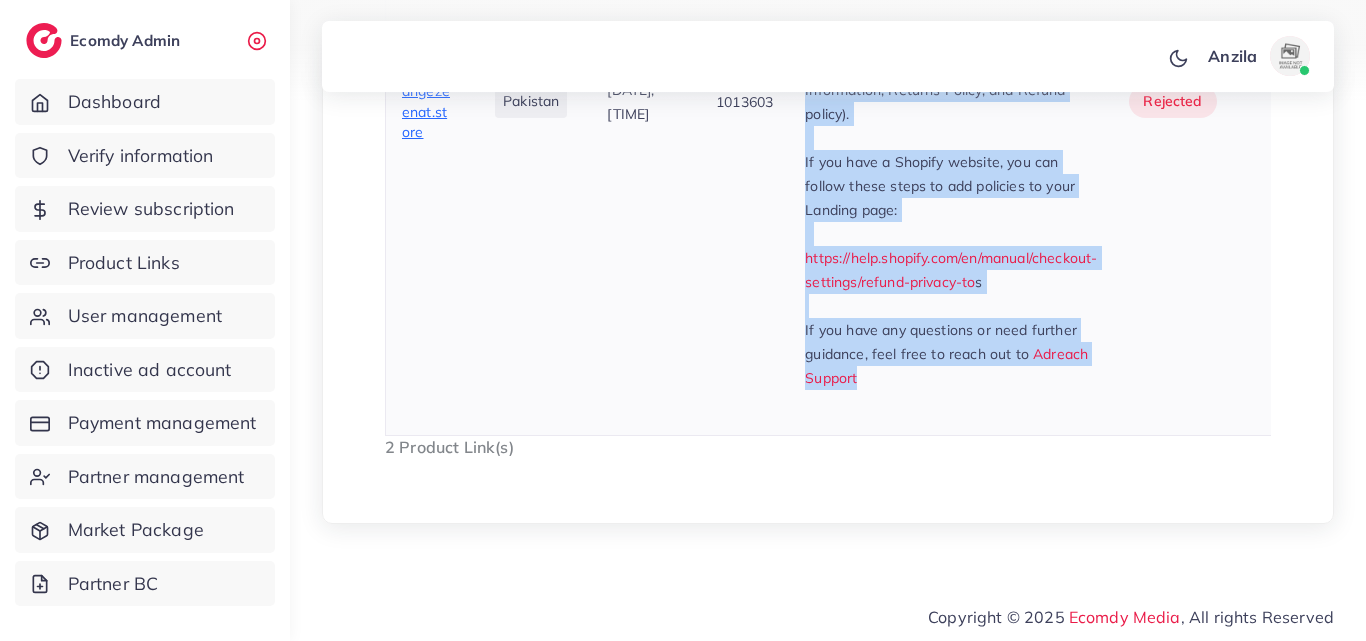 drag, startPoint x: 797, startPoint y: 237, endPoint x: 926, endPoint y: 368, distance: 183.8532 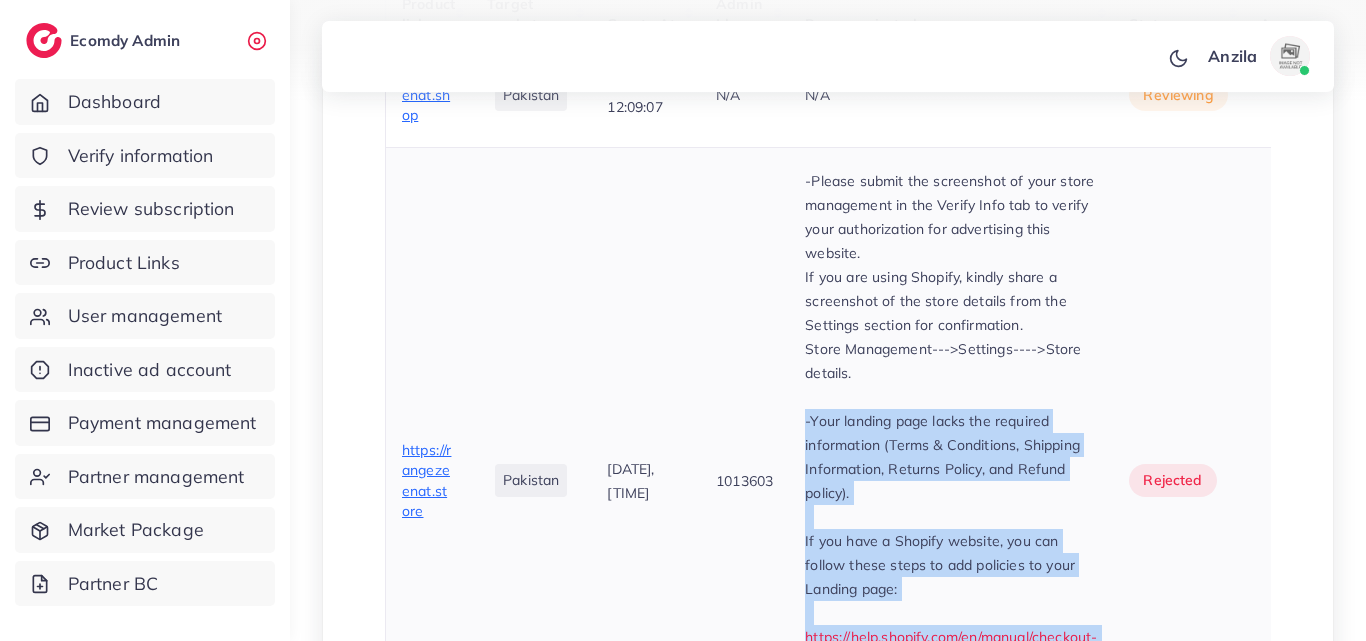 scroll, scrollTop: 812, scrollLeft: 0, axis: vertical 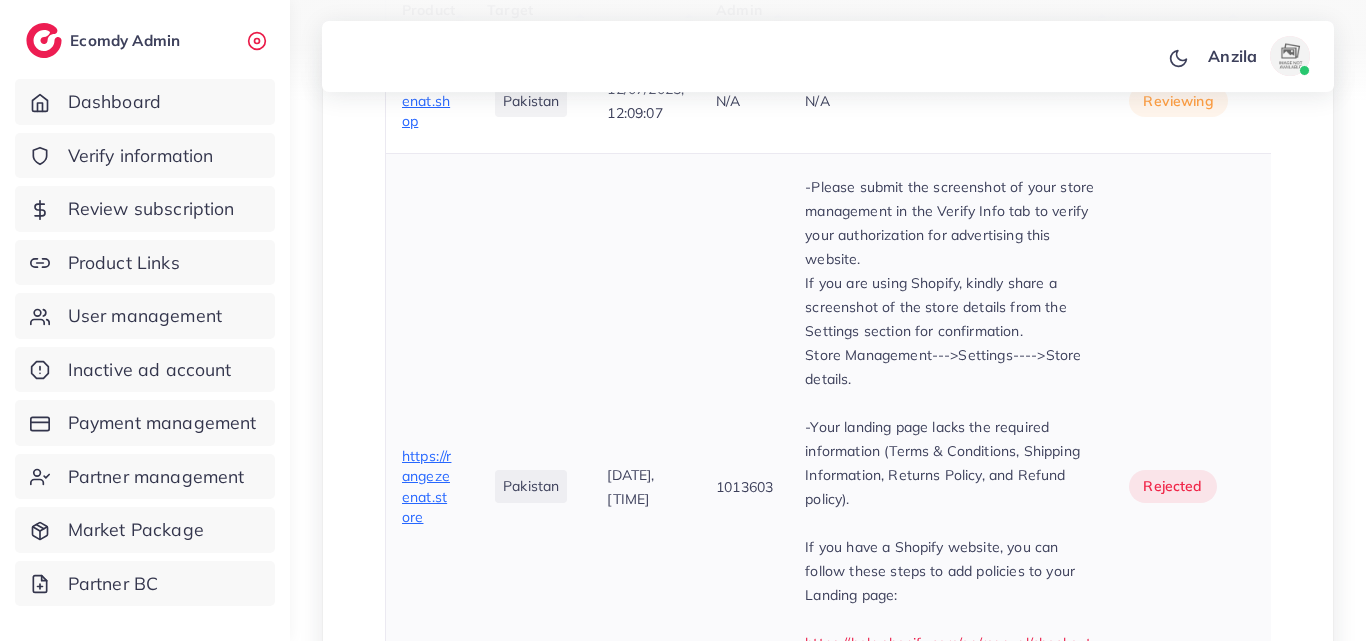 click on "rejected" at bounding box center [1178, 486] 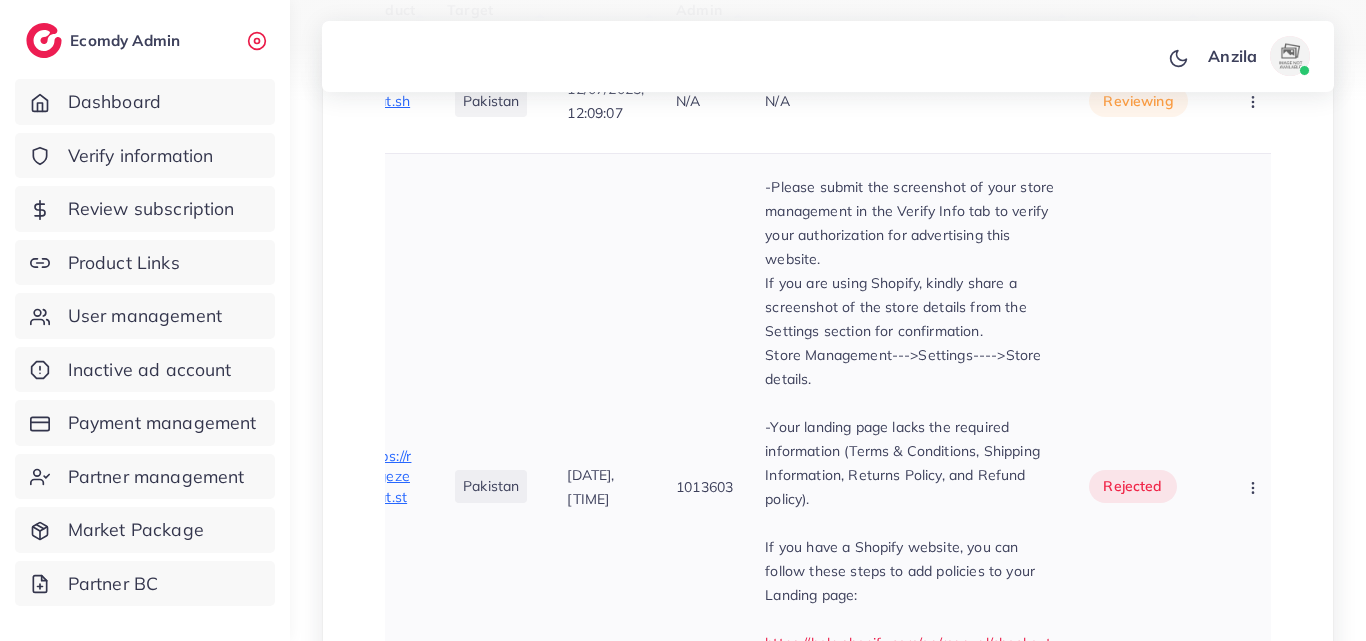 scroll, scrollTop: 0, scrollLeft: 78, axis: horizontal 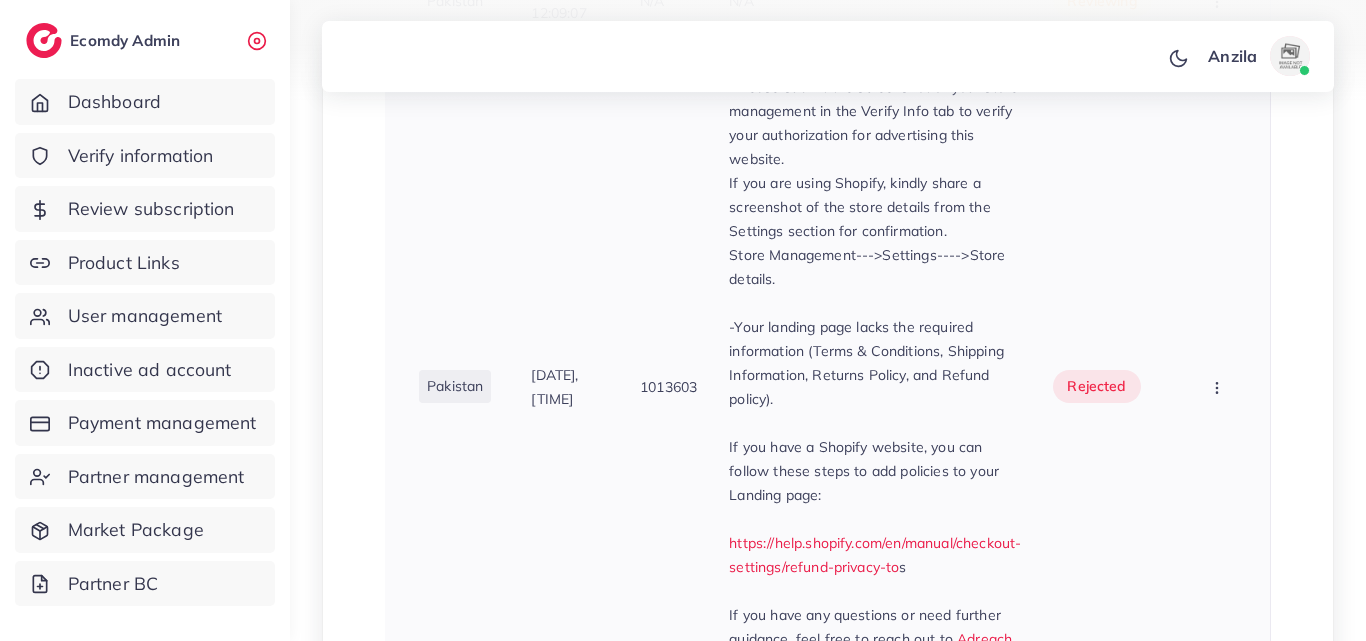 click at bounding box center [1219, 386] 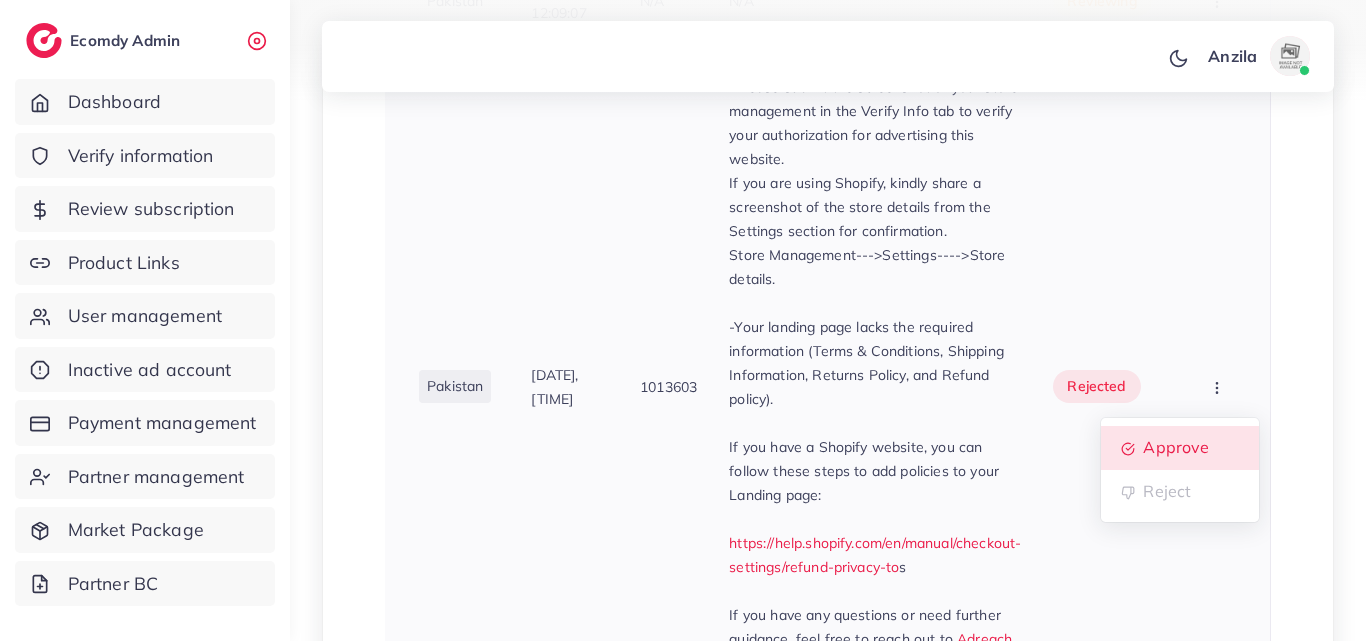 click on "Approve" at bounding box center (1176, 447) 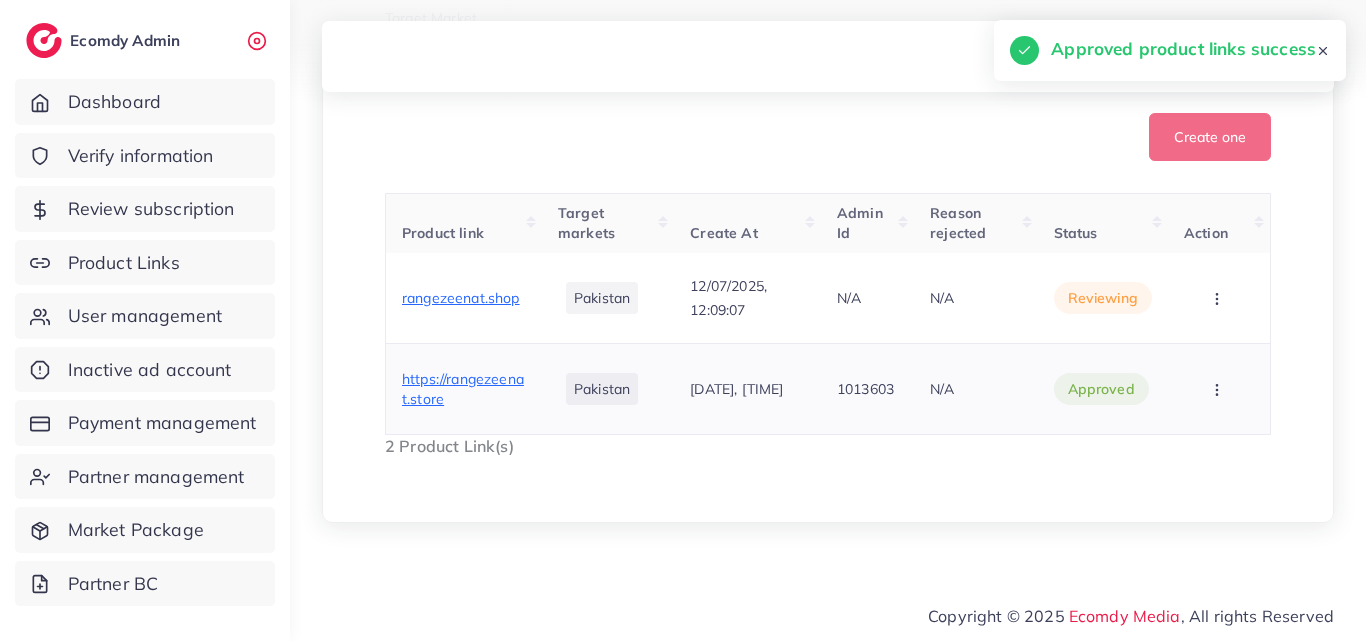 scroll, scrollTop: 609, scrollLeft: 0, axis: vertical 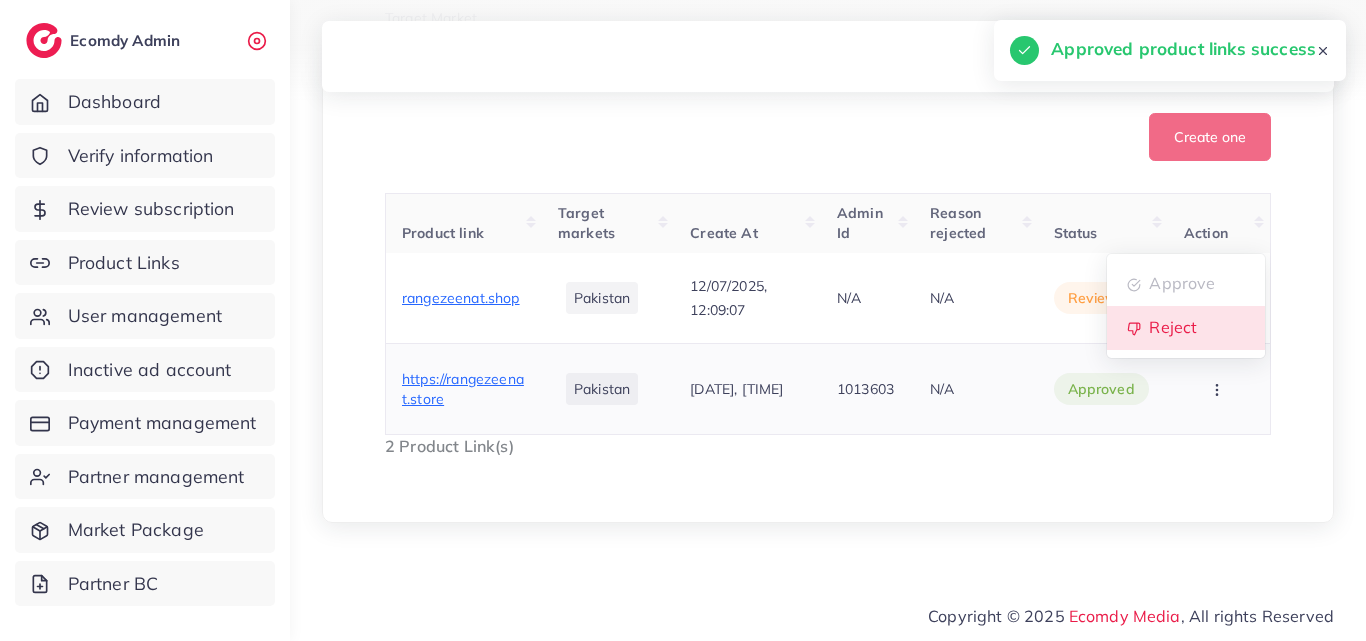 click on "Reject" at bounding box center (1186, 328) 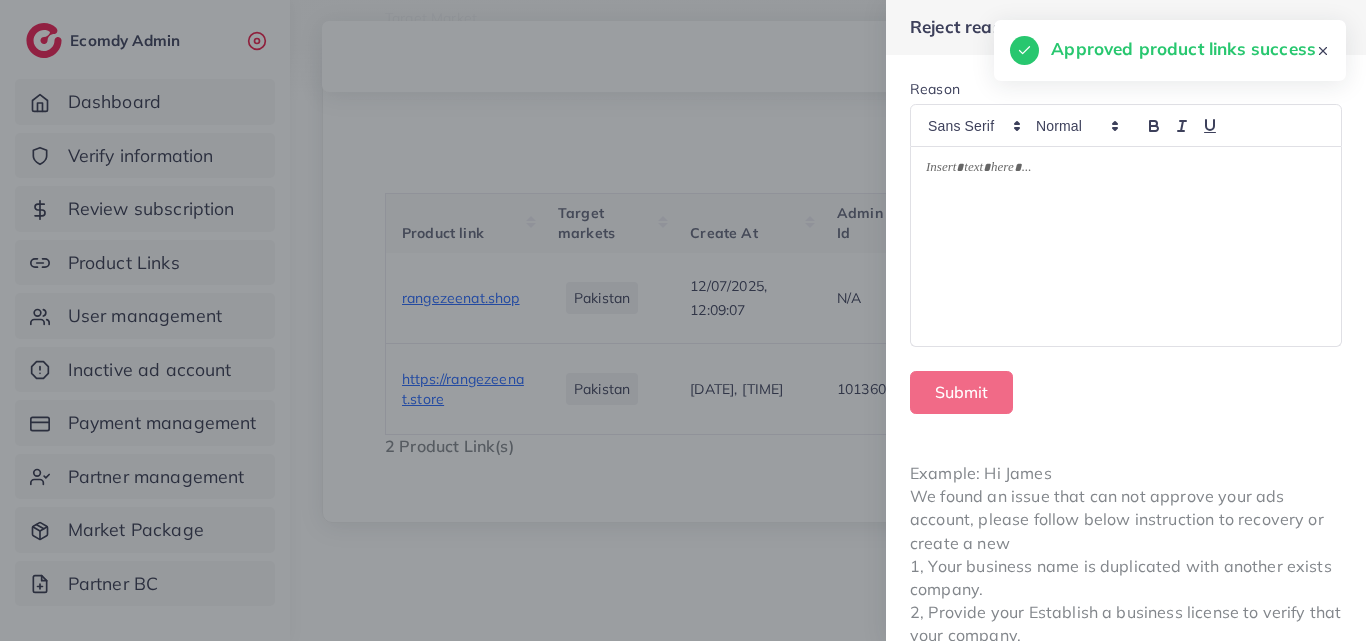 click at bounding box center [1126, 247] 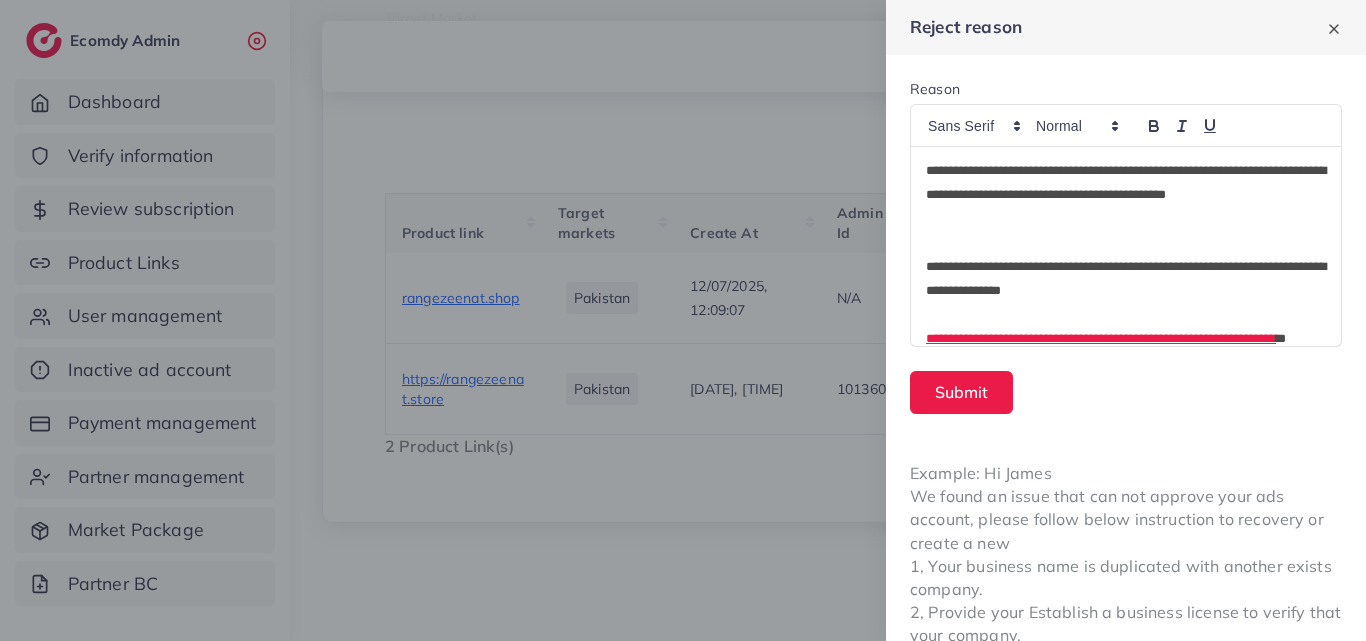 scroll, scrollTop: 0, scrollLeft: 0, axis: both 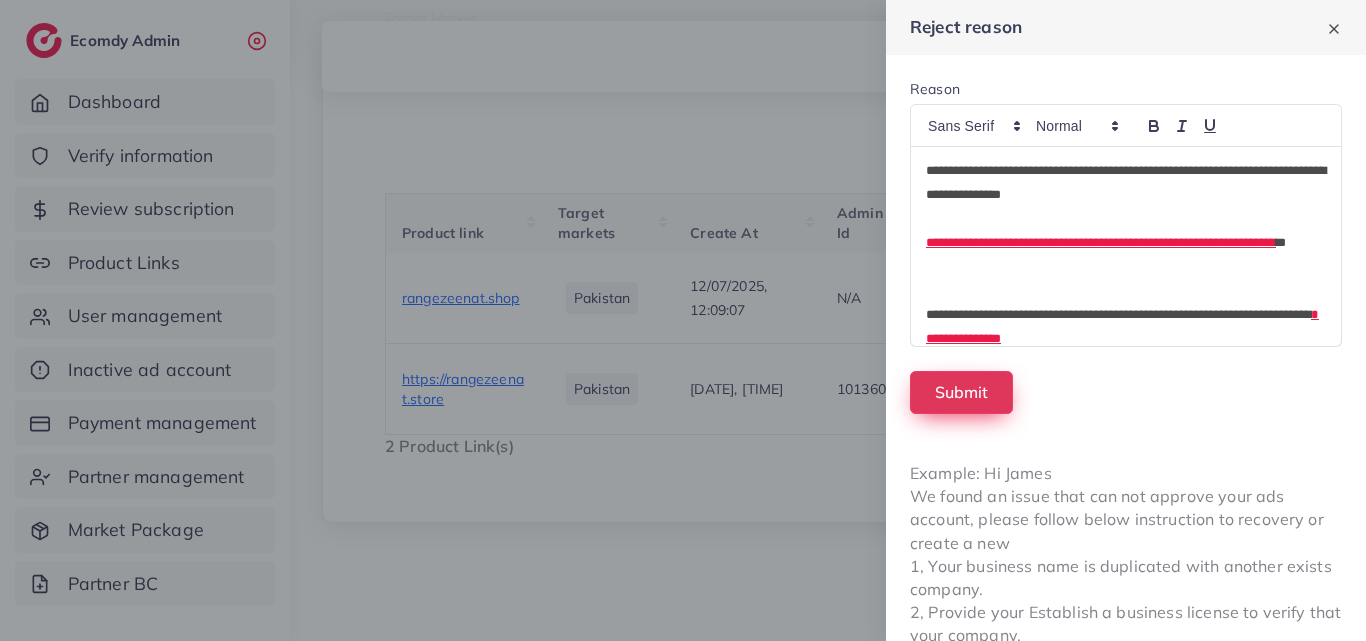 click on "Submit" at bounding box center [961, 392] 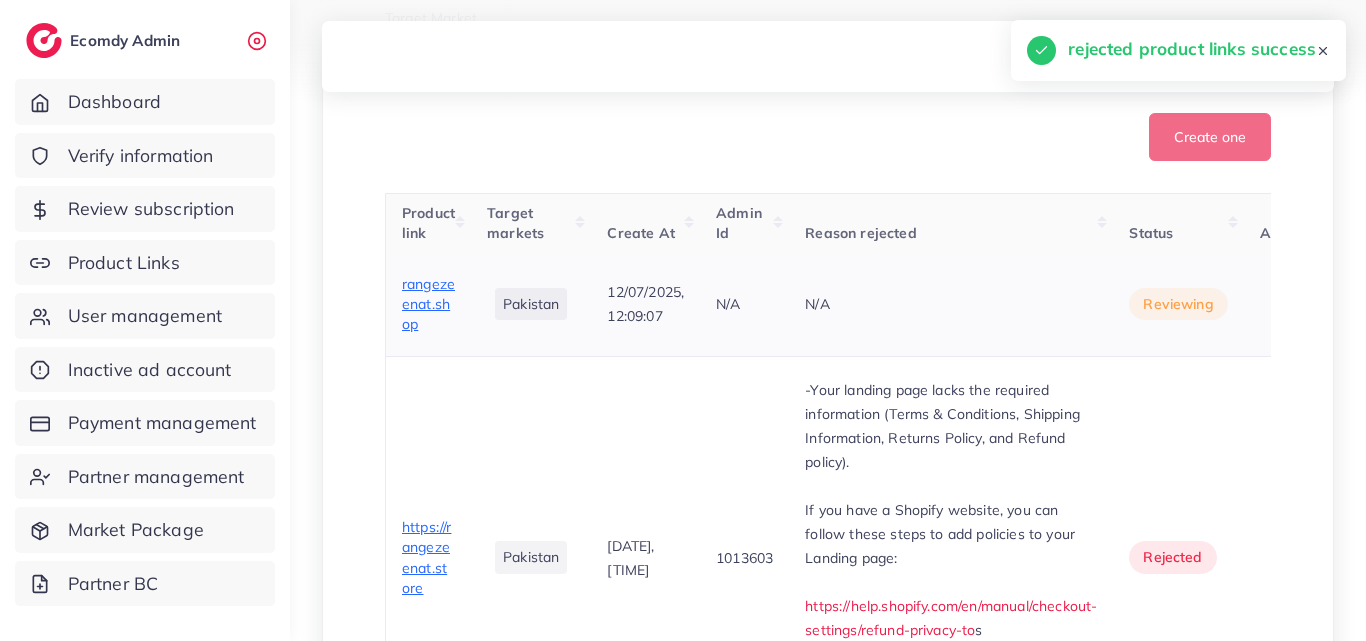 click on "rangezeenat.shop" at bounding box center [428, 304] 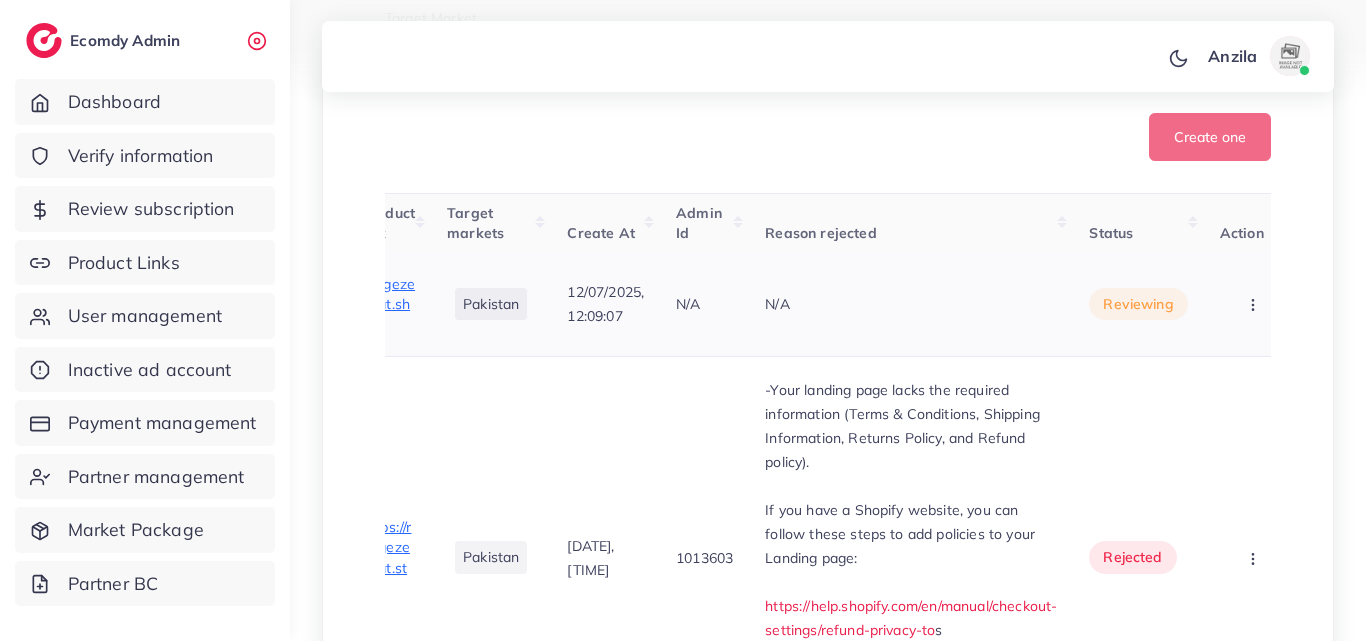 scroll, scrollTop: 0, scrollLeft: 87, axis: horizontal 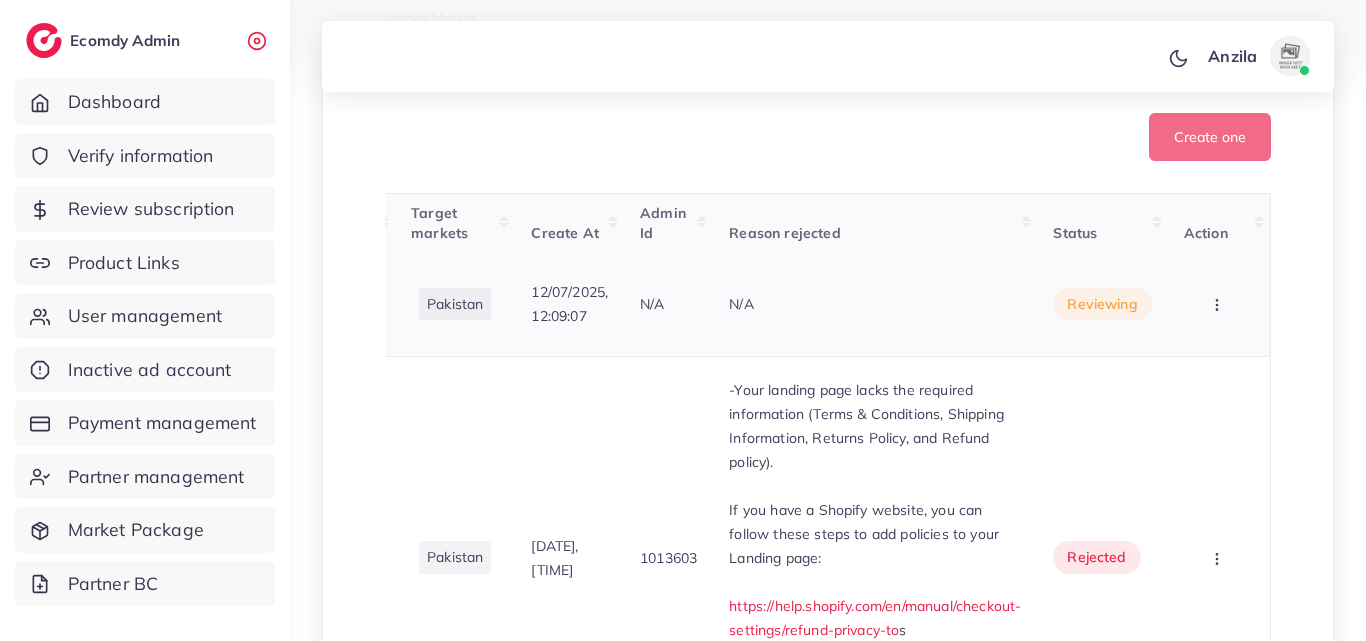 click 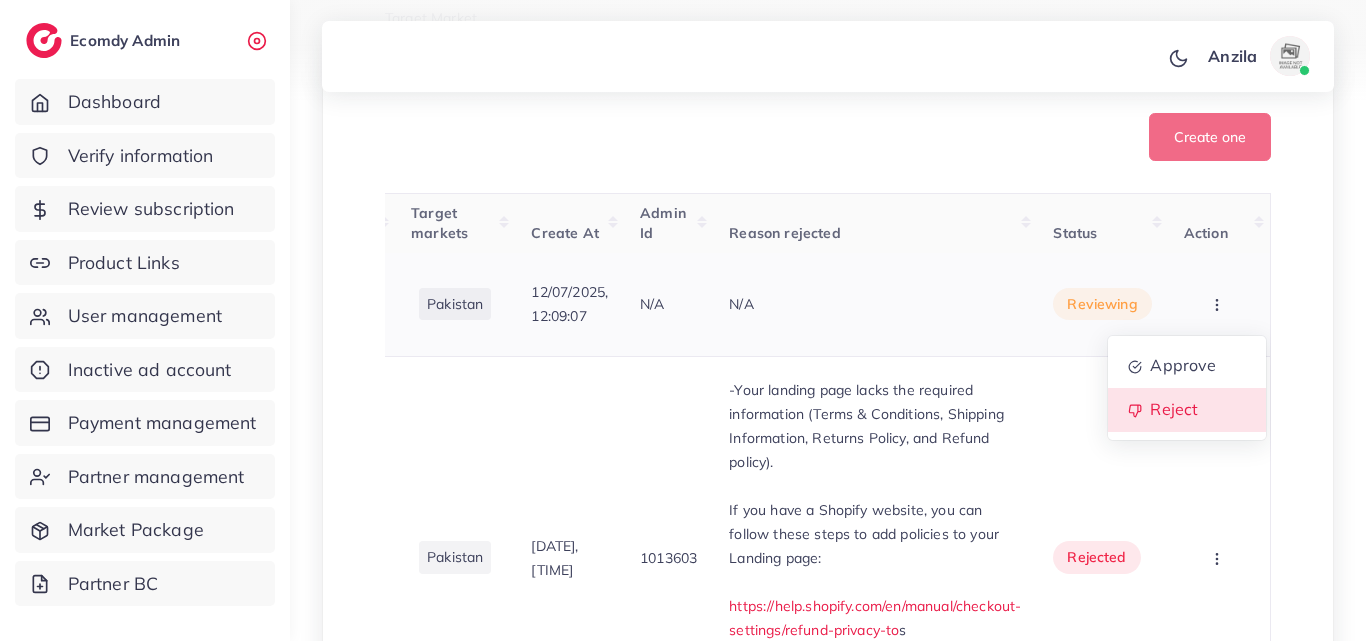 click on "Reject" at bounding box center (1174, 409) 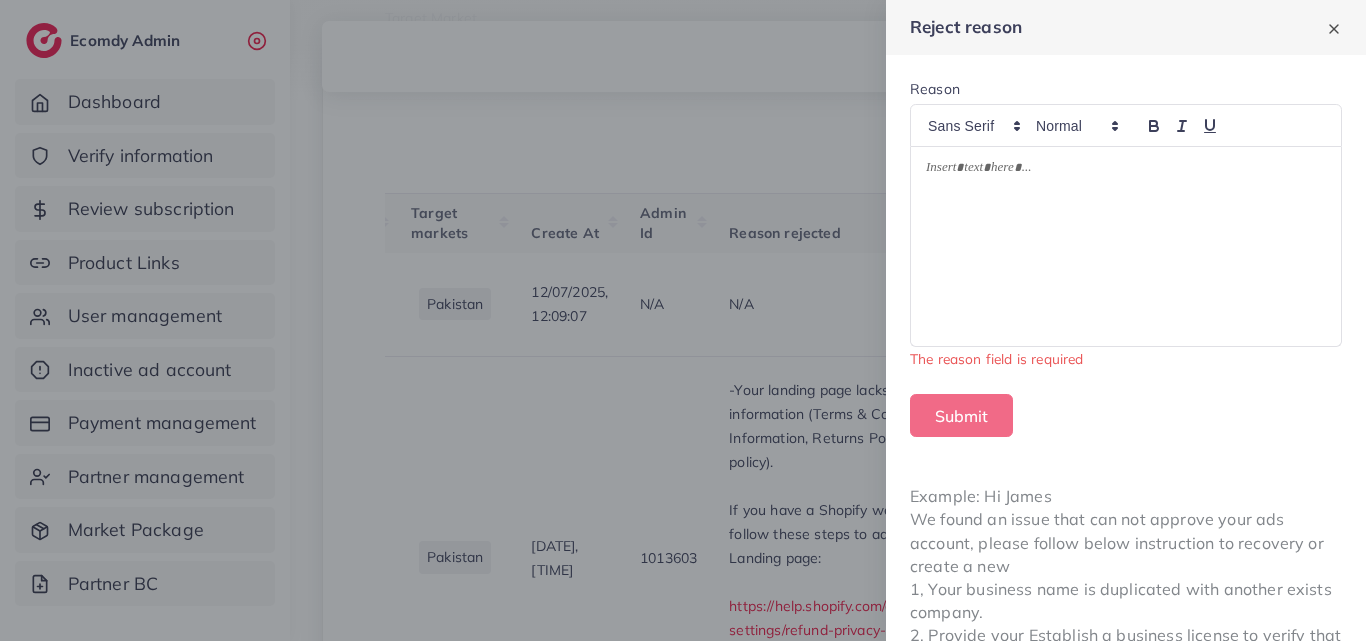 click at bounding box center (1126, 247) 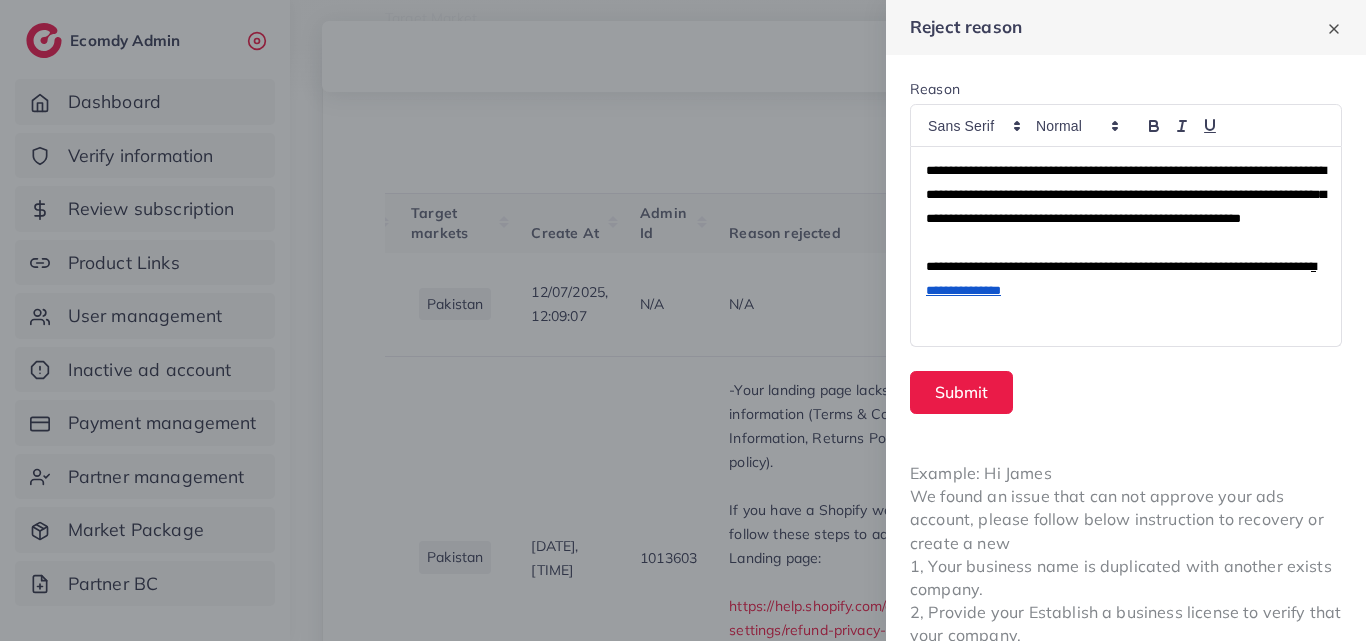 scroll, scrollTop: 0, scrollLeft: 0, axis: both 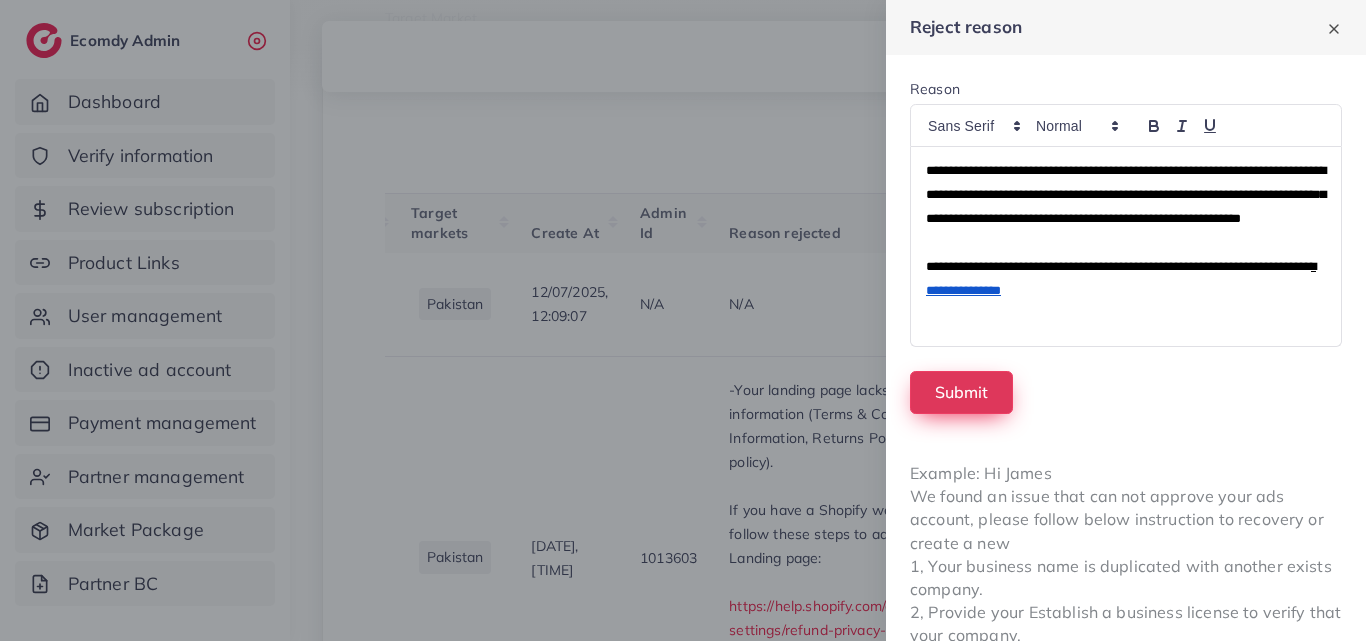 click on "Submit" at bounding box center [961, 392] 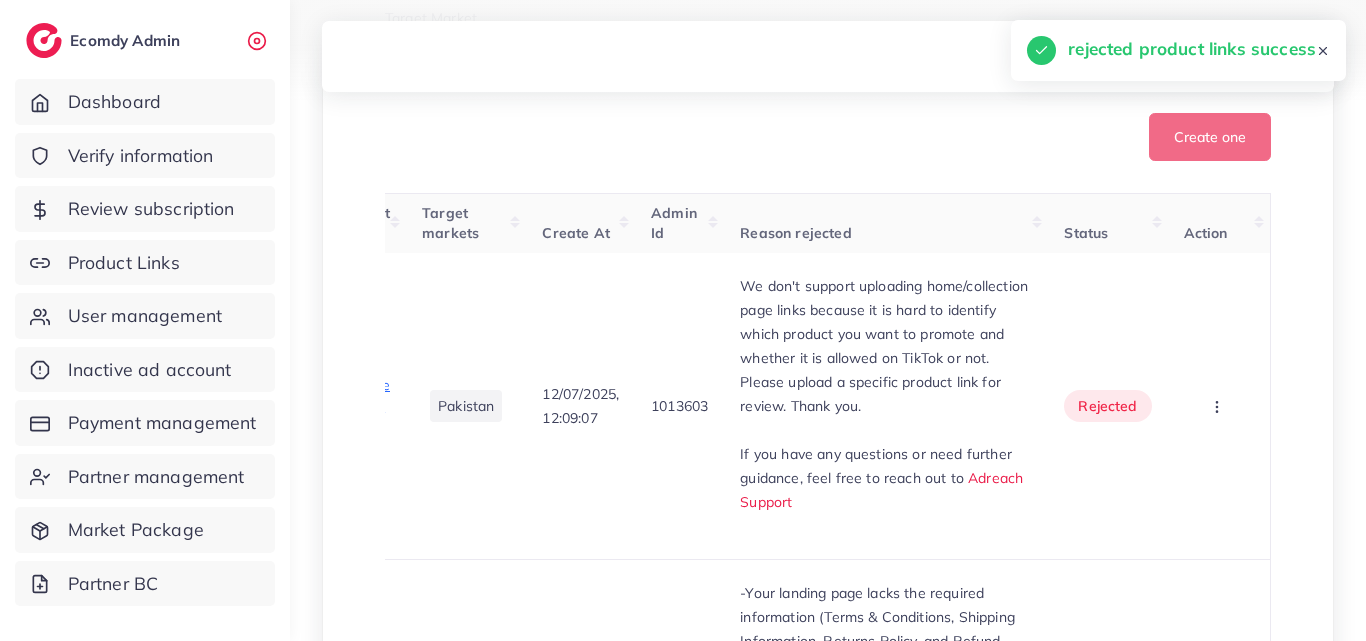 scroll, scrollTop: 0, scrollLeft: 75, axis: horizontal 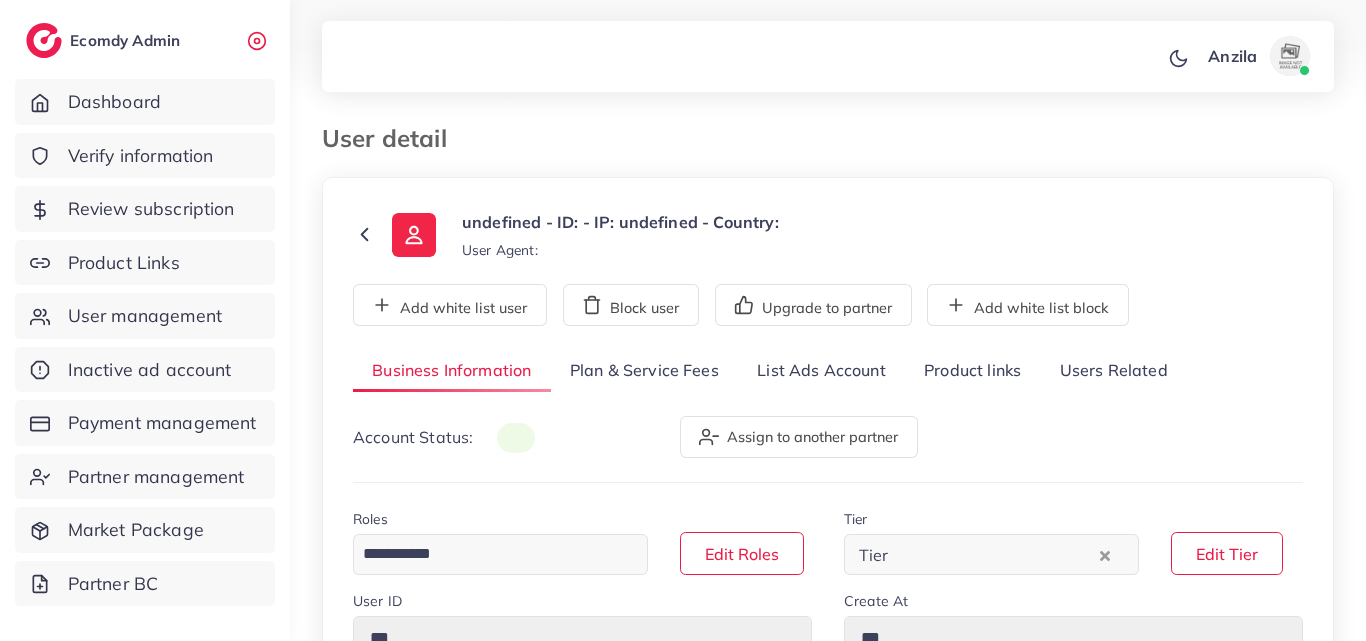 click on "Users Related" at bounding box center (1113, 371) 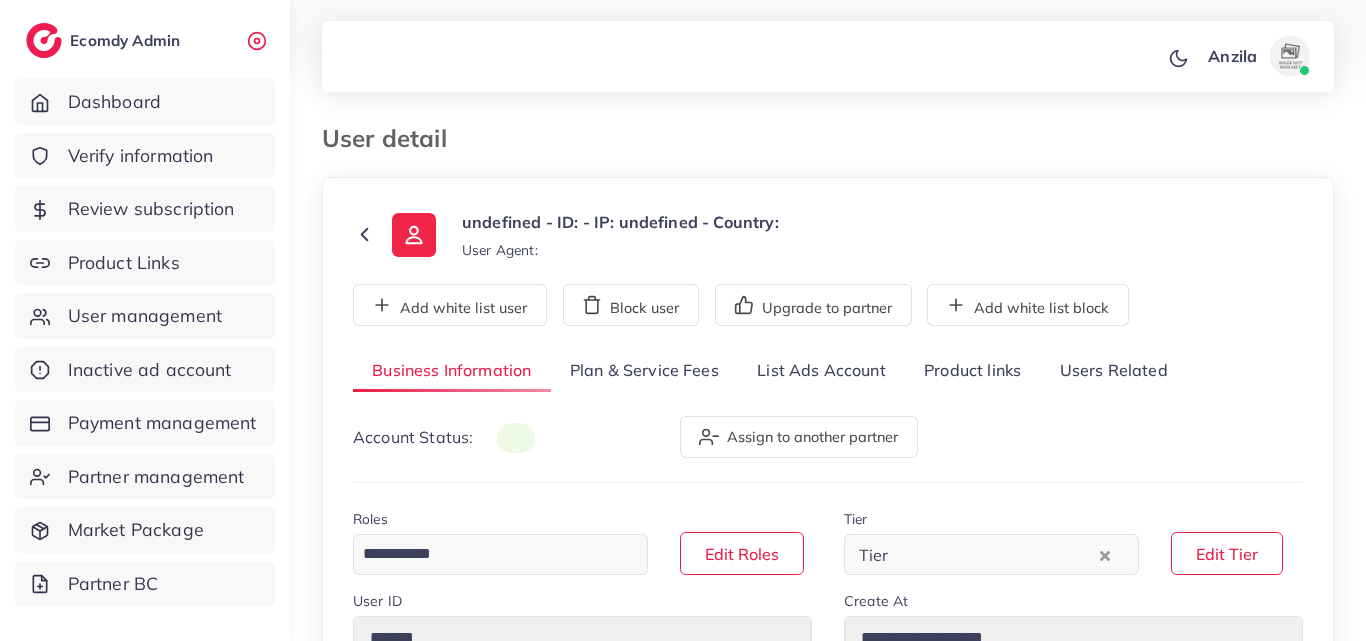 click on "Product links" at bounding box center (972, 371) 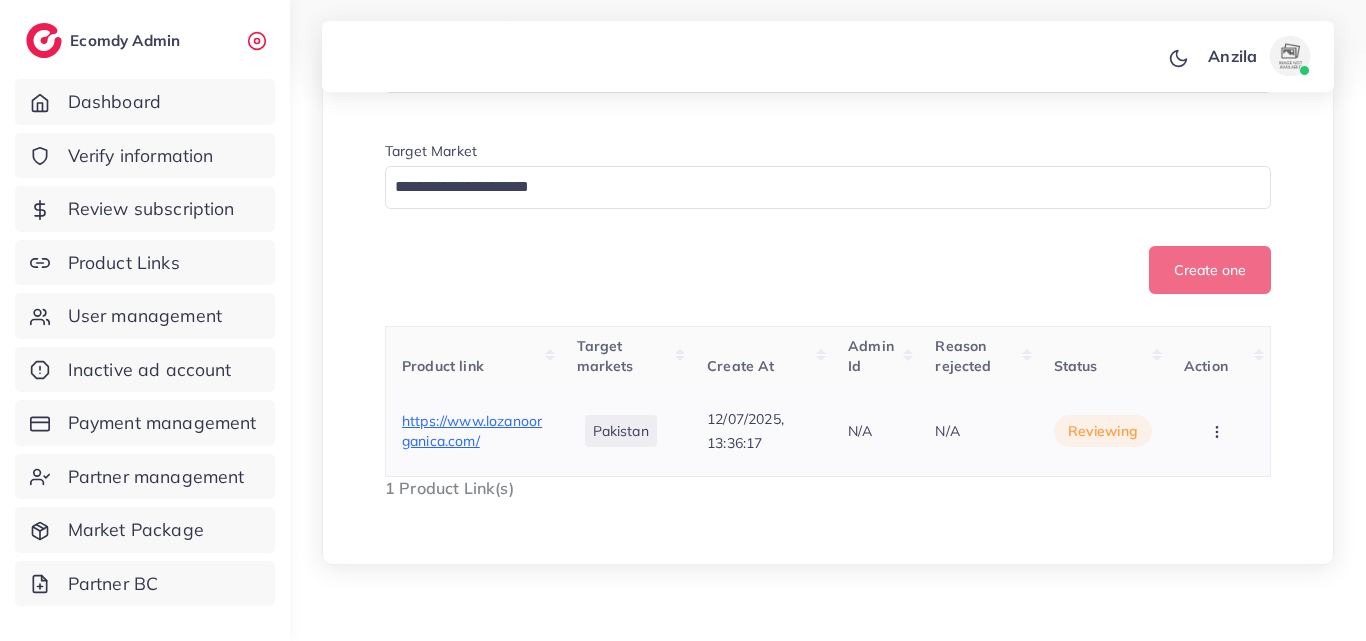 scroll, scrollTop: 538, scrollLeft: 0, axis: vertical 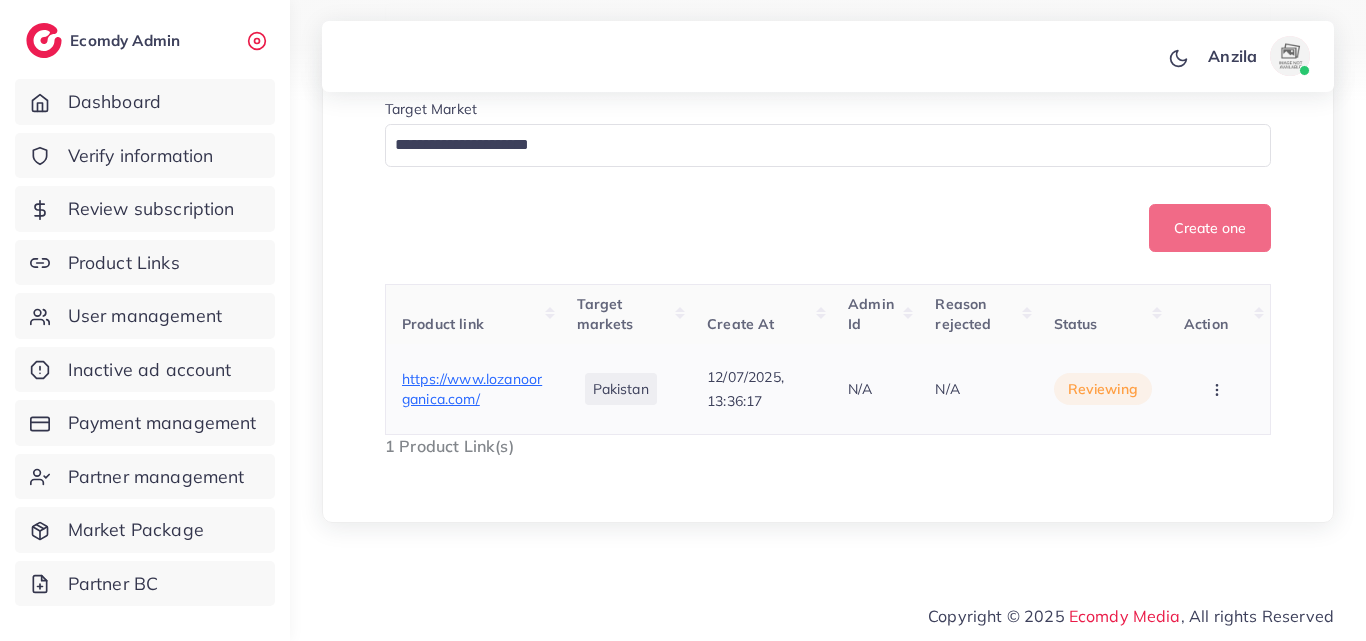 click on "https://www.lozanoorganica.com/" at bounding box center [472, 389] 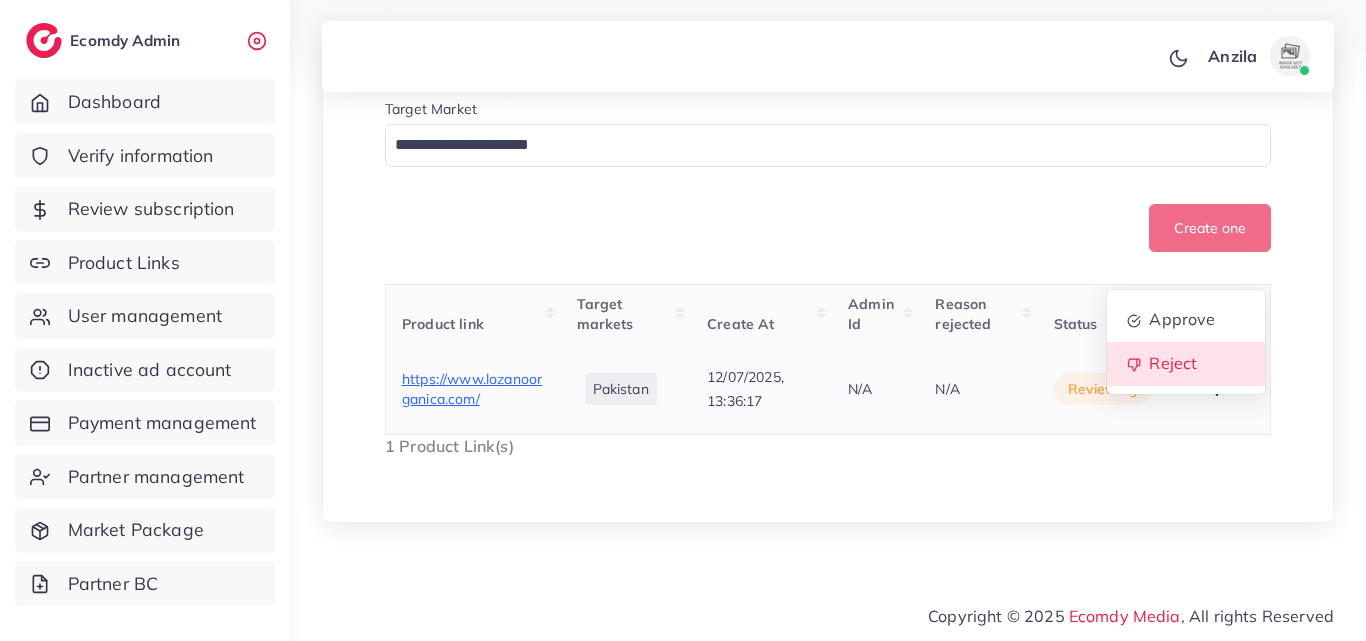 click on "Reject" at bounding box center [1186, 364] 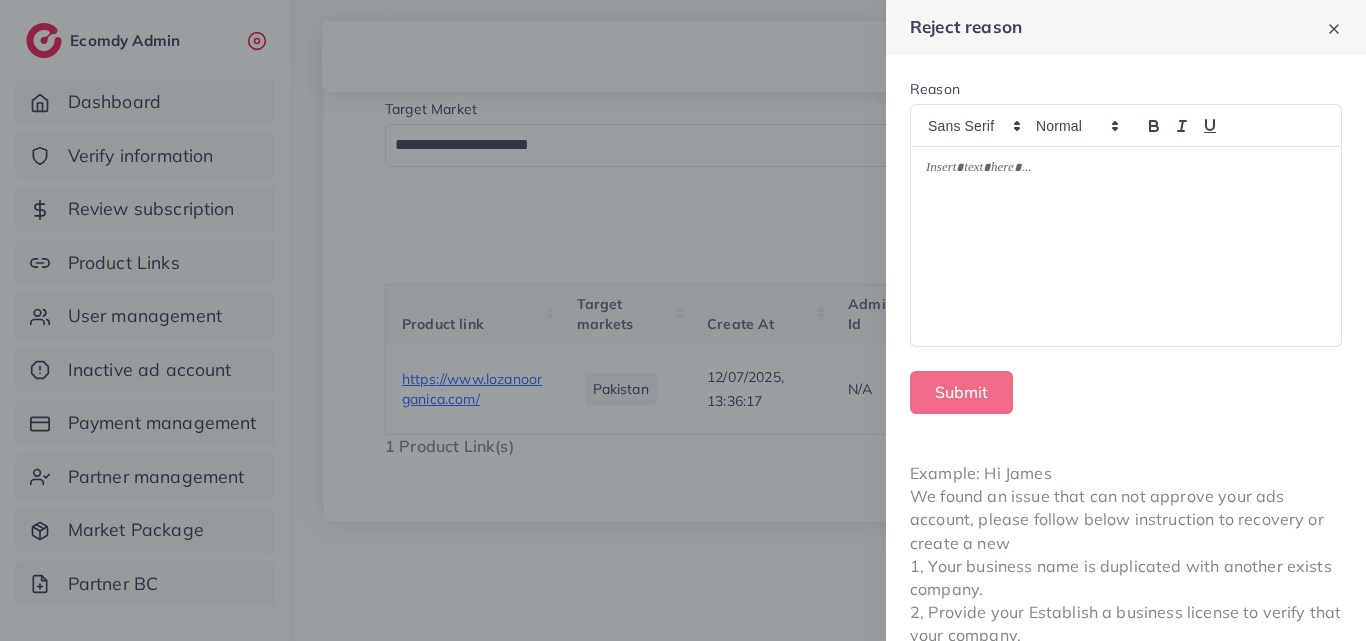 click at bounding box center [1126, 171] 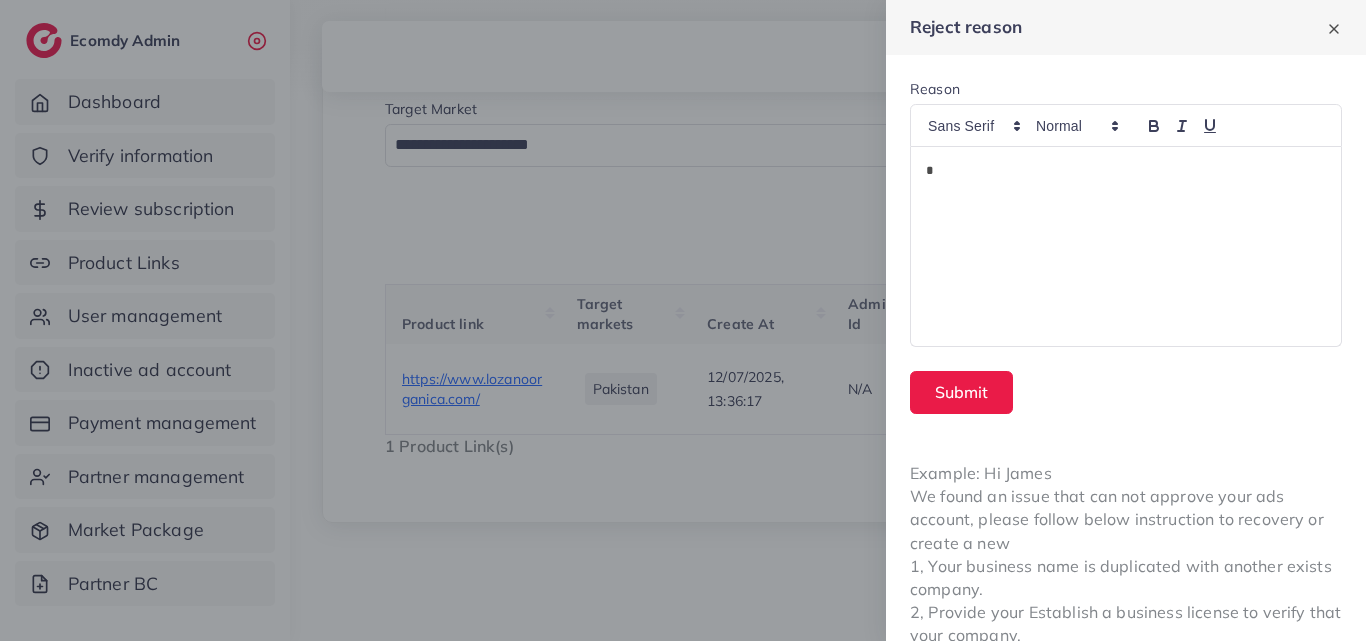 scroll, scrollTop: 0, scrollLeft: 0, axis: both 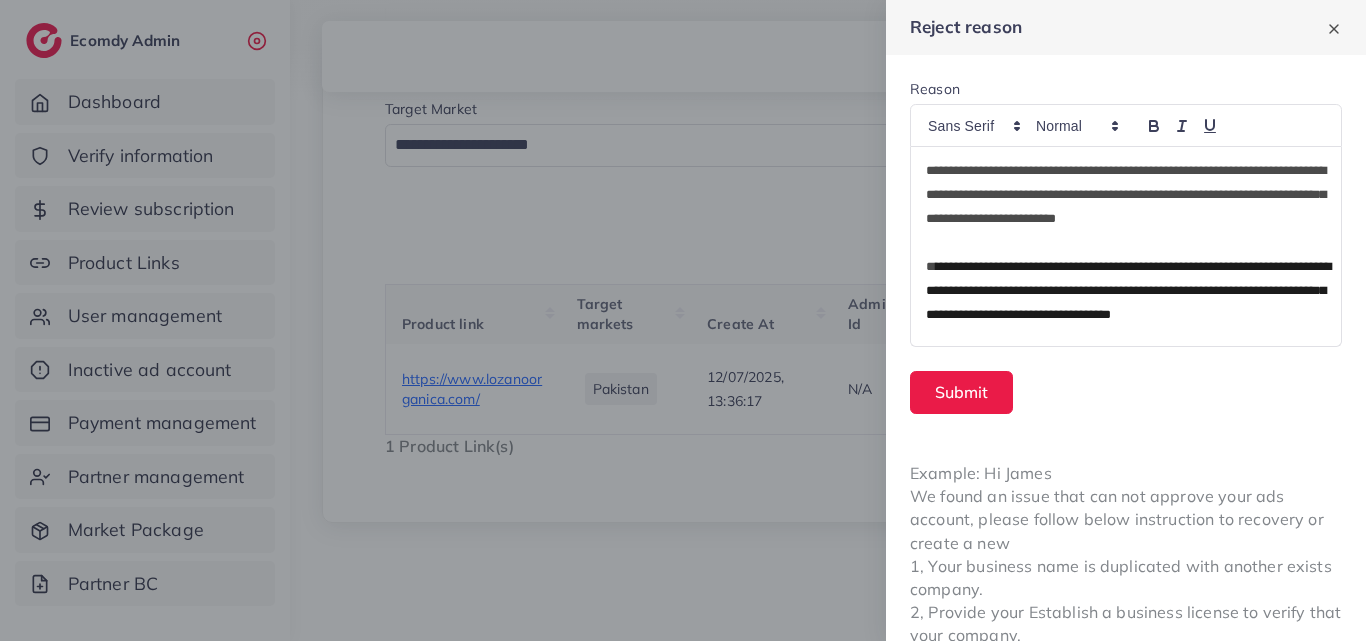 click on "**********" at bounding box center [1128, 290] 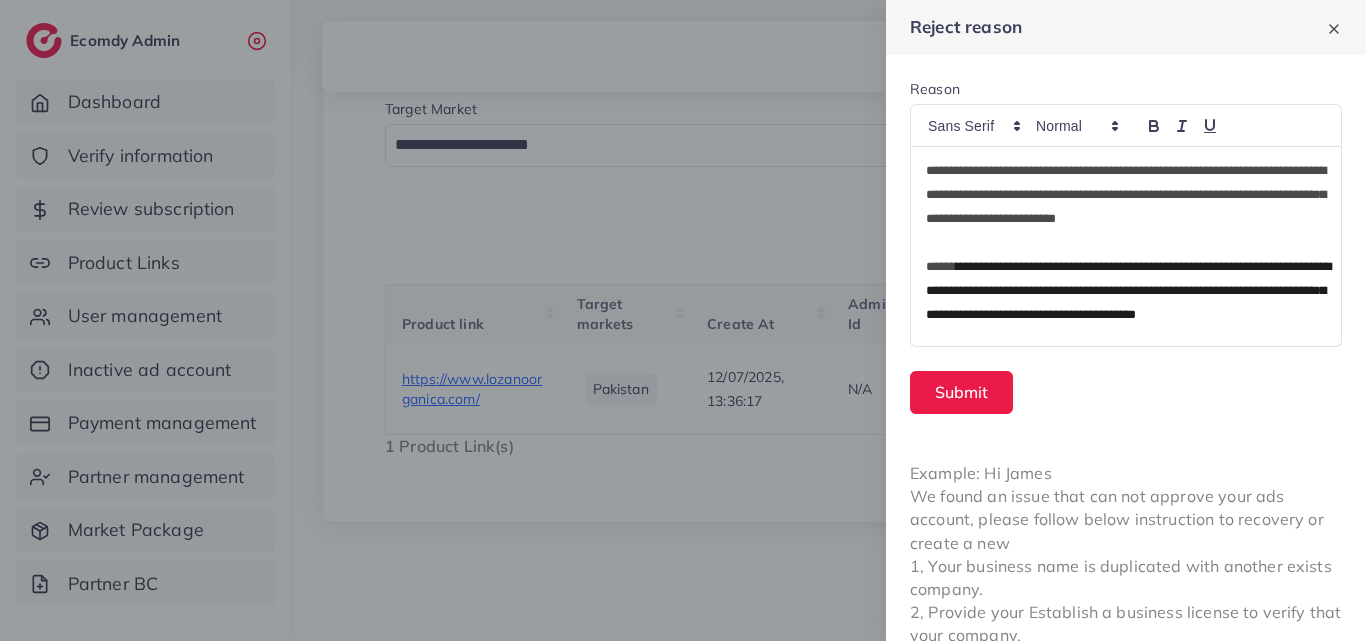 click on "**********" at bounding box center [1126, 303] 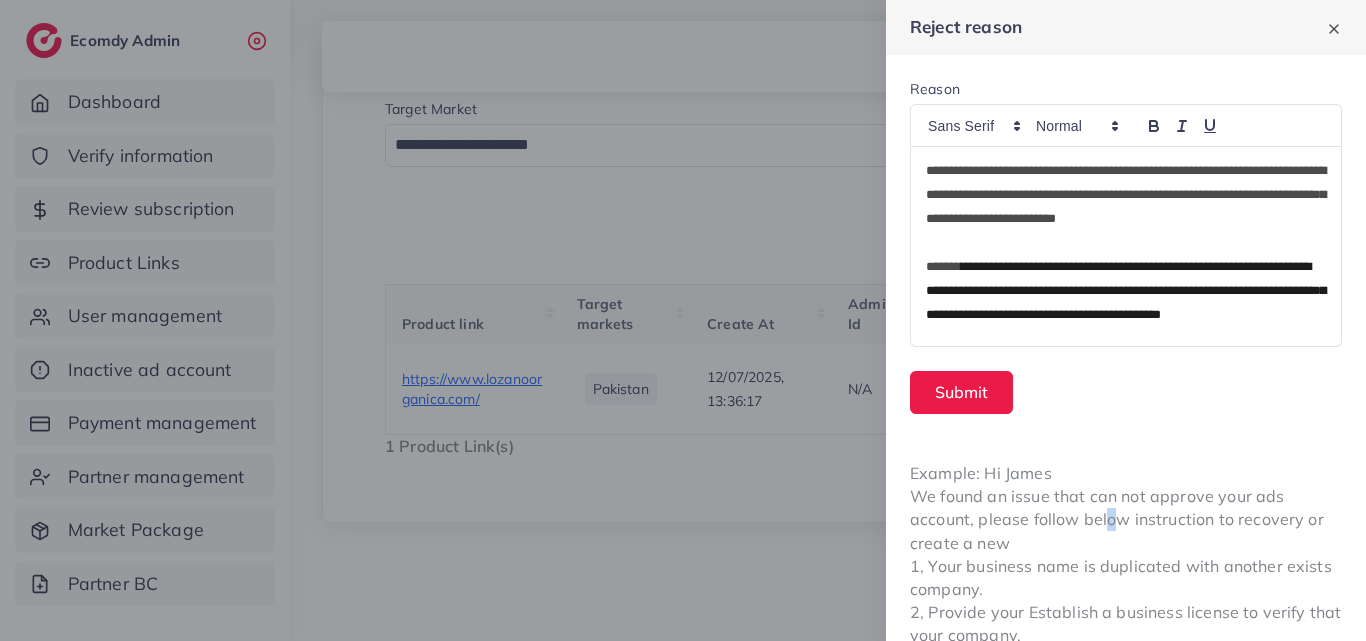 click on "Example: Hi [FIRST]   We found an issue that can not approve your ads account, please follow below instruction to recovery or create a new  1, Your business name is duplicated with another exists company.  2, Provide your Establish a business license to verify that your company." at bounding box center [1126, 555] 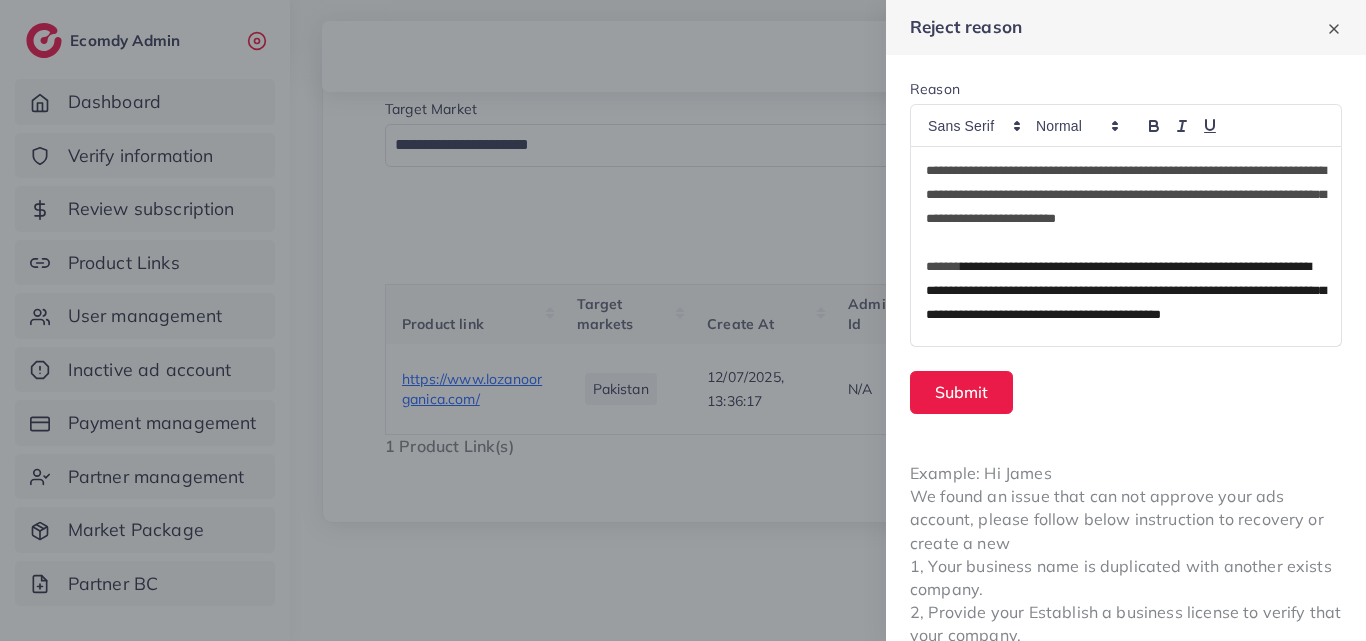 click on "**********" at bounding box center (1126, 303) 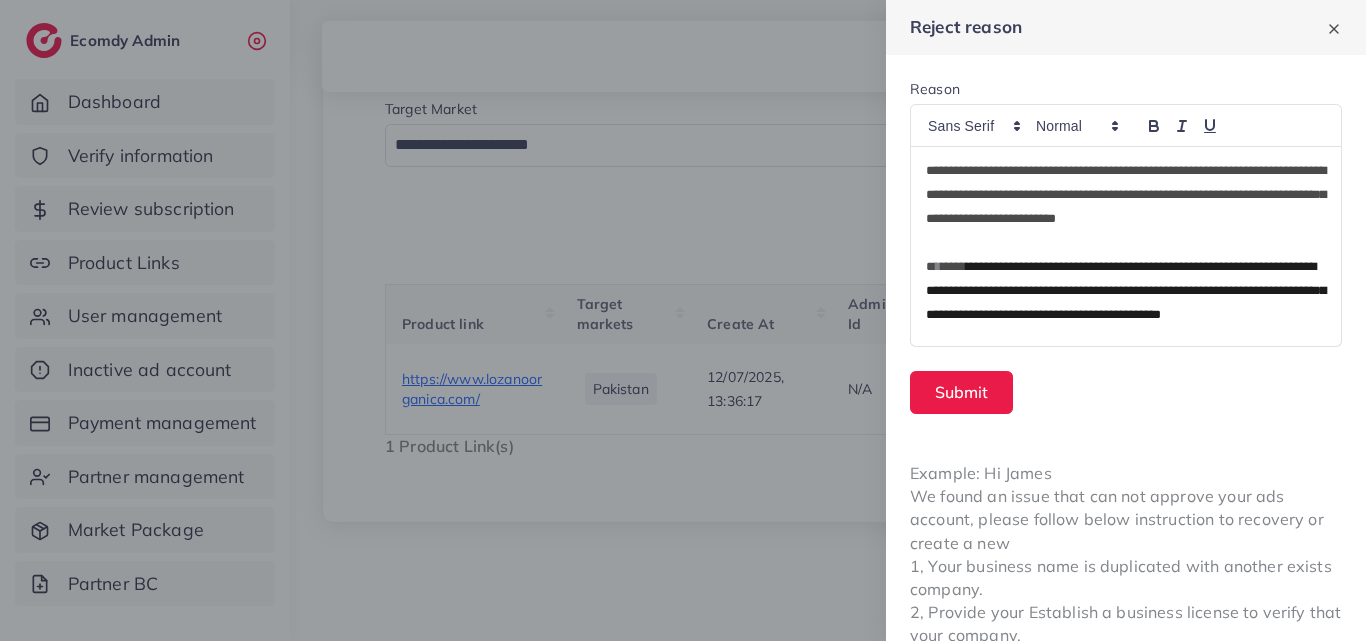 scroll, scrollTop: 0, scrollLeft: 0, axis: both 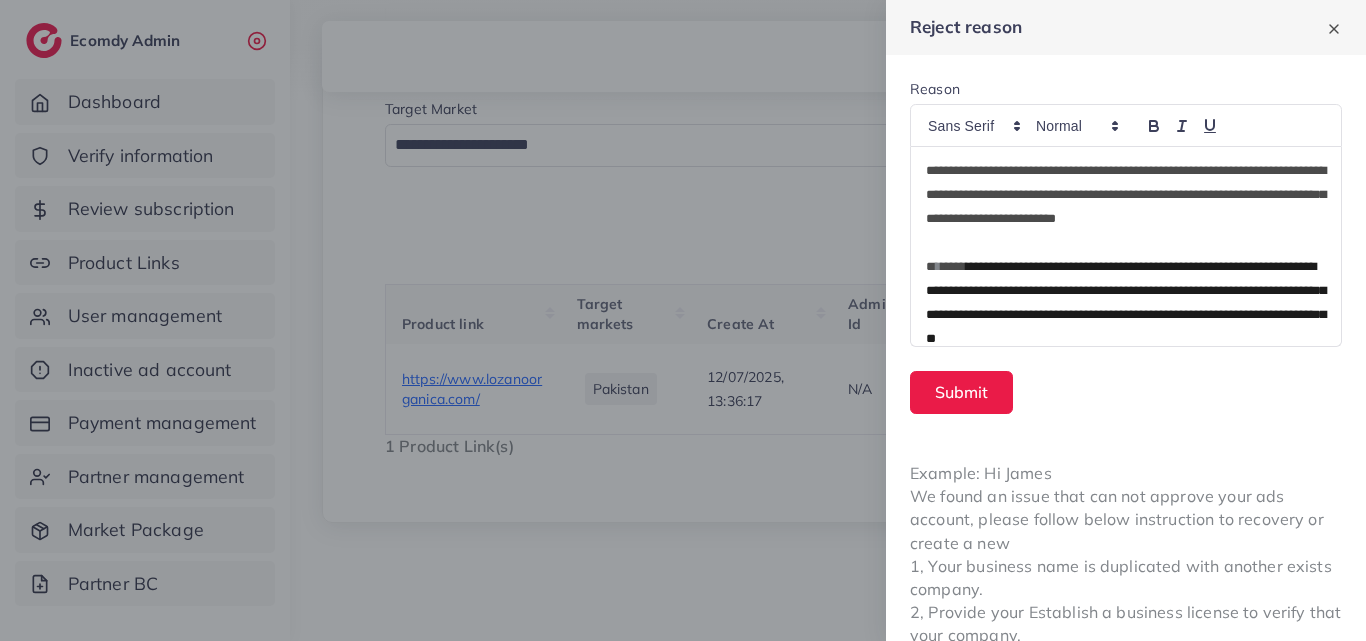 click on "**********" at bounding box center [1126, 302] 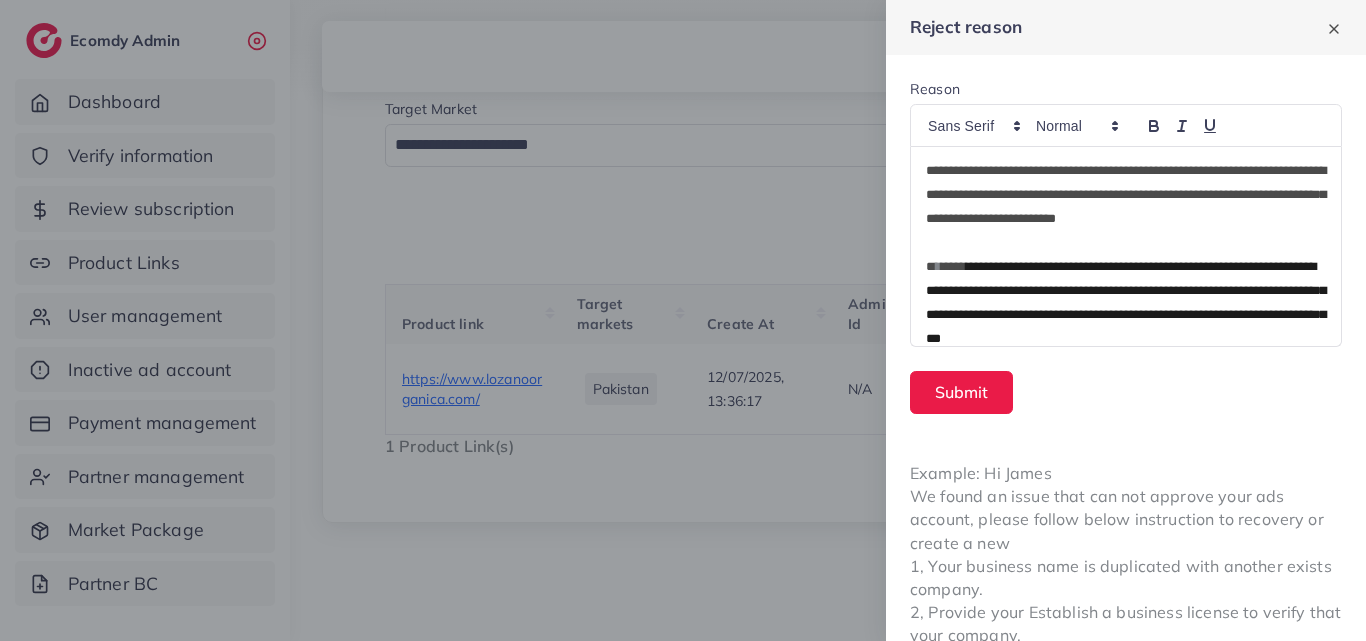click on "**********" at bounding box center (1126, 302) 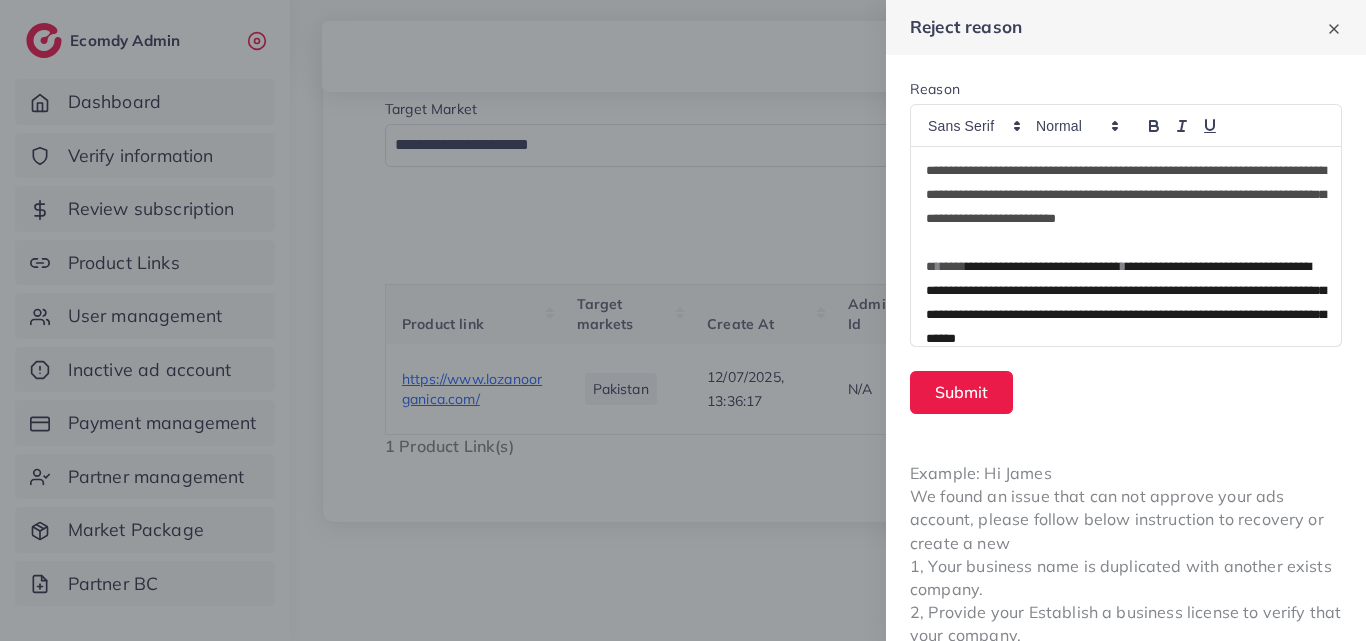 scroll, scrollTop: 0, scrollLeft: 0, axis: both 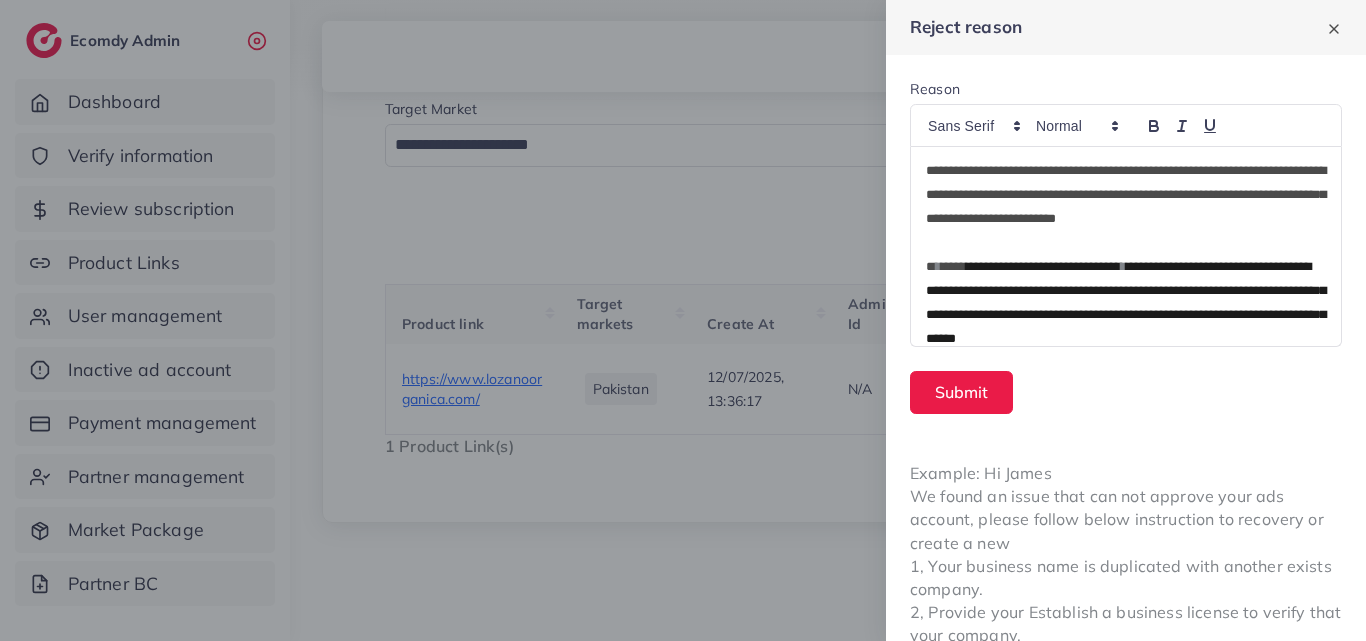 click on "*" at bounding box center [1123, 266] 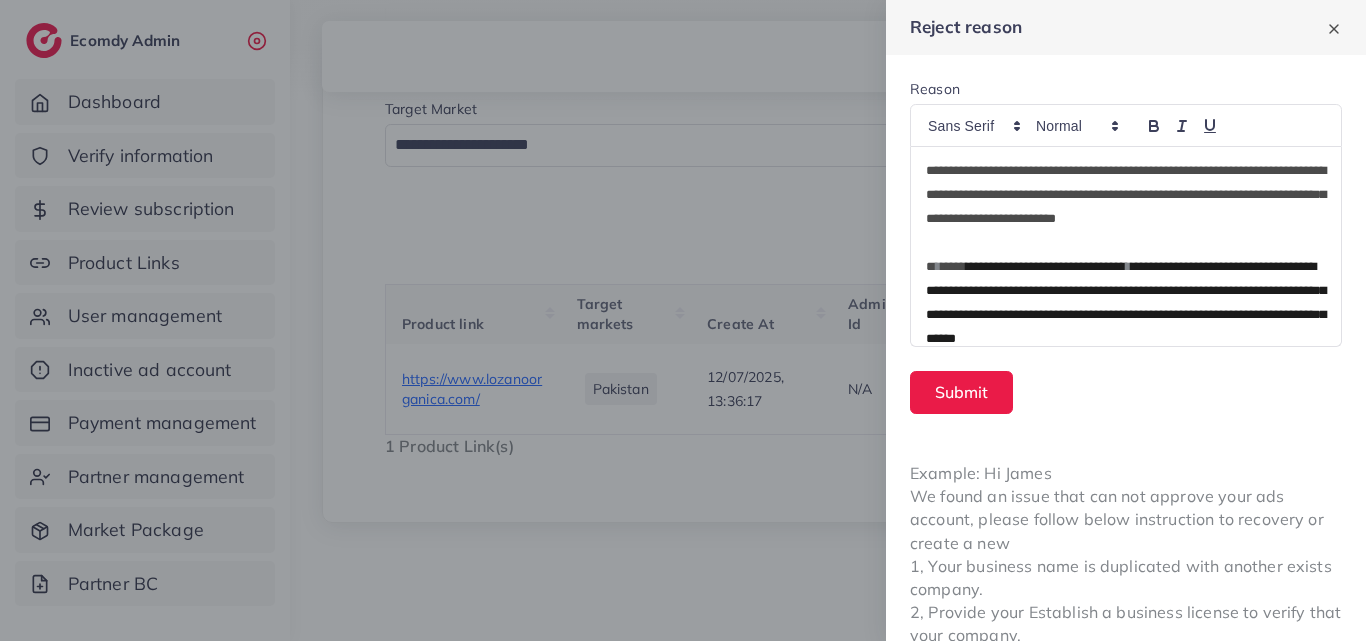 click on "**********" at bounding box center (1126, 302) 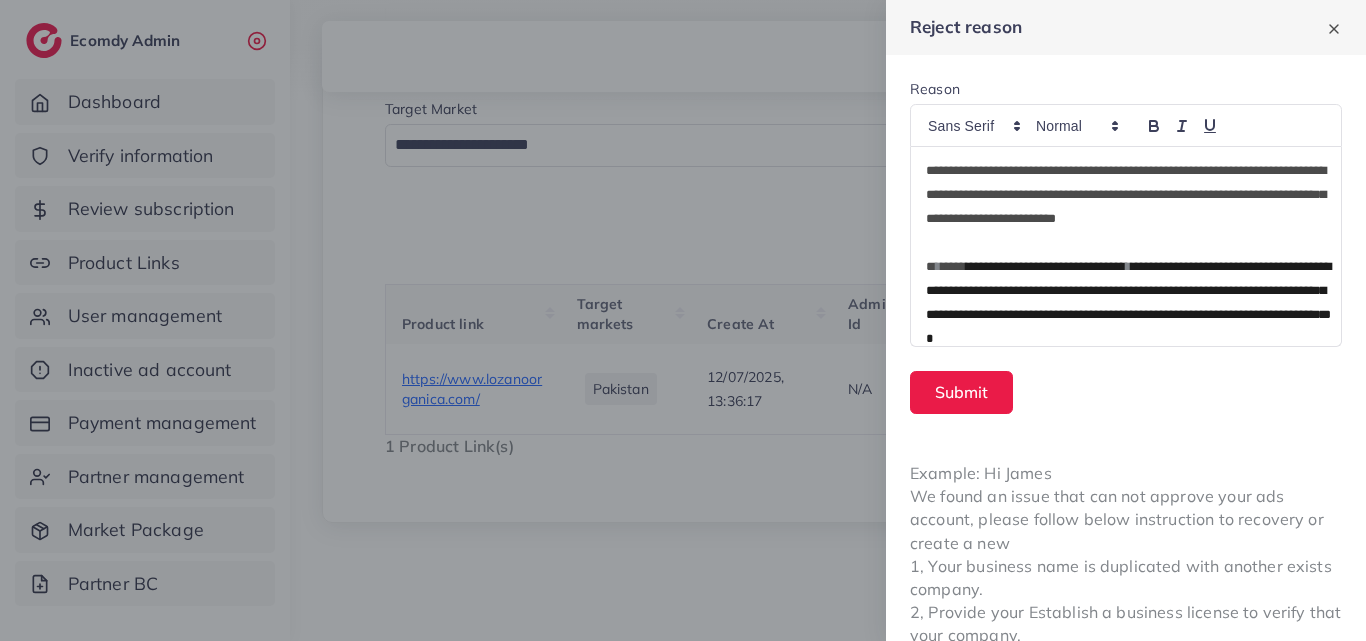 click on "**********" at bounding box center [1128, 302] 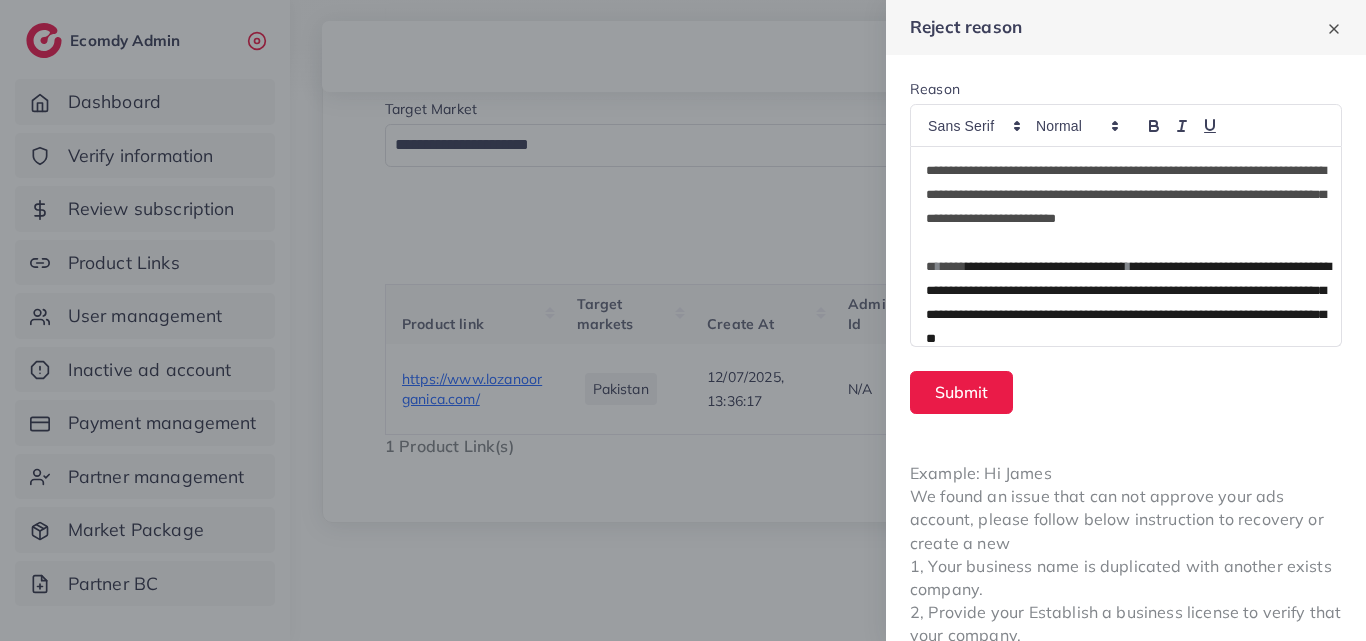 click on "**********" at bounding box center (1128, 302) 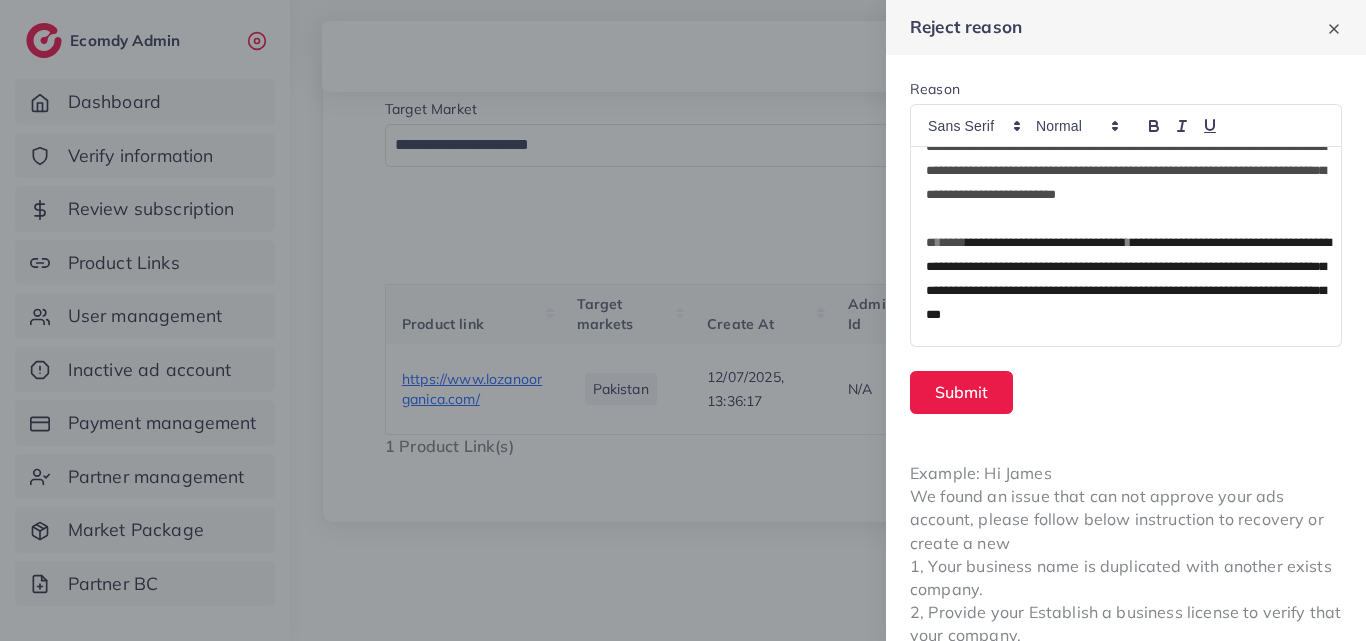 scroll, scrollTop: 48, scrollLeft: 0, axis: vertical 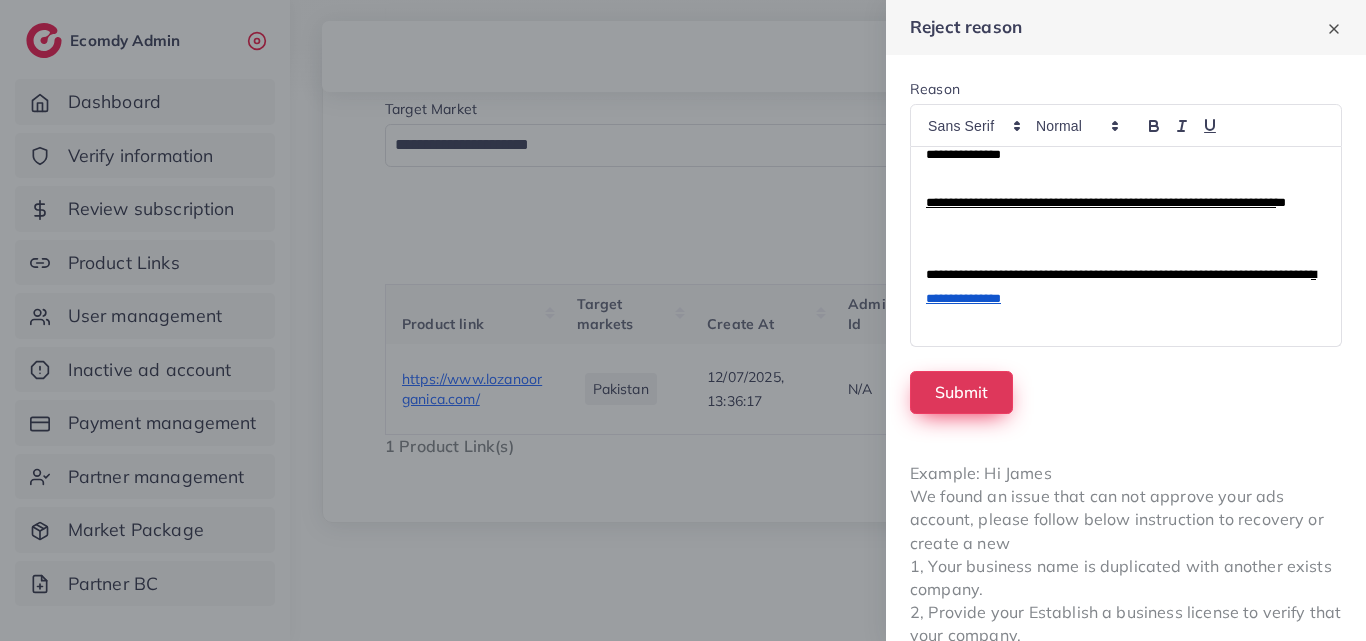 click on "Submit" at bounding box center (961, 392) 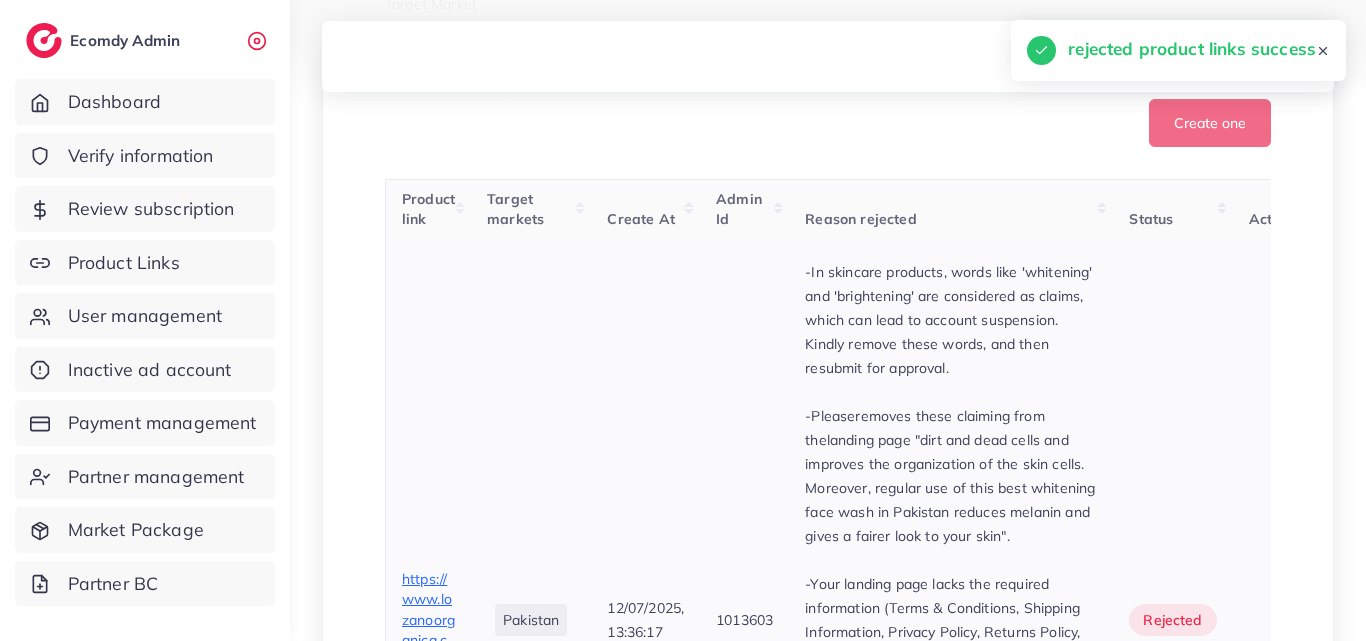 scroll, scrollTop: 738, scrollLeft: 0, axis: vertical 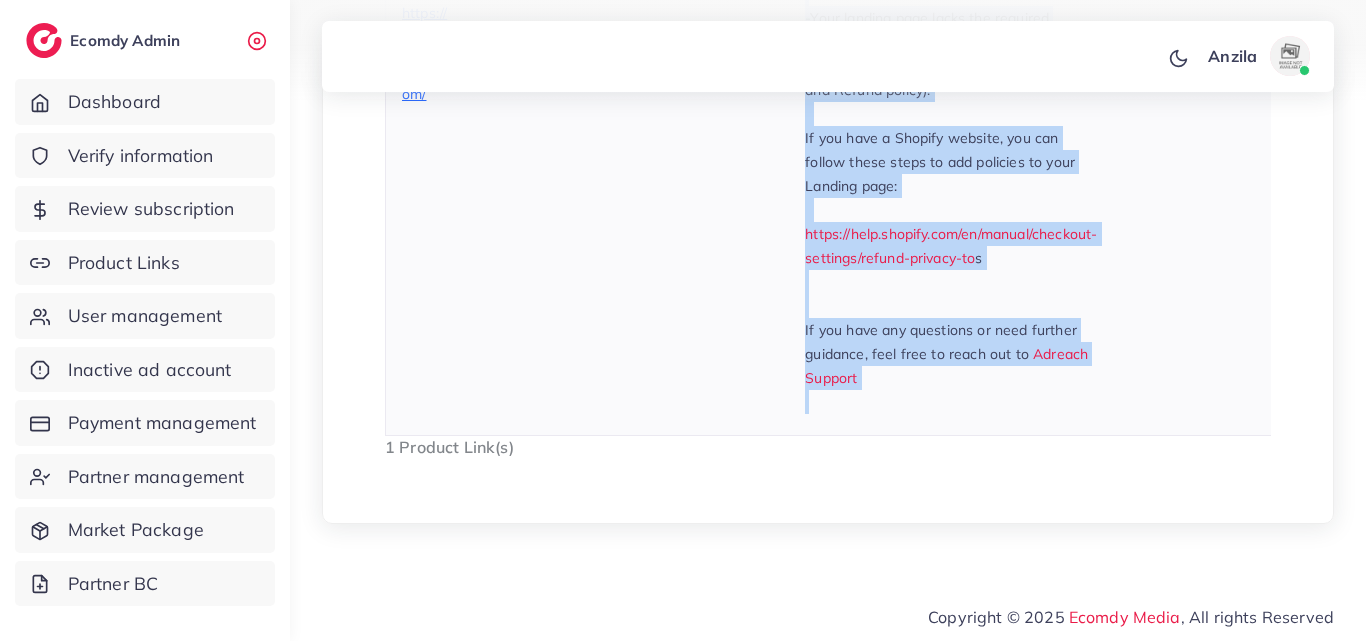 drag, startPoint x: 808, startPoint y: 165, endPoint x: 941, endPoint y: 396, distance: 266.55206 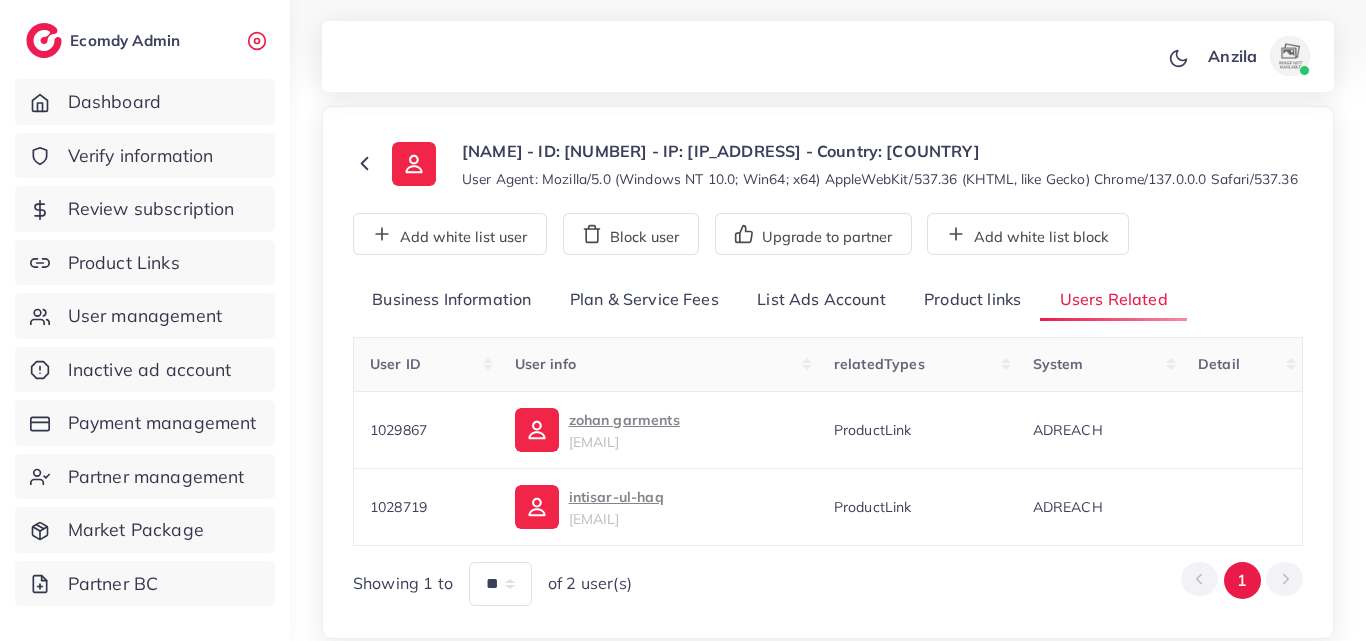 scroll, scrollTop: 200, scrollLeft: 0, axis: vertical 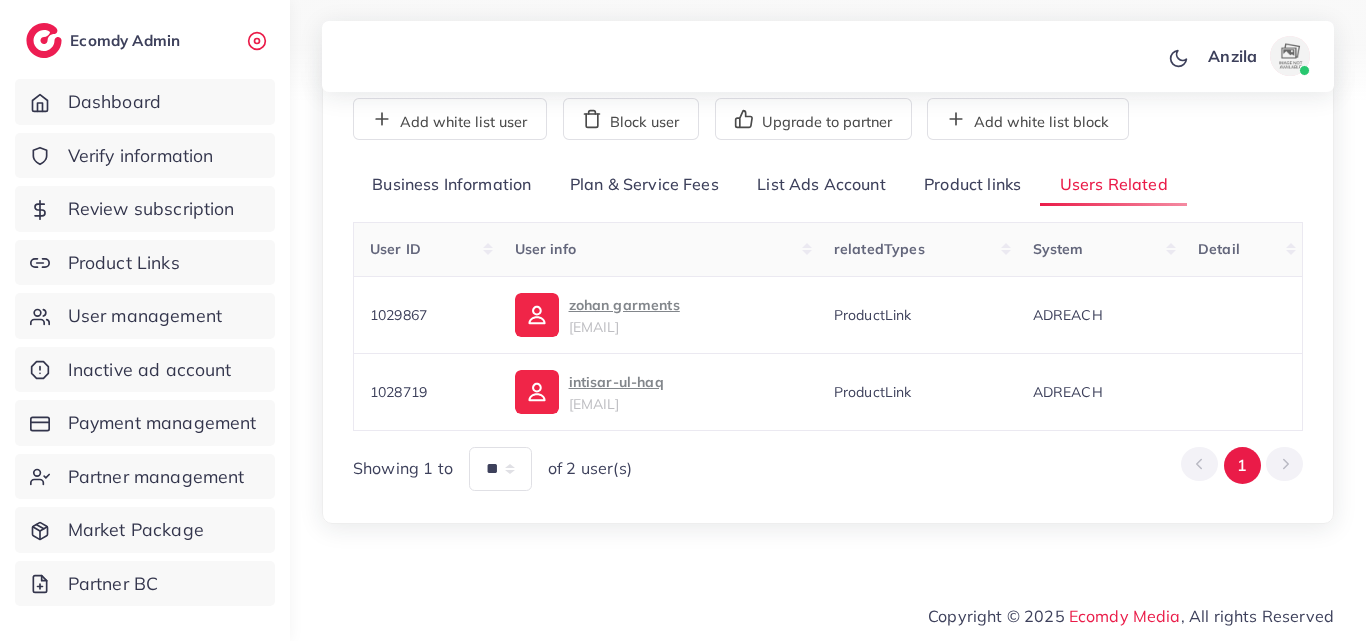 click on "Product links" at bounding box center [972, 185] 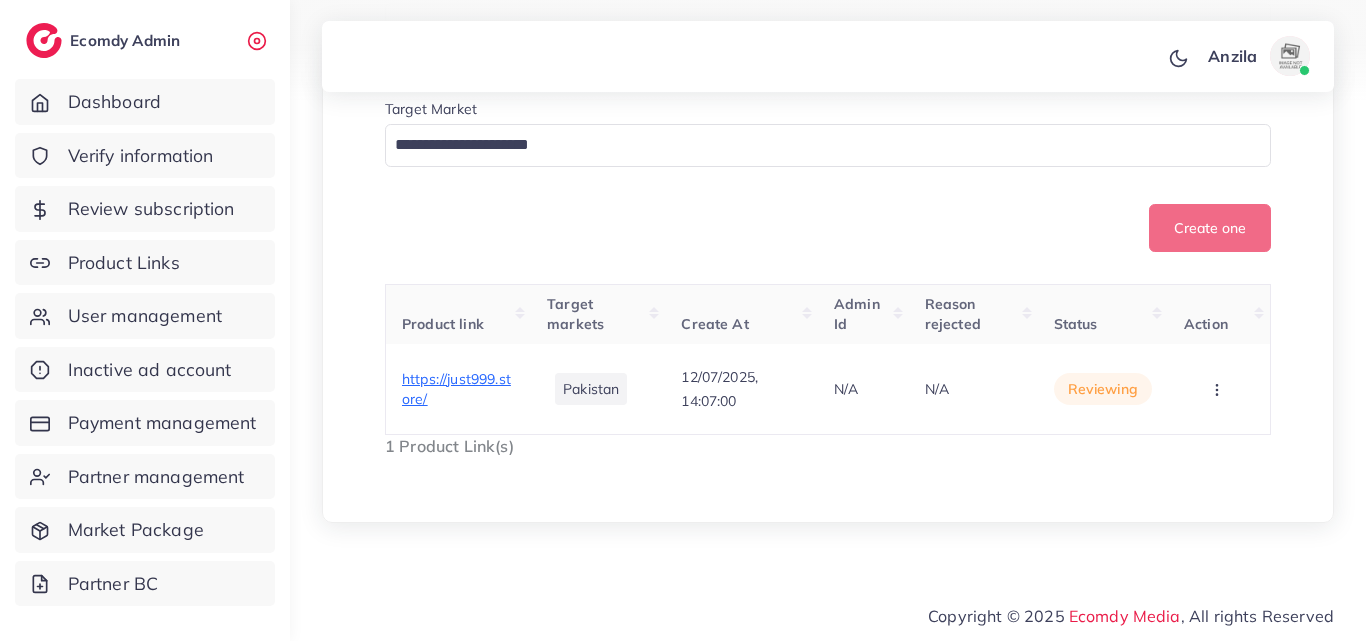 scroll, scrollTop: 538, scrollLeft: 0, axis: vertical 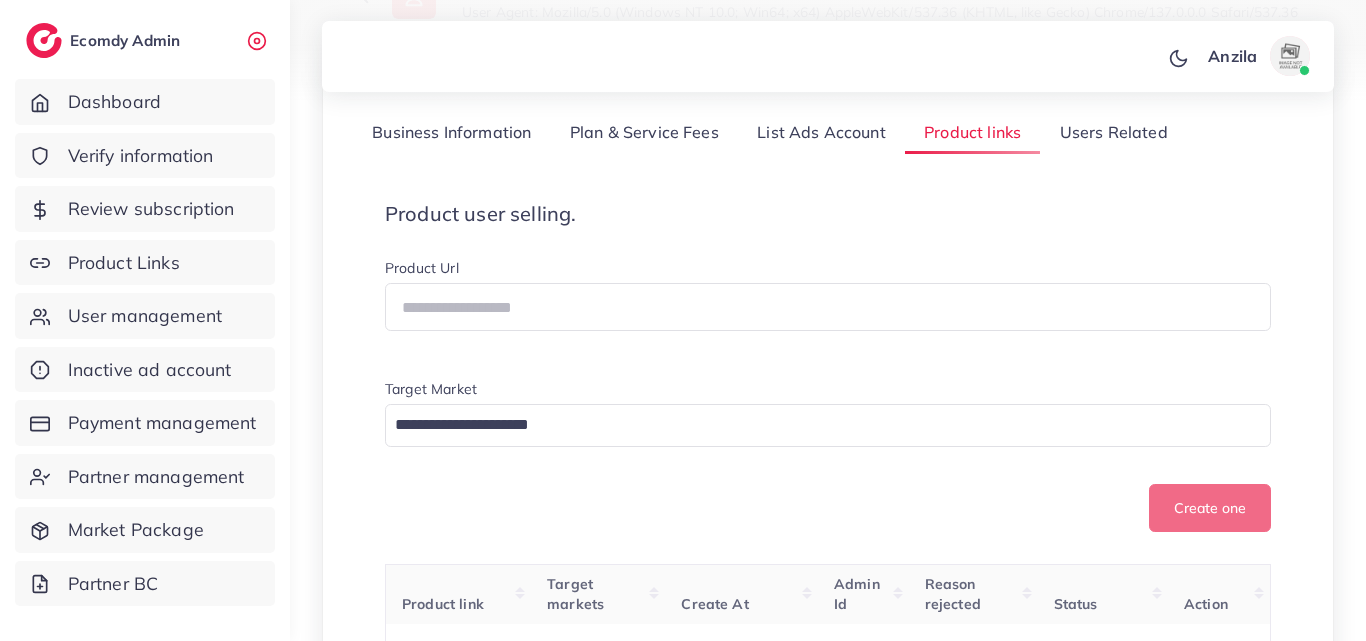 click on "Users Related" at bounding box center [1113, 133] 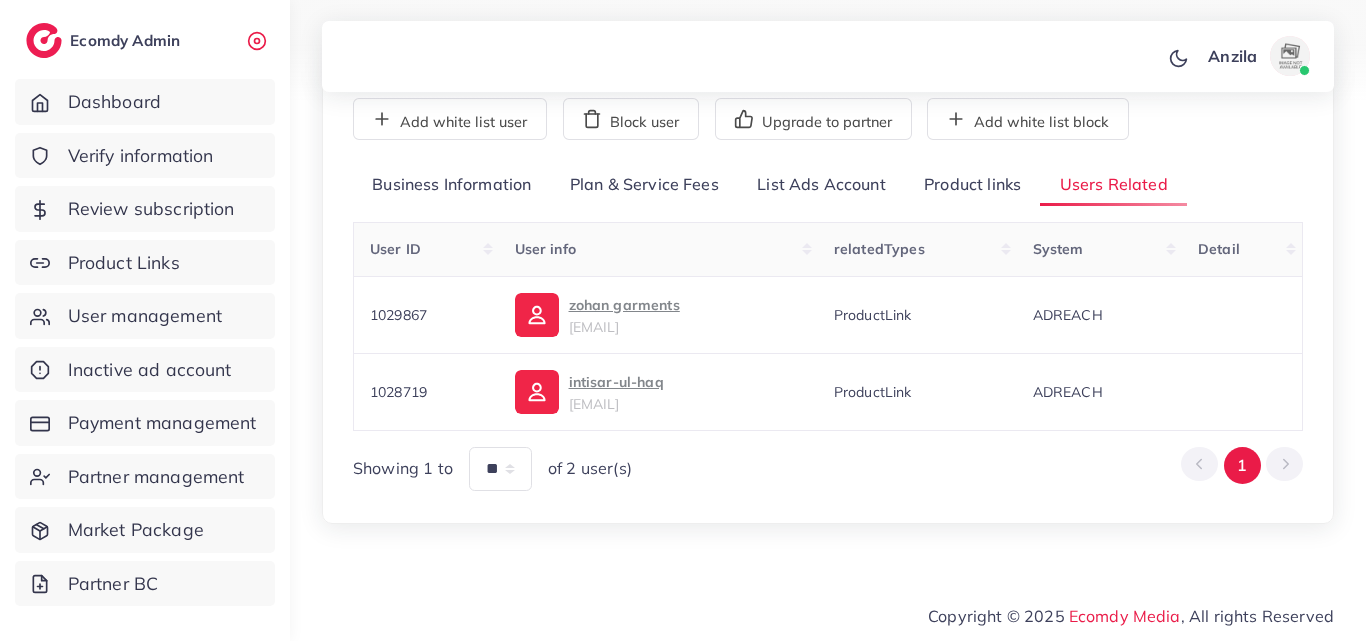 scroll, scrollTop: 206, scrollLeft: 0, axis: vertical 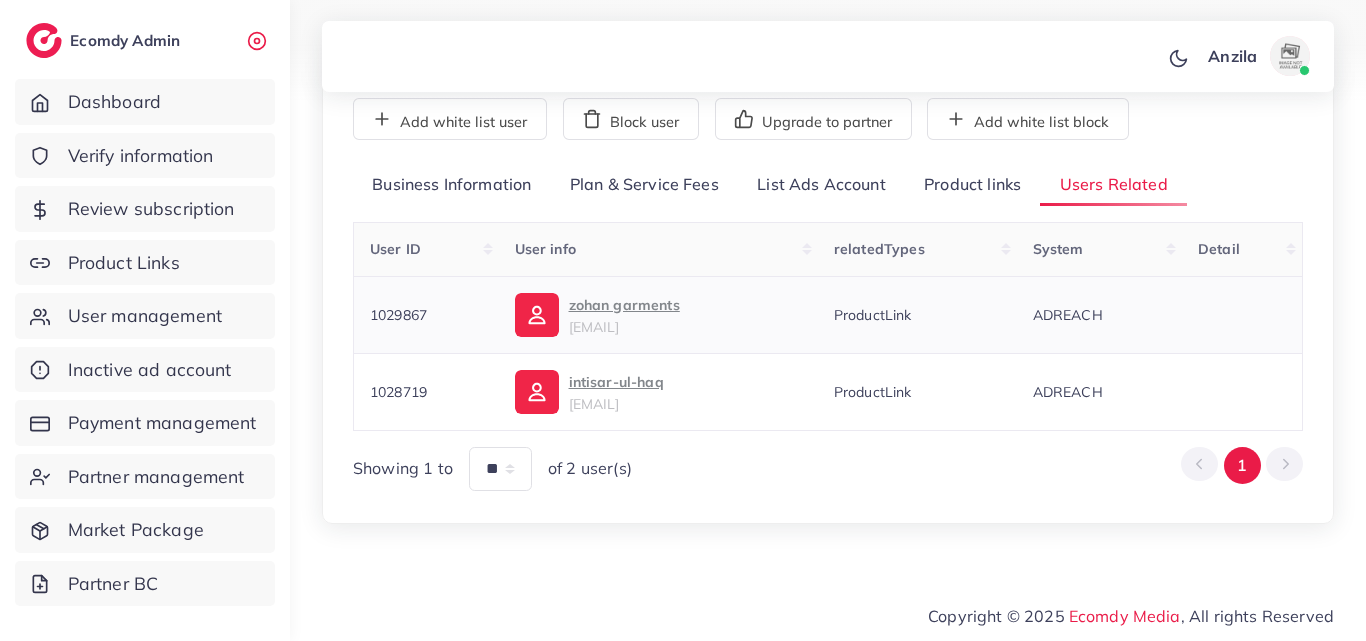 click on "zohan garments" at bounding box center (624, 305) 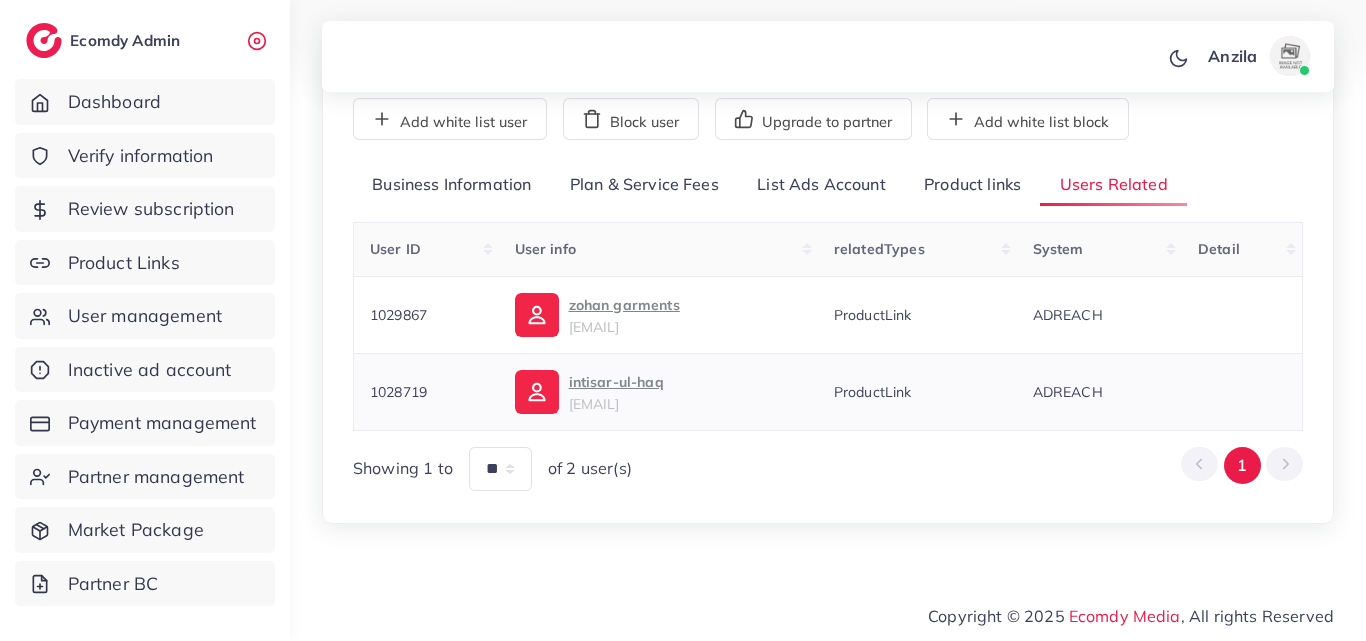 click on "intisar-ul-haq" at bounding box center [616, 382] 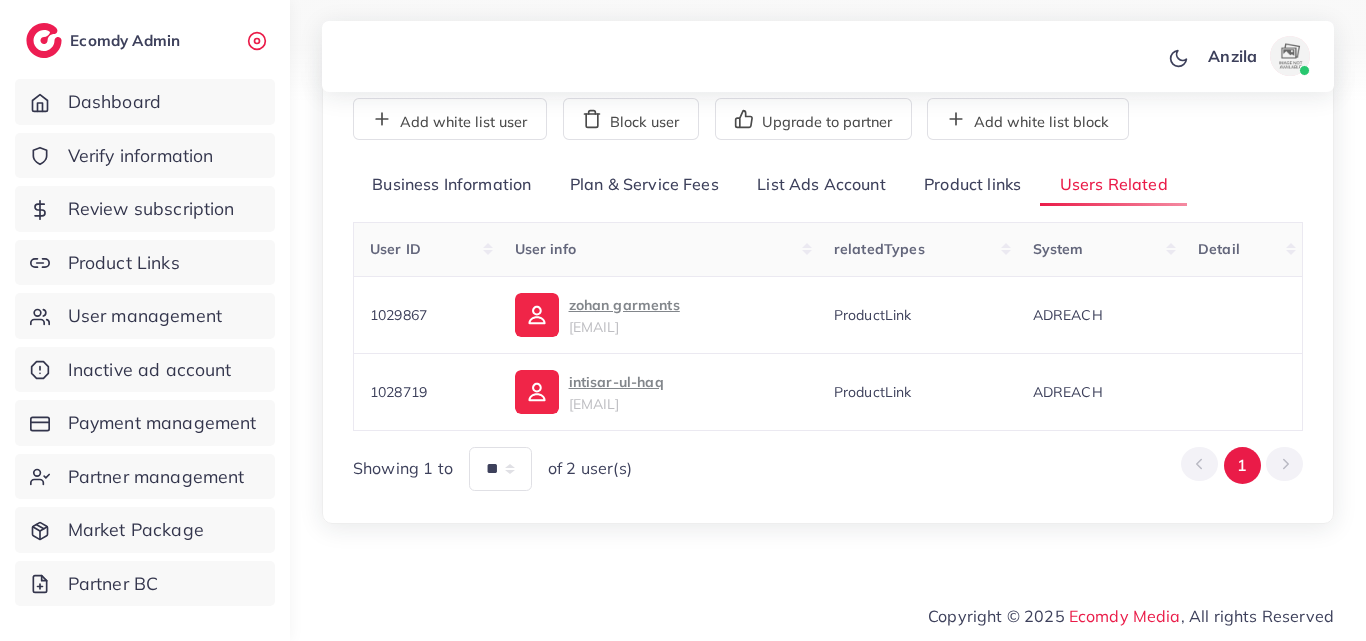 click on "**********" at bounding box center (828, 257) 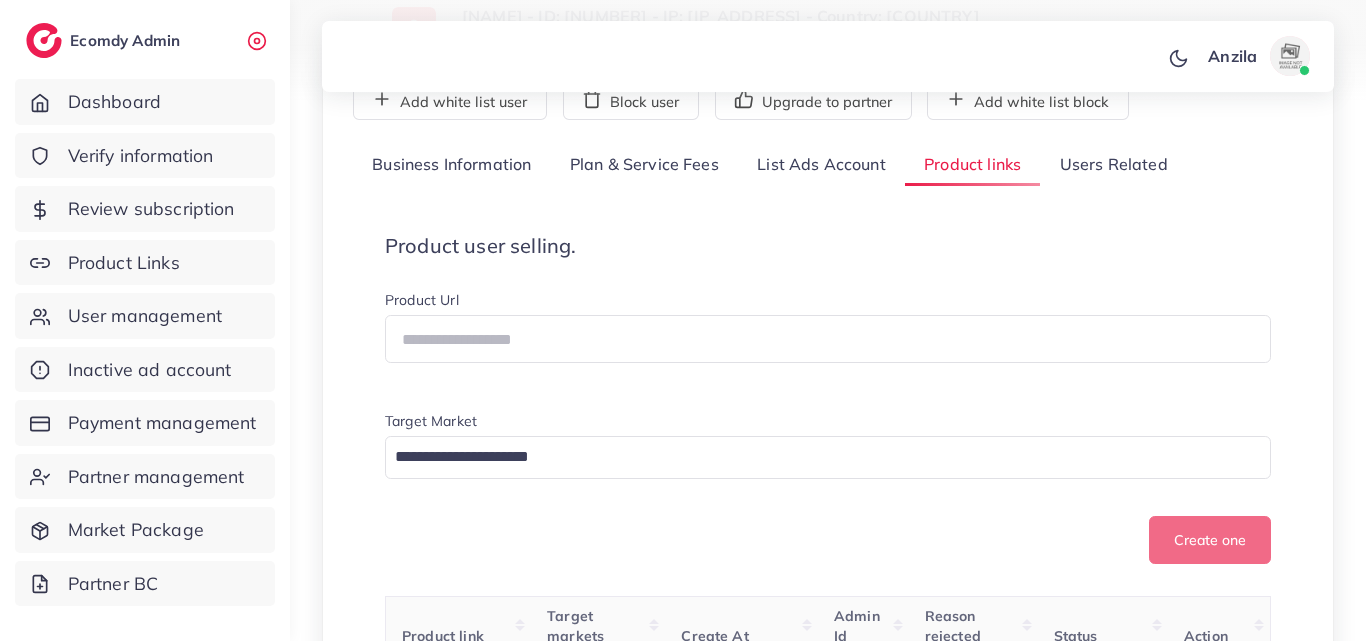 scroll, scrollTop: 506, scrollLeft: 0, axis: vertical 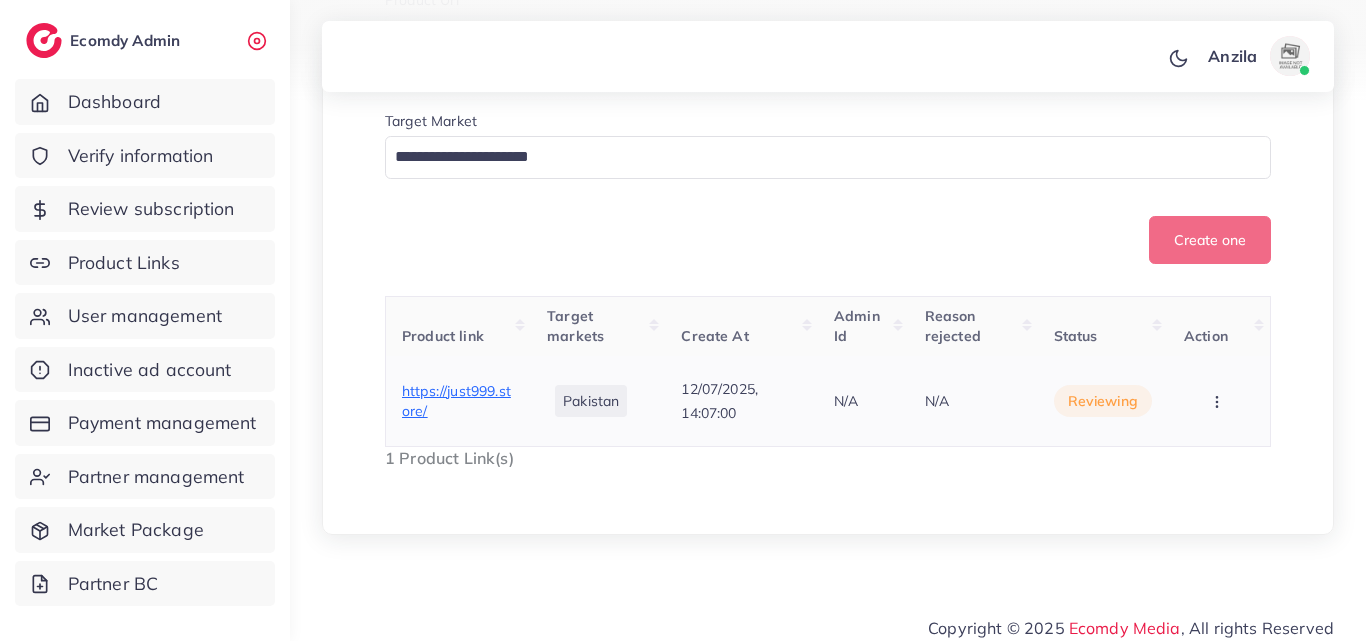 click 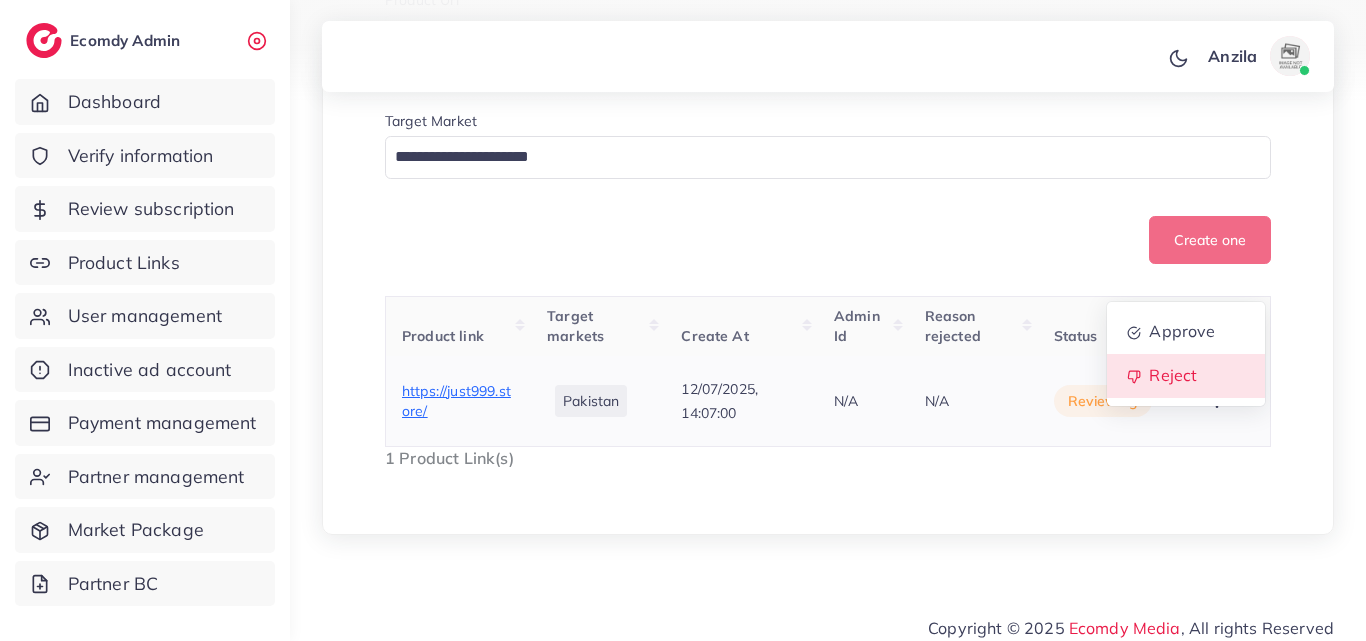 click on "Reject" at bounding box center (1173, 376) 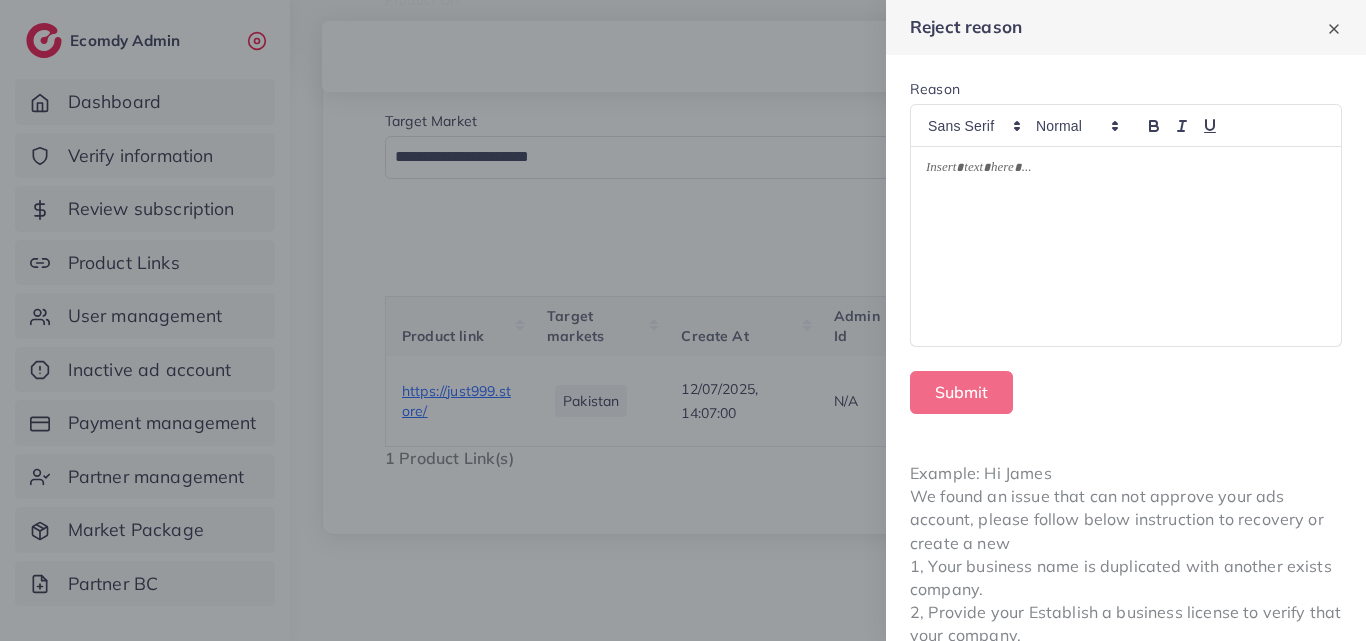 click at bounding box center (1126, 247) 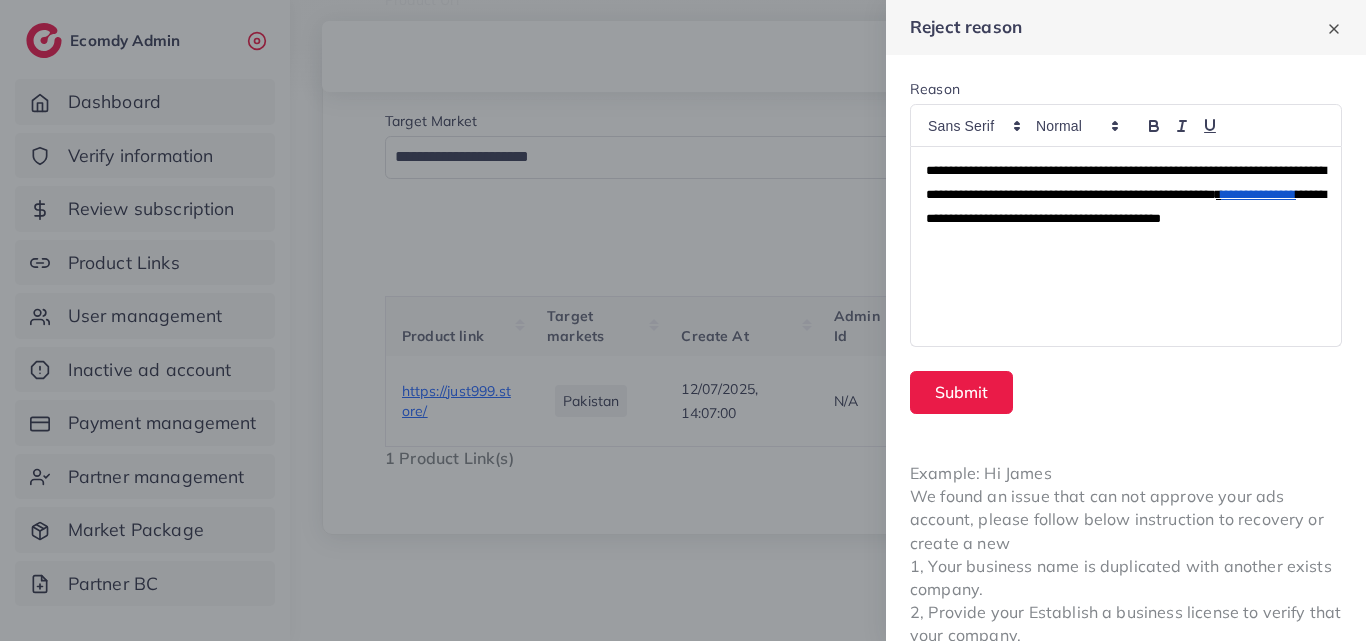 scroll, scrollTop: 0, scrollLeft: 0, axis: both 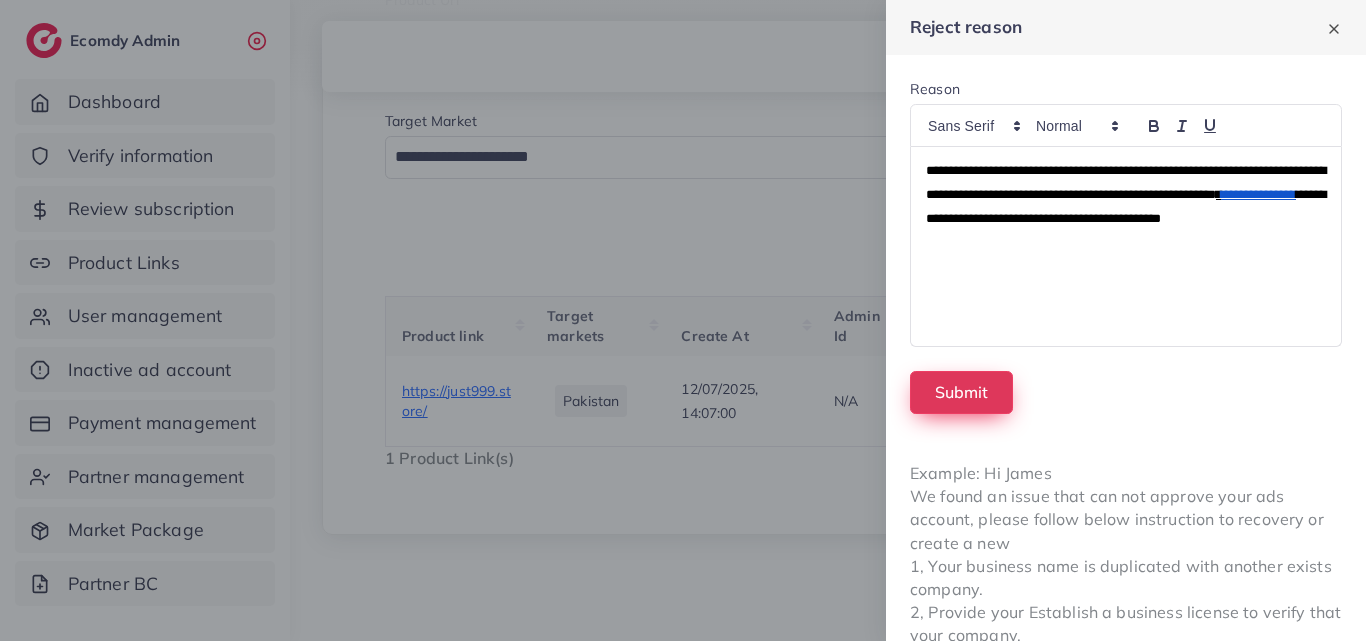click on "Submit" at bounding box center (961, 392) 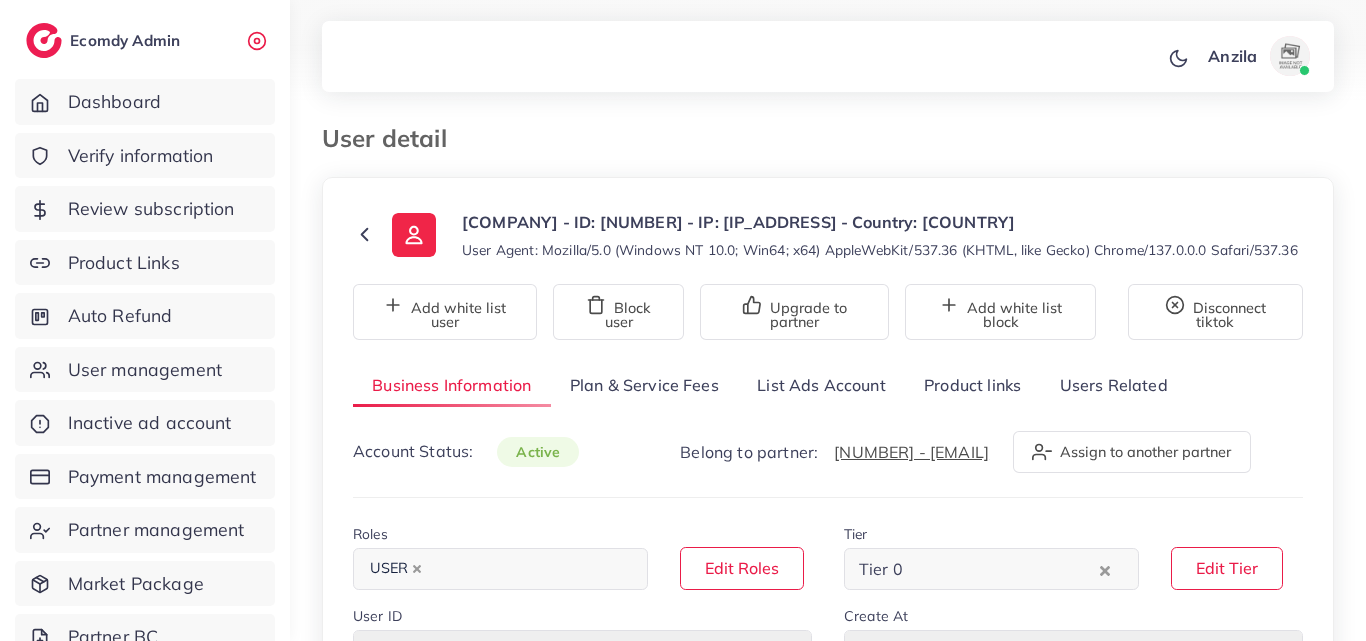select on "********" 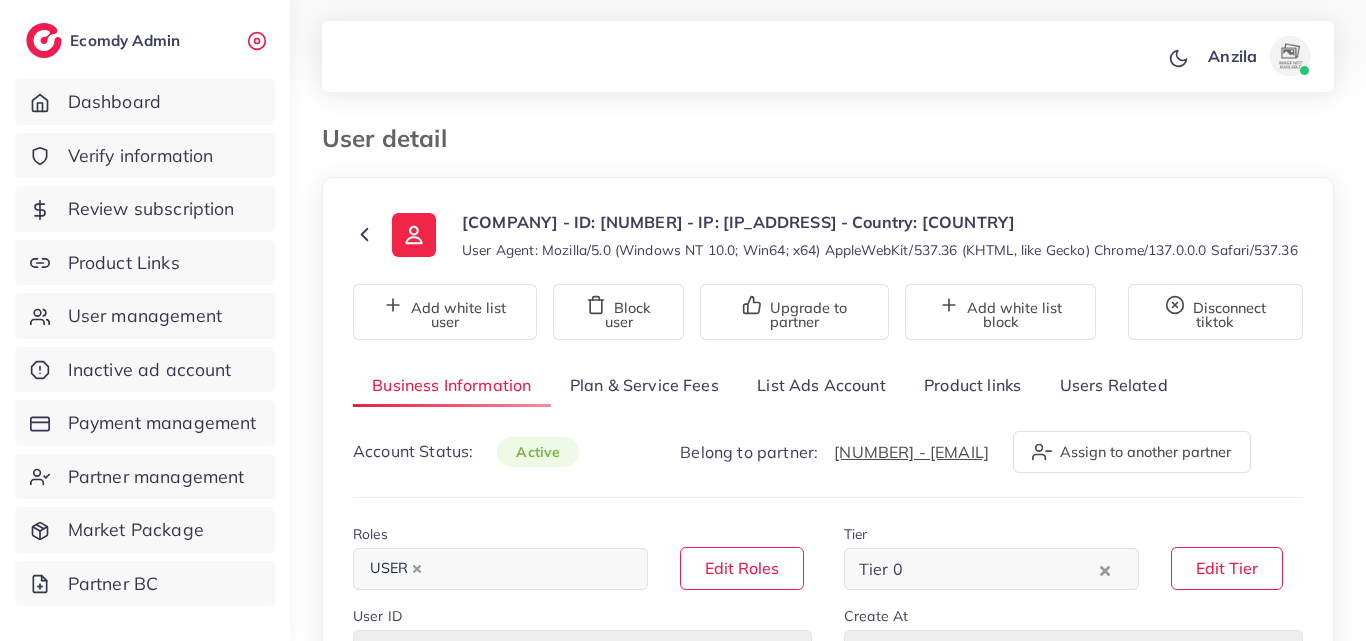 scroll, scrollTop: 0, scrollLeft: 0, axis: both 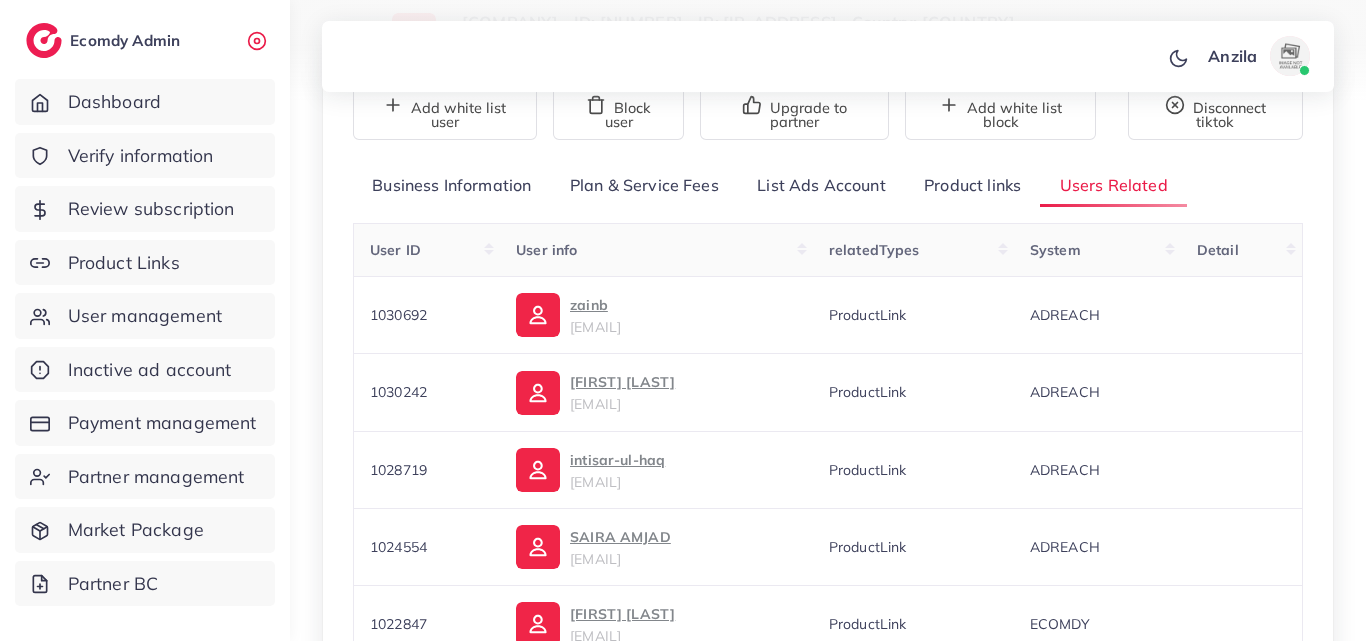 click on "List Ads Account" at bounding box center (821, 185) 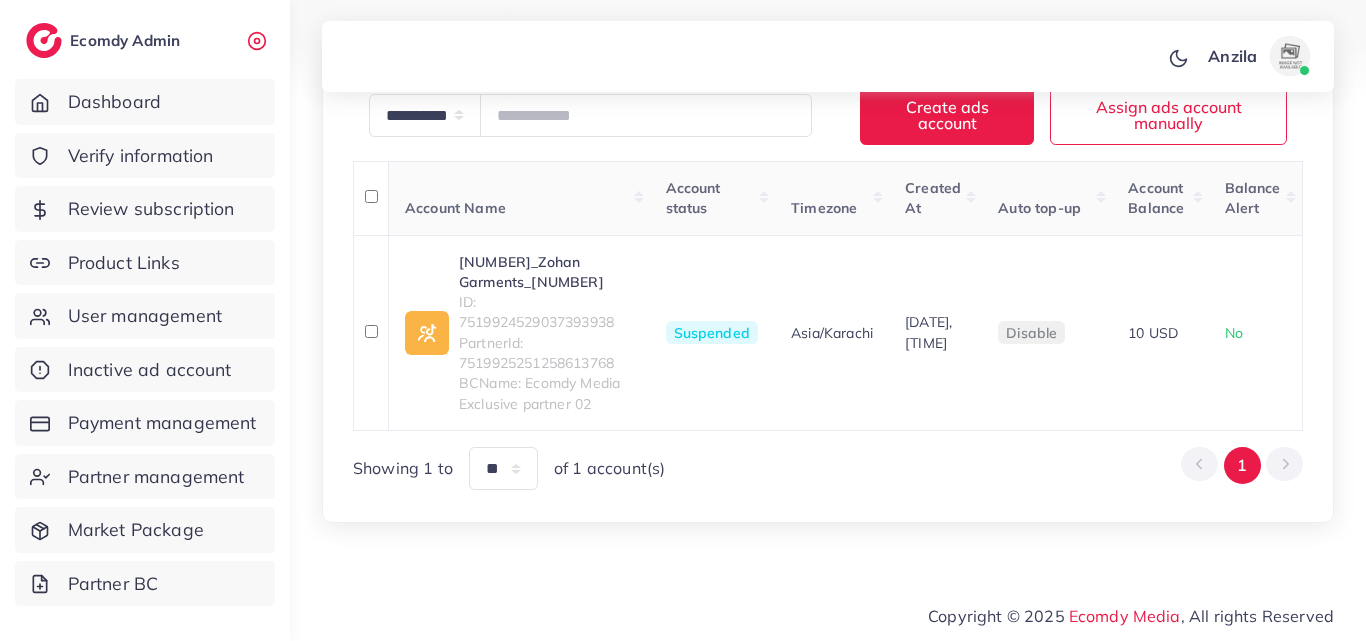 scroll, scrollTop: 167, scrollLeft: 0, axis: vertical 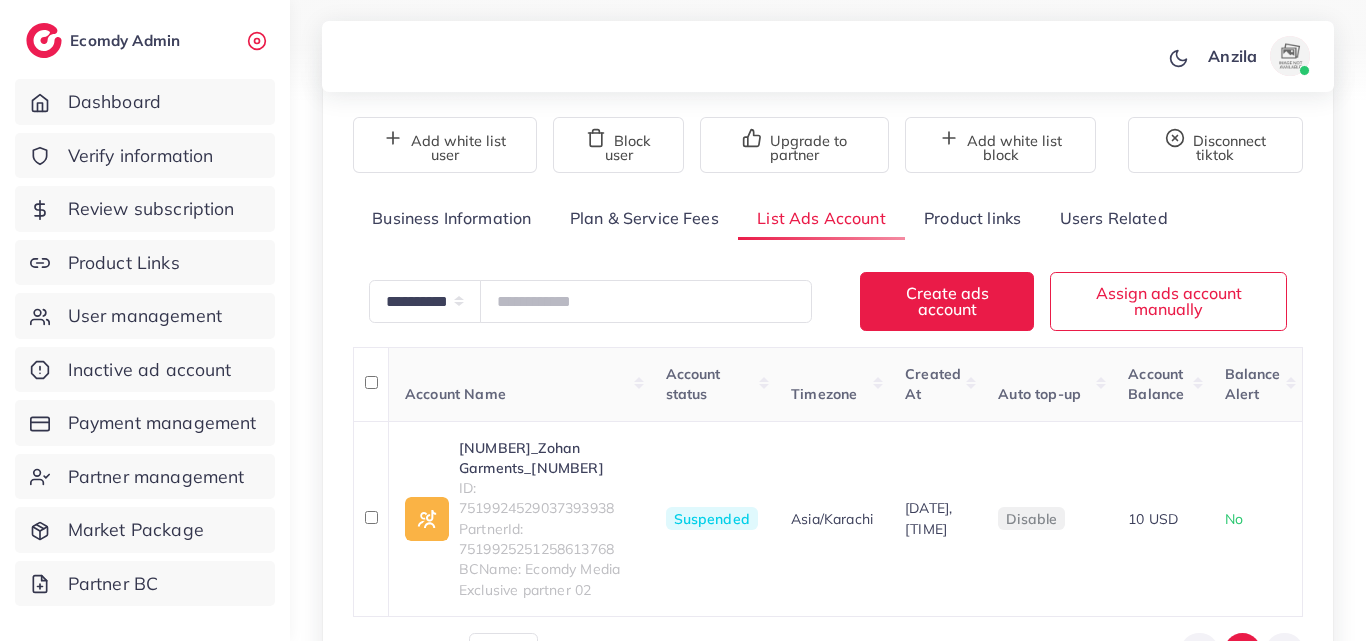 click on "Product links" at bounding box center [972, 218] 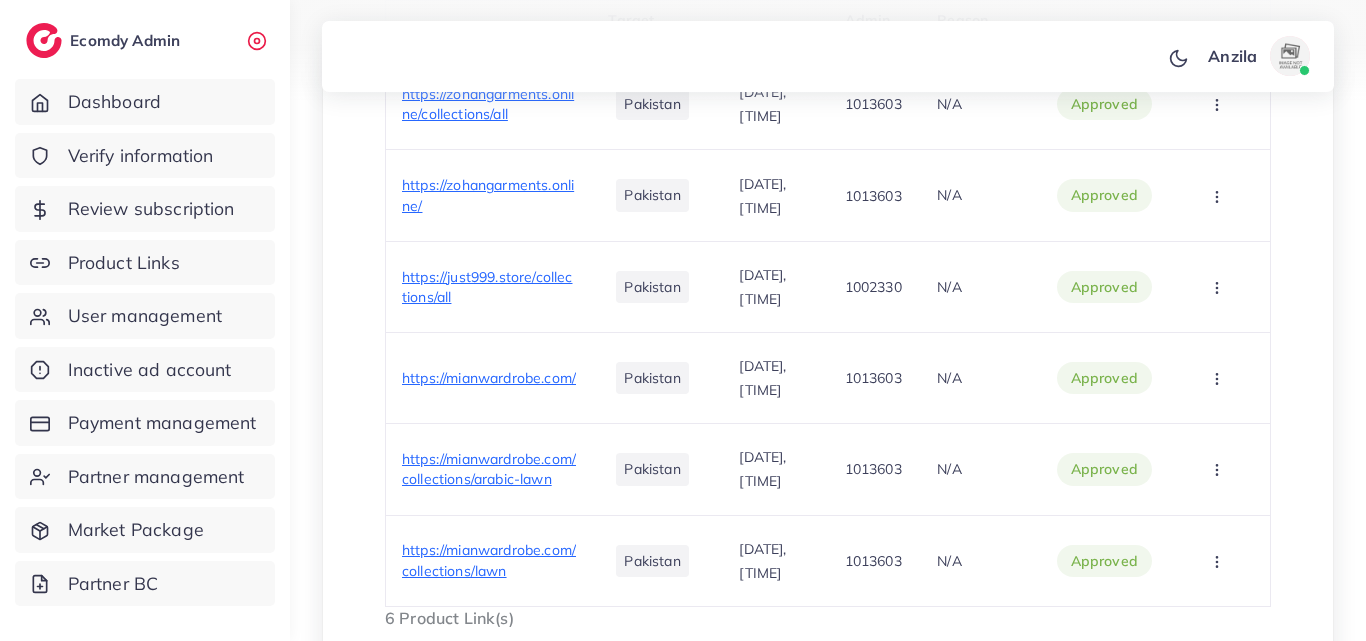 scroll, scrollTop: 721, scrollLeft: 0, axis: vertical 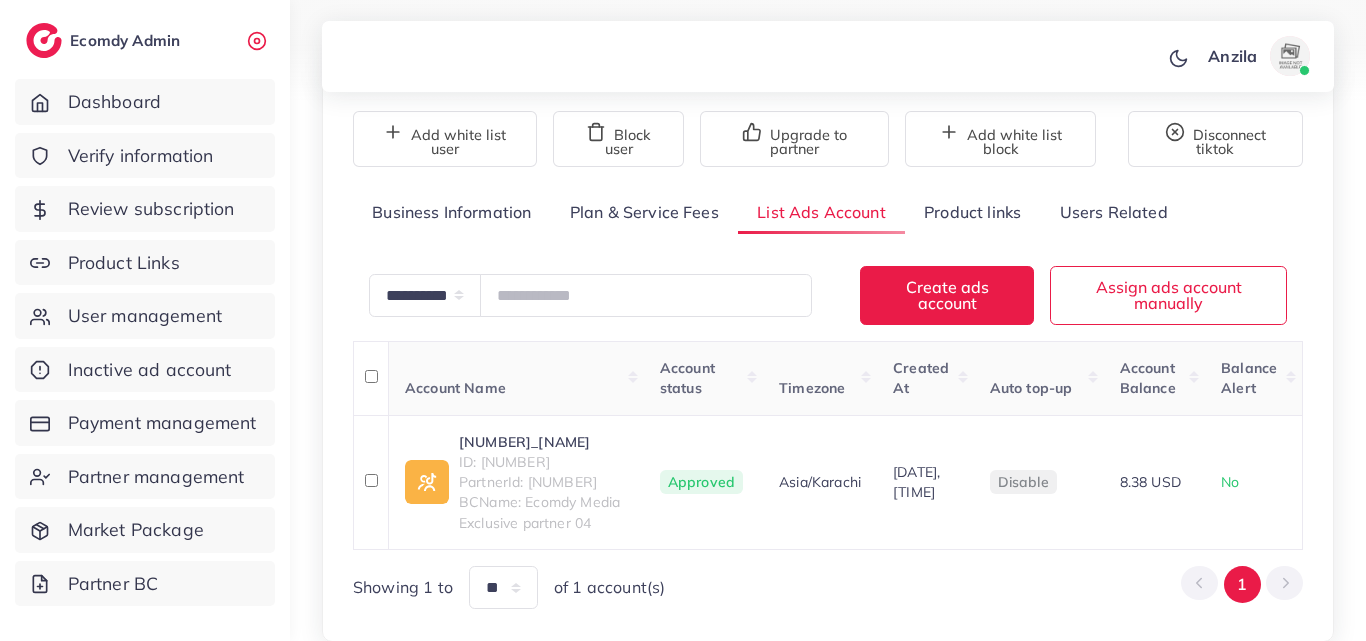 click on "Product links" at bounding box center (972, 212) 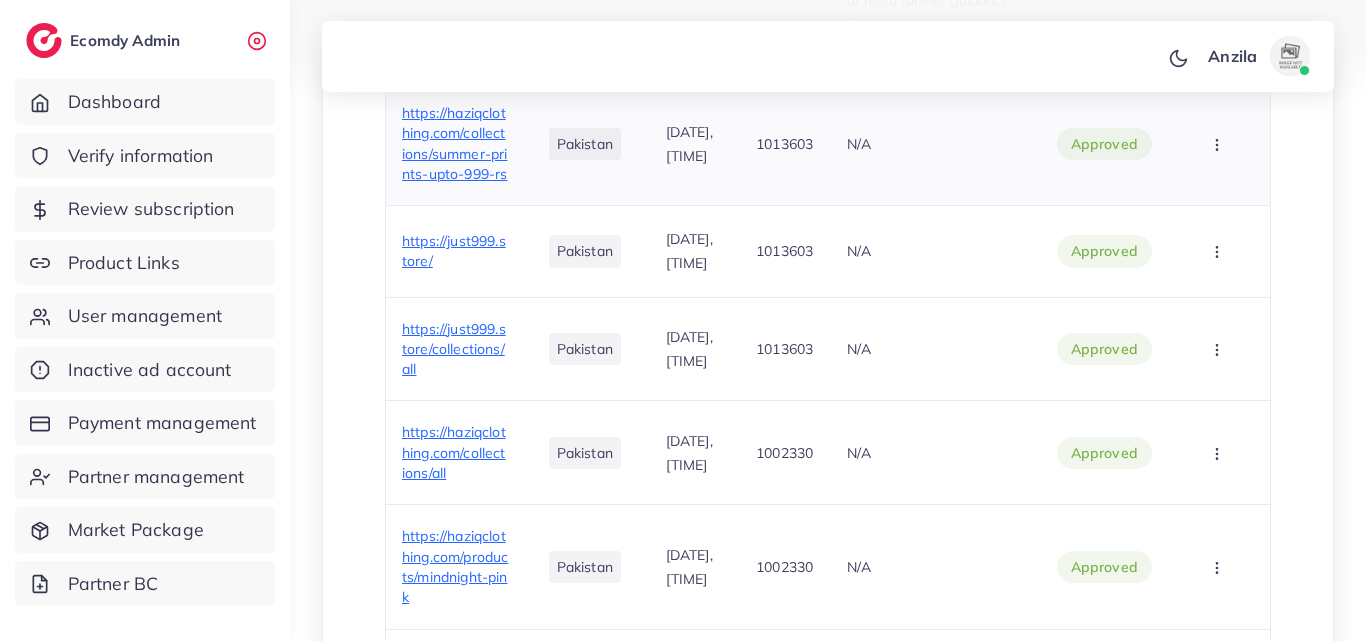 scroll, scrollTop: 1473, scrollLeft: 0, axis: vertical 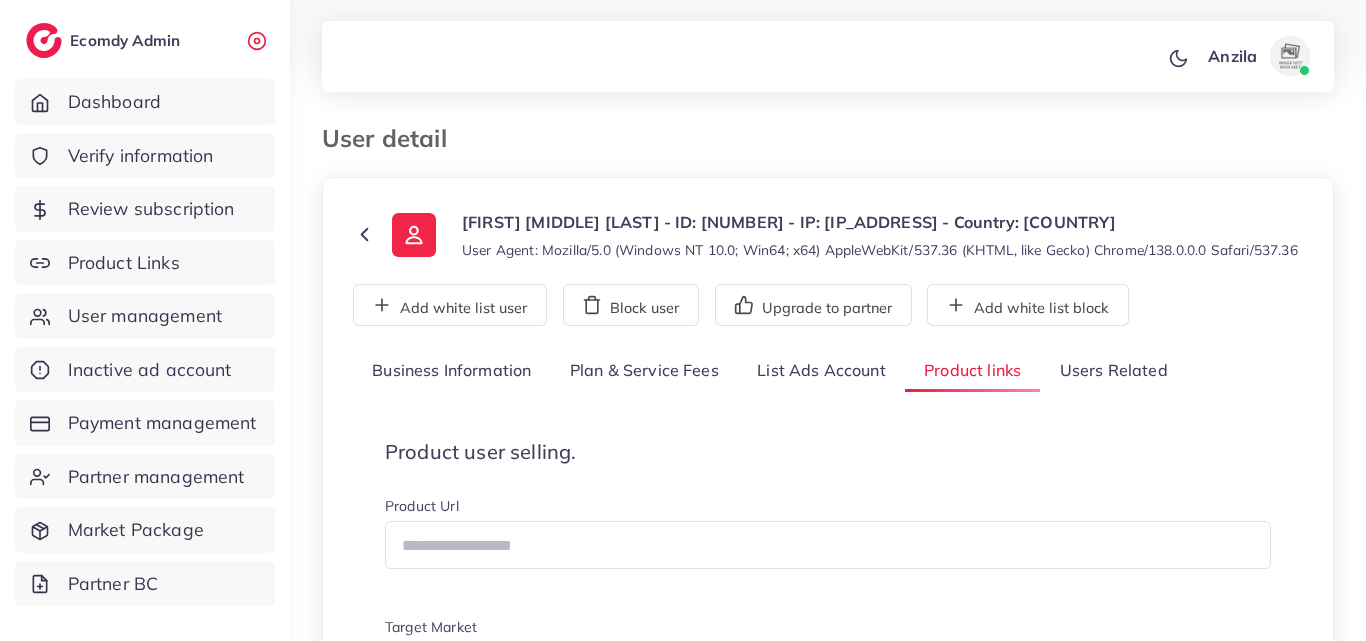 click on "**********" at bounding box center (828, 615) 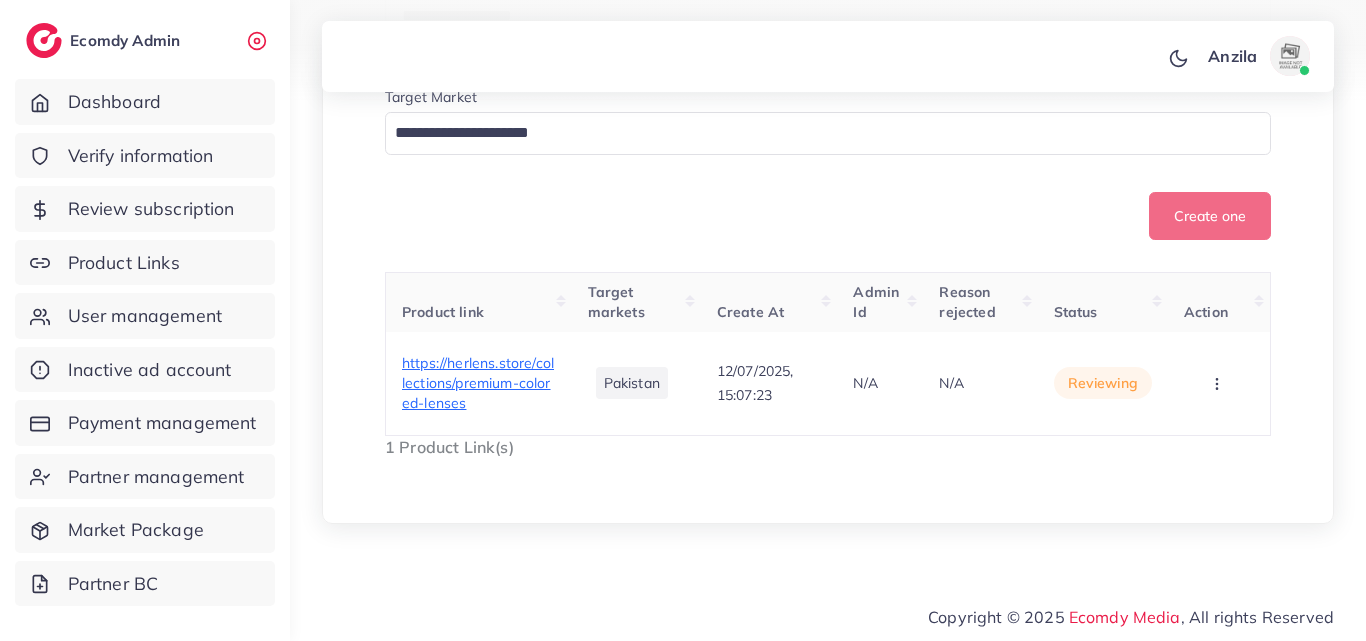 scroll, scrollTop: 550, scrollLeft: 0, axis: vertical 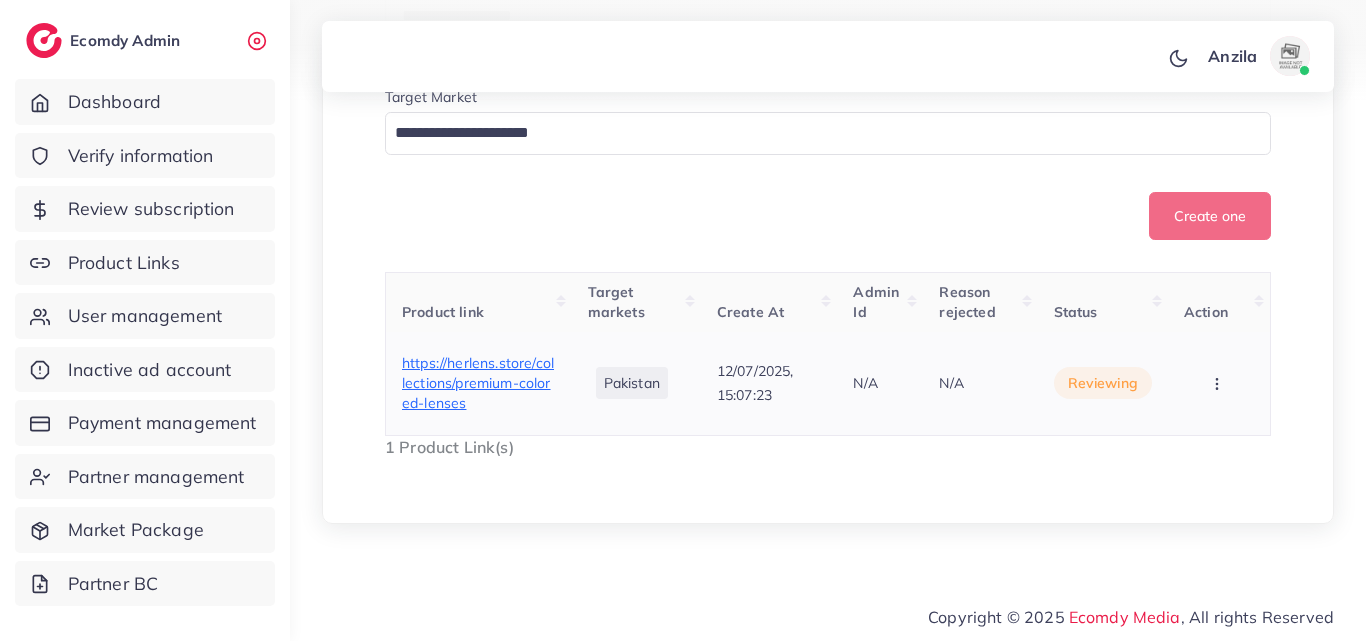 click on "https://herlens.store/collections/premium-colored-lenses" at bounding box center [478, 383] 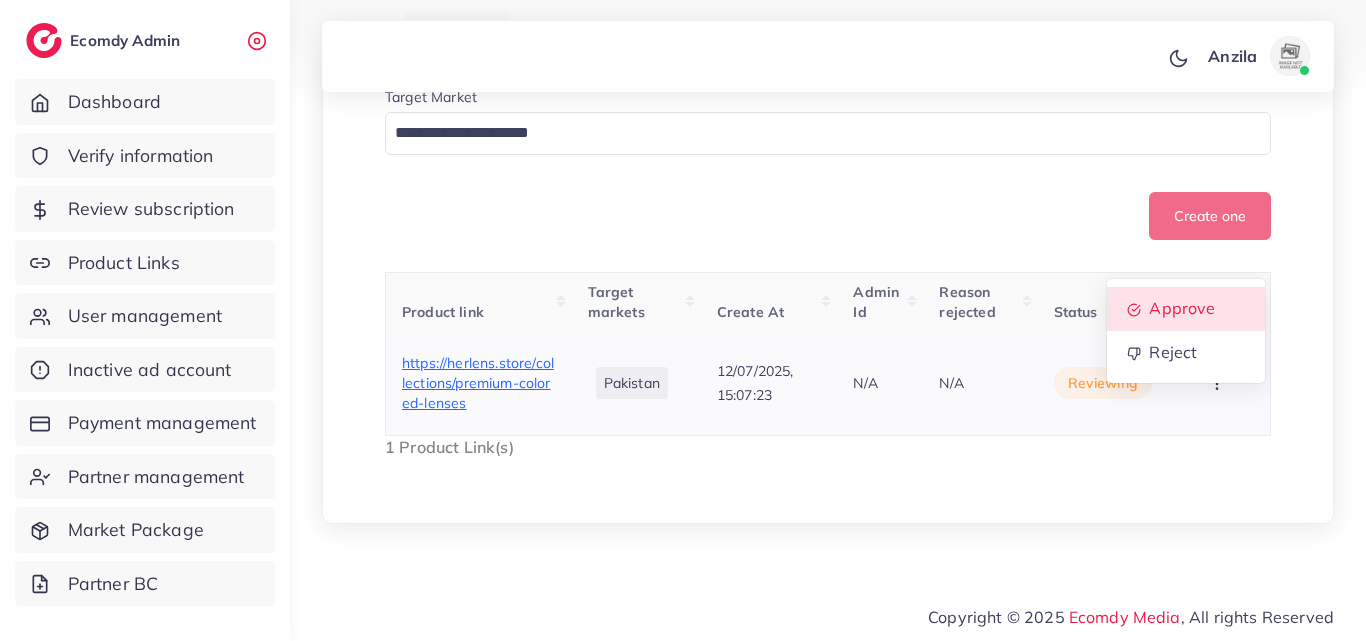 click on "Approve" at bounding box center (1182, 308) 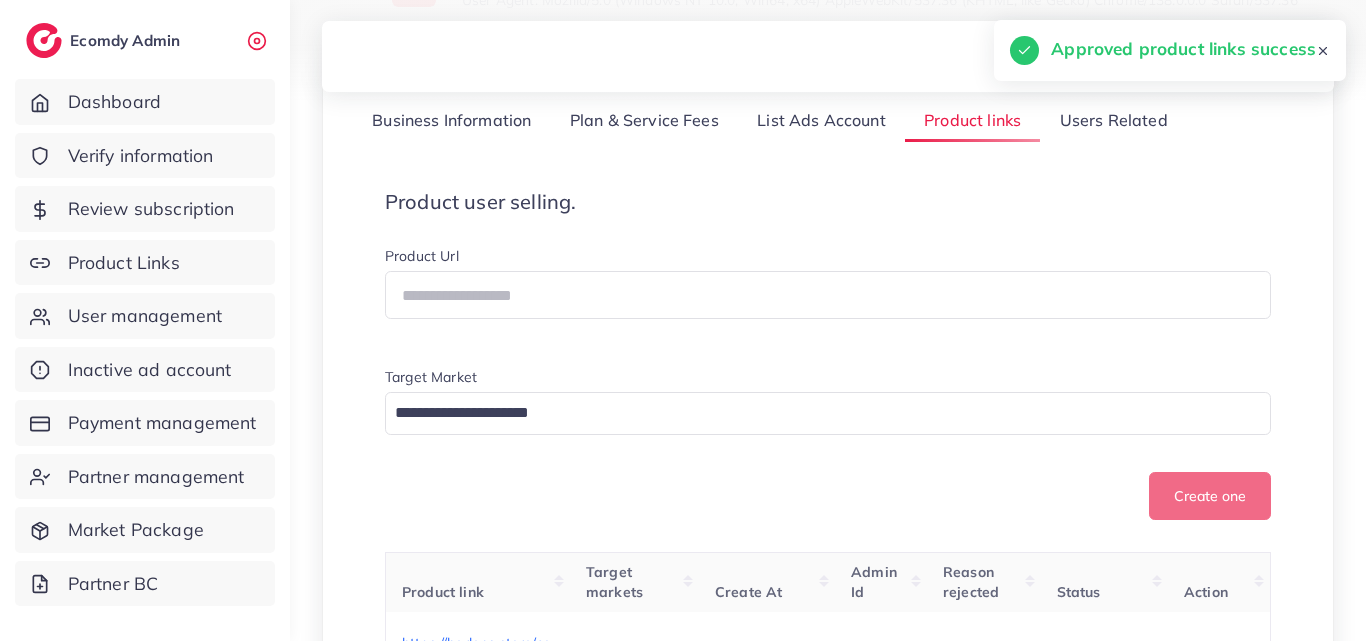 click on "Users Related" at bounding box center (1113, 121) 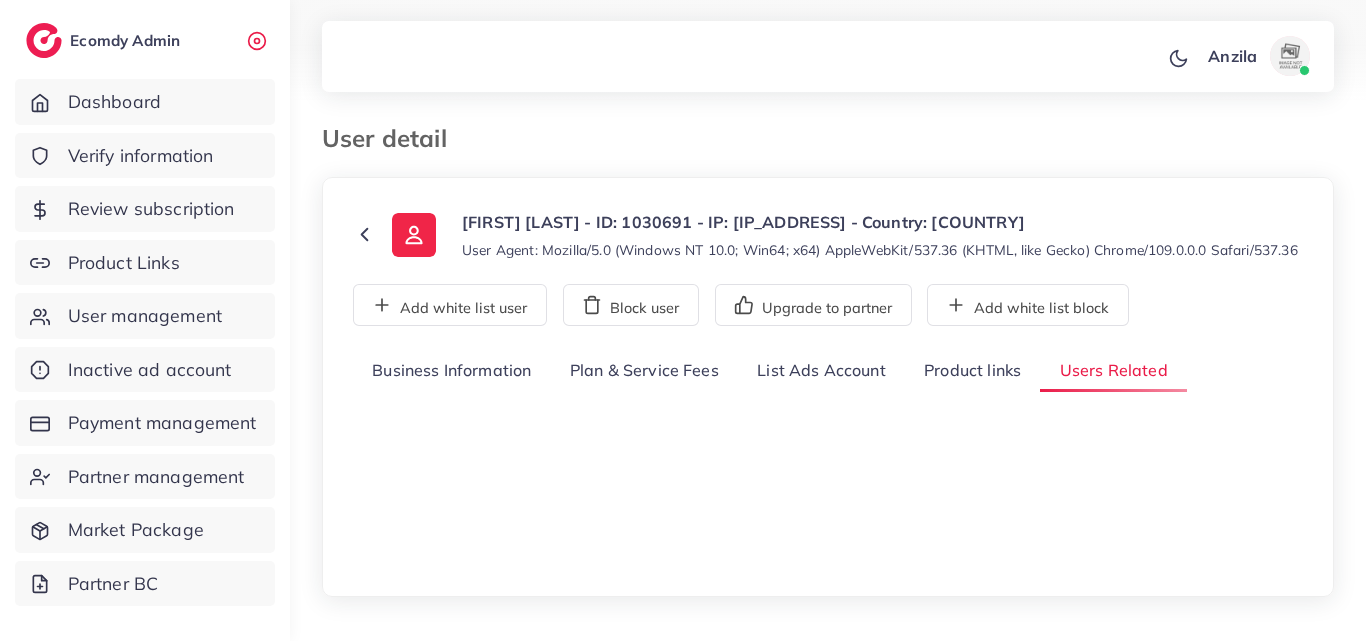 scroll, scrollTop: 0, scrollLeft: 0, axis: both 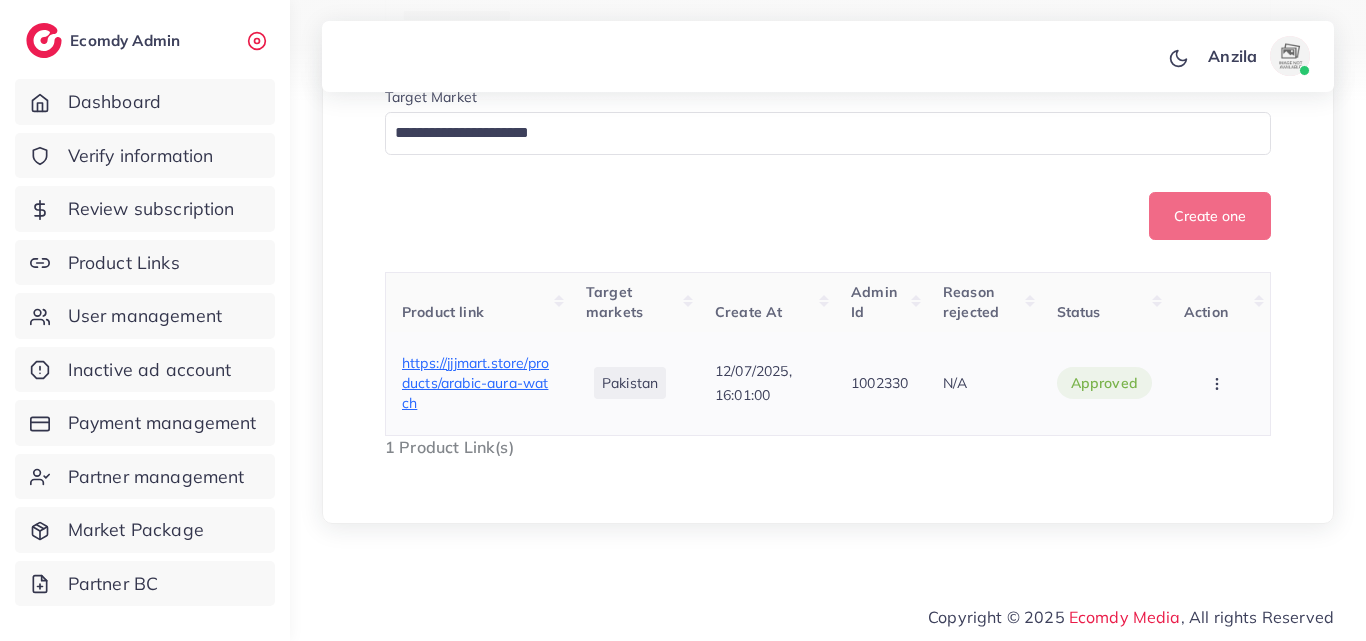 click on "https://jjjmart.store/products/arabic-aura-watch" at bounding box center [475, 383] 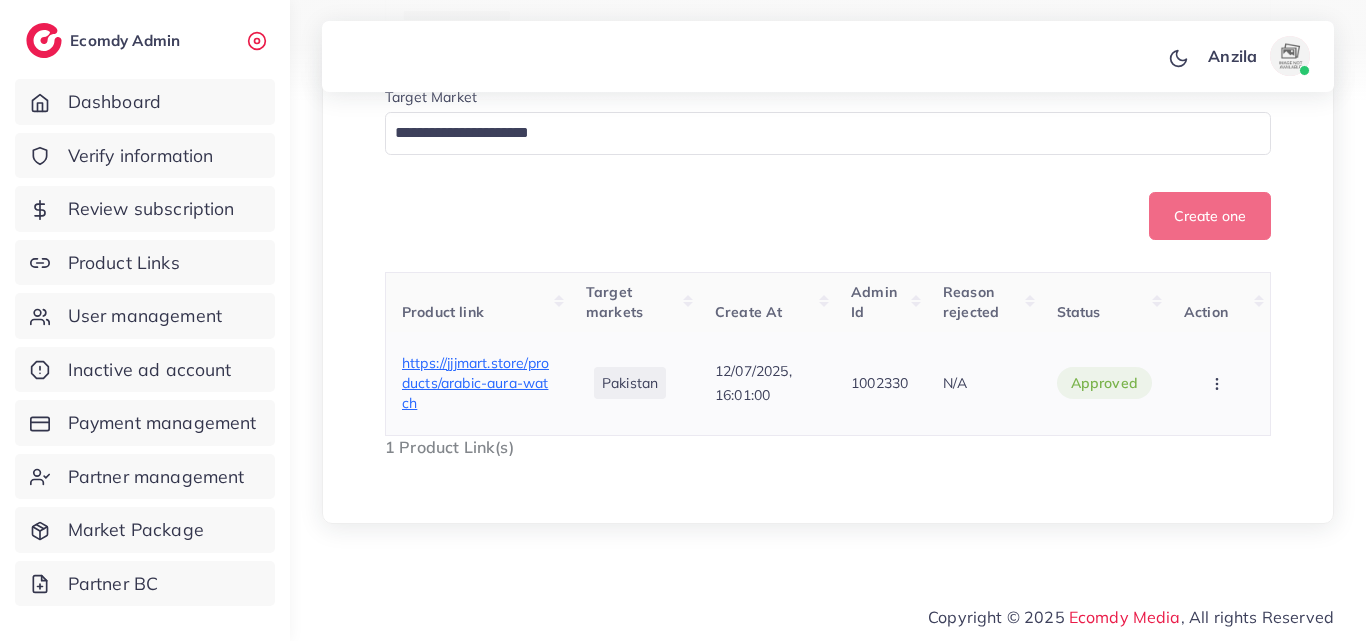 click at bounding box center [1219, 383] 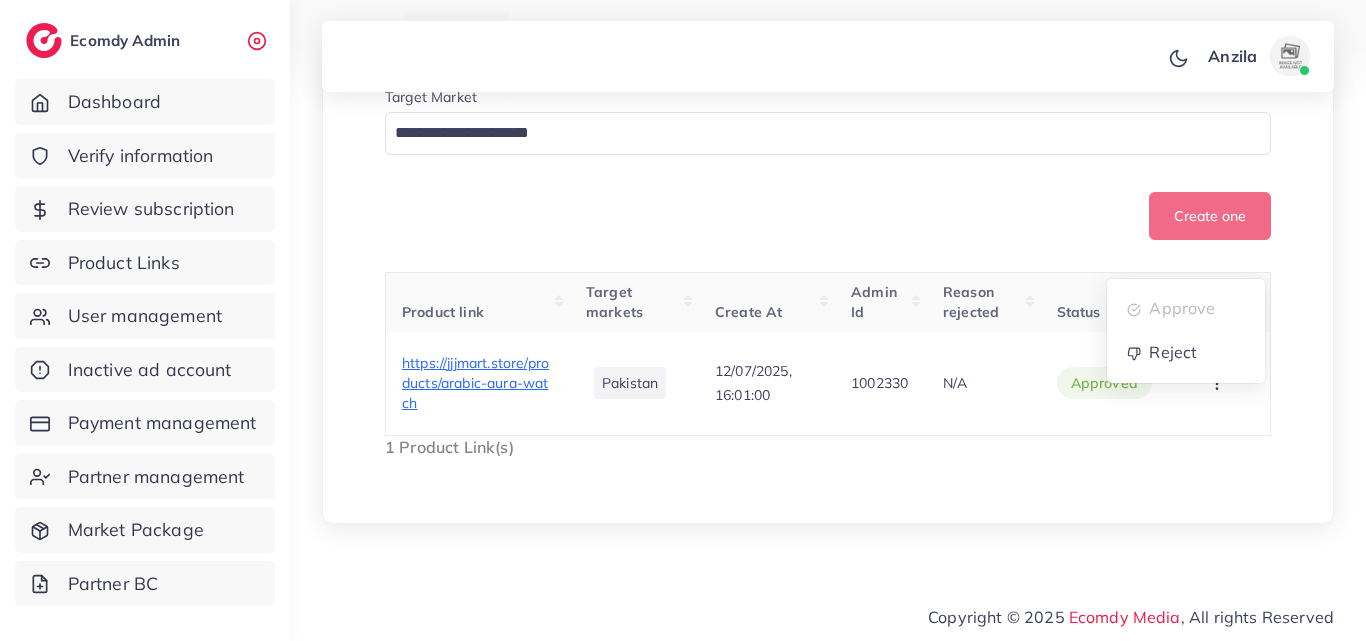 click on "Status" at bounding box center [1104, 302] 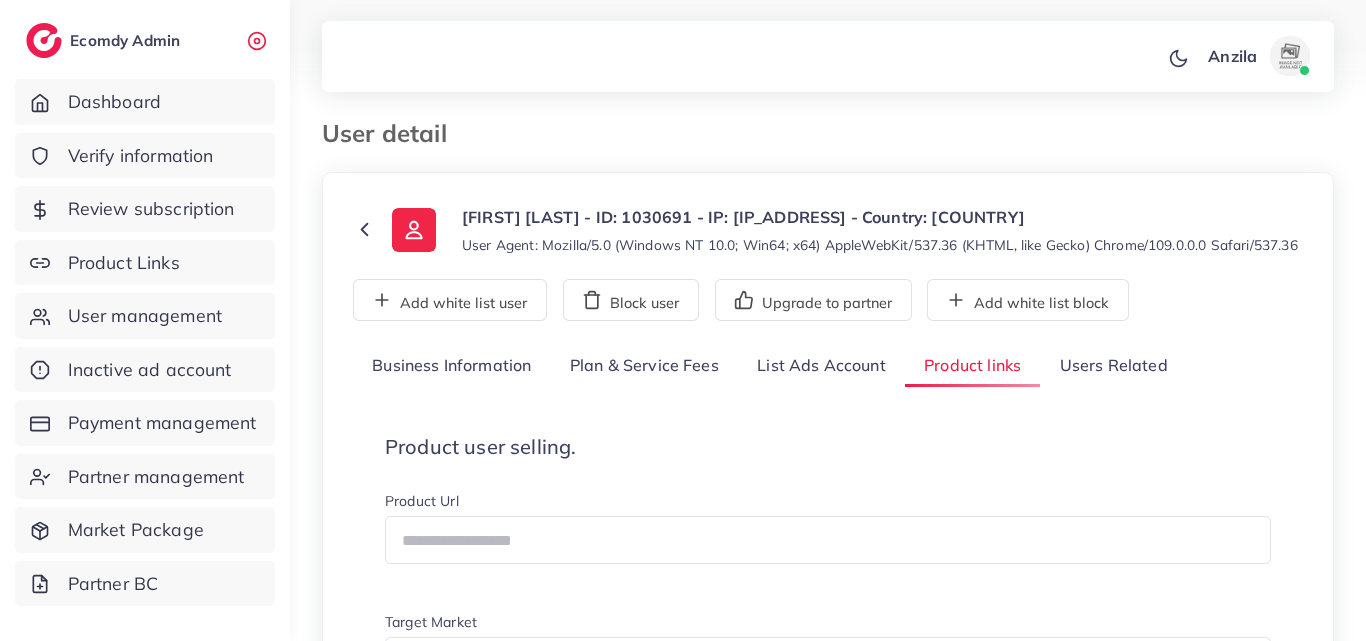 scroll, scrollTop: 0, scrollLeft: 0, axis: both 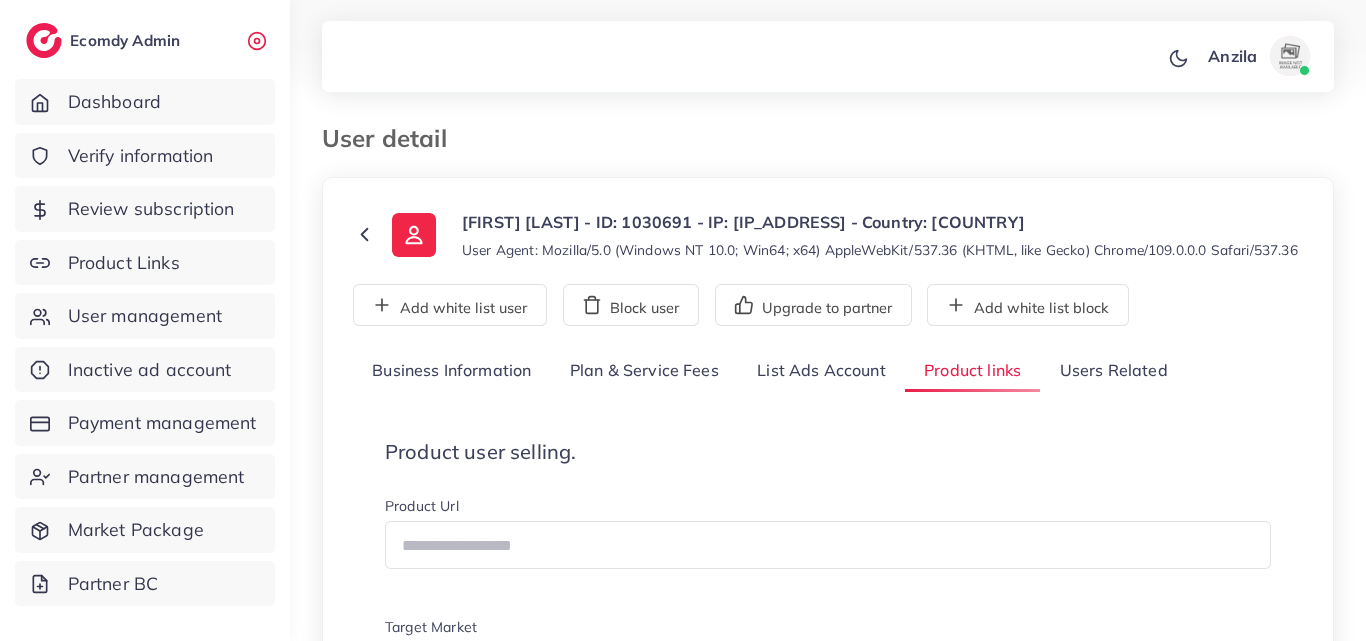 click on "Users Related" at bounding box center (1113, 371) 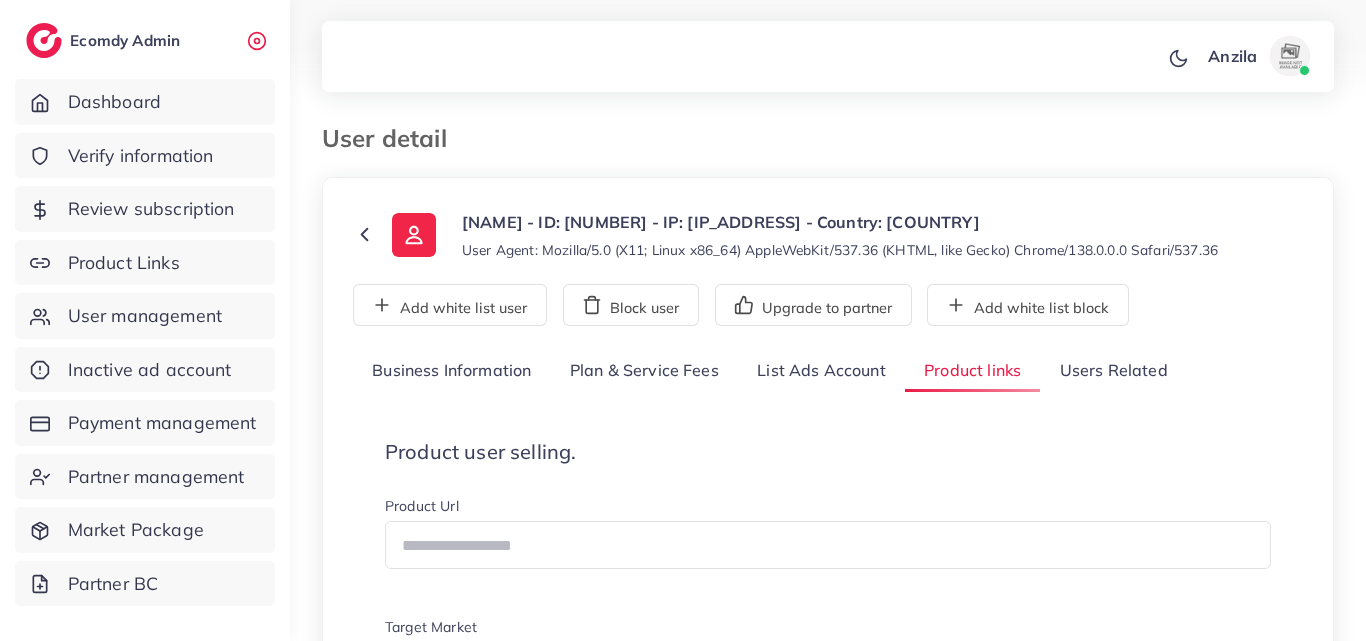 click on "User Agent: Mozilla/5.0 (X11; Linux x86_64) AppleWebKit/537.36 (KHTML, like Gecko) Chrome/138.0.0.0 Safari/537.36" at bounding box center [840, 250] 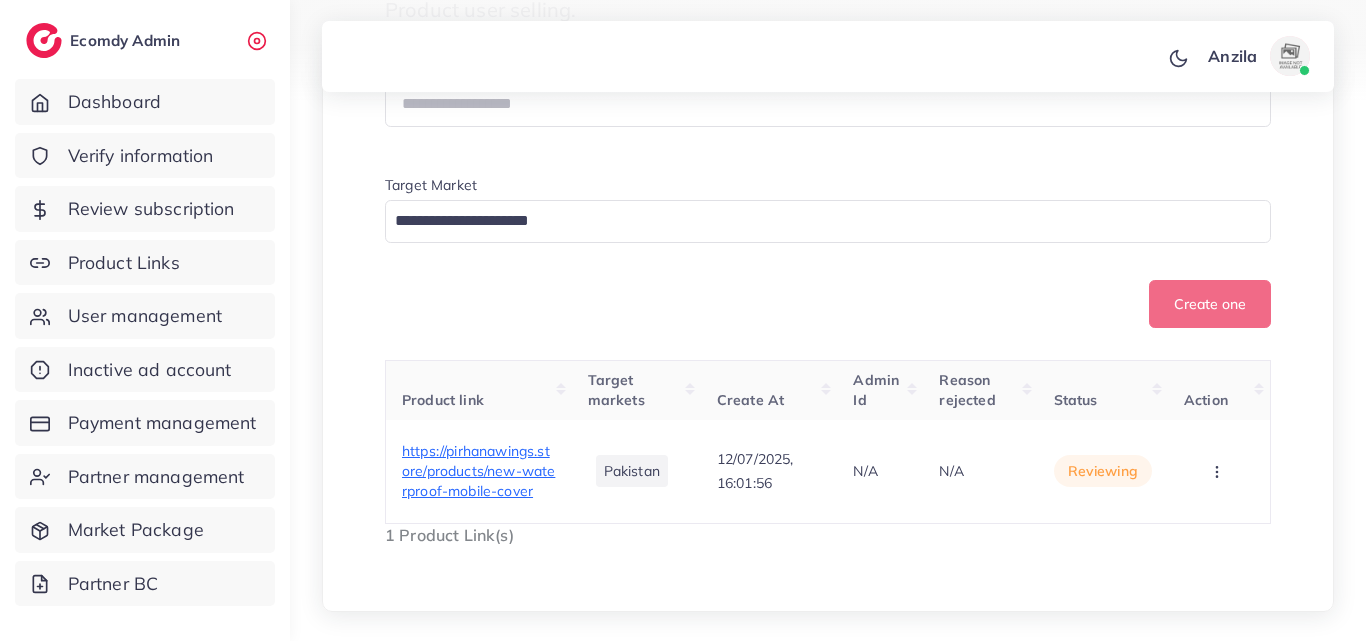 scroll, scrollTop: 530, scrollLeft: 0, axis: vertical 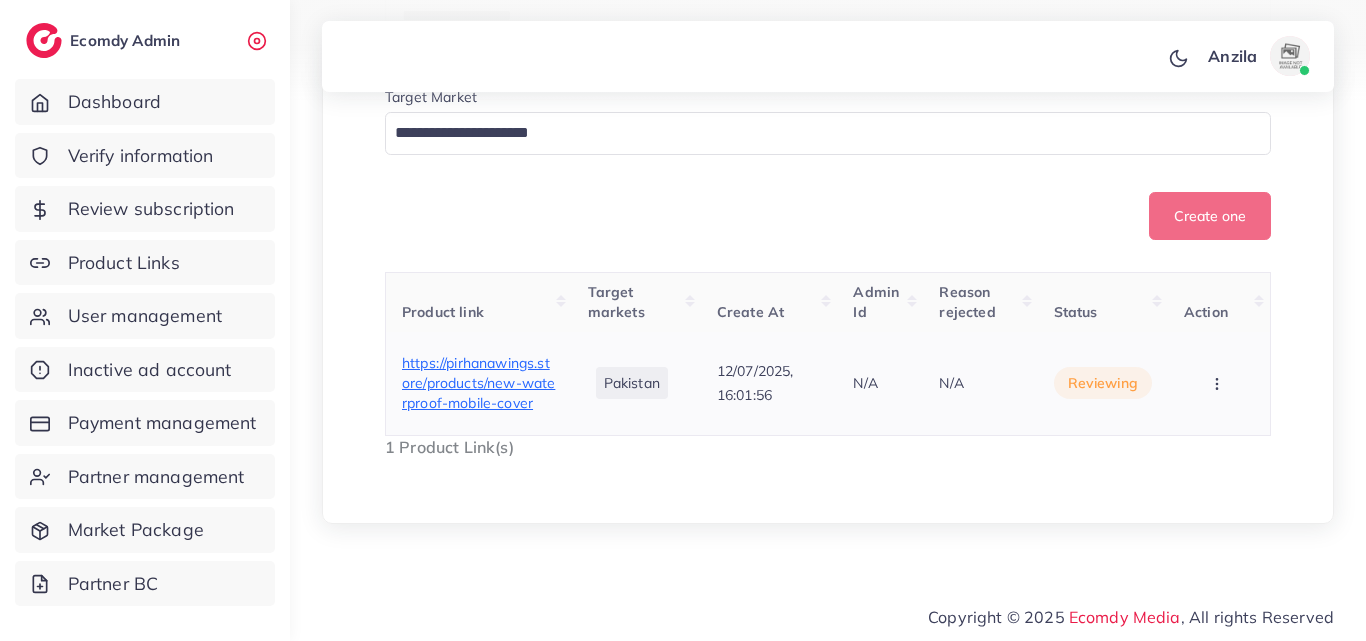 click on "https://pirhanawings.store/products/new-waterproof-mobile-cover" at bounding box center [478, 383] 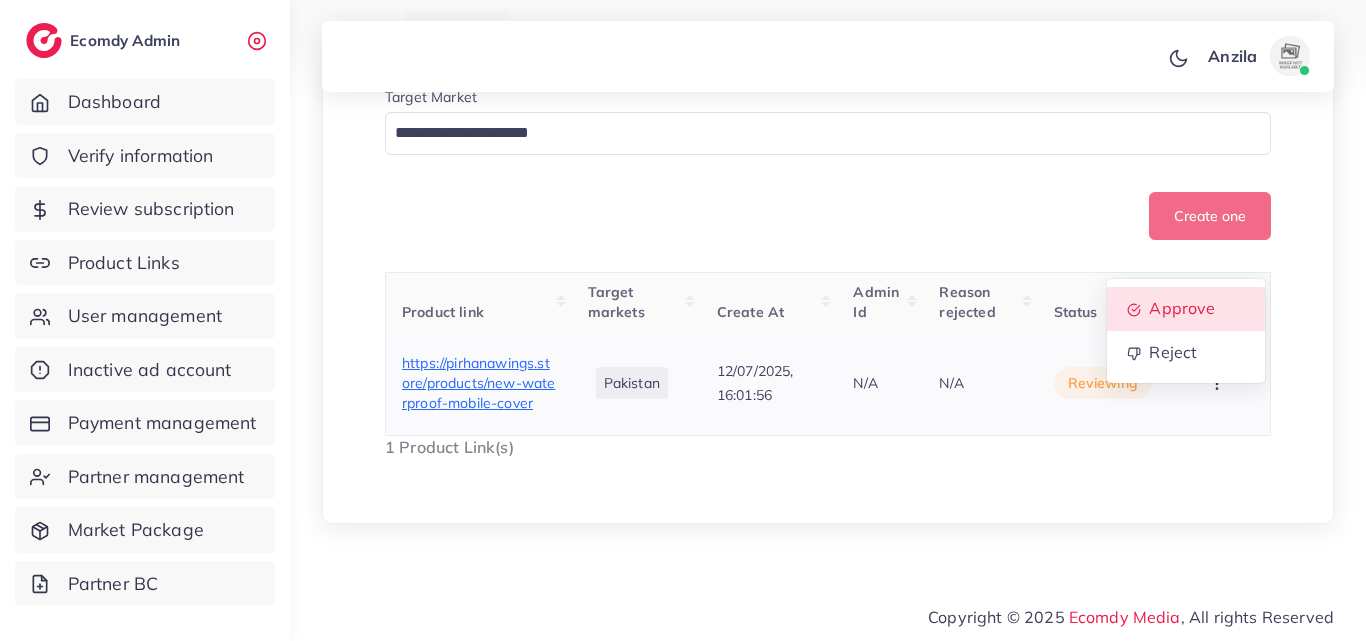 click on "Approve" at bounding box center (1182, 308) 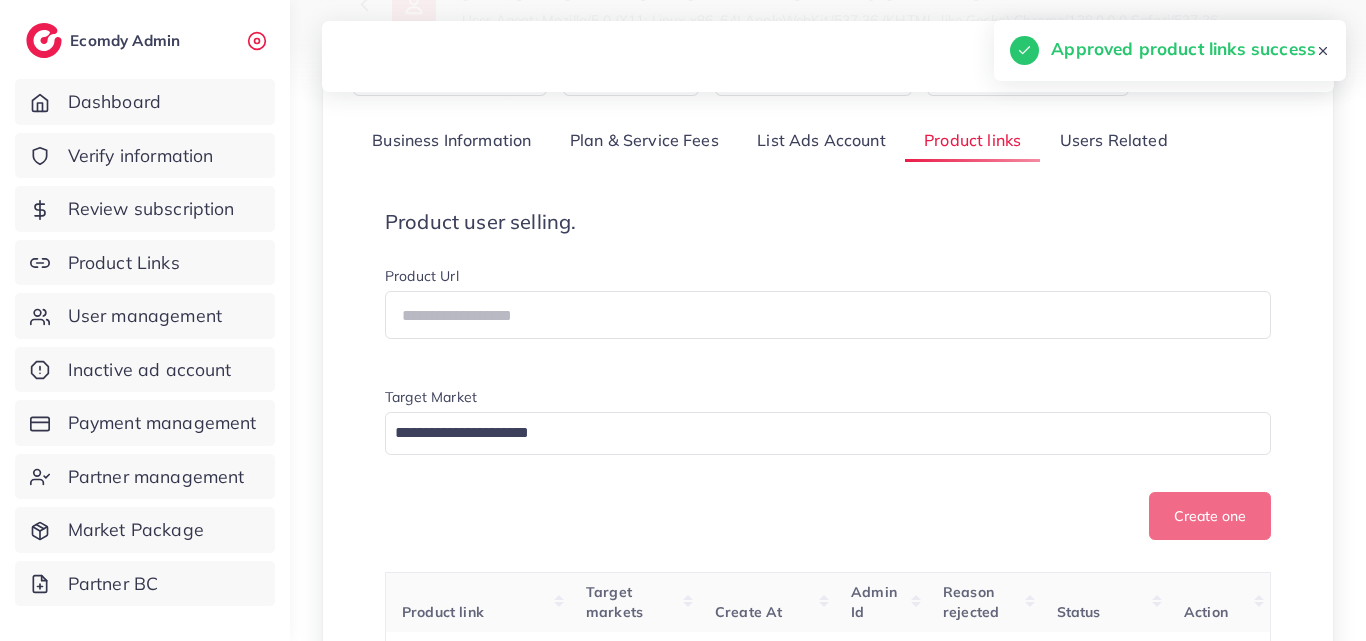 click on "Users Related" at bounding box center [1113, 141] 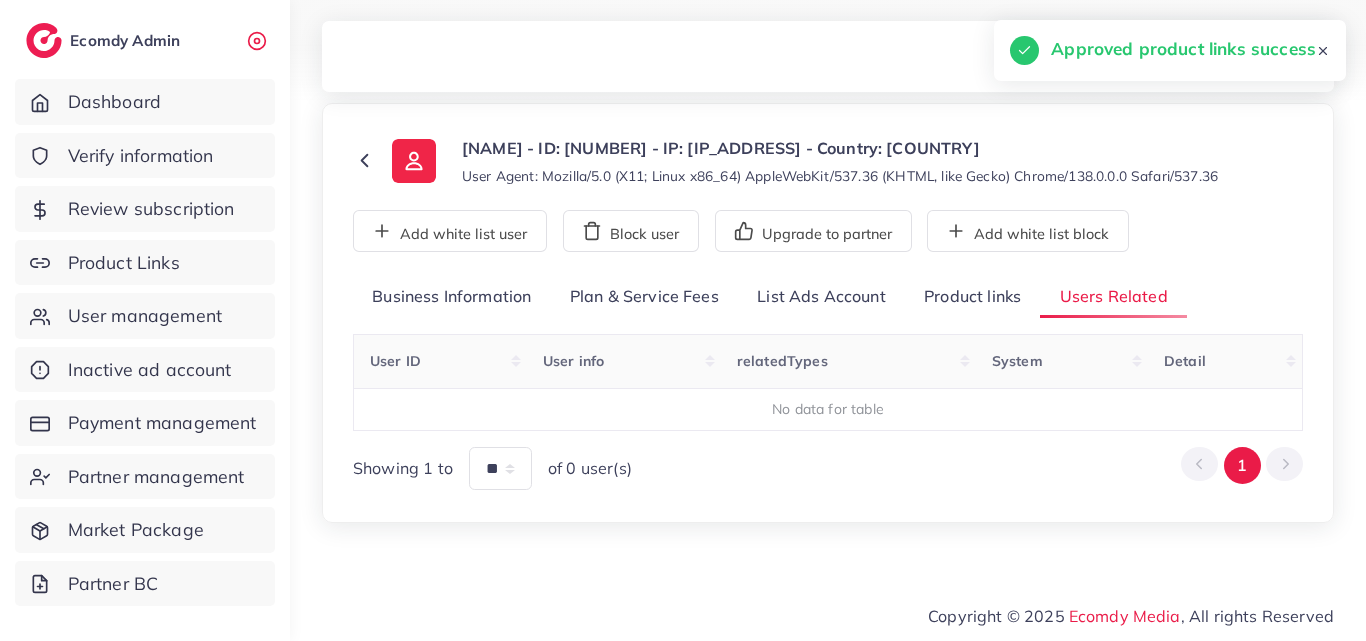 scroll, scrollTop: 74, scrollLeft: 0, axis: vertical 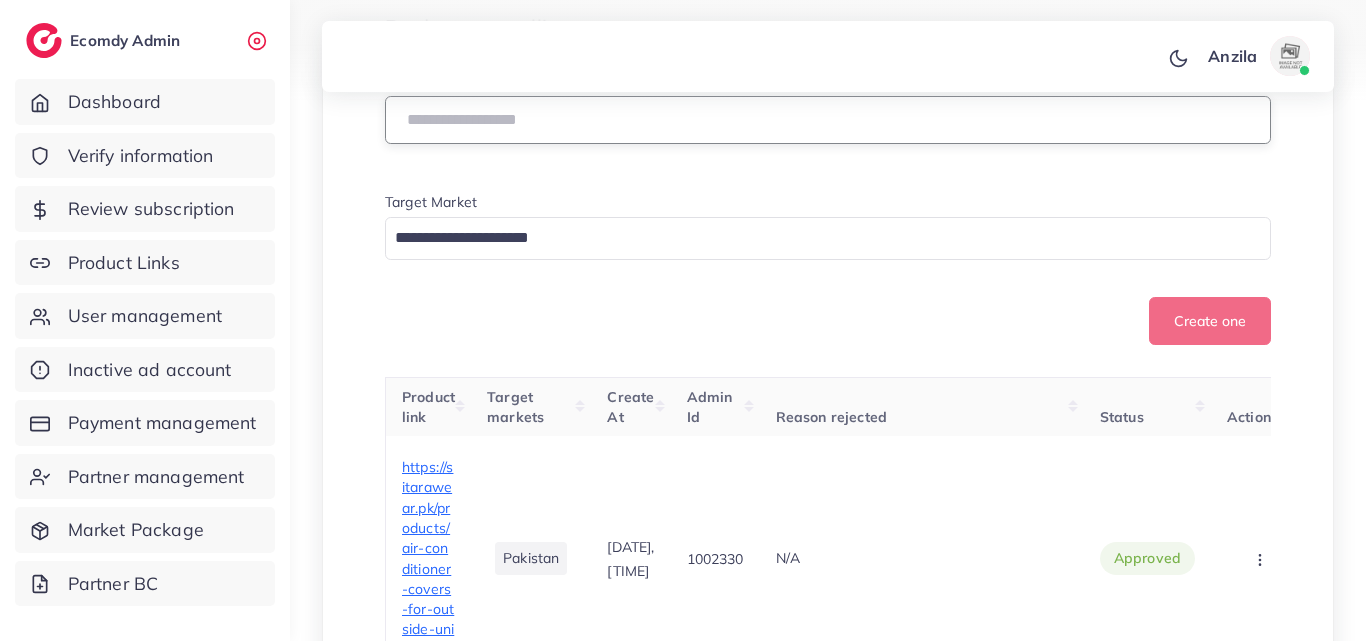 click at bounding box center [828, 120] 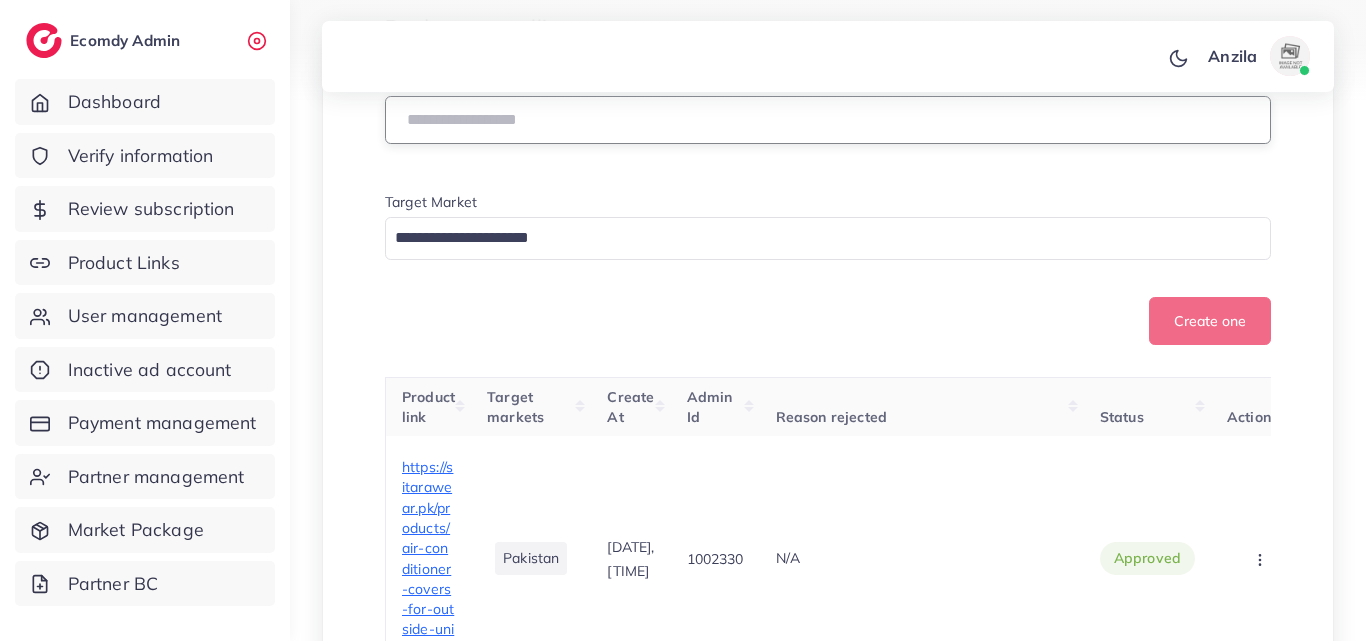 paste on "**********" 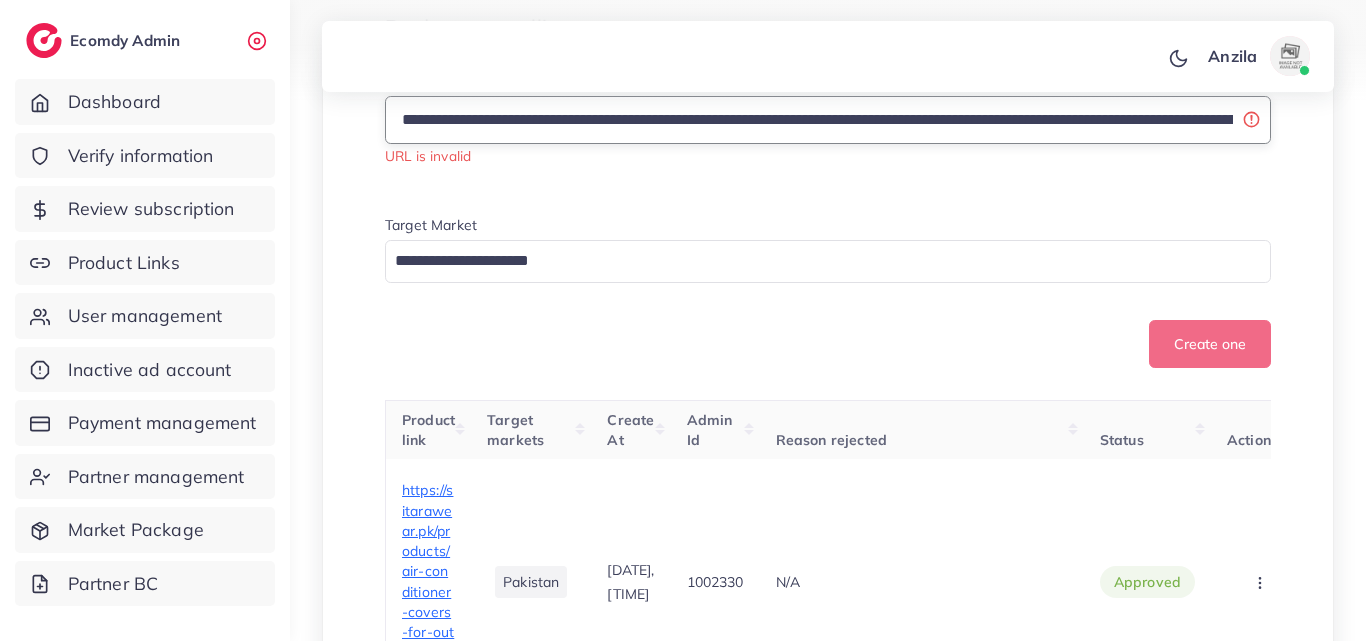 scroll, scrollTop: 0, scrollLeft: 329, axis: horizontal 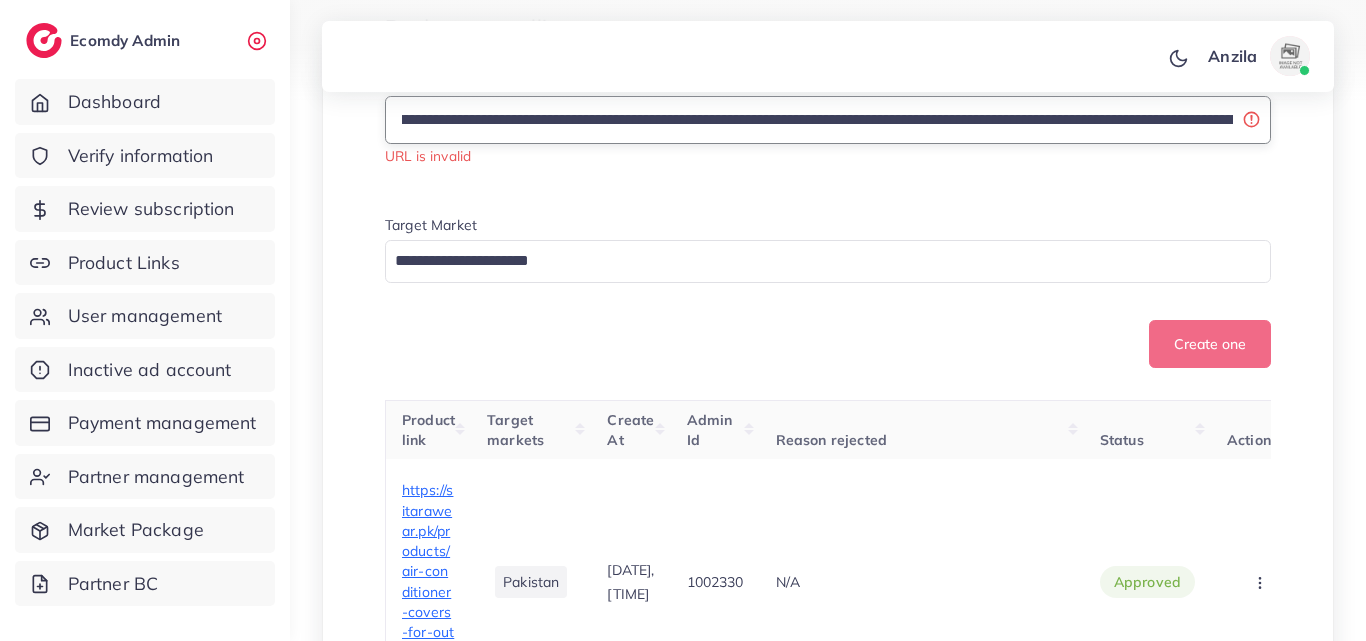 drag, startPoint x: 833, startPoint y: 144, endPoint x: 1219, endPoint y: 136, distance: 386.0829 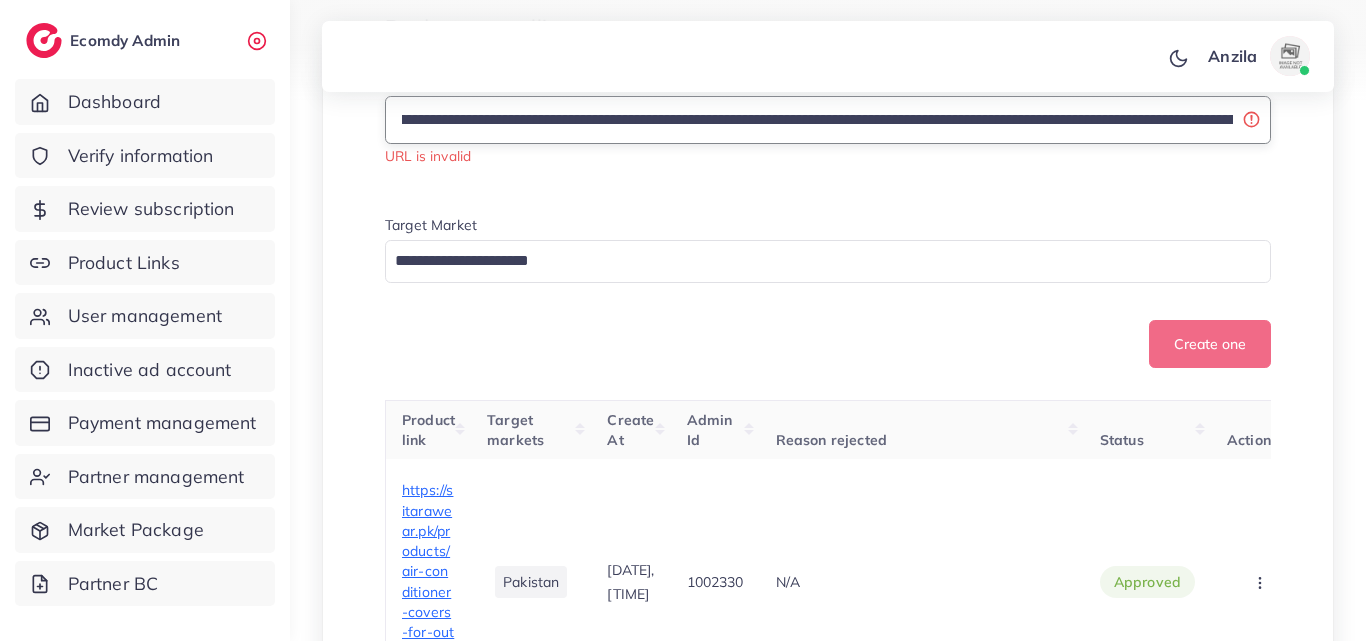 click on "**********" at bounding box center [828, 120] 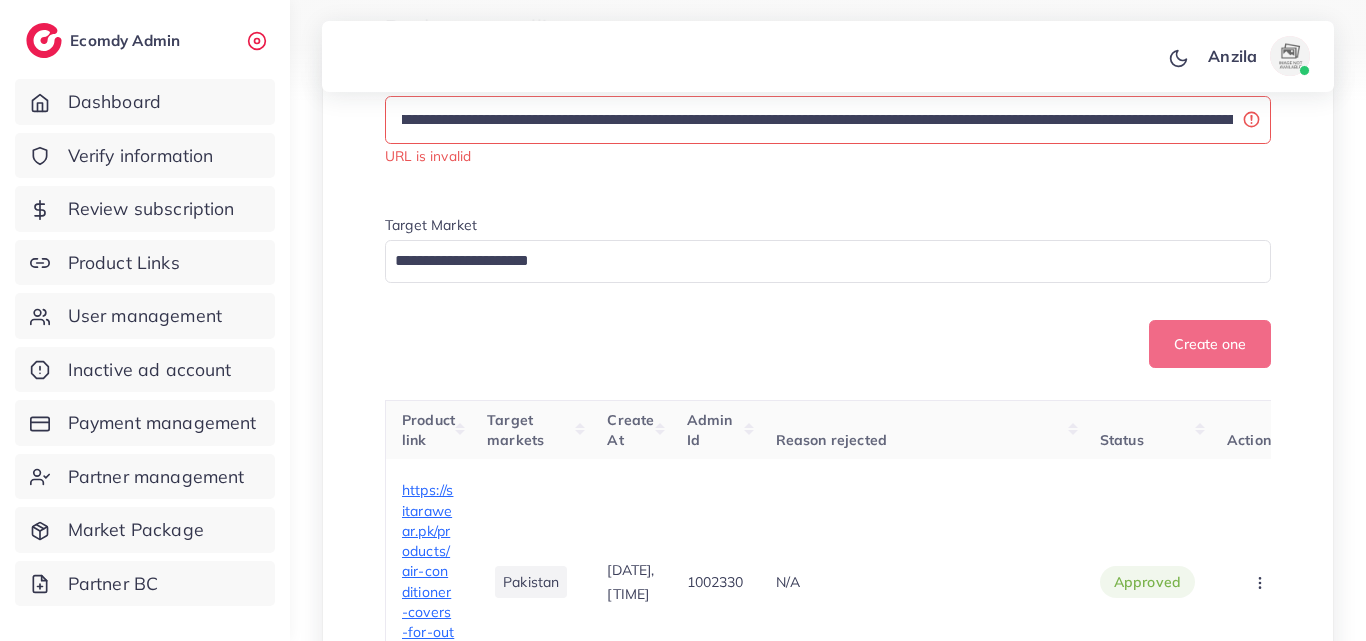 scroll, scrollTop: 0, scrollLeft: 0, axis: both 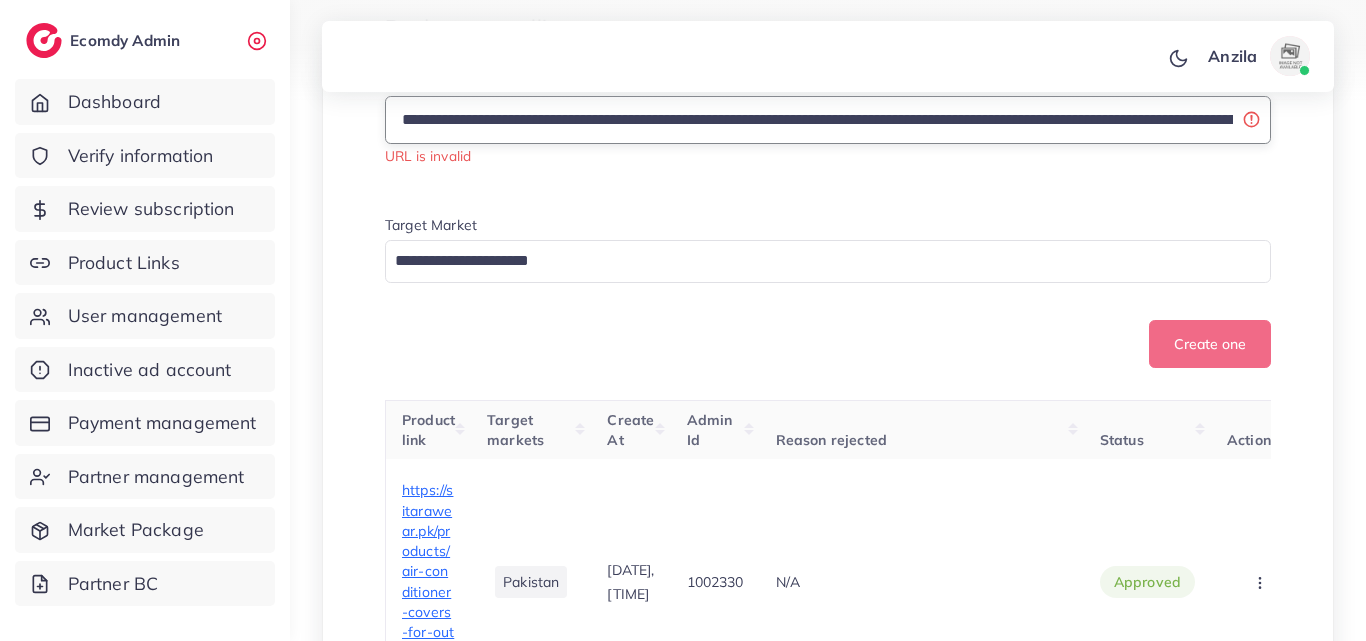 click on "**********" at bounding box center (828, 120) 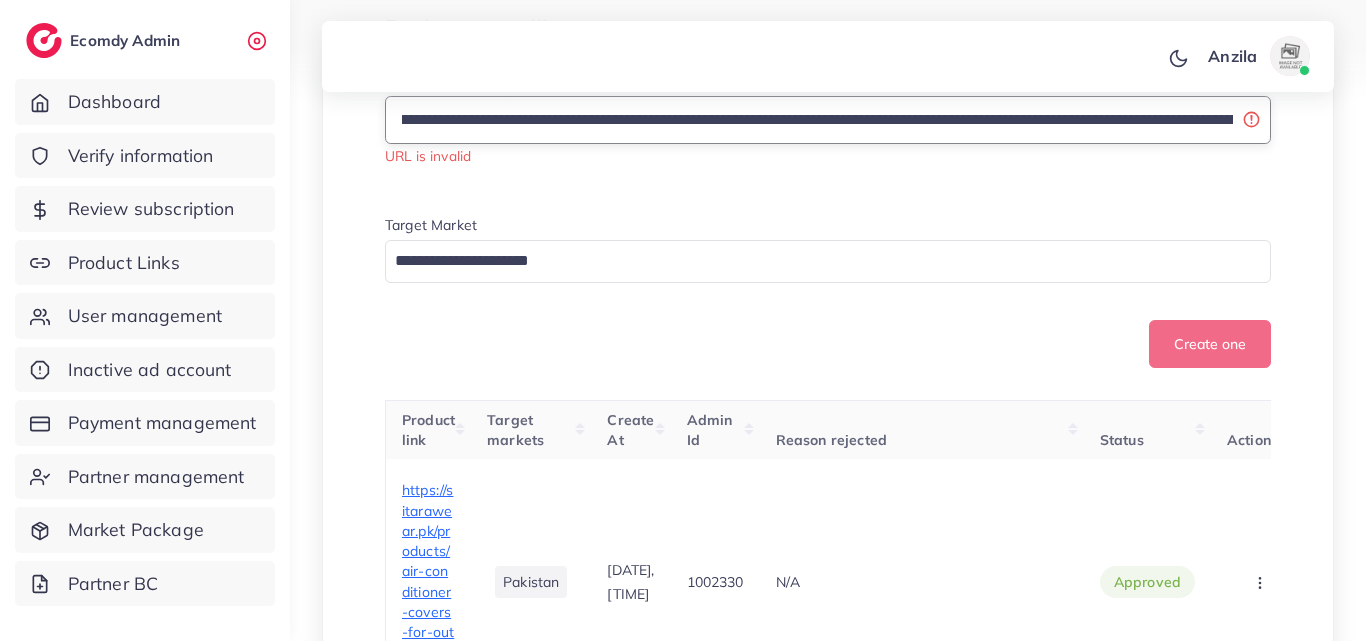 scroll, scrollTop: 0, scrollLeft: 330, axis: horizontal 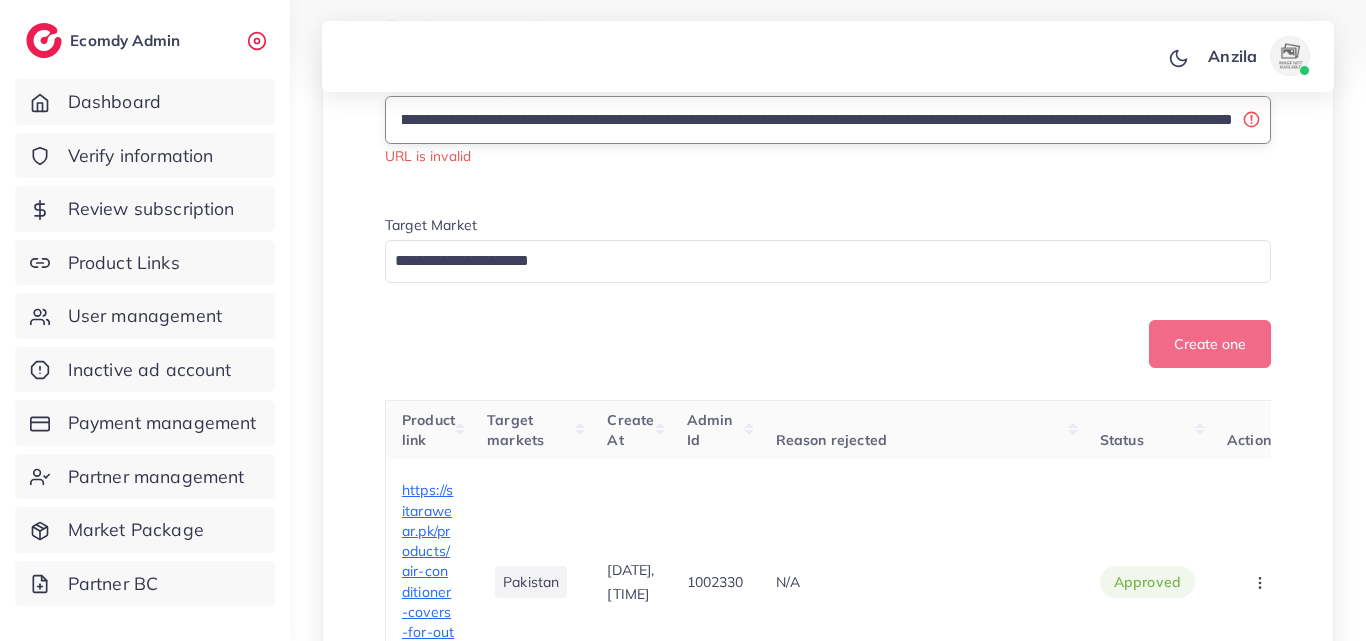 drag, startPoint x: 1213, startPoint y: 135, endPoint x: 1226, endPoint y: 132, distance: 13.341664 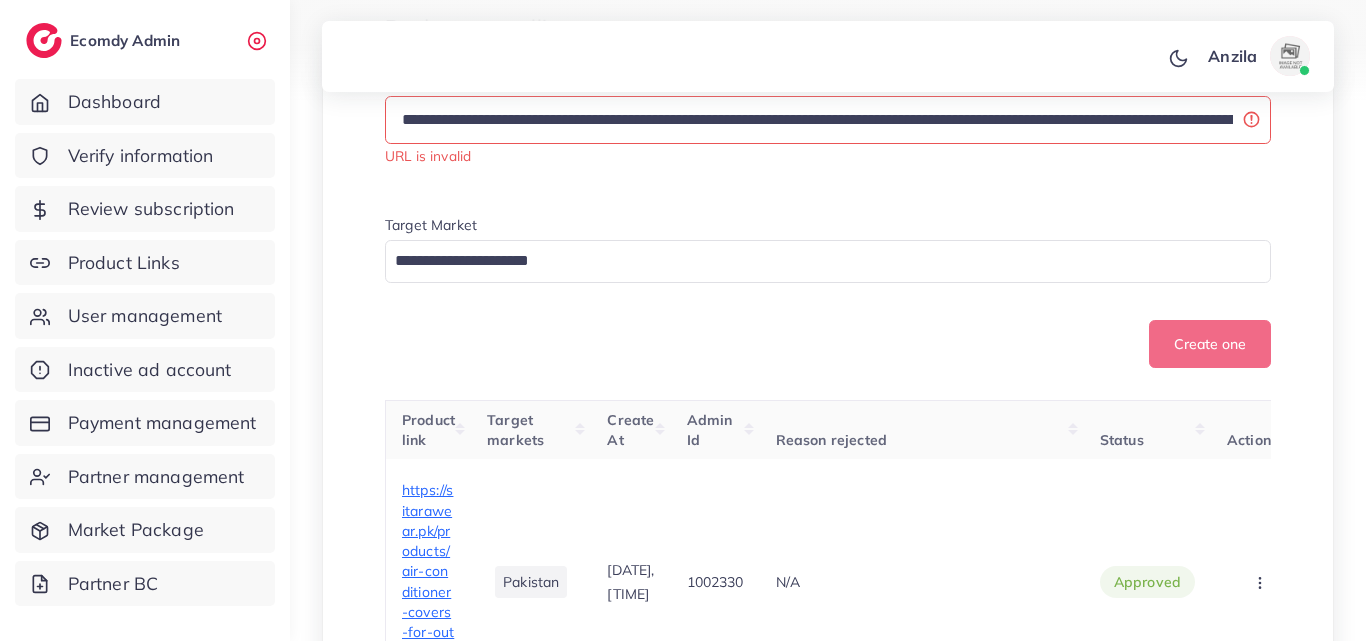 scroll, scrollTop: 0, scrollLeft: 324, axis: horizontal 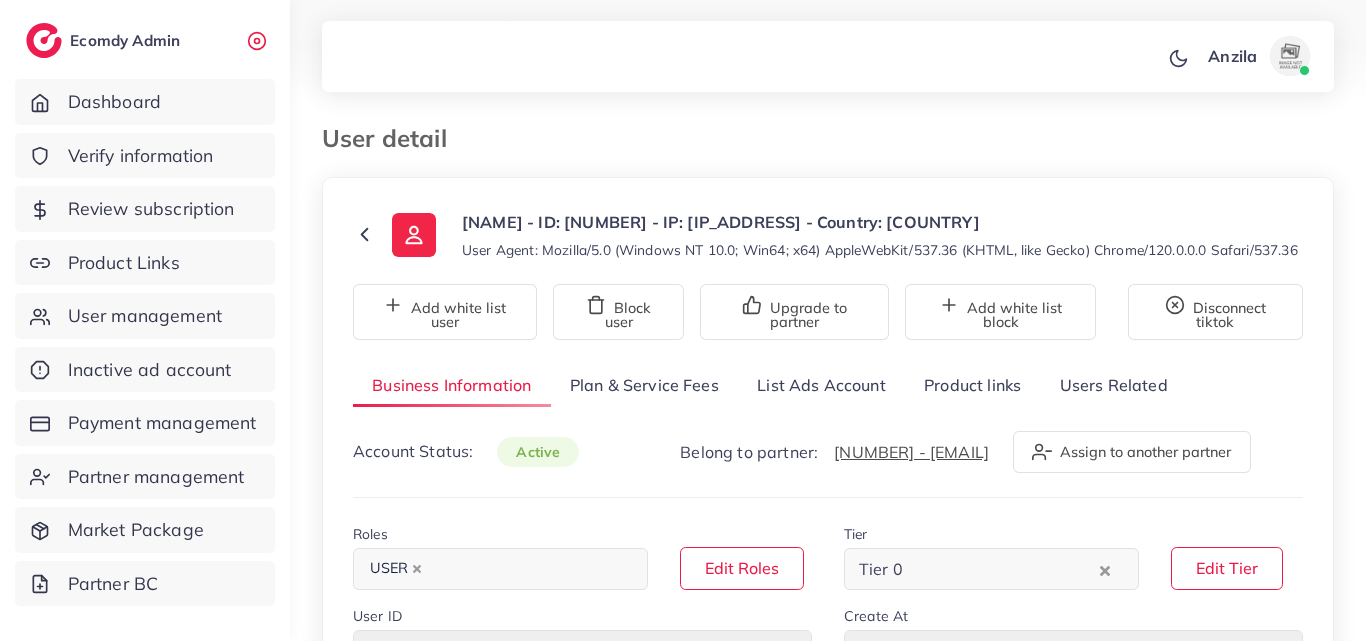select on "**********" 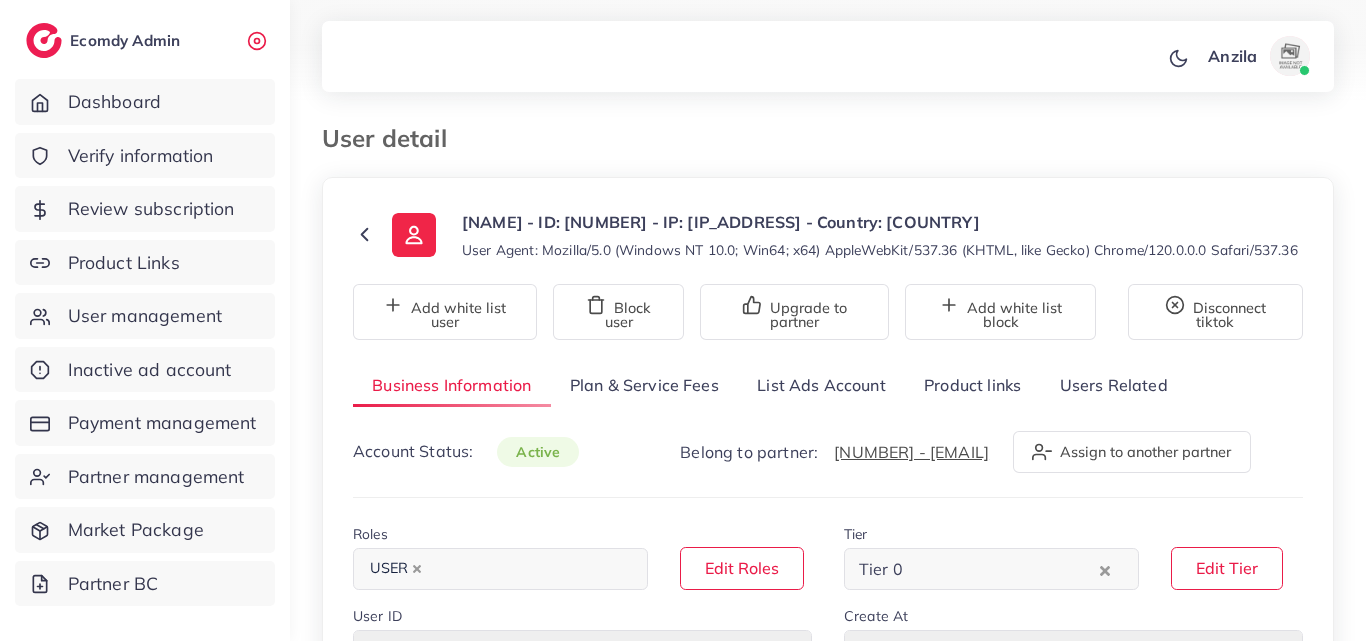 scroll, scrollTop: 0, scrollLeft: 0, axis: both 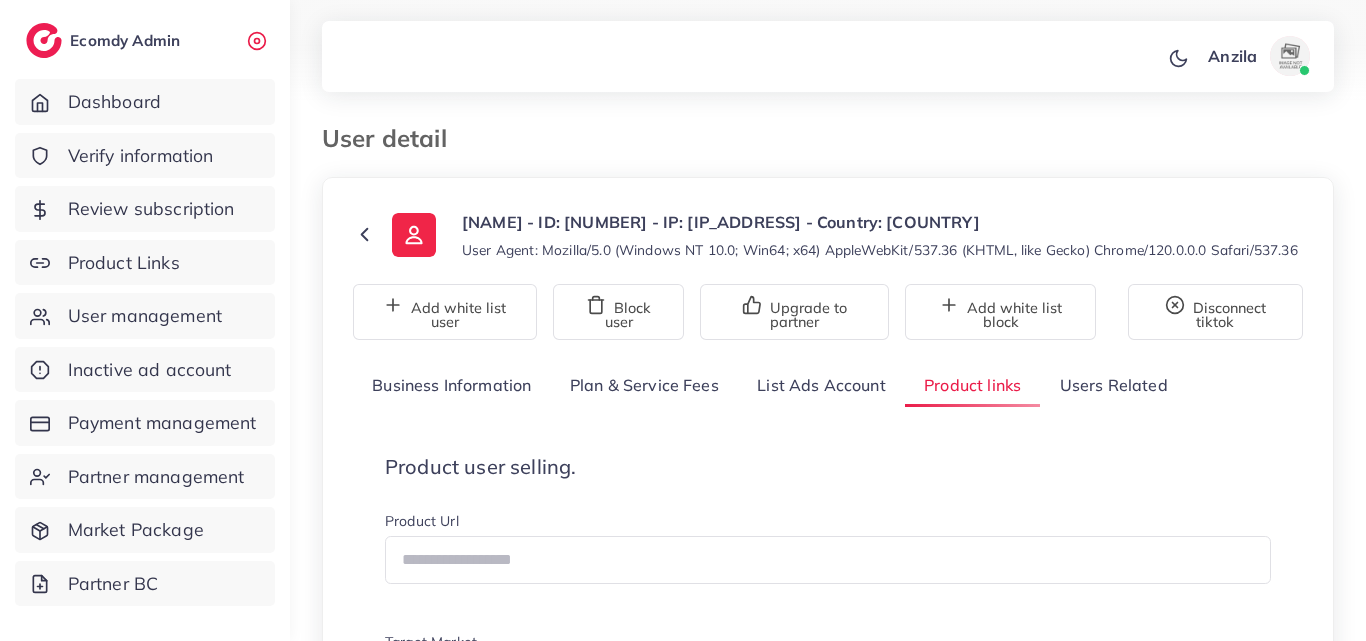 click on "**********" at bounding box center [828, 5152] 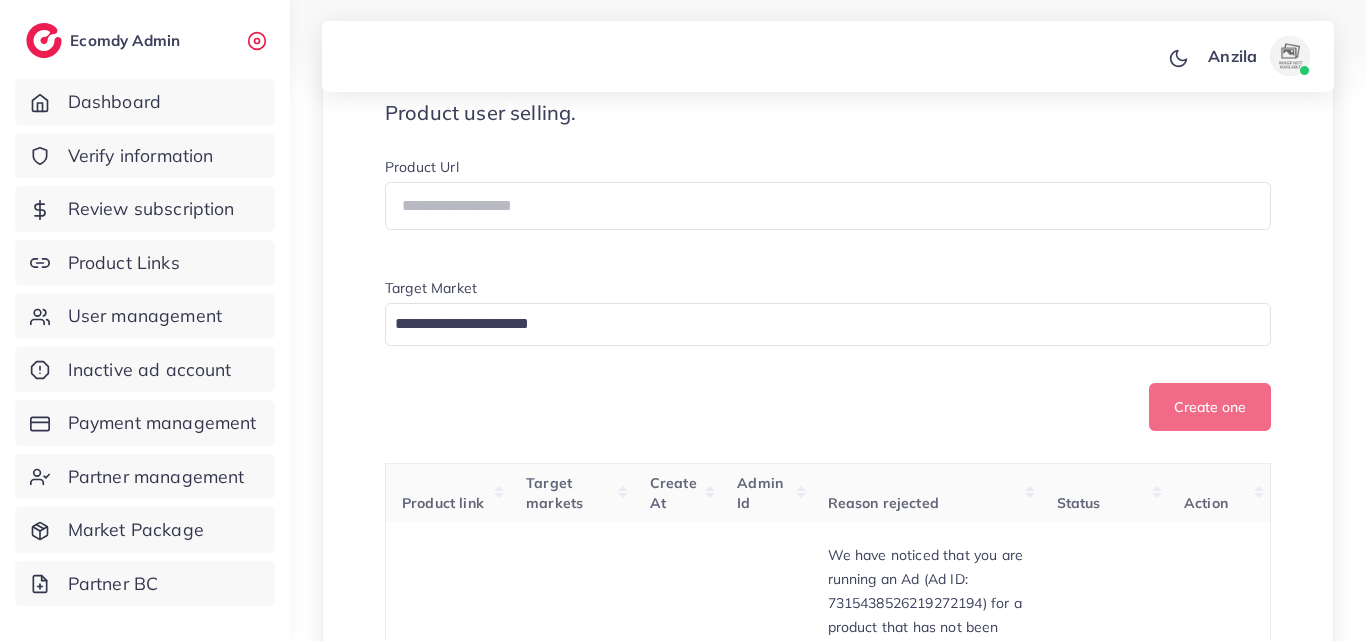 scroll, scrollTop: 360, scrollLeft: 0, axis: vertical 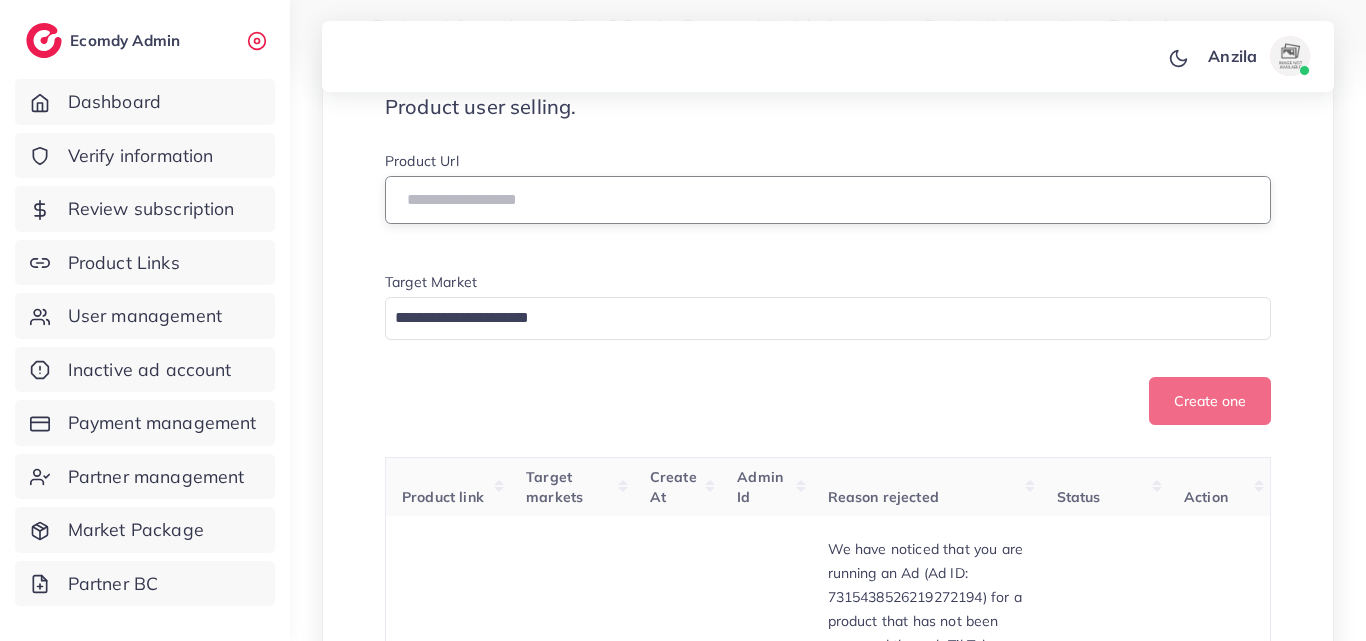 click at bounding box center [828, 200] 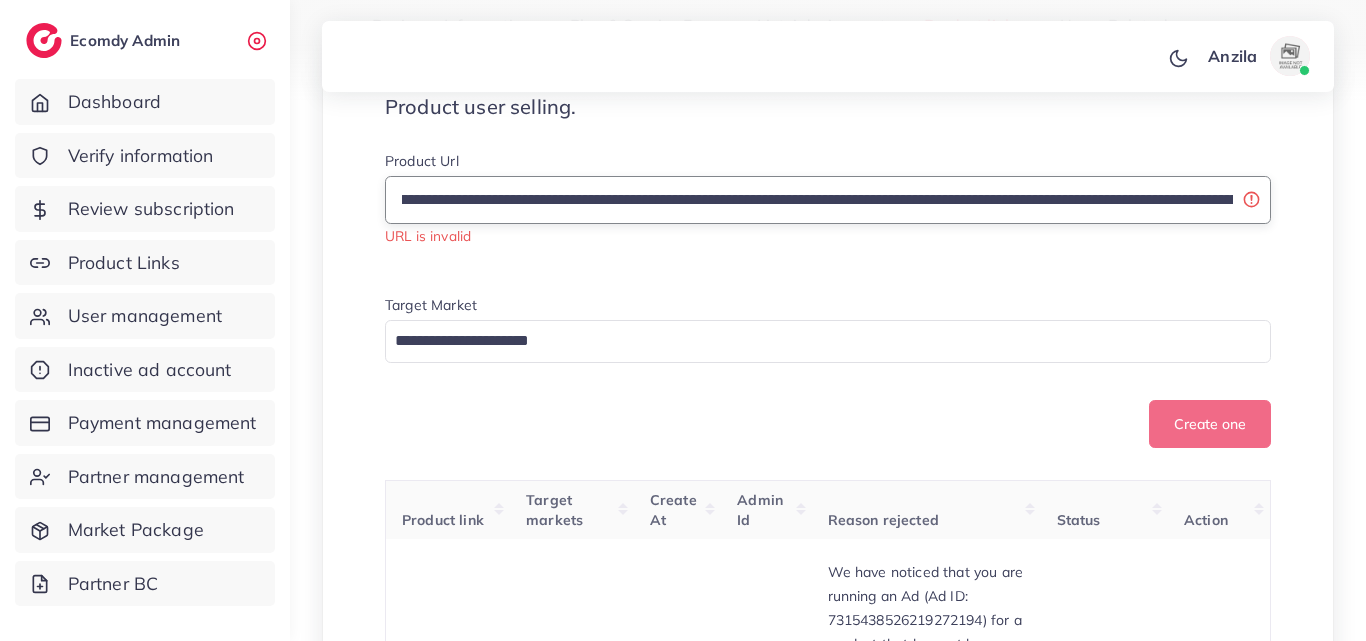 scroll, scrollTop: 0, scrollLeft: 0, axis: both 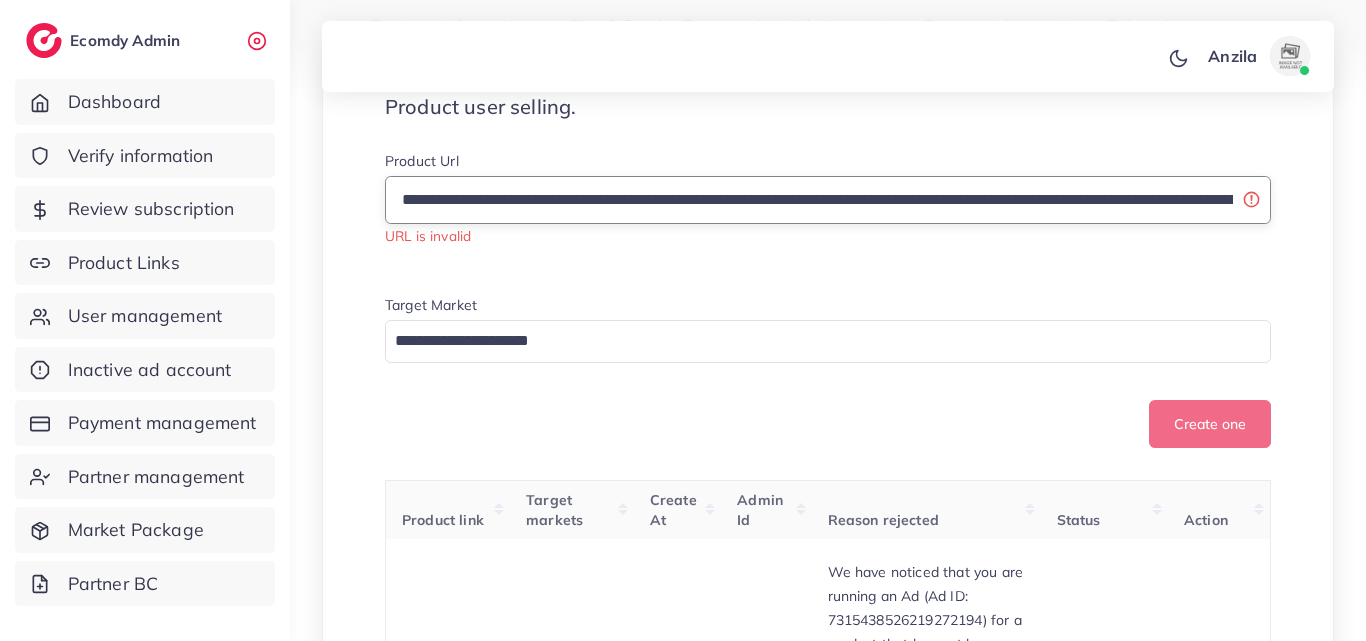drag, startPoint x: 647, startPoint y: 232, endPoint x: 342, endPoint y: 234, distance: 305.00656 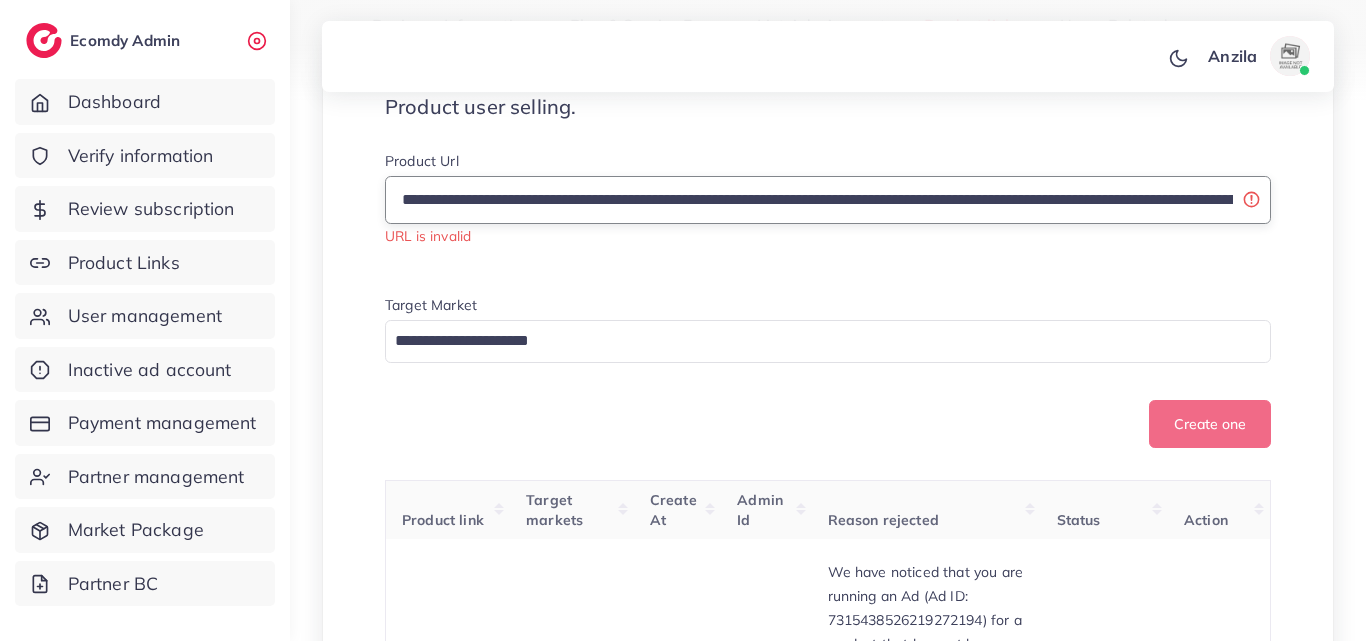 click on "**********" at bounding box center (828, 200) 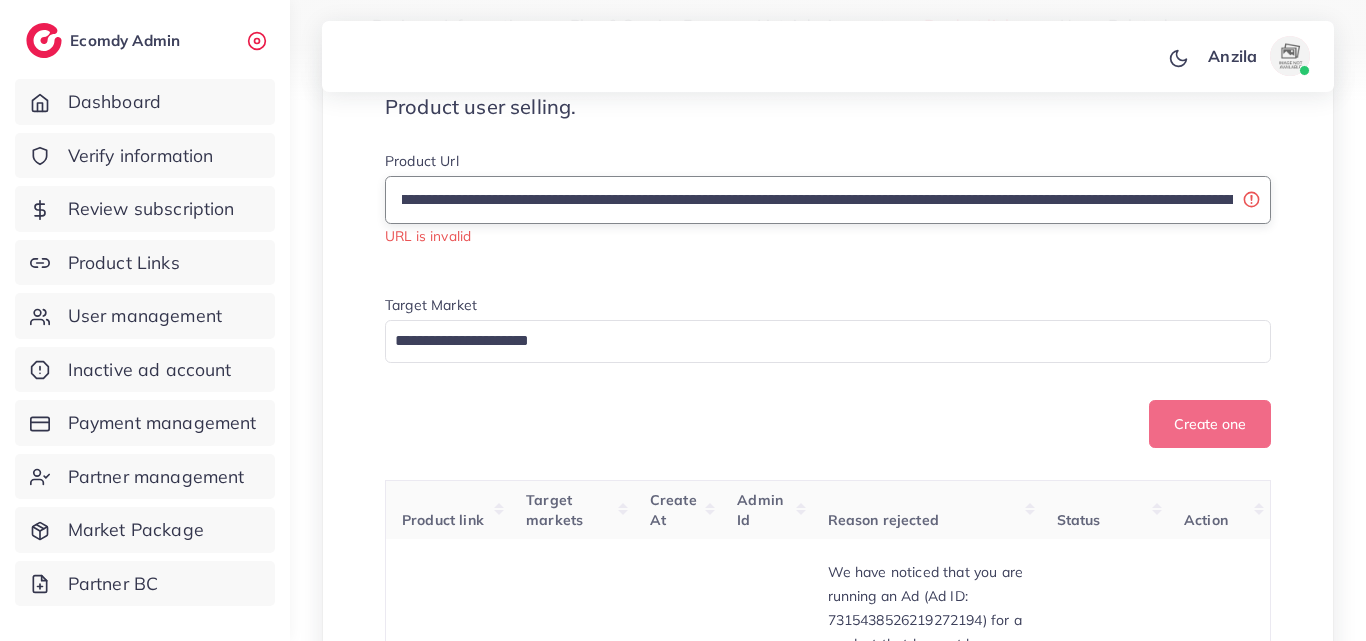 scroll, scrollTop: 0, scrollLeft: 595, axis: horizontal 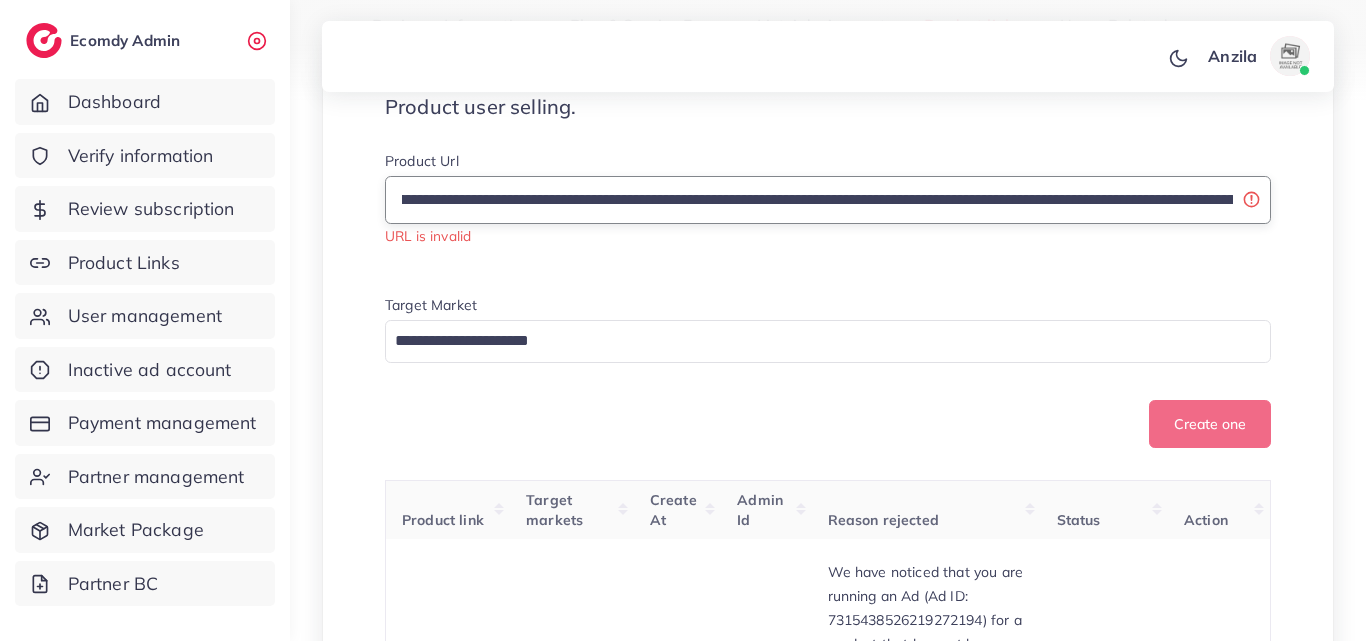 drag, startPoint x: 408, startPoint y: 223, endPoint x: 962, endPoint y: 234, distance: 554.1092 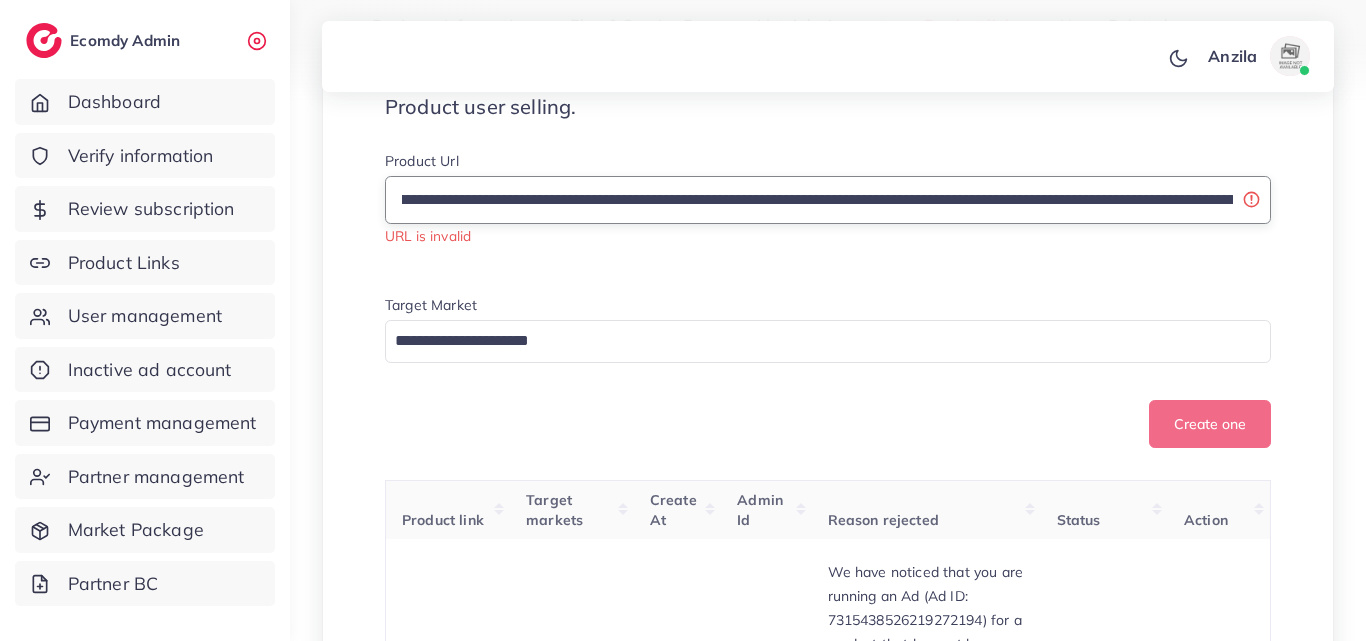 type on "**********" 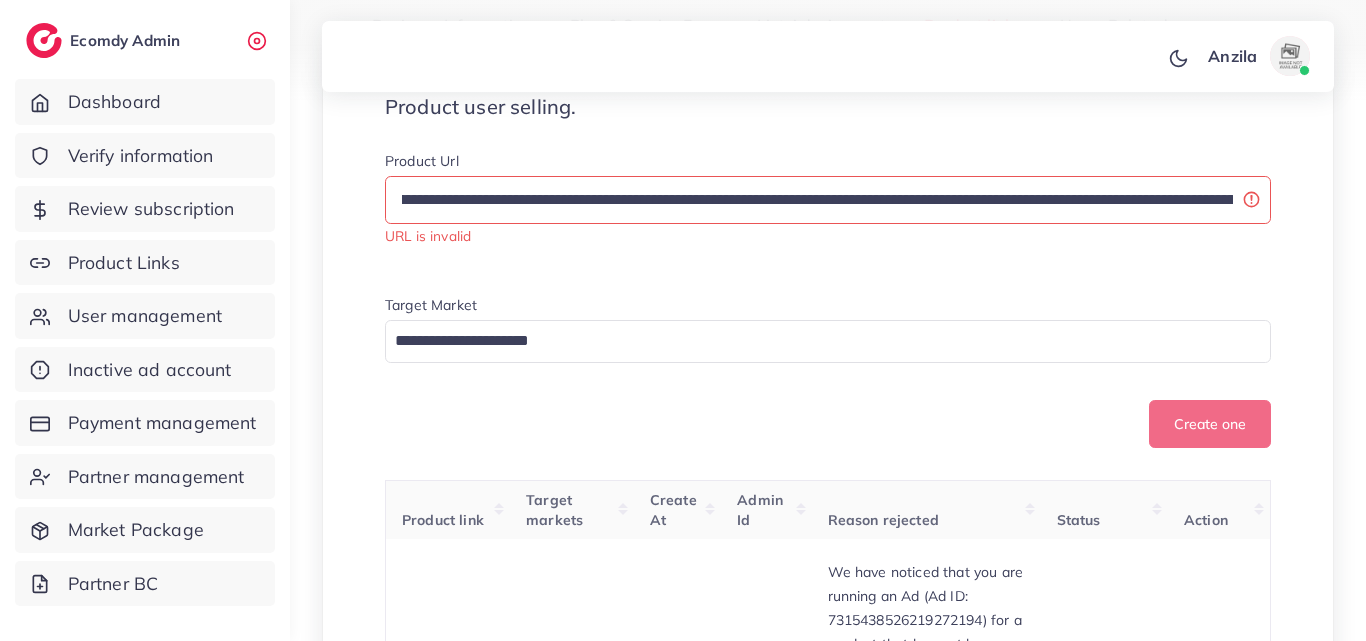 scroll, scrollTop: 0, scrollLeft: 0, axis: both 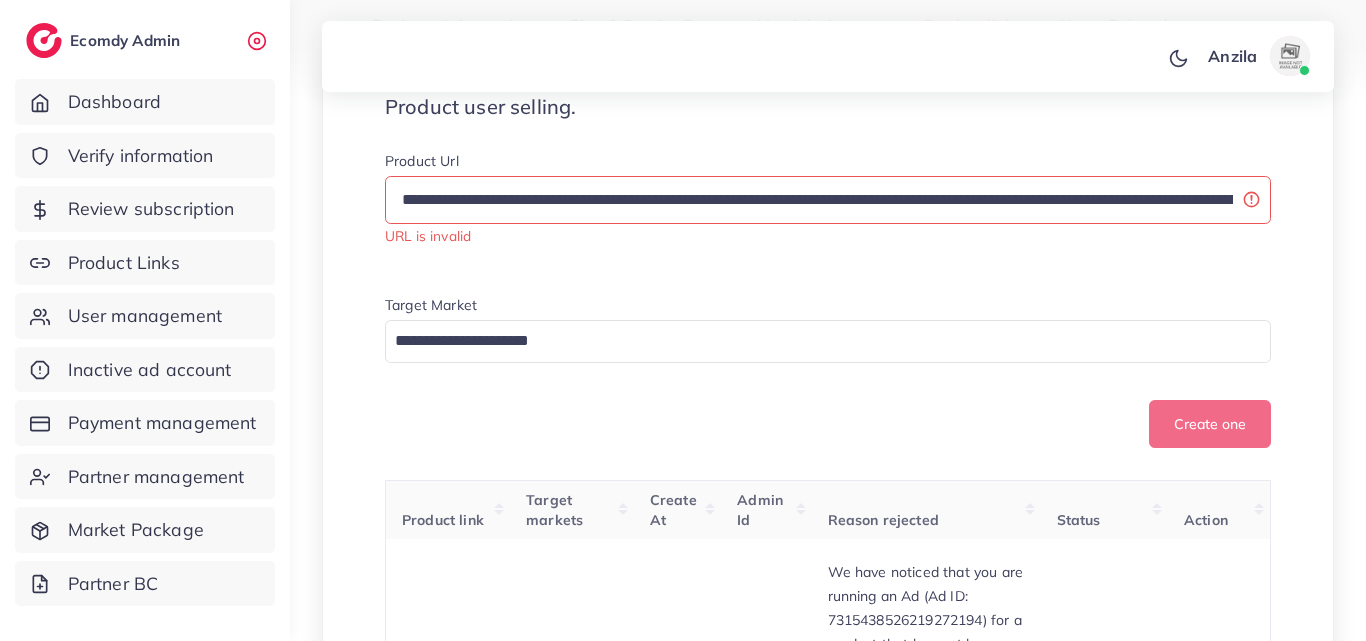 click on "**********" at bounding box center [828, 271] 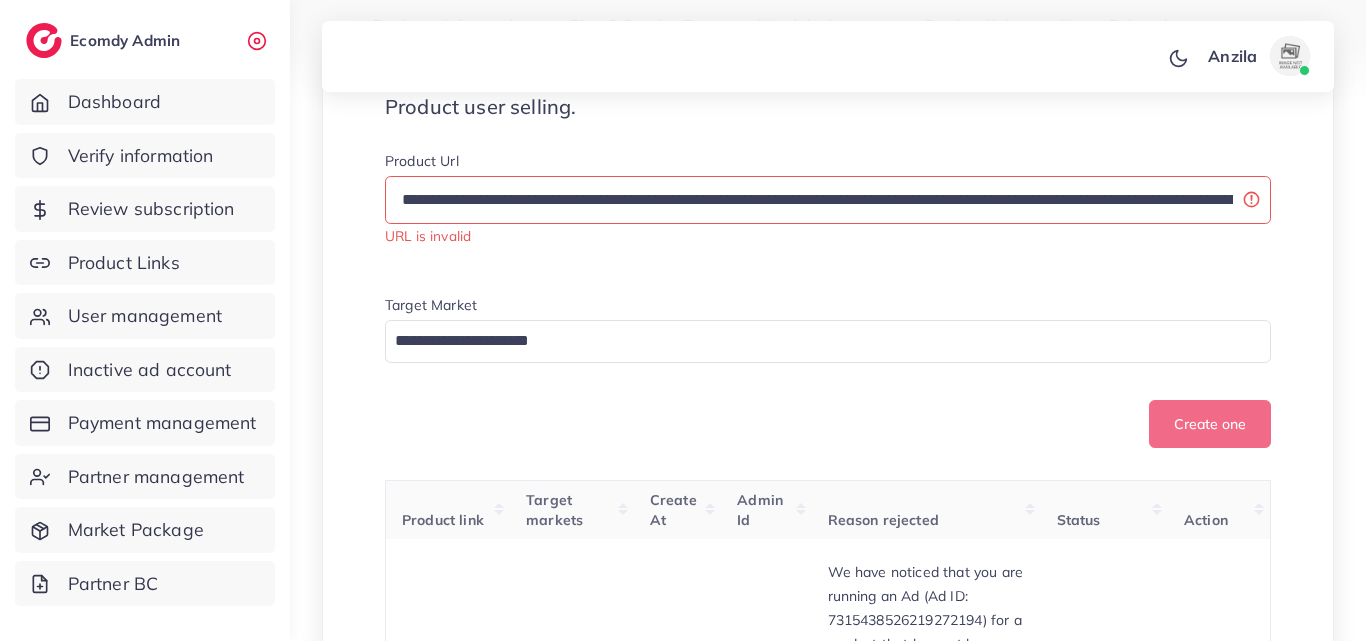 scroll, scrollTop: 0, scrollLeft: 6, axis: horizontal 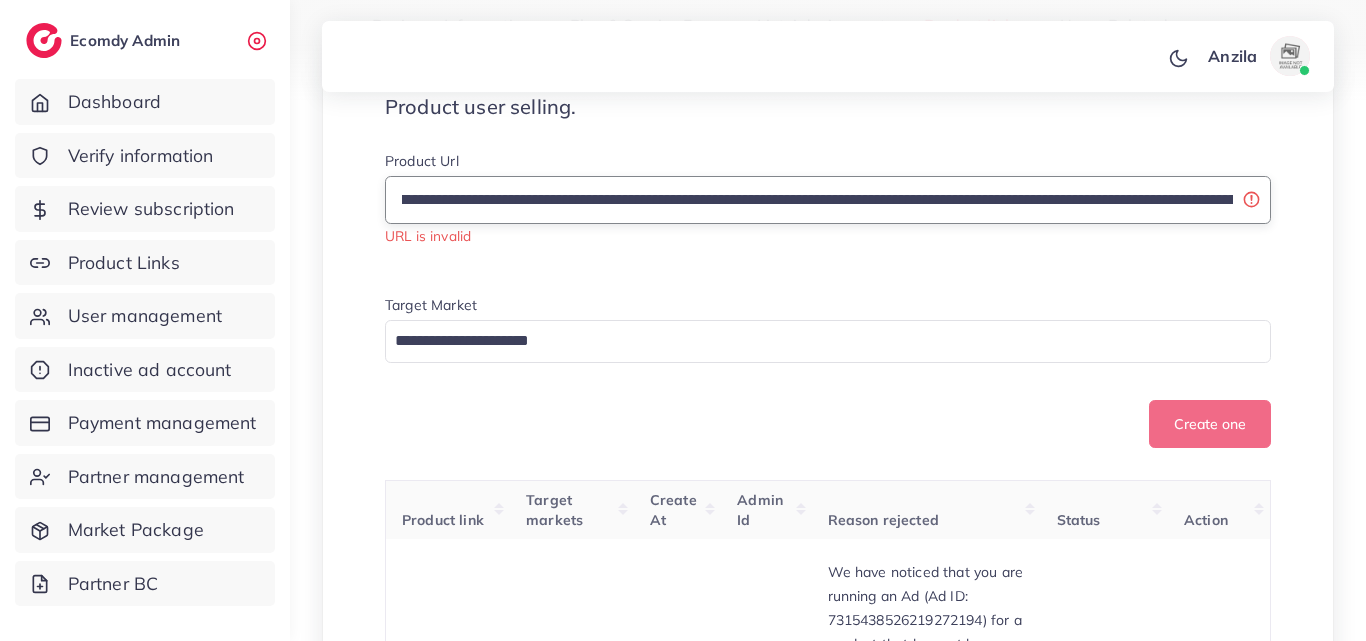 click on "**********" at bounding box center (828, 200) 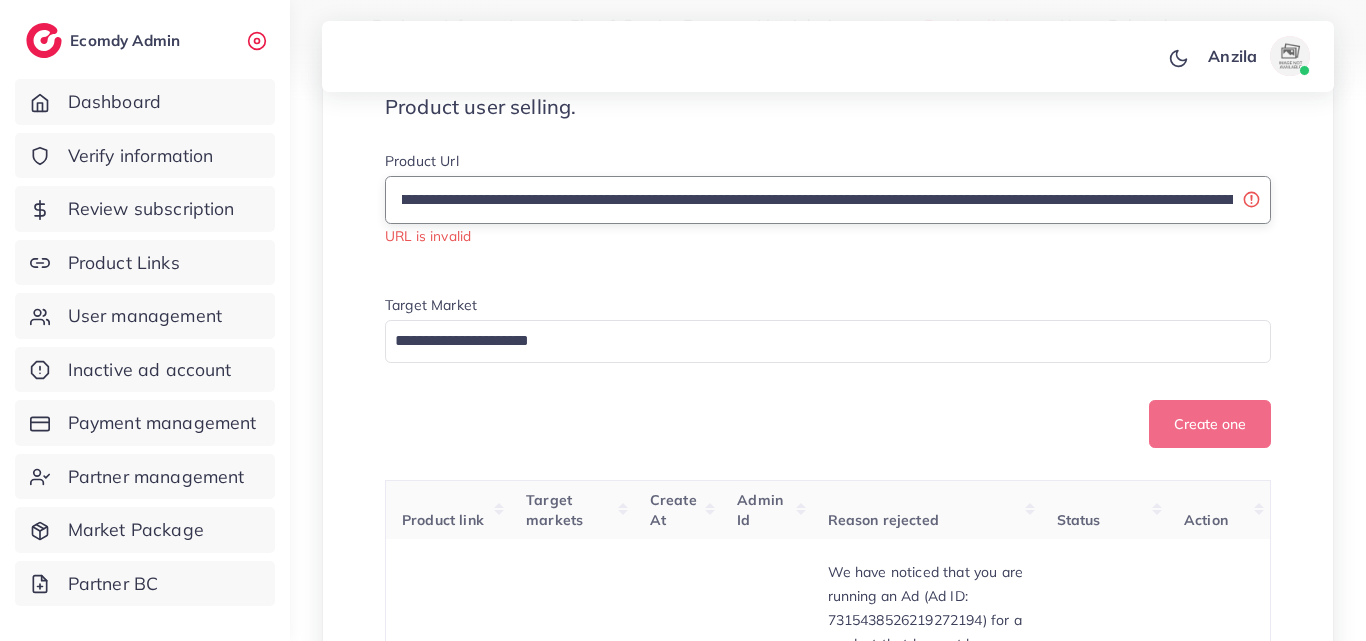 drag, startPoint x: 1237, startPoint y: 217, endPoint x: 1239, endPoint y: 230, distance: 13.152946 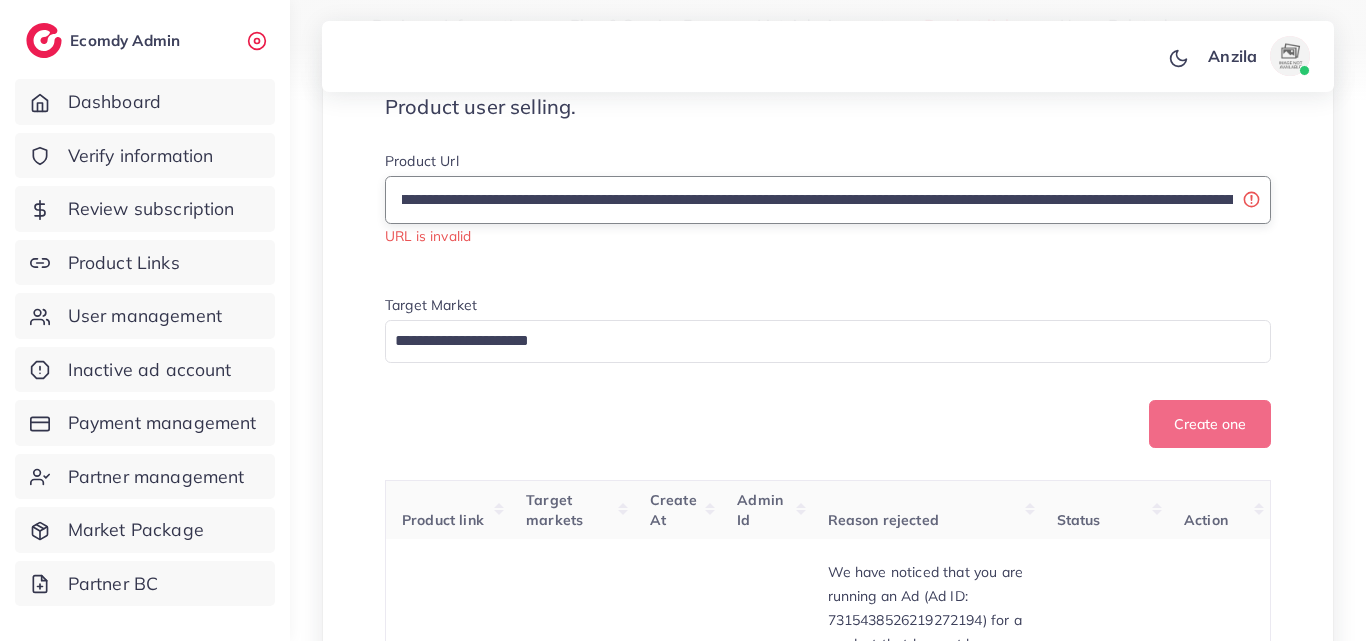 click on "**********" at bounding box center [828, 200] 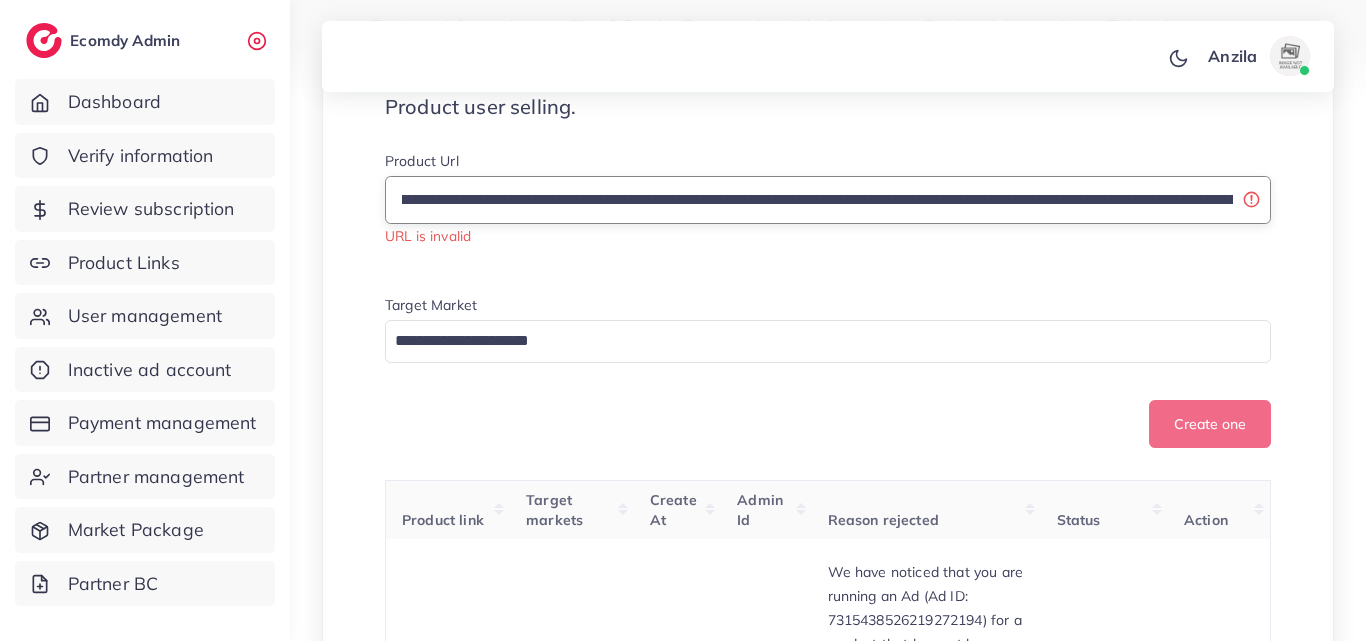 scroll, scrollTop: 0, scrollLeft: 1709, axis: horizontal 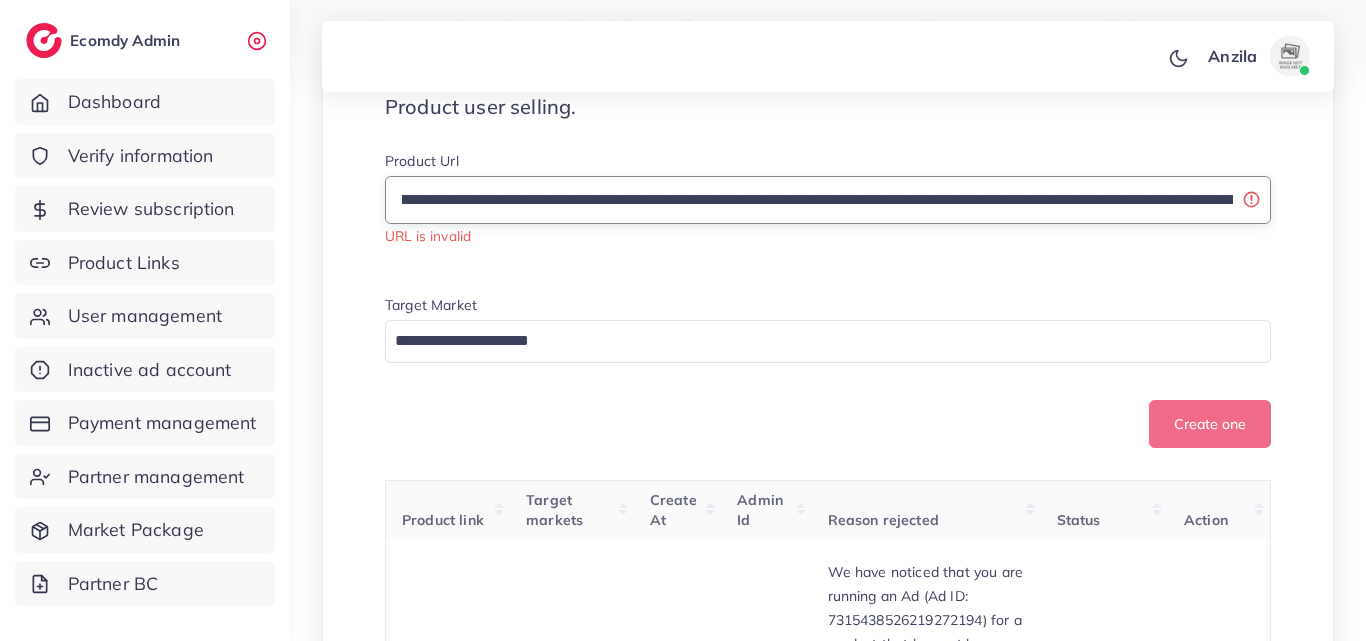 drag, startPoint x: 831, startPoint y: 216, endPoint x: 1085, endPoint y: 211, distance: 254.04921 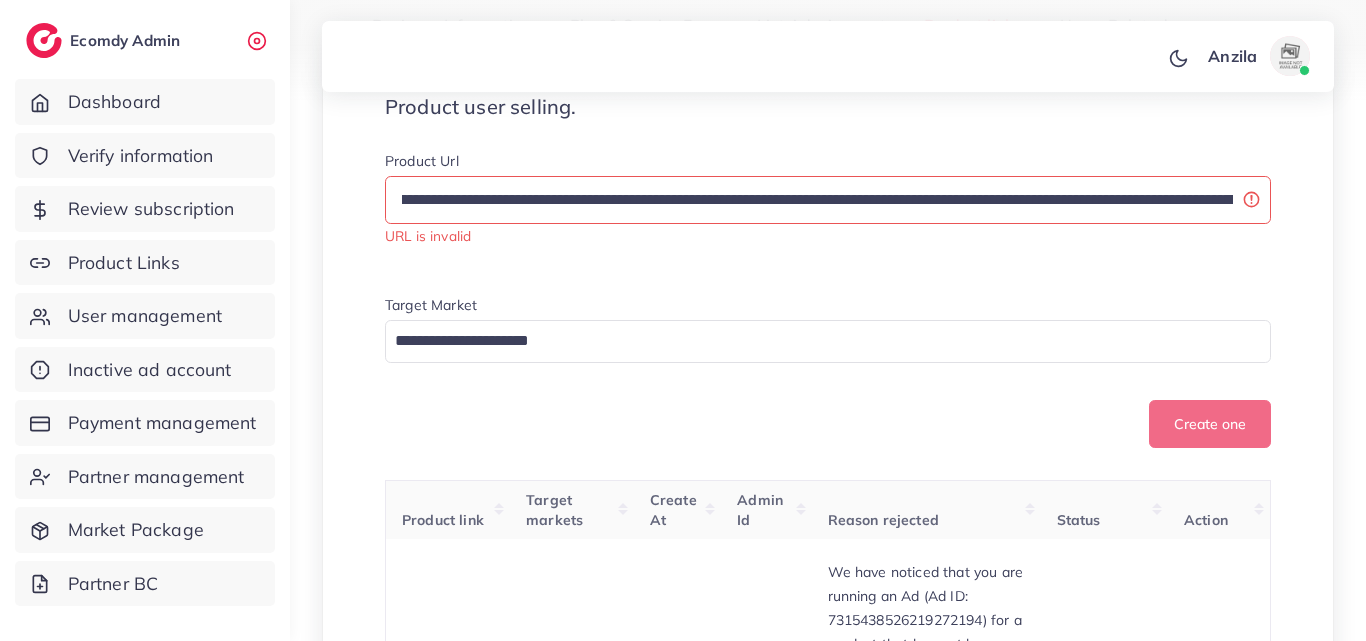 scroll, scrollTop: 0, scrollLeft: 0, axis: both 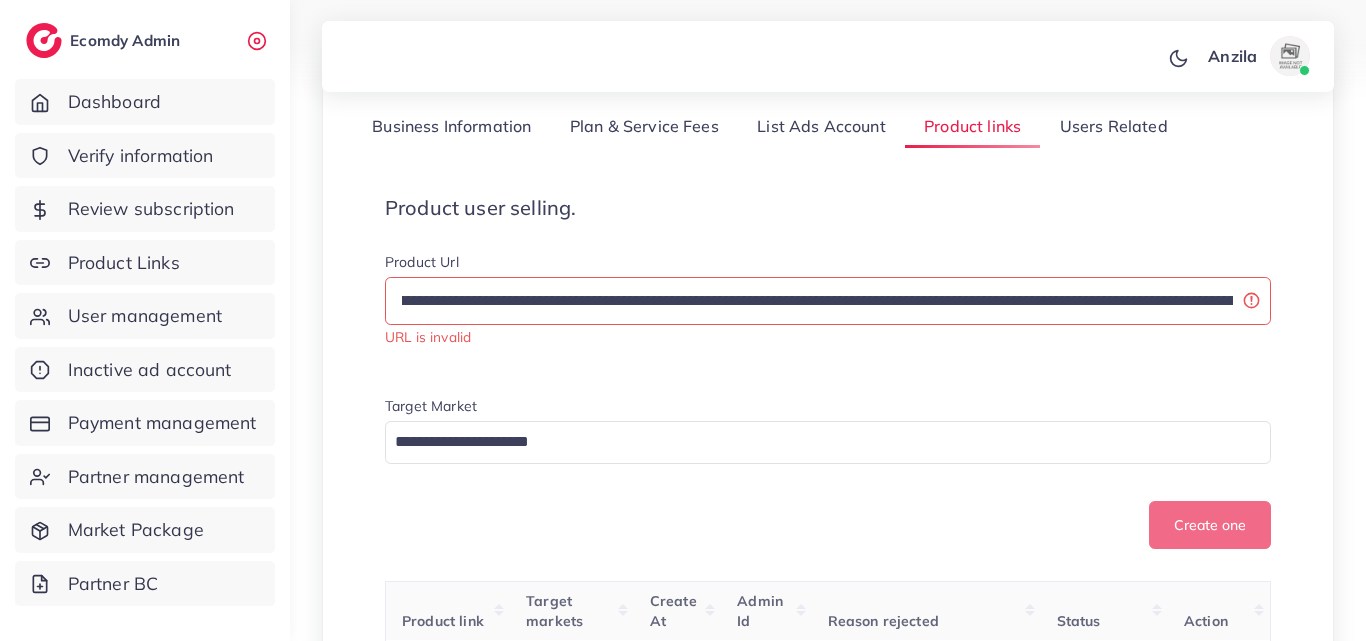 click on "**********" at bounding box center (828, 372) 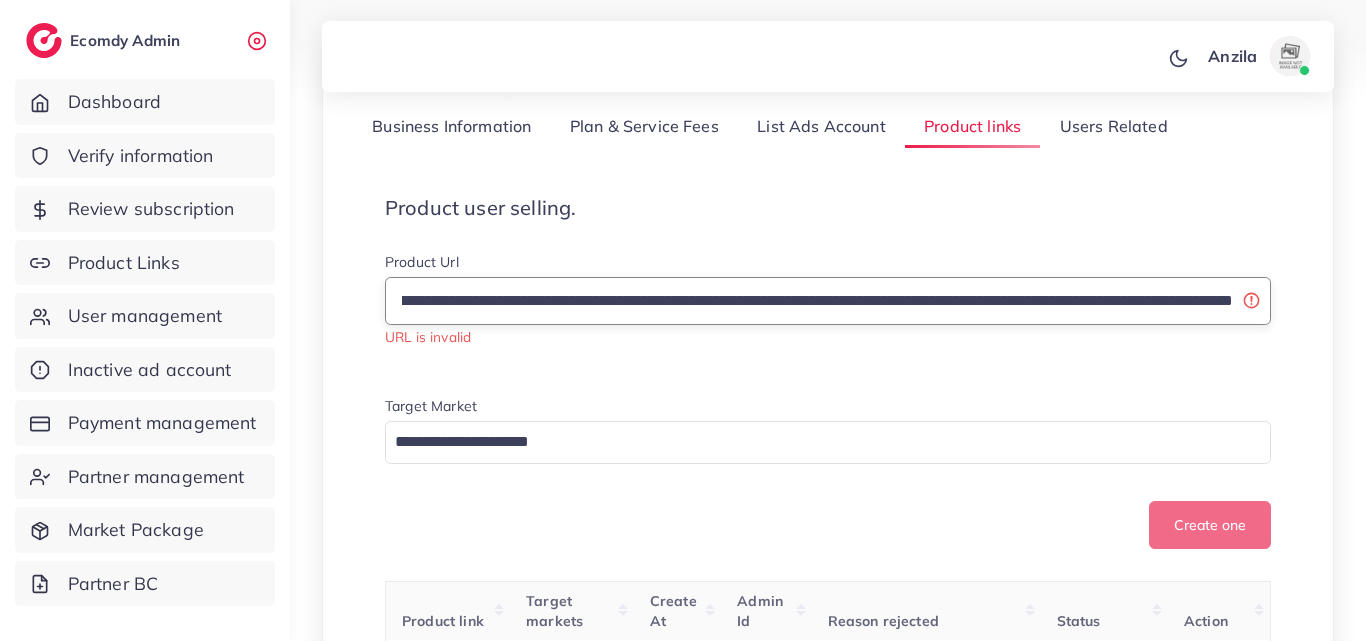 drag, startPoint x: 1163, startPoint y: 310, endPoint x: 1236, endPoint y: 323, distance: 74.1485 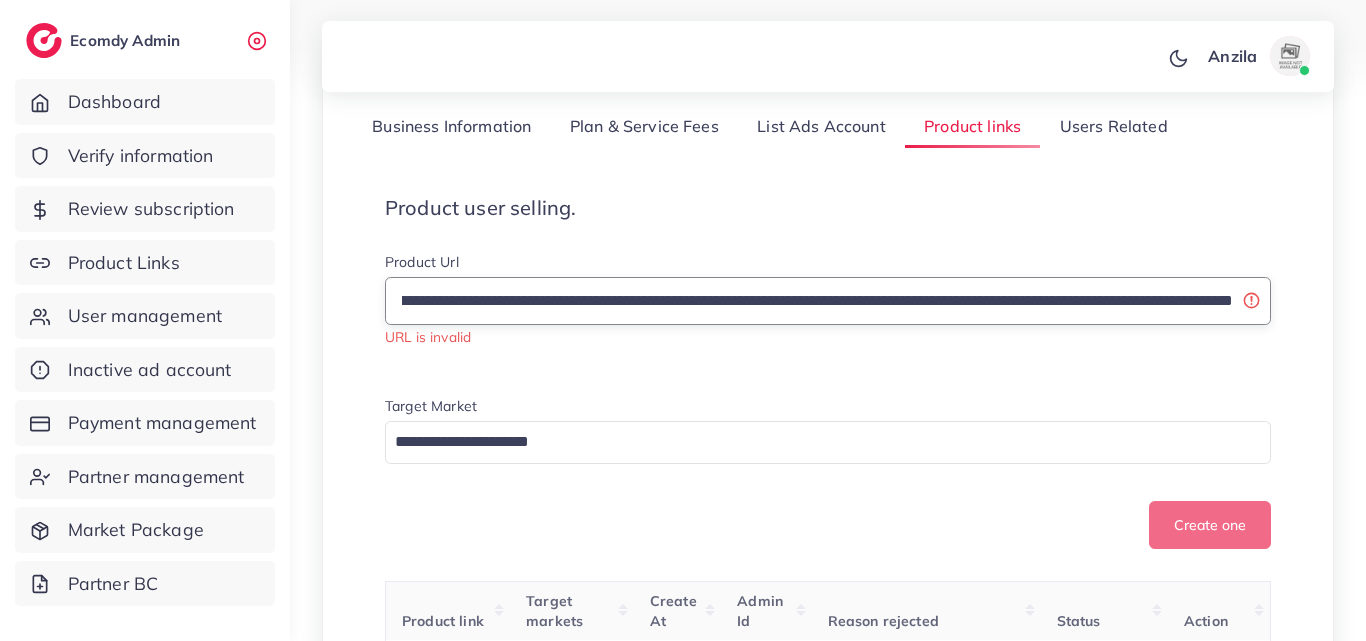 scroll, scrollTop: 0, scrollLeft: 2756, axis: horizontal 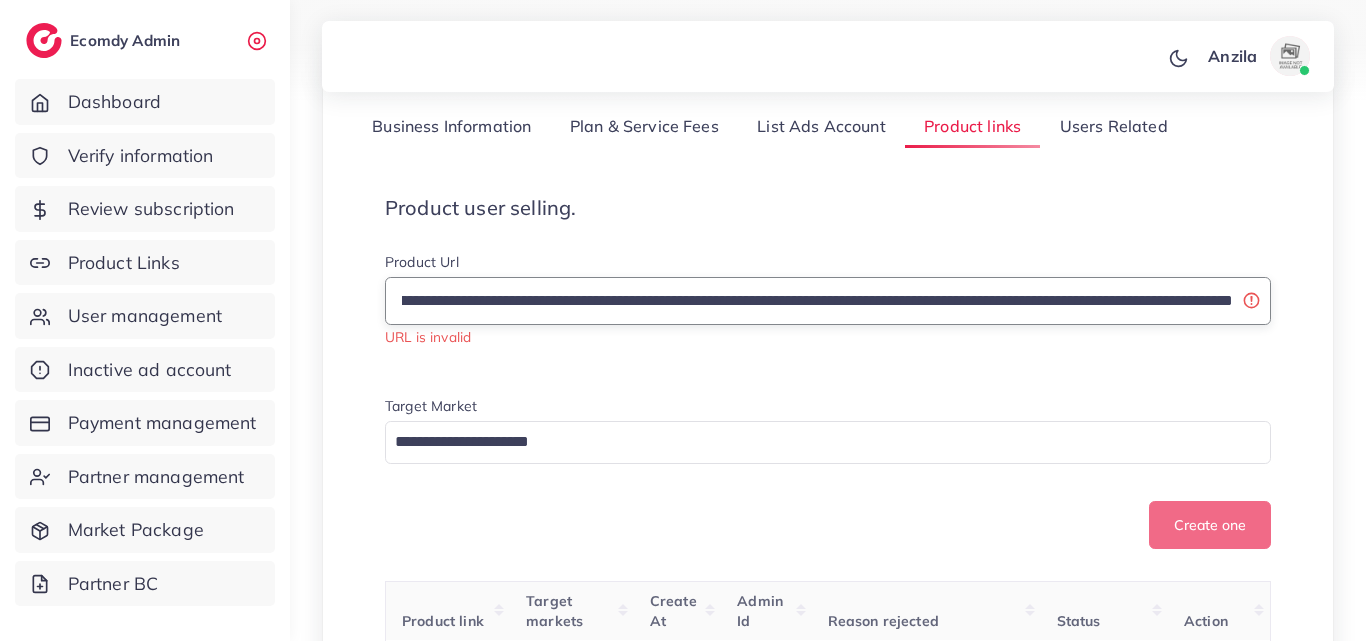 drag, startPoint x: 805, startPoint y: 317, endPoint x: 1227, endPoint y: 318, distance: 422.0012 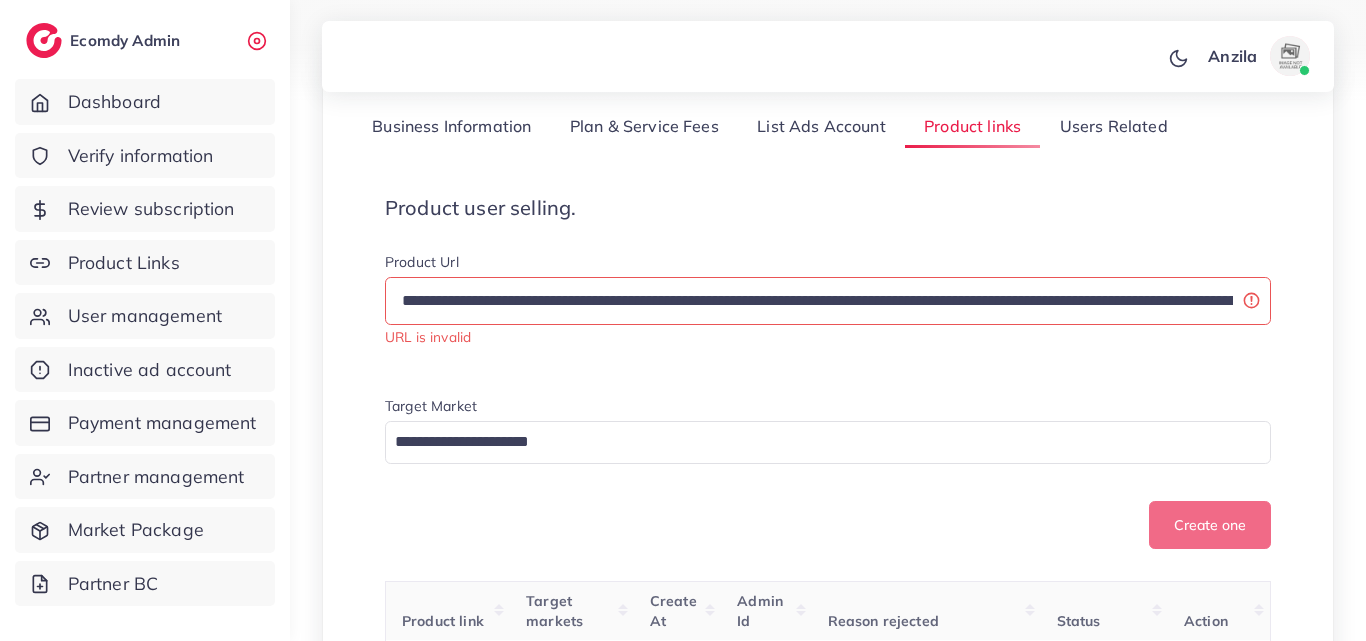 scroll, scrollTop: 0, scrollLeft: 2573, axis: horizontal 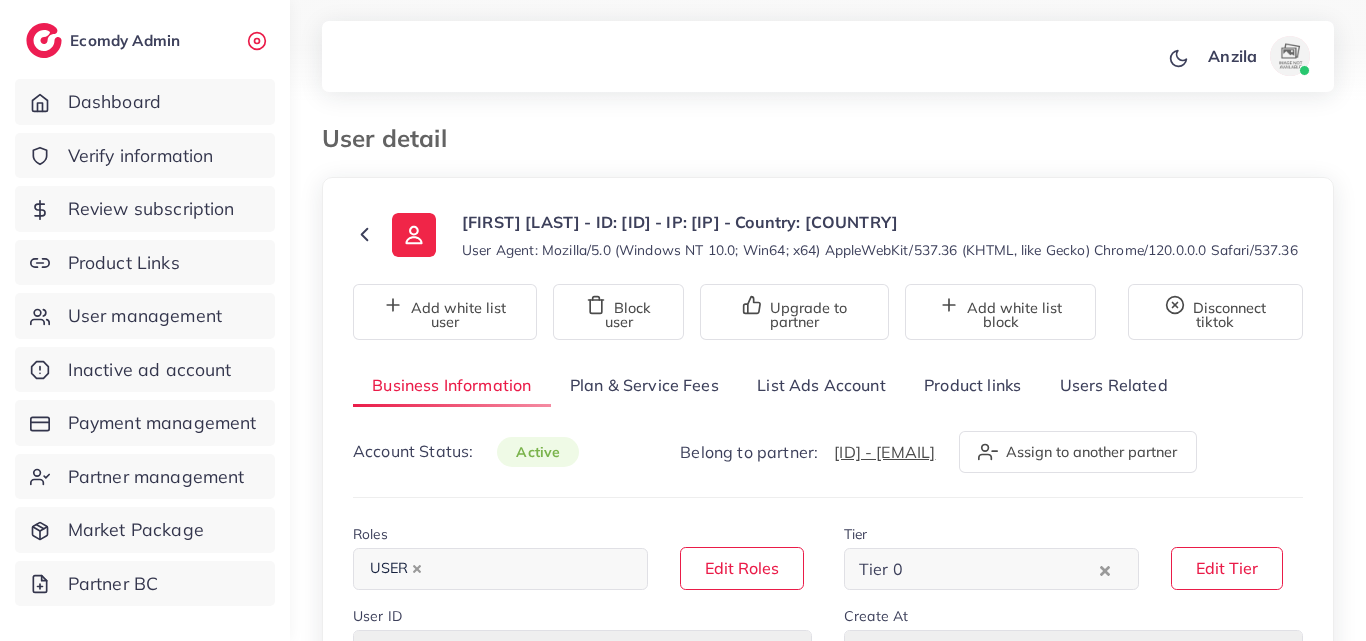 click on "Product links" at bounding box center [972, 385] 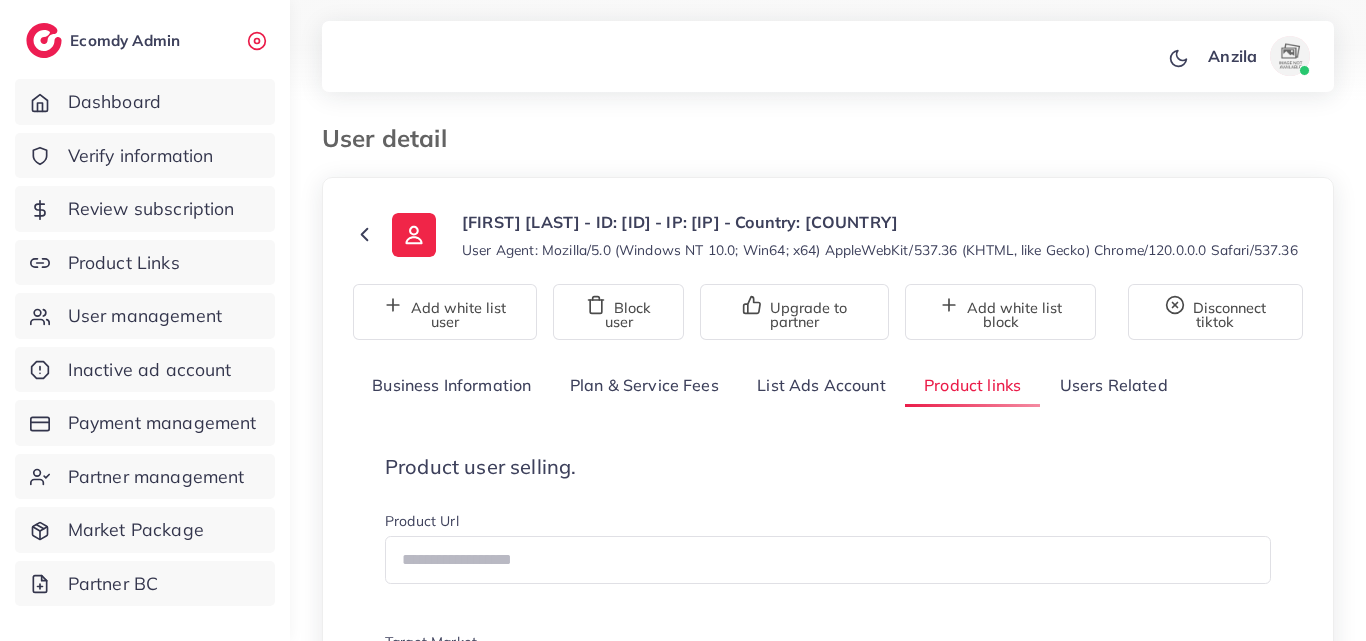 scroll, scrollTop: 0, scrollLeft: 0, axis: both 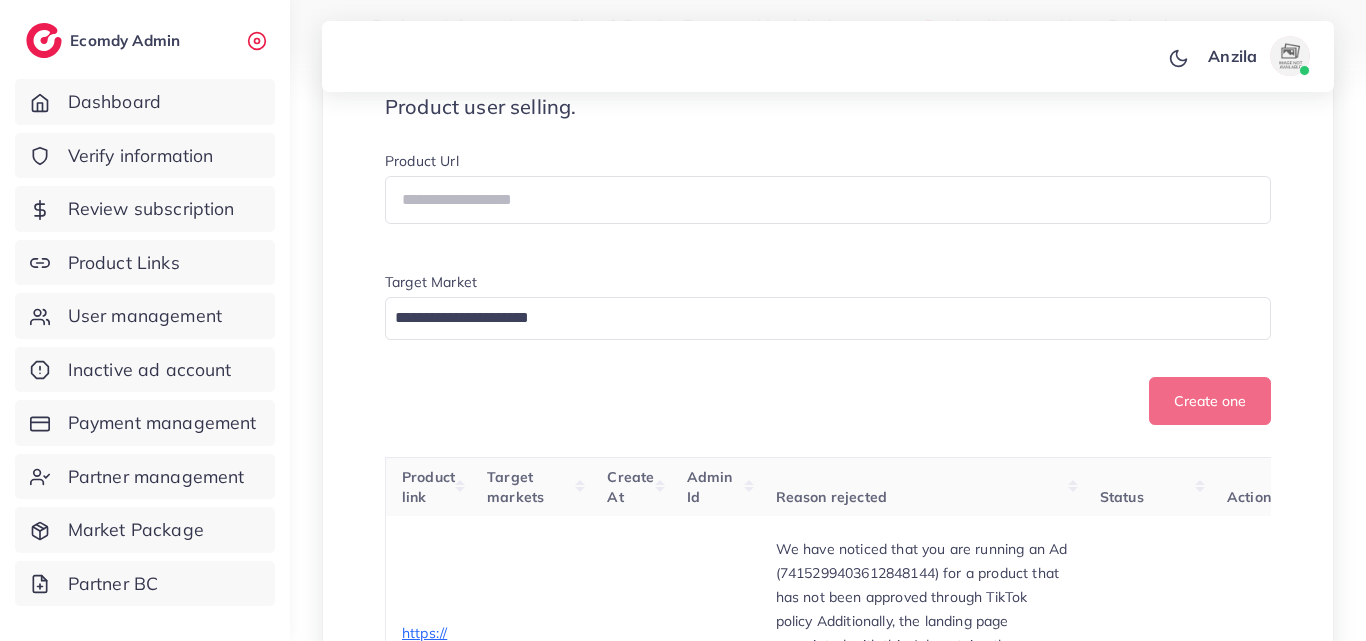 click on "Product user selling.   Product Url   Target Market            Loading...      Create one" at bounding box center (828, 260) 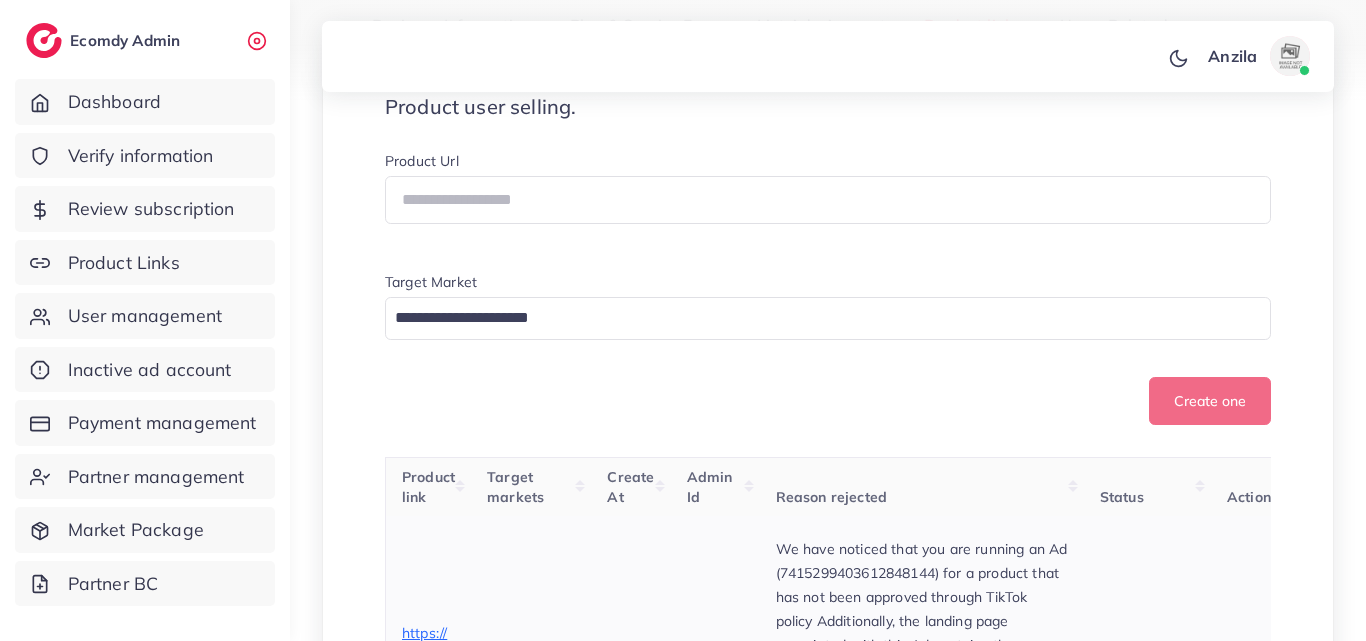 scroll, scrollTop: 919, scrollLeft: 0, axis: vertical 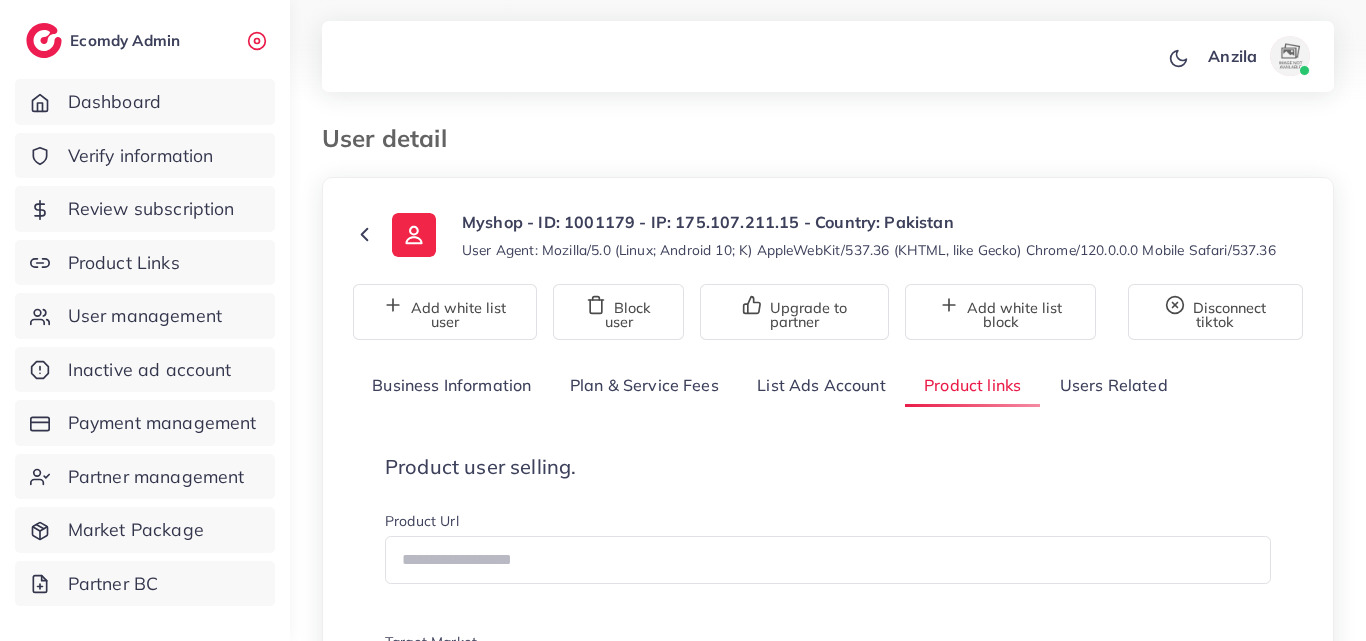 click on "Myshop - ID: 1001179 - IP: 175.107.211.15 - Country: Pakistan" at bounding box center [869, 222] 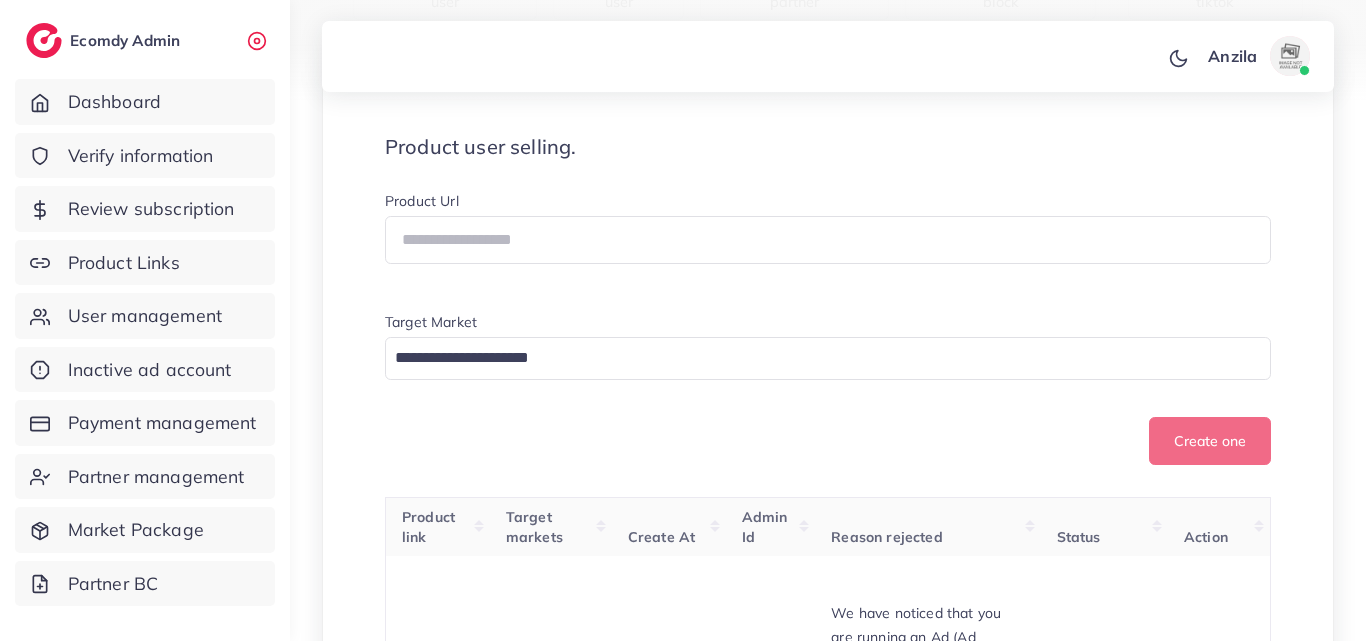 scroll, scrollTop: 400, scrollLeft: 0, axis: vertical 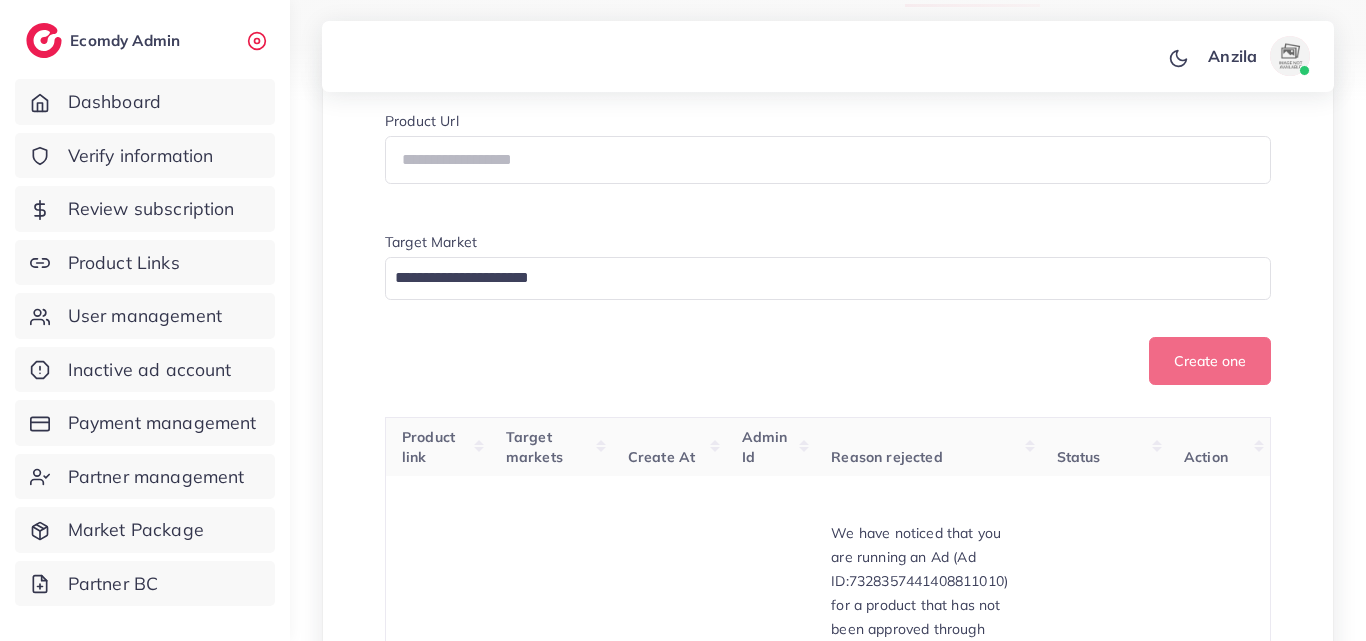 click on "Target Market" at bounding box center (828, 244) 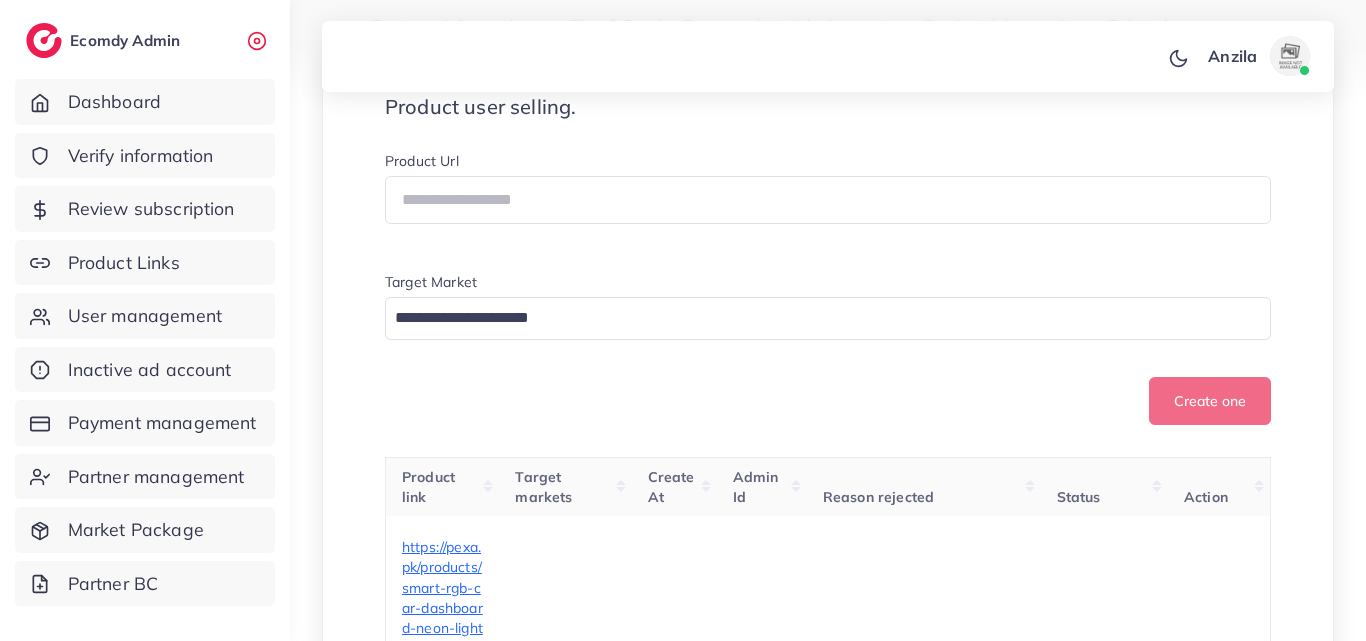 scroll, scrollTop: 8723, scrollLeft: 0, axis: vertical 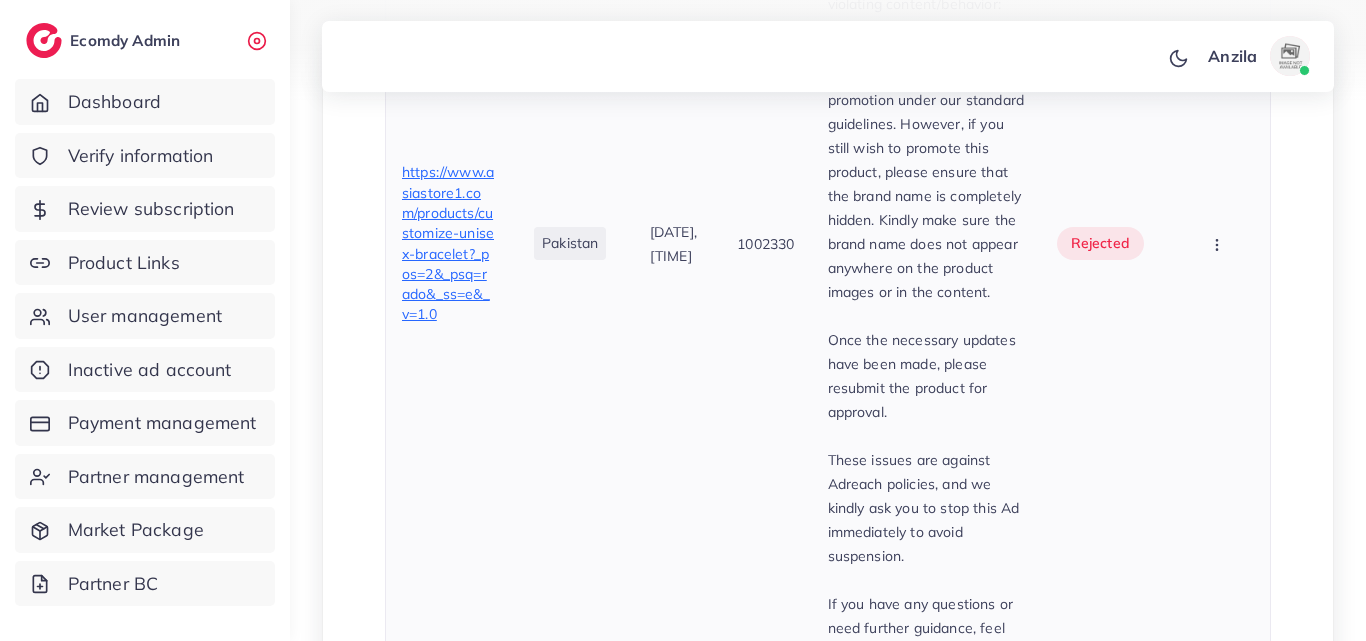 click on "-Rado is a branded product and is not permitted for promotion under our standard guidelines. However, if you still wish to promote this product, please ensure that the brand name is completely hidden. Kindly make sure the brand name does not appear anywhere on the product images or in the content." at bounding box center (926, 172) 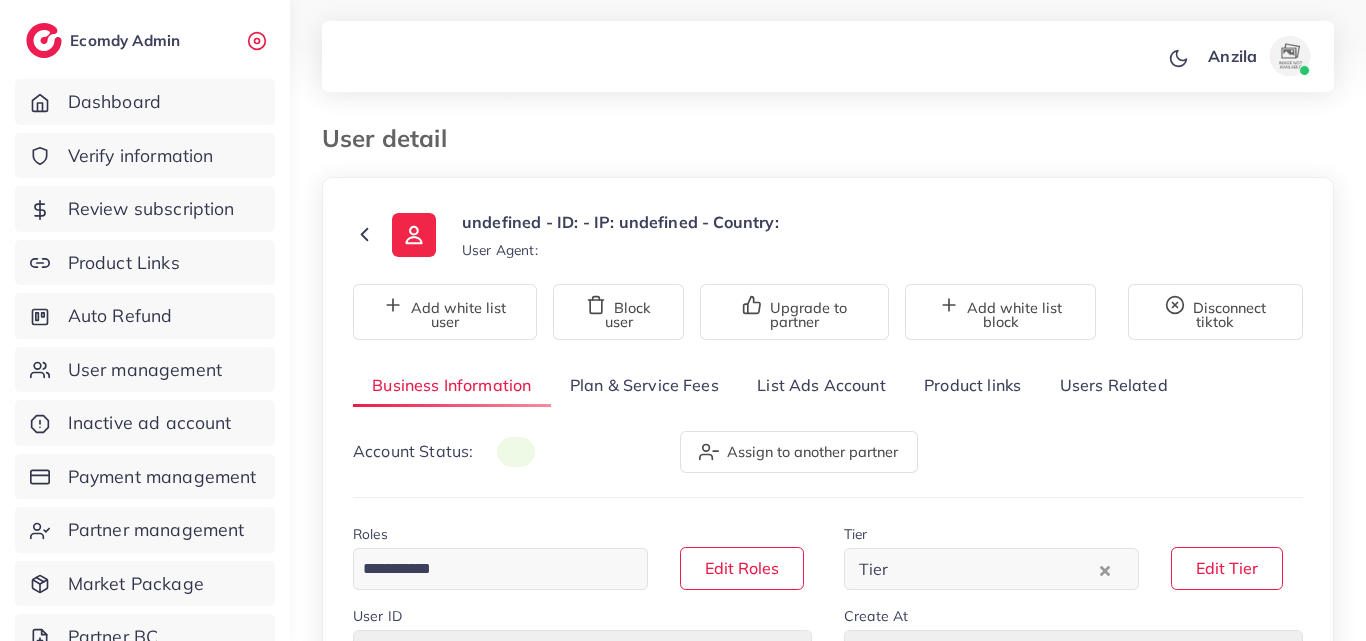 click on "Product links" at bounding box center [972, 385] 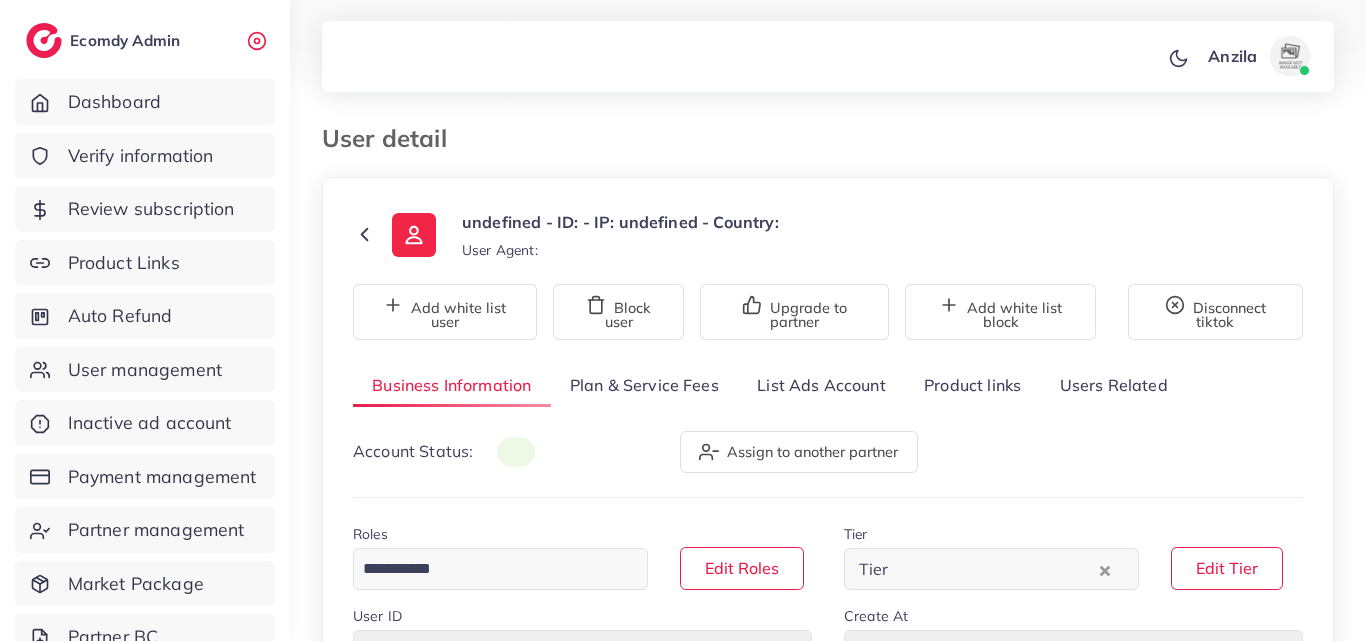 click on "Product links" at bounding box center [972, 385] 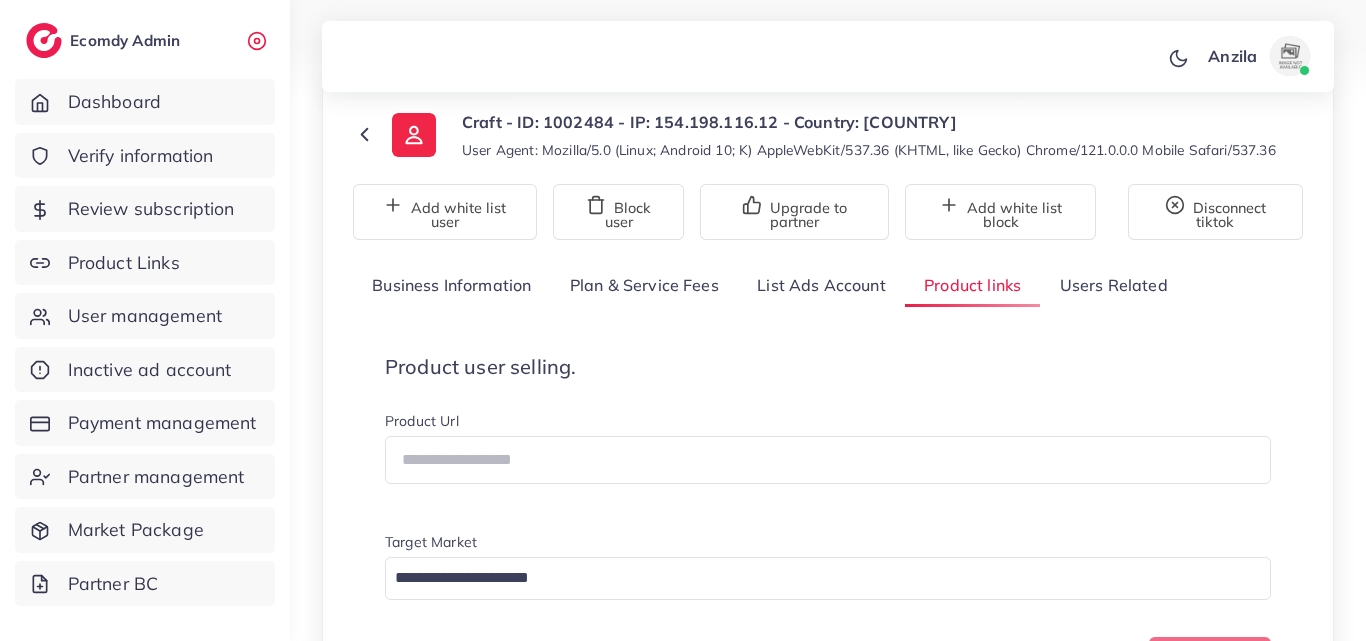 click on "Product user selling.   Product Url   Target Market            Loading...      Create one                Product link Target markets Create At Admin Id Reason rejected Status Action           https://www.asiastore1.com/collections/independence-day-shirts  Pakistan   09/07/2025, 17:56:56   1013603  N/A approved  Approve  Reject     https://www.asiastore1.com/products/customize-unisex-bracelet?_pos=2&_psq=rado&_ss=e&_v=1.0  Pakistan   01/07/2025, 22:09:30   1002330  We have noticed that you are running an Ad (Ad ID:  7429338098997248001) for a product that has not been approved through TikTok policy Additionally, the landing page associated with this Ad contains the following violating content/behavior: -Rado is a branded product and is not permitted for promotion under our standard guidelines. However, if you still wish to promote this product, please ensure that the brand name is completely hidden. Kindly make sure the brand name does not appear anywhere on the product images or in the content.   rejected" at bounding box center (828, 2526) 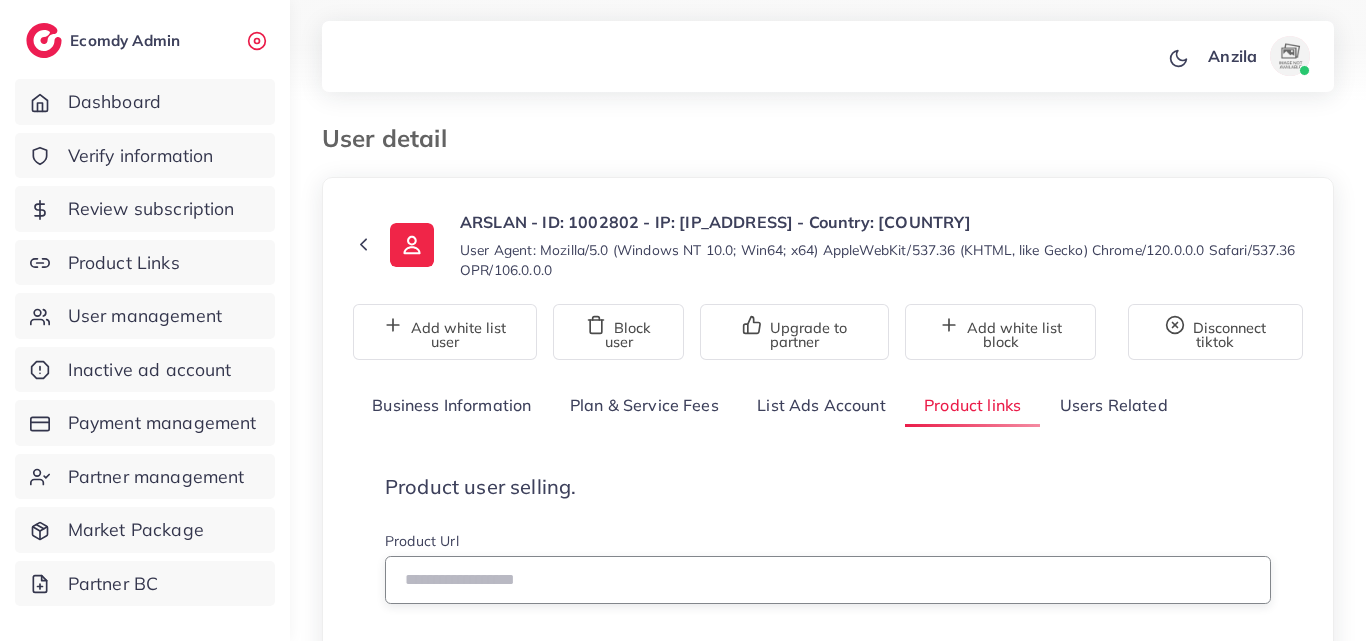 drag, startPoint x: 0, startPoint y: 0, endPoint x: 649, endPoint y: 287, distance: 709.62665 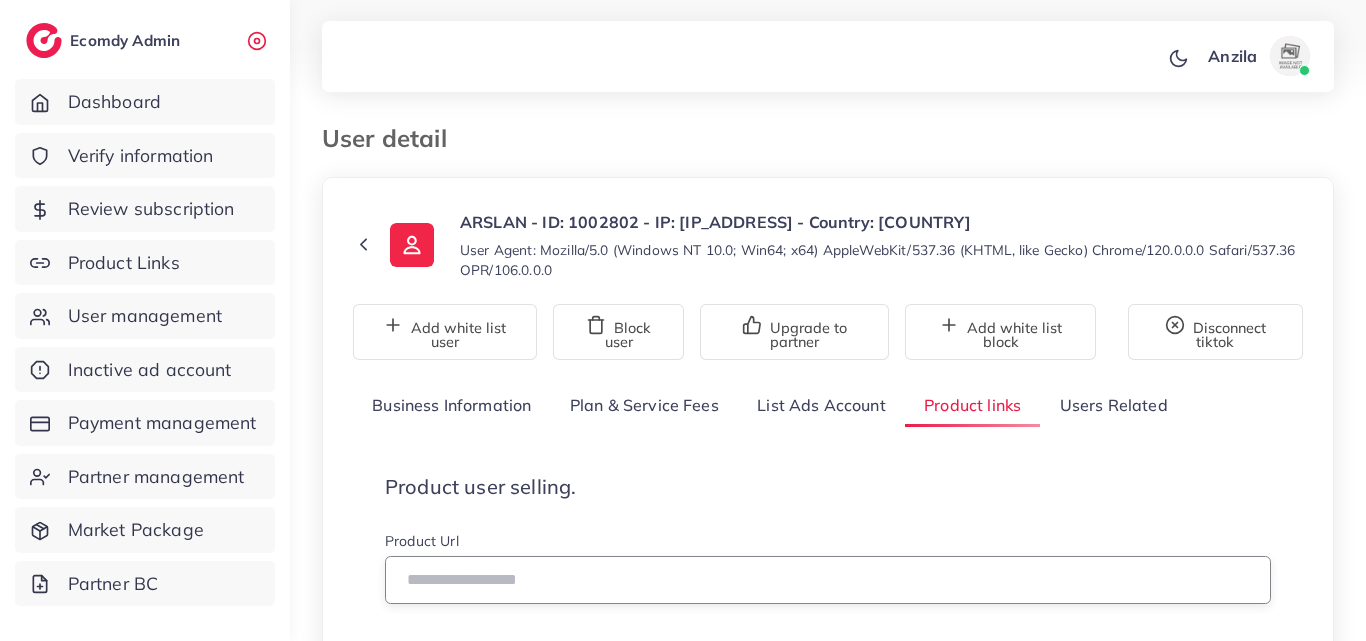 click at bounding box center [828, 580] 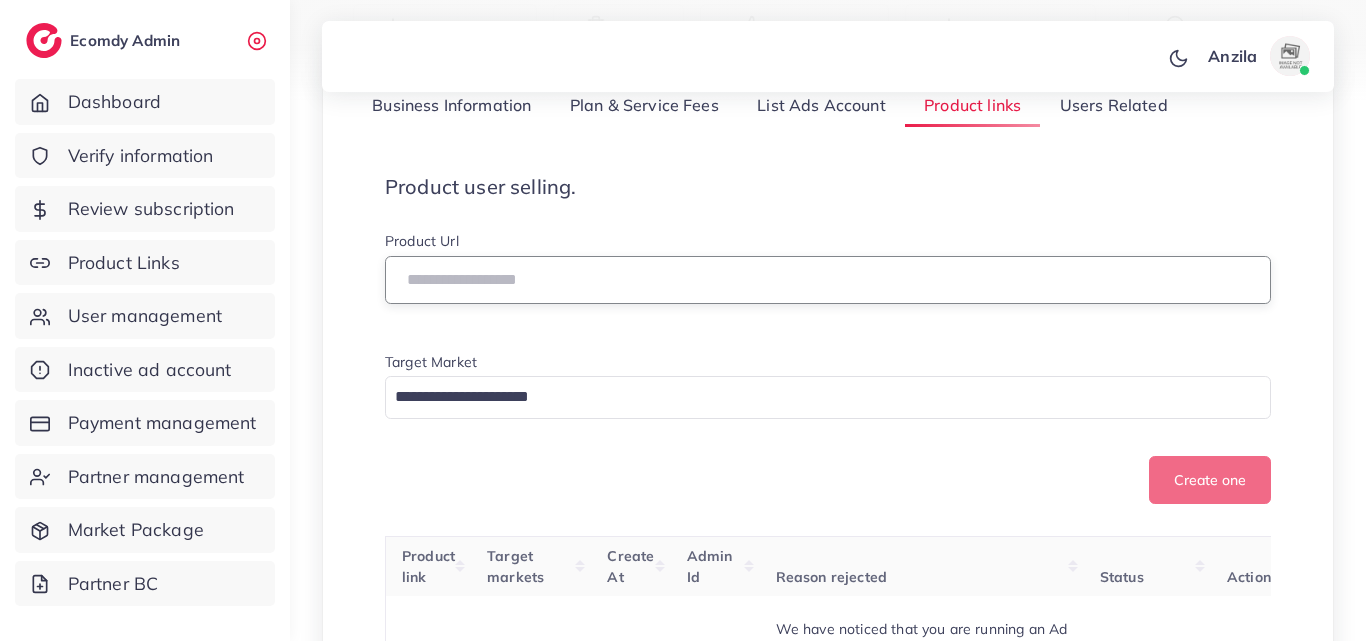 scroll, scrollTop: 300, scrollLeft: 0, axis: vertical 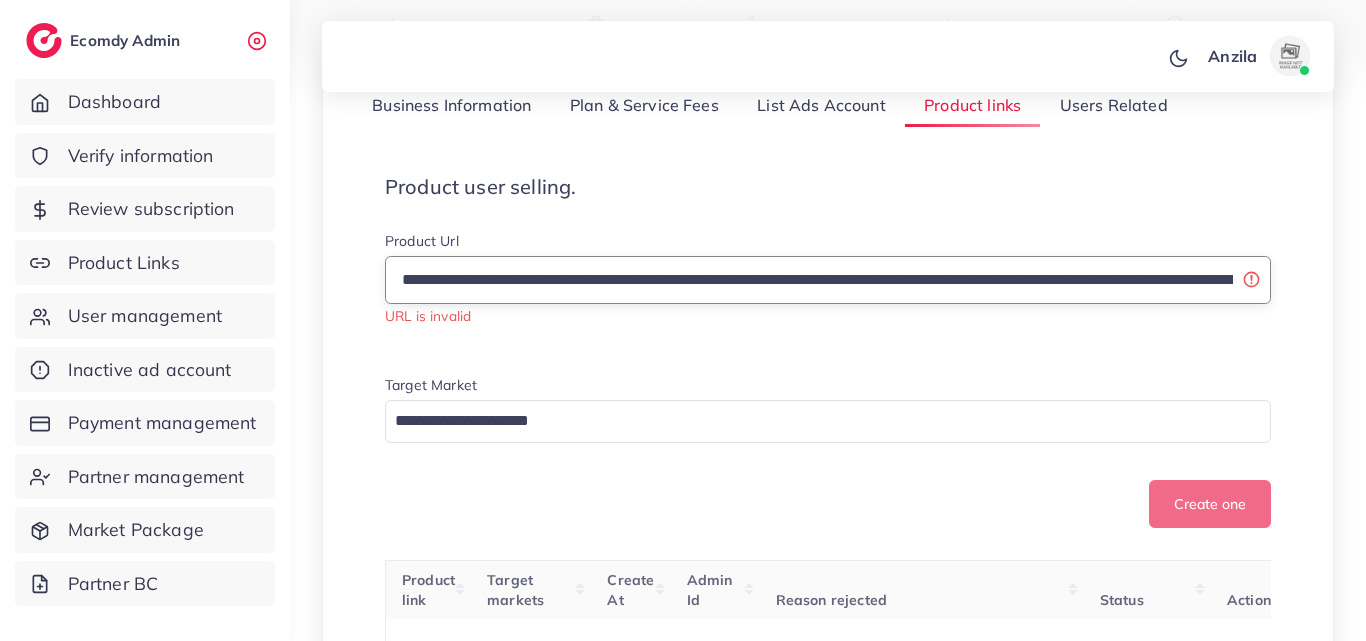 drag, startPoint x: 527, startPoint y: 267, endPoint x: 284, endPoint y: 241, distance: 244.387 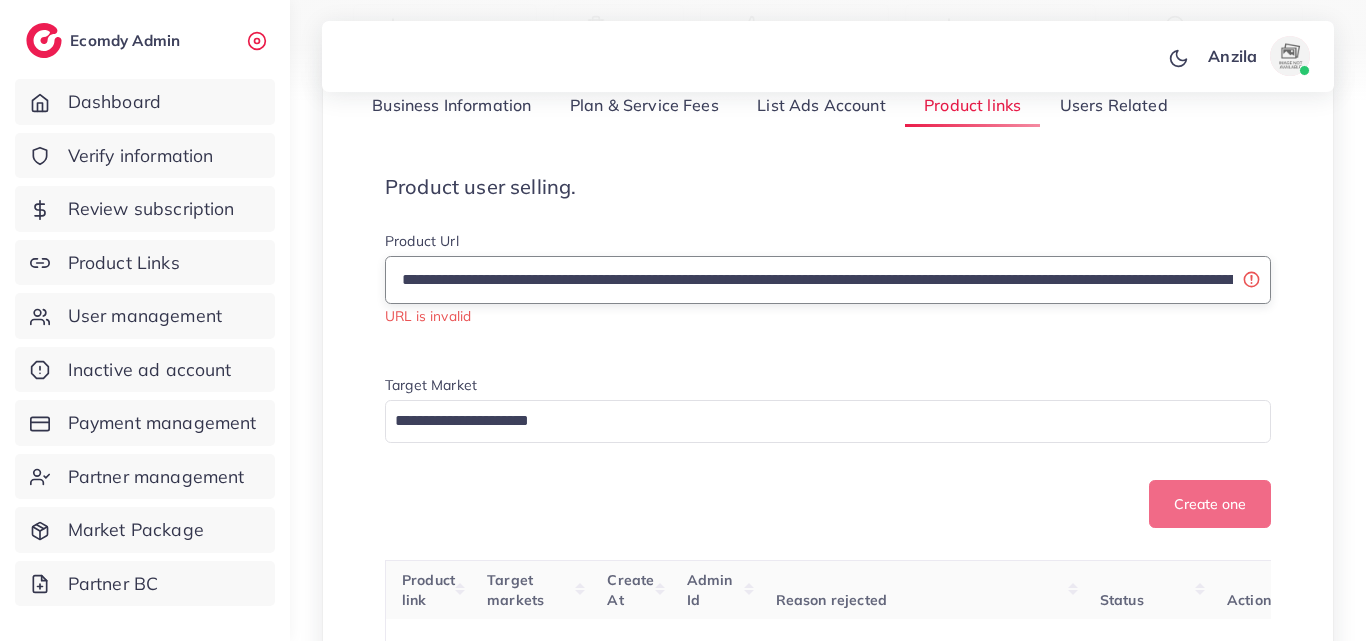 click on "**********" at bounding box center [828, 280] 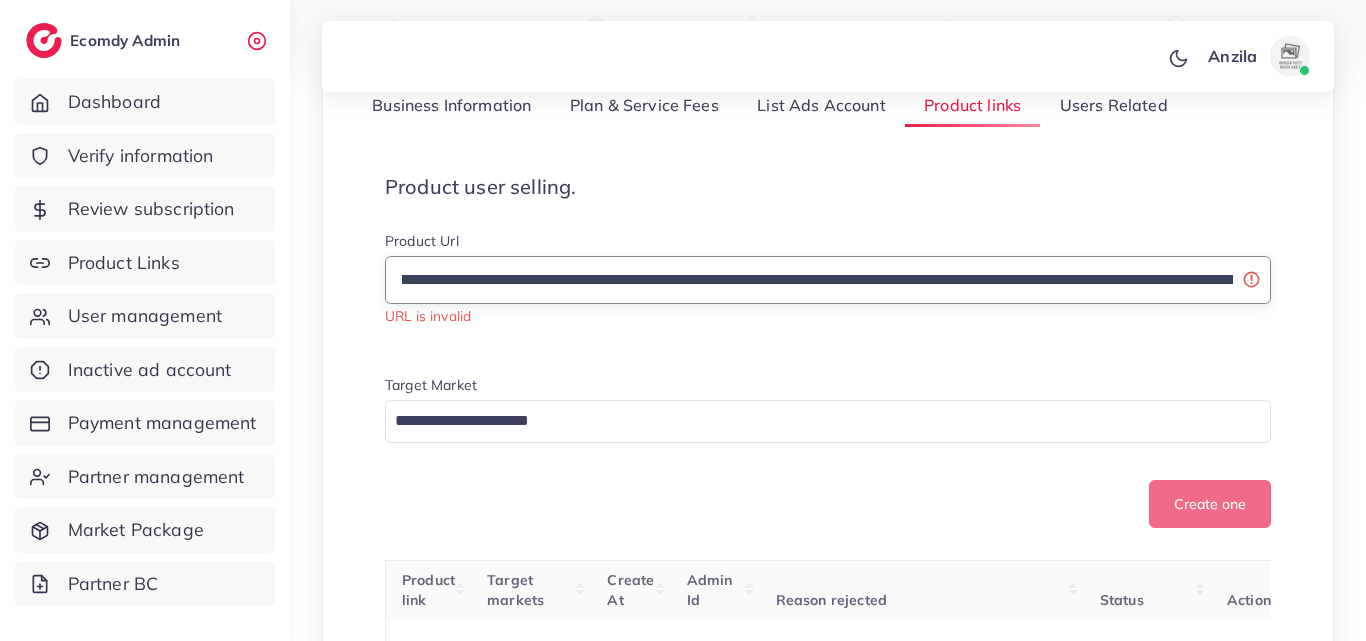 scroll, scrollTop: 0, scrollLeft: 1213, axis: horizontal 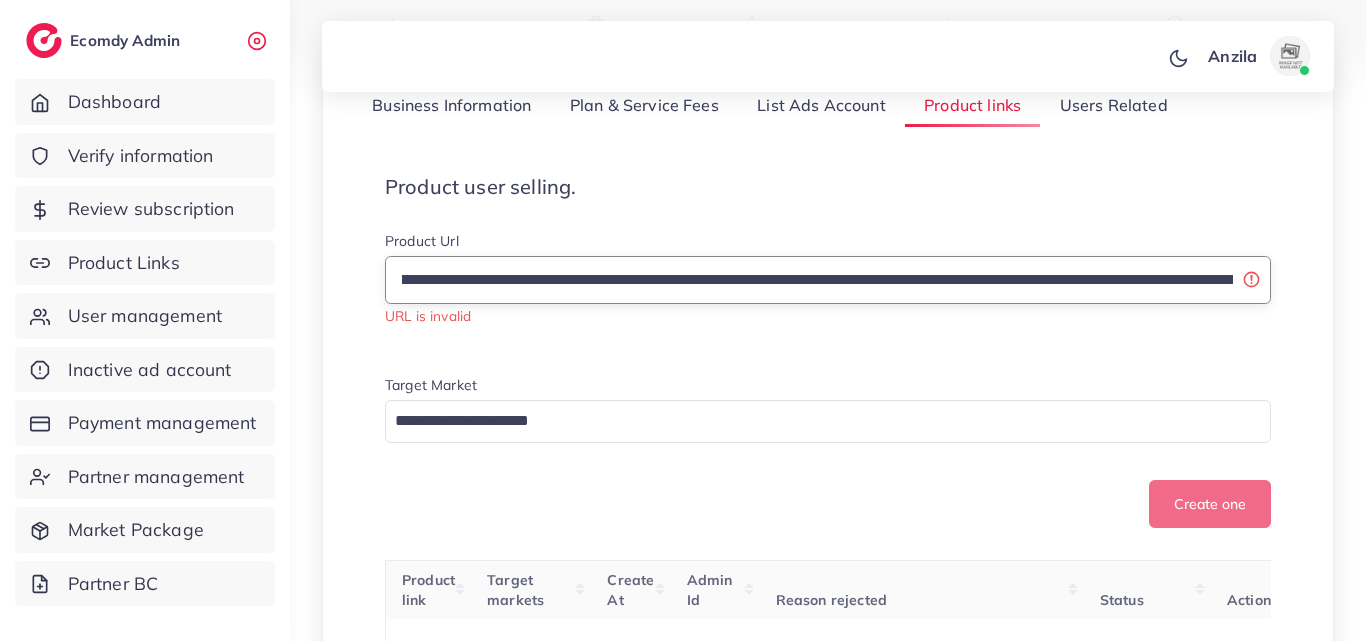 drag, startPoint x: 411, startPoint y: 280, endPoint x: 910, endPoint y: 276, distance: 499.01602 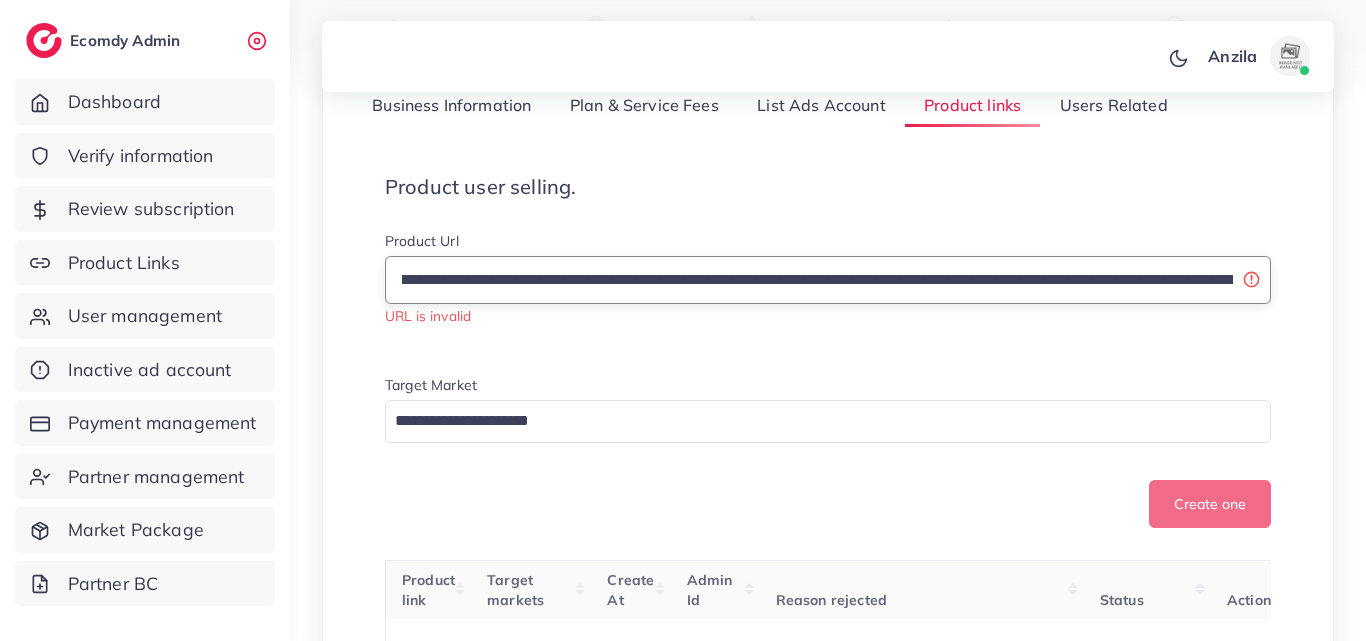 type on "**********" 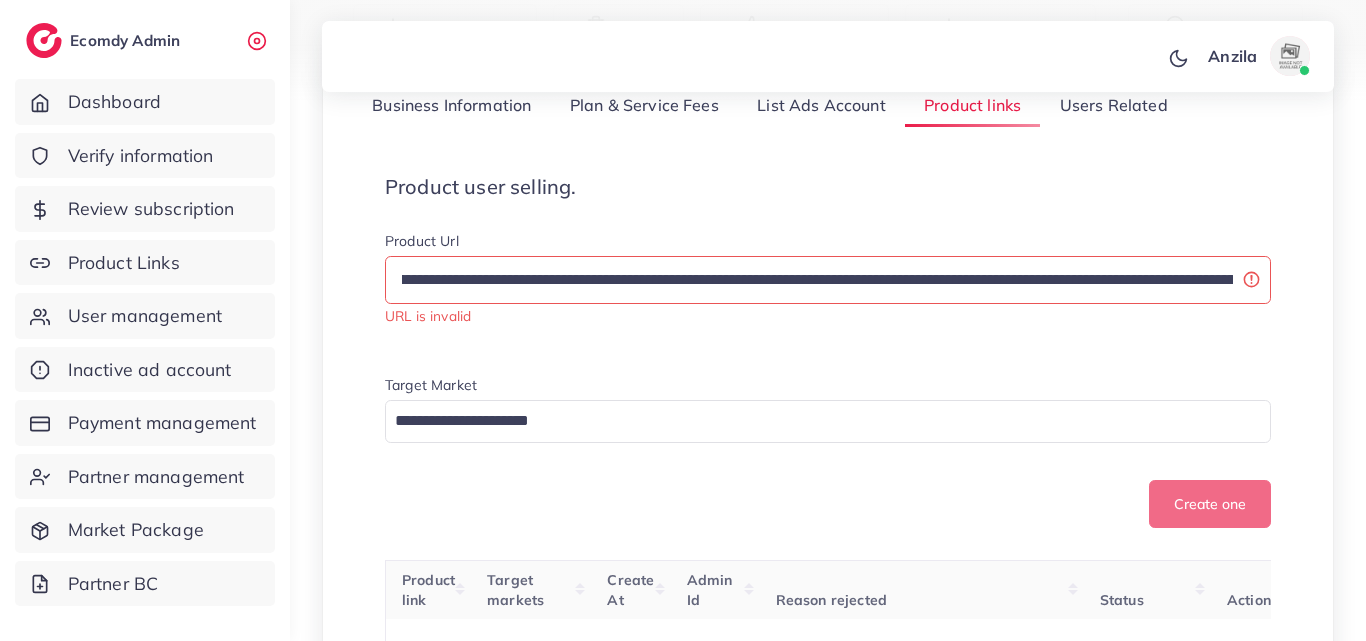 scroll, scrollTop: 0, scrollLeft: 0, axis: both 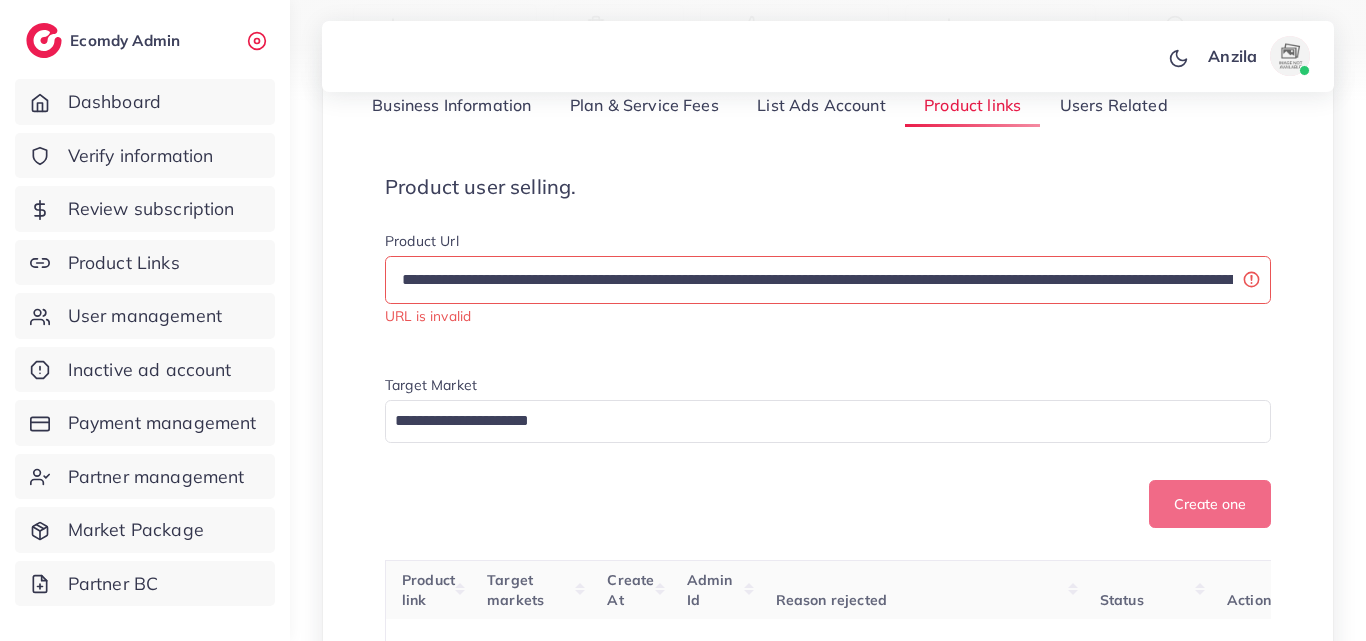 click on "**********" at bounding box center [828, 351] 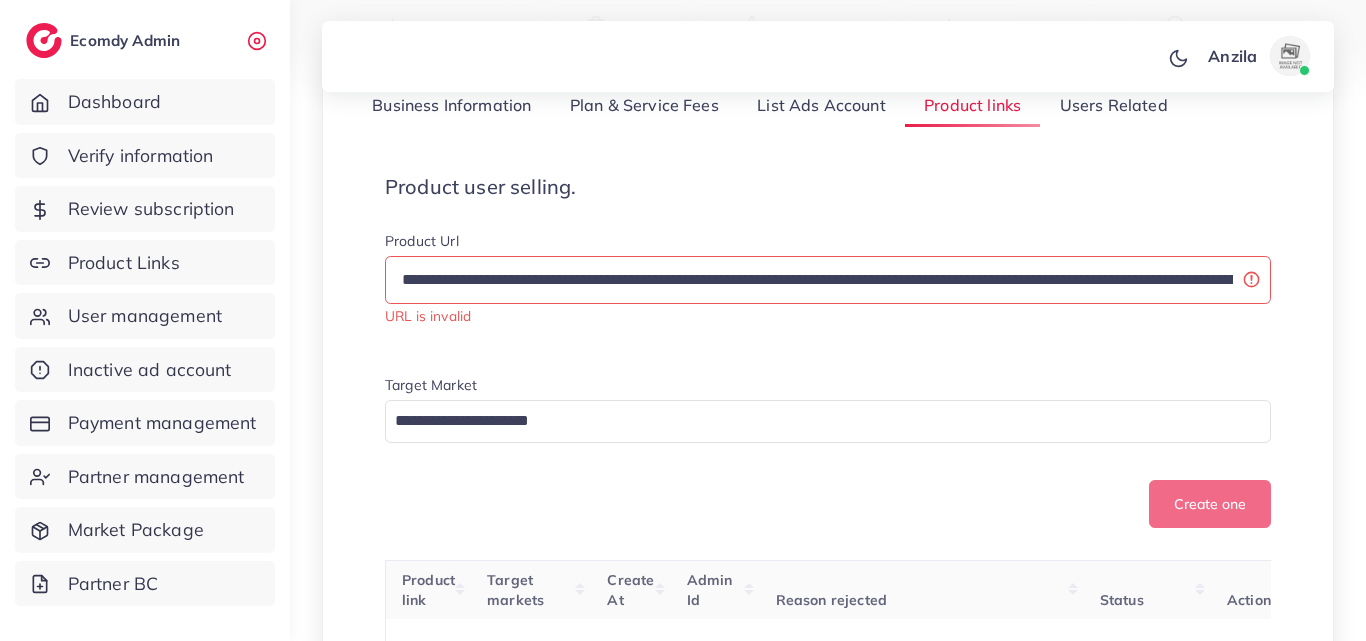 scroll, scrollTop: 0, scrollLeft: 6, axis: horizontal 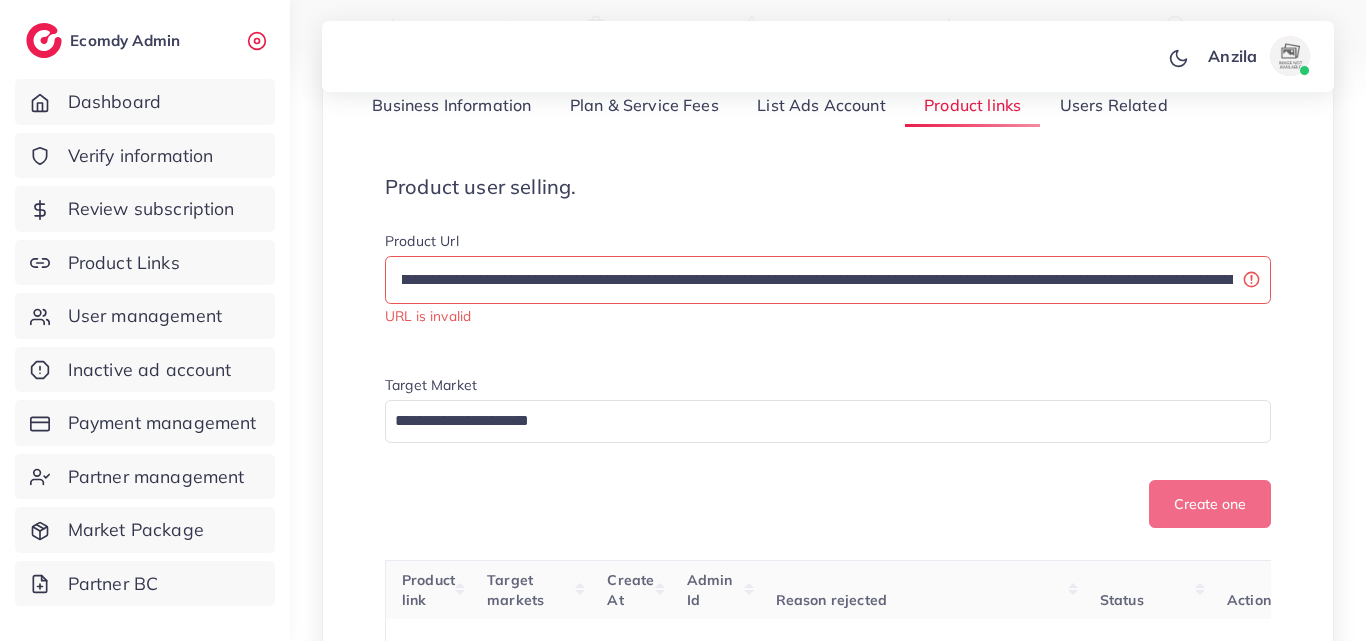 click on "Product user selling." at bounding box center (828, 187) 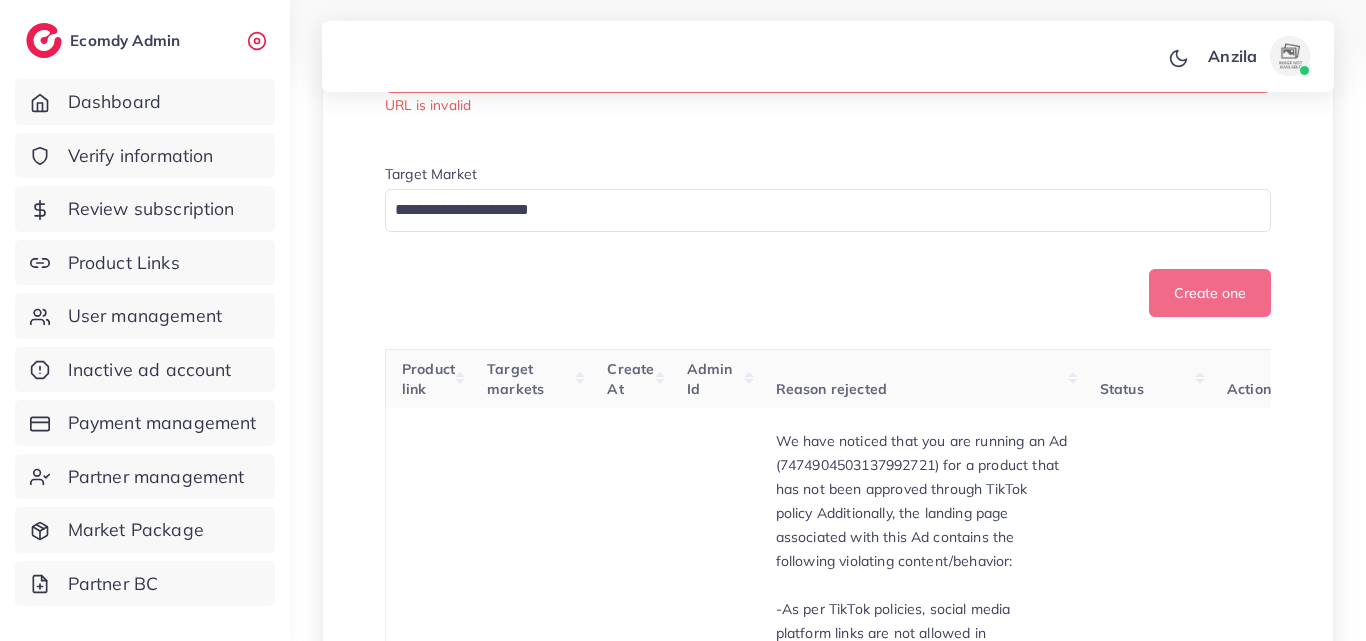 scroll, scrollTop: 380, scrollLeft: 0, axis: vertical 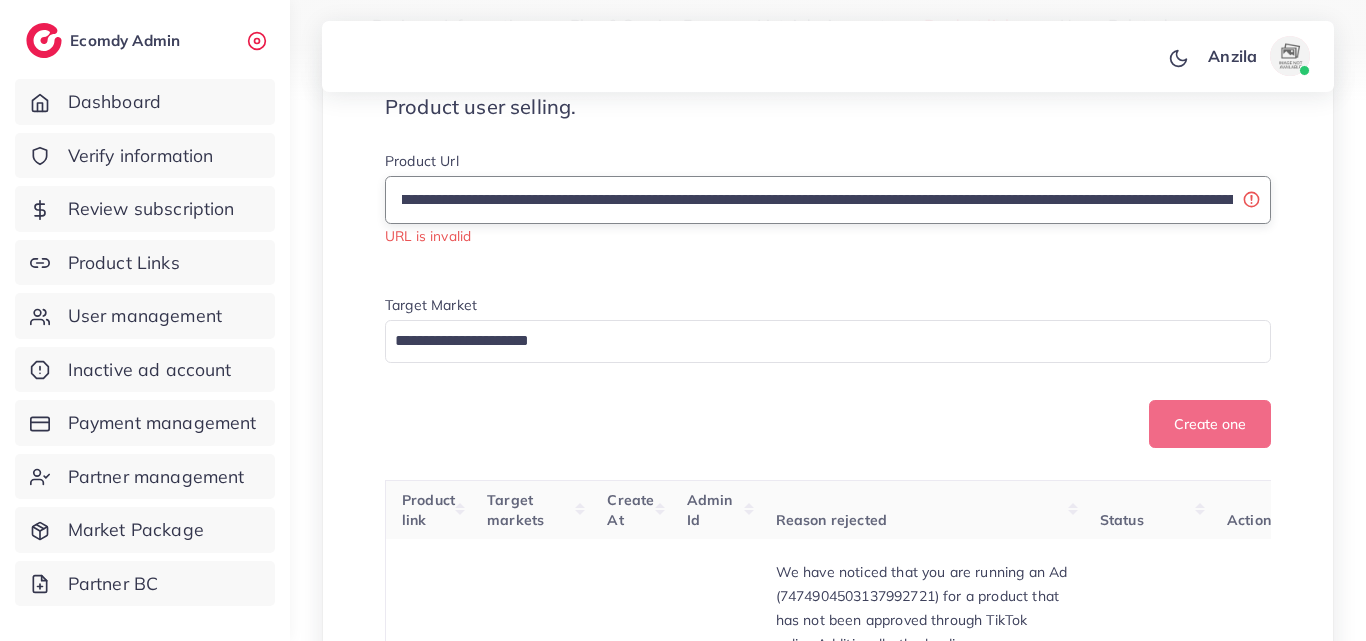 click on "**********" at bounding box center (828, 200) 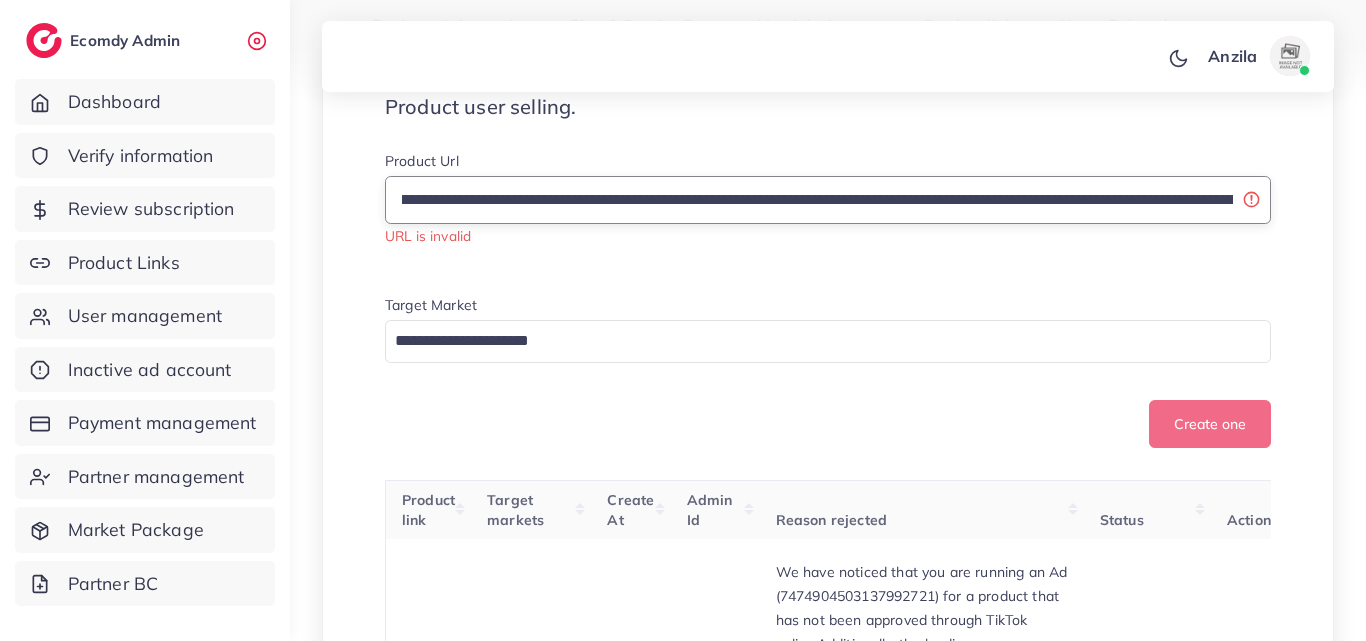 drag, startPoint x: 1193, startPoint y: 190, endPoint x: 1225, endPoint y: 223, distance: 45.96738 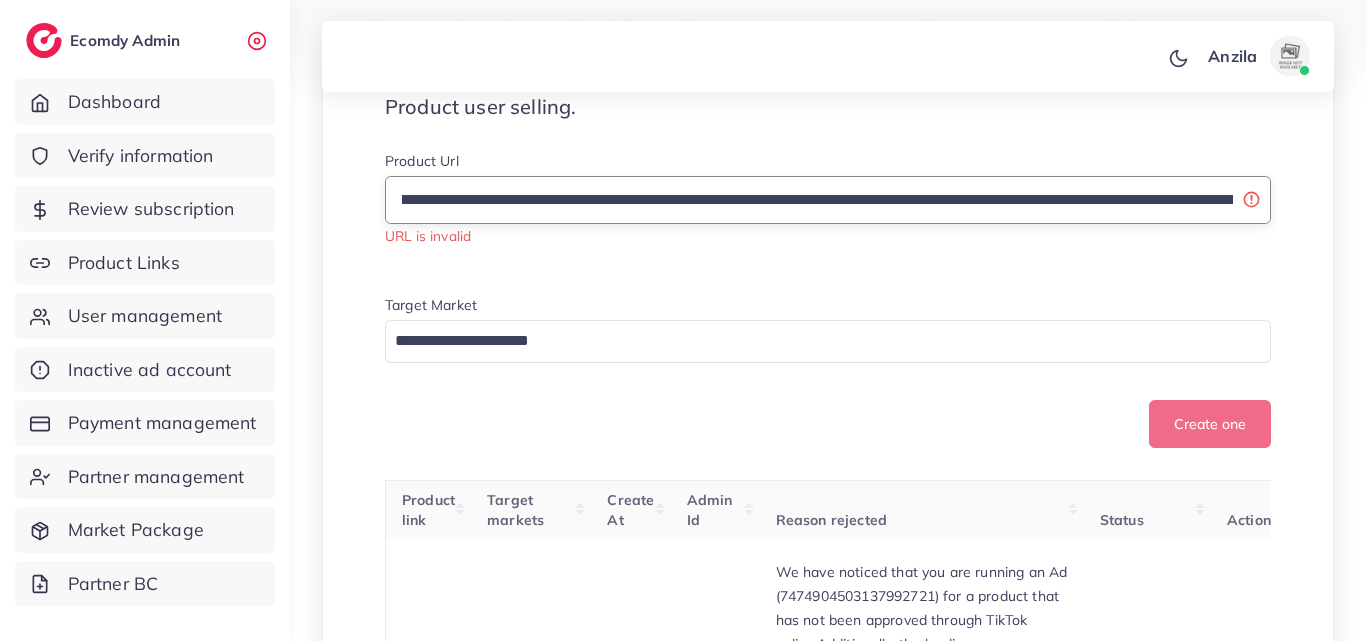 click on "**********" at bounding box center (828, 200) 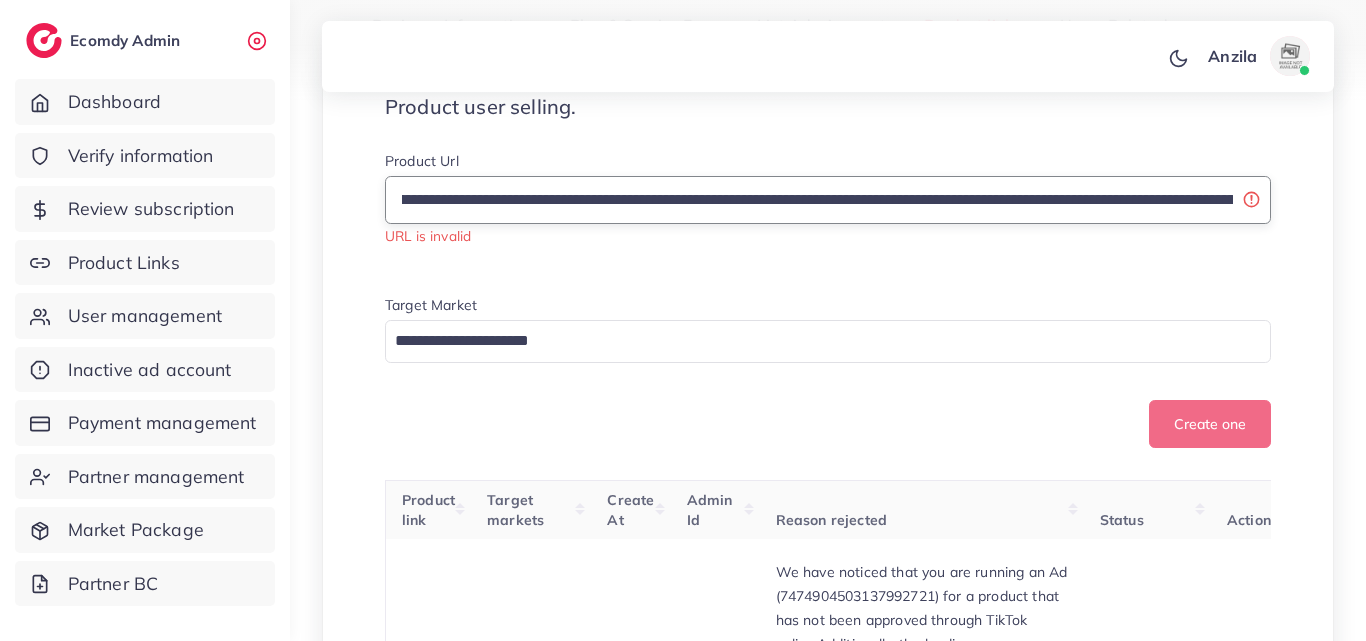 scroll, scrollTop: 0, scrollLeft: 1309, axis: horizontal 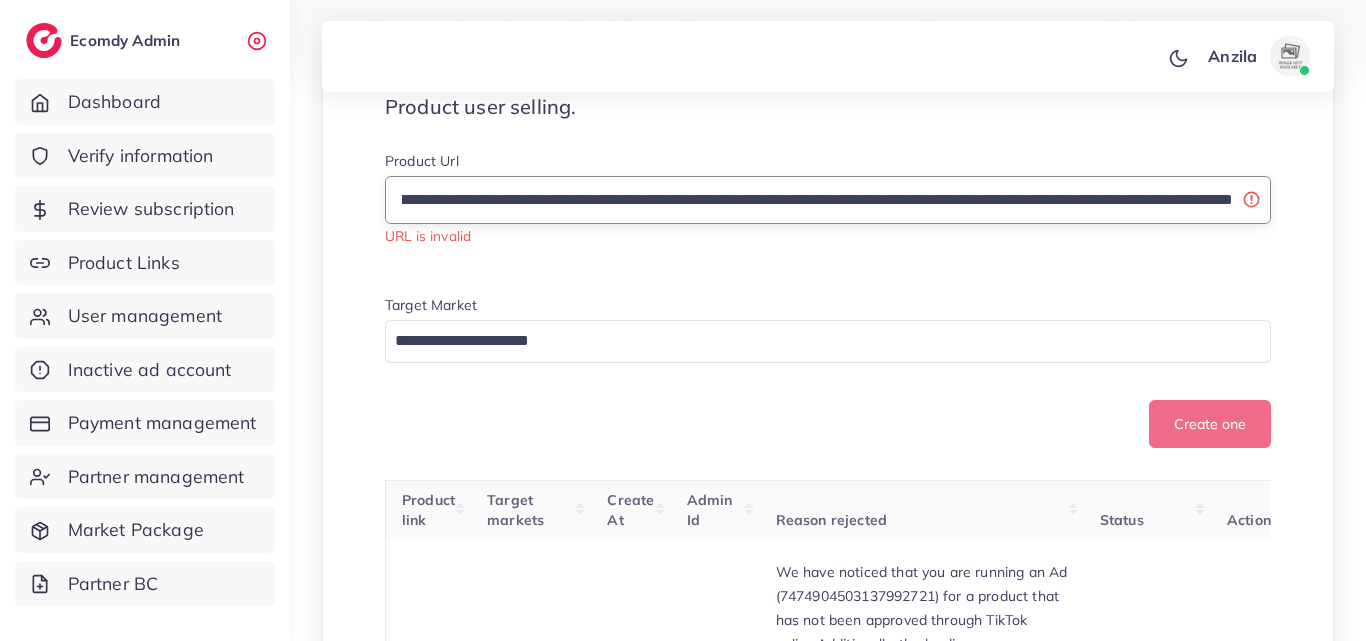 drag, startPoint x: 806, startPoint y: 204, endPoint x: 969, endPoint y: 206, distance: 163.01227 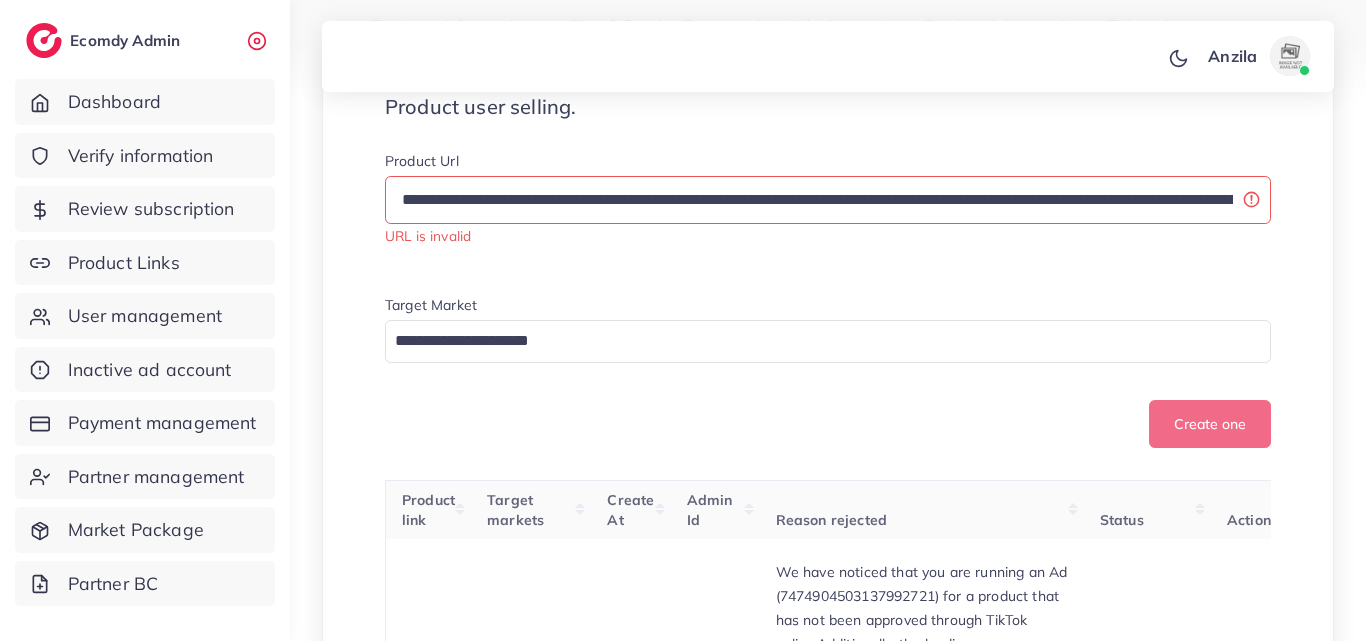scroll, scrollTop: 0, scrollLeft: 2062, axis: horizontal 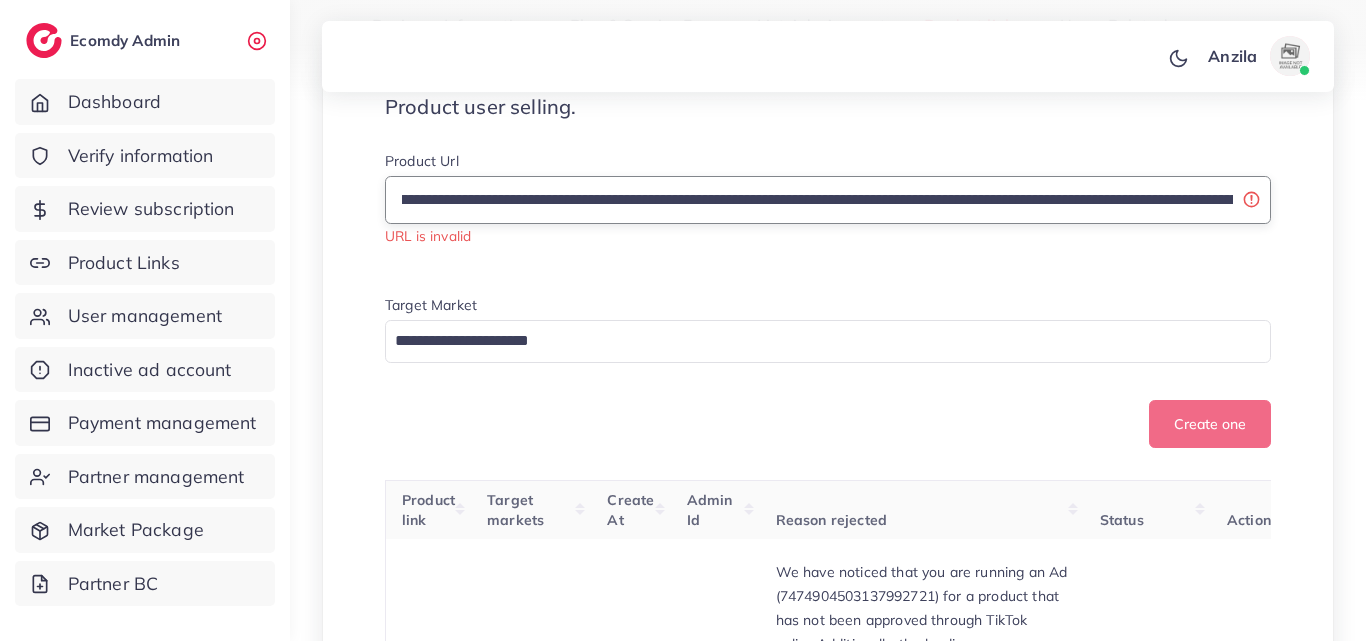 click on "**********" at bounding box center [828, 200] 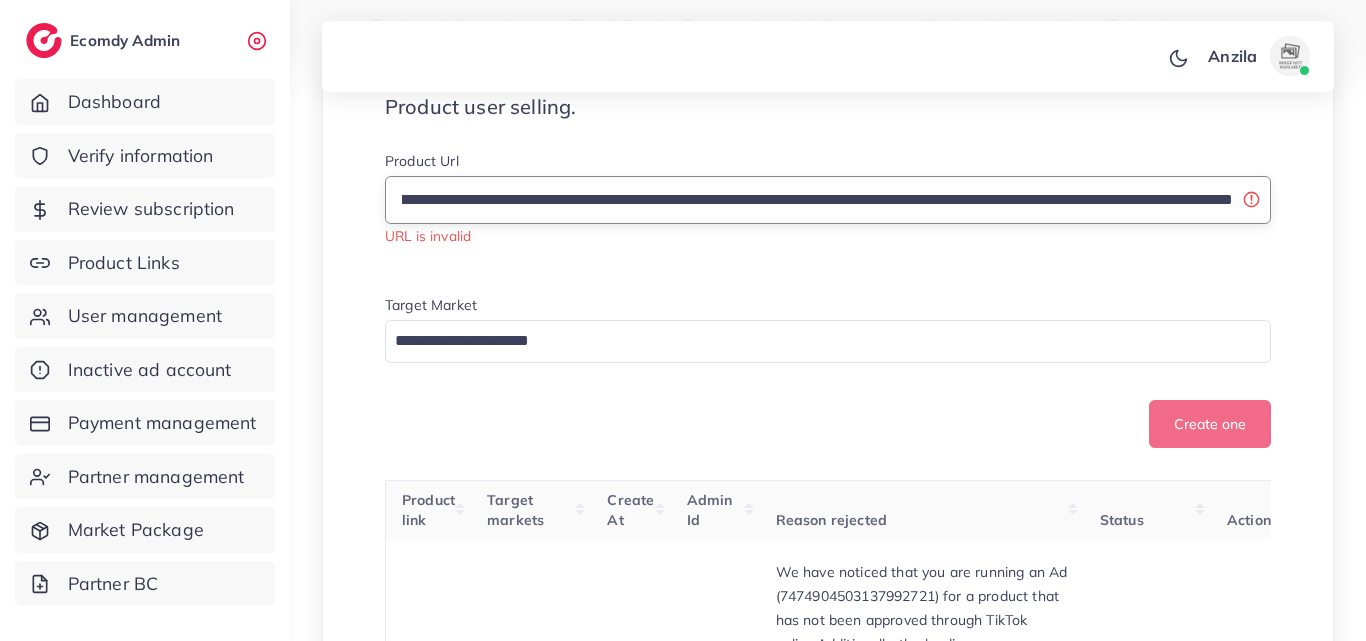 drag, startPoint x: 1195, startPoint y: 201, endPoint x: 1279, endPoint y: 196, distance: 84.14868 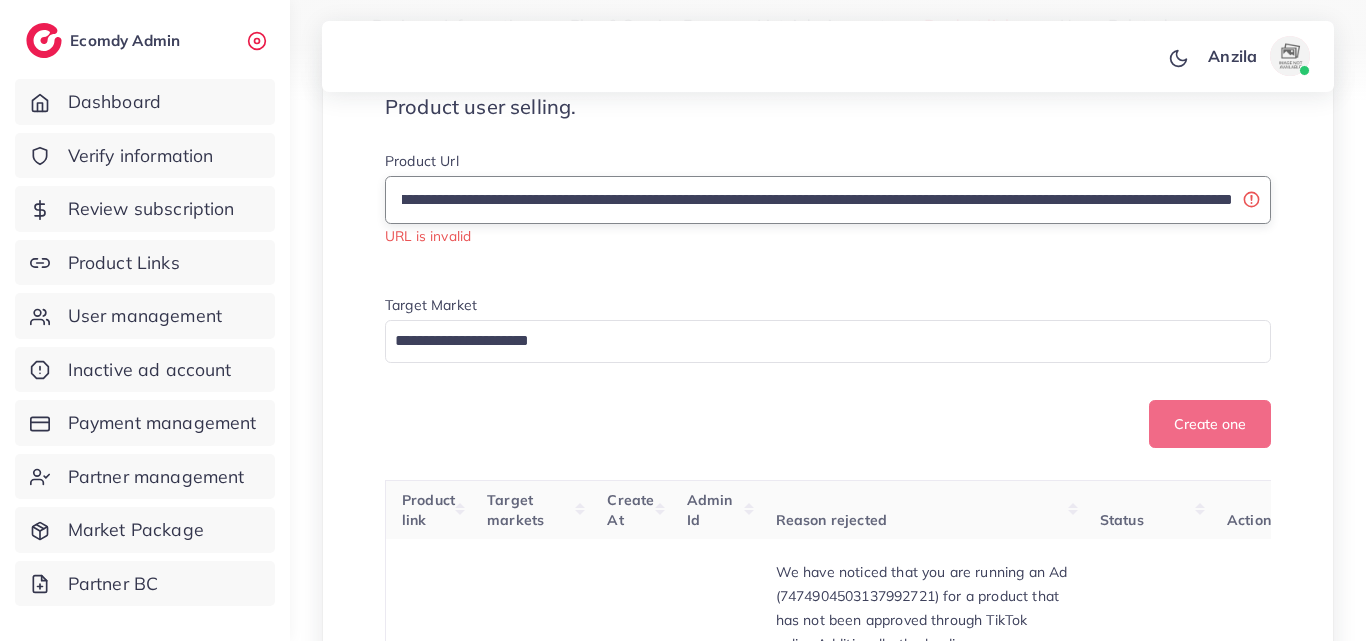 drag, startPoint x: 1157, startPoint y: 194, endPoint x: 1227, endPoint y: 196, distance: 70.028564 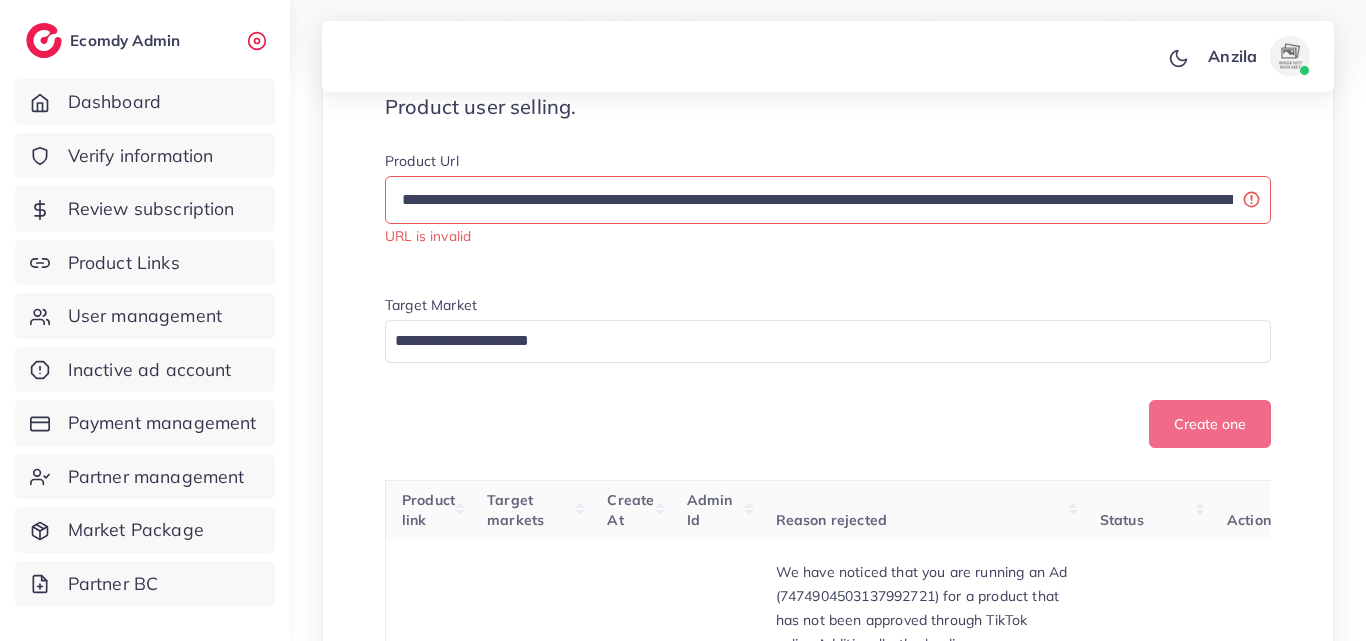 scroll, scrollTop: 0, scrollLeft: 3386, axis: horizontal 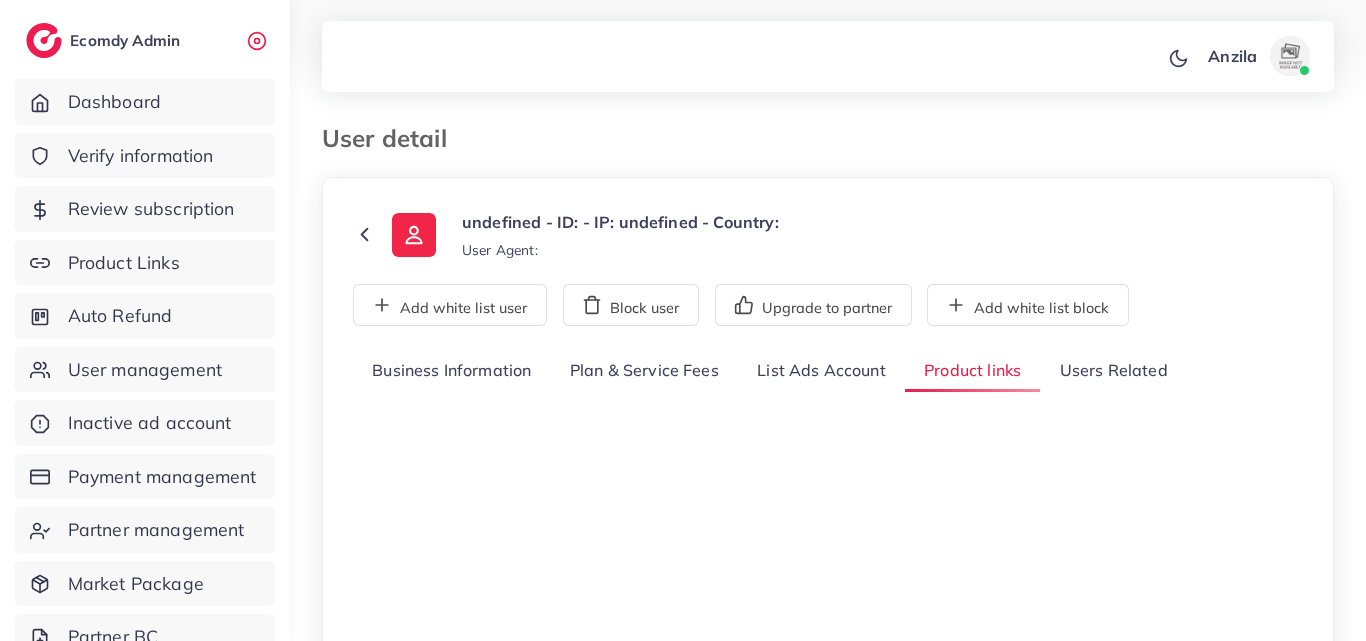 click on "undefined - ID:  - IP: undefined - Country:   User Agent:   Add white list user   Block user   Upgrade to partner   Add white list block  Business Information Plan & Service Fees List Ads Account Product links Users Related  Account Status:   Assign to another partner   Roles            Loading...      Edit Roles   Tier
Tier
Loading...      Edit Tier   User ID  ***  Create At  ***  Full Name  ***  Register from service  ***  Email  ***  Phone Number  * ****** A B C D E F G H I J K L M N O P Q R S T U V W X Y Z search no result Afghanistan (‫افغانستان‬‎) +93 Albania (Shqipëri) +355 Algeria (‫الجزائر‬‎) +213 American Samoa +1684 Andorra +376 Angola +244 Anguilla +1264 Antigua and Barbuda +1268 Argentina +54 Armenia (Հայաստան) +374 Aruba +297 Australia +61 Austria (Österreich) +43 Azerbaijan (Azərbaycan) +994 Bahamas +1242 Bahrain (‫البحرين‬‎) +973 Bangladesh (বাংলাদেশ) +880 Barbados +1246 +375 +32 Belize +1" at bounding box center (828, 563) 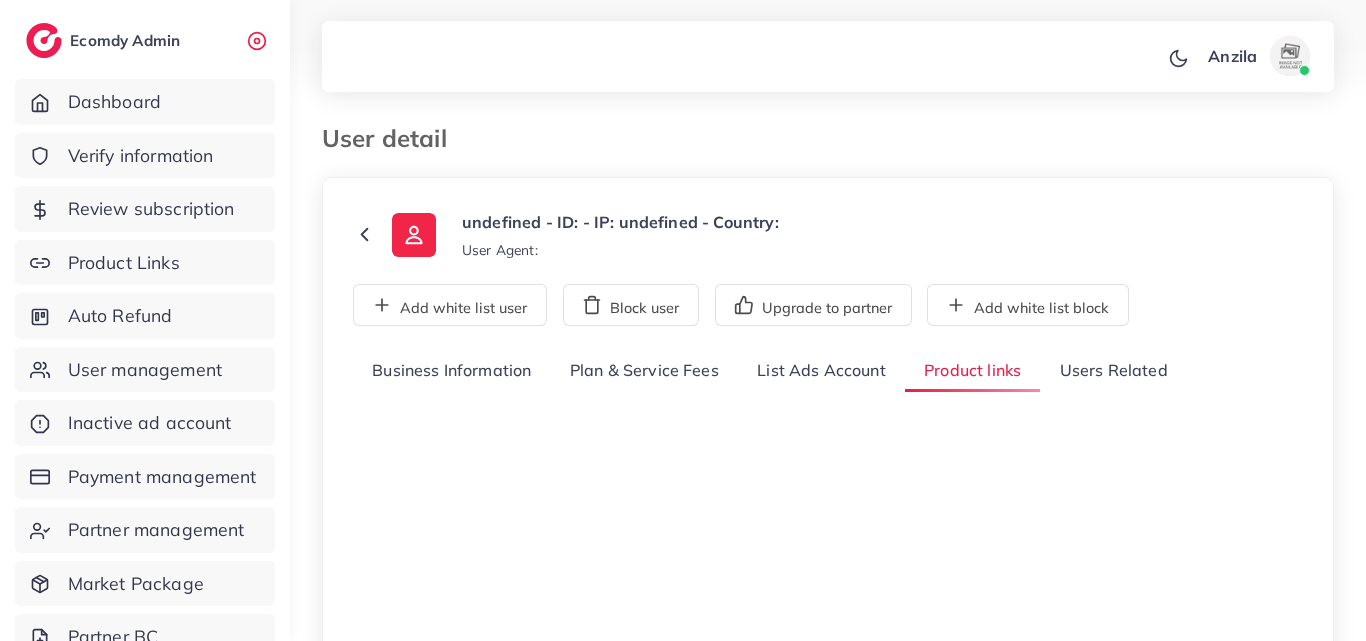 click on "User Agent:" at bounding box center [500, 250] 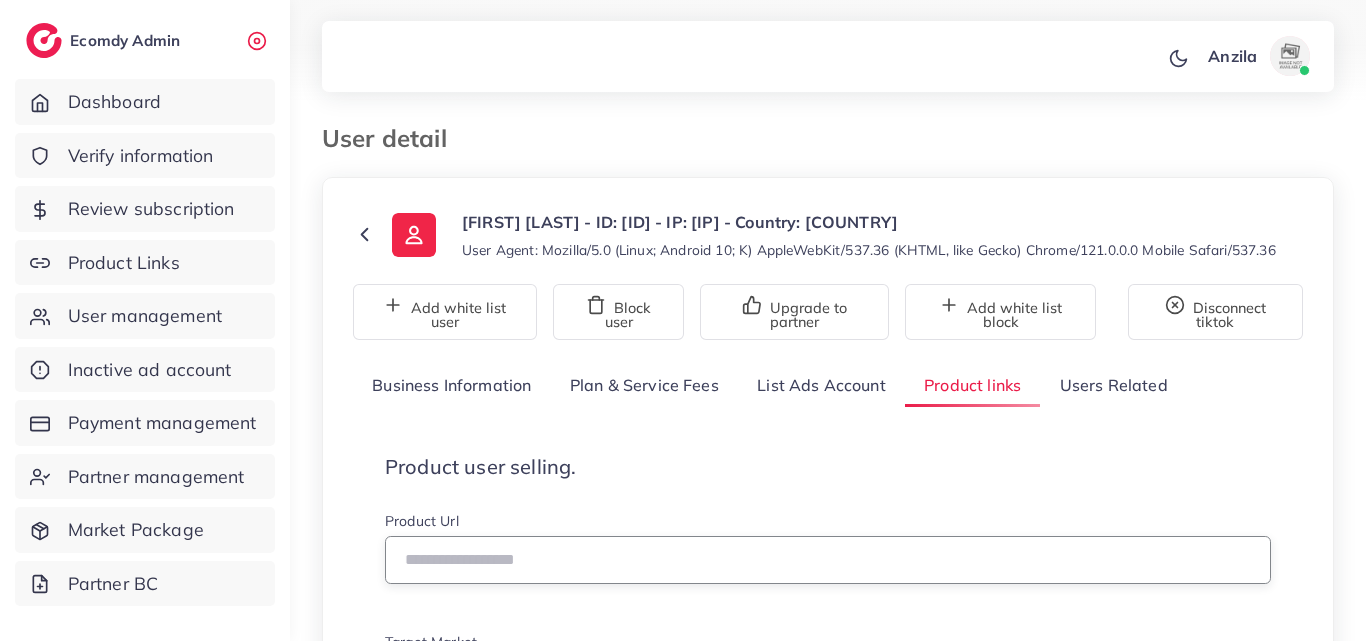 drag, startPoint x: 702, startPoint y: 258, endPoint x: 588, endPoint y: 249, distance: 114.35471 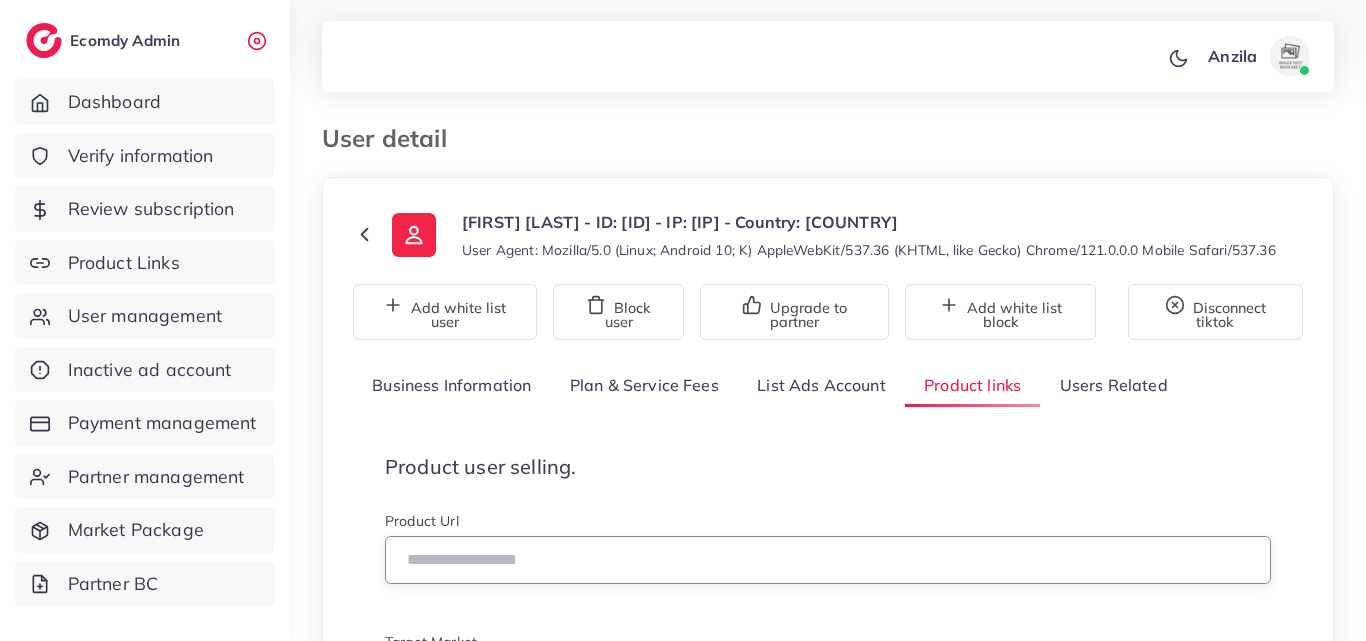 click at bounding box center (828, 560) 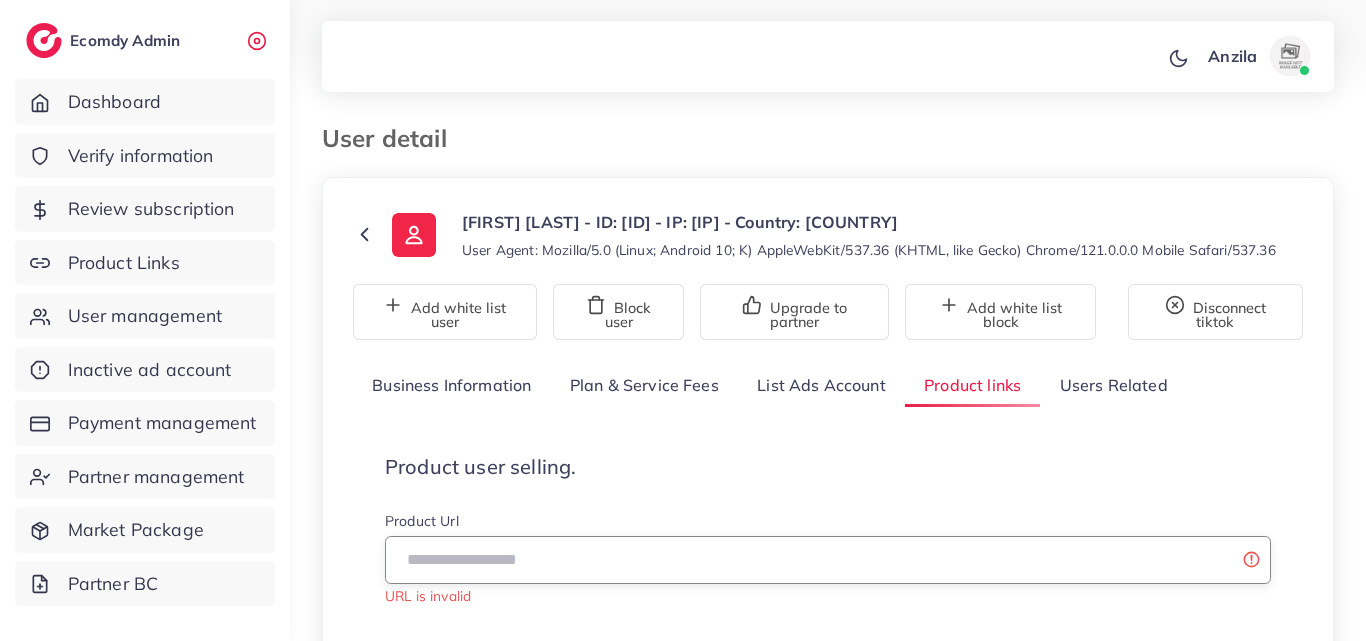 scroll, scrollTop: 300, scrollLeft: 0, axis: vertical 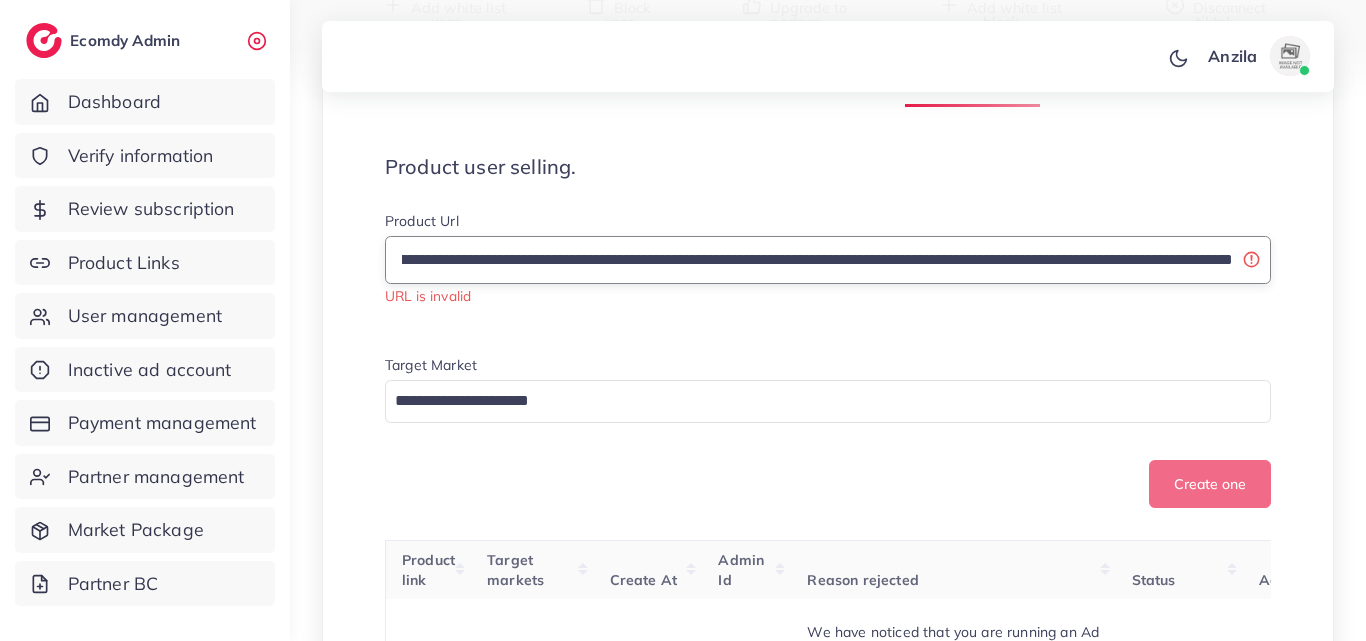 drag, startPoint x: 437, startPoint y: 259, endPoint x: 1225, endPoint y: 266, distance: 788.03107 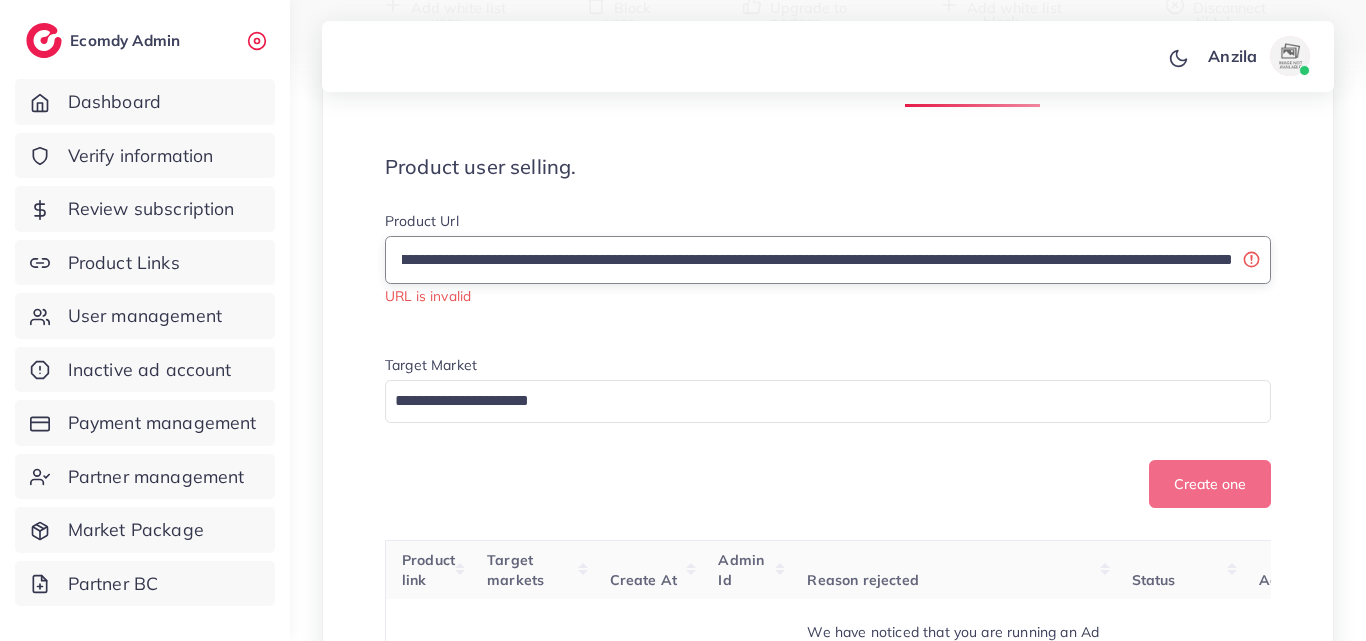 type on "**********" 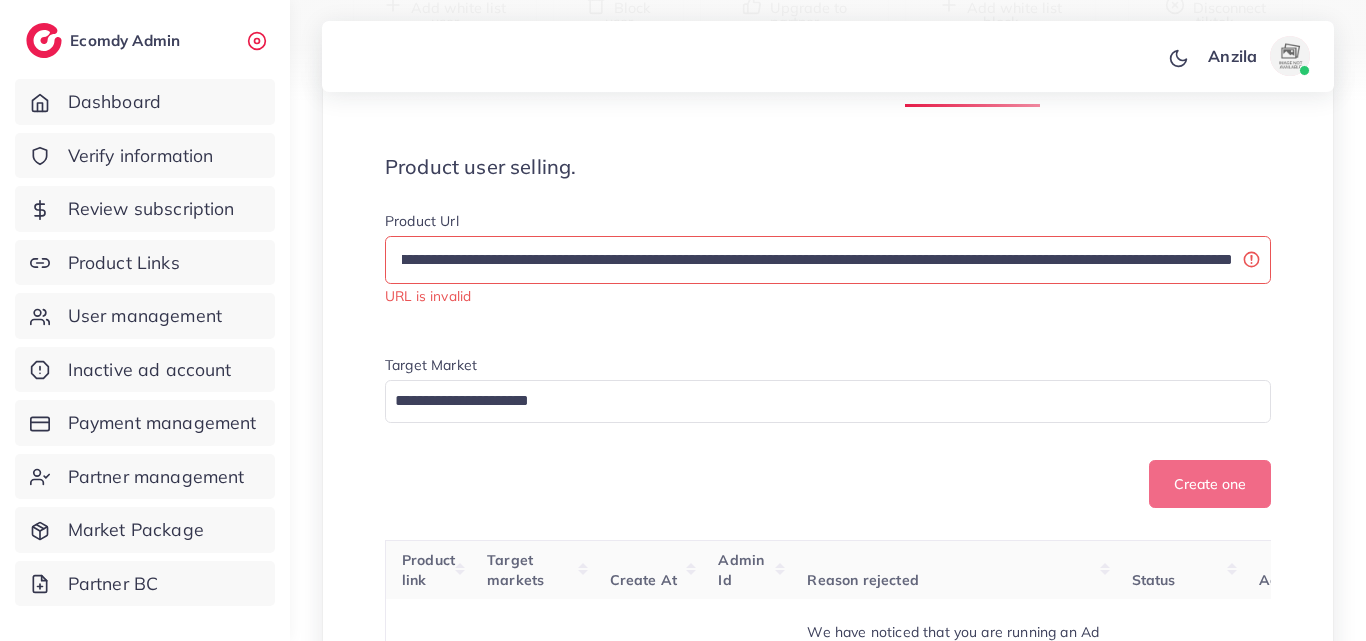 click on "**********" at bounding box center [828, 331] 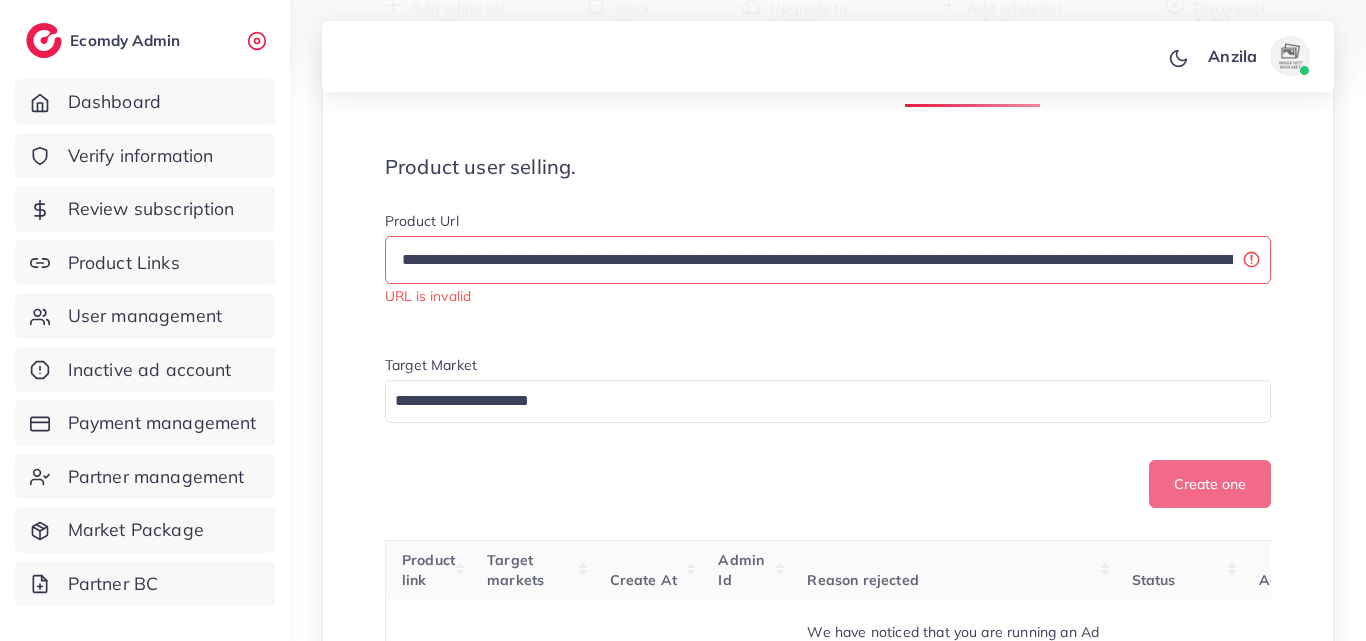 scroll, scrollTop: 0, scrollLeft: 785, axis: horizontal 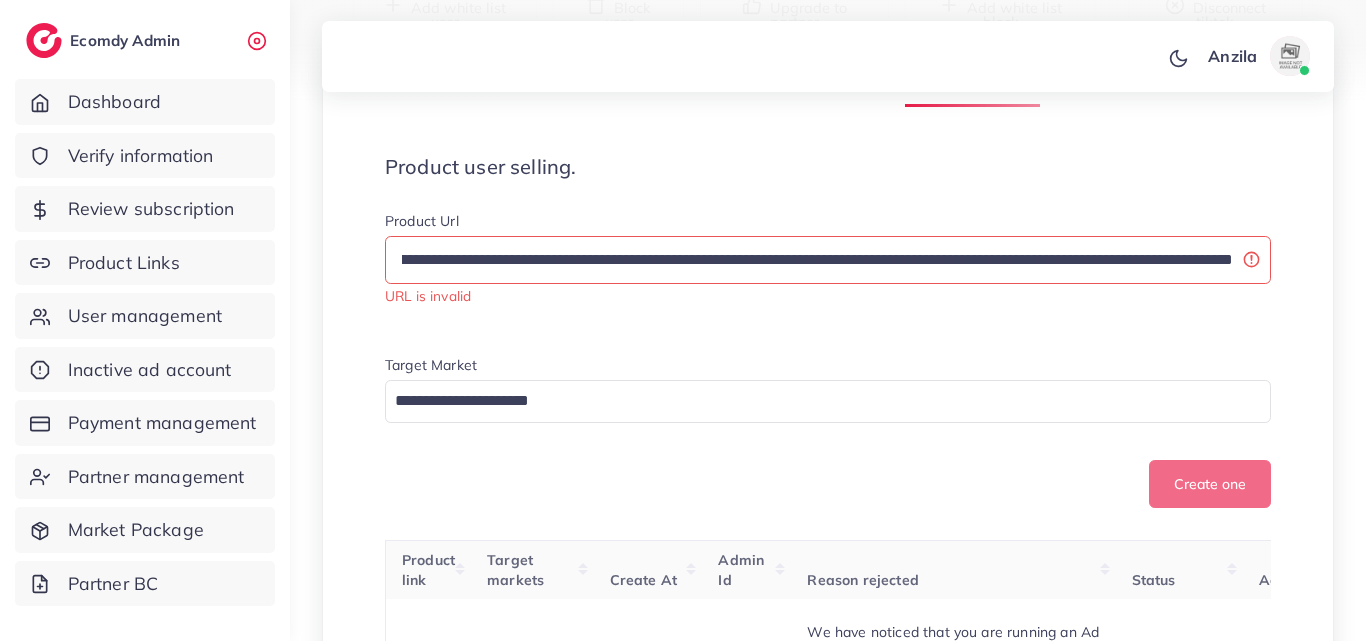 click on "Product Url" at bounding box center [828, 223] 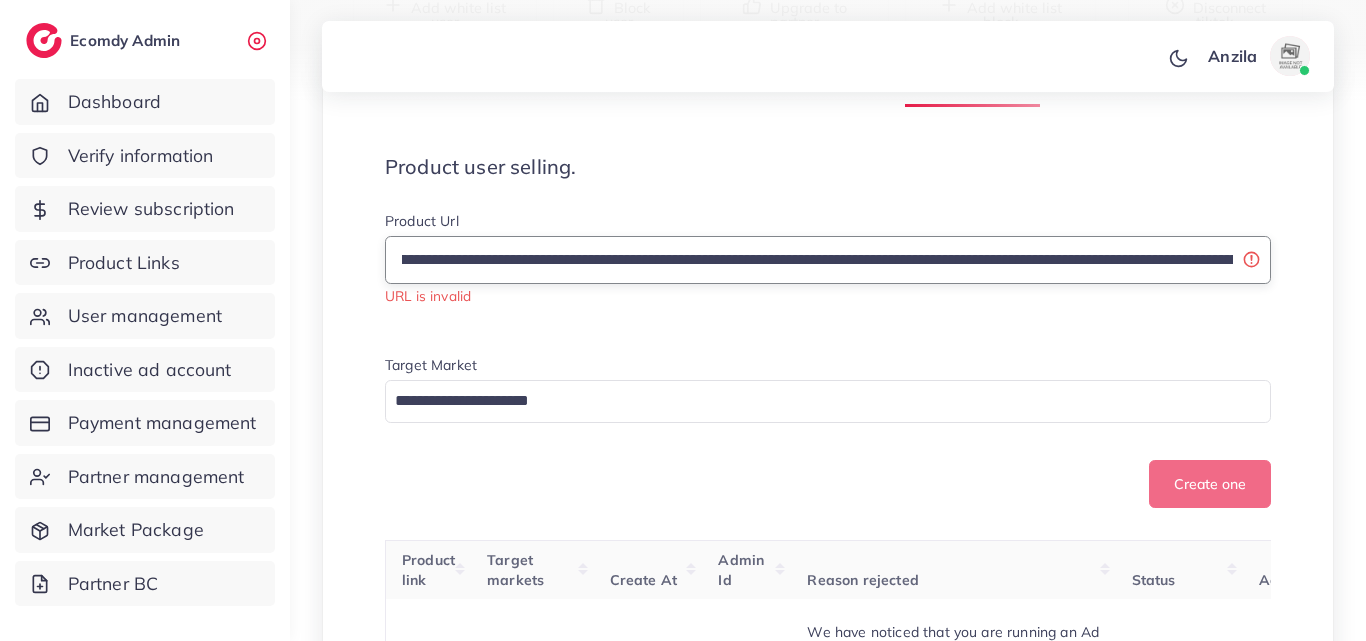 scroll, scrollTop: 0, scrollLeft: 0, axis: both 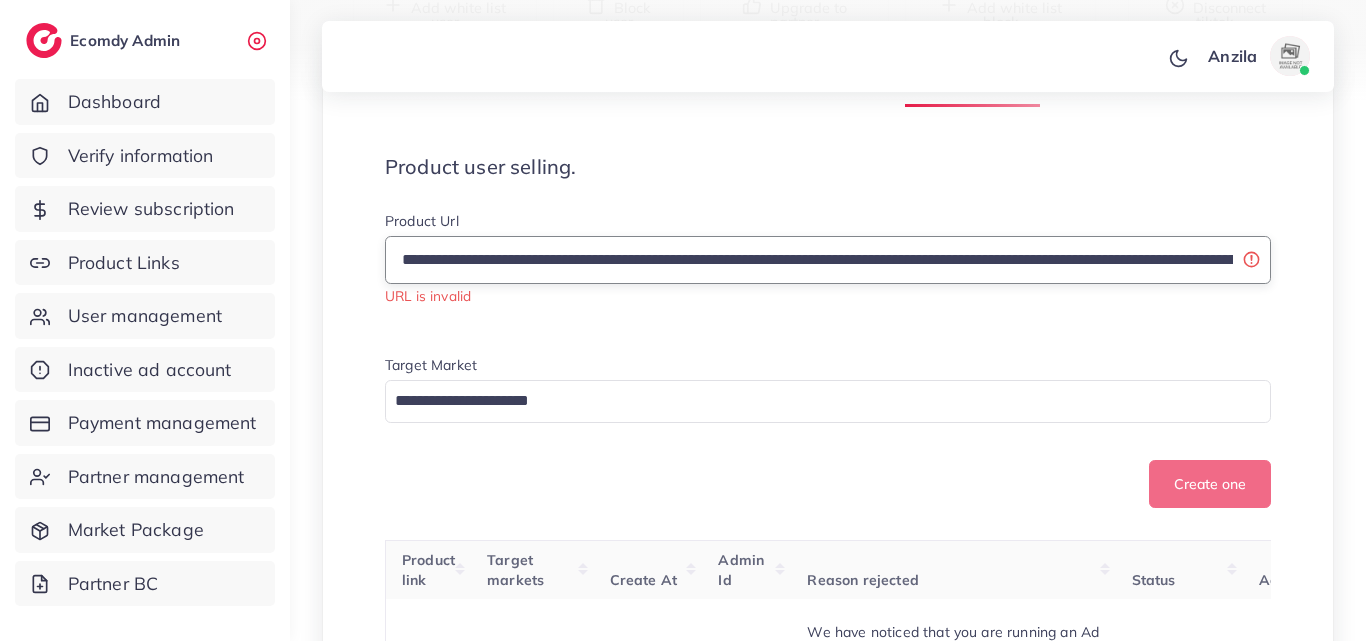 drag, startPoint x: 441, startPoint y: 263, endPoint x: 406, endPoint y: 258, distance: 35.35534 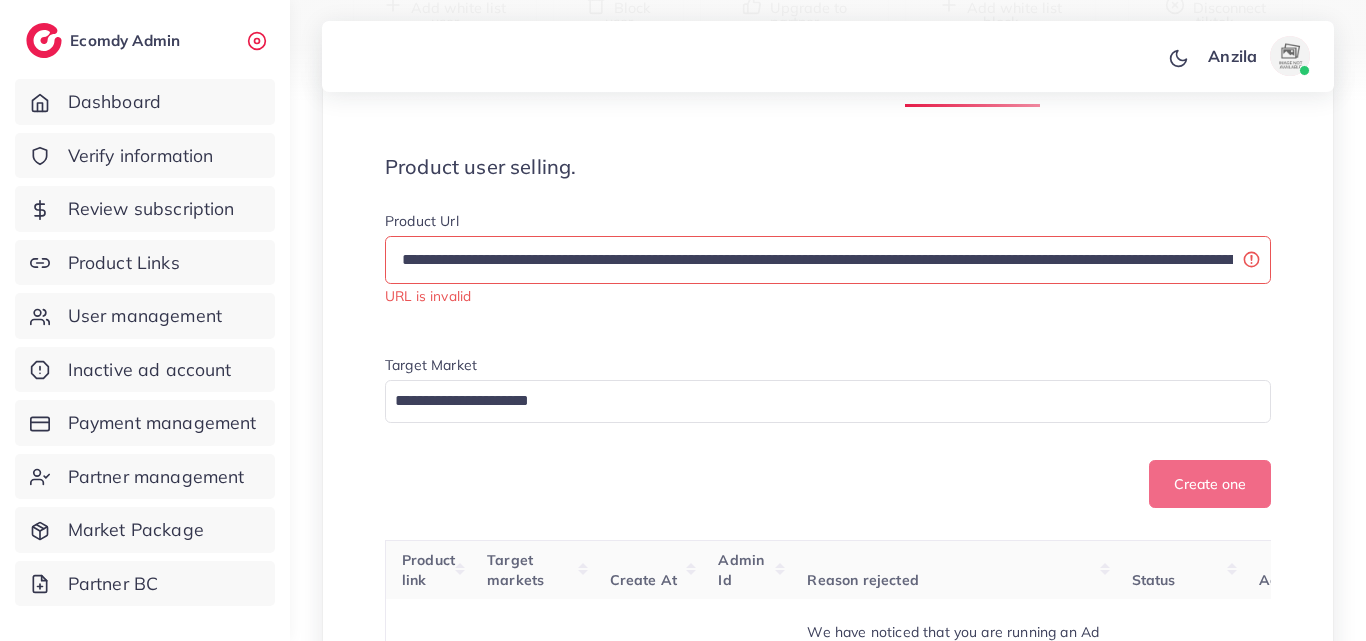 click on "Product user selling." at bounding box center (828, 167) 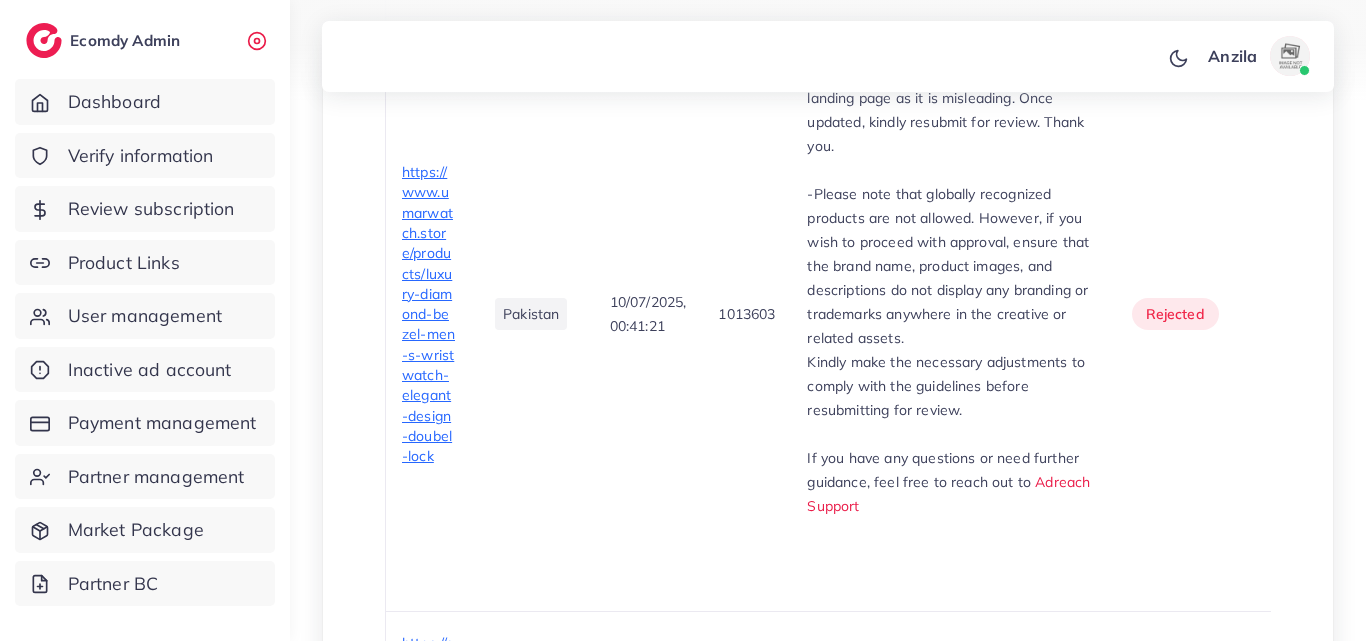 scroll, scrollTop: 1500, scrollLeft: 0, axis: vertical 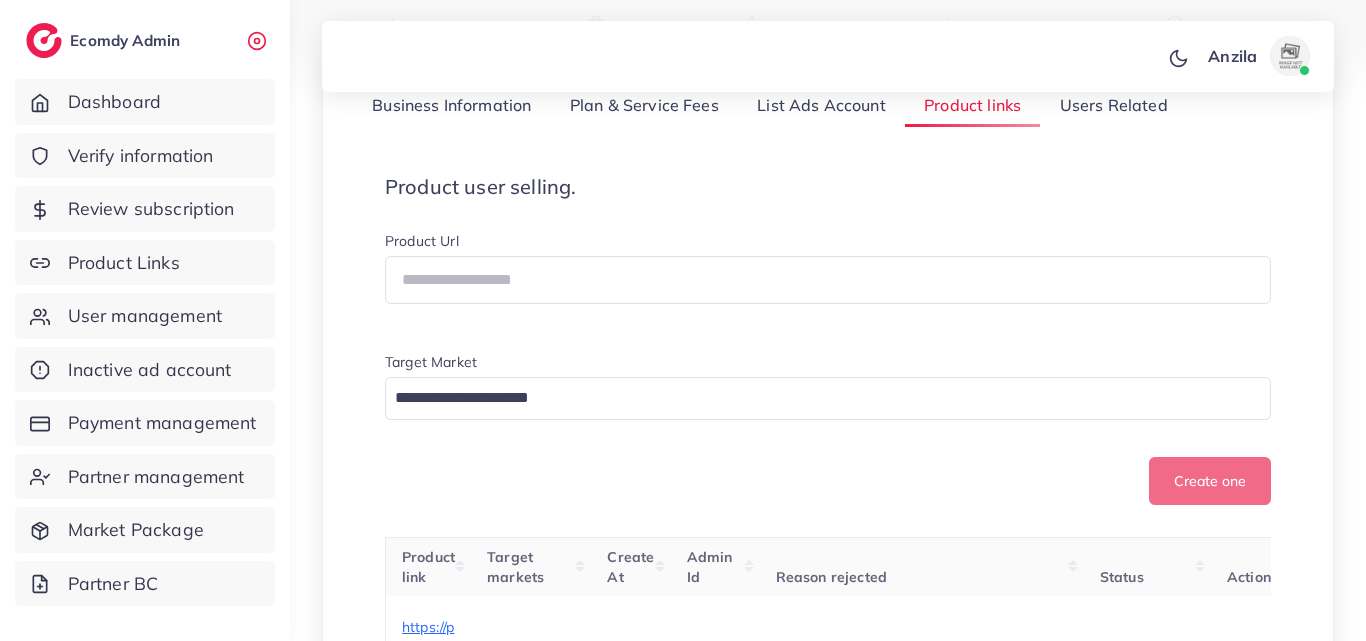 click on "Product user selling.   Product Url   Target Market            Loading...      Create one" at bounding box center [828, 340] 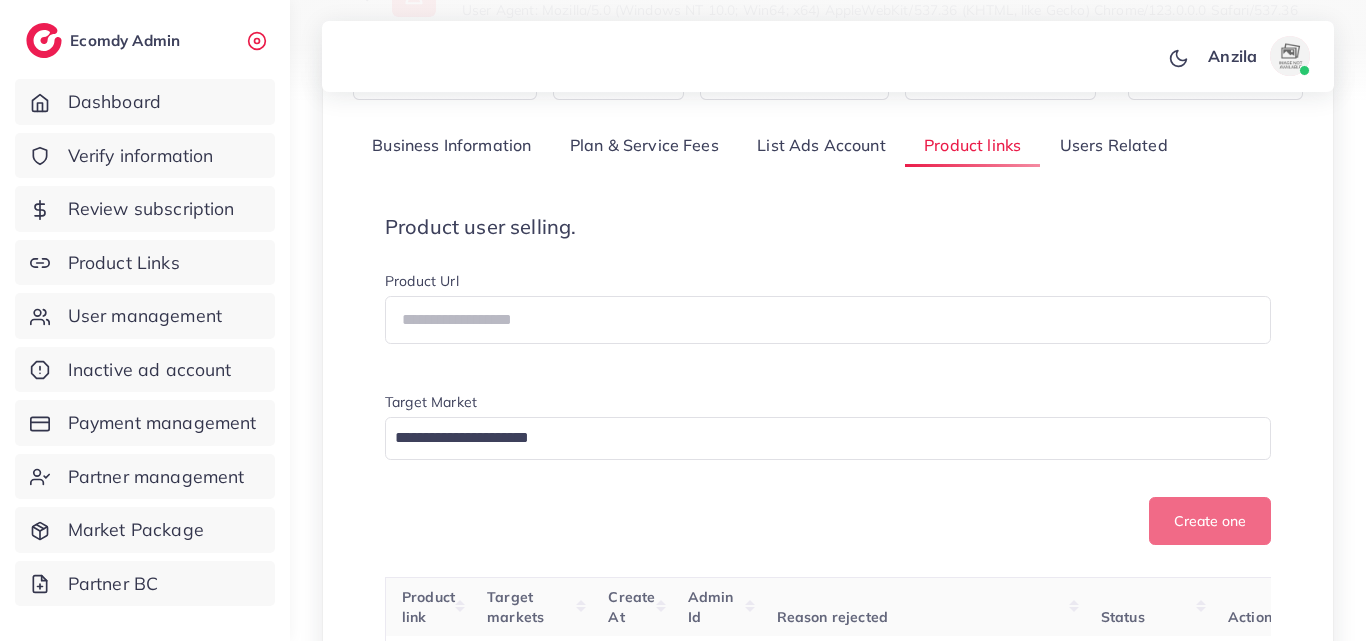 scroll, scrollTop: 240, scrollLeft: 0, axis: vertical 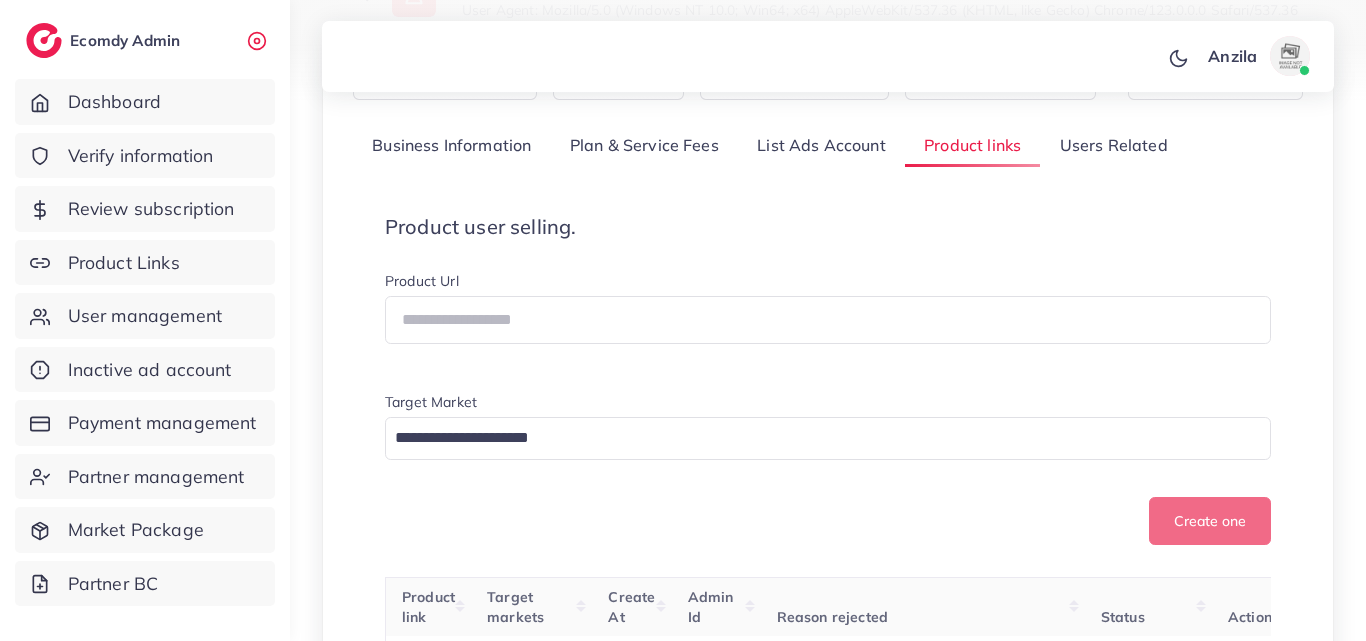 click on "Product user selling." at bounding box center [828, 227] 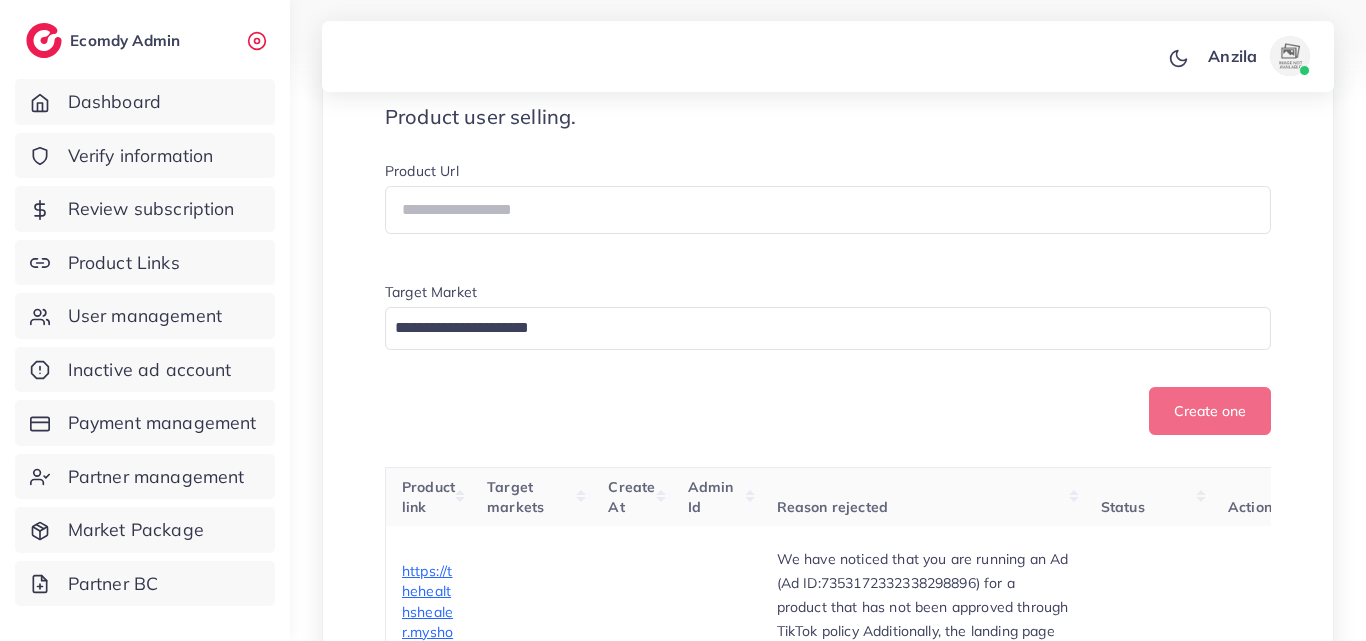 scroll, scrollTop: 340, scrollLeft: 0, axis: vertical 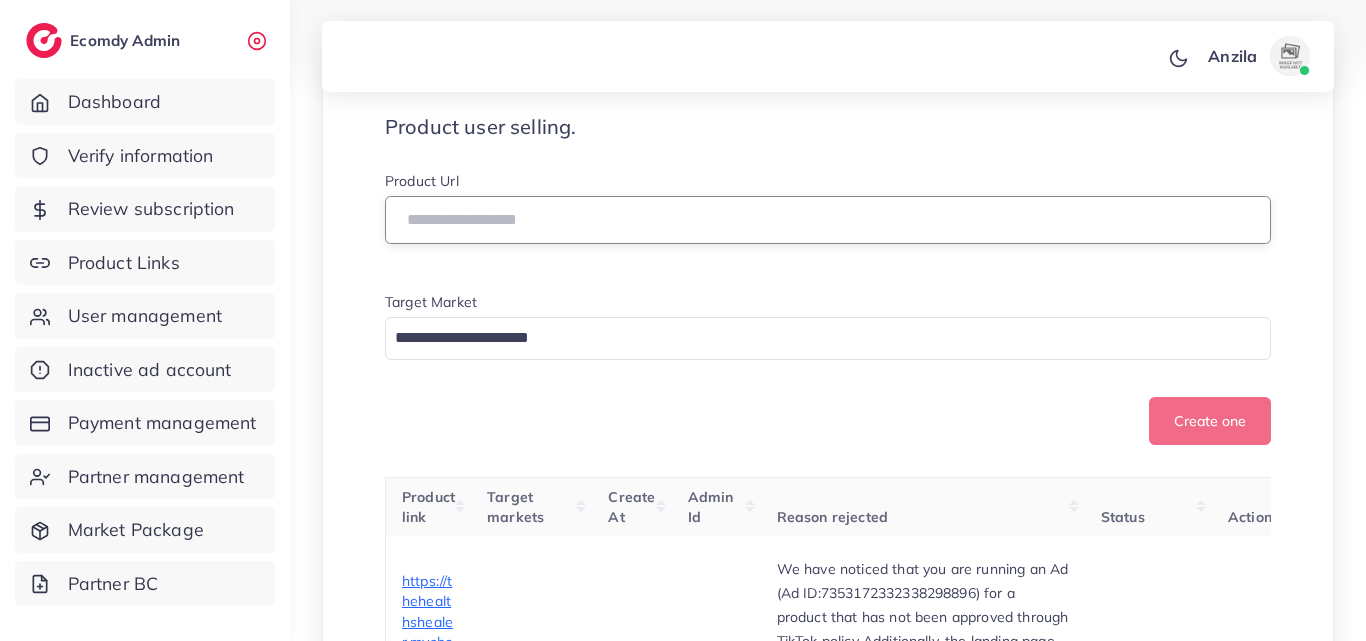 click at bounding box center (828, 220) 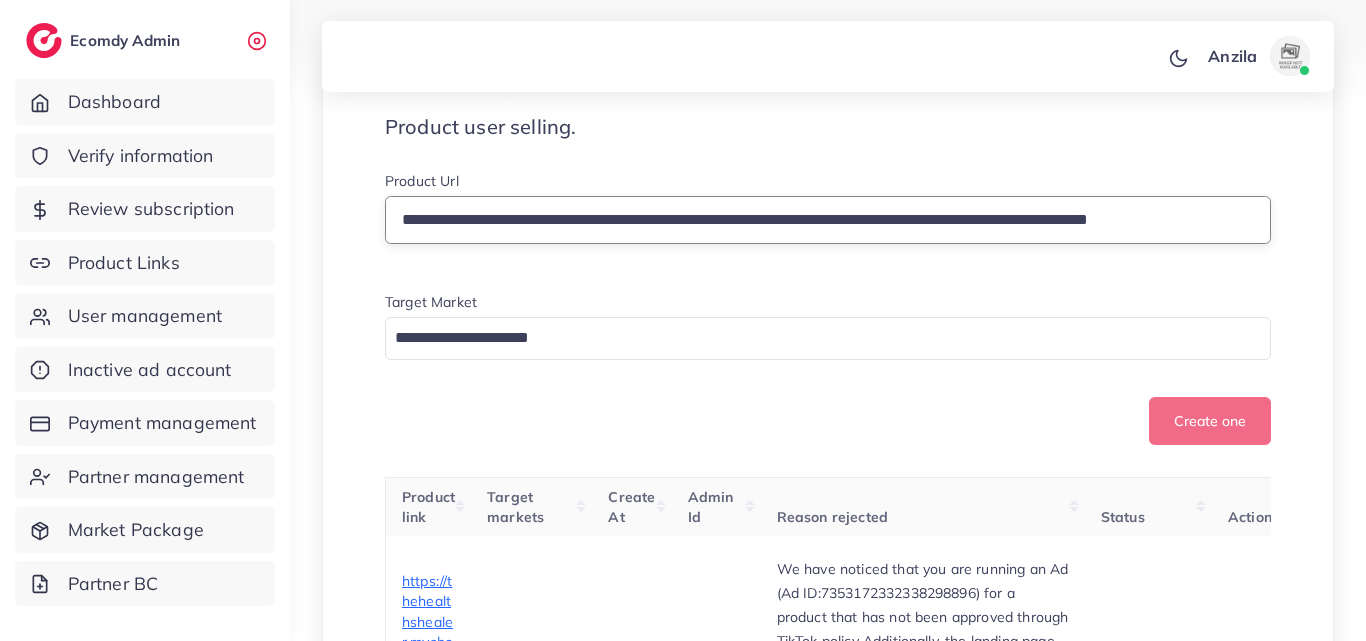 scroll, scrollTop: 0, scrollLeft: 137, axis: horizontal 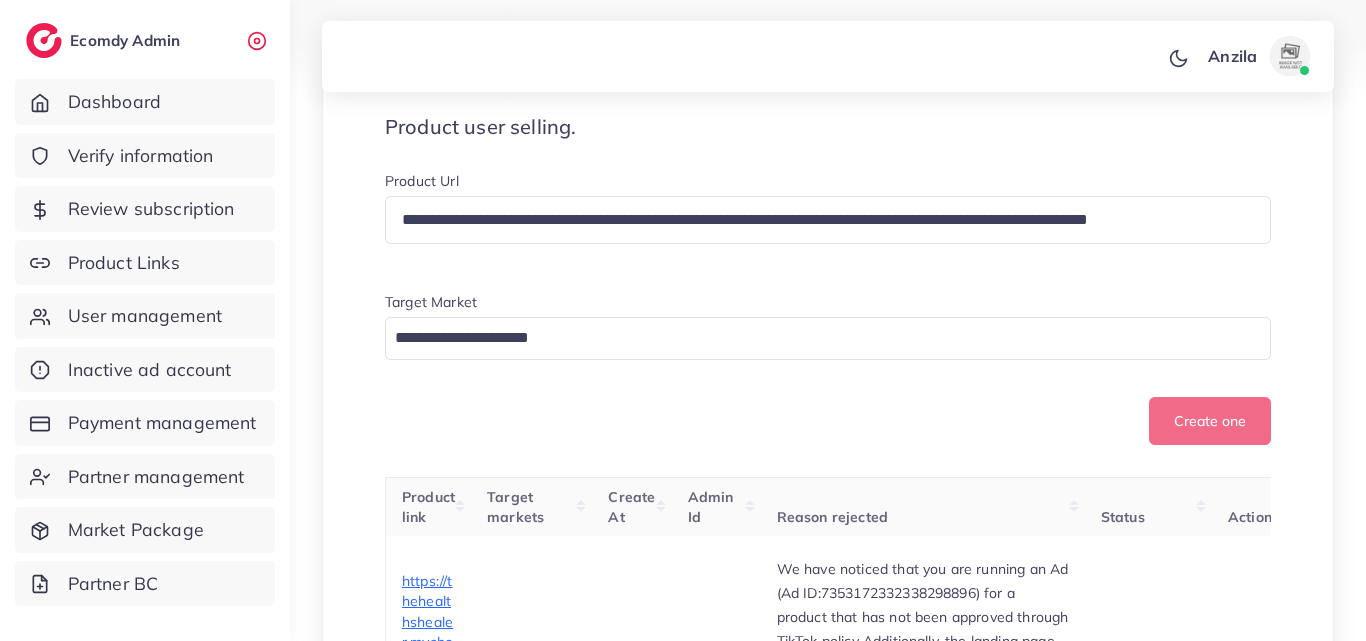 click on "Create one" at bounding box center (828, 421) 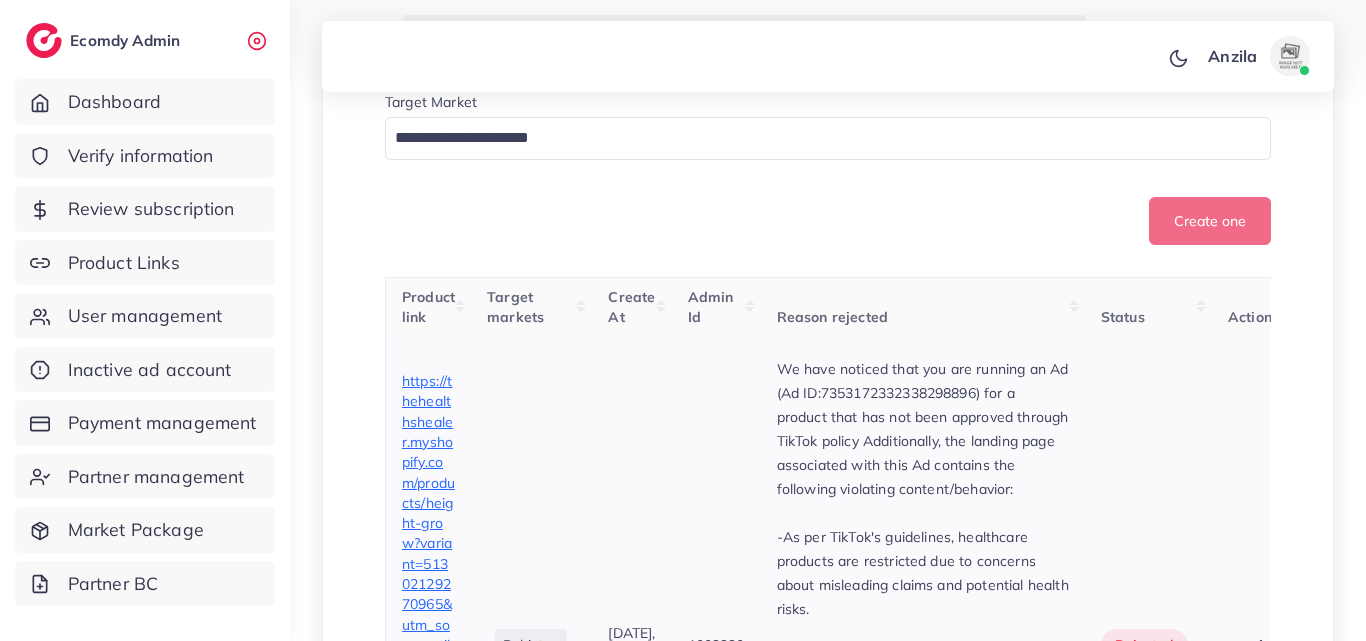 scroll, scrollTop: 240, scrollLeft: 0, axis: vertical 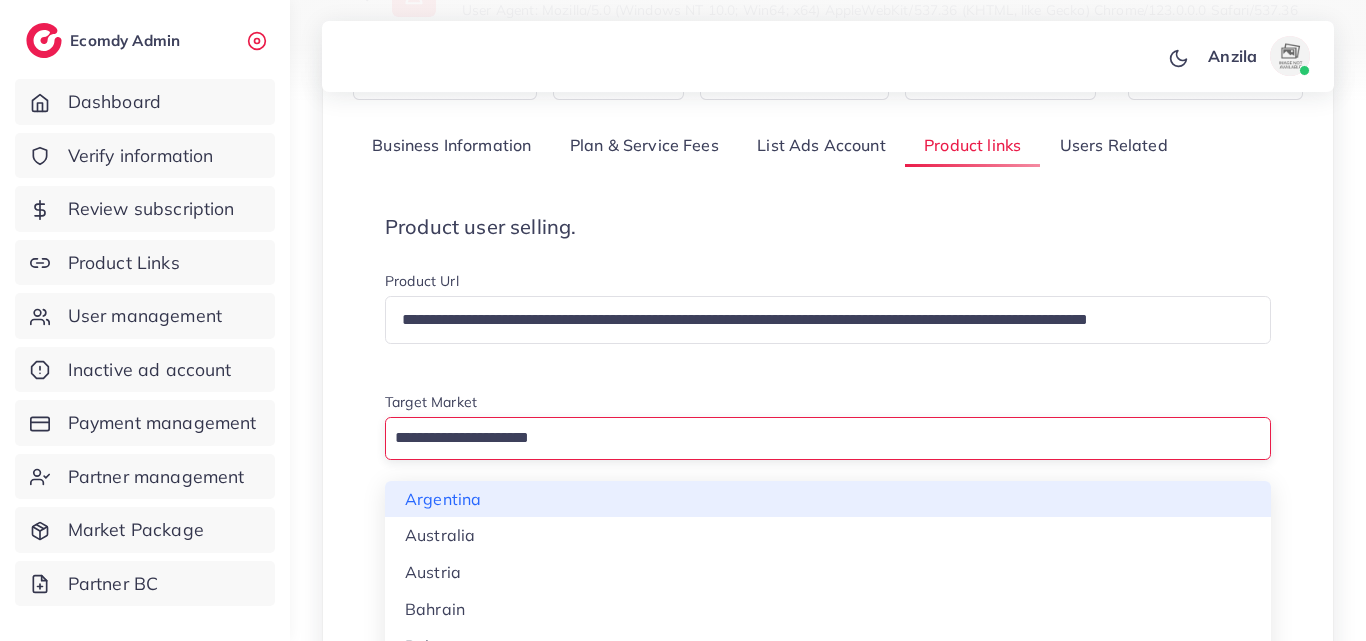 click at bounding box center [816, 438] 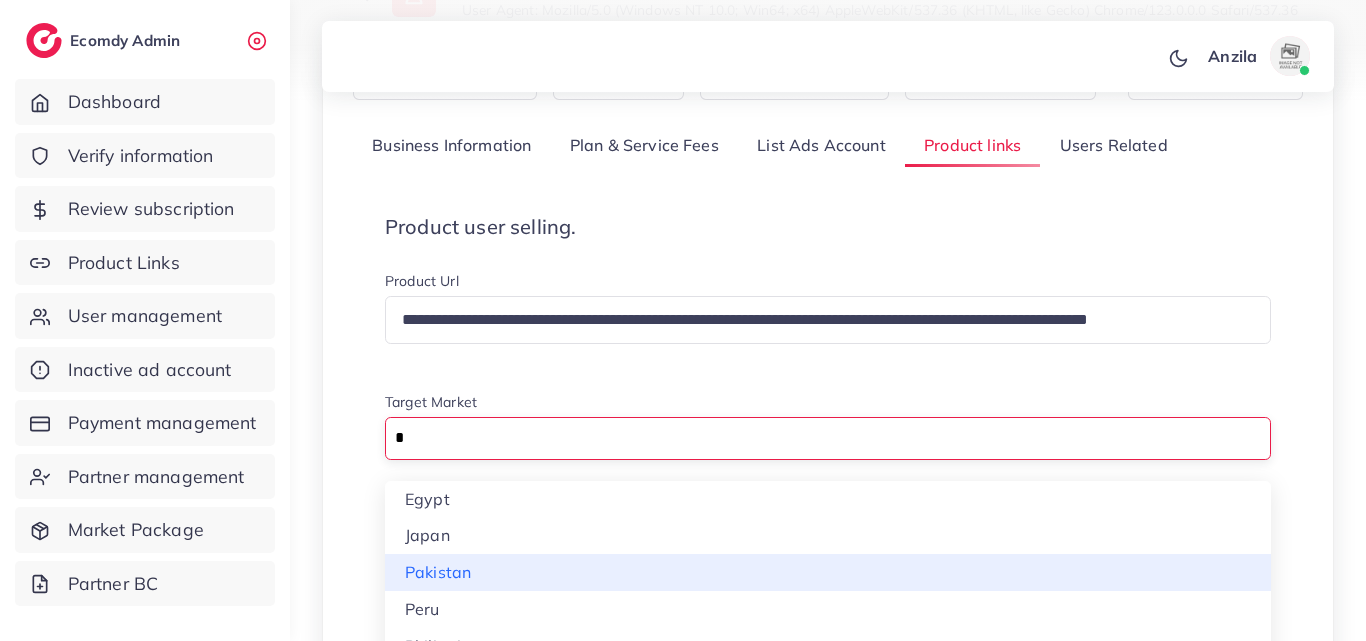 type on "*" 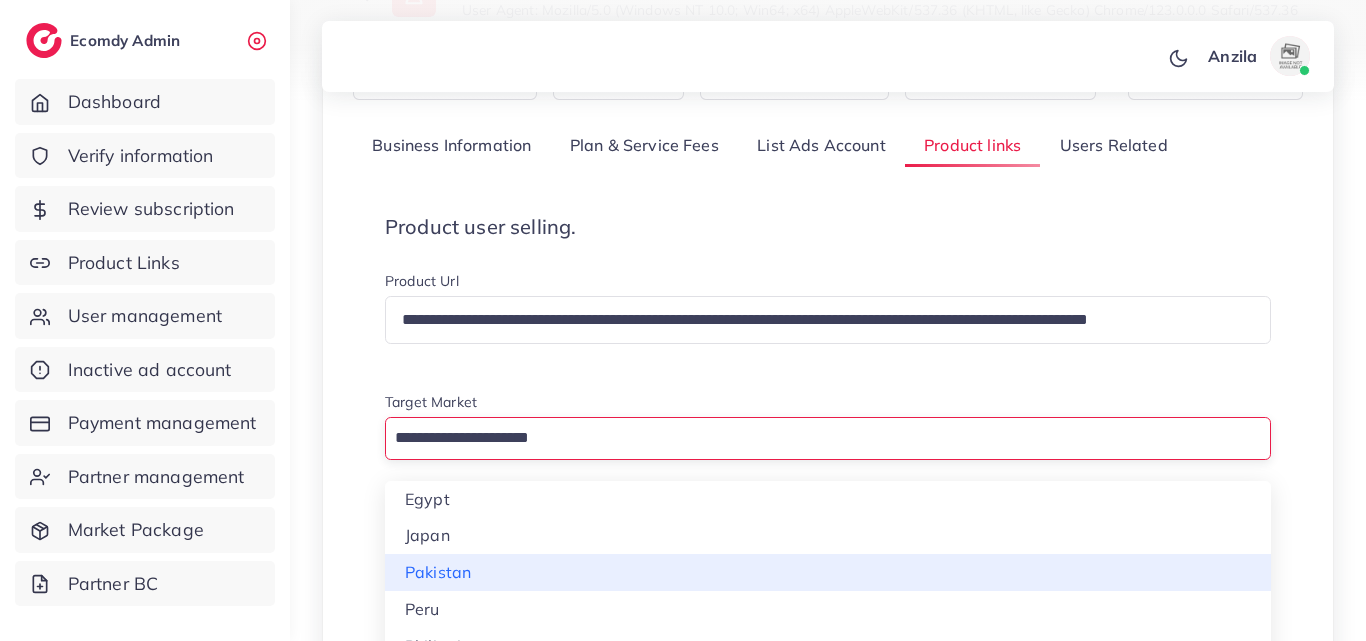 click on "**********" at bounding box center (828, 21336) 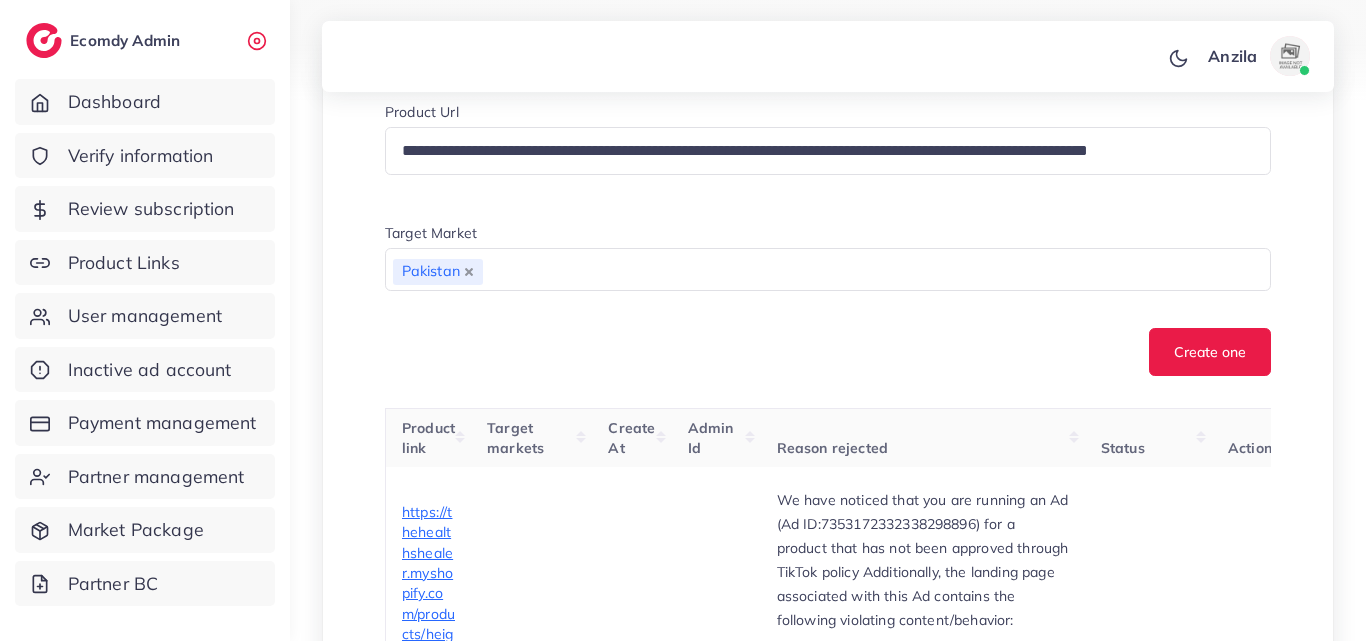 scroll, scrollTop: 540, scrollLeft: 0, axis: vertical 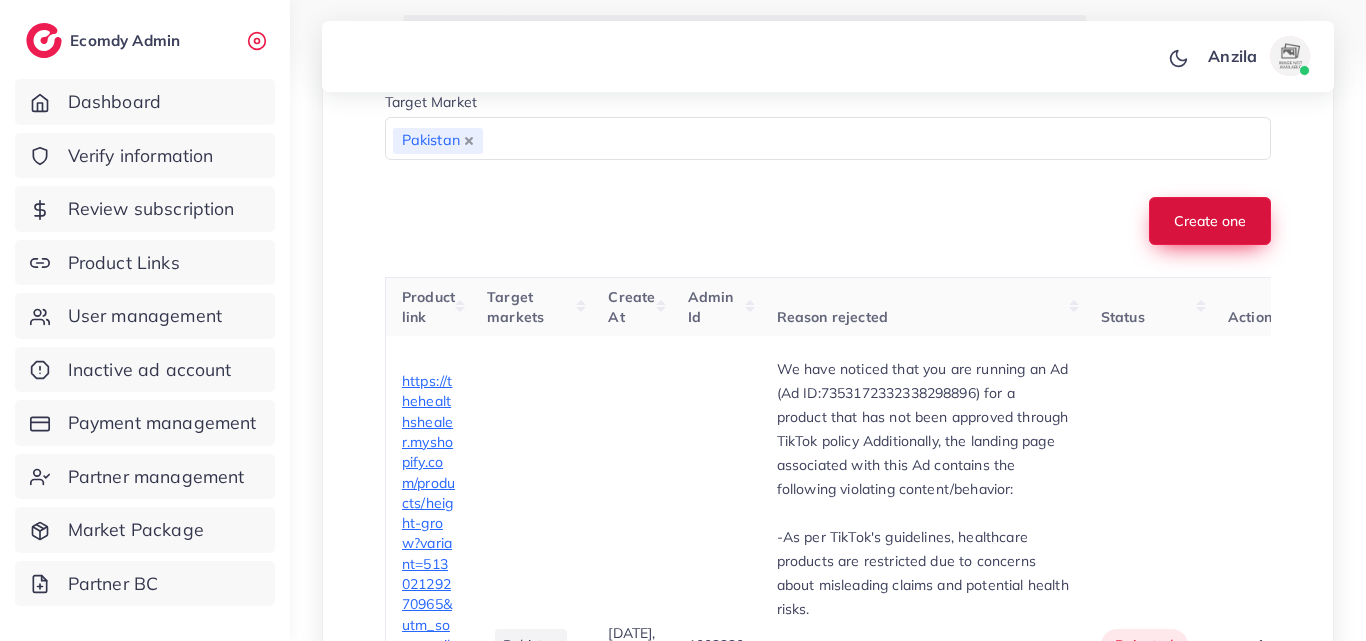click on "Create one" at bounding box center [1210, 221] 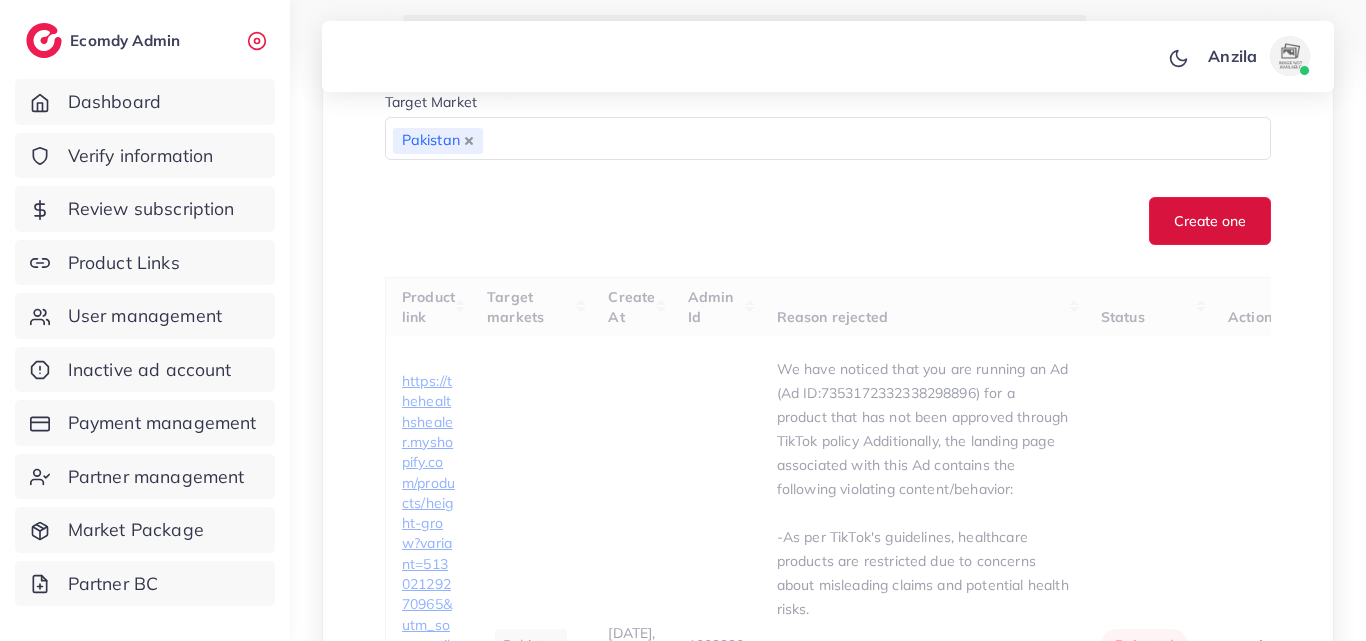 type 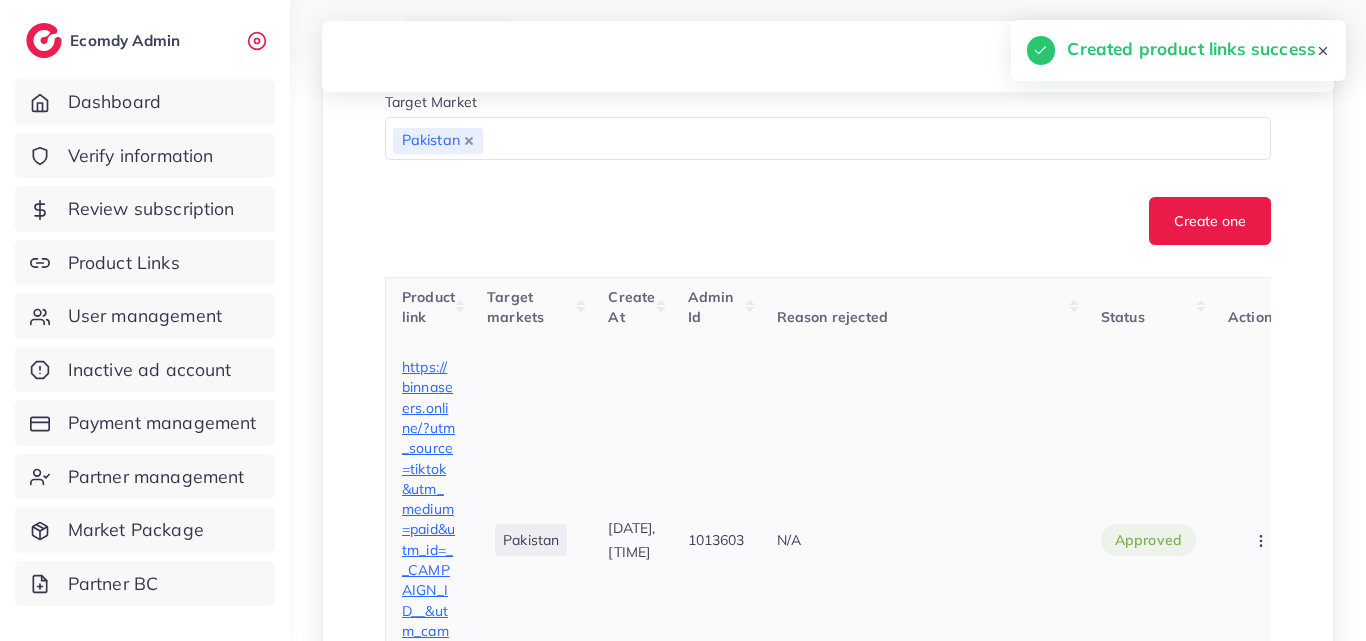 click on "https://binnaseers.online/?utm_source=tiktok&utm_medium=paid&utm_id=__CAMPAIGN_ID__&utm_campaign=__CAMPAIGN_NAME__" at bounding box center (428, 539) 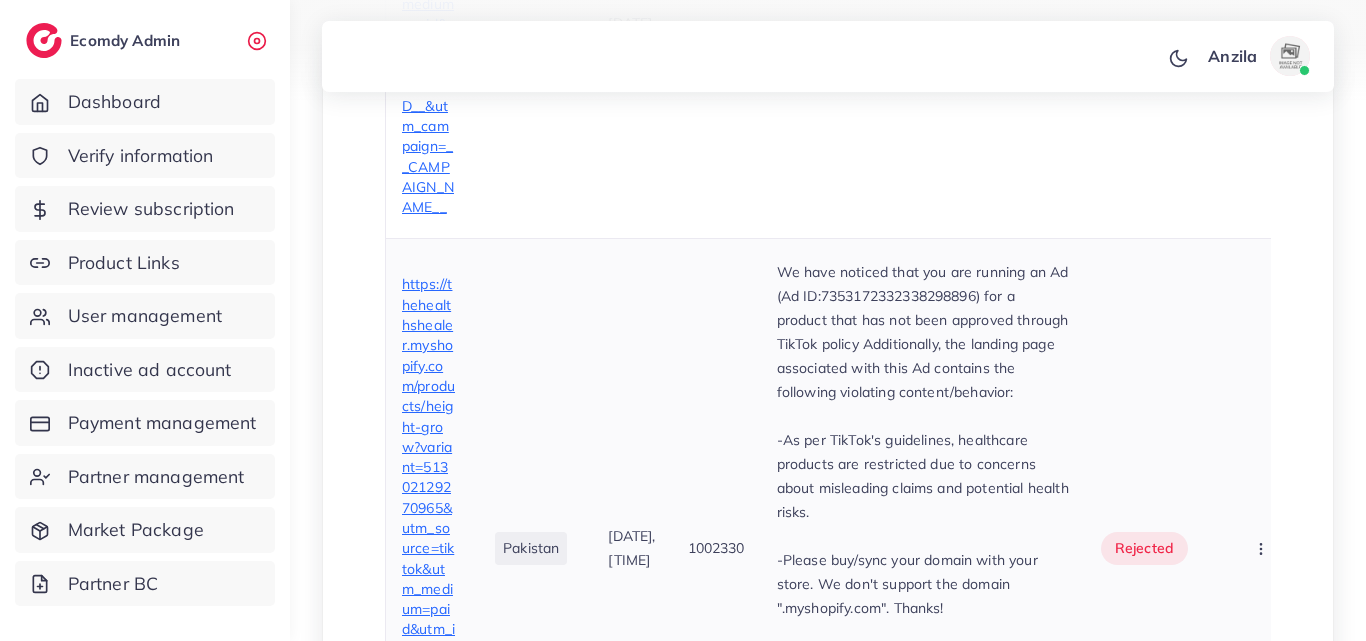 scroll, scrollTop: 1040, scrollLeft: 0, axis: vertical 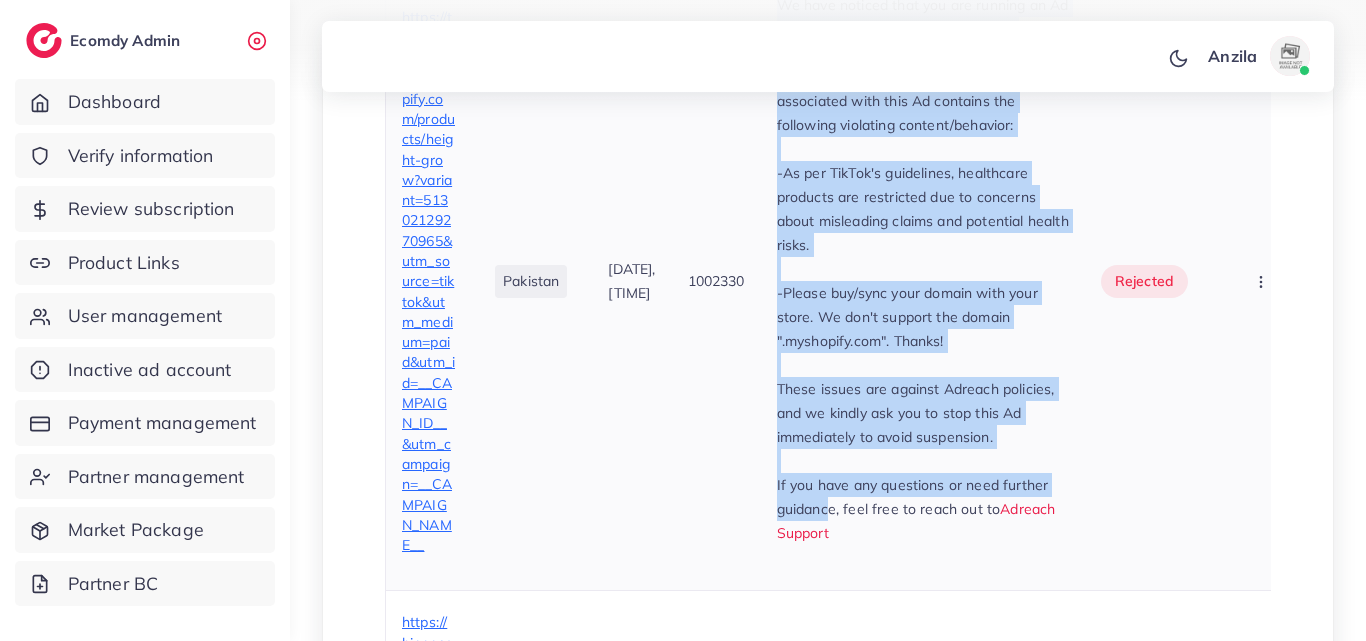 drag, startPoint x: 820, startPoint y: 288, endPoint x: 950, endPoint y: 579, distance: 318.71774 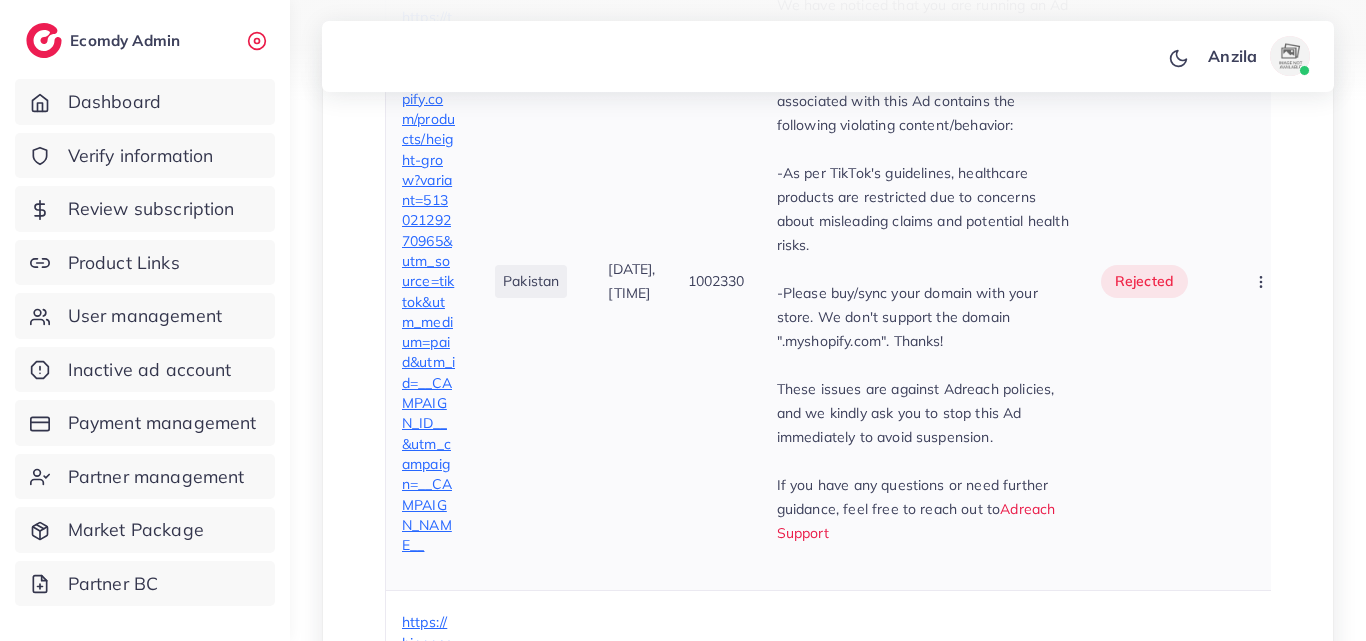 click on "1002330" at bounding box center [716, 281] 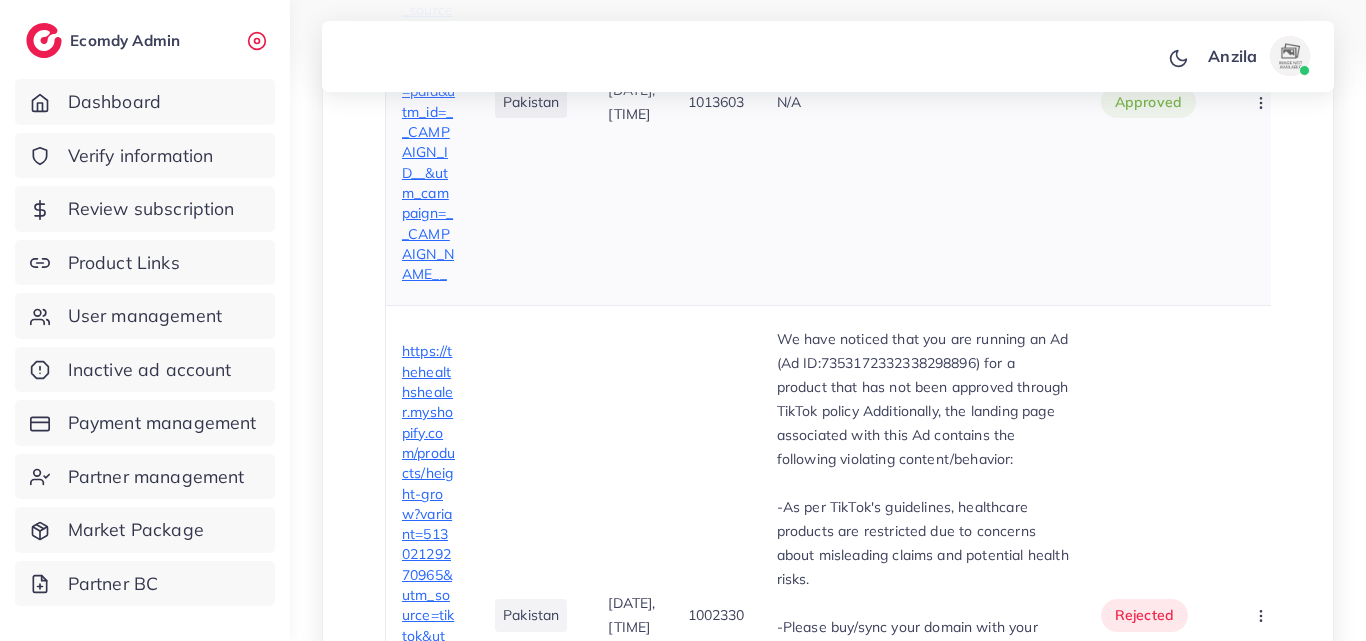 scroll, scrollTop: 952, scrollLeft: 0, axis: vertical 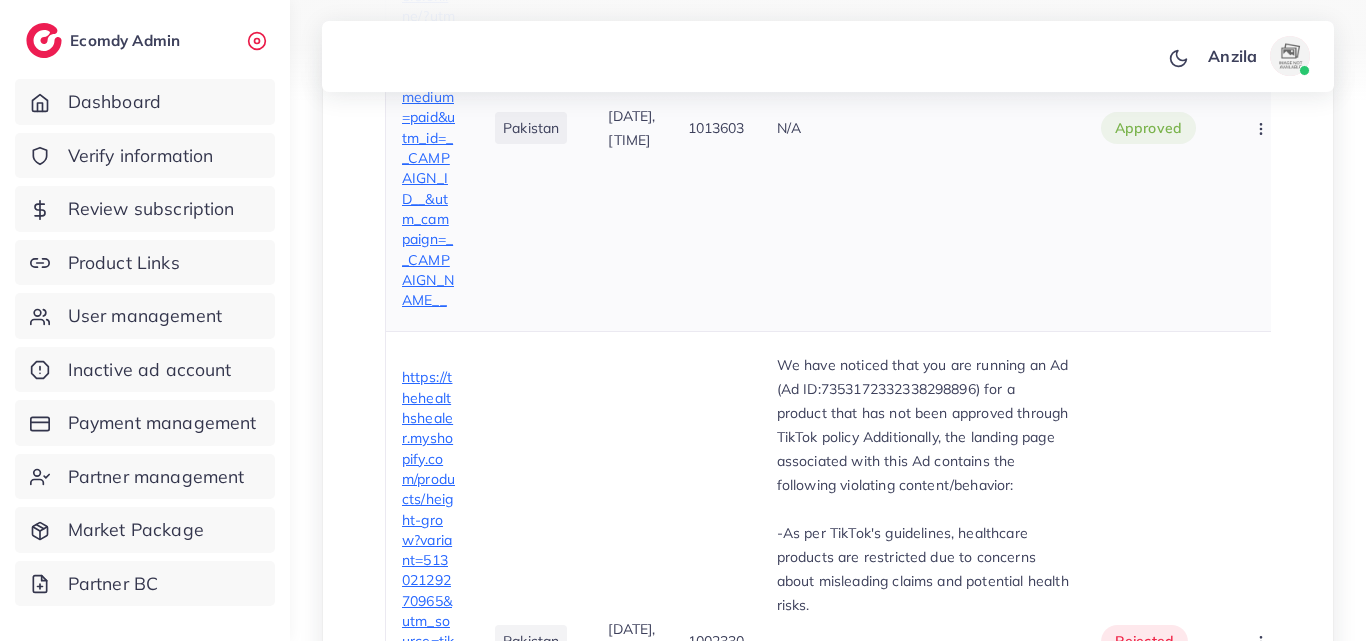 click on "1013603" at bounding box center [716, 128] 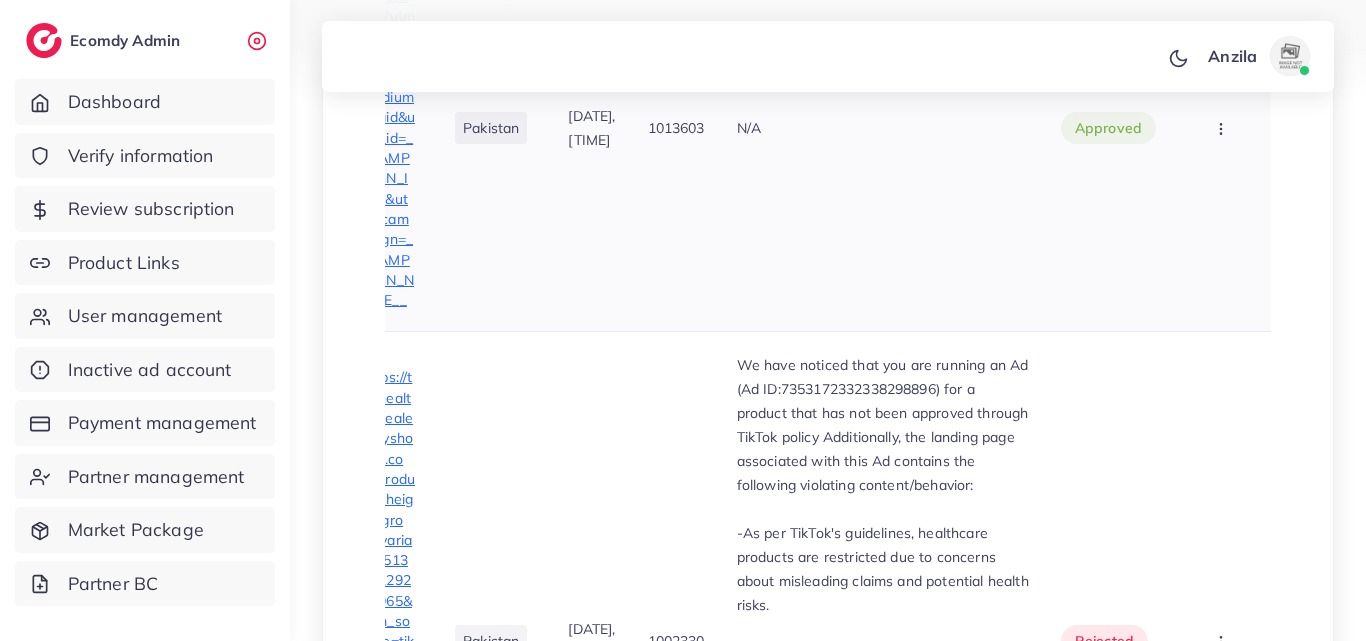 scroll, scrollTop: 0, scrollLeft: 84, axis: horizontal 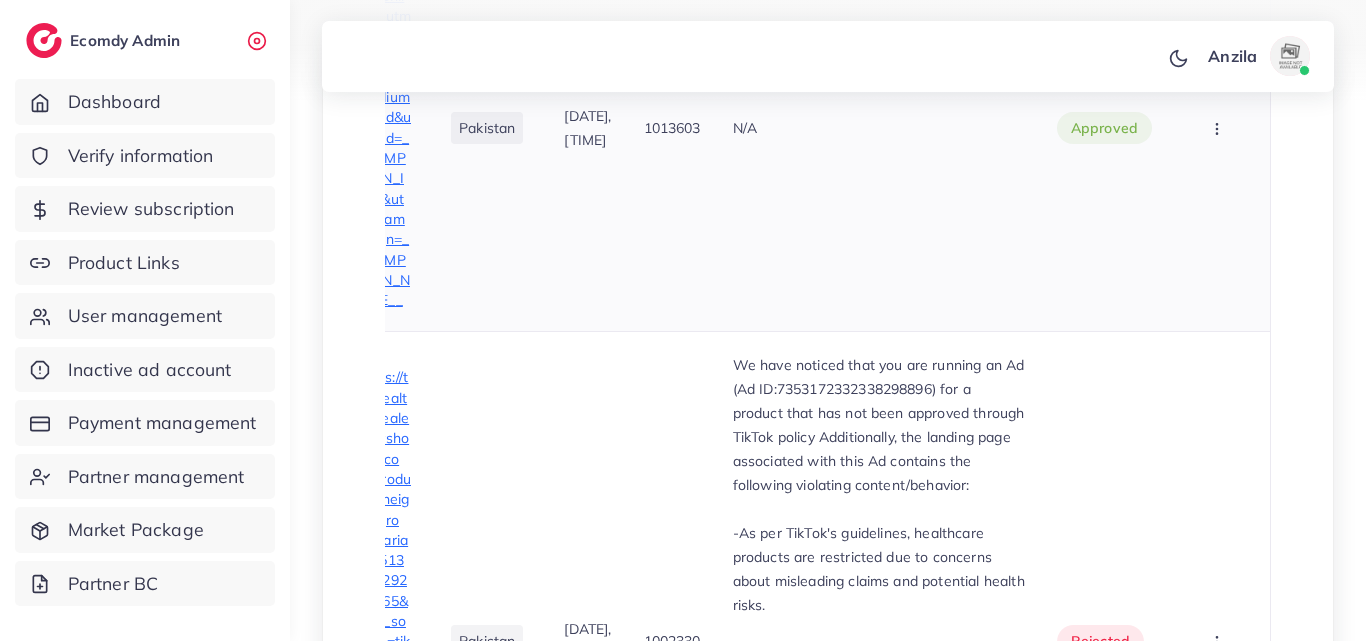 click 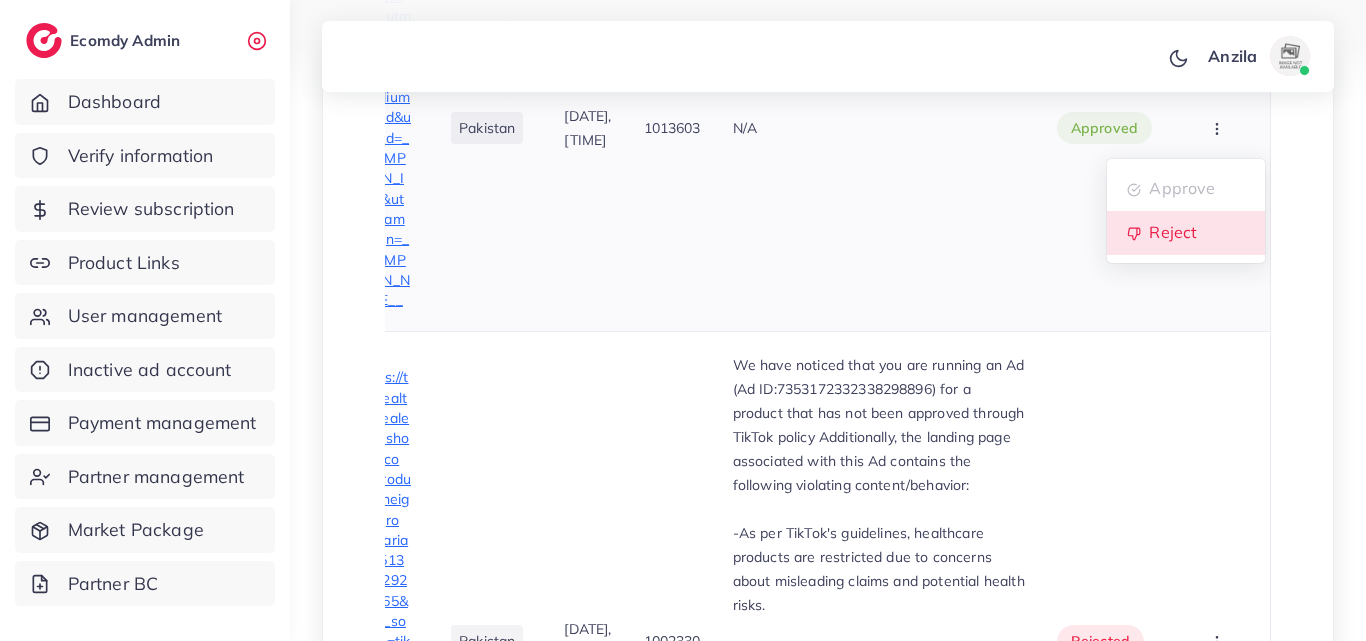 click on "Reject" at bounding box center [1186, 233] 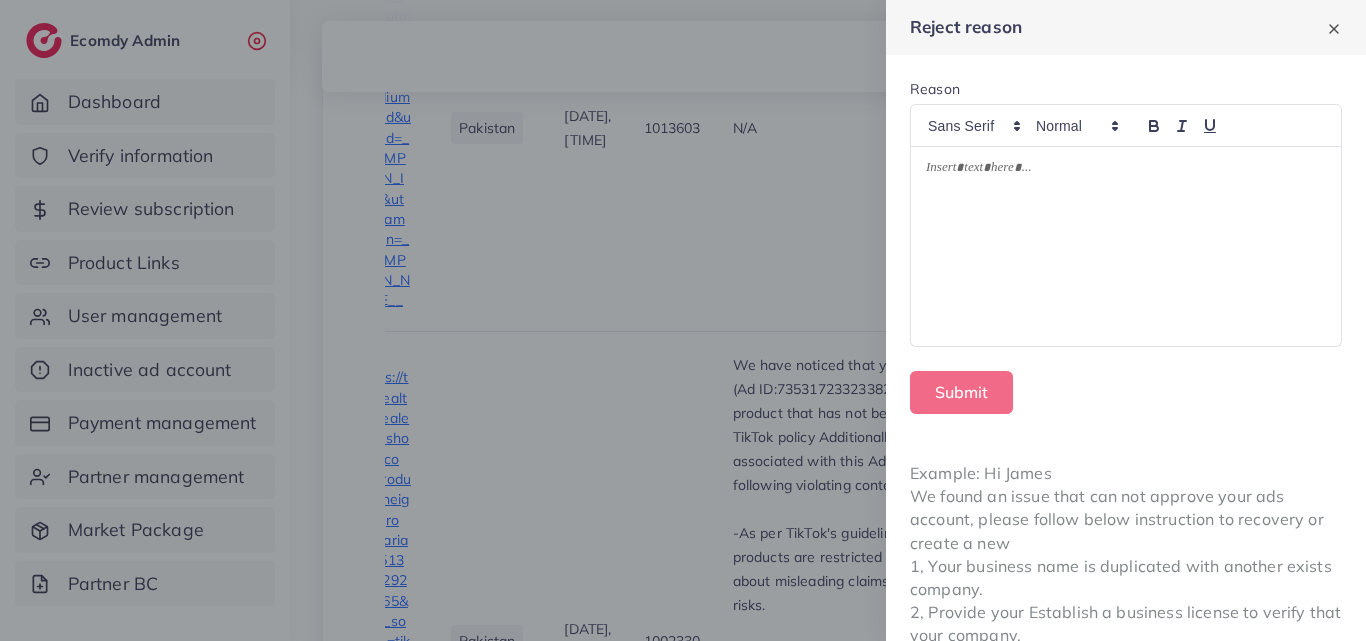 click at bounding box center (1126, 247) 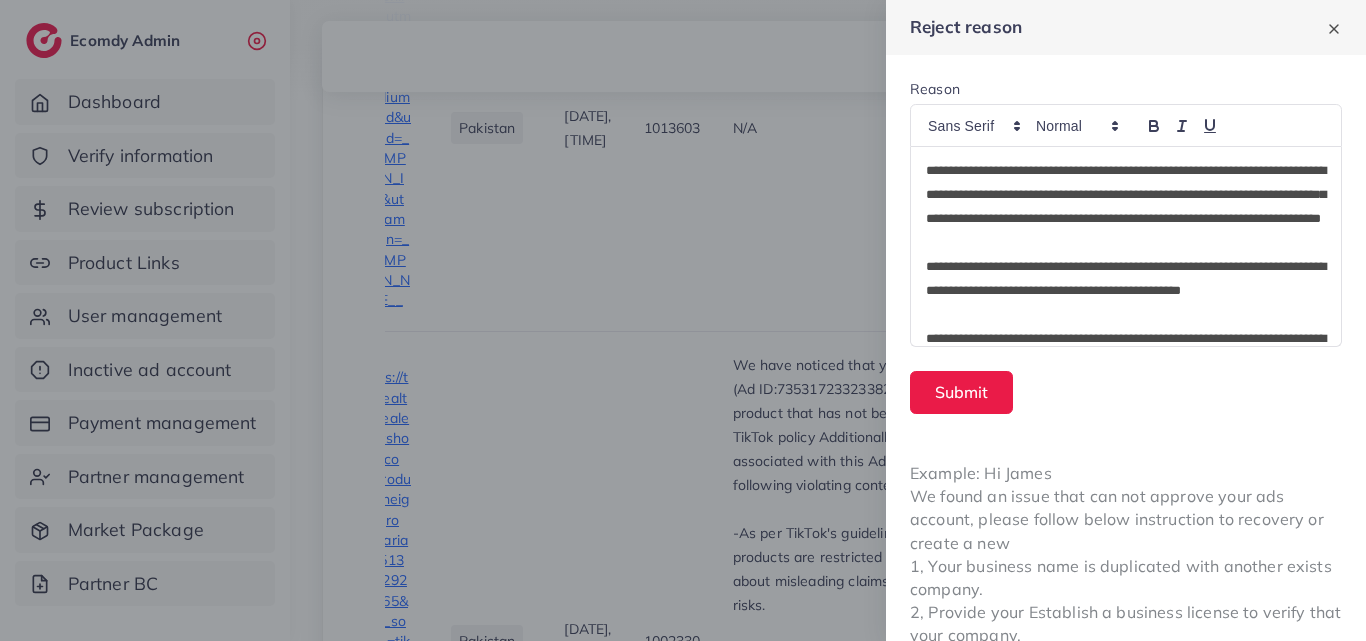 scroll, scrollTop: 0, scrollLeft: 0, axis: both 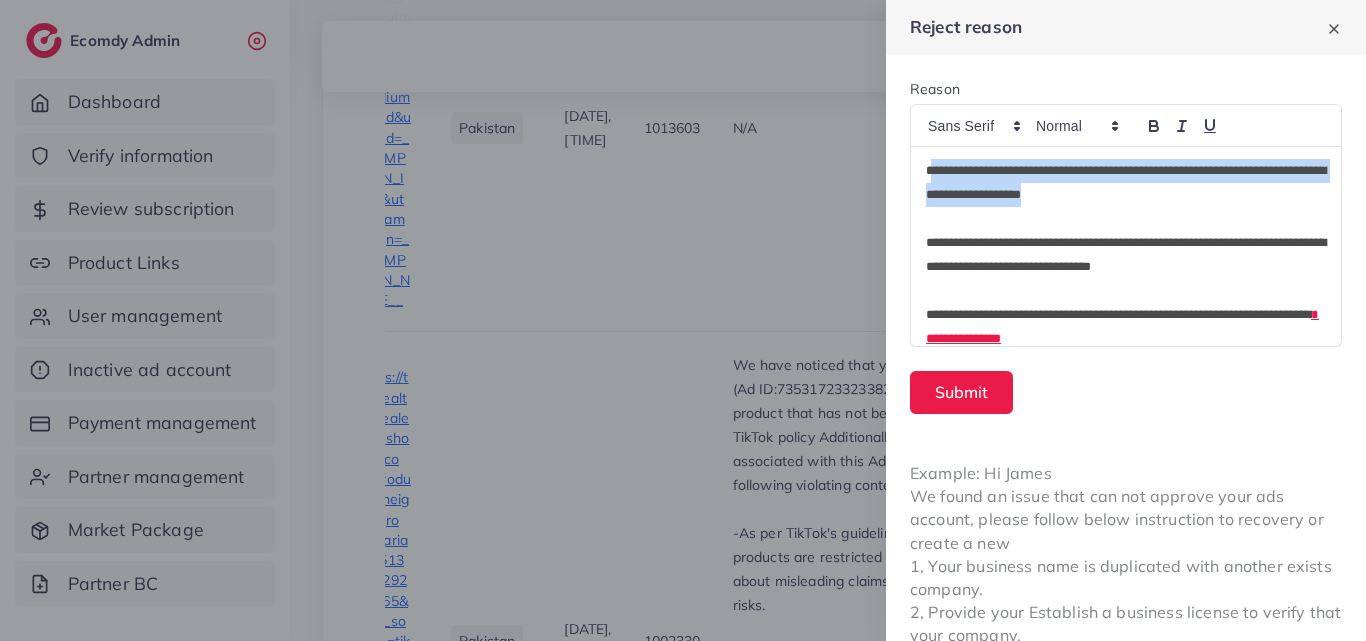 drag, startPoint x: 931, startPoint y: 167, endPoint x: 1185, endPoint y: 203, distance: 256.53848 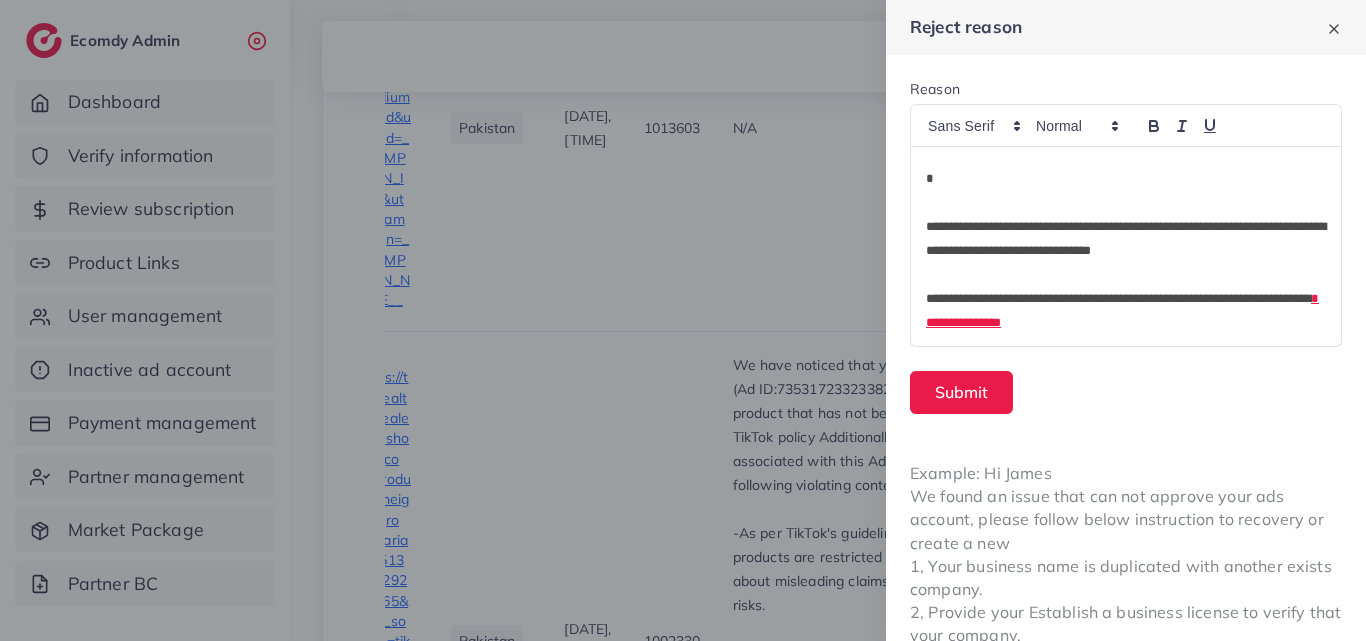 scroll, scrollTop: 232, scrollLeft: 0, axis: vertical 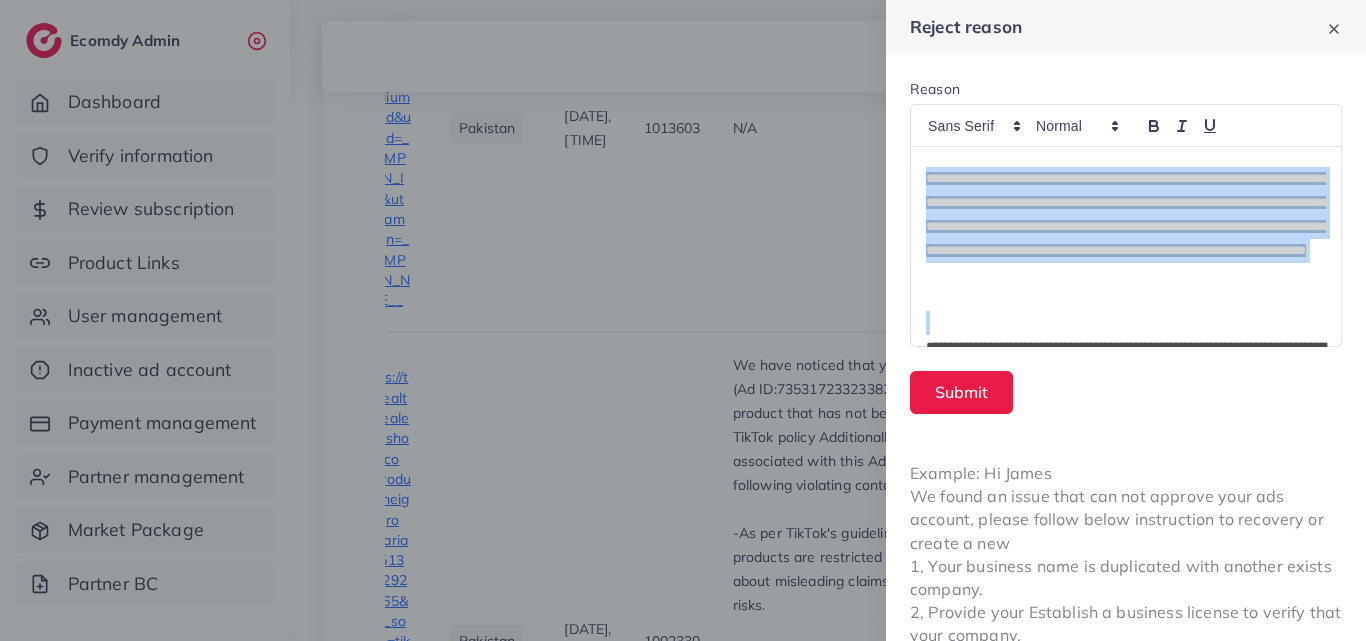 drag, startPoint x: 927, startPoint y: 176, endPoint x: 1020, endPoint y: 318, distance: 169.74393 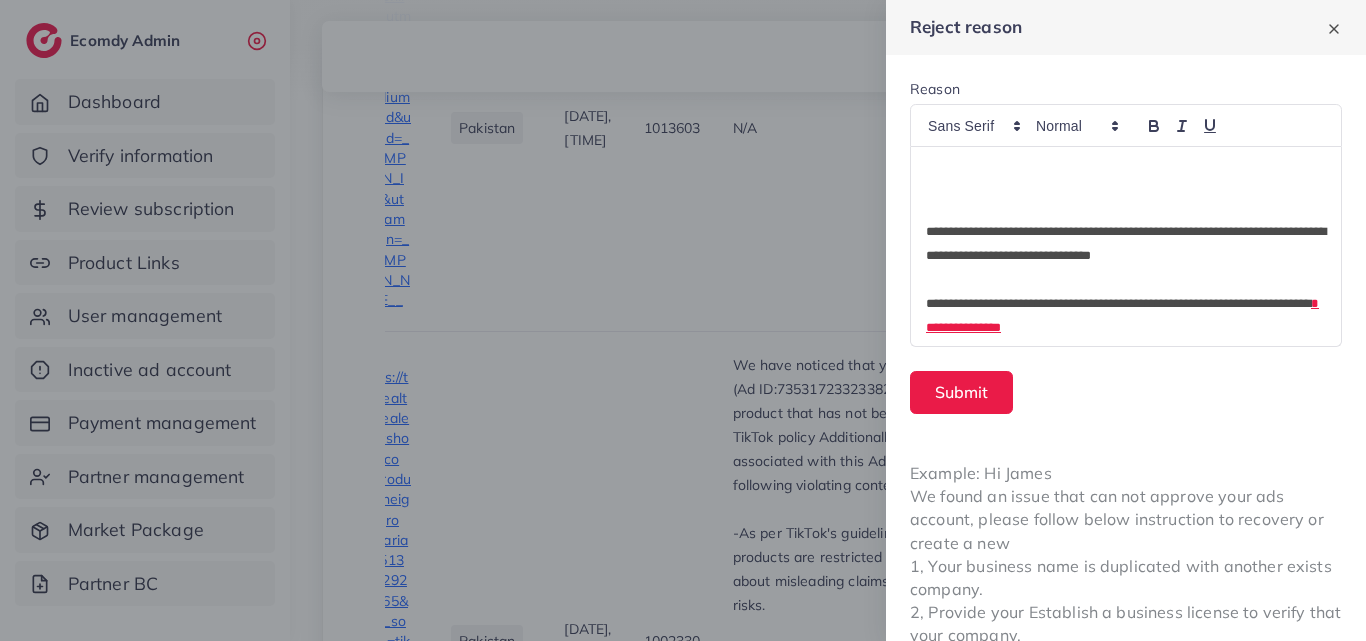 scroll, scrollTop: 208, scrollLeft: 0, axis: vertical 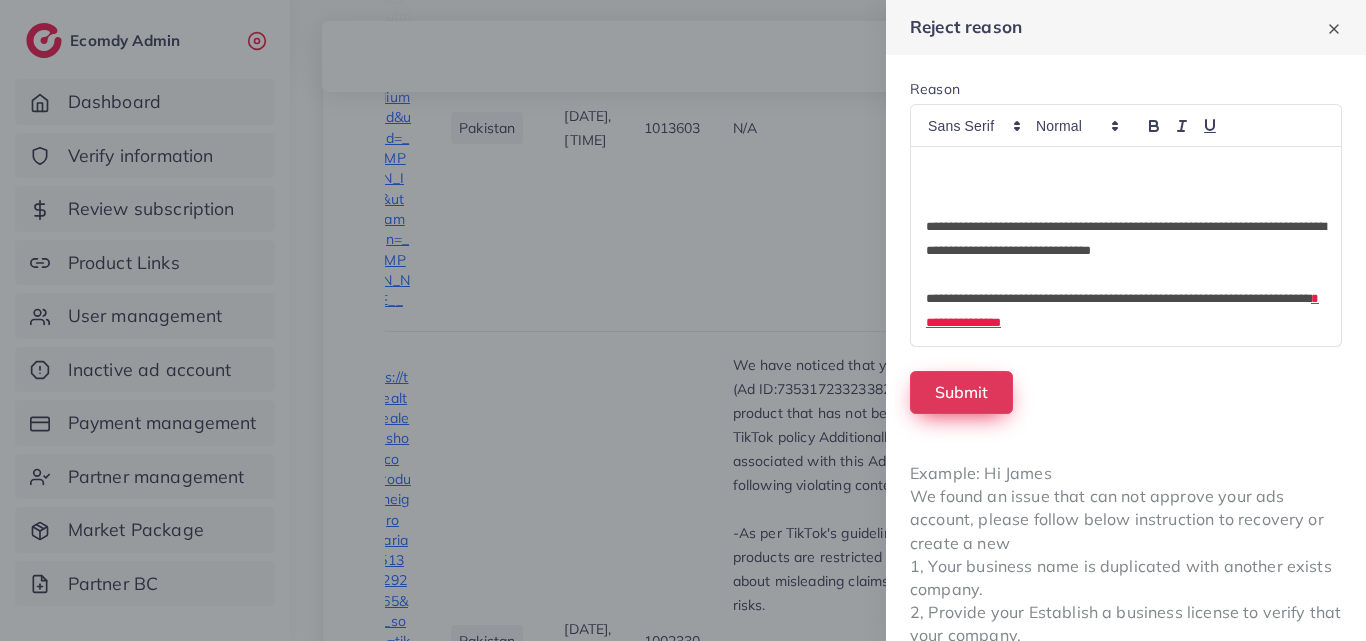click on "Submit" at bounding box center (961, 392) 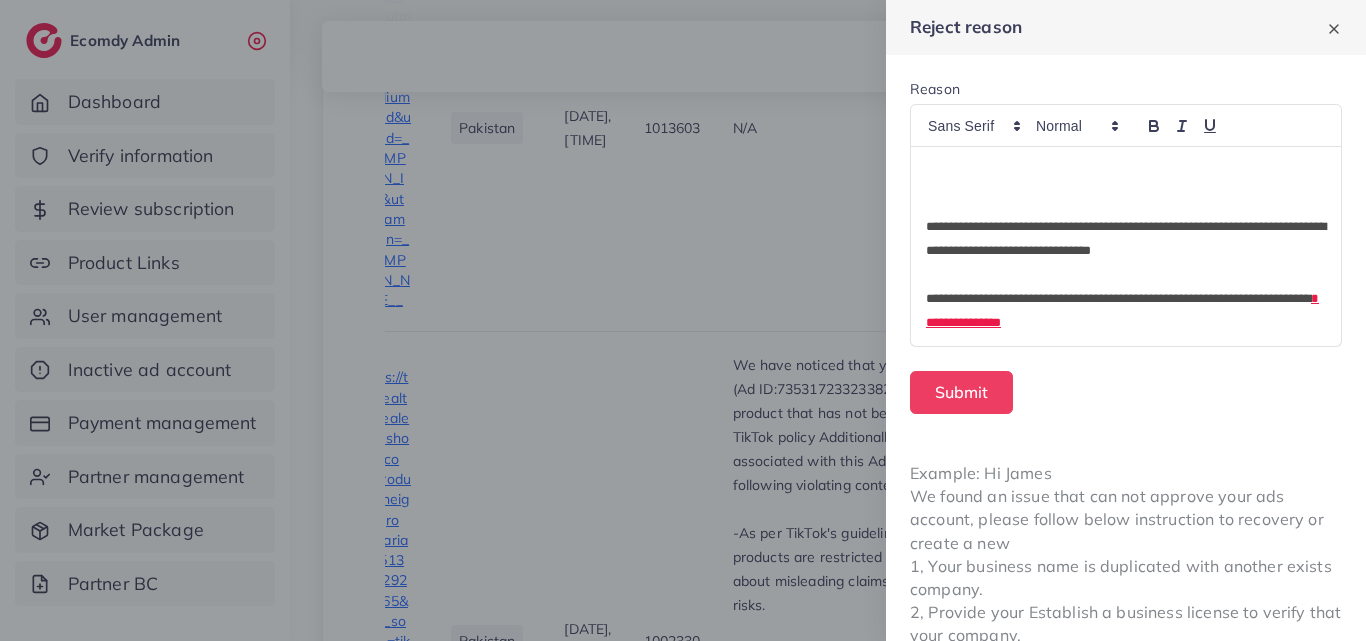 click on "**********" at bounding box center [1126, 246] 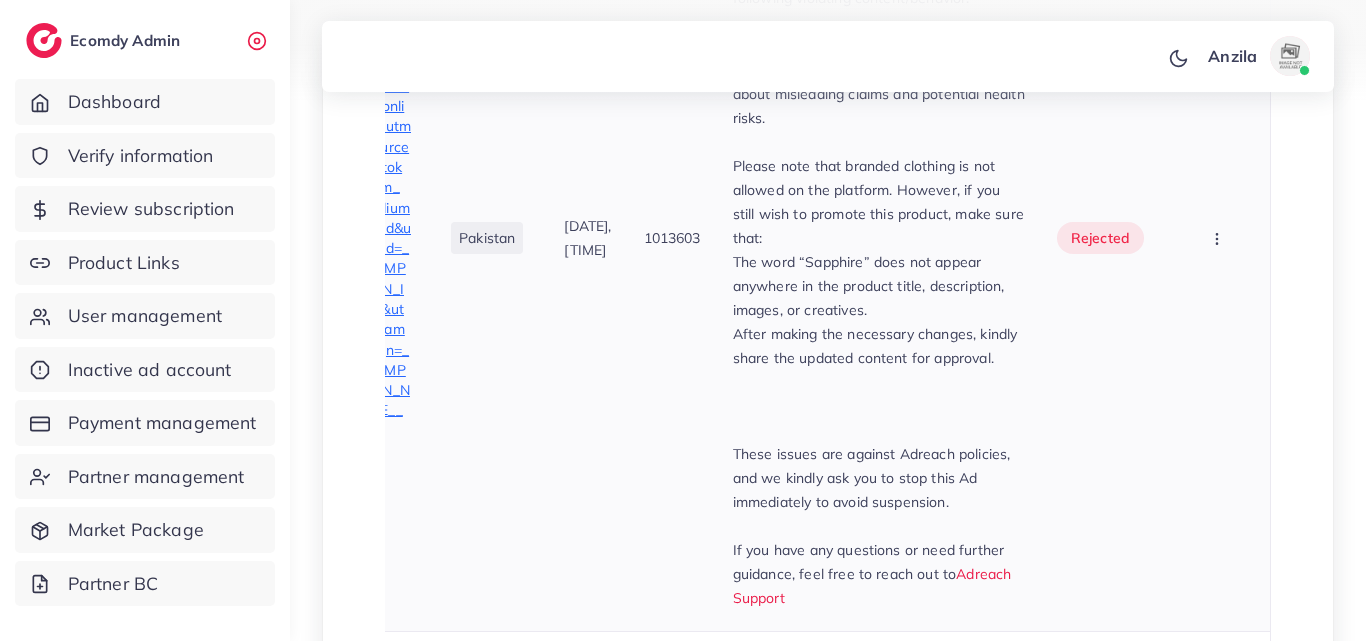 scroll, scrollTop: 931, scrollLeft: 0, axis: vertical 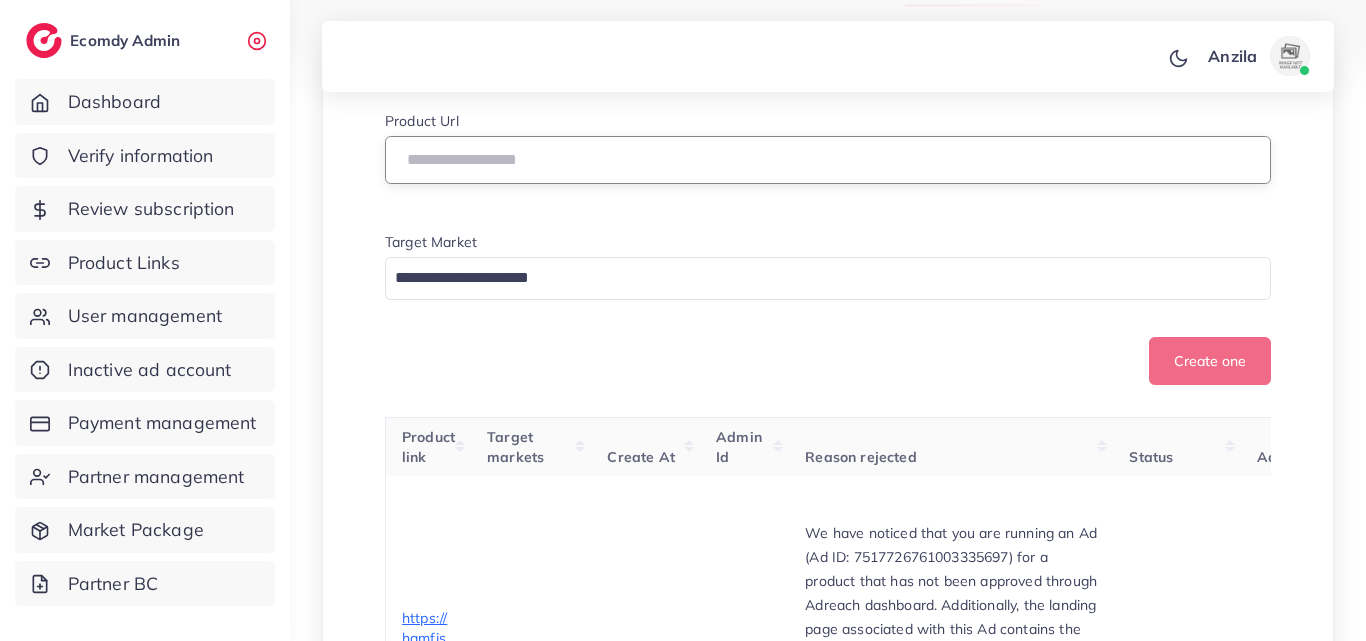 click at bounding box center (828, 160) 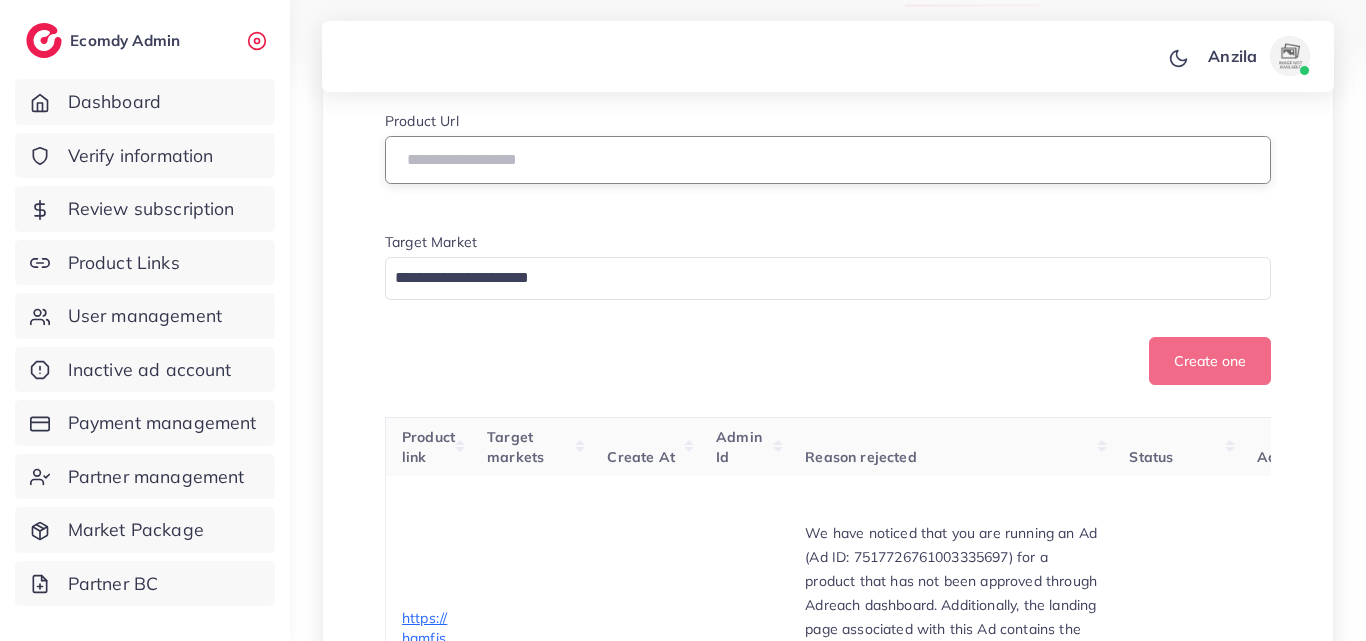 paste on "**********" 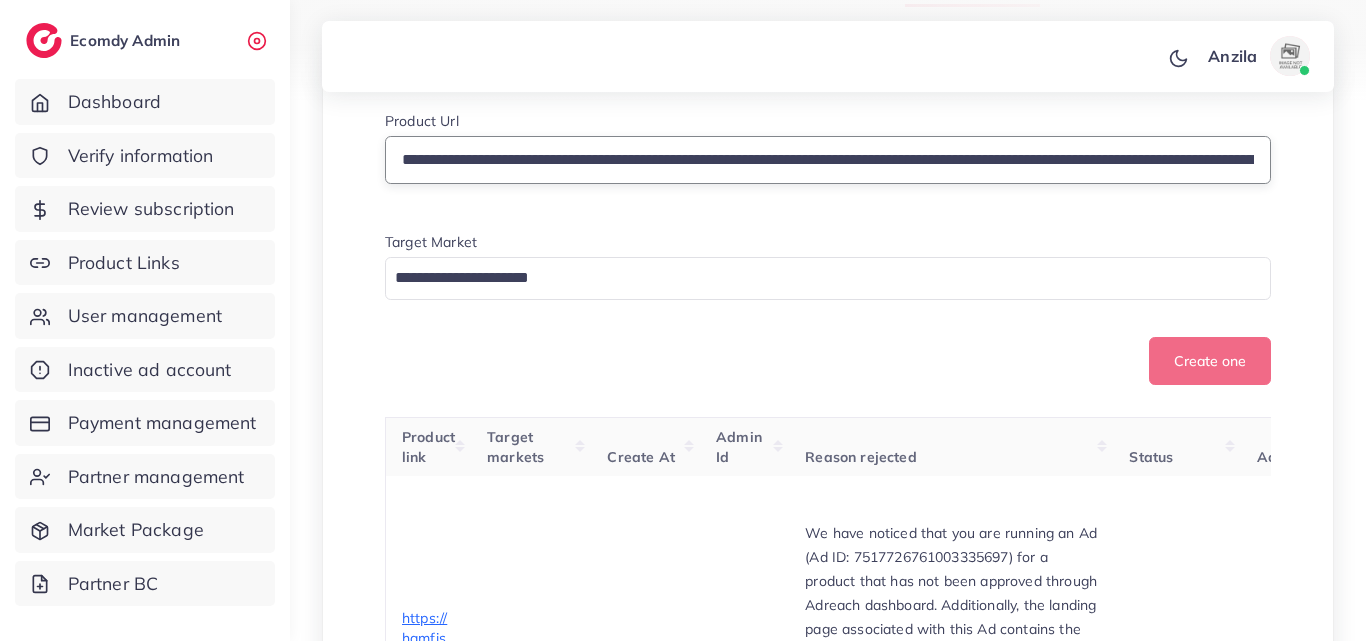 scroll, scrollTop: 0, scrollLeft: 5619, axis: horizontal 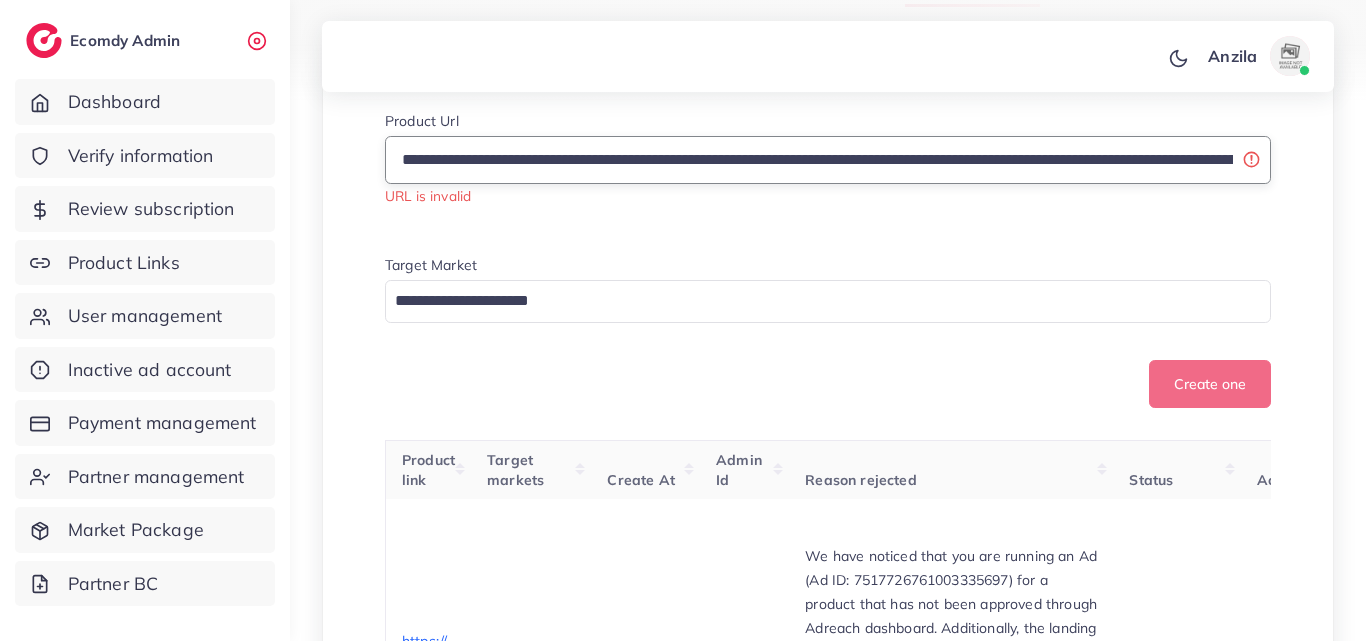 drag, startPoint x: 566, startPoint y: 199, endPoint x: 346, endPoint y: 192, distance: 220.11133 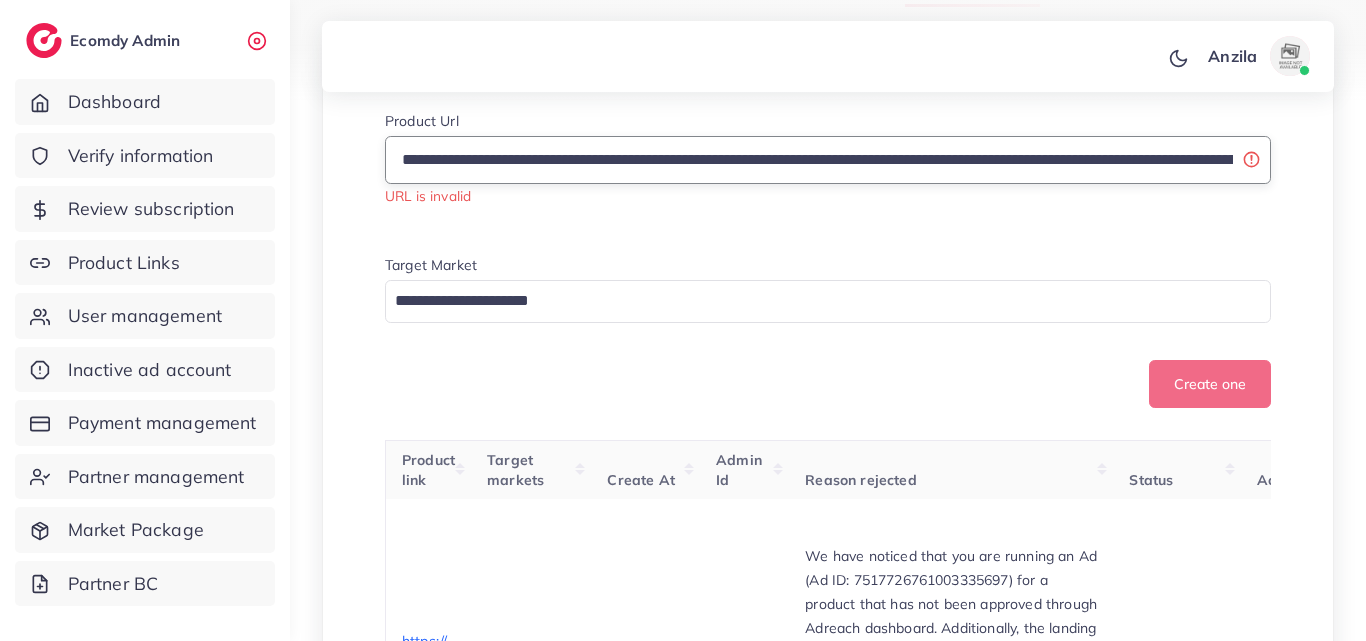 drag, startPoint x: 720, startPoint y: 180, endPoint x: 410, endPoint y: 172, distance: 310.1032 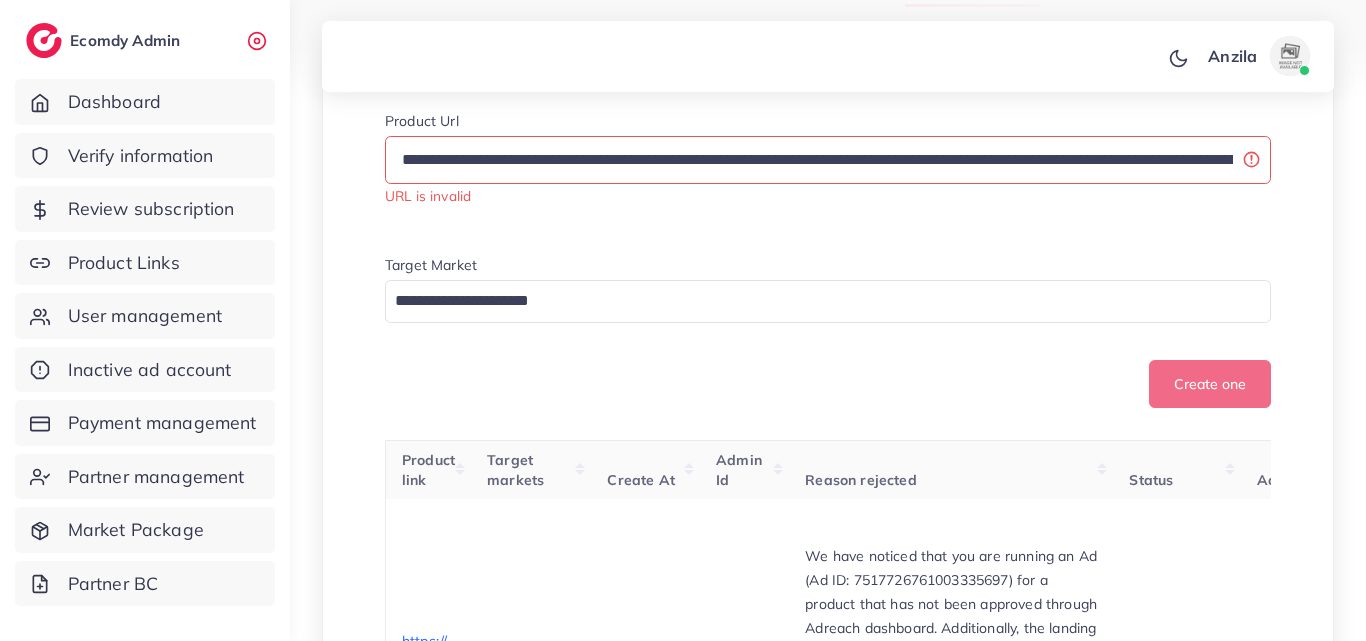 click on "Product Url" at bounding box center (828, 123) 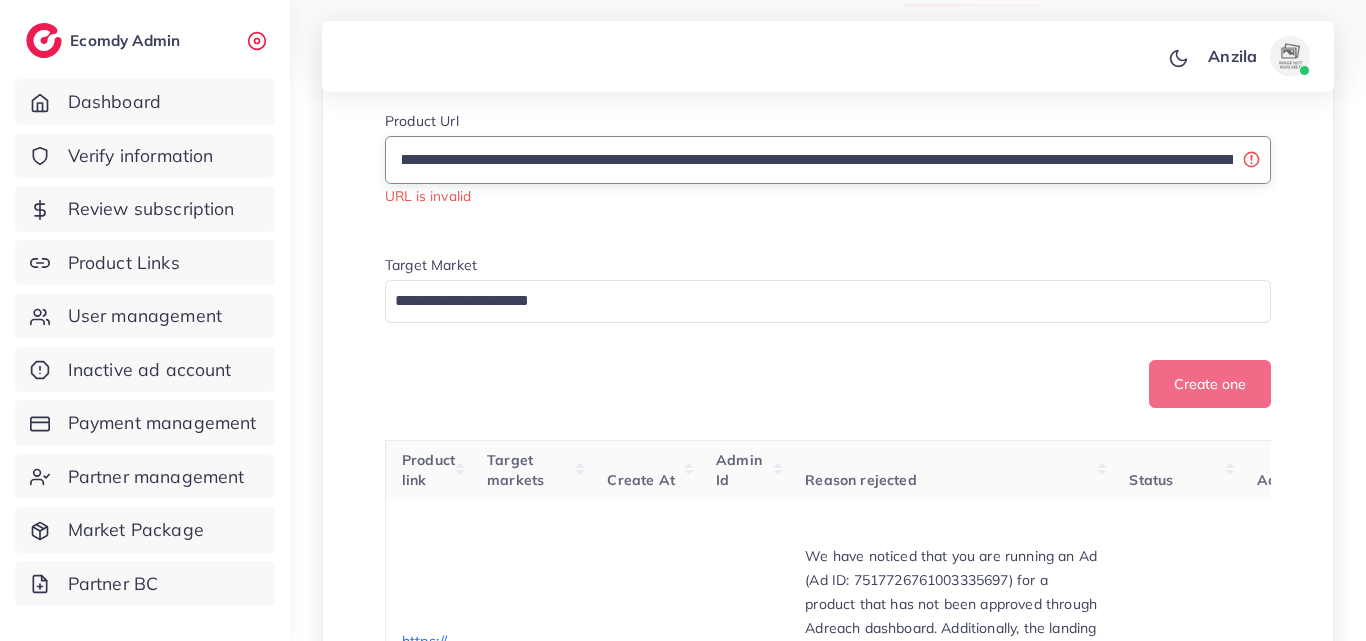 scroll, scrollTop: 0, scrollLeft: 818, axis: horizontal 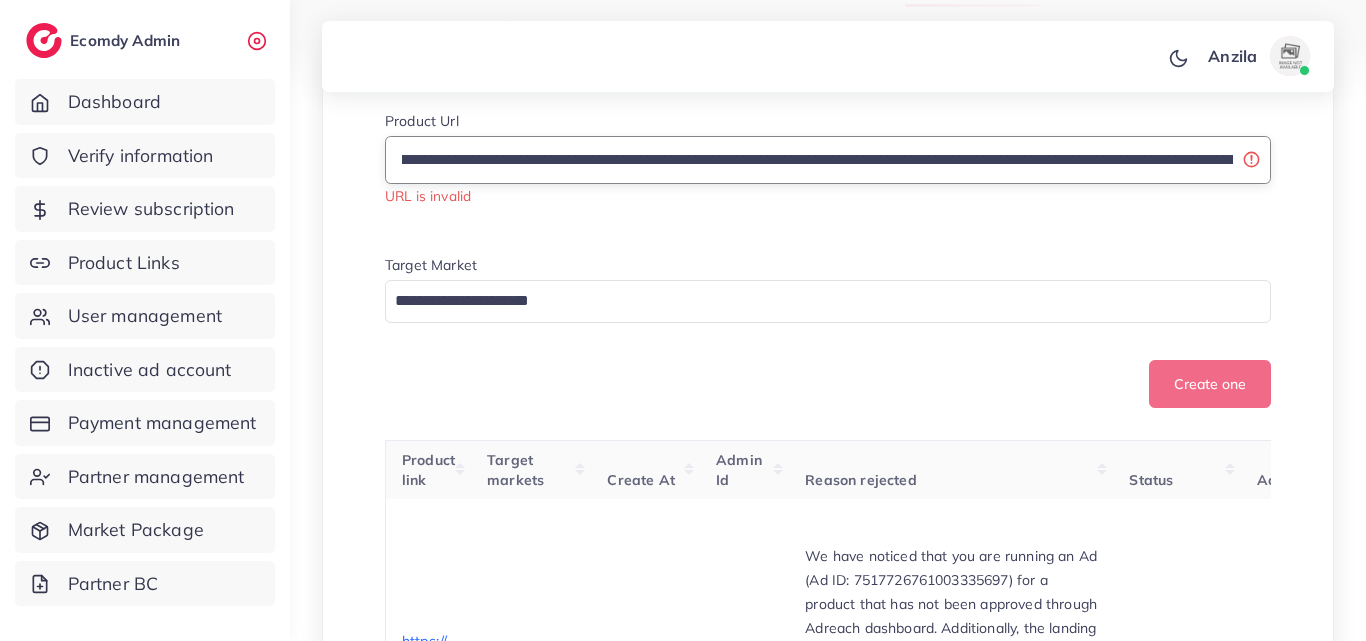 drag, startPoint x: 717, startPoint y: 182, endPoint x: 1000, endPoint y: 180, distance: 283.00708 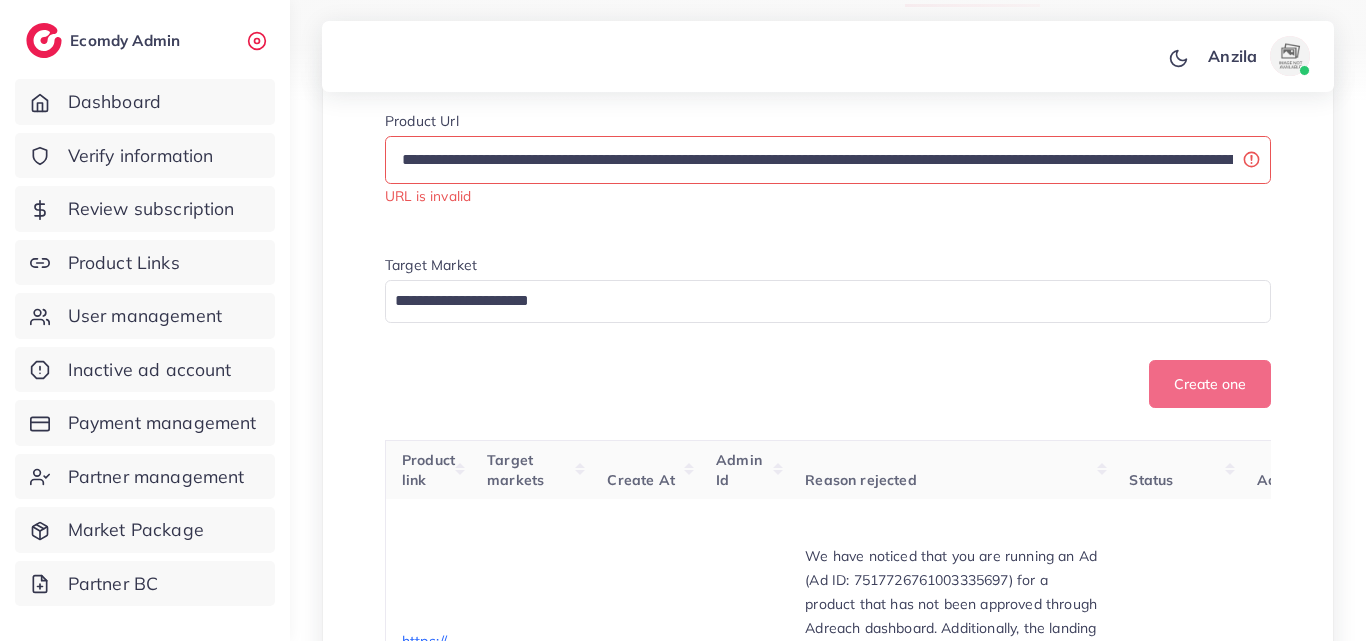 scroll, scrollTop: 0, scrollLeft: 327, axis: horizontal 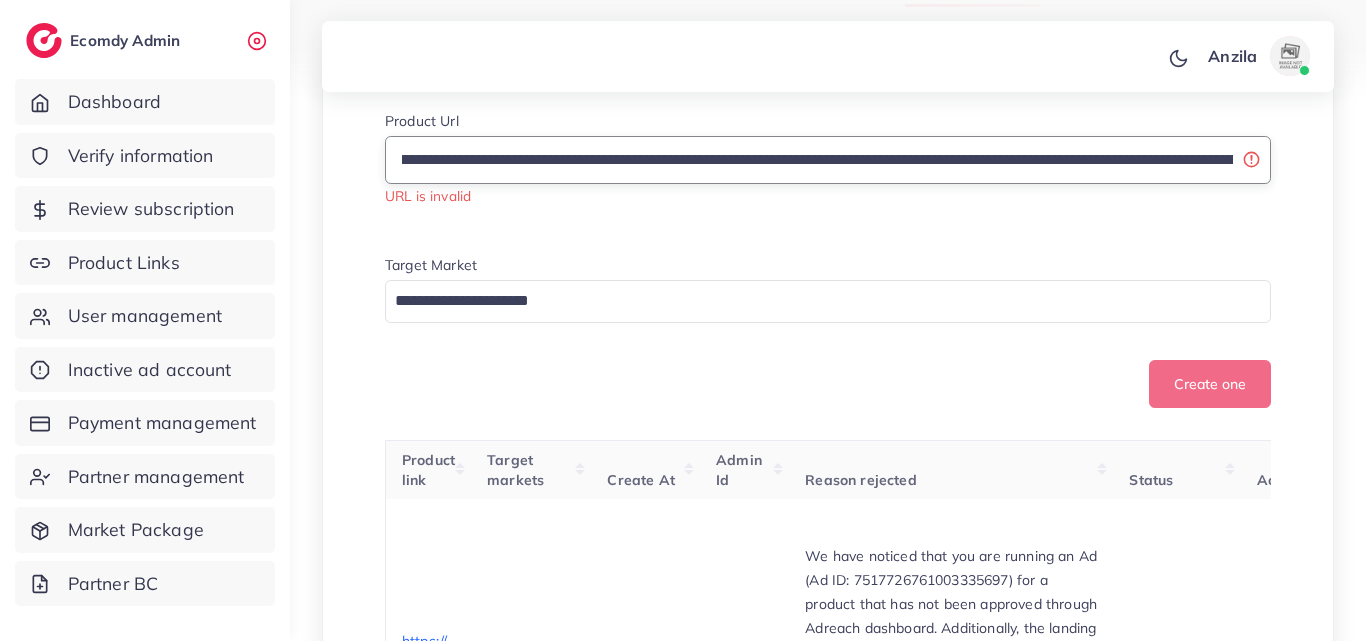 click on "**********" at bounding box center [828, 160] 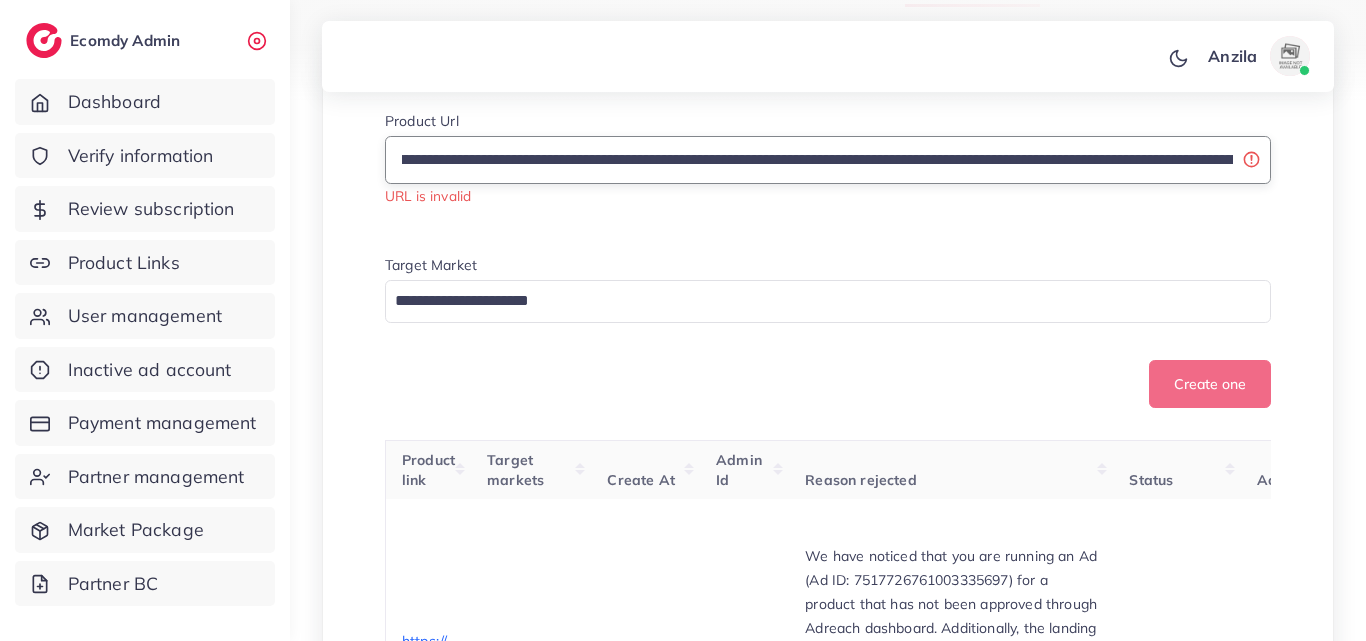 click on "**********" at bounding box center (828, 160) 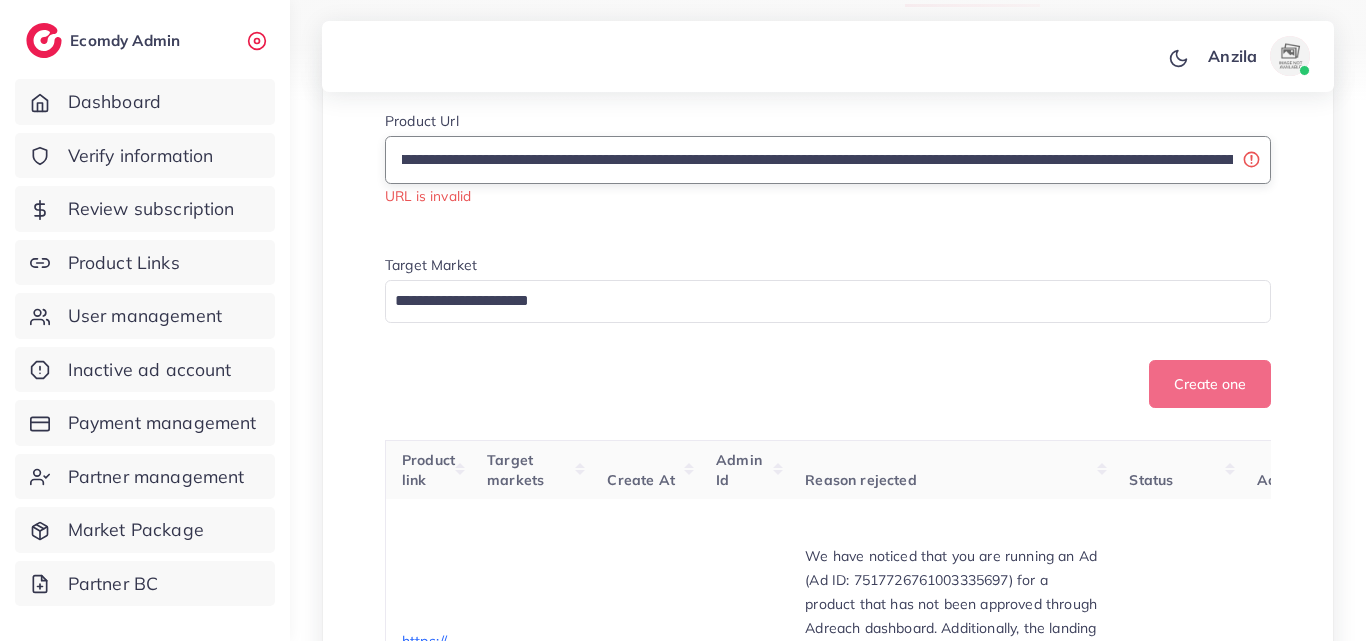 drag, startPoint x: 1195, startPoint y: 180, endPoint x: 1228, endPoint y: 179, distance: 33.01515 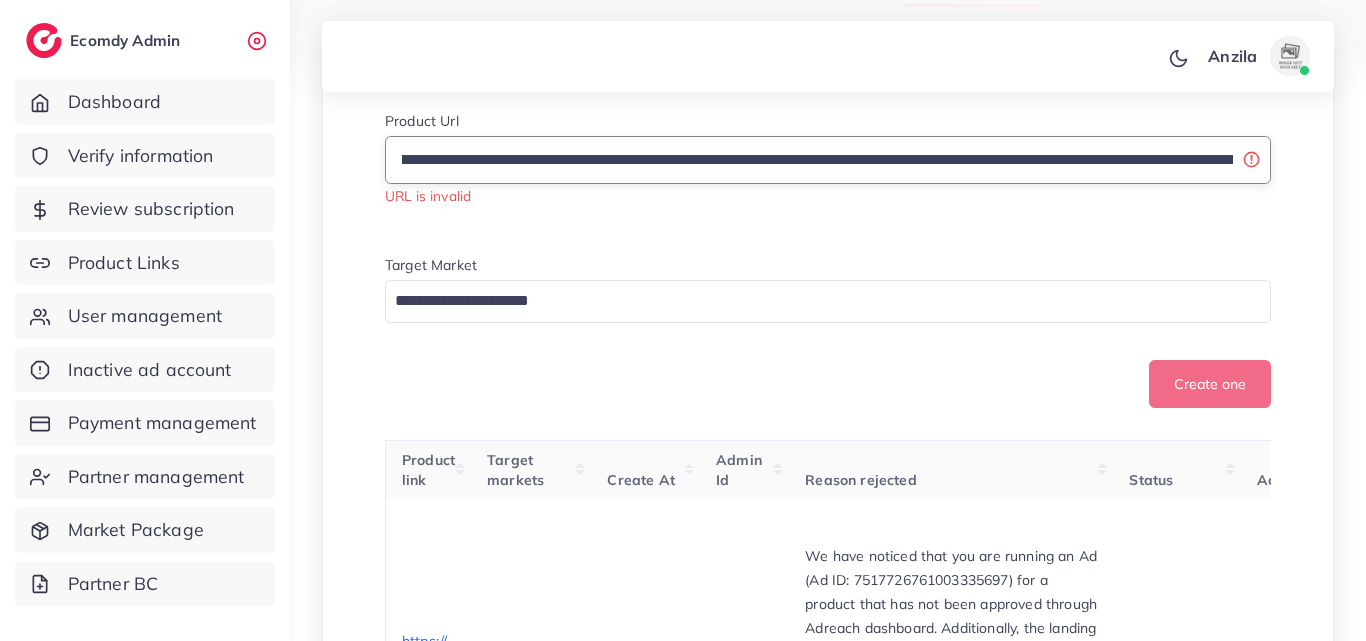 click on "**********" at bounding box center (828, 160) 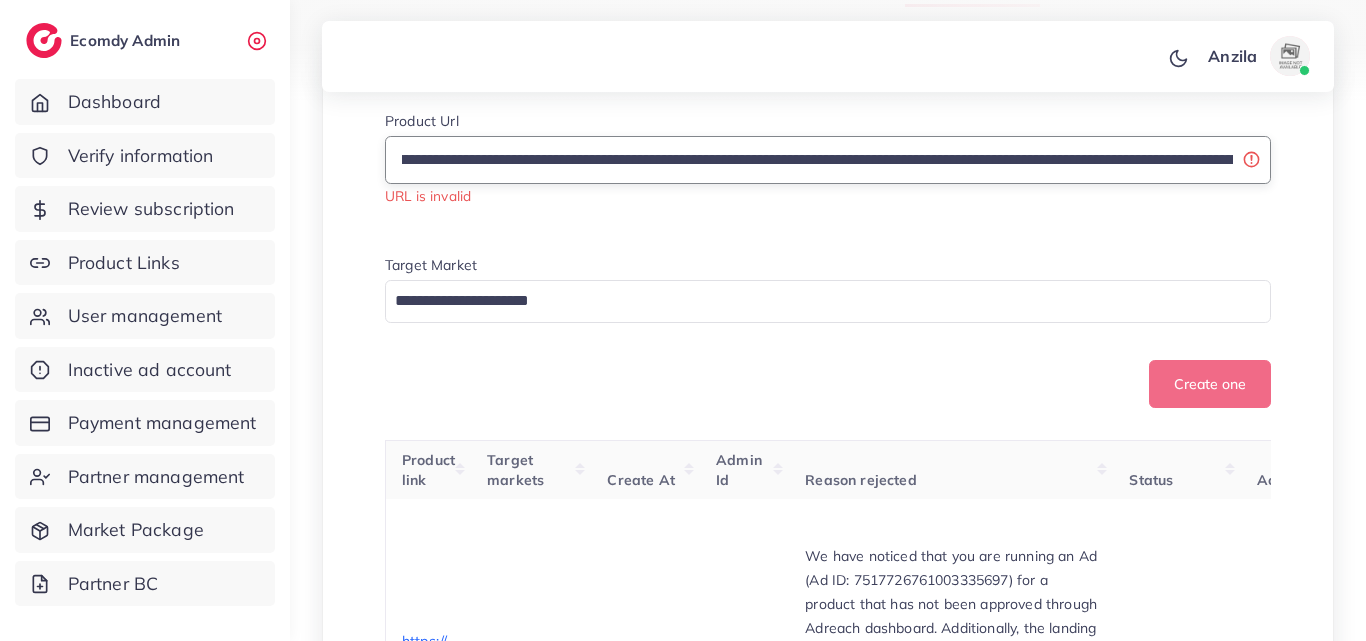 scroll, scrollTop: 0, scrollLeft: 1961, axis: horizontal 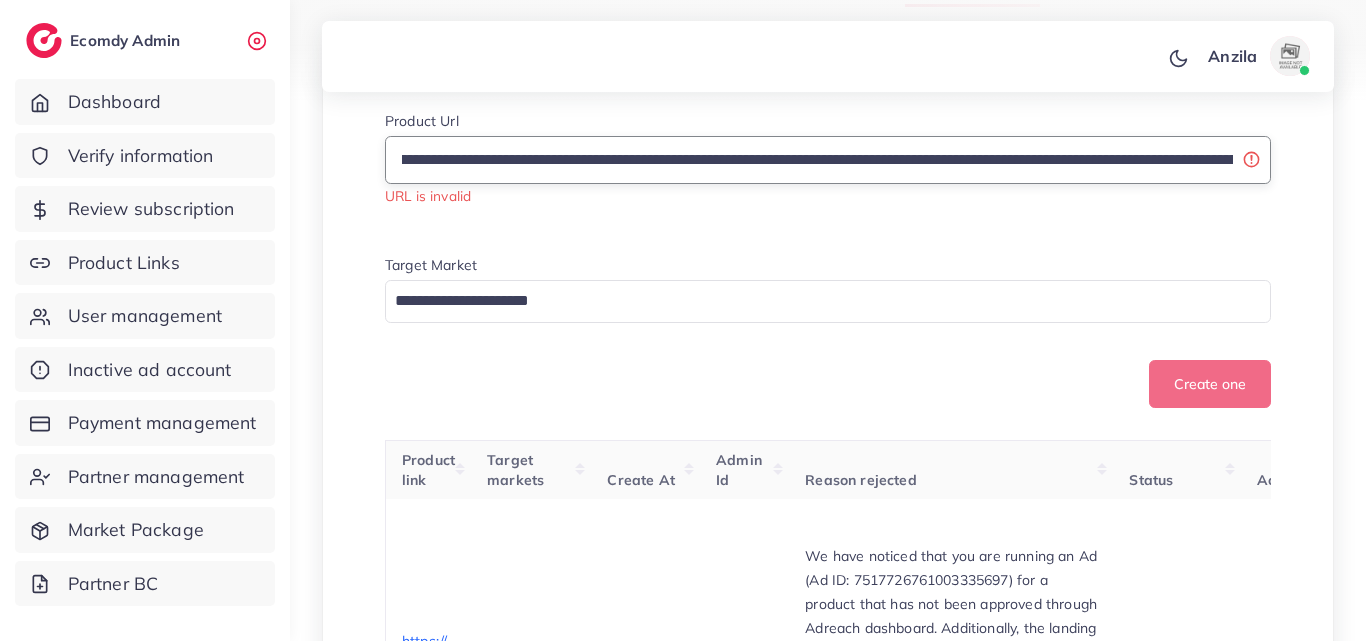 drag, startPoint x: 1087, startPoint y: 183, endPoint x: 982, endPoint y: 183, distance: 105 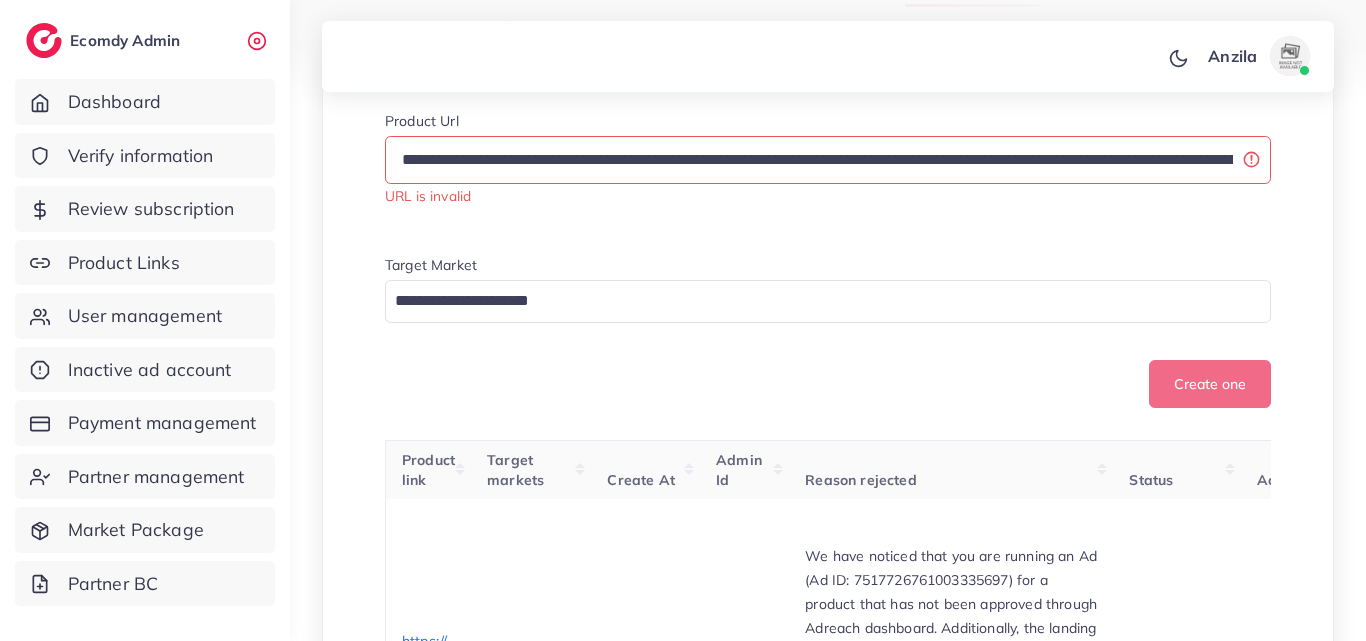 scroll, scrollTop: 0, scrollLeft: 1572, axis: horizontal 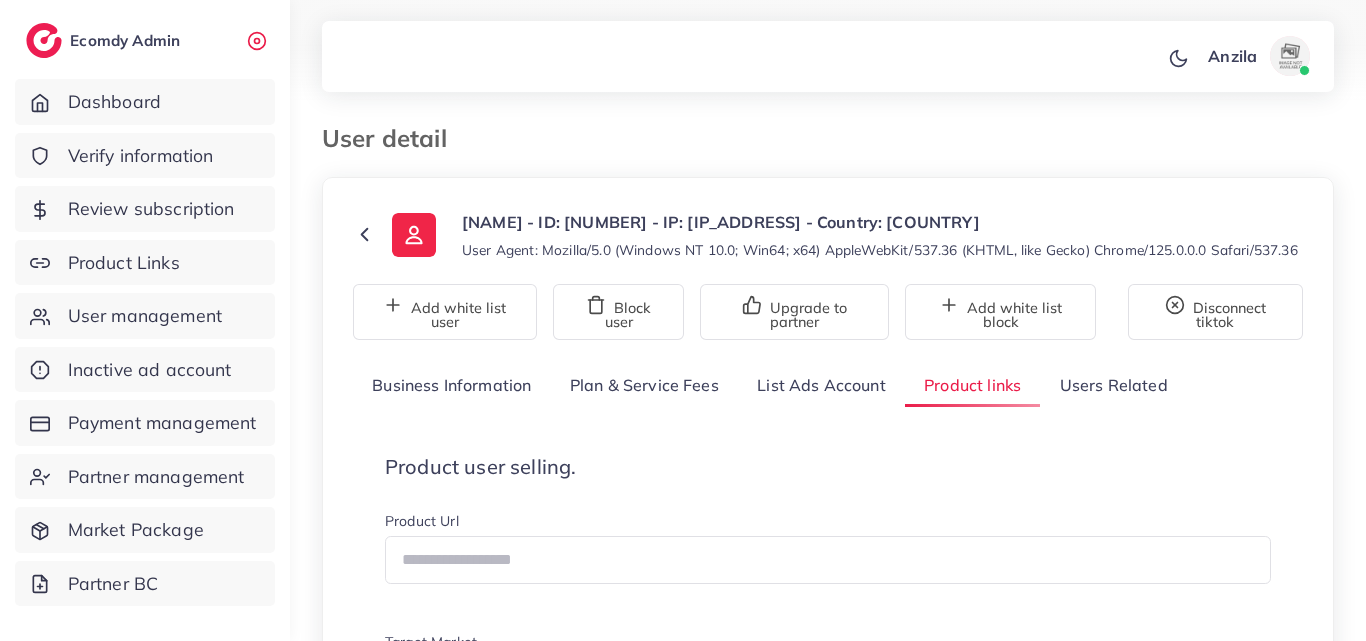 click on "[NAME] - ID: [NUMBER] - IP: [IP_ADDRESS] - Country: [COUNTRY]" at bounding box center [880, 222] 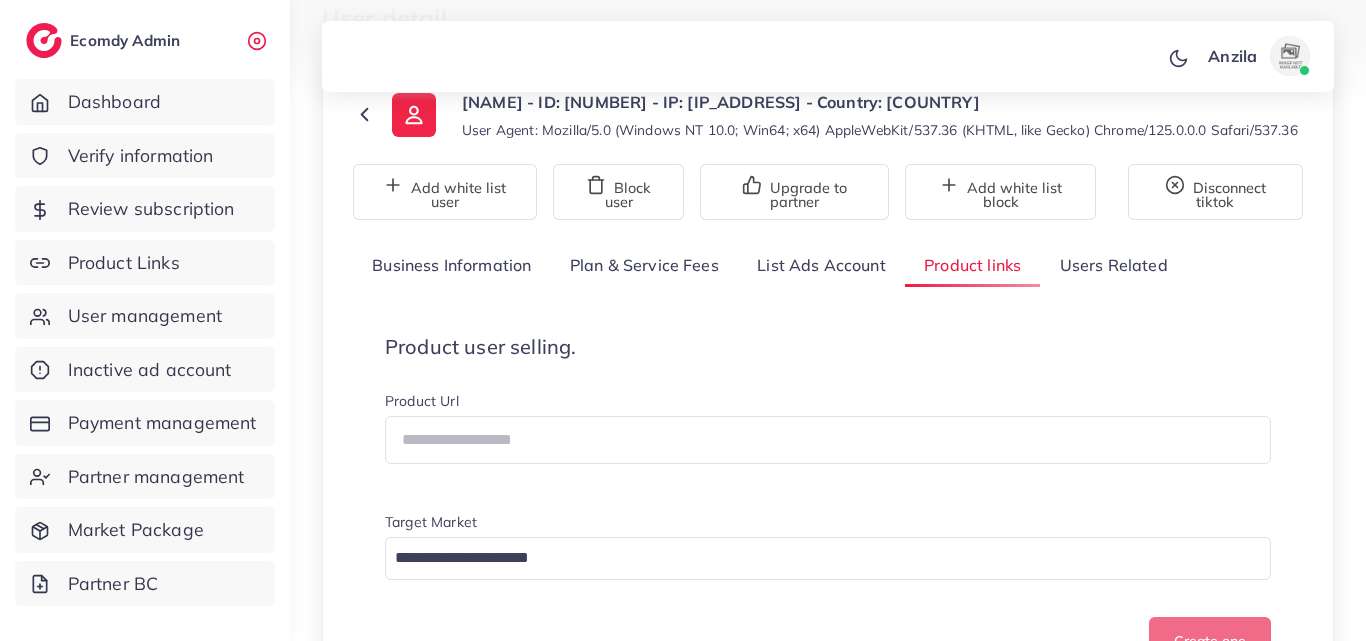scroll, scrollTop: 320, scrollLeft: 0, axis: vertical 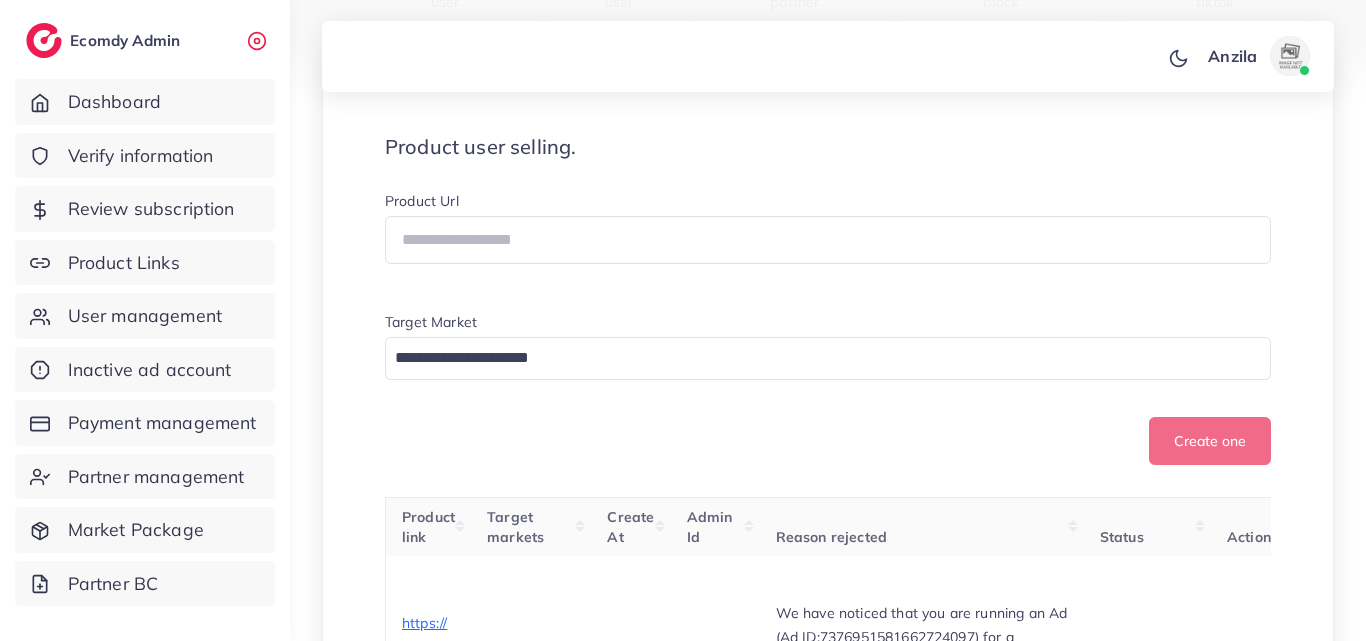 click on "Product user selling.   Product Url   Target Market            Loading...      Create one" at bounding box center [828, 300] 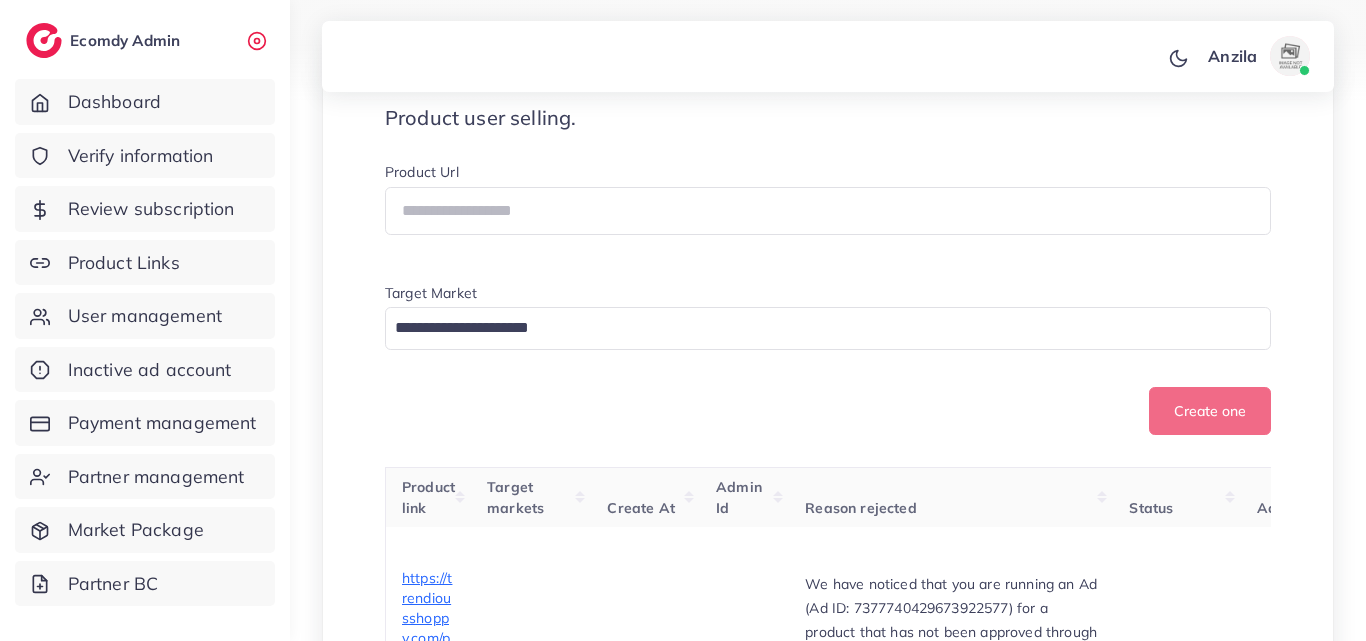 scroll, scrollTop: 400, scrollLeft: 0, axis: vertical 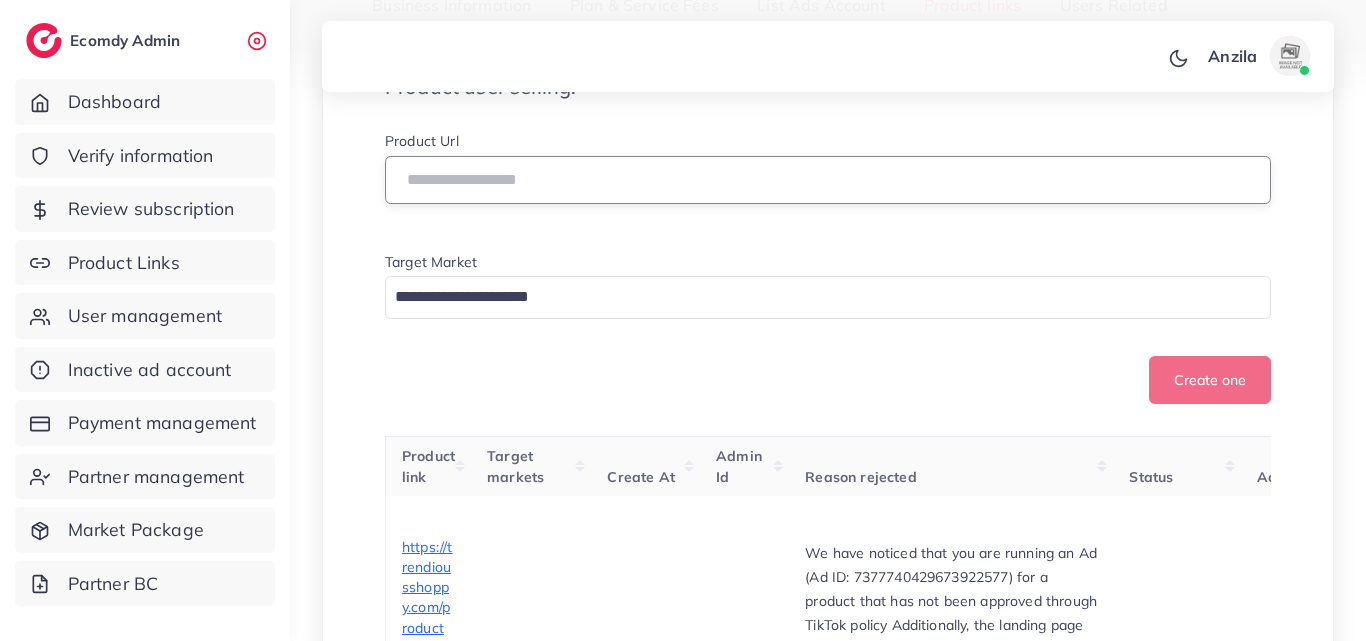 click at bounding box center [828, 180] 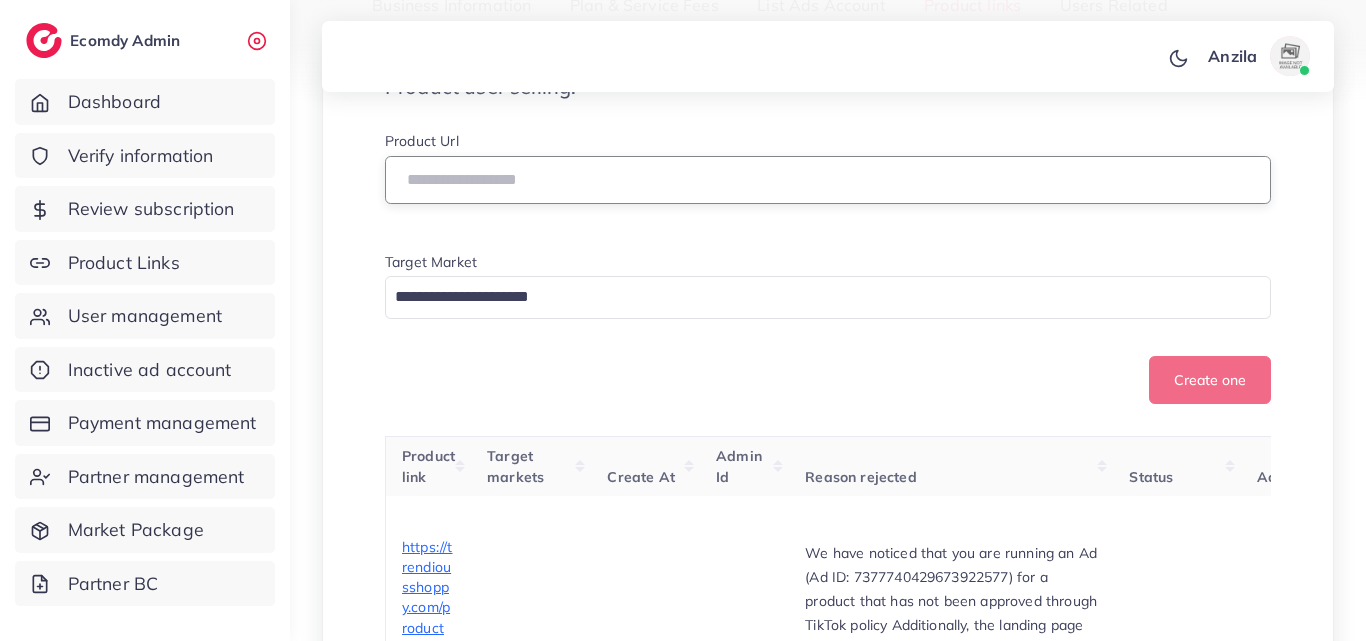 paste on "**********" 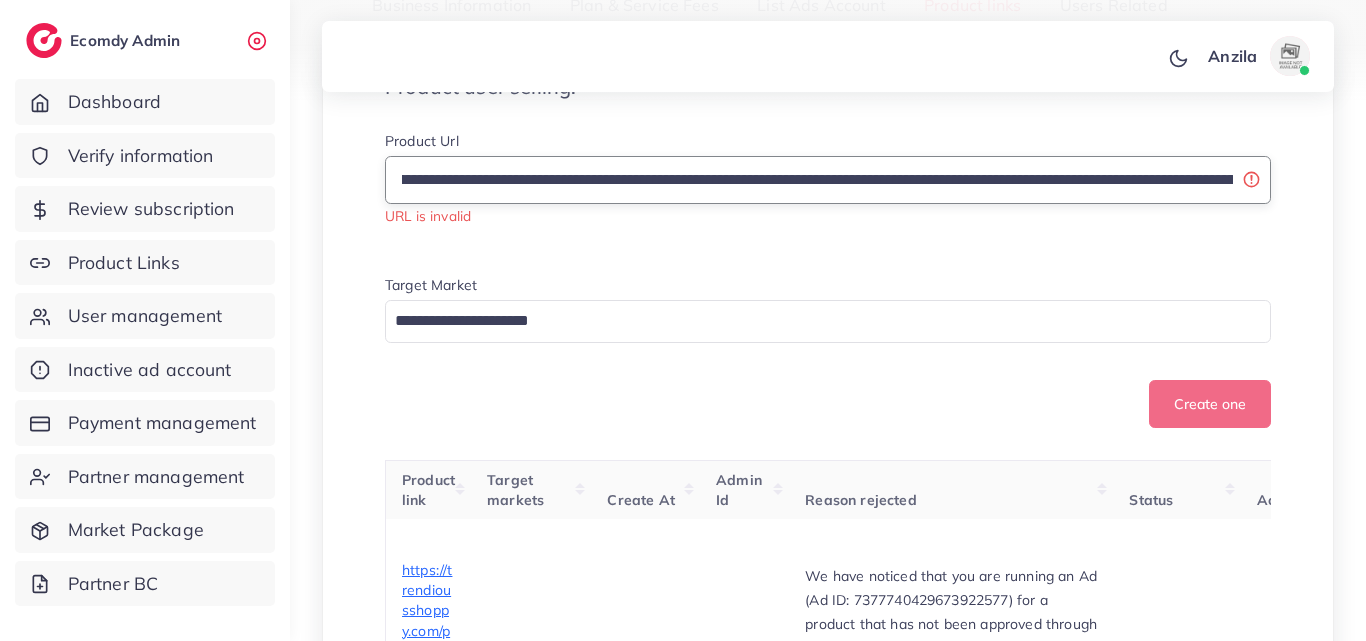 scroll, scrollTop: 0, scrollLeft: 0, axis: both 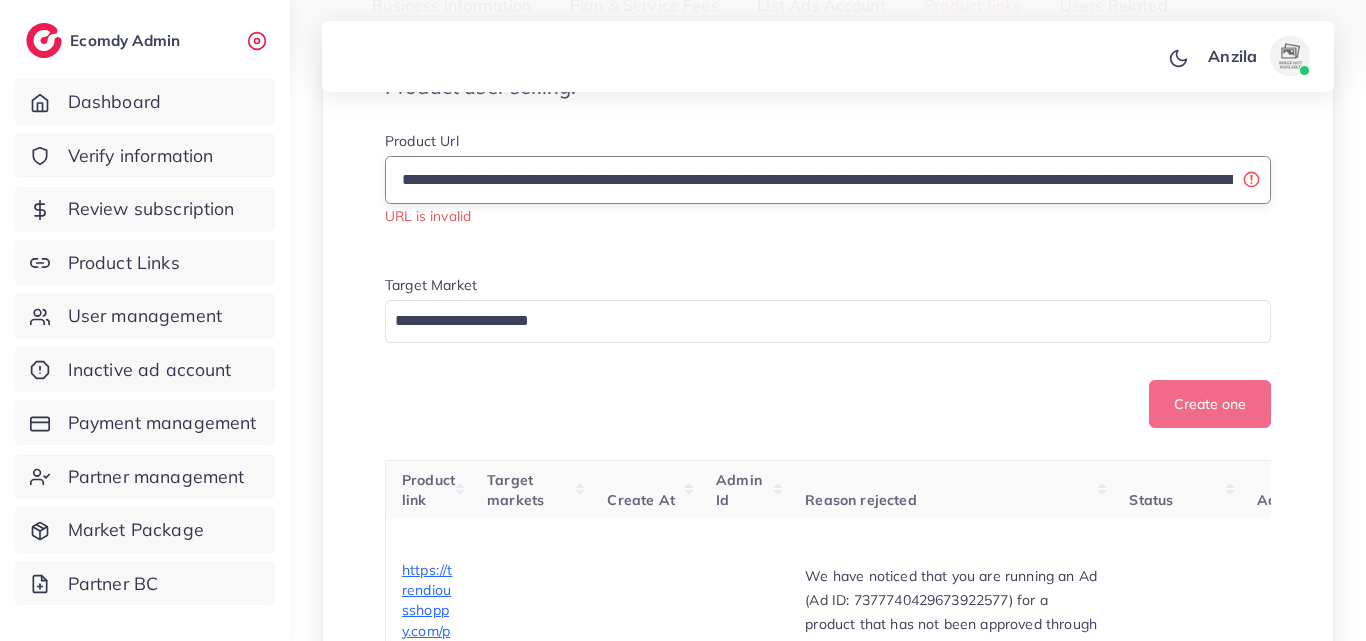 drag, startPoint x: 559, startPoint y: 177, endPoint x: 243, endPoint y: 237, distance: 321.64578 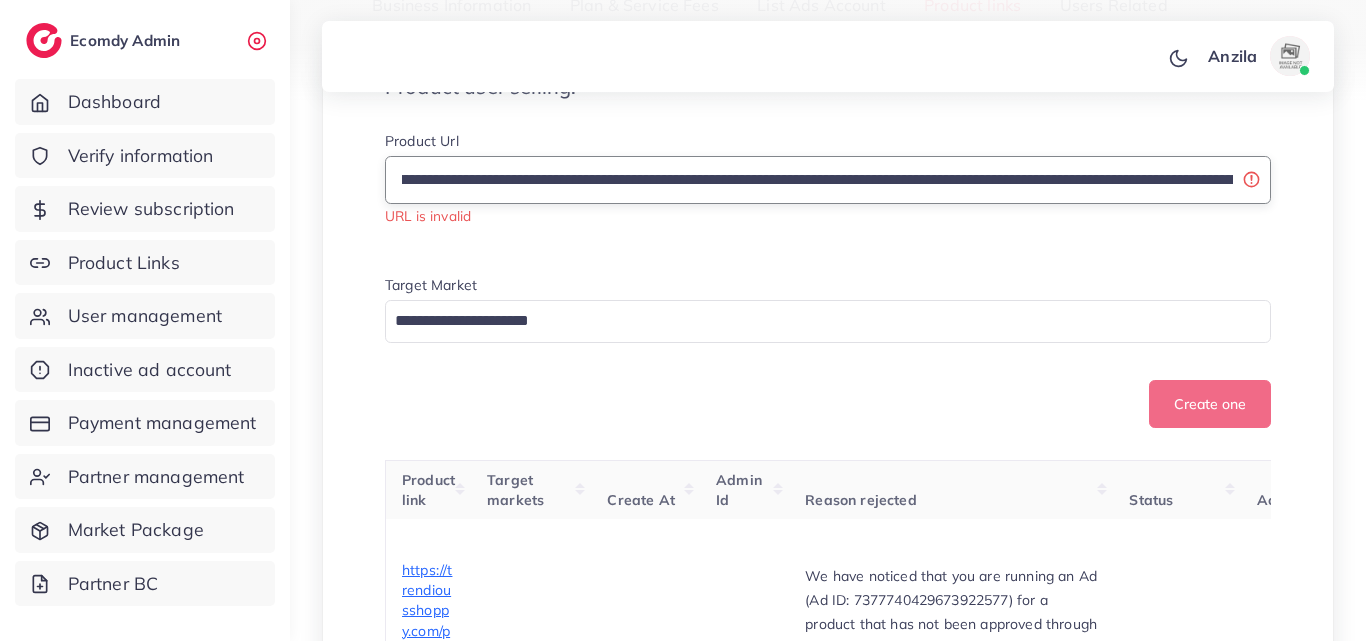 scroll, scrollTop: 0, scrollLeft: 935, axis: horizontal 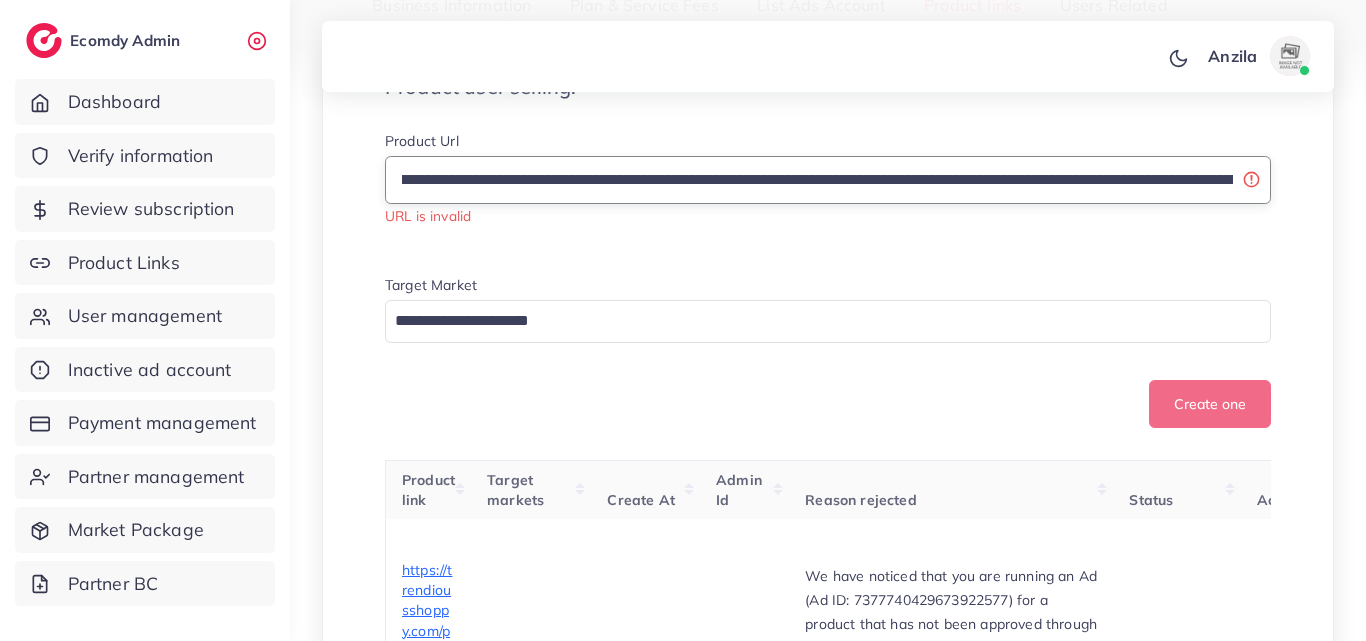 drag, startPoint x: 409, startPoint y: 182, endPoint x: 874, endPoint y: 180, distance: 465.0043 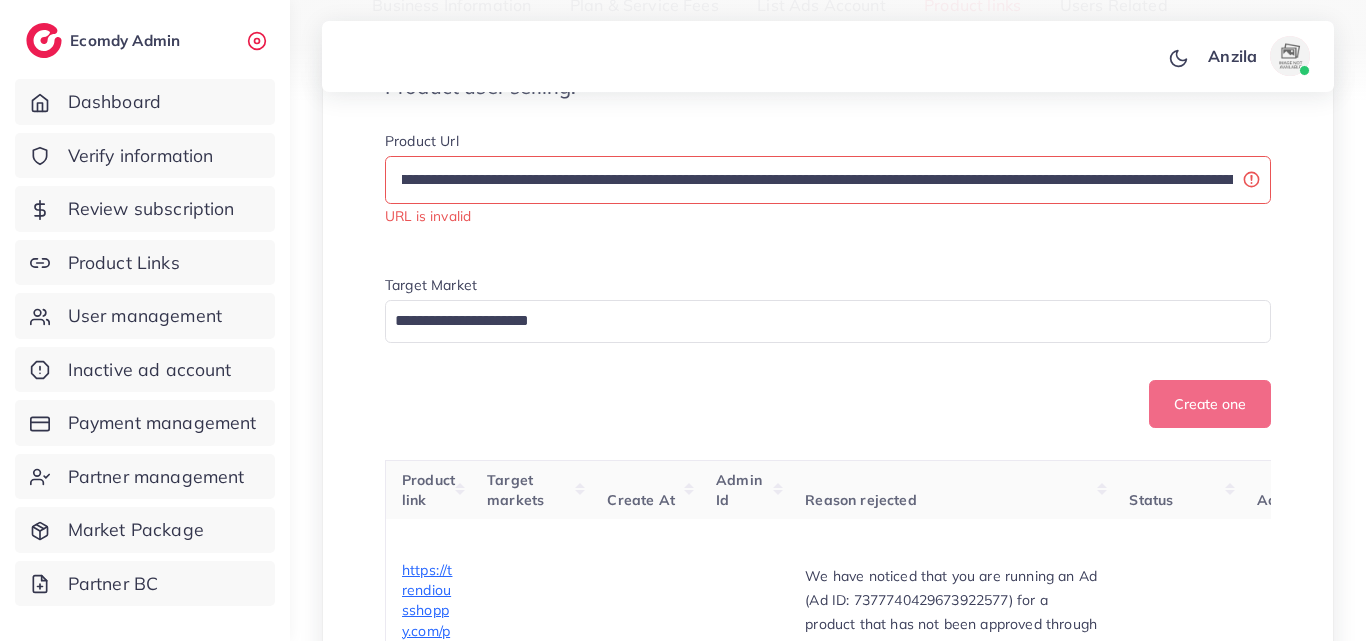 scroll, scrollTop: 0, scrollLeft: 0, axis: both 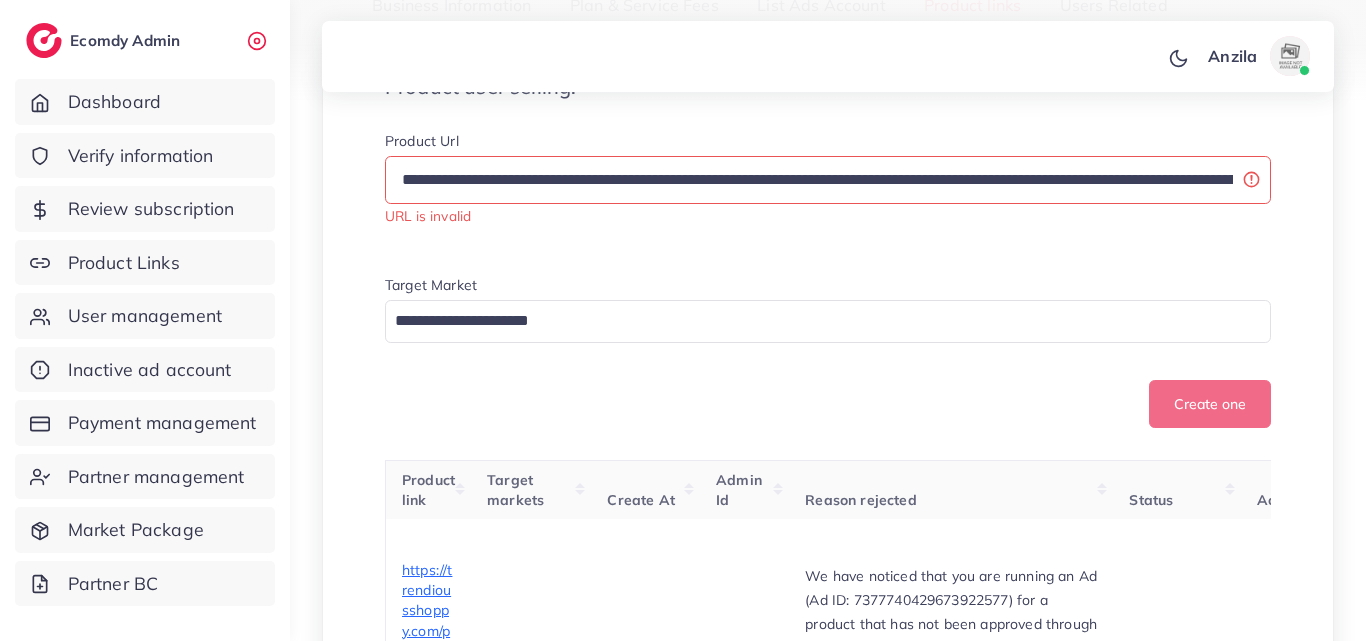 click on "**********" at bounding box center (828, 251) 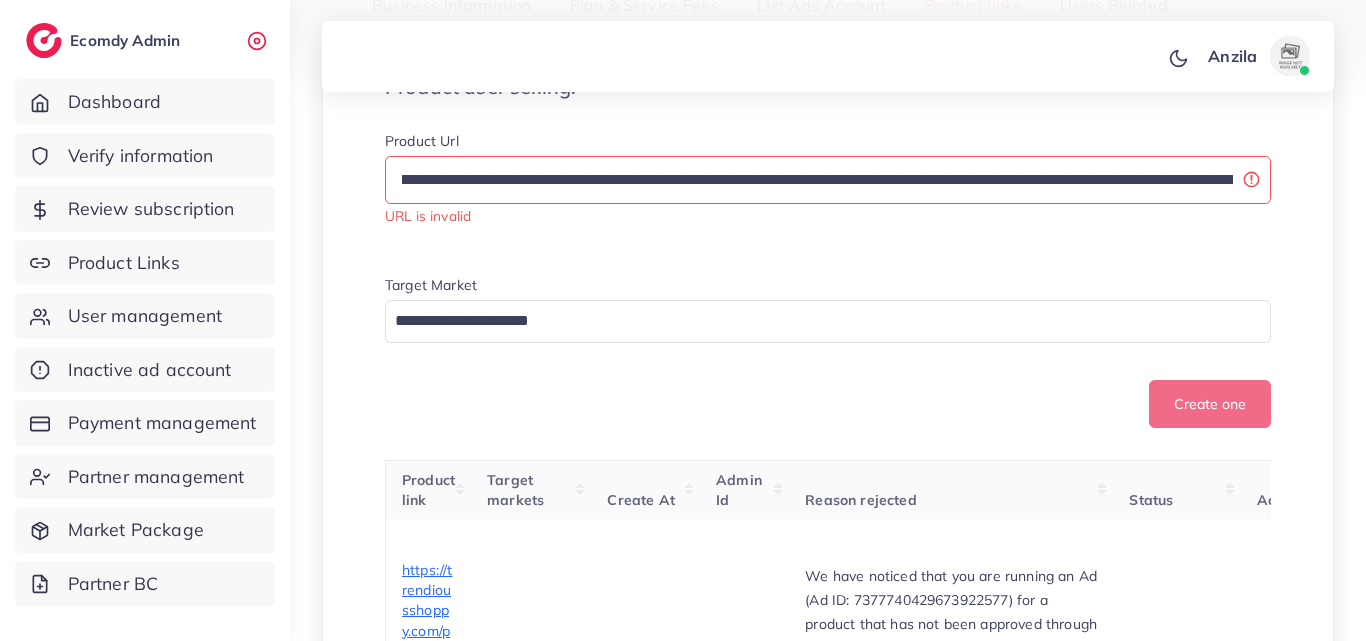 click on "**********" at bounding box center (828, 187) 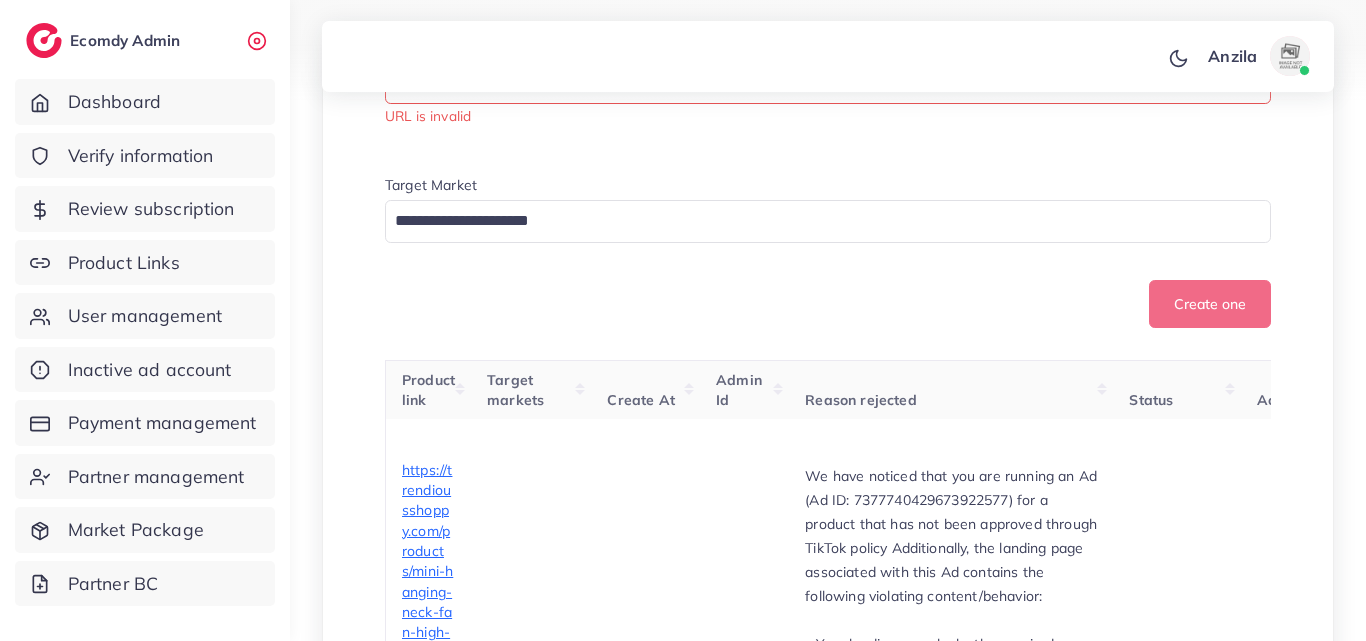 scroll, scrollTop: 100, scrollLeft: 0, axis: vertical 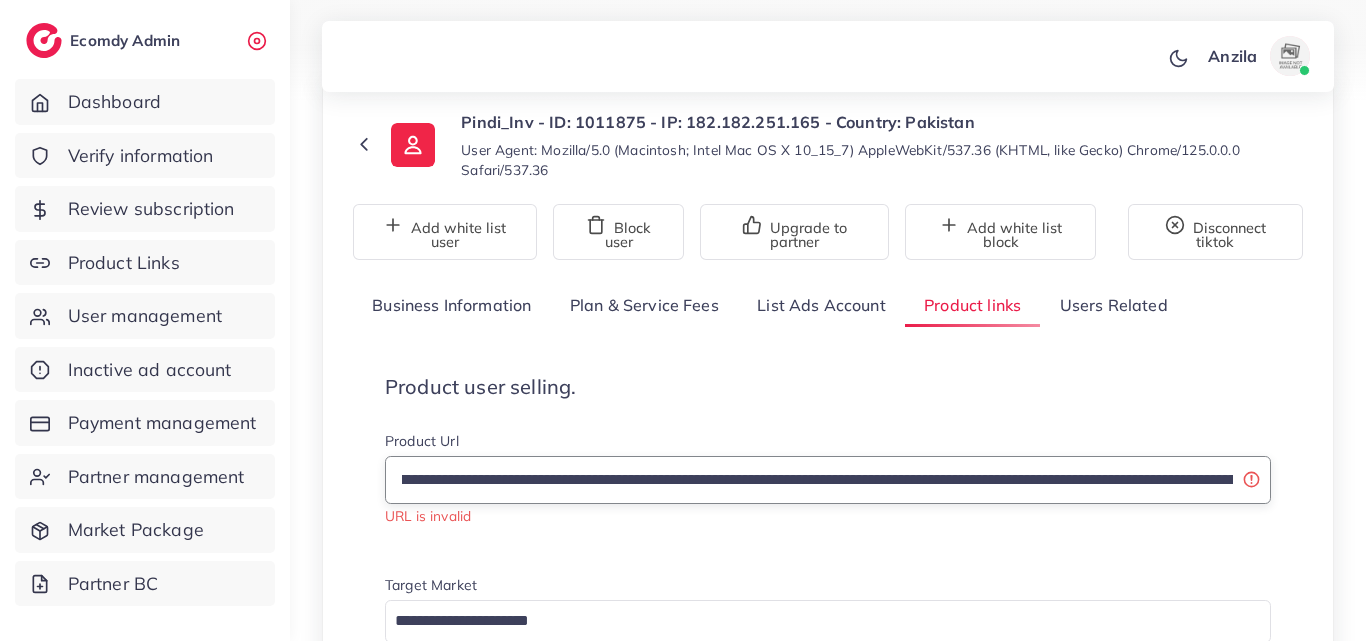 drag, startPoint x: 661, startPoint y: 476, endPoint x: 580, endPoint y: 478, distance: 81.02469 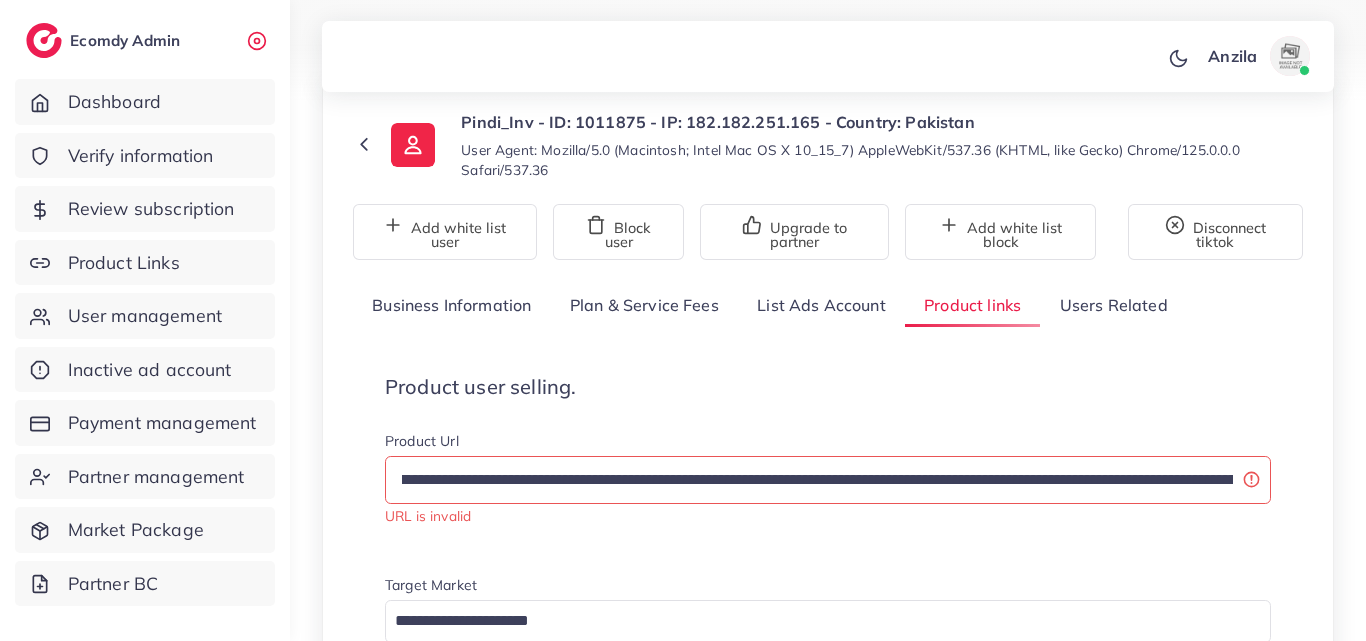 scroll, scrollTop: 0, scrollLeft: 0, axis: both 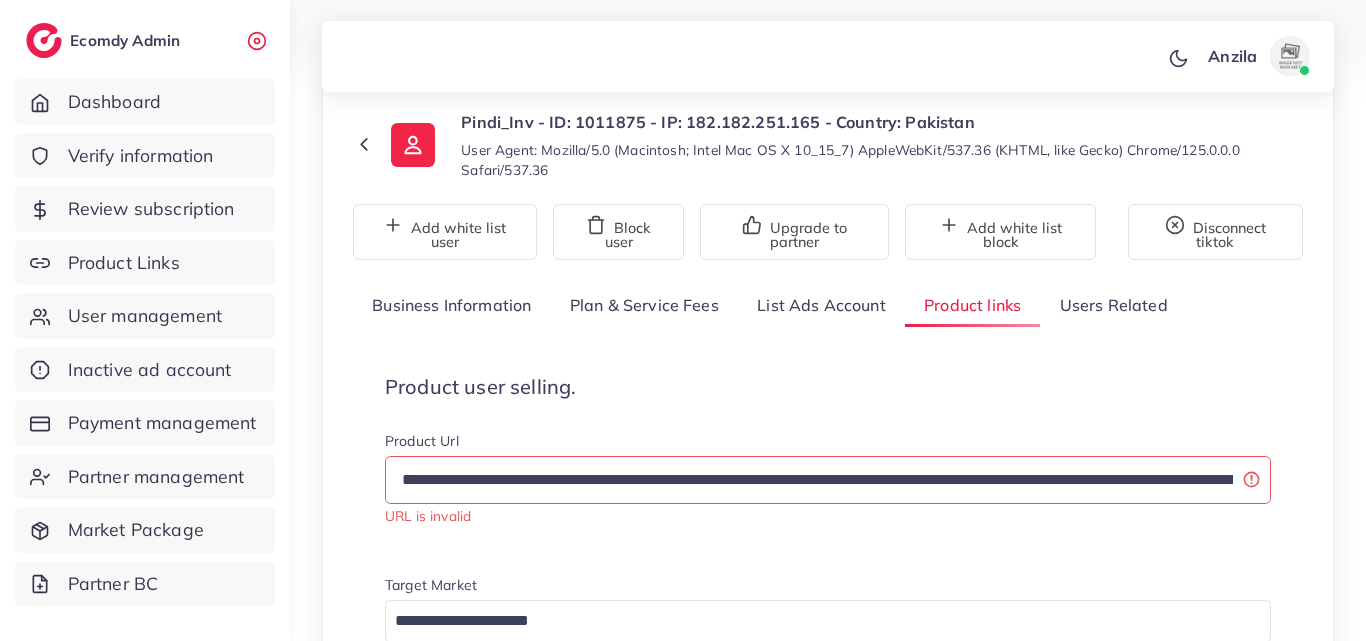 click on "**********" at bounding box center [828, 22177] 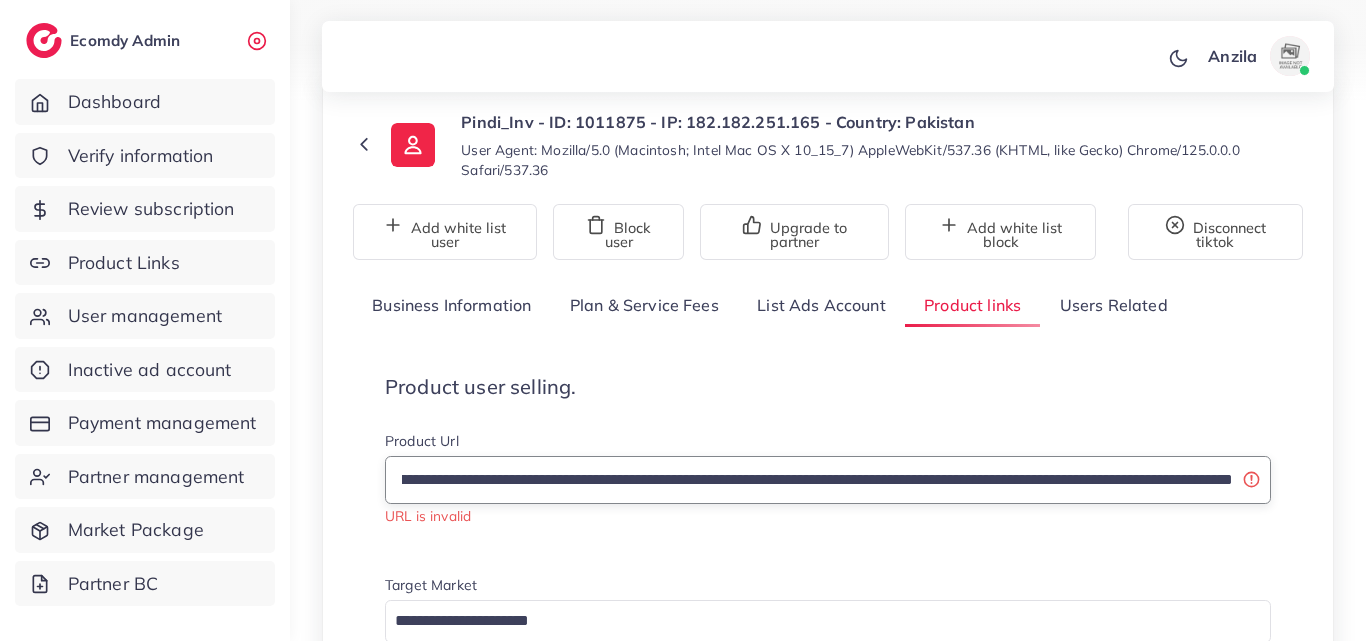 scroll, scrollTop: 0, scrollLeft: 3457, axis: horizontal 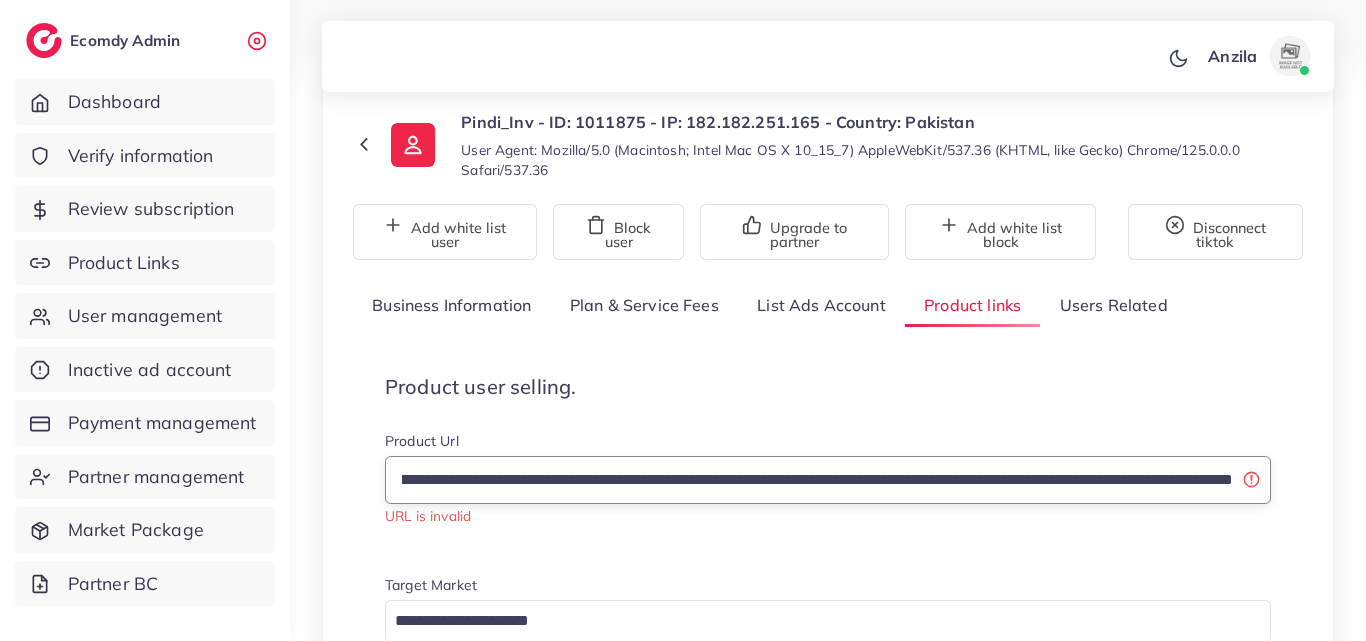 drag, startPoint x: 386, startPoint y: 483, endPoint x: 1365, endPoint y: 493, distance: 979.0511 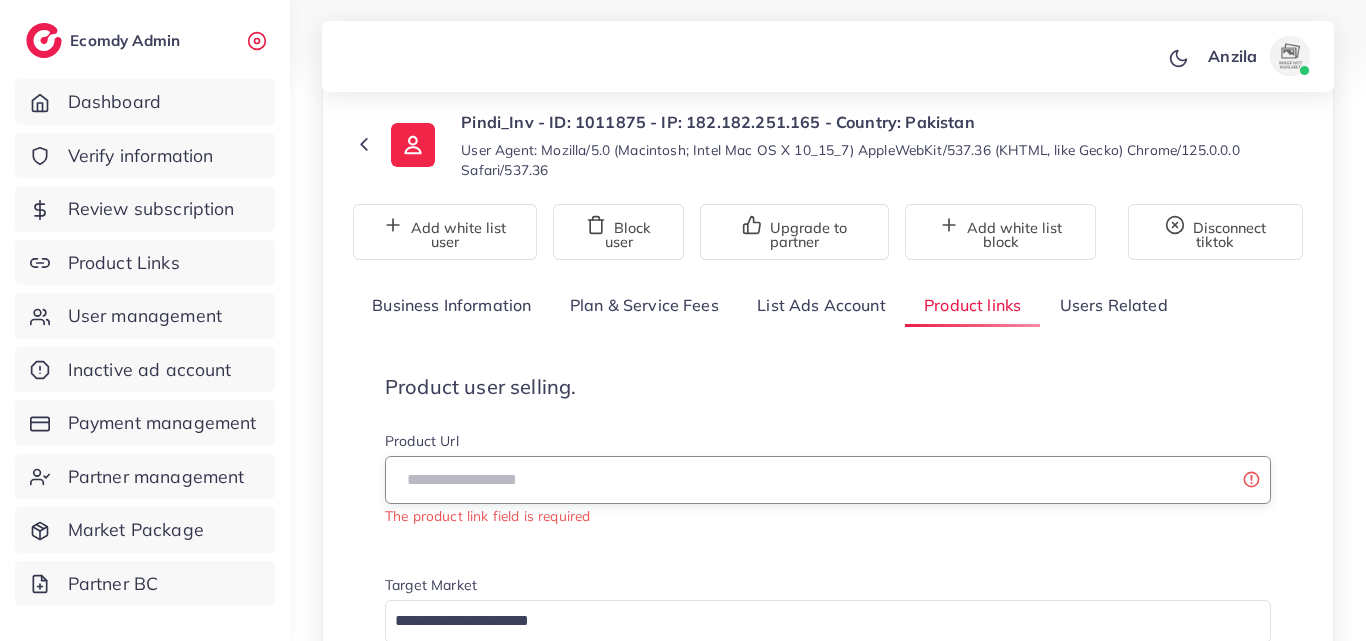 scroll, scrollTop: 0, scrollLeft: 0, axis: both 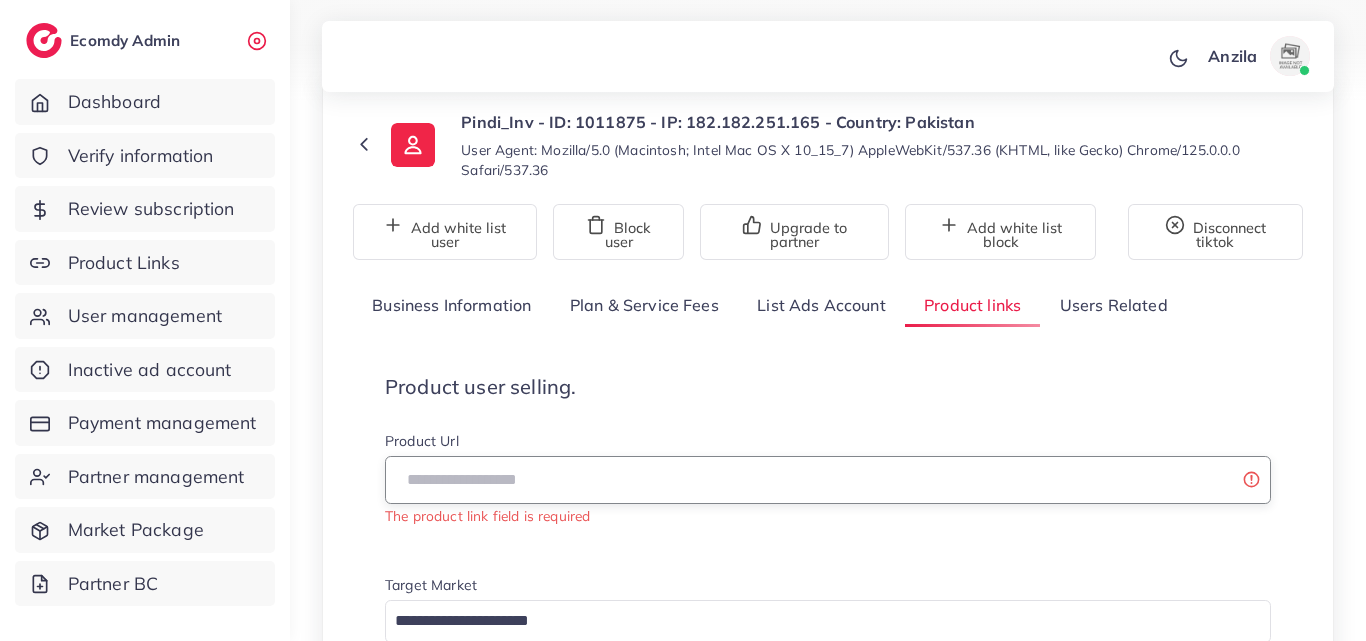 paste on "**********" 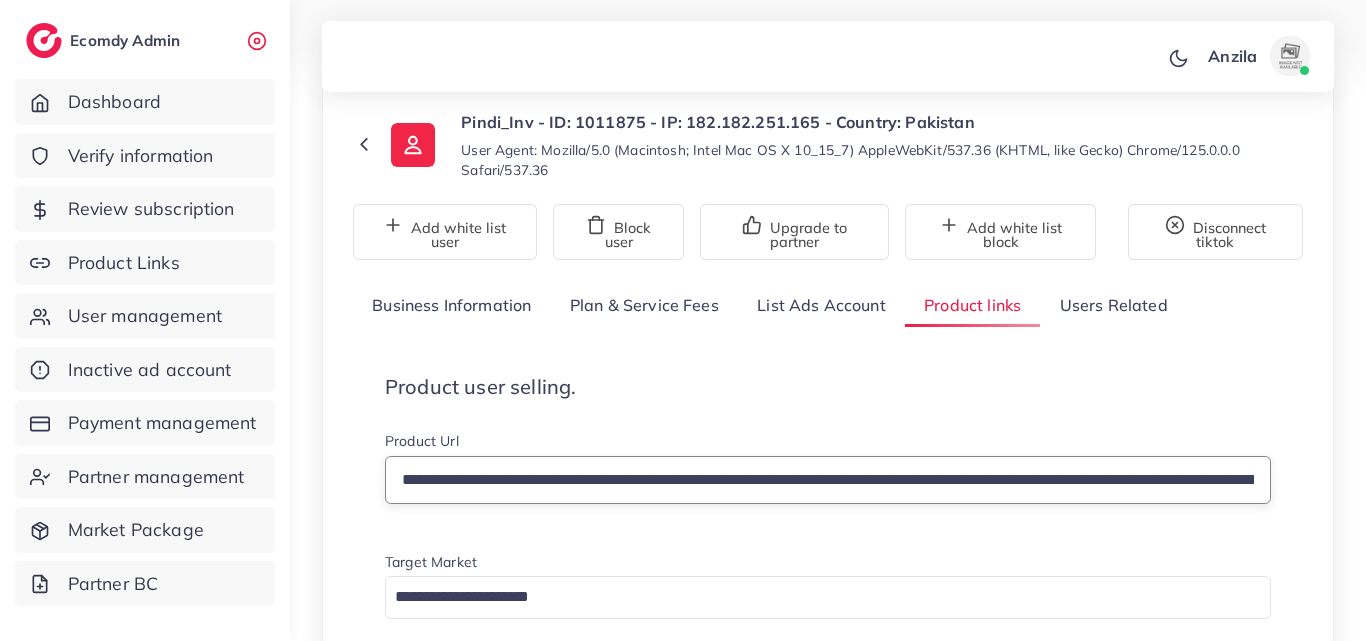 scroll, scrollTop: 0, scrollLeft: 538, axis: horizontal 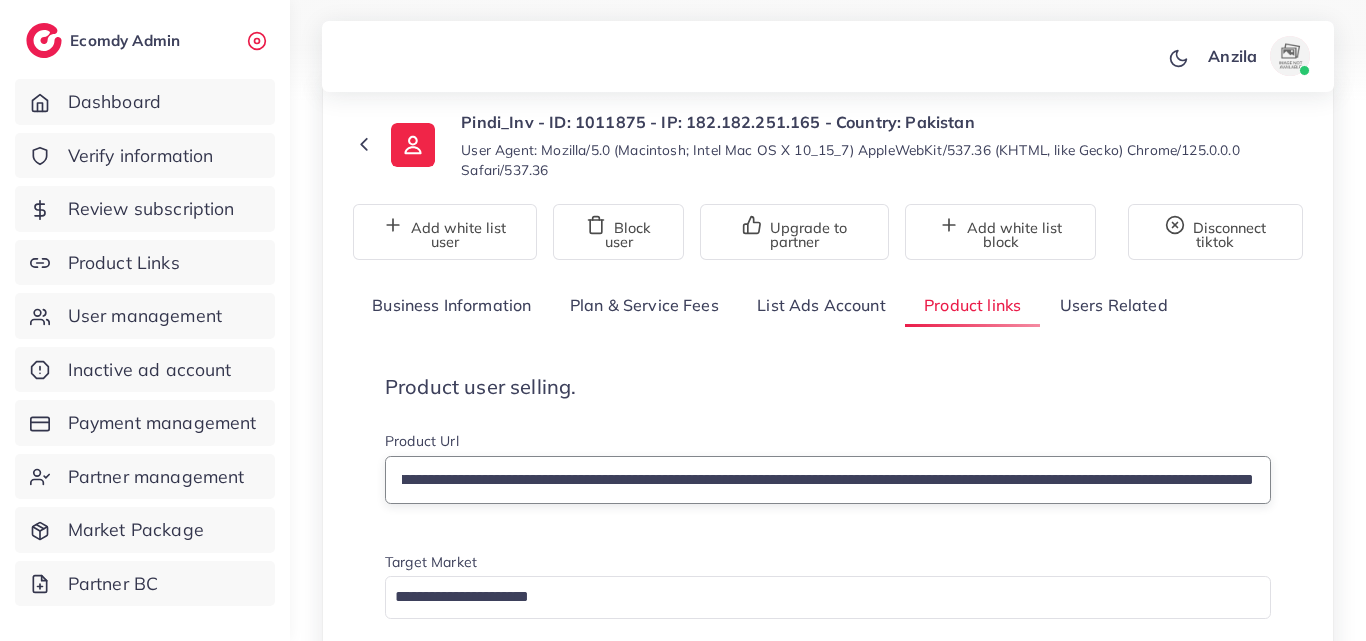 type on "**********" 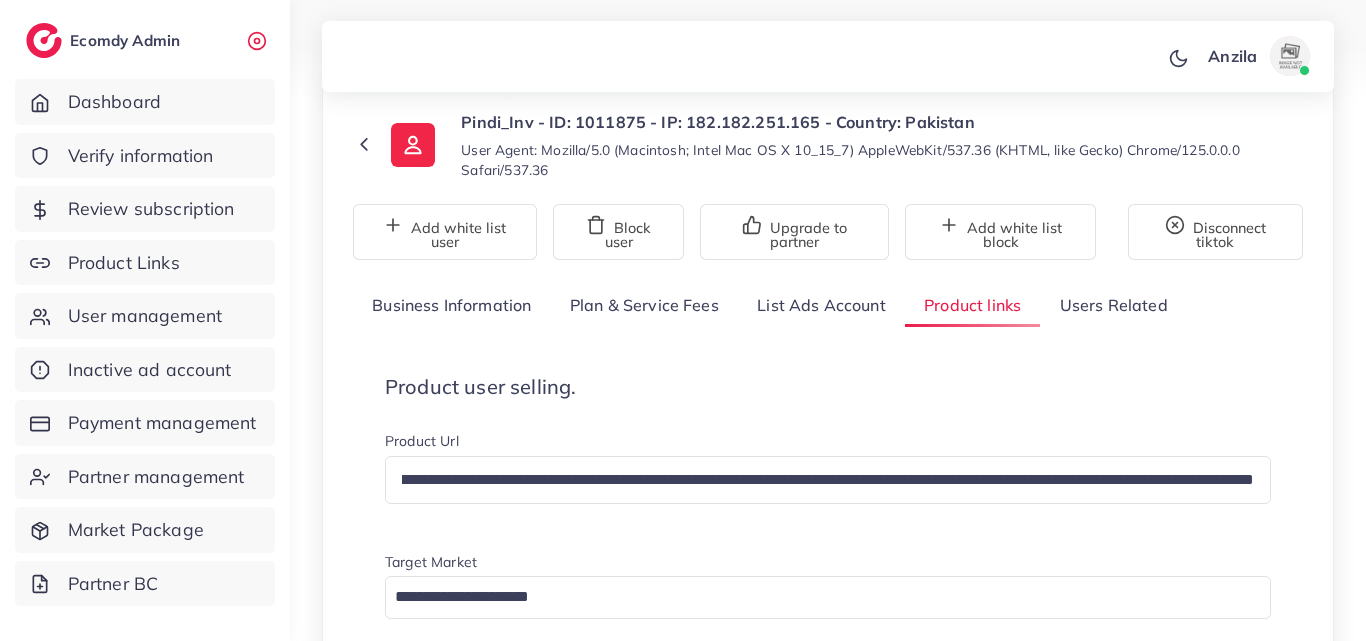click on "Product user selling." at bounding box center (828, 387) 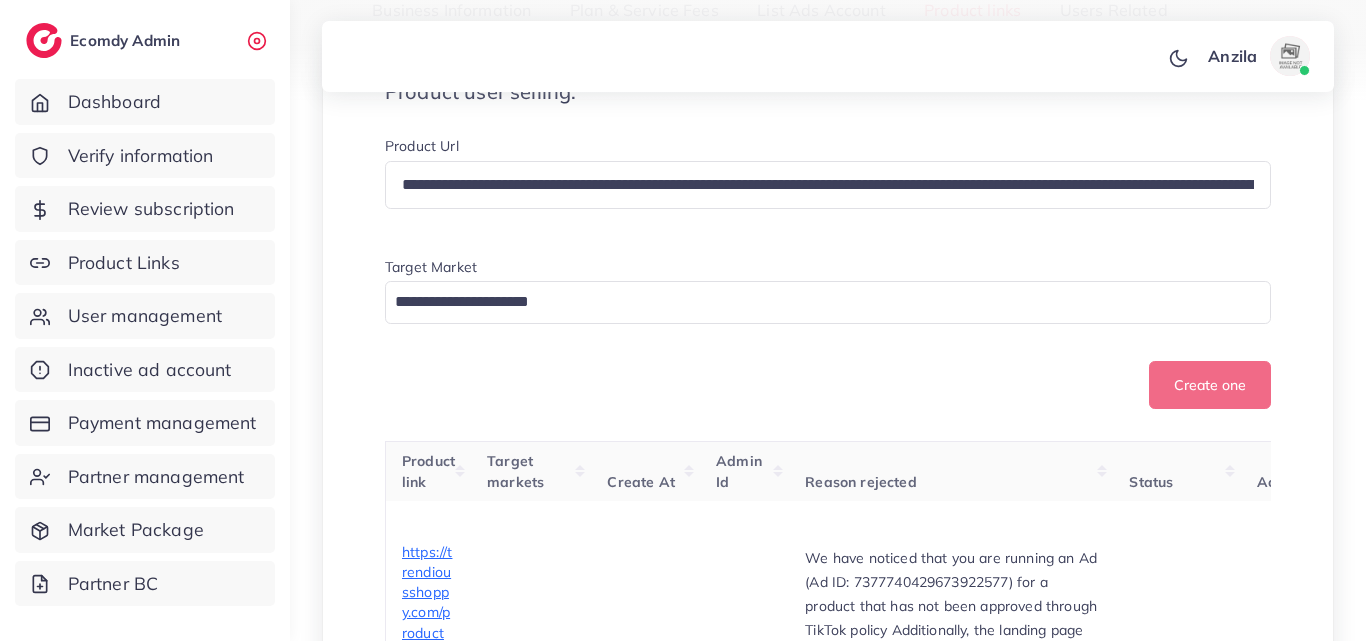 scroll, scrollTop: 400, scrollLeft: 0, axis: vertical 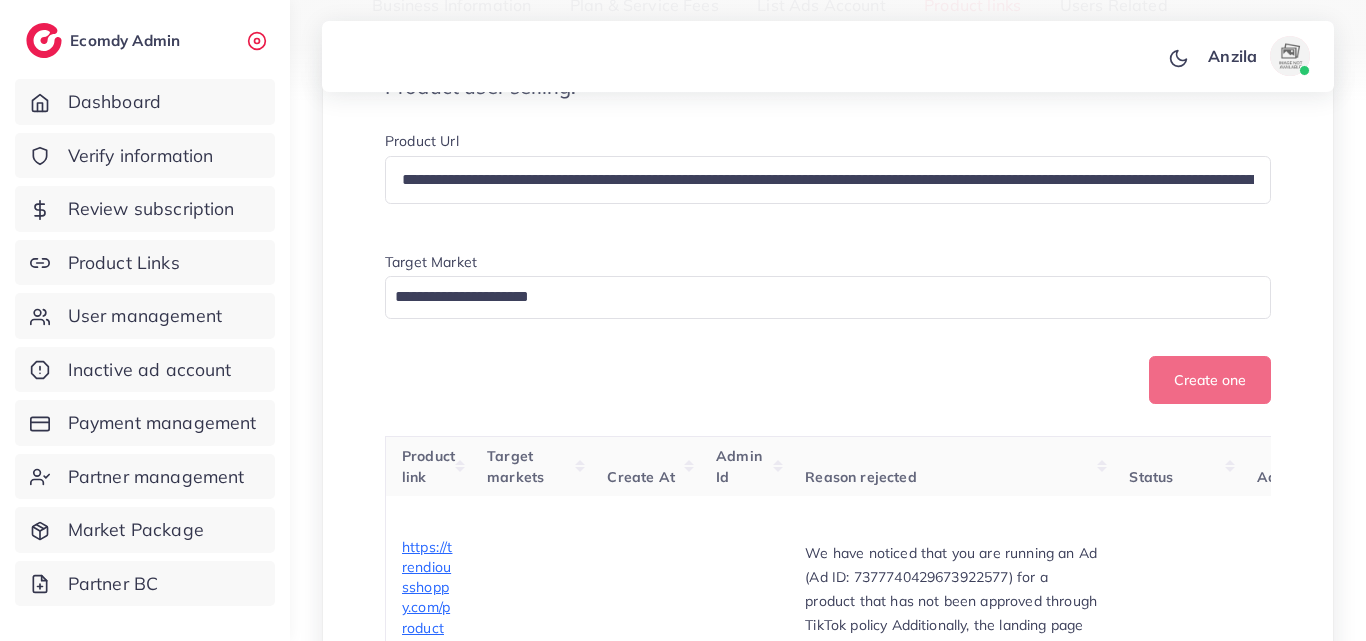 click at bounding box center (816, 297) 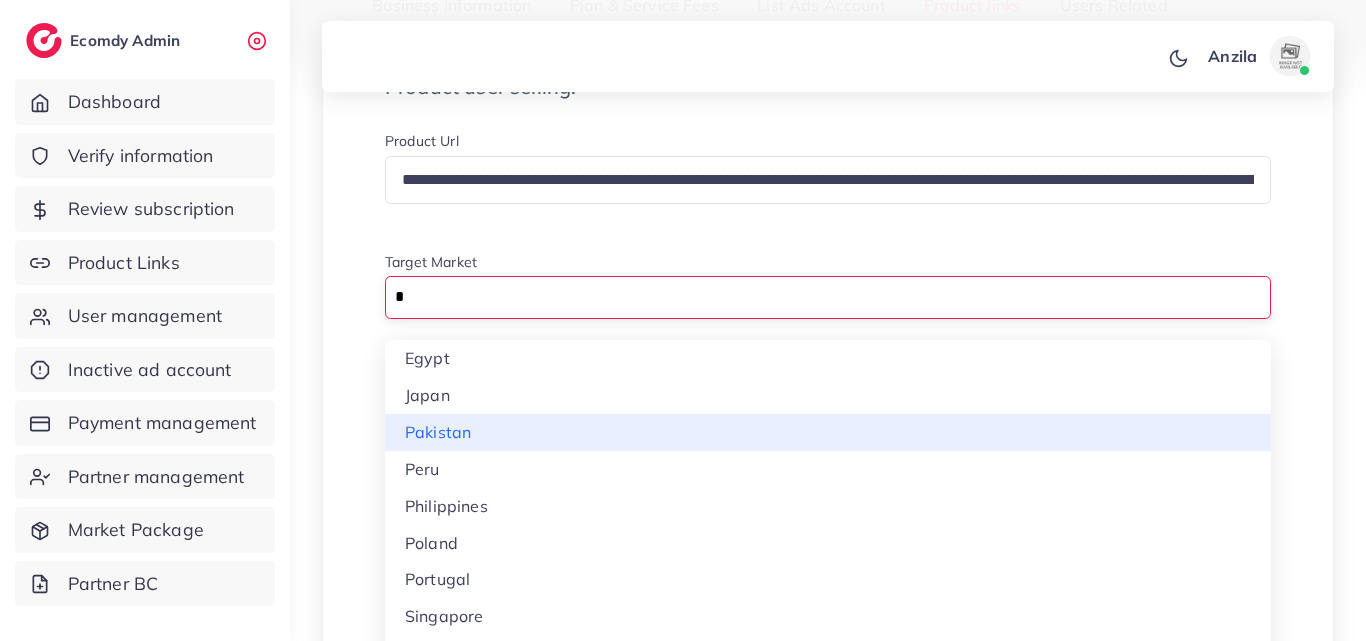 type on "*" 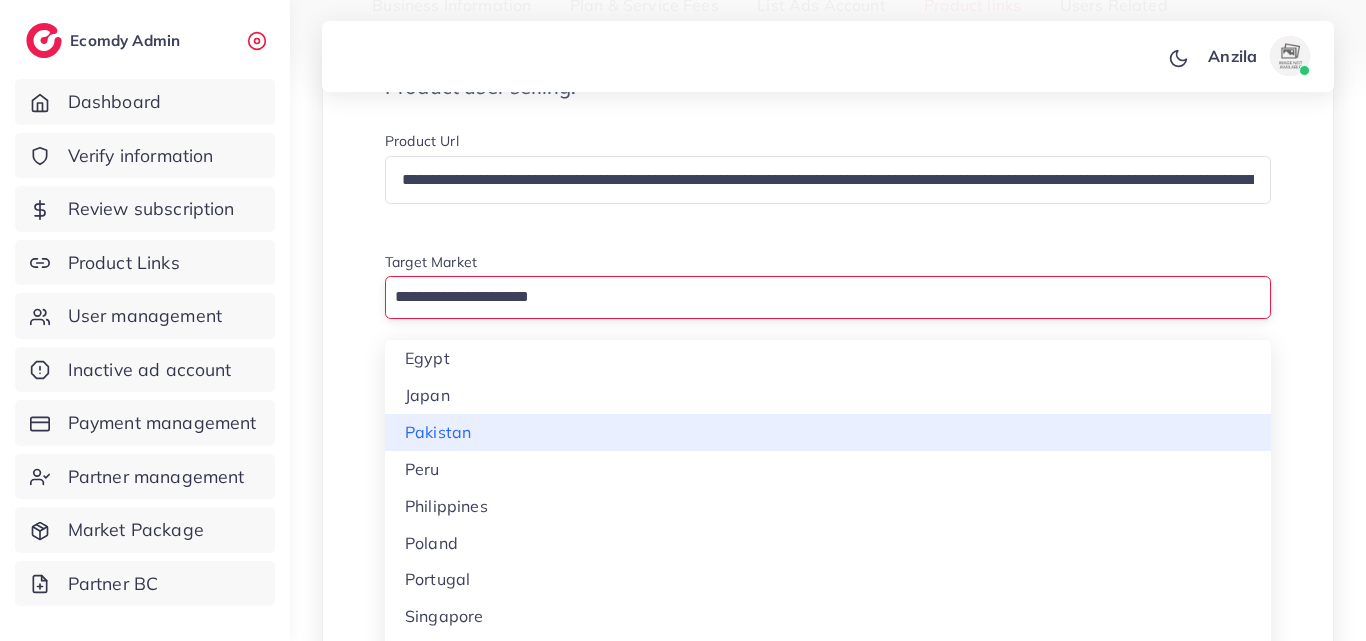 click on "**********" at bounding box center [828, 21866] 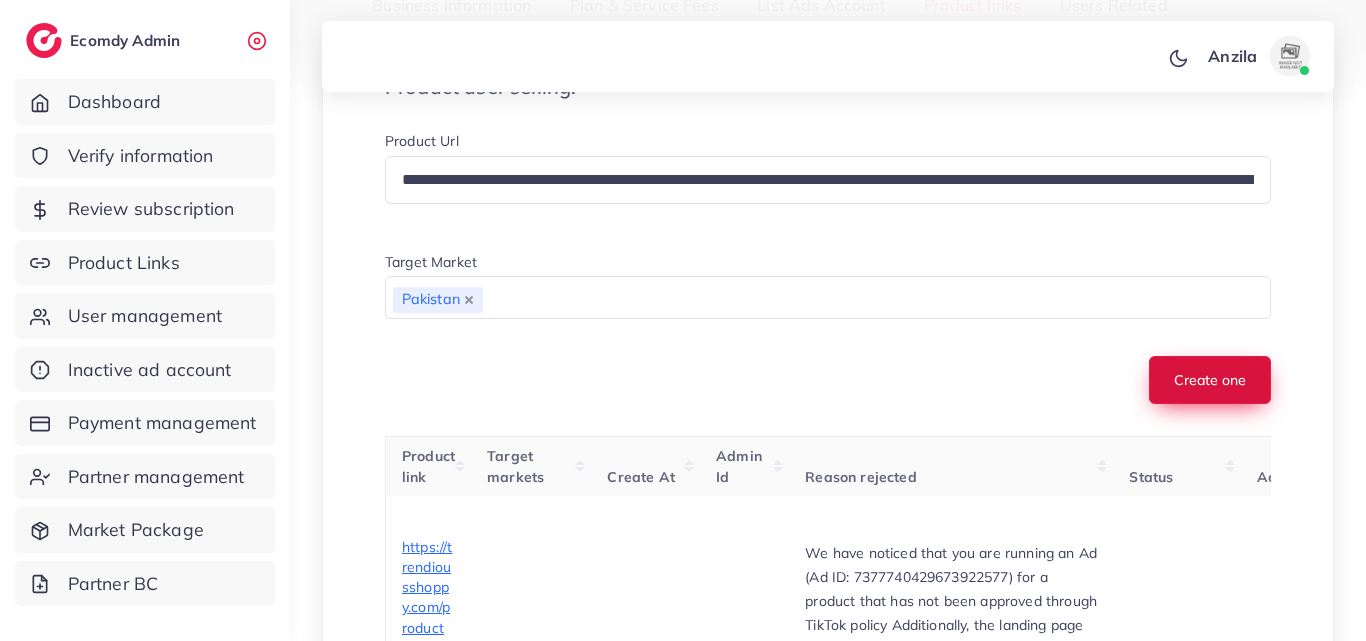 click on "Create one" at bounding box center [1210, 380] 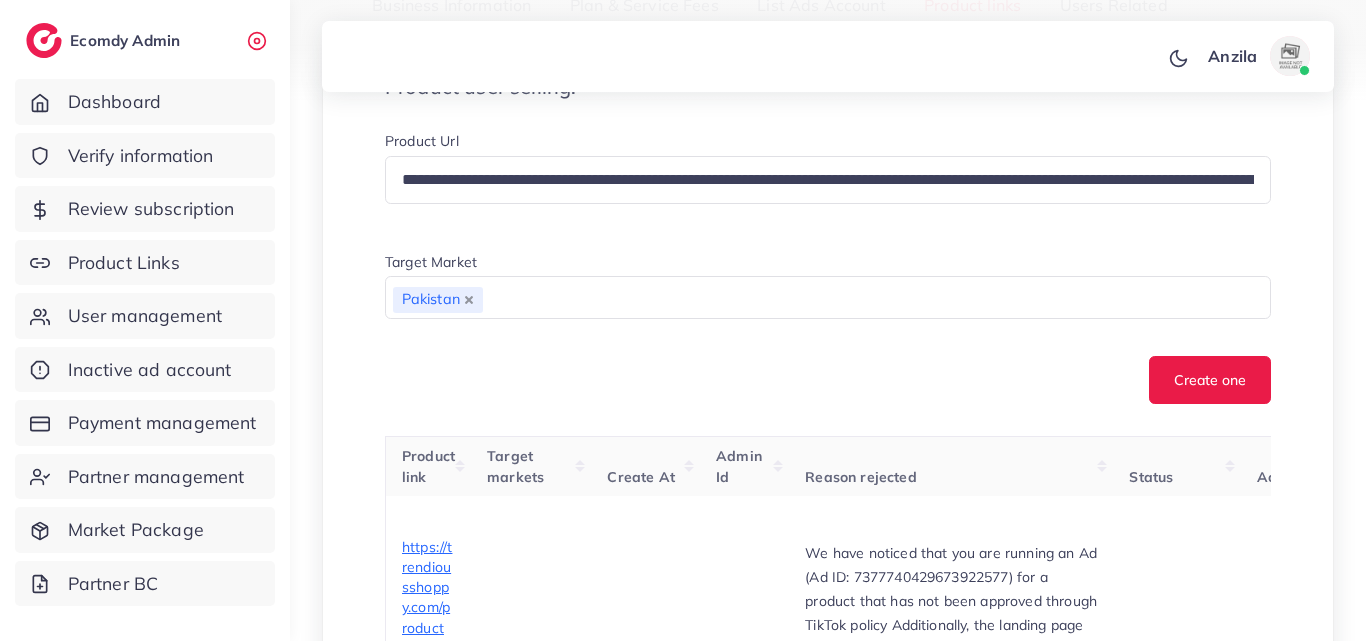 click on "Create one" at bounding box center (828, 380) 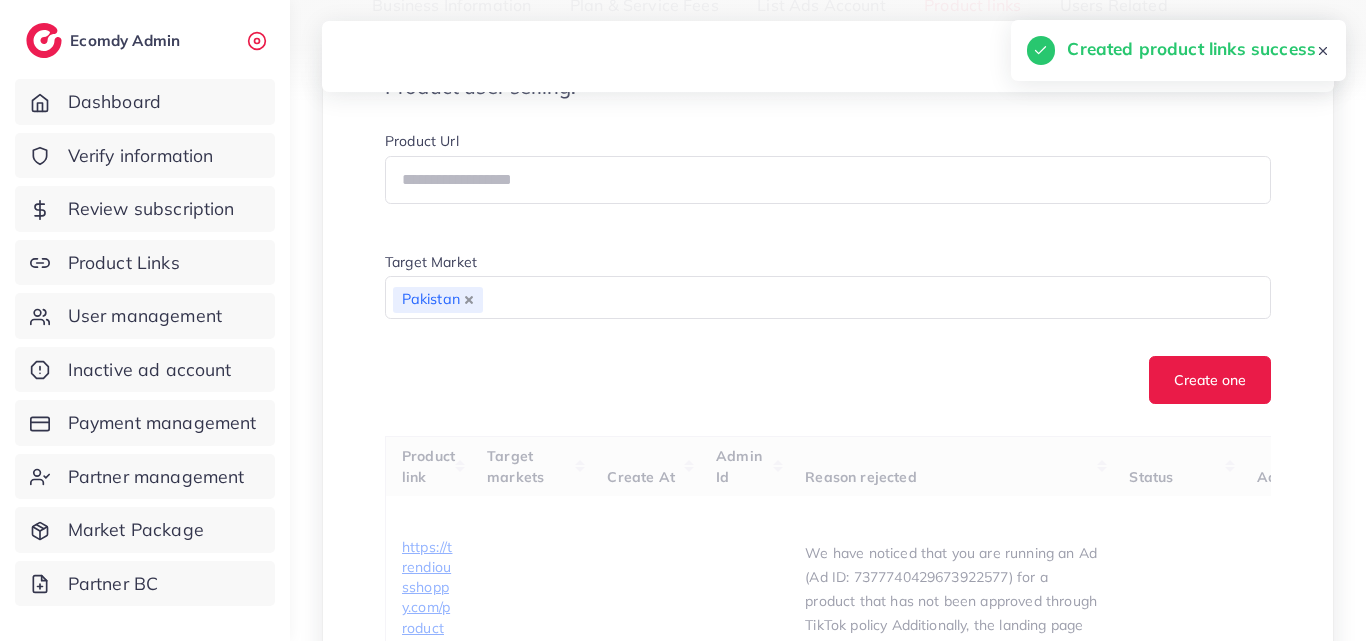 scroll, scrollTop: 700, scrollLeft: 0, axis: vertical 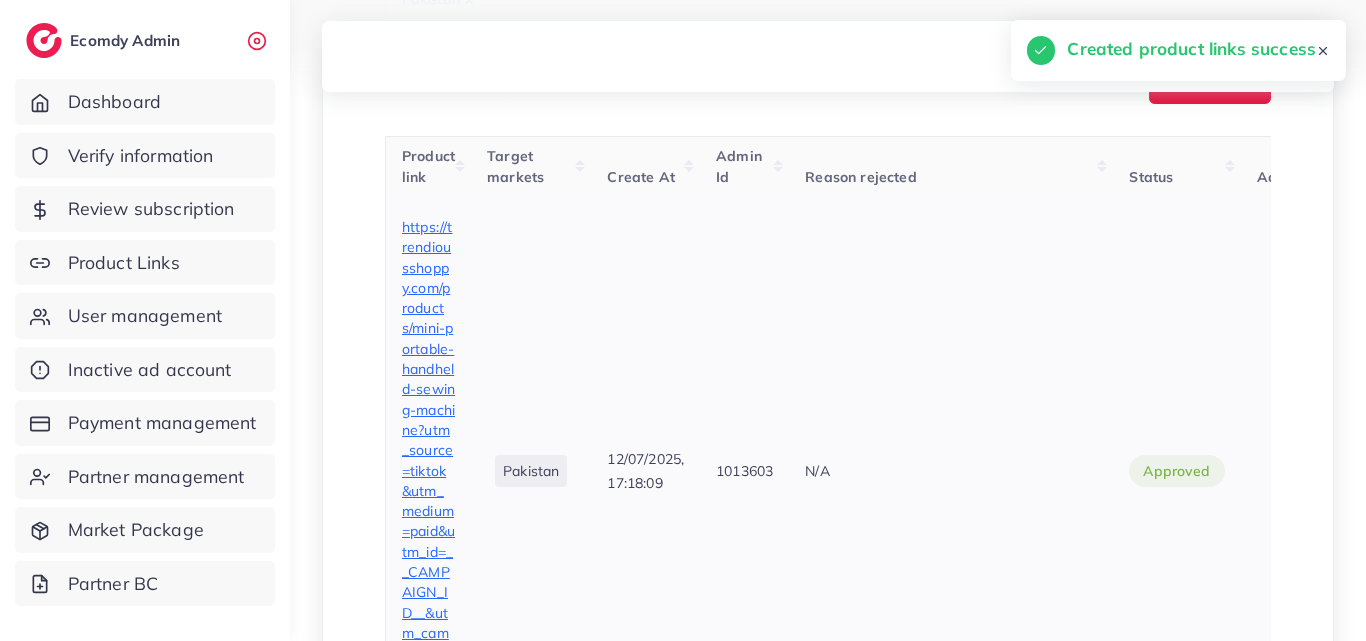 click on "https://trendiousshoppy.com/products/mini-portable-handheld-sewing-machine?utm_source=tiktok&utm_medium=paid&utm_id=__CAMPAIGN_ID__&utm_campaign=__CAMPAIGN_NAME__" at bounding box center [429, 471] 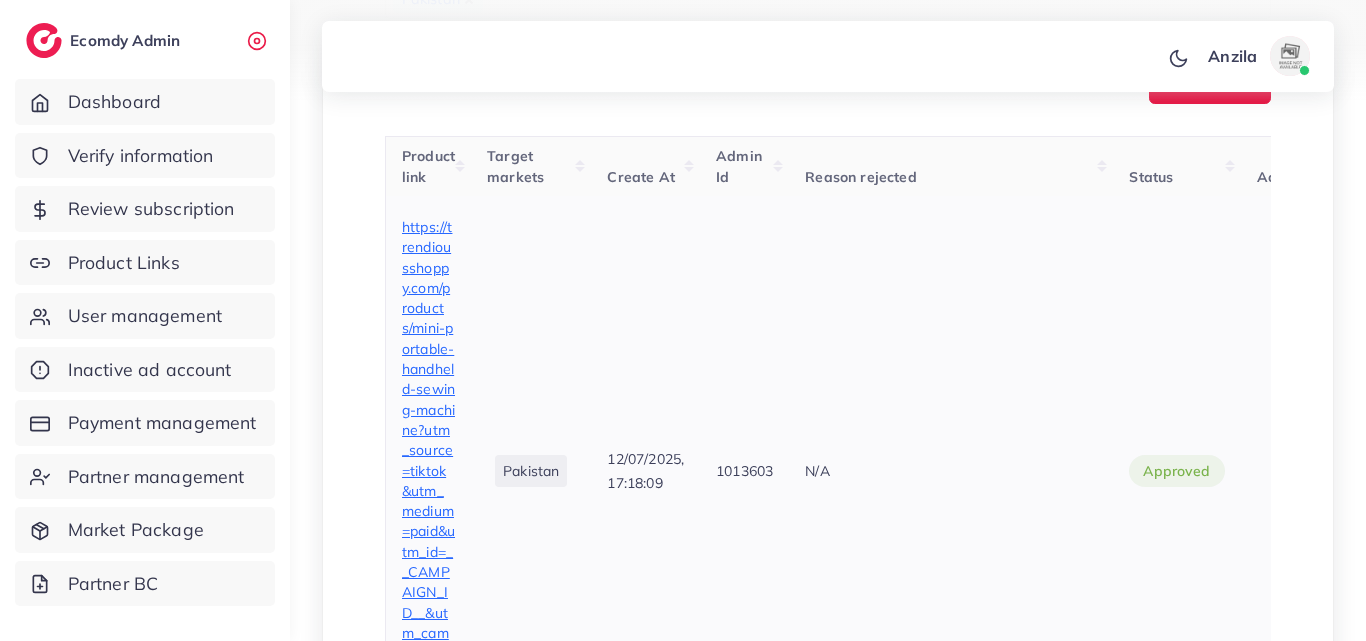 click on "https://trendiousshoppy.com/products/mini-portable-handheld-sewing-machine?utm_source=tiktok&utm_medium=paid&utm_id=__CAMPAIGN_ID__&utm_campaign=__CAMPAIGN_NAME__" at bounding box center (428, 470) 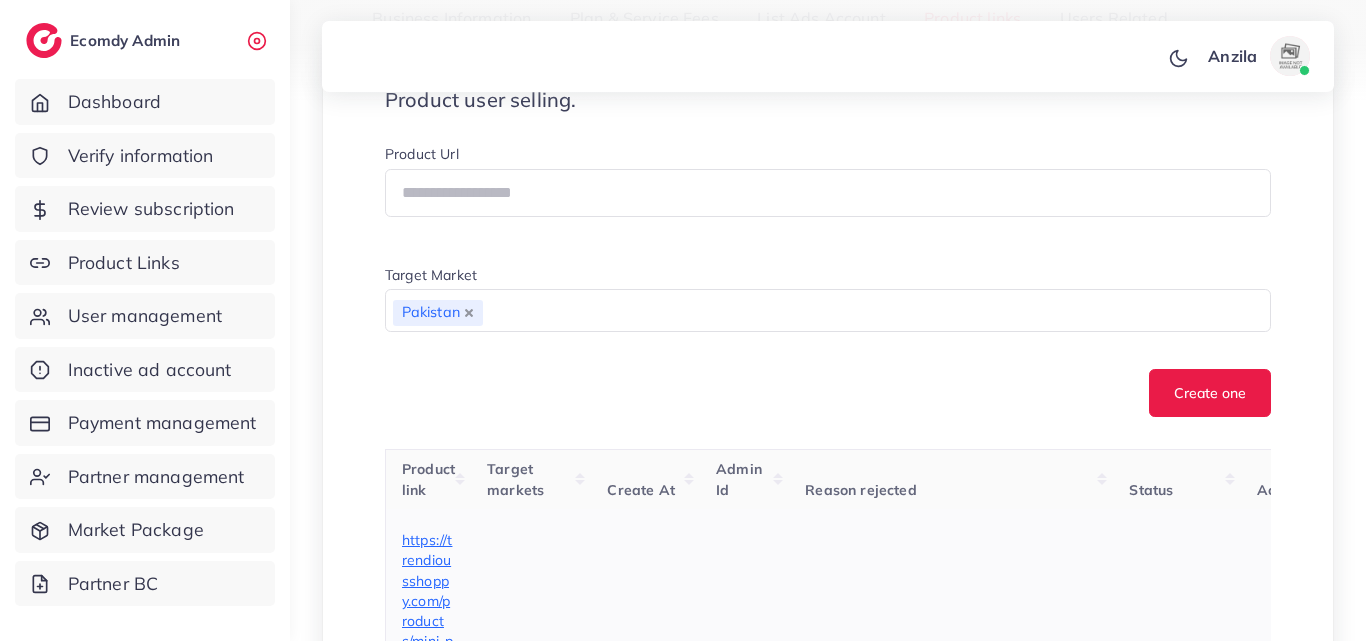 scroll, scrollTop: 300, scrollLeft: 0, axis: vertical 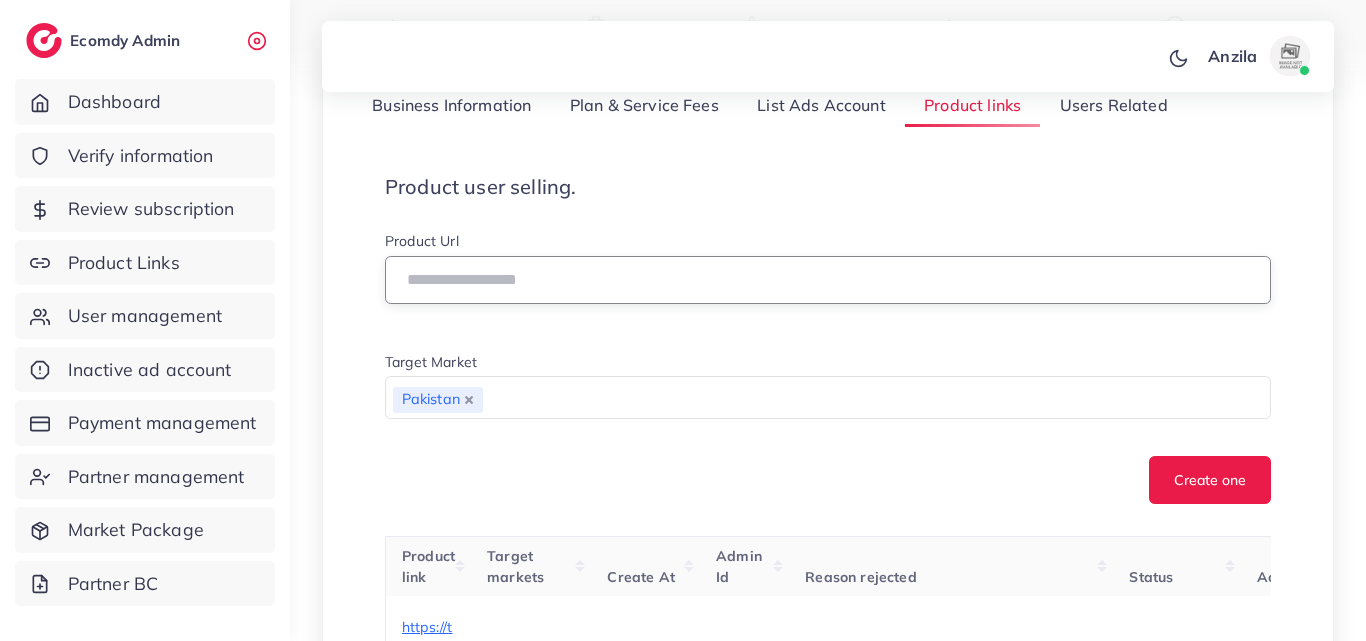 click at bounding box center (828, 280) 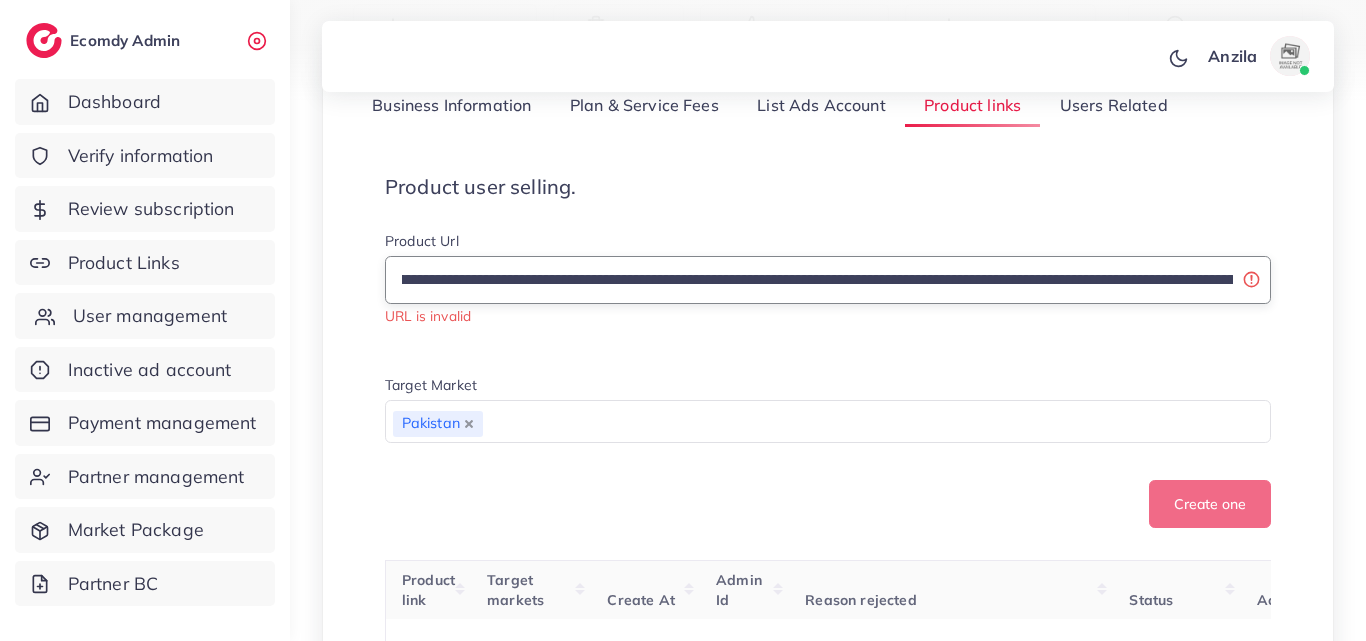 scroll, scrollTop: 0, scrollLeft: 0, axis: both 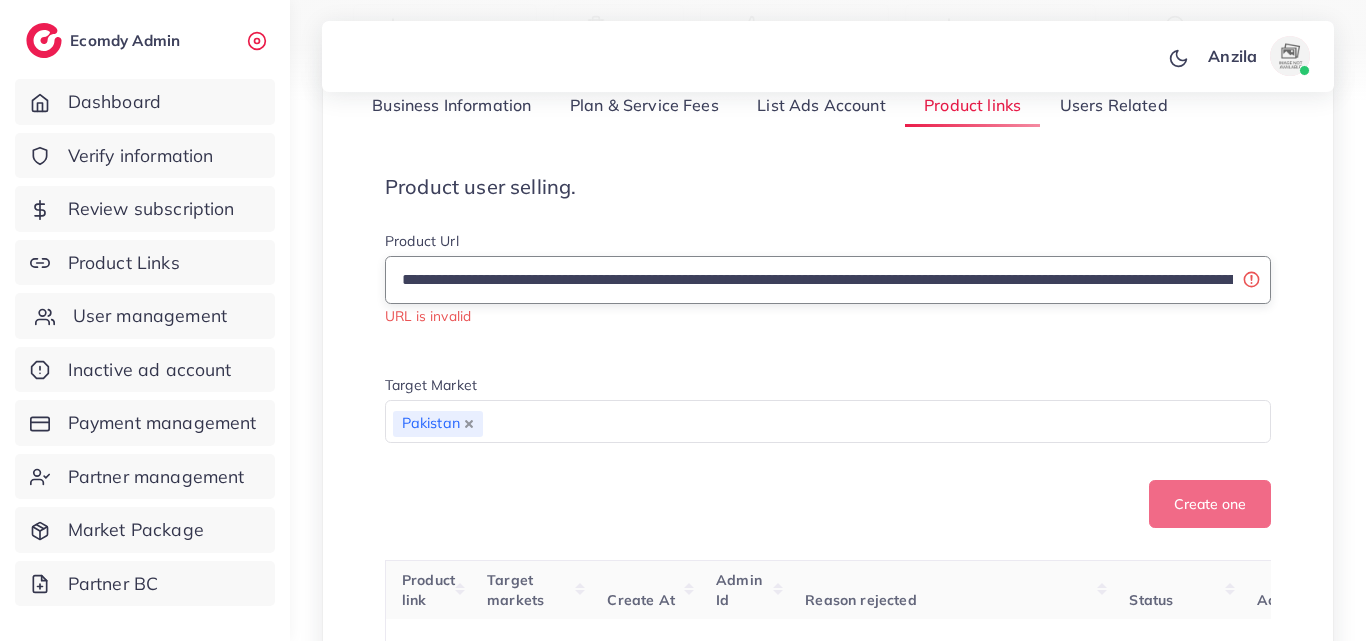 drag, startPoint x: 608, startPoint y: 285, endPoint x: 194, endPoint y: 305, distance: 414.48282 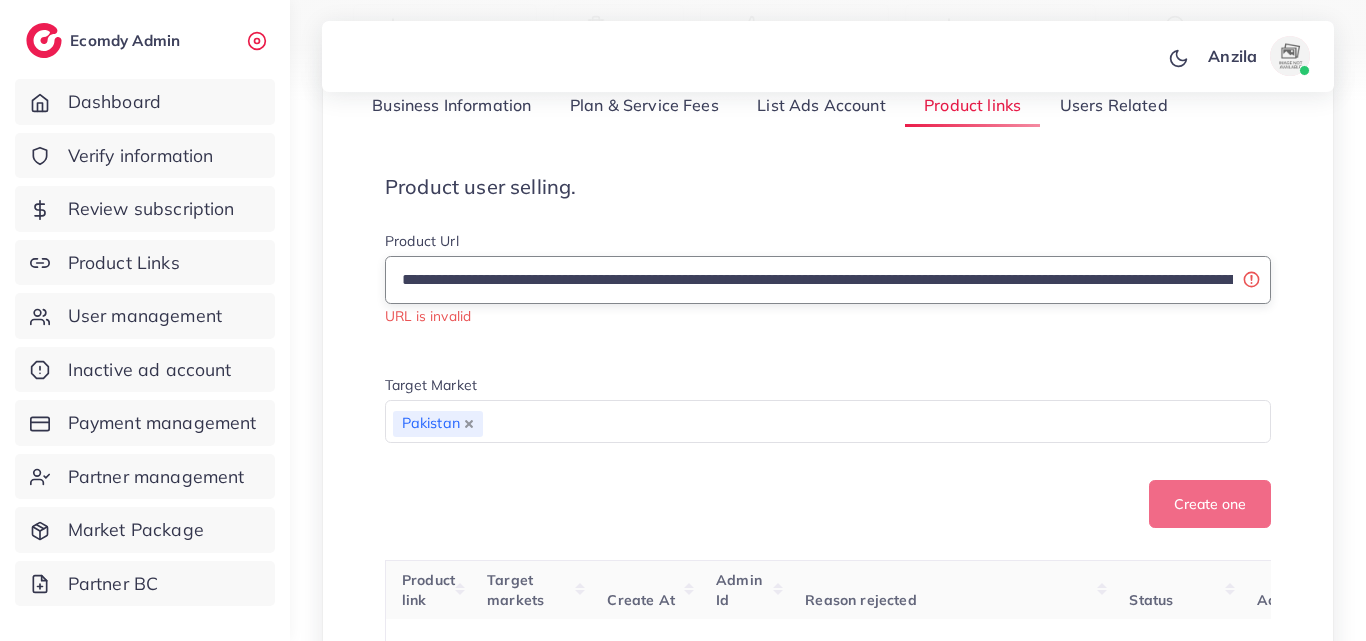 click on "**********" at bounding box center [828, 280] 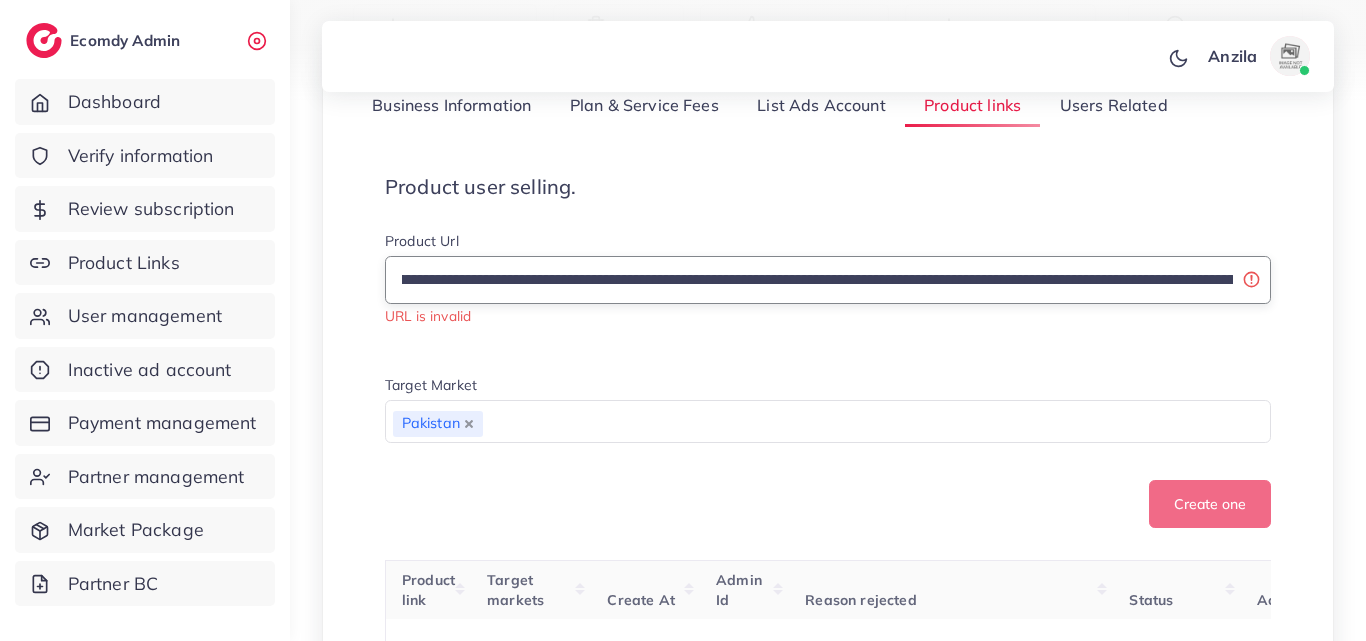 scroll, scrollTop: 0, scrollLeft: 769, axis: horizontal 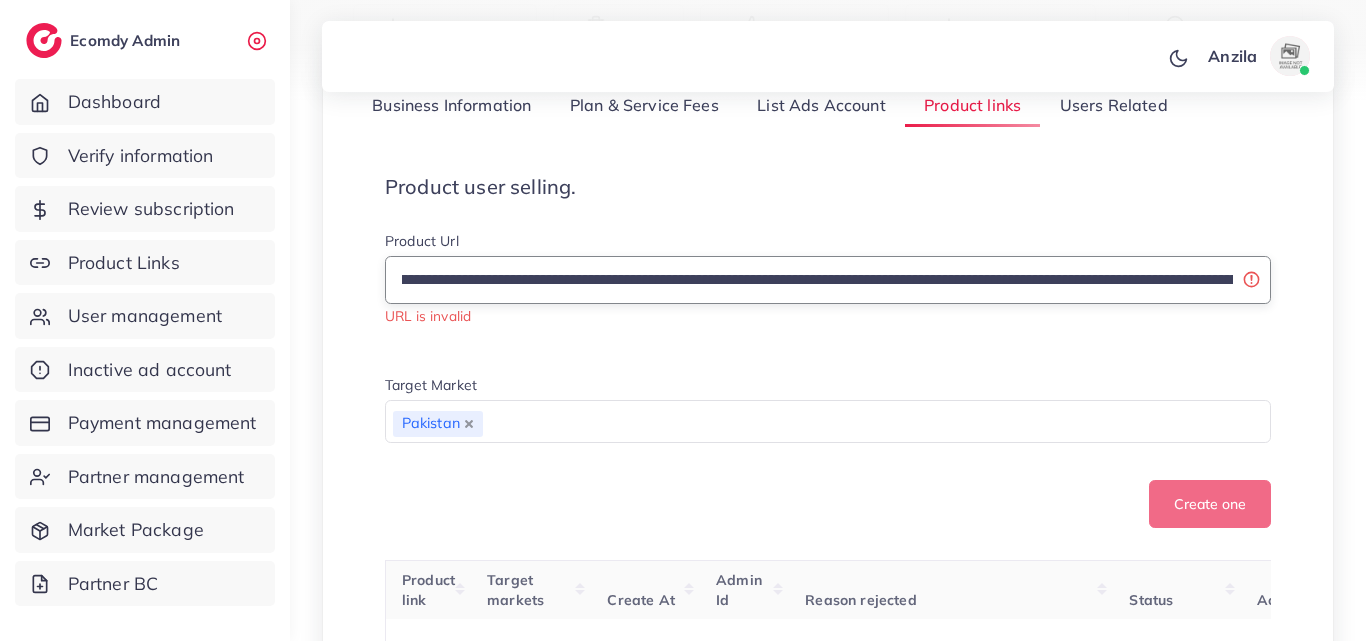 drag, startPoint x: 1158, startPoint y: 277, endPoint x: 1226, endPoint y: 277, distance: 68 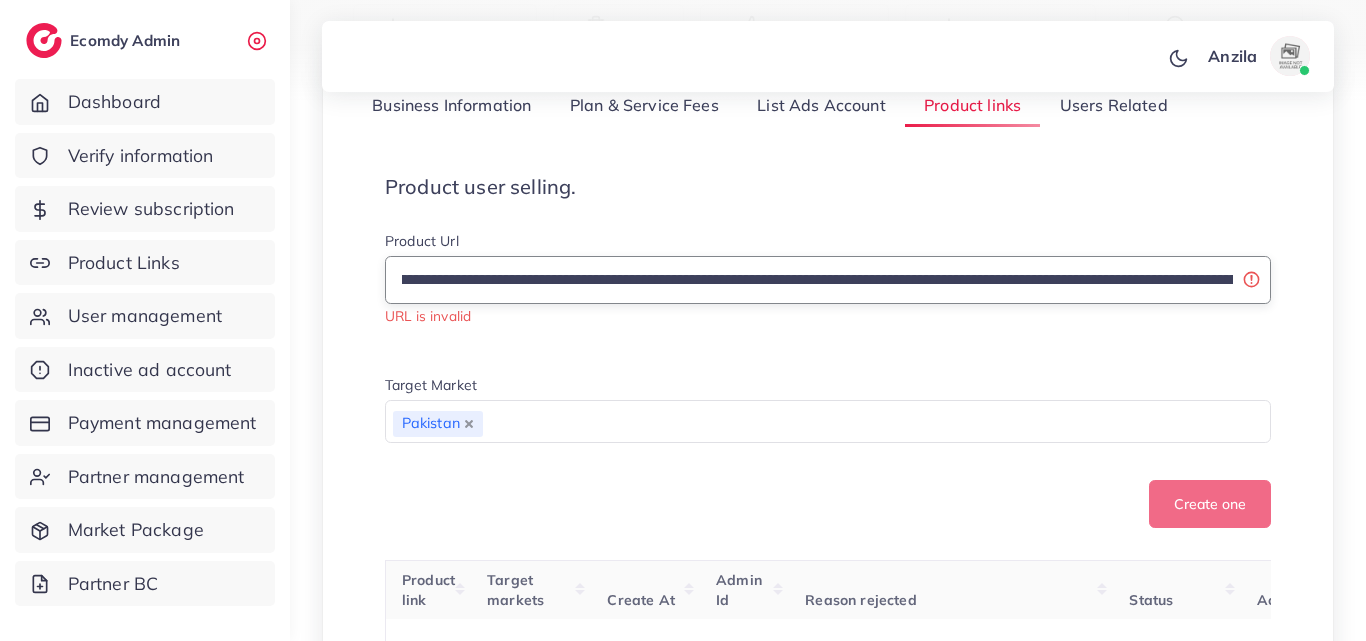 click on "**********" at bounding box center (828, 280) 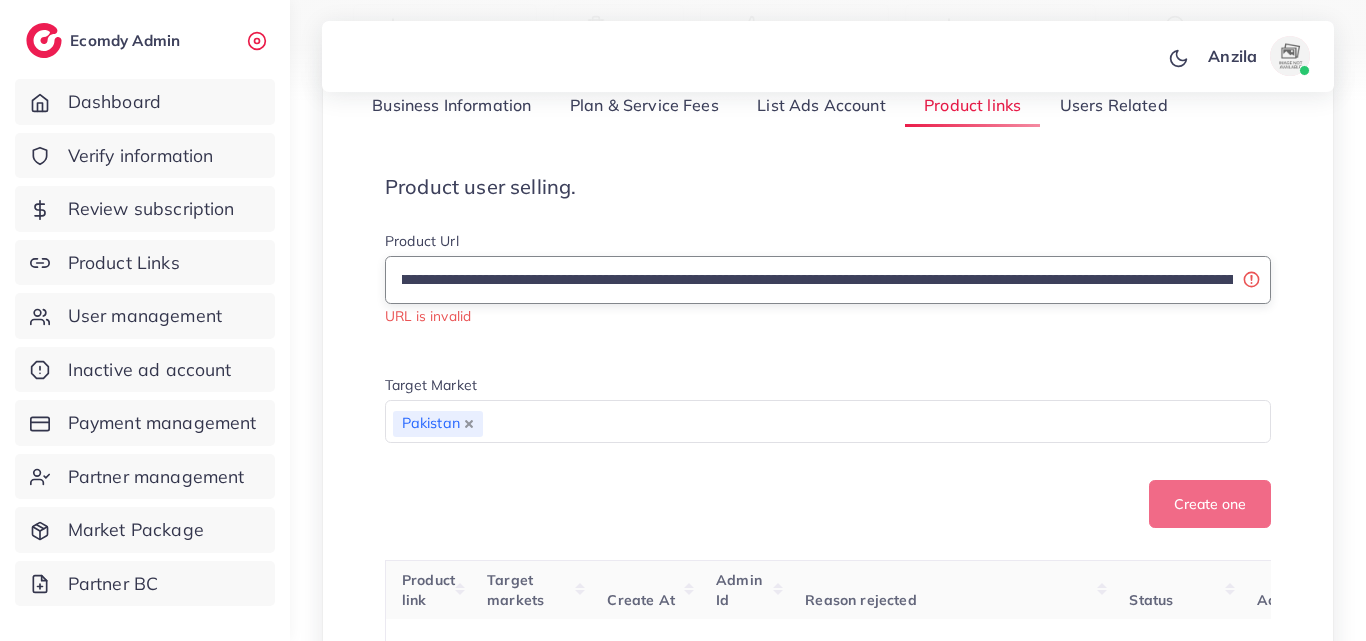 click on "**********" at bounding box center (828, 280) 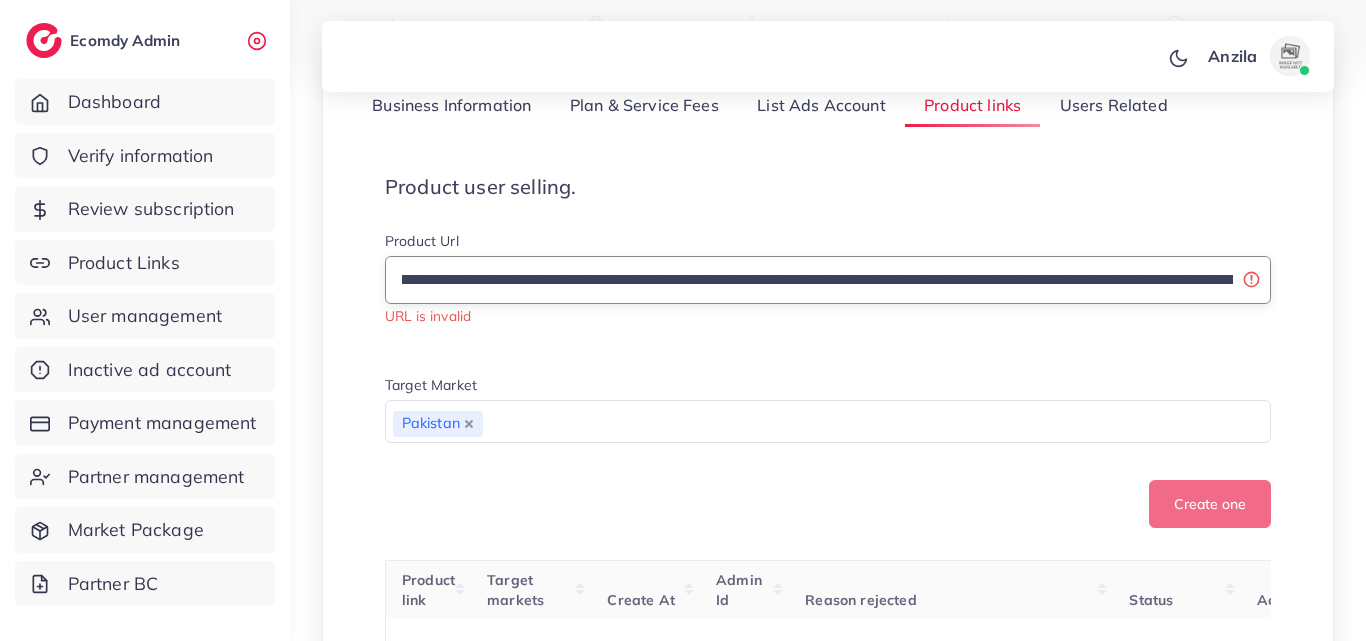 scroll, scrollTop: 0, scrollLeft: 0, axis: both 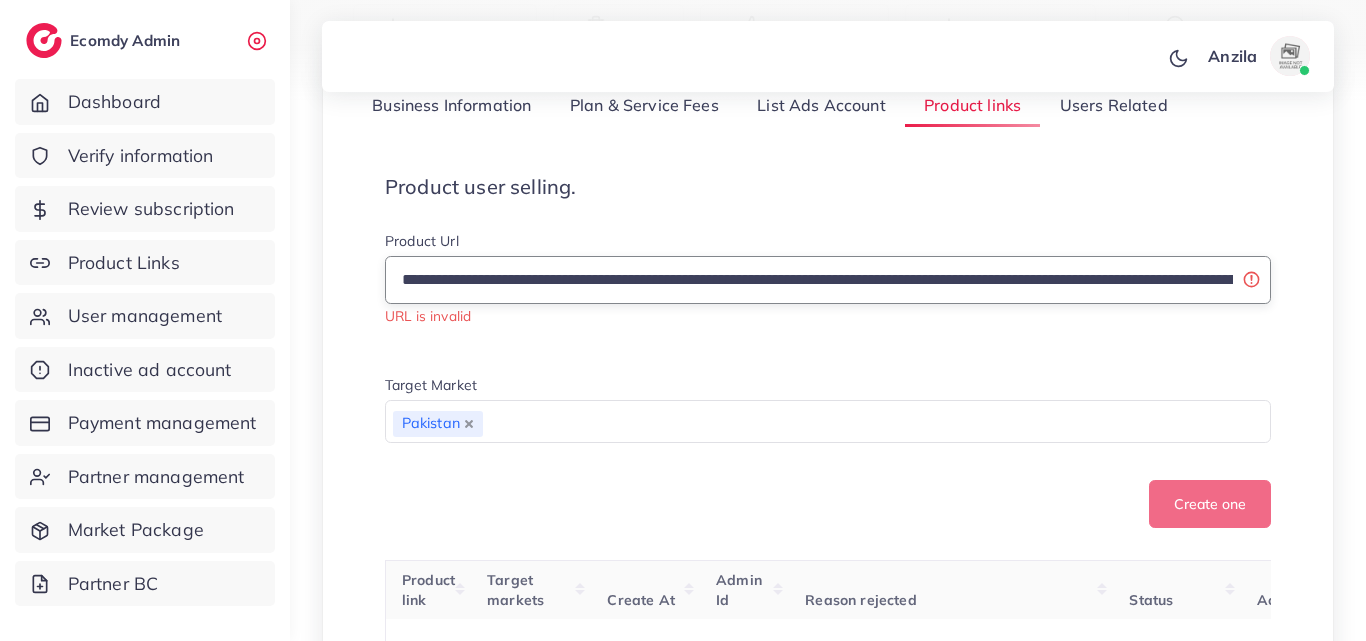 drag, startPoint x: 1032, startPoint y: 282, endPoint x: 347, endPoint y: 282, distance: 685 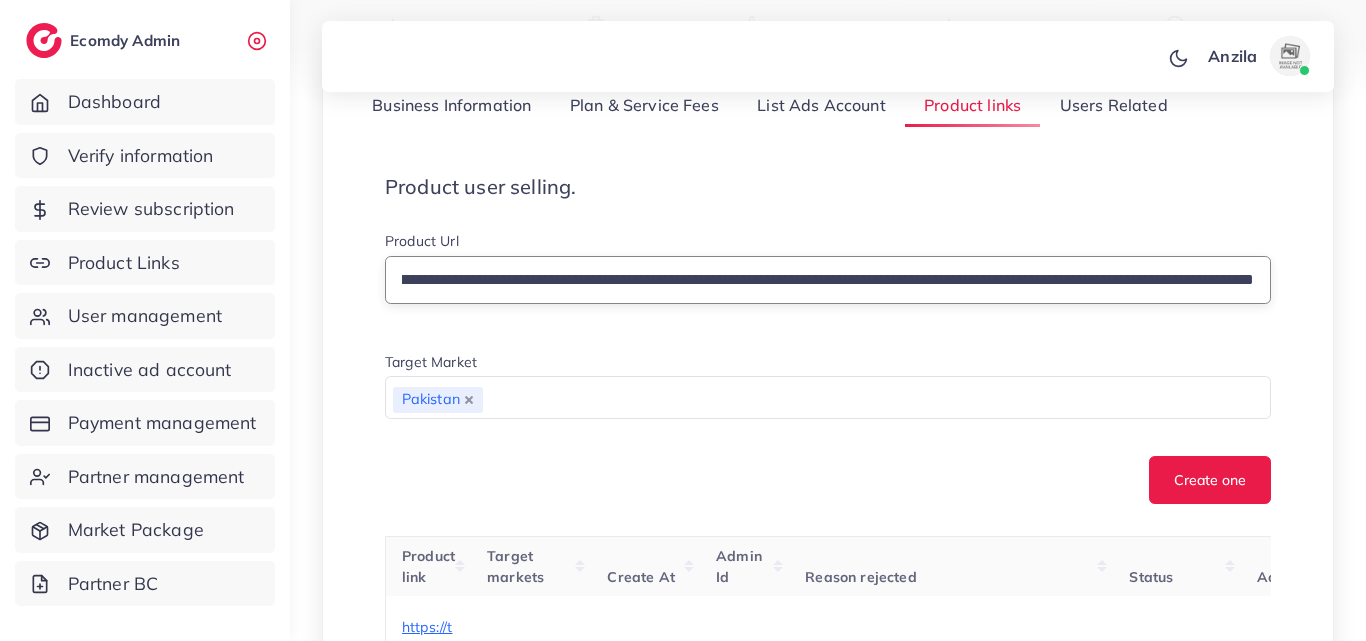 drag, startPoint x: 540, startPoint y: 286, endPoint x: 409, endPoint y: 278, distance: 131.24405 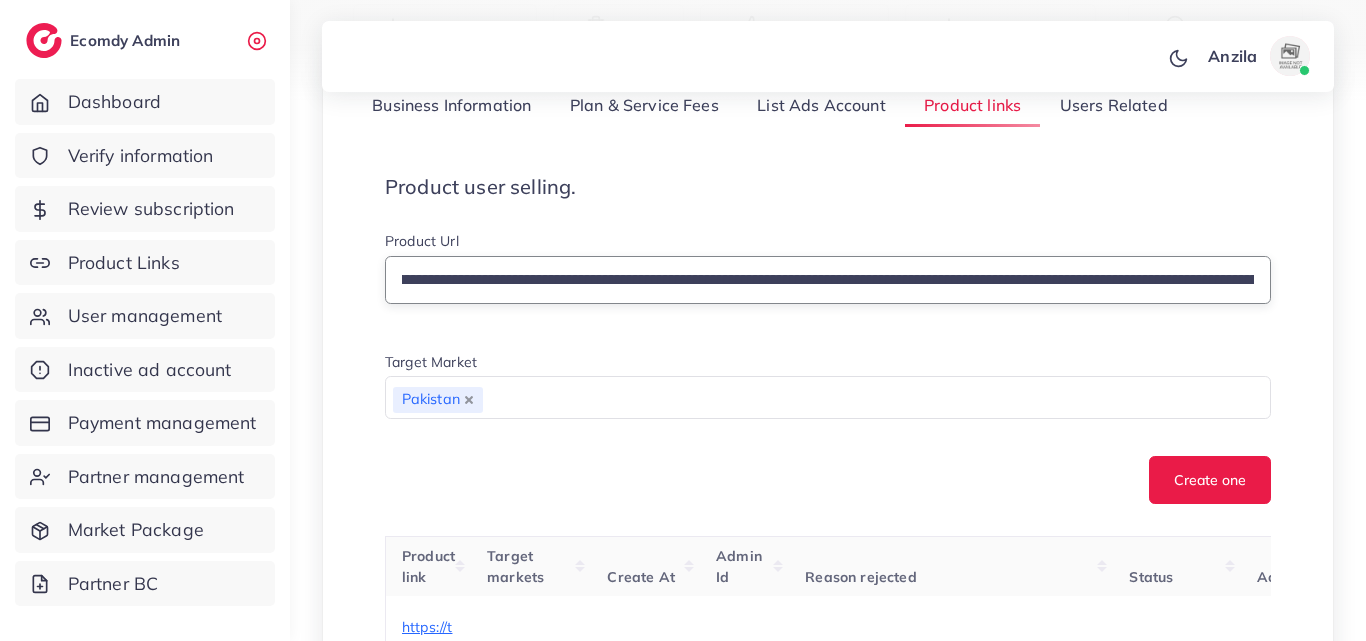 scroll, scrollTop: 0, scrollLeft: 0, axis: both 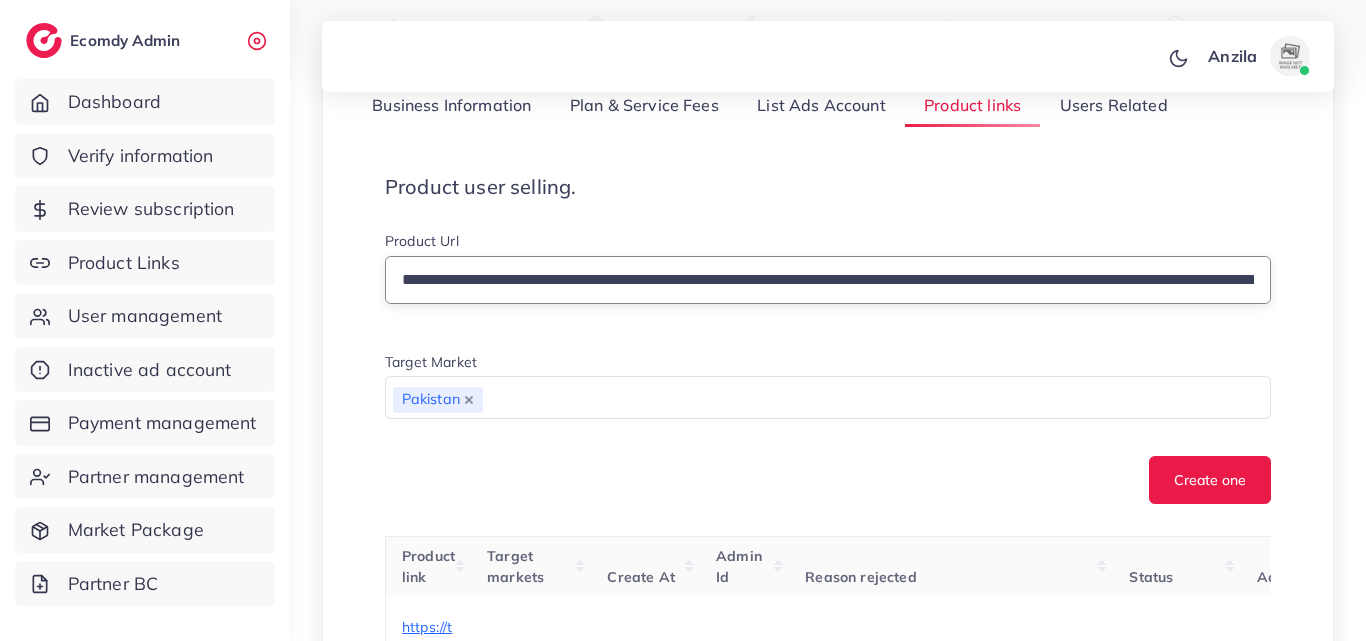 drag, startPoint x: 730, startPoint y: 285, endPoint x: 316, endPoint y: 283, distance: 414.00482 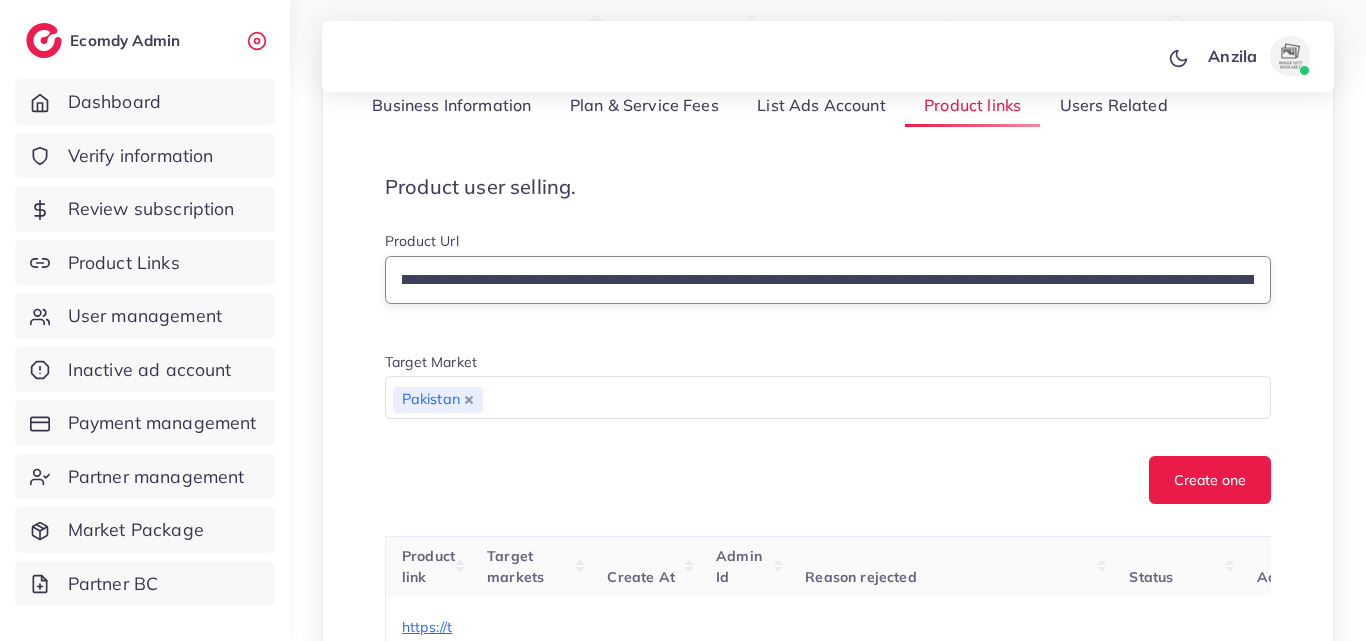 scroll, scrollTop: 0, scrollLeft: 992, axis: horizontal 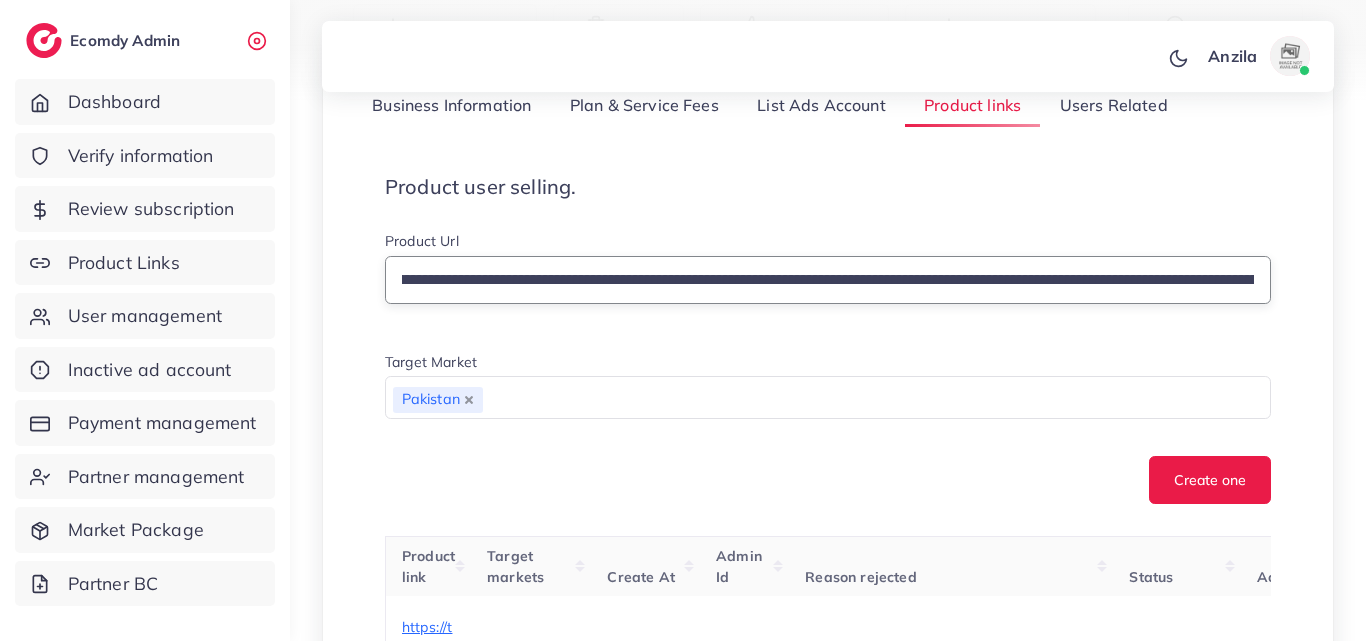 drag, startPoint x: 391, startPoint y: 283, endPoint x: 1036, endPoint y: 277, distance: 645.0279 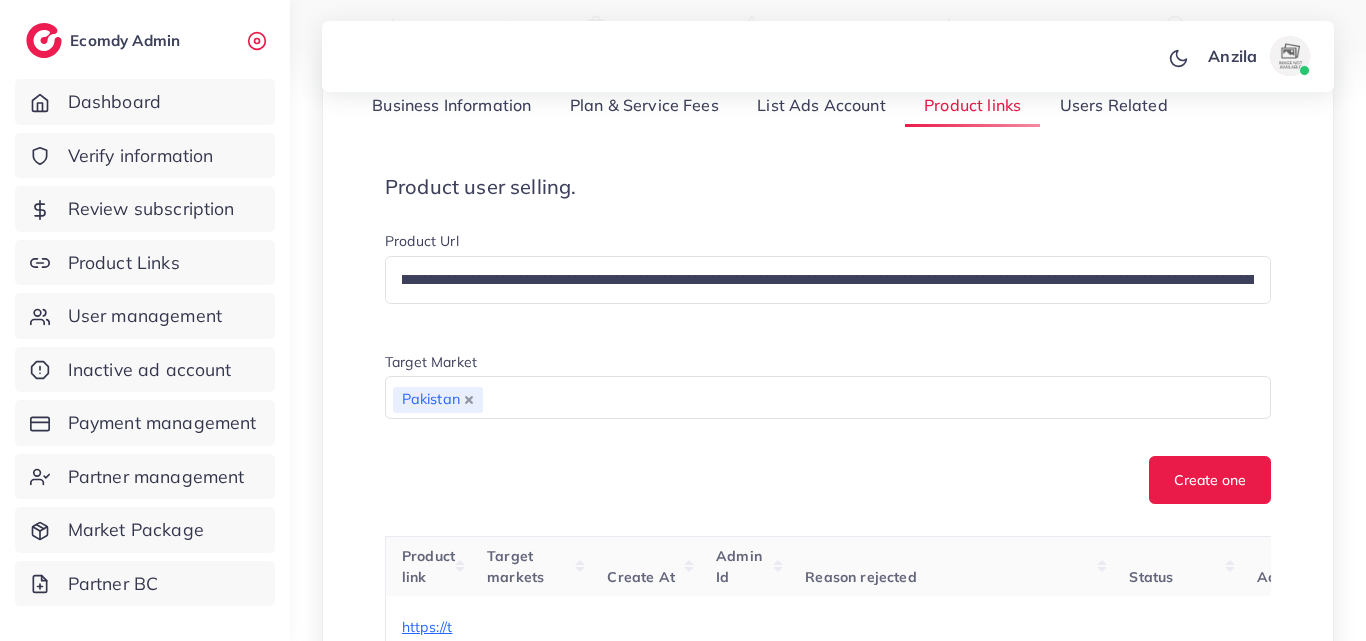 scroll, scrollTop: 0, scrollLeft: 0, axis: both 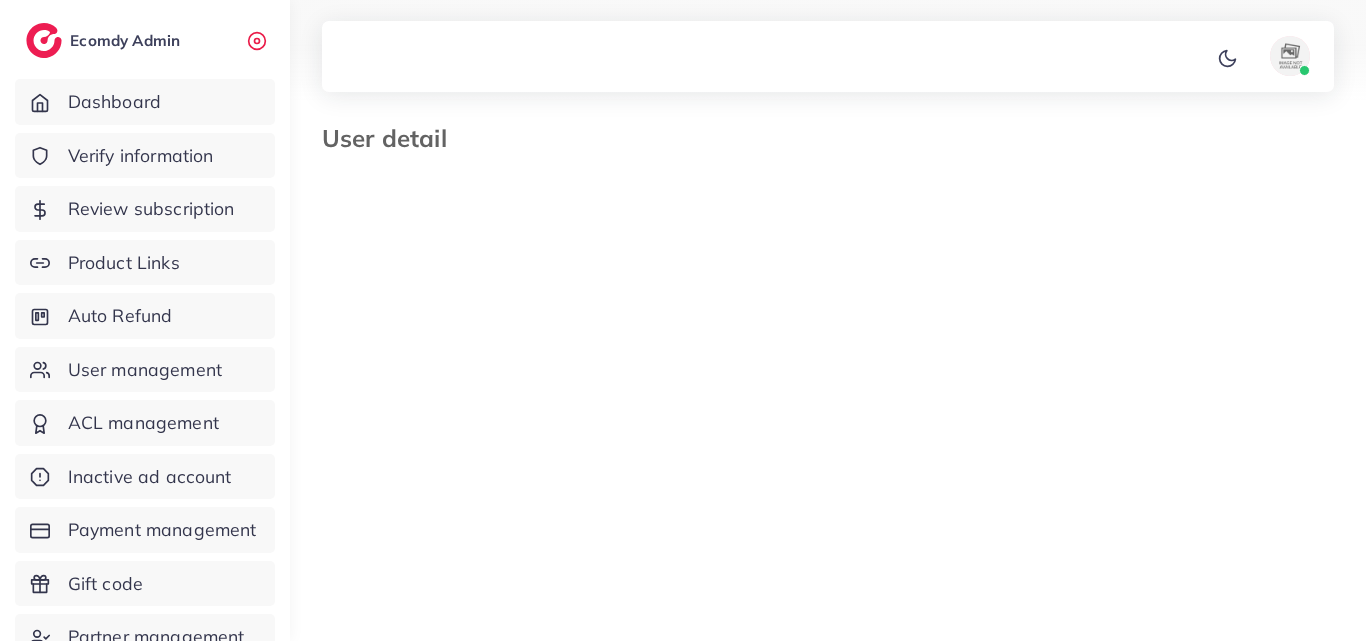 click on "Product links" at bounding box center (968, 387) 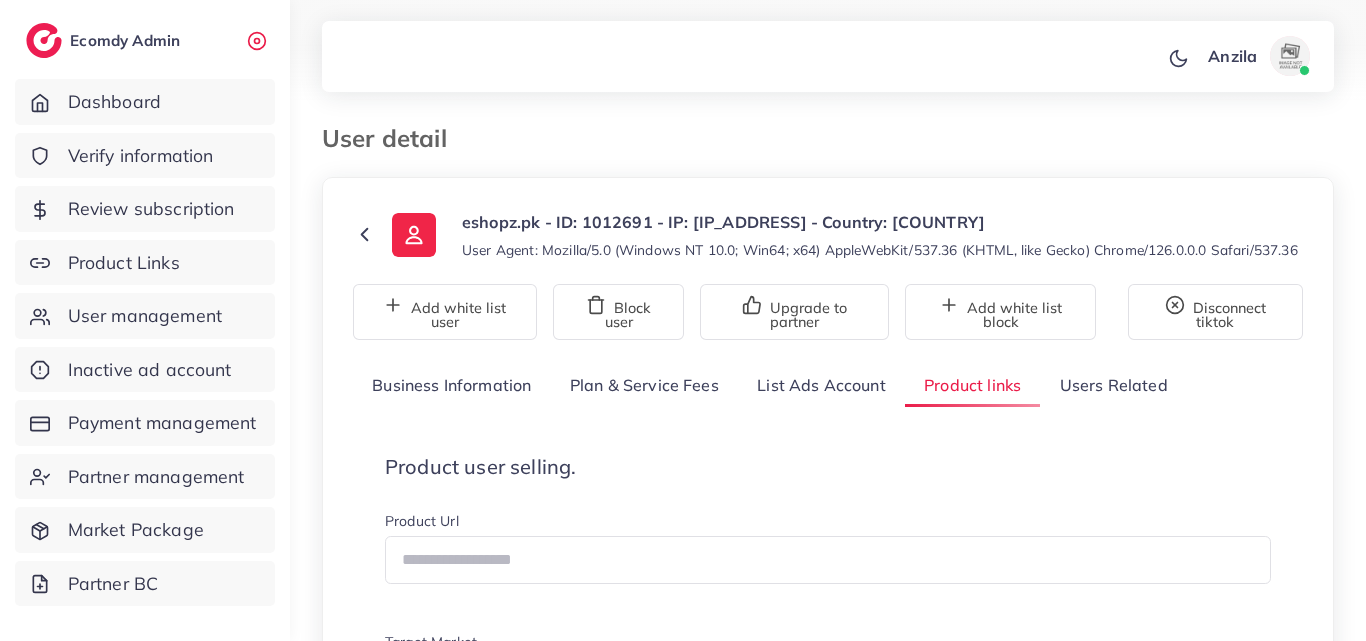 scroll, scrollTop: 280, scrollLeft: 0, axis: vertical 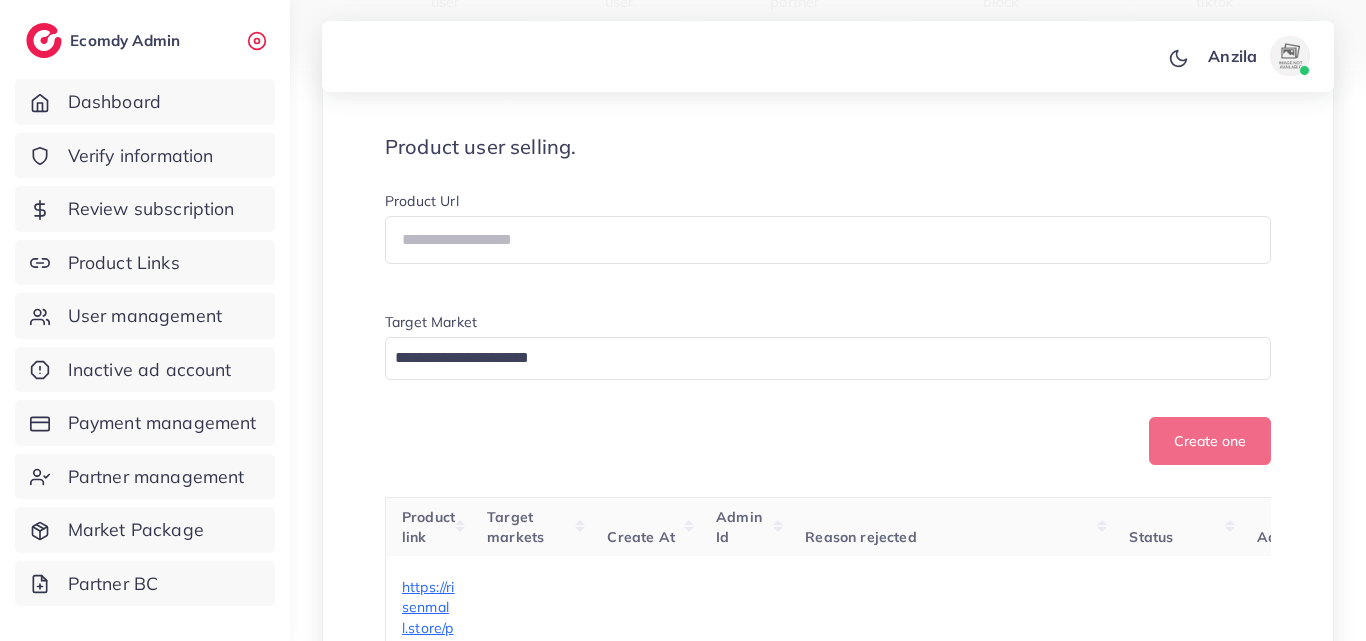 drag, startPoint x: 578, startPoint y: 274, endPoint x: 616, endPoint y: 126, distance: 152.80052 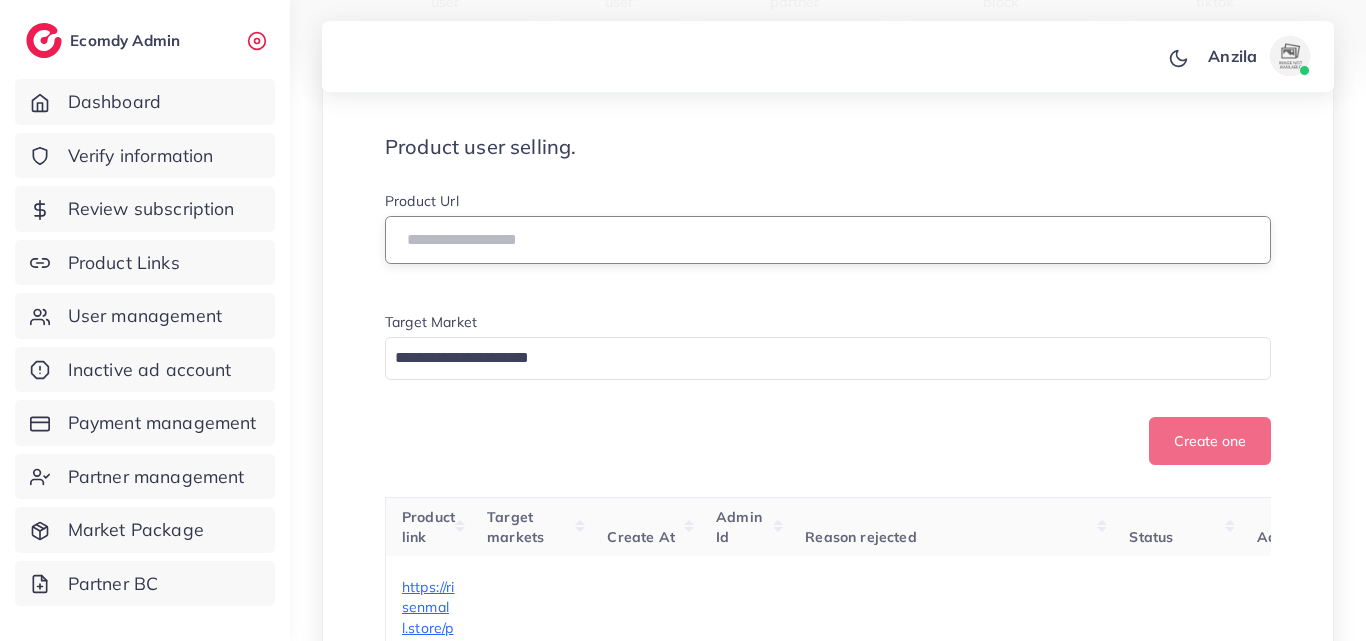 click at bounding box center [828, 240] 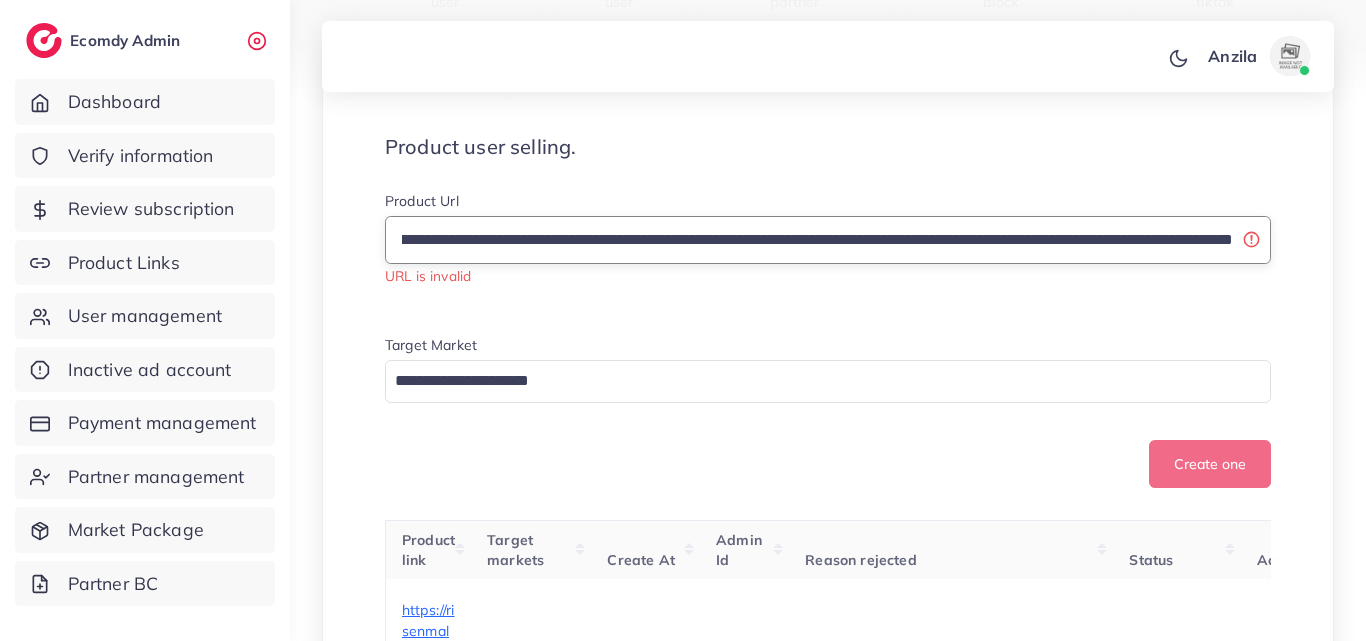 scroll, scrollTop: 0, scrollLeft: 585, axis: horizontal 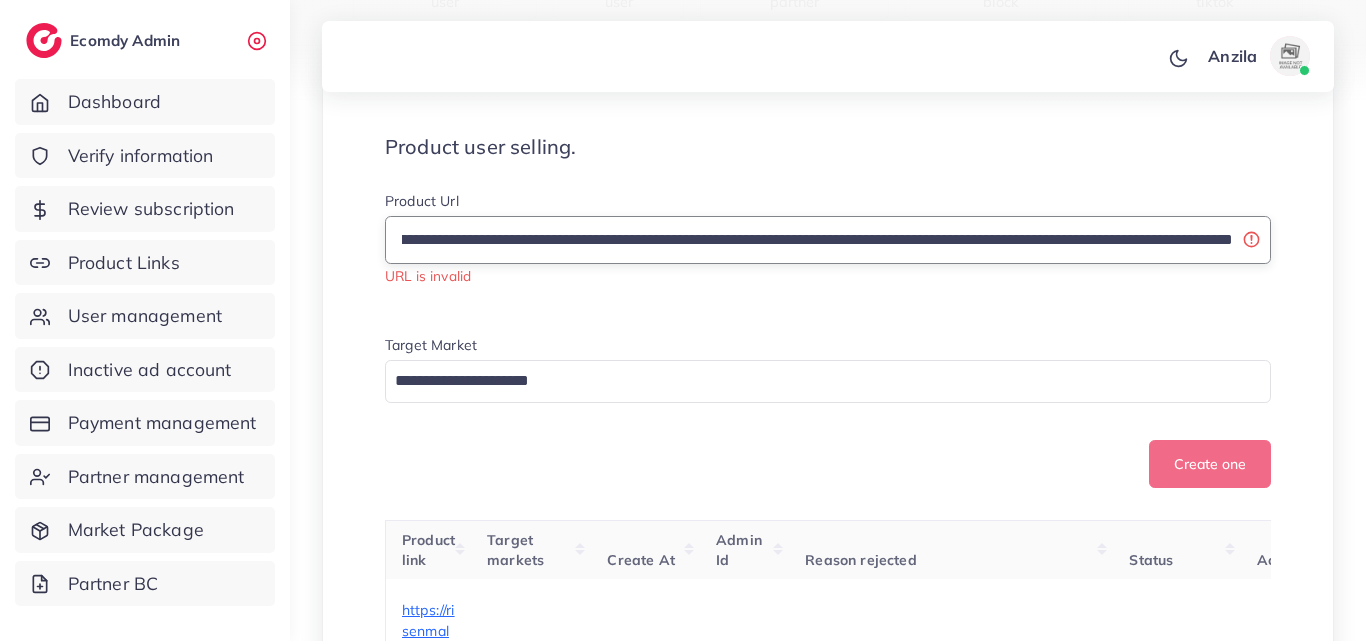drag, startPoint x: 549, startPoint y: 256, endPoint x: 1164, endPoint y: 274, distance: 615.26337 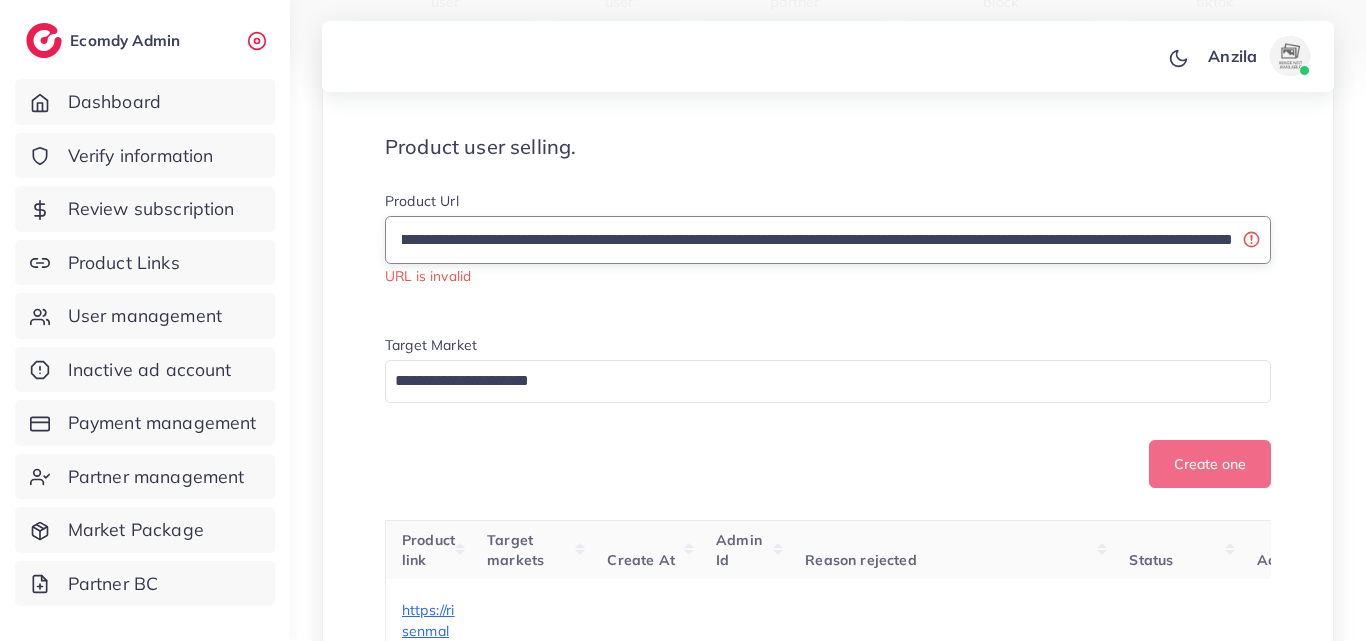 type on "**********" 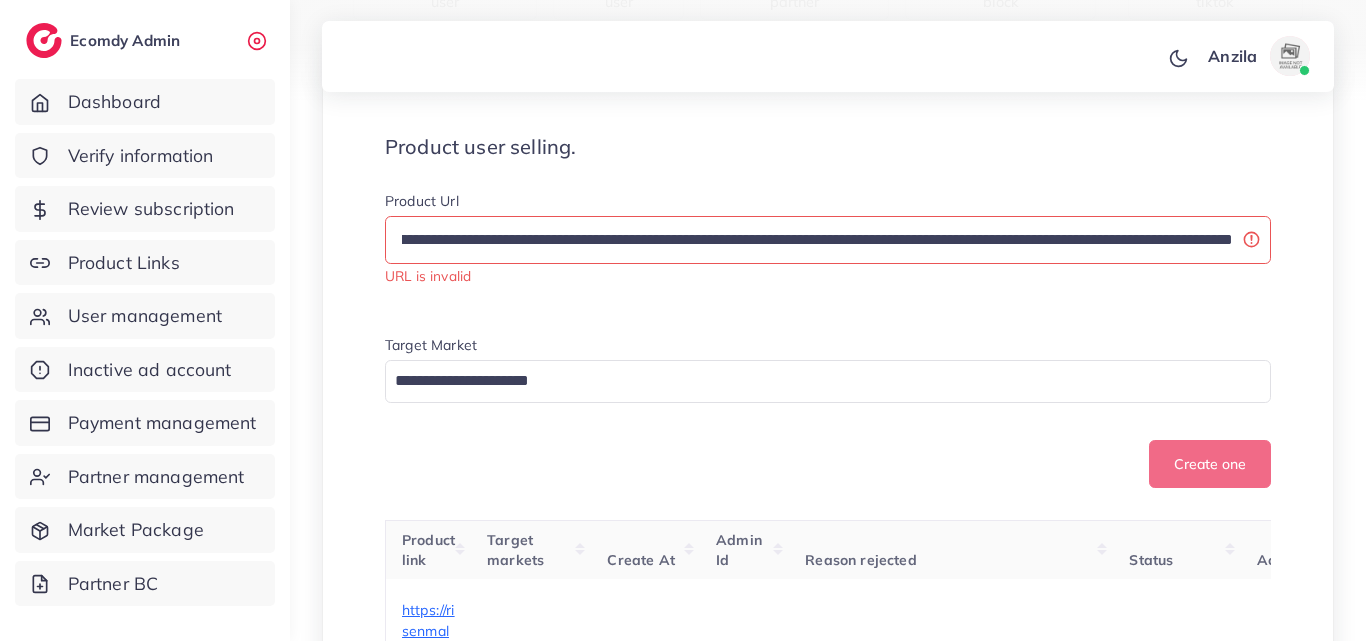 scroll, scrollTop: 0, scrollLeft: 0, axis: both 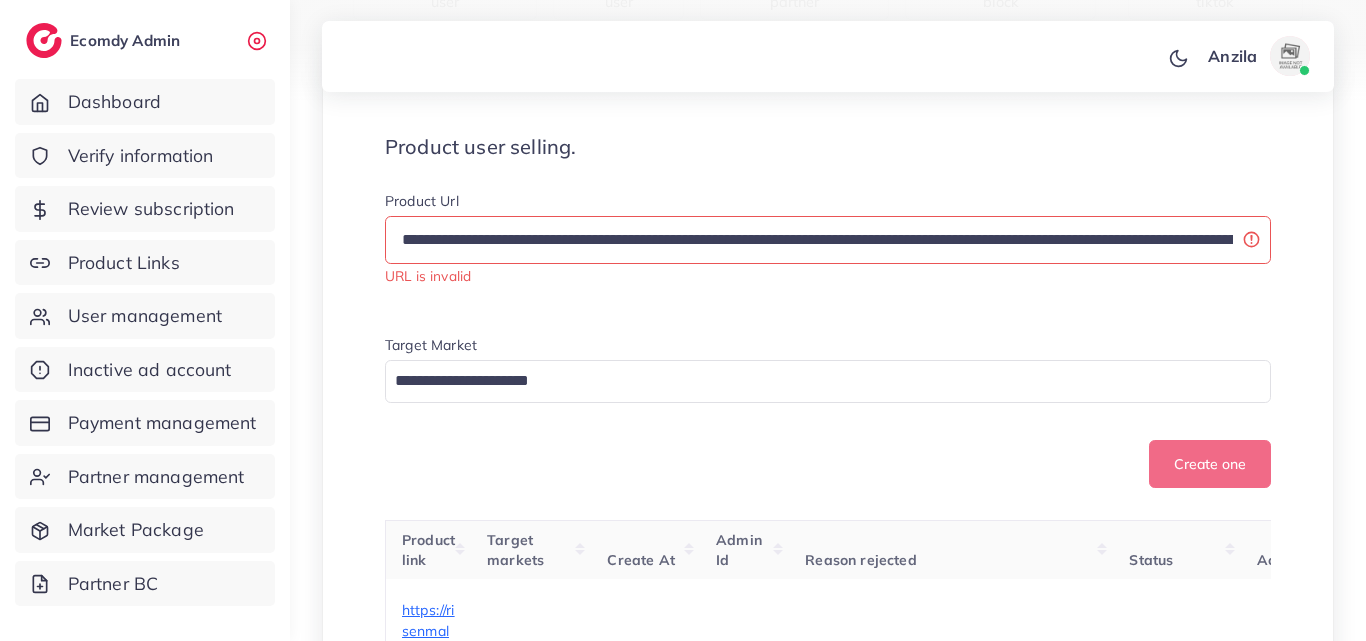 click on "Product user selling." at bounding box center (828, 147) 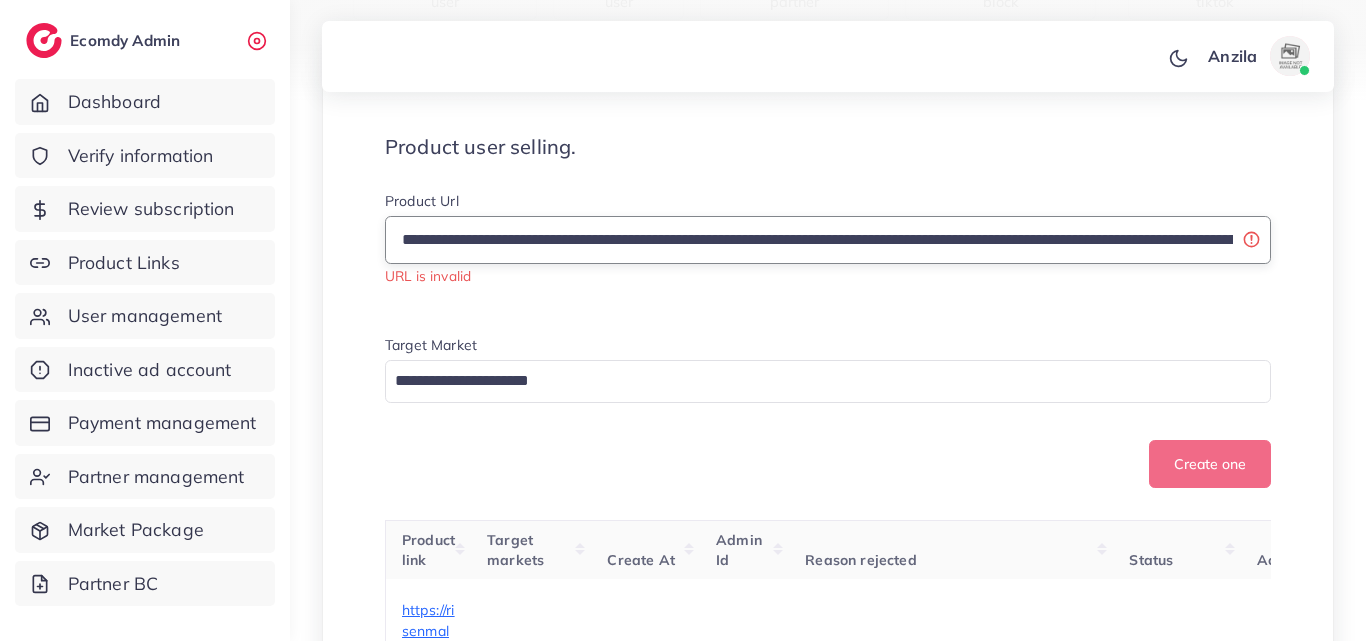 click on "**********" at bounding box center [828, 240] 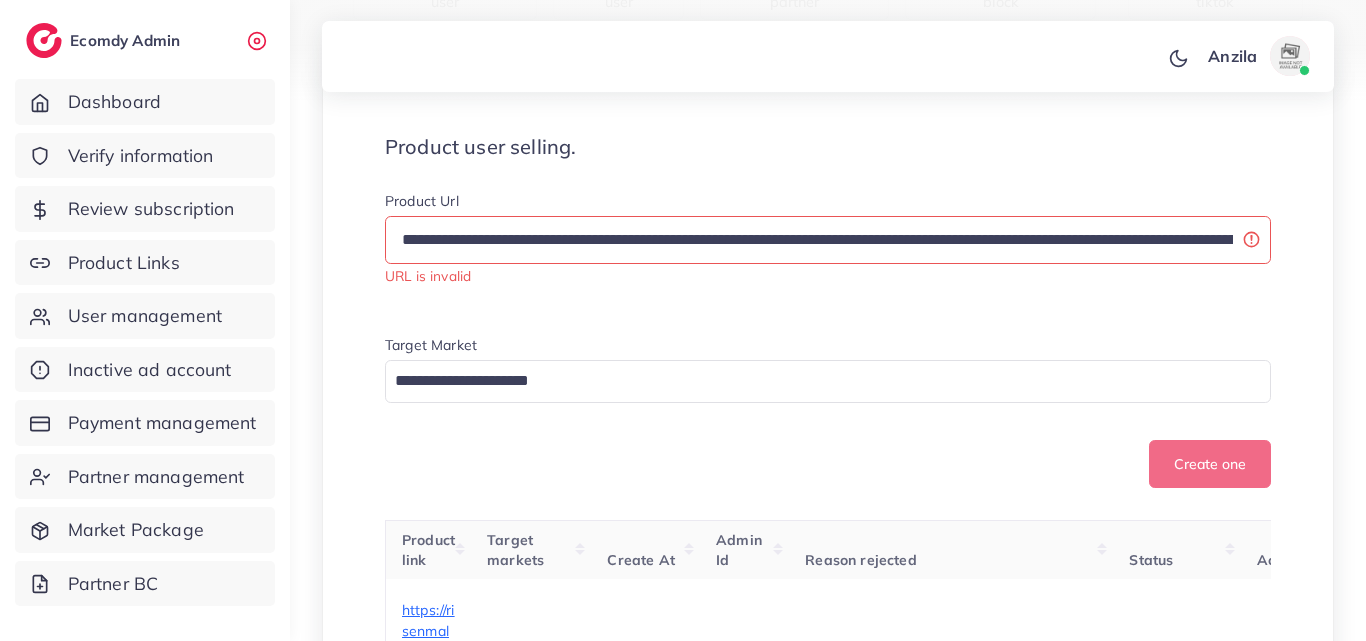 click on "Product user selling." at bounding box center (828, 147) 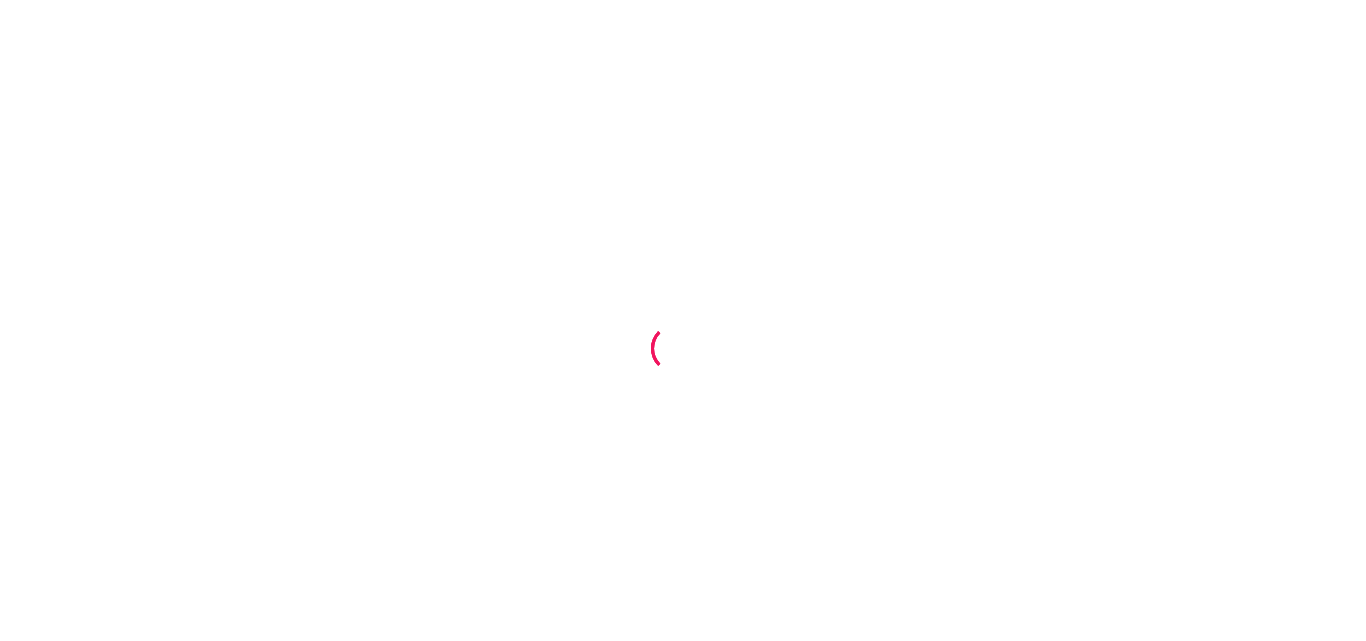 scroll, scrollTop: 0, scrollLeft: 0, axis: both 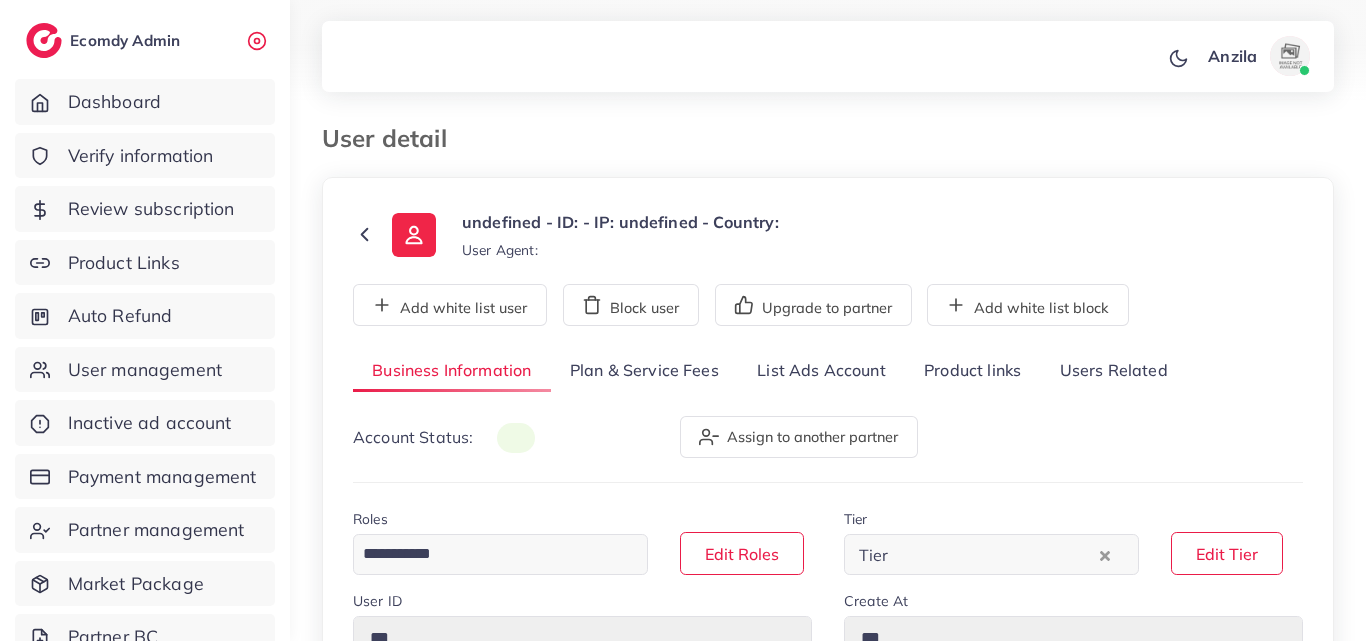 click on "Business Information Plan & Service Fees List Ads Account Product links Users Related  Account Status:   Assign to another partner   Roles            Loading...      Edit Roles   Tier
Tier
Loading...      Edit Tier   User ID  ***  Create At  ***  Full Name  ***  Register from service  ***  Email  ***  Phone Number  * ****** A B C D E F G H I J K L M N O P Q R S T U V W X Y Z search no result Afghanistan (‫افغانستان‬‎) +93 Albania (Shqipëri) +355 Algeria (‫الجزائر‬‎) +213 American Samoa +1684 Andorra +376 Angola +244 Anguilla +1264 Antigua and Barbuda +1268 Argentina +54 Armenia (Հայաստան) +374 Aruba +297 Australia +61 Austria (Österreich) +43 Azerbaijan (Azərbaycan) +994 Bahamas +1242 Bahrain (‫البحرين‬‎) +973 Bangladesh (বাংলাদেশ) +880 Barbados +1246 Belarus (Беларусь) +375 Belgium (België) +32 Belize +501 Benin (Bénin) +229 Bermuda +1441 Bhutan (འབྲུག) +975 Bolivia +591 +387 Botswana" at bounding box center [828, 997] 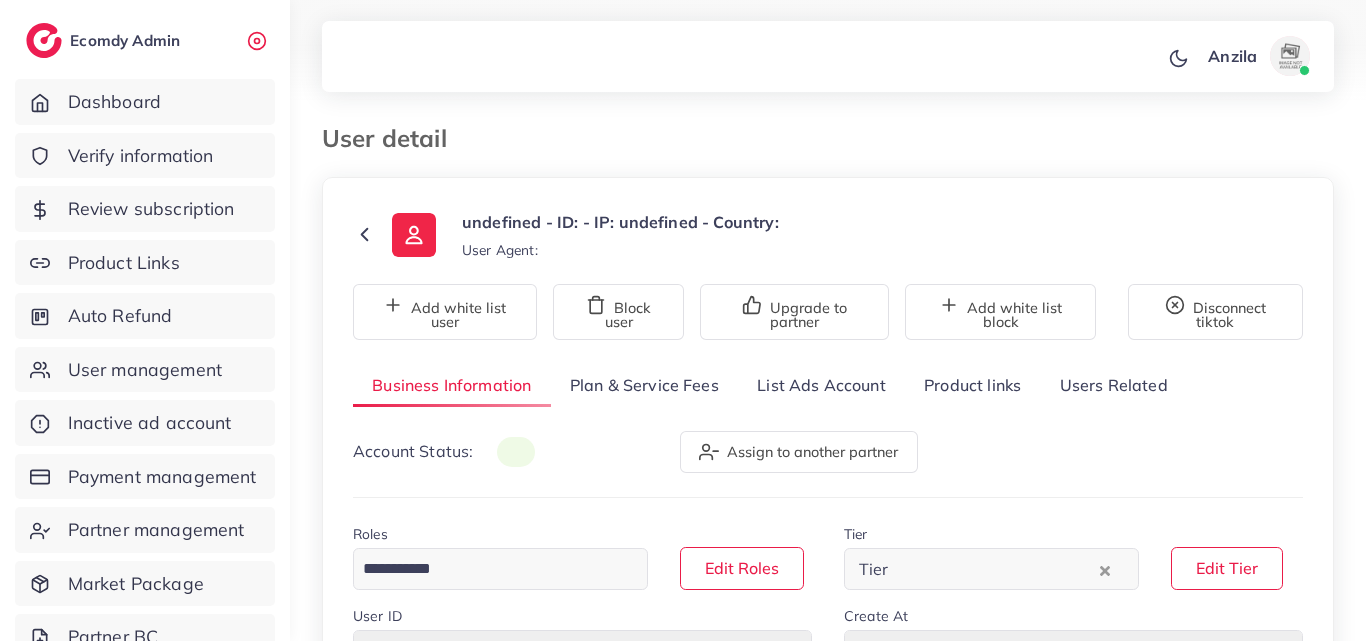 click on "Product links" at bounding box center [972, 385] 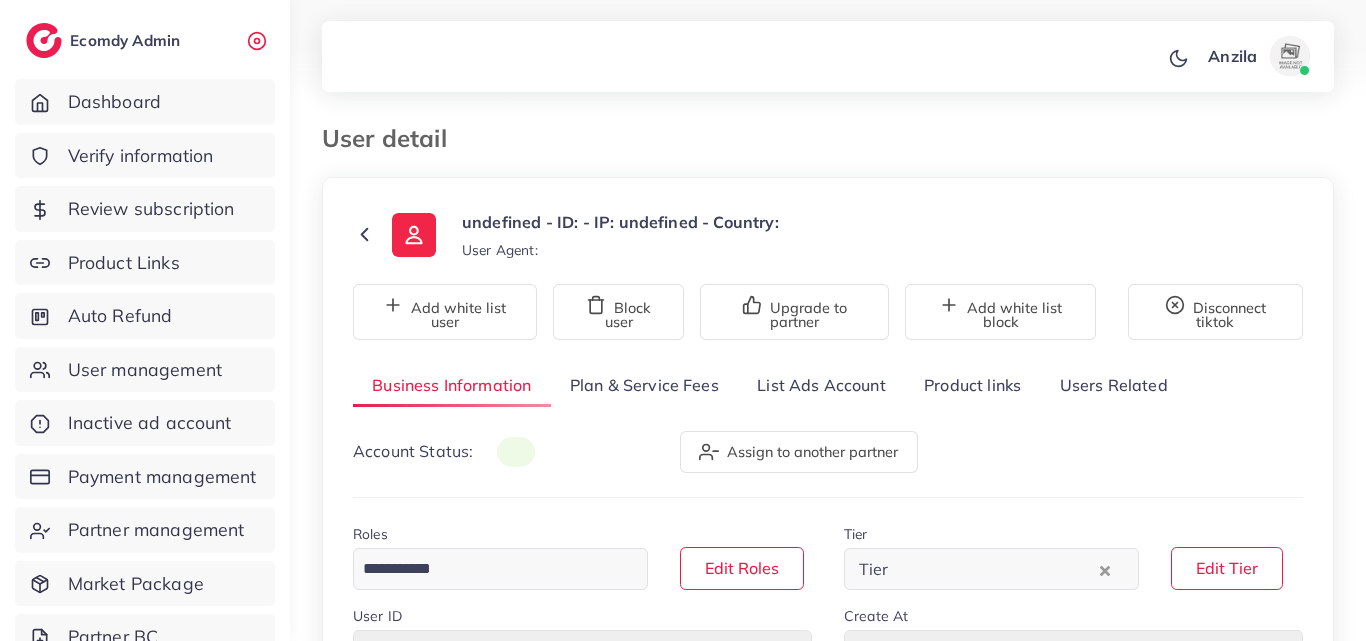 click on "undefined - ID:  - IP: undefined - Country:   User Agent:   Add white list user   Block user   Upgrade to partner   Add white list block   Disconnect tiktok  Business Information Plan & Service Fees List Ads Account Product links Users Related  Account Status:   Assign to another partner   Roles            Loading...      Edit Roles   Tier
Tier
Loading...      Edit Tier   User ID  ***  Create At  ***  Full Name  ***  Register from service  ***  Email  ***  Phone Number  * ****** A B C D E F G H I J K L M N O P Q R S T U V W X Y Z search no result Afghanistan (‫افغانستان‬‎) +93 Albania (Shqipëri) +355 Algeria (‫الجزائر‬‎) +213 American Samoa +1684 Andorra +376 Angola +244 Anguilla +1264 Antigua and Barbuda +1268 Argentina +54 Armenia (Հայաստան) +374 Aruba +297 Australia +61 Austria (Österreich) +43 Azerbaijan (Azərbaycan) +994 Bahamas +1242 Bahrain (‫البحرين‬‎) +973 Bangladesh (বাংলাদেশ) +880 Barbados +375" at bounding box center [828, 935] 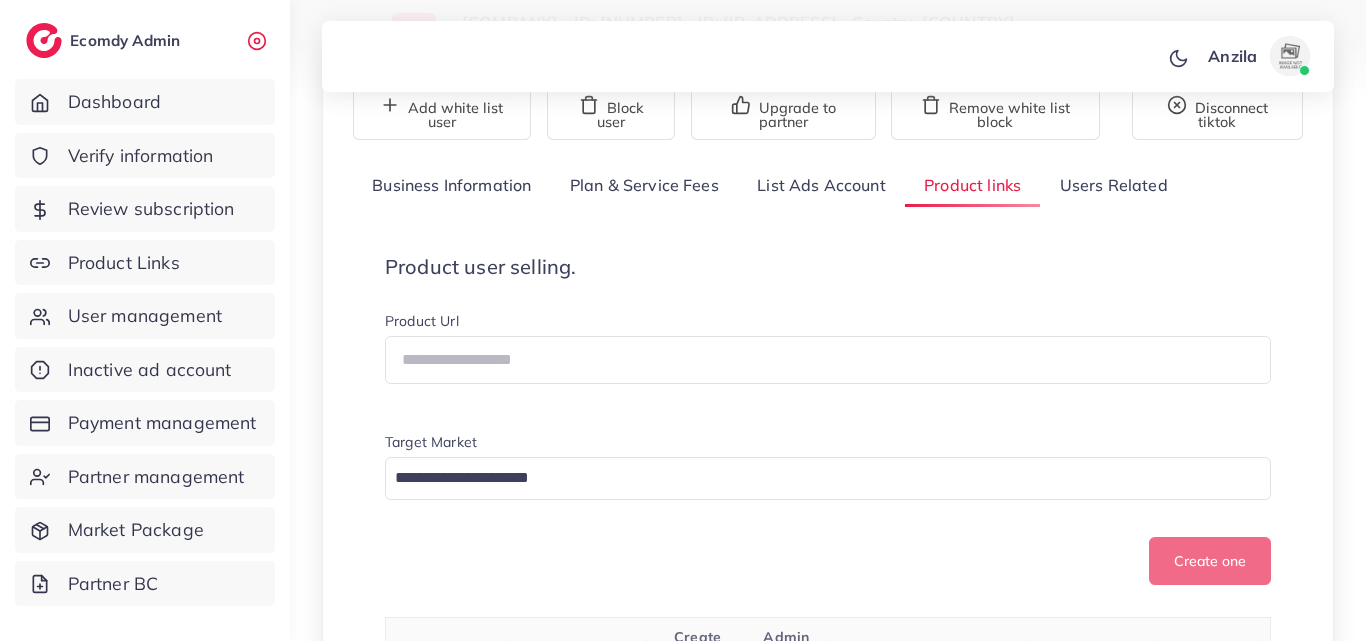 scroll, scrollTop: 873, scrollLeft: 0, axis: vertical 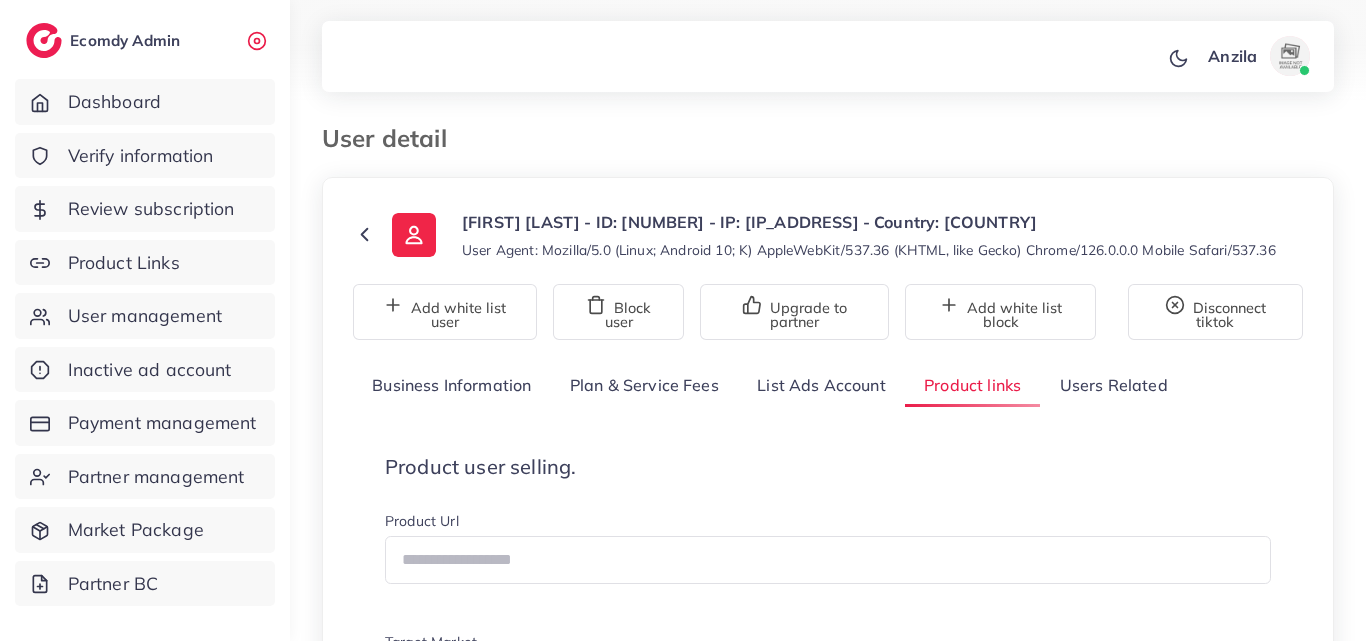 click on "Product user selling.   Product Url   Target Market            Loading...      Create one" at bounding box center (828, 620) 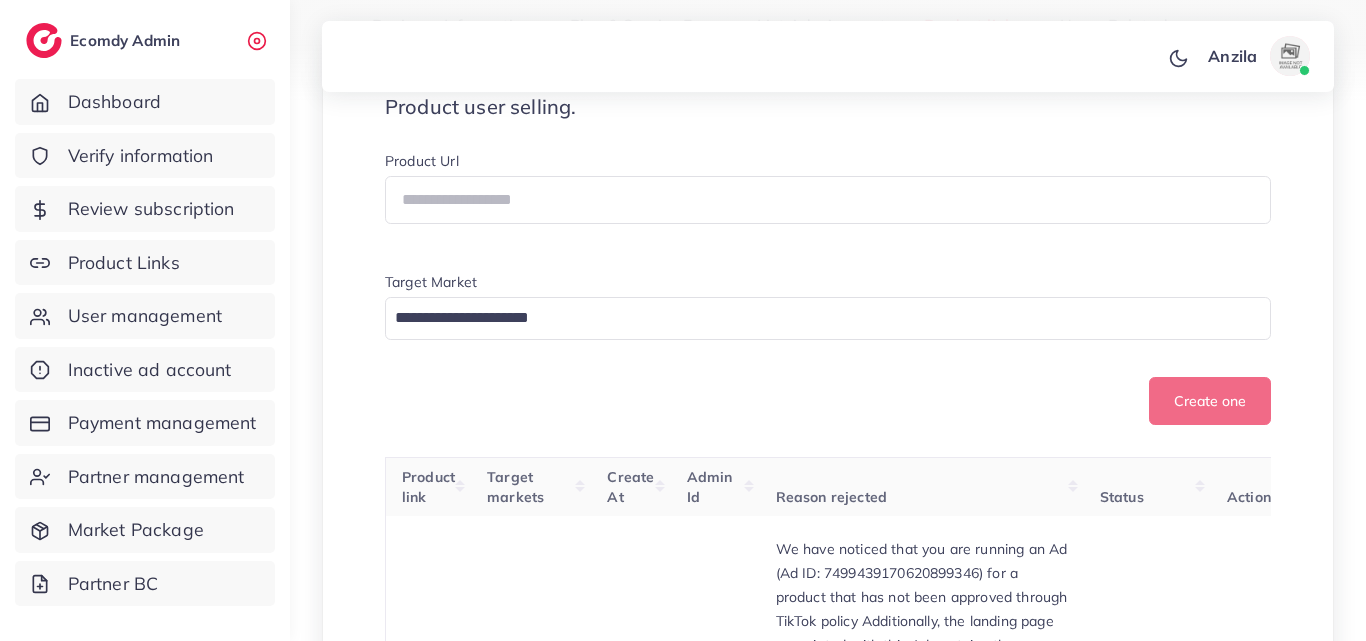 scroll, scrollTop: 2271, scrollLeft: 0, axis: vertical 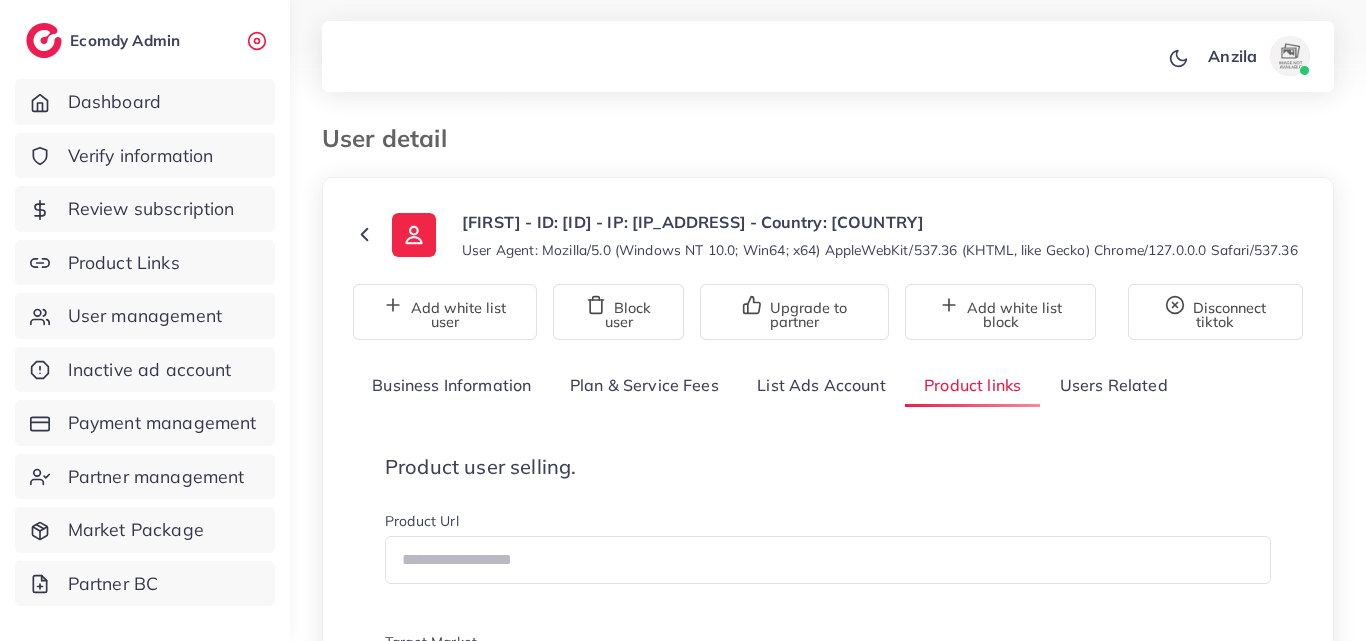 click on "**********" at bounding box center (828, 26327) 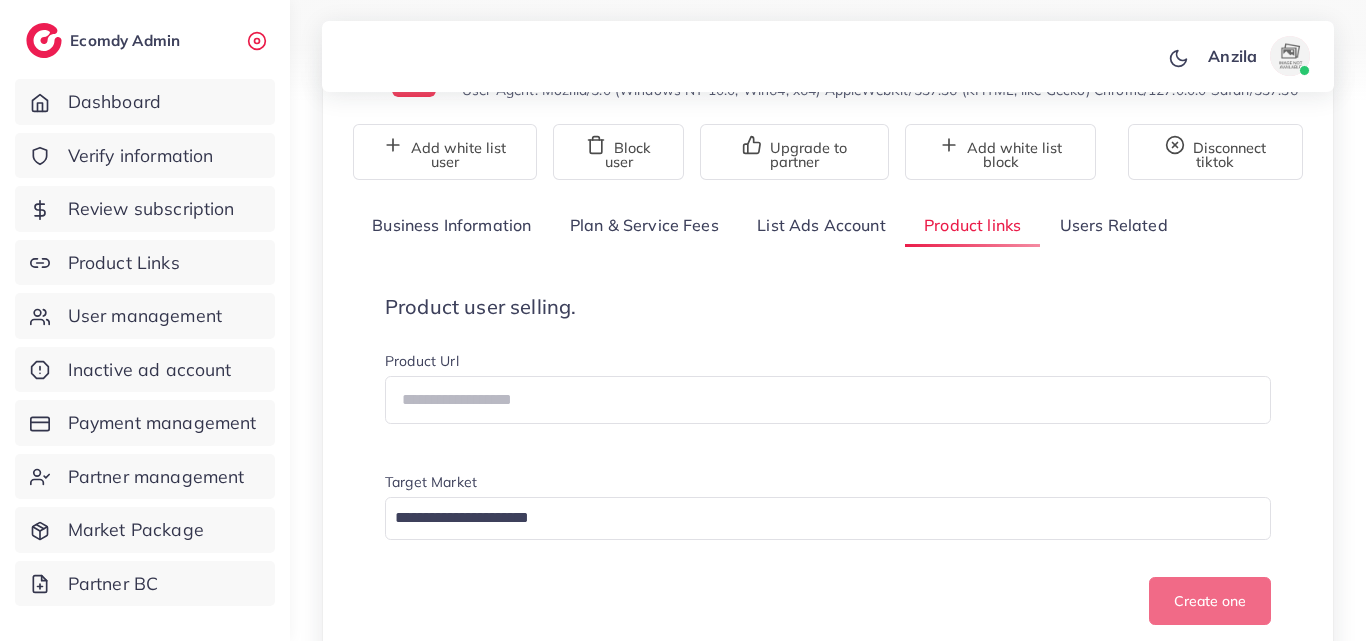 scroll, scrollTop: 1360, scrollLeft: 0, axis: vertical 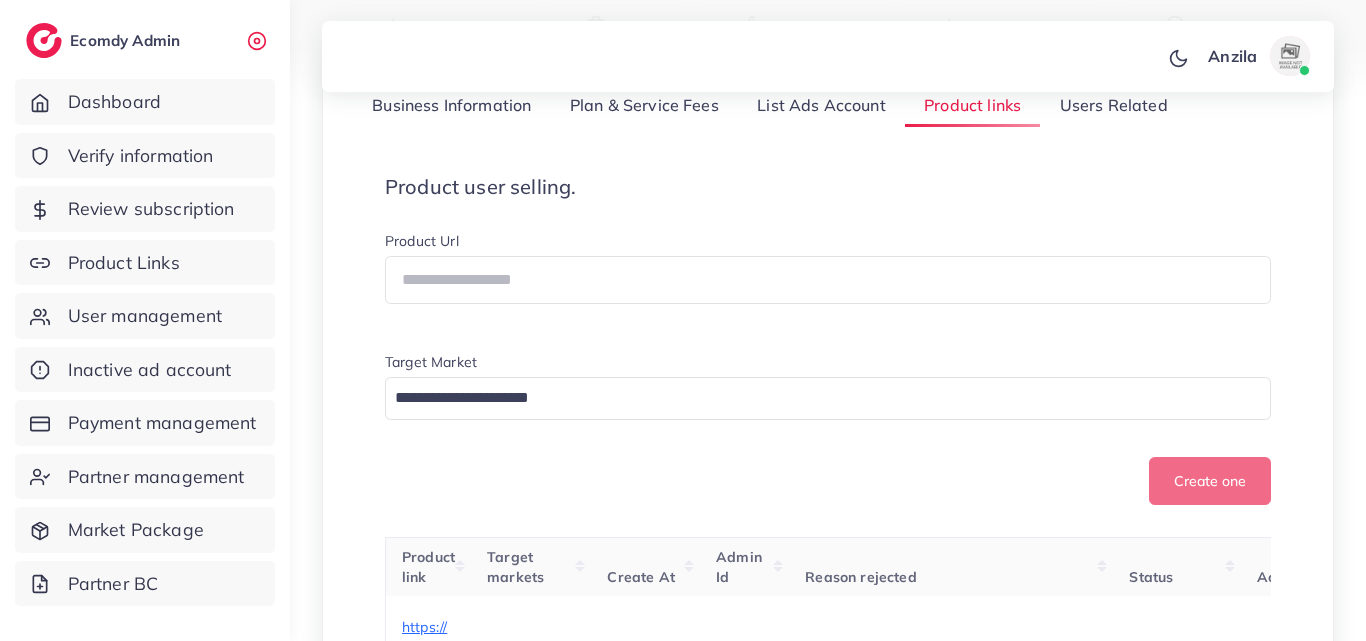 click on "Product user selling.   Product Url   Target Market            Loading...      Create one" at bounding box center (828, 340) 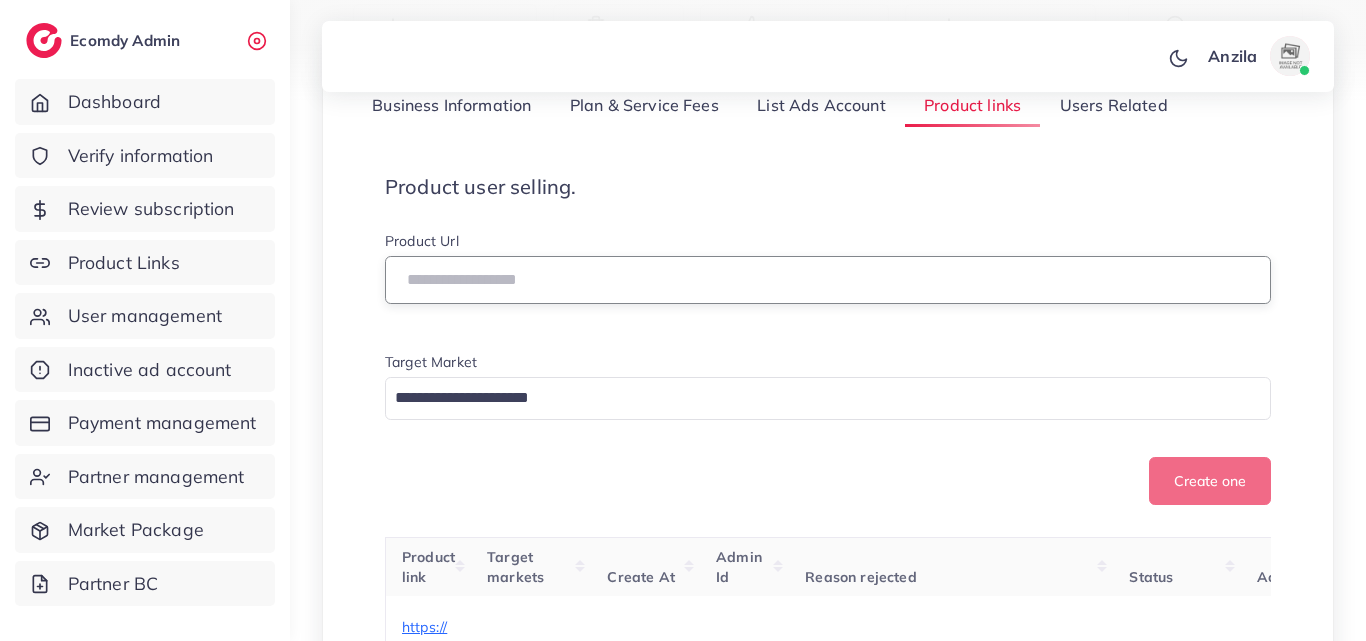 click at bounding box center (828, 280) 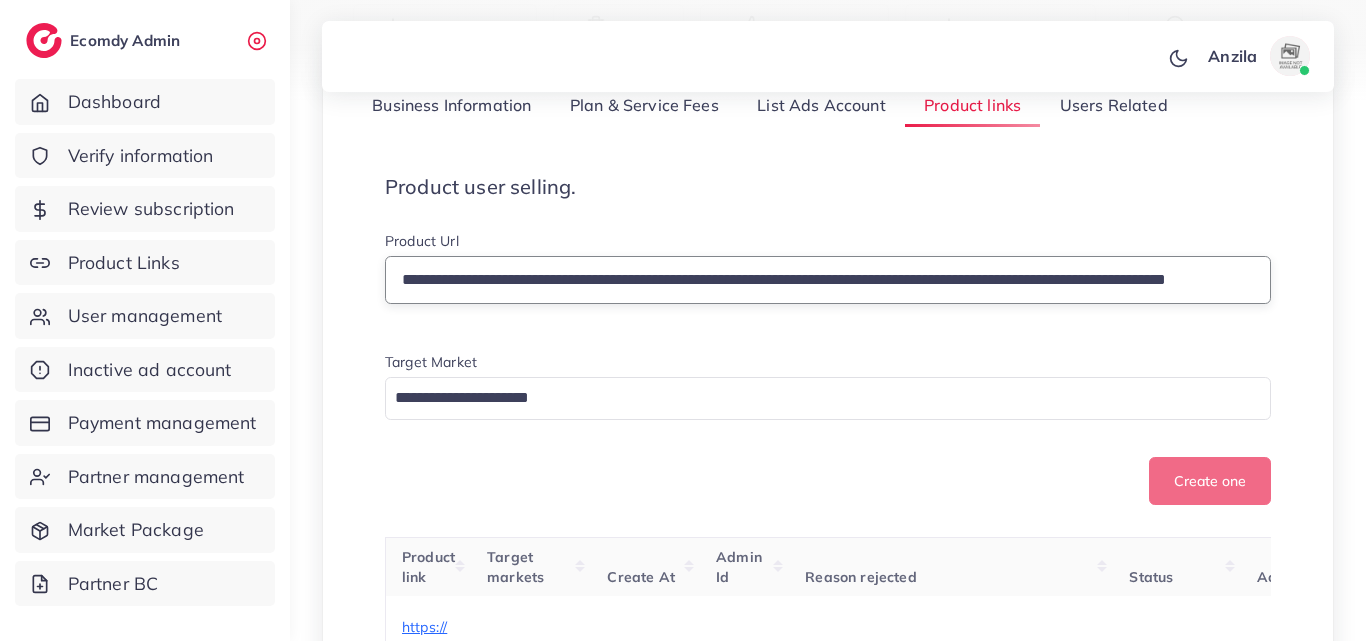 scroll, scrollTop: 0, scrollLeft: 242, axis: horizontal 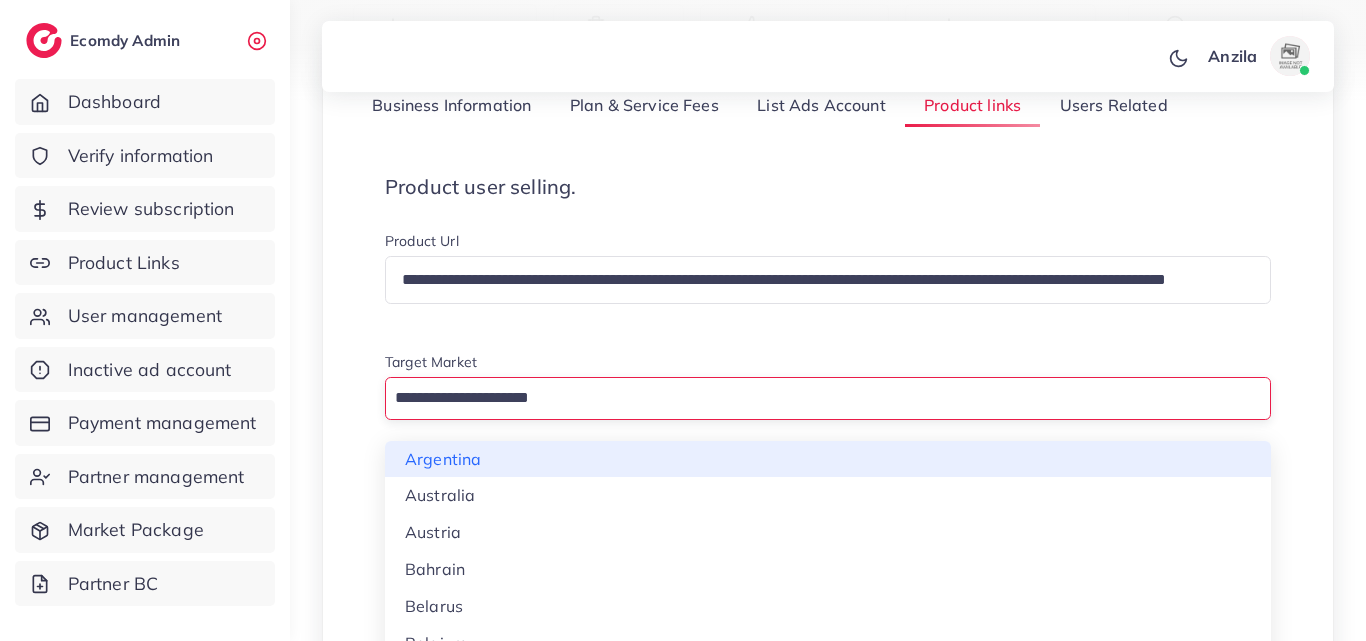 click at bounding box center (816, 398) 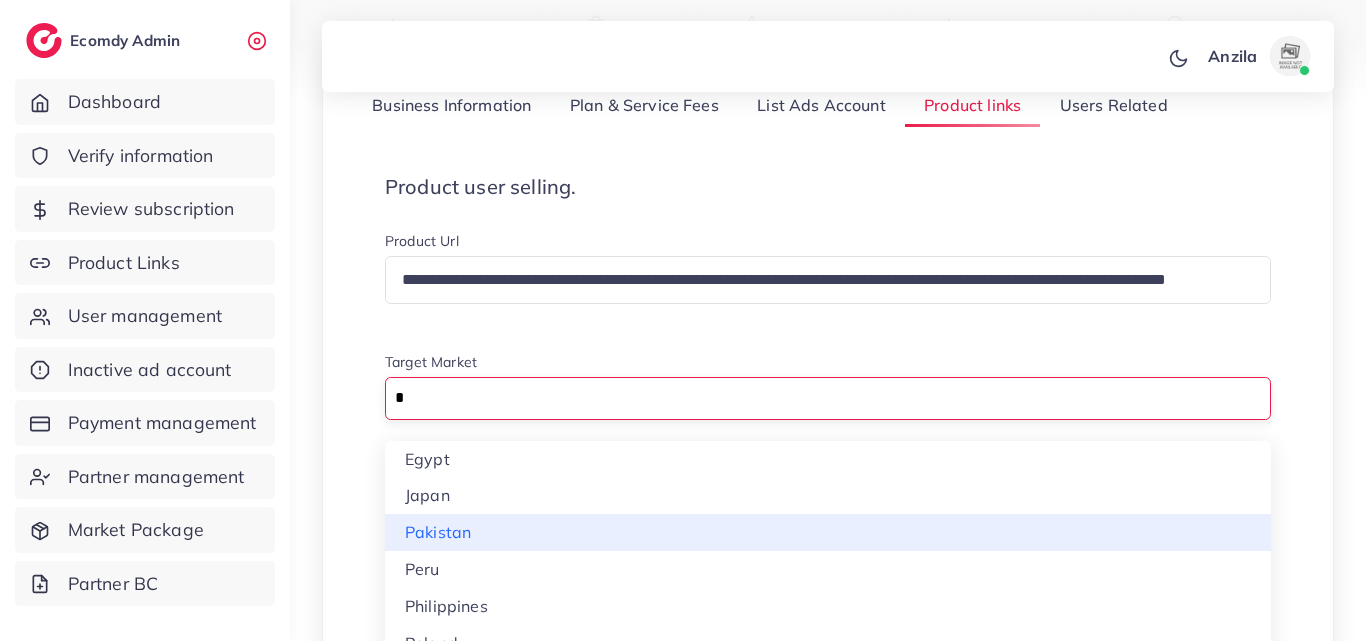type on "*" 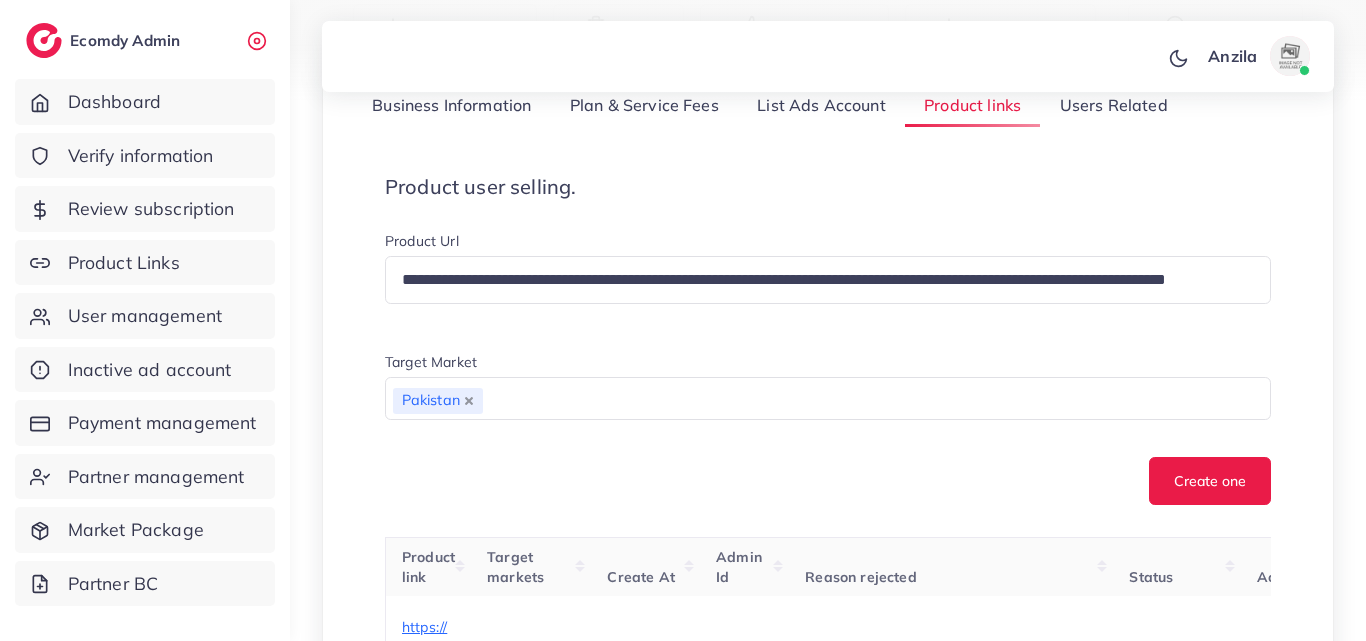 click on "**********" at bounding box center [828, 8867] 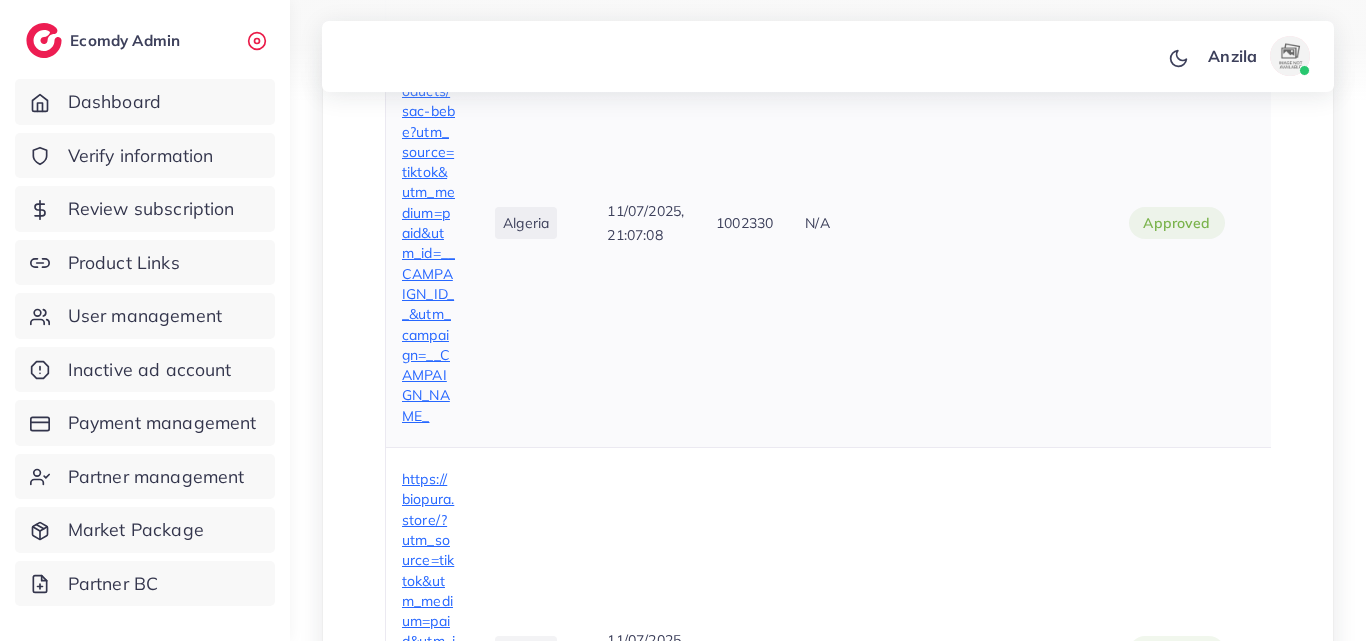 scroll, scrollTop: 880, scrollLeft: 0, axis: vertical 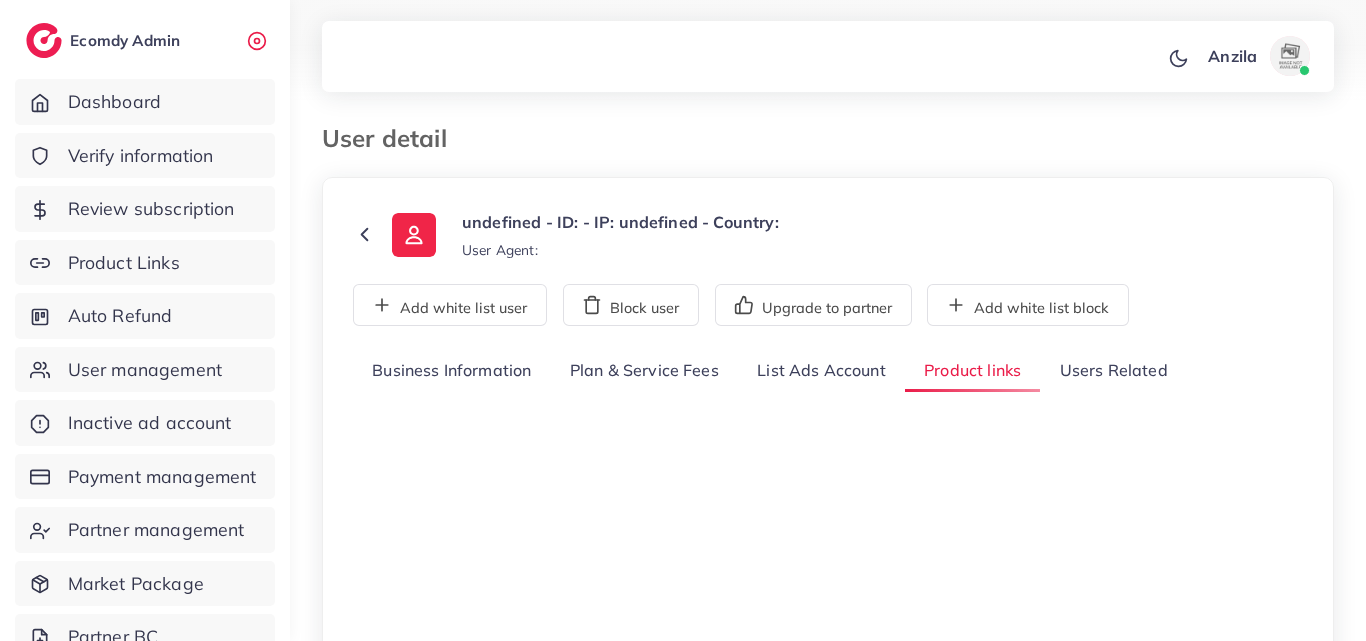 click on "undefined - ID:  - IP: undefined - Country:   User Agent:   Add white list user   Block user   Upgrade to partner   Add white list block  Business Information Plan & Service Fees List Ads Account Product links Users Related  Account Status:   Assign to another partner   Roles            Loading...      Edit Roles   Tier
Tier
Loading...      Edit Tier   User ID  ***  Create At  ***  Full Name  ***  Register from service  ***  Email  ***  Phone Number  * ****** A B C D E F G H I J K L M N O P Q R S T U V W X Y Z search no result Afghanistan (‫افغانستان‬‎) +93 Albania (Shqipëri) +355 Algeria (‫الجزائر‬‎) +213 American Samoa +1684 Andorra +376 Angola +244 Anguilla +1264 Antigua and Barbuda +1268 Argentina +54 Armenia (Հայաստան) +374 Aruba +297 Australia +61 Austria (Österreich) +43 Azerbaijan (Azərbaycan) +994 Bahamas +1242 Bahrain (‫البحرين‬‎) +973 Bangladesh (বাংলাদেশ) +880 Barbados +1246 +375 +32 Belize +1" at bounding box center [828, 563] 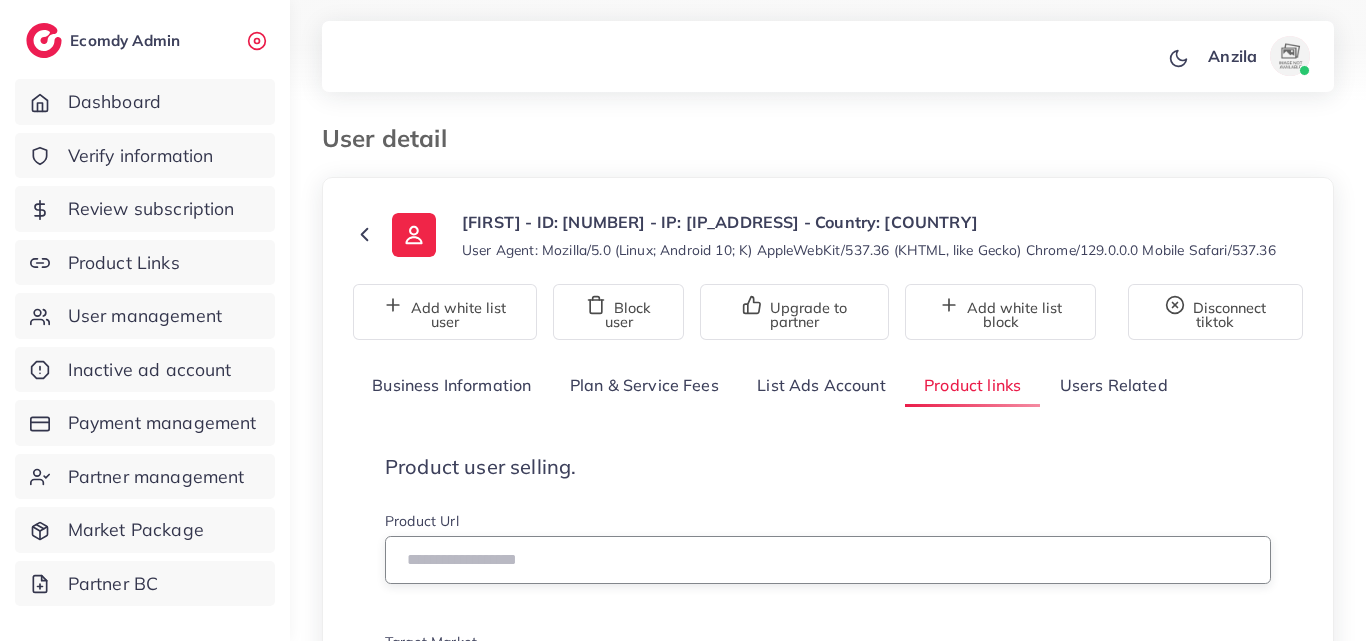 scroll, scrollTop: 320, scrollLeft: 0, axis: vertical 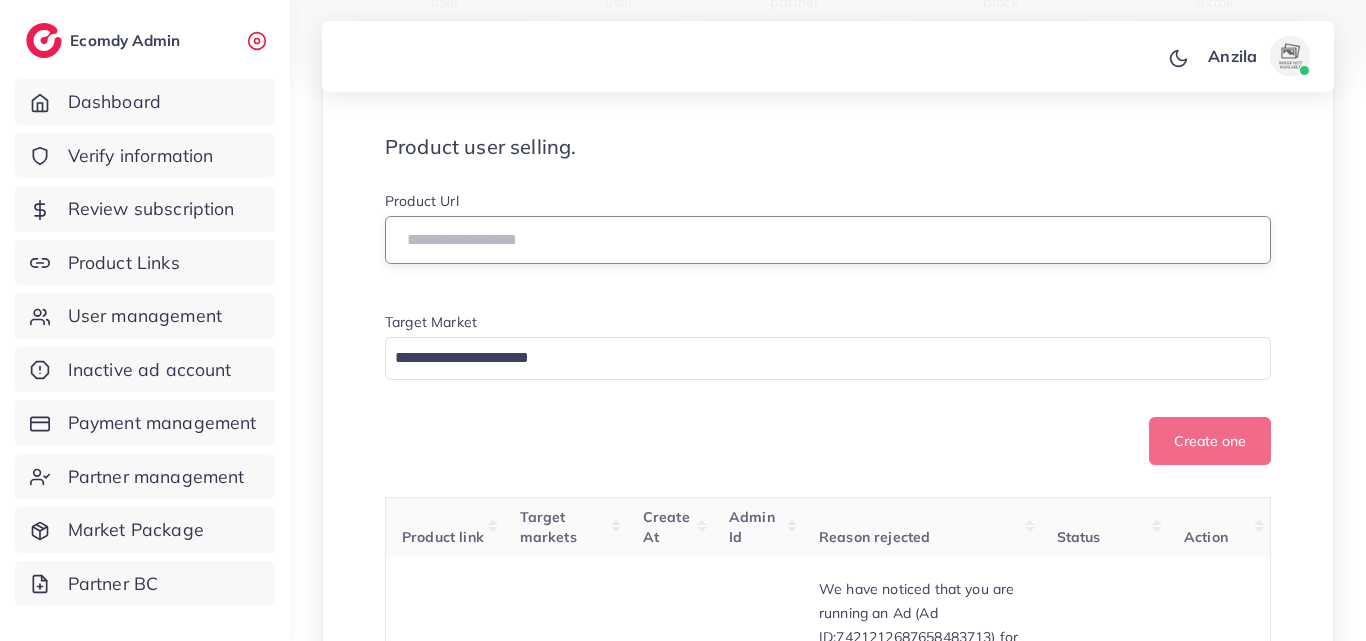 paste on "**********" 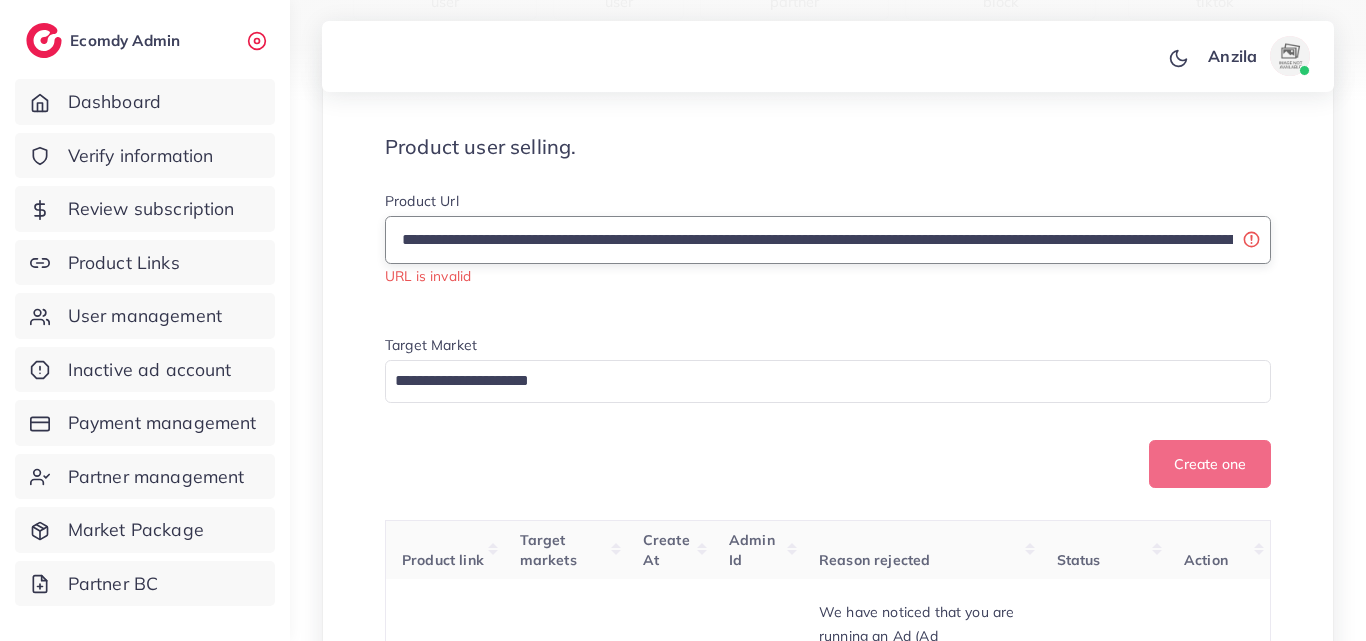 scroll, scrollTop: 320, scrollLeft: 0, axis: vertical 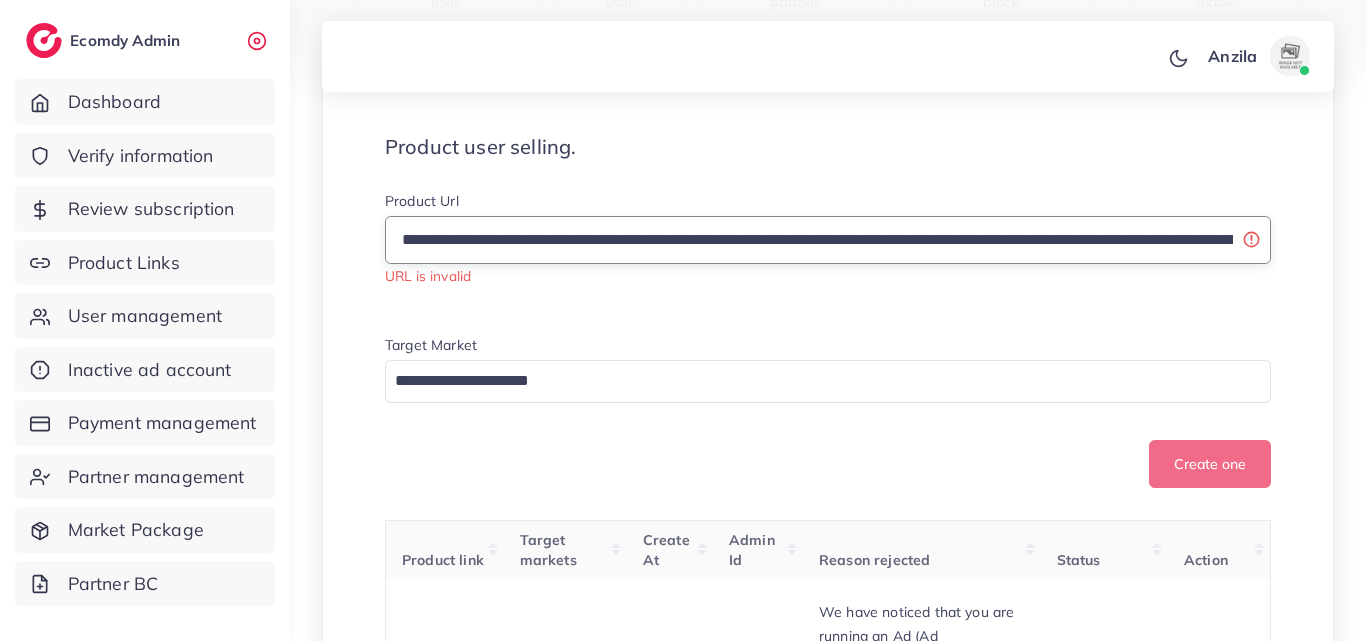 drag, startPoint x: 640, startPoint y: 240, endPoint x: 285, endPoint y: 237, distance: 355.01266 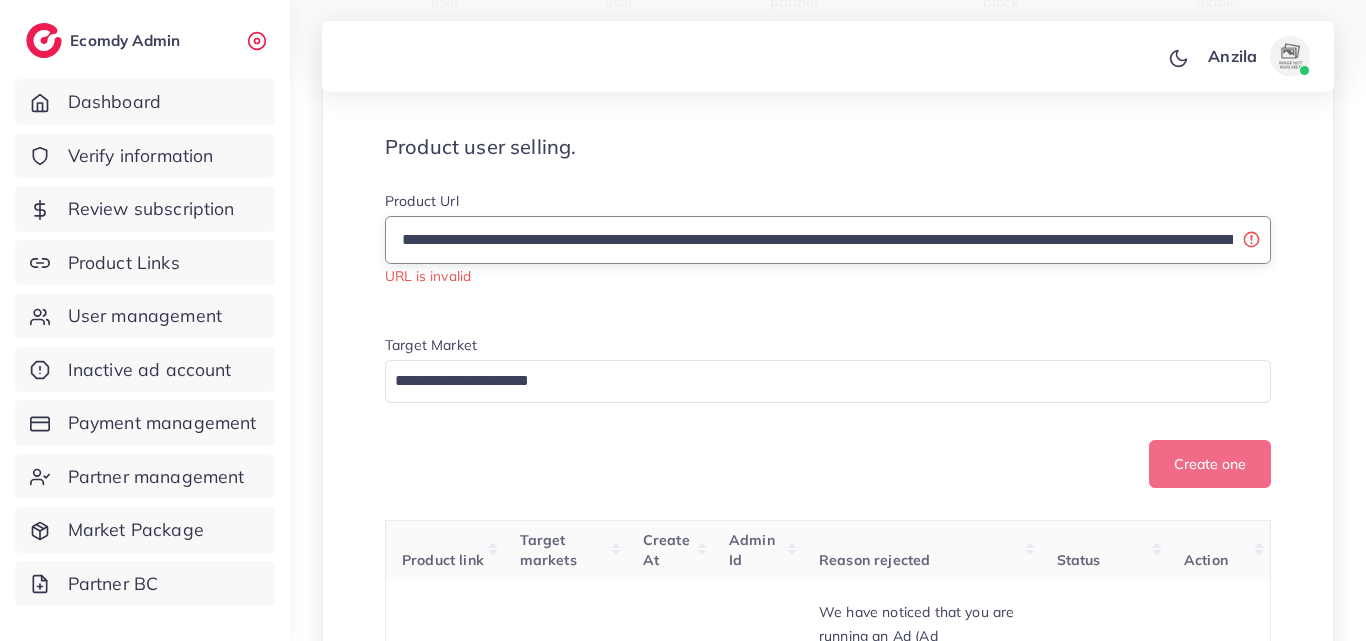 click on "**********" at bounding box center [828, 240] 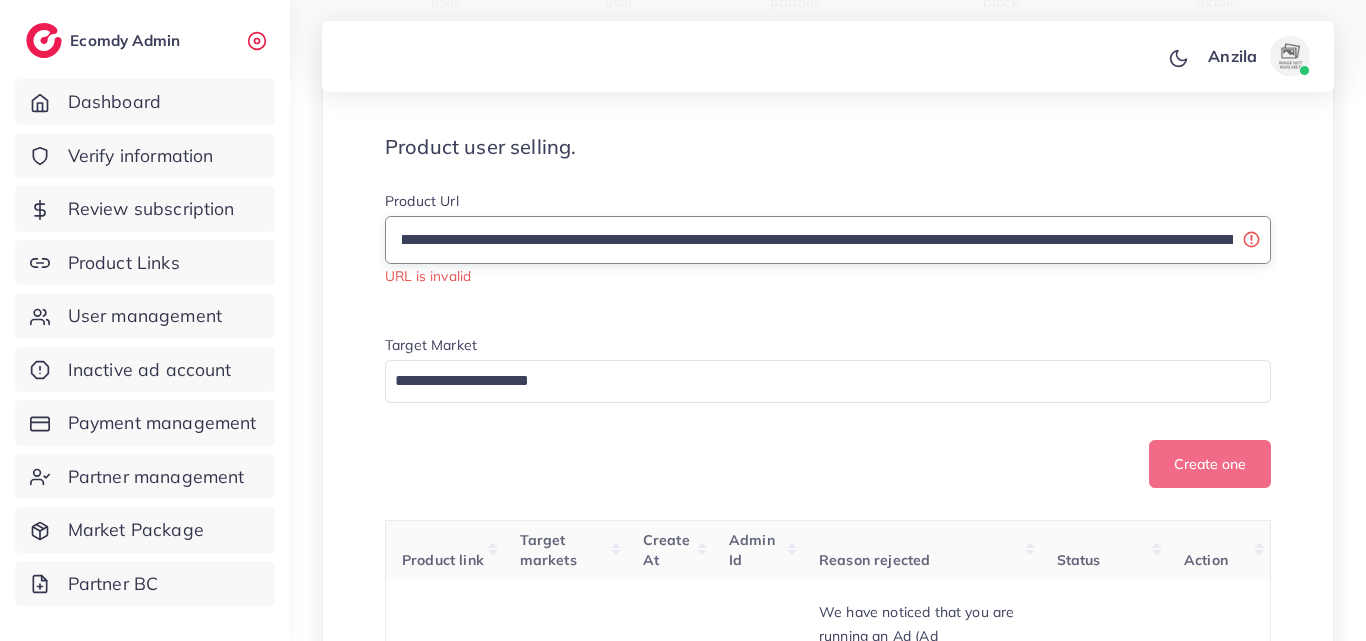 scroll, scrollTop: 0, scrollLeft: 692, axis: horizontal 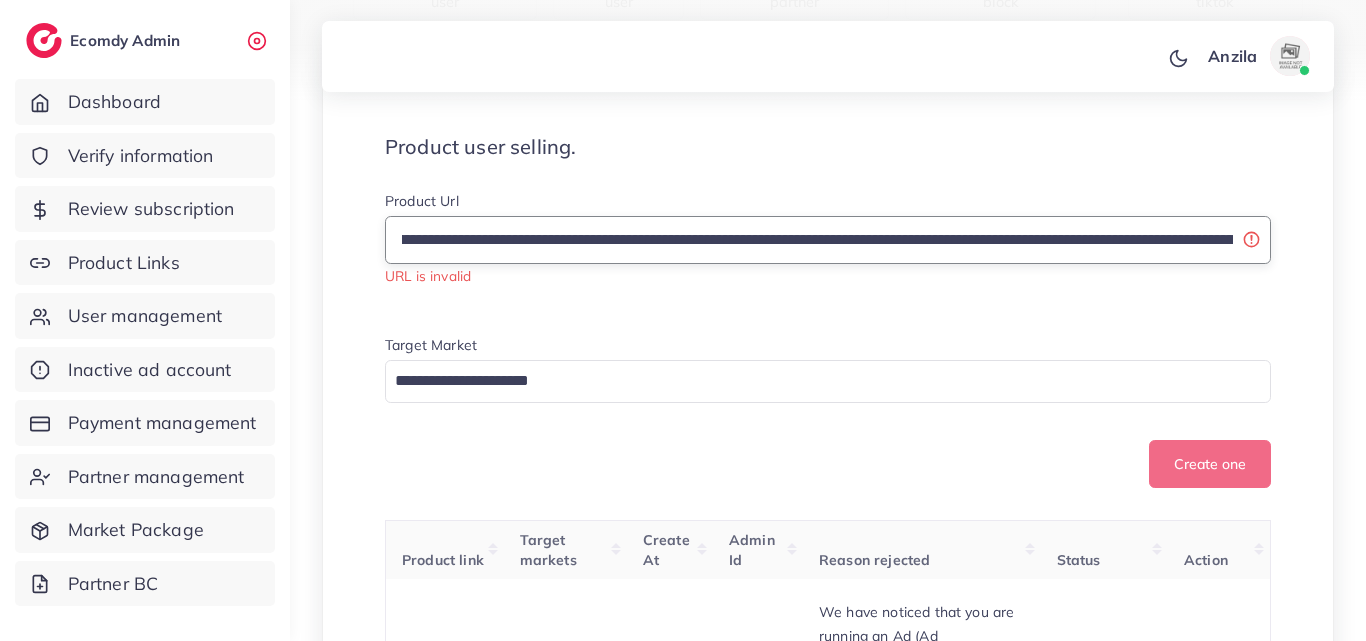 drag, startPoint x: 407, startPoint y: 239, endPoint x: 1017, endPoint y: 221, distance: 610.2655 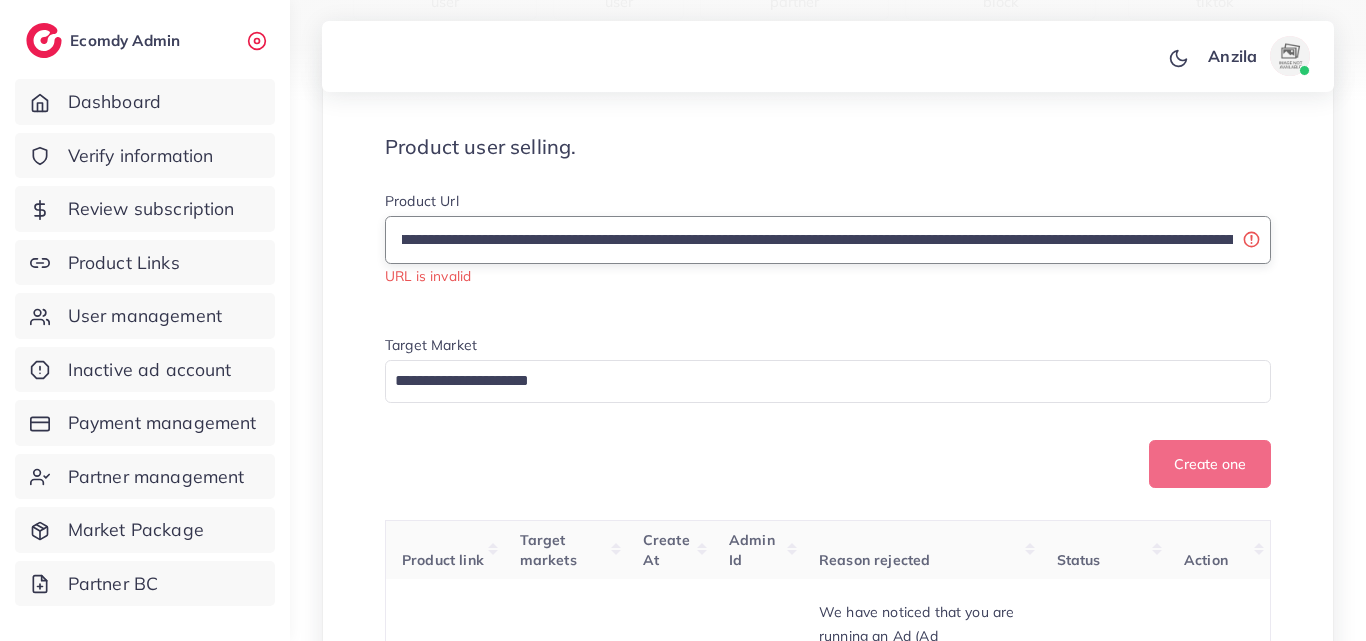 type on "**********" 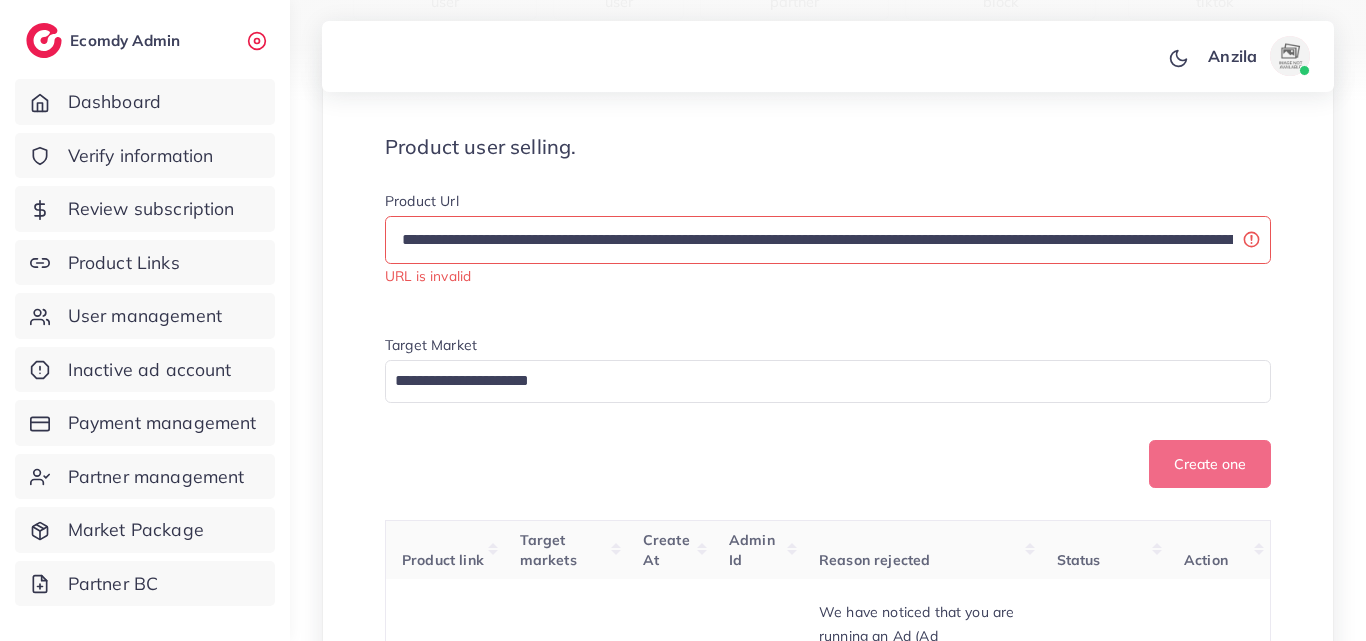 scroll, scrollTop: 0, scrollLeft: 6, axis: horizontal 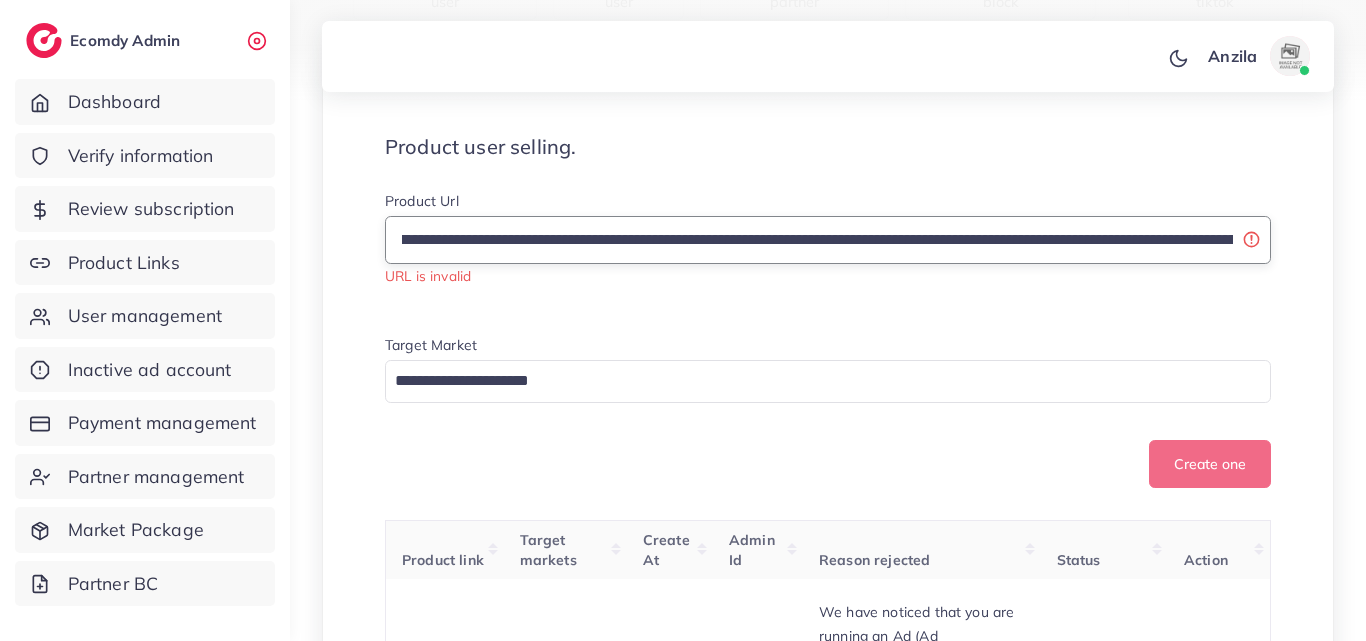 click on "**********" at bounding box center [828, 240] 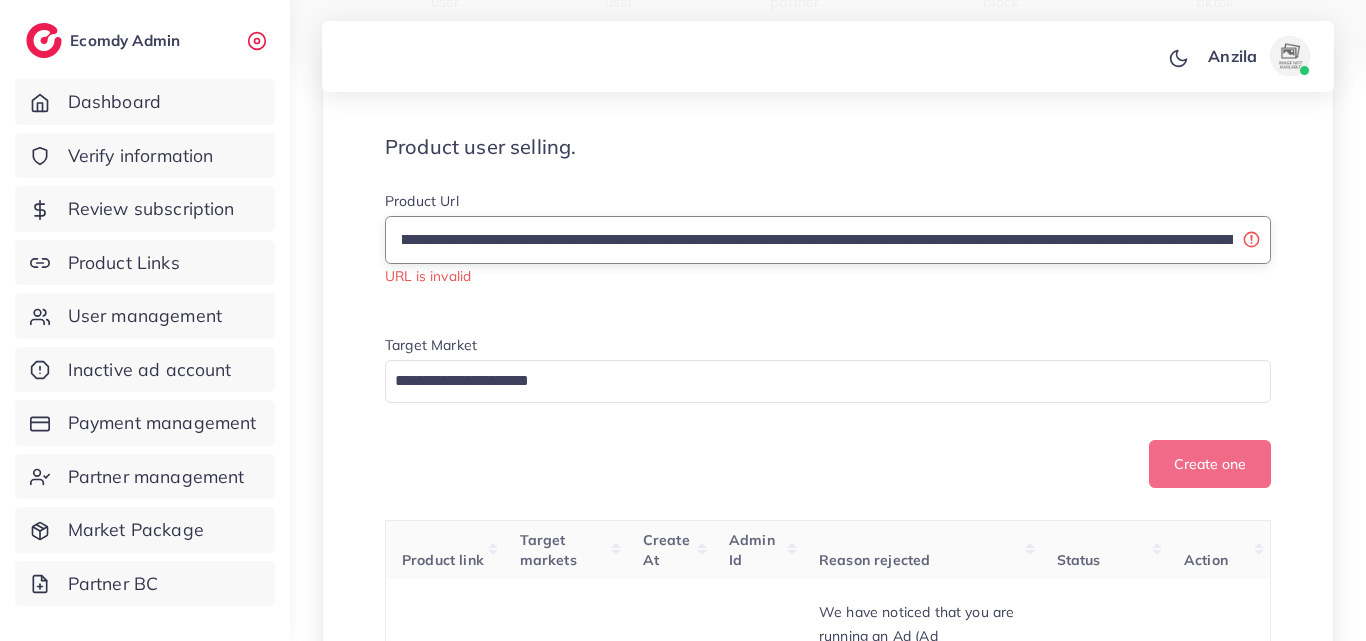 scroll, scrollTop: 0, scrollLeft: 833, axis: horizontal 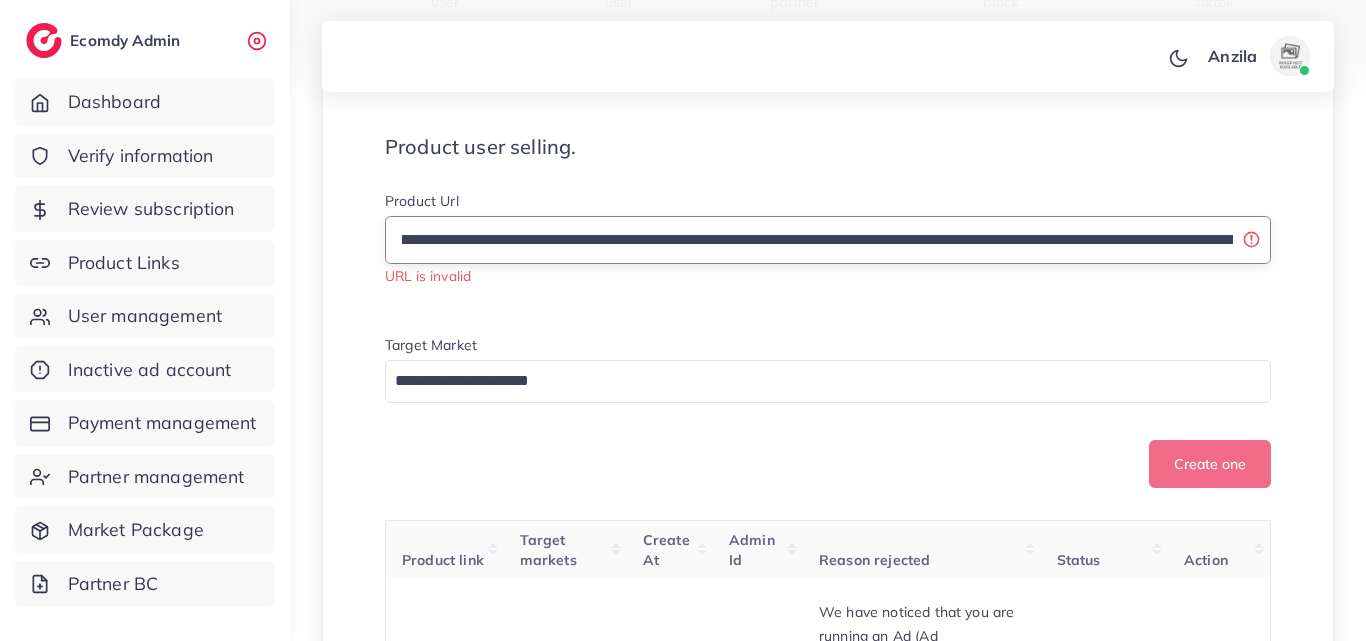 drag, startPoint x: 1183, startPoint y: 240, endPoint x: 937, endPoint y: 215, distance: 247.26706 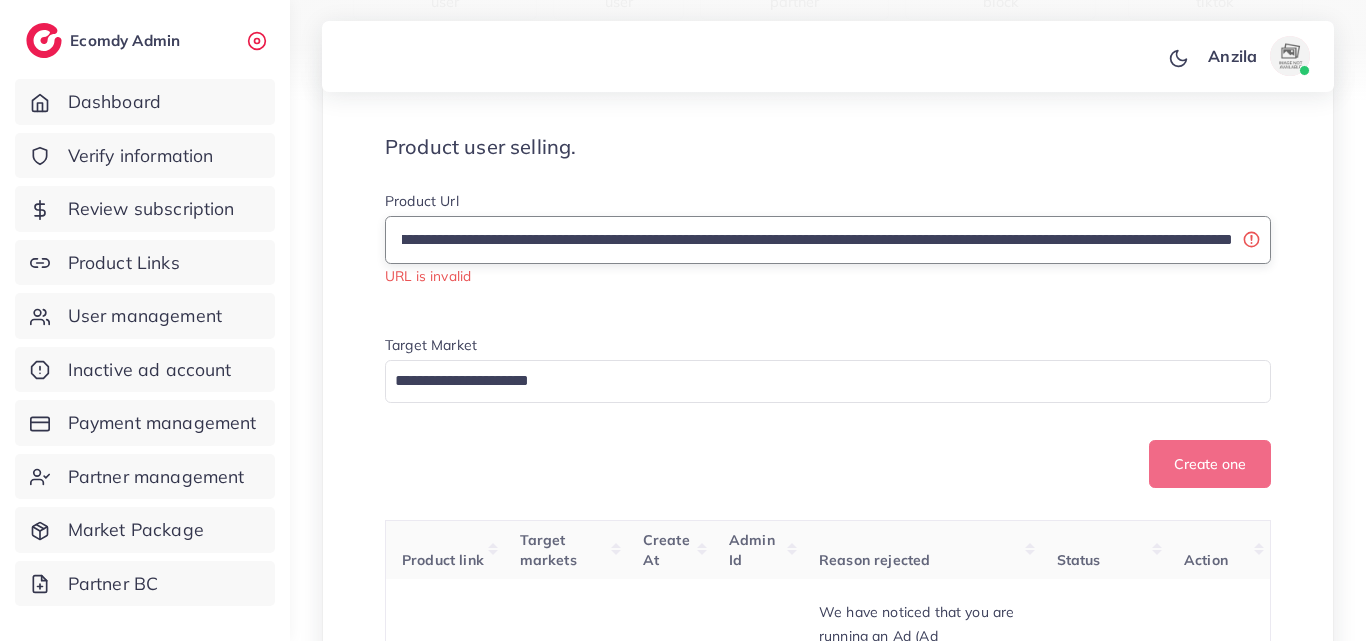 scroll, scrollTop: 0, scrollLeft: 1807, axis: horizontal 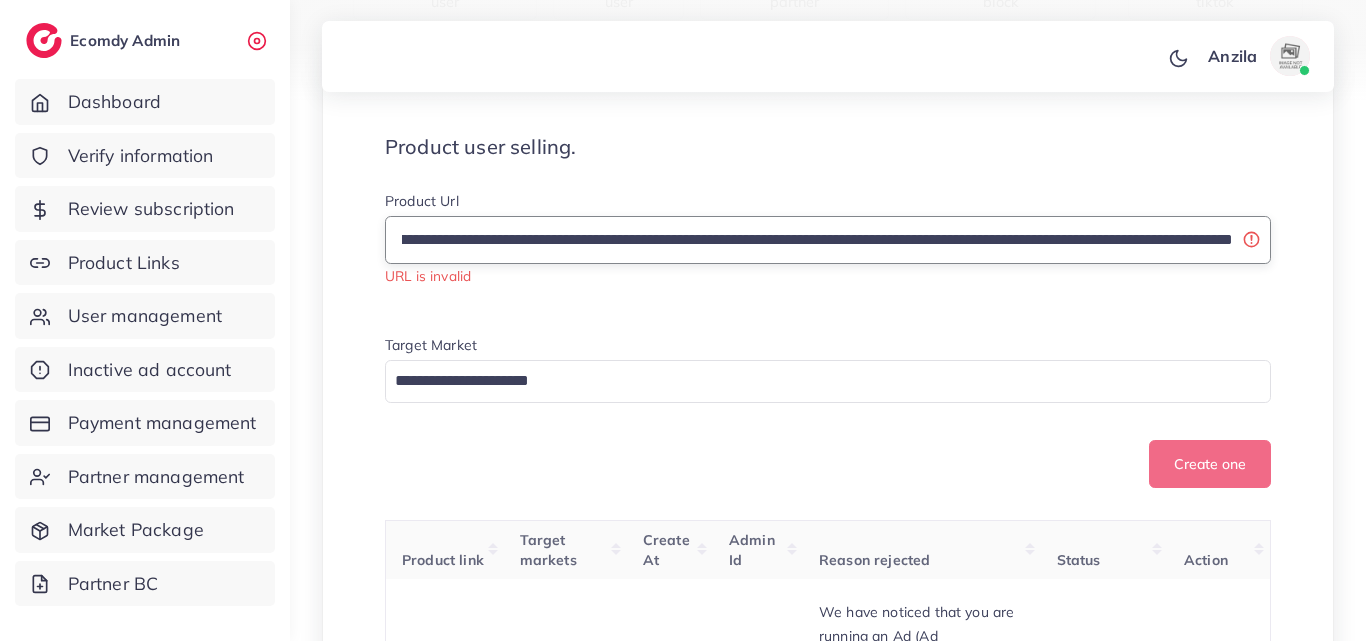 drag, startPoint x: 875, startPoint y: 240, endPoint x: 747, endPoint y: 232, distance: 128.24976 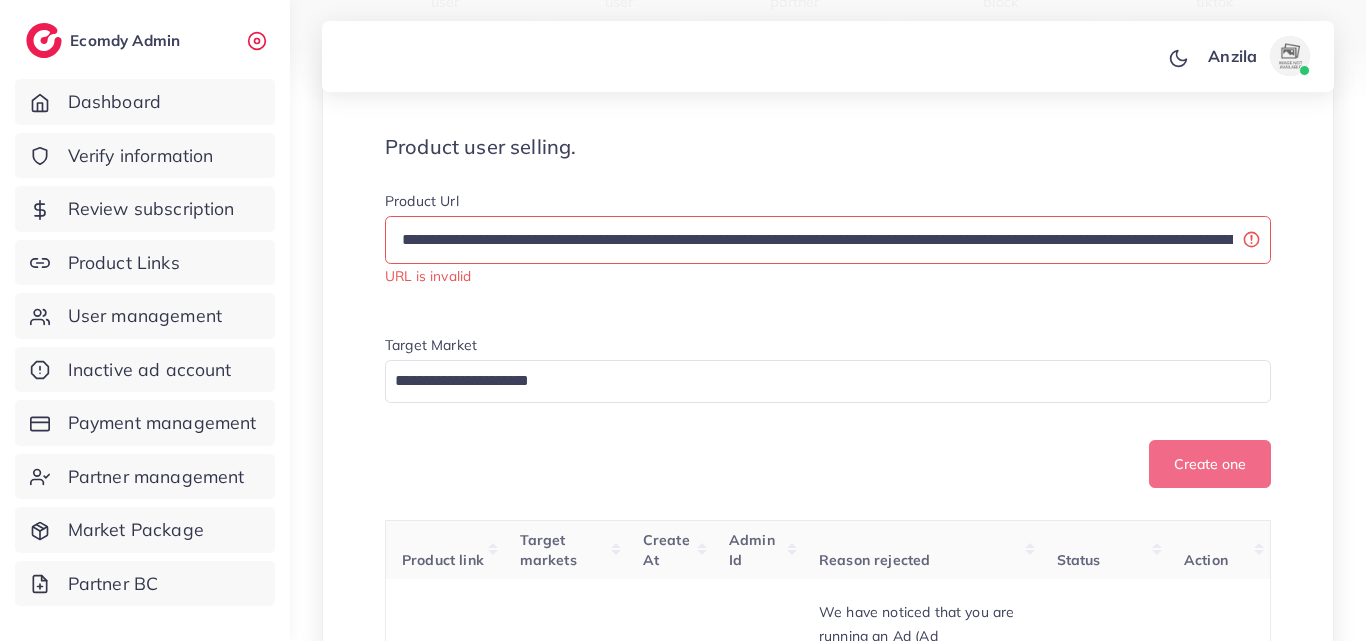 scroll, scrollTop: 0, scrollLeft: 1312, axis: horizontal 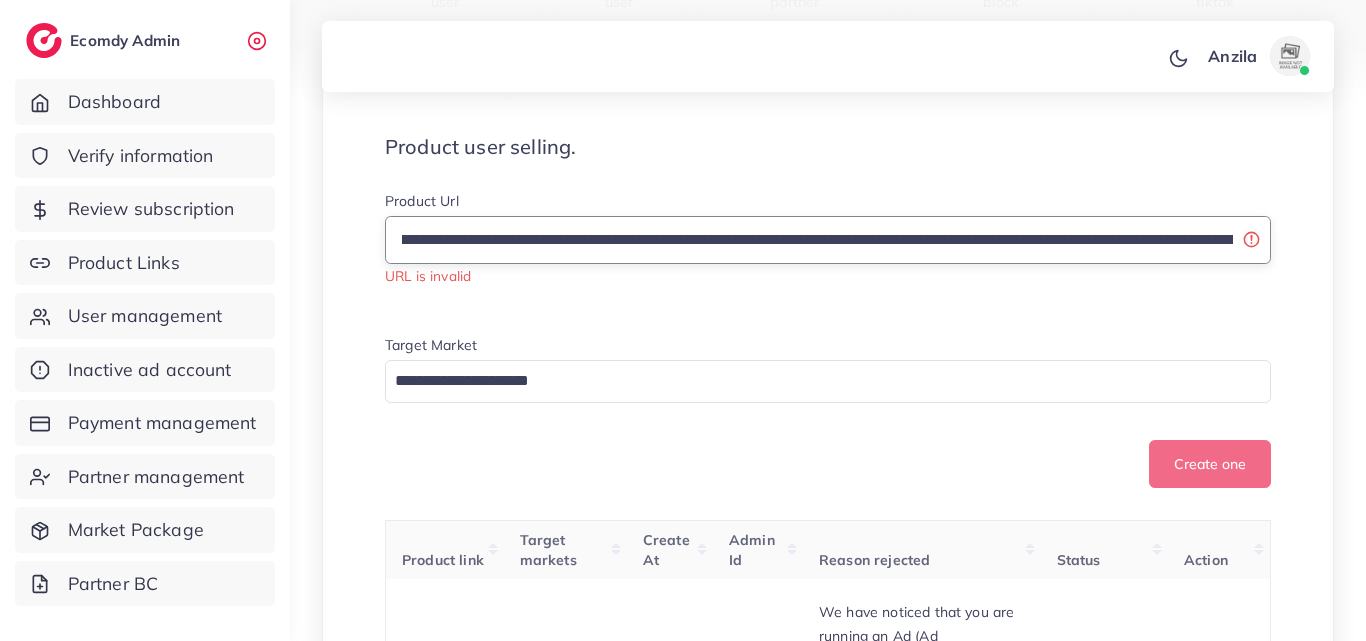 click on "**********" at bounding box center (828, 240) 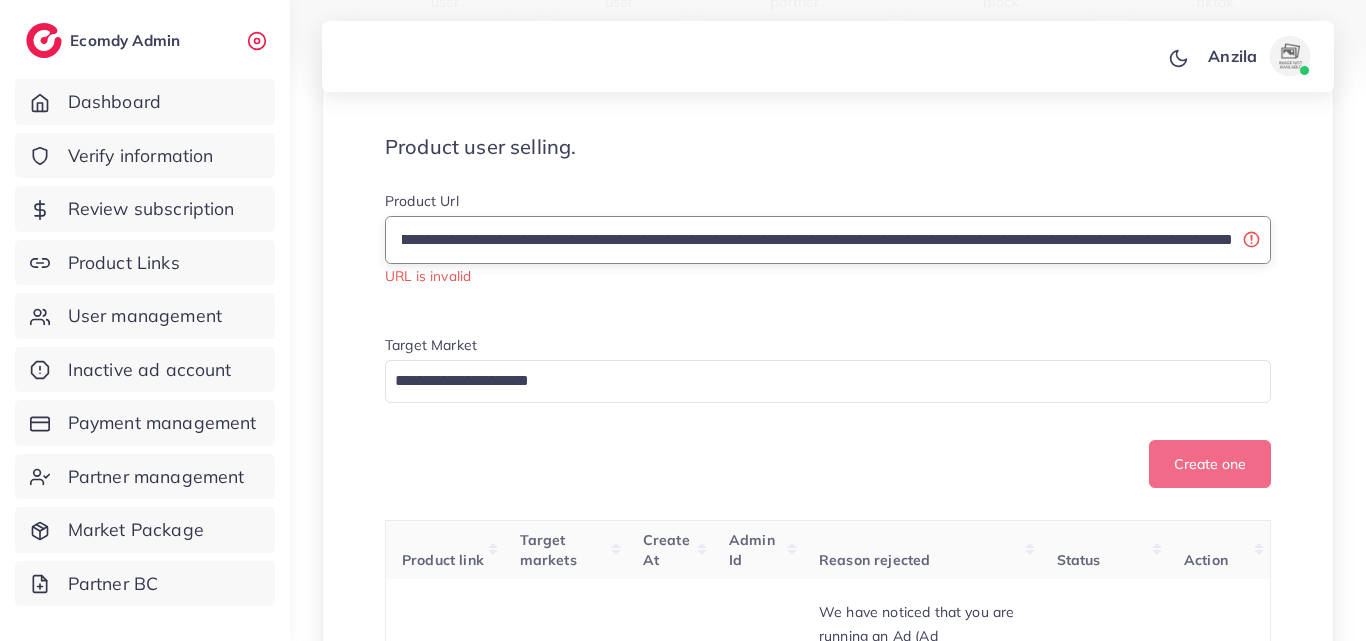 scroll, scrollTop: 0, scrollLeft: 2066, axis: horizontal 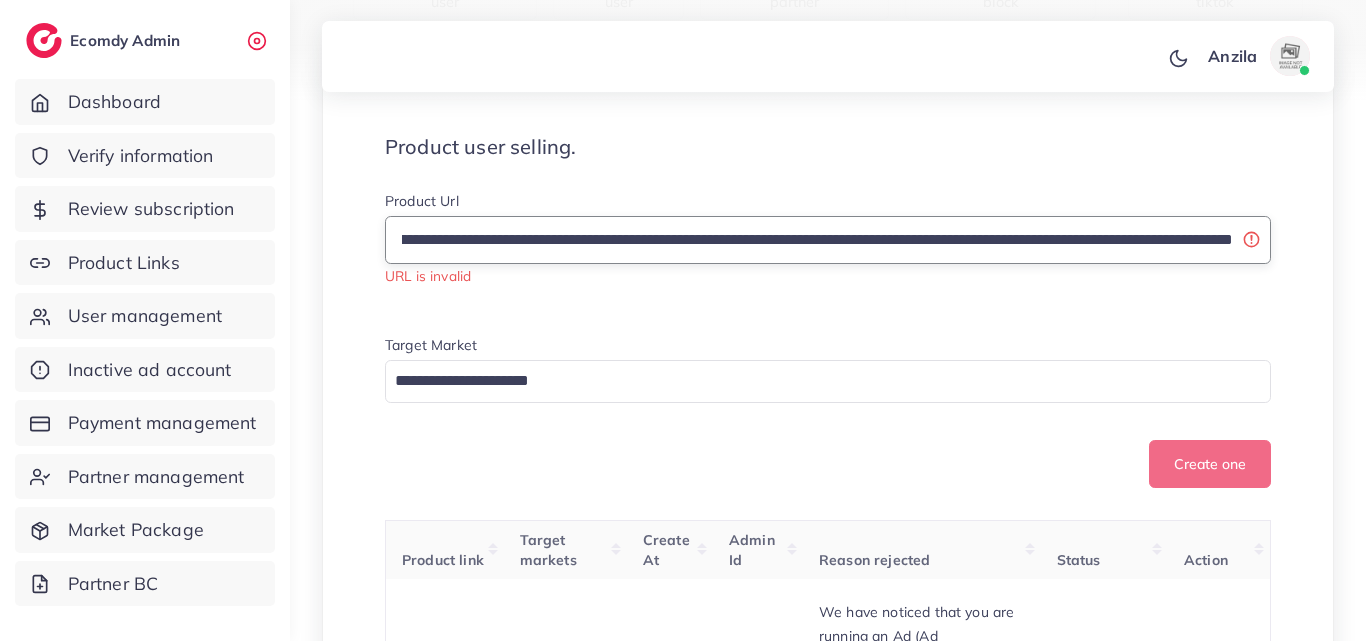 drag, startPoint x: 491, startPoint y: 247, endPoint x: 1227, endPoint y: 241, distance: 736.0245 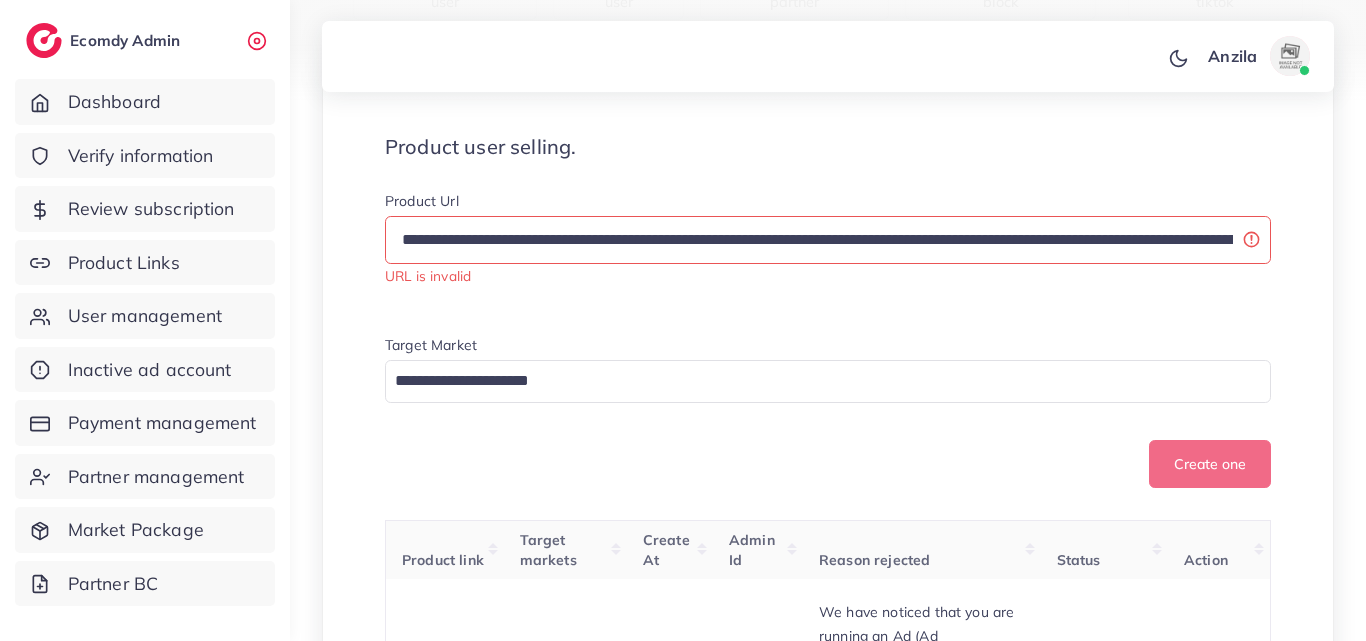 scroll, scrollTop: 0, scrollLeft: 2066, axis: horizontal 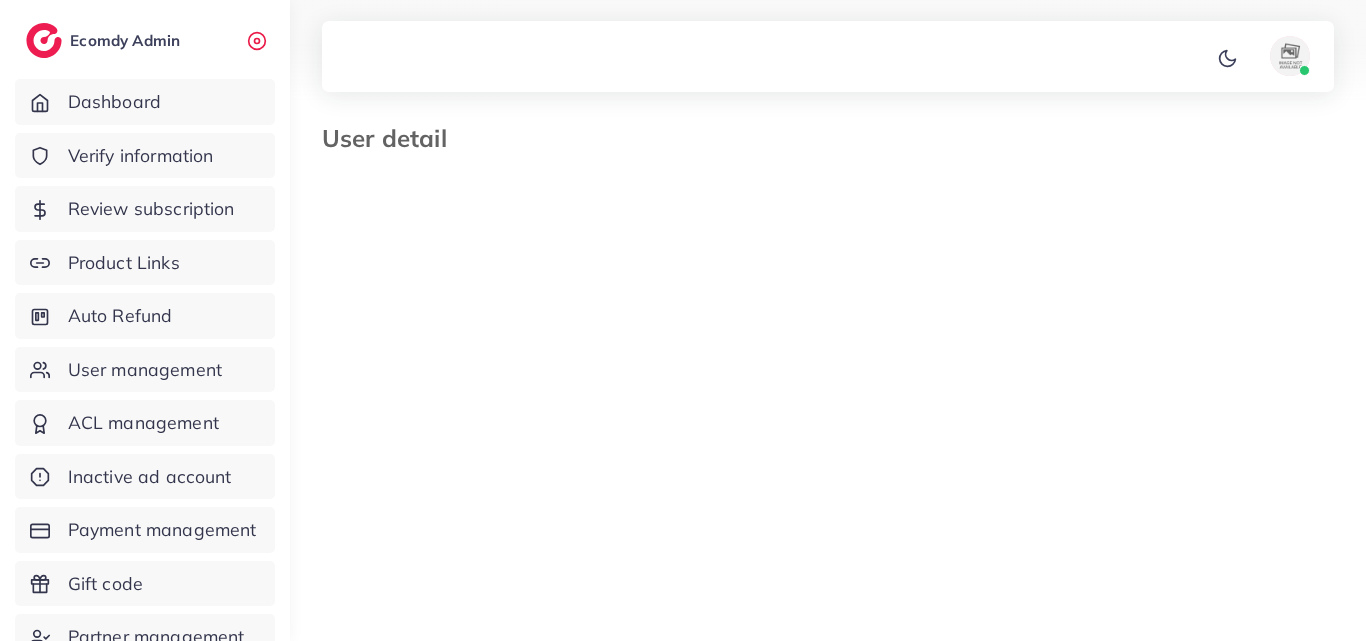 click on "Product links" at bounding box center [968, 387] 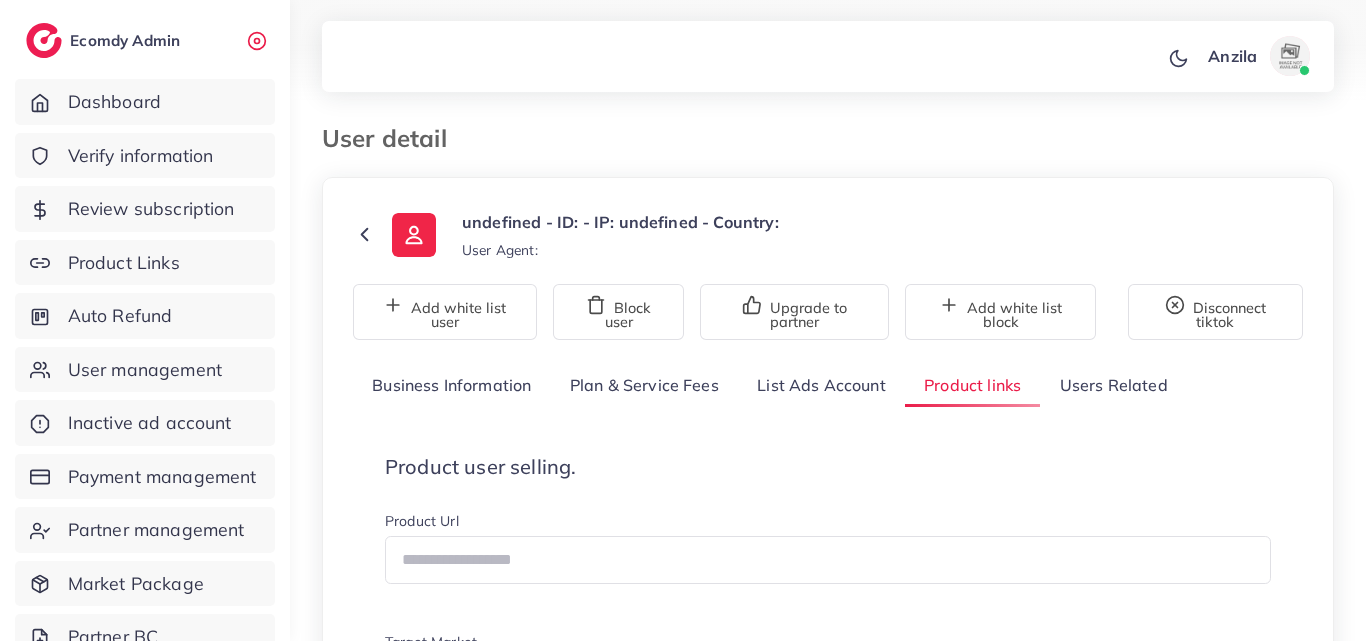 click on "undefined - ID:  - IP: undefined - Country:   User Agent:" at bounding box center [828, 235] 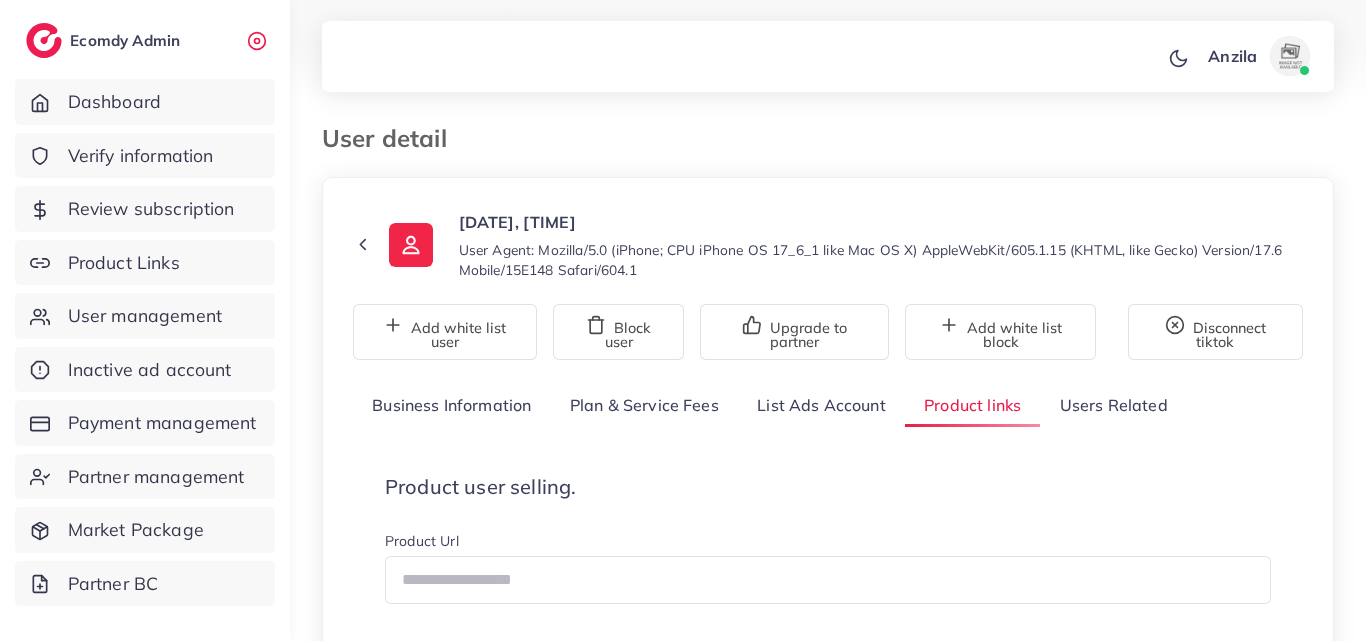 scroll, scrollTop: 100, scrollLeft: 0, axis: vertical 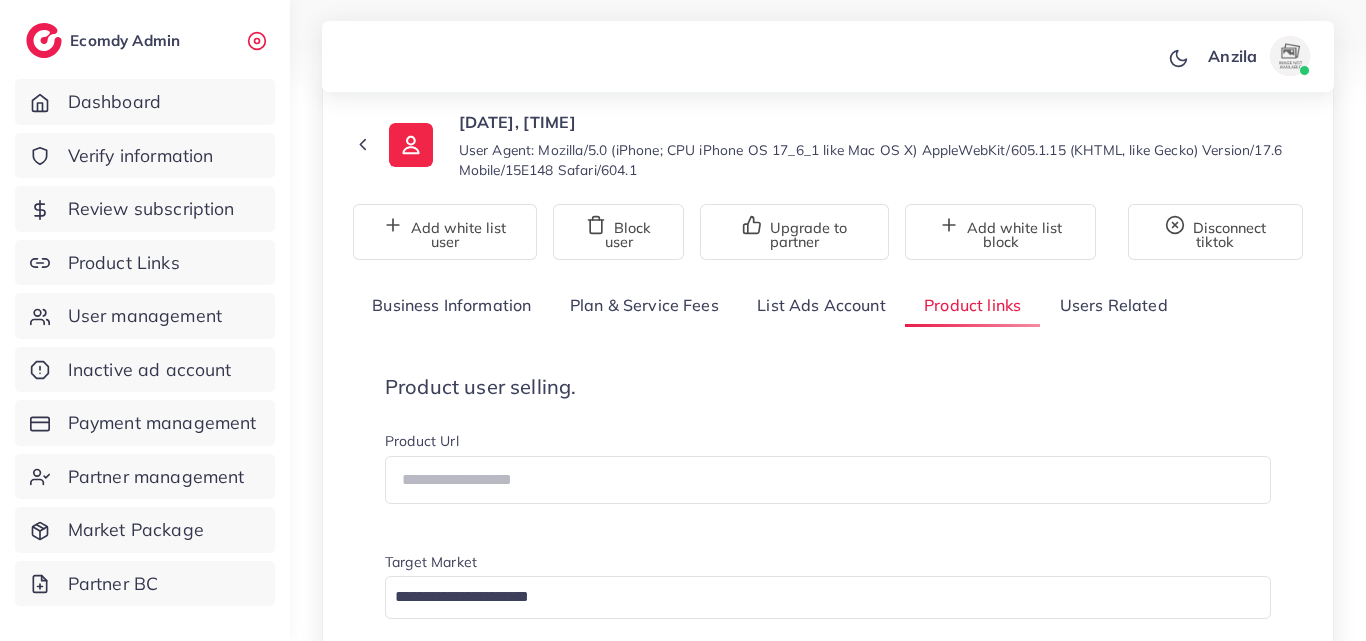 click on "Product Url" at bounding box center [828, 443] 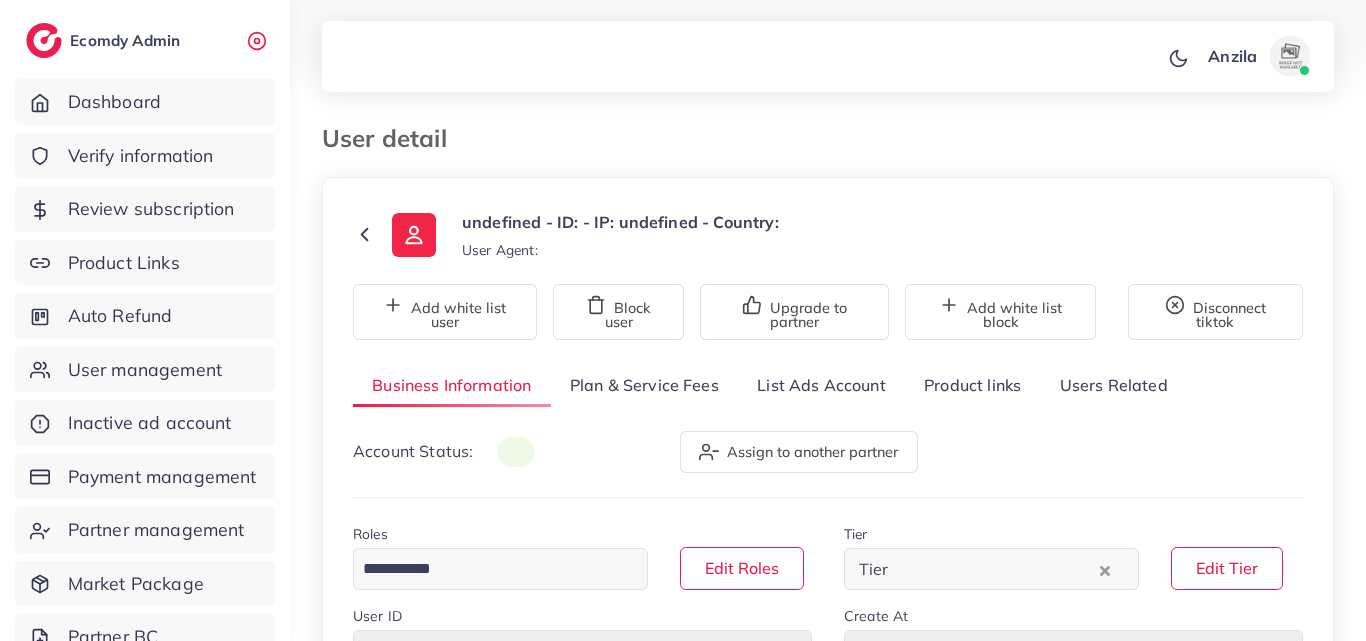 click on "Product links" at bounding box center [972, 385] 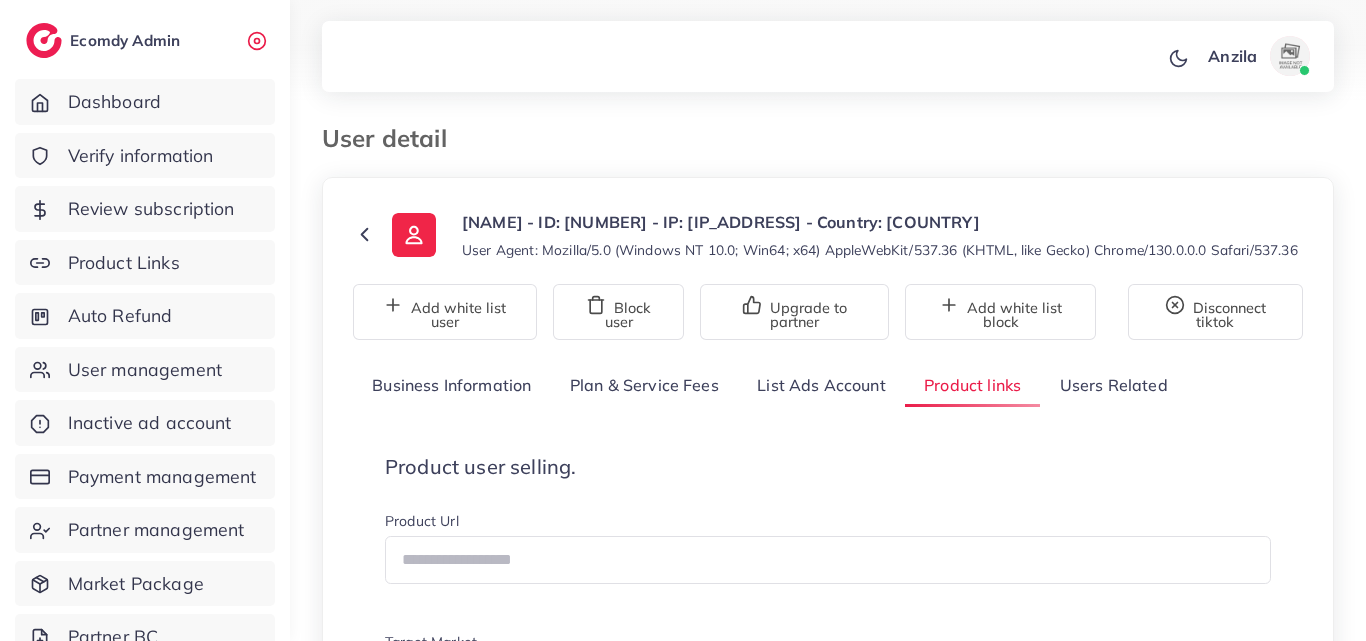 click on "Product links" at bounding box center (972, 385) 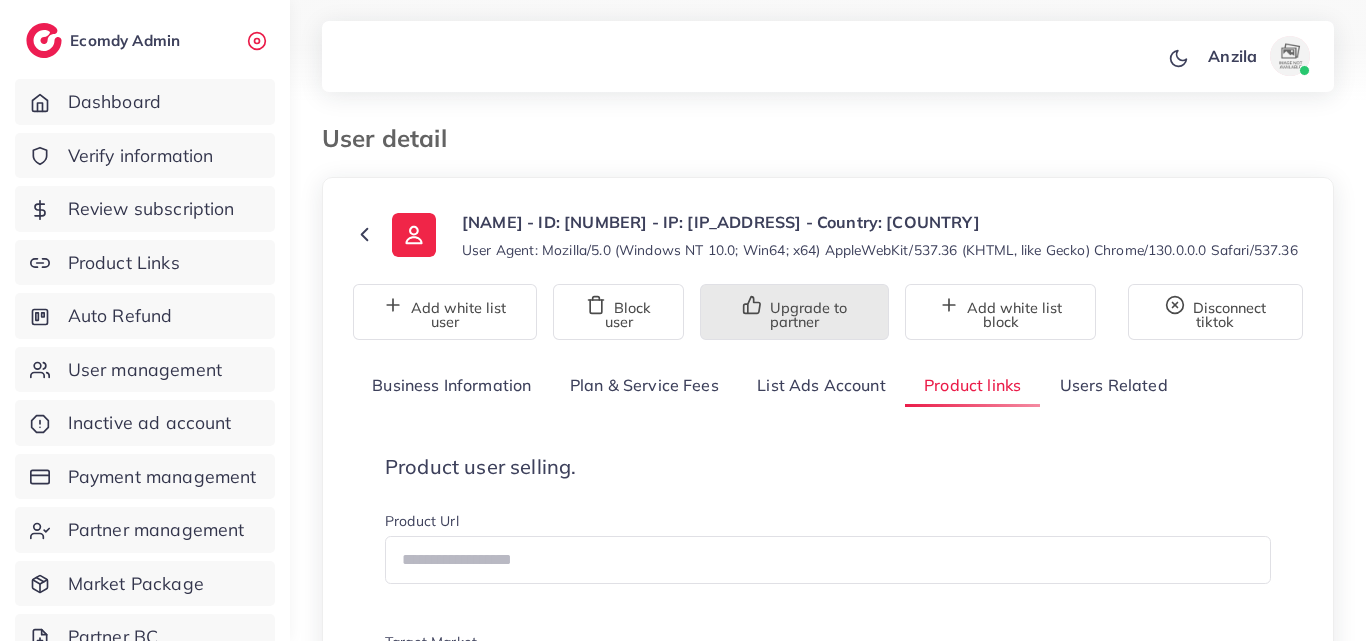 scroll, scrollTop: 0, scrollLeft: 0, axis: both 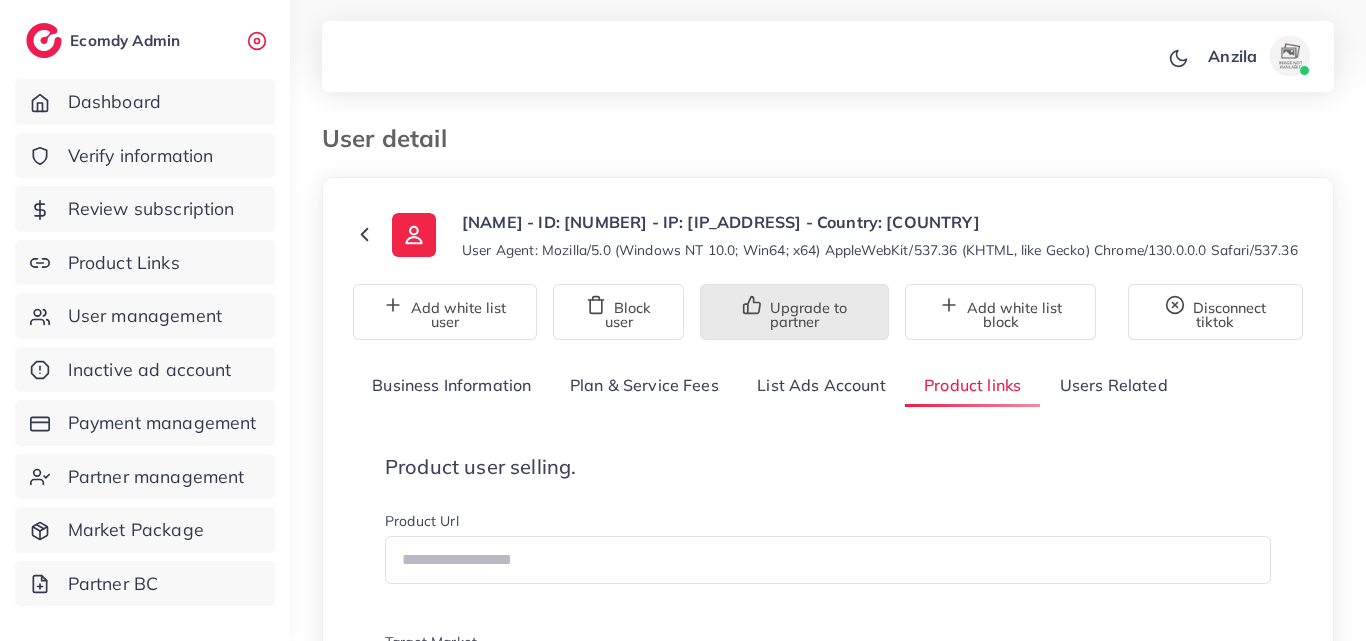 click on "Upgrade to partner" at bounding box center (794, 312) 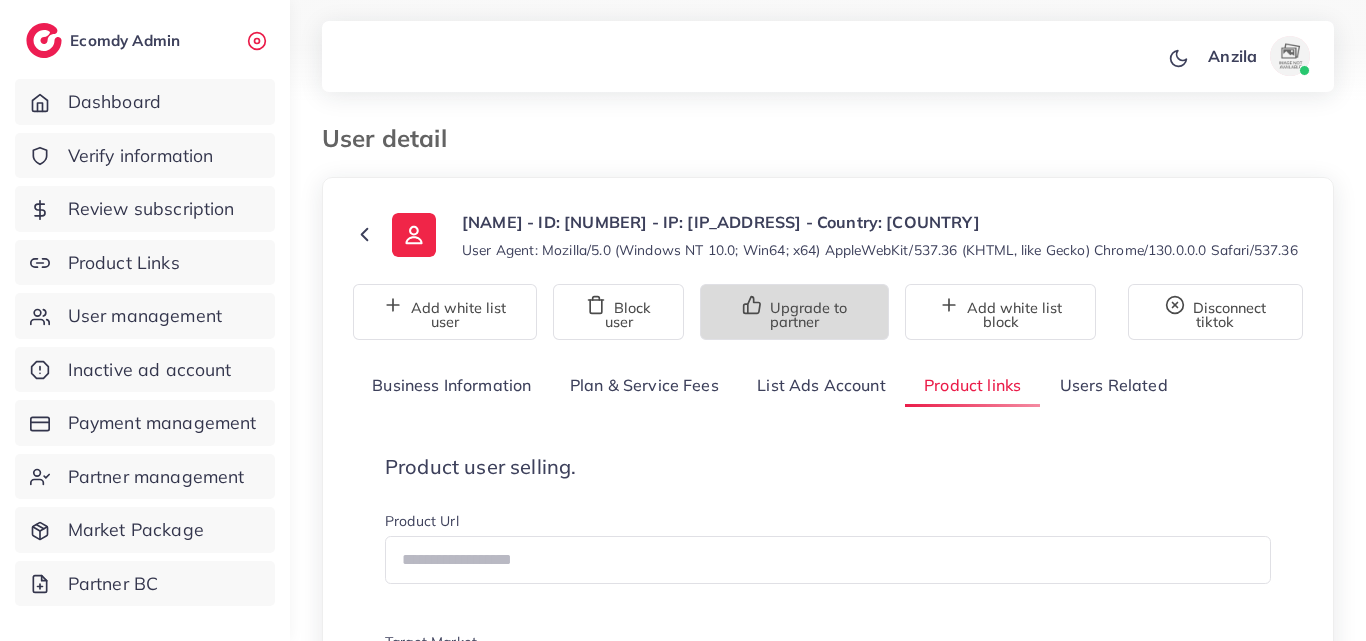 type 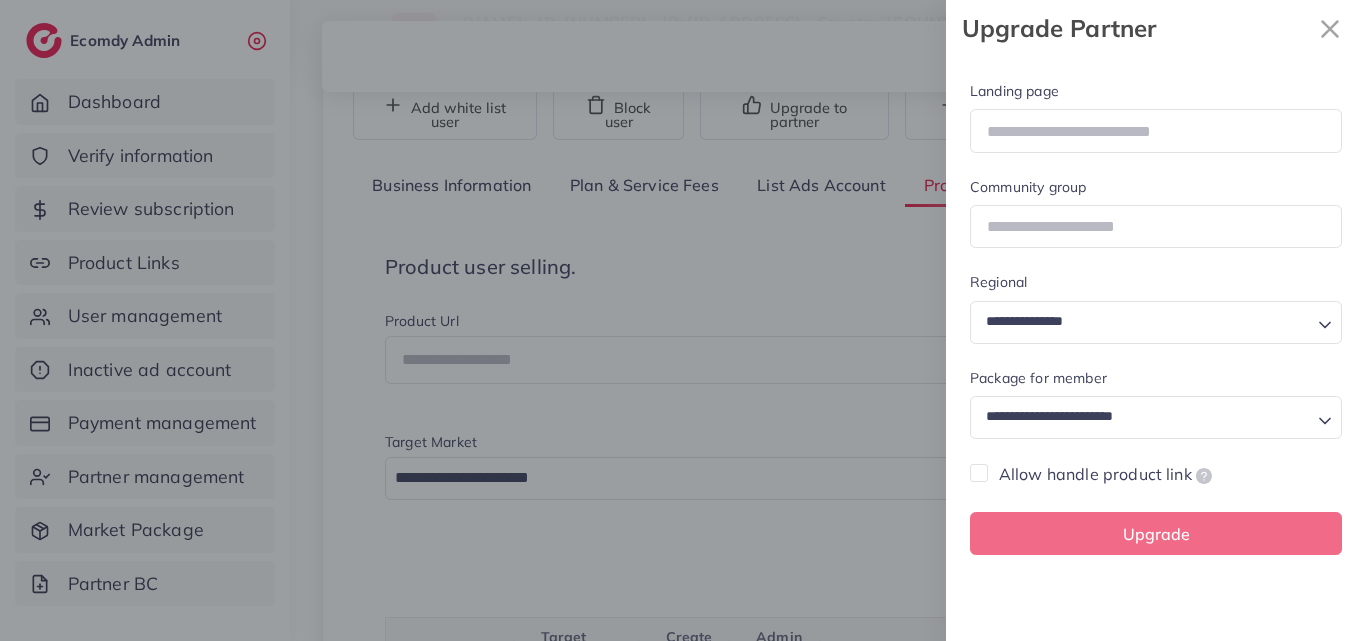 scroll, scrollTop: 2532, scrollLeft: 0, axis: vertical 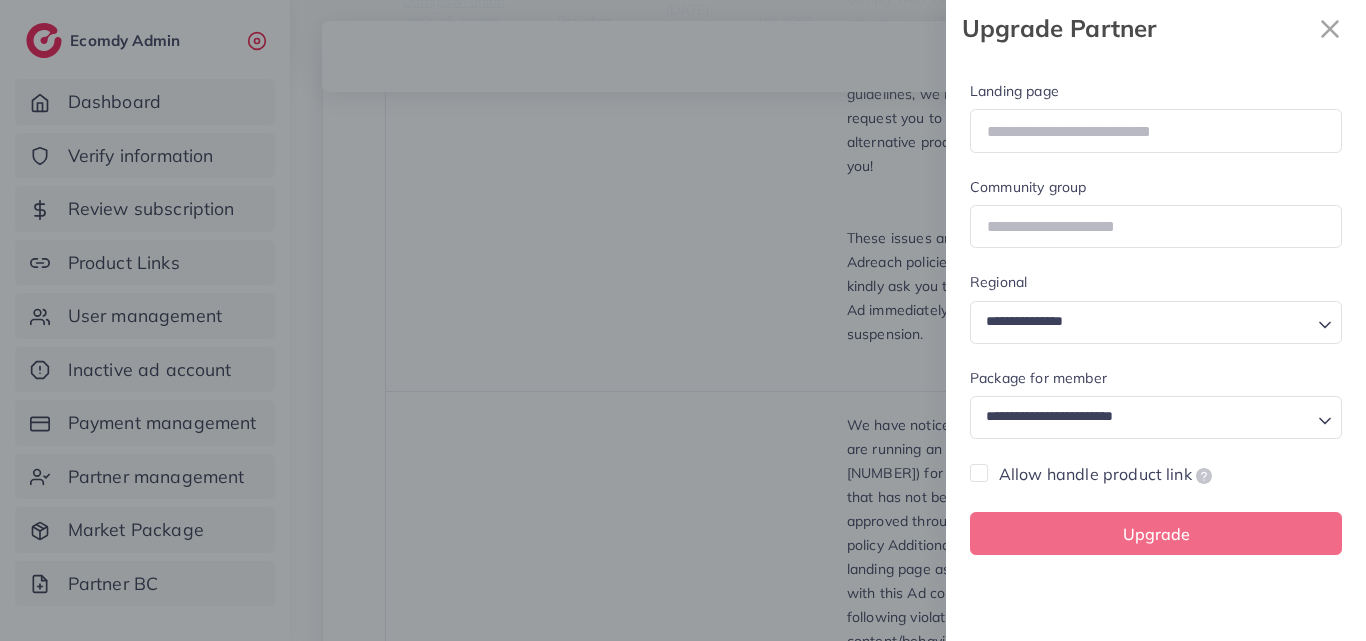 click at bounding box center [683, 320] 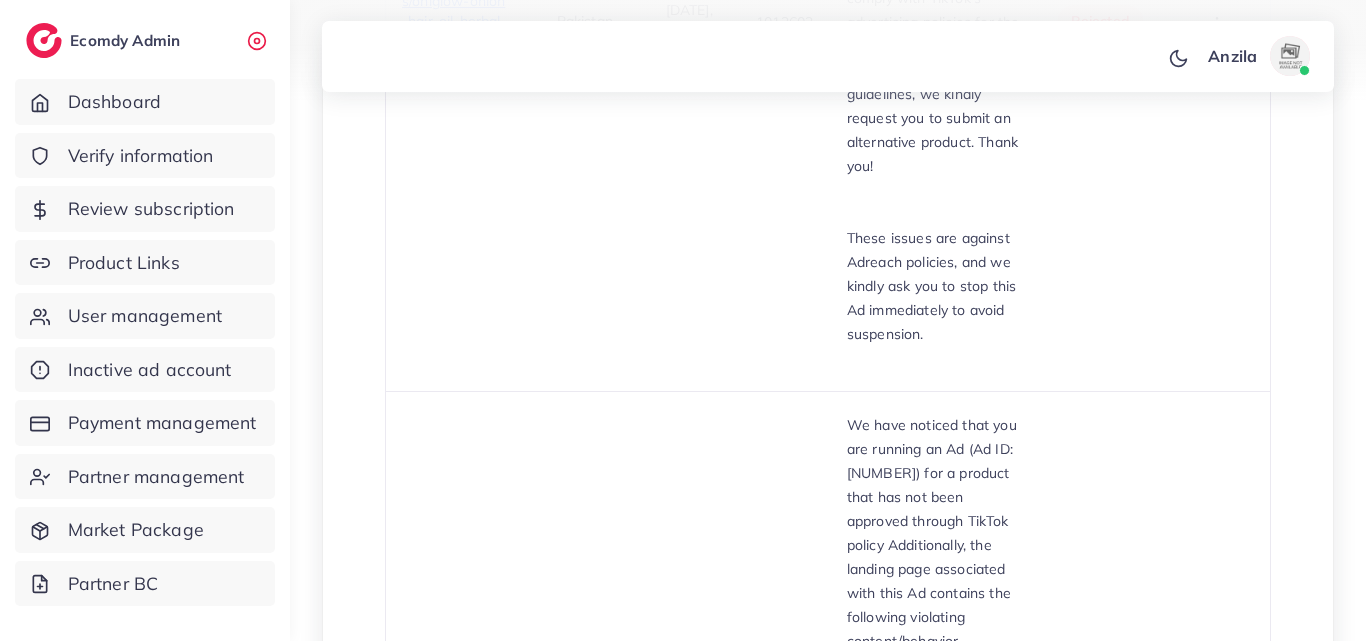 scroll, scrollTop: 11, scrollLeft: 0, axis: vertical 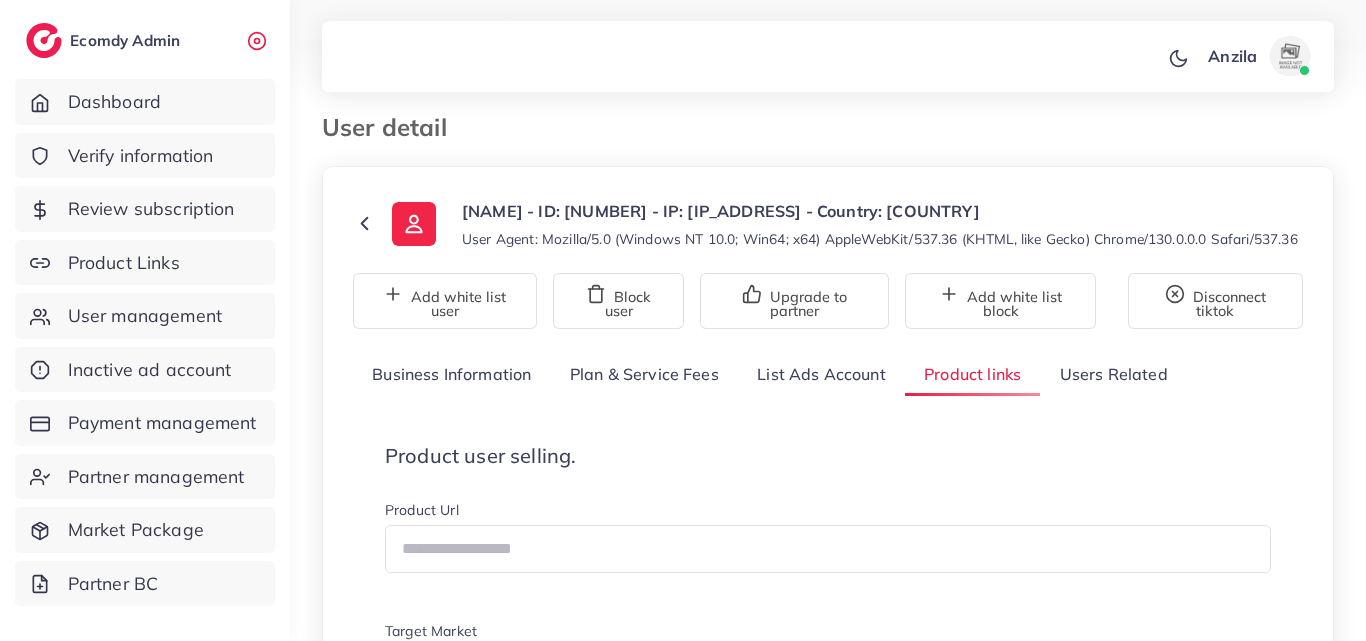 click on "Product user selling.   Product Url   Target Market            Loading...      Create one                Product link Target markets Create At Admin Id Reason rejected Status Action           https://riverbazar.store/products/one-step-3-in-1-hair-dryer-and-styler?utm_source=tiktok&utm_medium=paid&utm_id=__CAMPAIGN_ID__&utm_campaign=__CAMPAIGN_NAME__  Pakistan   29/06/2025, 23:54:43   1013603  N/A approved  Approve  Reject     https://www.riverbazar.store/products/oniglow-onion-hair-oil-serum-for-regrowth?utm_source=tiktok&utm_medium=paid&utm_id=__CAMPAIGN_ID__&utm_campaign=__CAMPAIGN_NAME__  Pakistan   27/05/2025, 19:18:50   1013603  We have noticed that you are running an Ad (Ad ID:7435639575470456849) for a product that has not been approved through TikTok policy Additionally, the landing page associated with this Ad contains the following violating content/behavior.     These issues are against Adreach policies, and we kindly ask you to stop this Ad immediately to avoid suspension. rejected  Approve" at bounding box center (828, 5365) 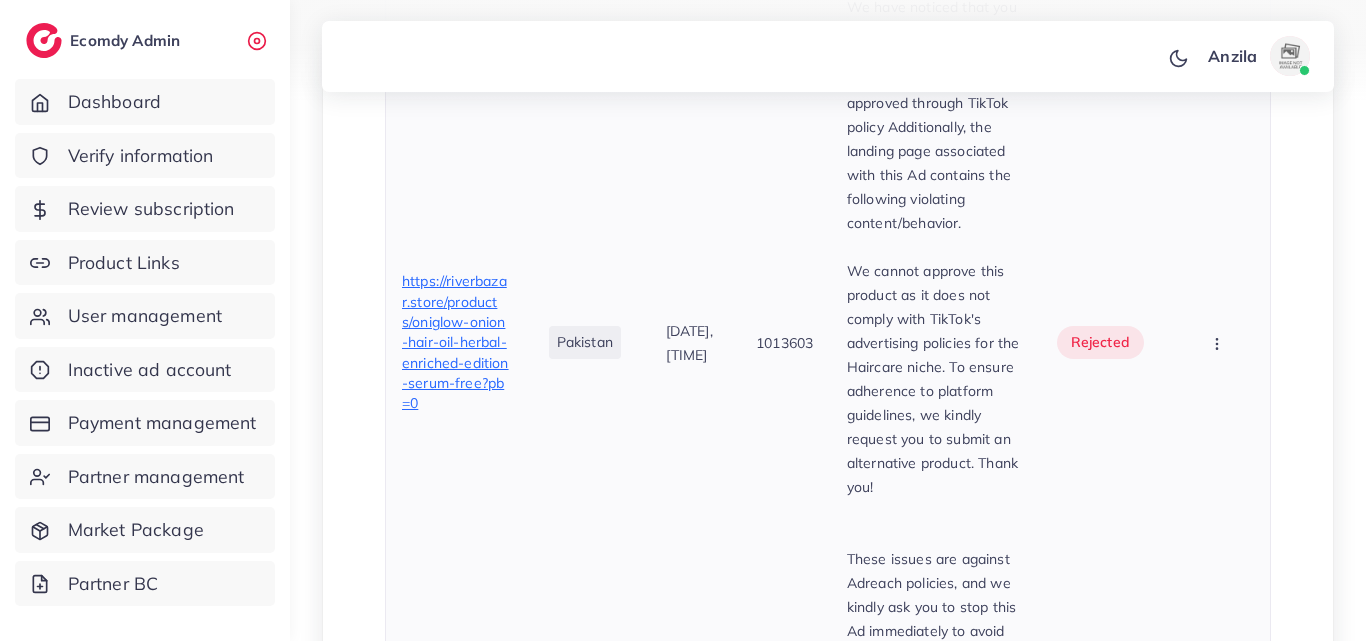 scroll, scrollTop: 2611, scrollLeft: 0, axis: vertical 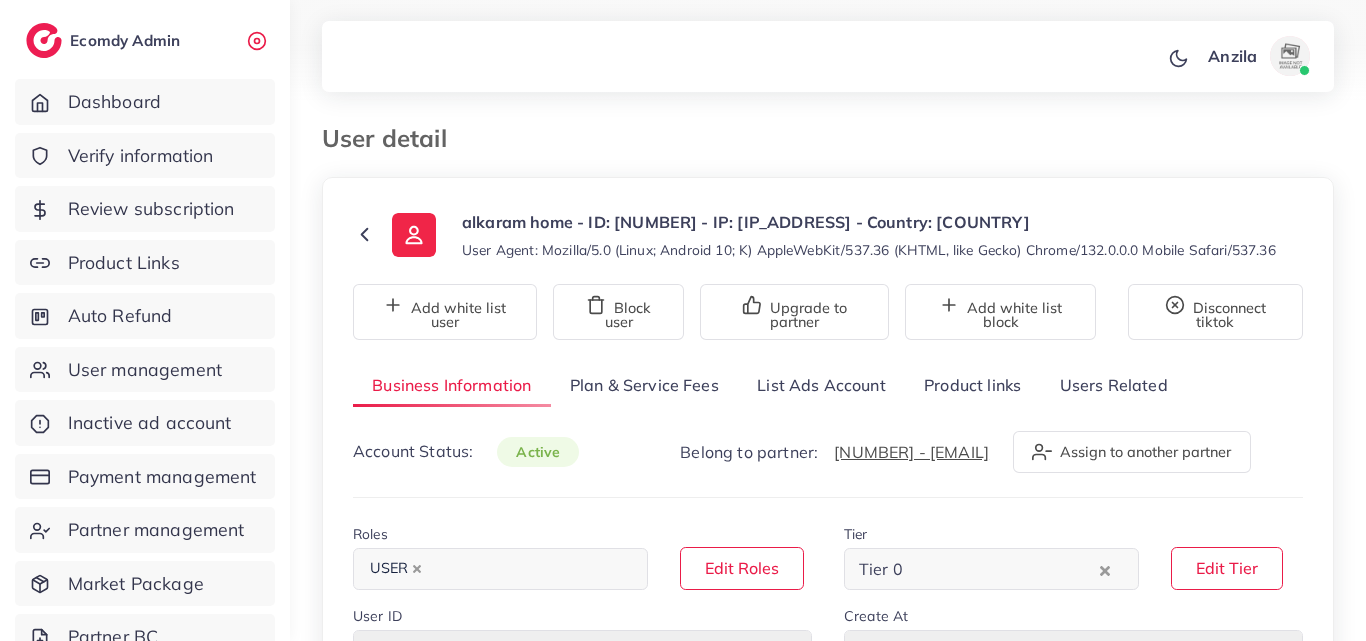 select on "********" 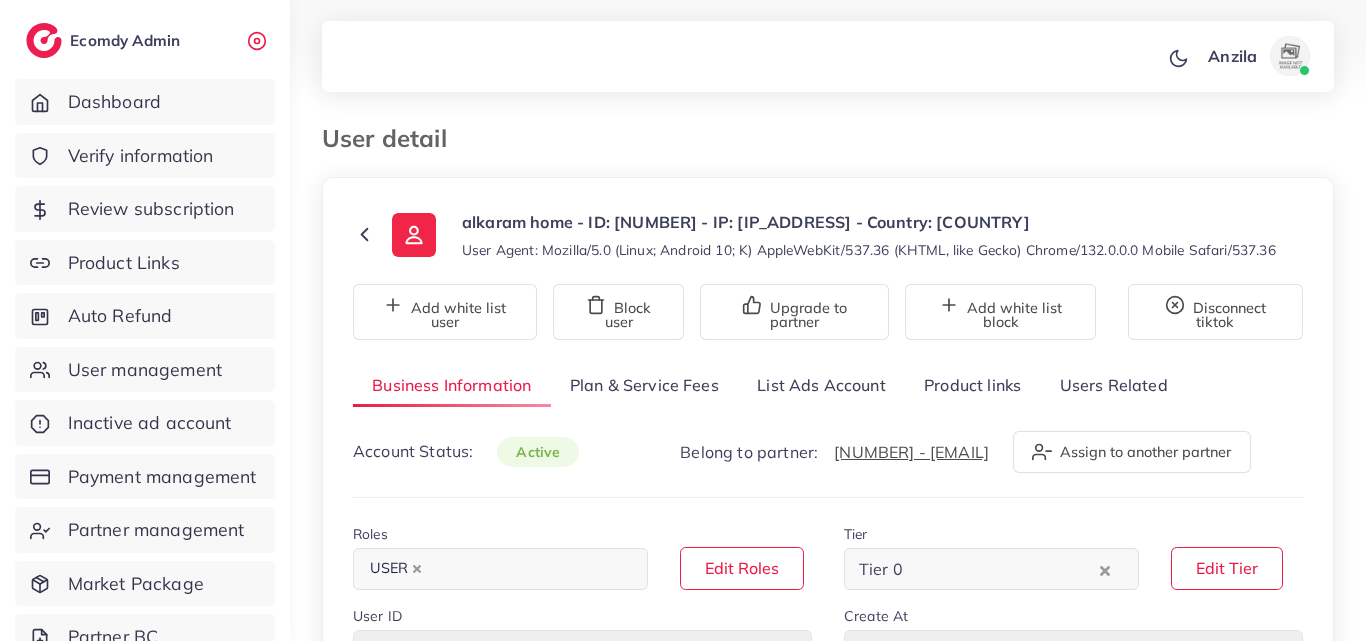 scroll, scrollTop: 0, scrollLeft: 0, axis: both 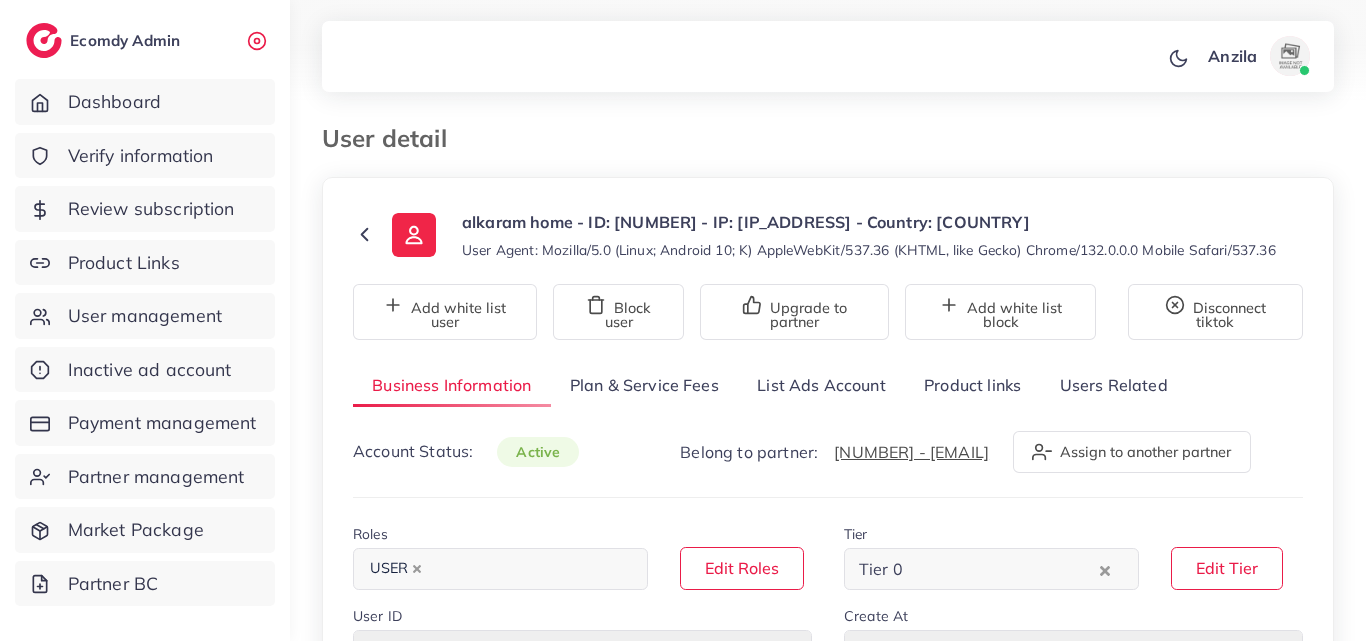 click on "Product links" at bounding box center [972, 385] 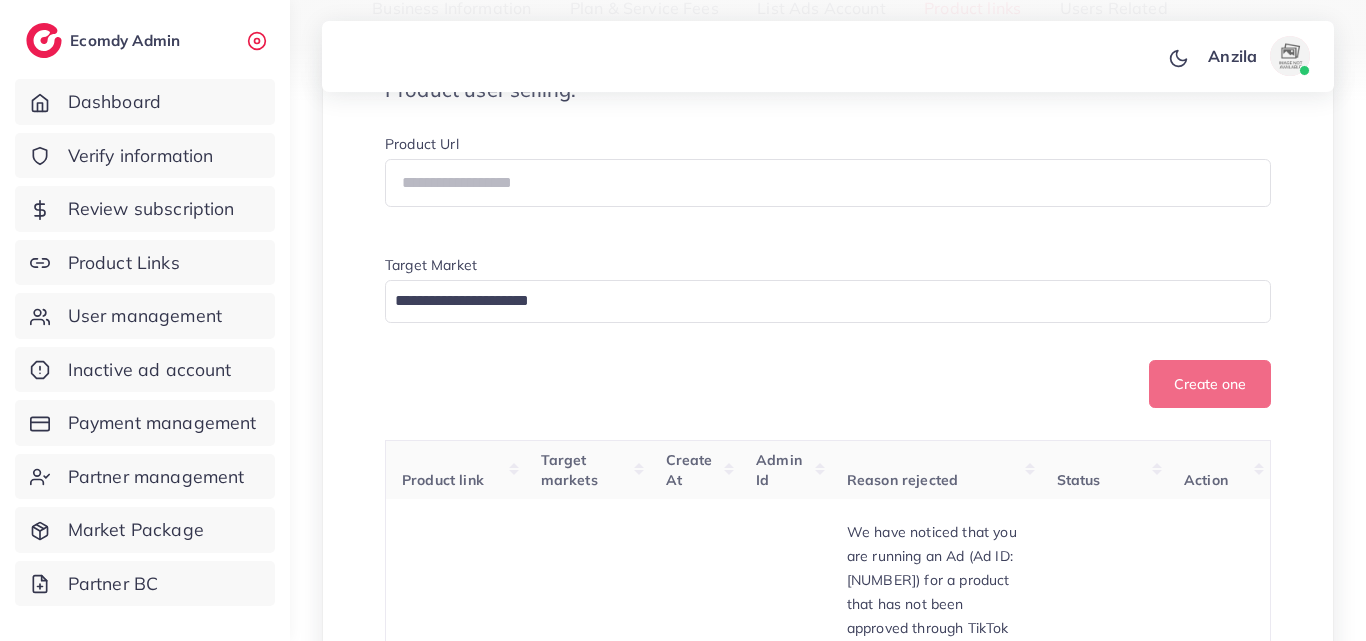 scroll, scrollTop: 400, scrollLeft: 0, axis: vertical 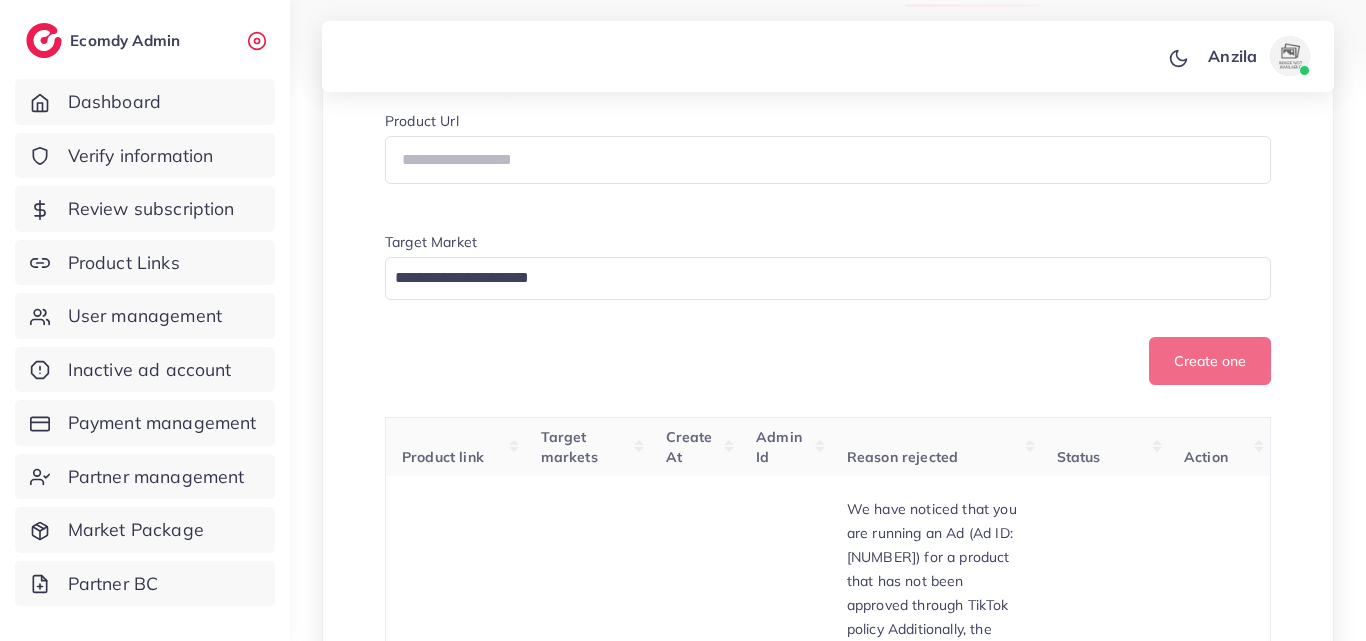 click on "Product Url   Target Market            Loading..." at bounding box center (828, 208) 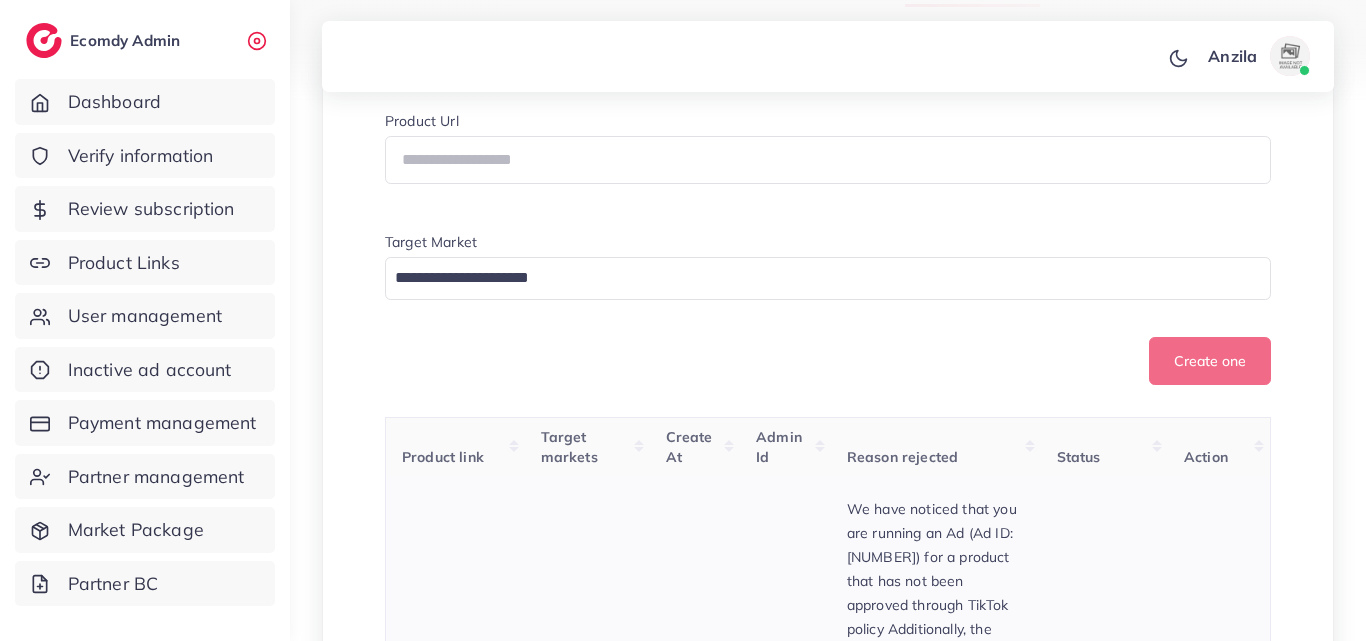scroll, scrollTop: 889, scrollLeft: 0, axis: vertical 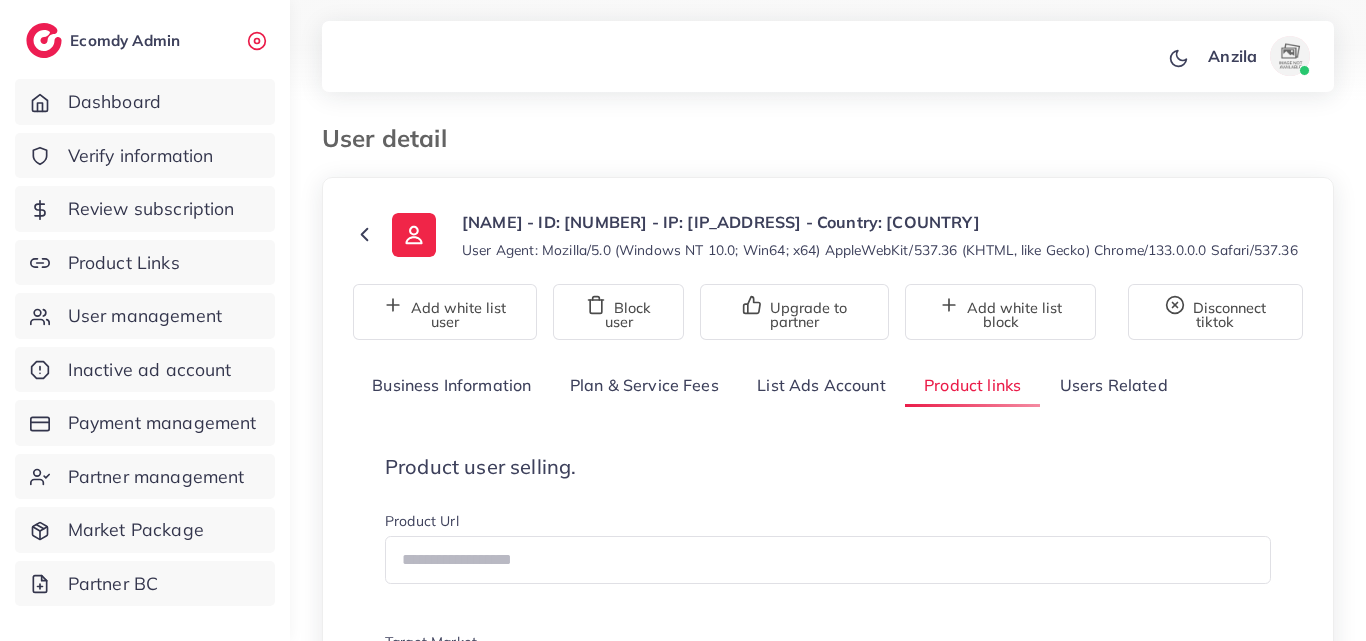 click on "Product Url" at bounding box center (828, 523) 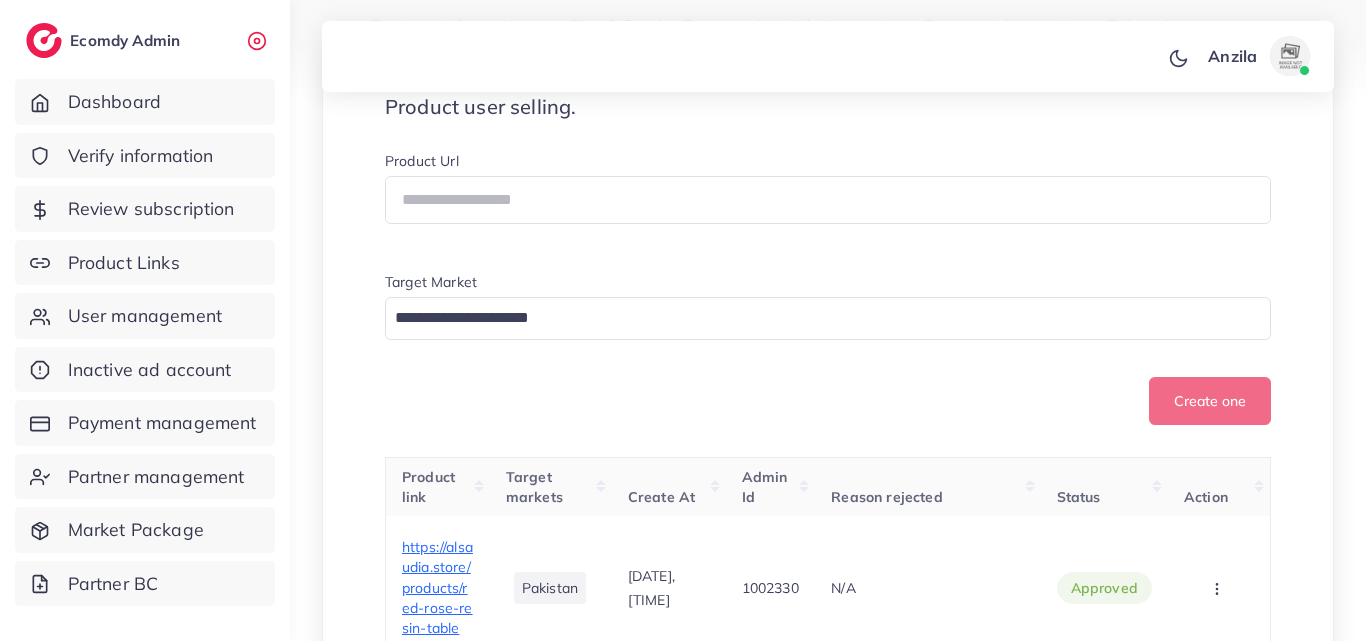 scroll, scrollTop: 360, scrollLeft: 0, axis: vertical 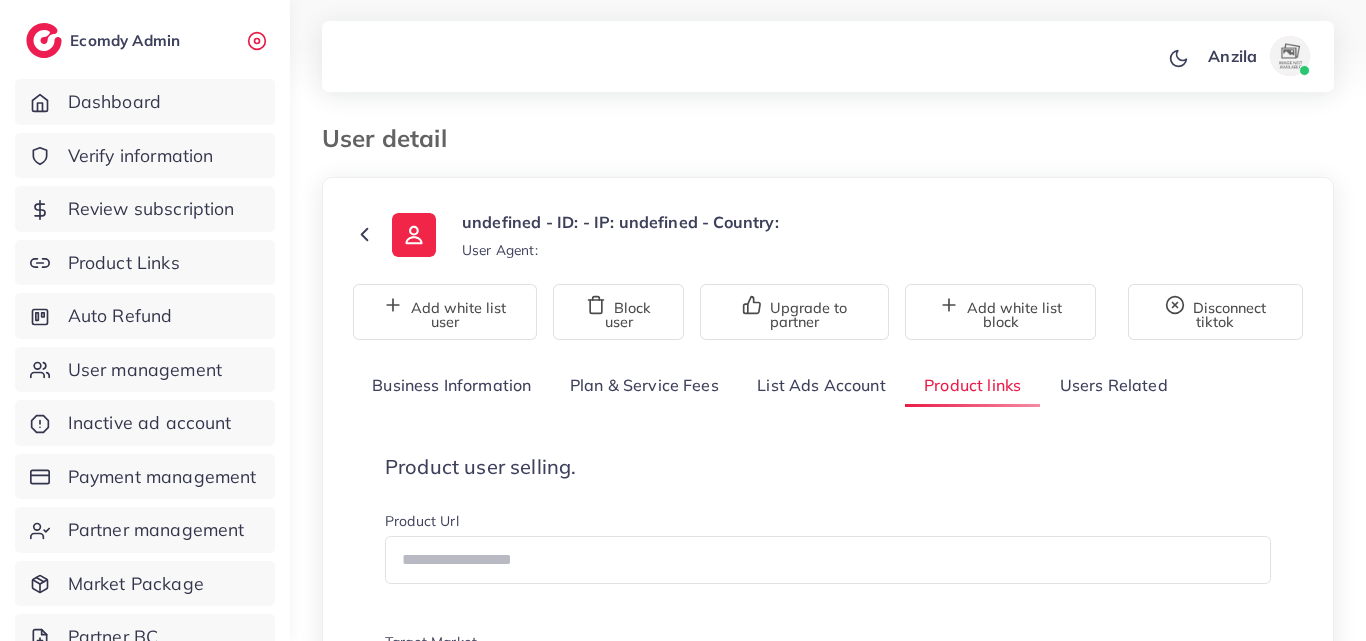click on "Product links" at bounding box center [972, 385] 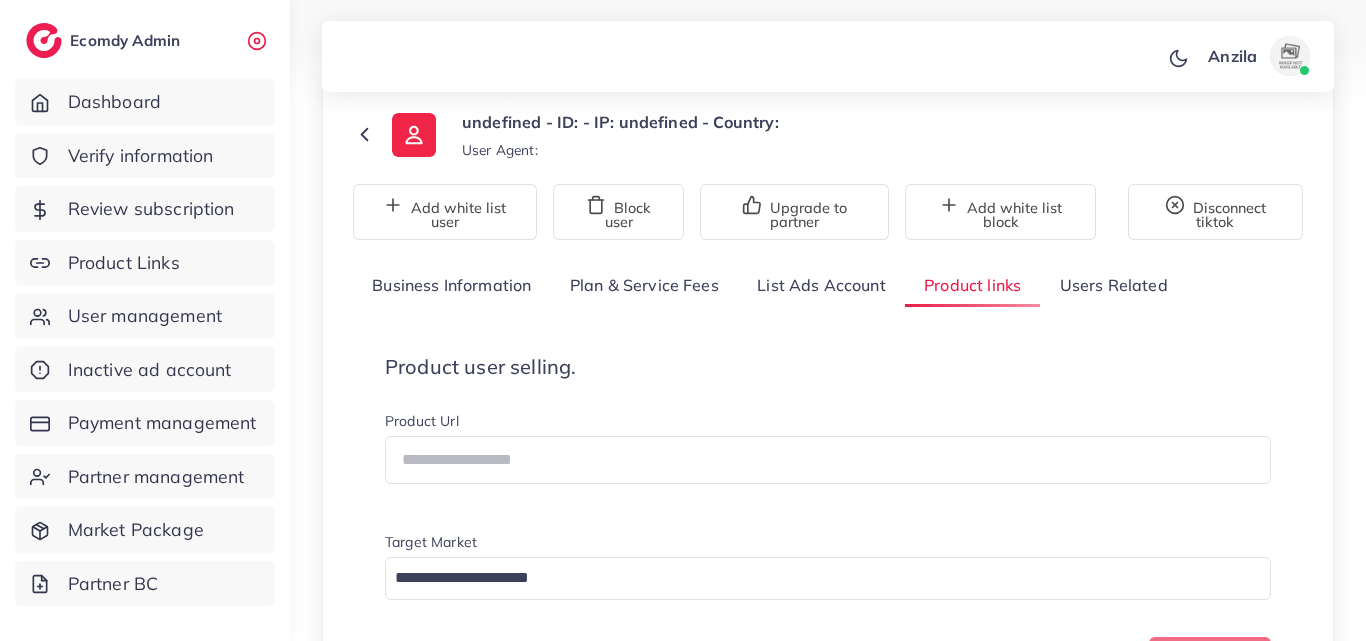 scroll, scrollTop: 300, scrollLeft: 0, axis: vertical 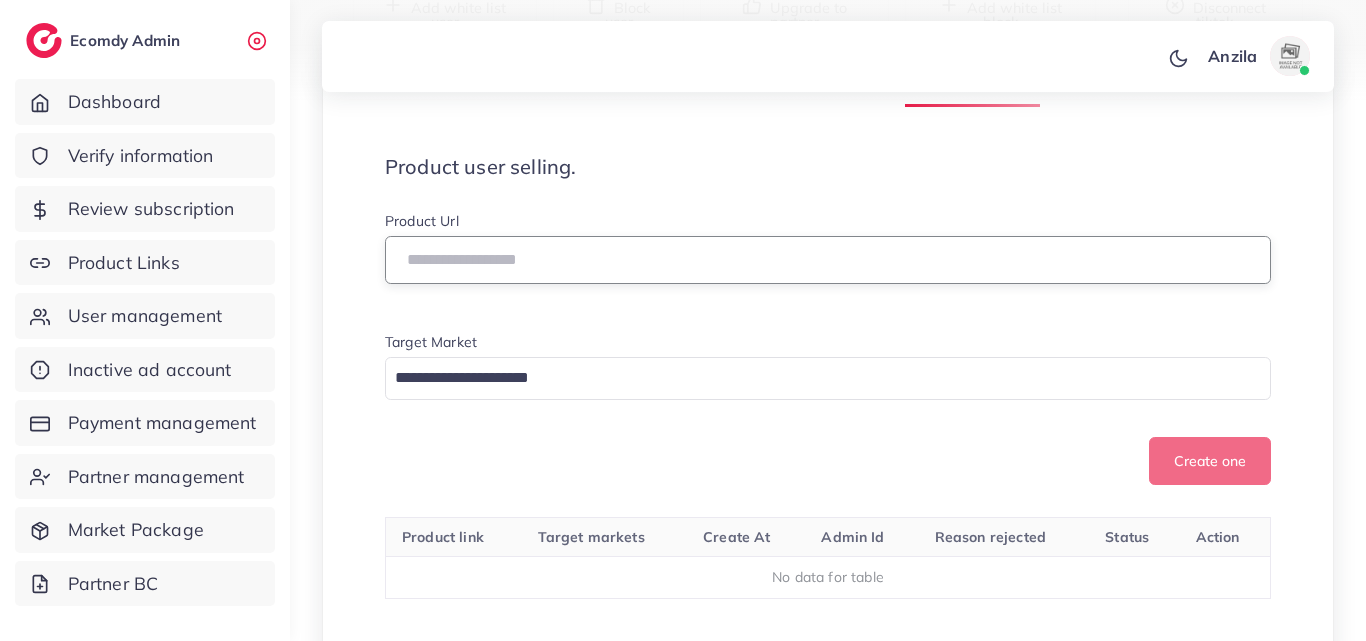 click at bounding box center [828, 260] 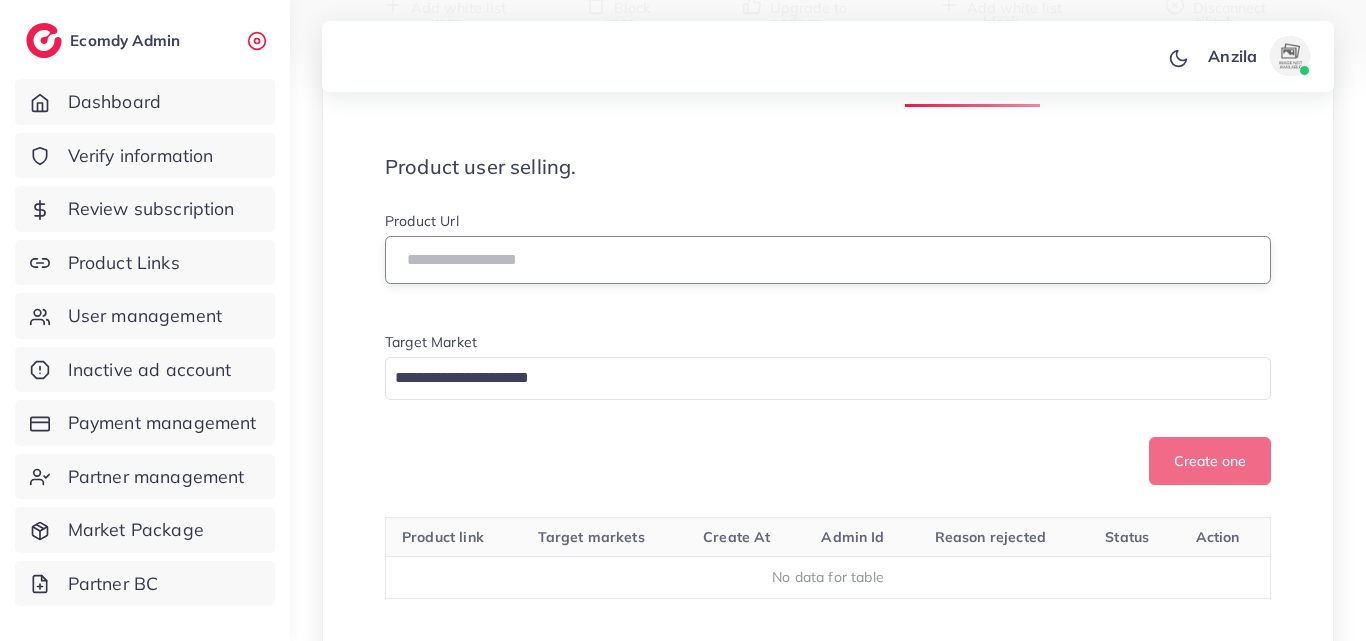 paste on "**********" 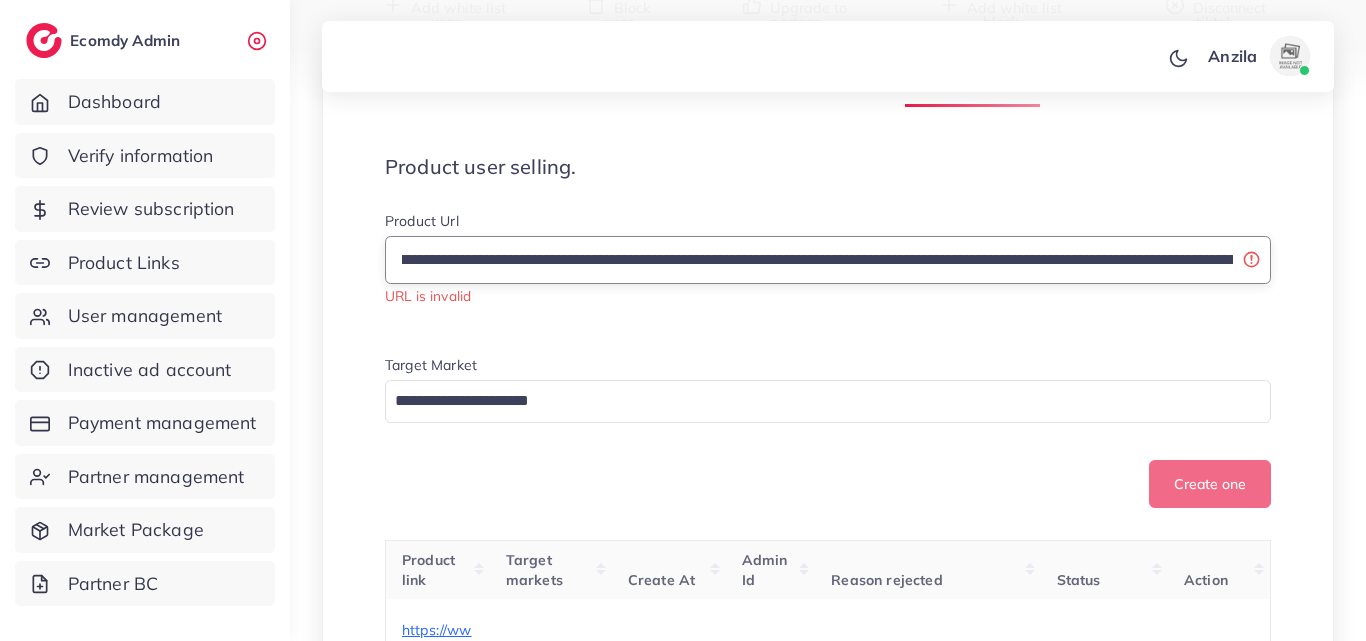 scroll, scrollTop: 0, scrollLeft: 0, axis: both 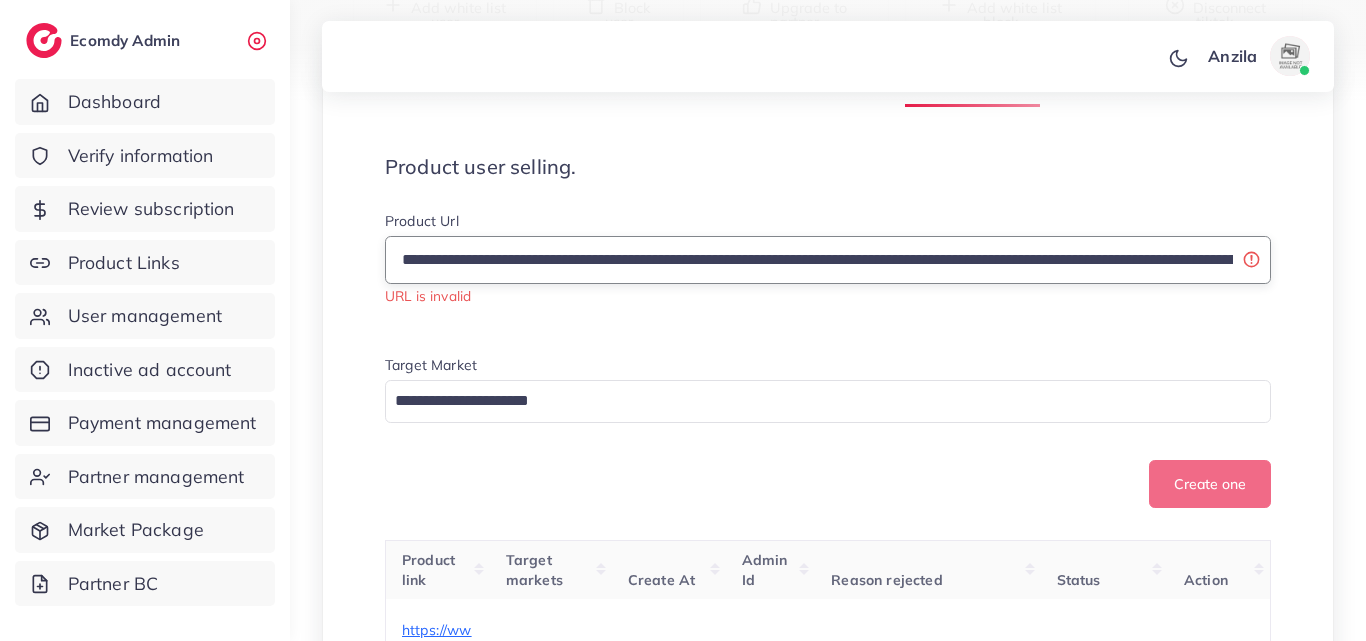 drag, startPoint x: 540, startPoint y: 255, endPoint x: 411, endPoint y: 257, distance: 129.0155 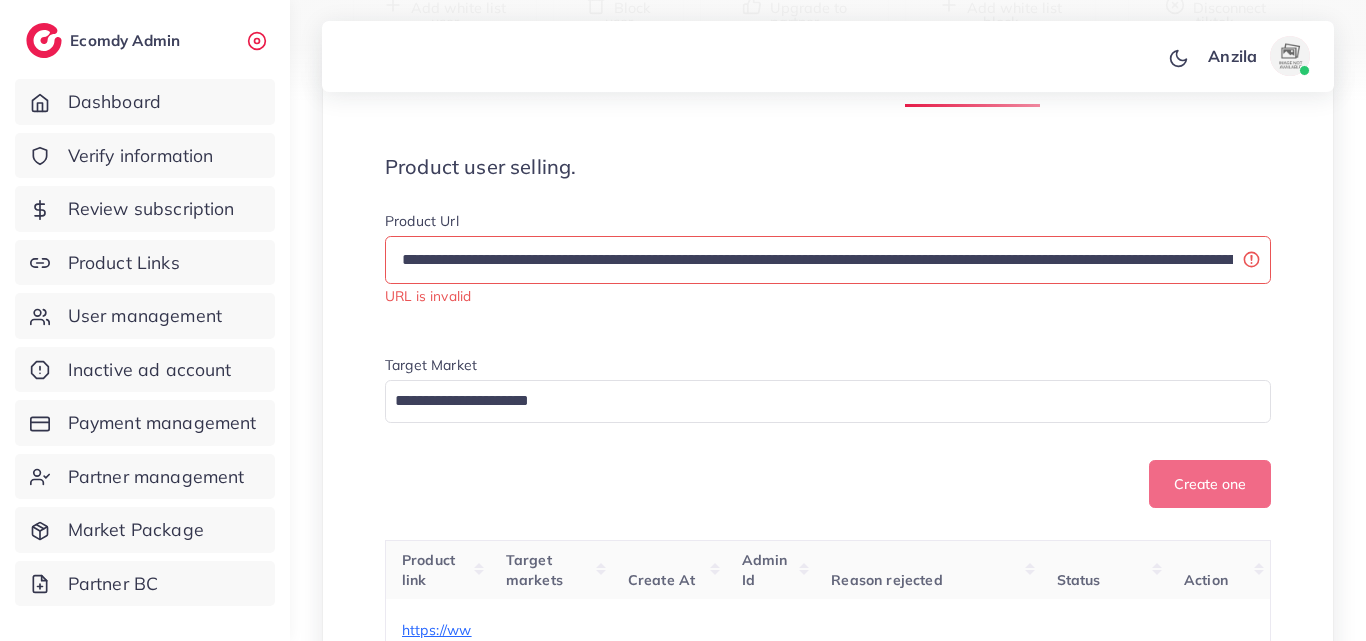click on "**********" at bounding box center (828, 331) 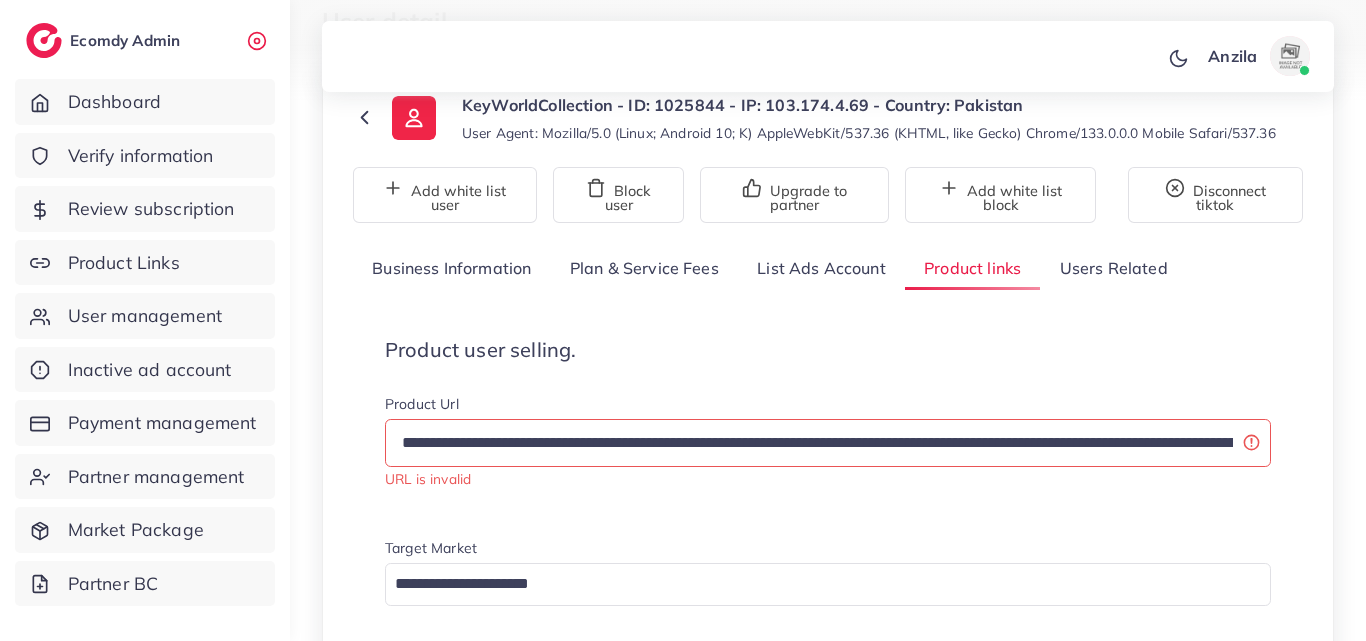 scroll, scrollTop: 200, scrollLeft: 0, axis: vertical 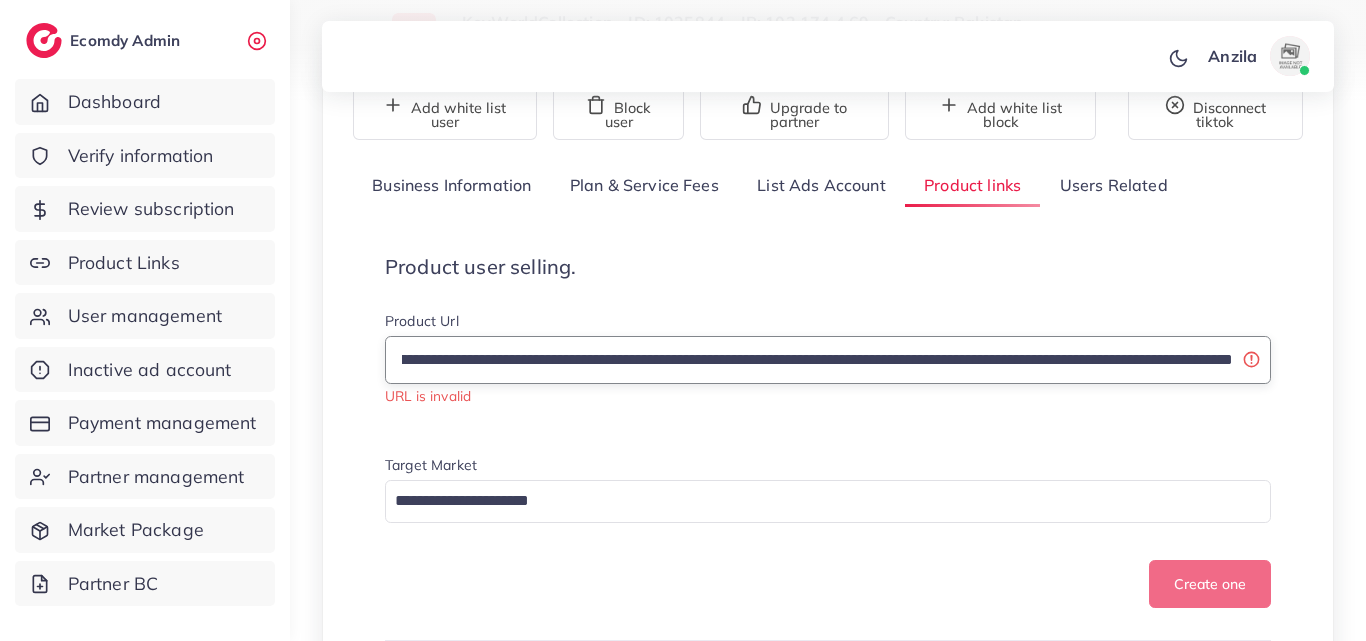 drag, startPoint x: 957, startPoint y: 359, endPoint x: 1227, endPoint y: 353, distance: 270.06665 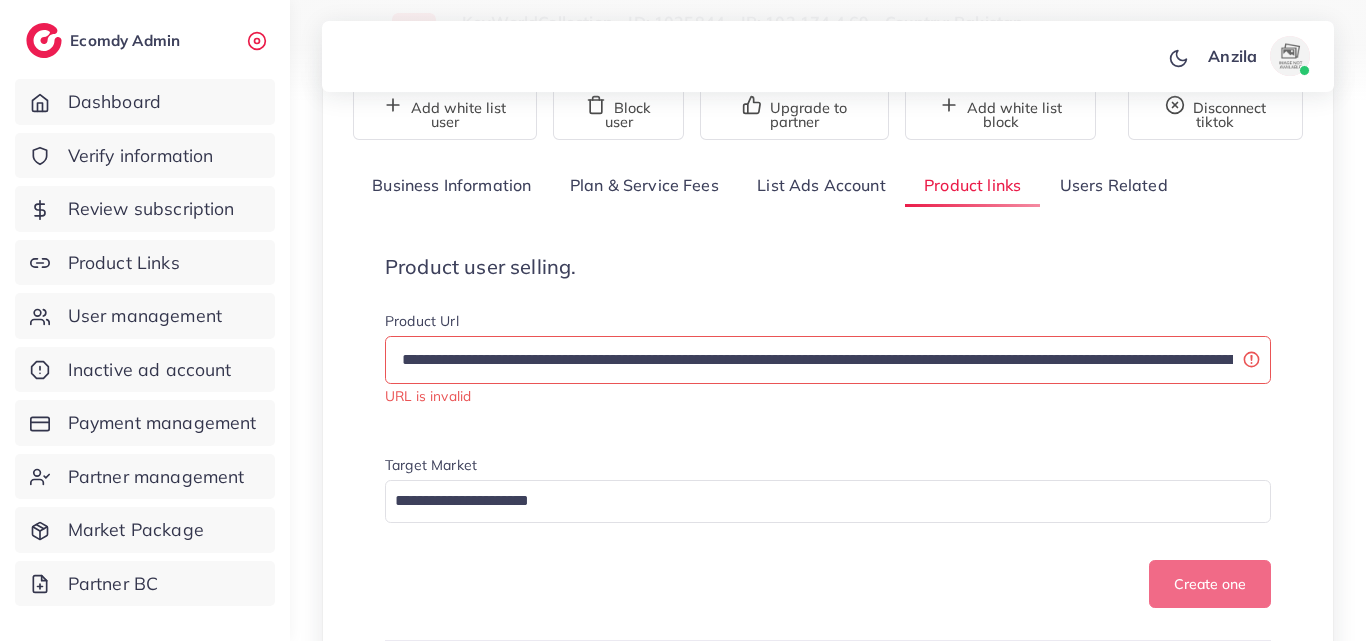 scroll, scrollTop: 0, scrollLeft: 409, axis: horizontal 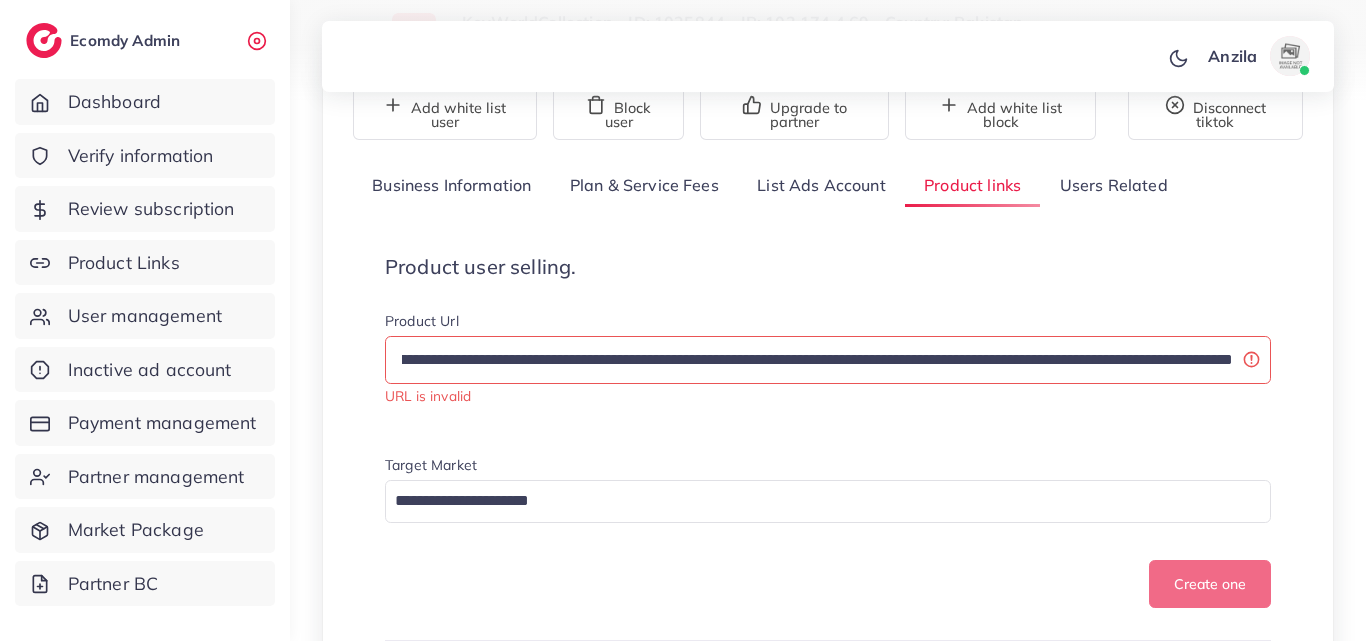 click on "**********" at bounding box center (828, 7010) 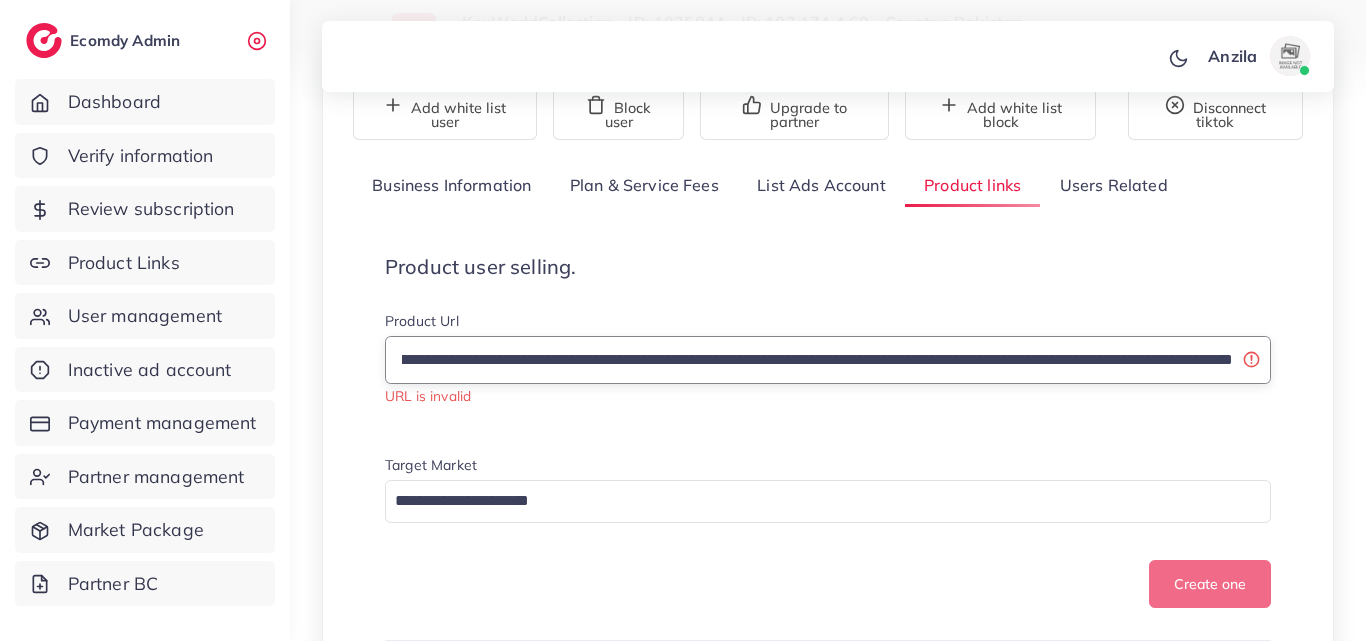 scroll, scrollTop: 0, scrollLeft: 414, axis: horizontal 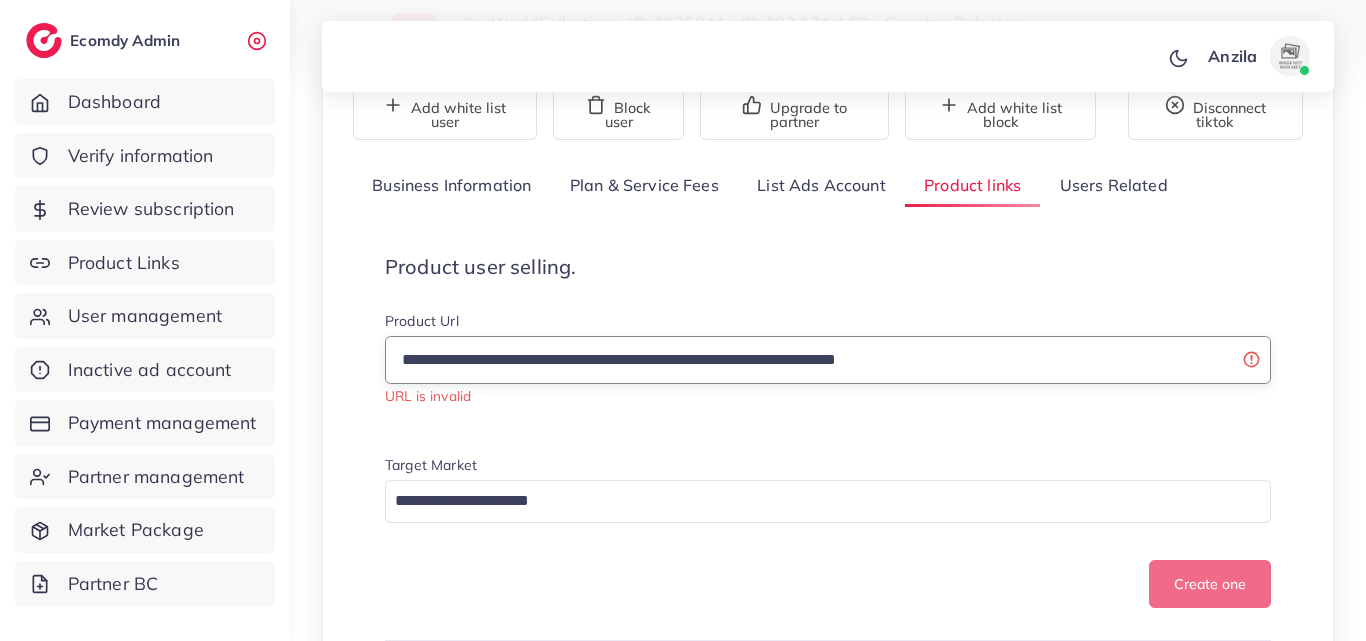 click on "**********" at bounding box center (828, 360) 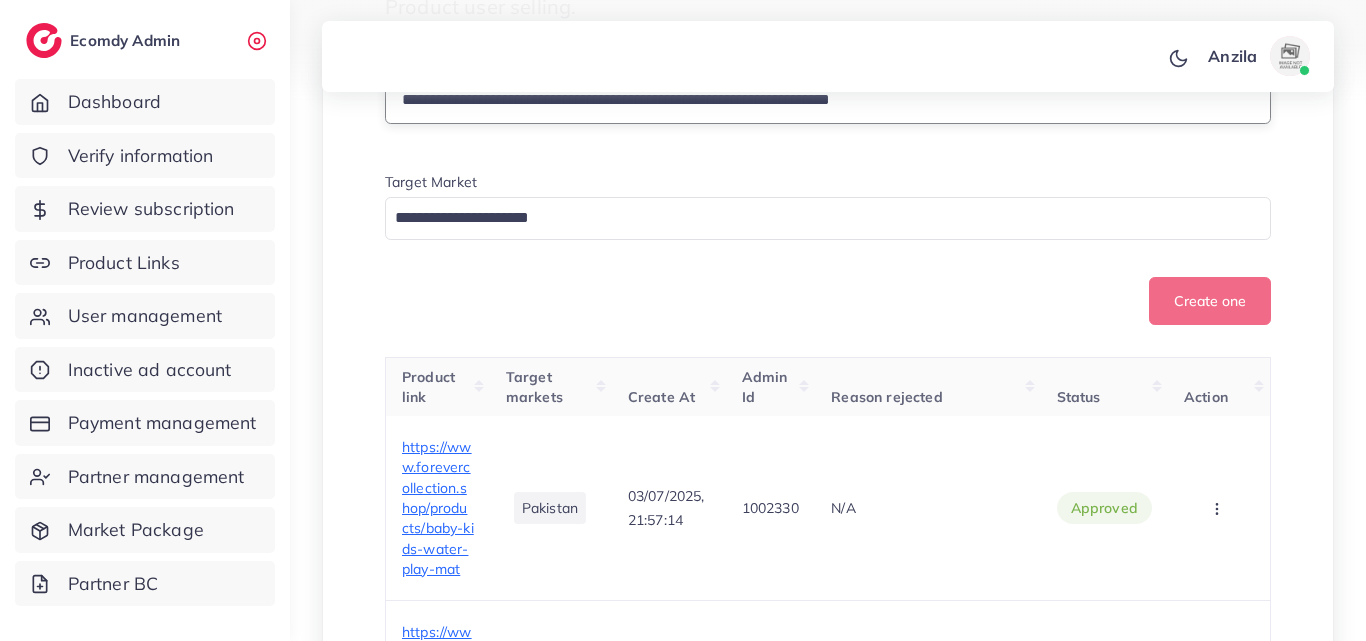 scroll, scrollTop: 400, scrollLeft: 0, axis: vertical 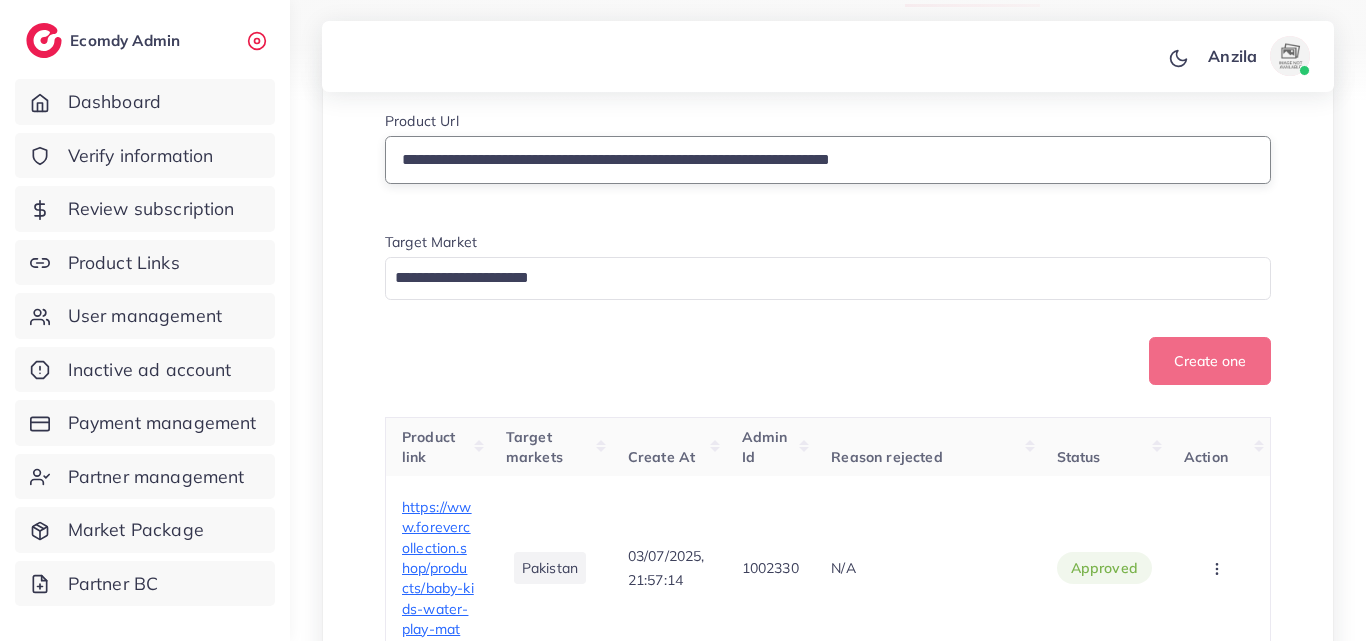type on "**********" 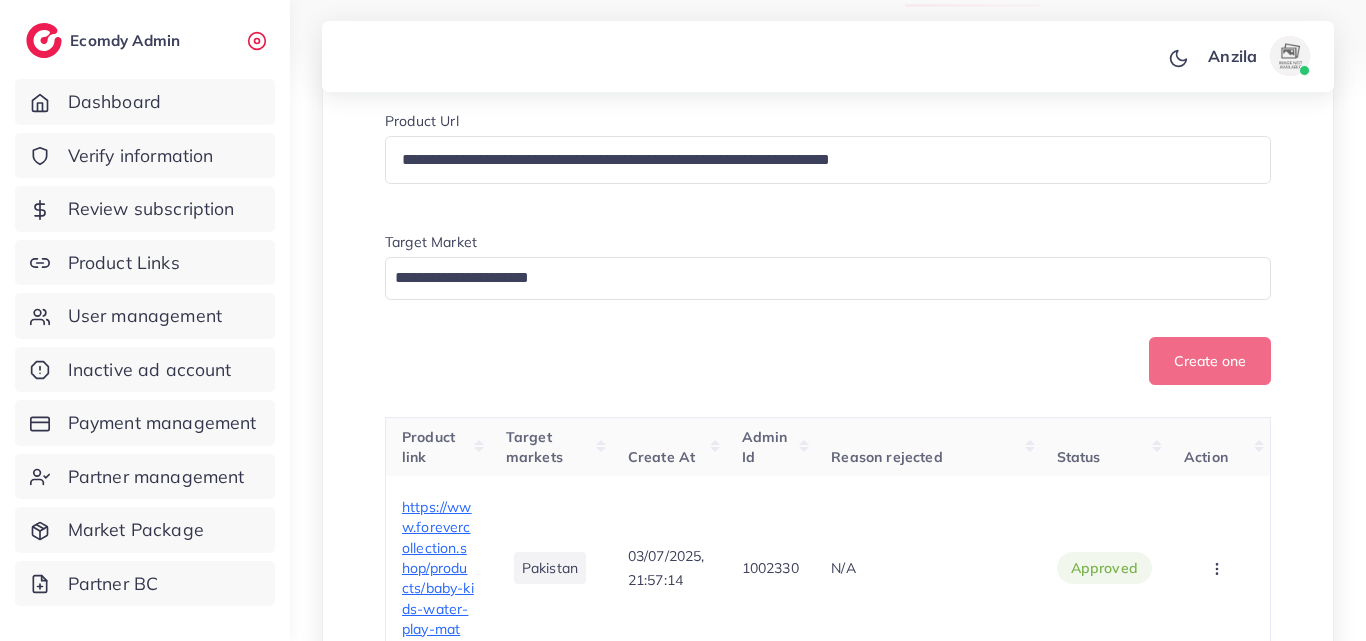 click at bounding box center [816, 278] 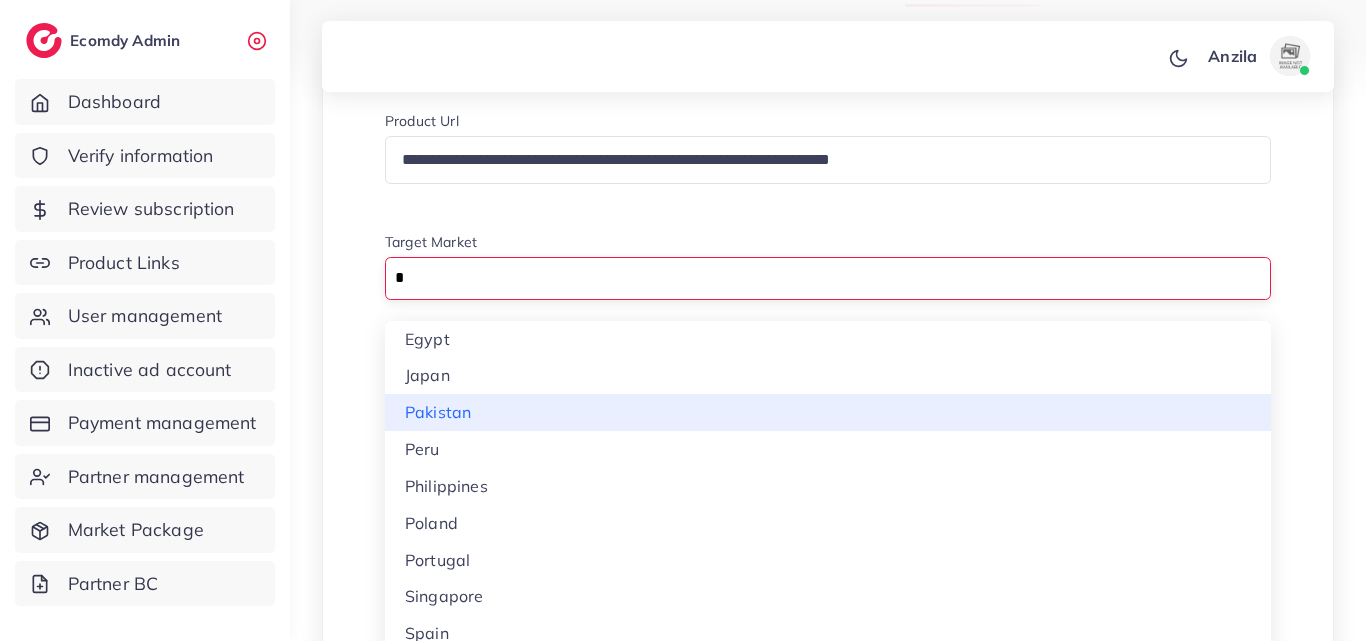 type on "*" 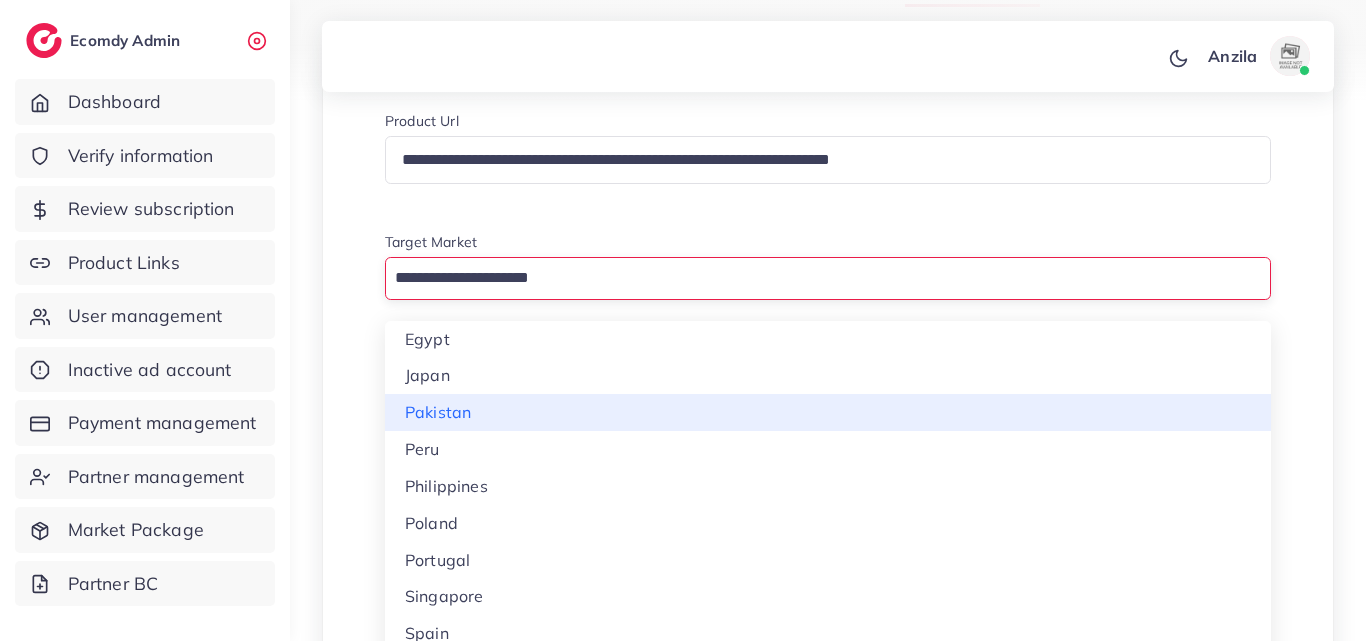 click on "**********" at bounding box center (828, 6798) 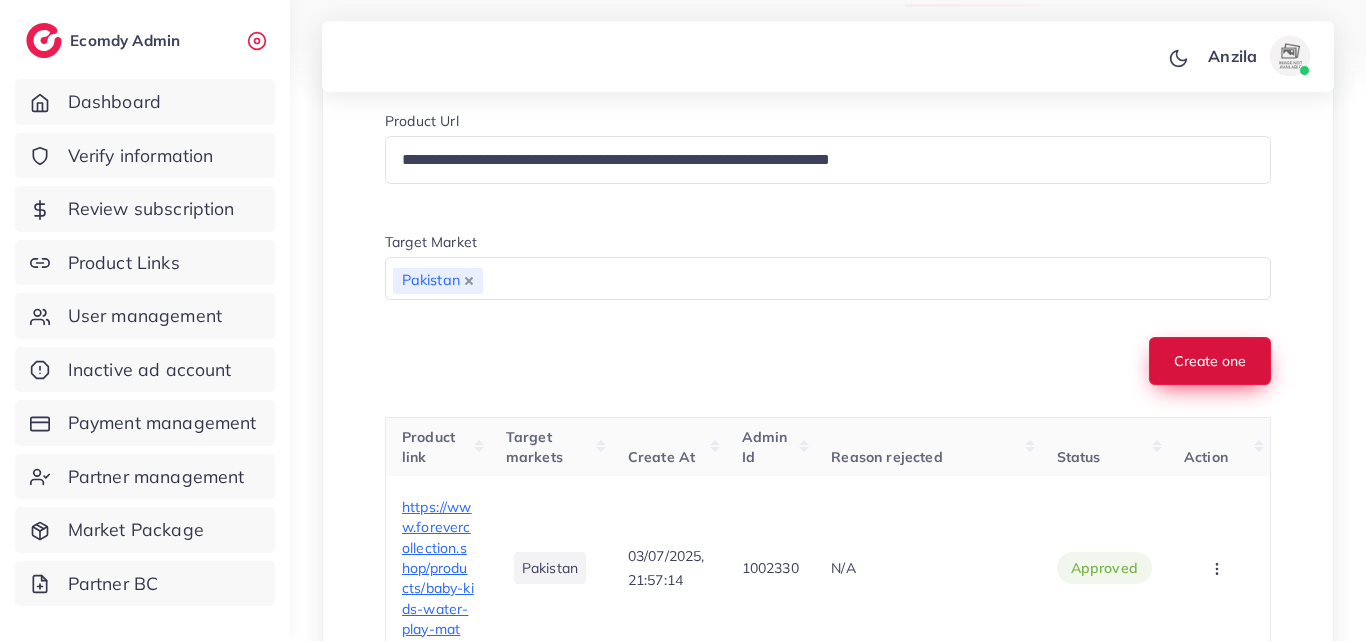 click on "Create one" at bounding box center [1210, 361] 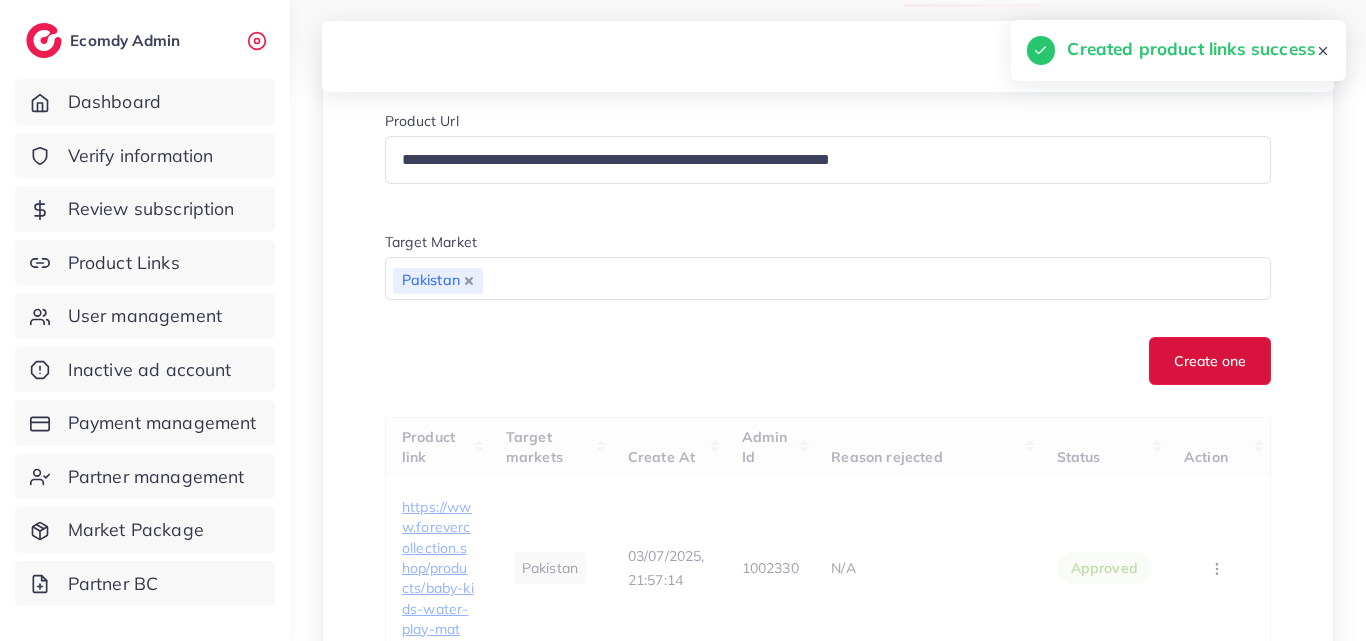 type 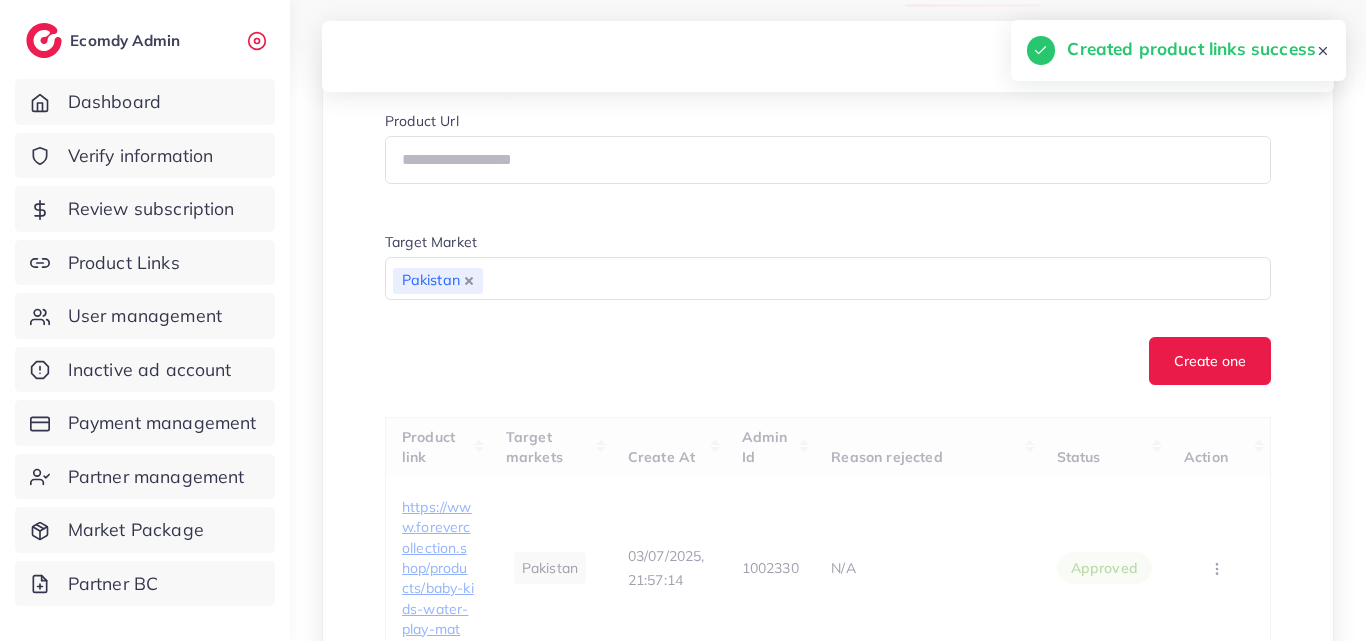 click on "Create one" at bounding box center (828, 361) 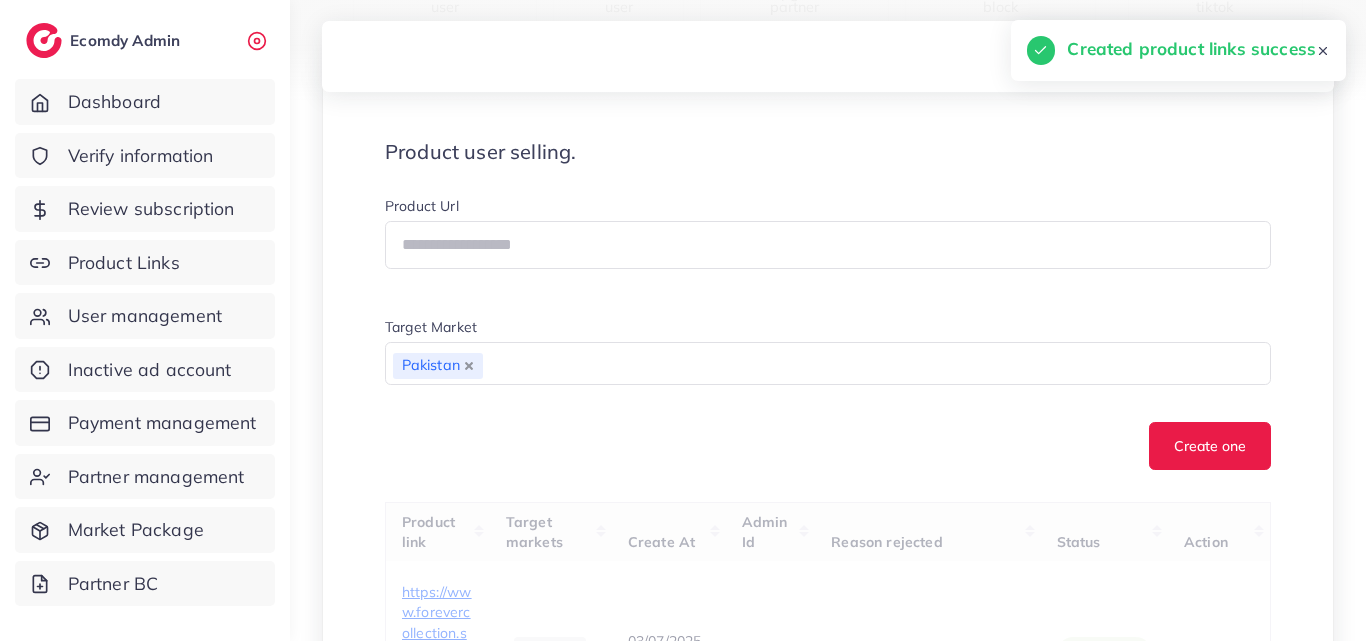 scroll, scrollTop: 500, scrollLeft: 0, axis: vertical 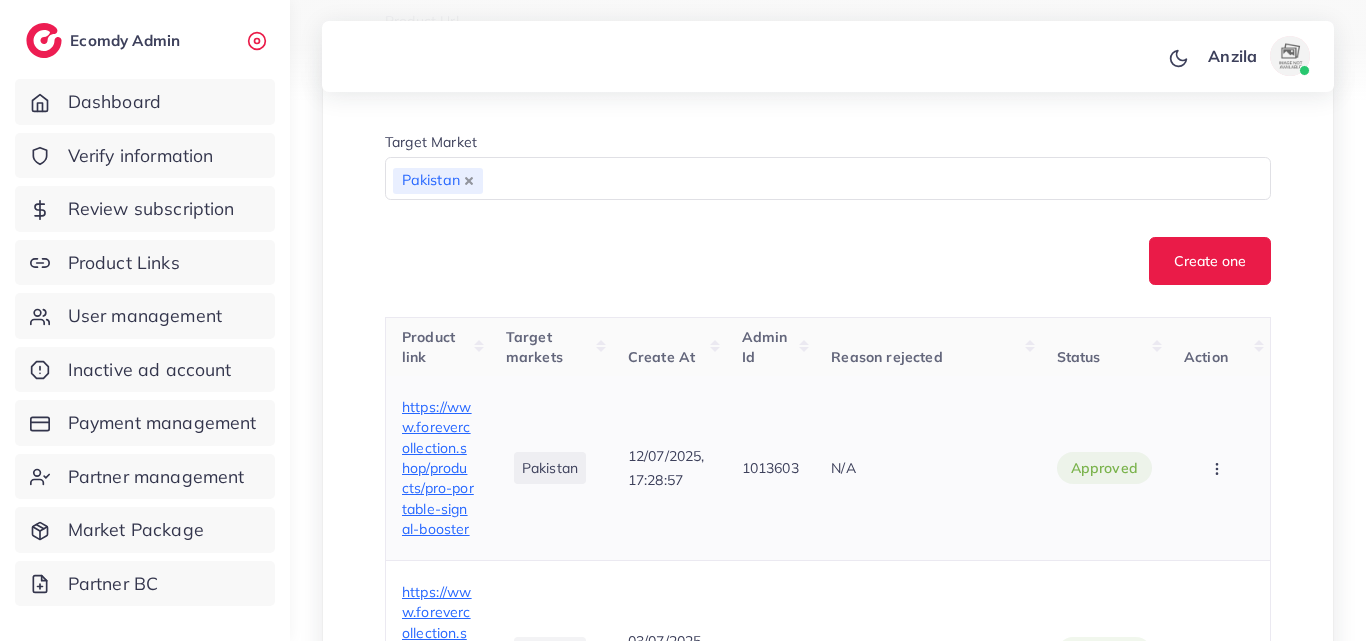 click on "https://www.forevercollection.shop/products/pro-portable-signal-booster" at bounding box center [438, 468] 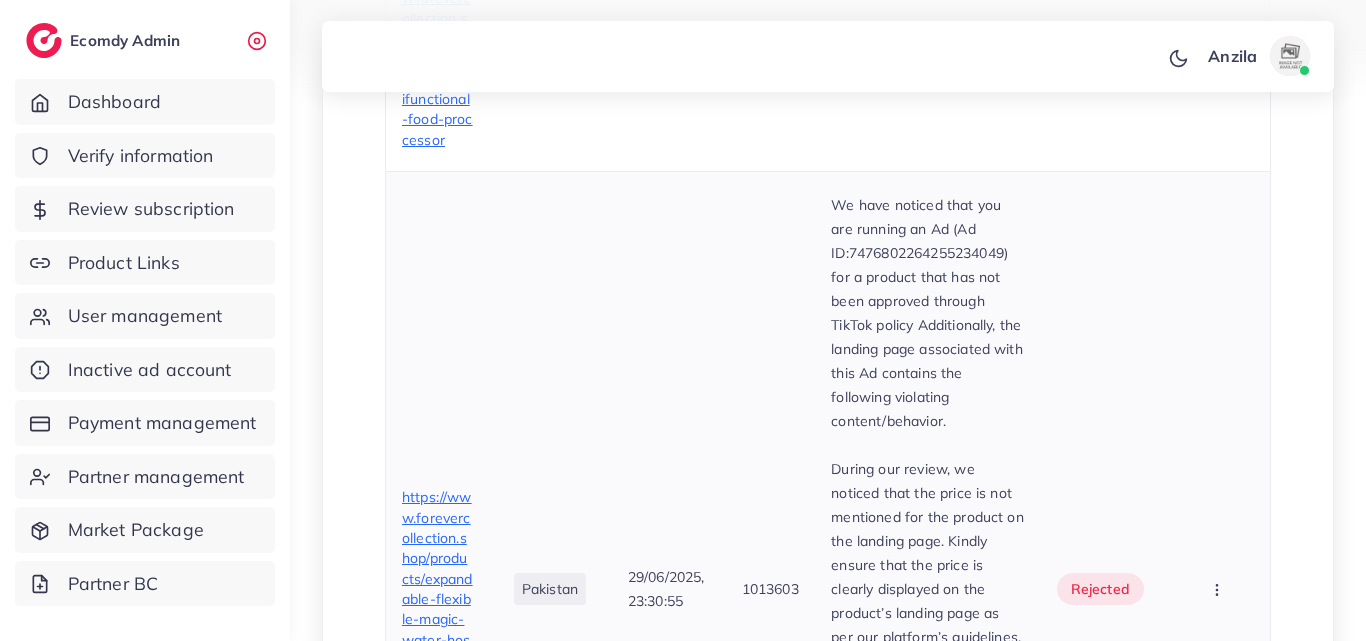 scroll, scrollTop: 1400, scrollLeft: 0, axis: vertical 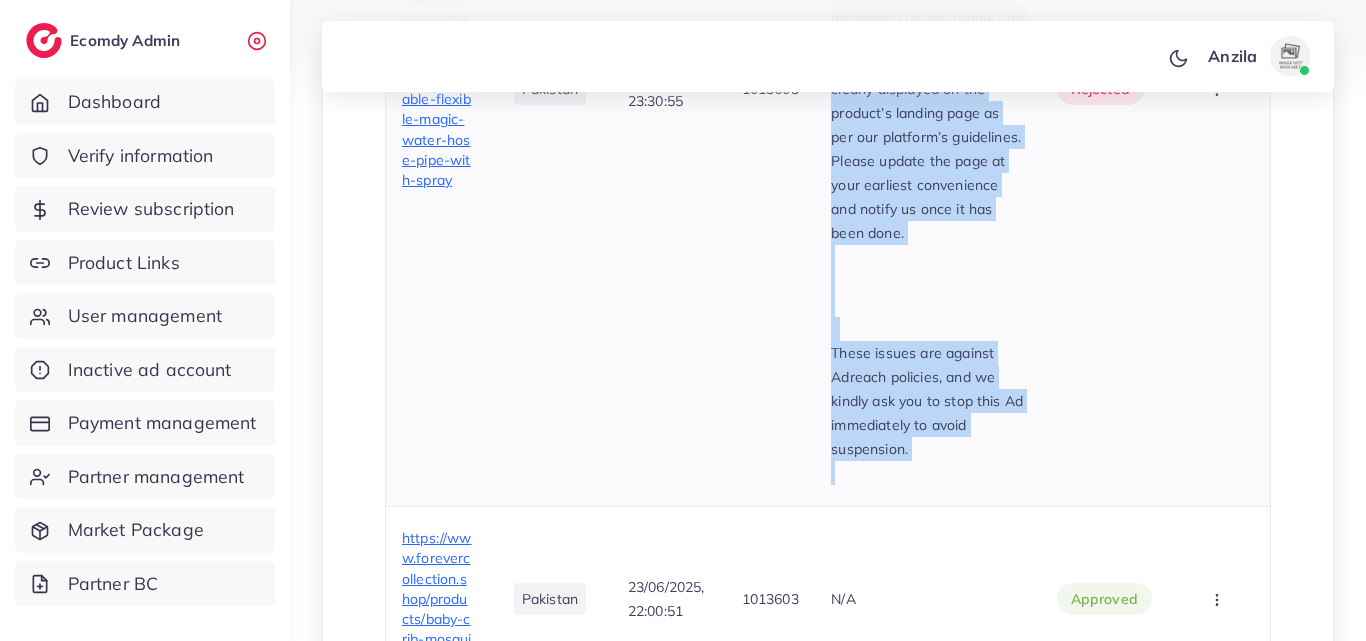 drag, startPoint x: 832, startPoint y: 152, endPoint x: 910, endPoint y: 497, distance: 353.70752 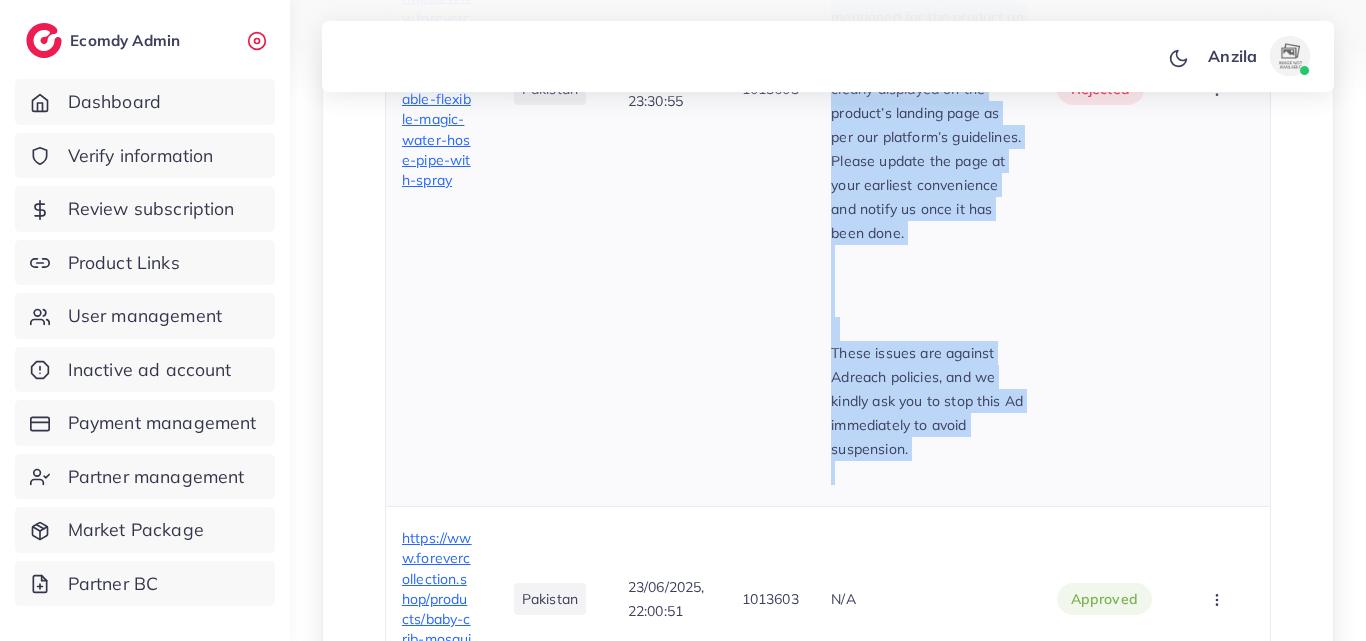 copy on "We have noticed that you are running an Ad (Ad ID:7476802264255234049) for a product that has not been approved through TikTok policy Additionally, the landing page associated with this Ad contains the following violating content/behavior.   During our review, we noticed that the price is not mentioned for the product on the landing page. Kindly ensure that the price is clearly displayed on the product’s landing page as per our platform’s guidelines. Please update the page at your earliest convenience and notify us once it has been done.   These issues are against Adreach policies, and we kindly ask you to stop this Ad immediately to avoid suspension." 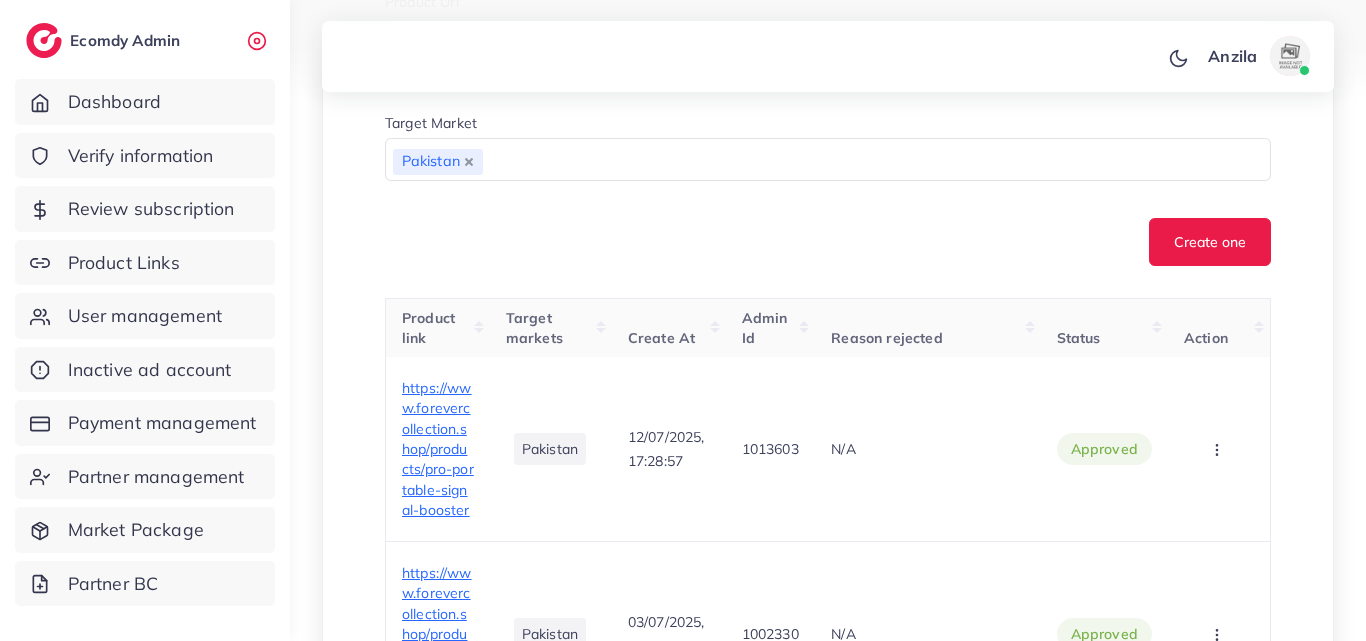 scroll, scrollTop: 500, scrollLeft: 0, axis: vertical 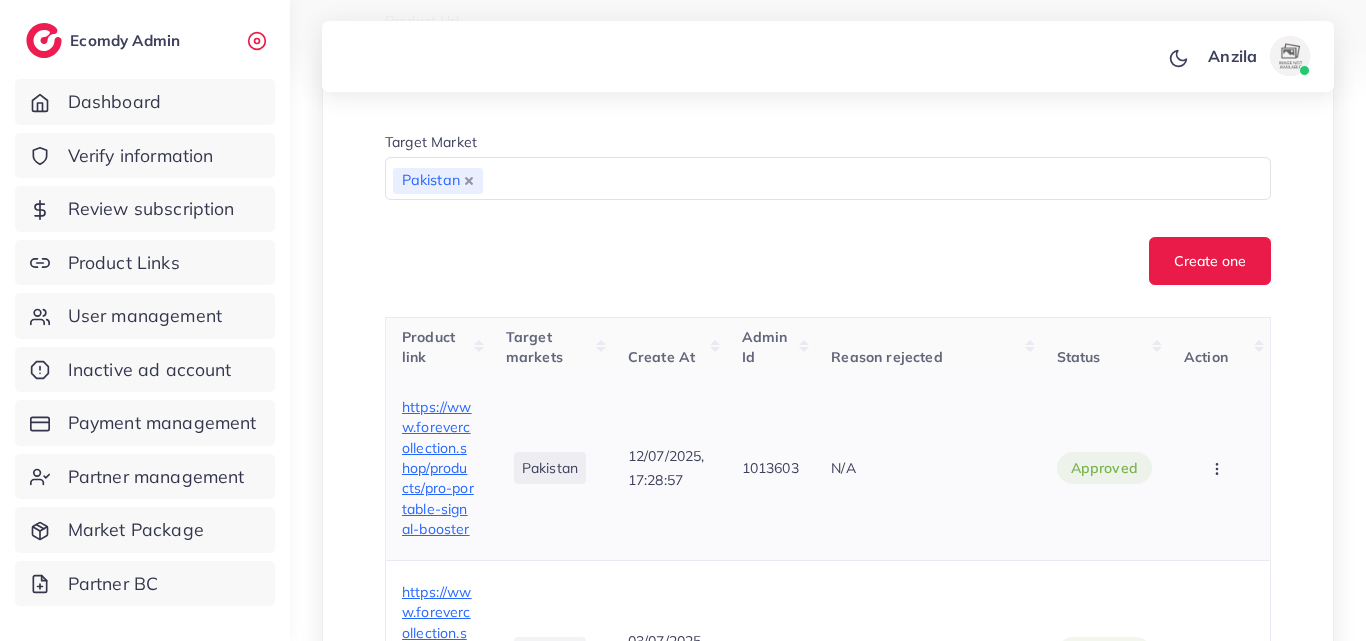 click at bounding box center (1219, 468) 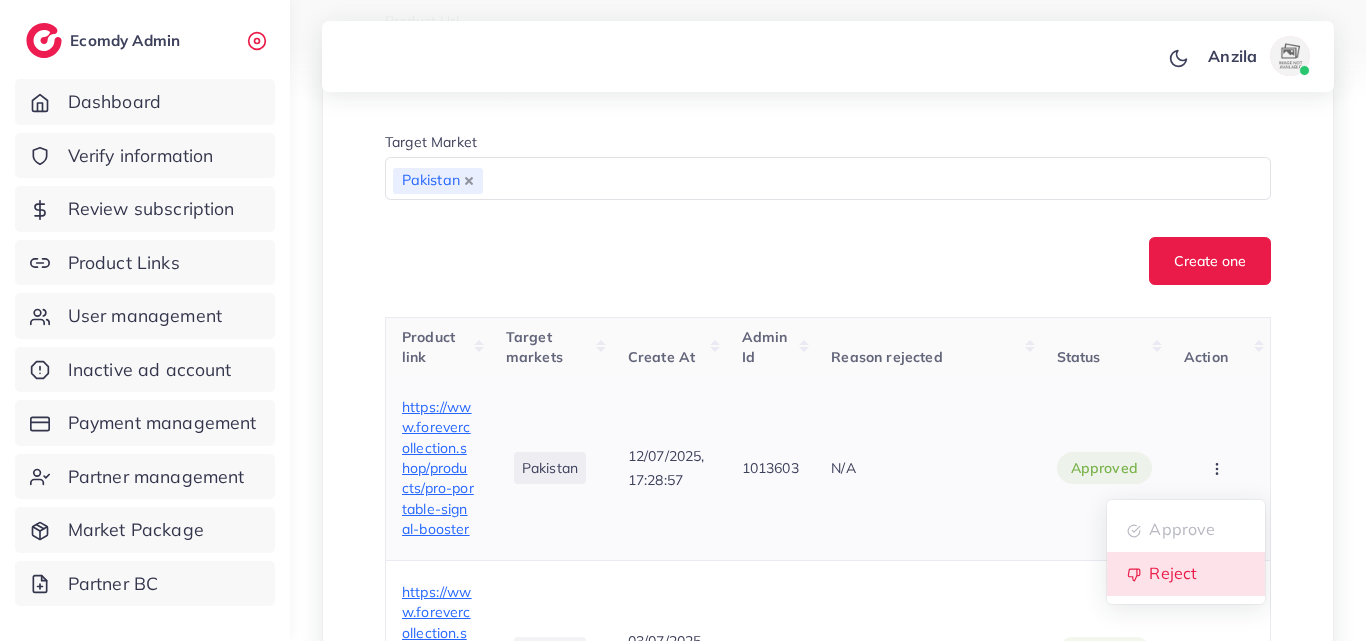 click on "Reject" at bounding box center [1186, 574] 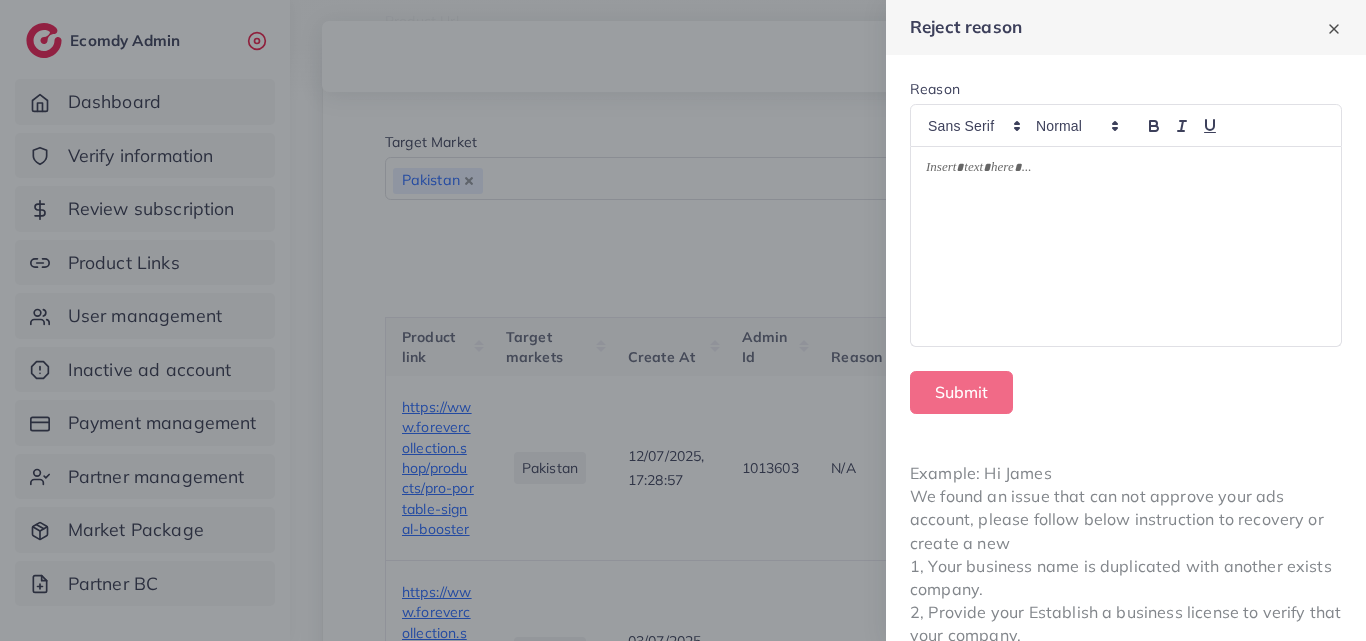 click at bounding box center (1126, 247) 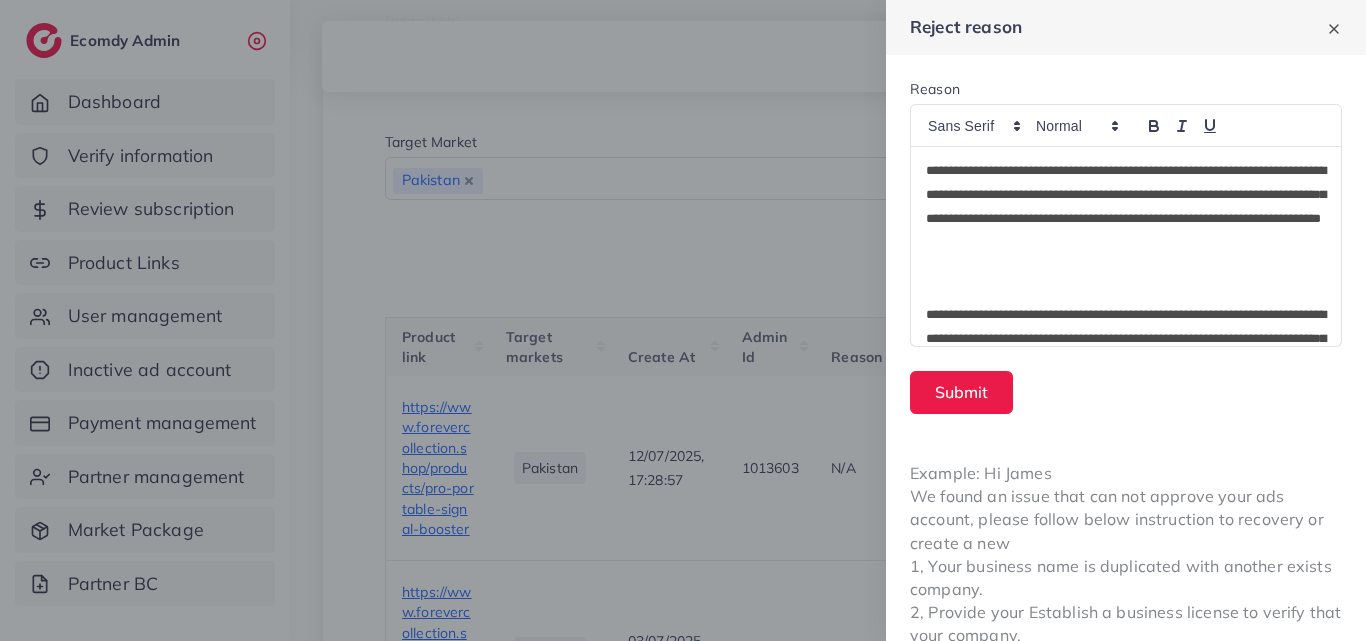scroll, scrollTop: 0, scrollLeft: 0, axis: both 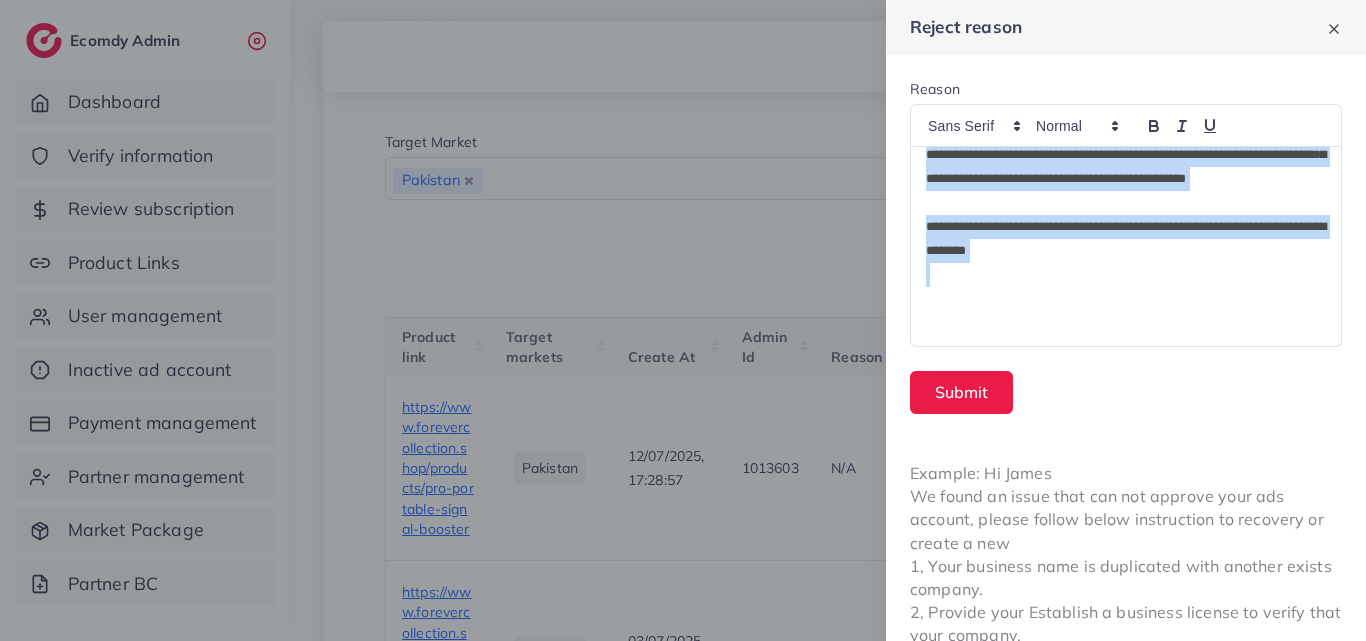 drag, startPoint x: 929, startPoint y: 249, endPoint x: 1100, endPoint y: 269, distance: 172.16562 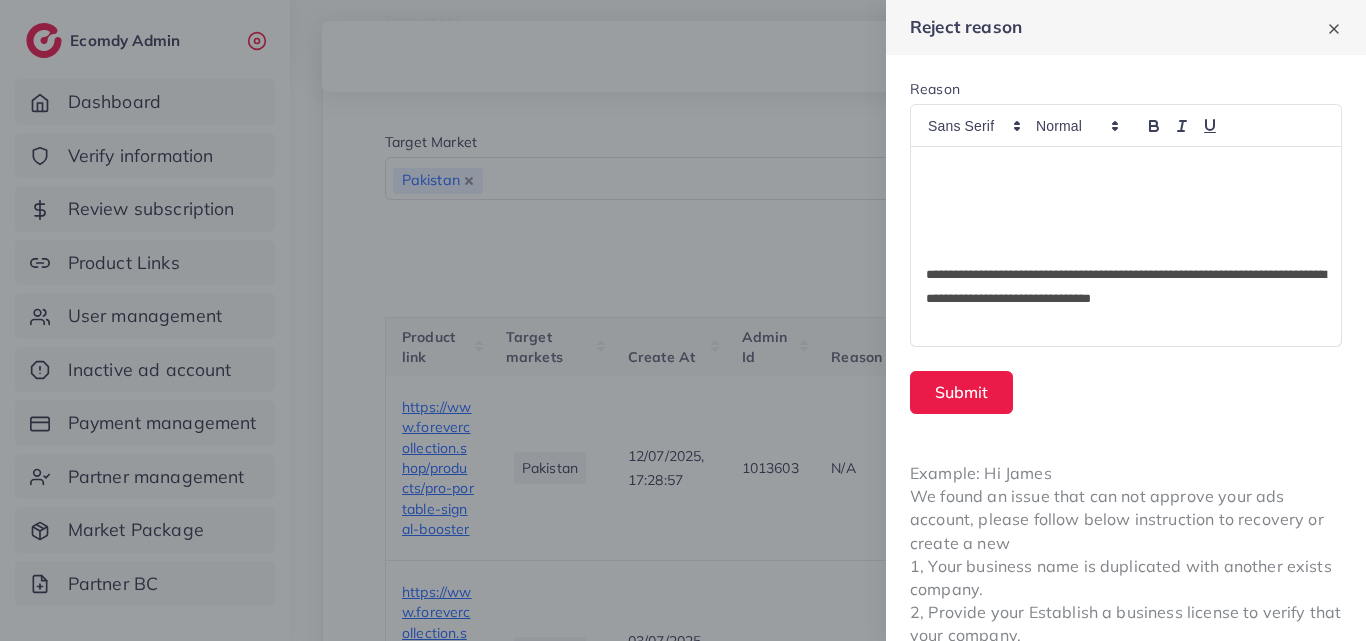 scroll, scrollTop: 40, scrollLeft: 0, axis: vertical 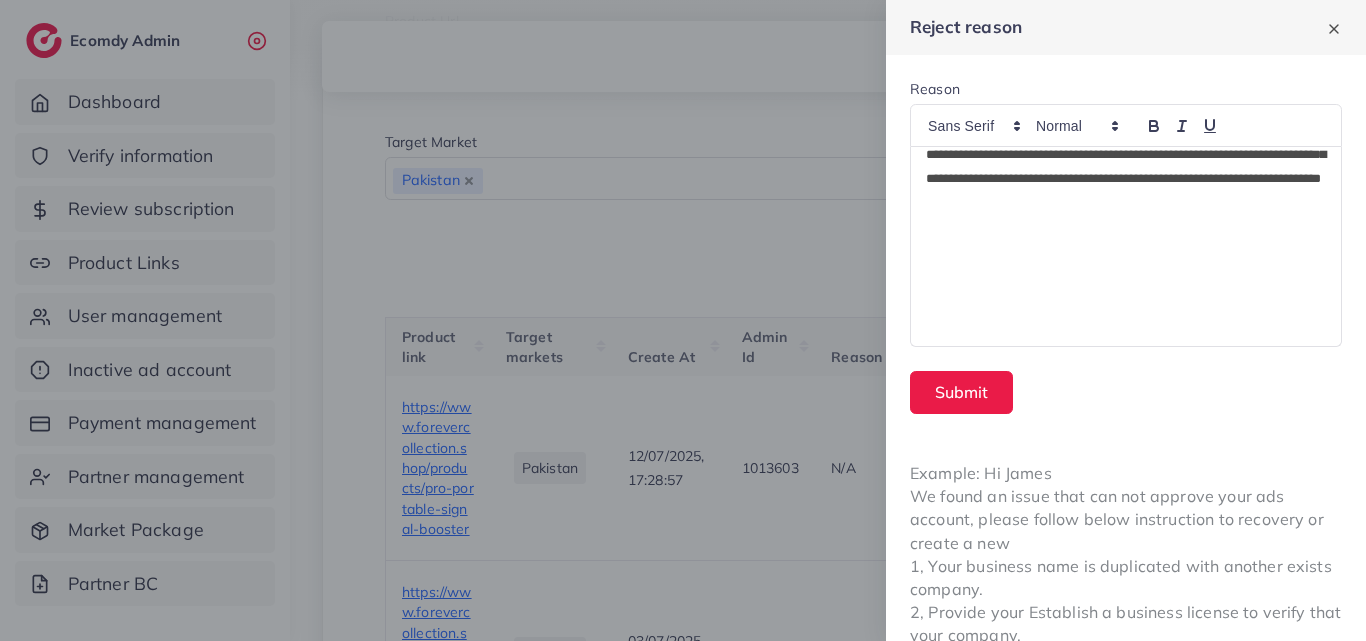 type 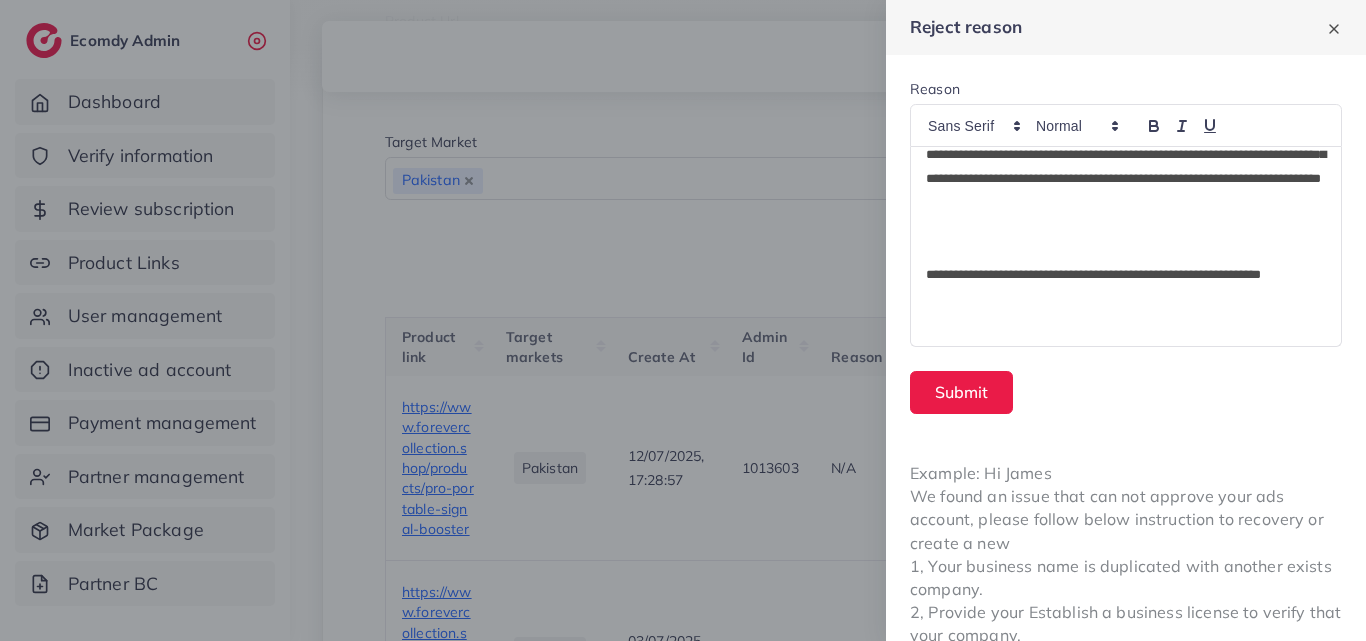 click on "**********" at bounding box center (1126, 287) 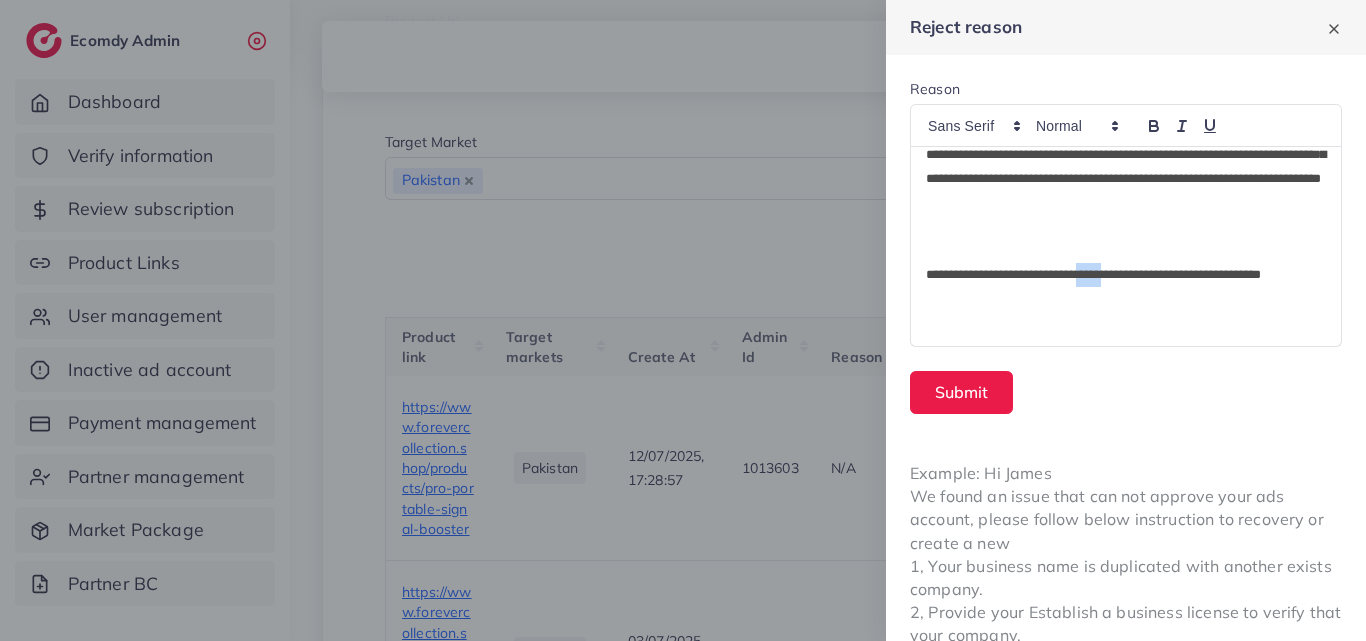 drag, startPoint x: 1131, startPoint y: 282, endPoint x: 1151, endPoint y: 266, distance: 25.612497 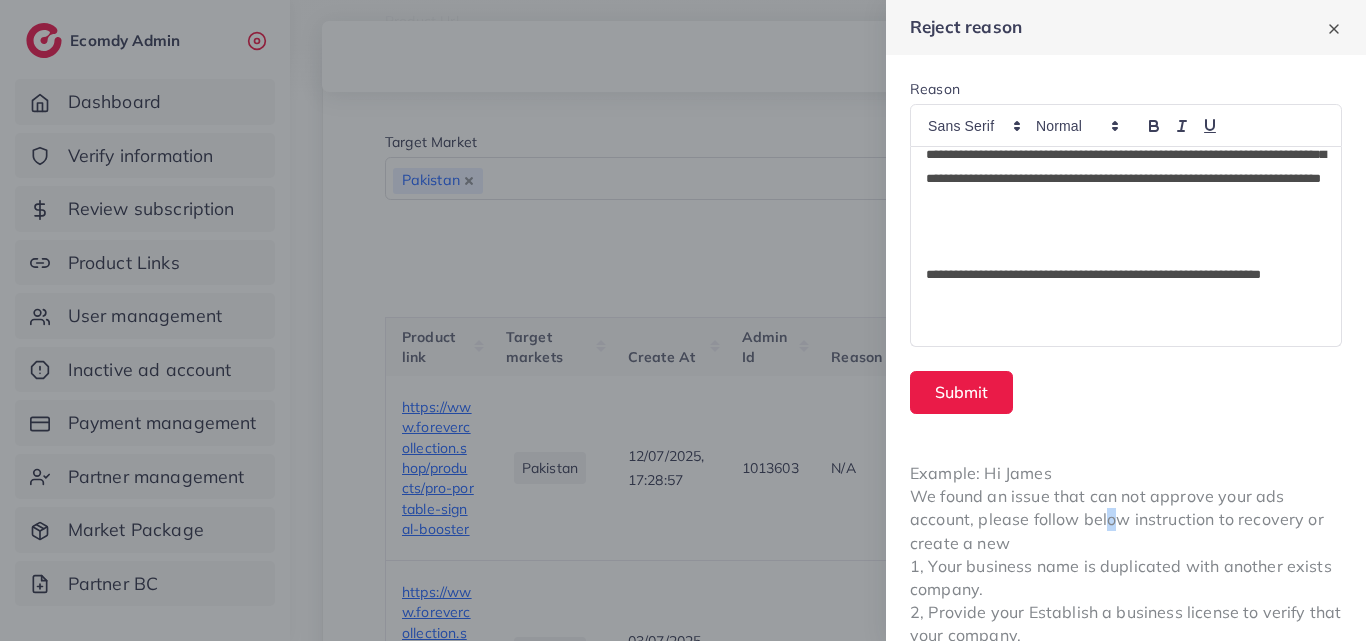 click on "Example: Hi James   We found an issue that can not approve your ads account, please follow below instruction to recovery or create a new  1, Your business name is duplicated with another exists company.  2, Provide your Establish a business license to verify that your company." at bounding box center [1126, 555] 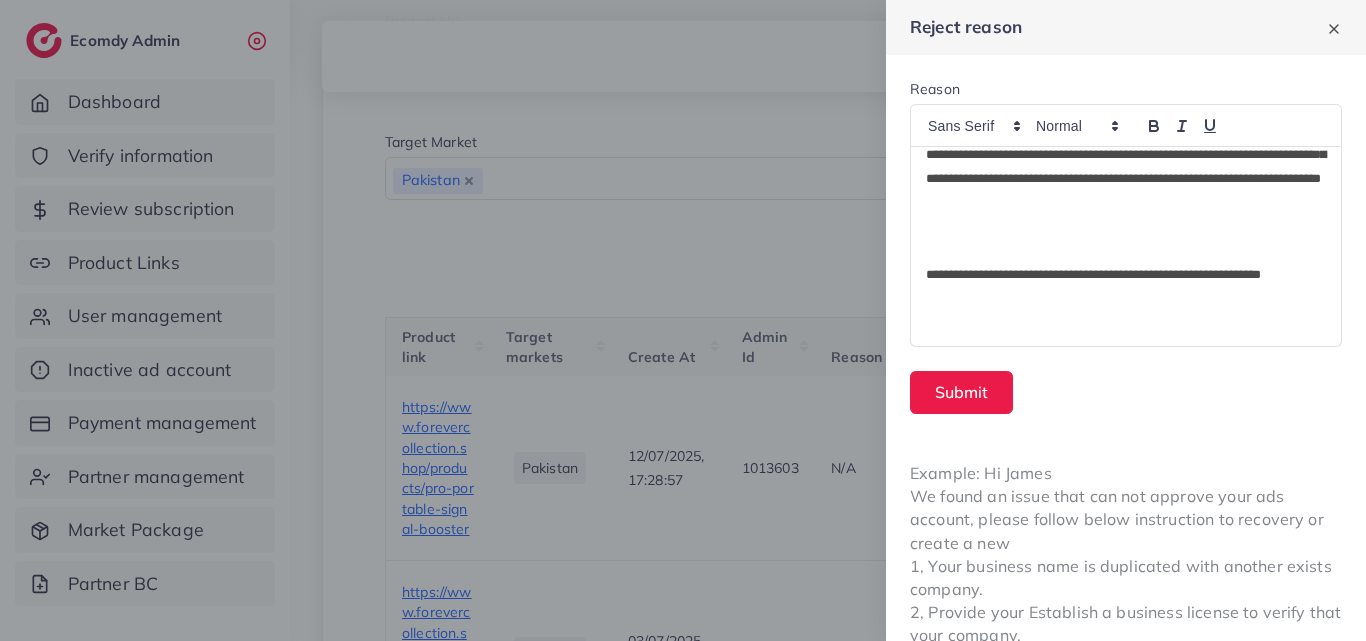 click on "**********" at bounding box center (1126, 287) 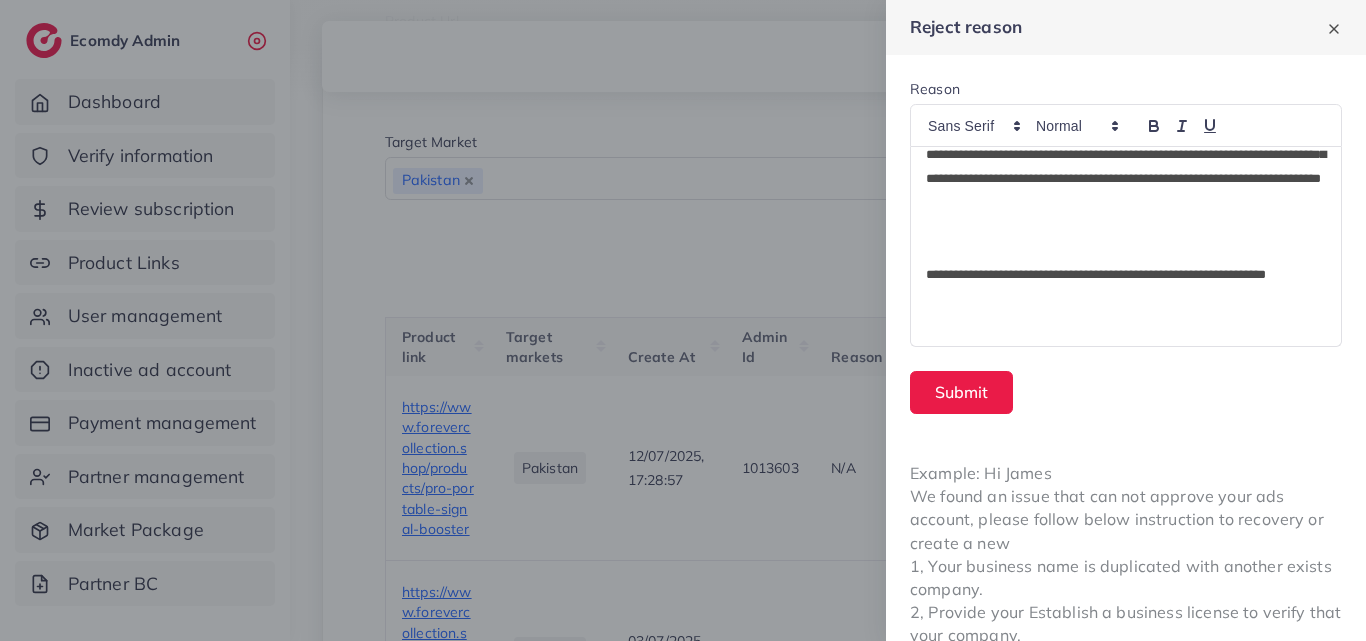 click on "**********" at bounding box center (1126, 287) 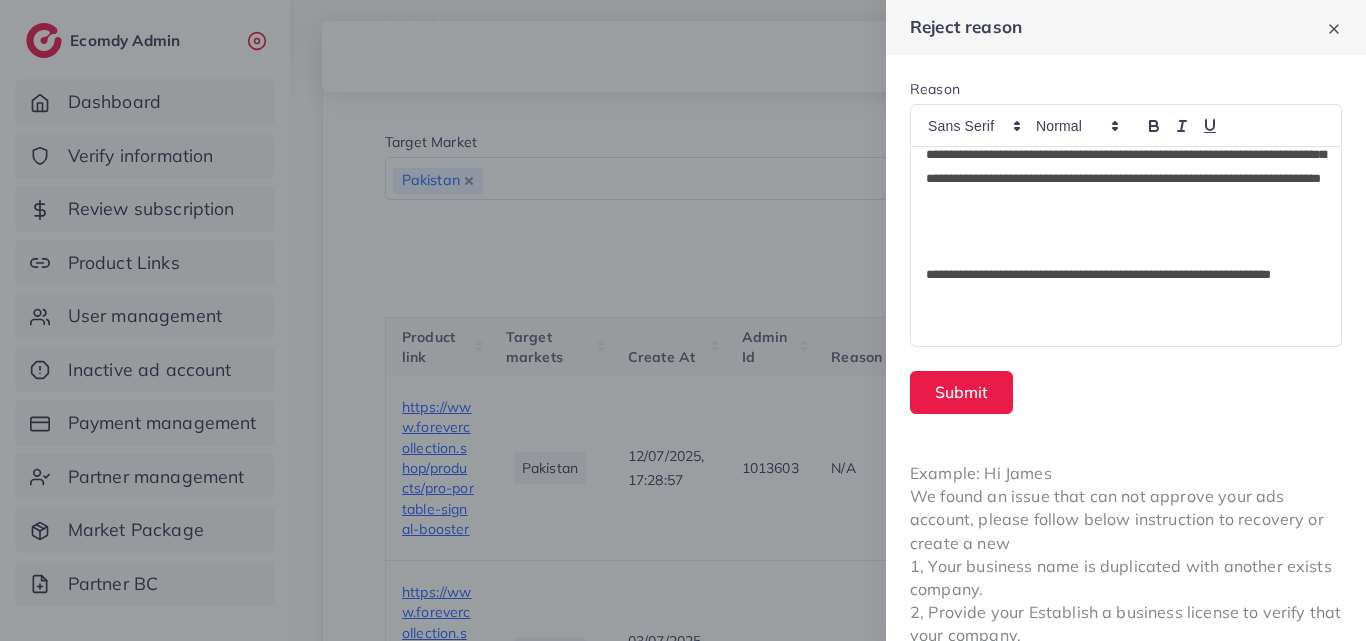 scroll, scrollTop: 0, scrollLeft: 0, axis: both 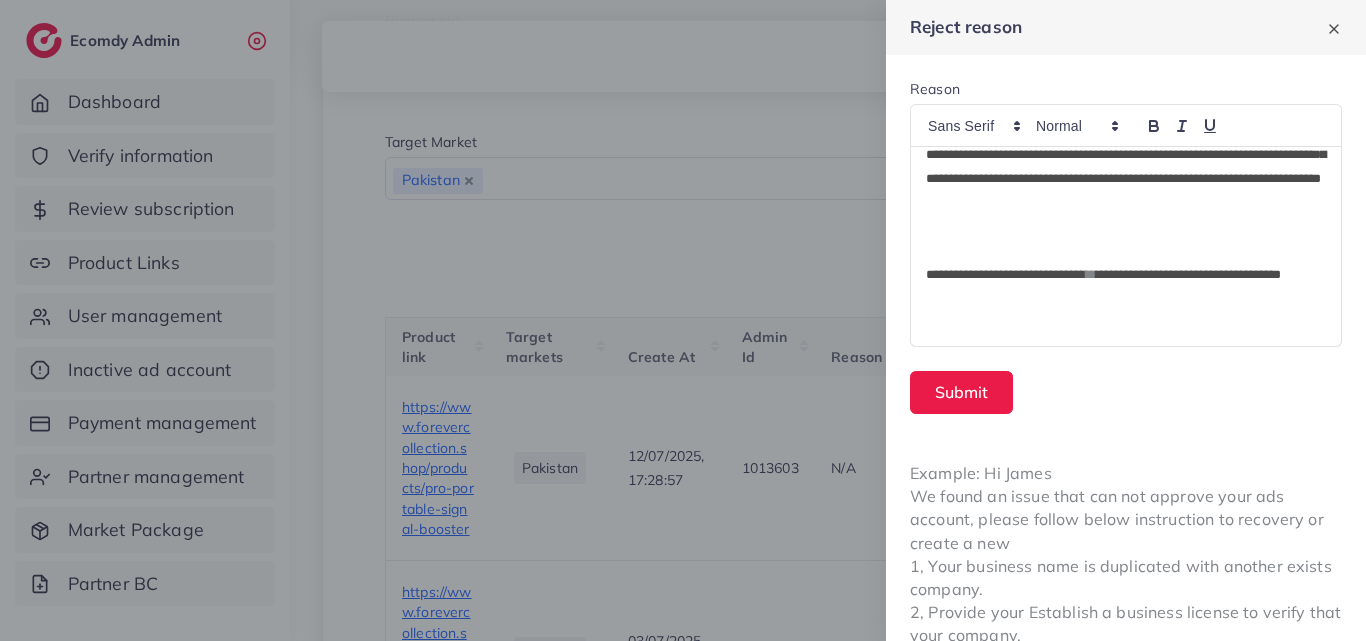 click on "**********" at bounding box center (1126, 287) 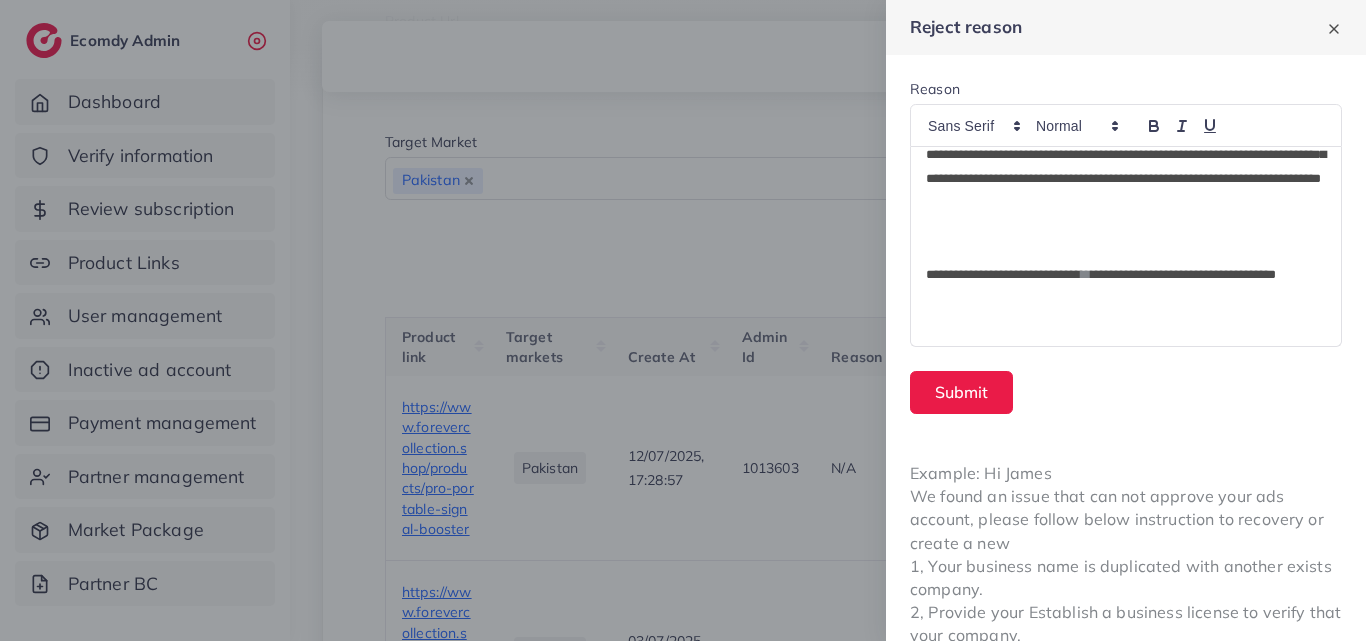 click on "**********" at bounding box center (1126, 287) 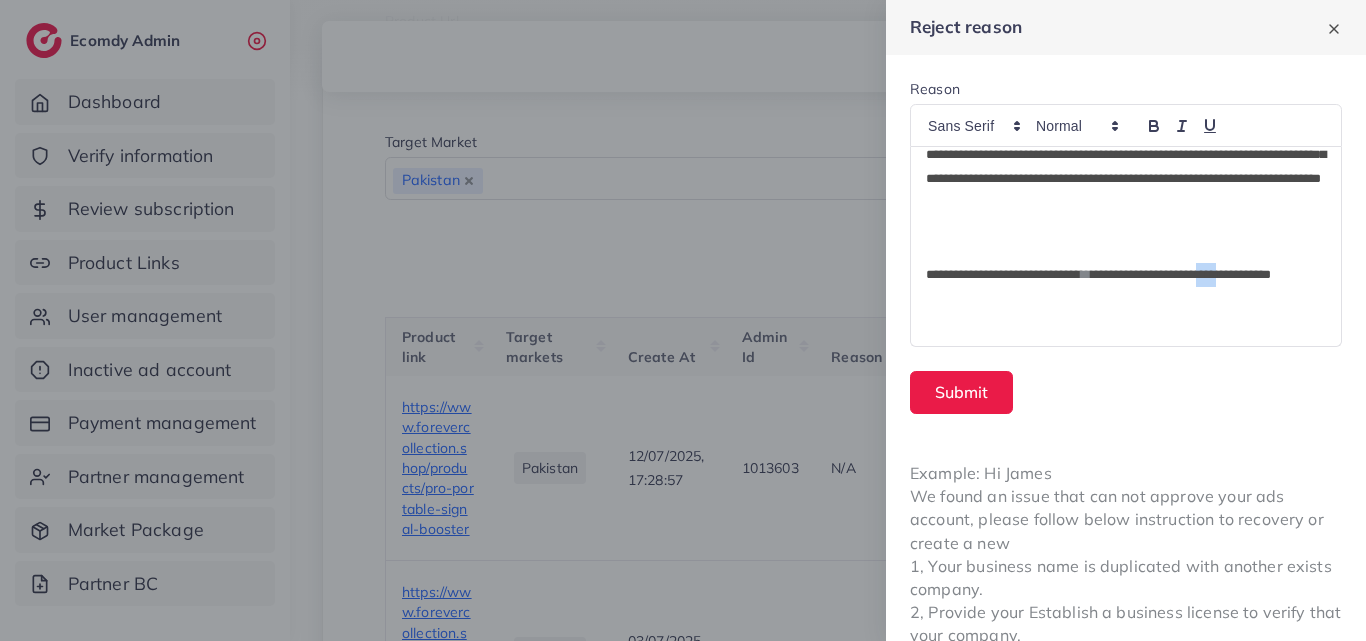 drag, startPoint x: 1270, startPoint y: 272, endPoint x: 1290, endPoint y: 276, distance: 20.396078 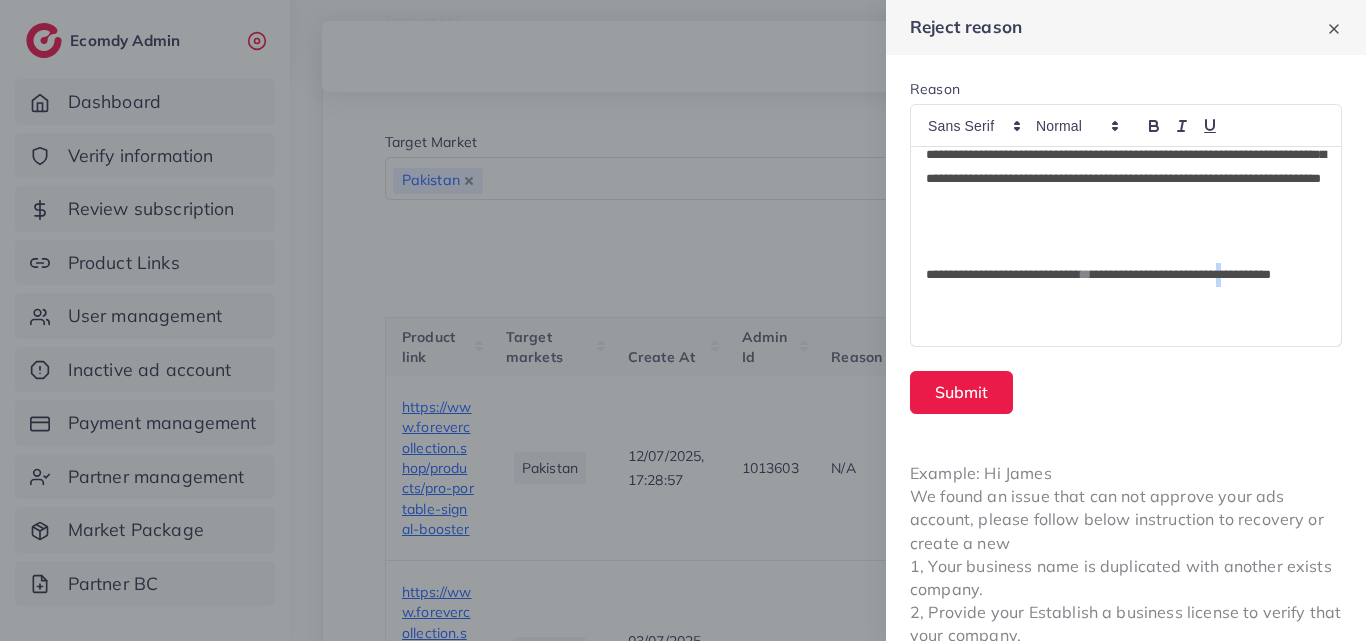click on "**********" at bounding box center (1126, 287) 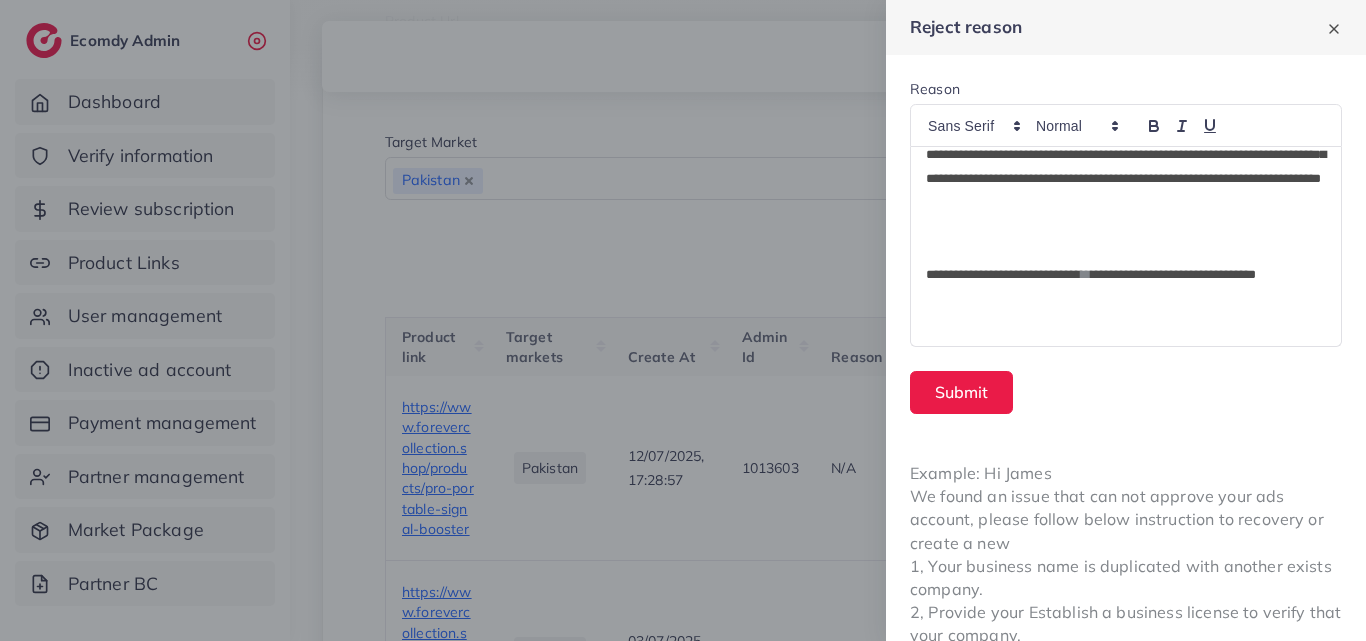 click on "**********" at bounding box center [1126, 287] 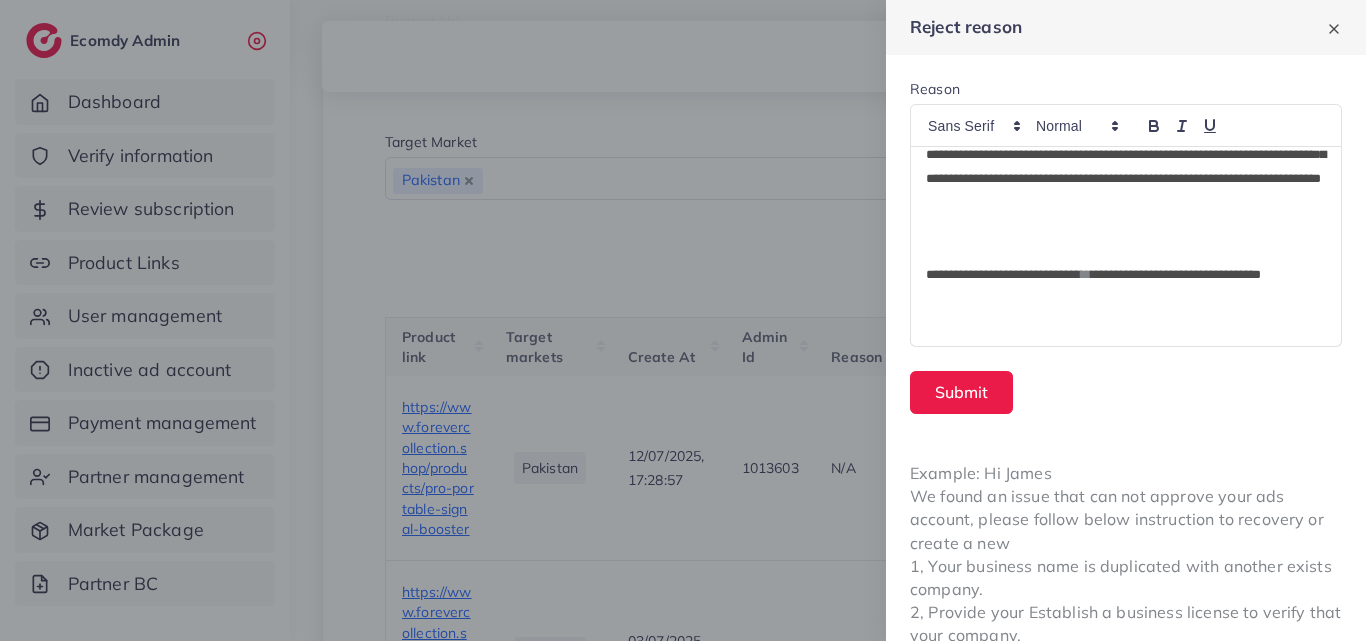 click on "**********" at bounding box center [1126, 287] 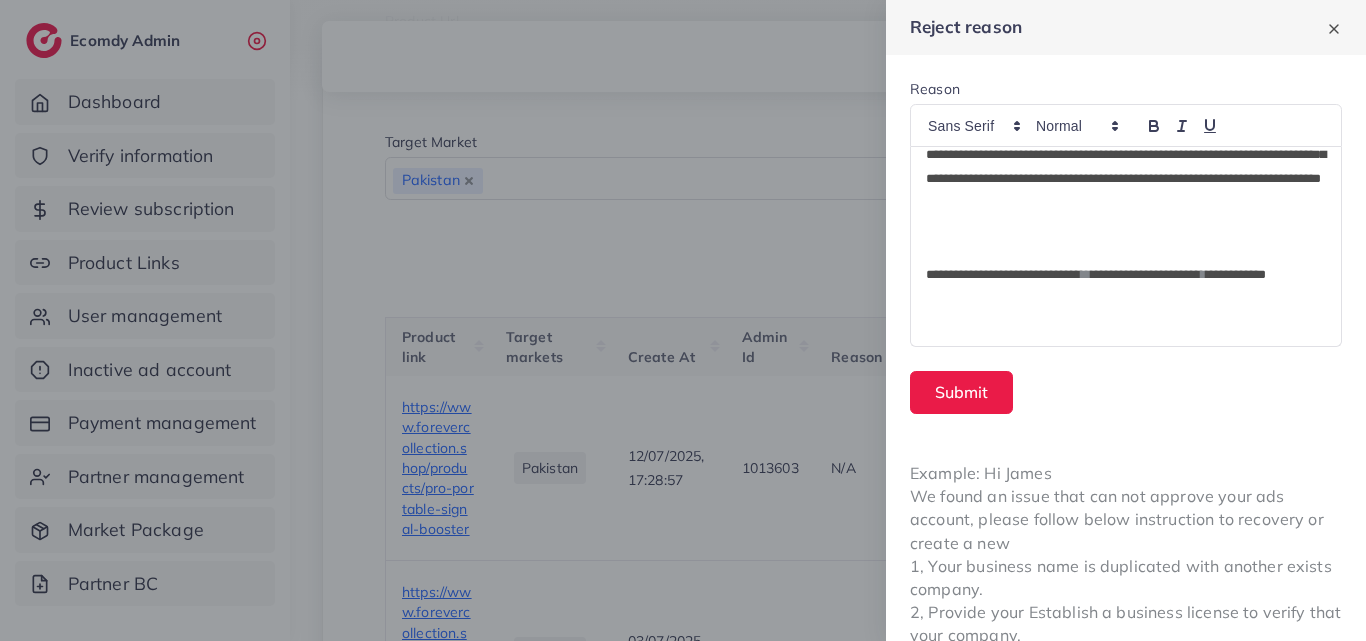 scroll, scrollTop: 40, scrollLeft: 0, axis: vertical 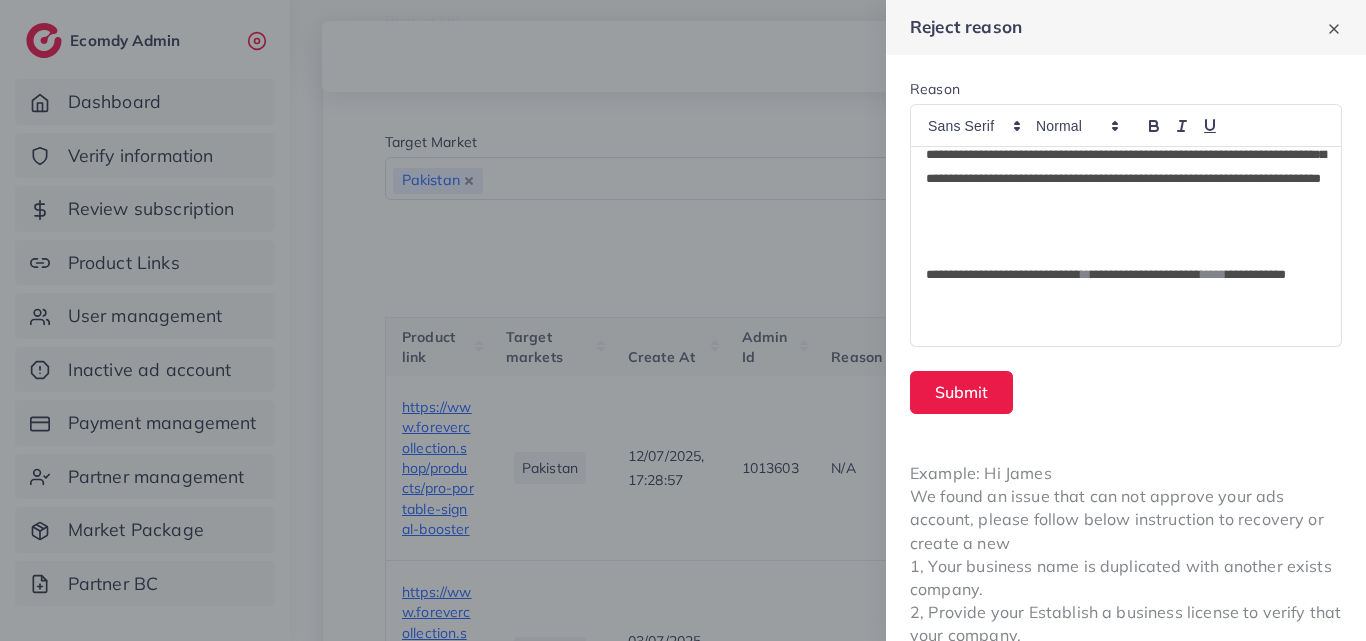 click on "**********" at bounding box center [1126, 247] 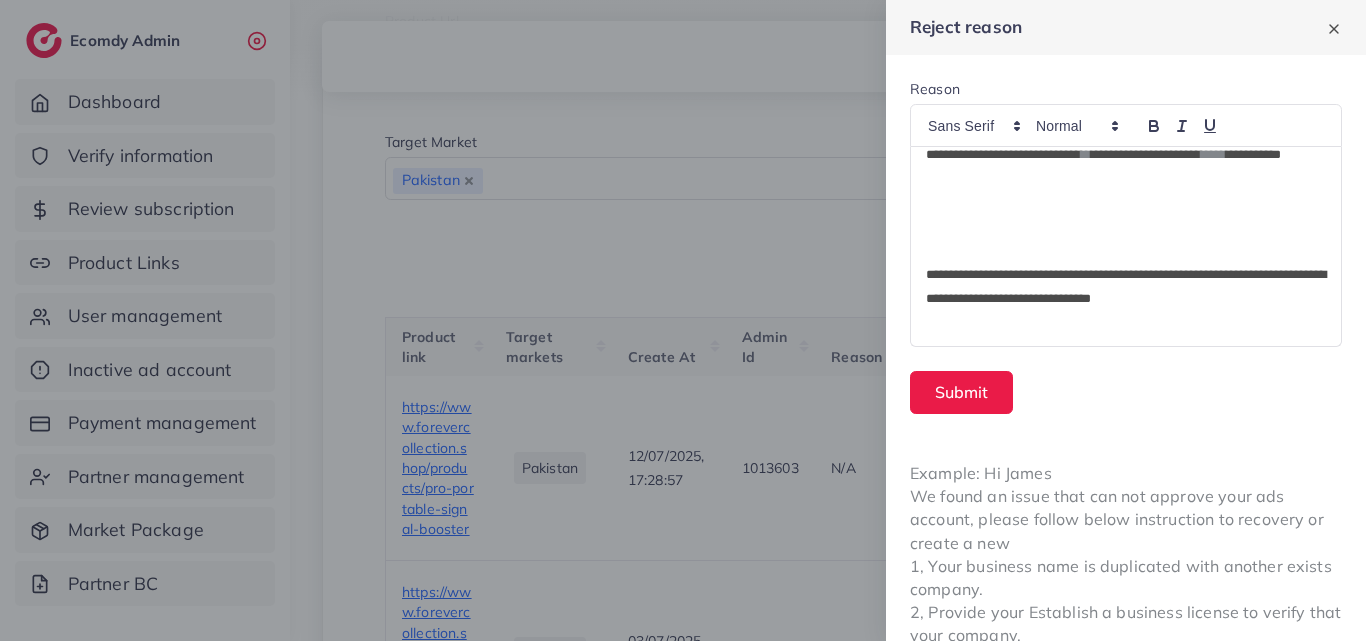 scroll, scrollTop: 0, scrollLeft: 0, axis: both 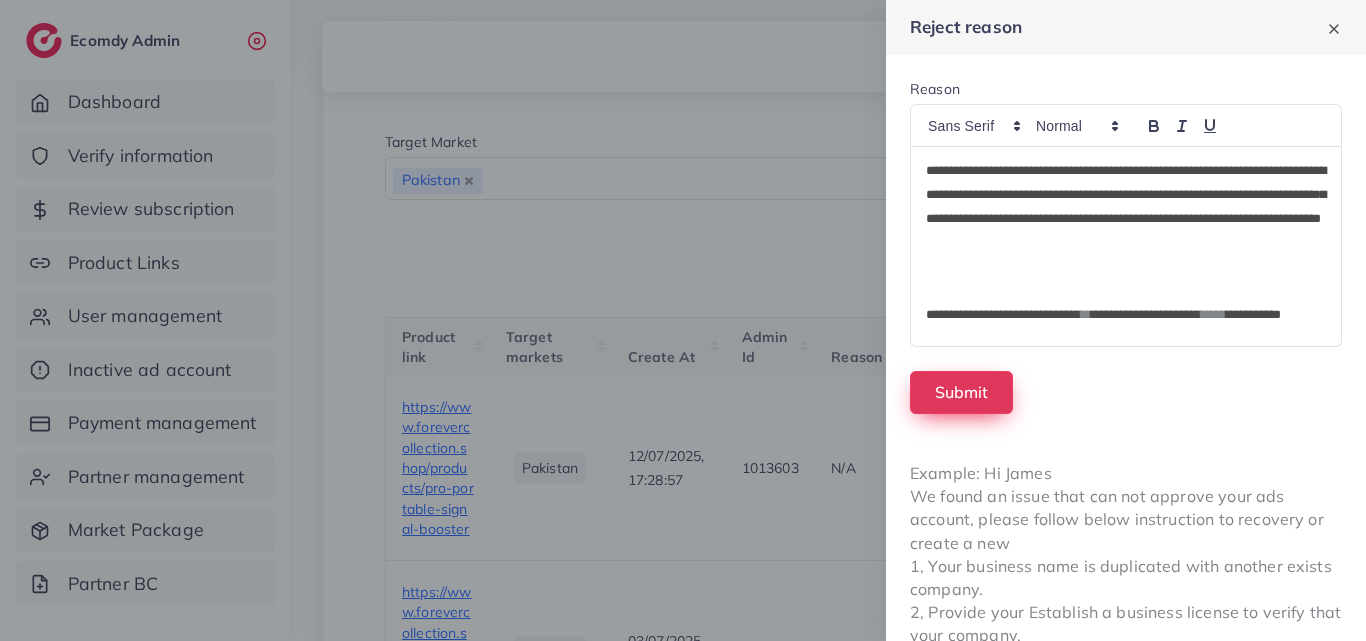 click on "Submit" at bounding box center [961, 392] 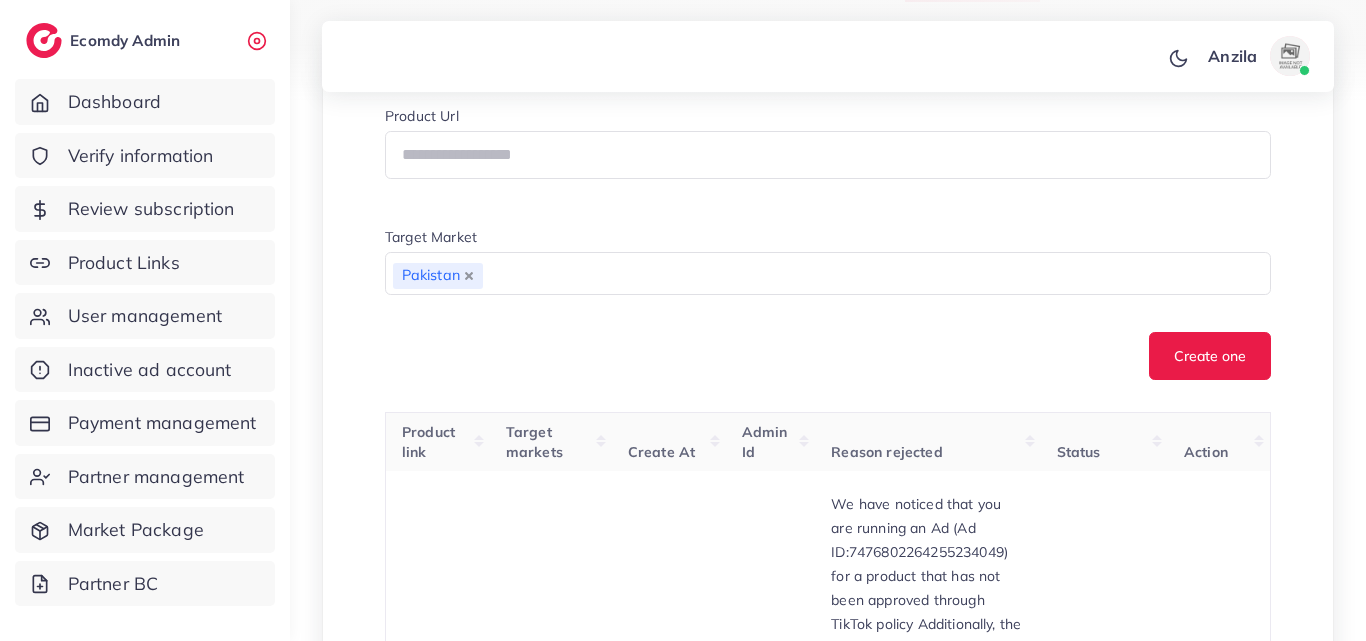 scroll, scrollTop: 400, scrollLeft: 0, axis: vertical 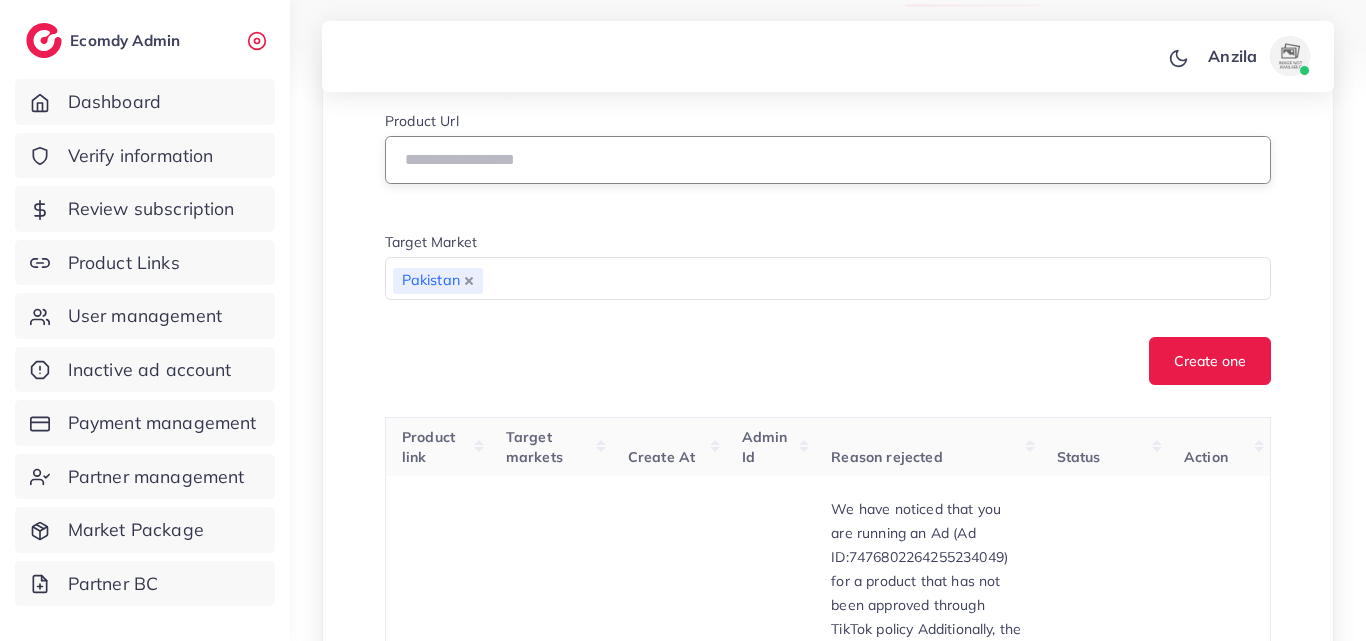 click at bounding box center [828, 160] 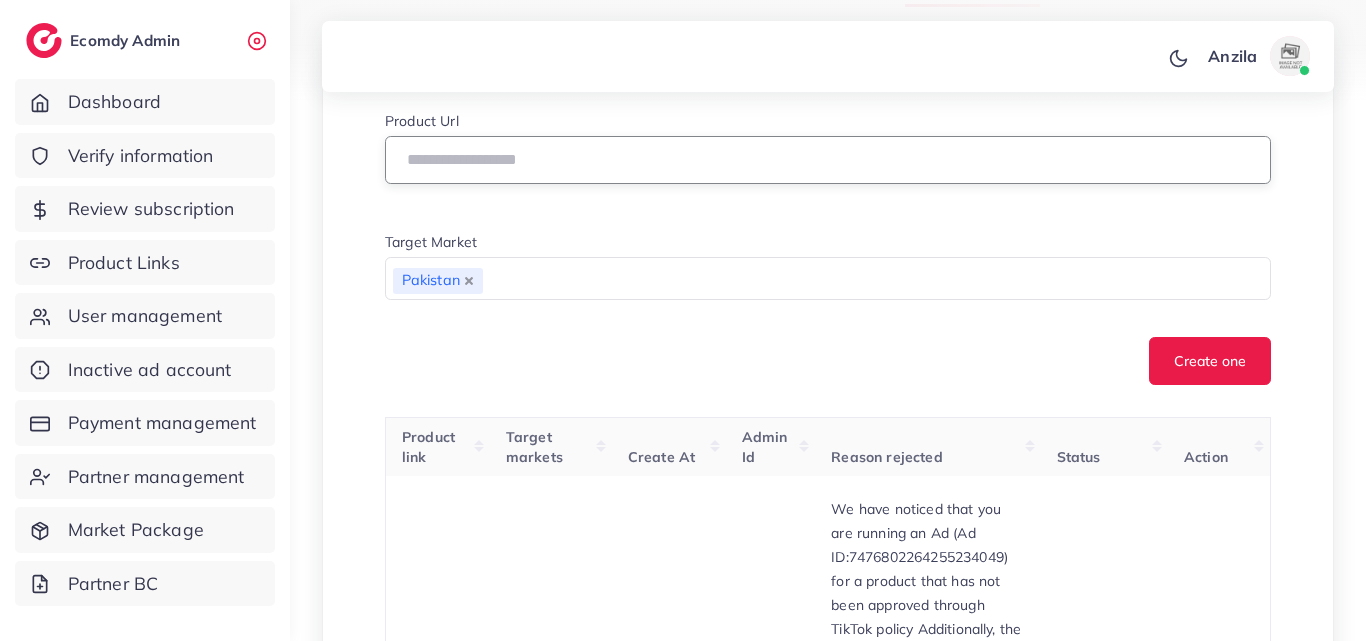 paste on "**********" 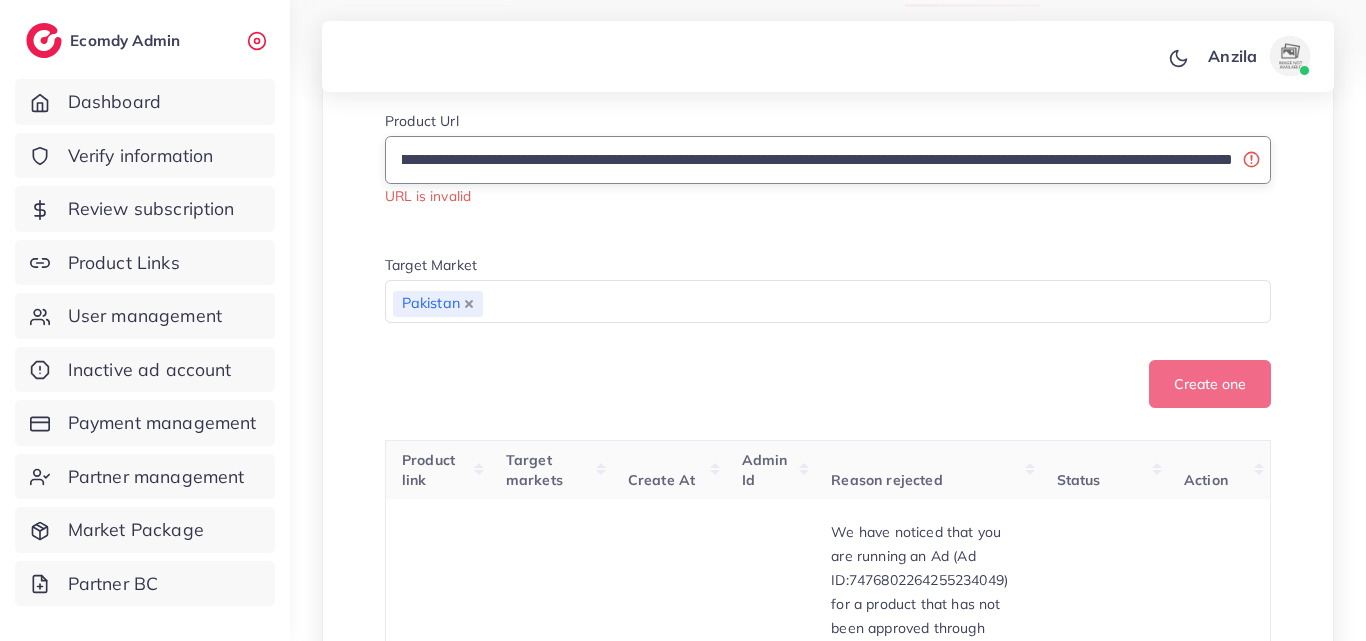 scroll, scrollTop: 0, scrollLeft: 0, axis: both 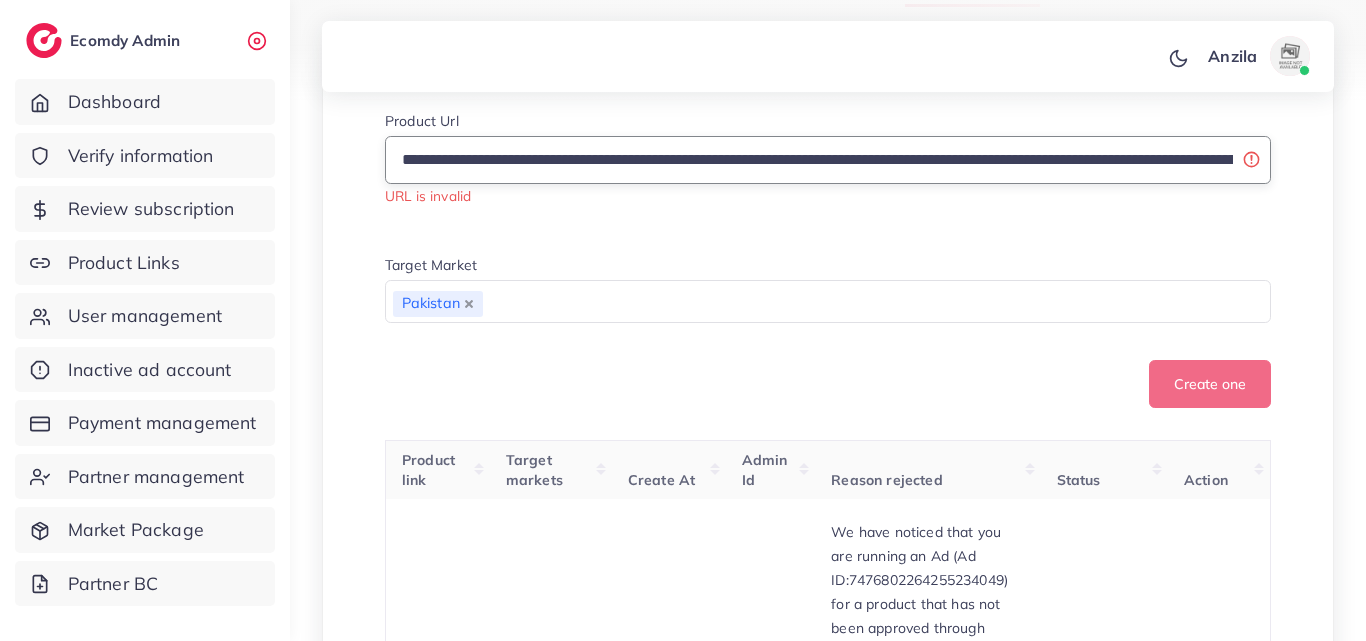 drag, startPoint x: 543, startPoint y: 164, endPoint x: 346, endPoint y: 182, distance: 197.82063 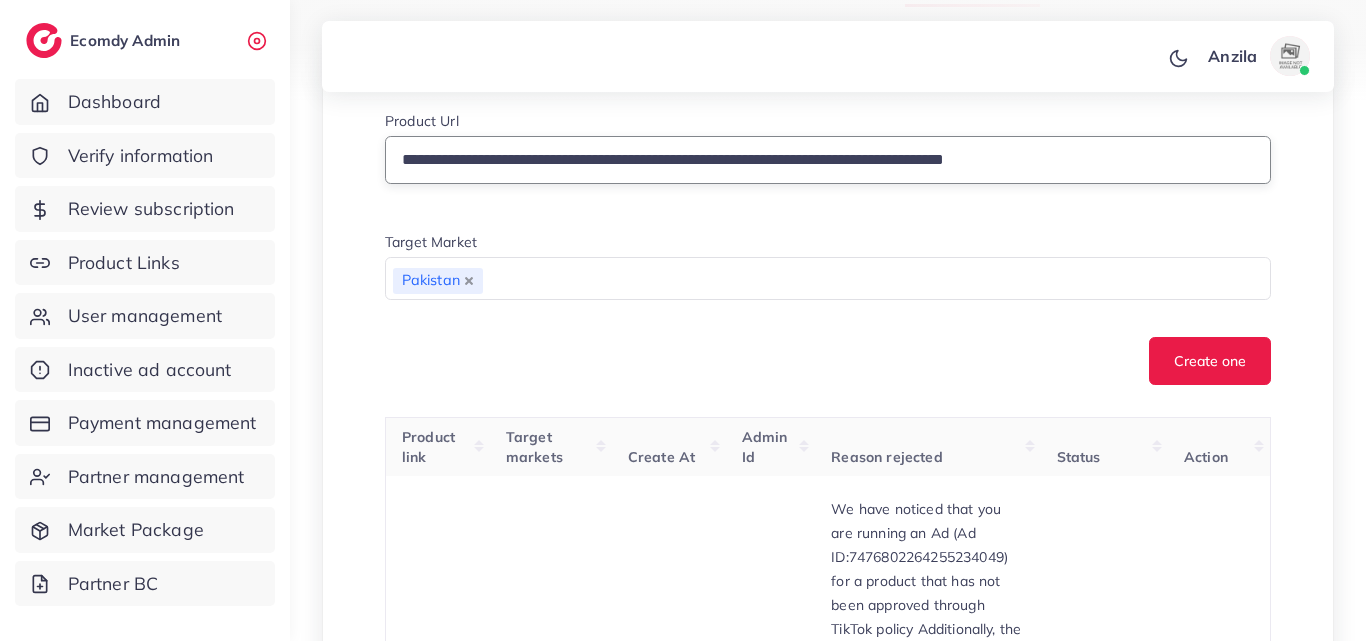 type on "**********" 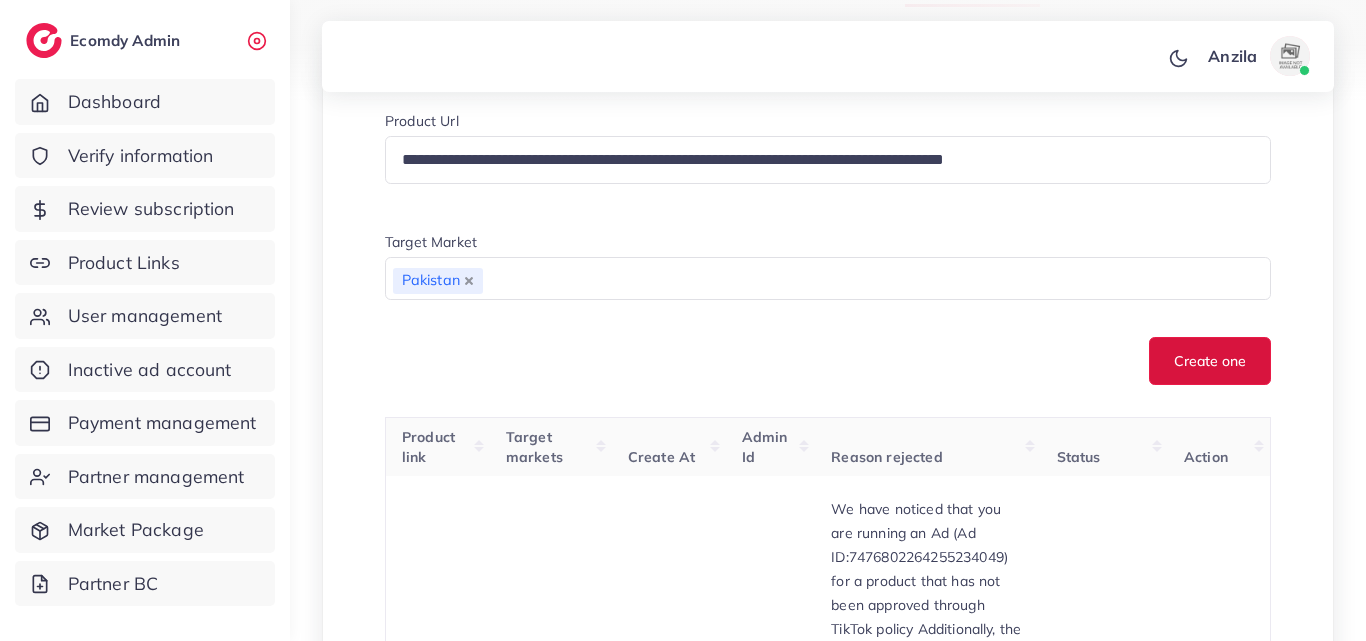 click on "Create one" at bounding box center (1210, 361) 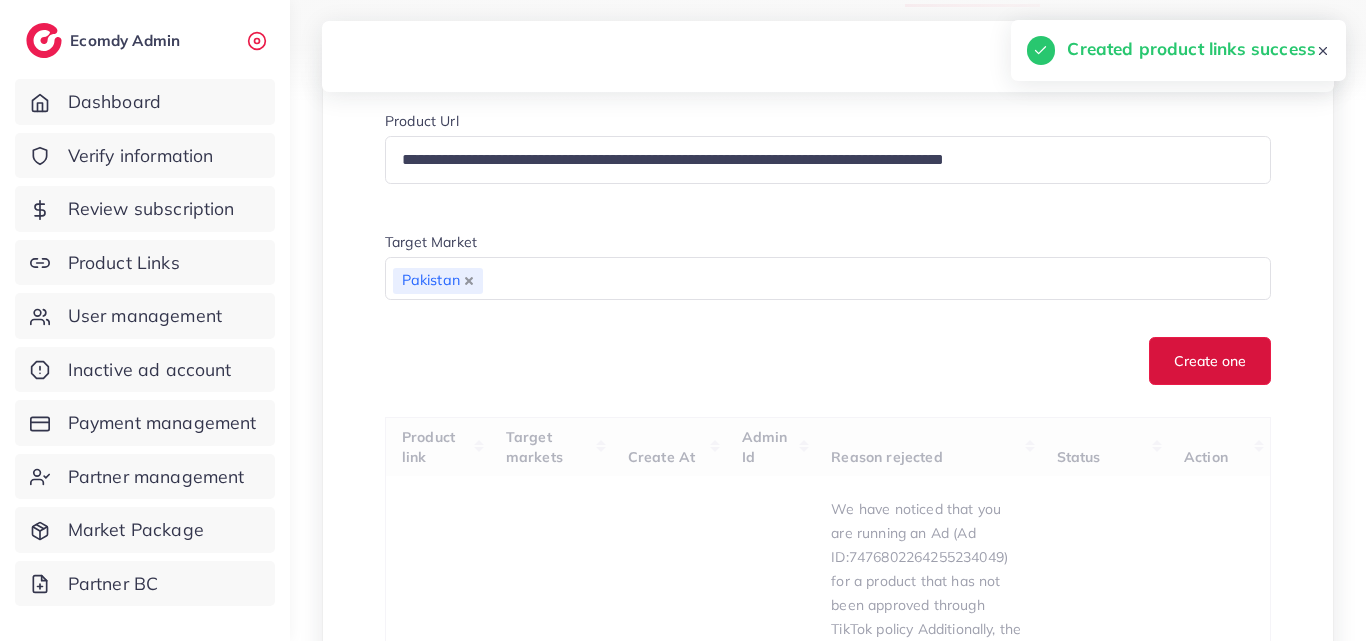 type 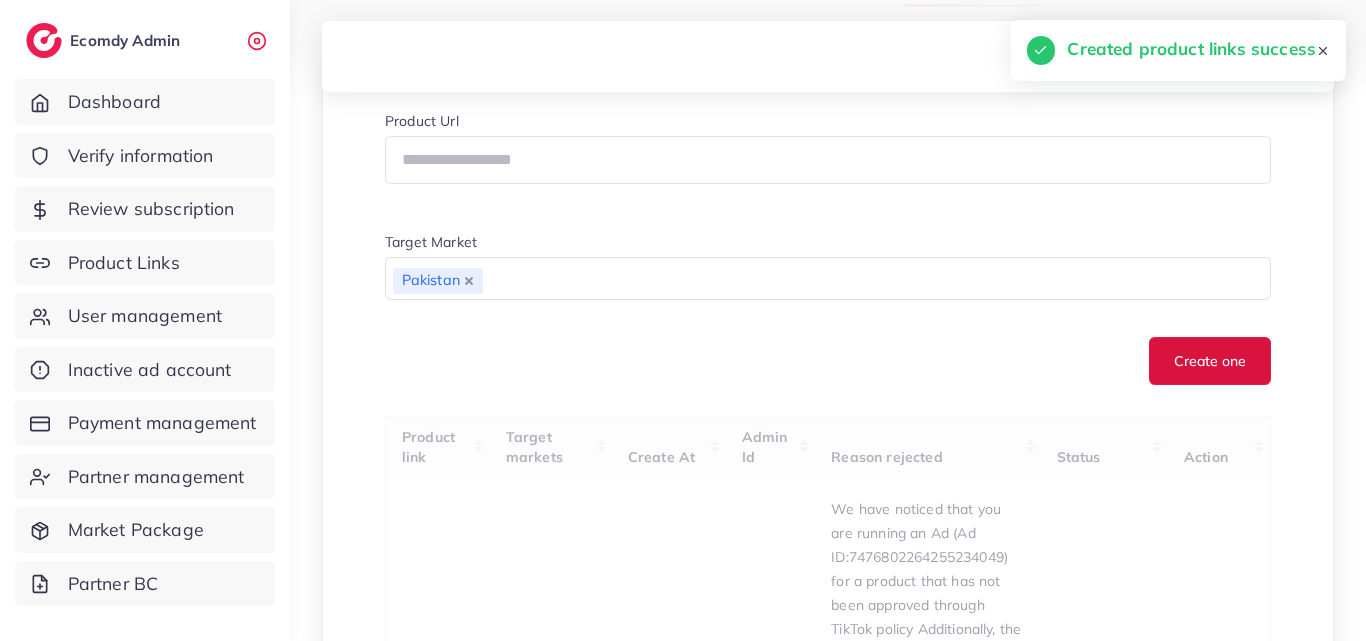 scroll, scrollTop: 700, scrollLeft: 0, axis: vertical 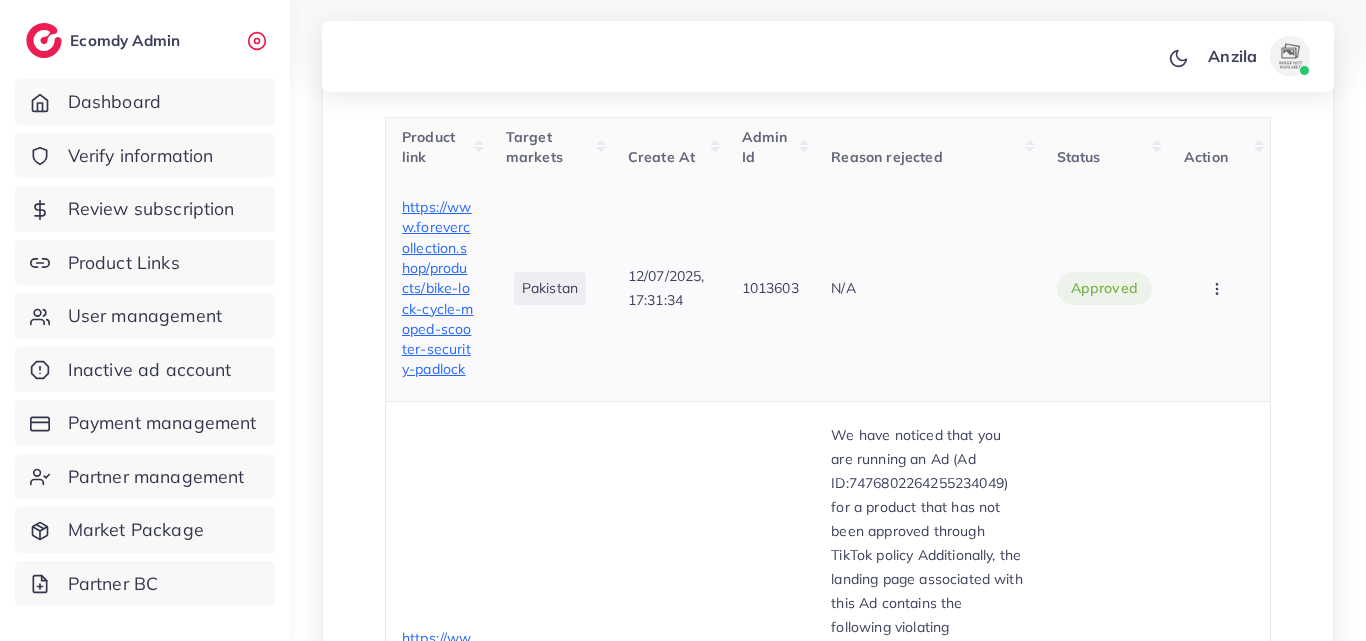 click on "https://www.forevercollection.shop/products/bike-lock-cycle-moped-scooter-security-padlock" at bounding box center (438, 288) 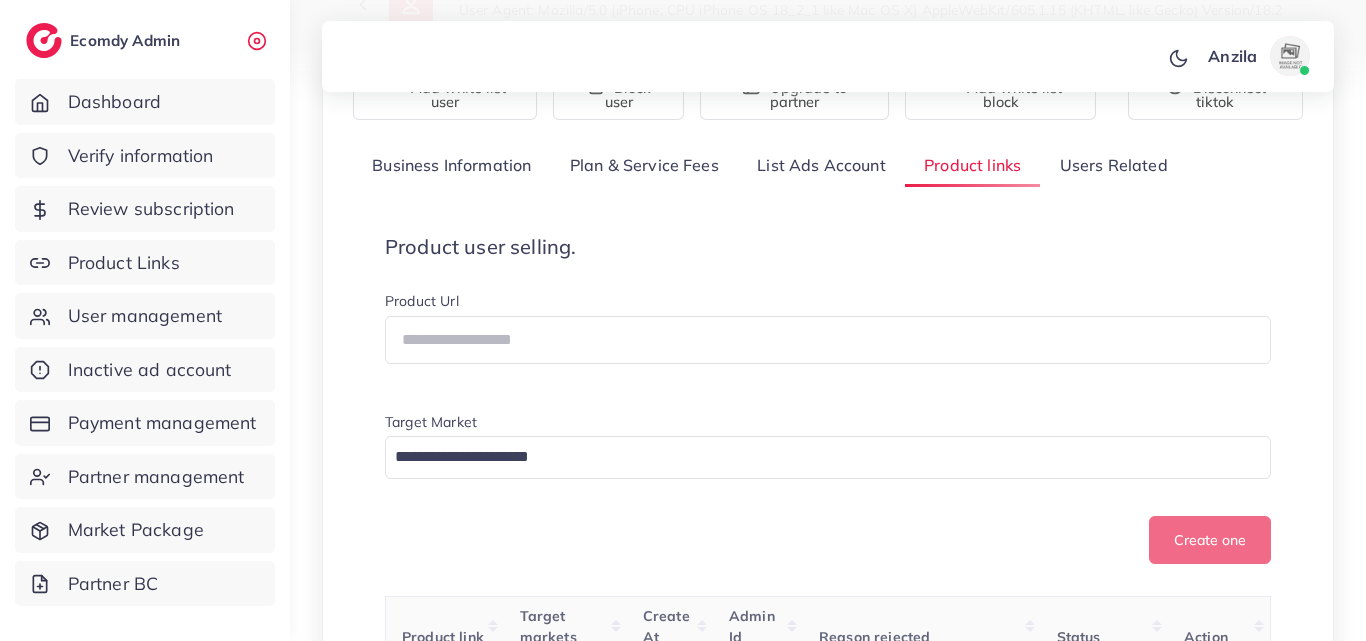 scroll, scrollTop: 933, scrollLeft: 0, axis: vertical 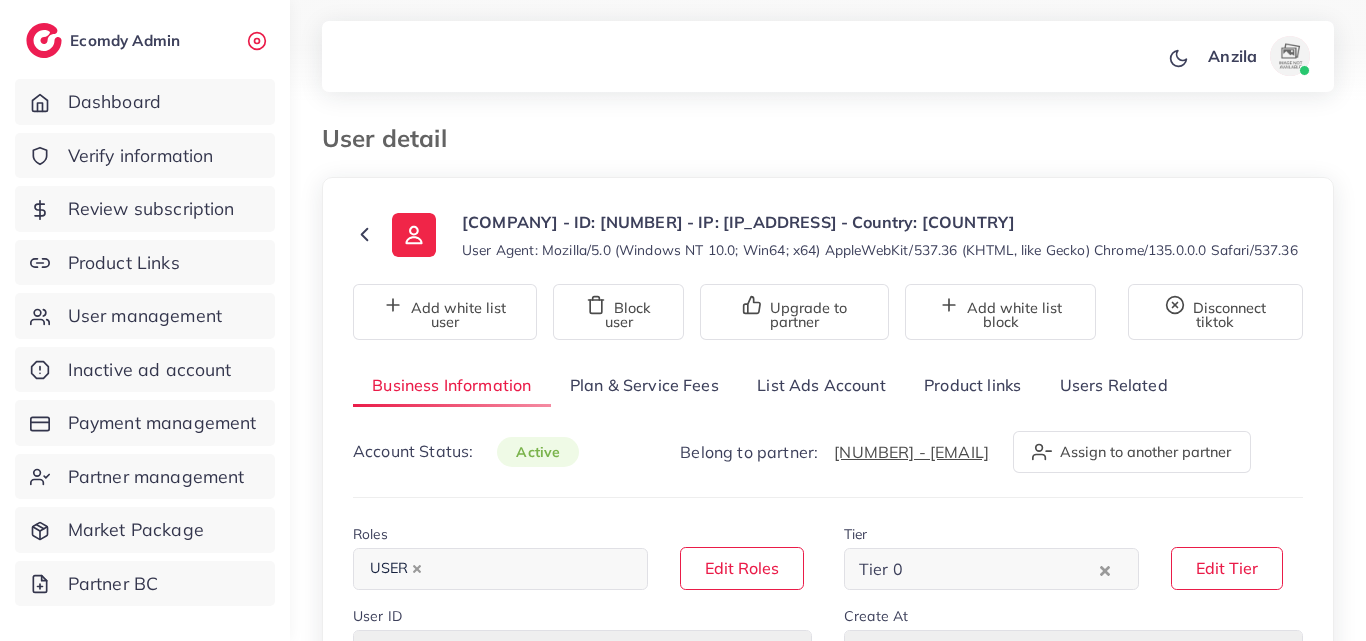 select on "********" 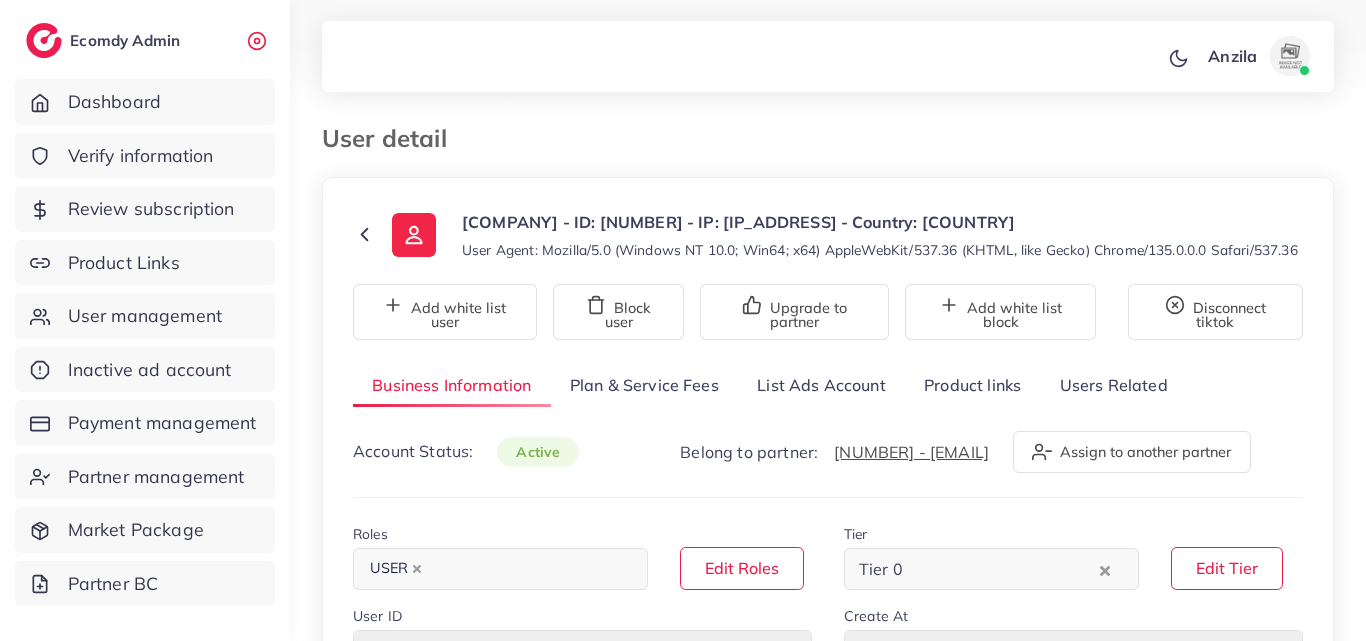 scroll, scrollTop: 0, scrollLeft: 0, axis: both 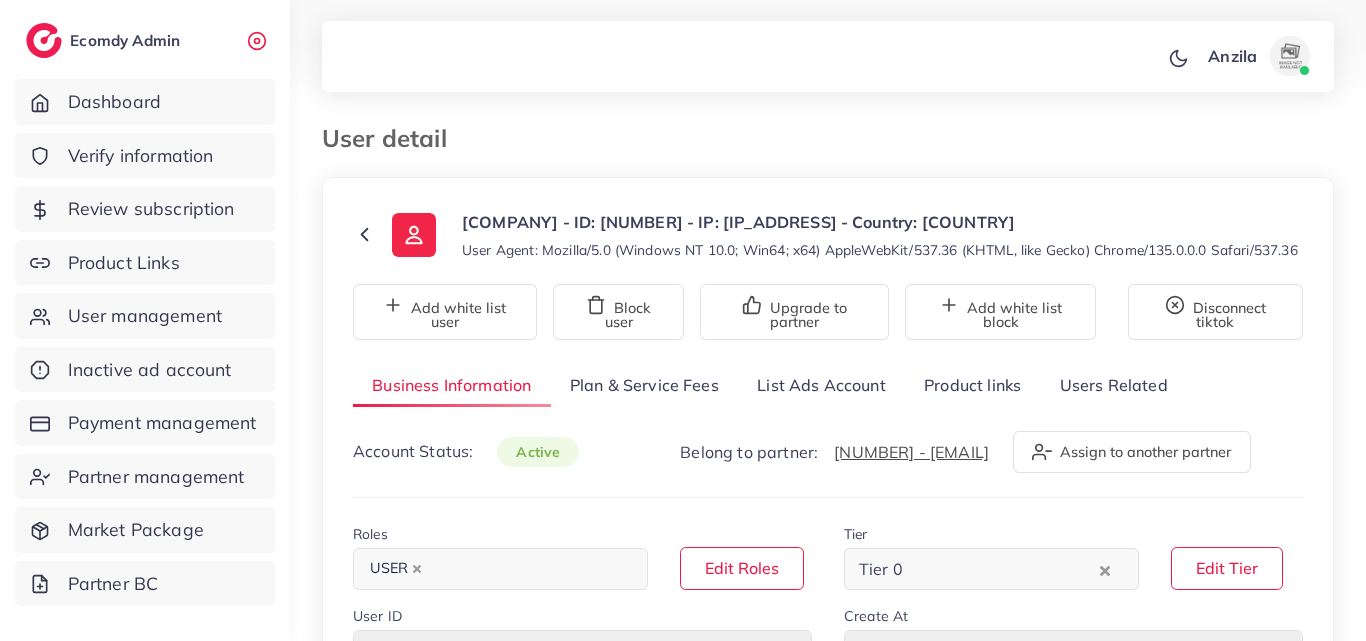 click on "Product links" at bounding box center [972, 385] 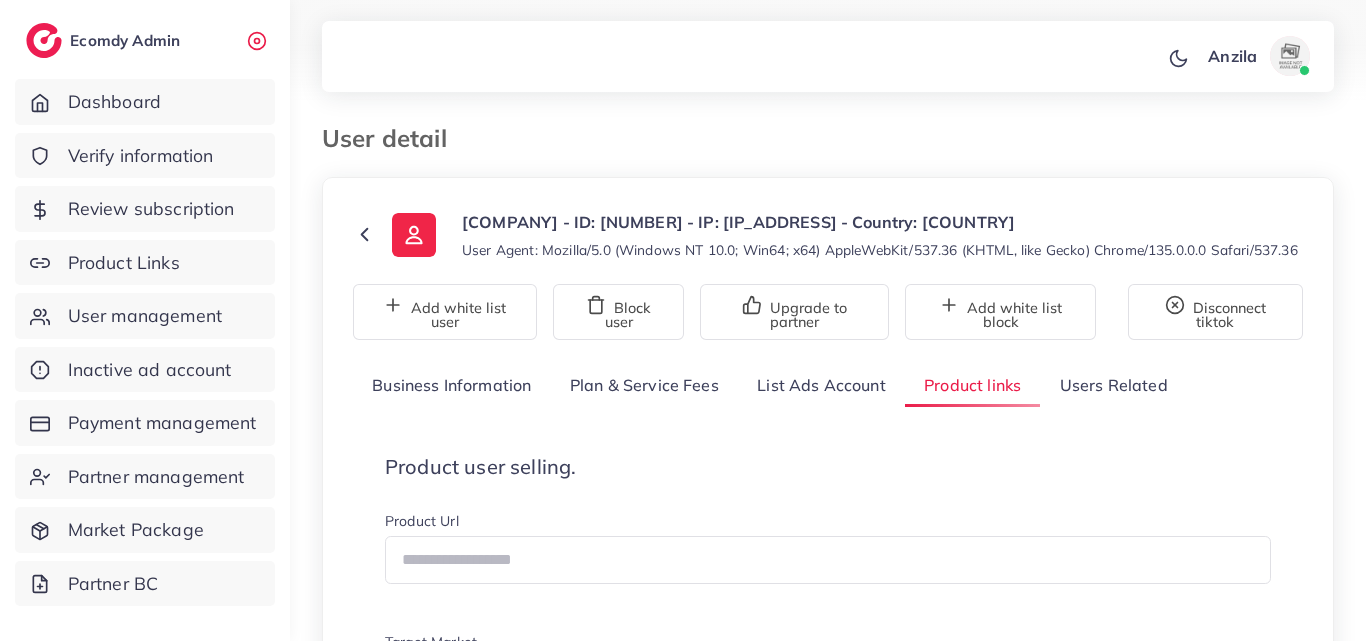 scroll, scrollTop: 200, scrollLeft: 0, axis: vertical 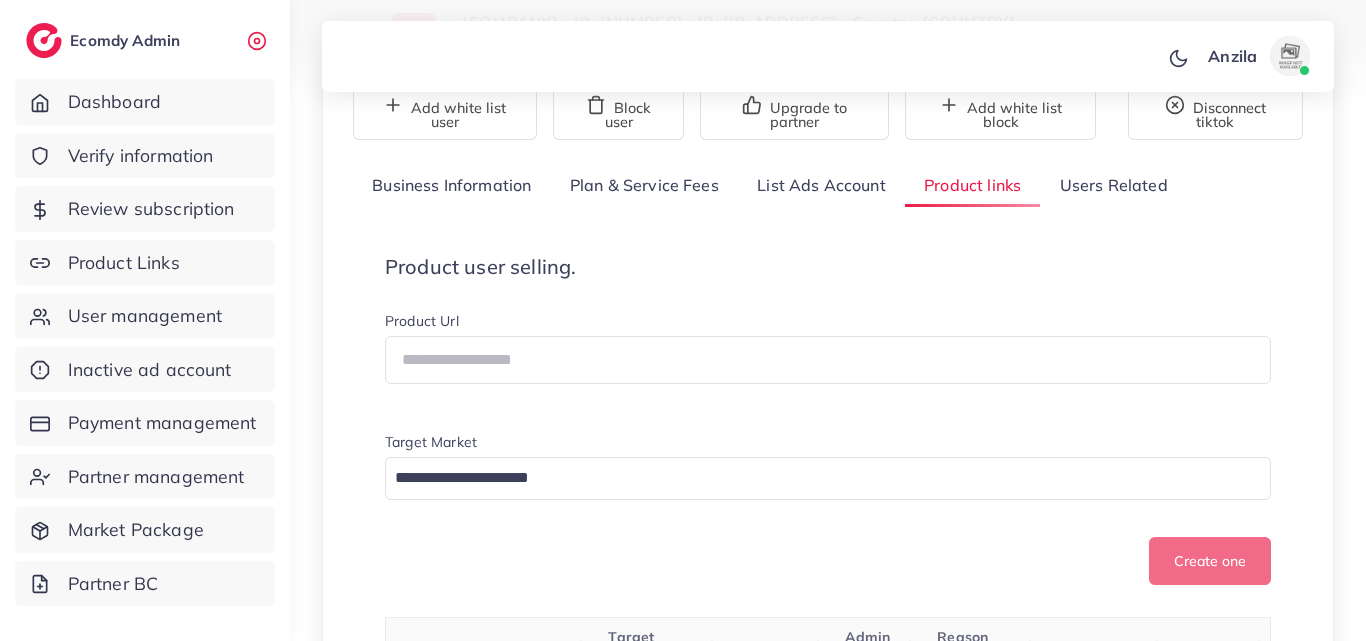 click on "Product user selling.   Product Url   Target Market            Loading...      Create one" at bounding box center (828, 420) 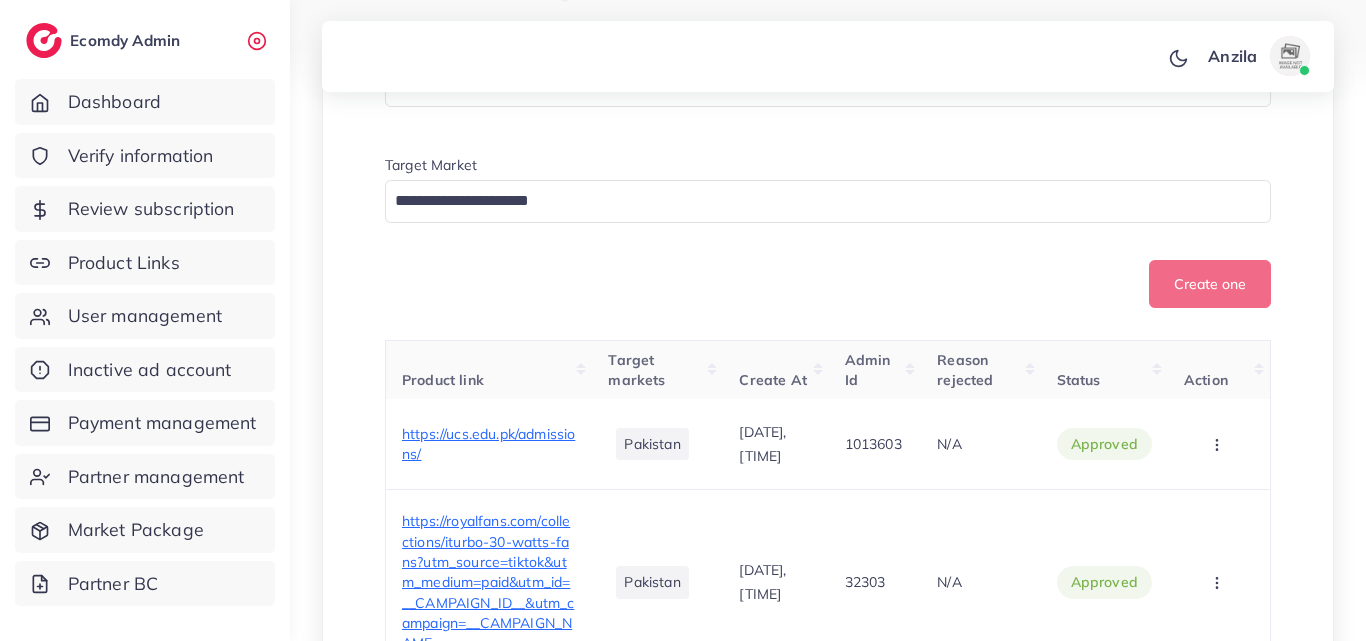 scroll, scrollTop: 400, scrollLeft: 0, axis: vertical 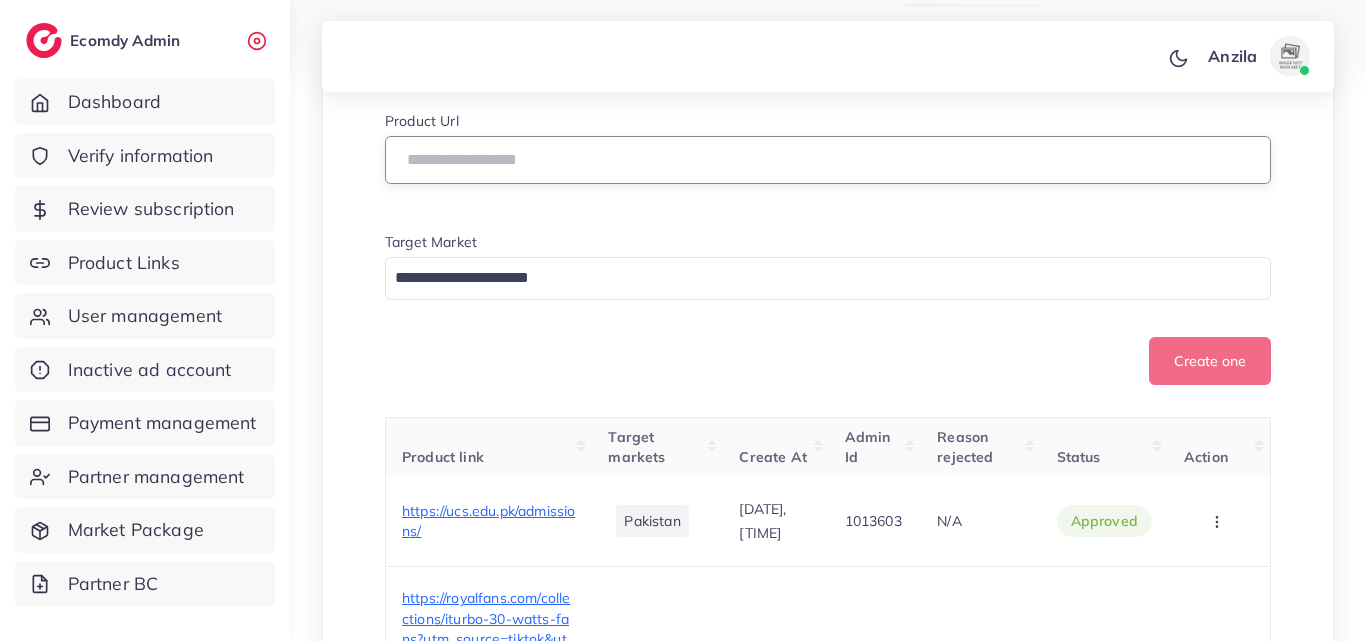 click at bounding box center [828, 160] 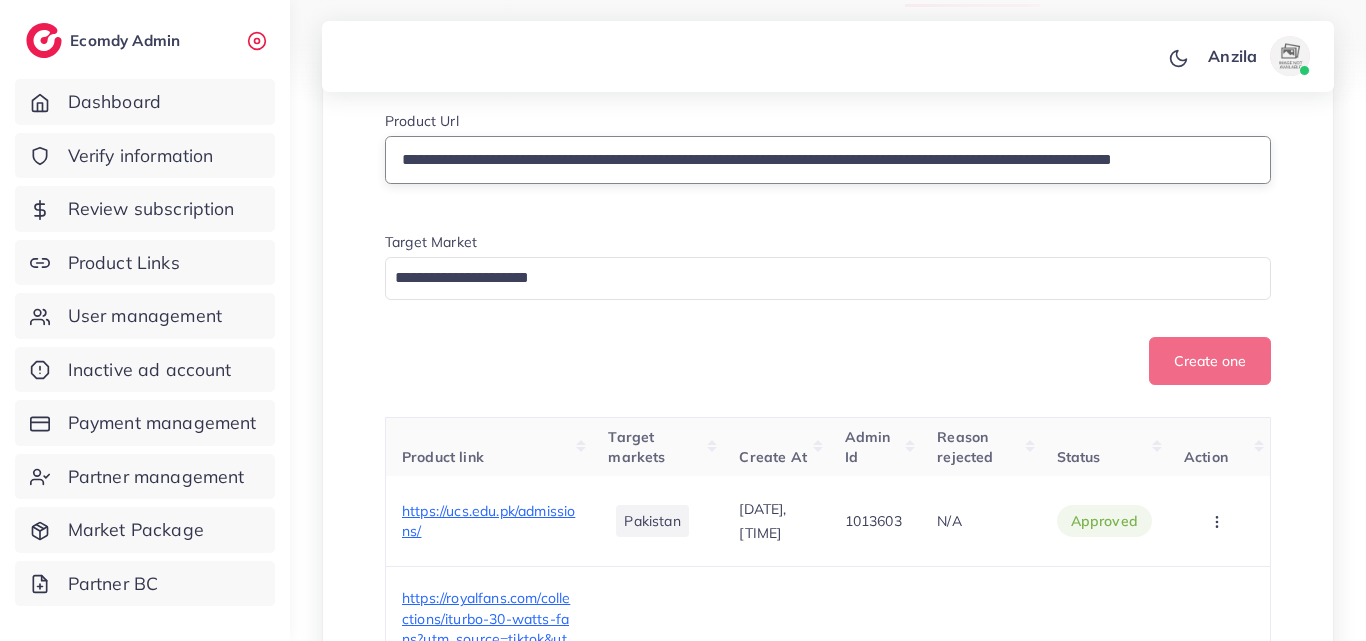 scroll, scrollTop: 0, scrollLeft: 173, axis: horizontal 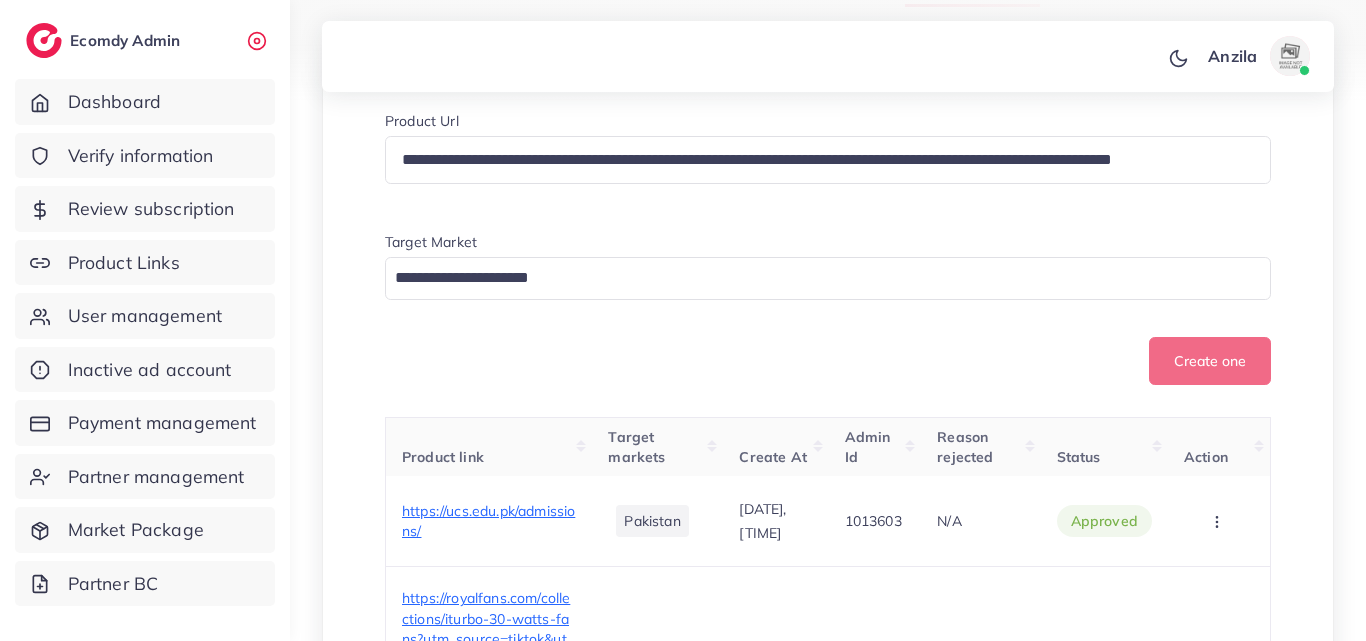 click on "Create one" at bounding box center (828, 361) 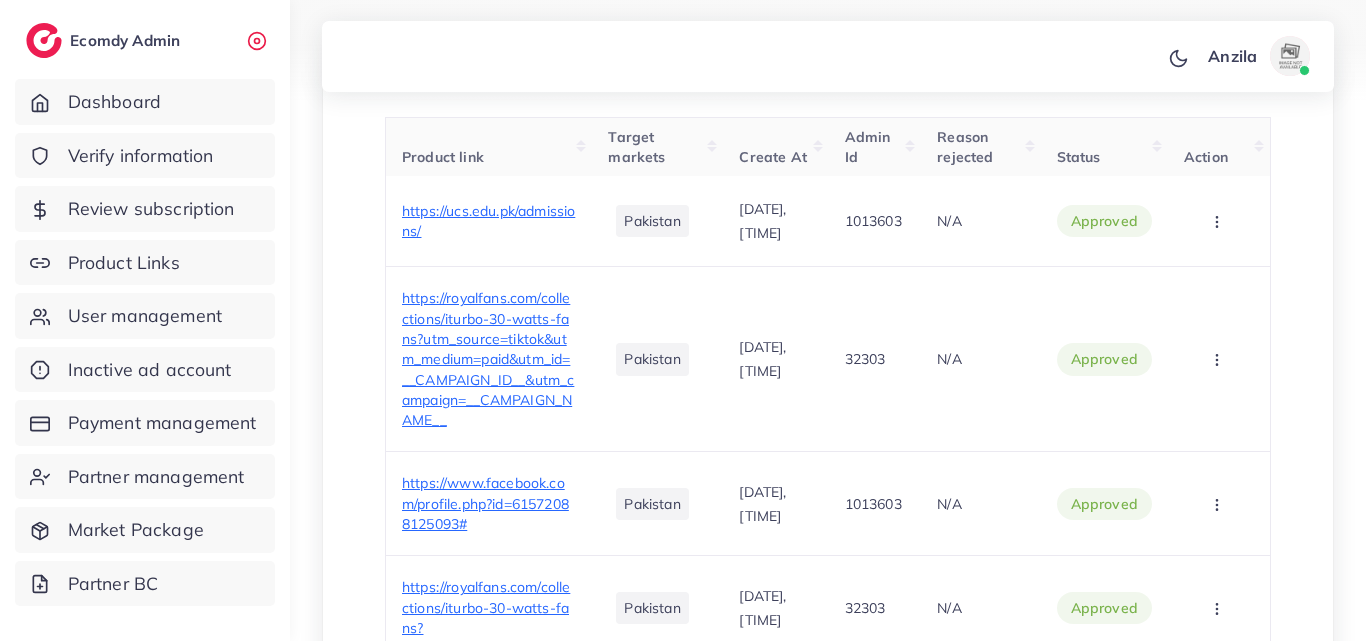 scroll, scrollTop: 500, scrollLeft: 0, axis: vertical 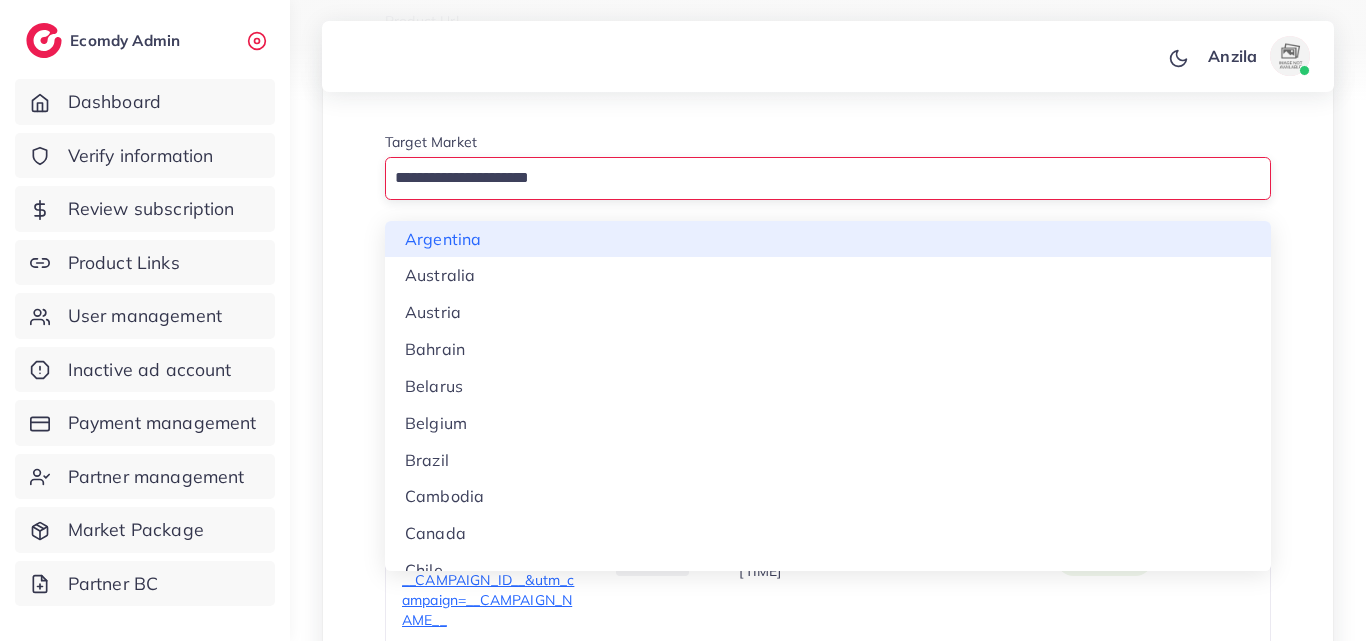click at bounding box center [816, 178] 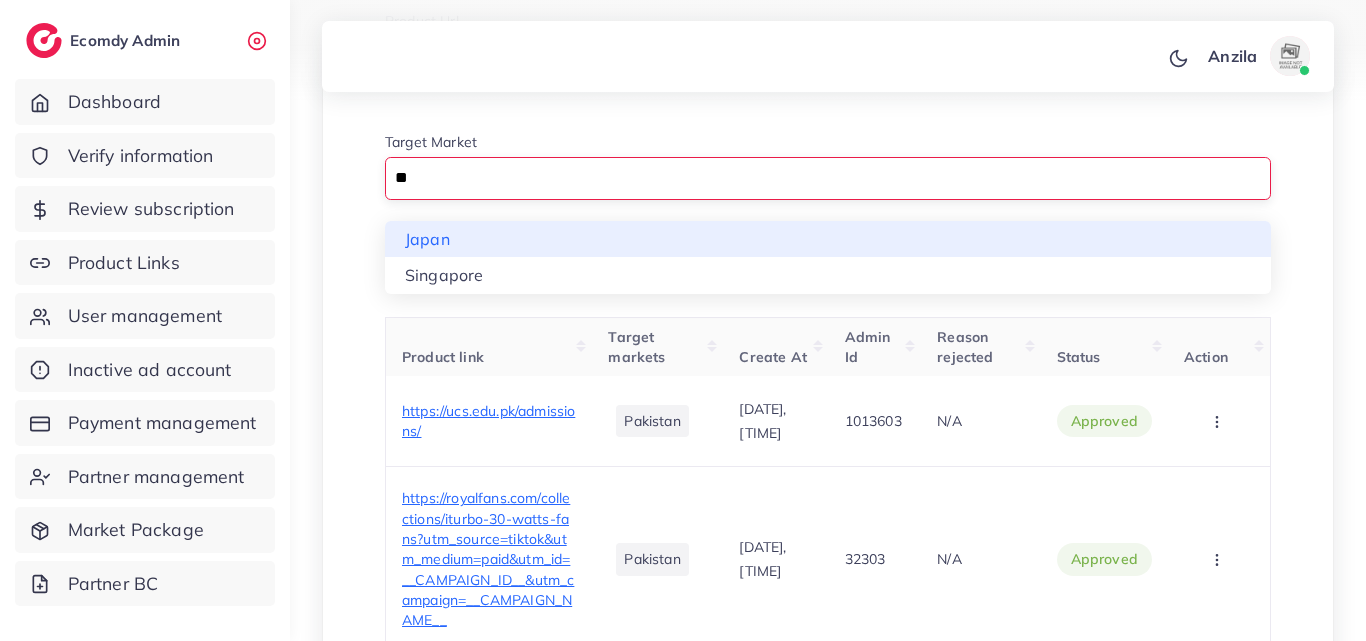 type on "***" 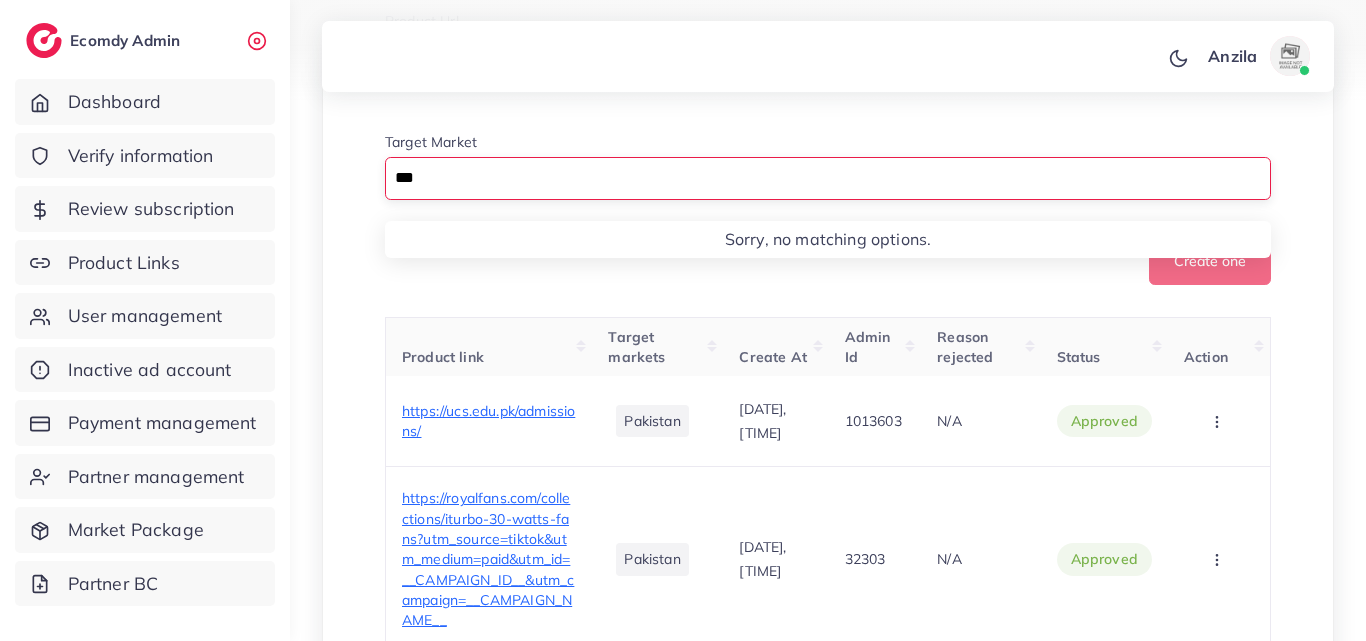 click on "***" at bounding box center (816, 178) 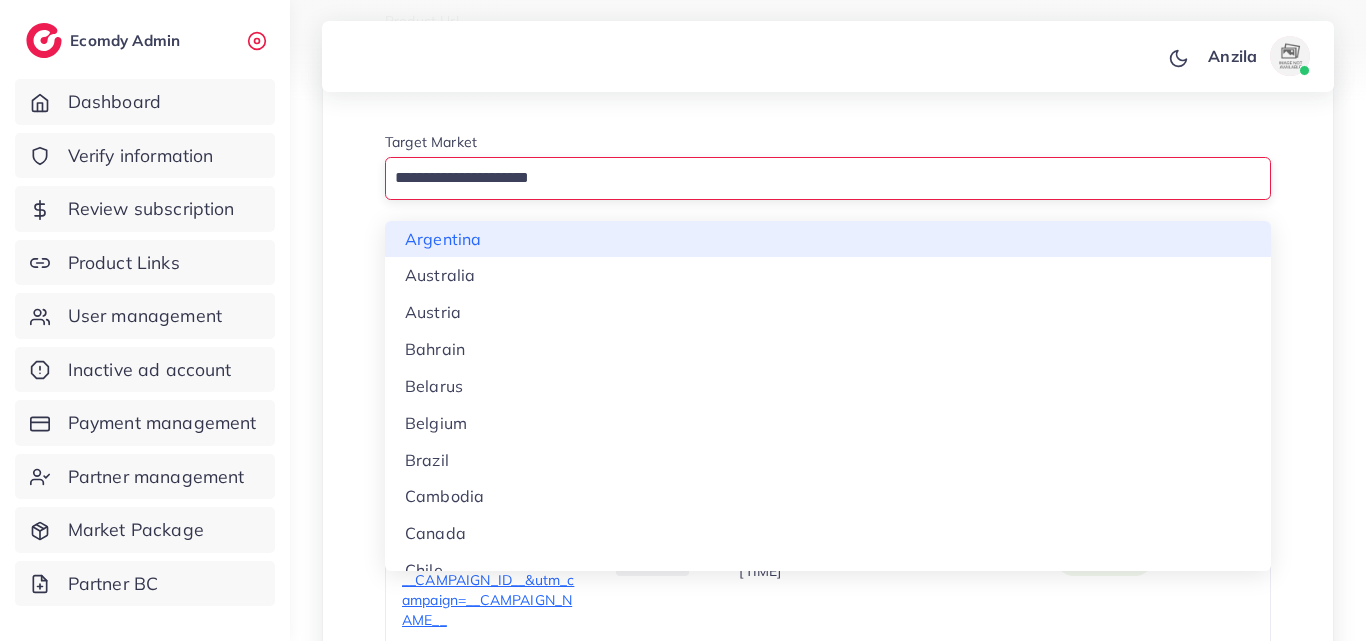 scroll, scrollTop: 900, scrollLeft: 0, axis: vertical 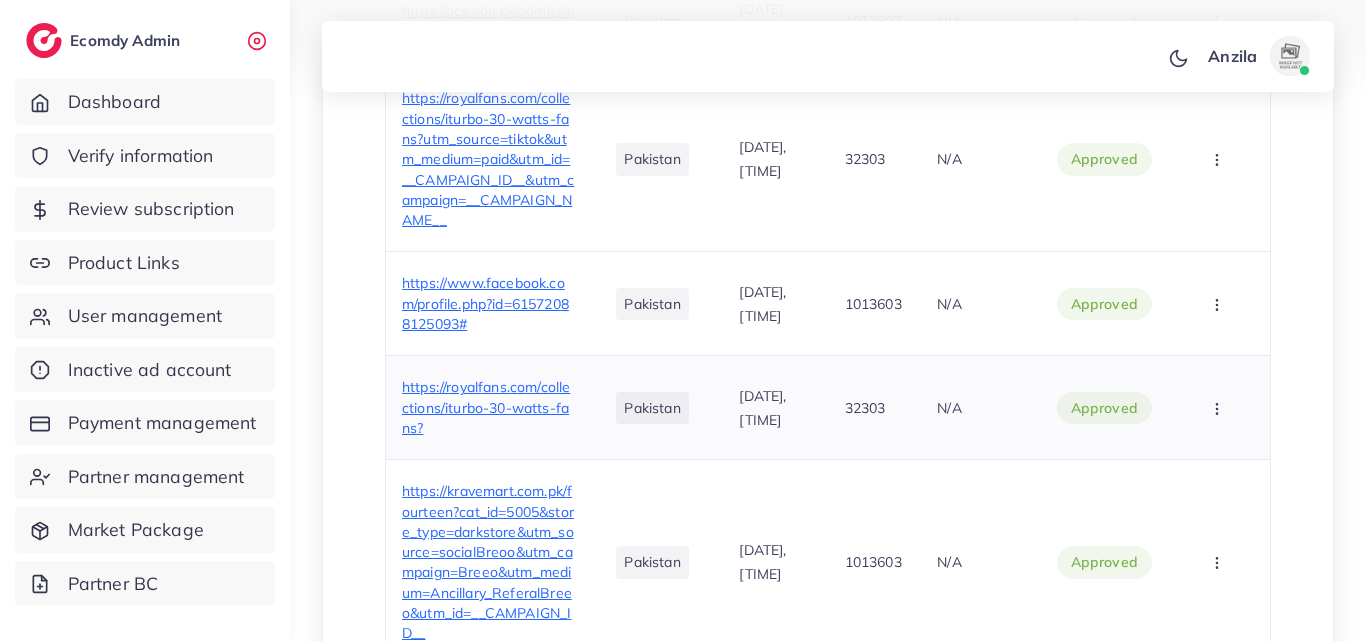 click on "Pakistan" at bounding box center [657, 408] 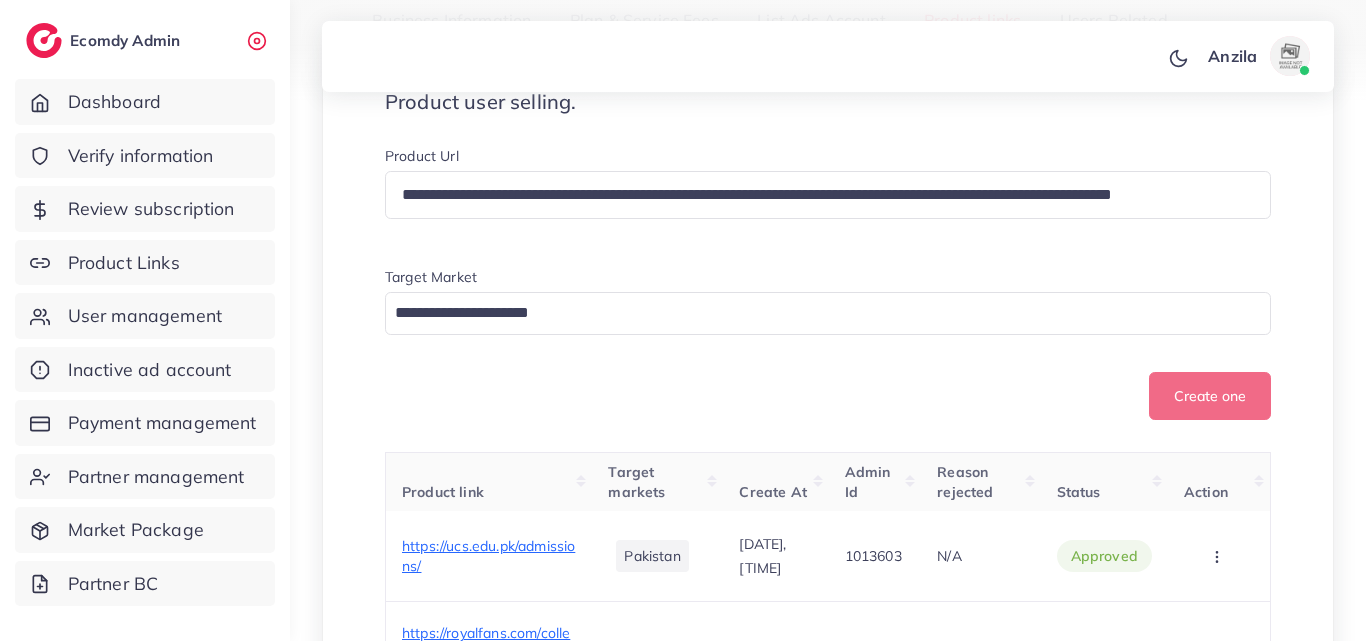 scroll, scrollTop: 400, scrollLeft: 0, axis: vertical 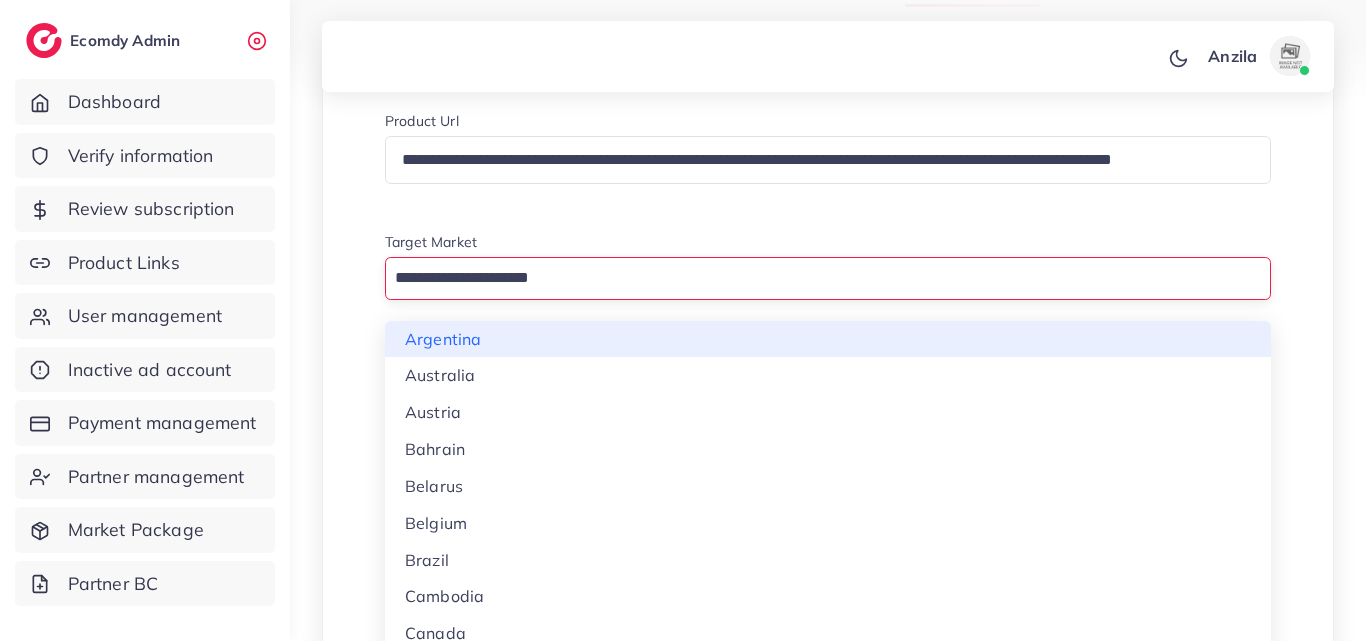 click at bounding box center (816, 278) 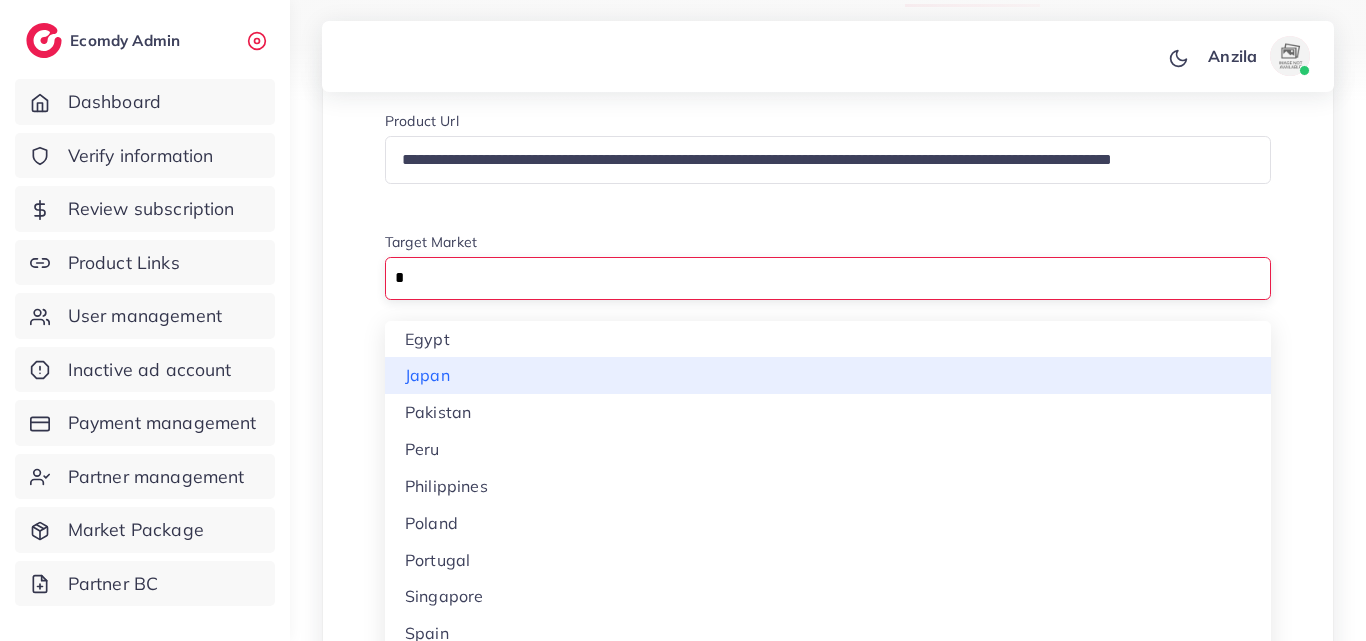 type on "*" 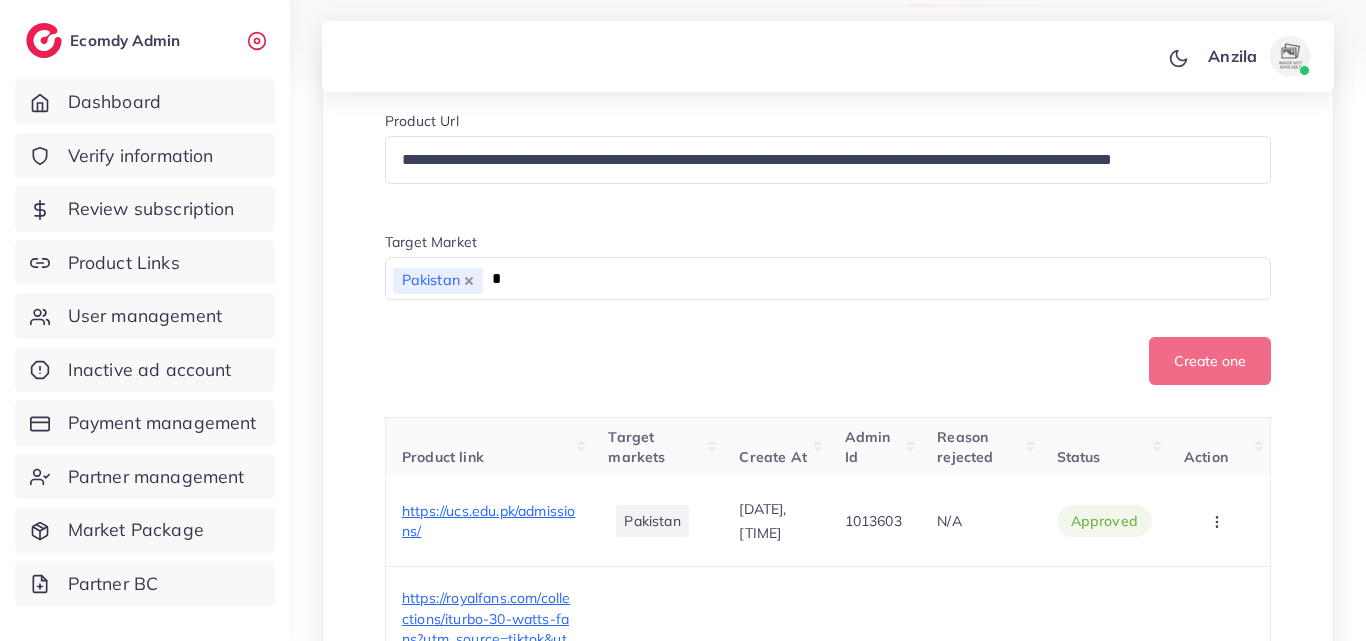 type 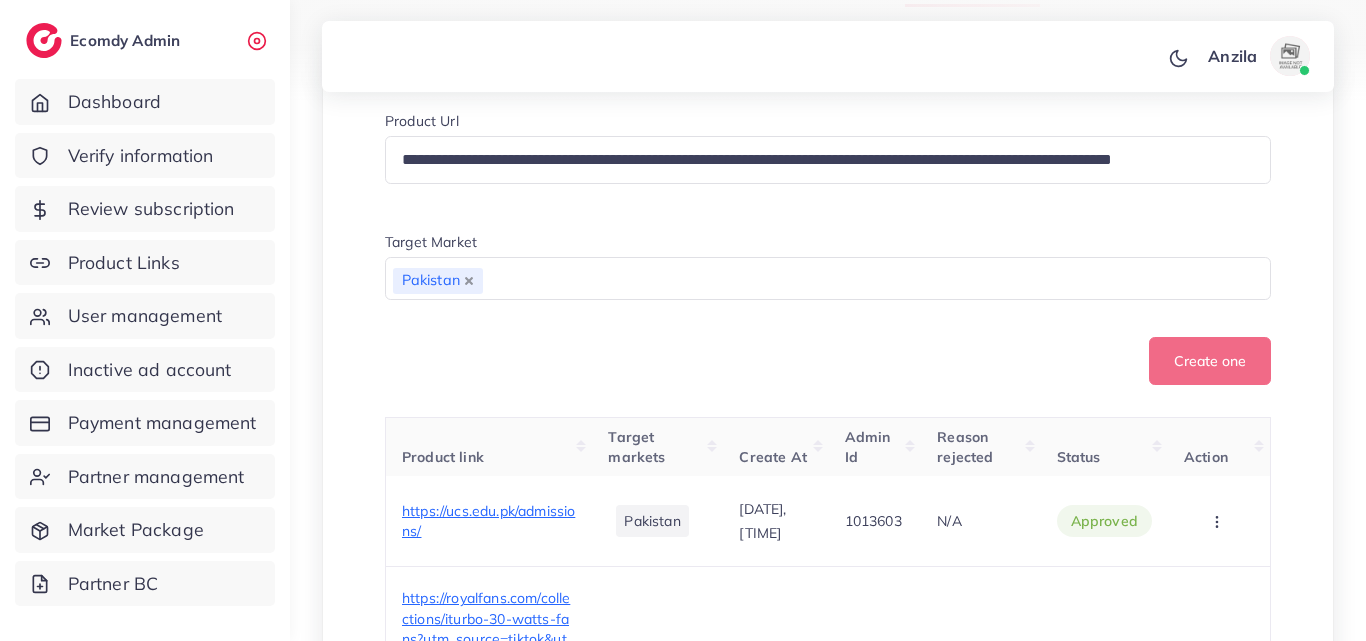 click on "**********" at bounding box center (828, 1171) 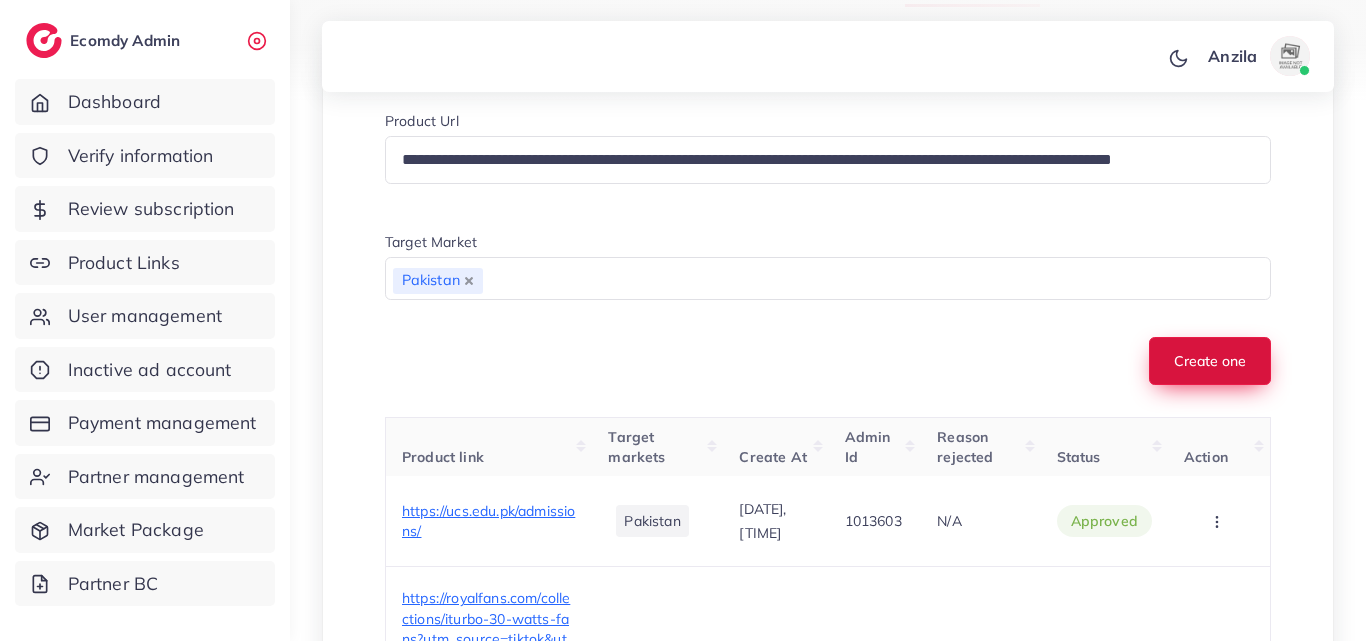 click on "Create one" at bounding box center [1210, 361] 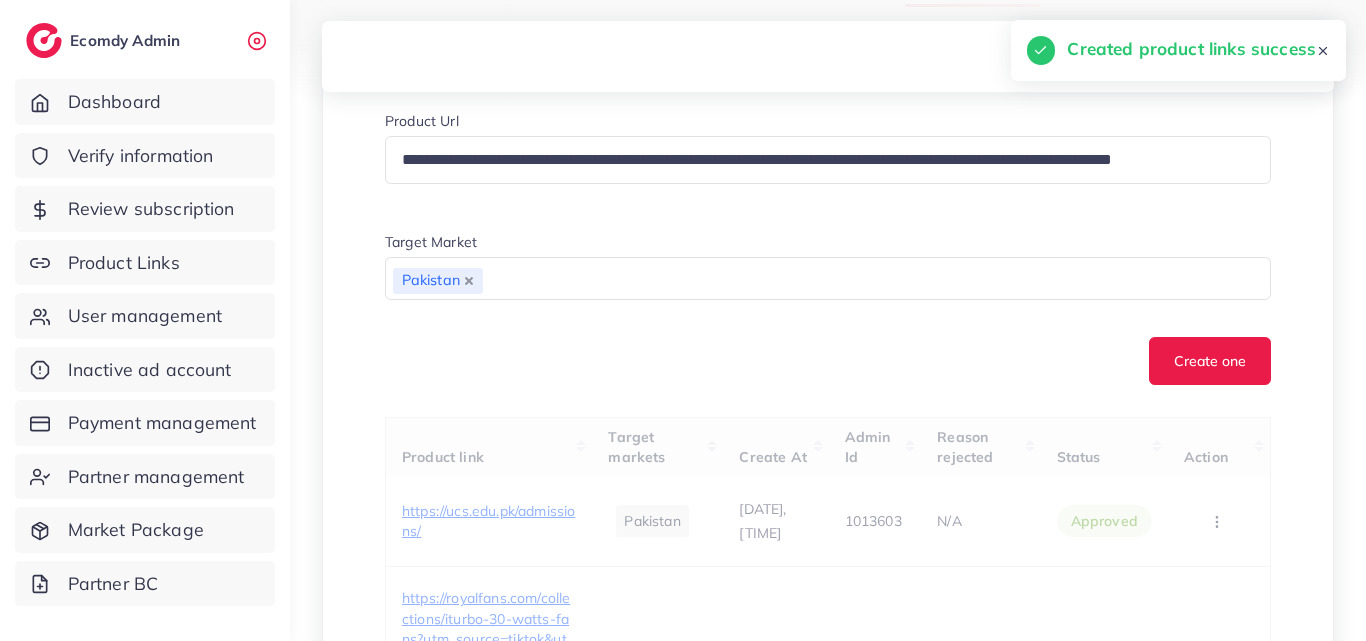 type 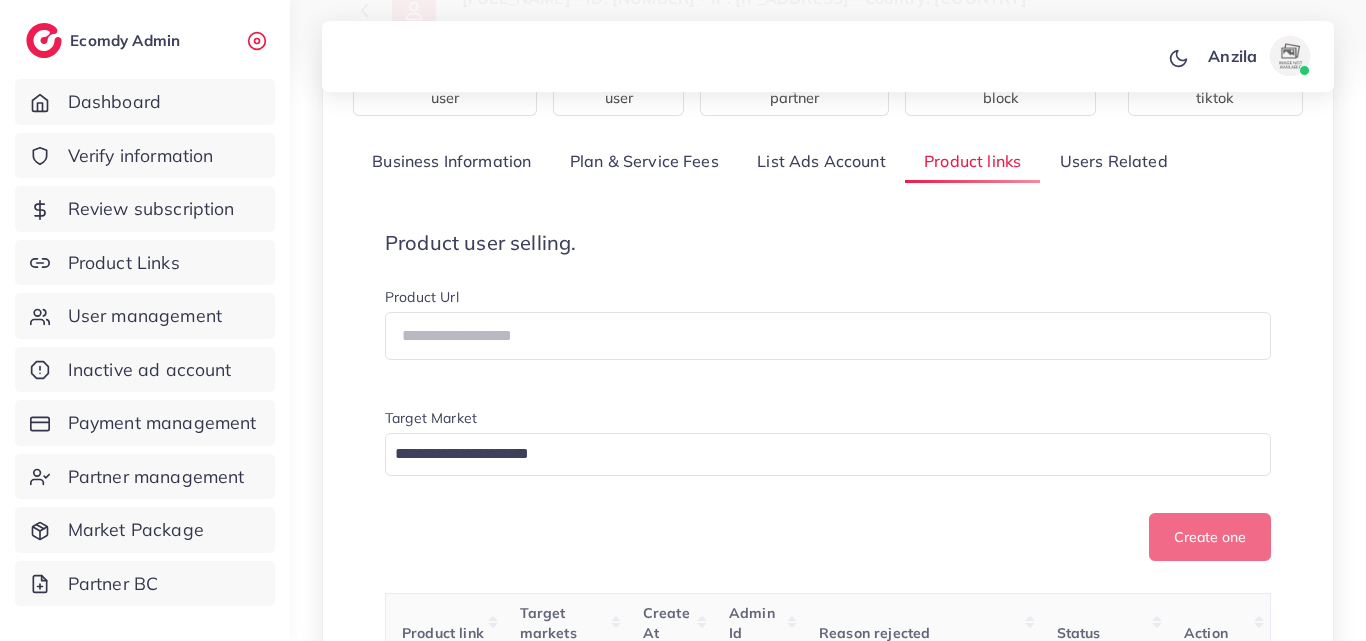 scroll, scrollTop: 300, scrollLeft: 0, axis: vertical 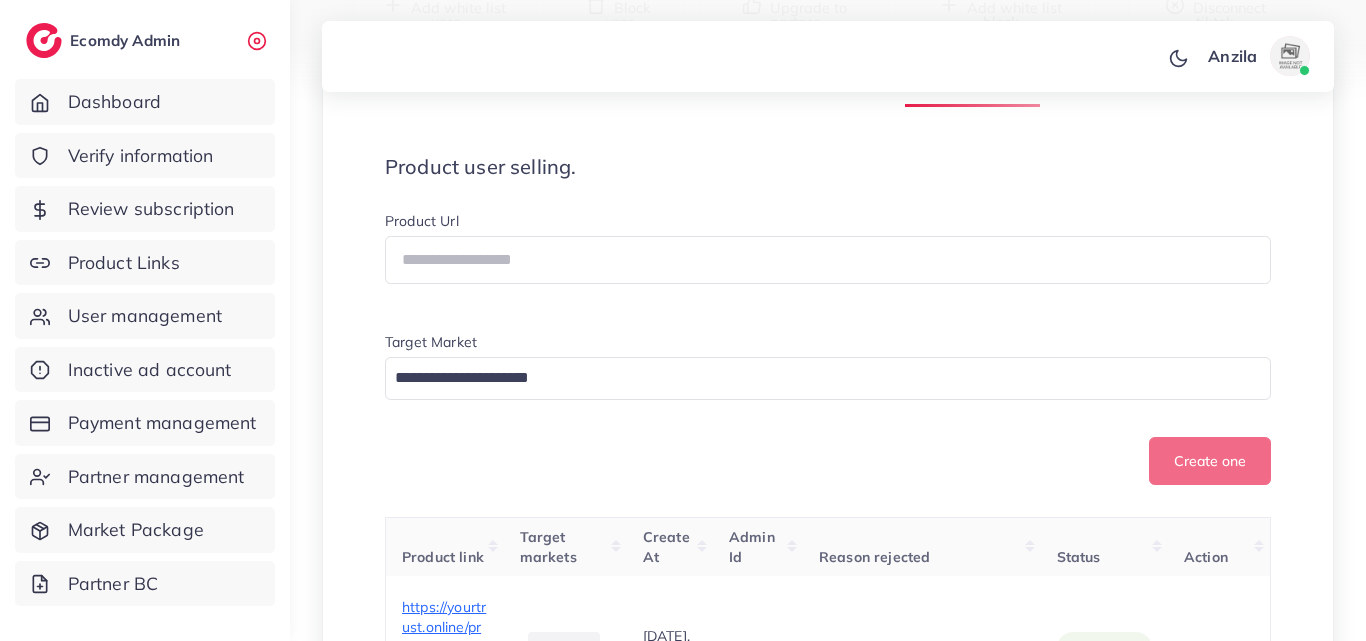 click on "Product user selling.   Product Url   Target Market            Loading...      Create one" at bounding box center [828, 320] 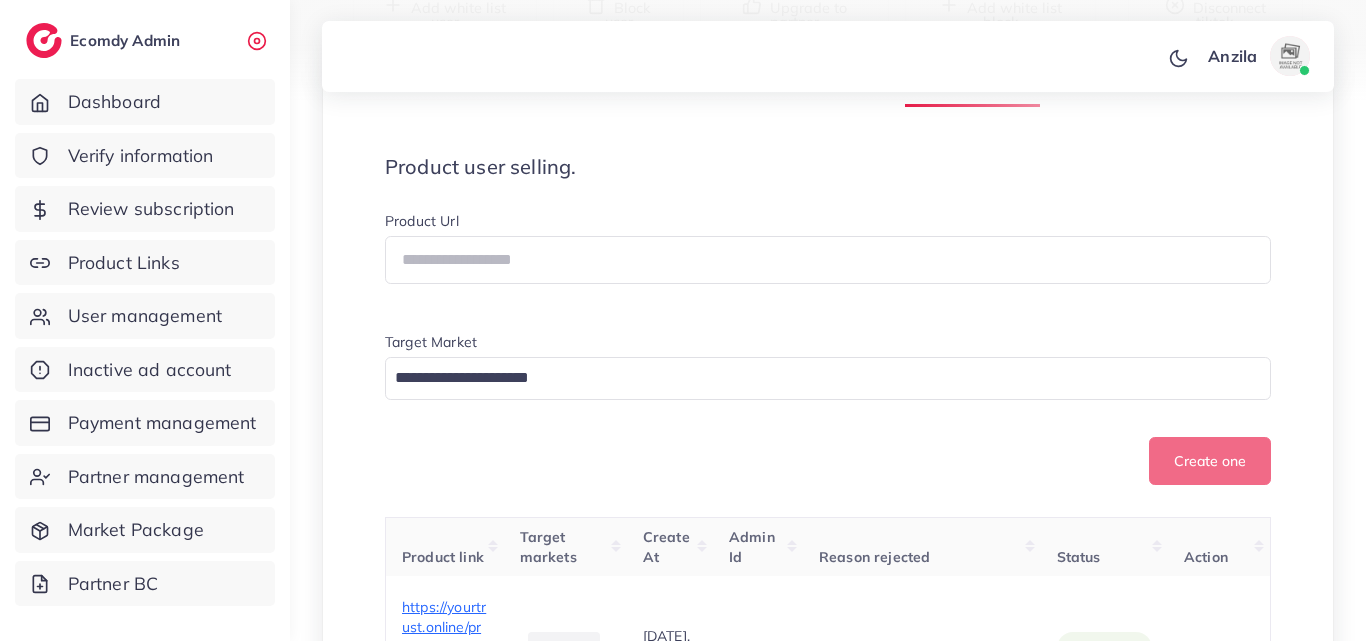 click on "Product user selling." at bounding box center (828, 167) 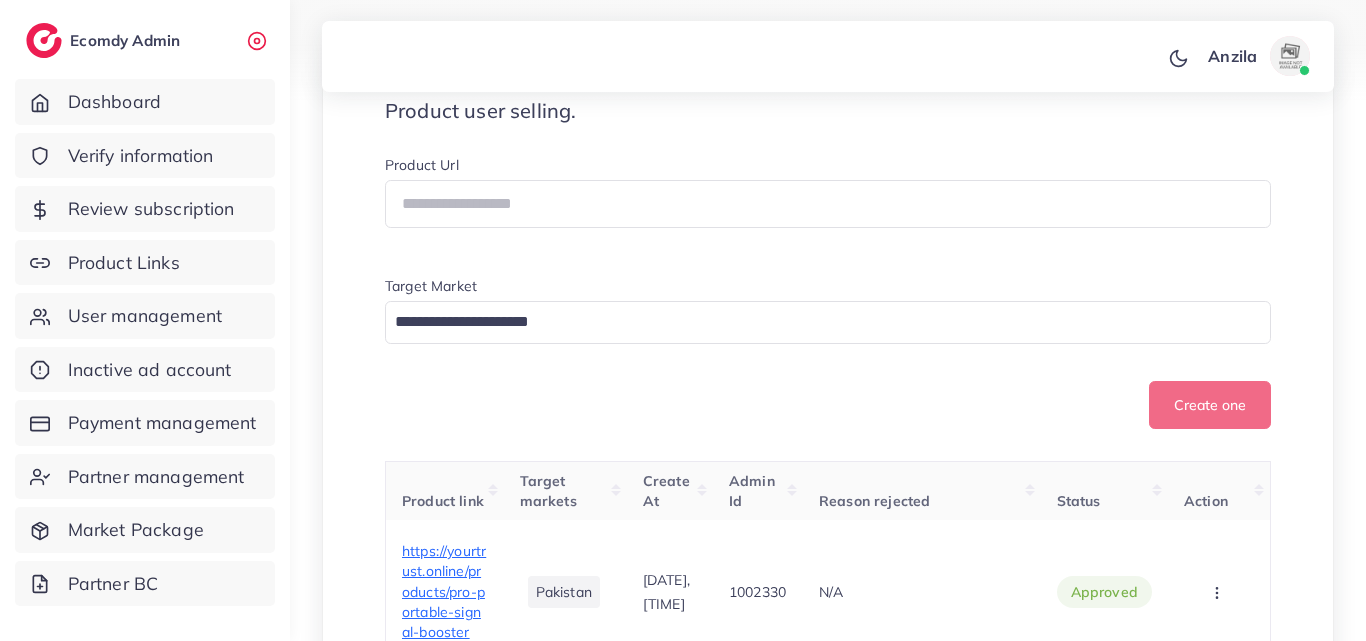 scroll, scrollTop: 400, scrollLeft: 0, axis: vertical 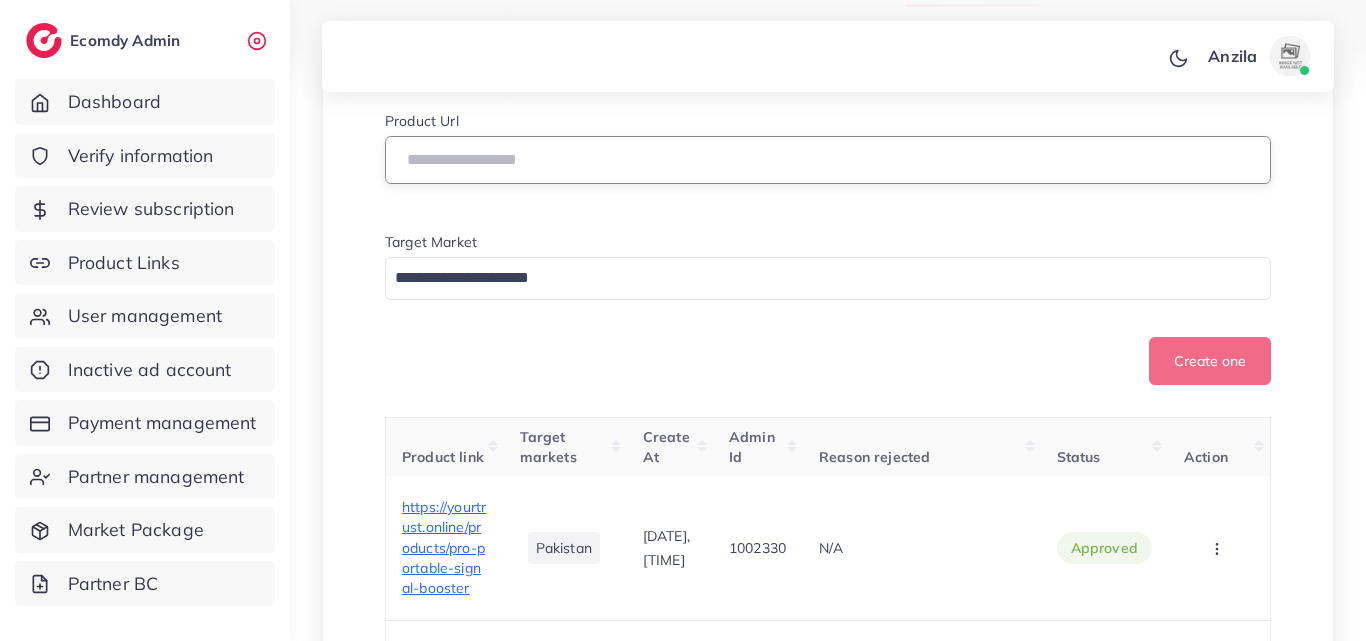 click at bounding box center [828, 160] 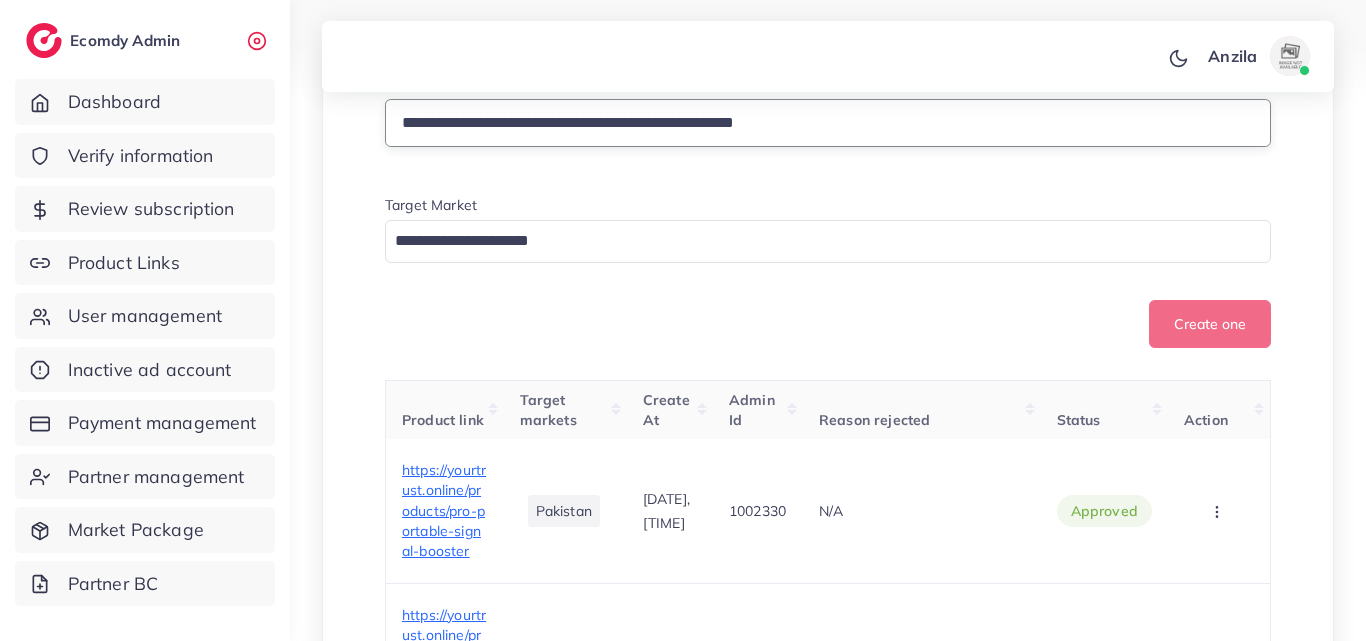 scroll, scrollTop: 500, scrollLeft: 0, axis: vertical 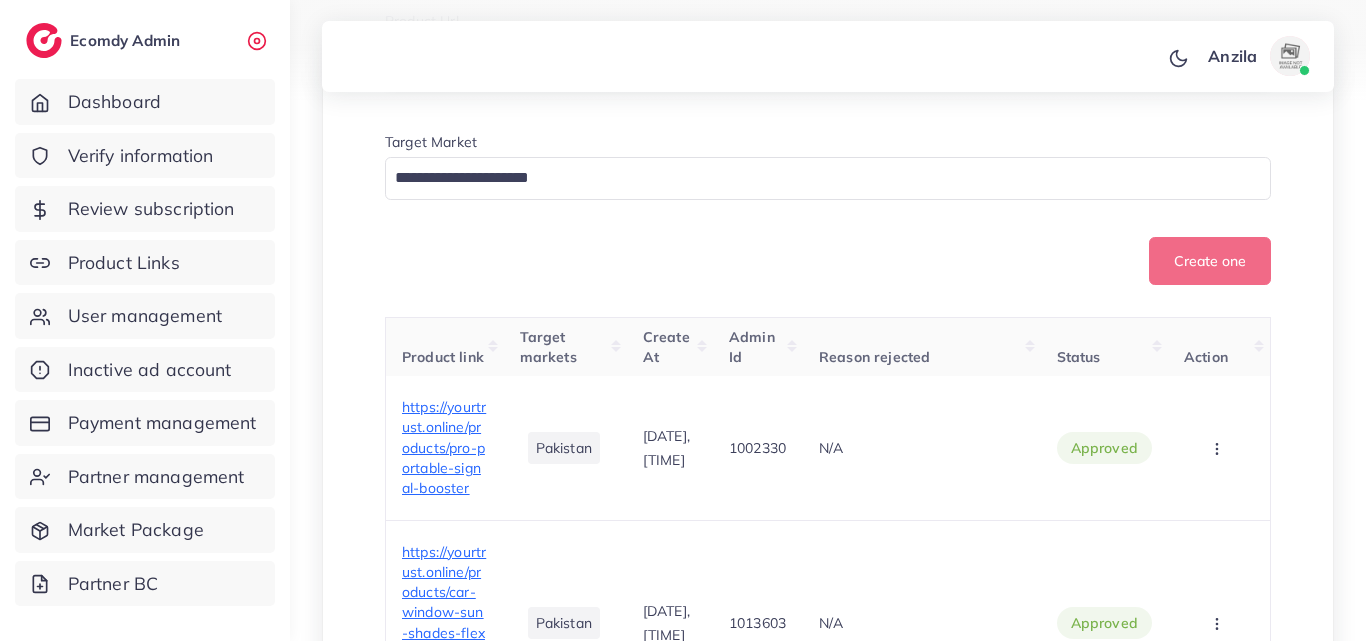 type on "**********" 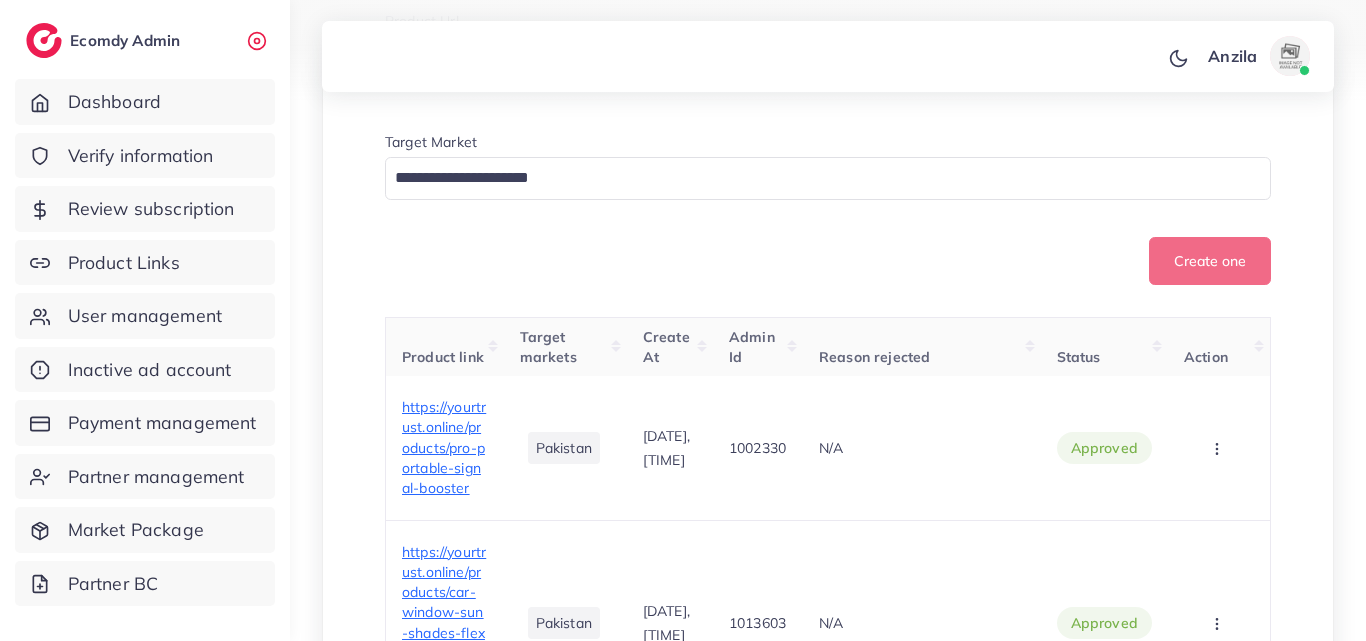 click at bounding box center (816, 178) 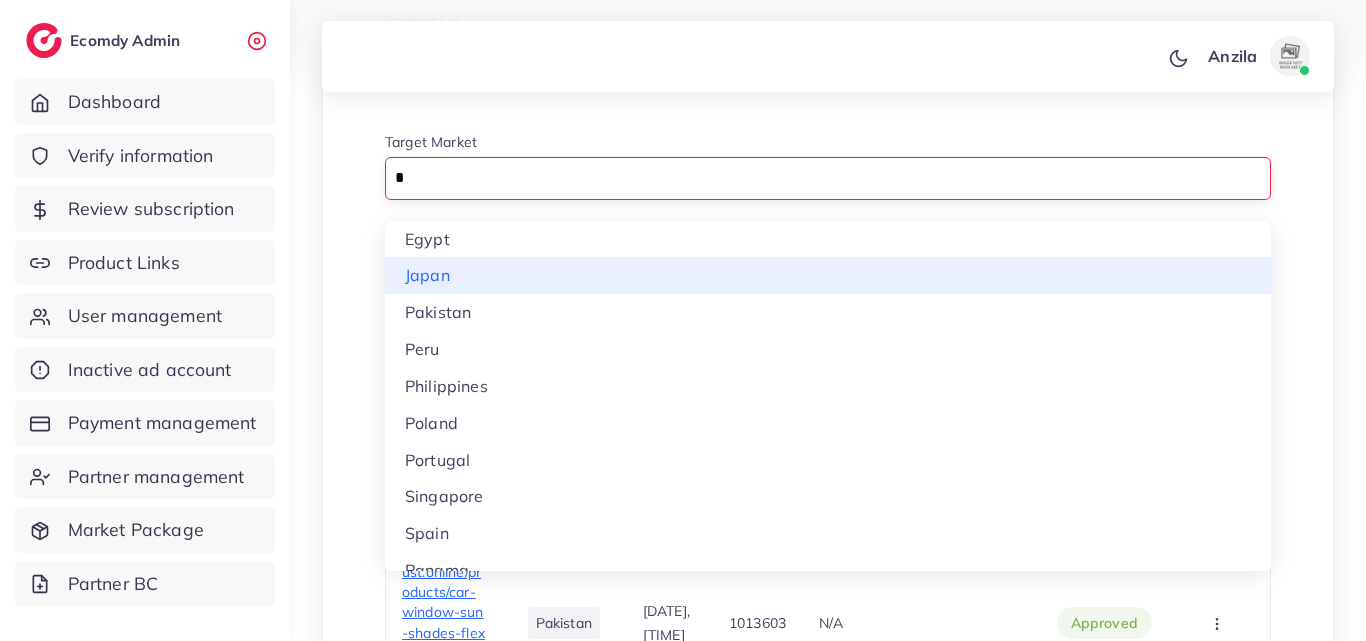 type on "*" 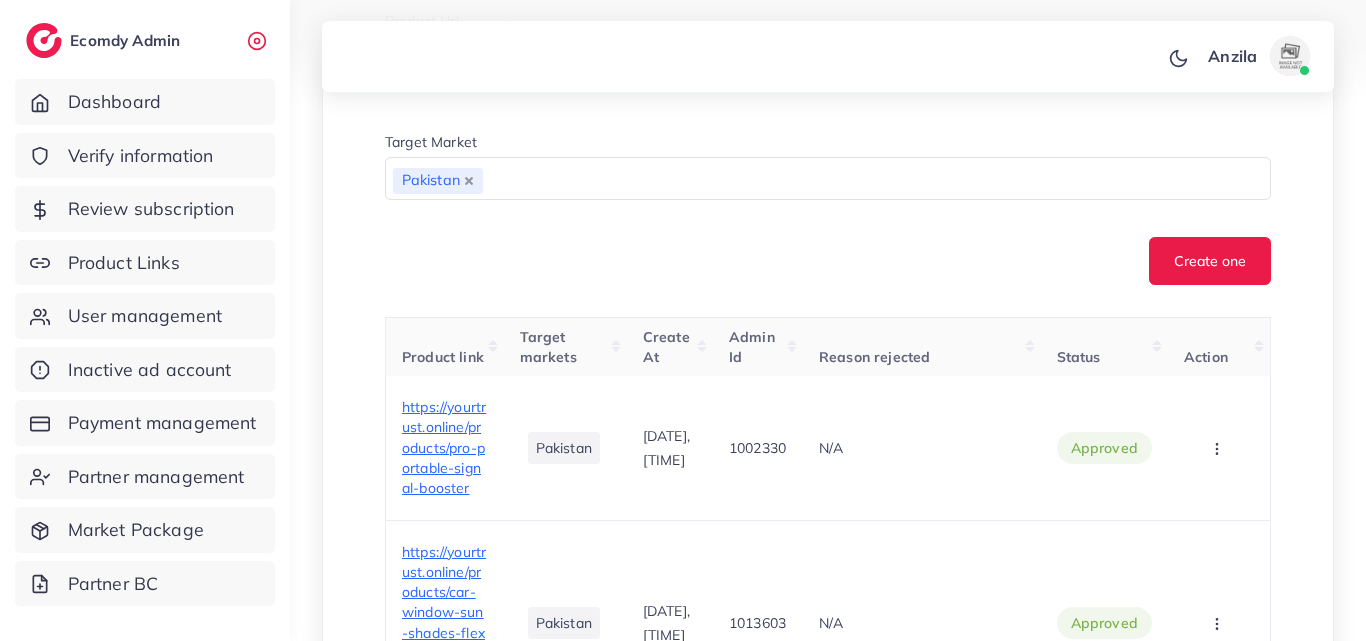 click on "**********" at bounding box center [828, 3272] 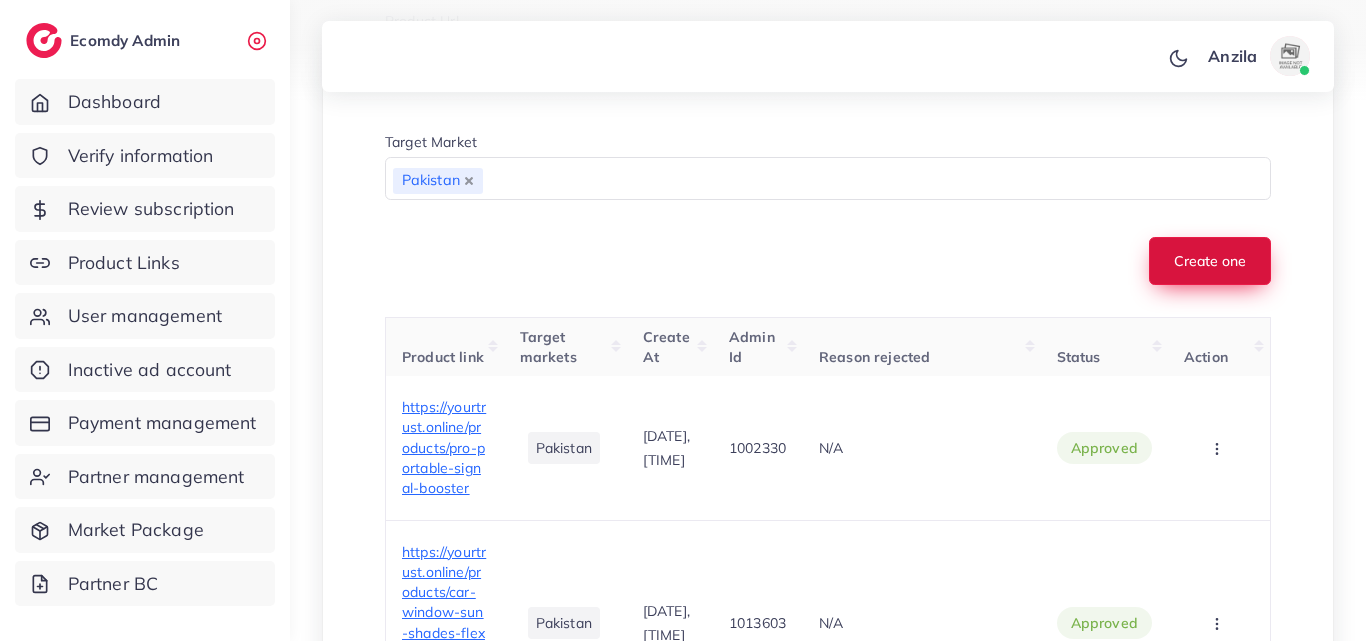 click on "Create one" at bounding box center [1210, 261] 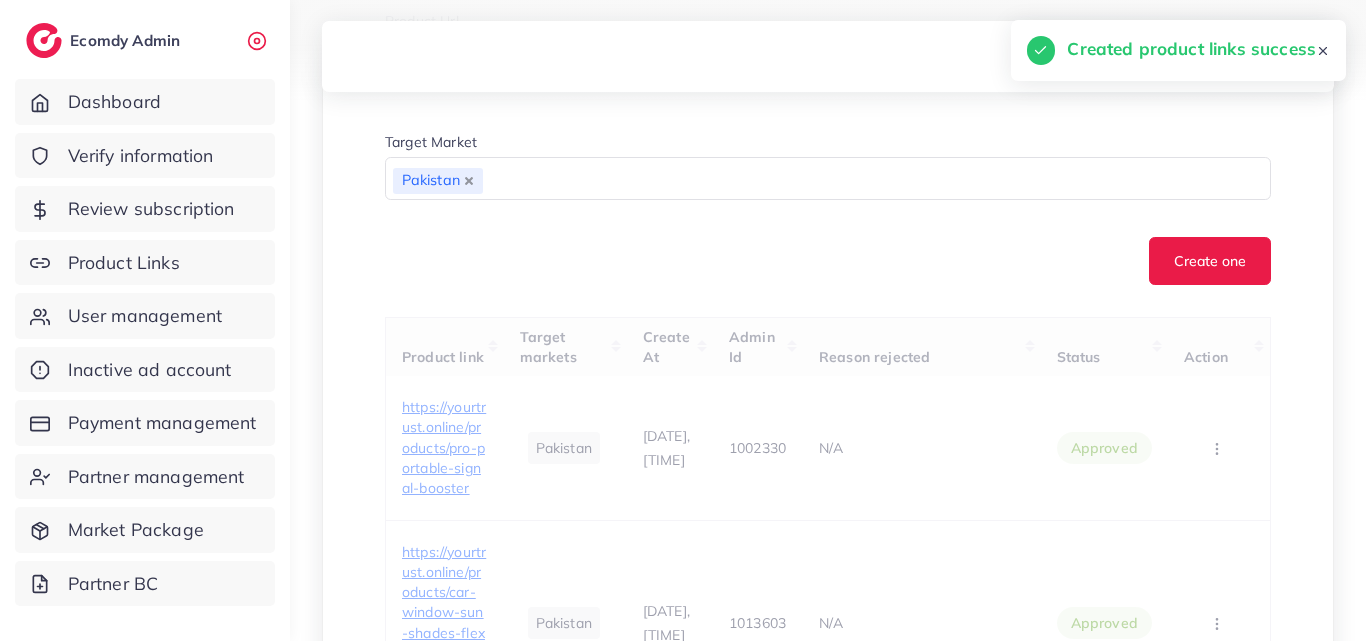 type 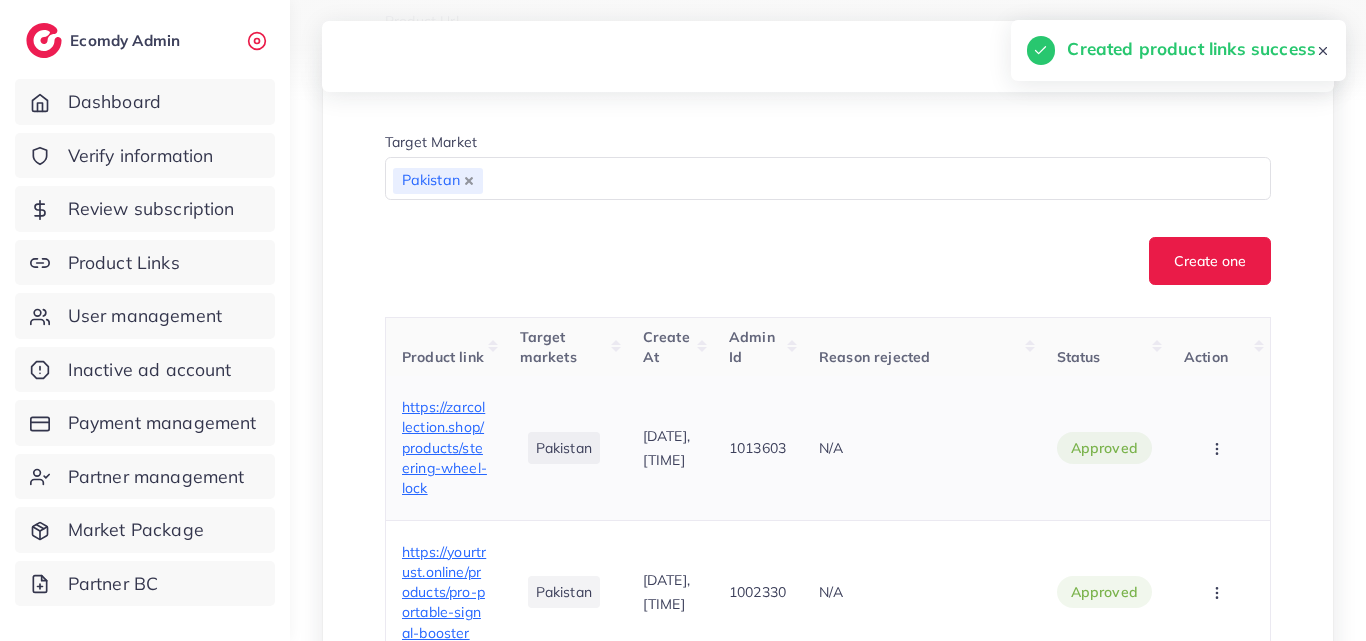 click on "https://zarcollection.shop/products/steering-wheel-lock" at bounding box center [444, 447] 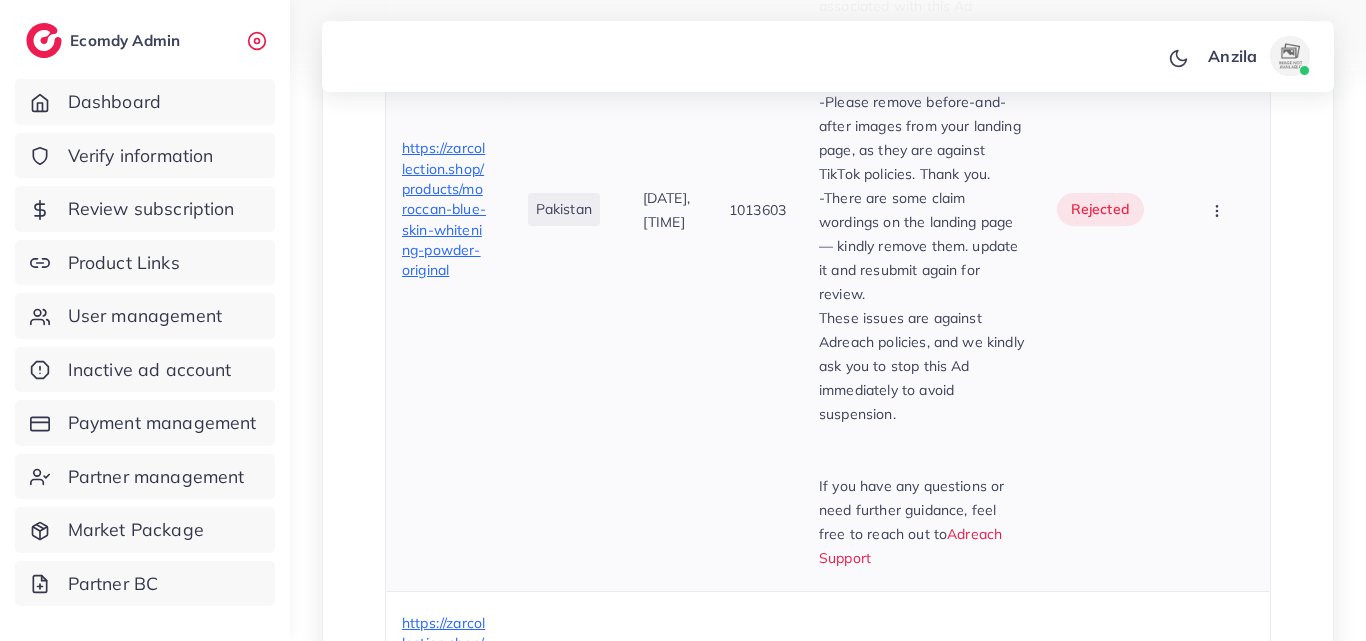 scroll, scrollTop: 2300, scrollLeft: 0, axis: vertical 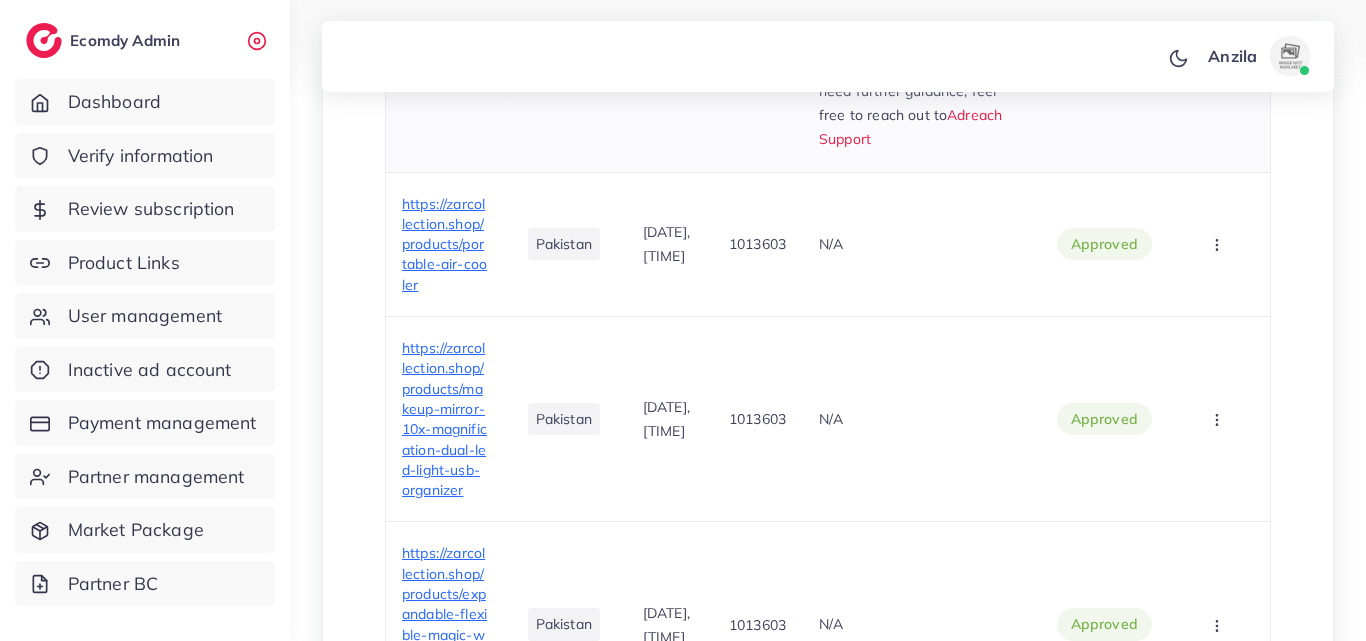 drag, startPoint x: 835, startPoint y: 216, endPoint x: 954, endPoint y: 486, distance: 295.061 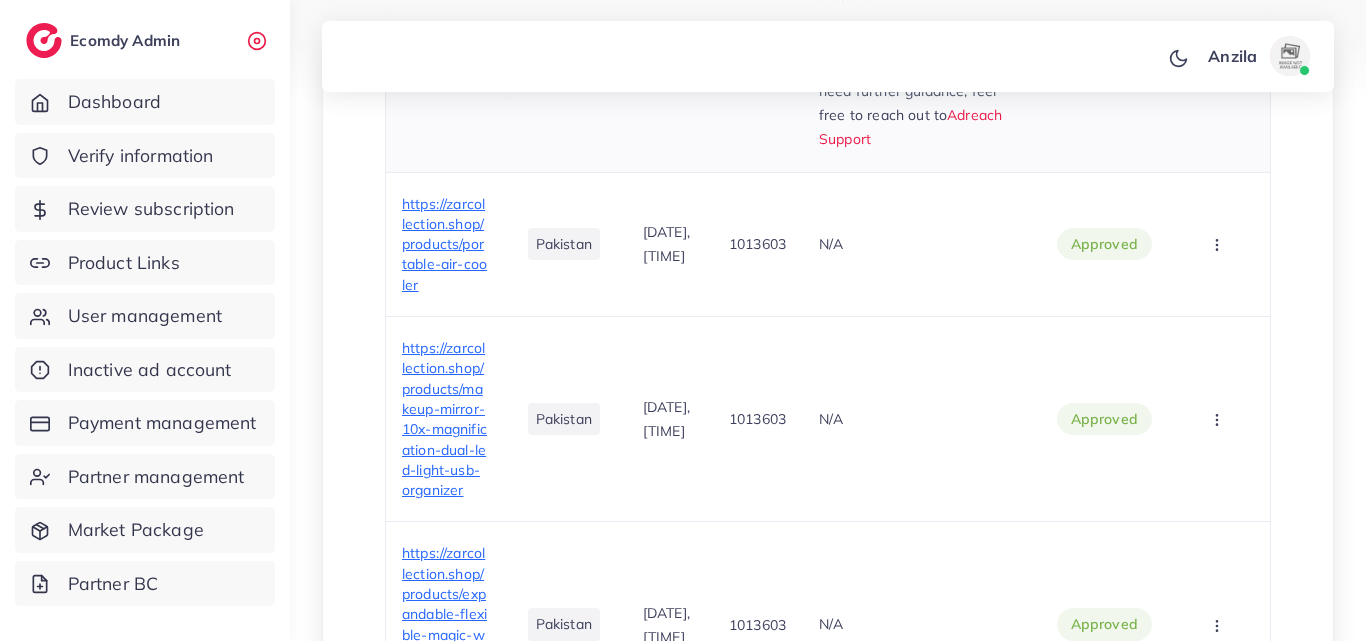 copy on "We have noticed that you are running an Ad (Ad ID: 7495732114294603792  ) for a product that has not been approved through TikTok policy Additionally, the landing page associated with this Ad contains the following violating content/behavior: -Please remove before-and-after images from your landing page, as they are against TikTok policies. Thank you. -T here are some claim wordings on the landing page — kindly remove them. update it and resubmit again for review. These issues are against Adreach policies, and we kindly ask you to stop this Ad immediately to avoid suspension. If you have any questions or need further guidance, feel free to reach out to  Adreach Support" 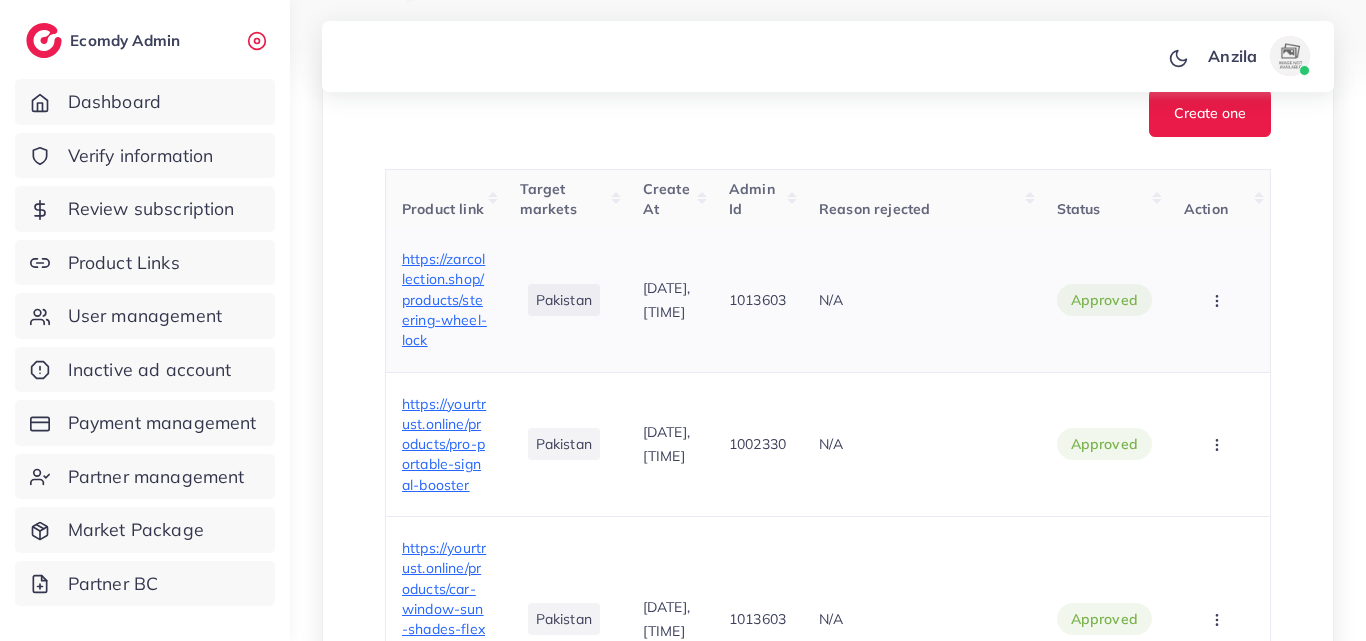 scroll, scrollTop: 680, scrollLeft: 0, axis: vertical 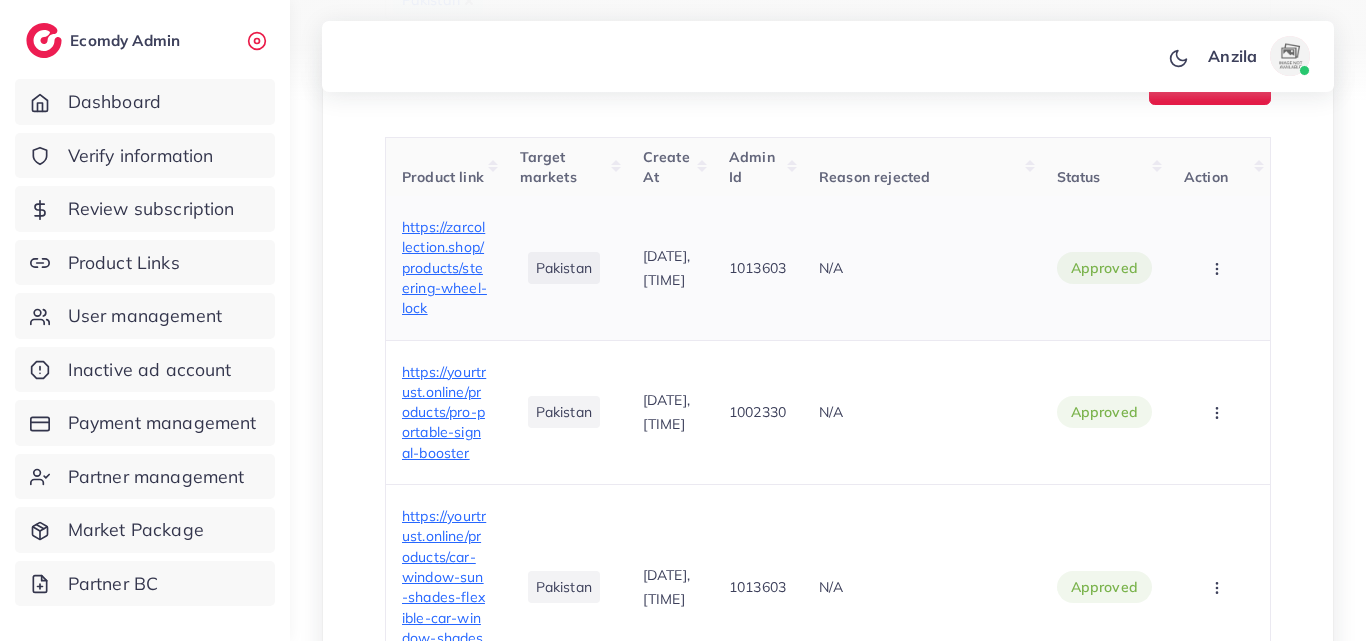 click at bounding box center [1219, 267] 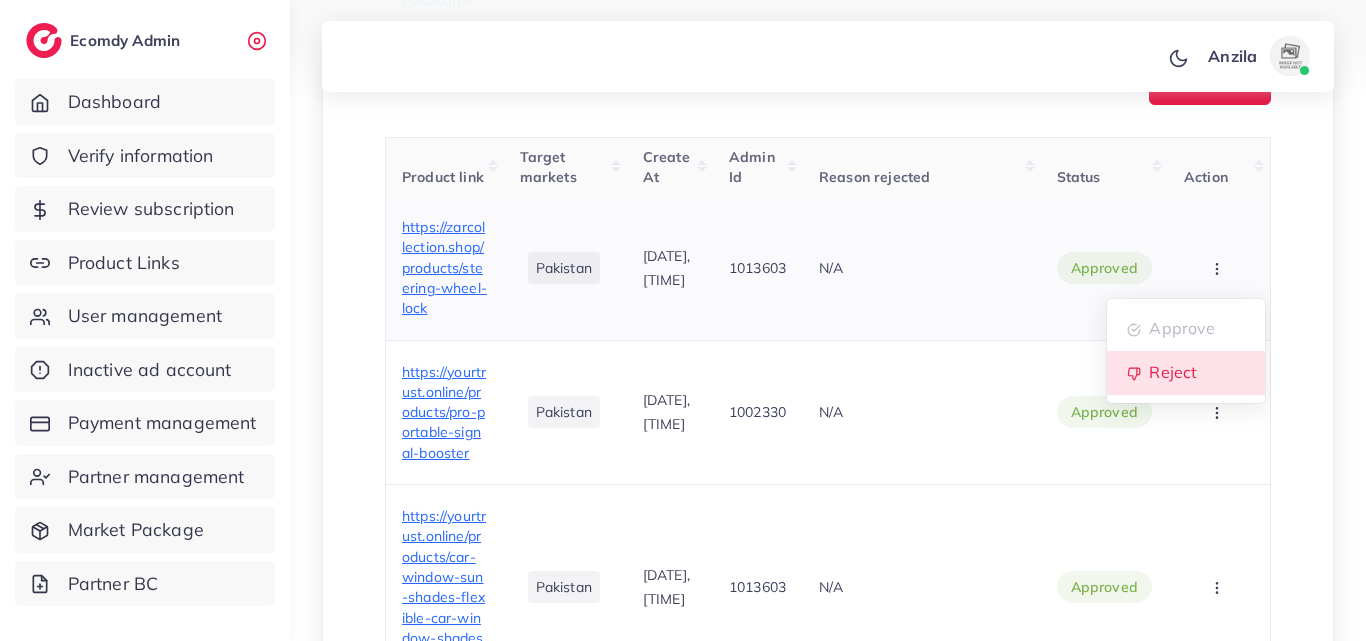 click on "Reject" at bounding box center (1173, 373) 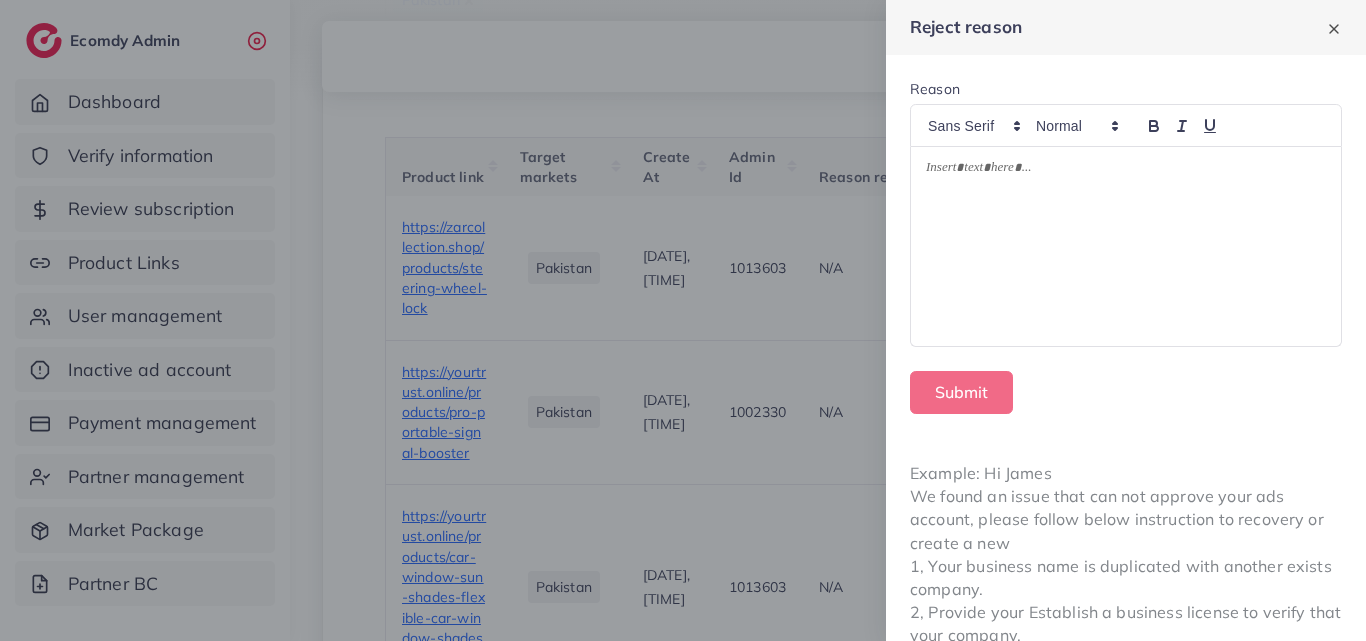 click at bounding box center (1126, 247) 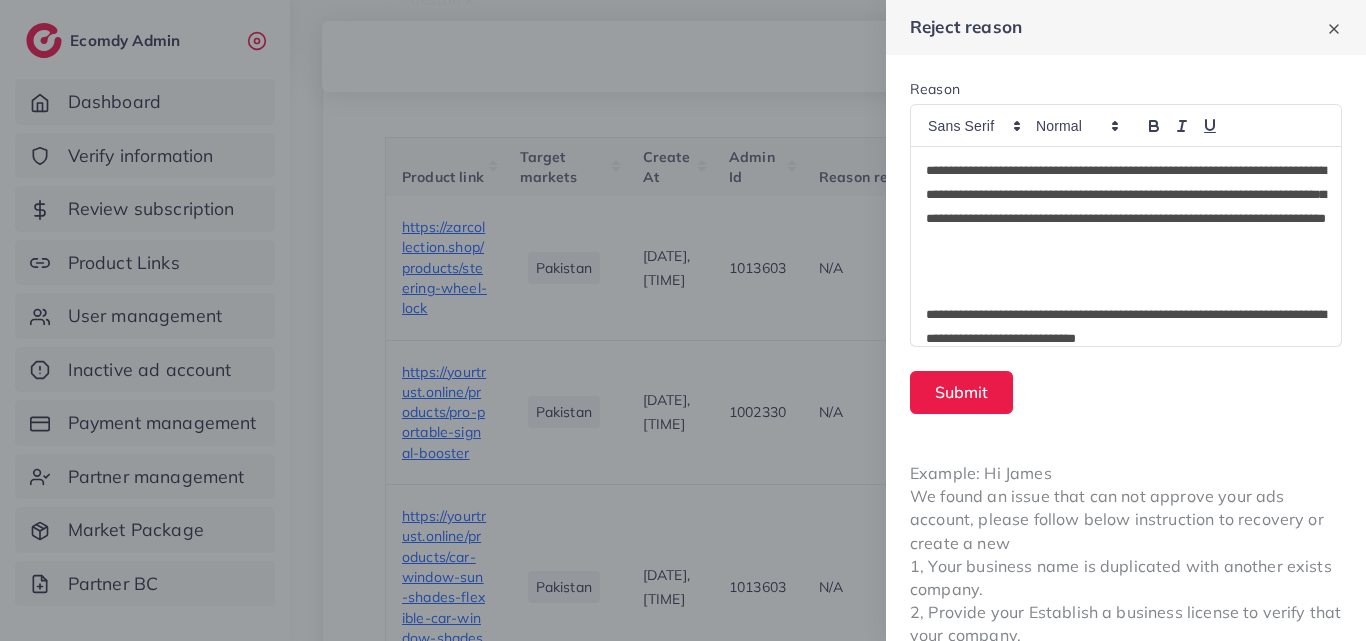 scroll, scrollTop: 0, scrollLeft: 0, axis: both 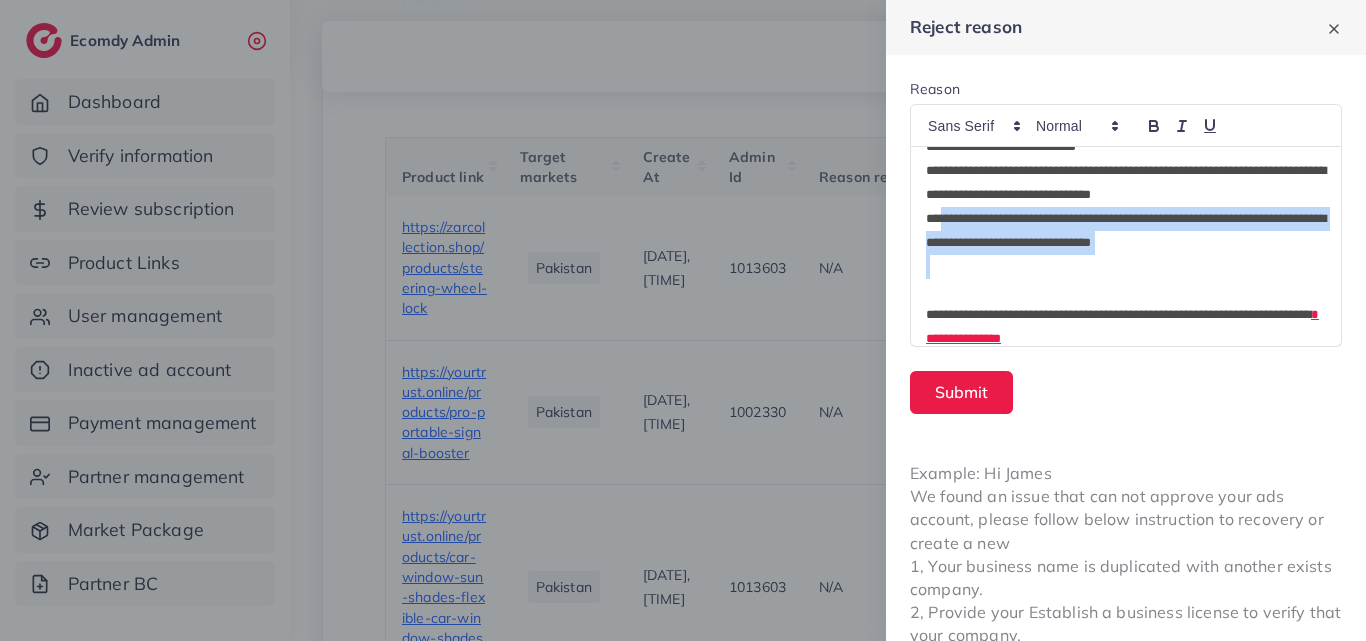 drag, startPoint x: 1232, startPoint y: 260, endPoint x: 949, endPoint y: 215, distance: 286.55542 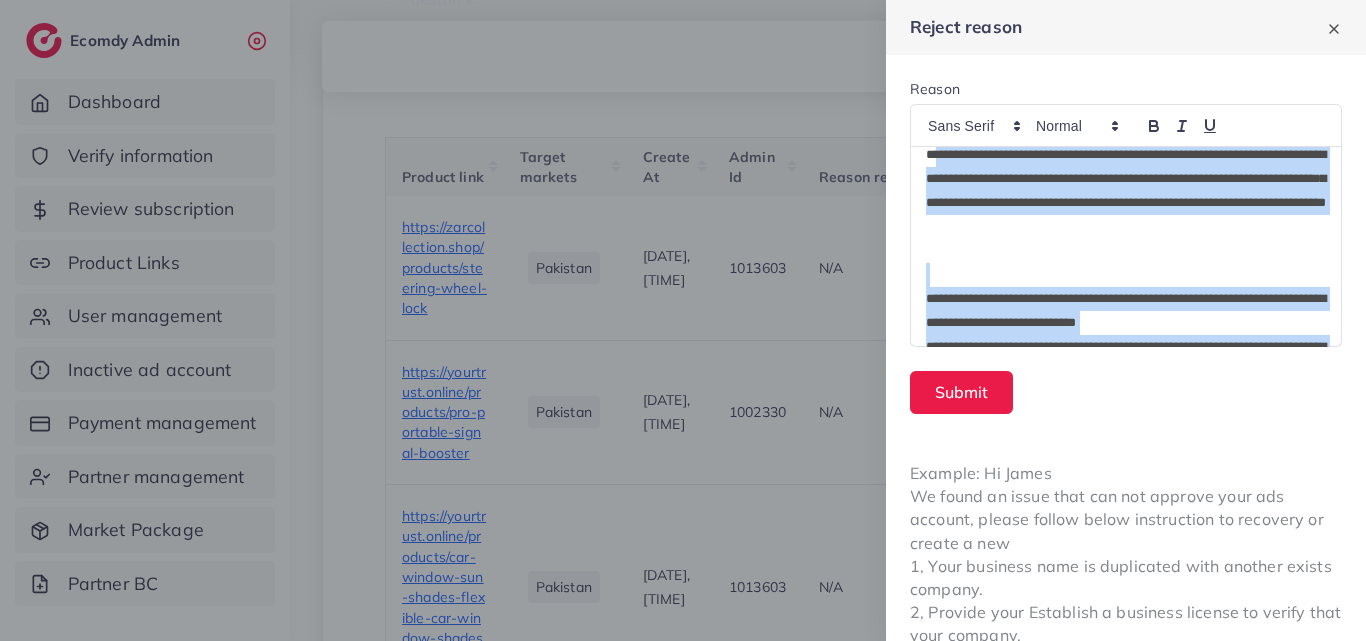 scroll, scrollTop: 0, scrollLeft: 0, axis: both 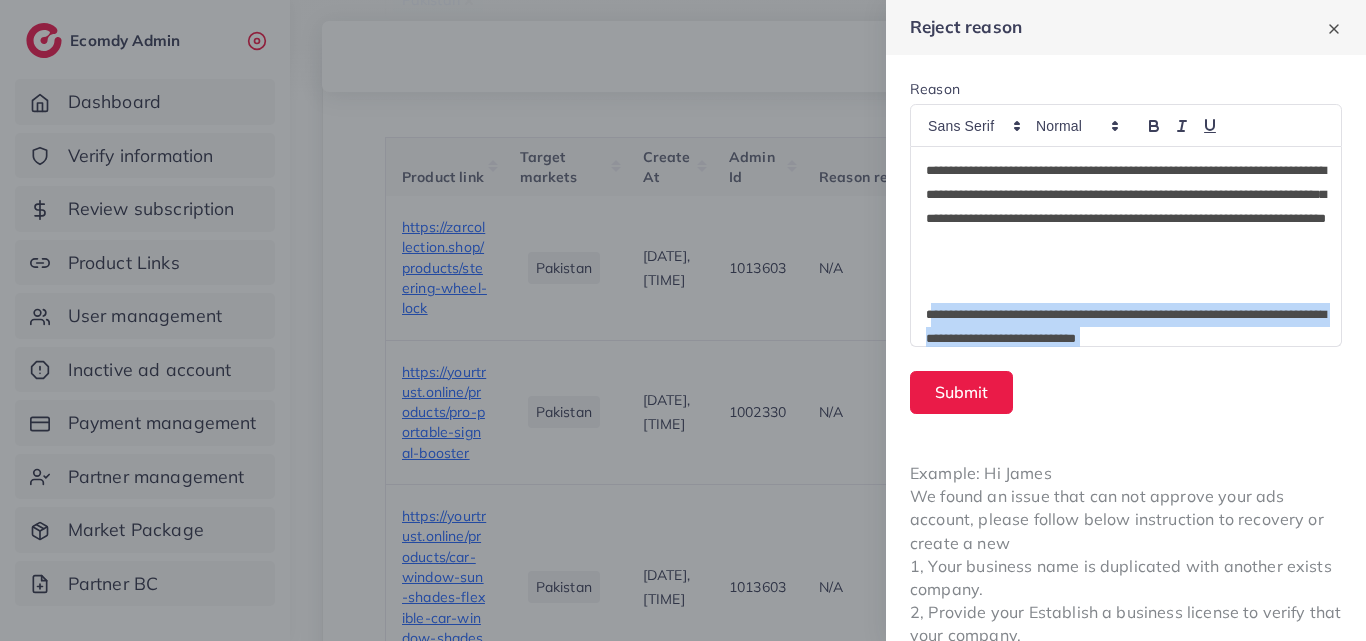 drag, startPoint x: 1260, startPoint y: 198, endPoint x: 929, endPoint y: 320, distance: 352.76764 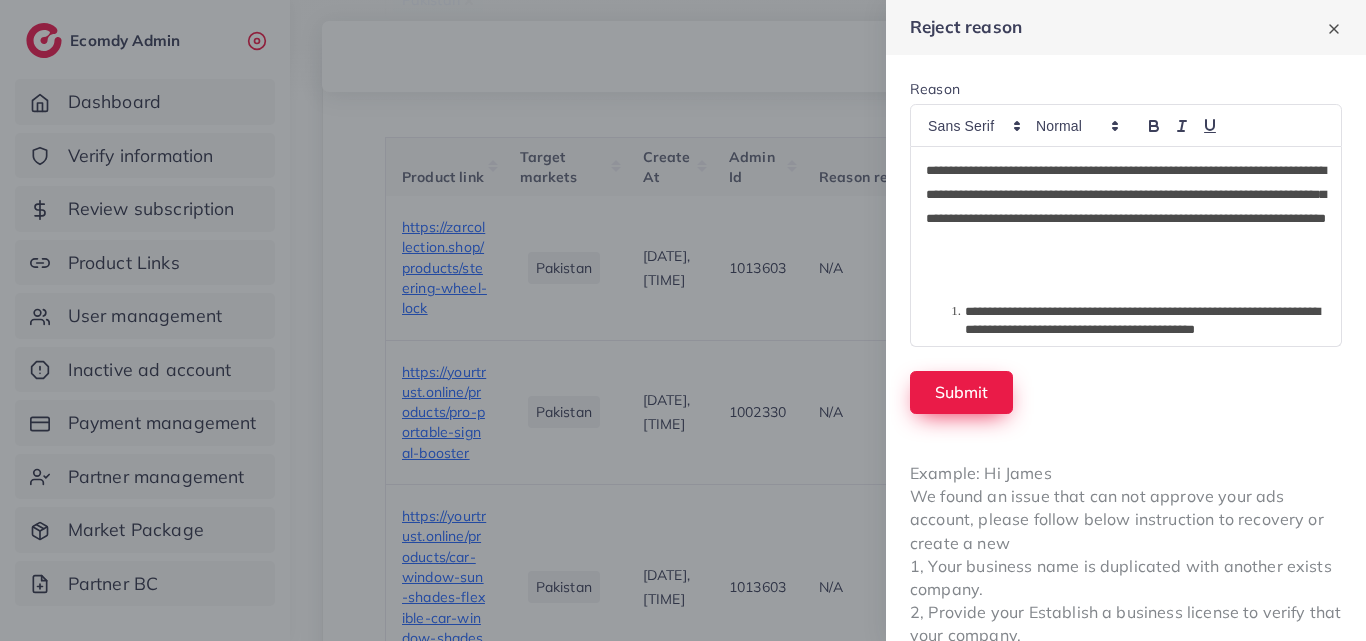 scroll, scrollTop: 0, scrollLeft: 0, axis: both 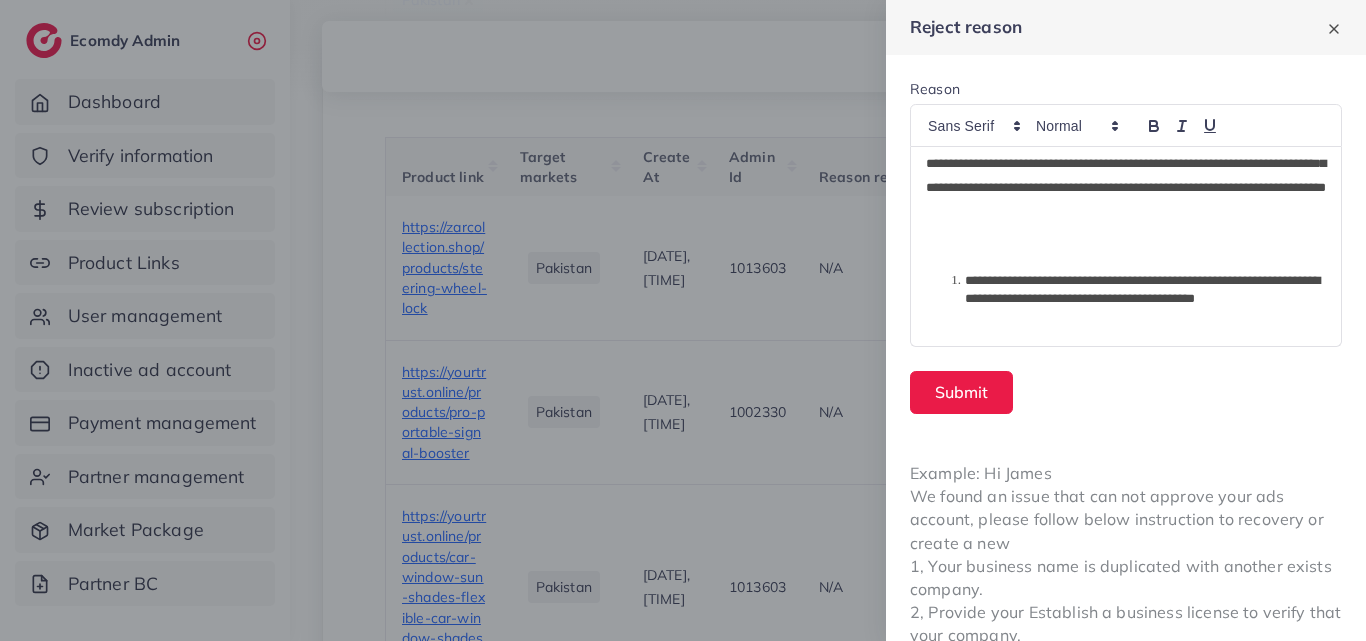click on "**********" at bounding box center [1136, 299] 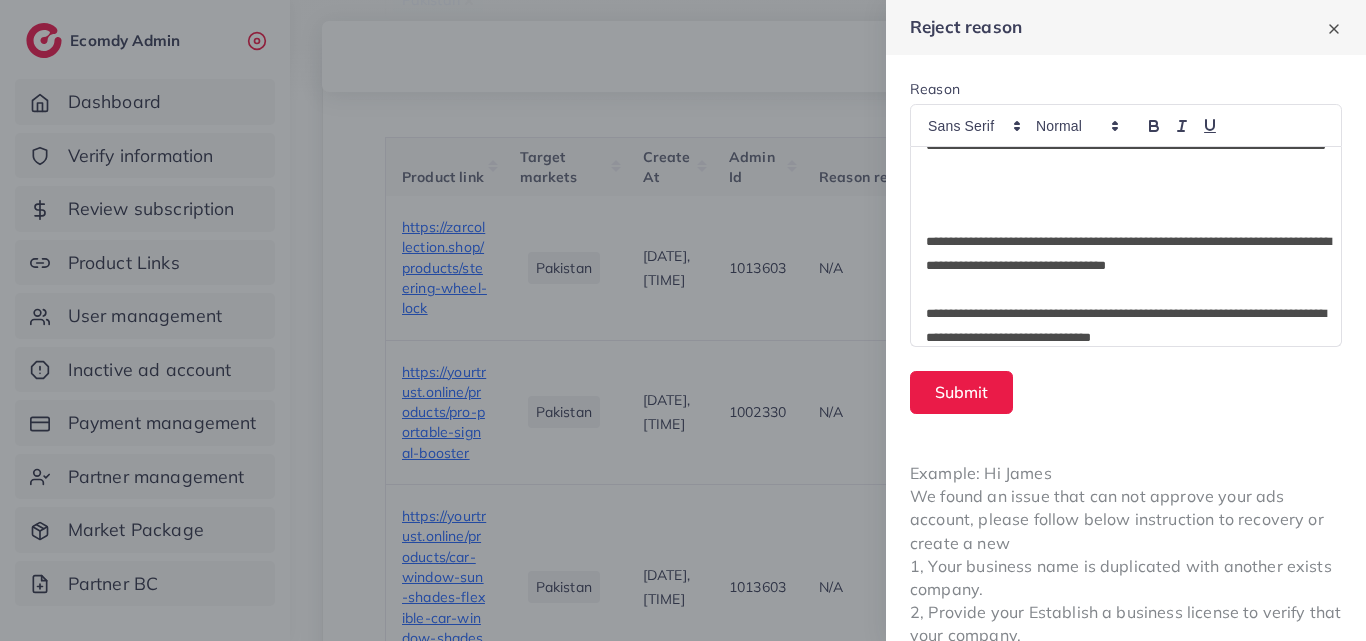 scroll, scrollTop: 0, scrollLeft: 0, axis: both 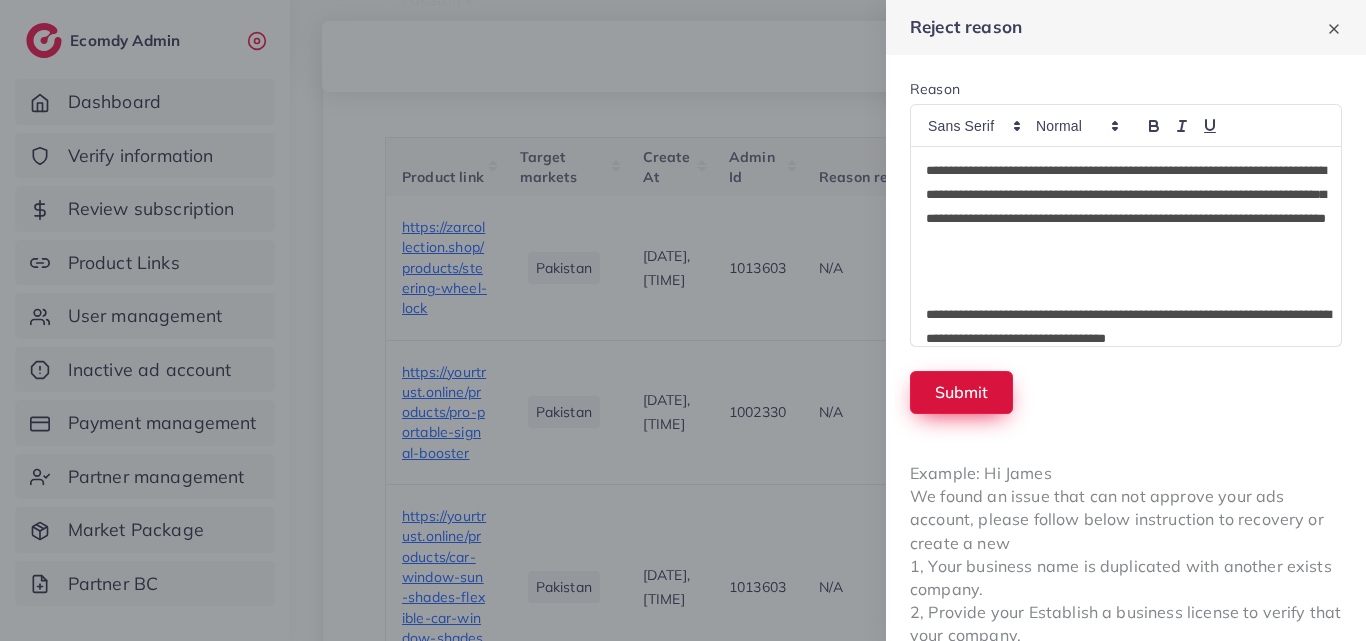 click on "Submit" at bounding box center (961, 392) 